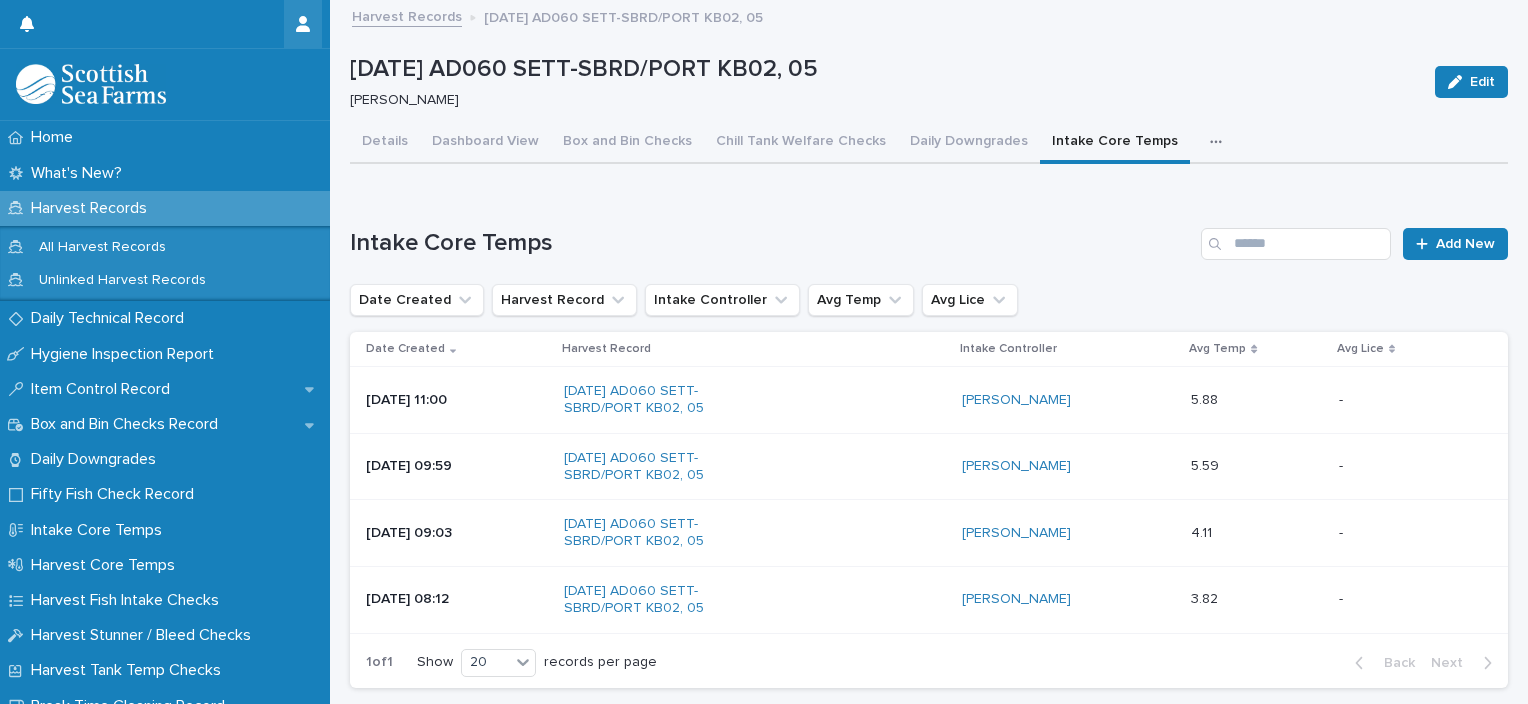 scroll, scrollTop: 0, scrollLeft: 0, axis: both 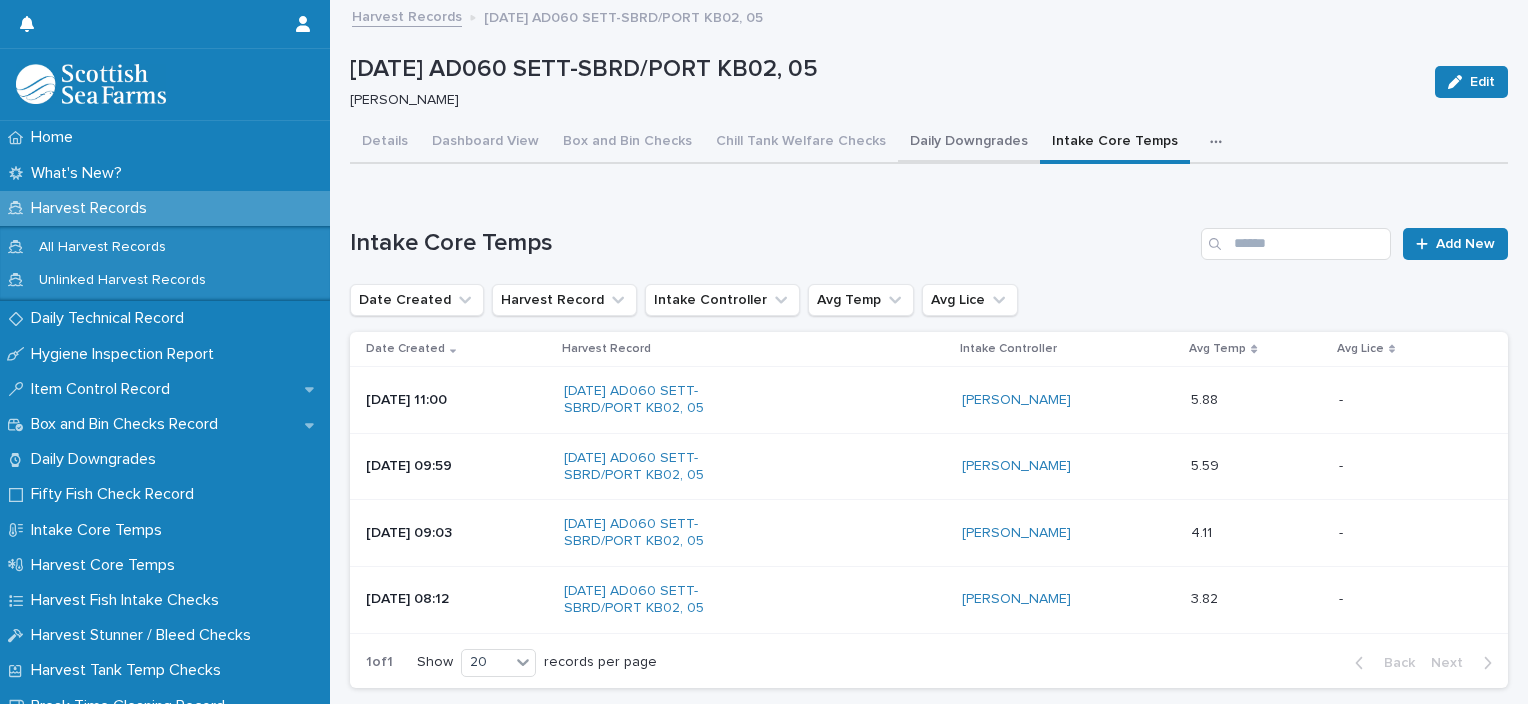 click on "Daily Downgrades" at bounding box center [969, 143] 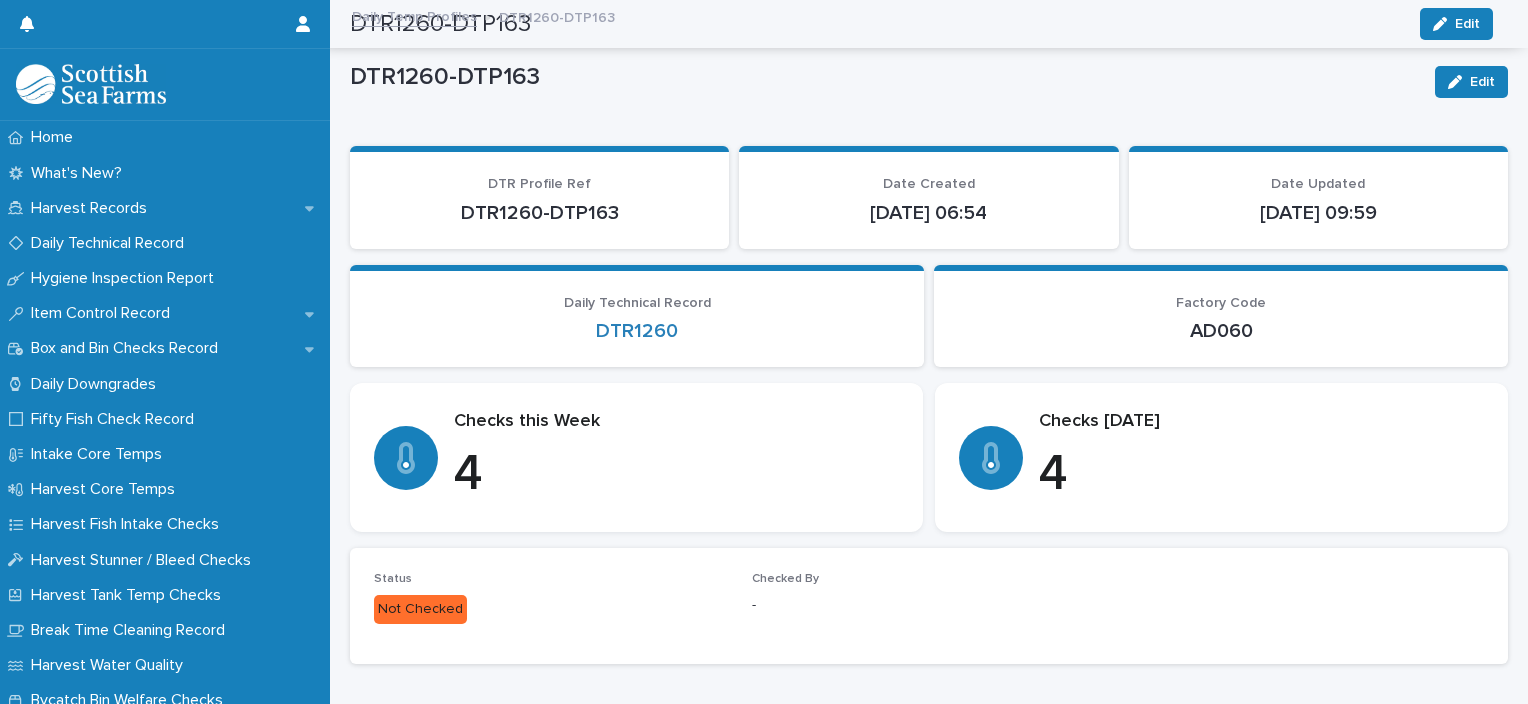 scroll, scrollTop: 0, scrollLeft: 0, axis: both 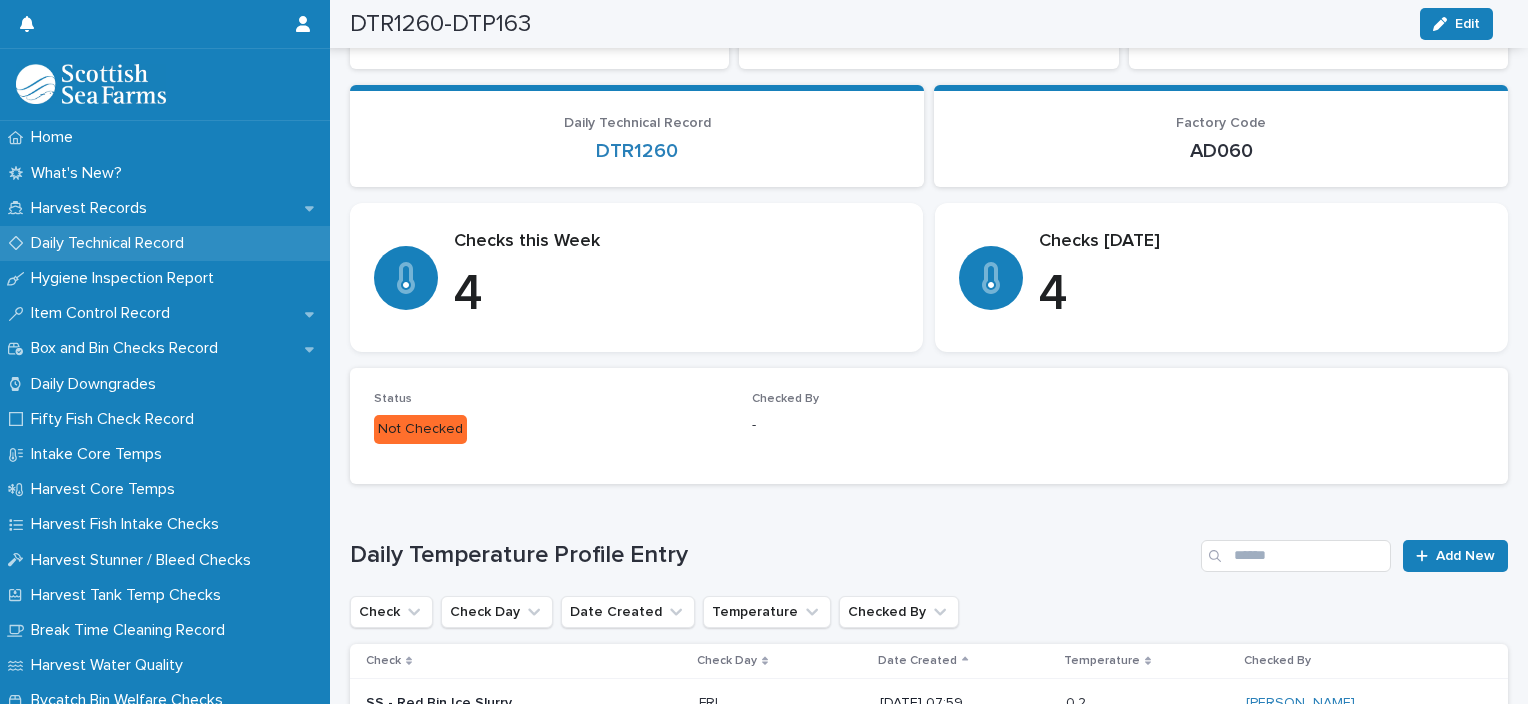 click on "Daily Technical Record" at bounding box center [111, 243] 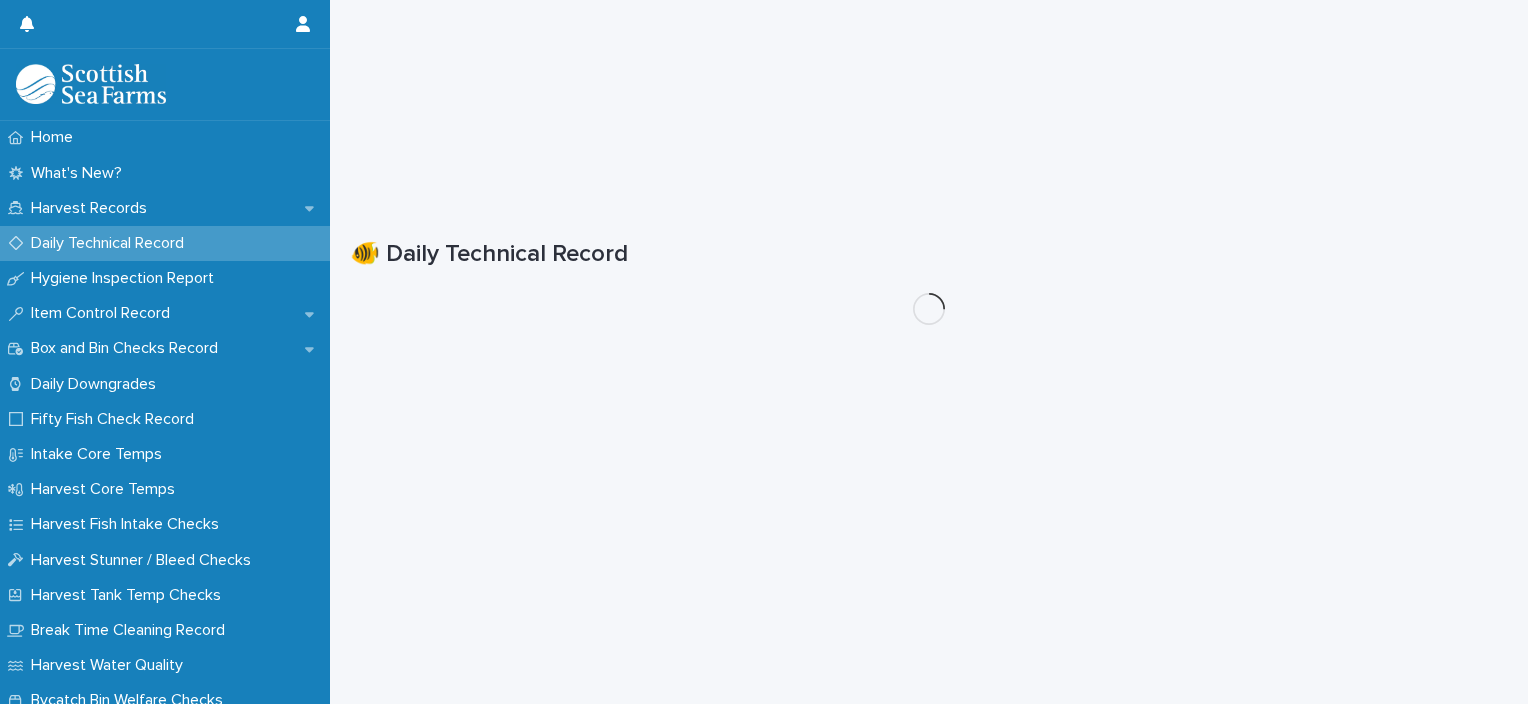 scroll, scrollTop: 0, scrollLeft: 0, axis: both 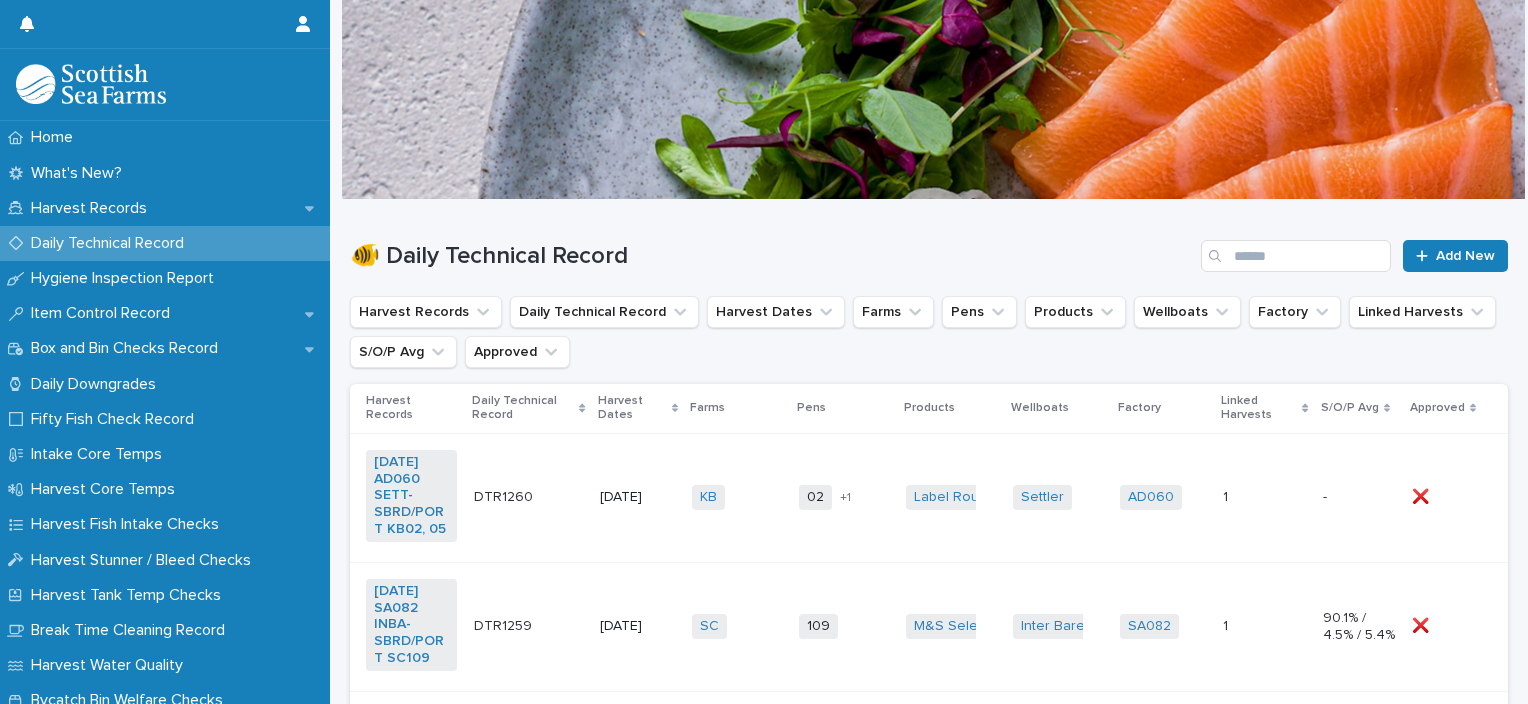 click on "KB   + 0" at bounding box center (737, 497) 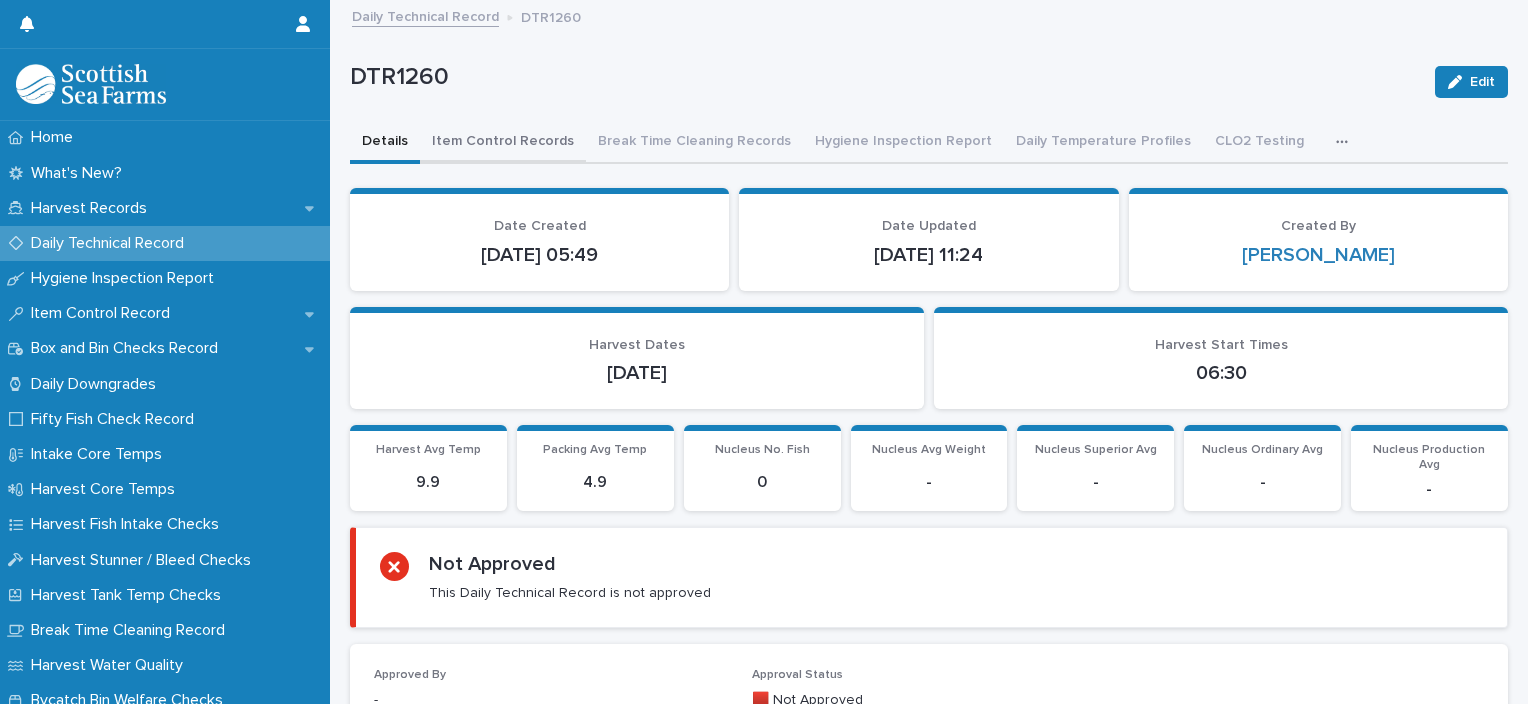 click on "Item Control Records" at bounding box center (503, 143) 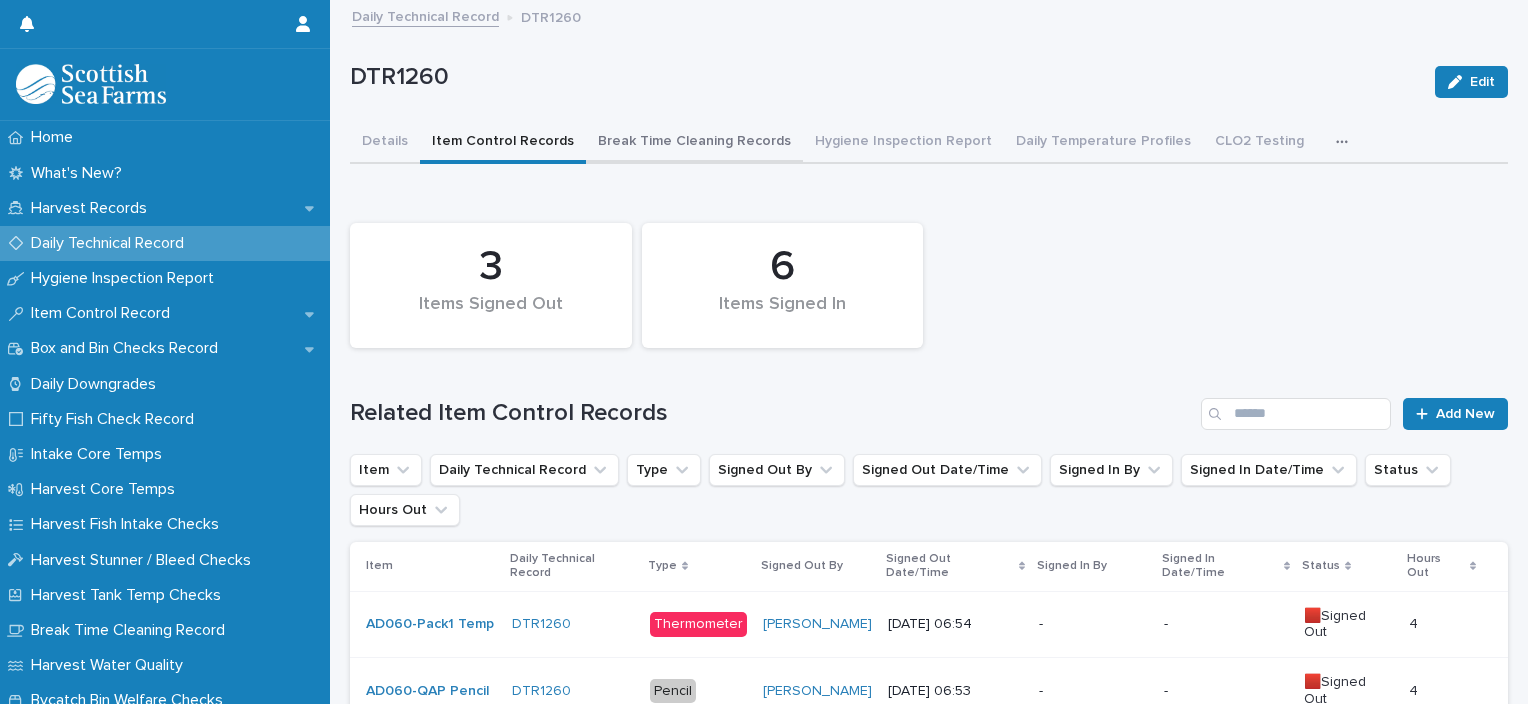click on "Break Time Cleaning Records" at bounding box center (694, 143) 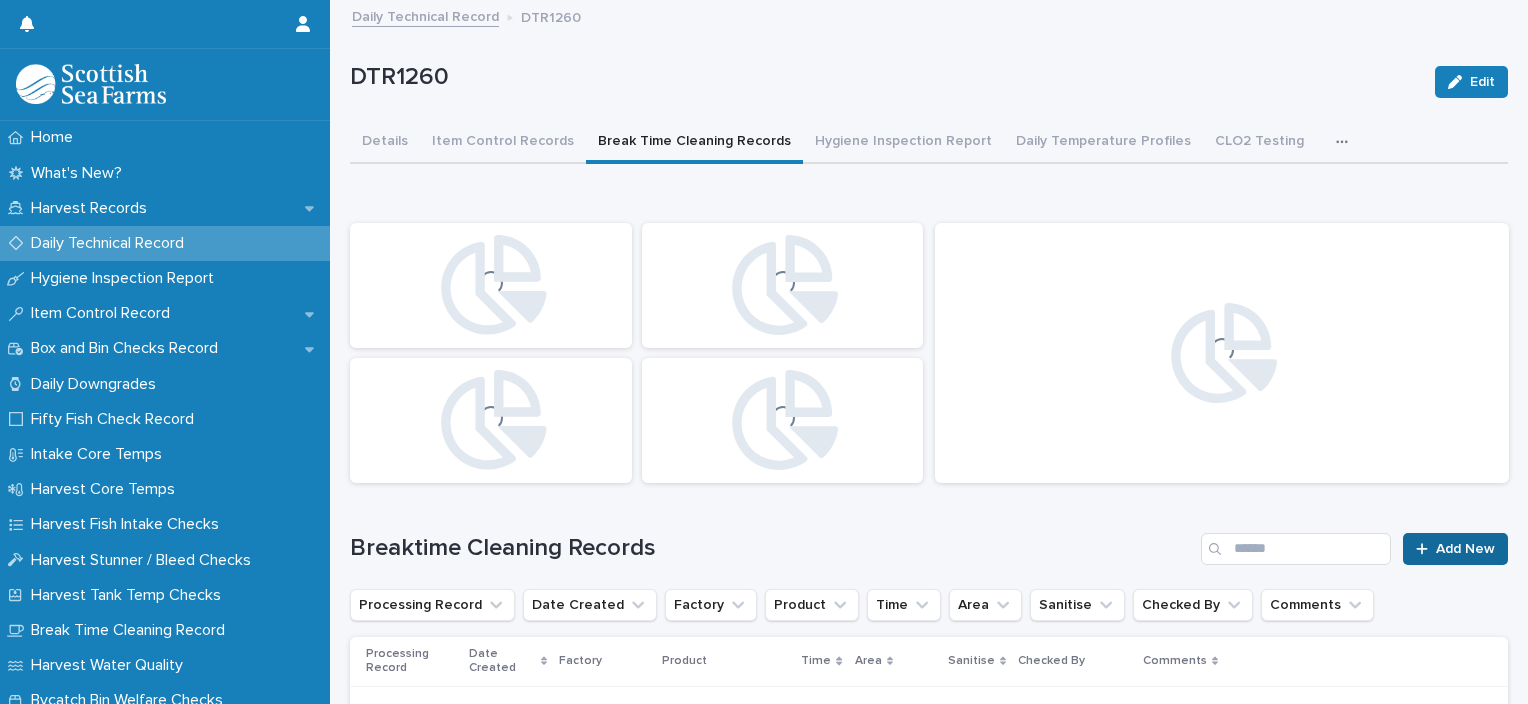 click on "Add New" at bounding box center [1465, 549] 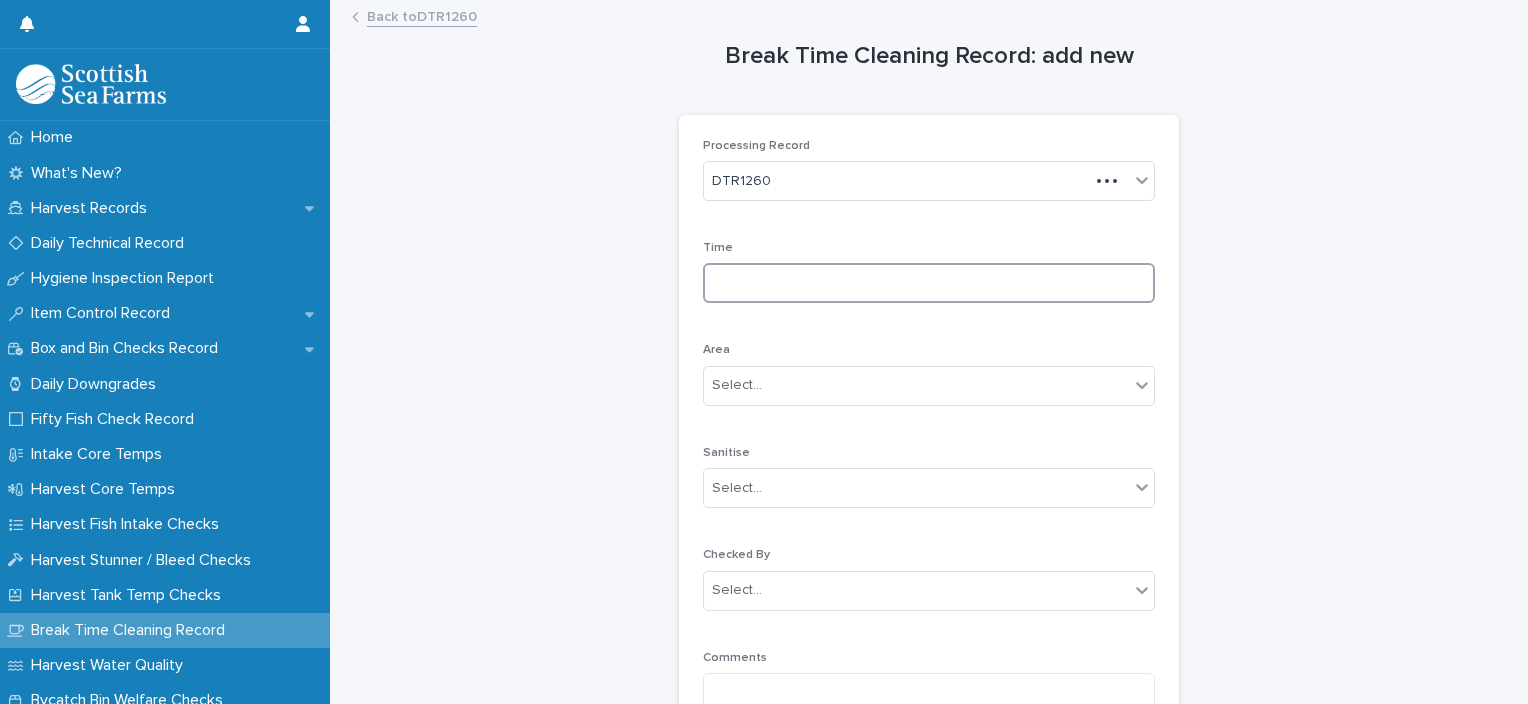 click at bounding box center [929, 283] 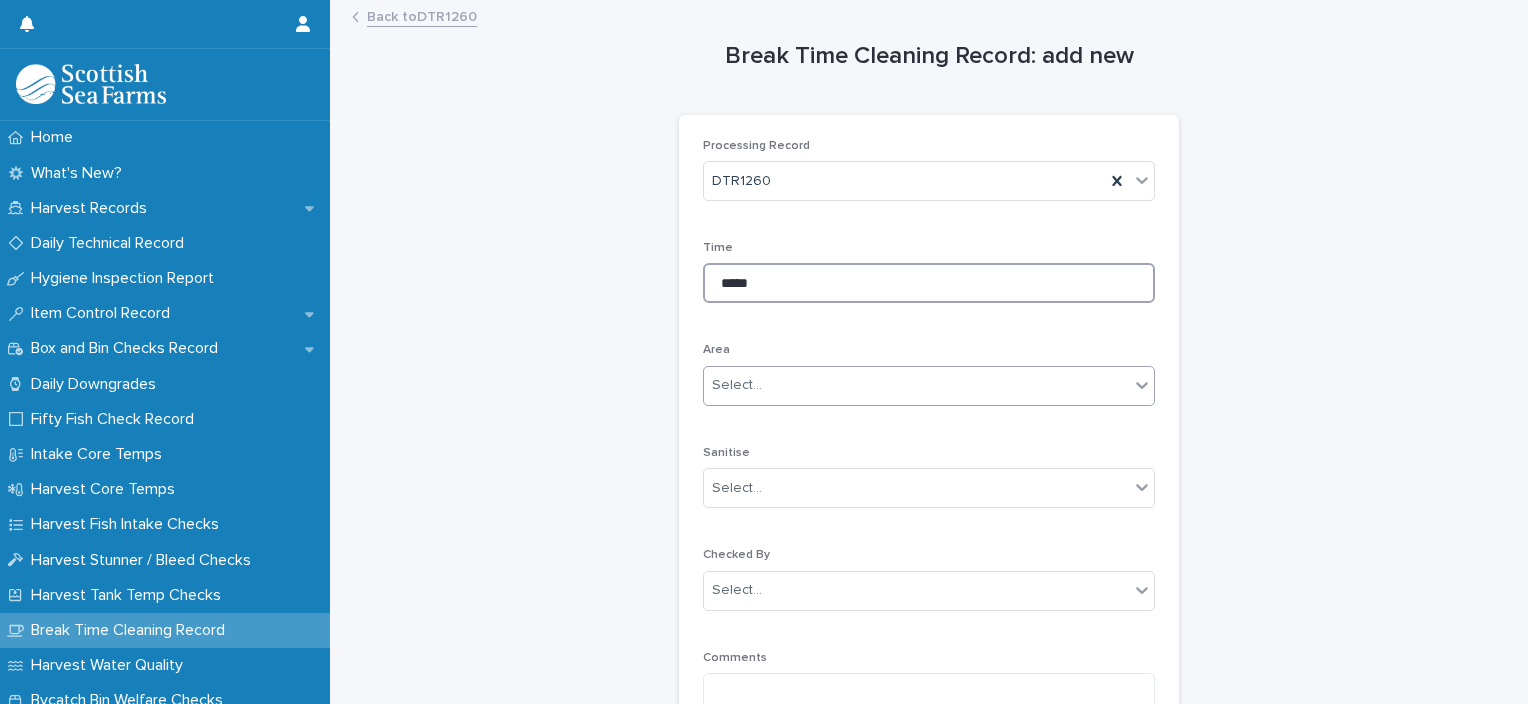 type on "*****" 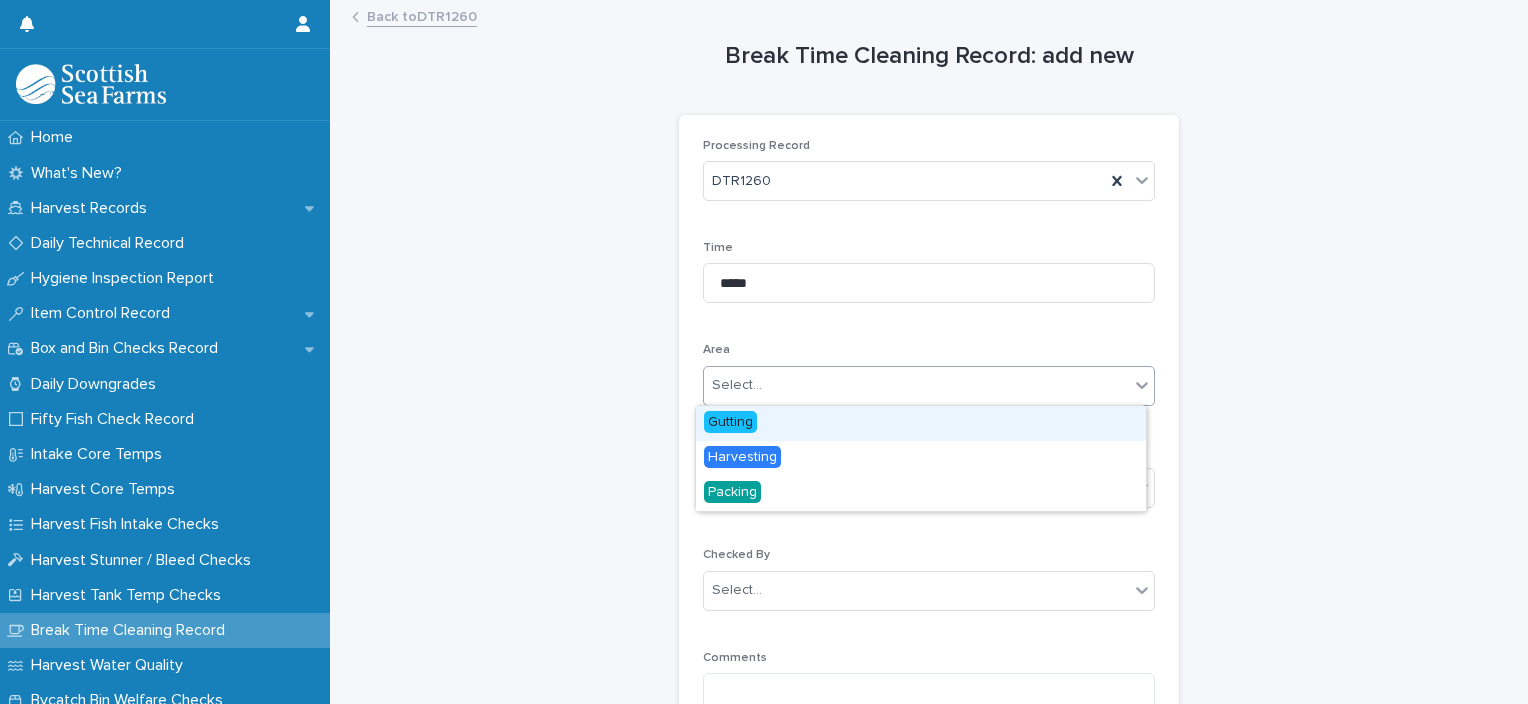 click on "Select..." at bounding box center [916, 385] 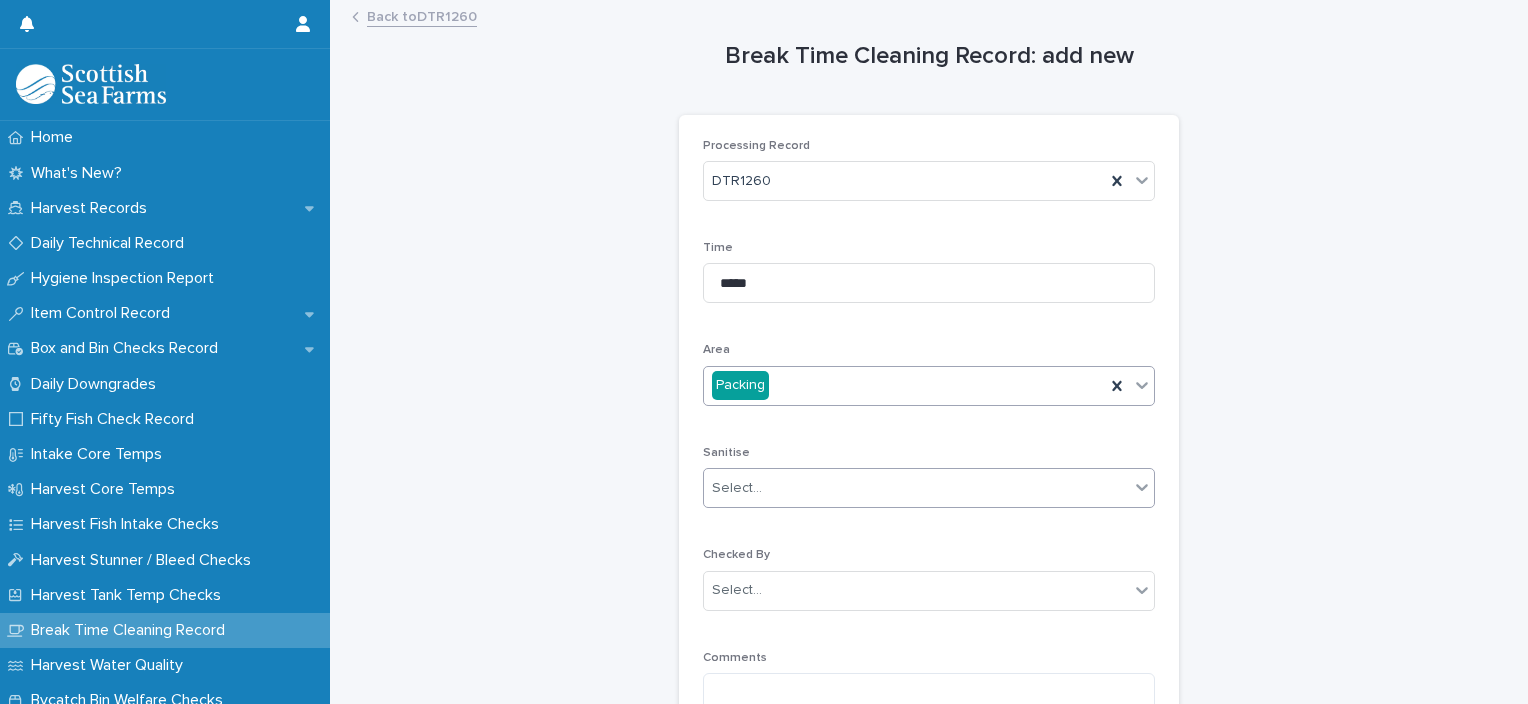 click on "Select..." at bounding box center [916, 488] 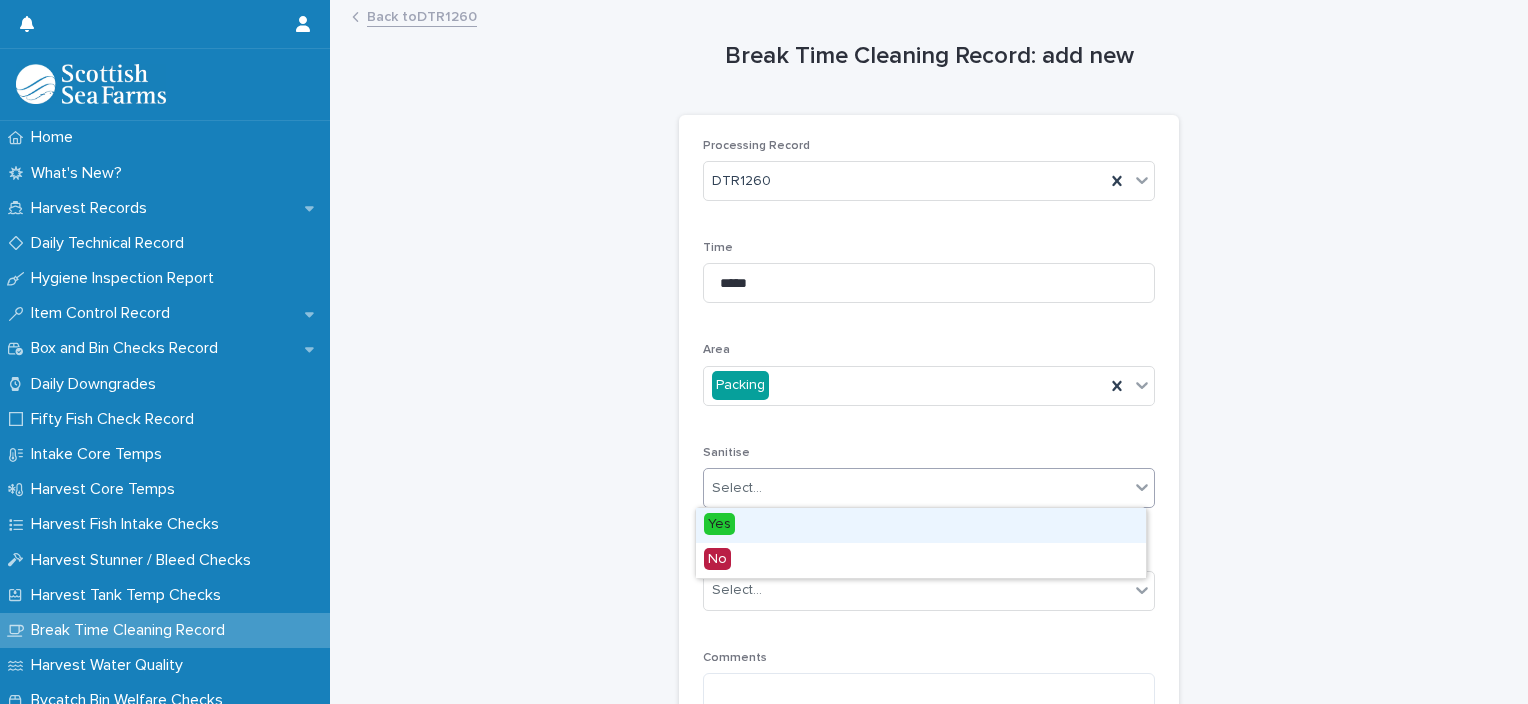 click on "Yes" at bounding box center (921, 525) 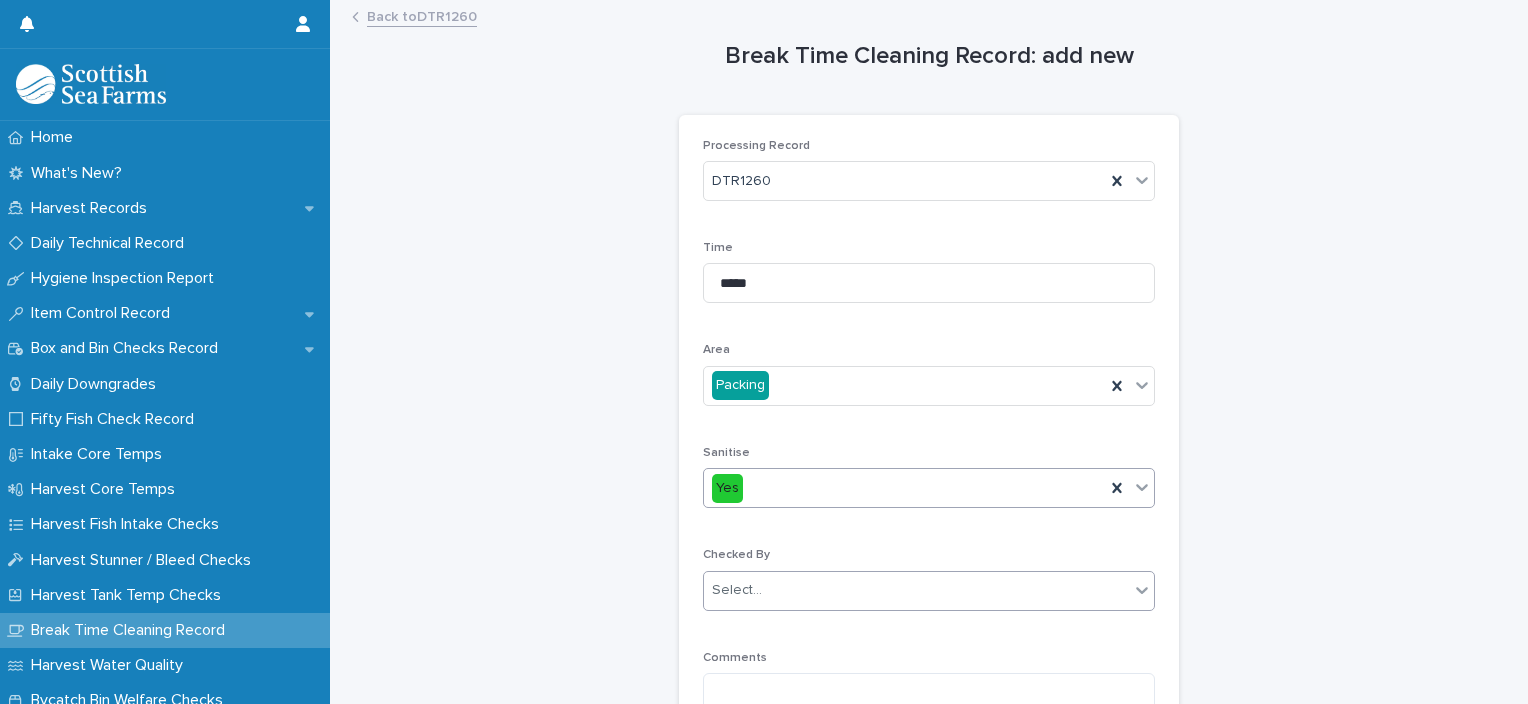 click on "Select..." at bounding box center (929, 591) 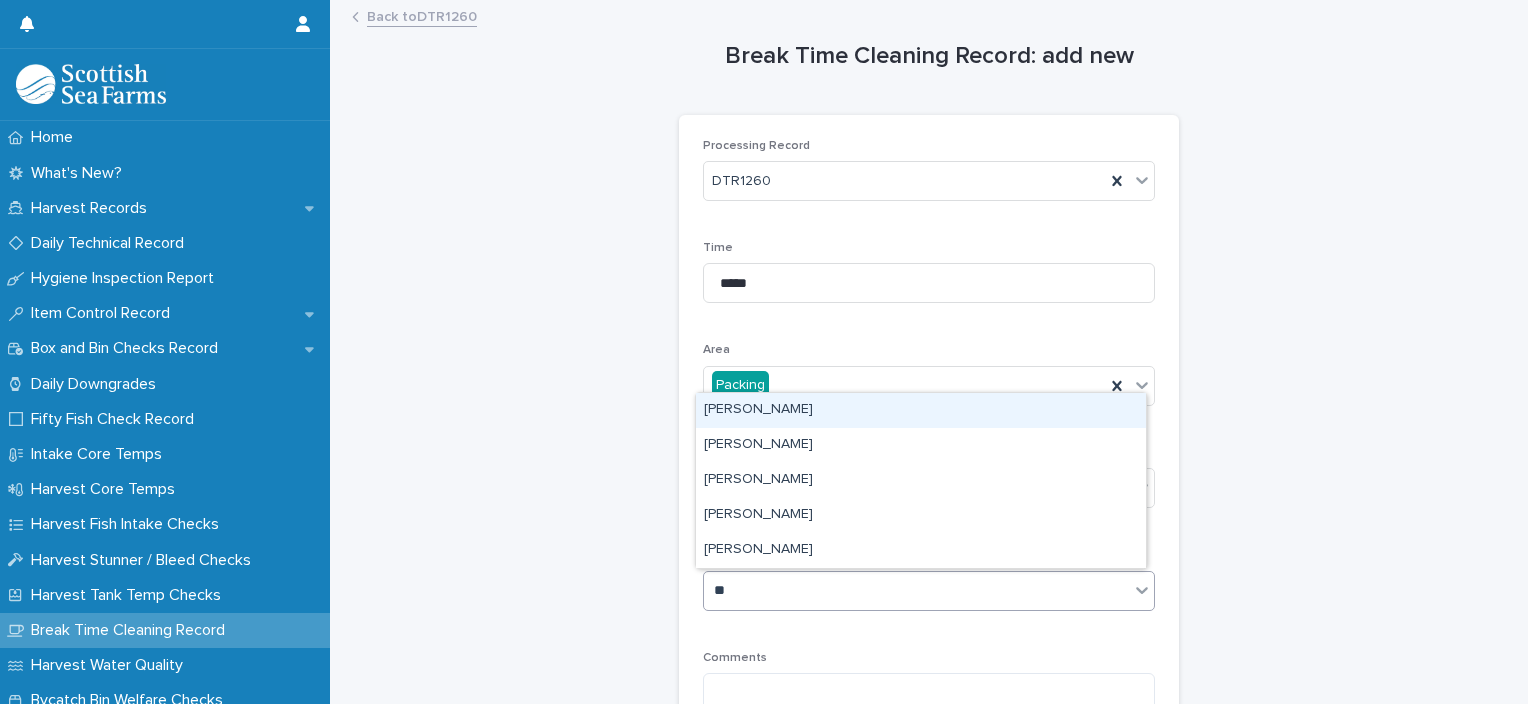 type on "***" 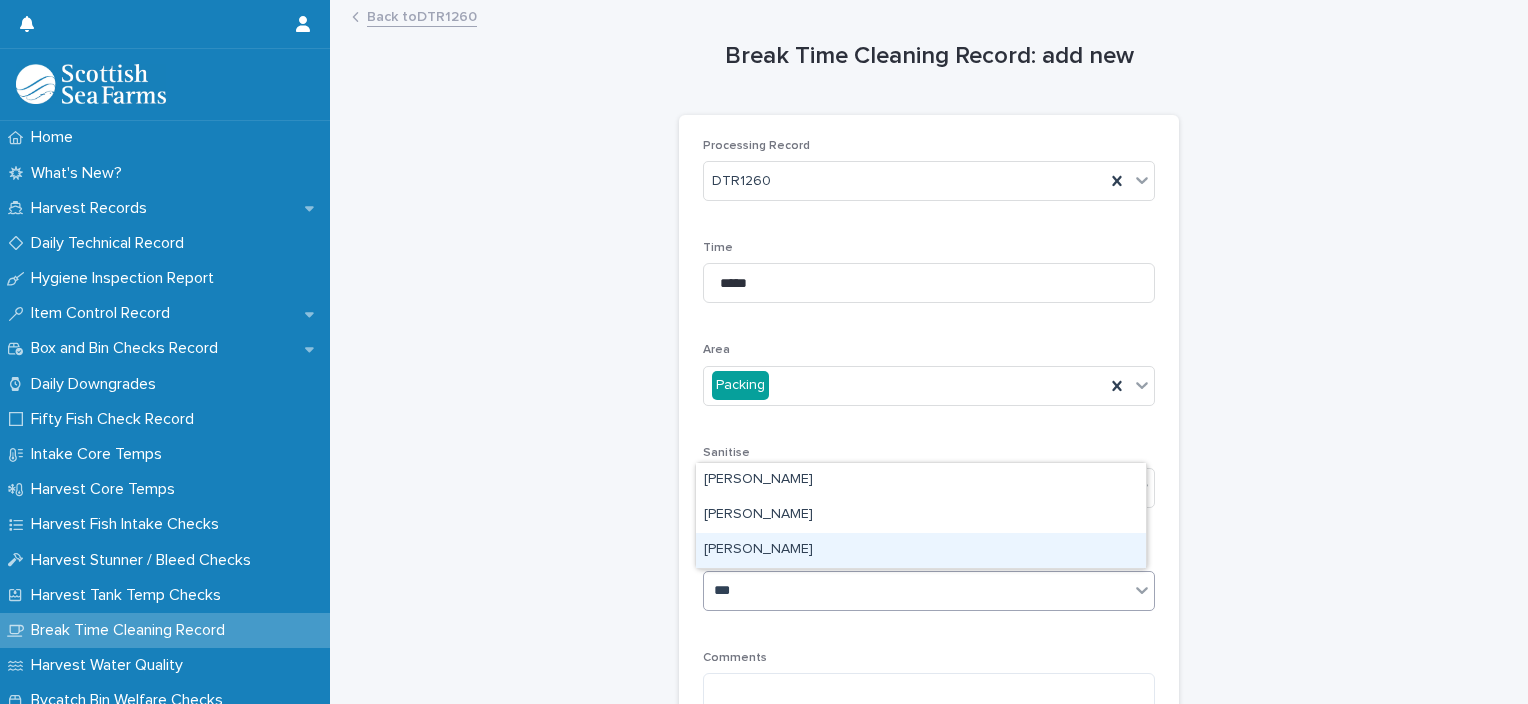 click on "[PERSON_NAME]" at bounding box center [921, 550] 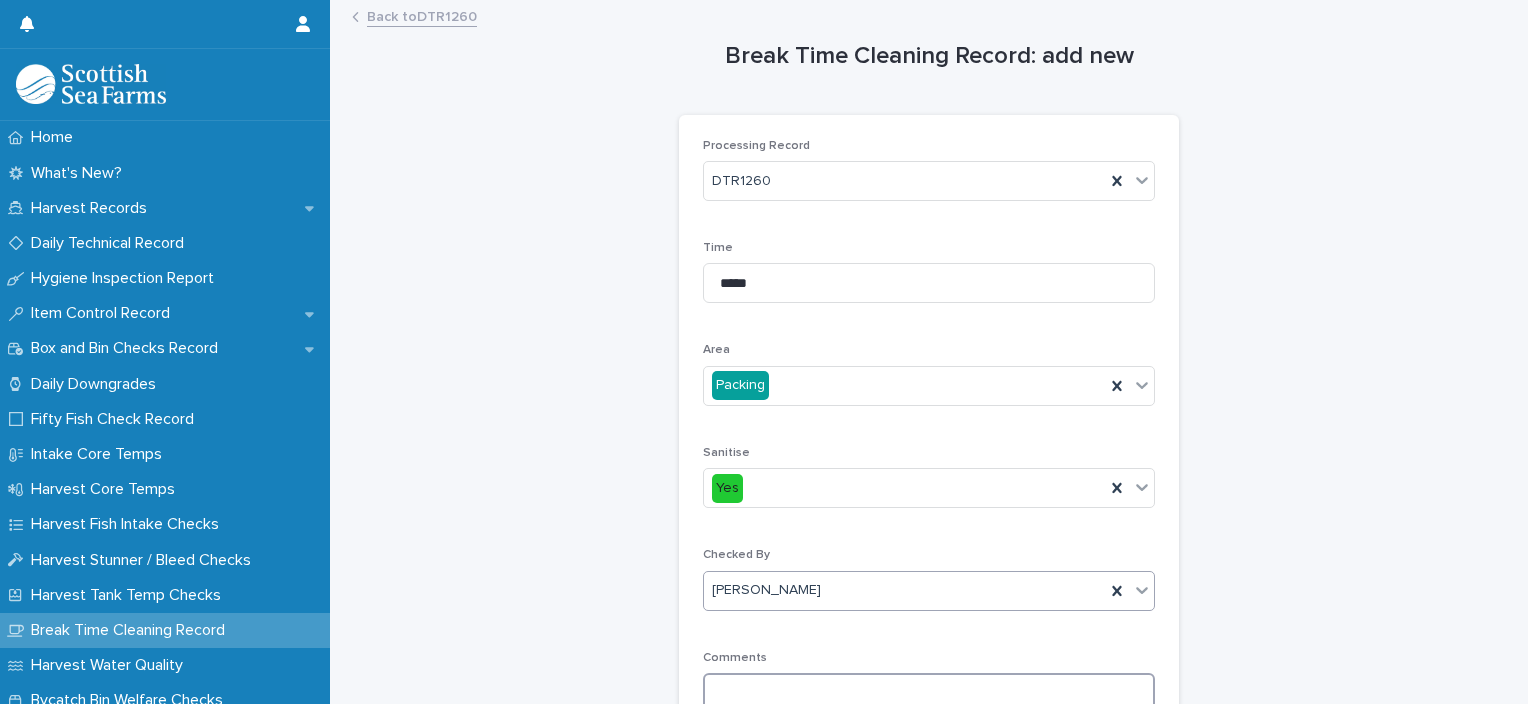 click at bounding box center (929, 694) 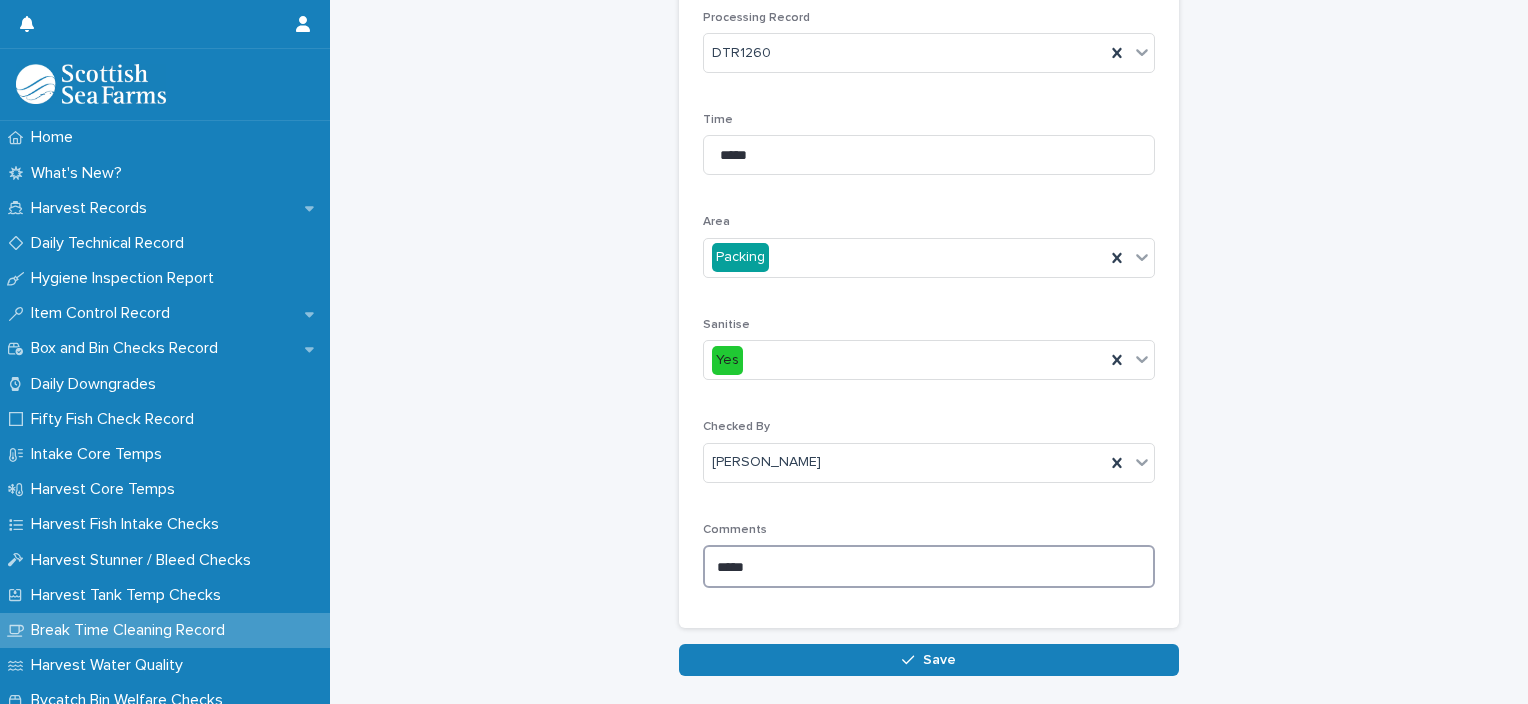 scroll, scrollTop: 212, scrollLeft: 0, axis: vertical 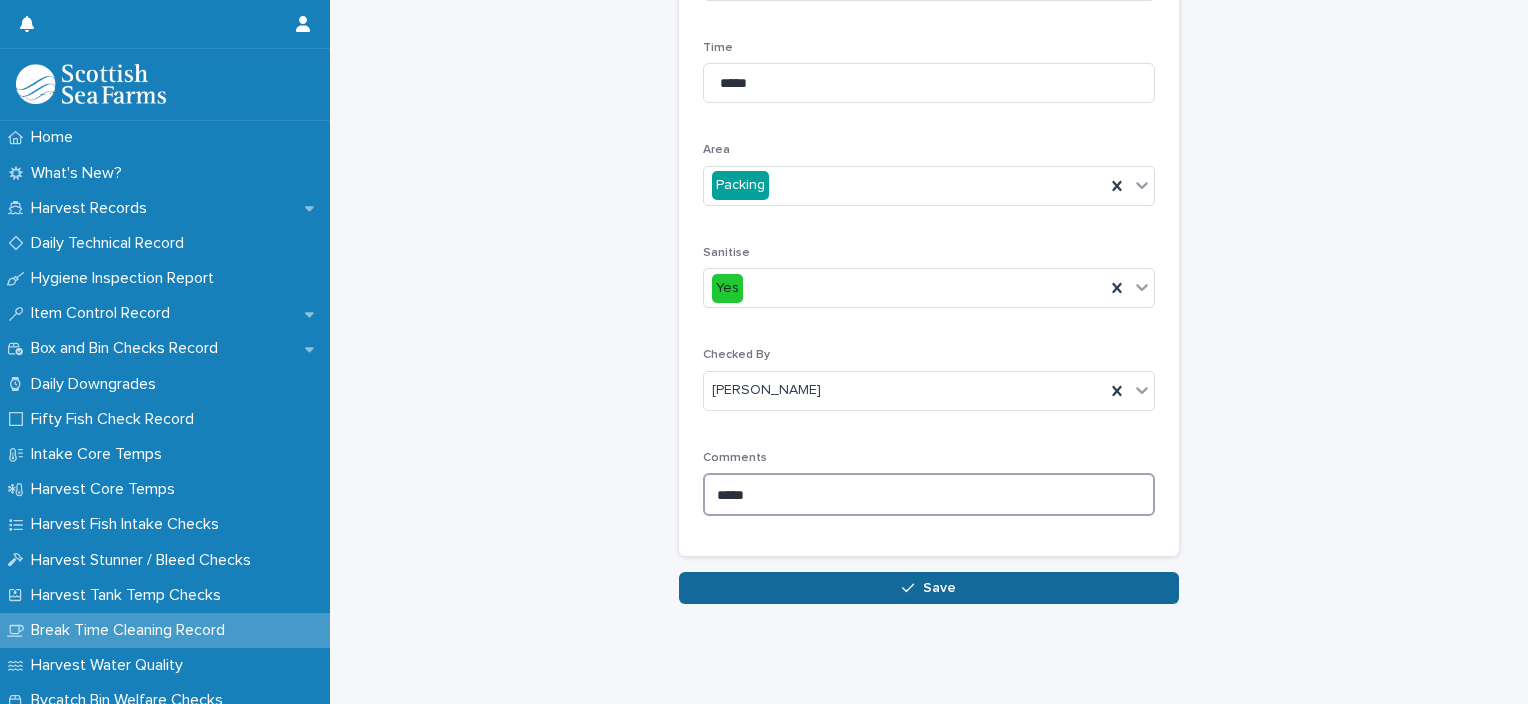 type on "*****" 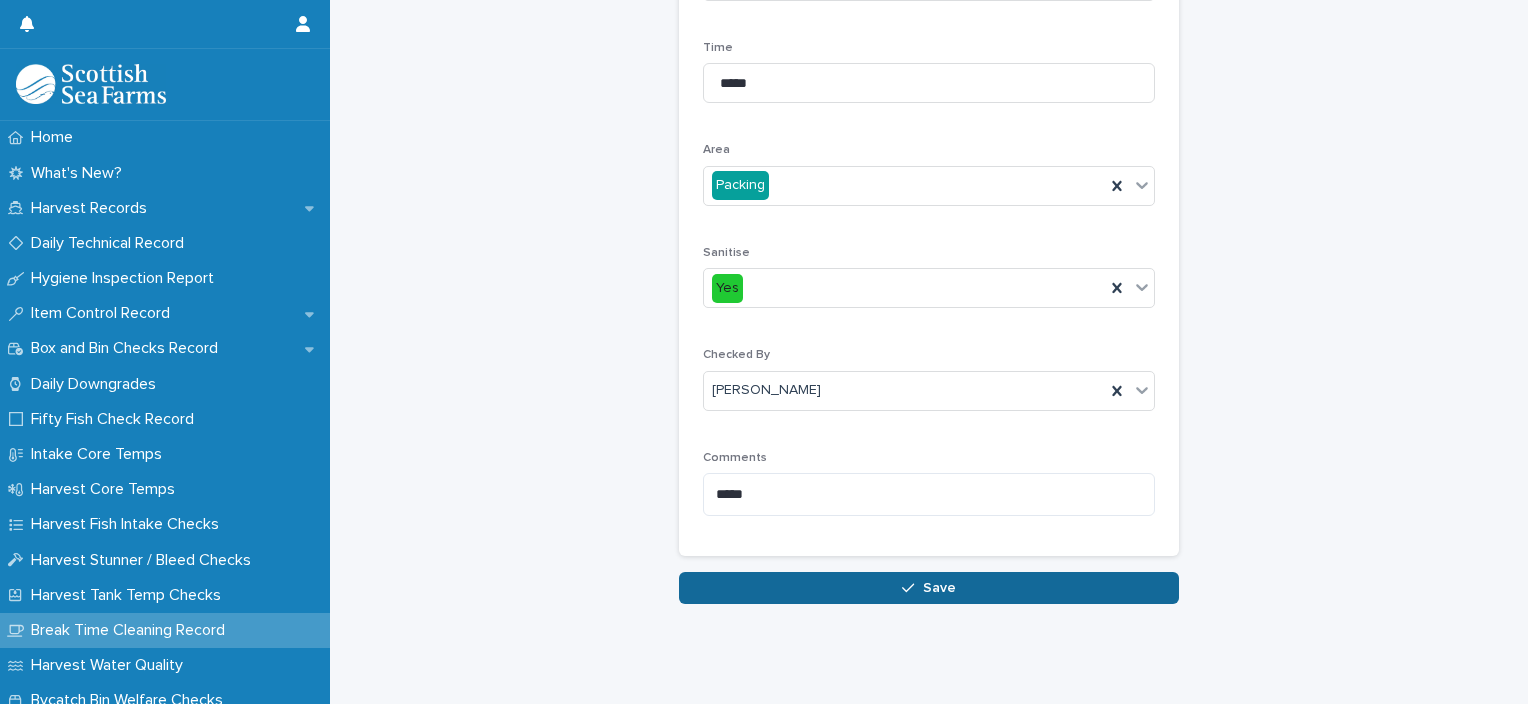 click on "Save" at bounding box center [929, 588] 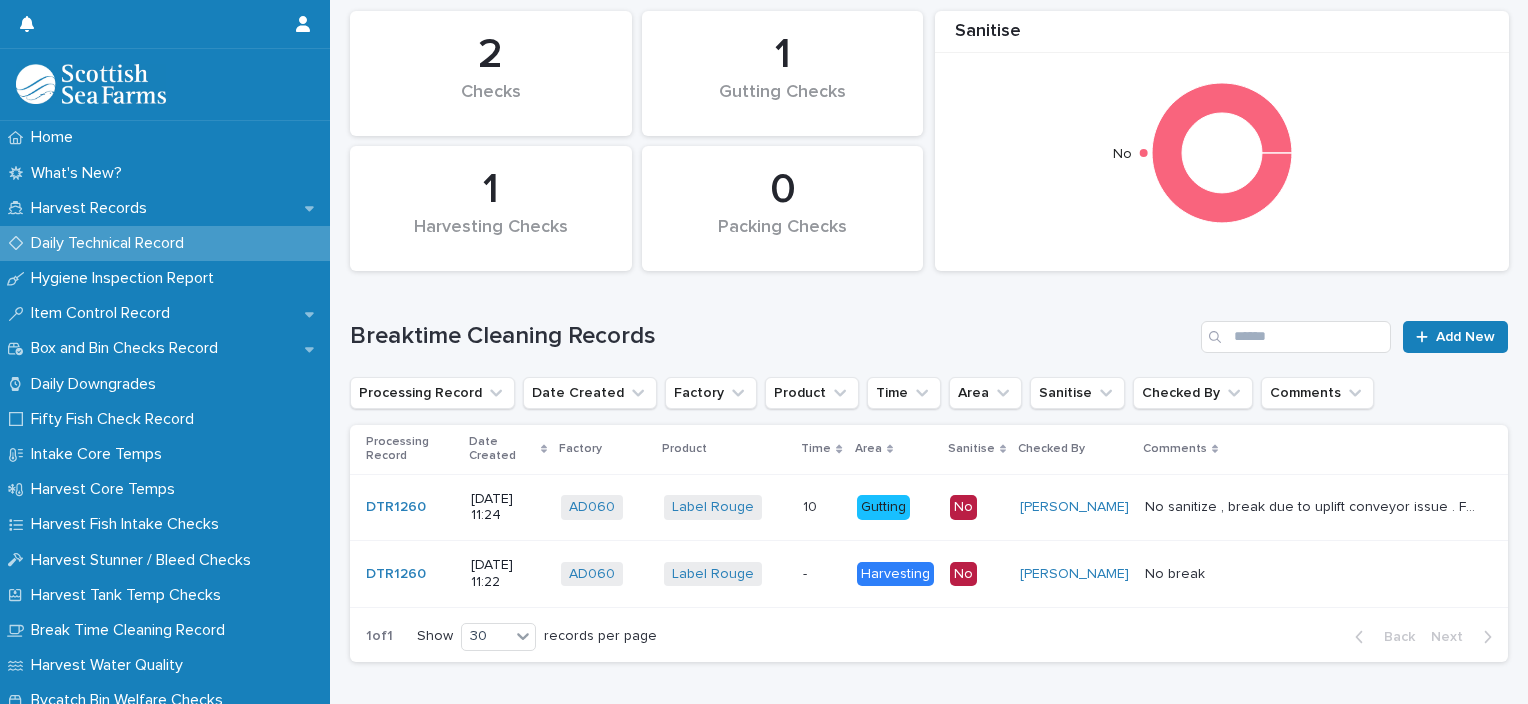 scroll, scrollTop: 0, scrollLeft: 0, axis: both 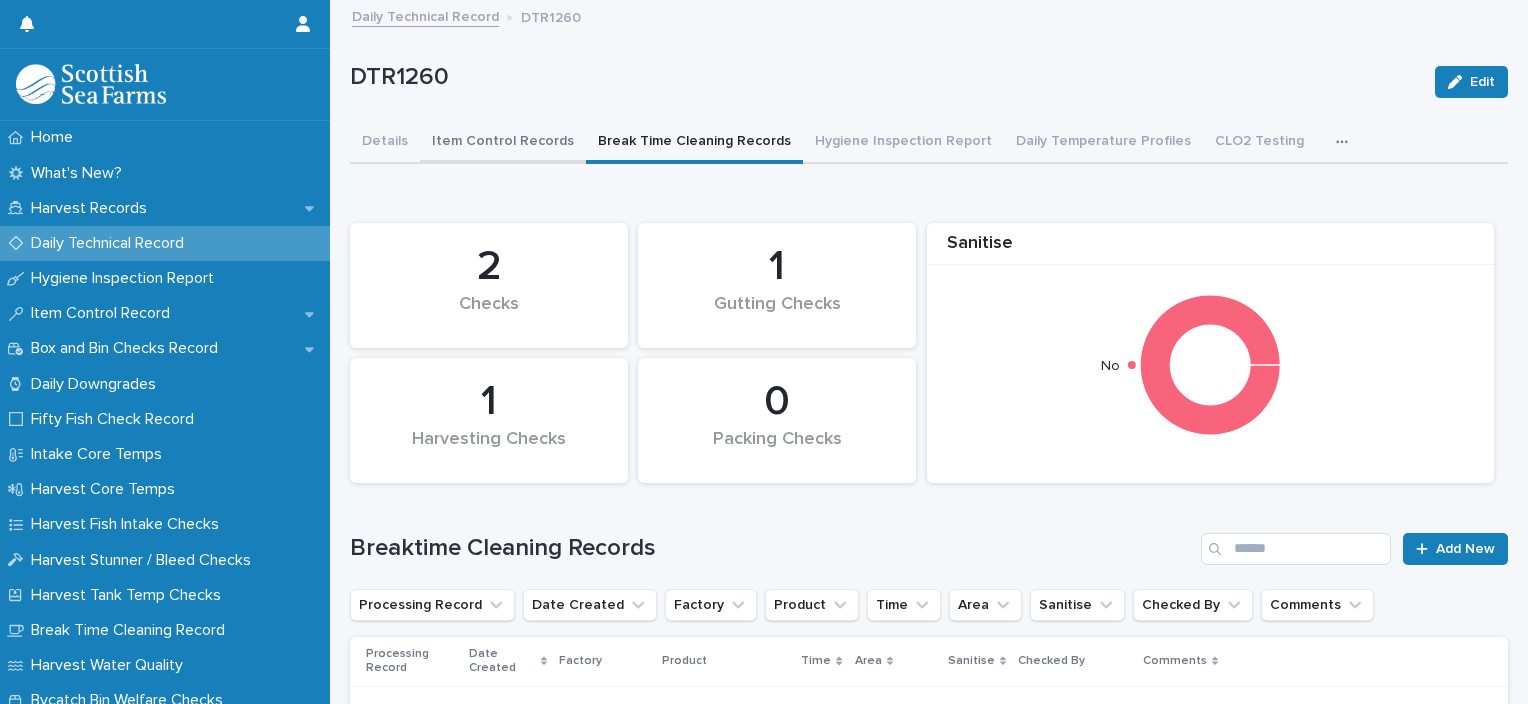click on "Item Control Records" at bounding box center (503, 143) 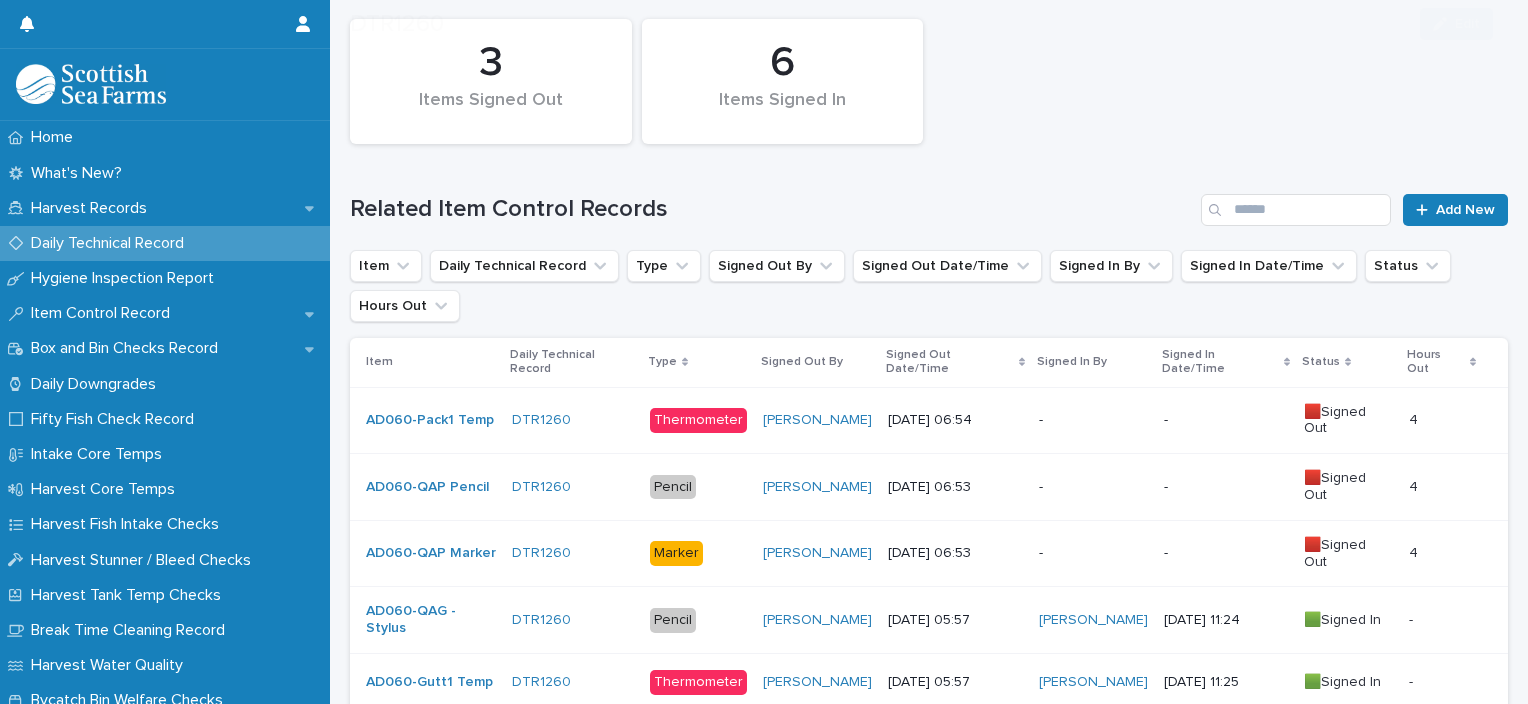 scroll, scrollTop: 265, scrollLeft: 0, axis: vertical 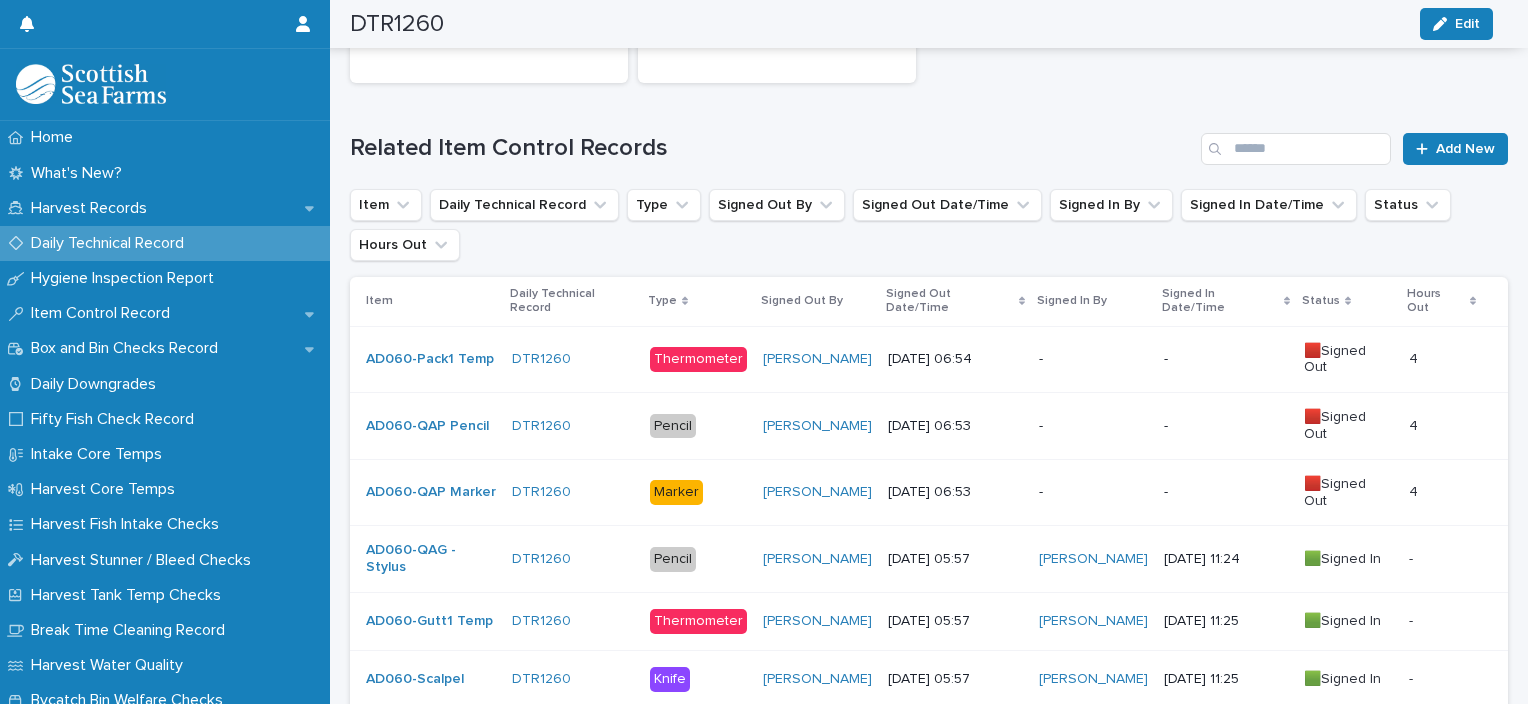 click on "-" at bounding box center [1093, 492] 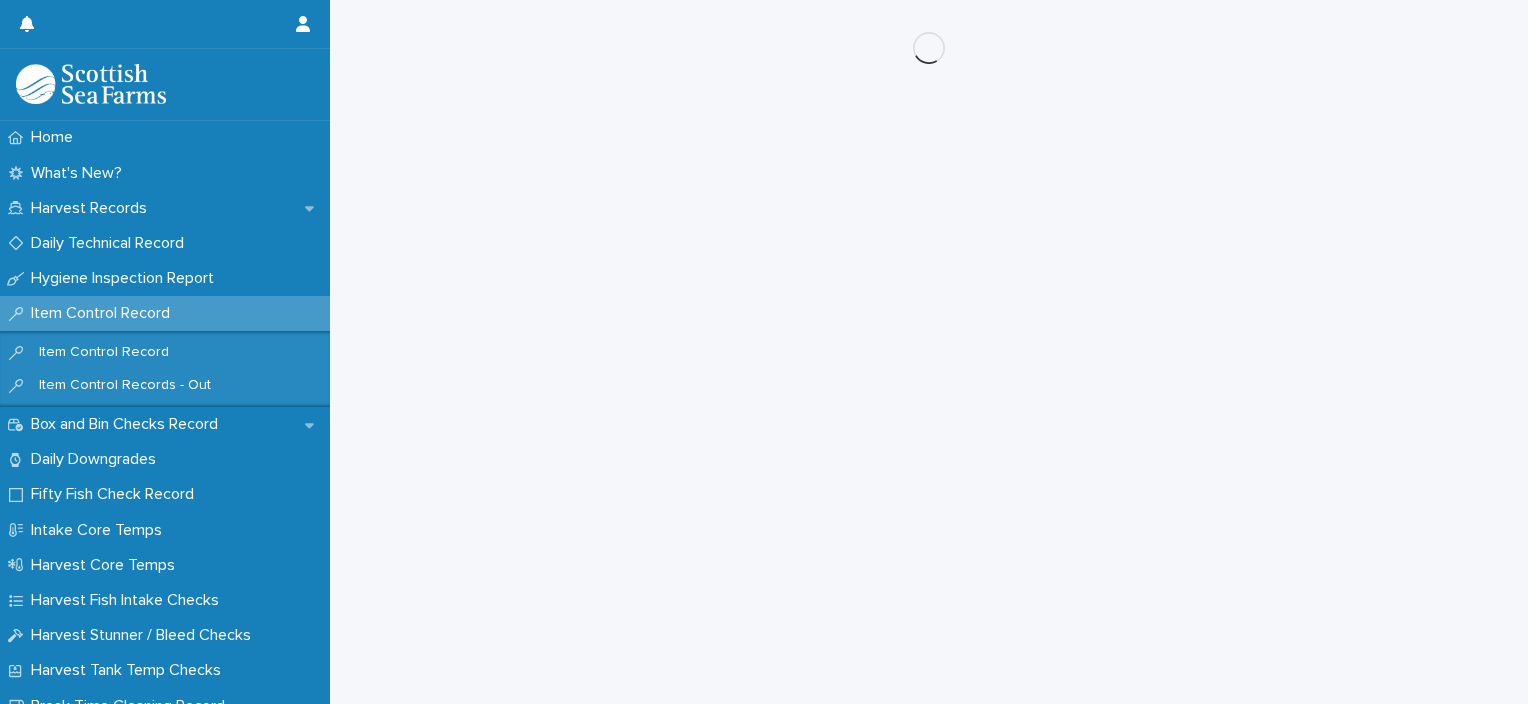 scroll, scrollTop: 0, scrollLeft: 0, axis: both 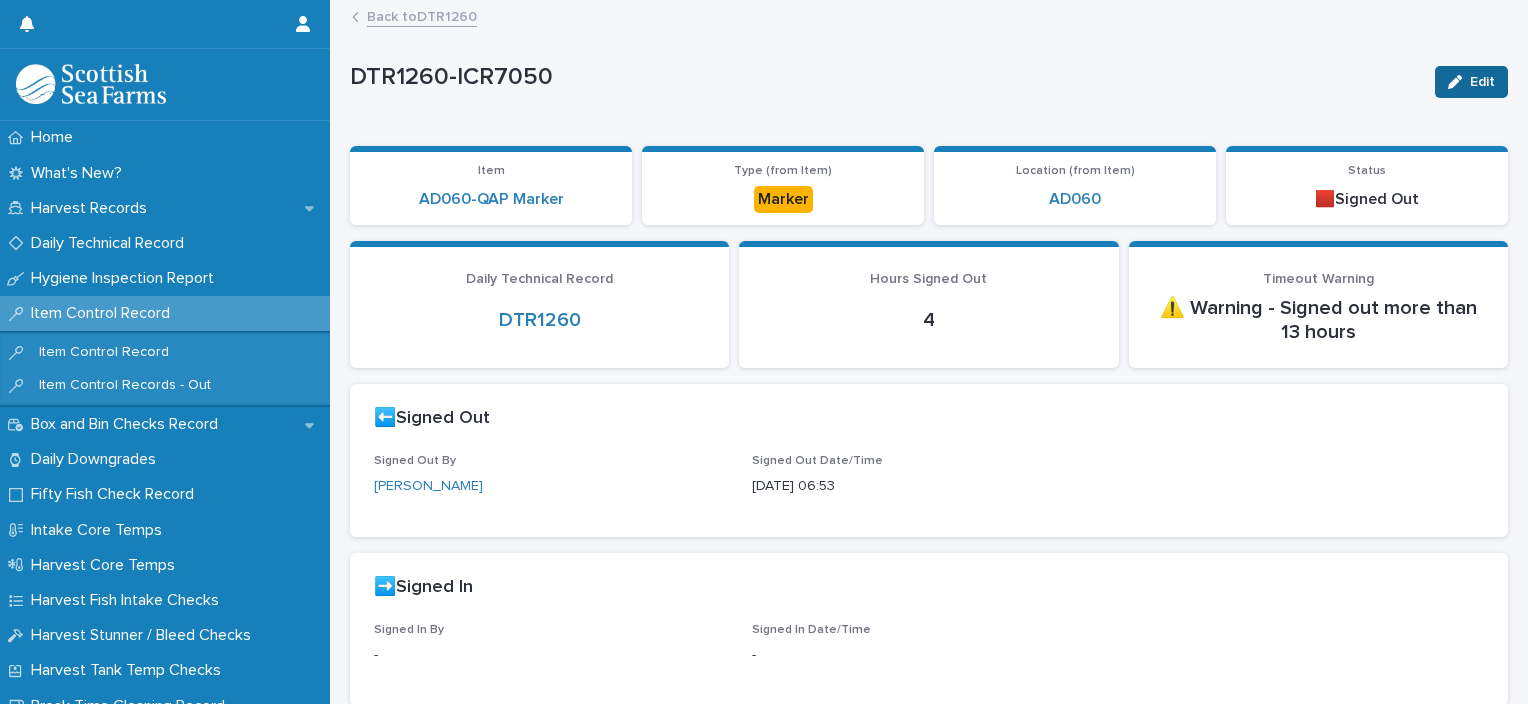 click on "Edit" at bounding box center [1471, 82] 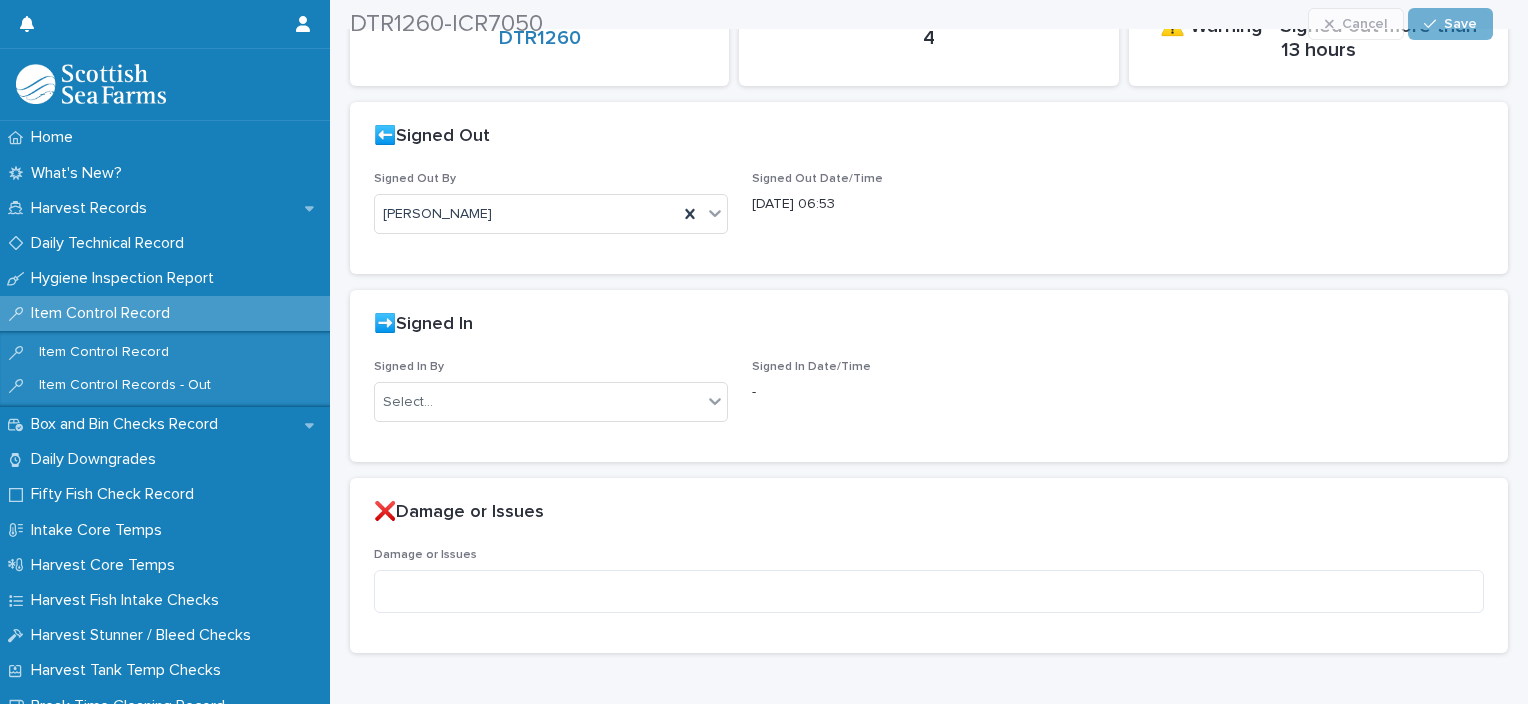 scroll, scrollTop: 304, scrollLeft: 0, axis: vertical 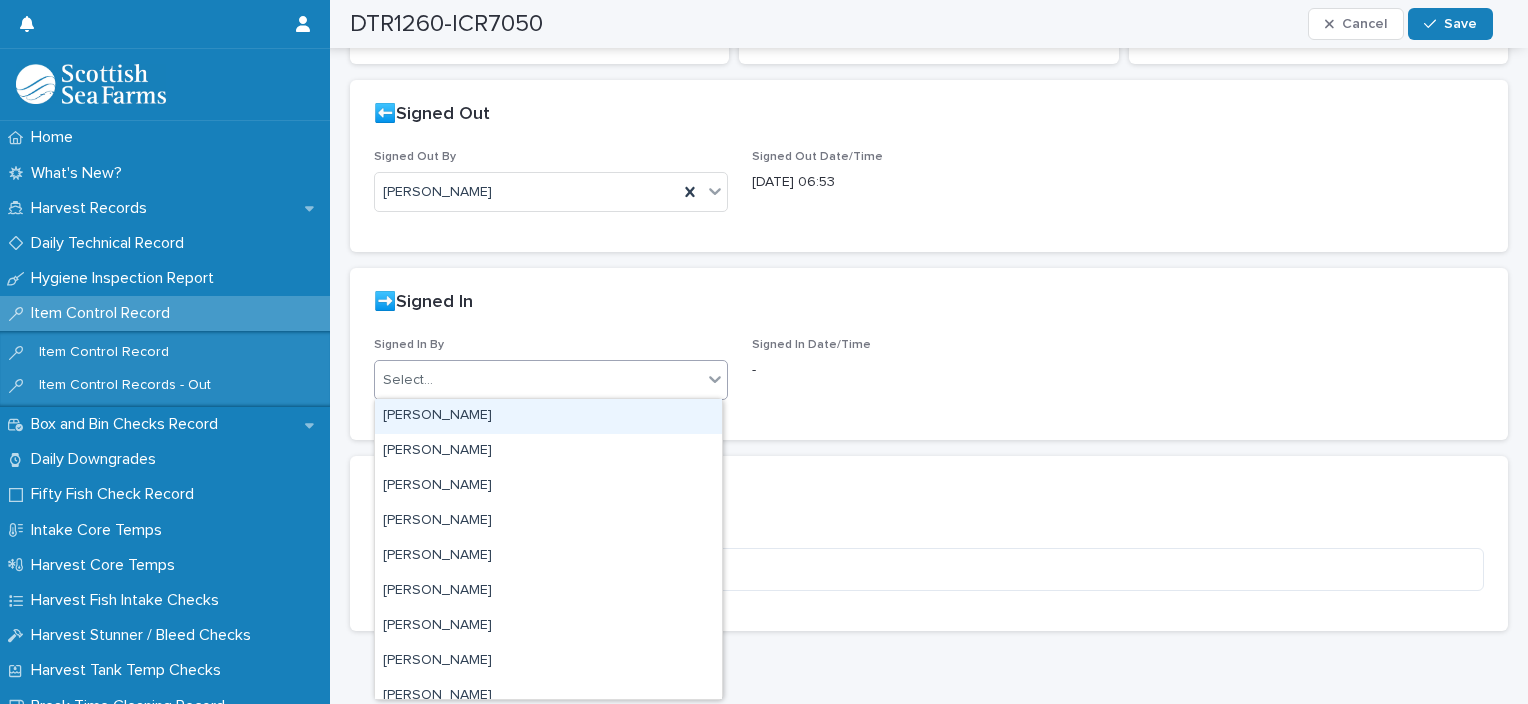 click on "Select..." at bounding box center (538, 380) 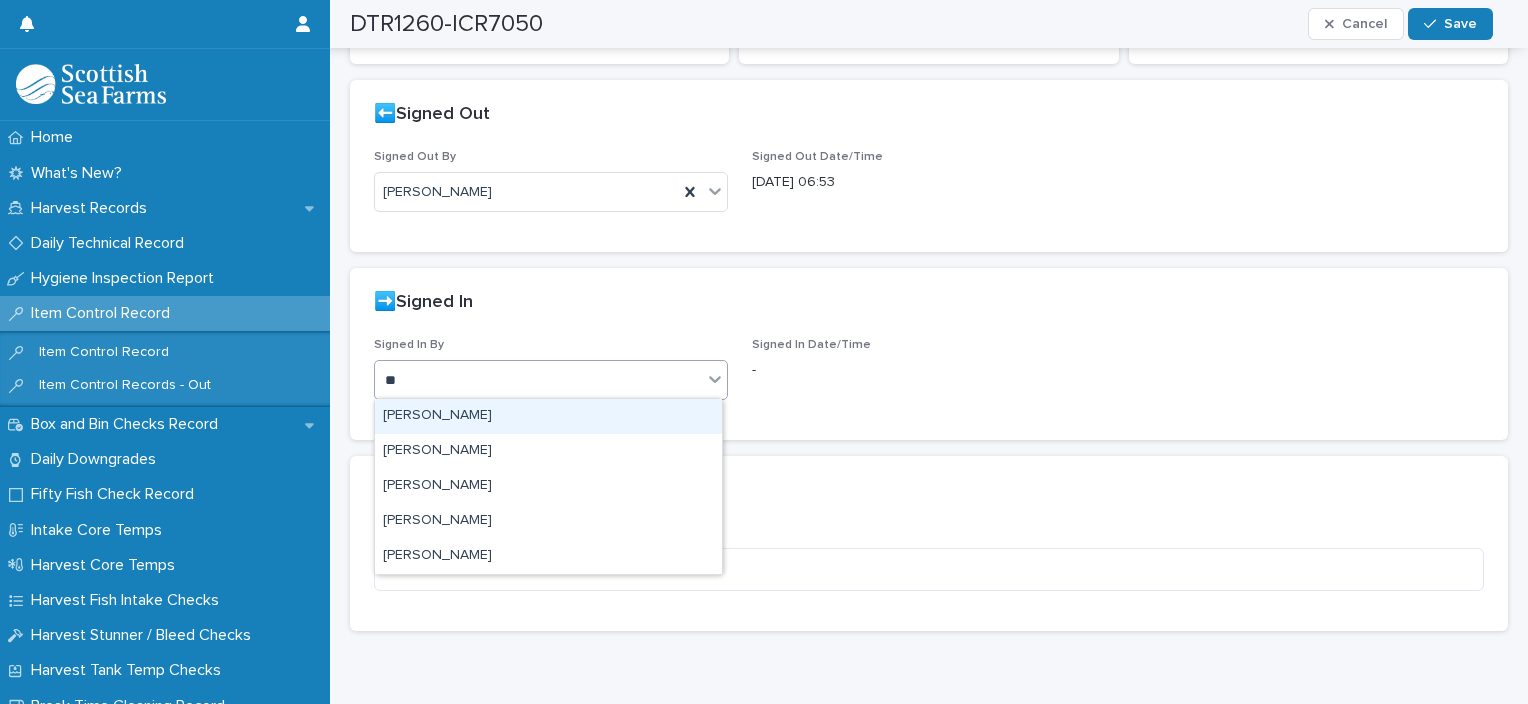 type on "***" 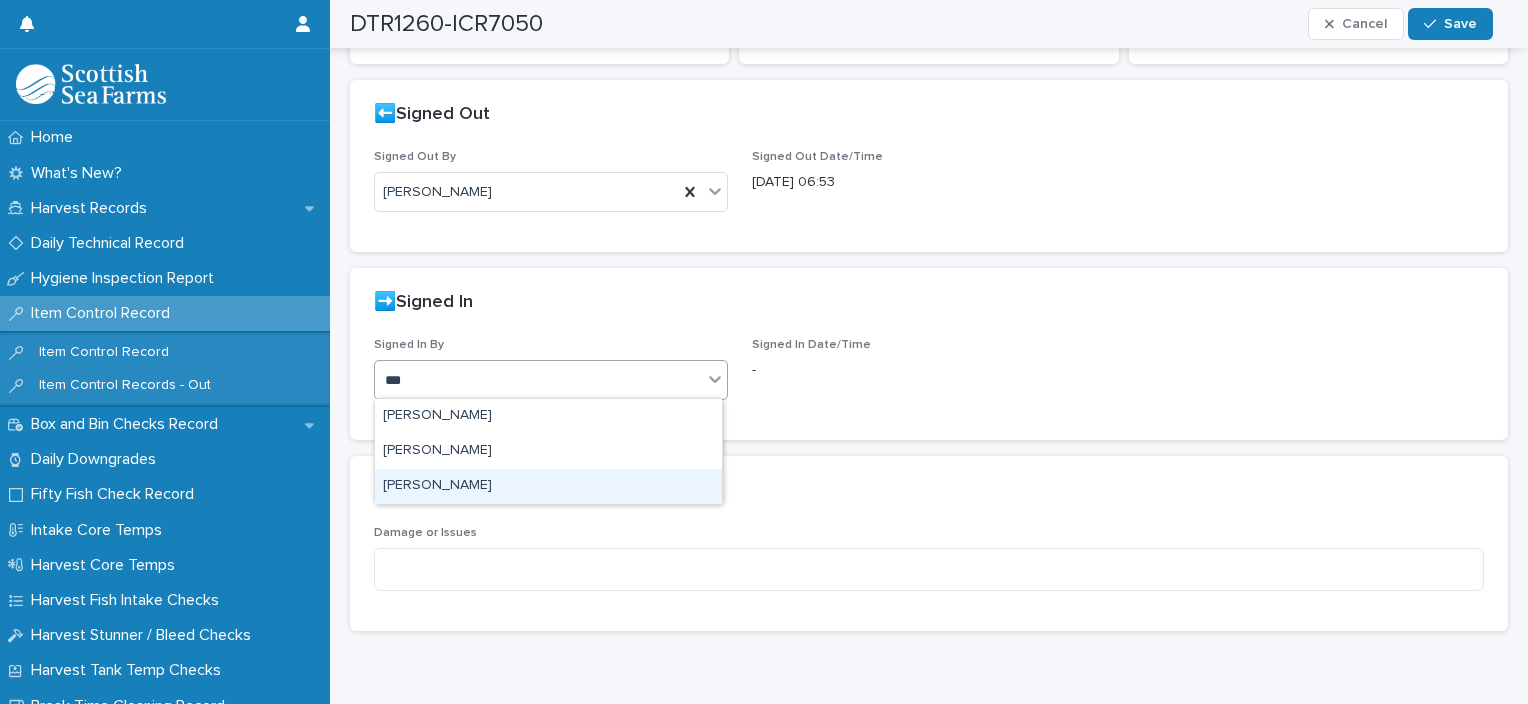 click on "[PERSON_NAME]" at bounding box center [548, 486] 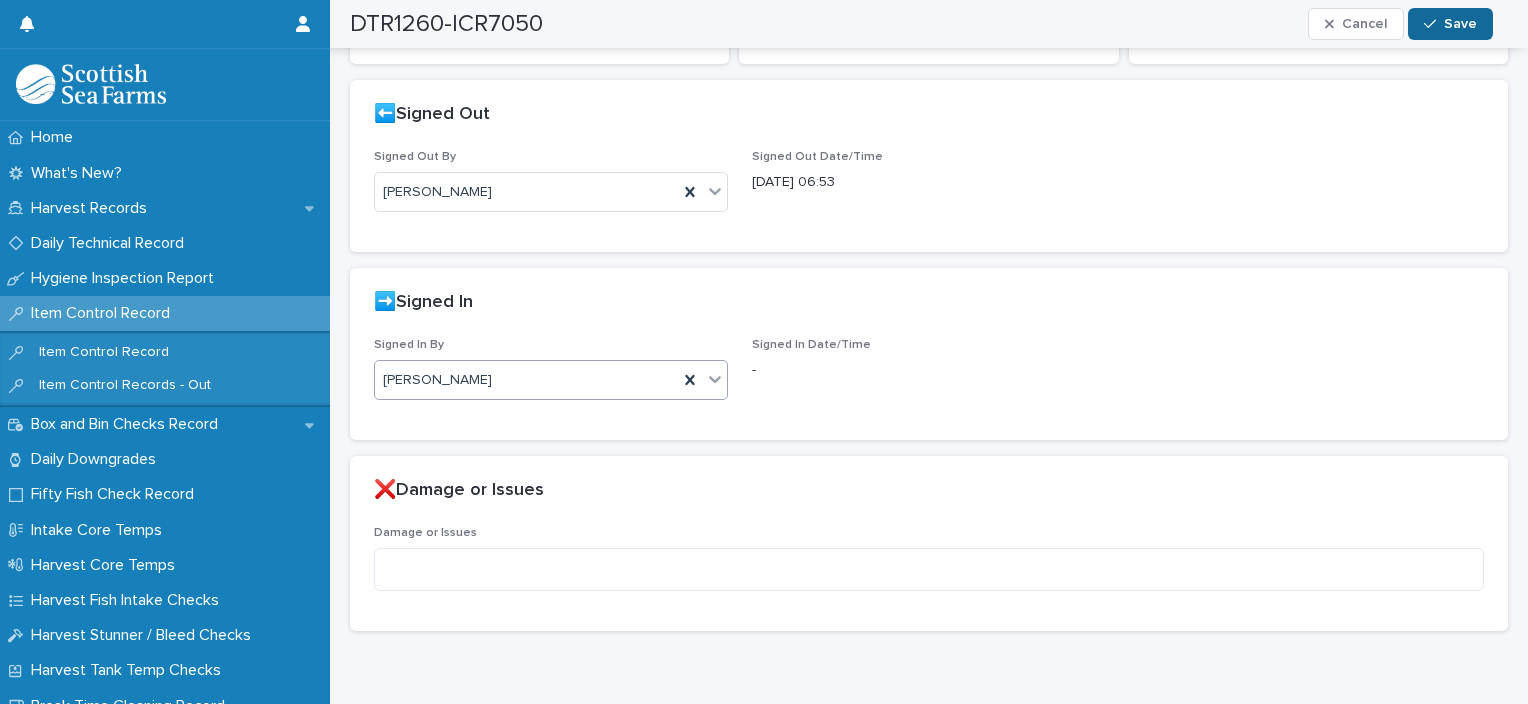 click on "Save" at bounding box center (1450, 24) 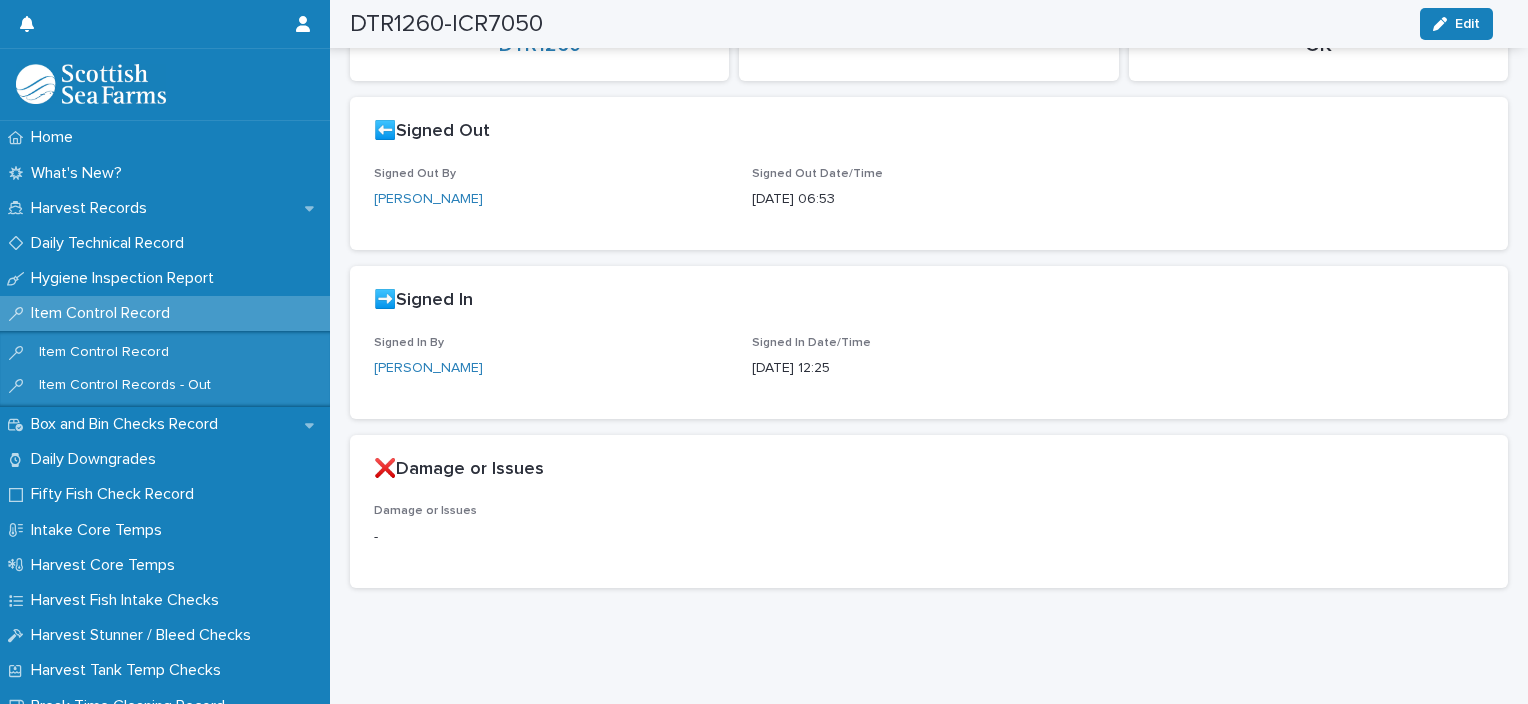 scroll, scrollTop: 262, scrollLeft: 0, axis: vertical 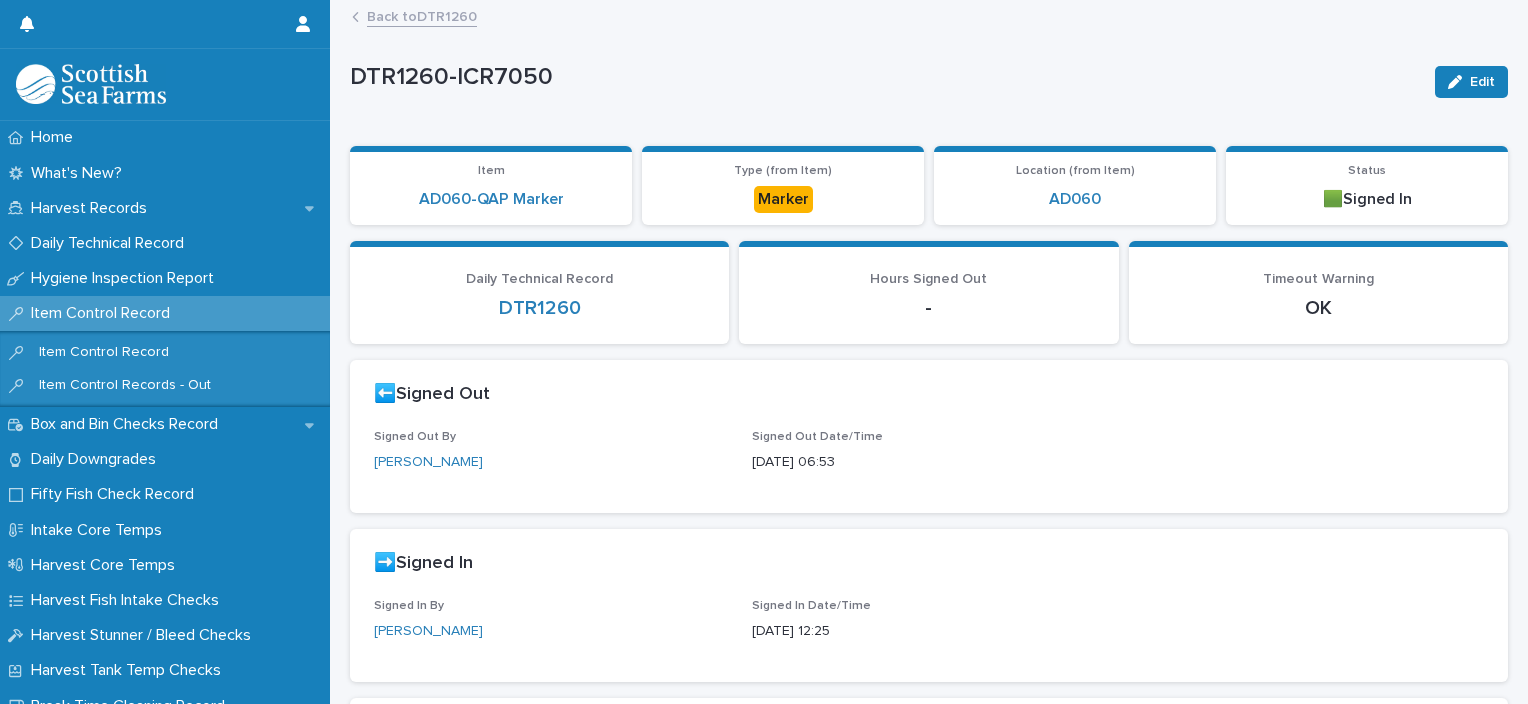 click on "Back to  DTR1260" at bounding box center [422, 15] 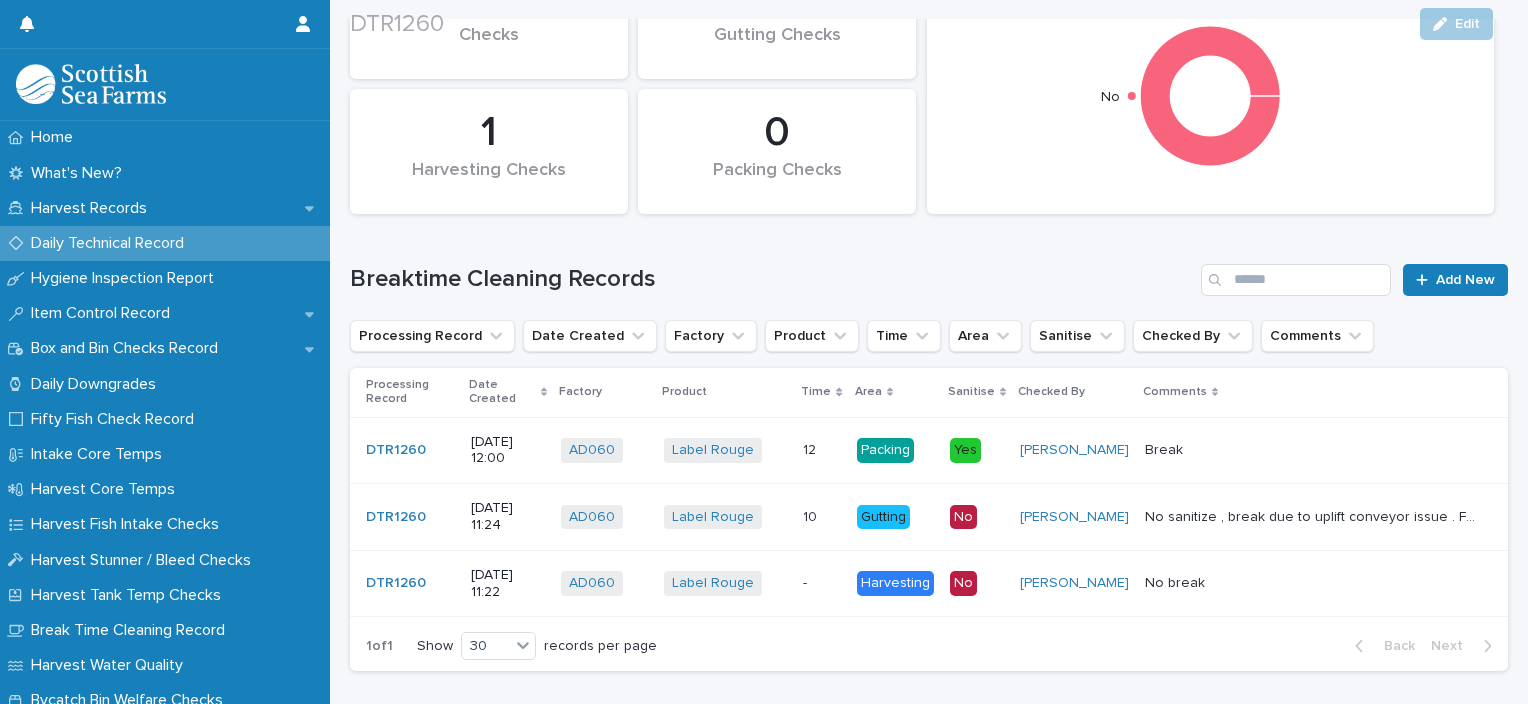 scroll, scrollTop: 272, scrollLeft: 0, axis: vertical 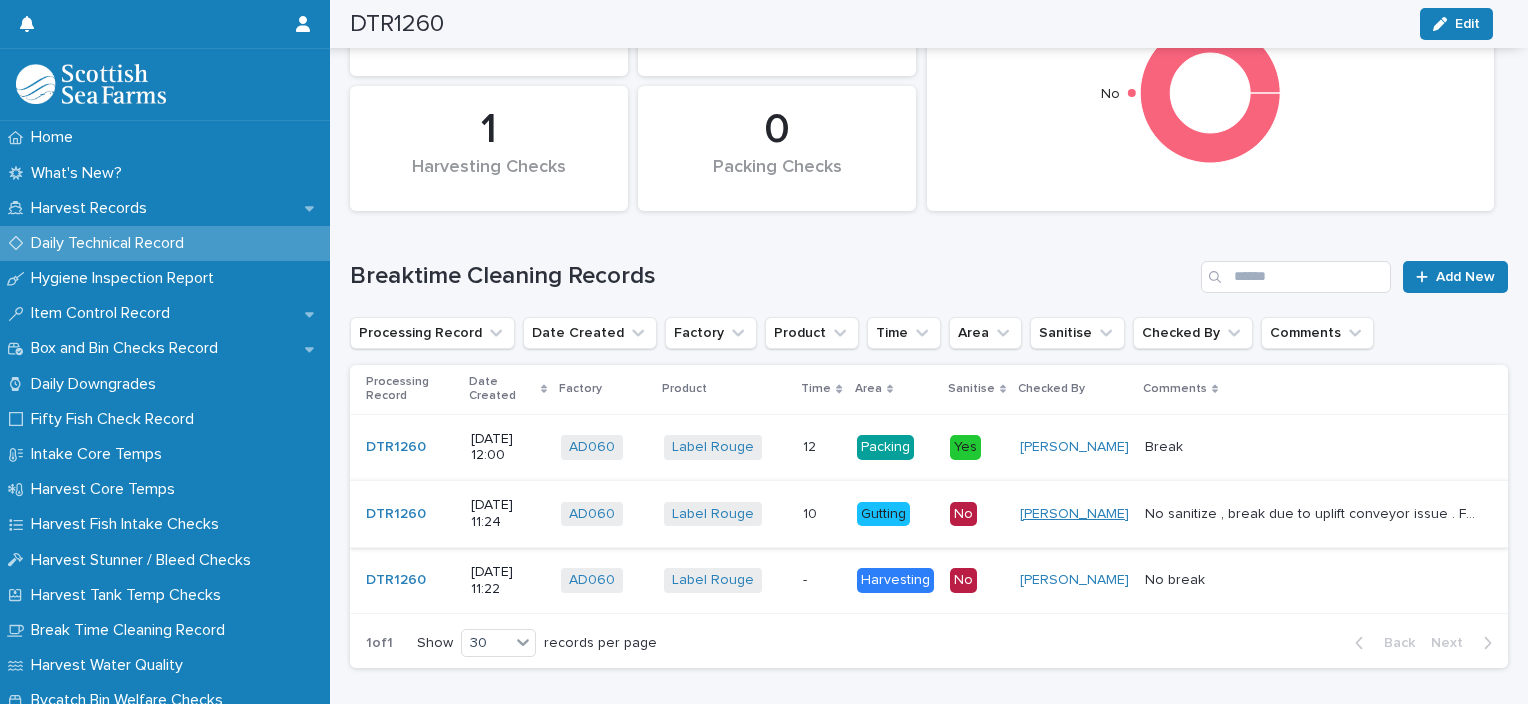 click on "[PERSON_NAME]" at bounding box center [1074, 514] 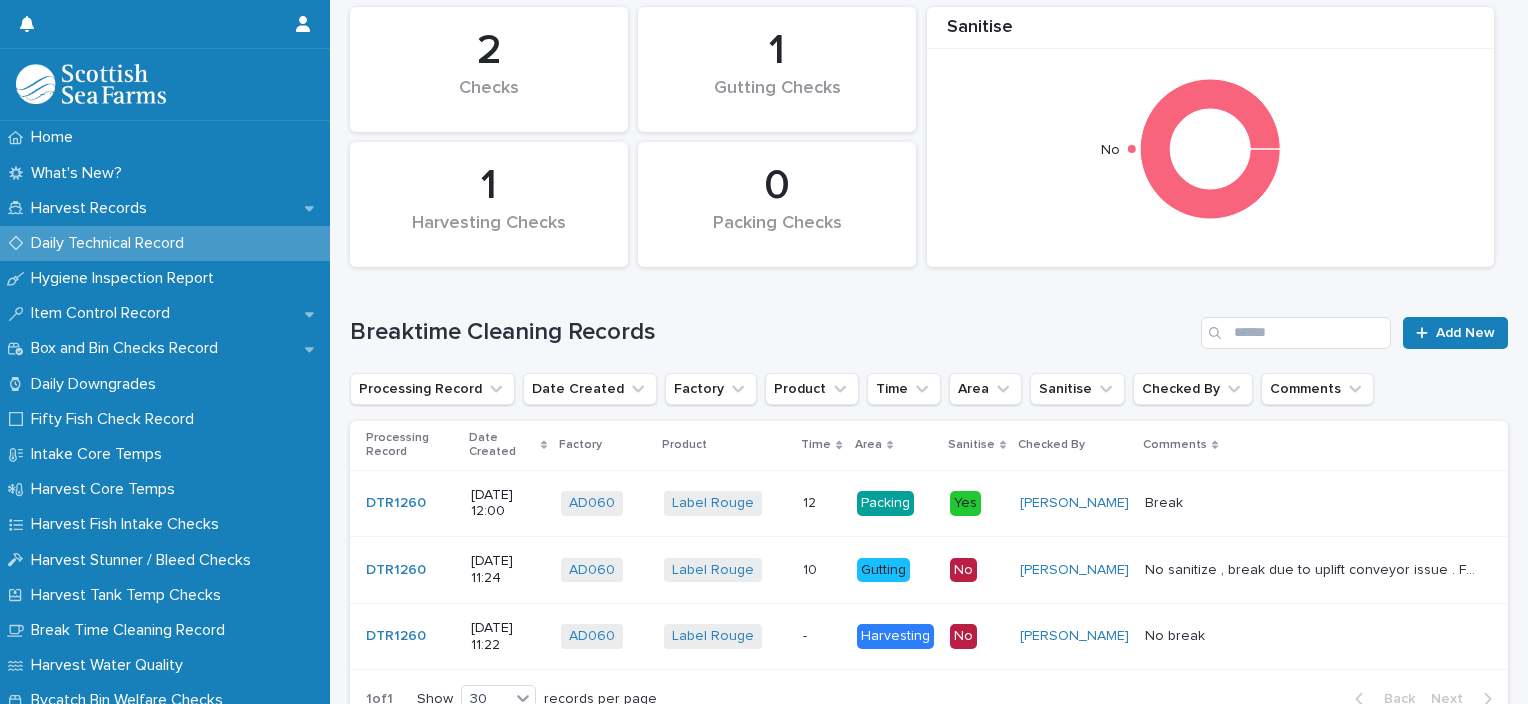 scroll, scrollTop: 220, scrollLeft: 0, axis: vertical 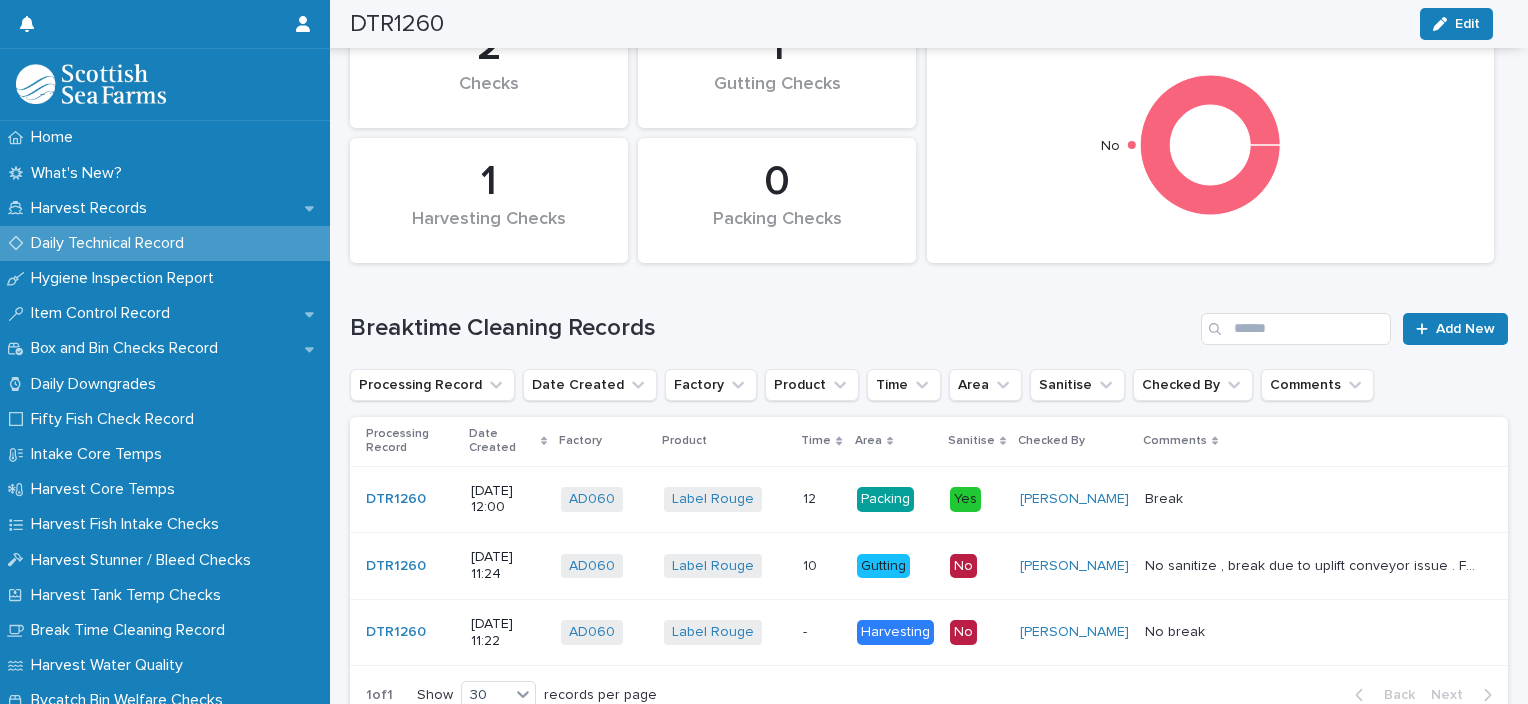 click on "Label Rouge   + 0" at bounding box center [725, 566] 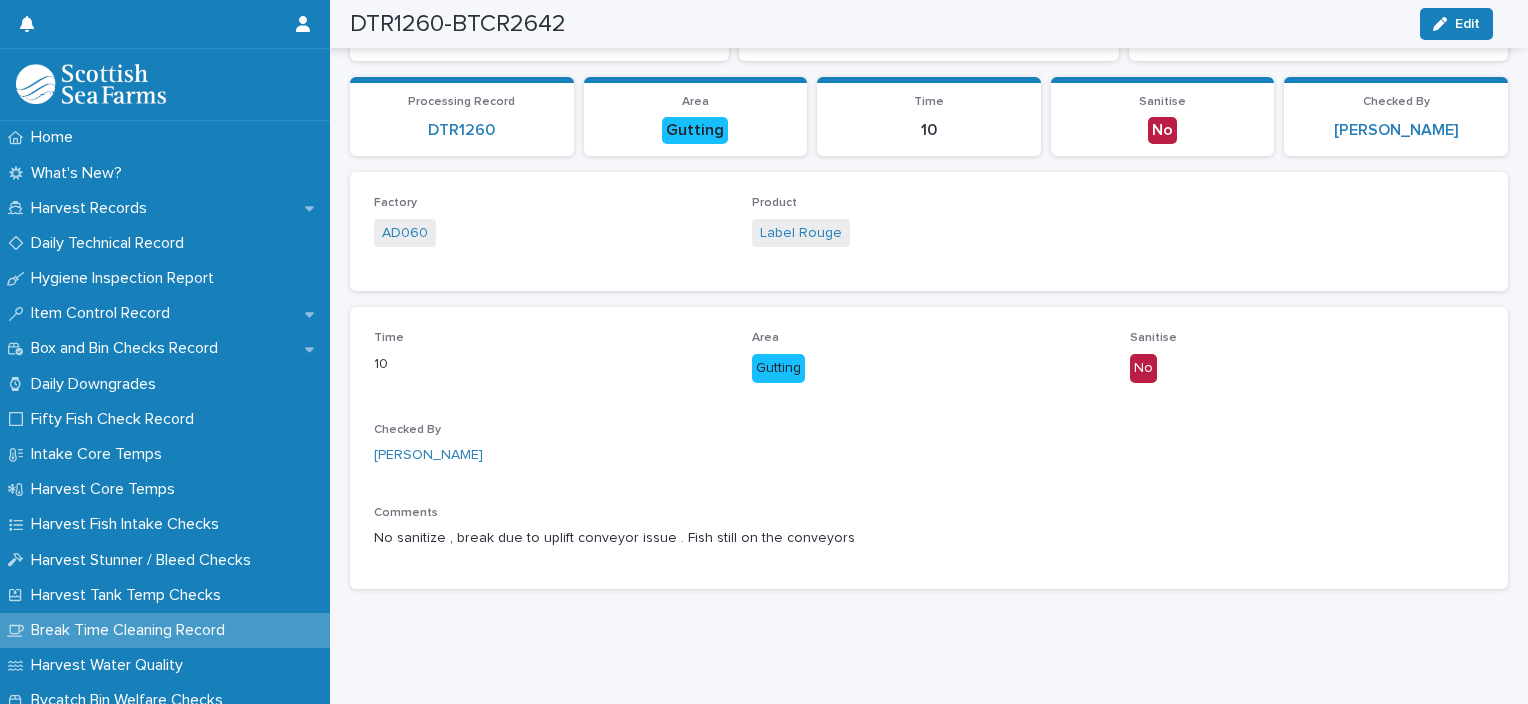 scroll, scrollTop: 0, scrollLeft: 0, axis: both 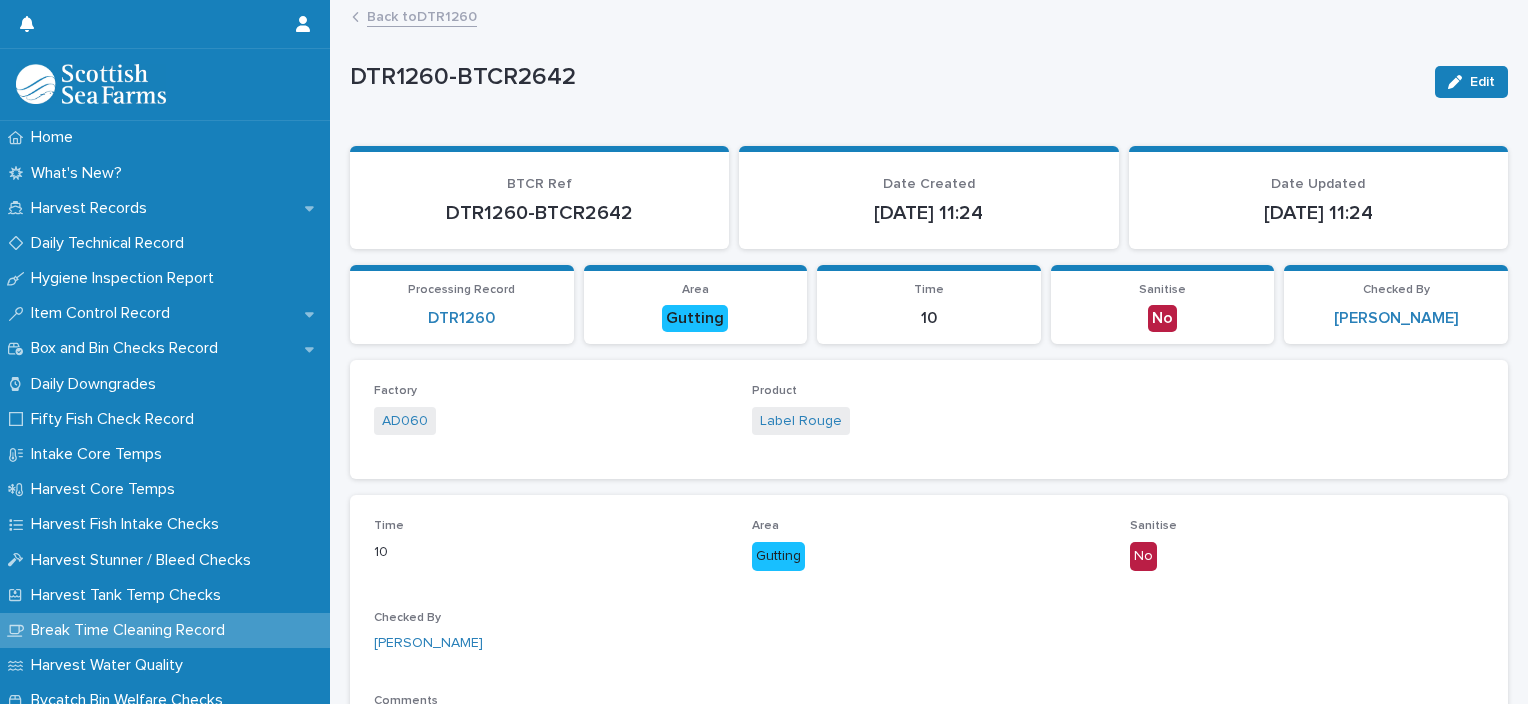 click on "Back to  DTR1260" at bounding box center [422, 15] 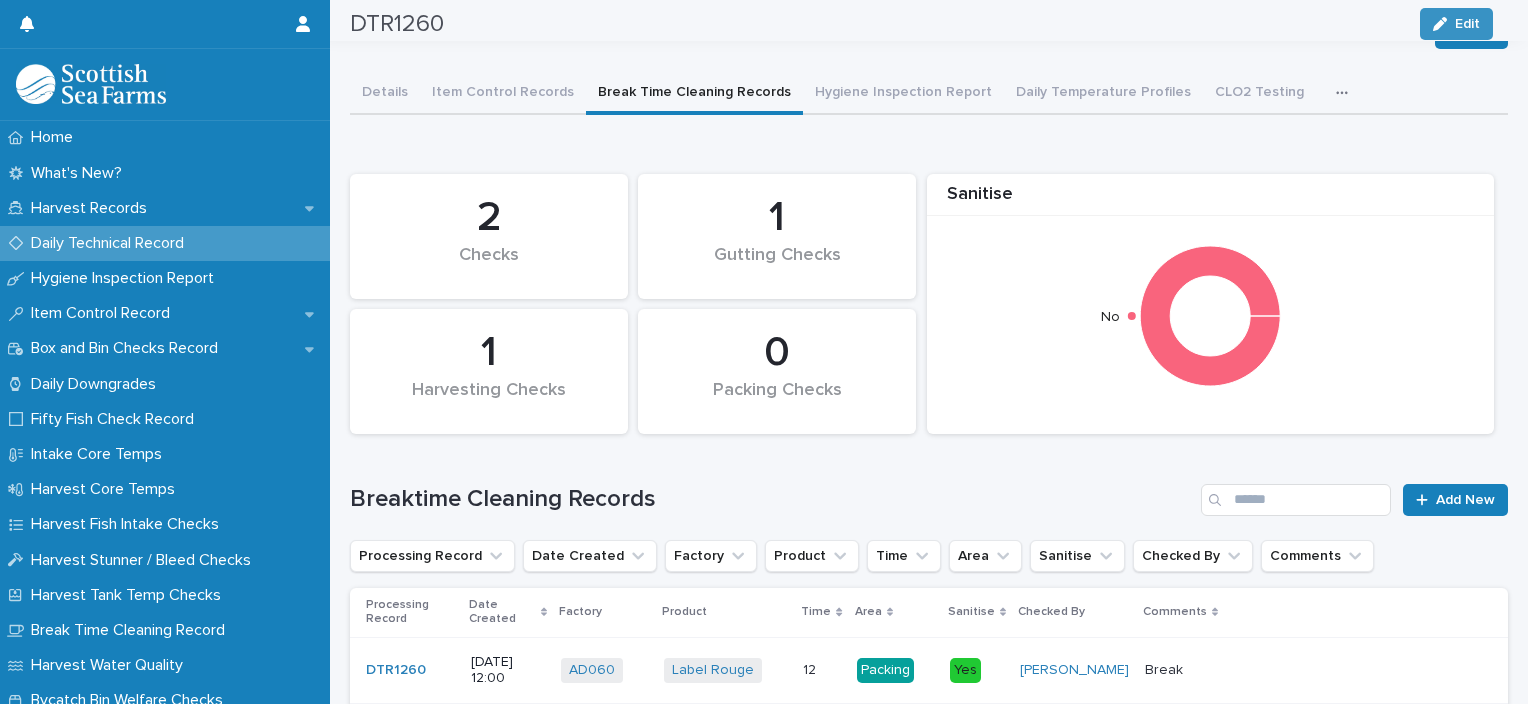 scroll, scrollTop: 0, scrollLeft: 0, axis: both 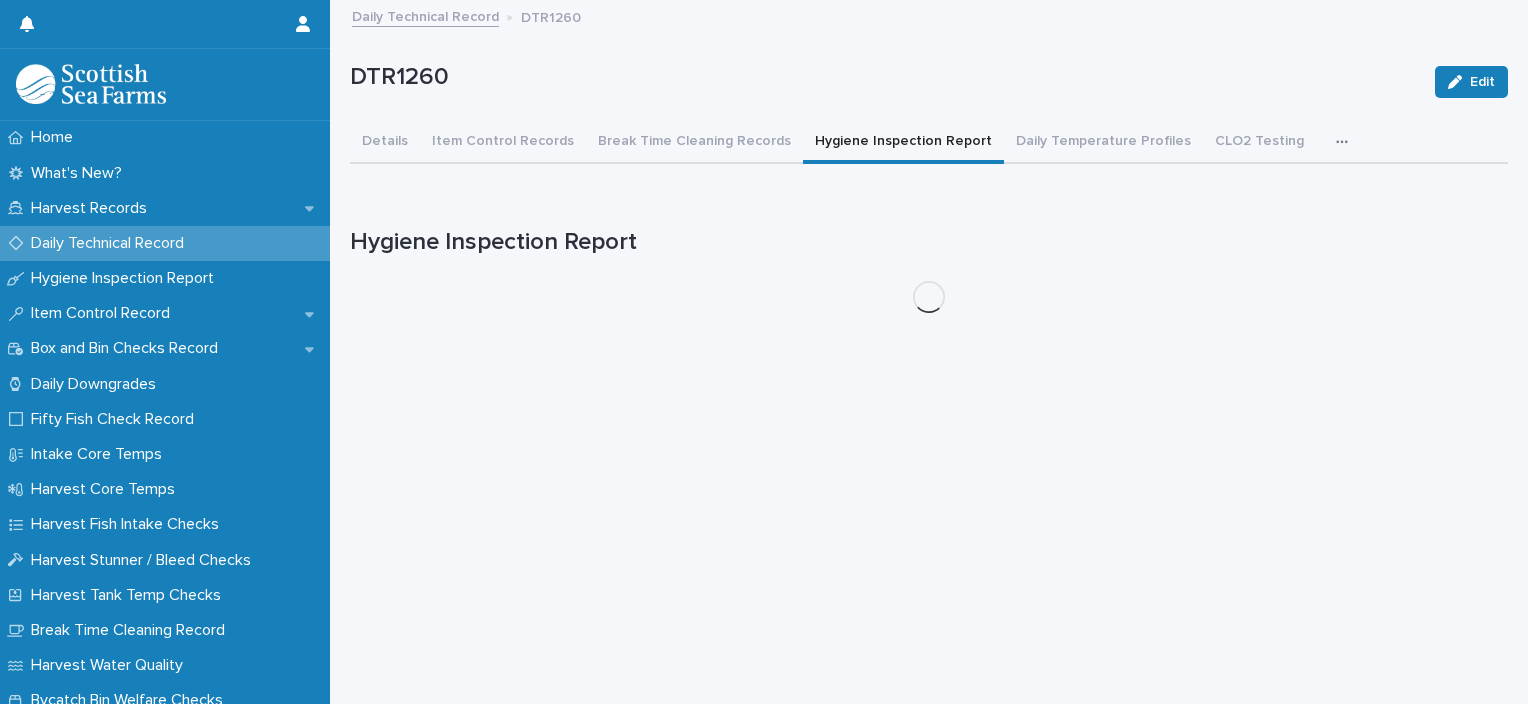 click on "Hygiene Inspection Report" at bounding box center (903, 143) 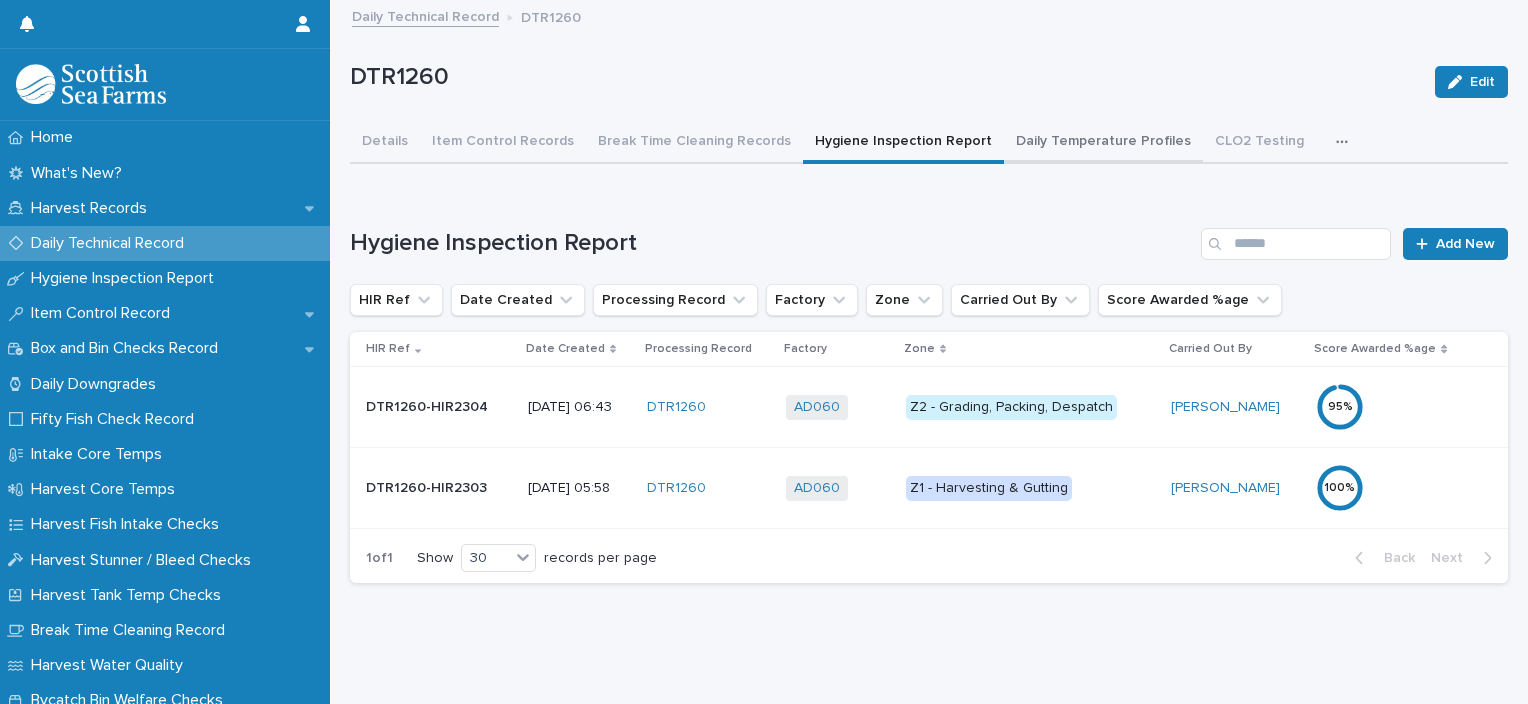 click on "Daily Temperature Profiles" at bounding box center [1103, 143] 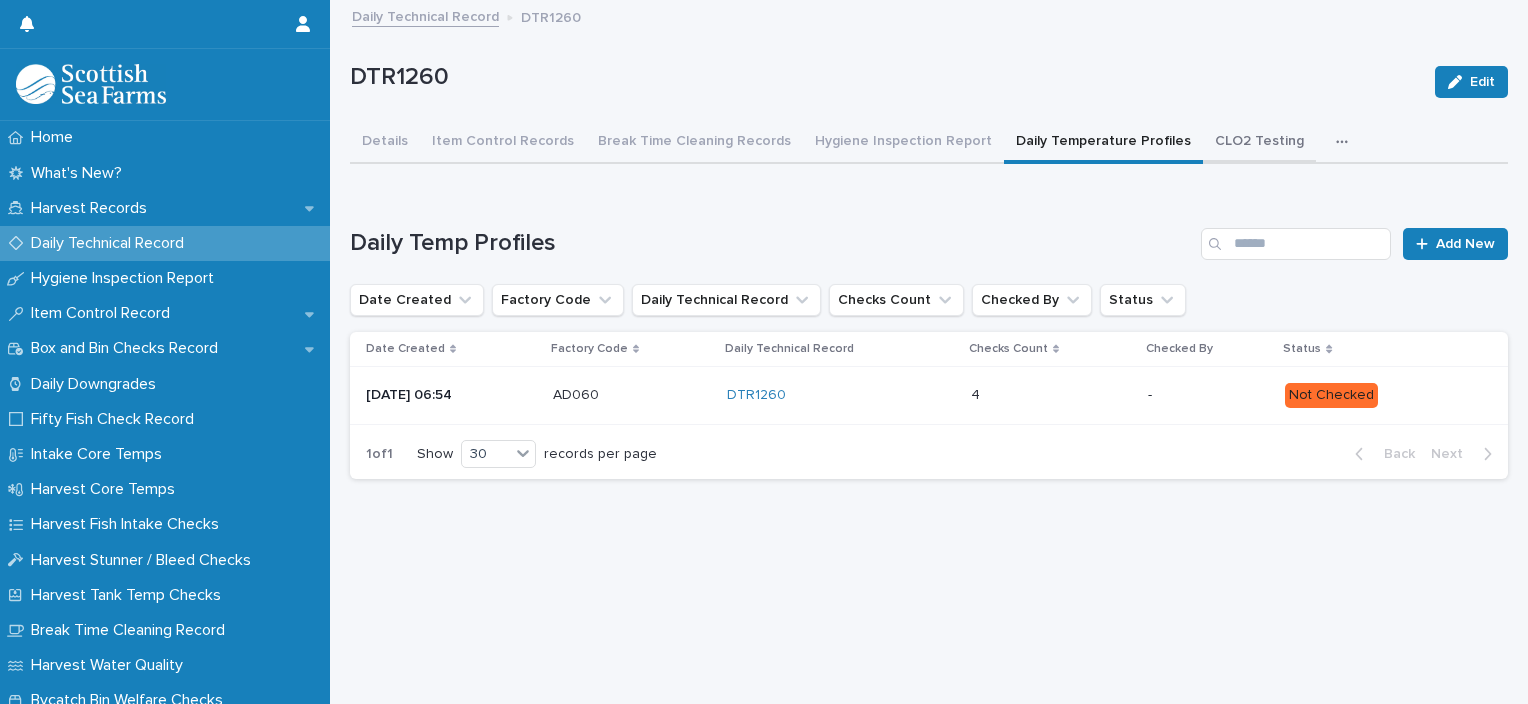 click on "CLO2 Testing" at bounding box center (1259, 143) 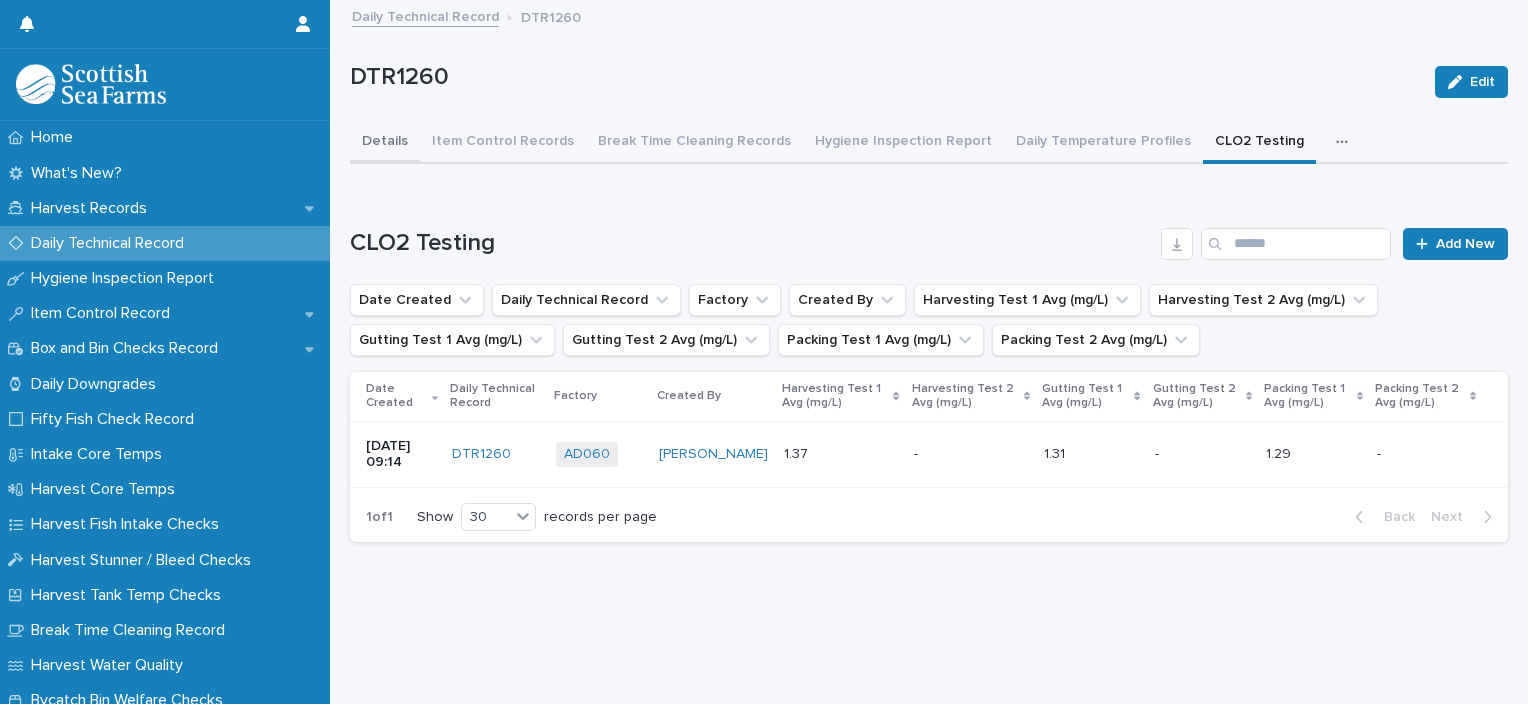 click on "Details" at bounding box center (385, 143) 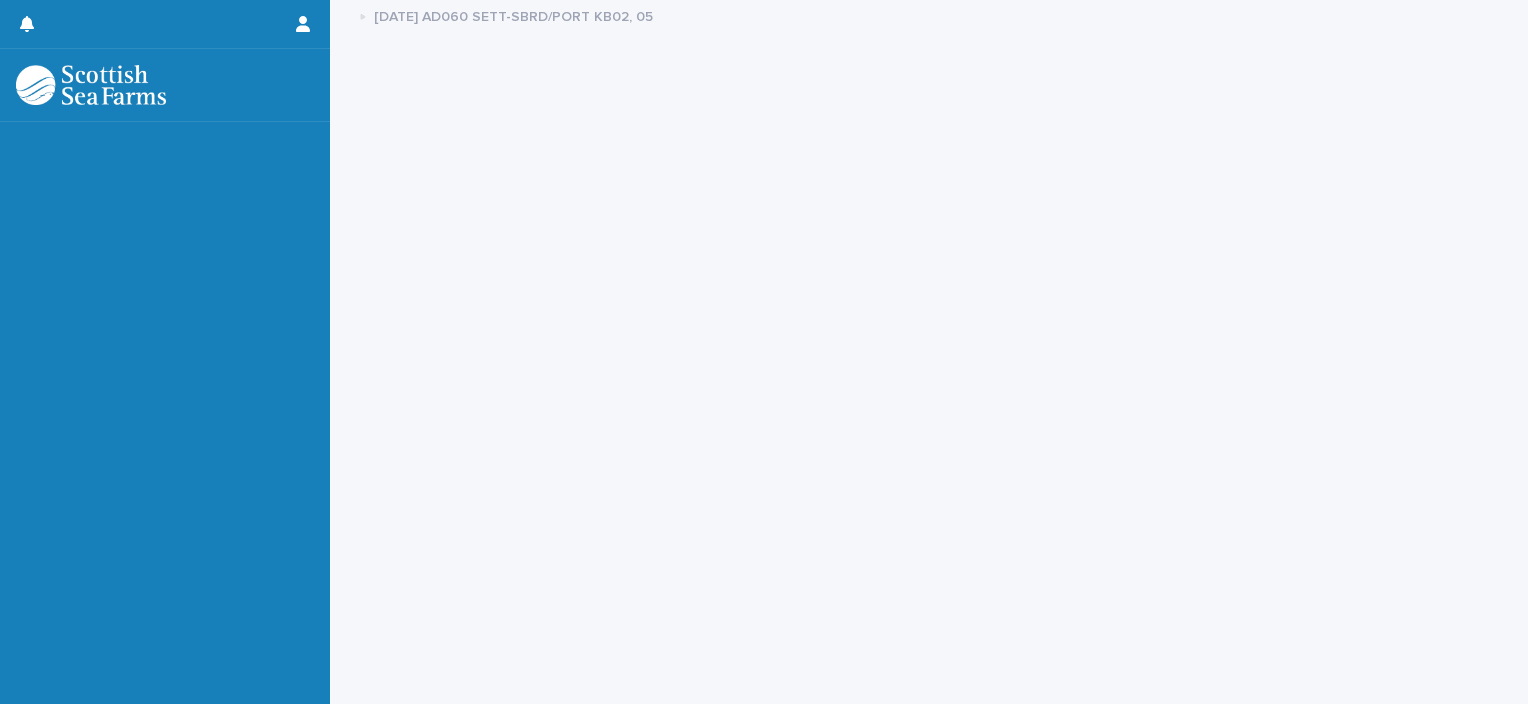 scroll, scrollTop: 0, scrollLeft: 0, axis: both 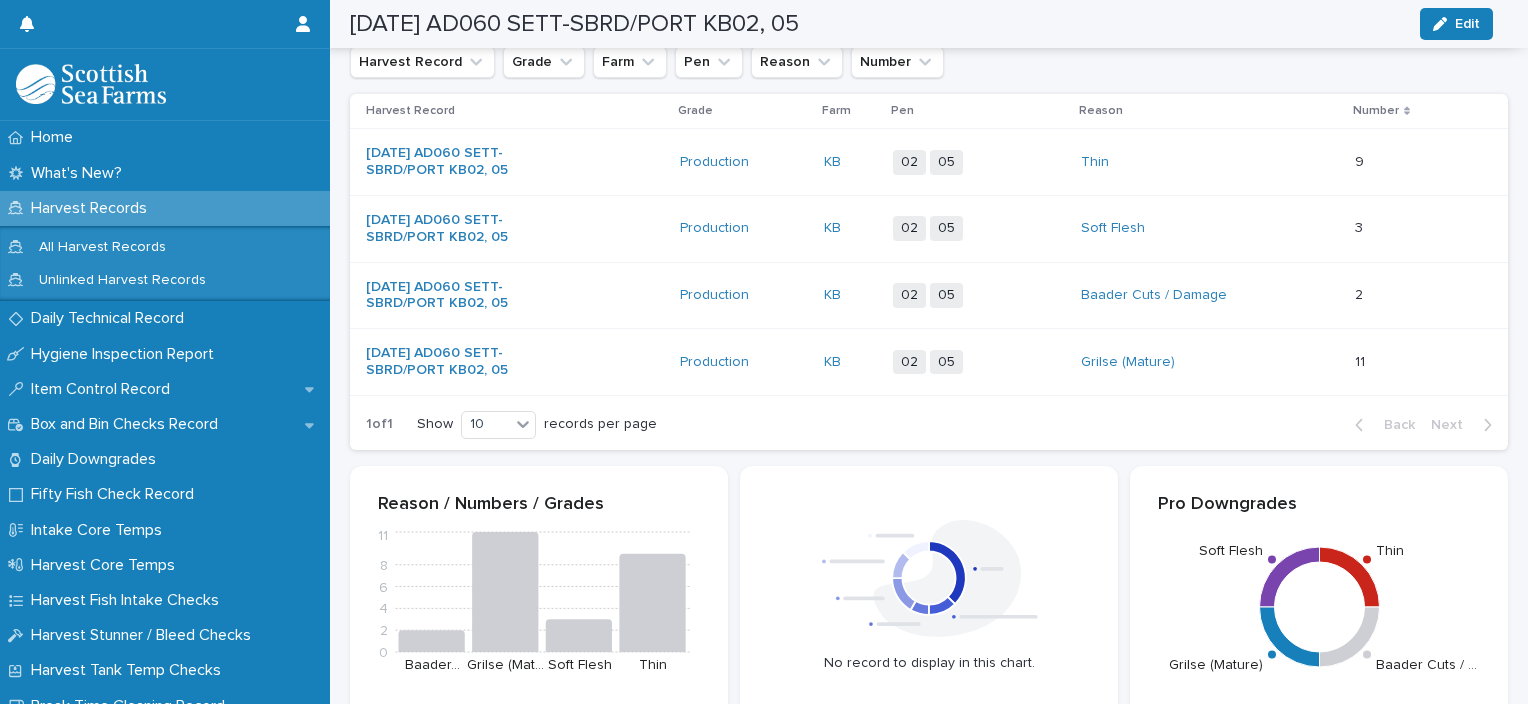 click on "02 05 + 0" at bounding box center [976, 362] 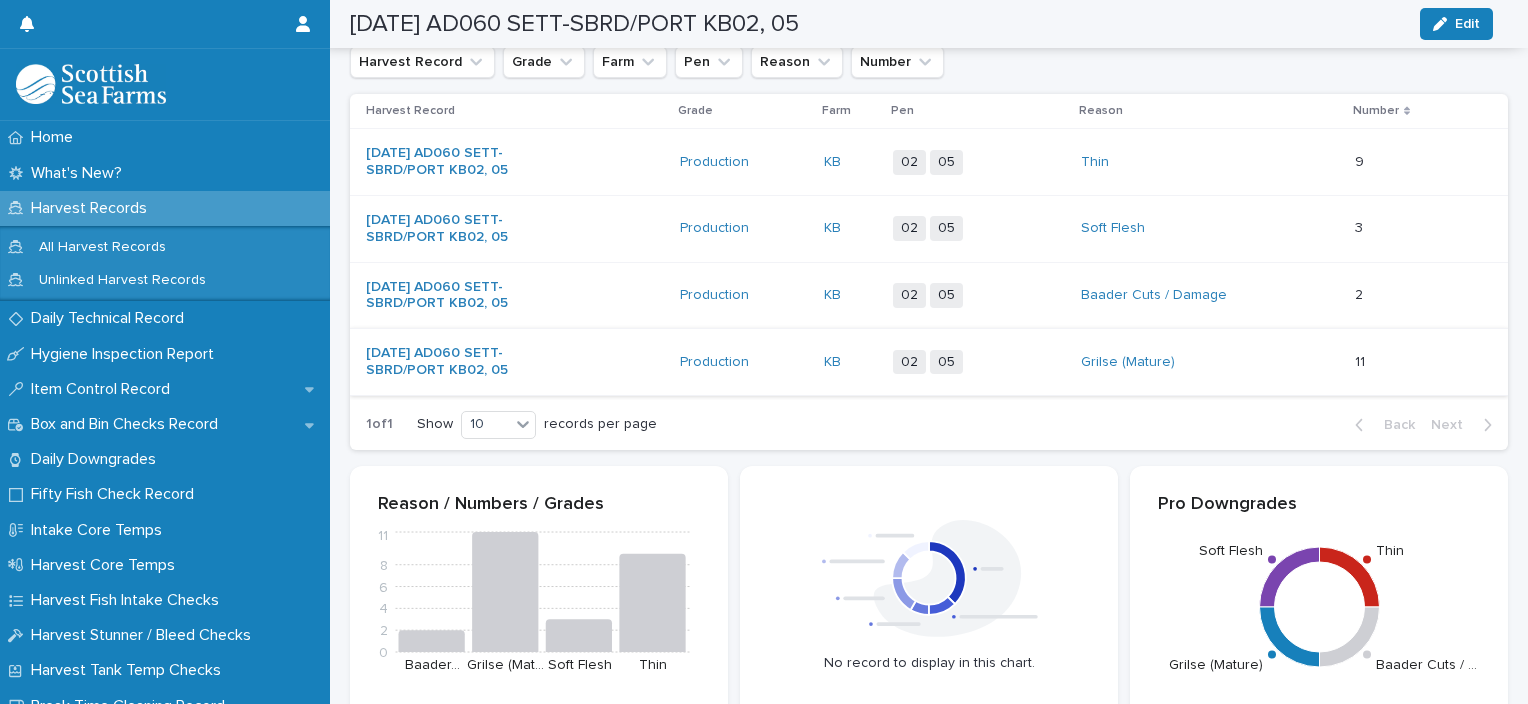 scroll, scrollTop: 0, scrollLeft: 0, axis: both 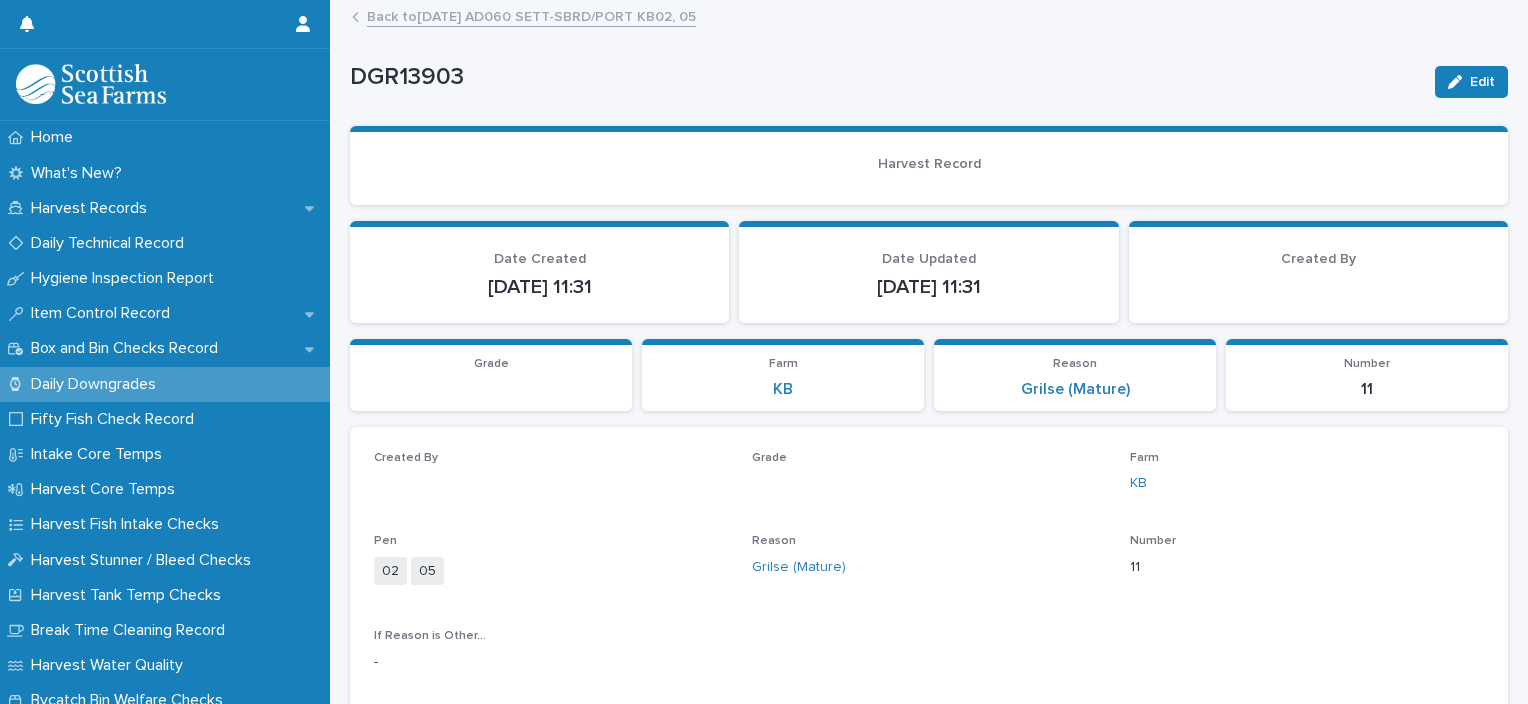 click on "Edit" at bounding box center (1482, 82) 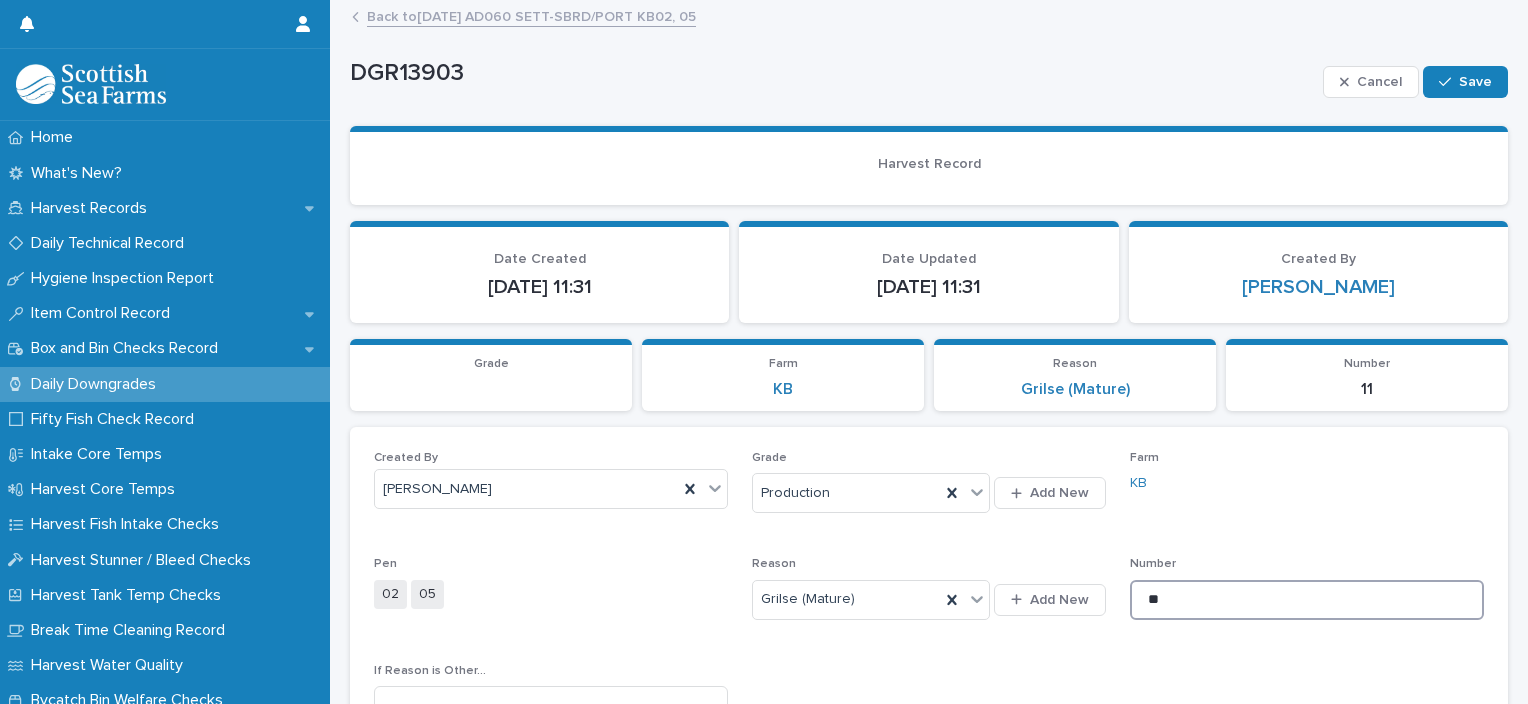 click on "**" at bounding box center [1307, 600] 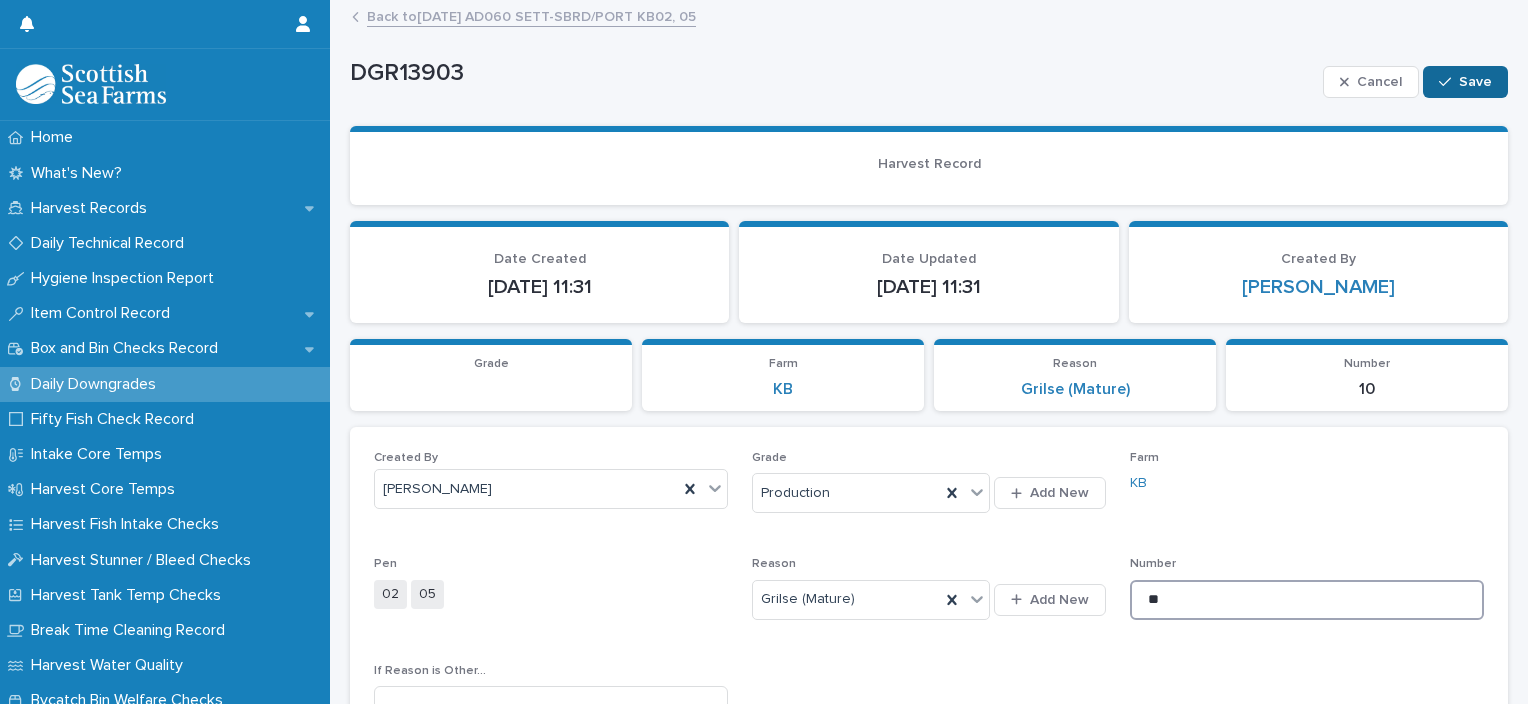 type on "**" 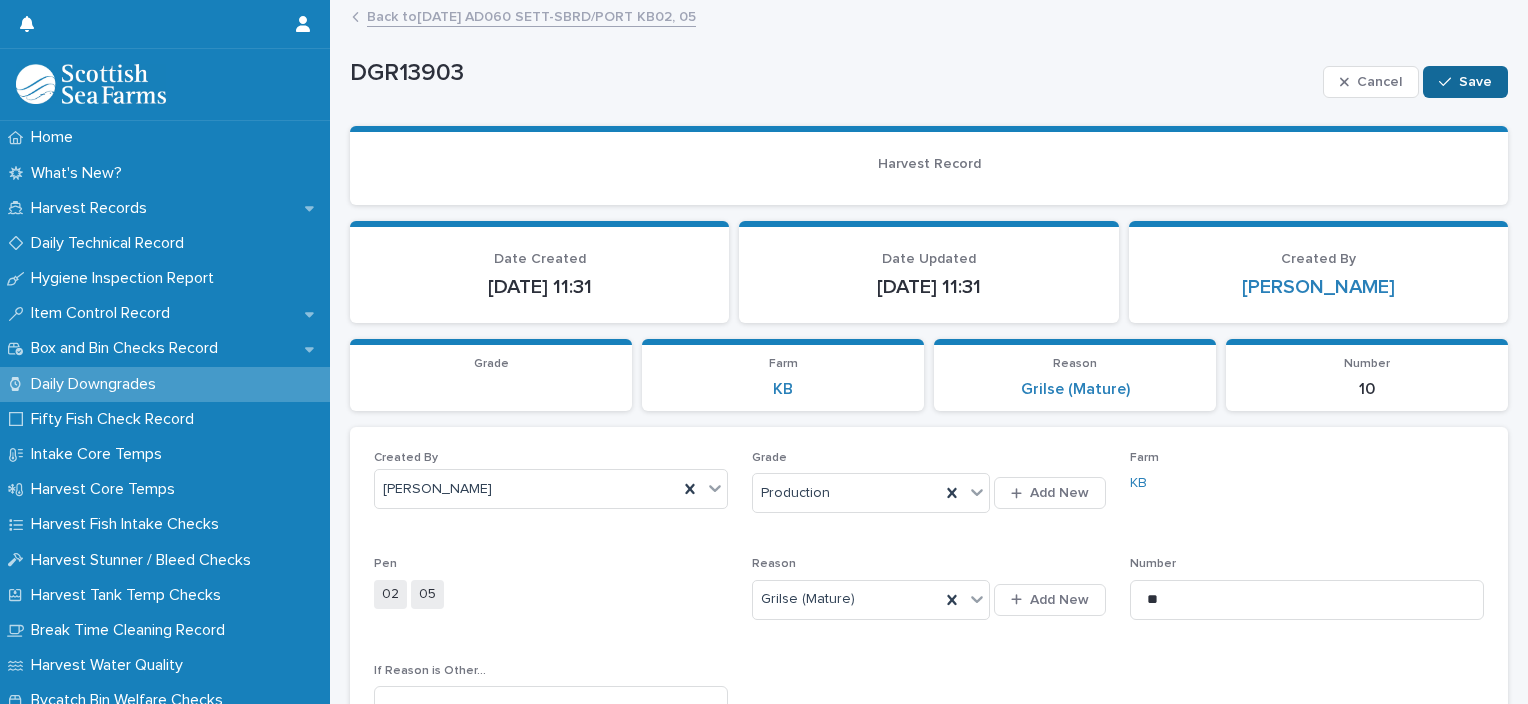 click on "Save" at bounding box center [1475, 82] 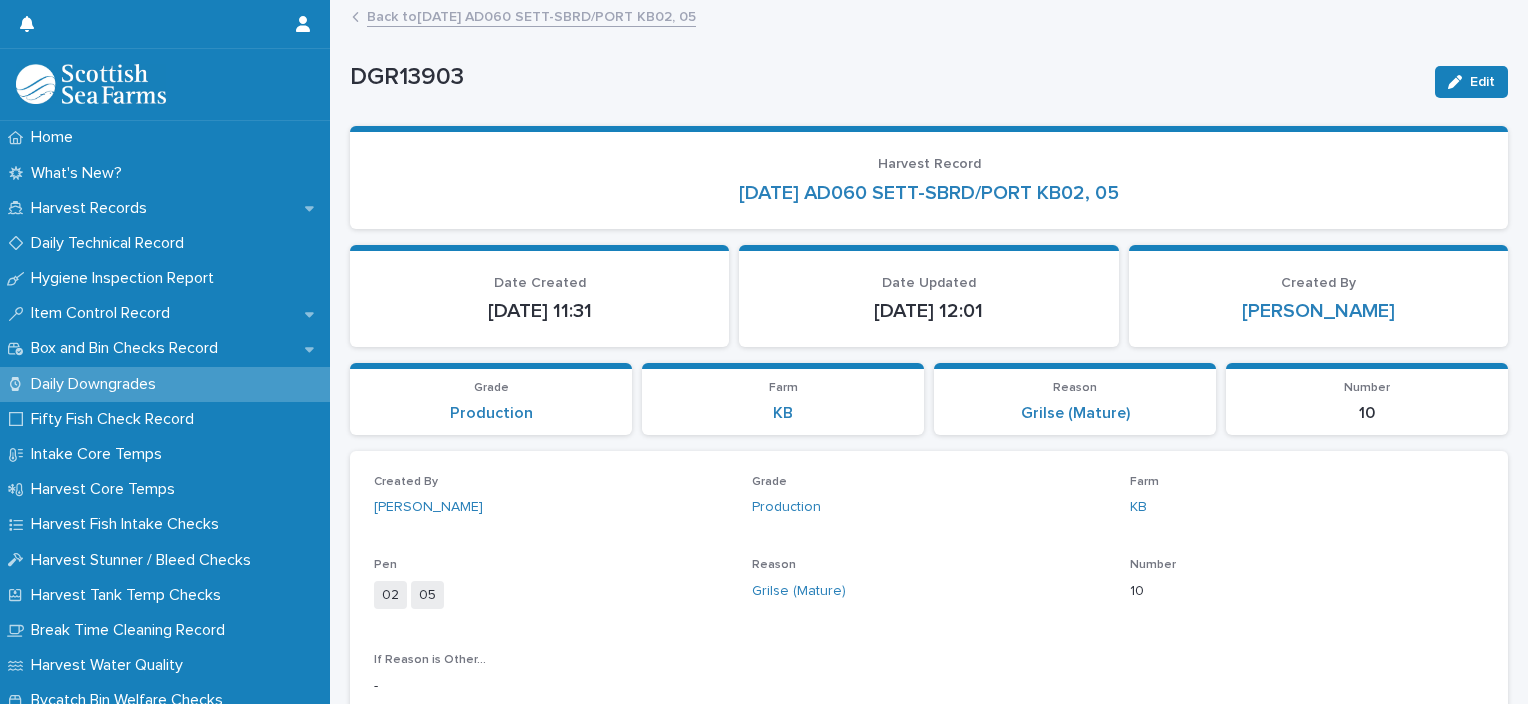 scroll, scrollTop: 435, scrollLeft: 0, axis: vertical 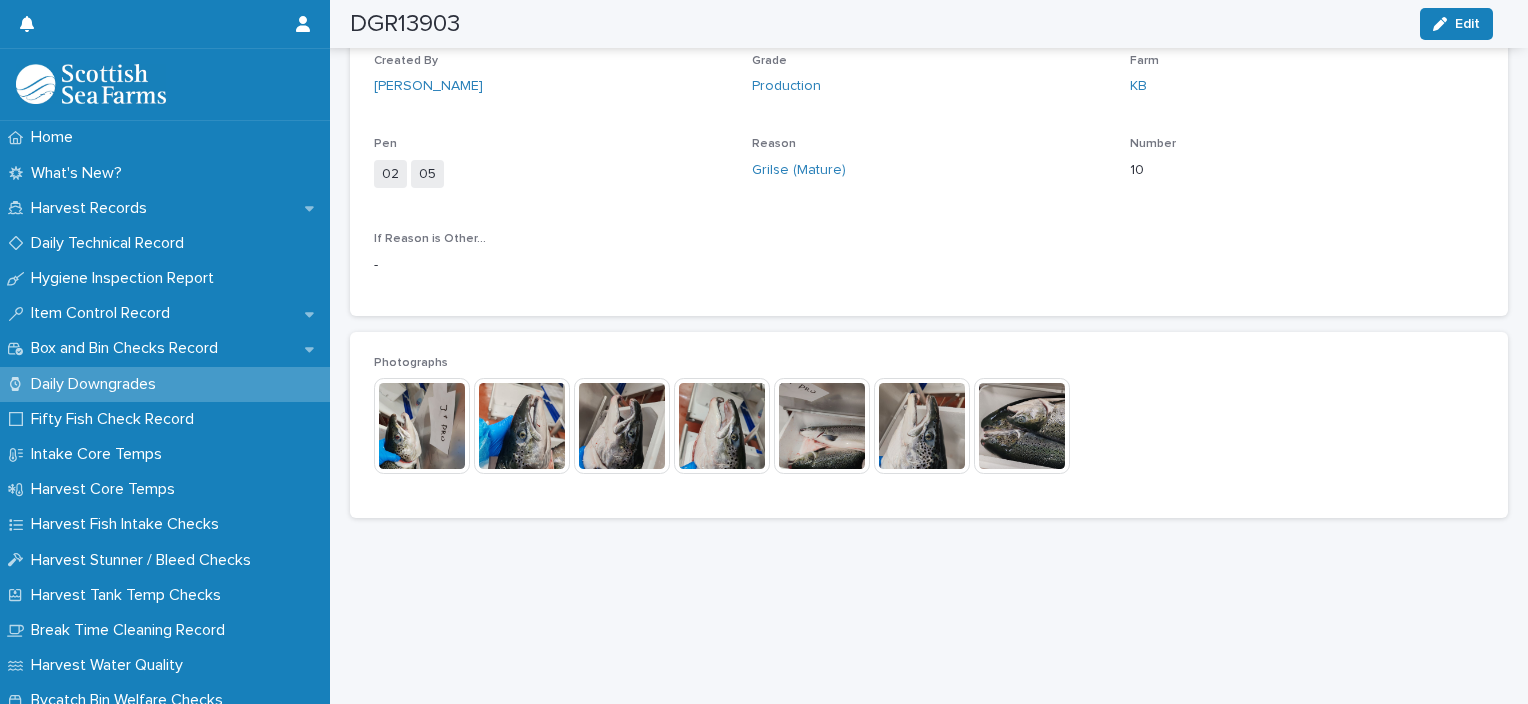 click at bounding box center [422, 426] 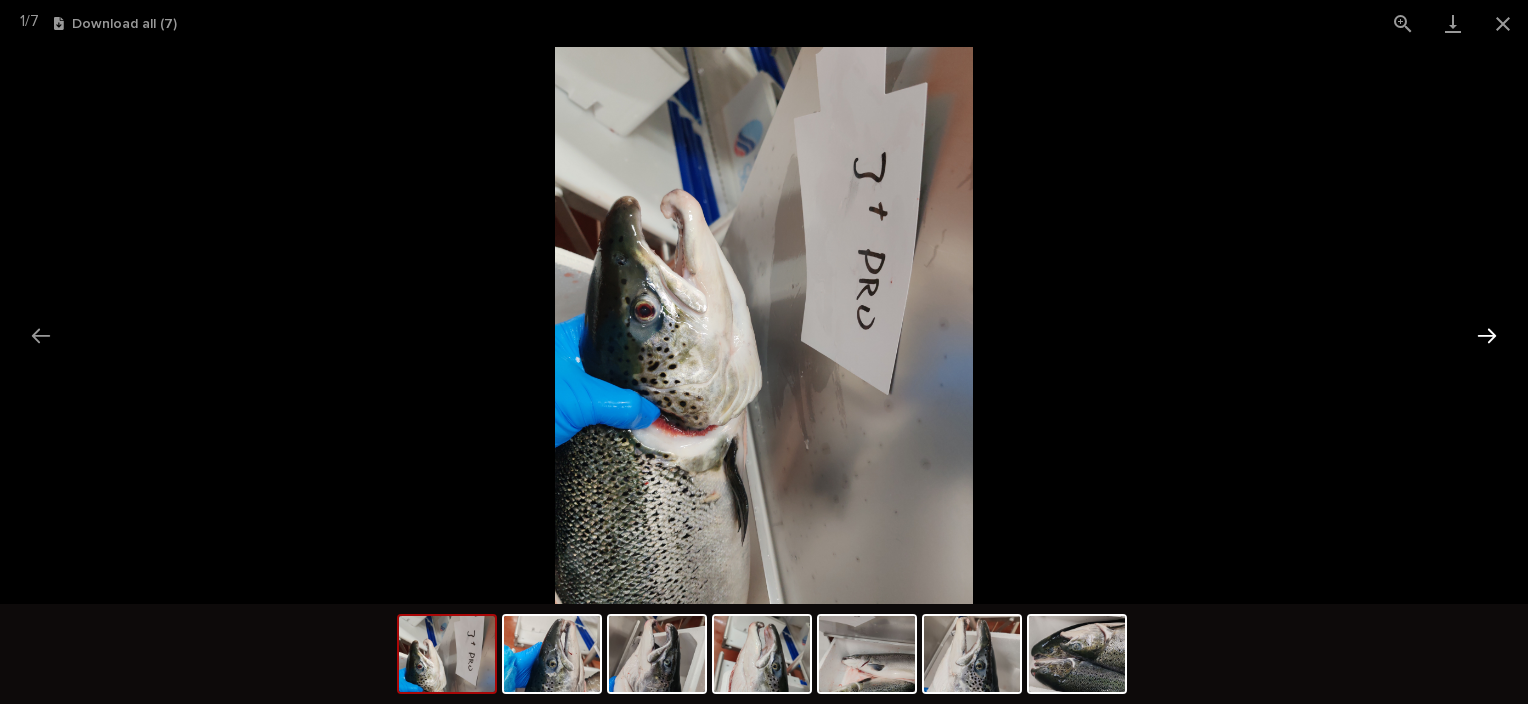 click at bounding box center [1487, 335] 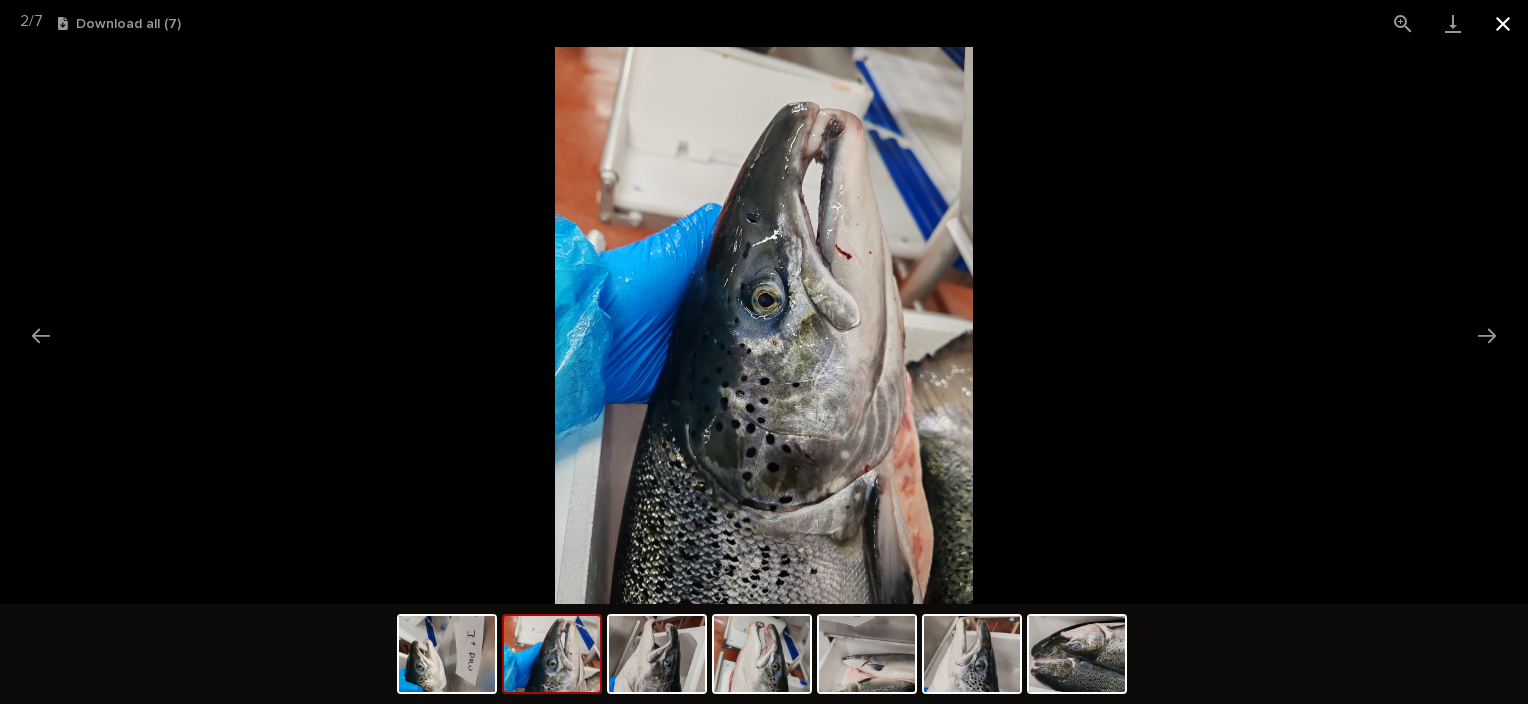 click at bounding box center [1503, 23] 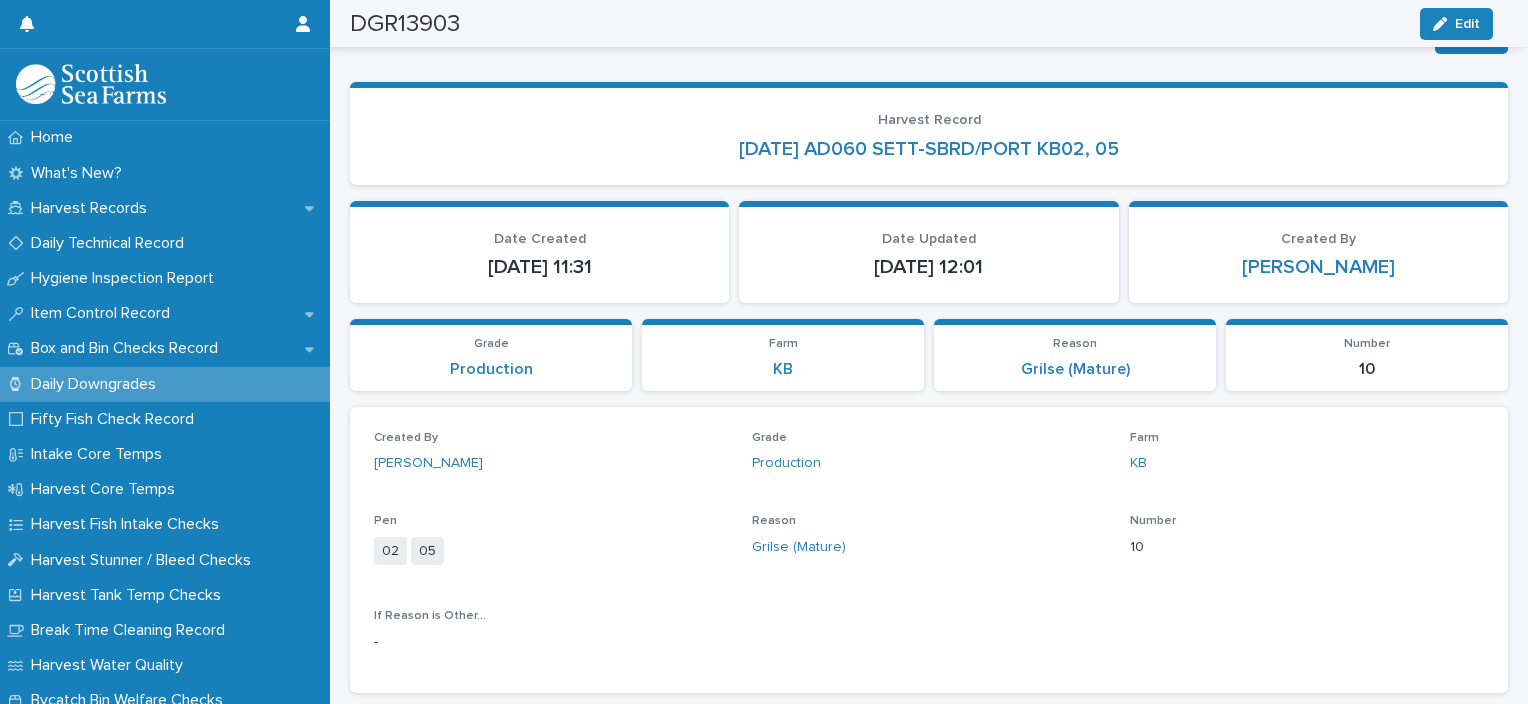 scroll, scrollTop: 0, scrollLeft: 0, axis: both 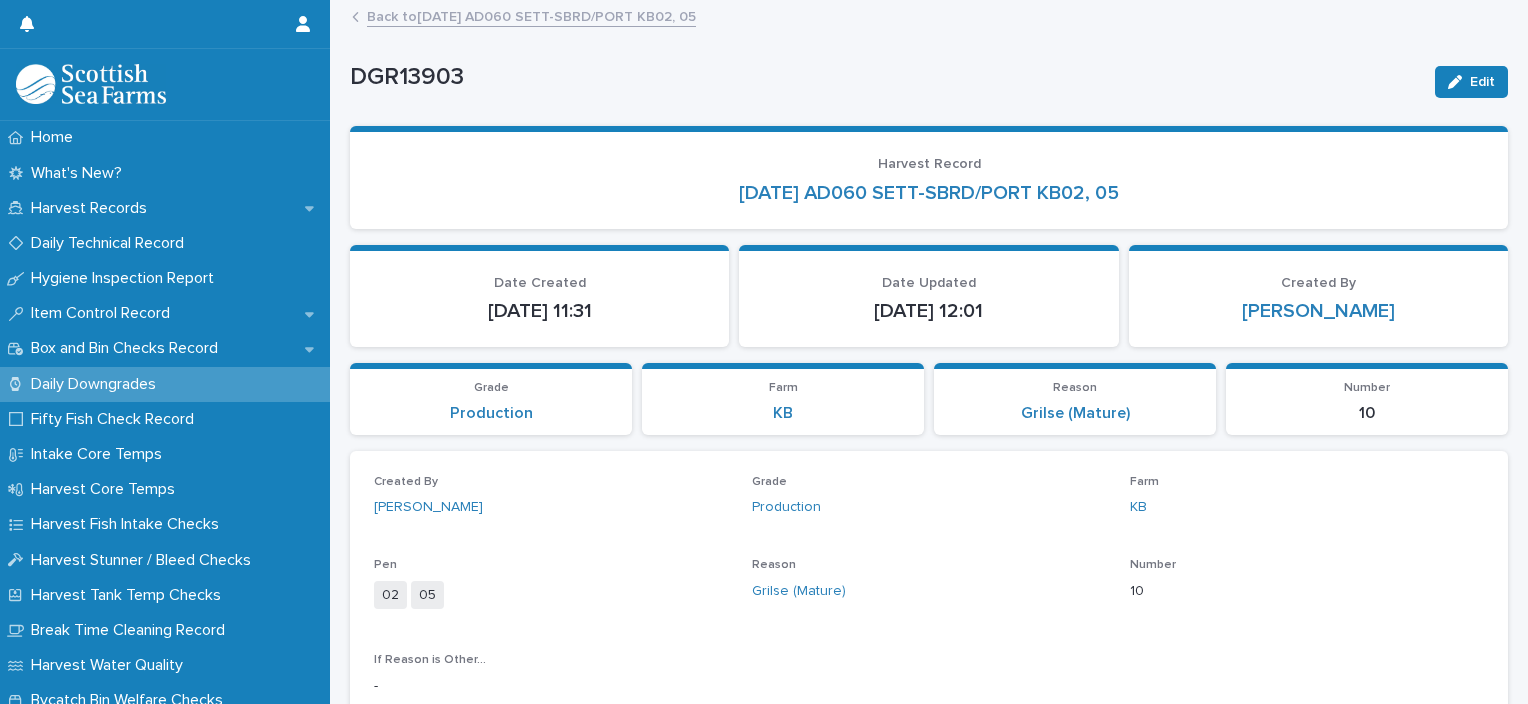 click on "Back to  11-07-2025 AD060 SETT-SBRD/PORT KB02, 05" at bounding box center (531, 15) 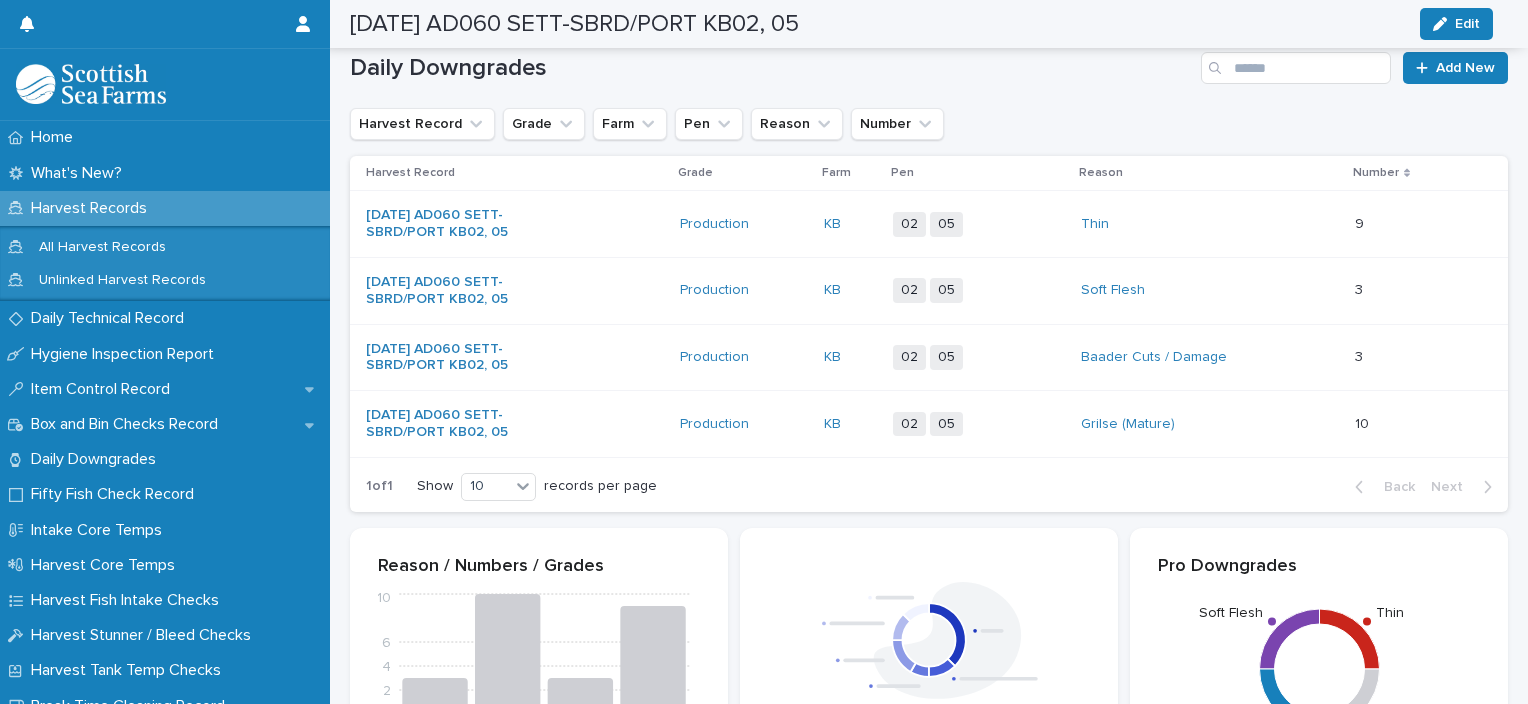 scroll, scrollTop: 297, scrollLeft: 0, axis: vertical 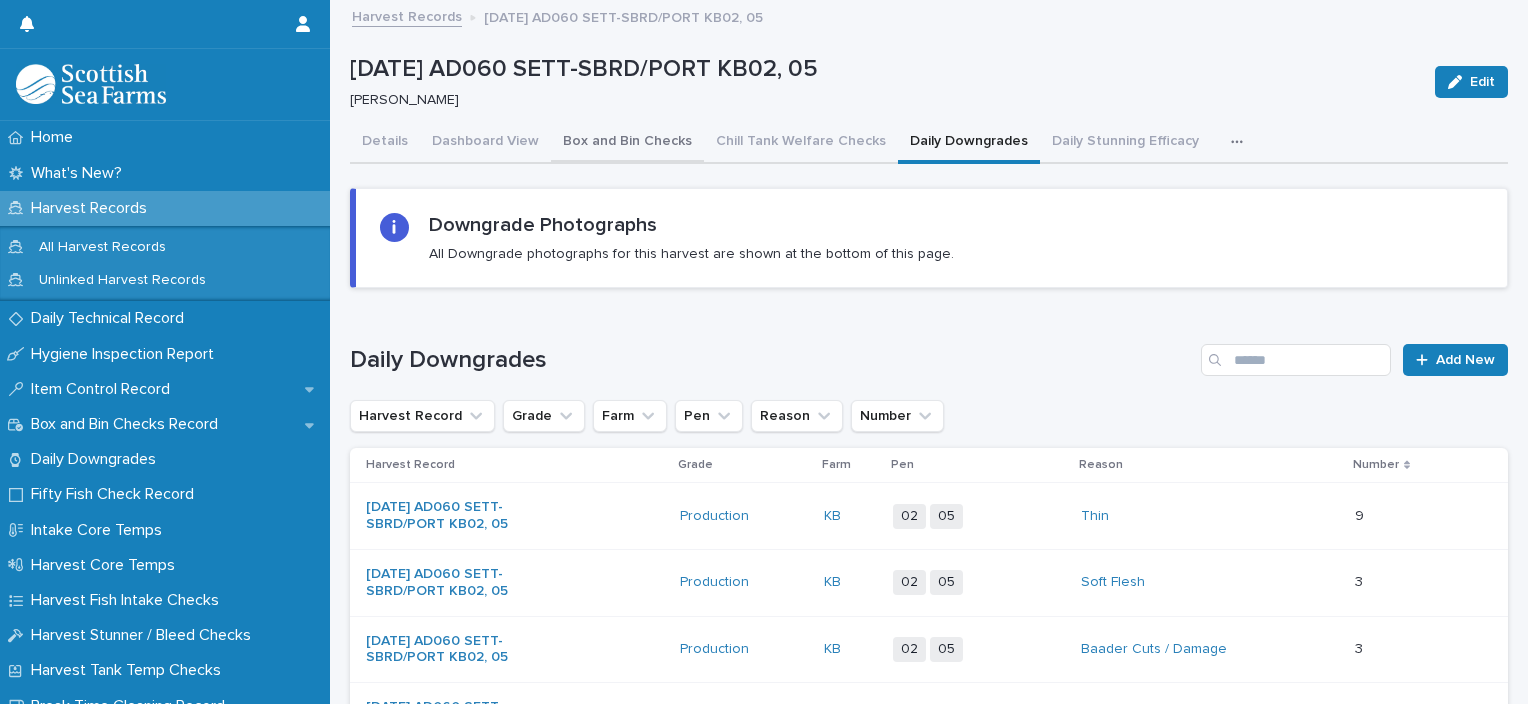 click on "Box and Bin Checks" at bounding box center (627, 143) 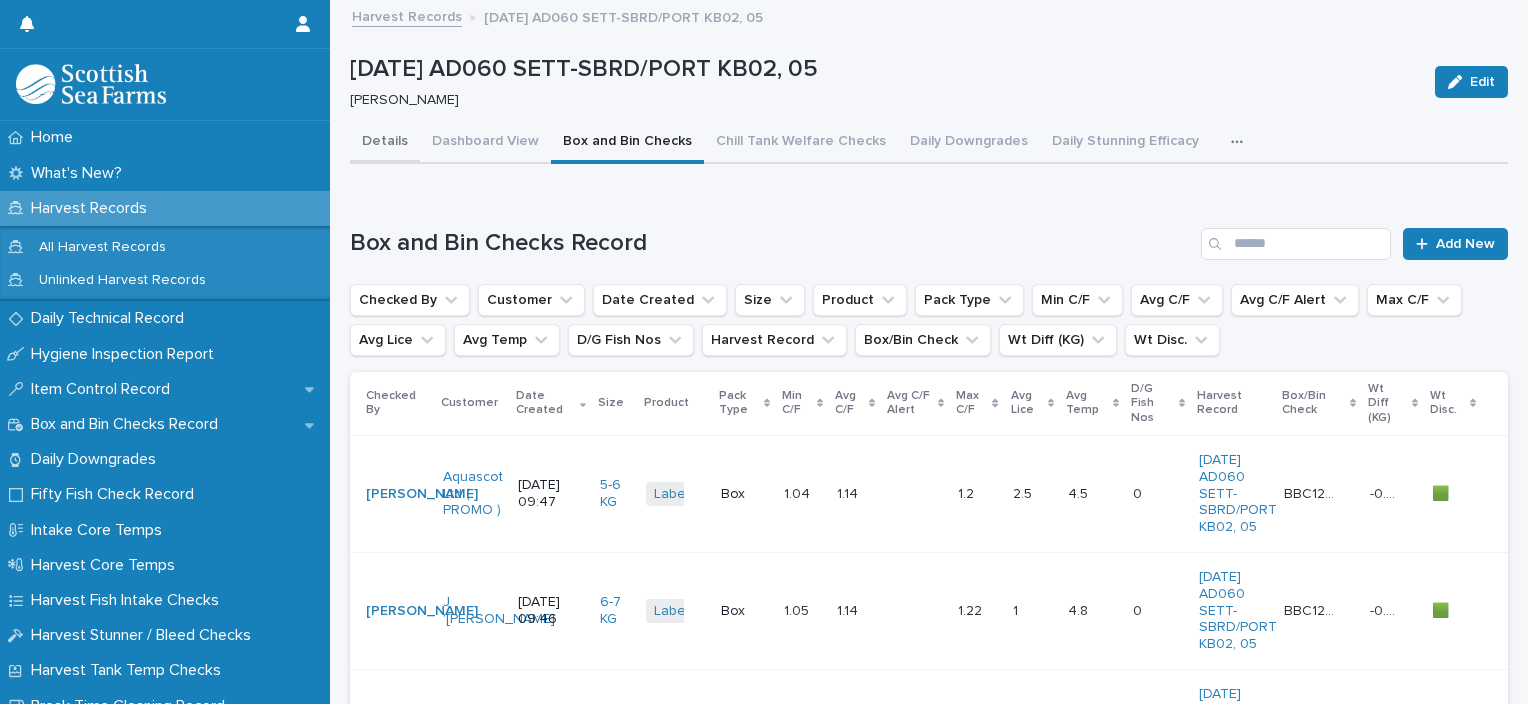 click on "Details" at bounding box center [385, 143] 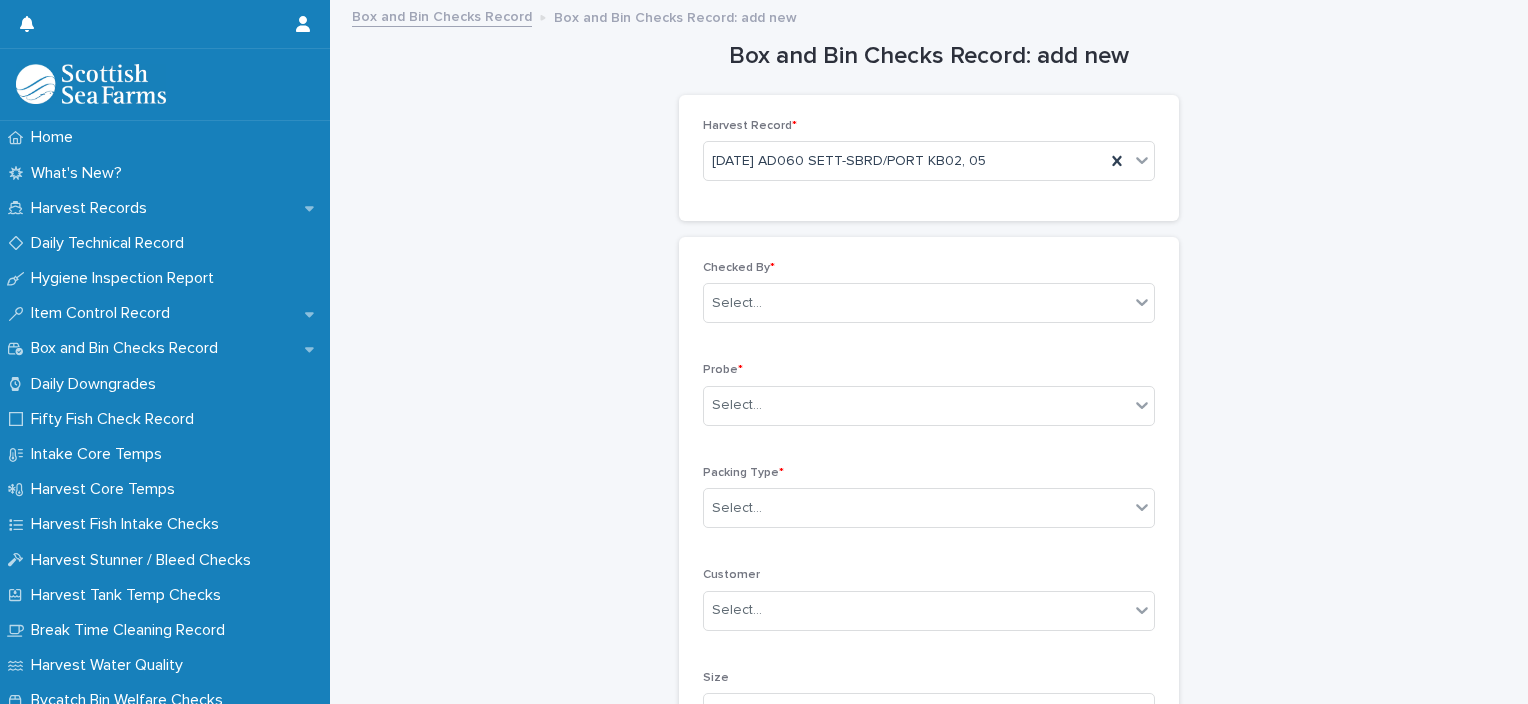 scroll, scrollTop: 0, scrollLeft: 0, axis: both 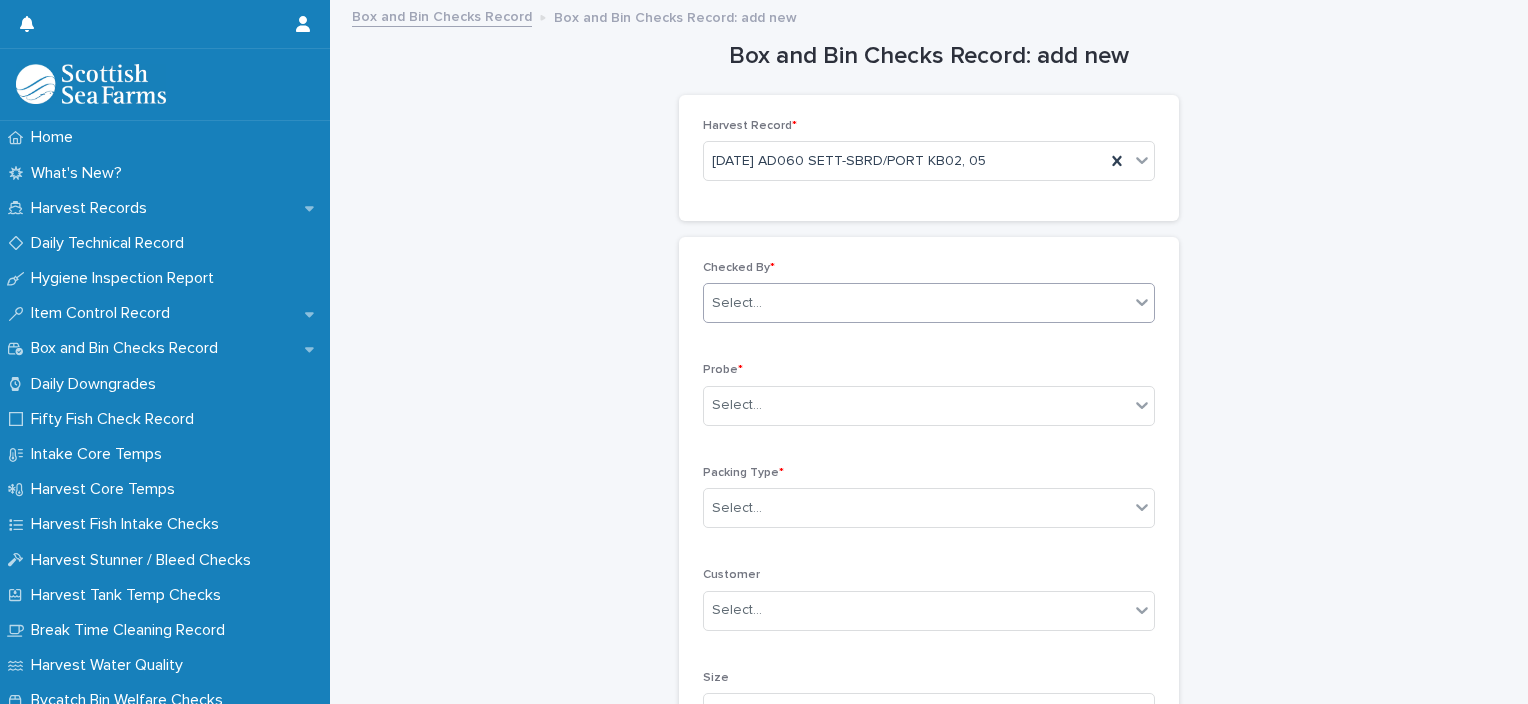 click on "Select..." at bounding box center (916, 303) 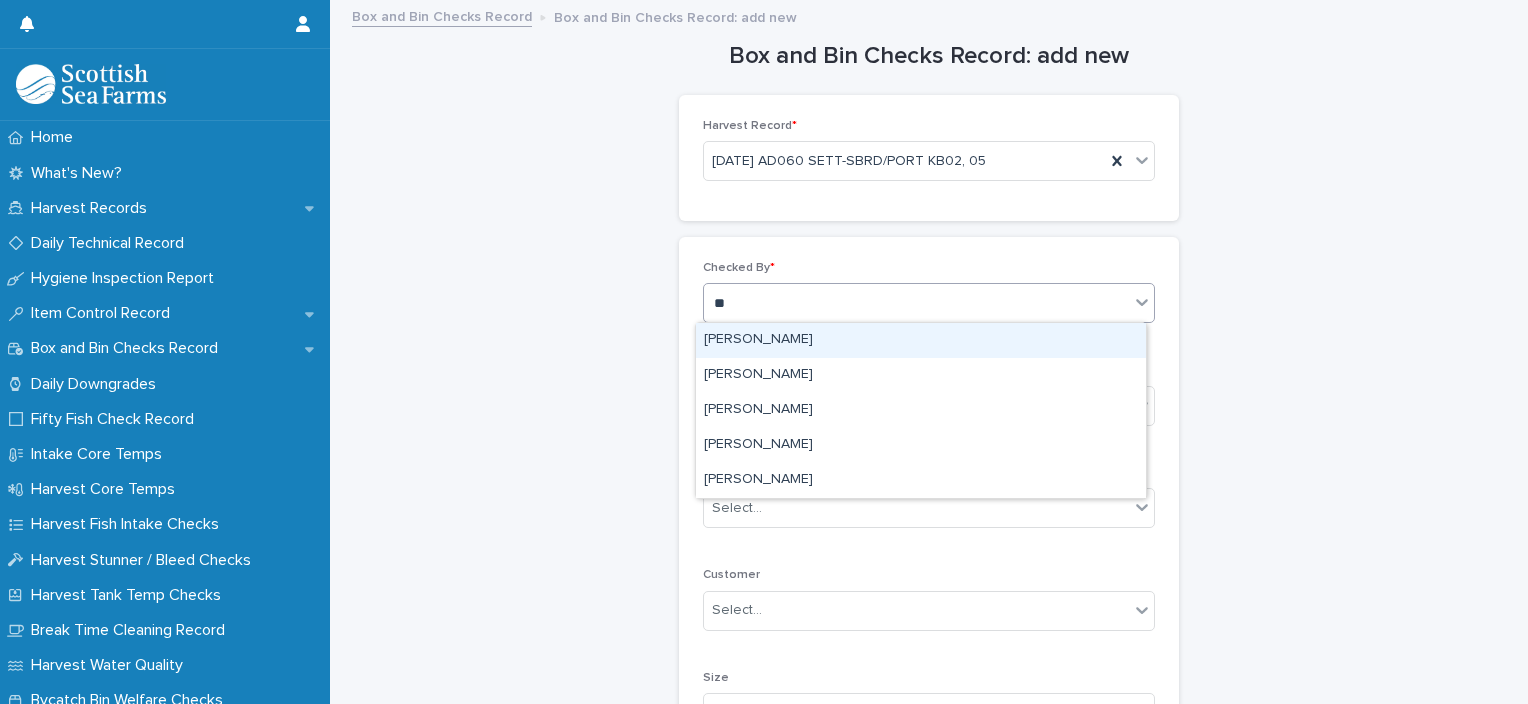 type on "***" 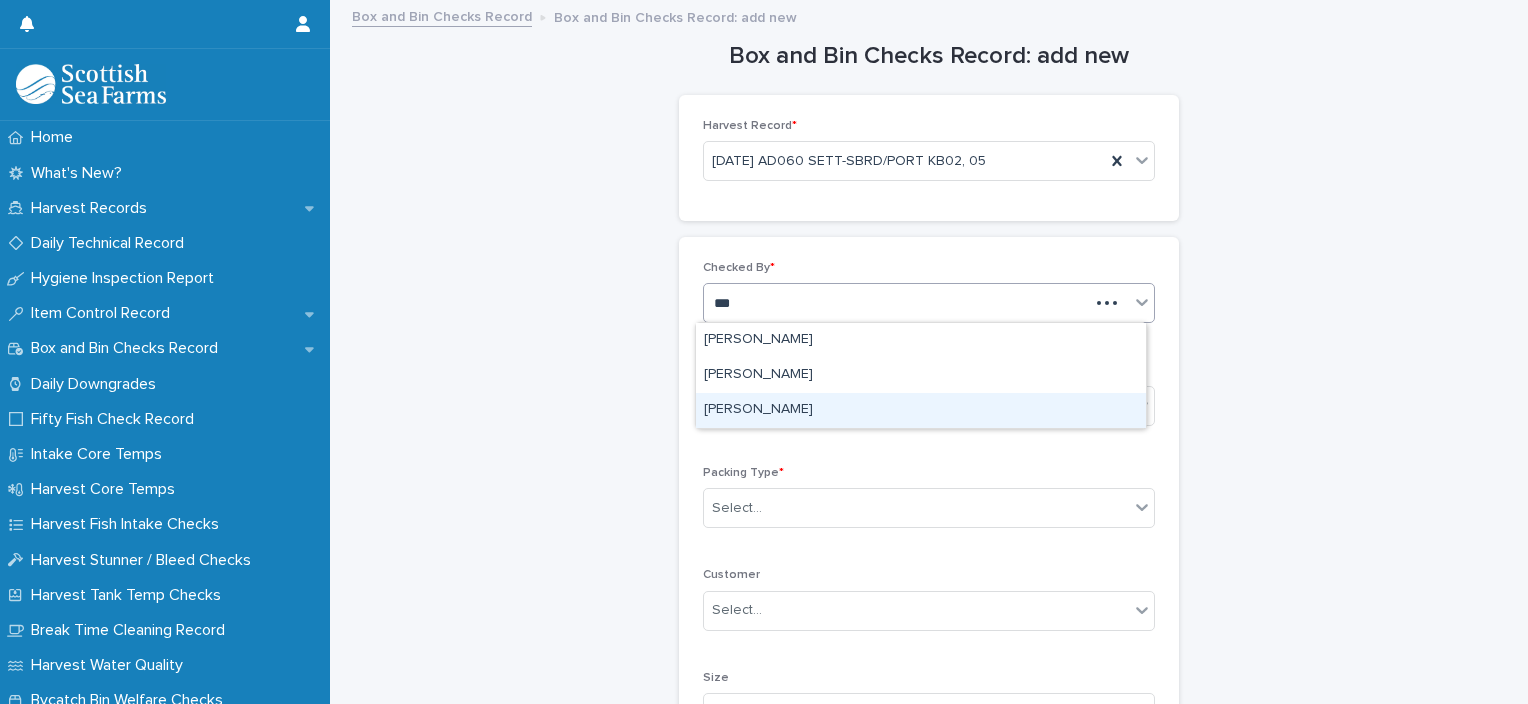 type 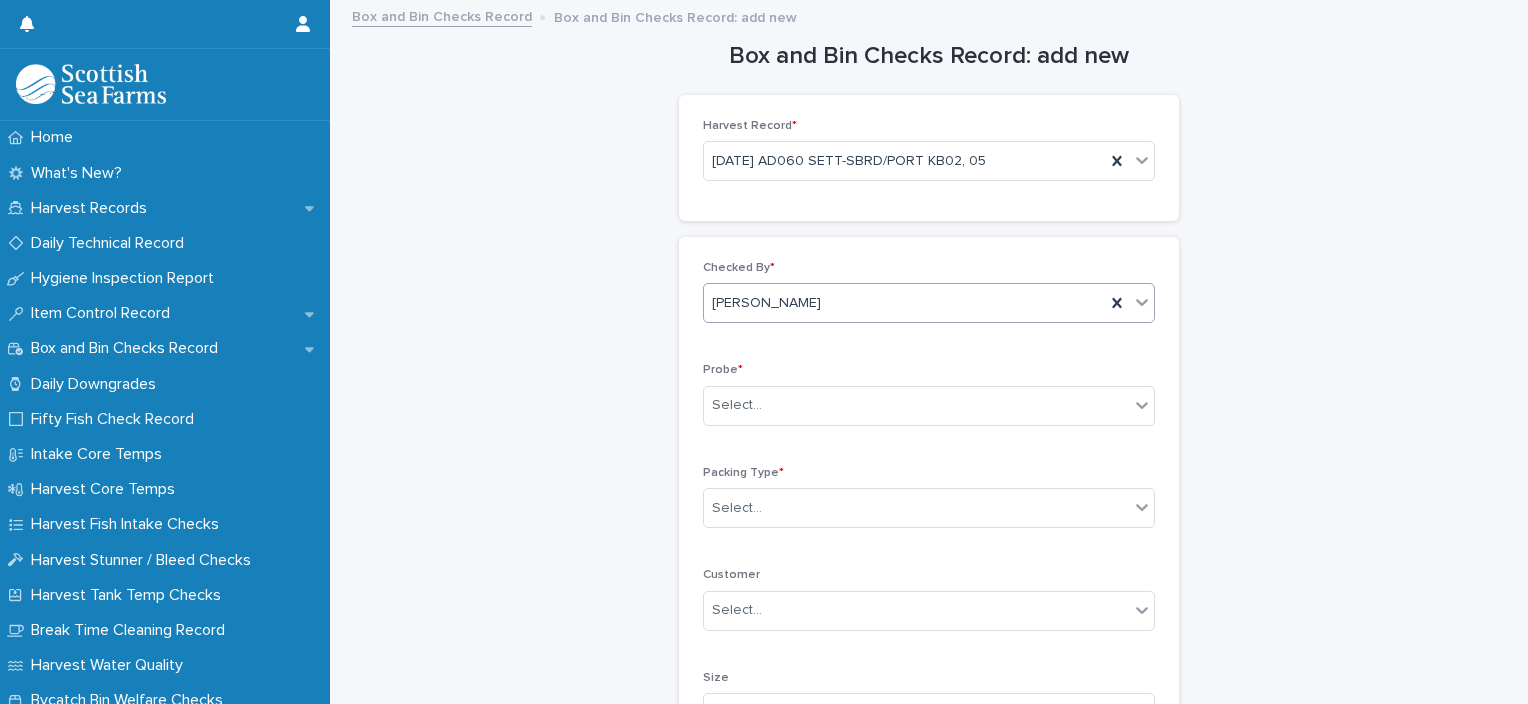 click on "Select..." at bounding box center (916, 405) 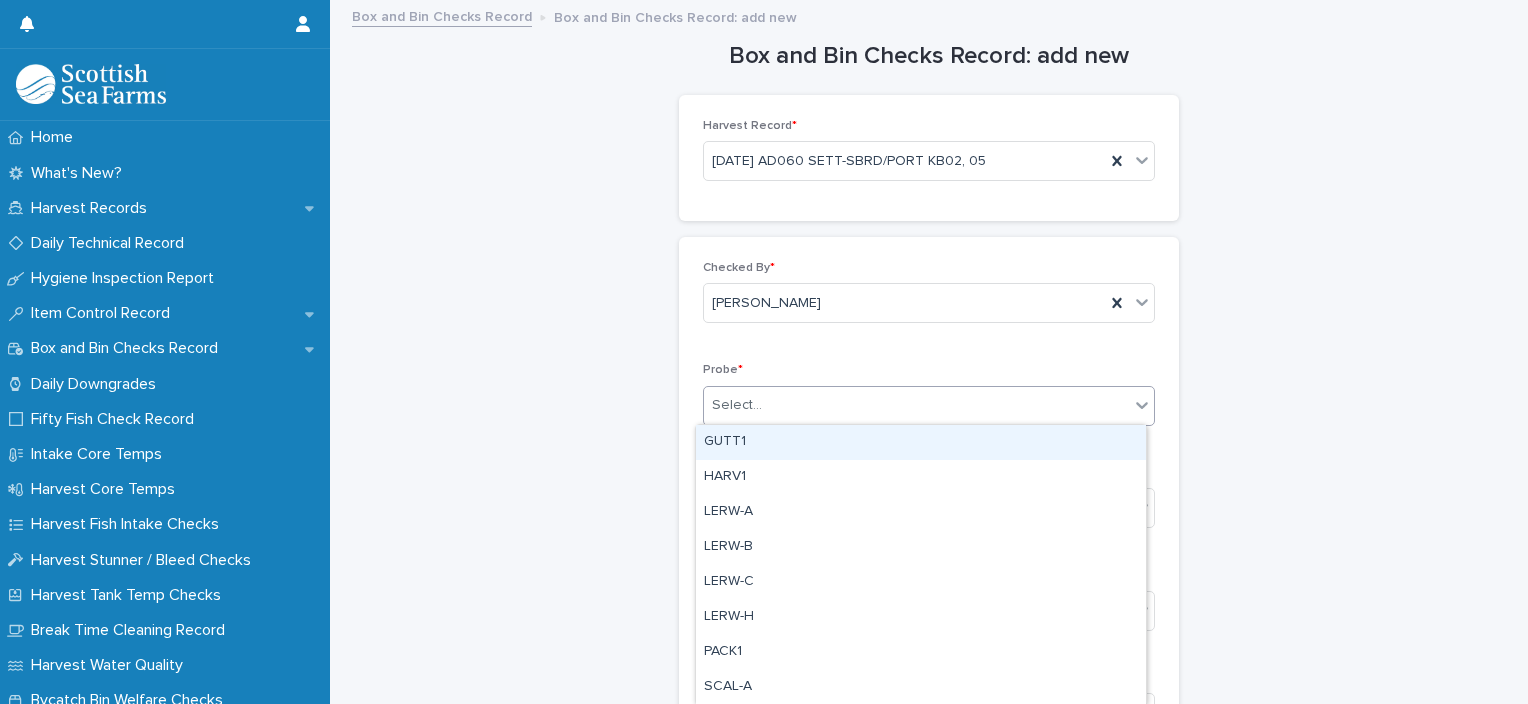 type on "*" 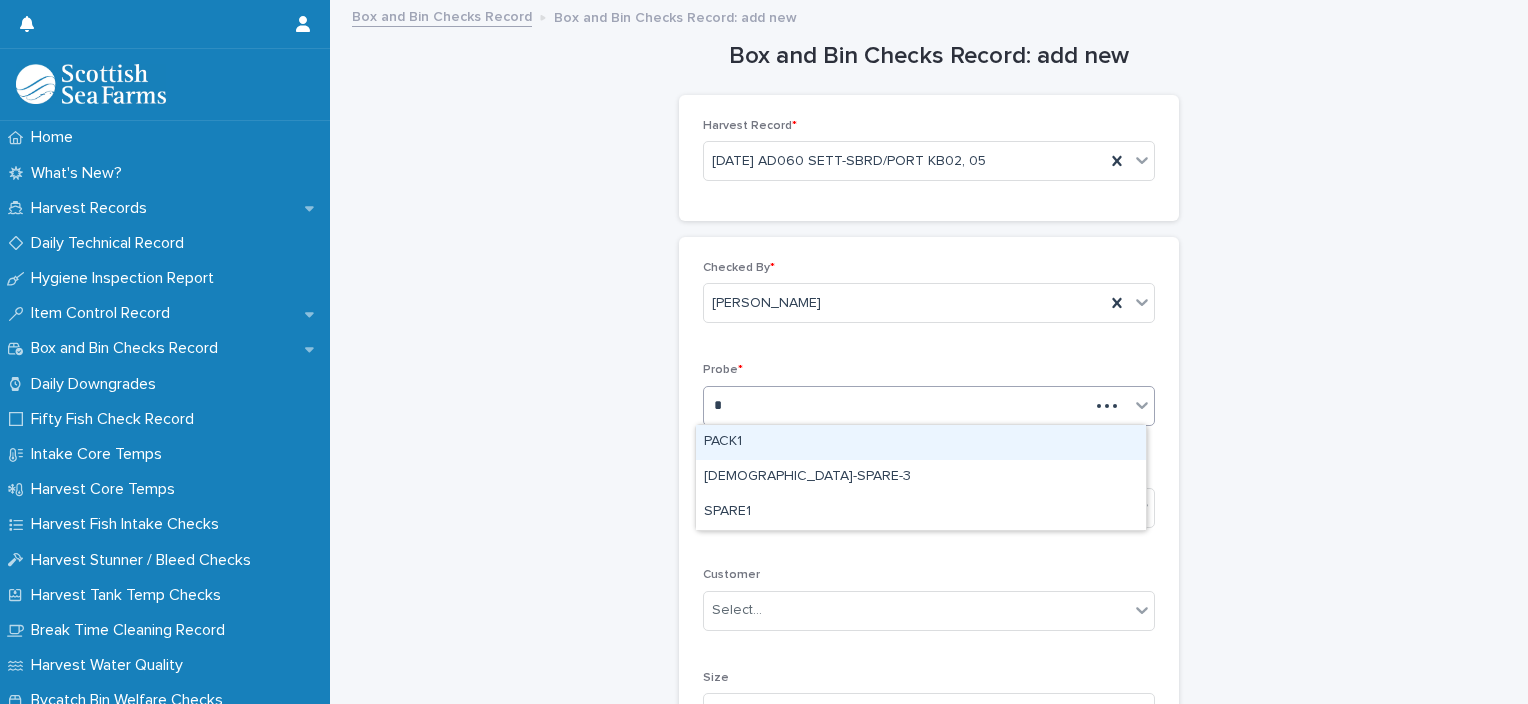 click on "PACK1" at bounding box center (921, 442) 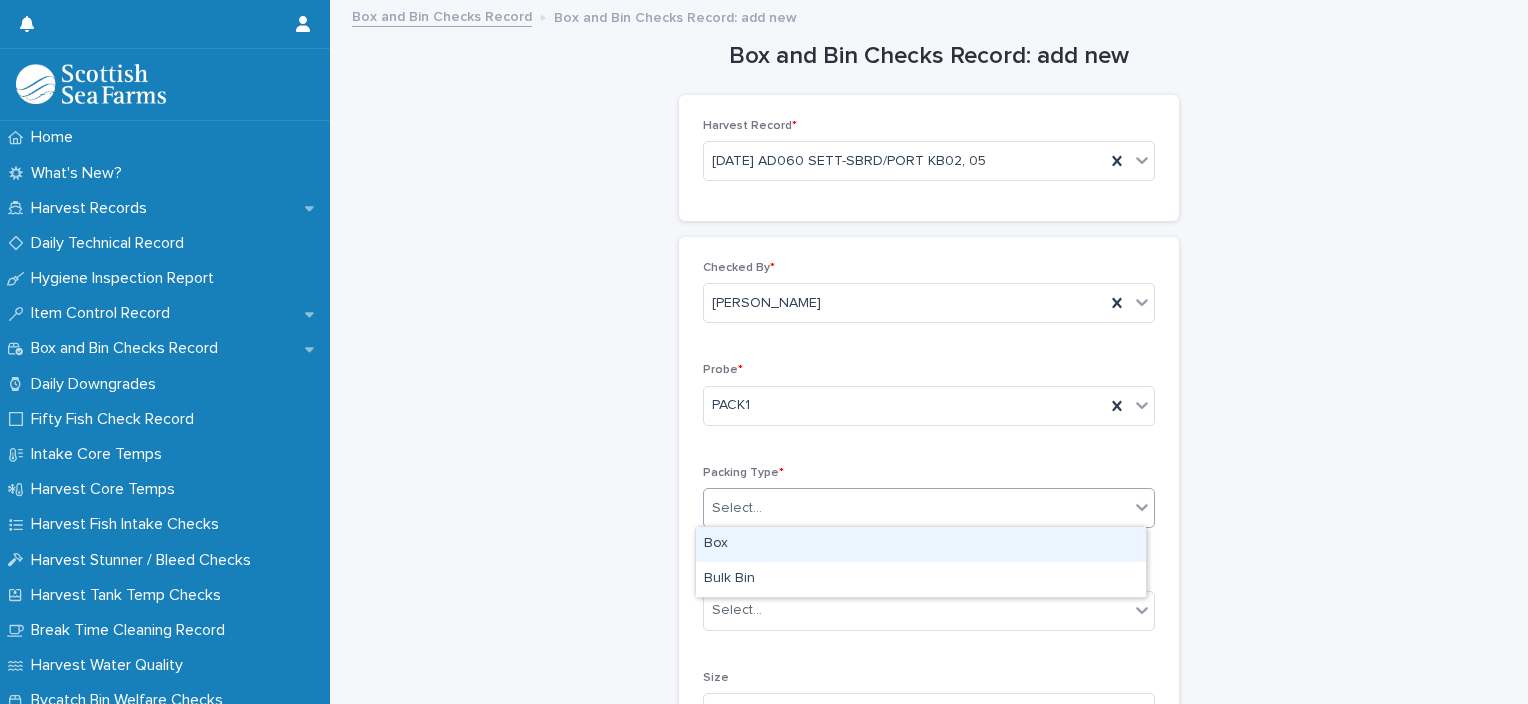 click on "Select..." at bounding box center [737, 508] 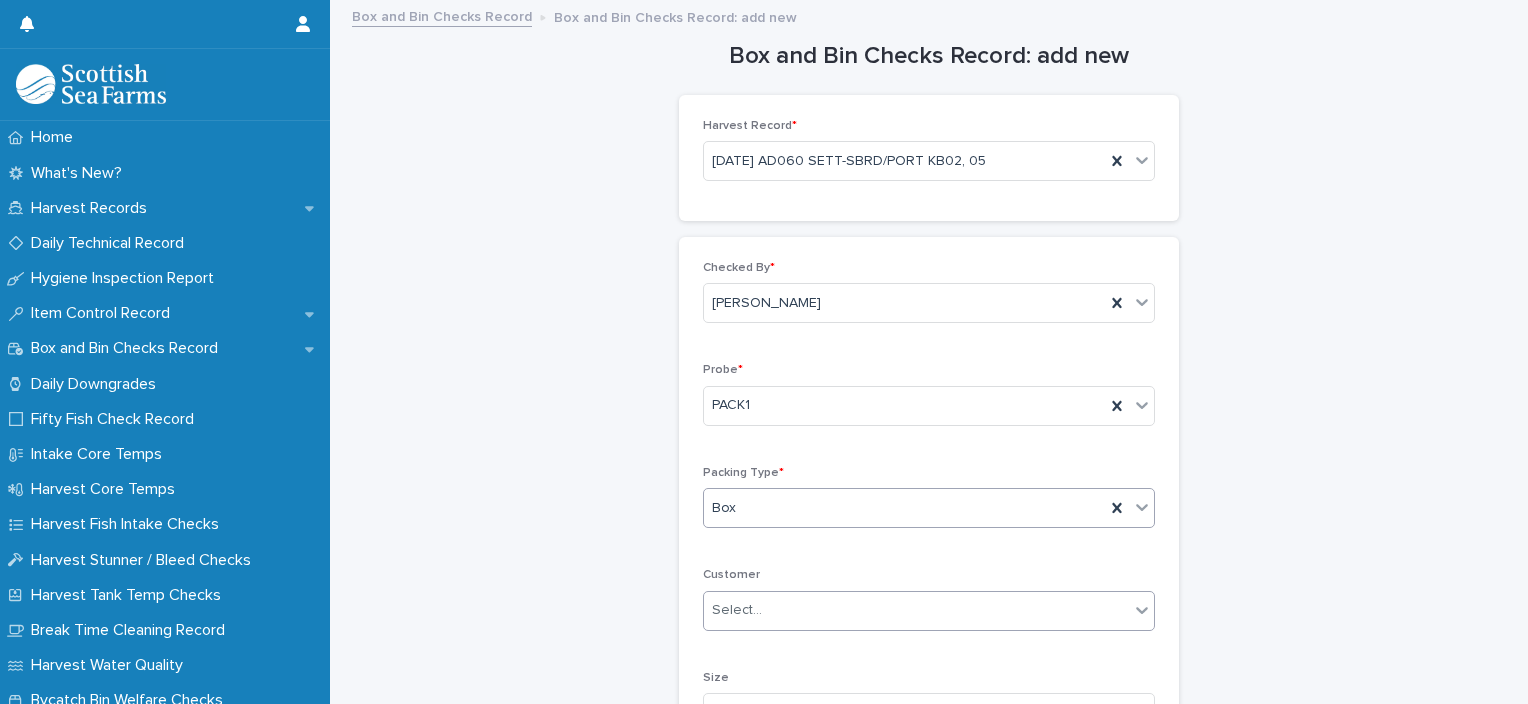 click at bounding box center [765, 610] 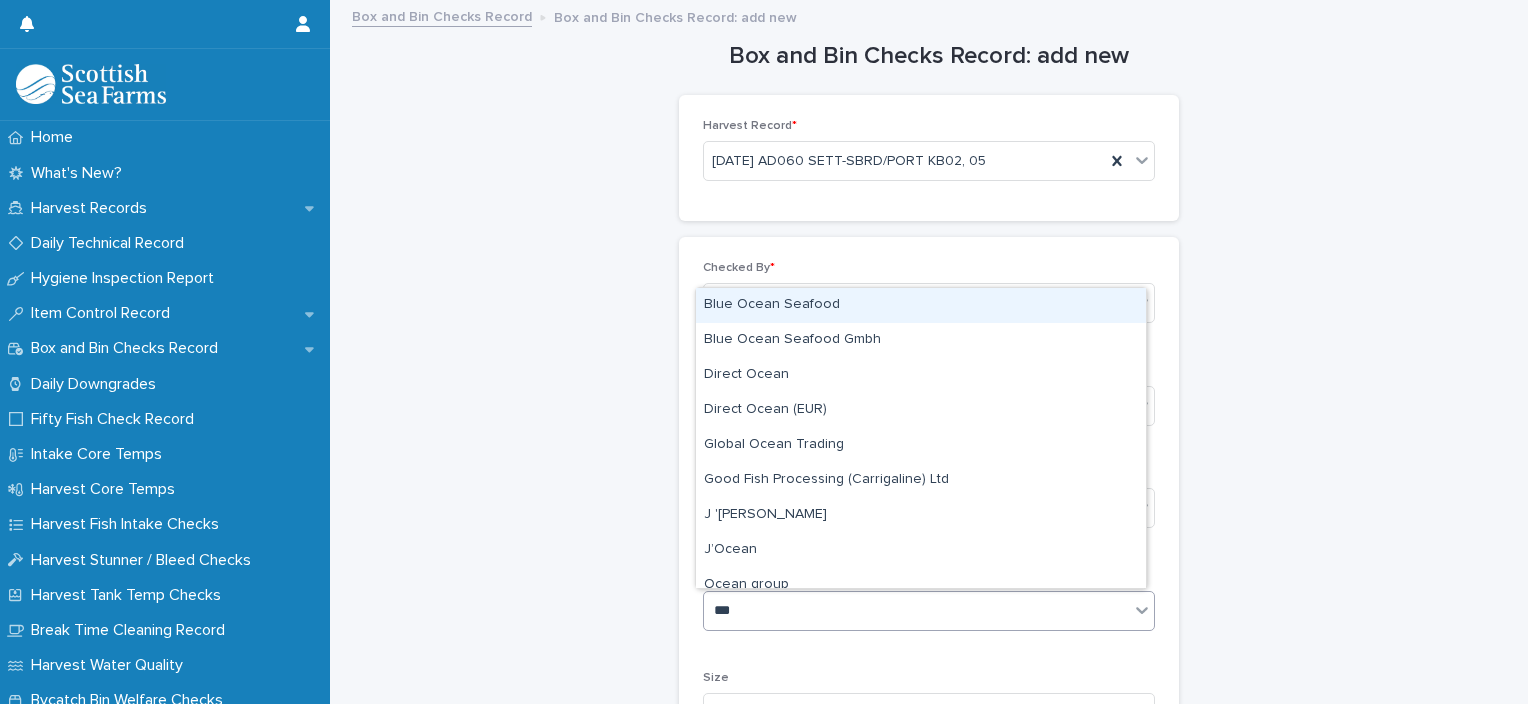 type on "****" 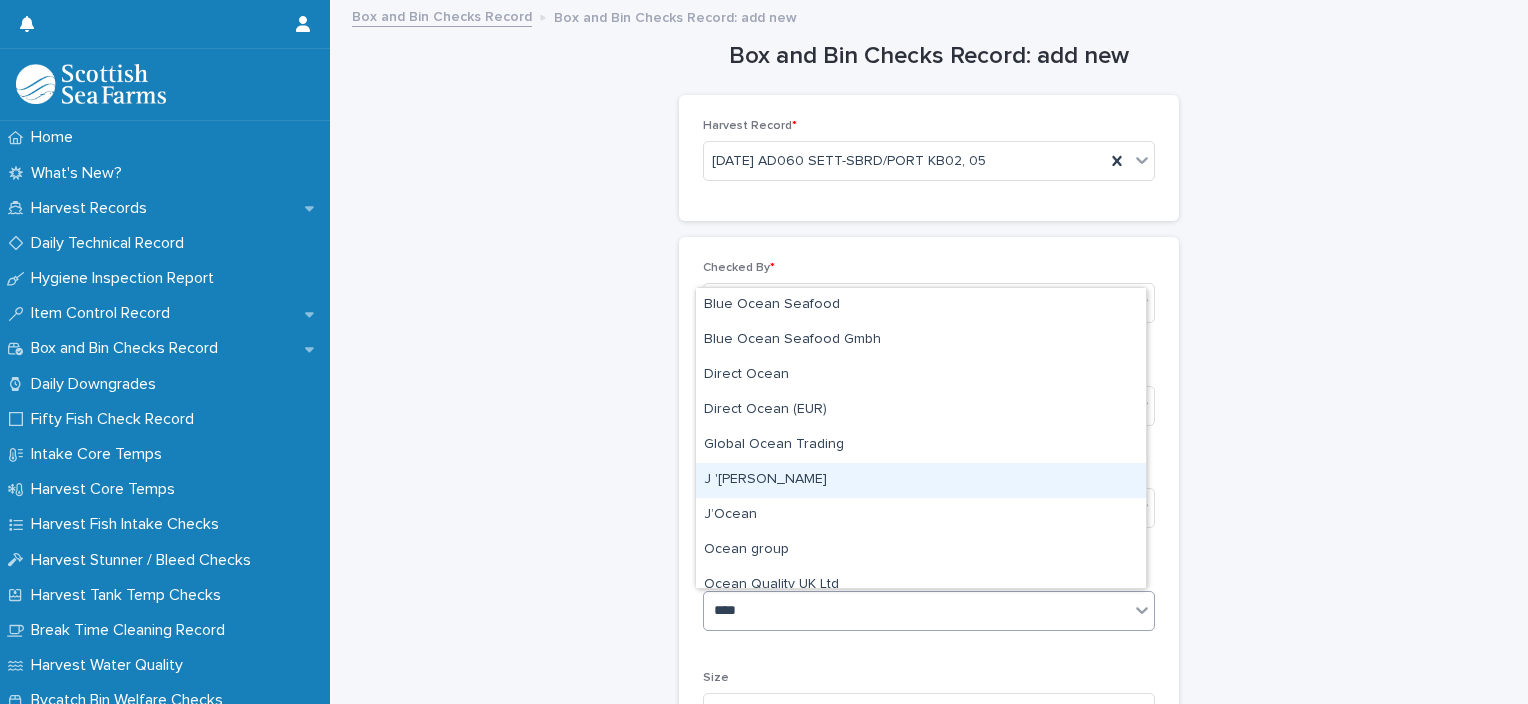 click on "J '[PERSON_NAME]" at bounding box center (921, 480) 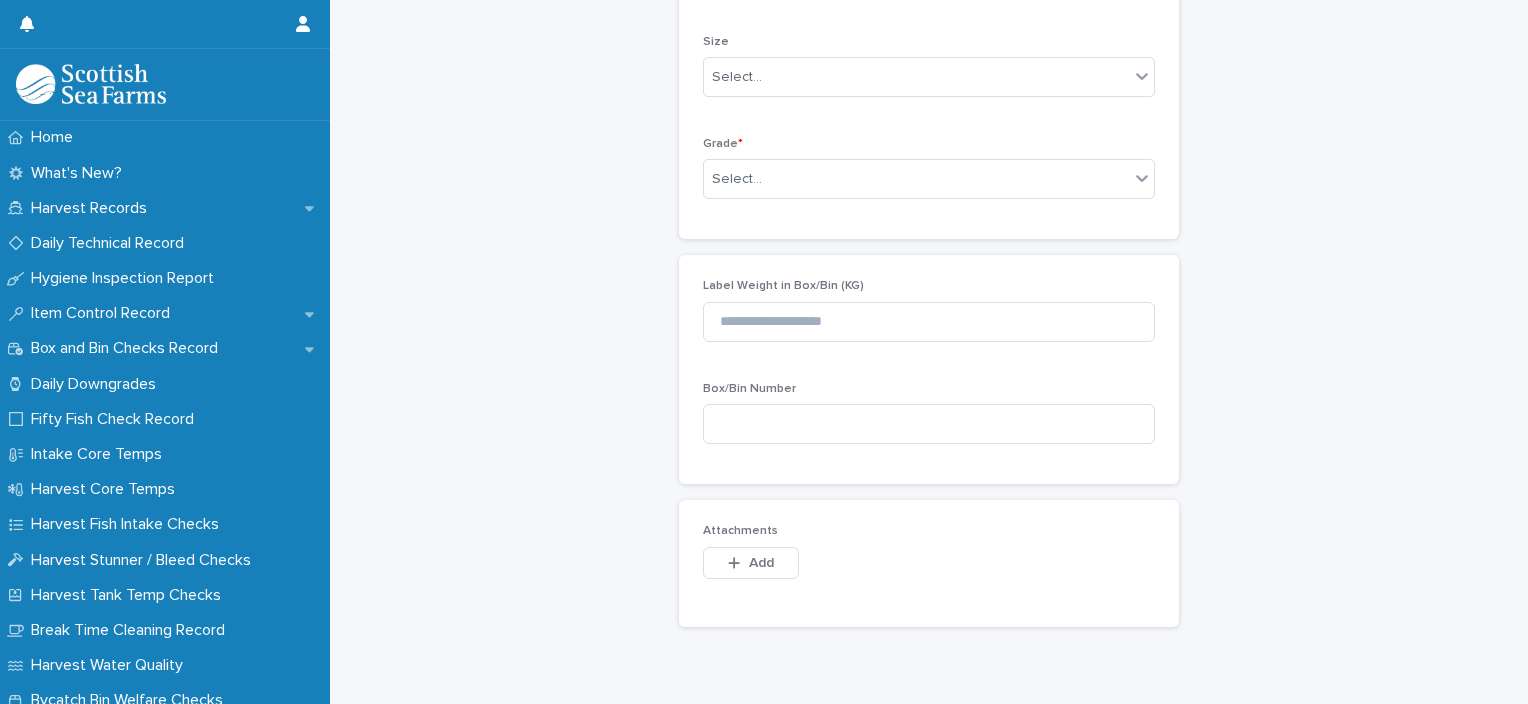 scroll, scrollTop: 637, scrollLeft: 0, axis: vertical 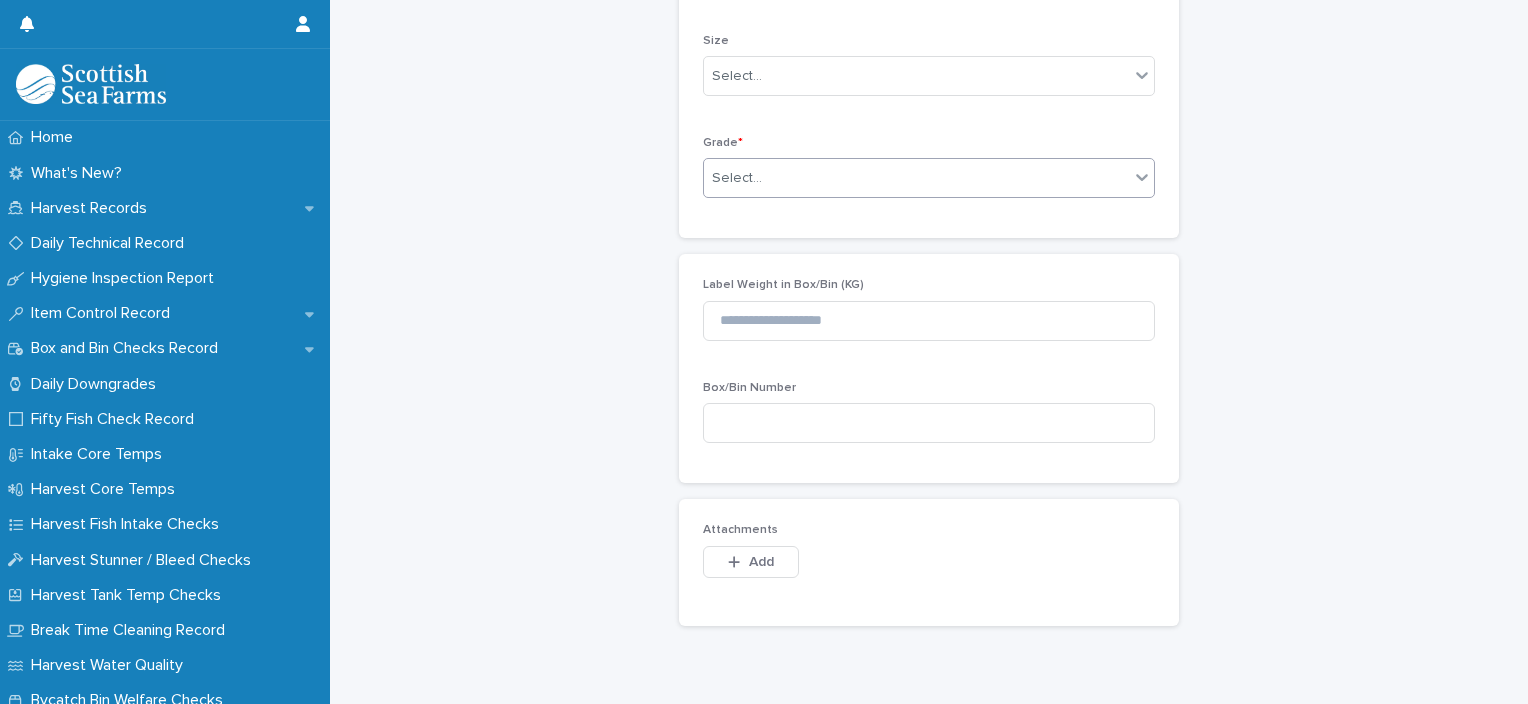 click on "Select..." at bounding box center (737, 178) 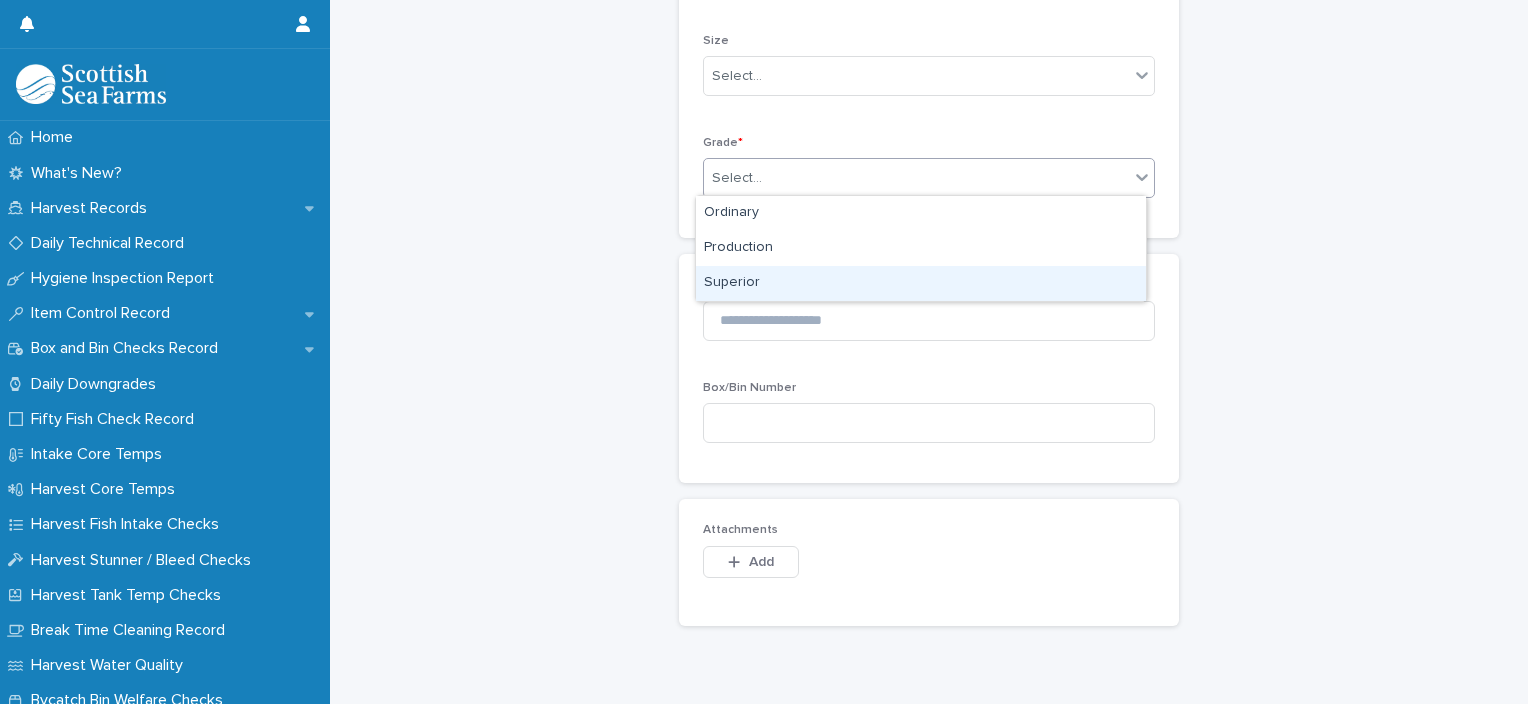 click on "Superior" at bounding box center [921, 283] 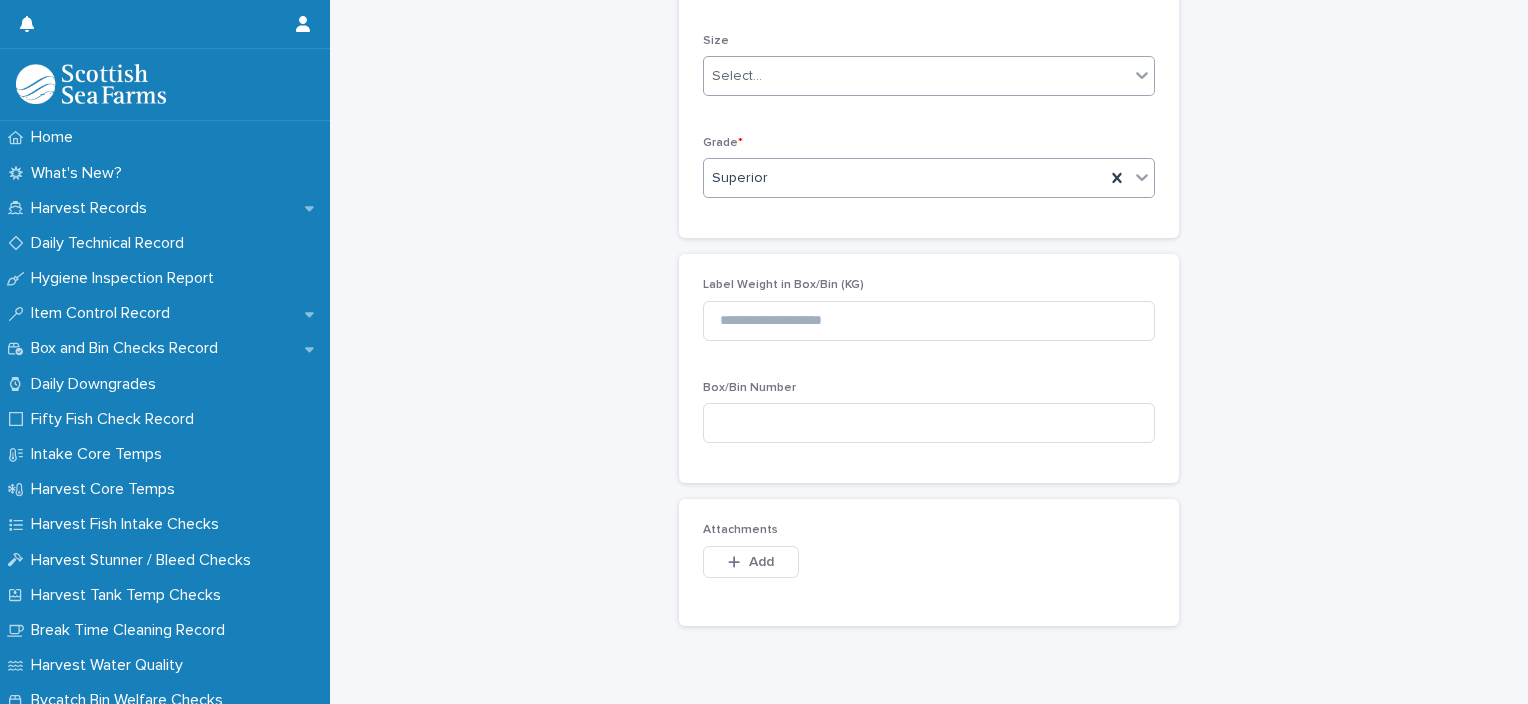 click on "Select..." at bounding box center [916, 76] 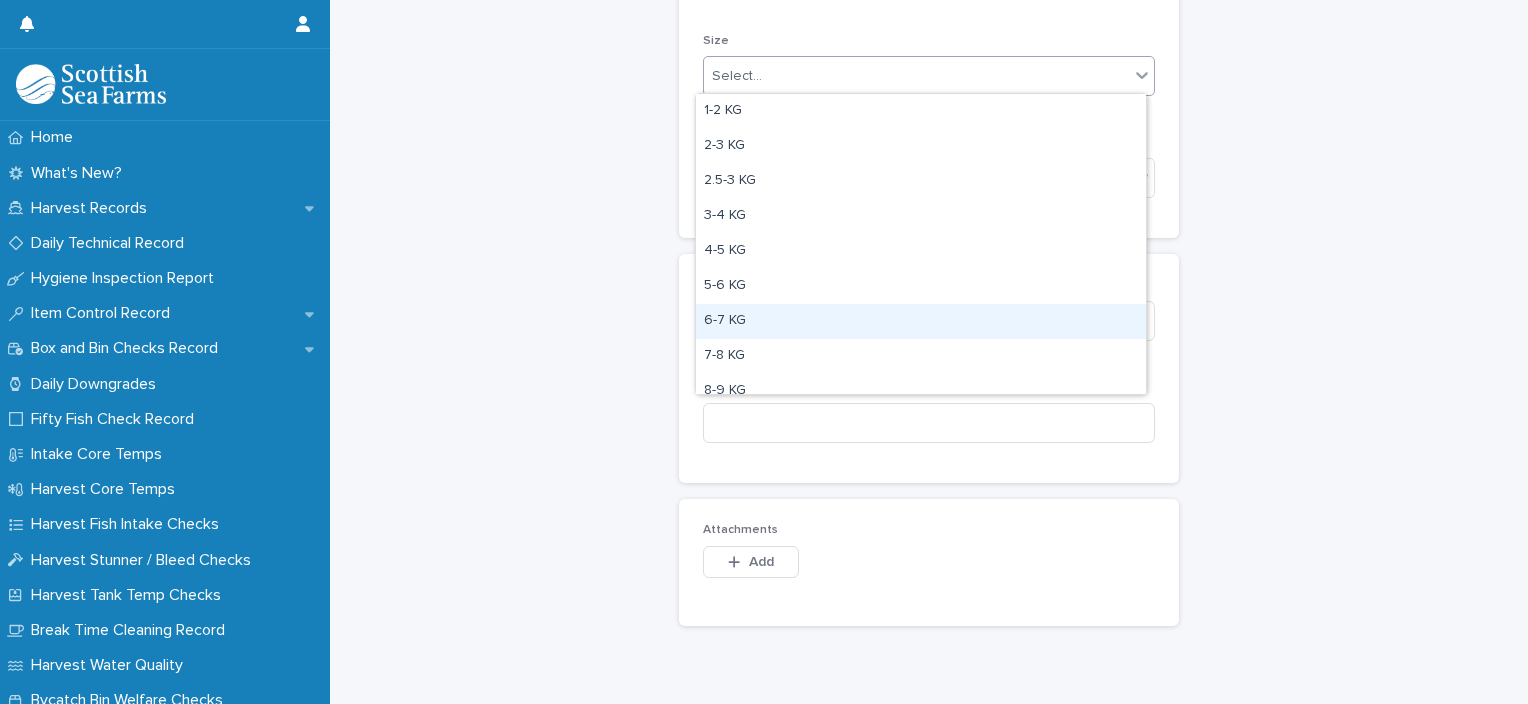 click on "6-7 KG" at bounding box center [921, 321] 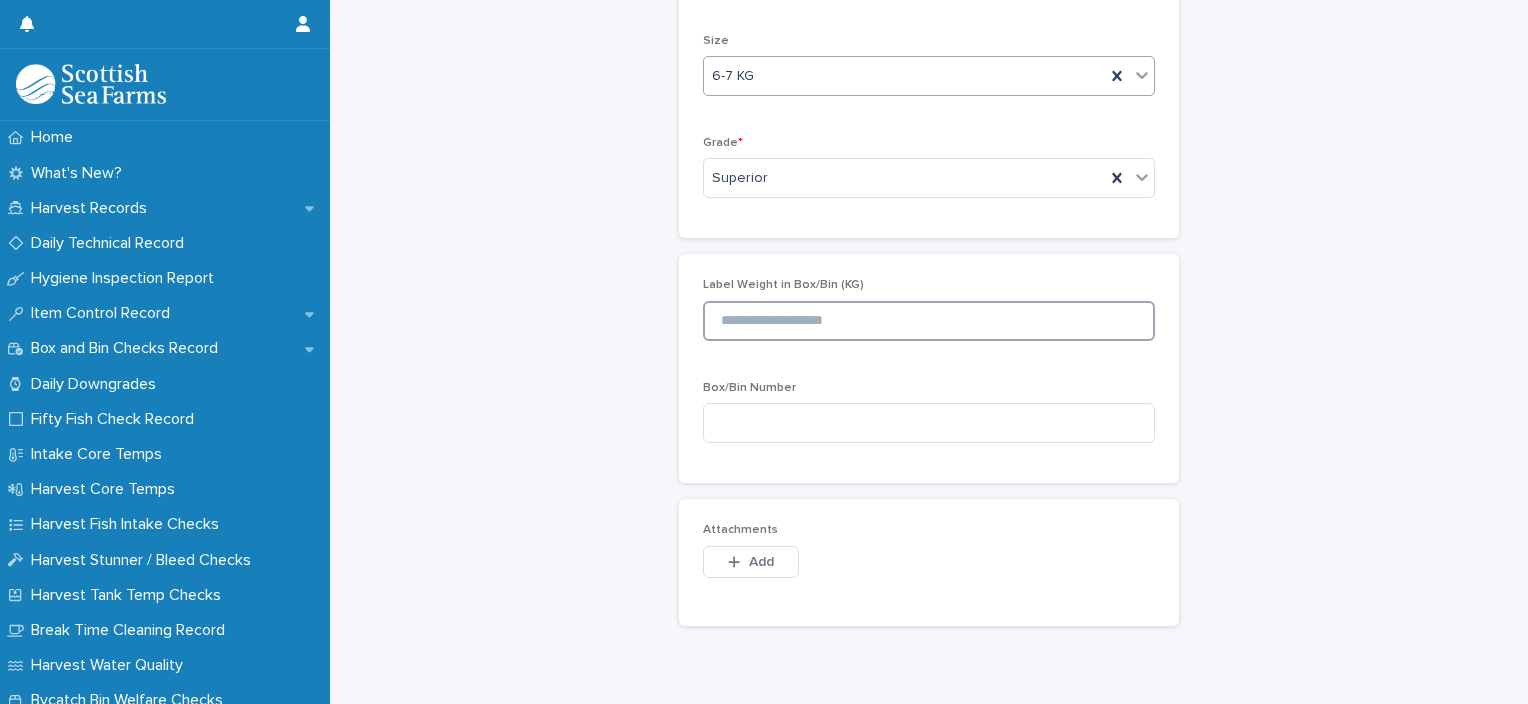 click at bounding box center [929, 321] 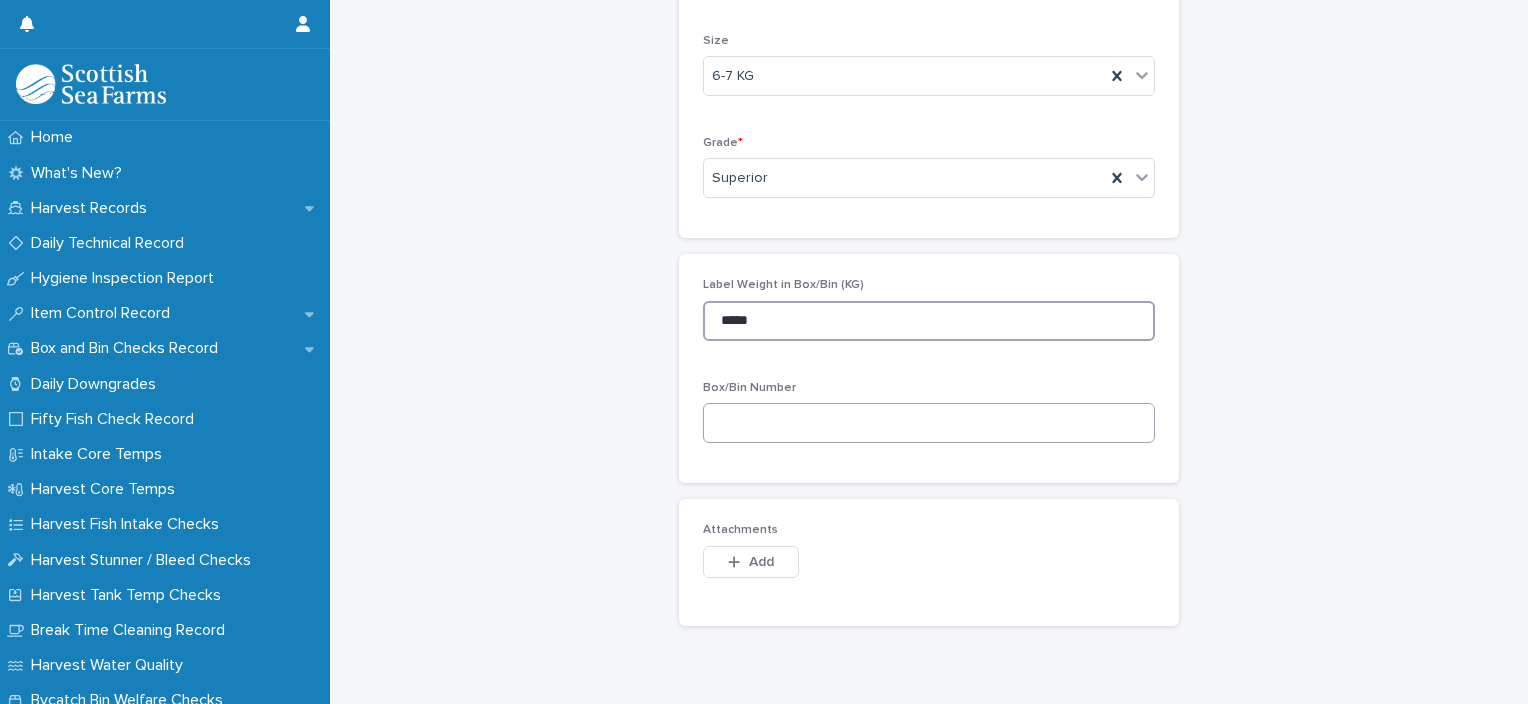 type on "*****" 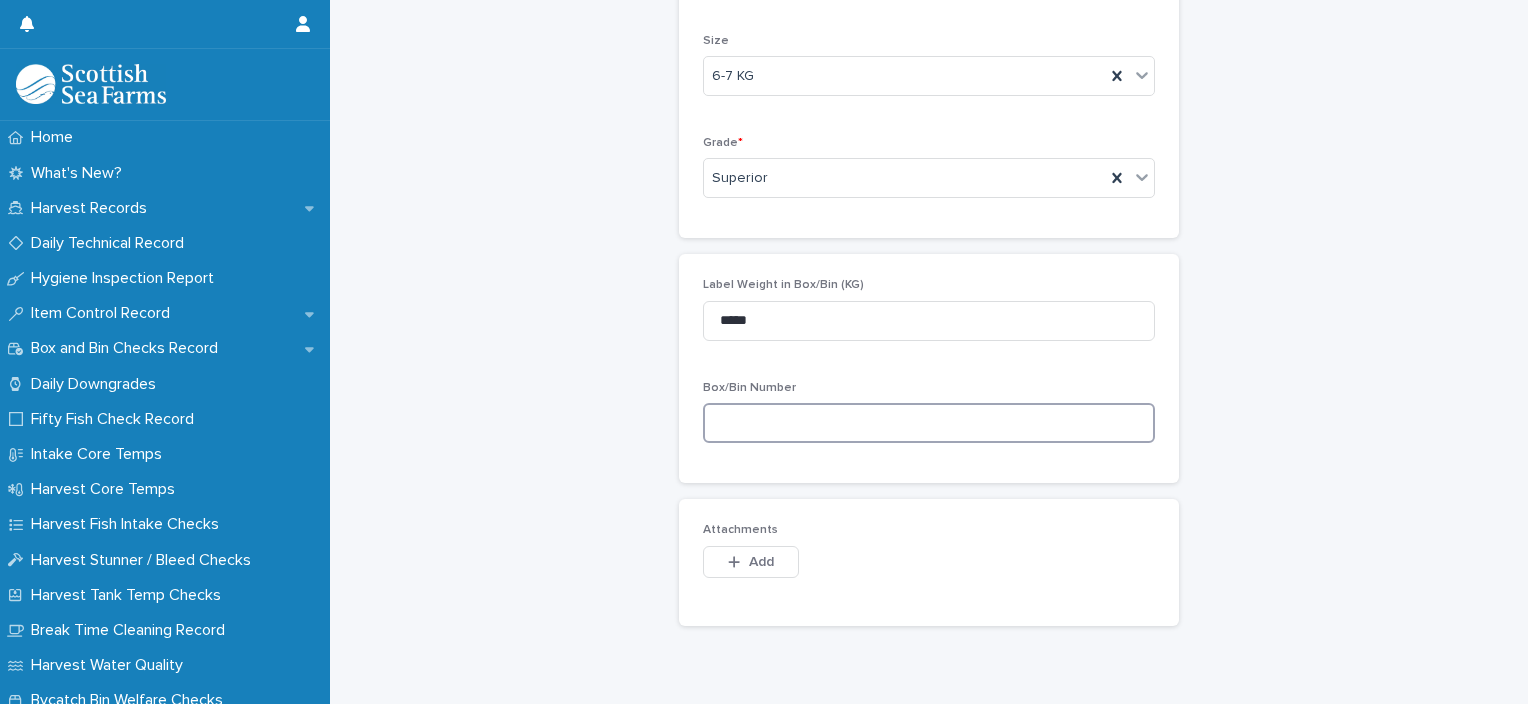 click at bounding box center [929, 423] 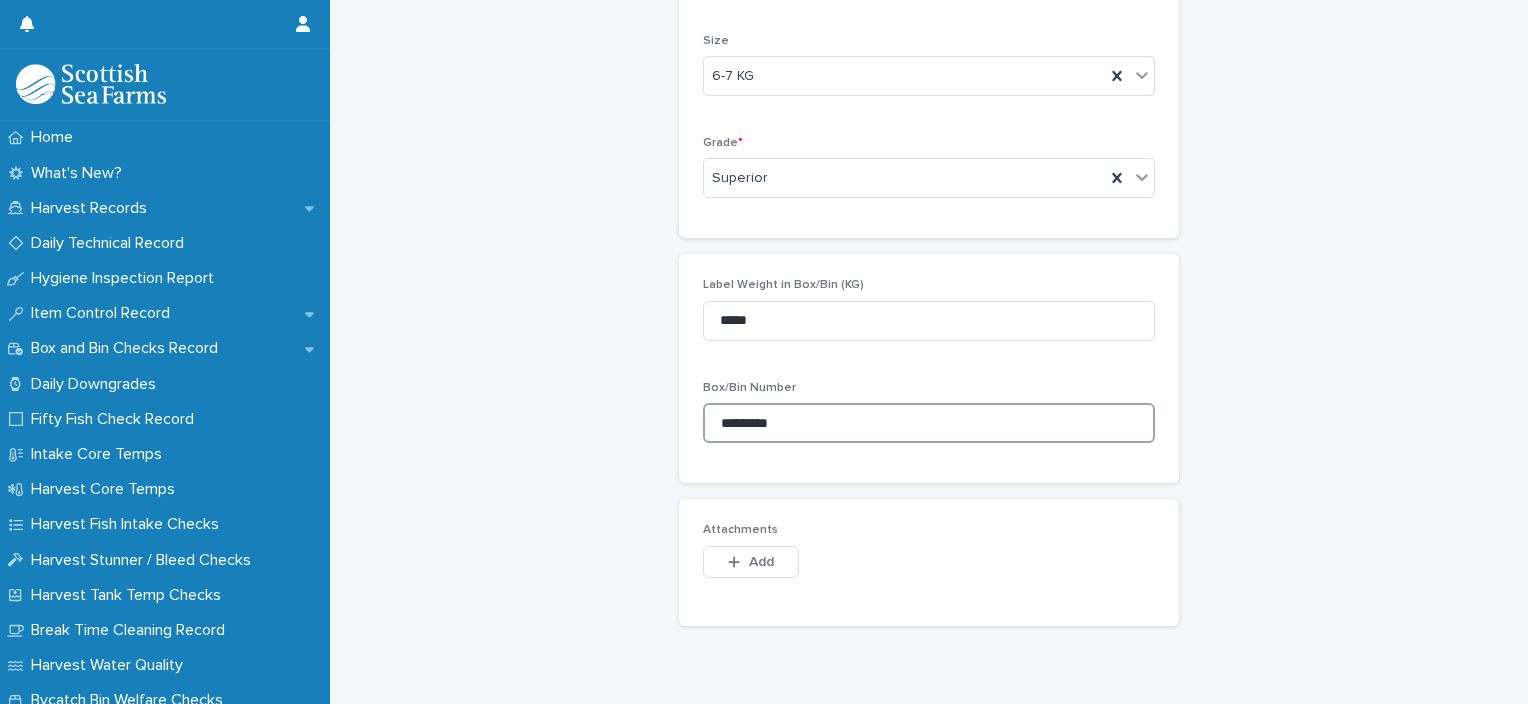 drag, startPoint x: 784, startPoint y: 415, endPoint x: 706, endPoint y: 411, distance: 78.10249 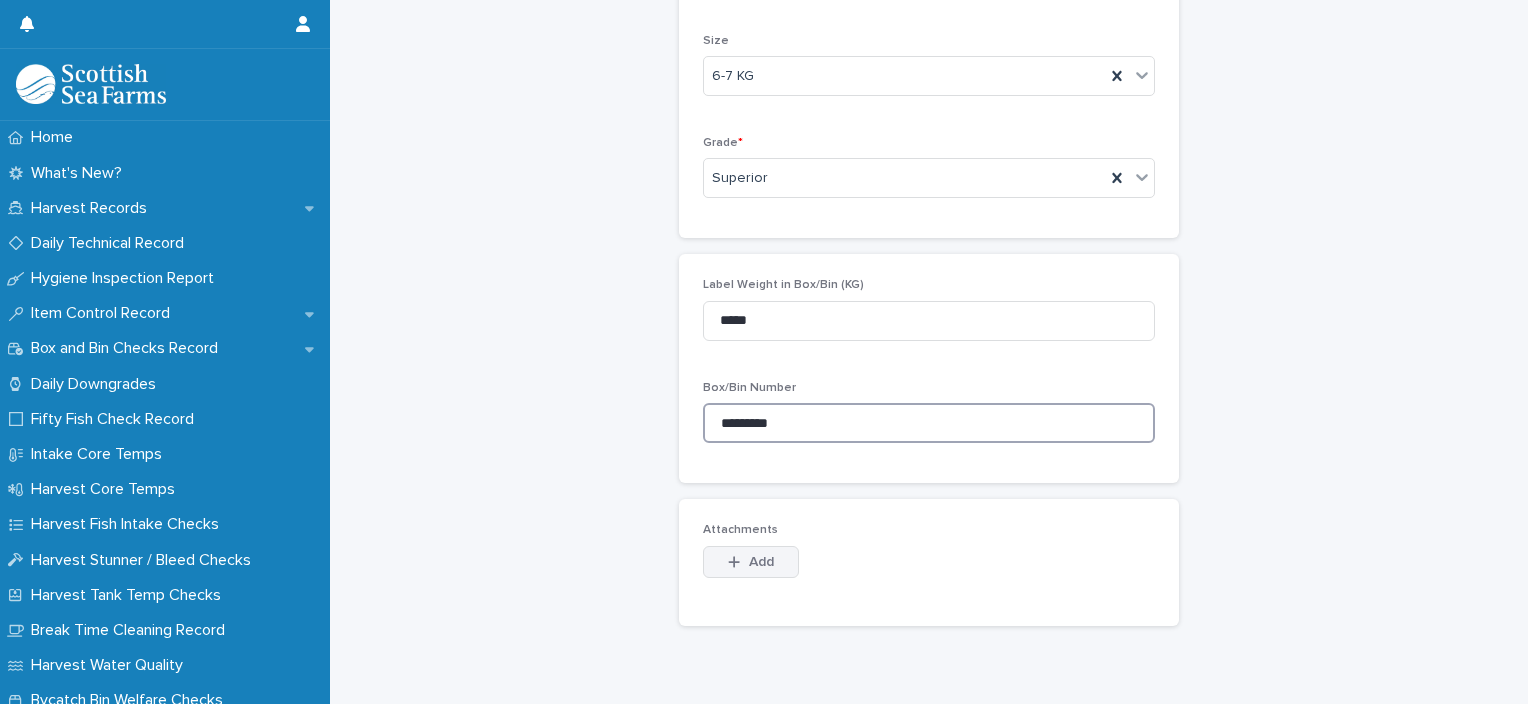 type on "*********" 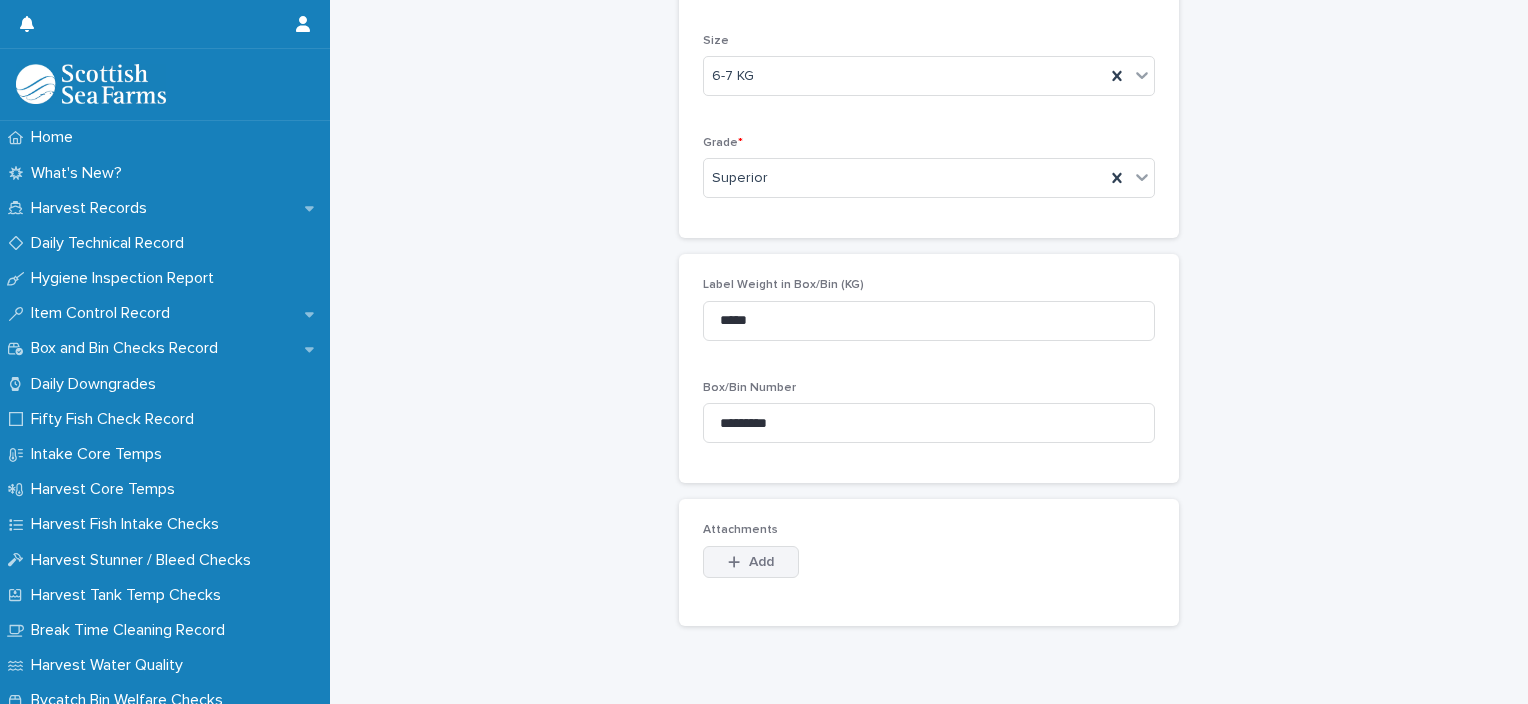 click on "Add" at bounding box center (751, 562) 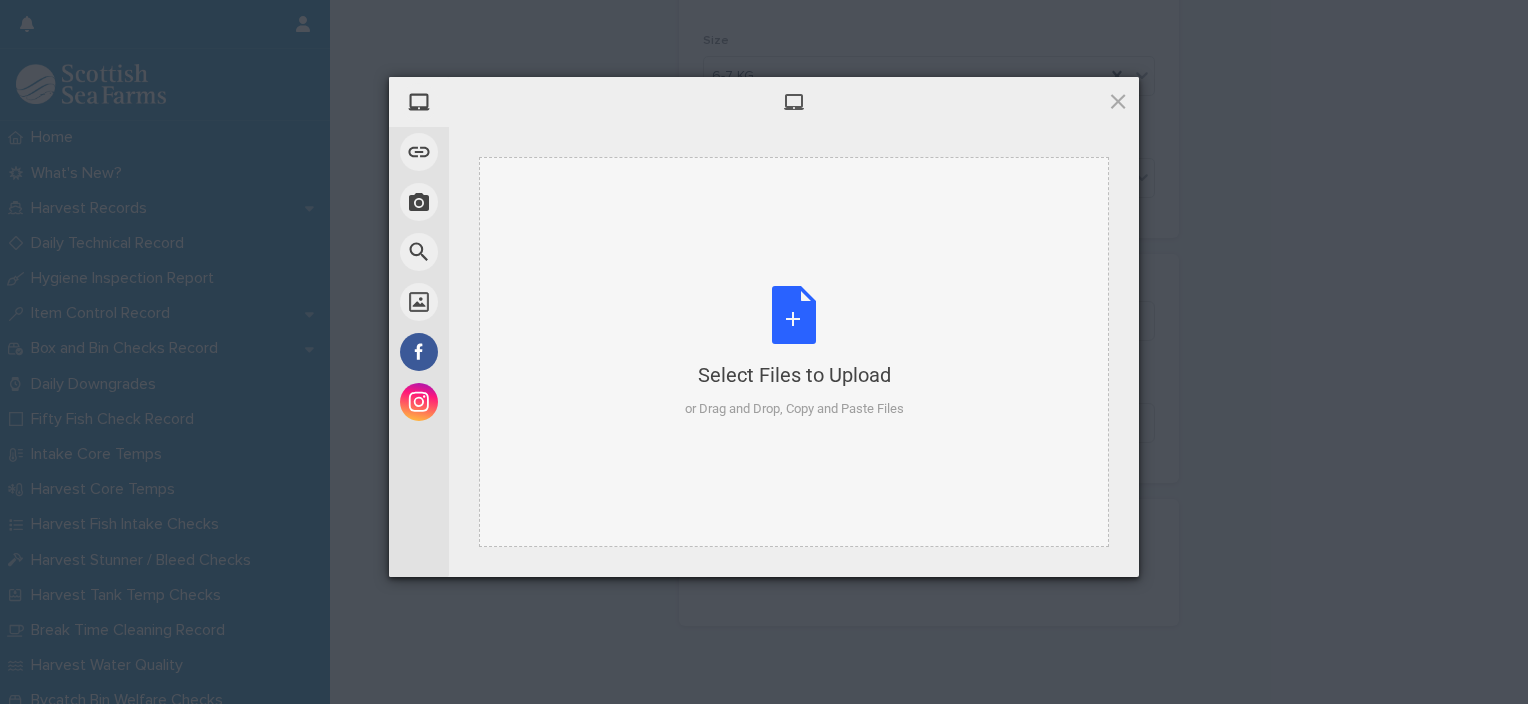 click on "Select Files to Upload
or Drag and Drop, Copy and Paste Files" at bounding box center (794, 352) 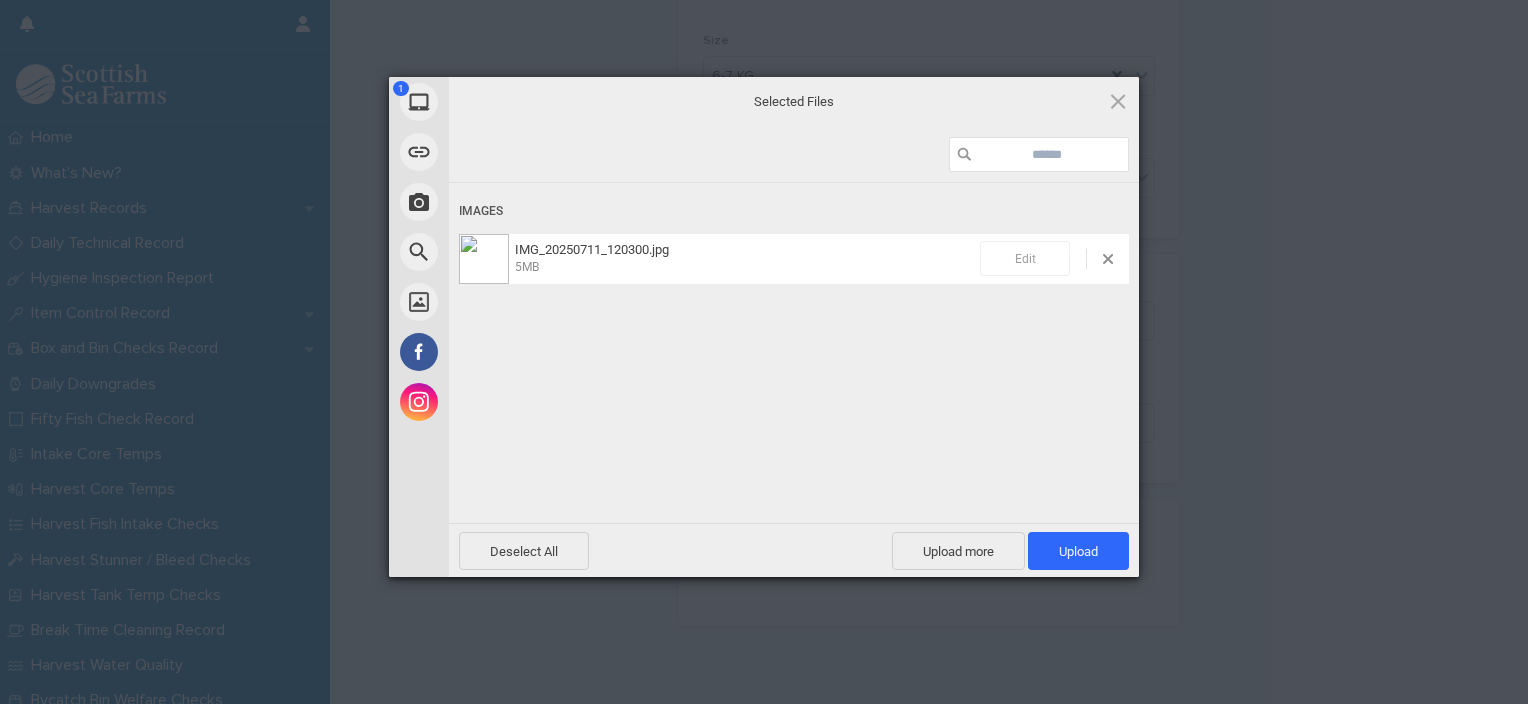 click on "Edit" at bounding box center (1025, 258) 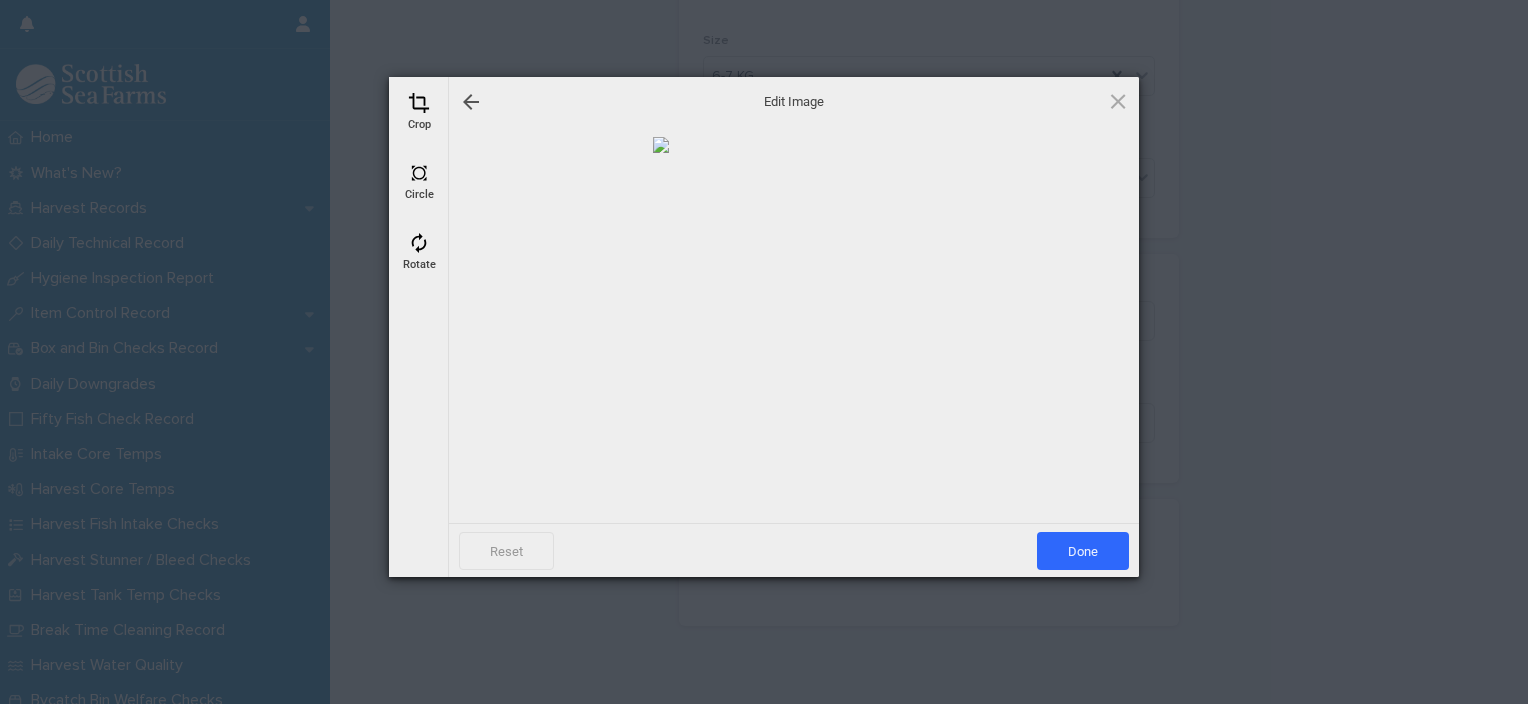 click at bounding box center (419, 103) 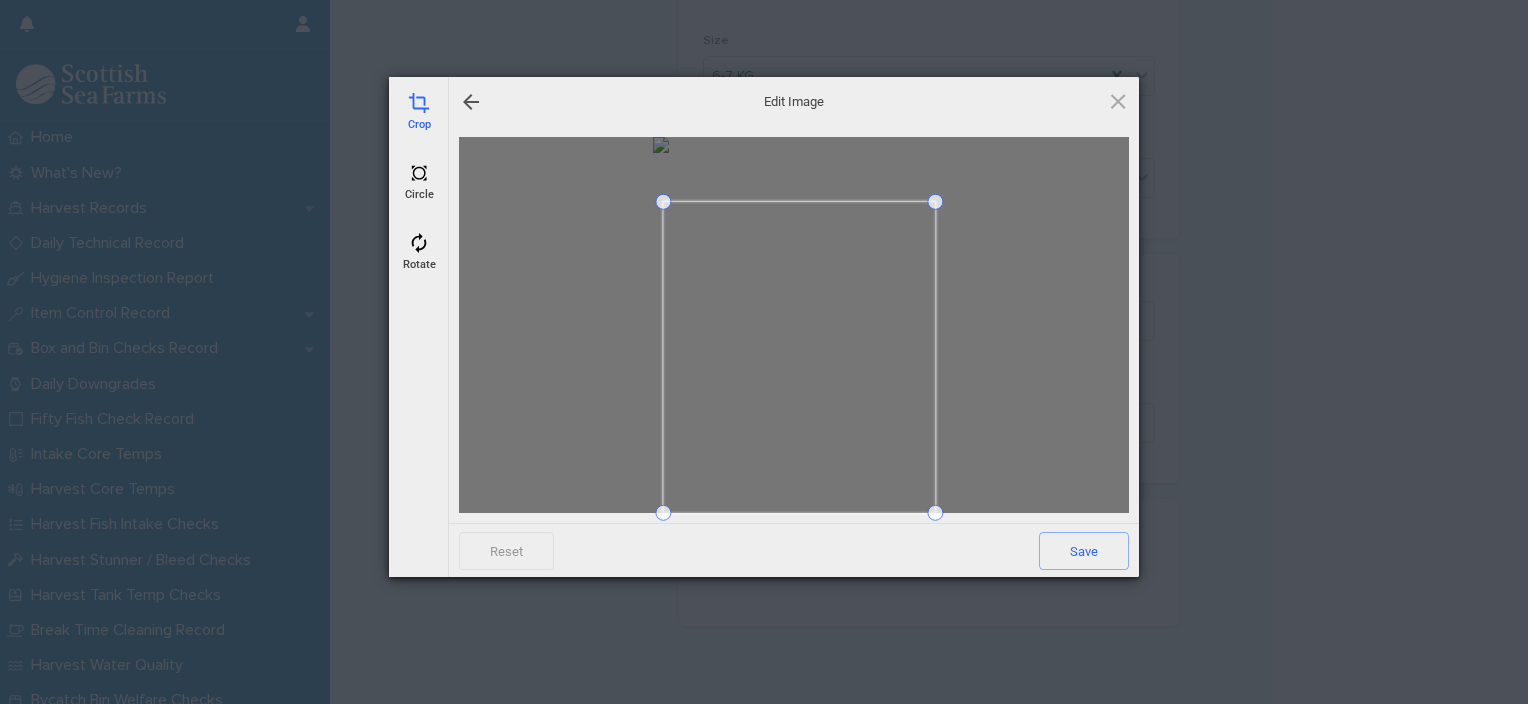 click at bounding box center [663, 202] 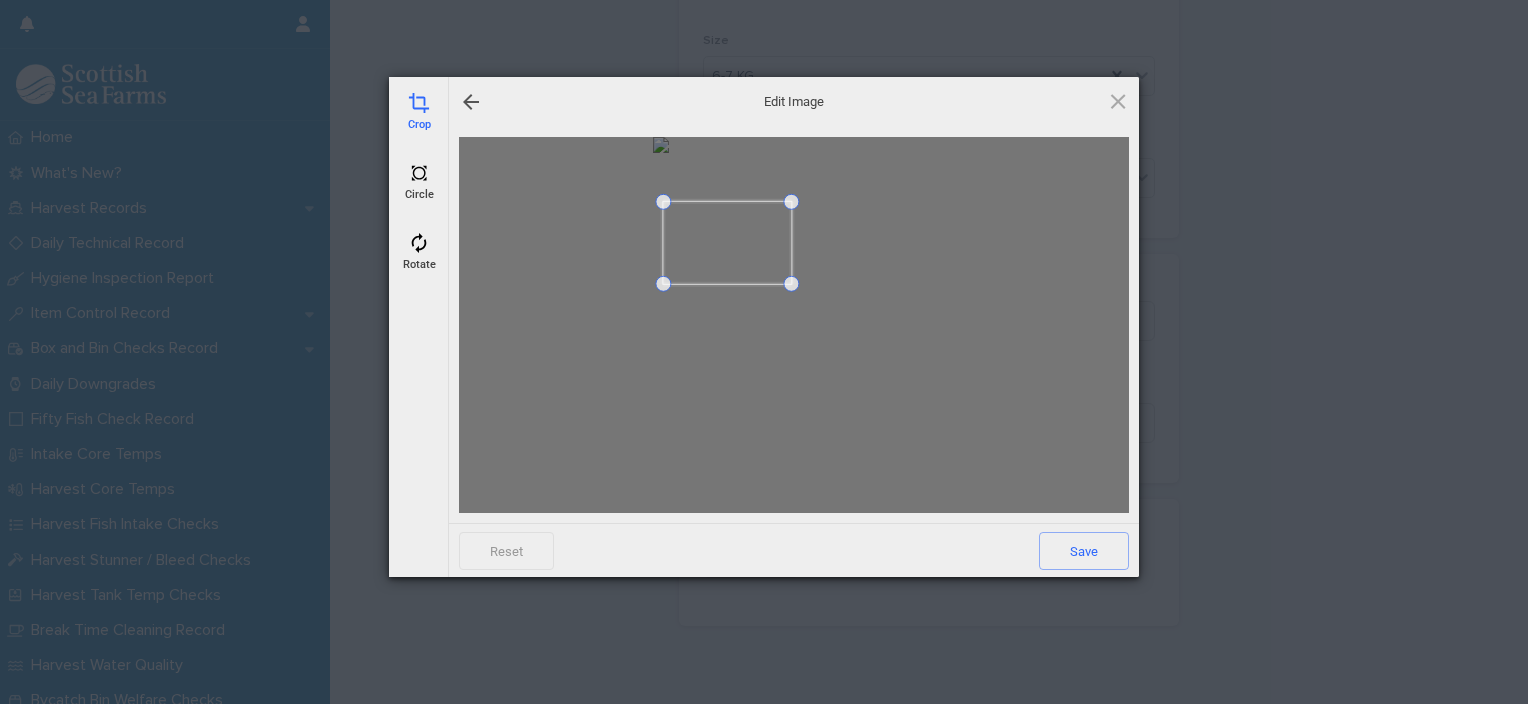 click at bounding box center (792, 284) 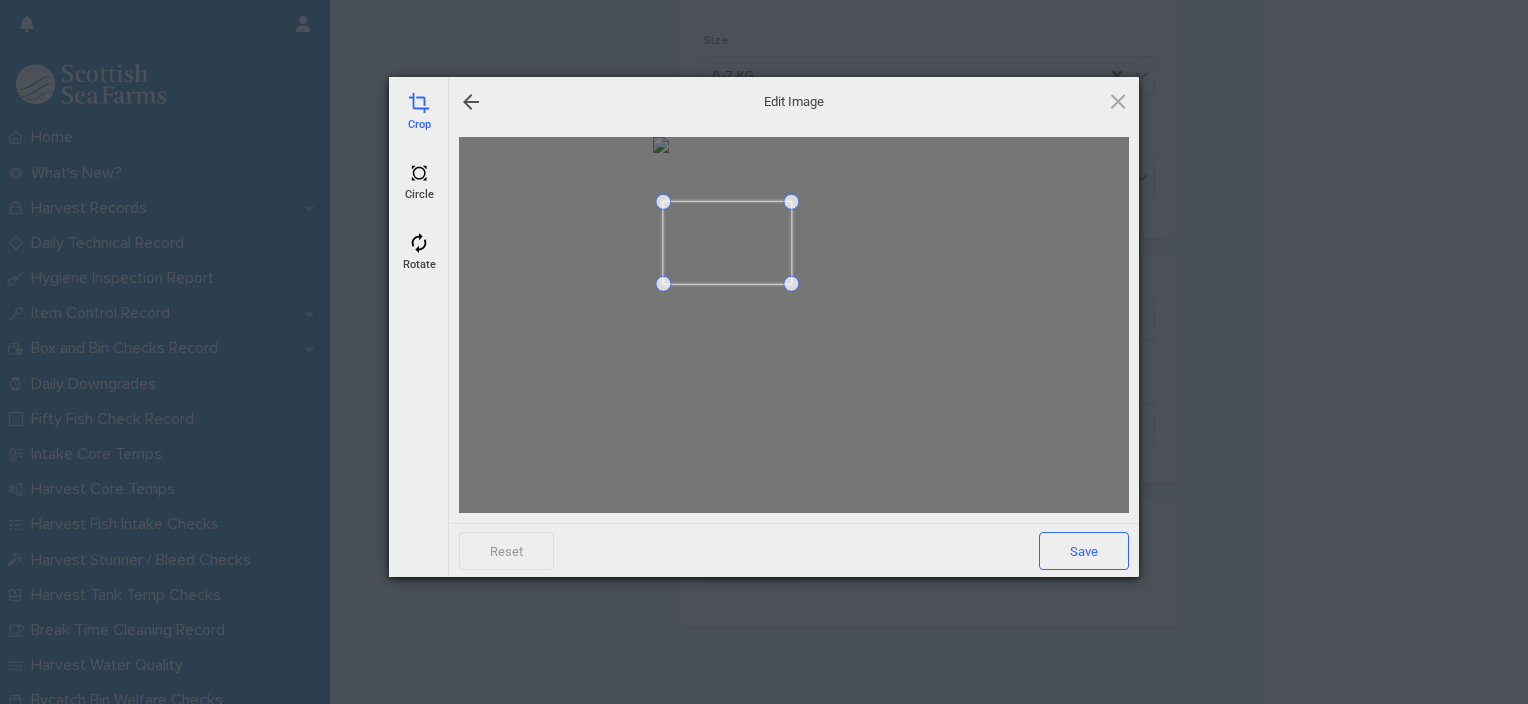 click on "Save" at bounding box center [1084, 551] 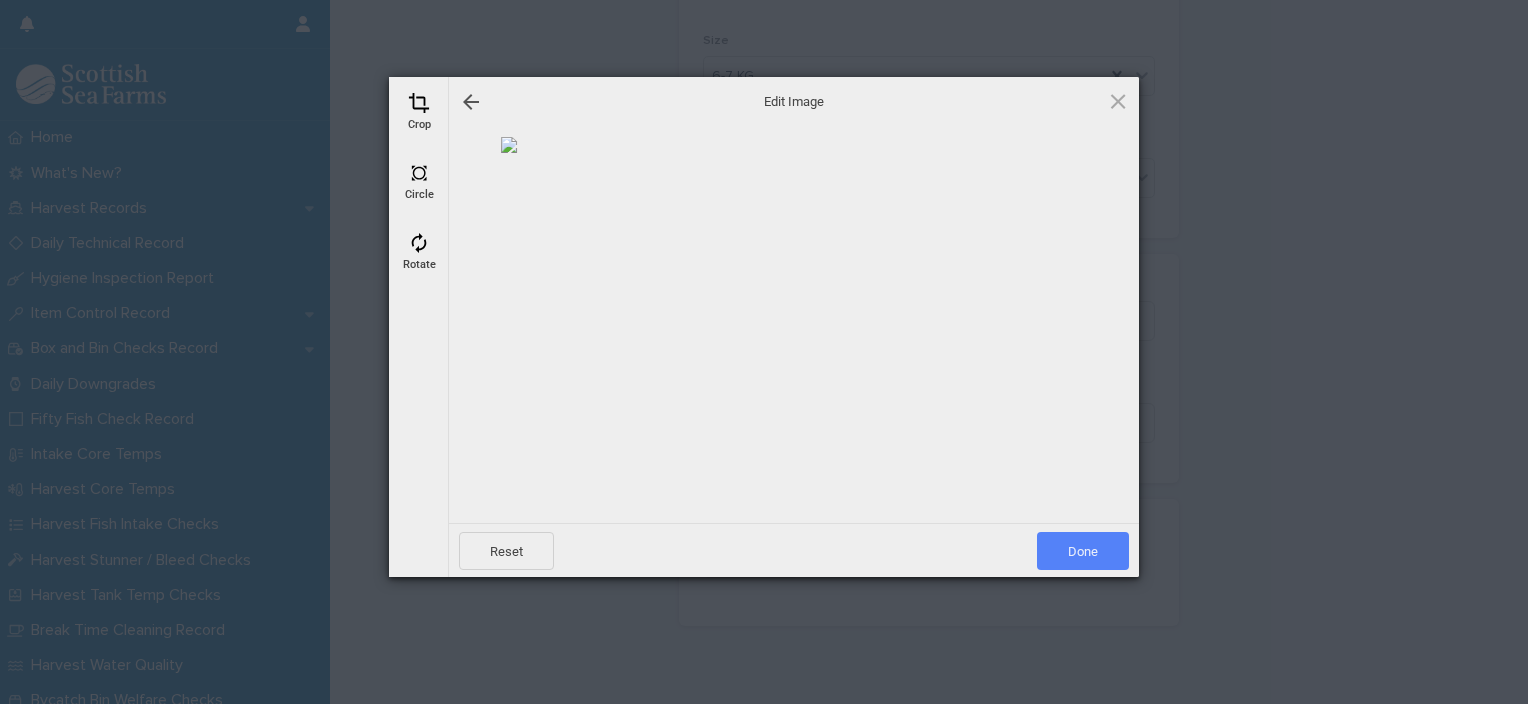 click on "Done" at bounding box center (1083, 551) 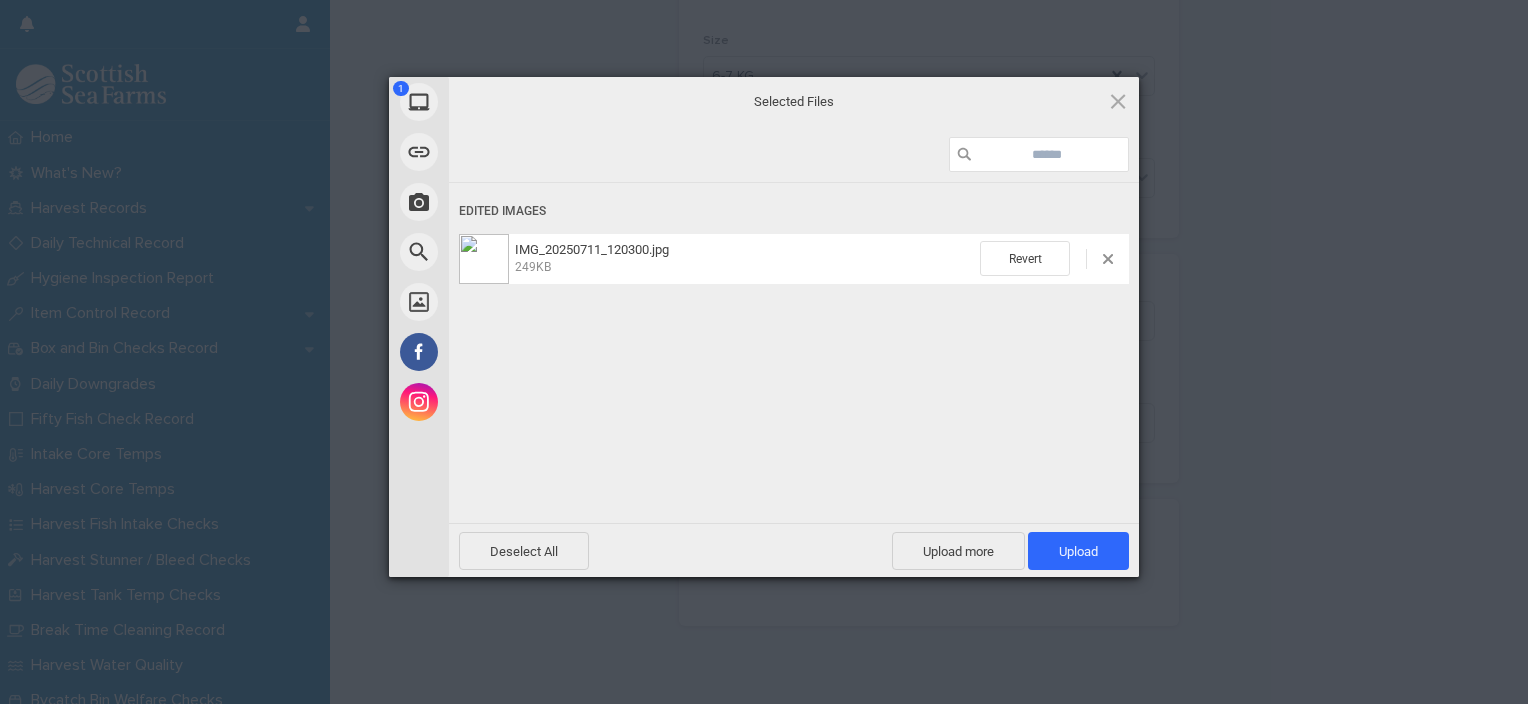 click on "Upload
1" at bounding box center (1078, 551) 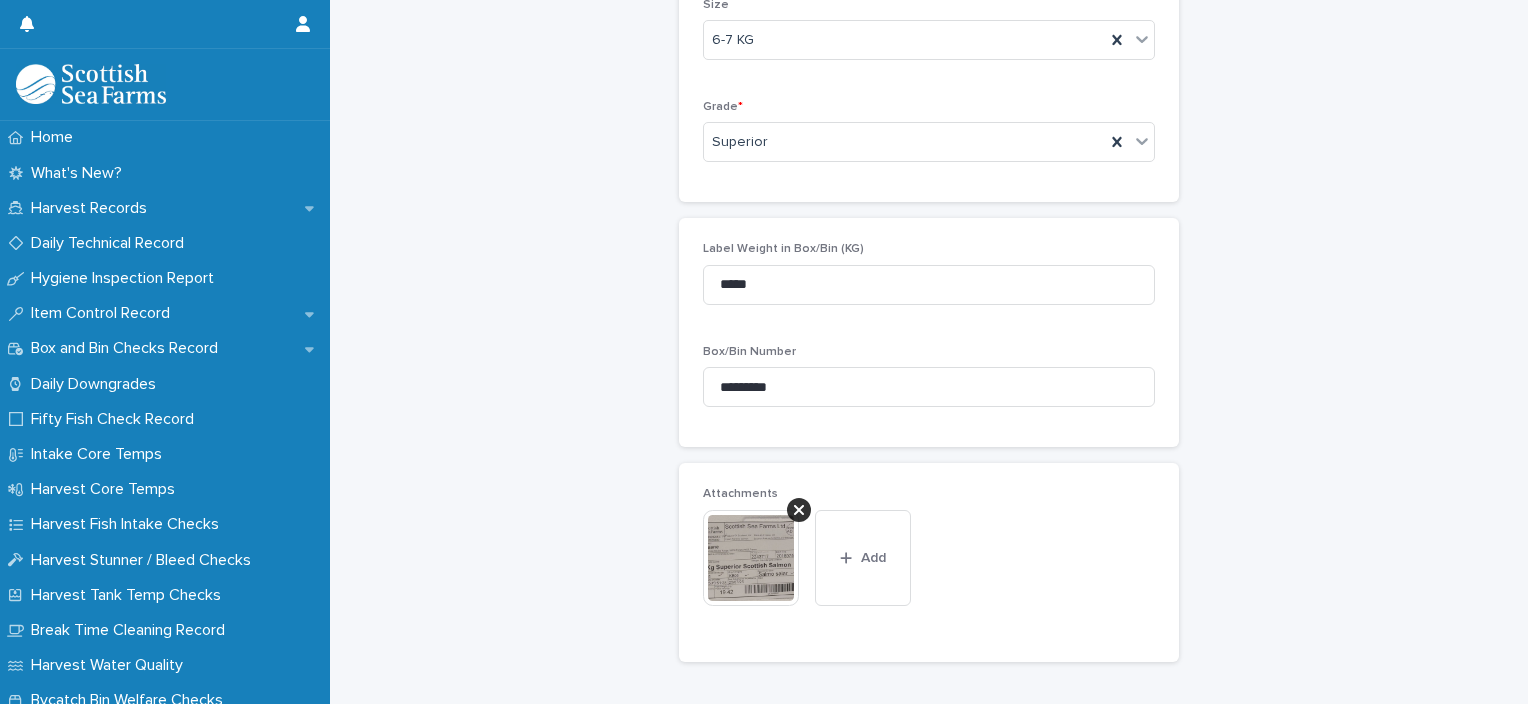 scroll, scrollTop: 860, scrollLeft: 0, axis: vertical 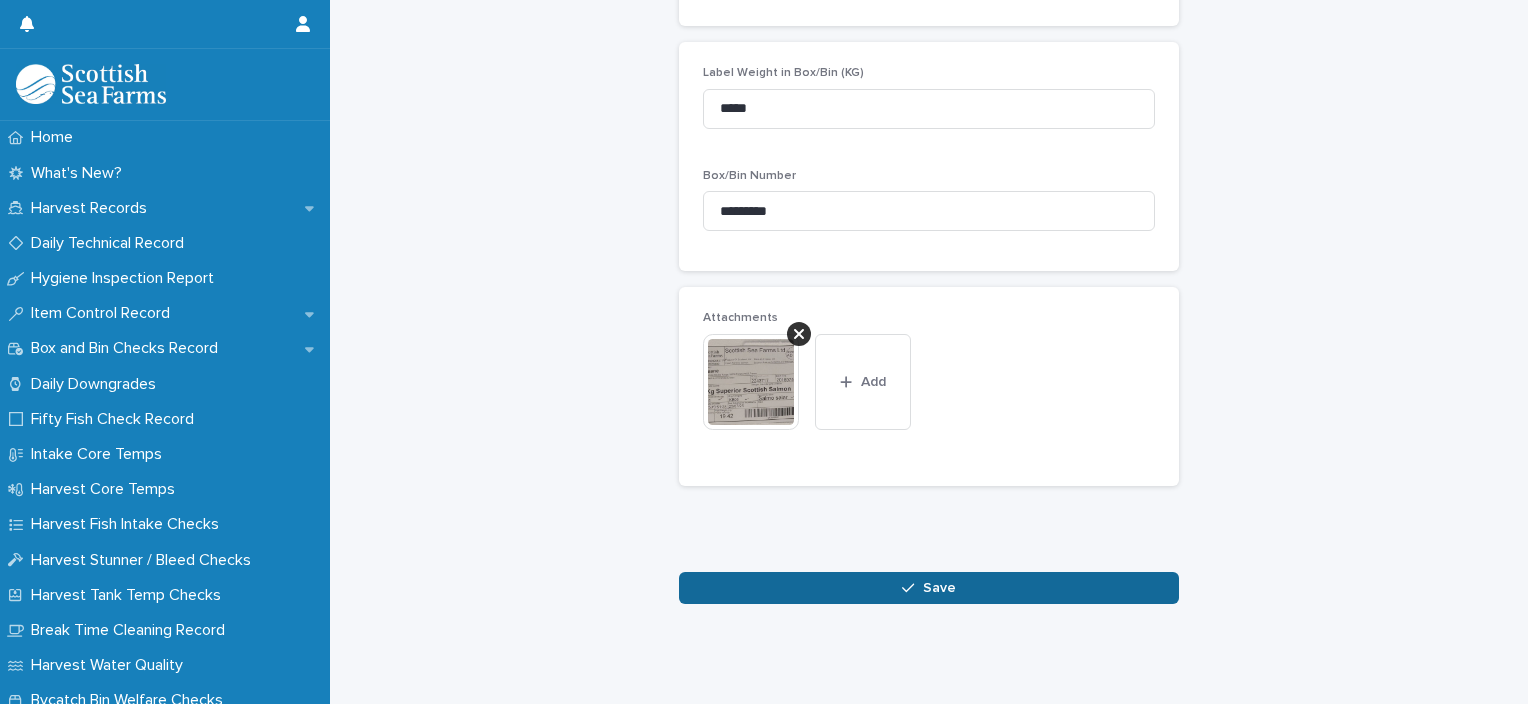 click on "Save" at bounding box center (929, 588) 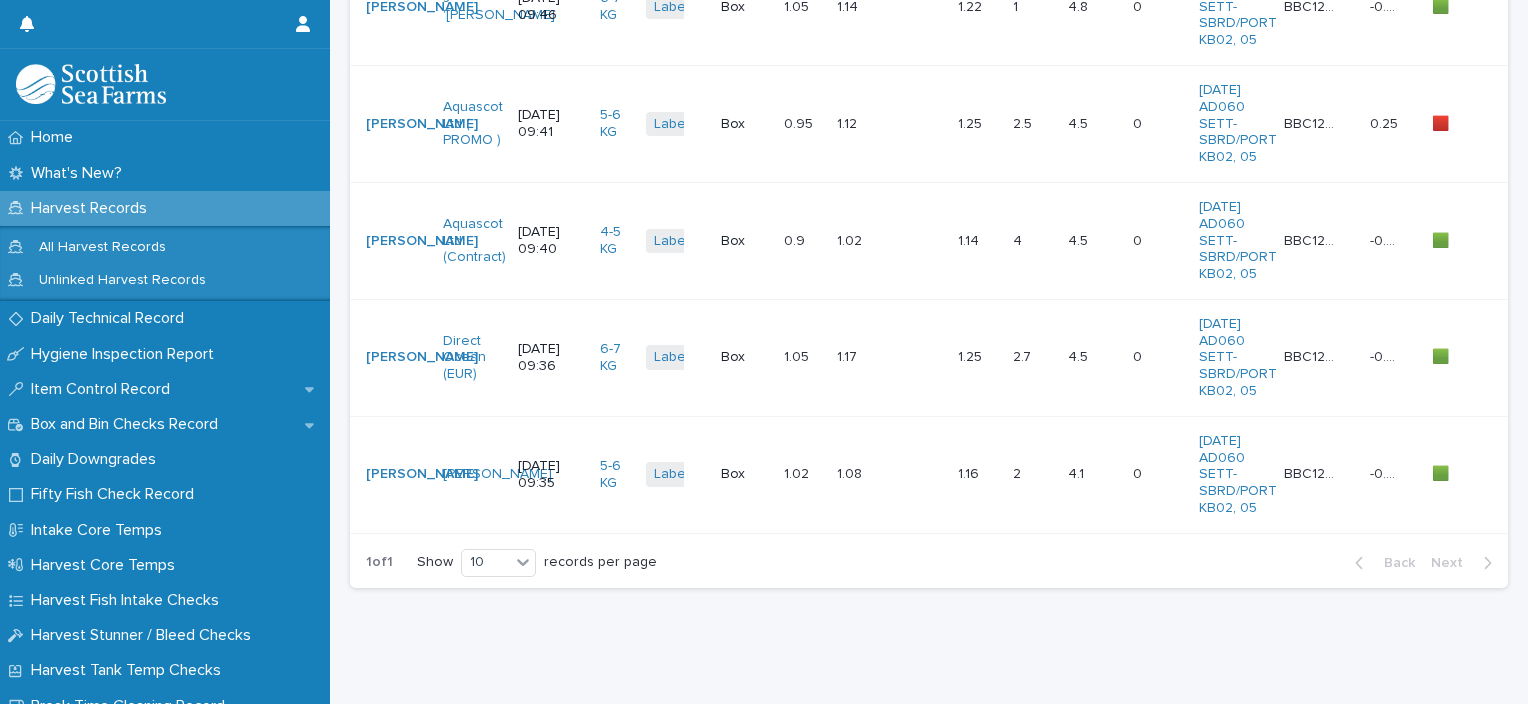 scroll, scrollTop: 0, scrollLeft: 0, axis: both 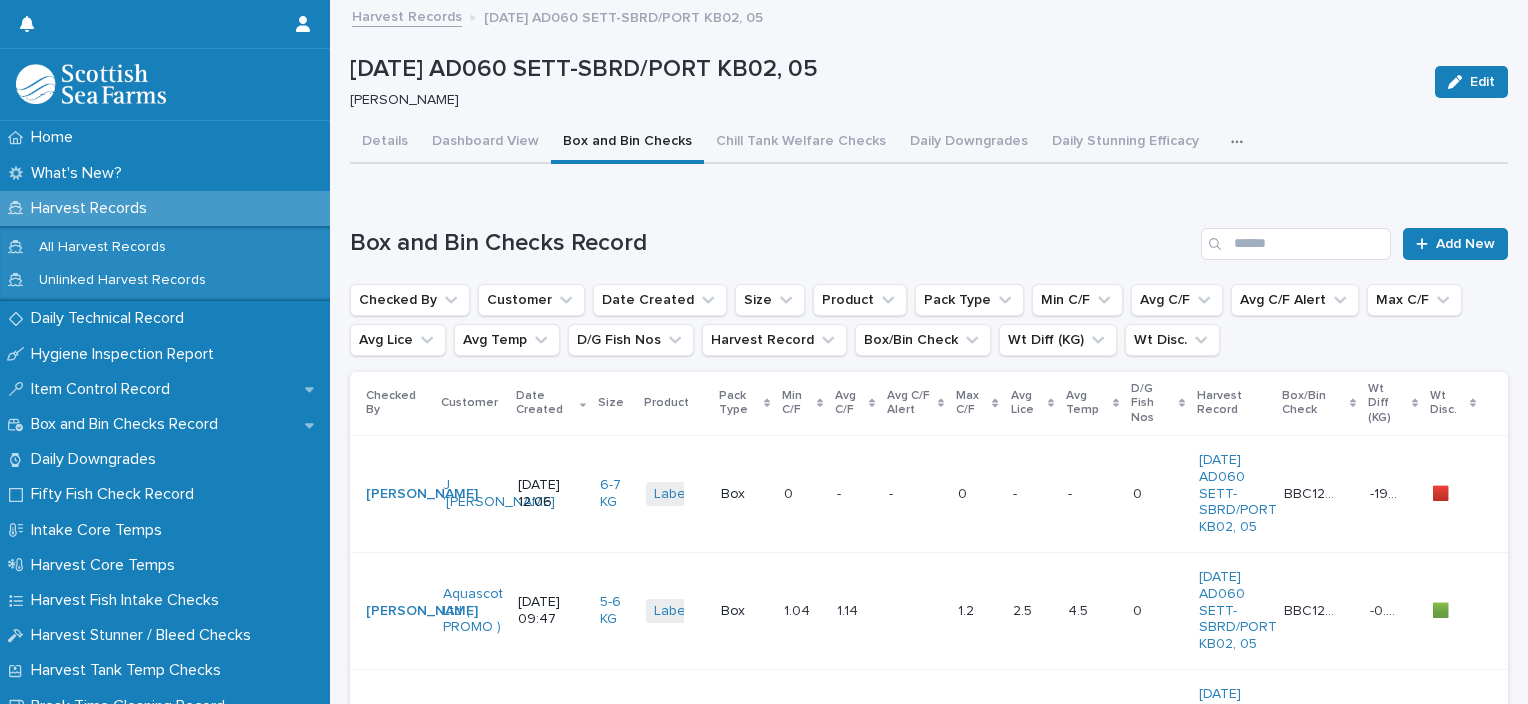 click on "- -" at bounding box center (915, 493) 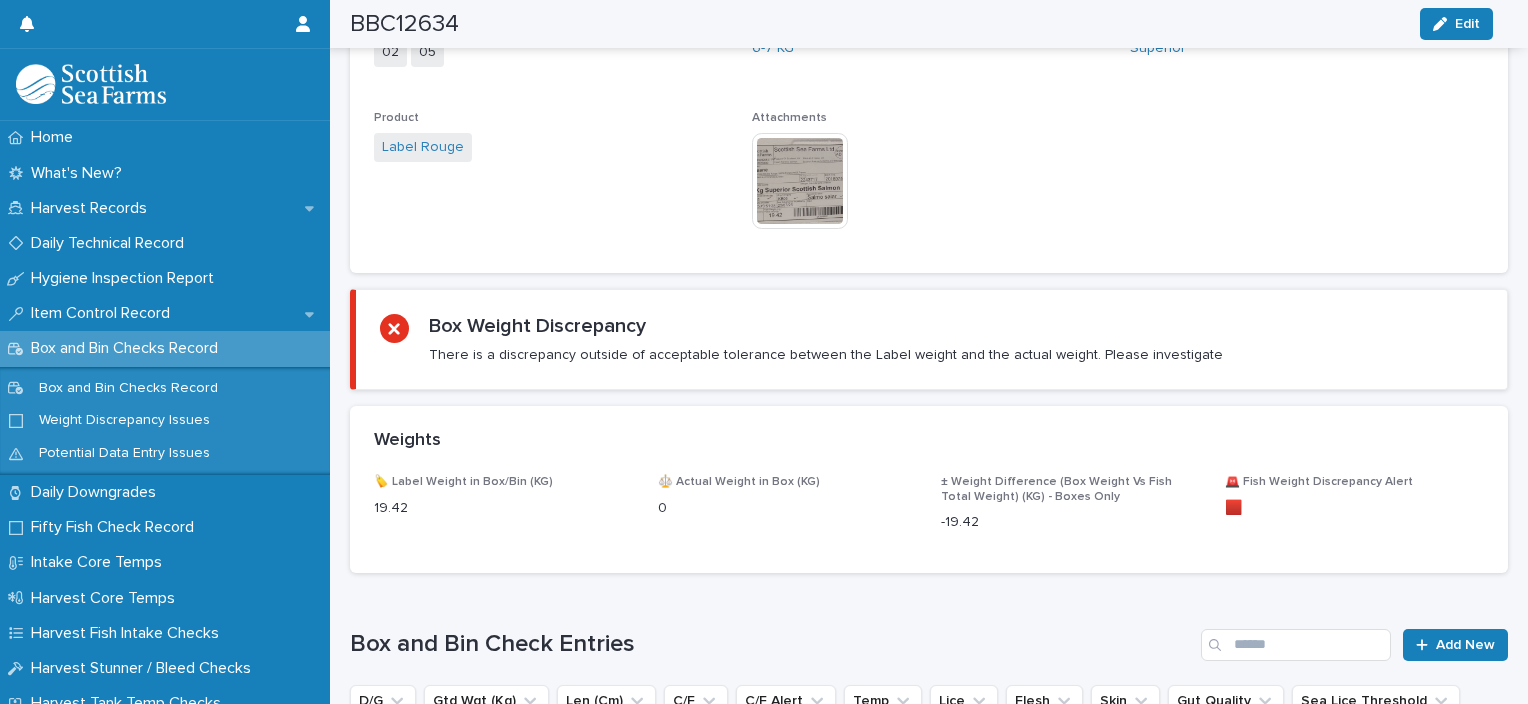 scroll, scrollTop: 976, scrollLeft: 0, axis: vertical 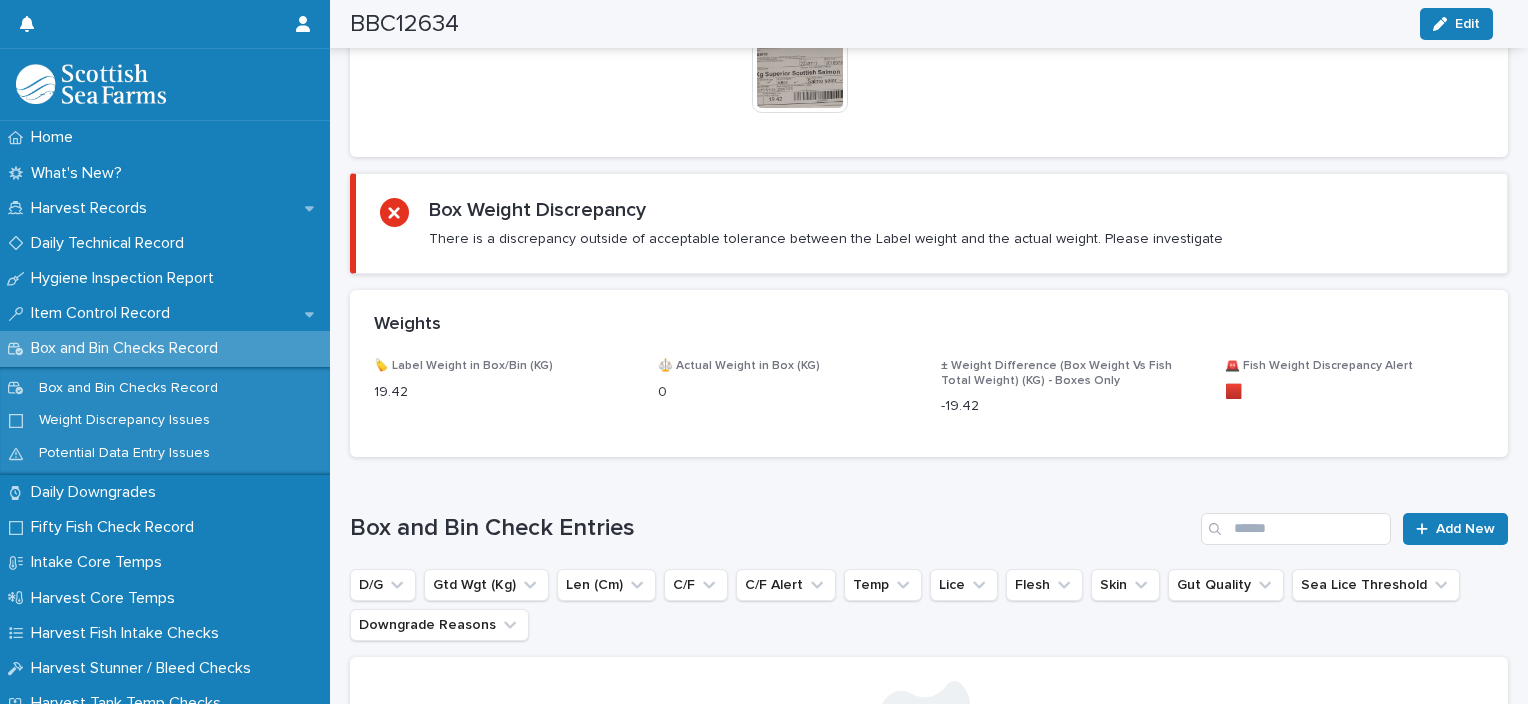 drag, startPoint x: 1468, startPoint y: 499, endPoint x: 1468, endPoint y: 518, distance: 19 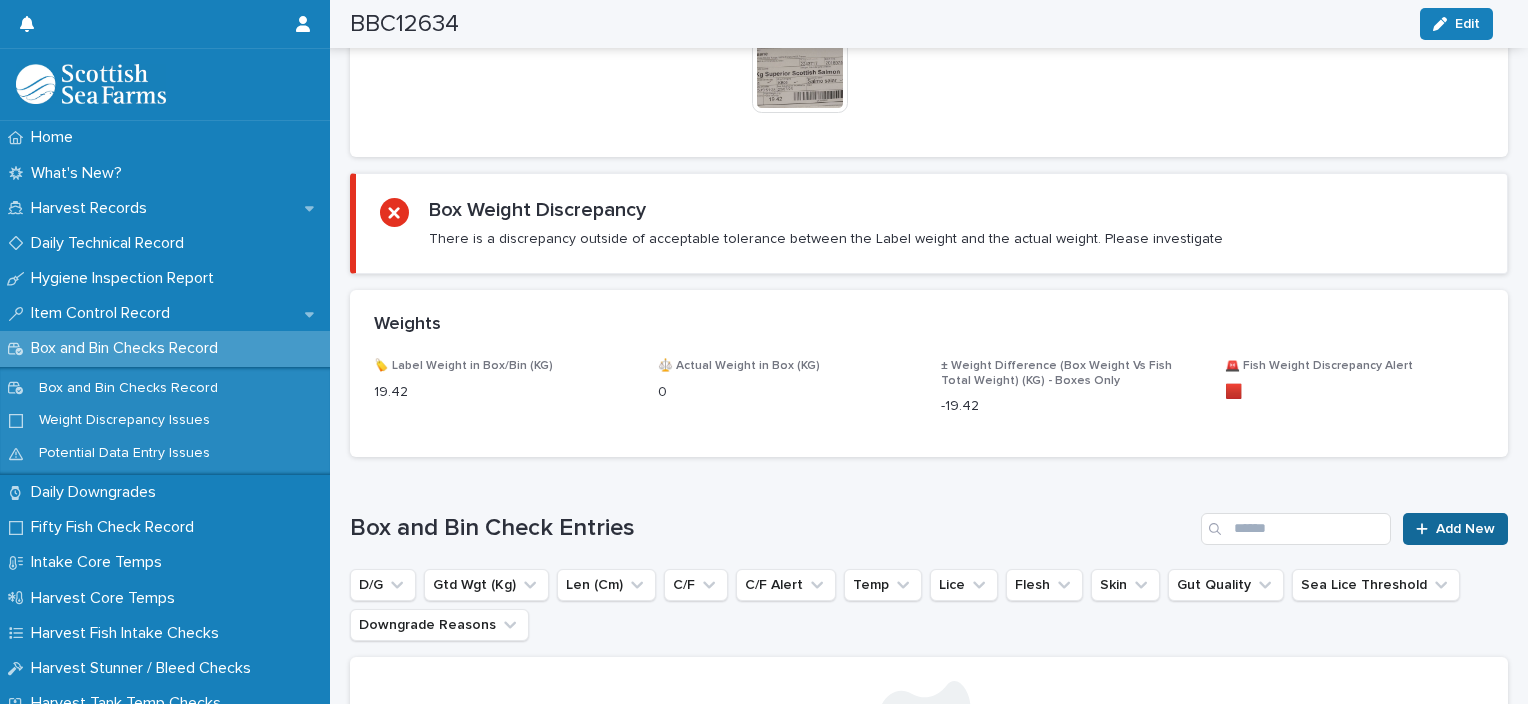 click on "Loading... Saving… Box and Bin Check Entries Add New D/G Gtd Wgt (Kg) Len (Cm) C/F C/F Alert Temp Lice Flesh  Skin Gut Quality Sea Lice Threshold Downgrade Reasons No records" at bounding box center [929, 688] 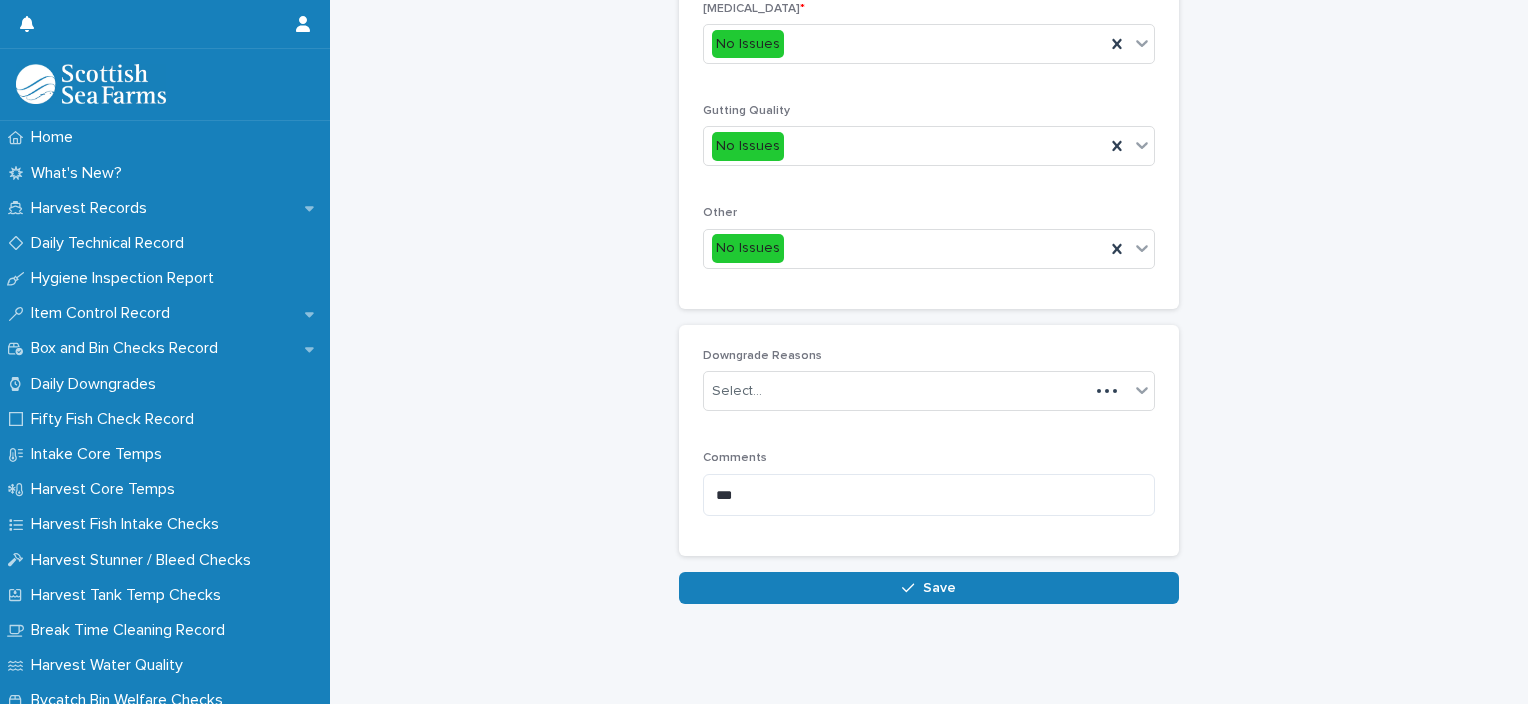 scroll, scrollTop: 911, scrollLeft: 0, axis: vertical 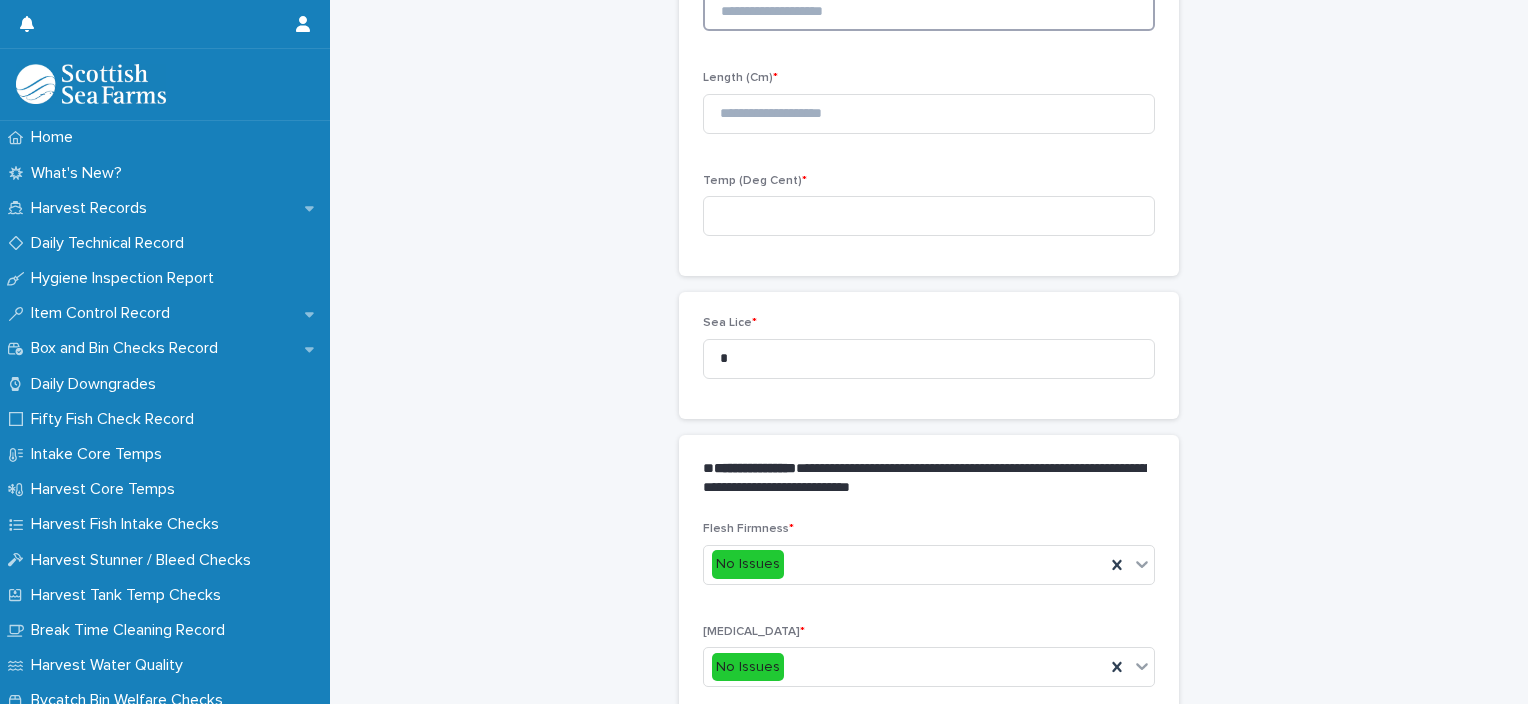 click at bounding box center (929, 11) 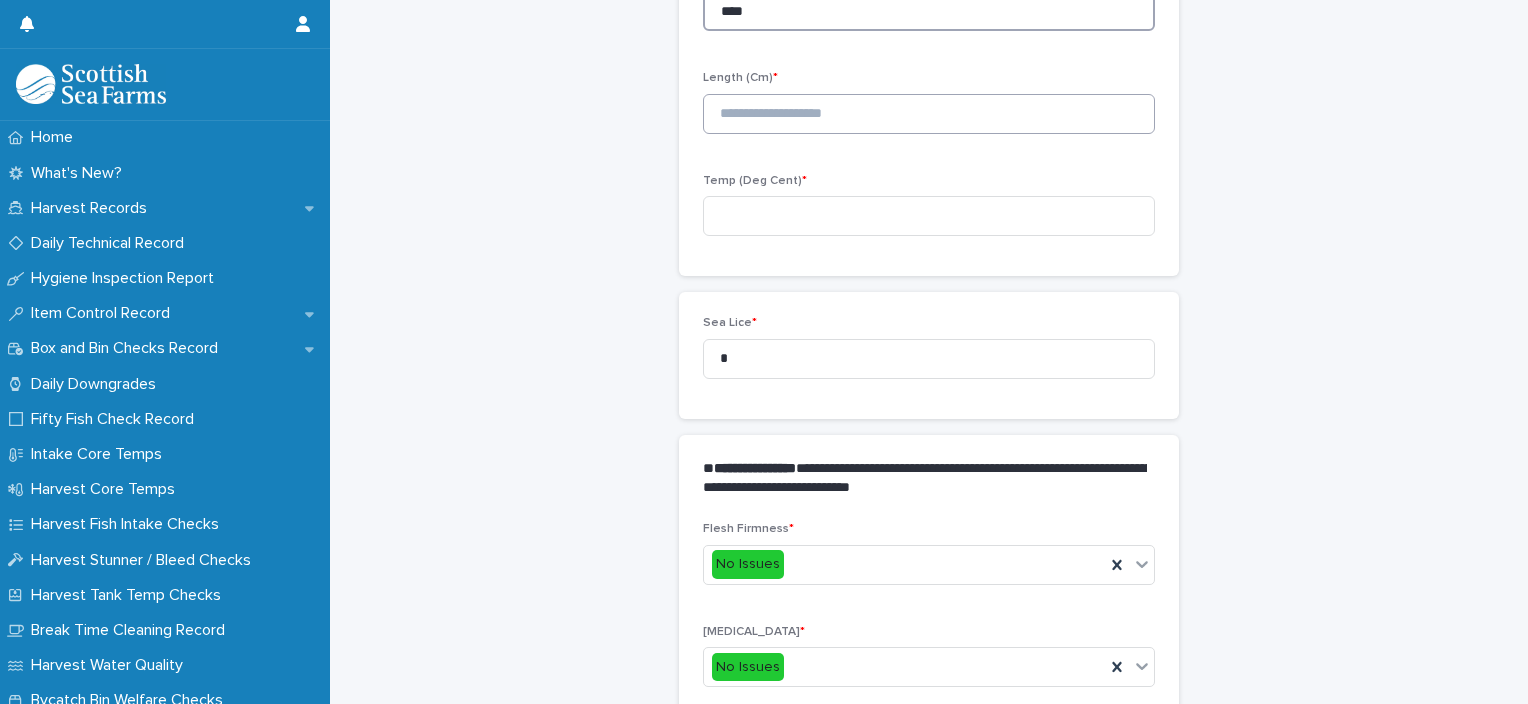 type on "****" 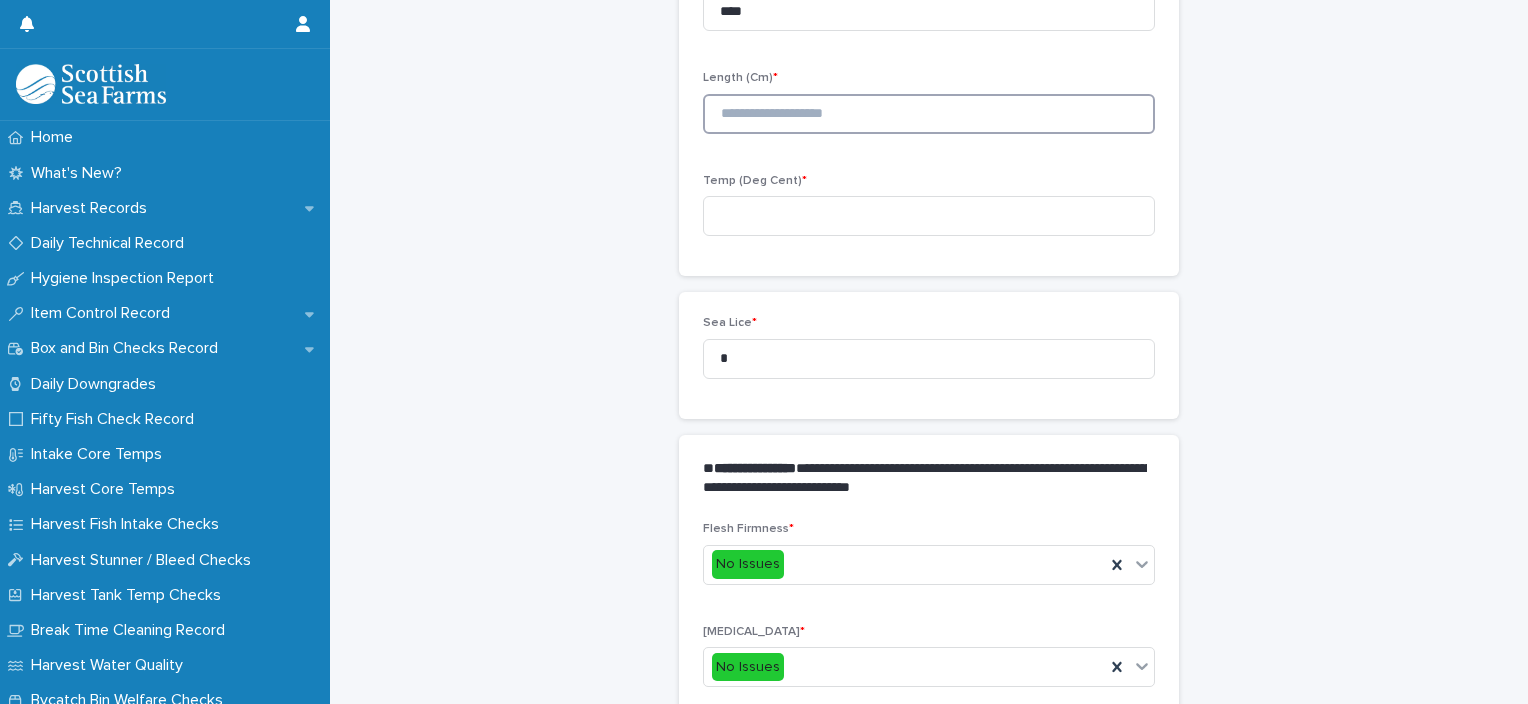 click at bounding box center (929, 114) 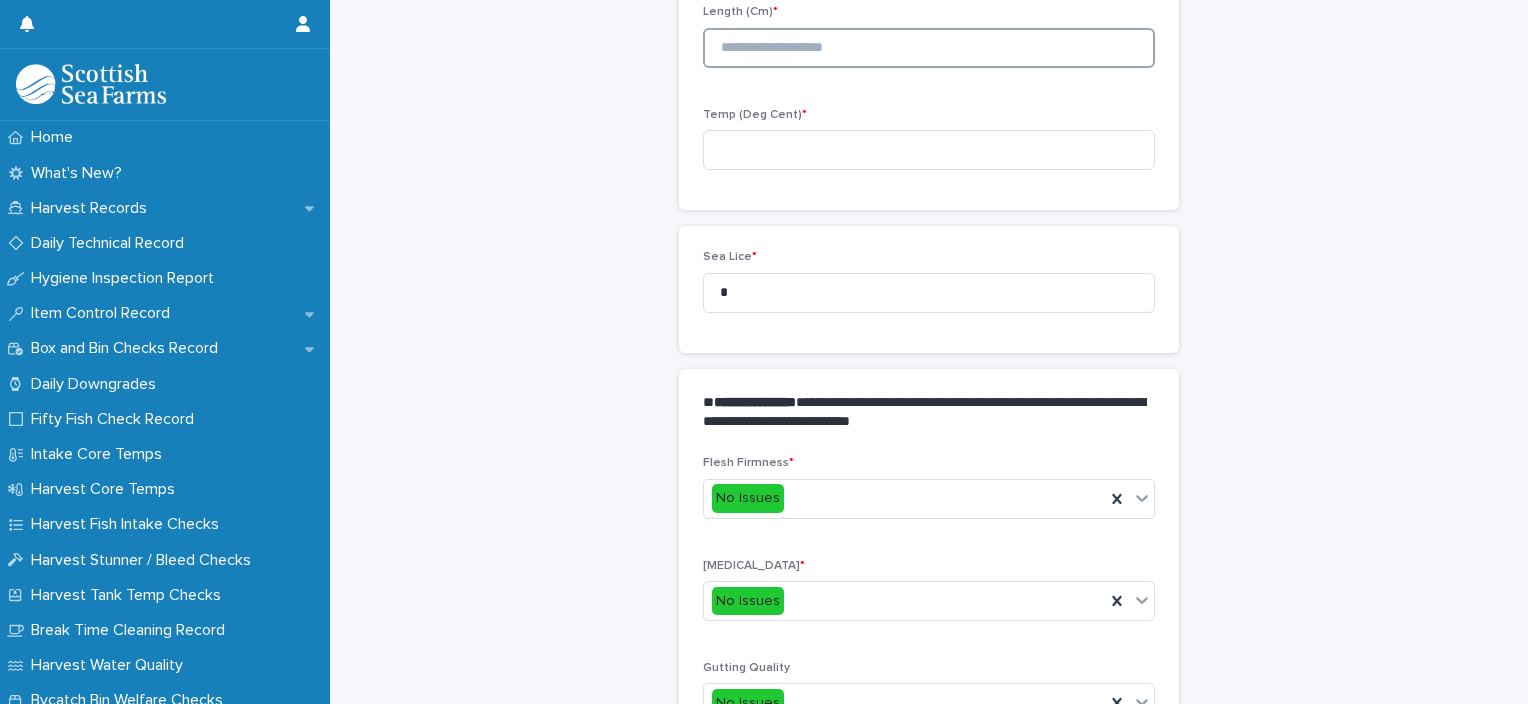 scroll, scrollTop: 412, scrollLeft: 0, axis: vertical 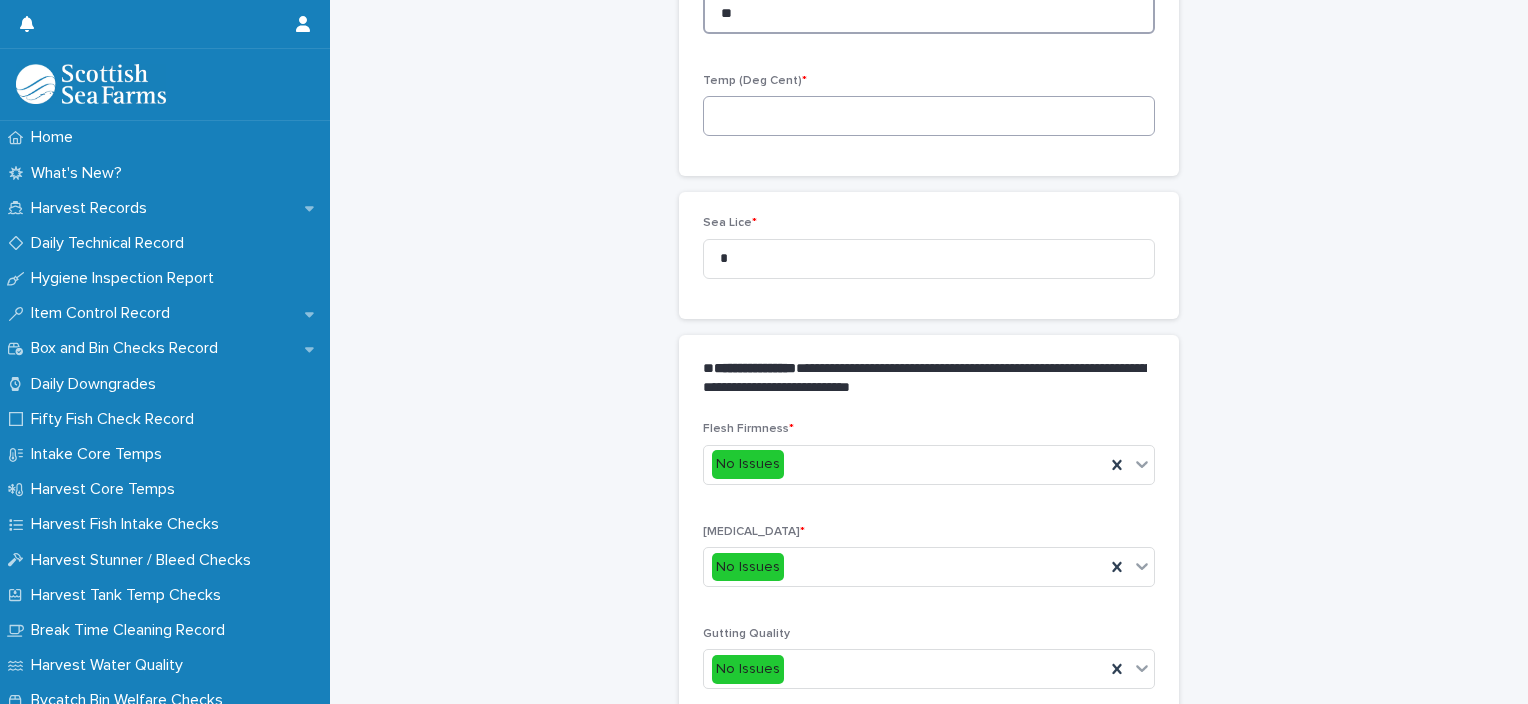 type on "**" 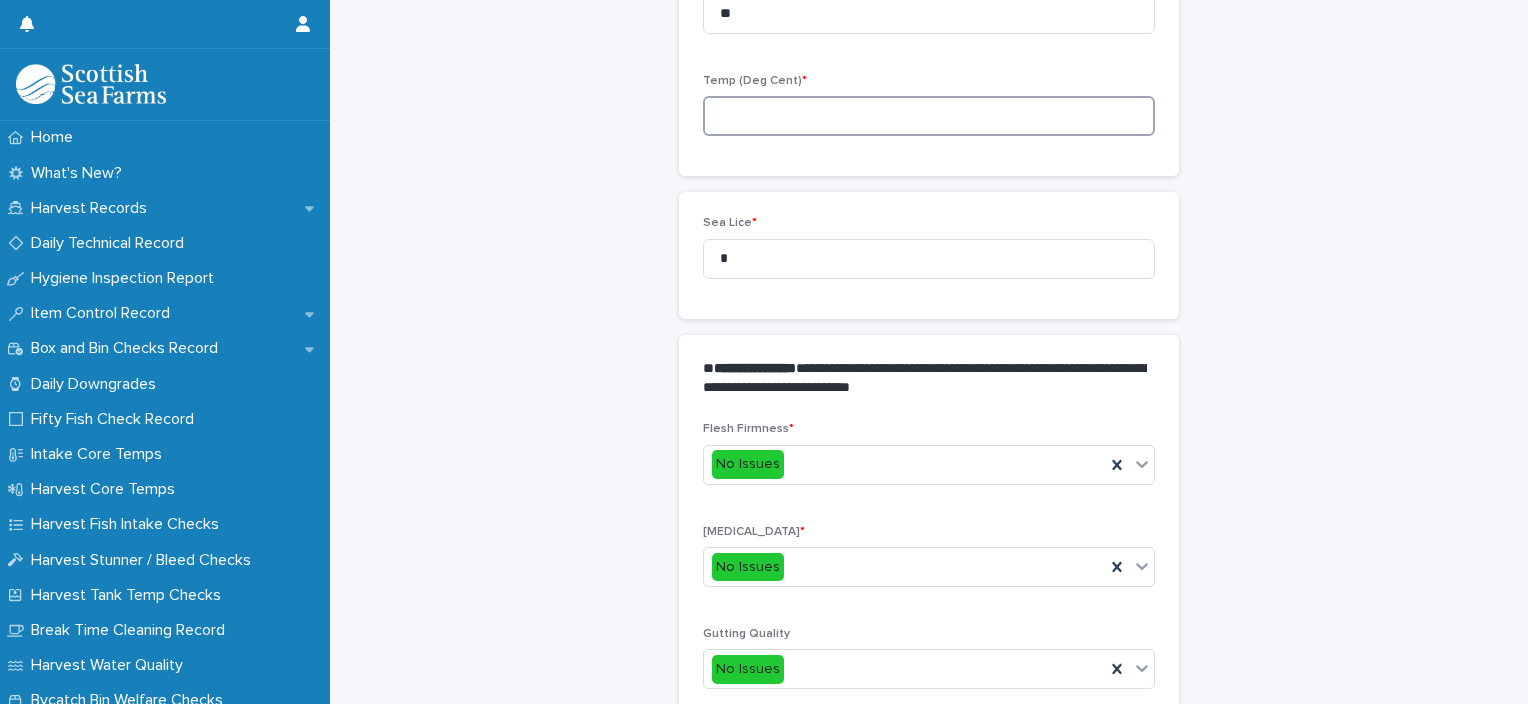 click at bounding box center (929, 116) 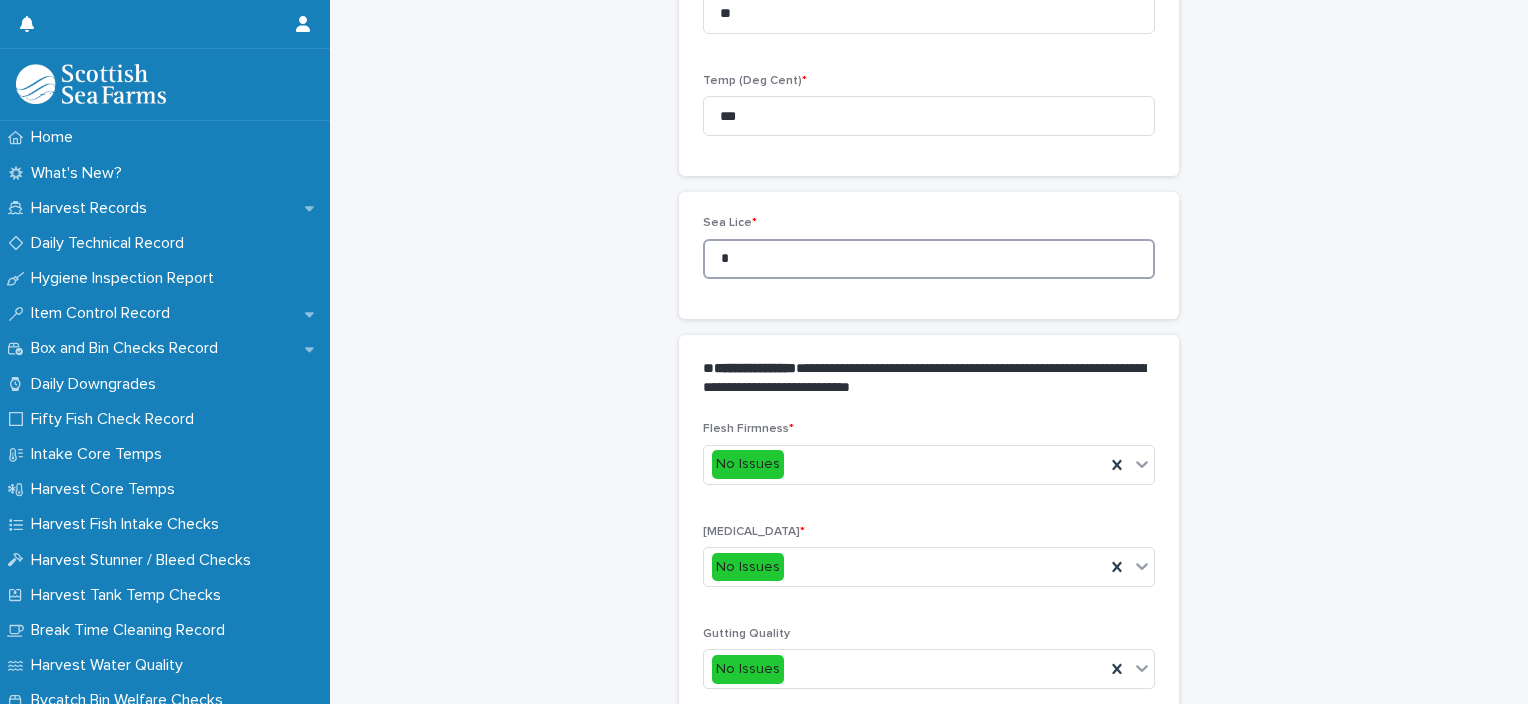 drag, startPoint x: 755, startPoint y: 264, endPoint x: 682, endPoint y: 255, distance: 73.552704 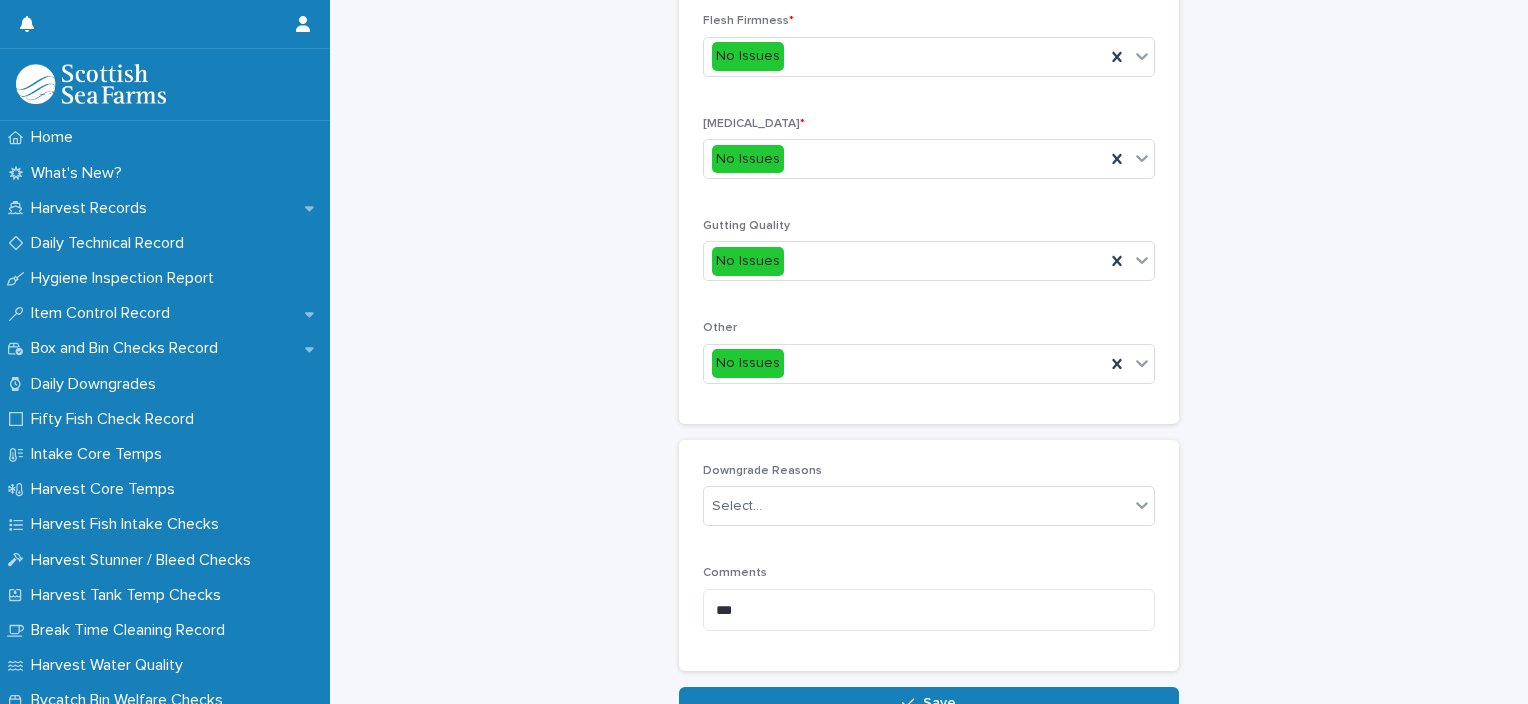 scroll, scrollTop: 948, scrollLeft: 0, axis: vertical 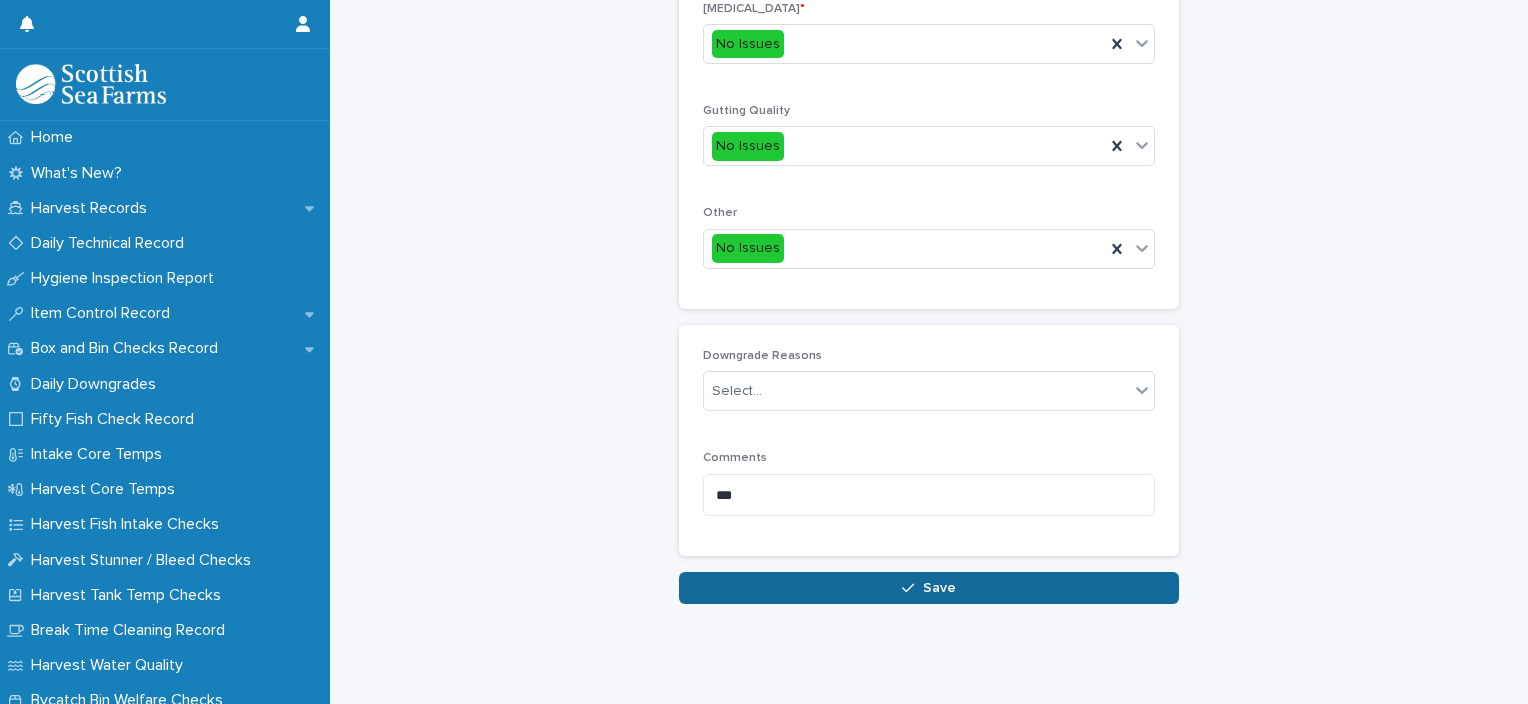 type on "*" 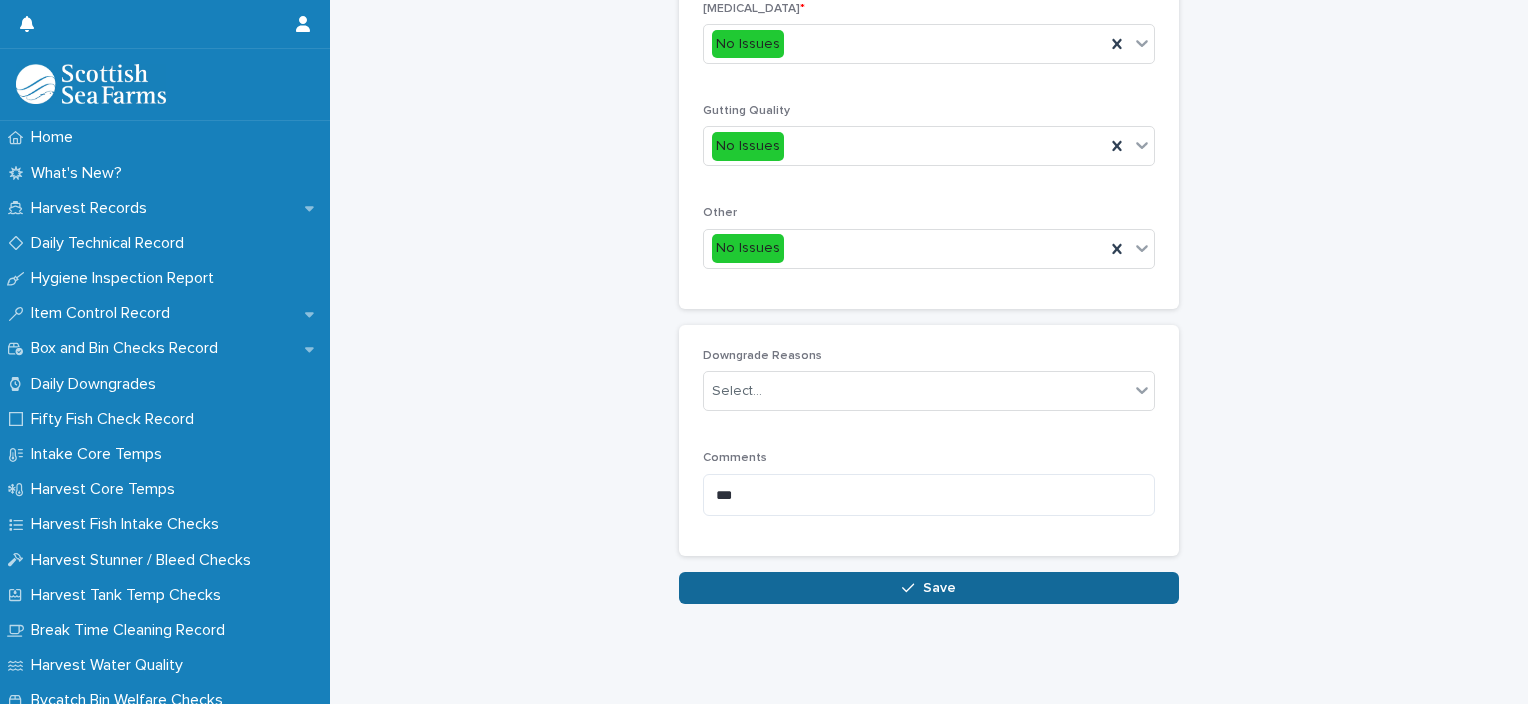 click on "Save" at bounding box center [929, 588] 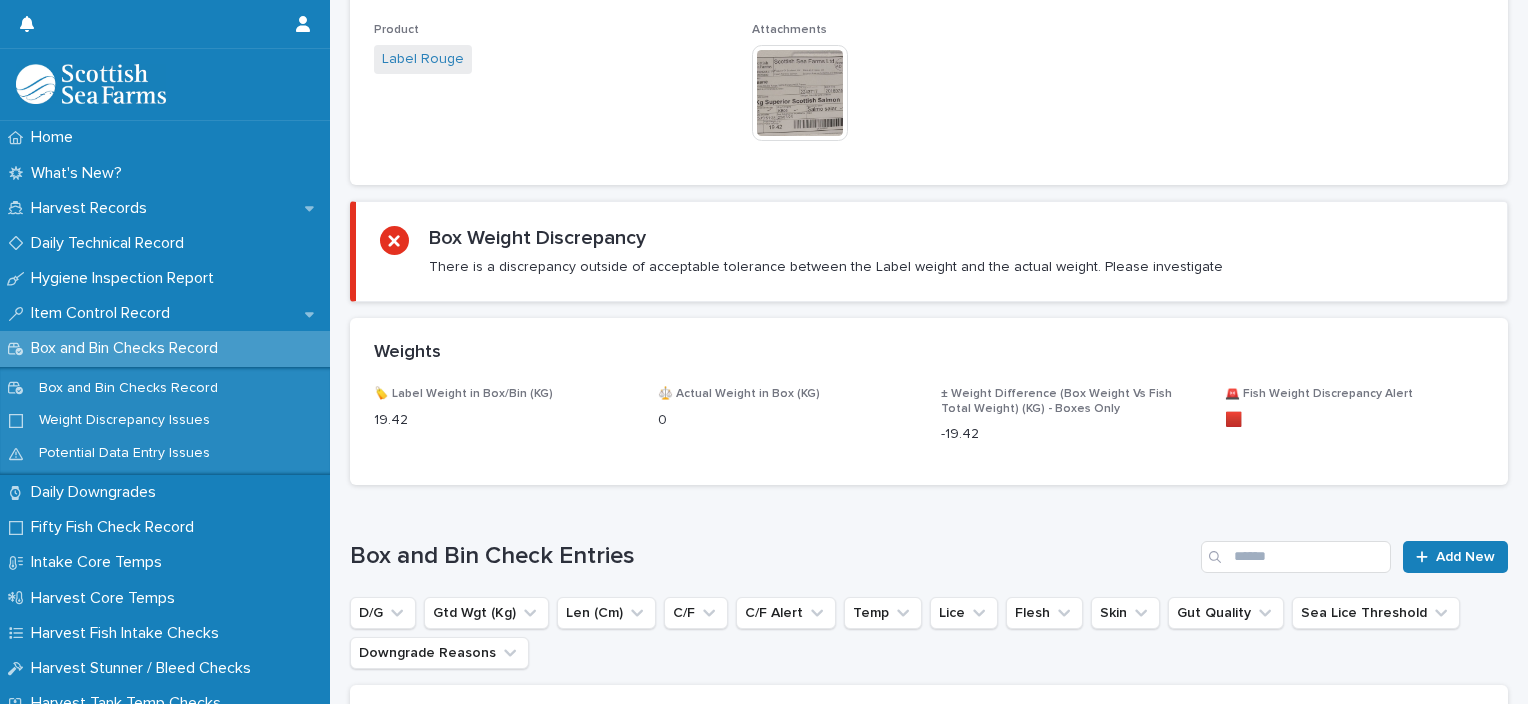 scroll, scrollTop: 0, scrollLeft: 0, axis: both 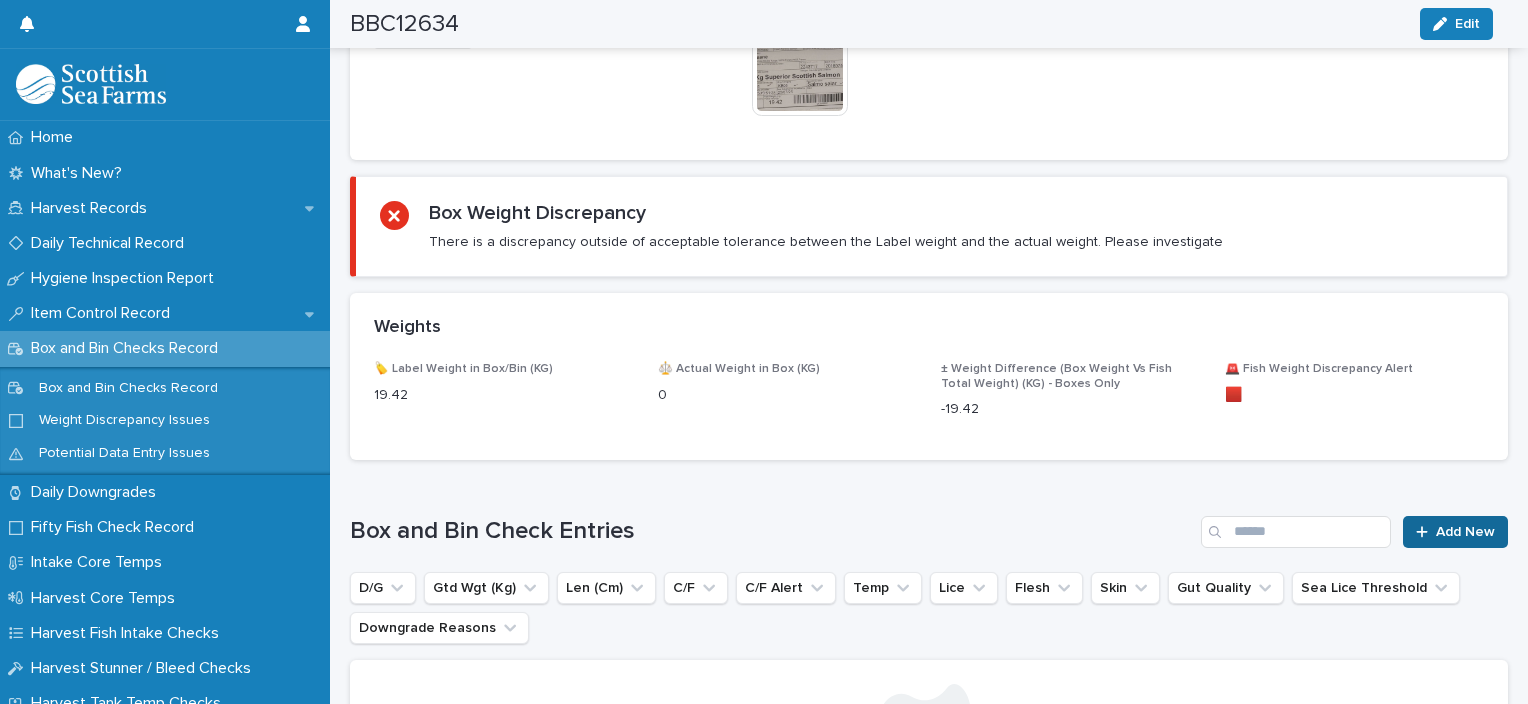 click on "Add New" at bounding box center [1465, 532] 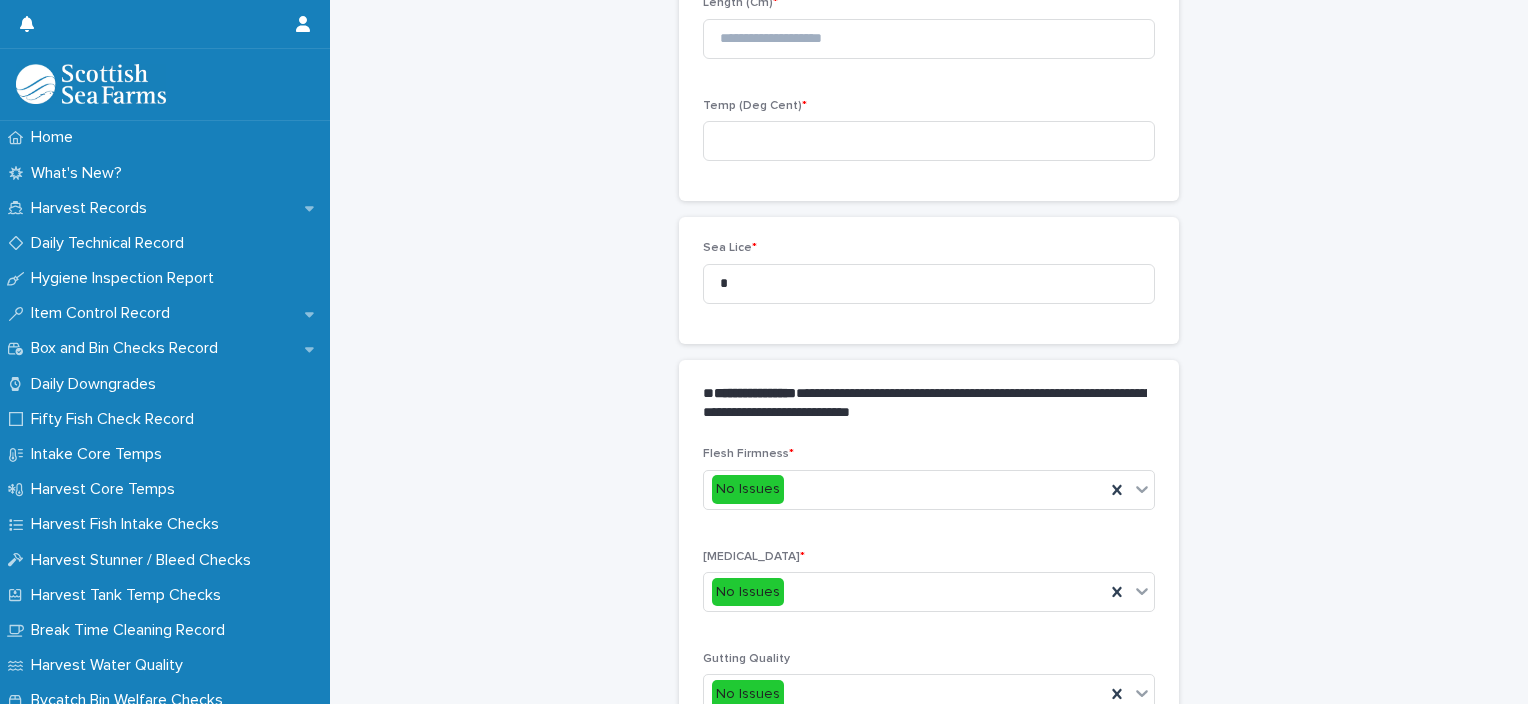 scroll, scrollTop: 60, scrollLeft: 0, axis: vertical 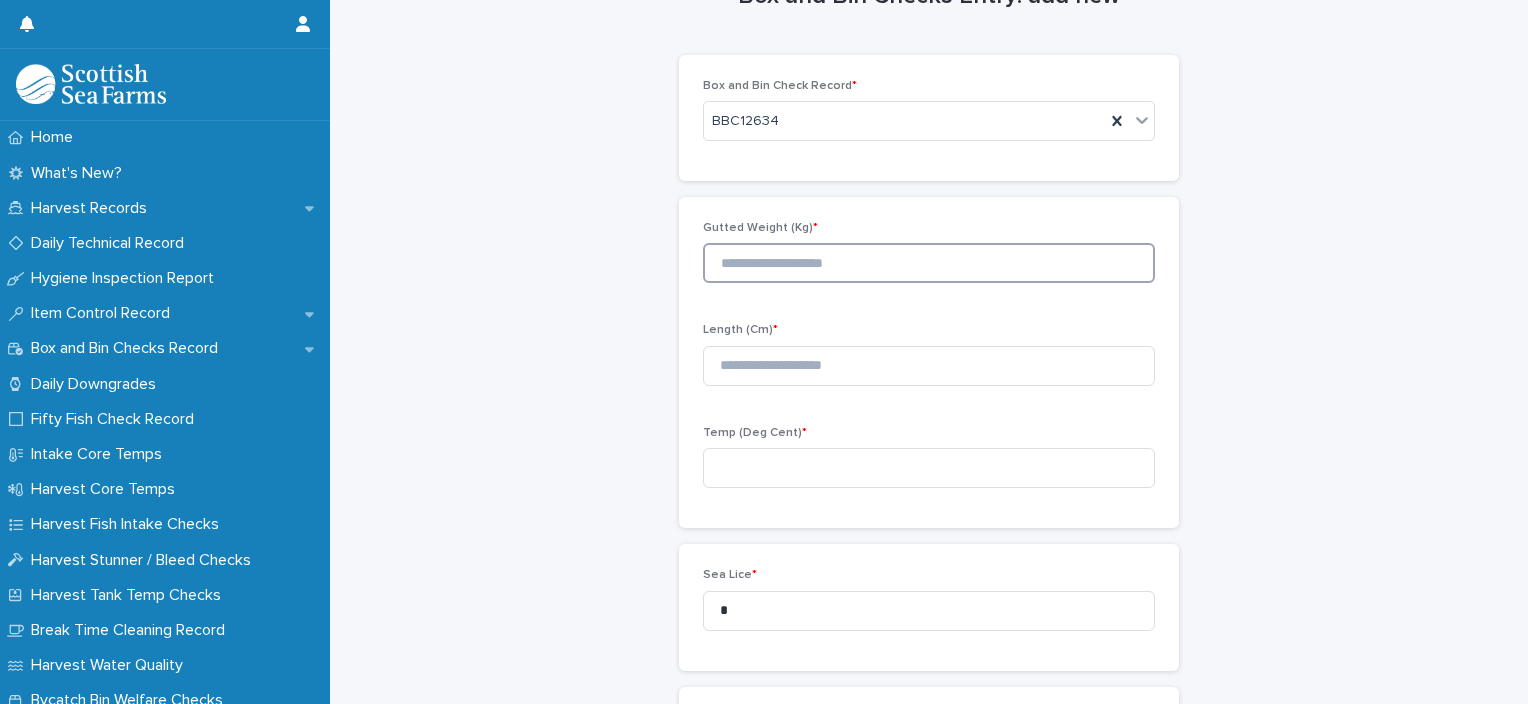 click at bounding box center (929, 263) 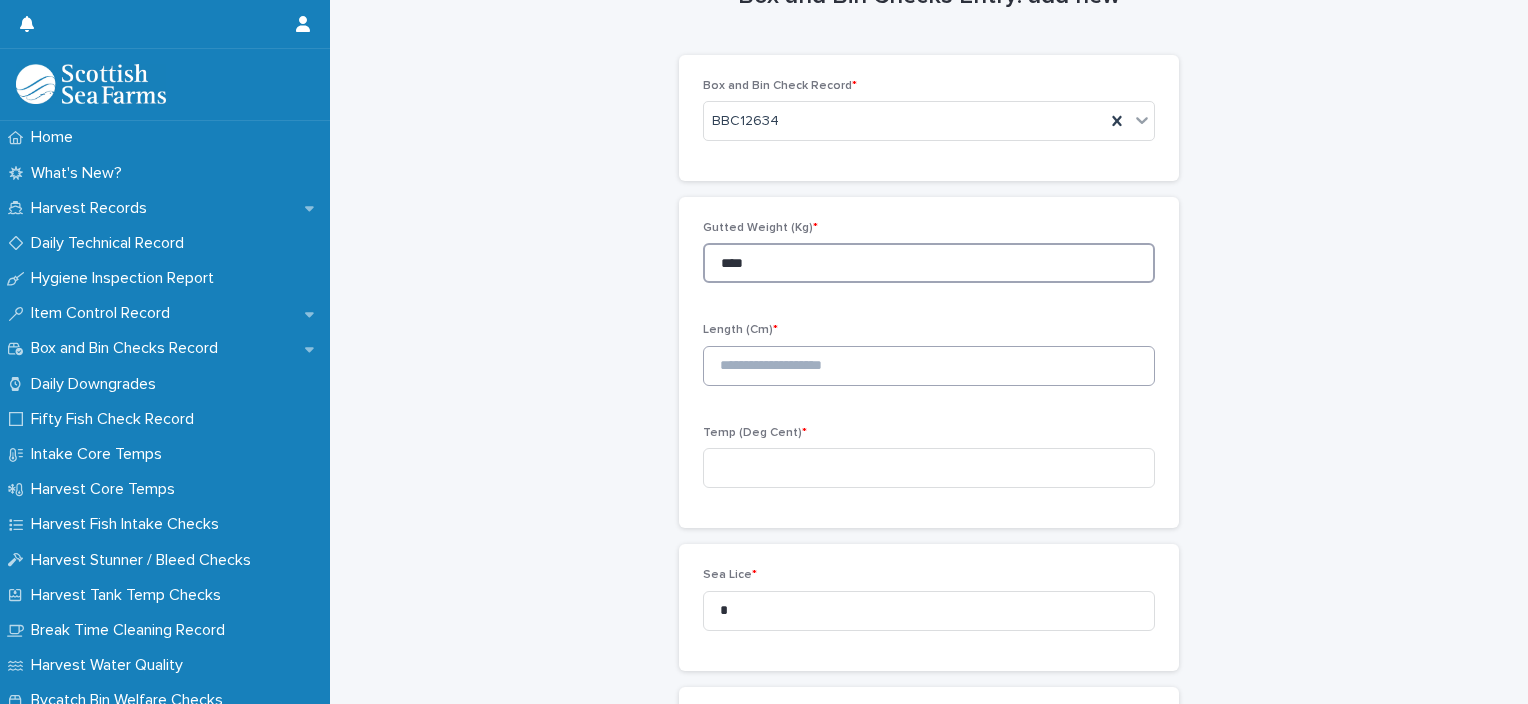type on "****" 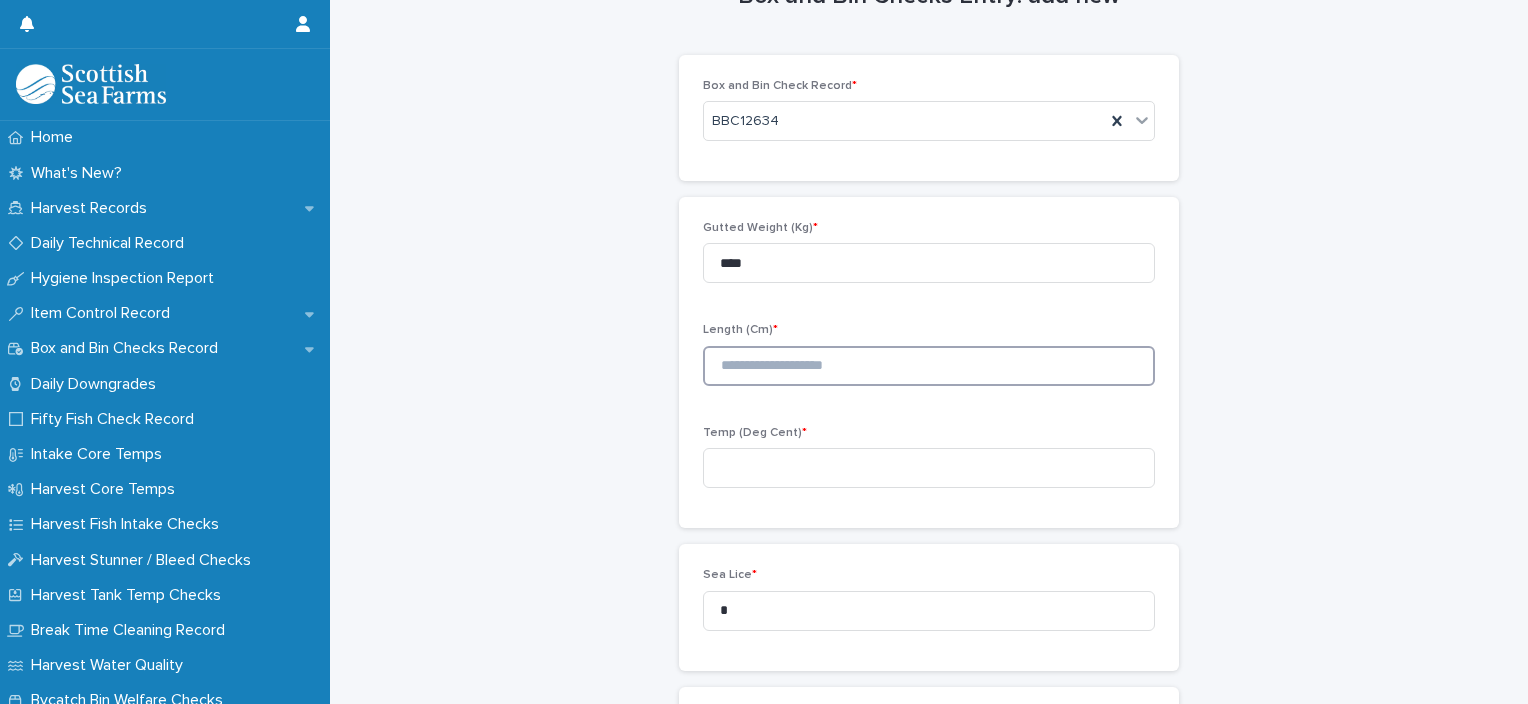 click at bounding box center [929, 366] 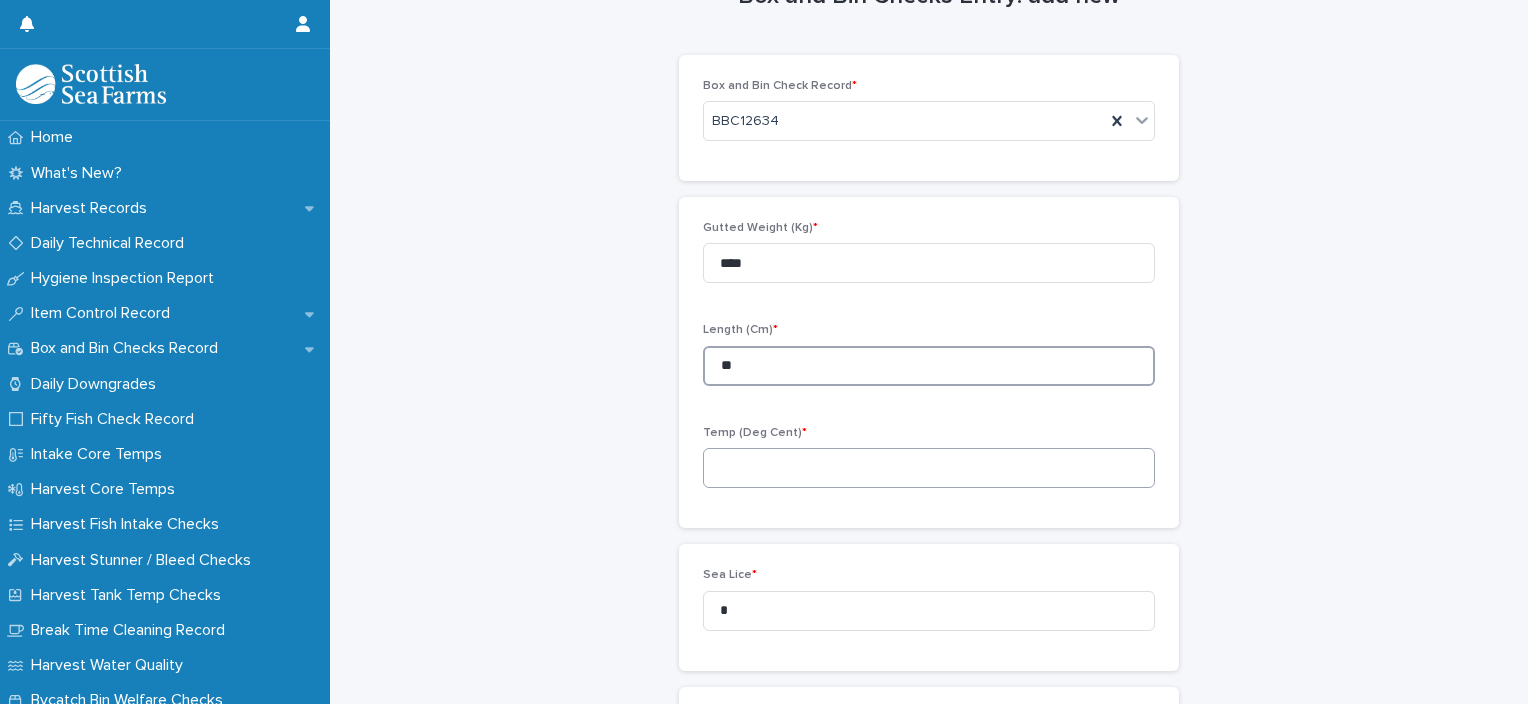 type on "**" 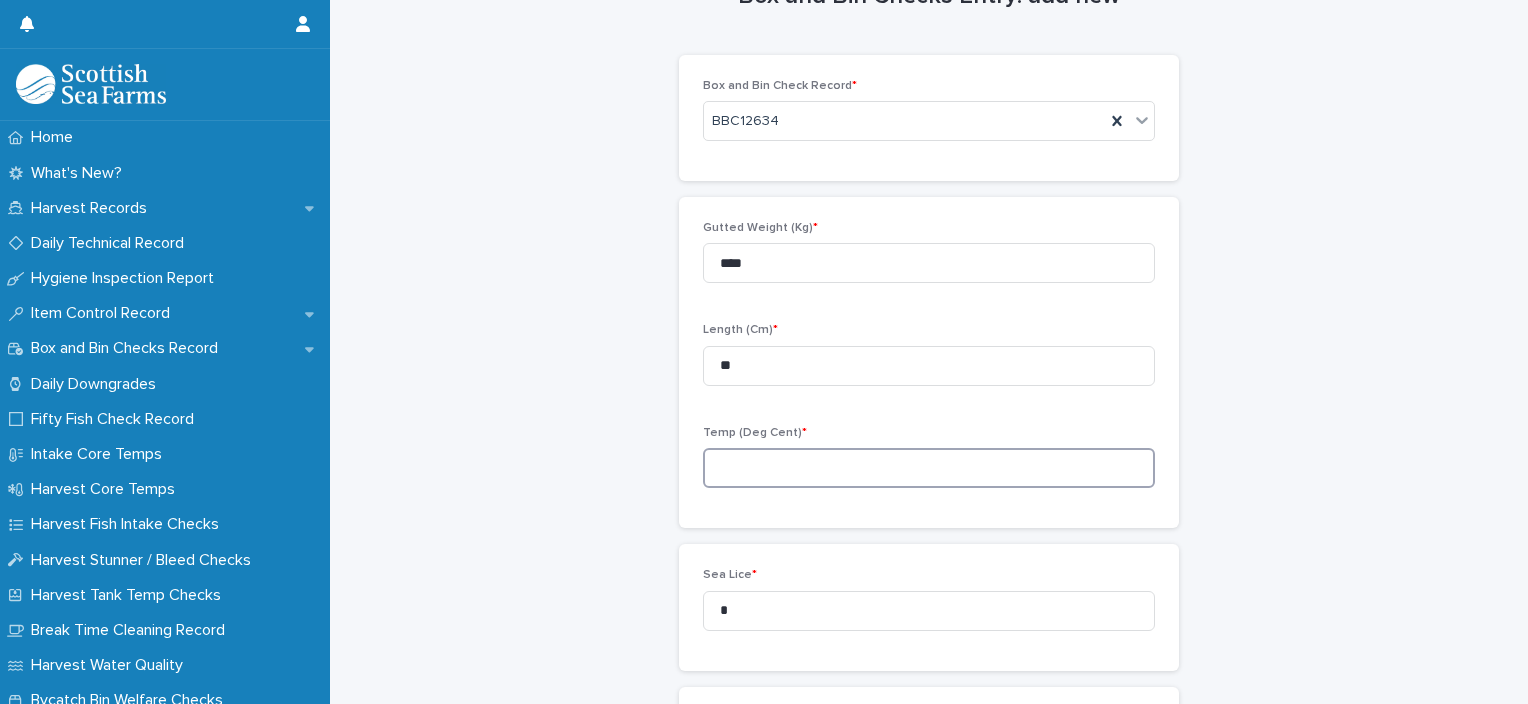 click at bounding box center [929, 468] 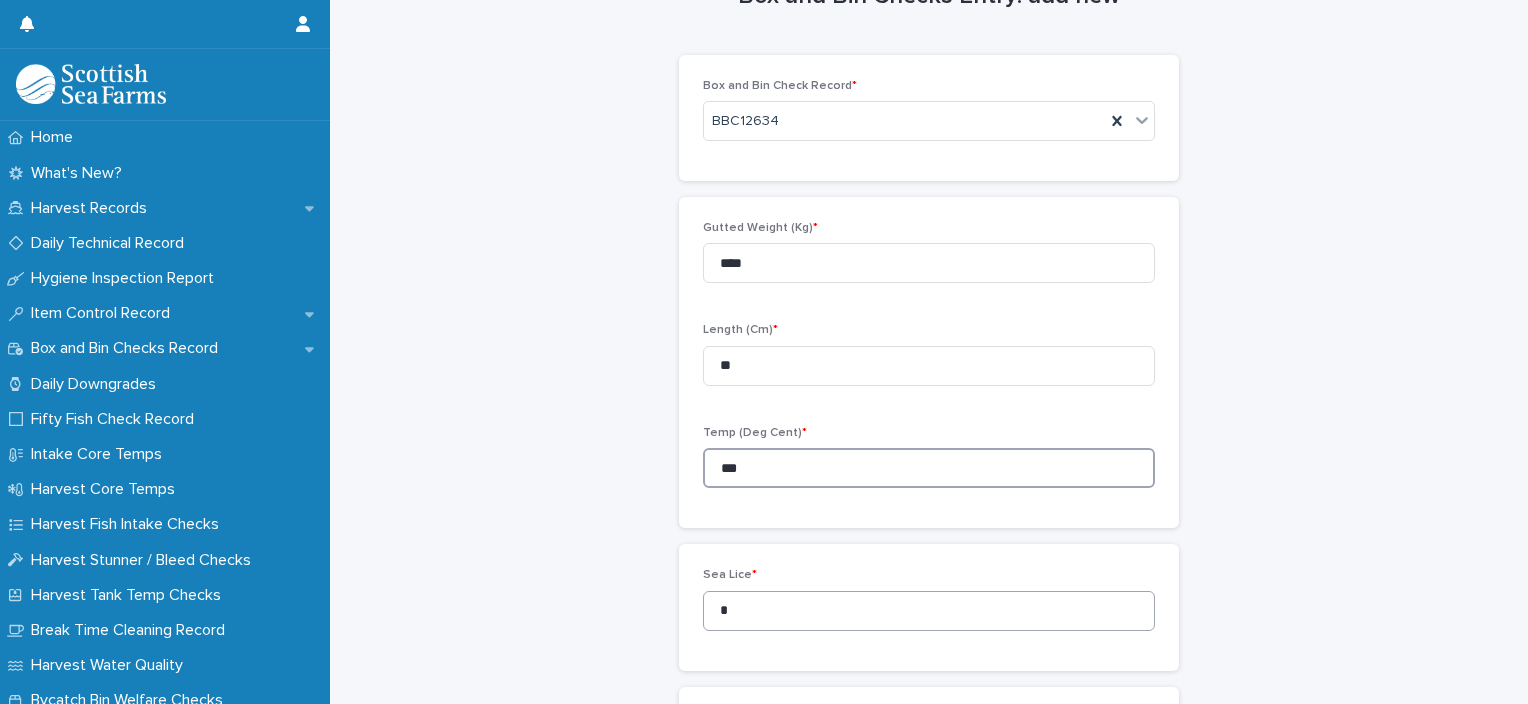 type on "***" 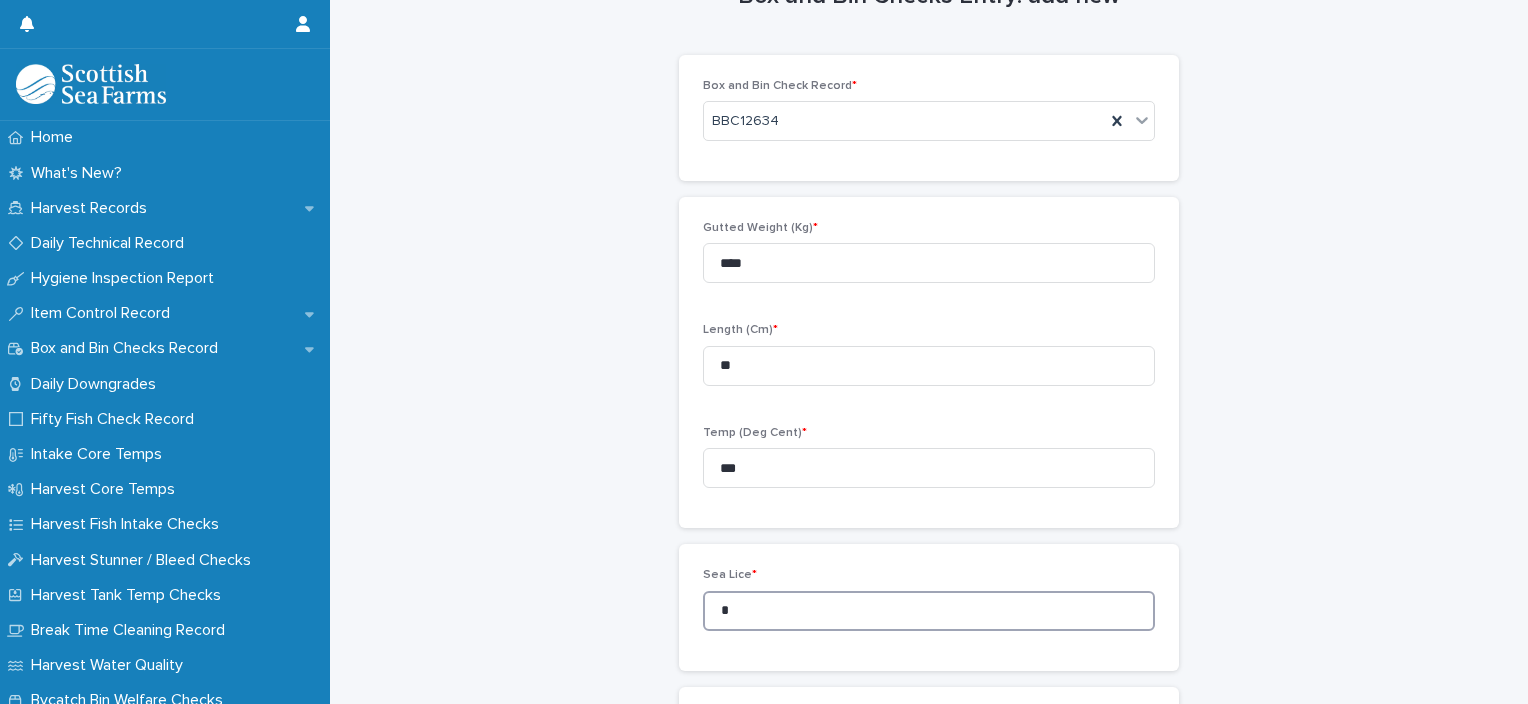 drag, startPoint x: 751, startPoint y: 617, endPoint x: 691, endPoint y: 606, distance: 61 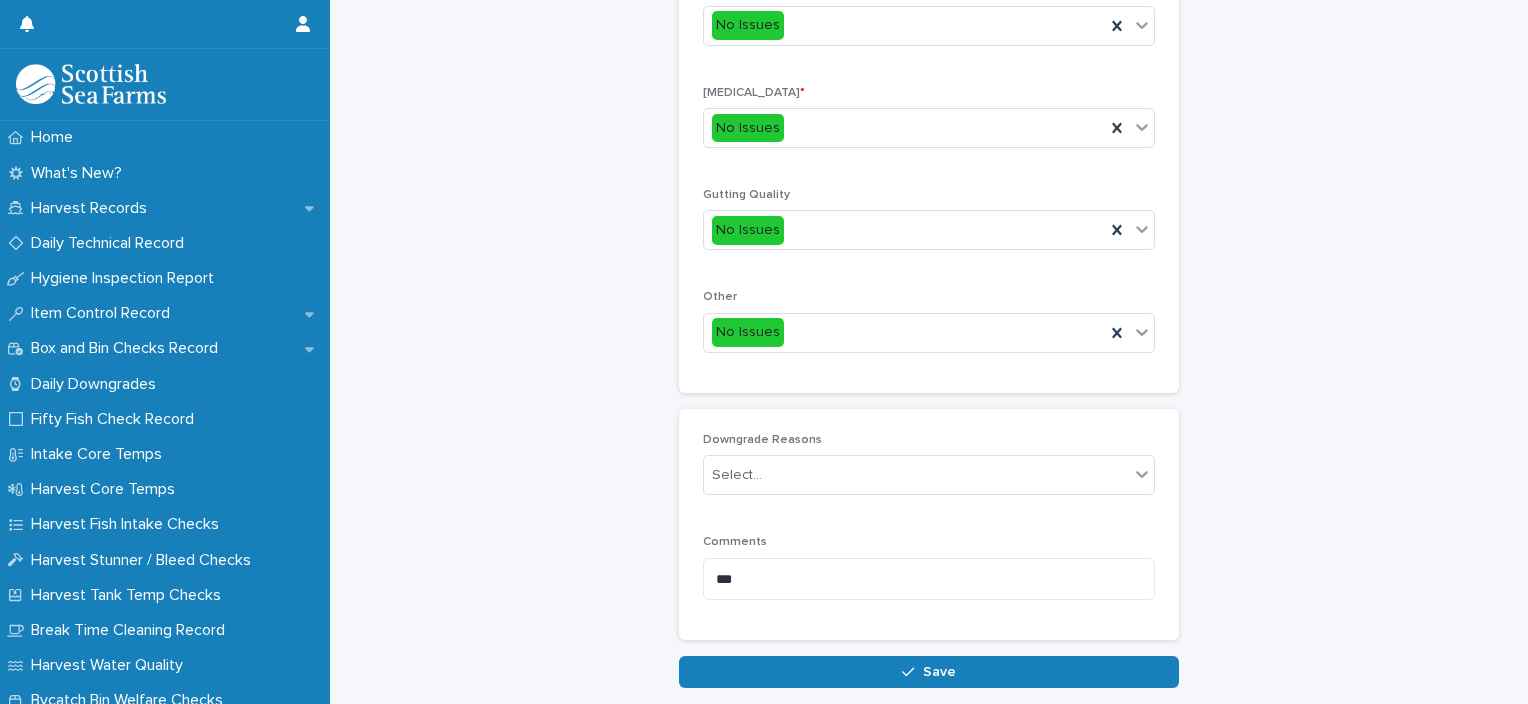 scroll, scrollTop: 857, scrollLeft: 0, axis: vertical 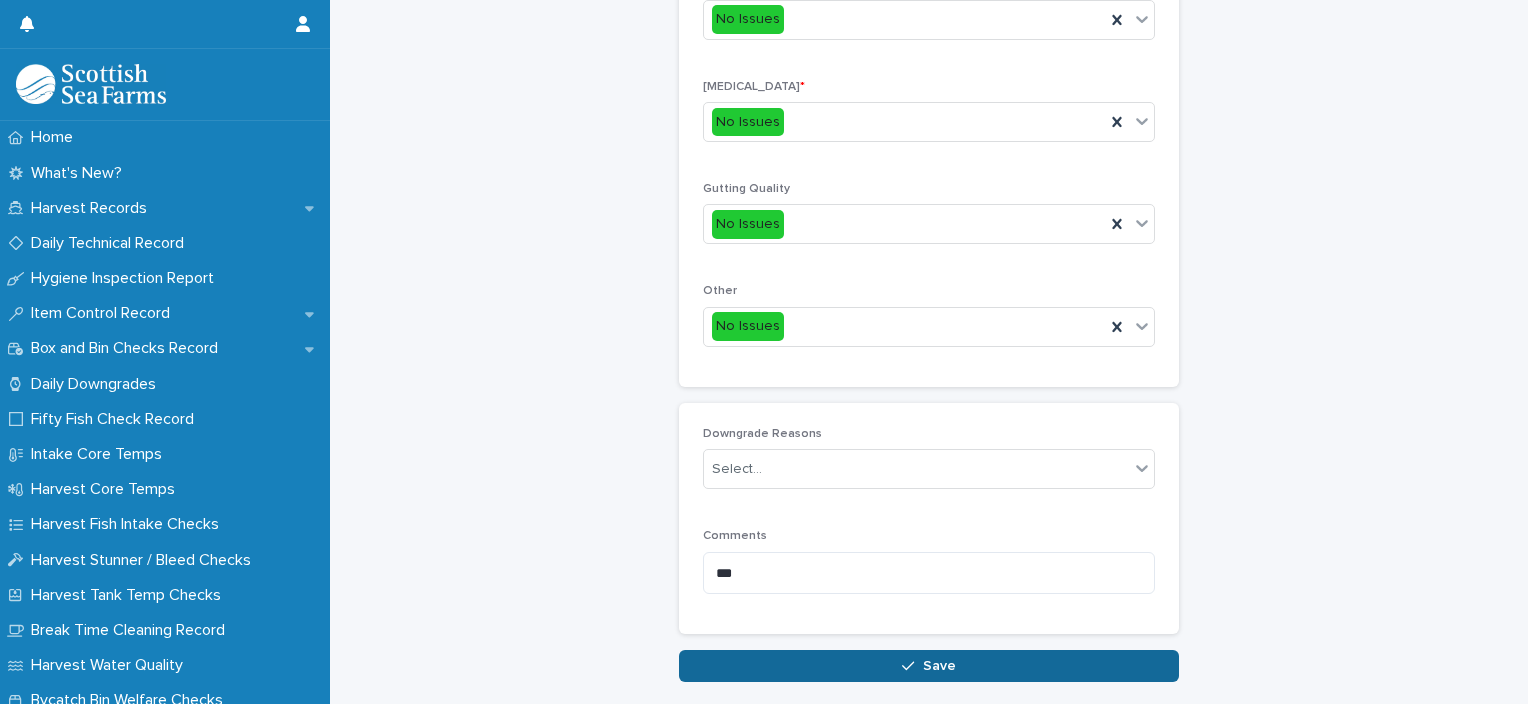 type on "*" 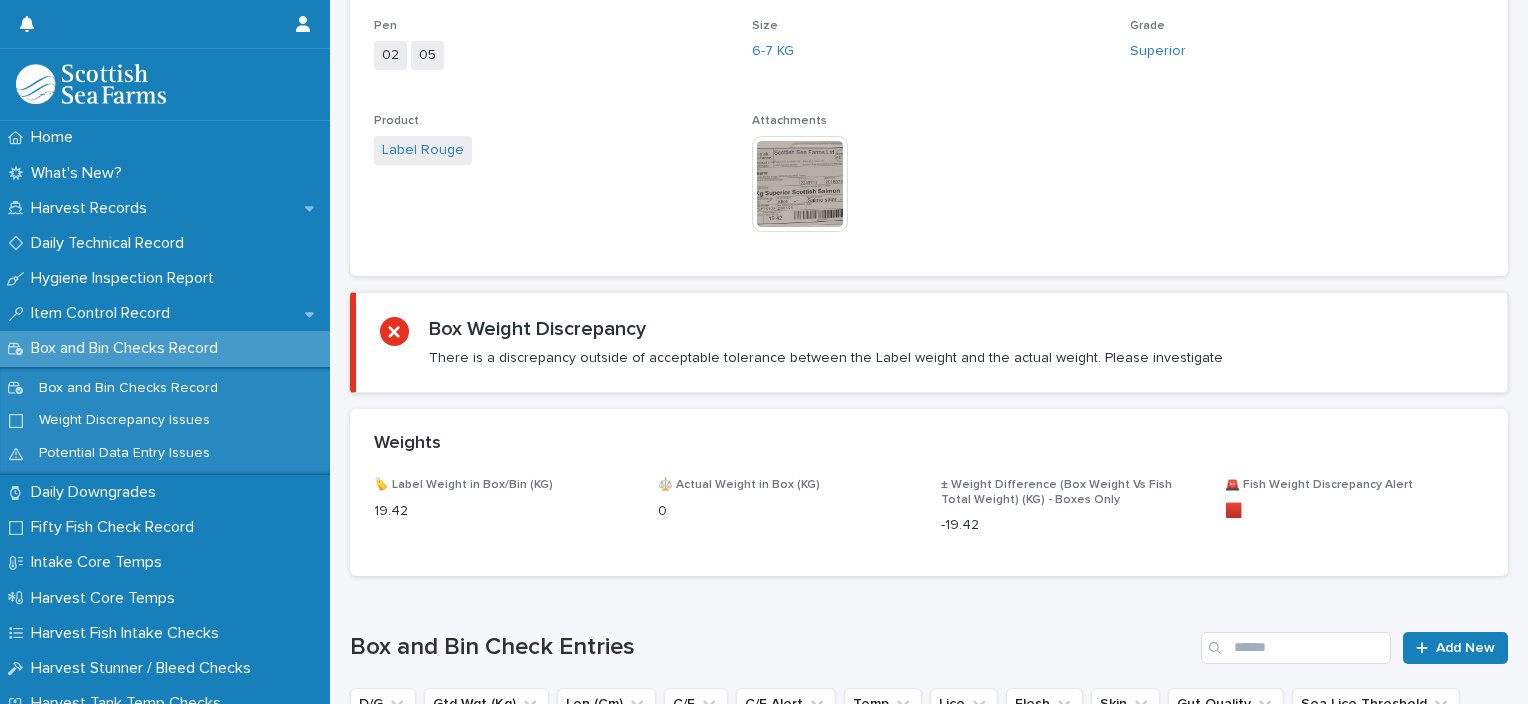 scroll, scrollTop: 0, scrollLeft: 0, axis: both 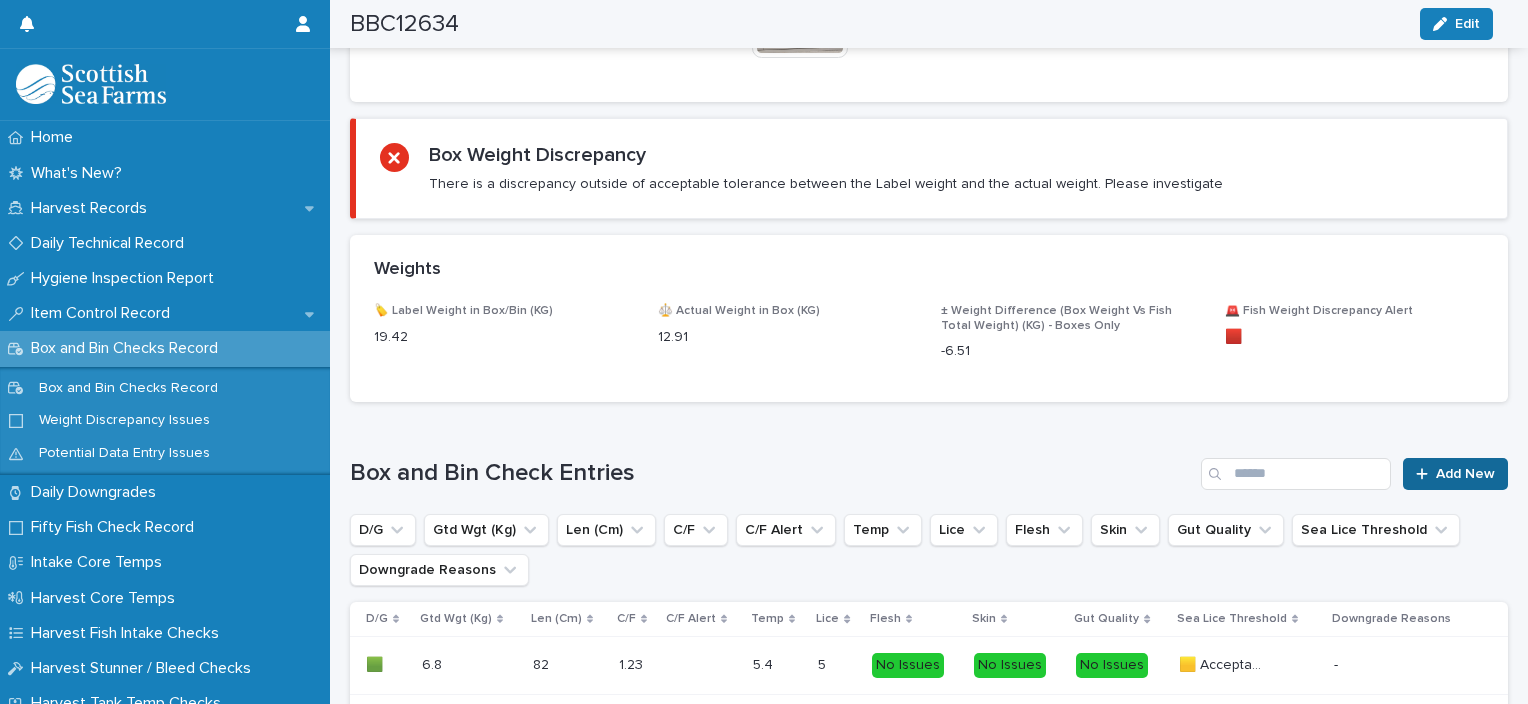 click on "Add New" at bounding box center [1455, 474] 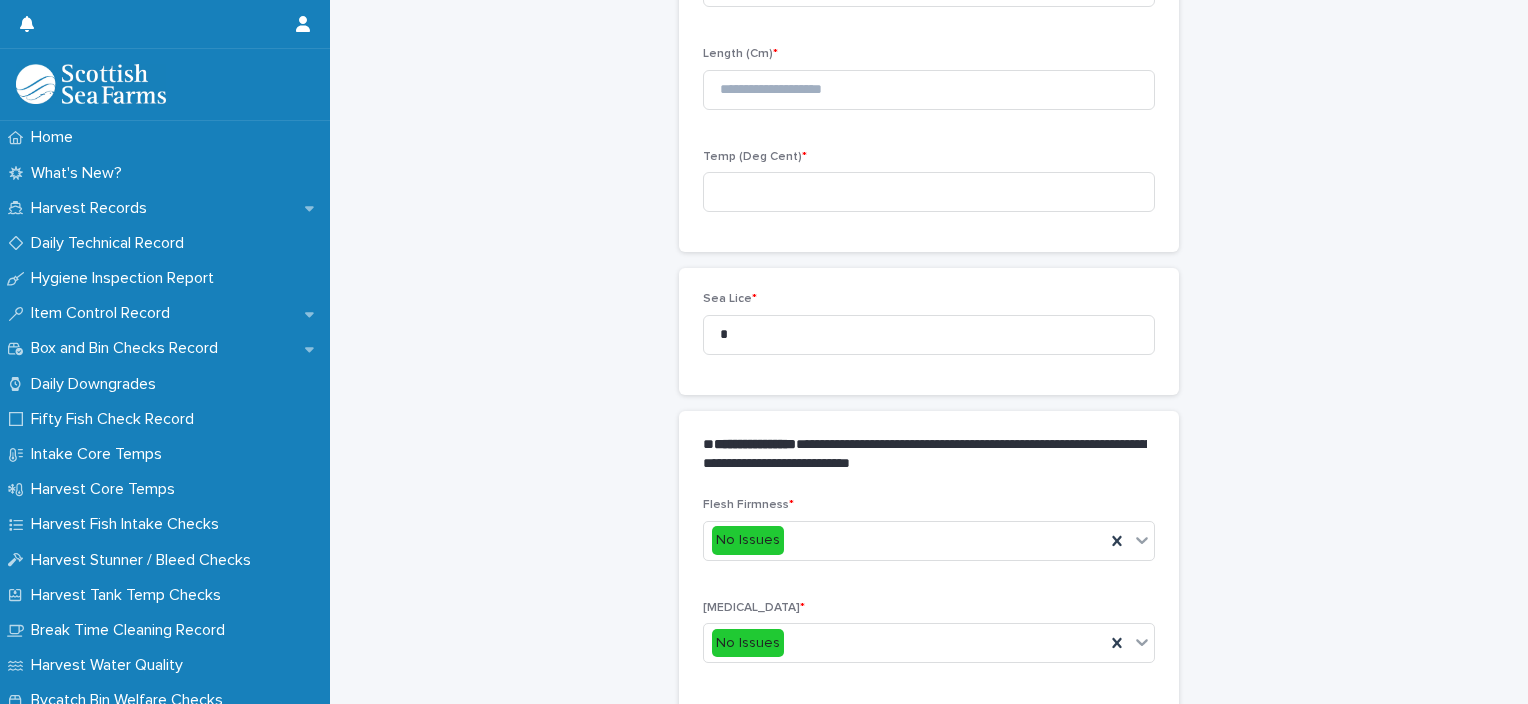 scroll, scrollTop: 0, scrollLeft: 0, axis: both 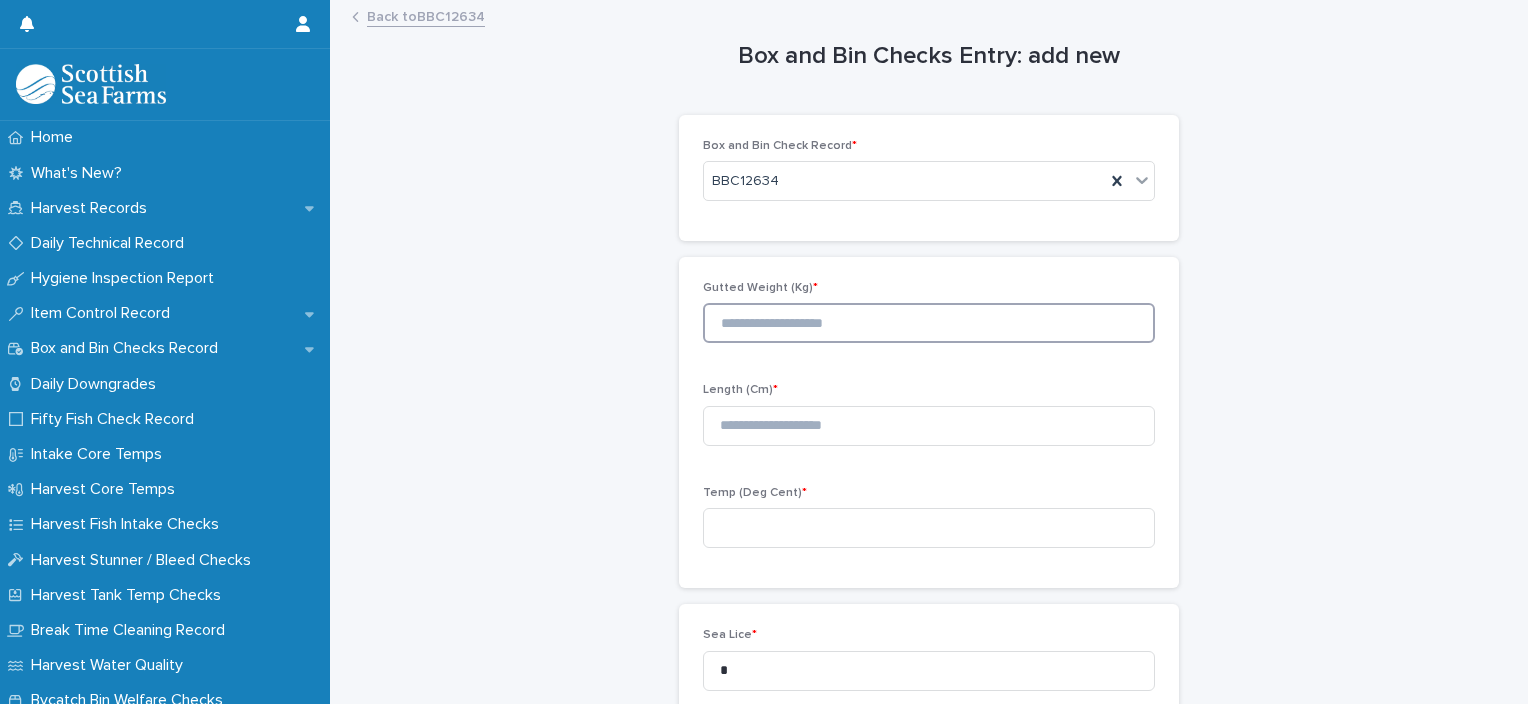 click at bounding box center (929, 323) 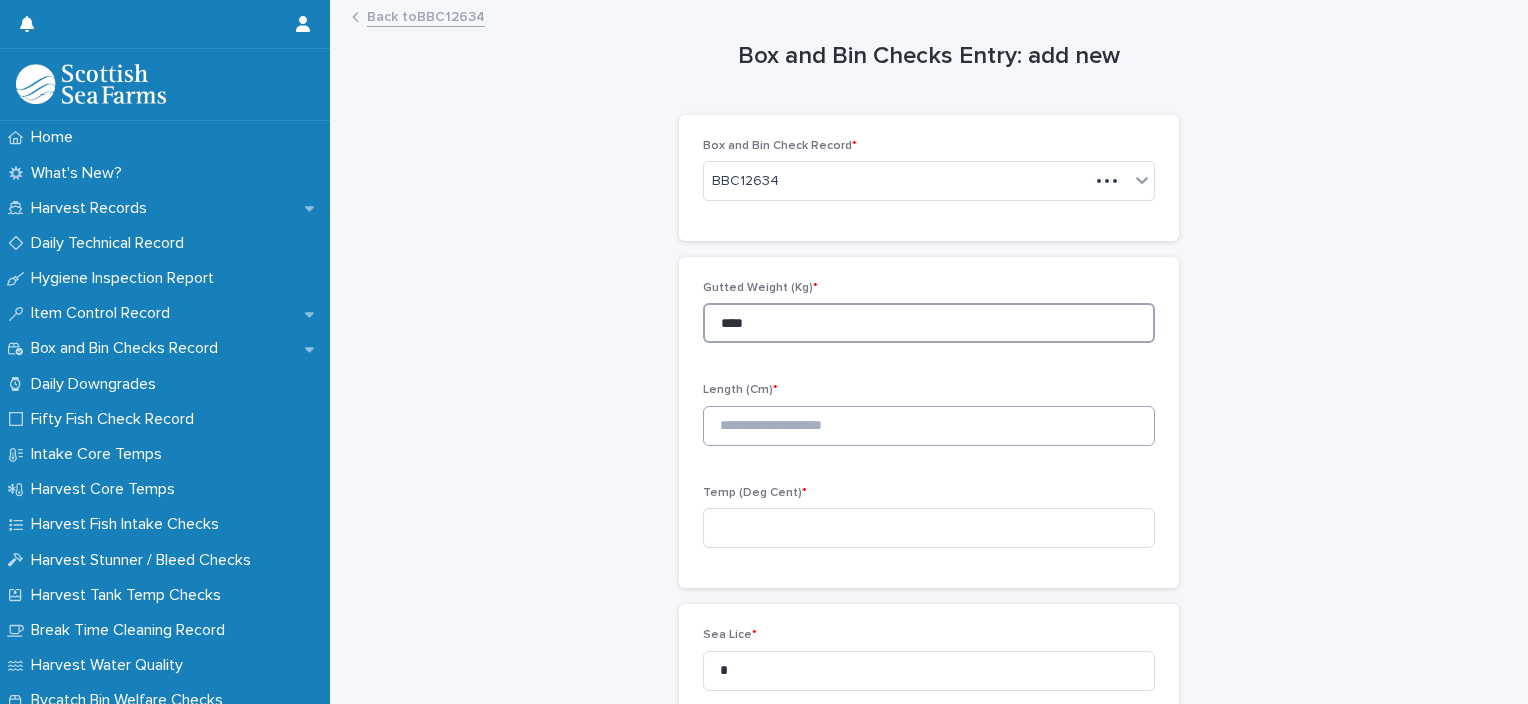 type on "****" 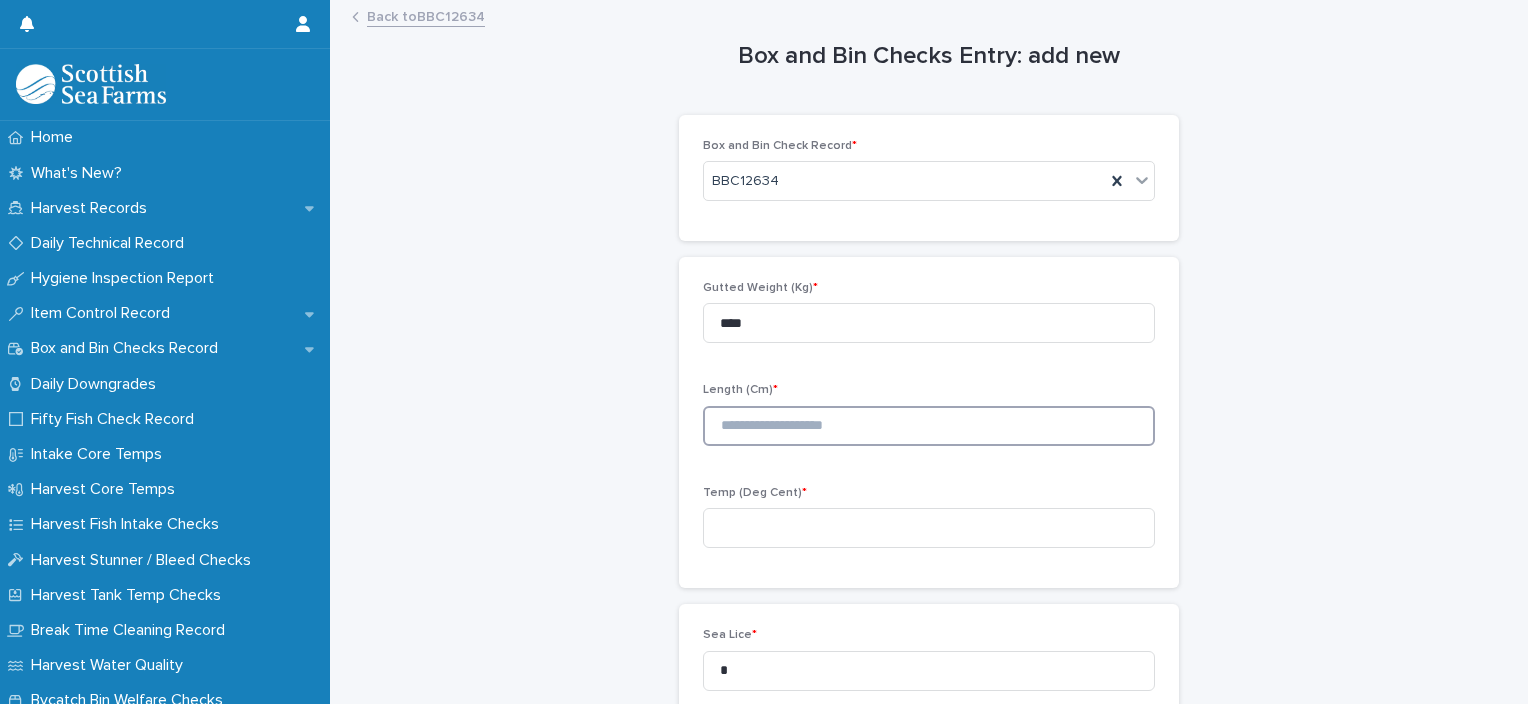 click at bounding box center (929, 426) 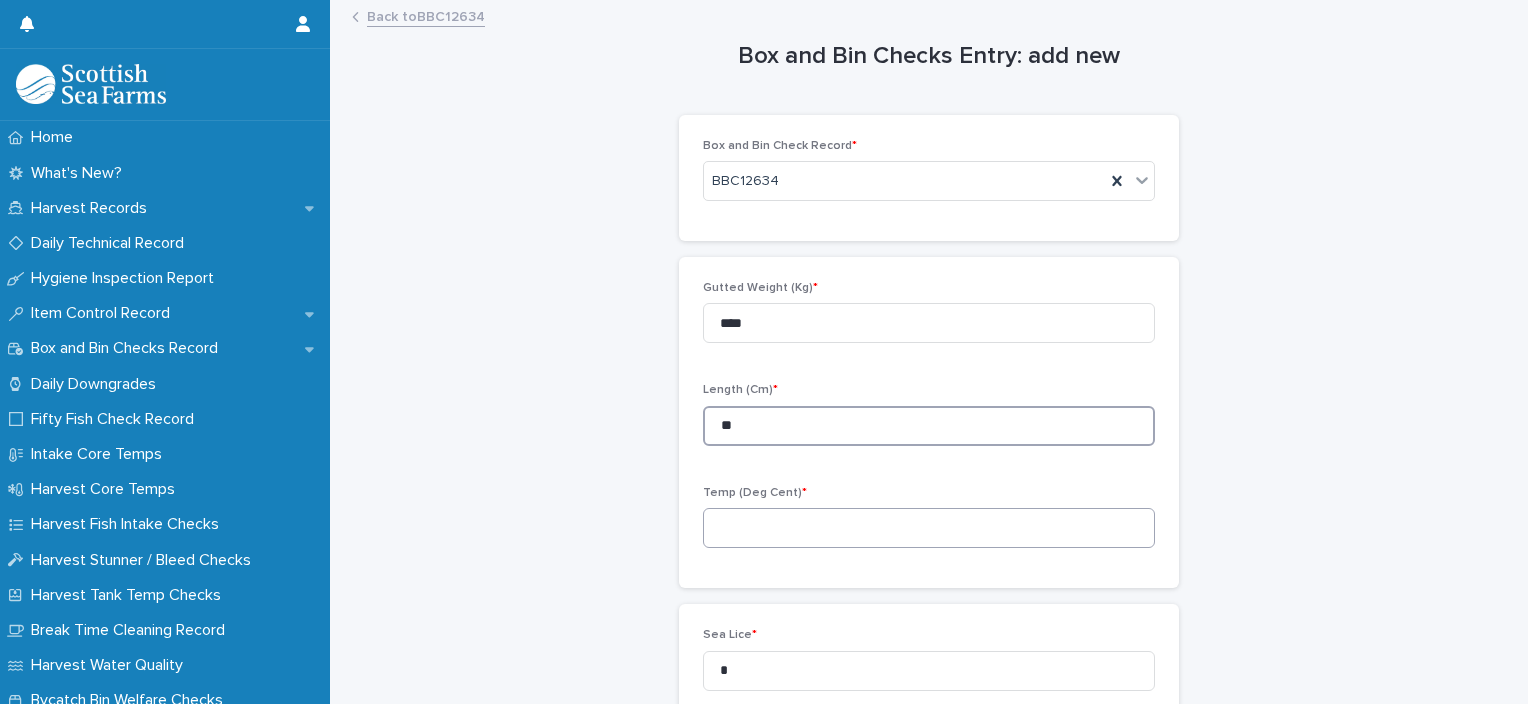 type on "**" 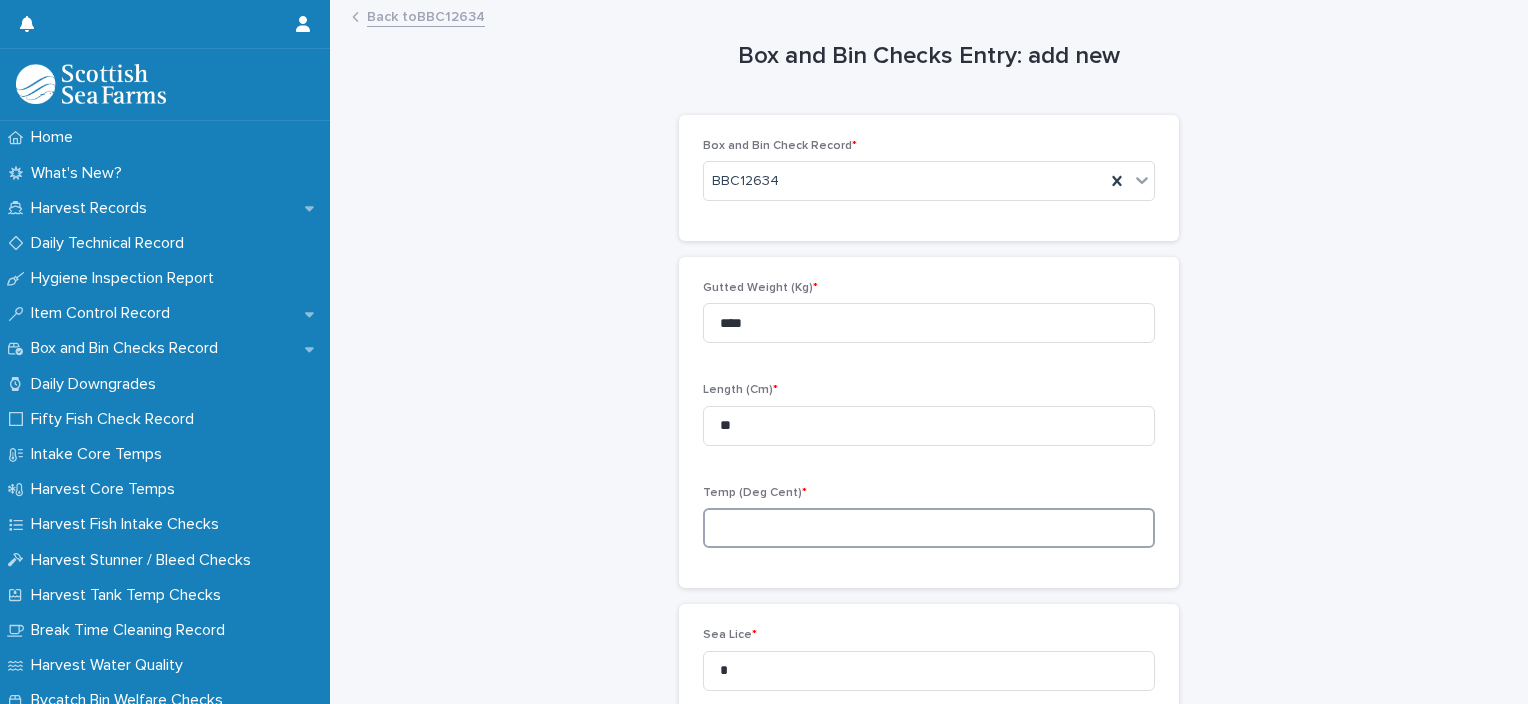 click at bounding box center [929, 528] 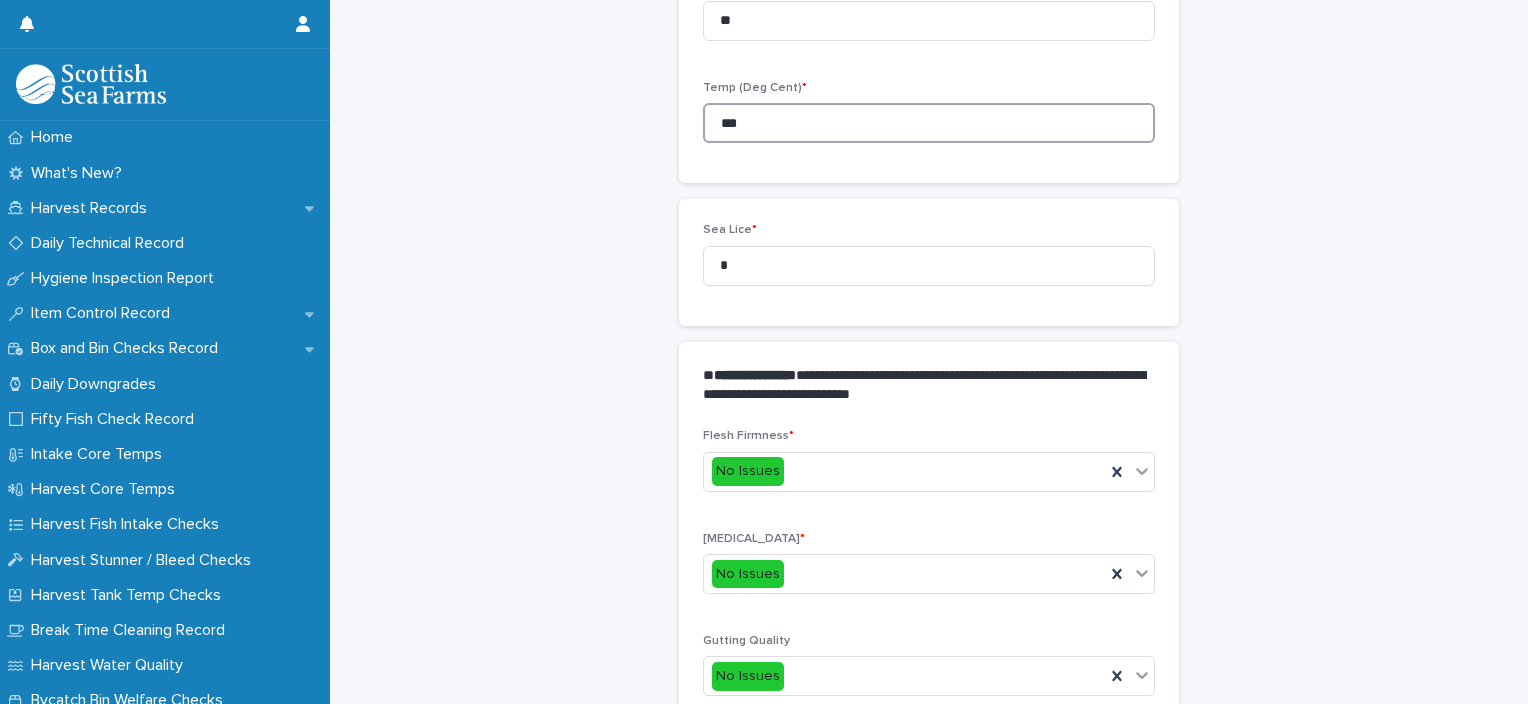 scroll, scrollTop: 409, scrollLeft: 0, axis: vertical 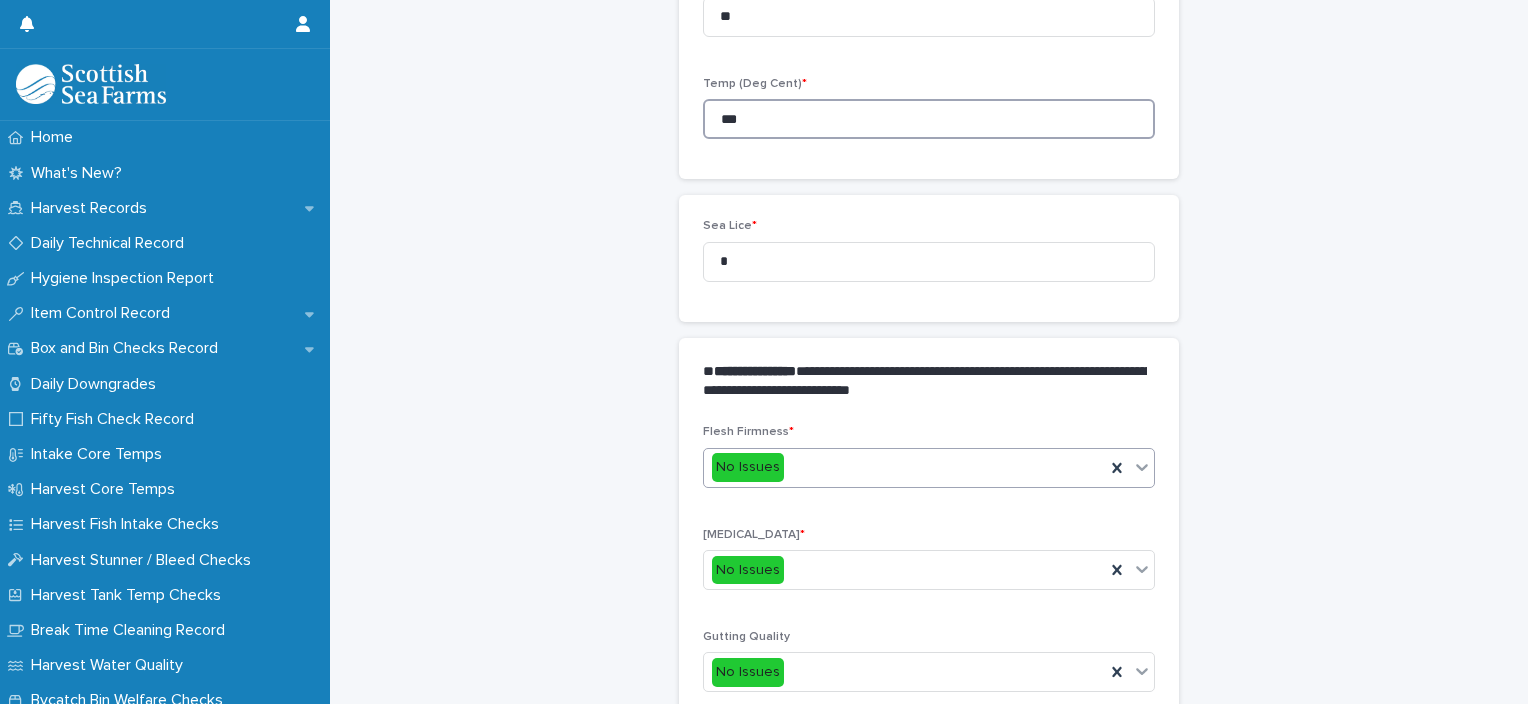 type on "***" 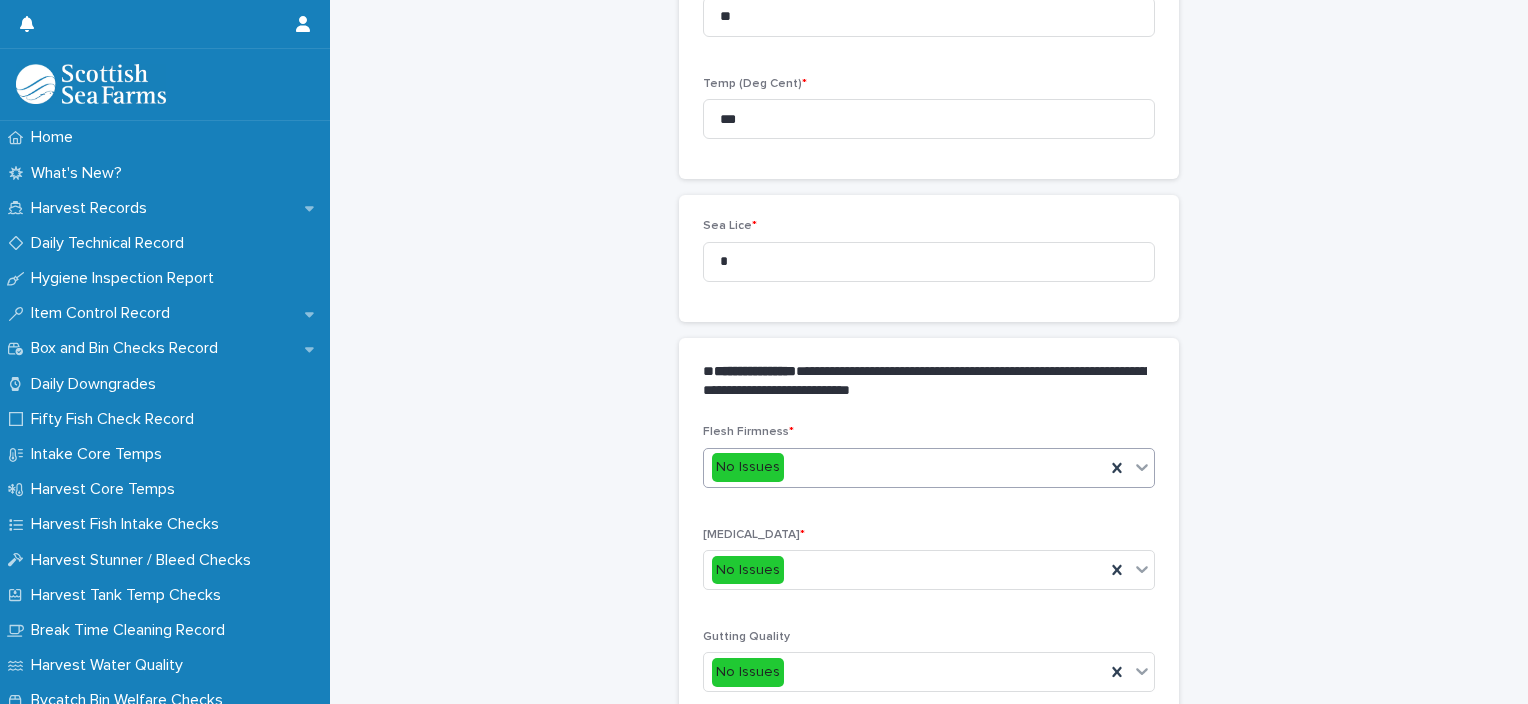 click on "No Issues" at bounding box center (904, 467) 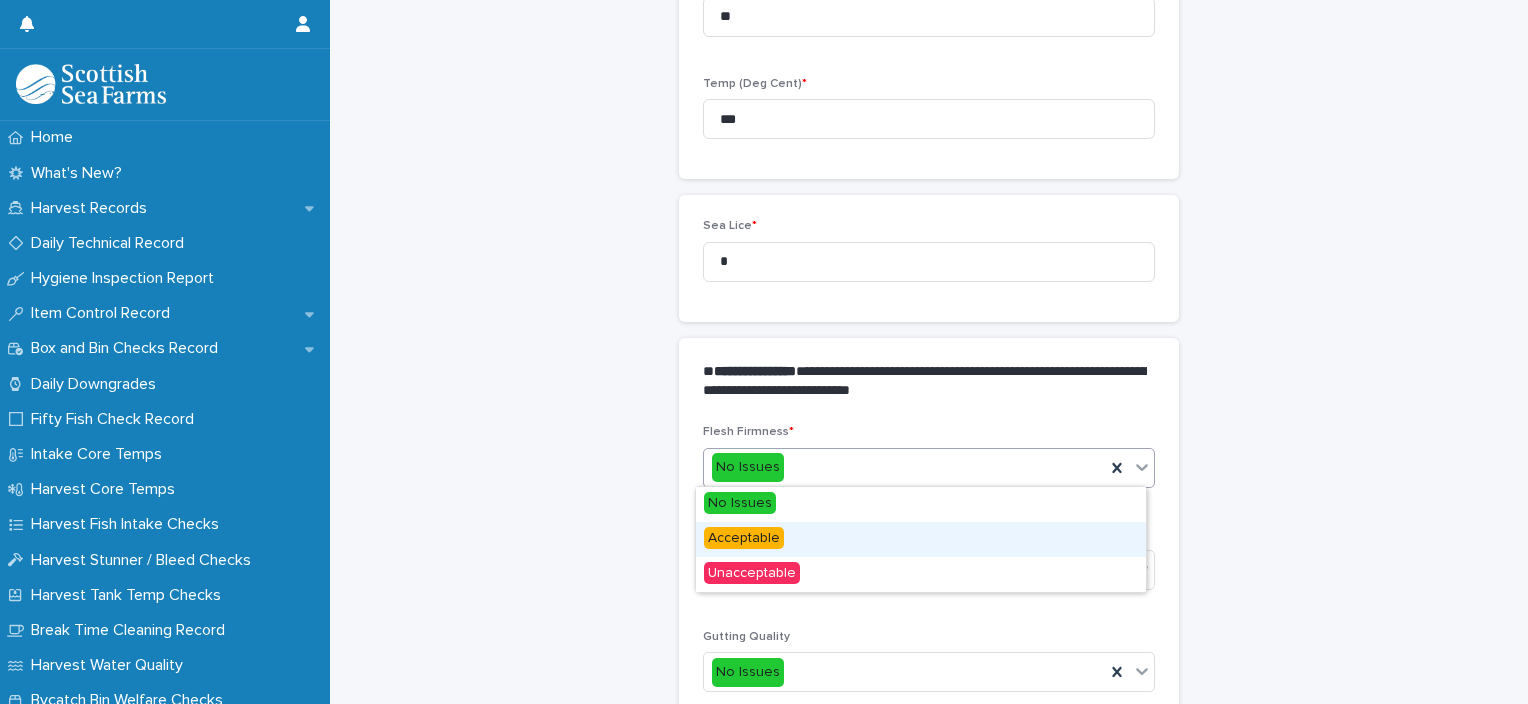 click on "Acceptable" at bounding box center [921, 539] 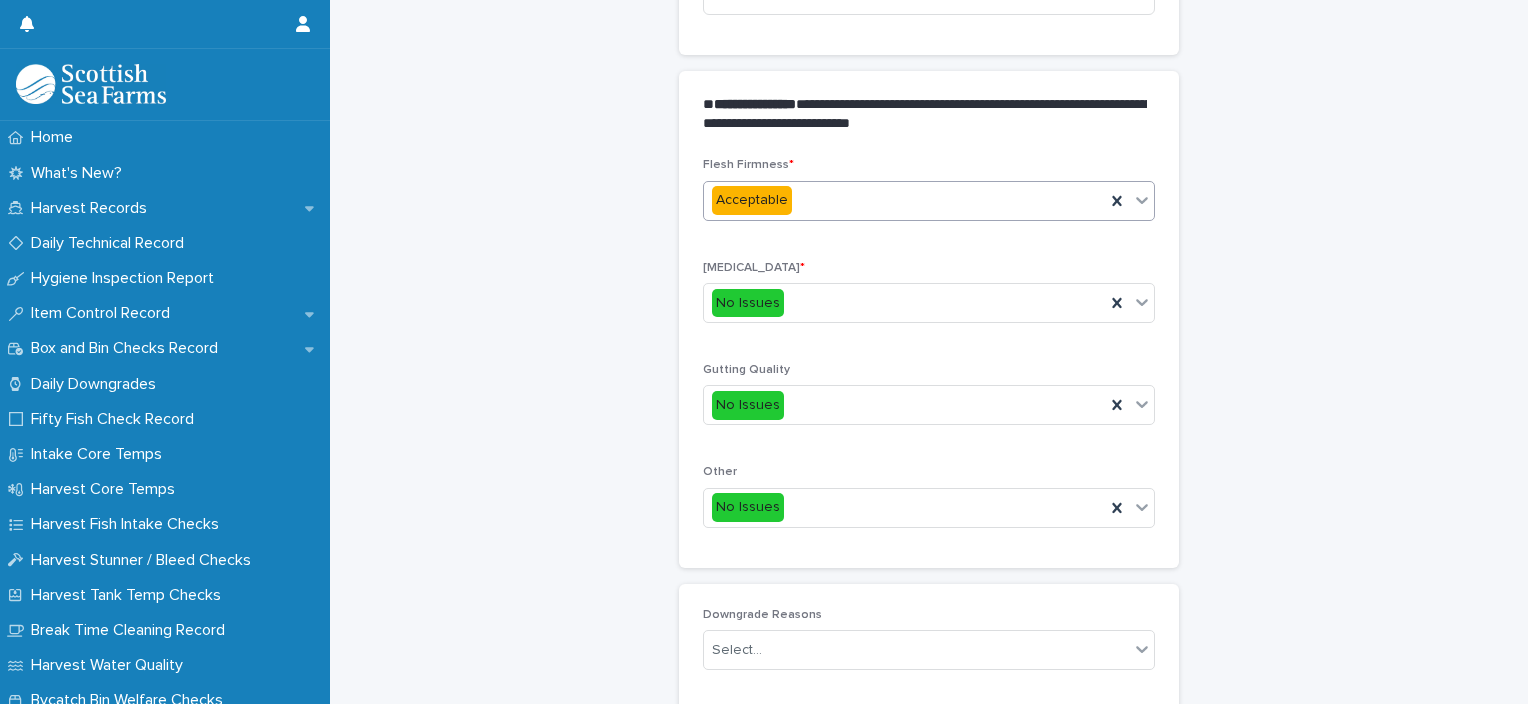 scroll, scrollTop: 948, scrollLeft: 0, axis: vertical 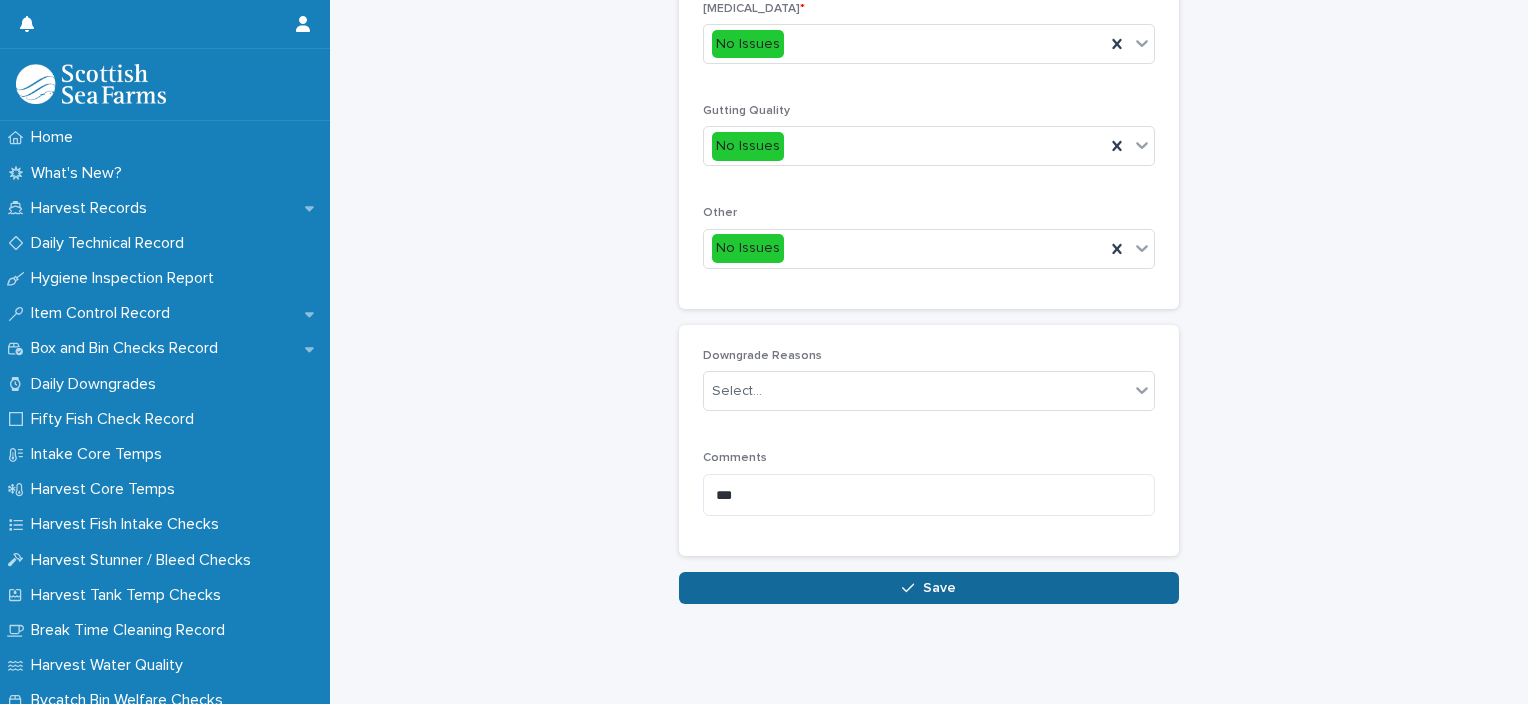 click on "Save" at bounding box center (929, 588) 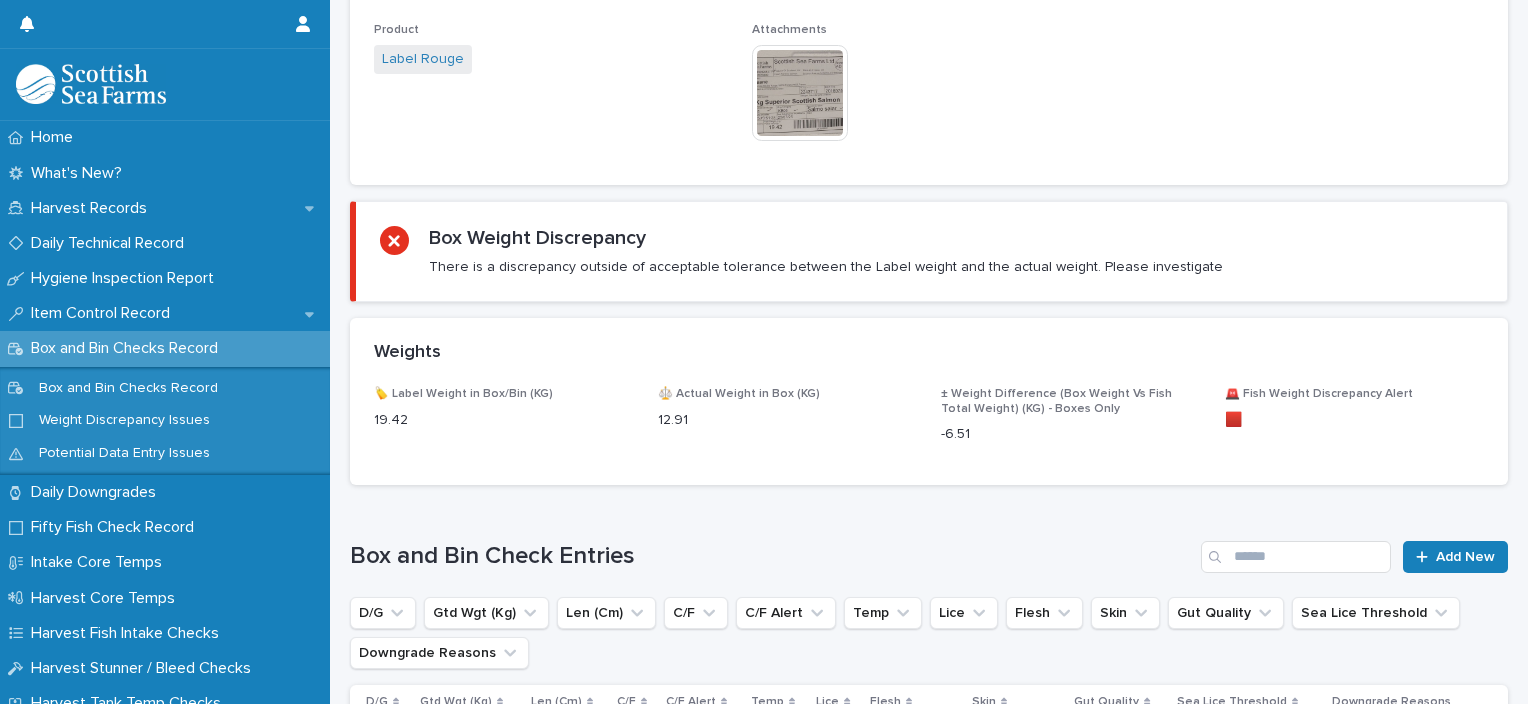 scroll, scrollTop: 0, scrollLeft: 0, axis: both 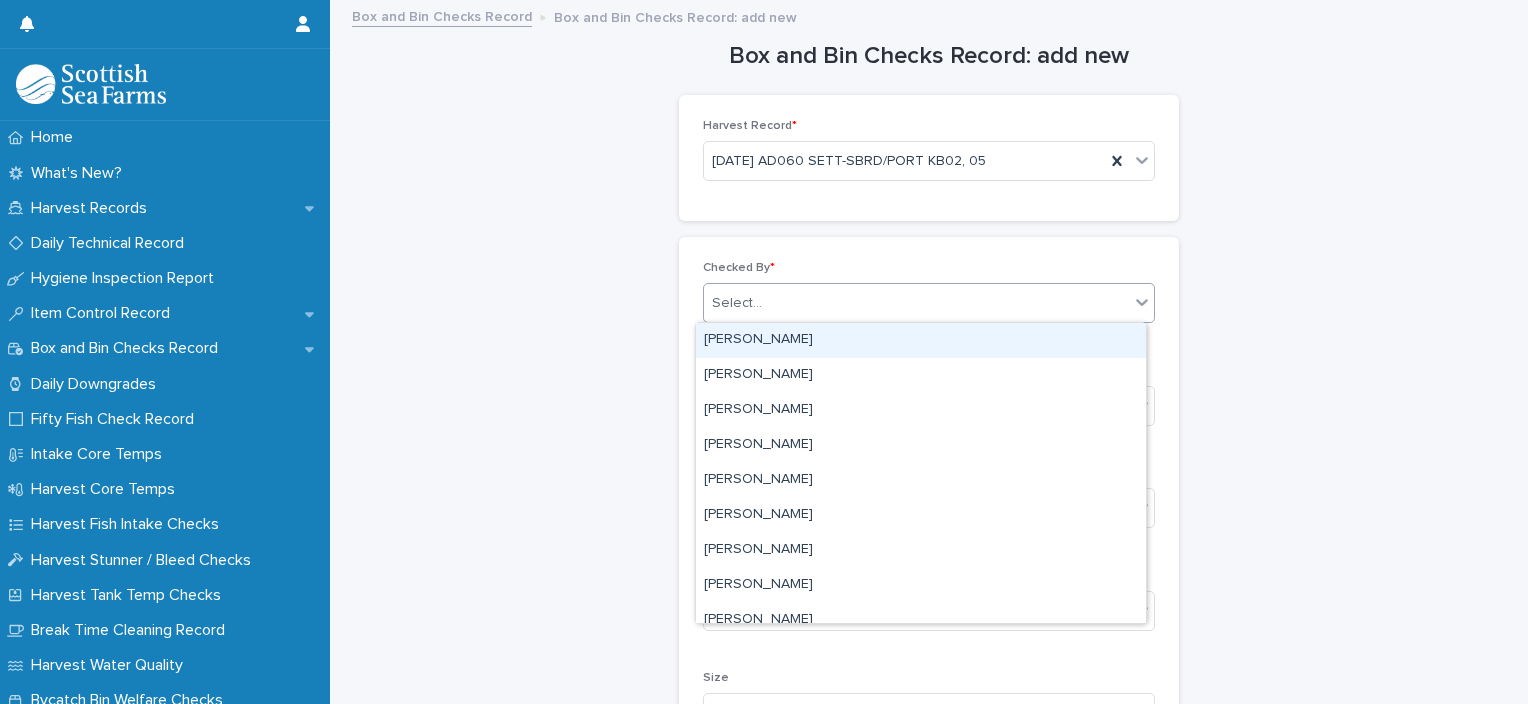 click on "Select..." at bounding box center (916, 303) 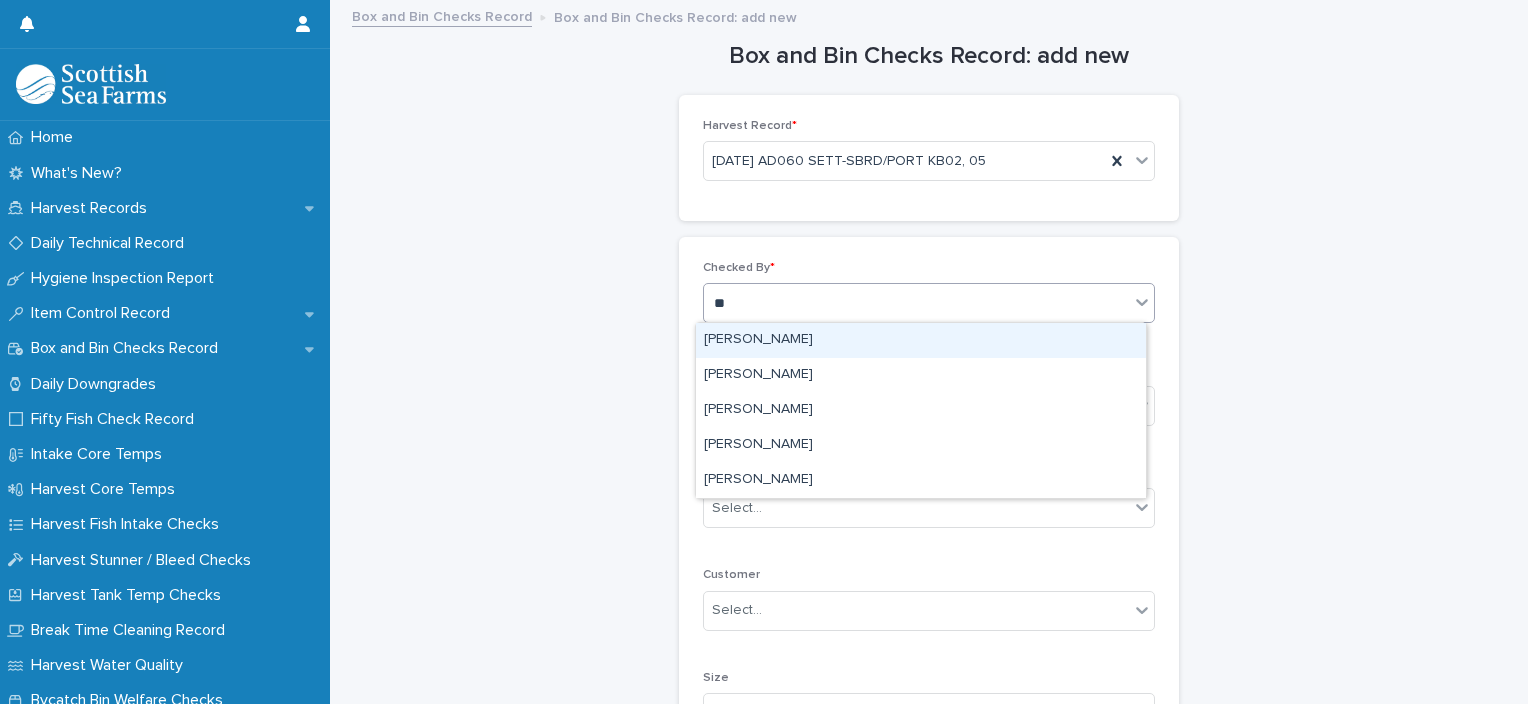 type on "***" 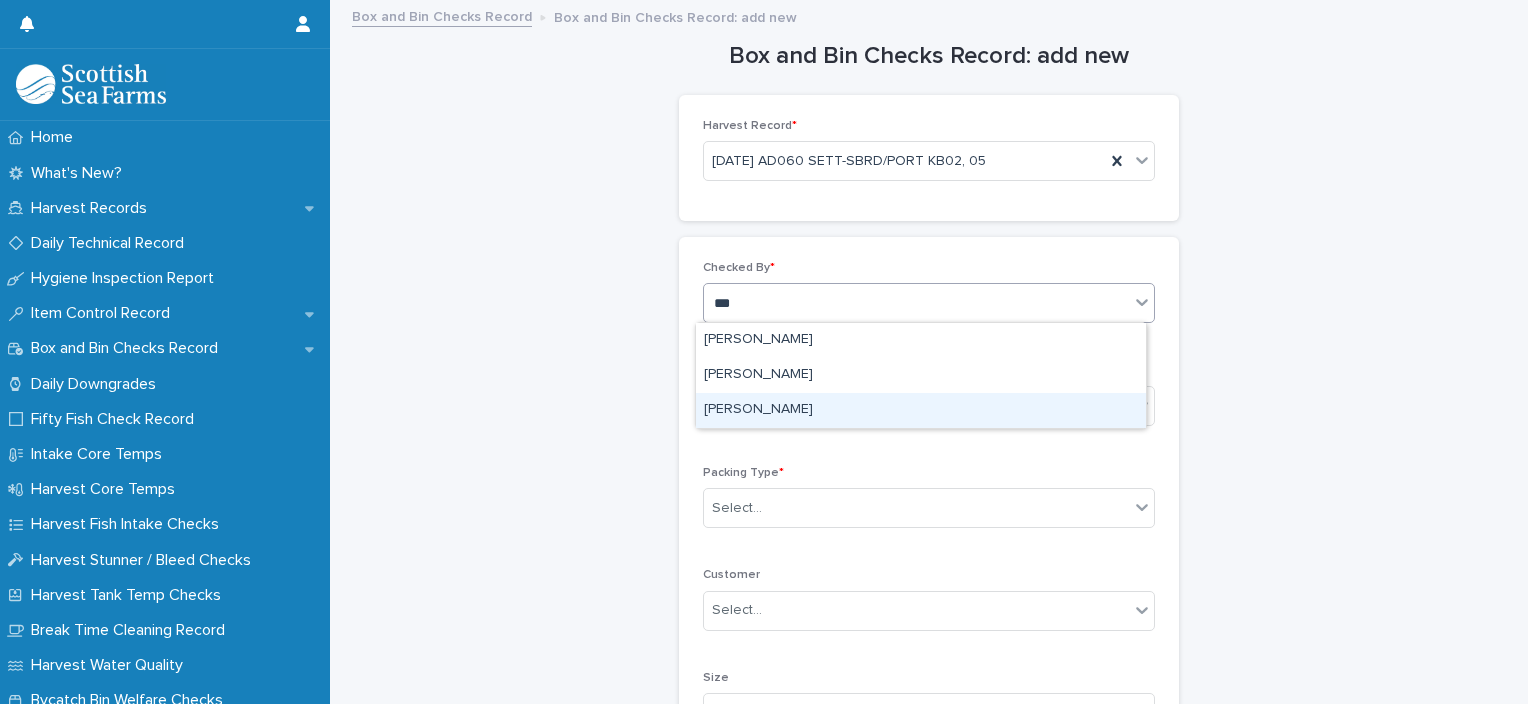 click on "[PERSON_NAME]" at bounding box center (921, 410) 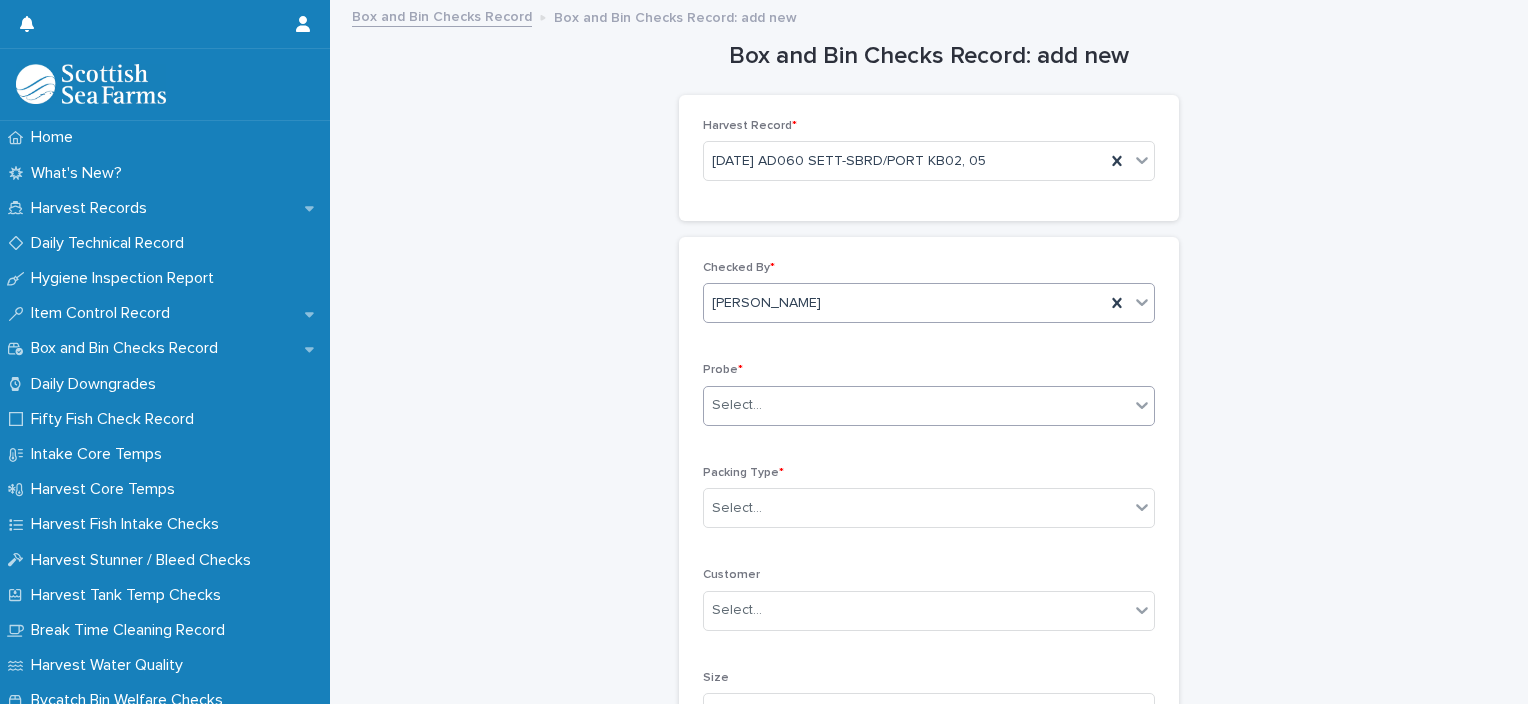 click on "Select..." at bounding box center [916, 405] 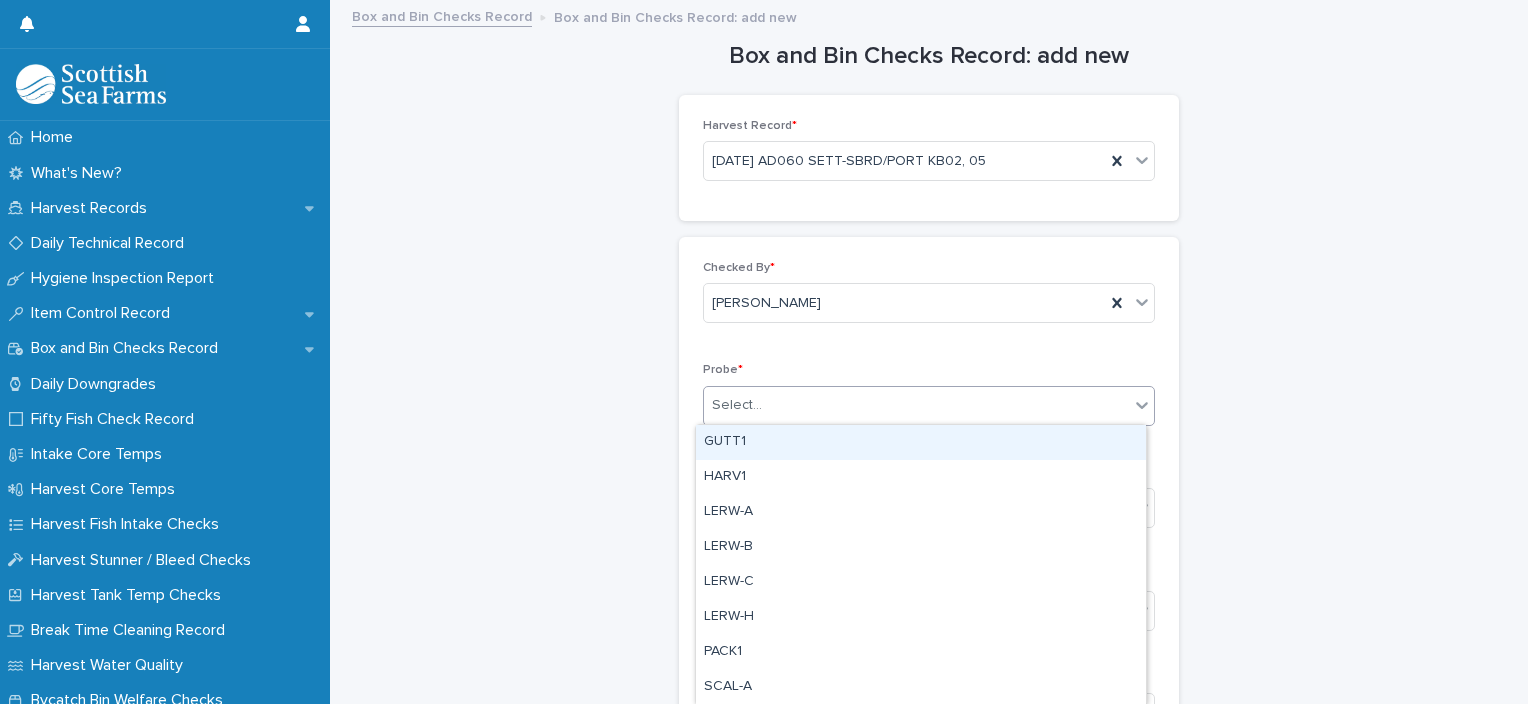 type on "*" 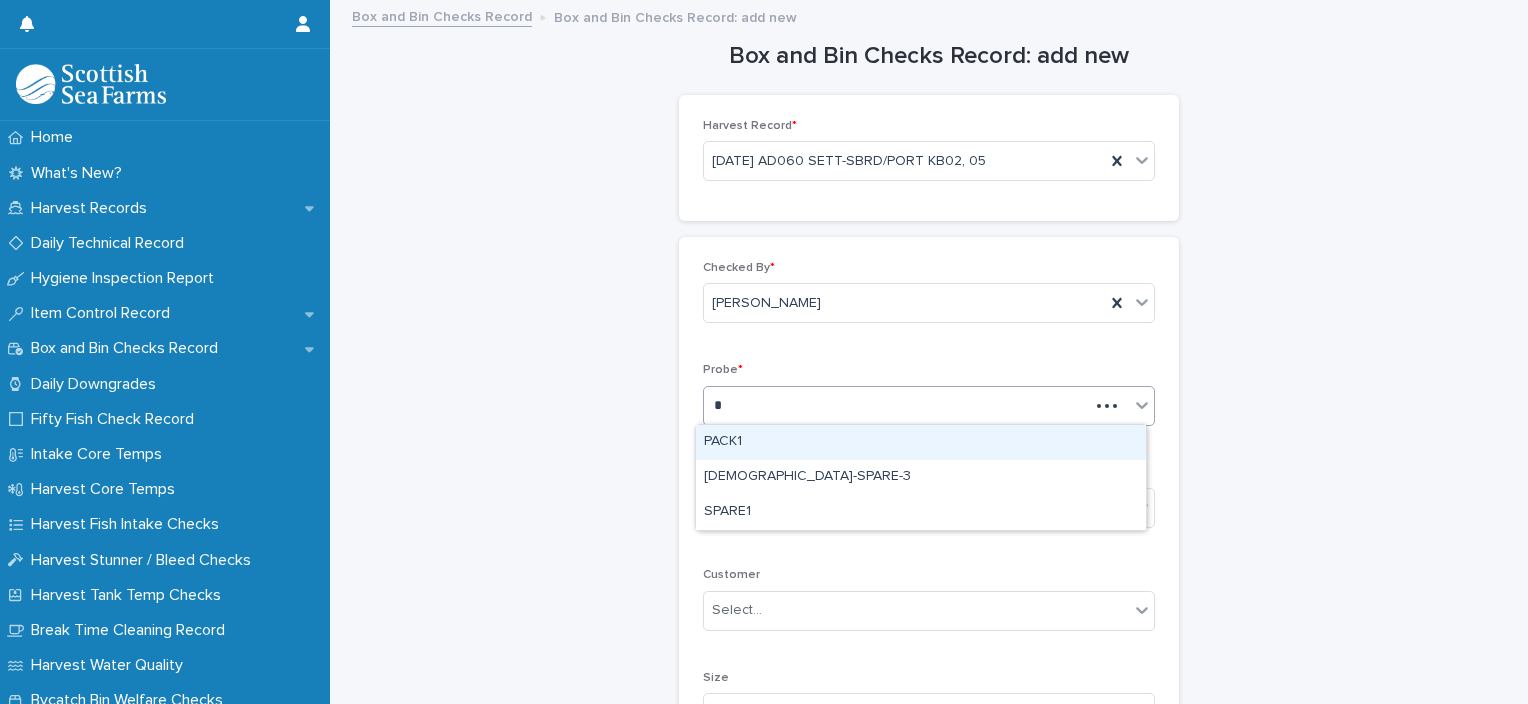 click on "PACK1" at bounding box center (921, 442) 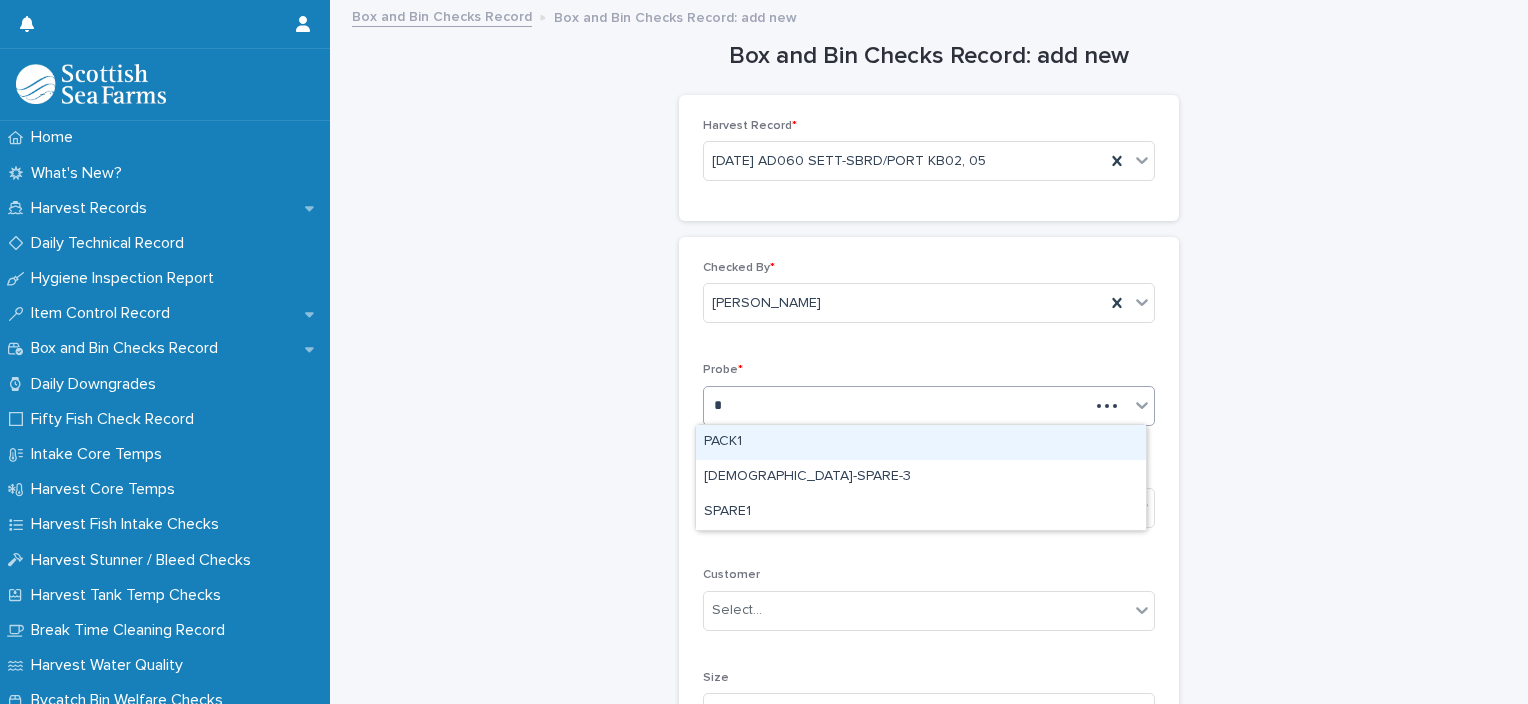 type 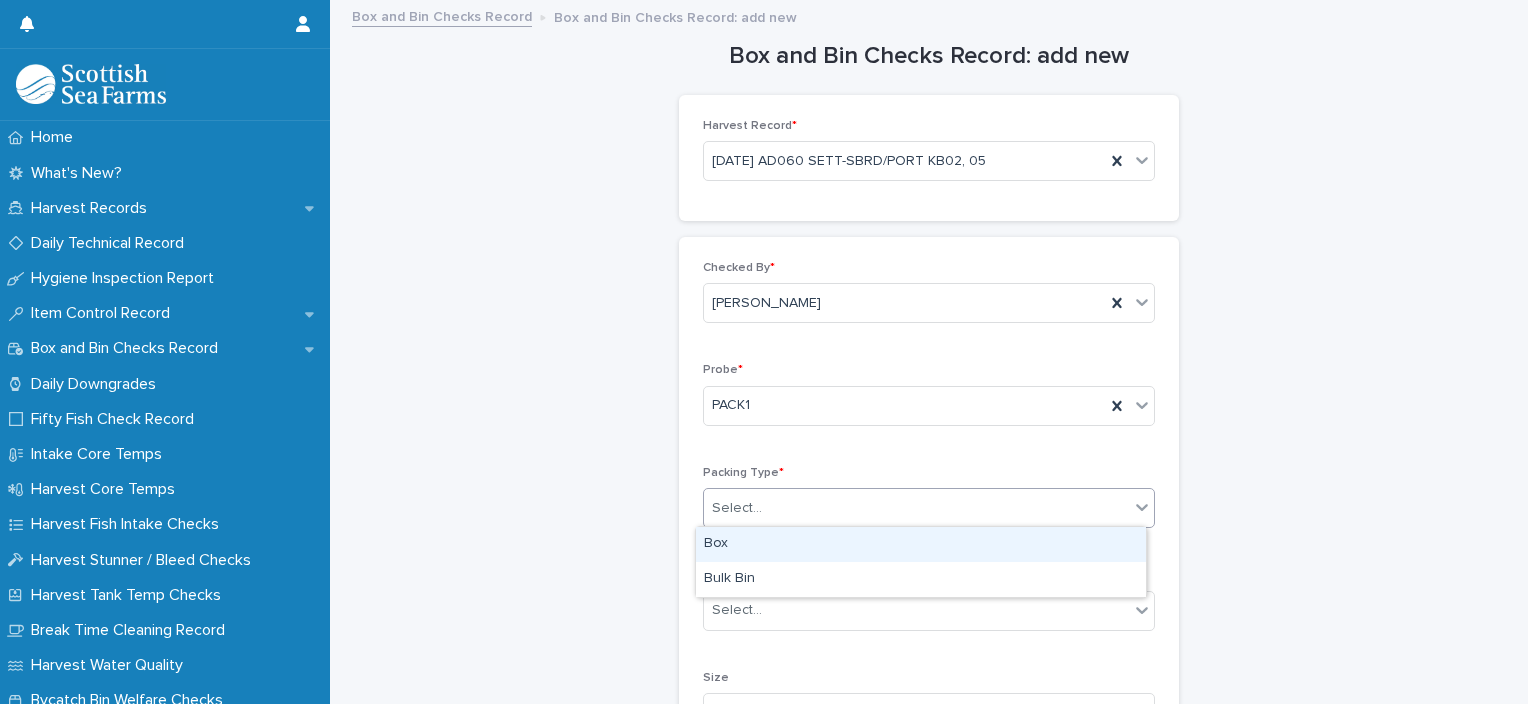 click on "Select..." at bounding box center (916, 508) 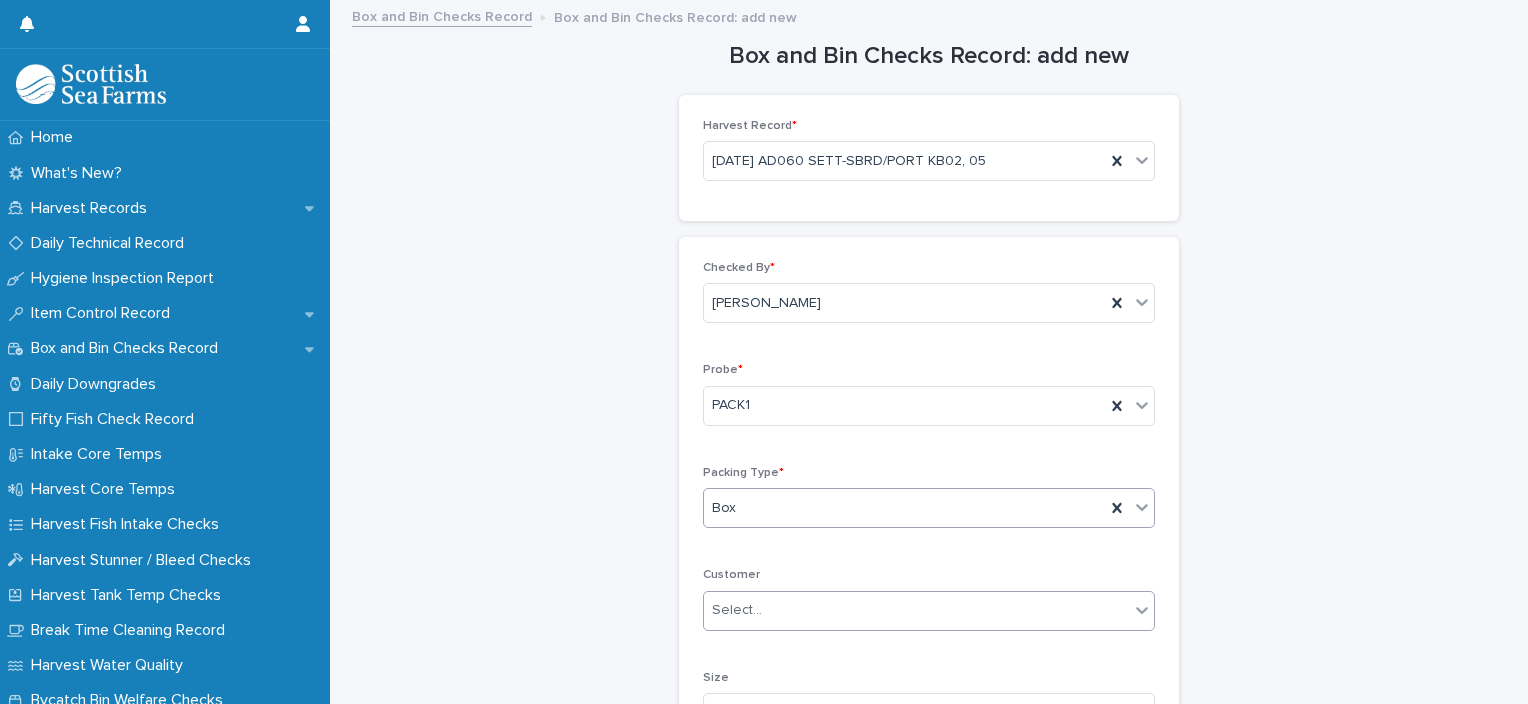 click on "Select..." at bounding box center [916, 610] 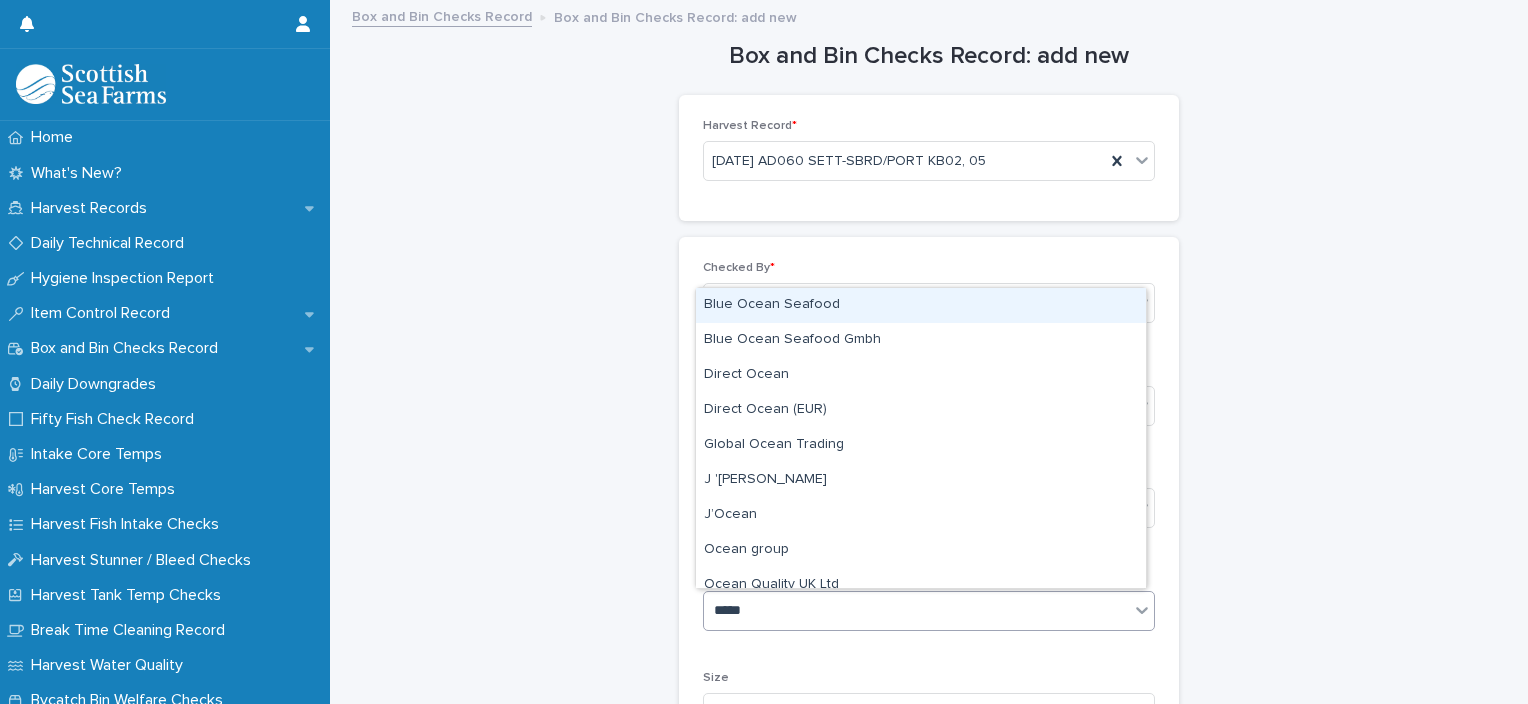 type on "******" 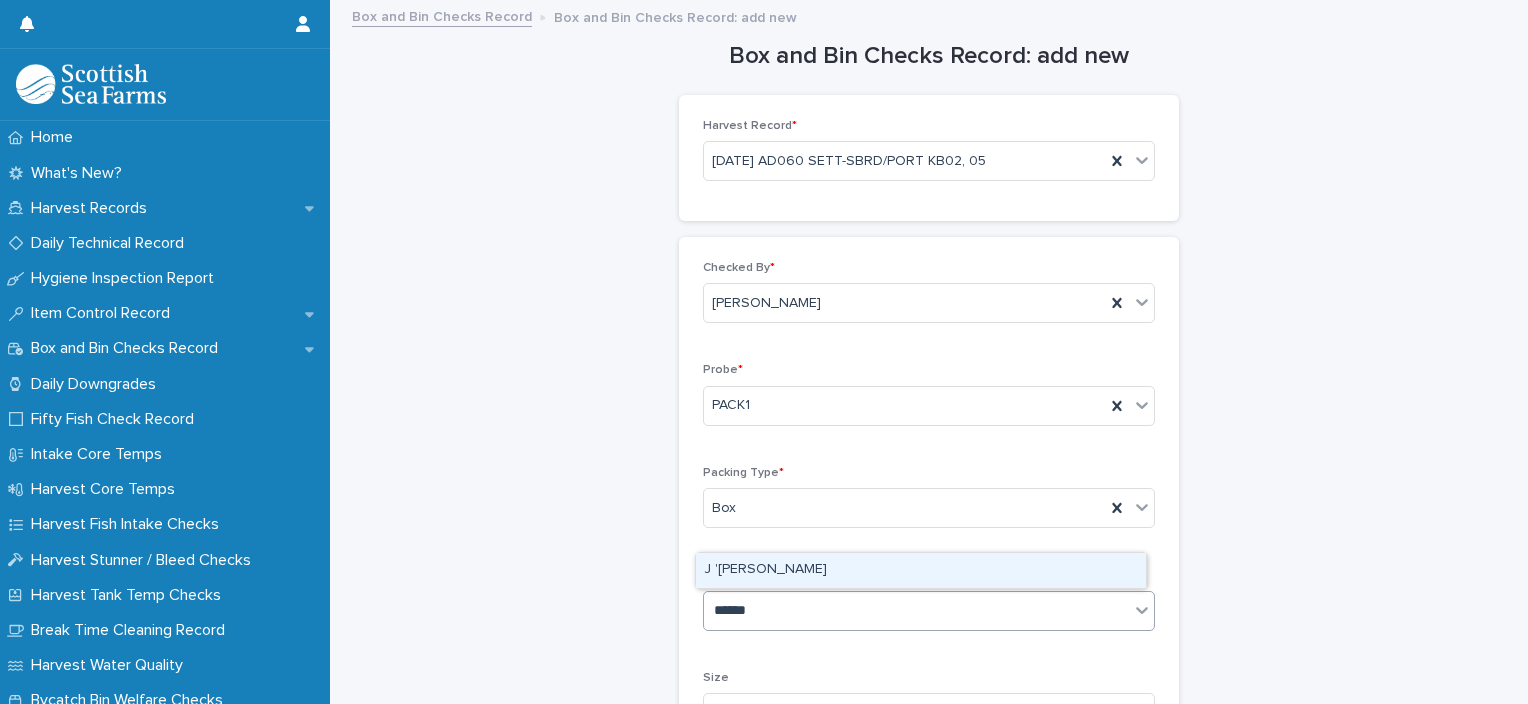click on "J '[PERSON_NAME]" at bounding box center (921, 570) 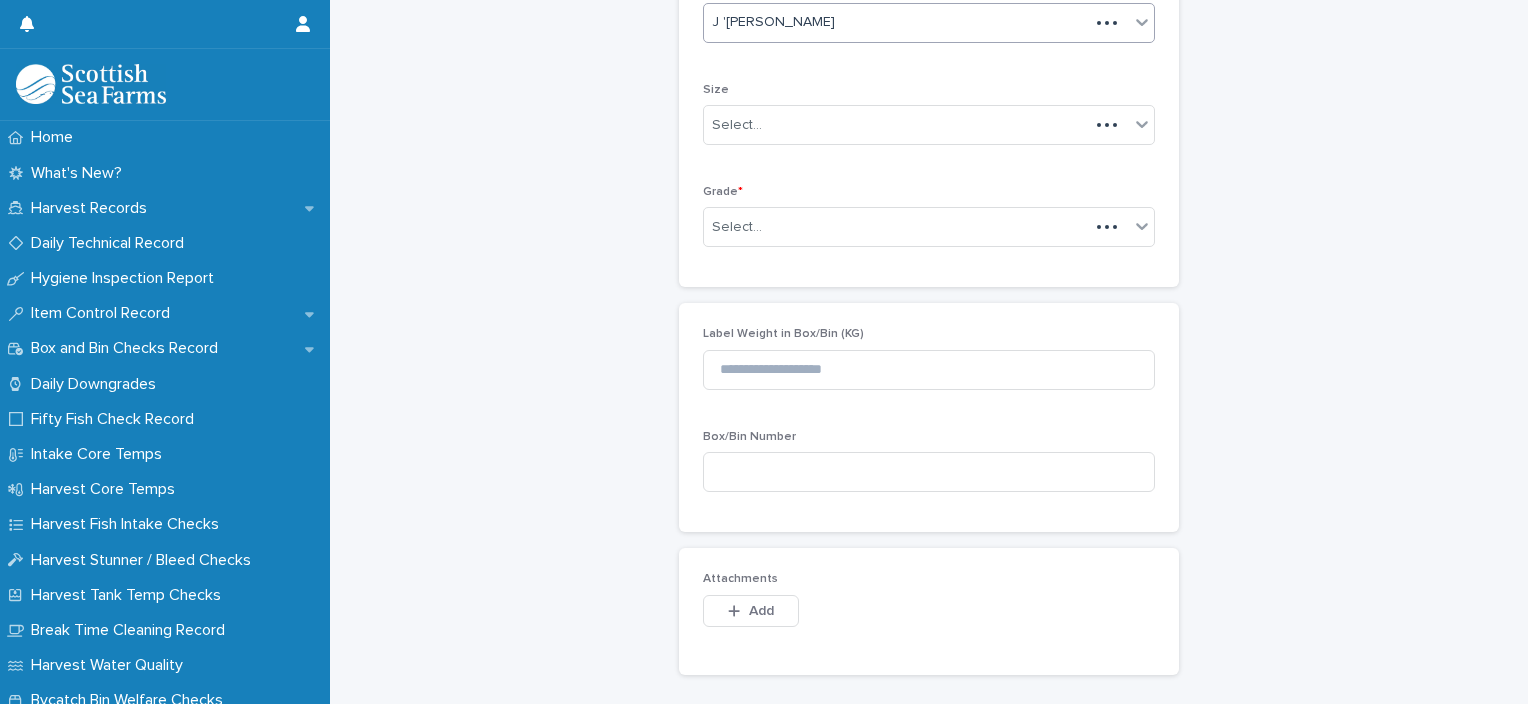scroll, scrollTop: 590, scrollLeft: 0, axis: vertical 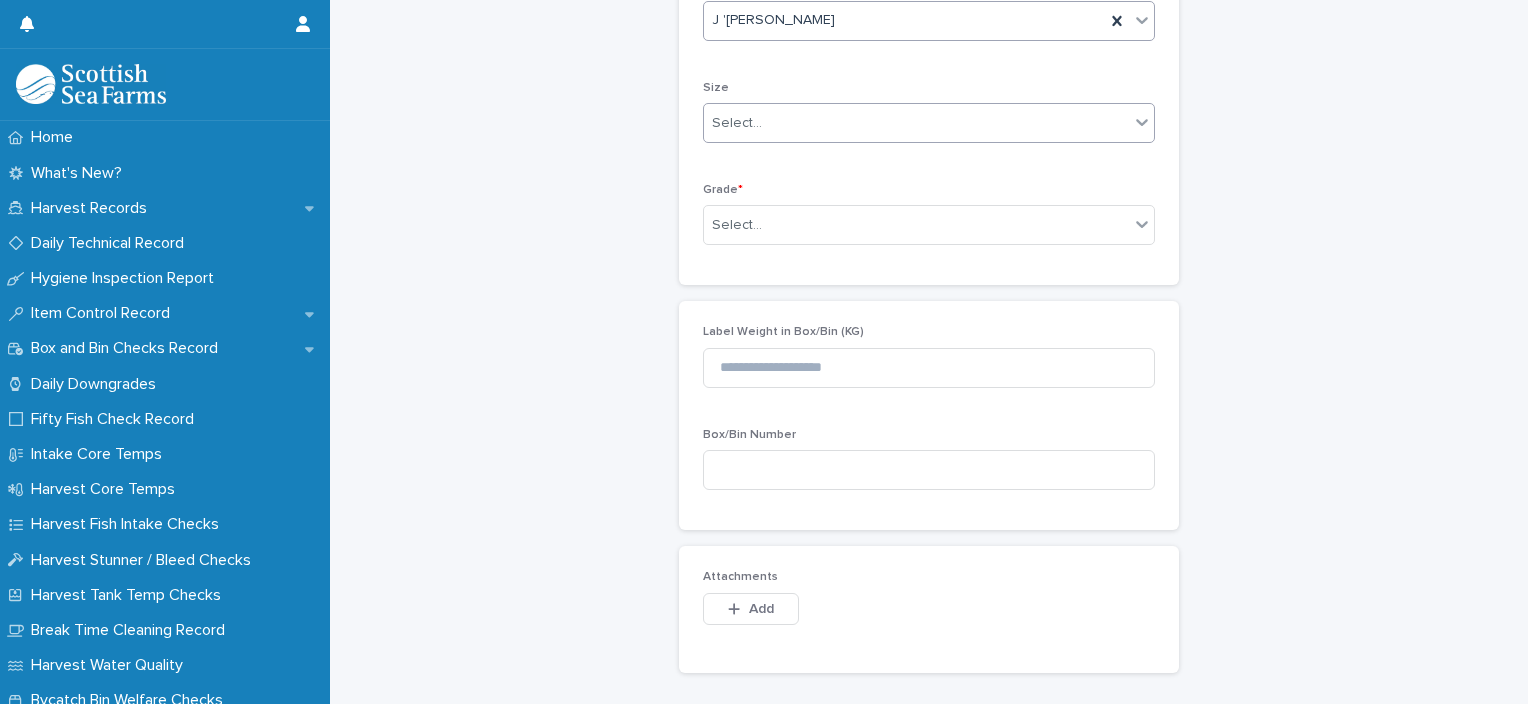 click on "Select..." at bounding box center [737, 123] 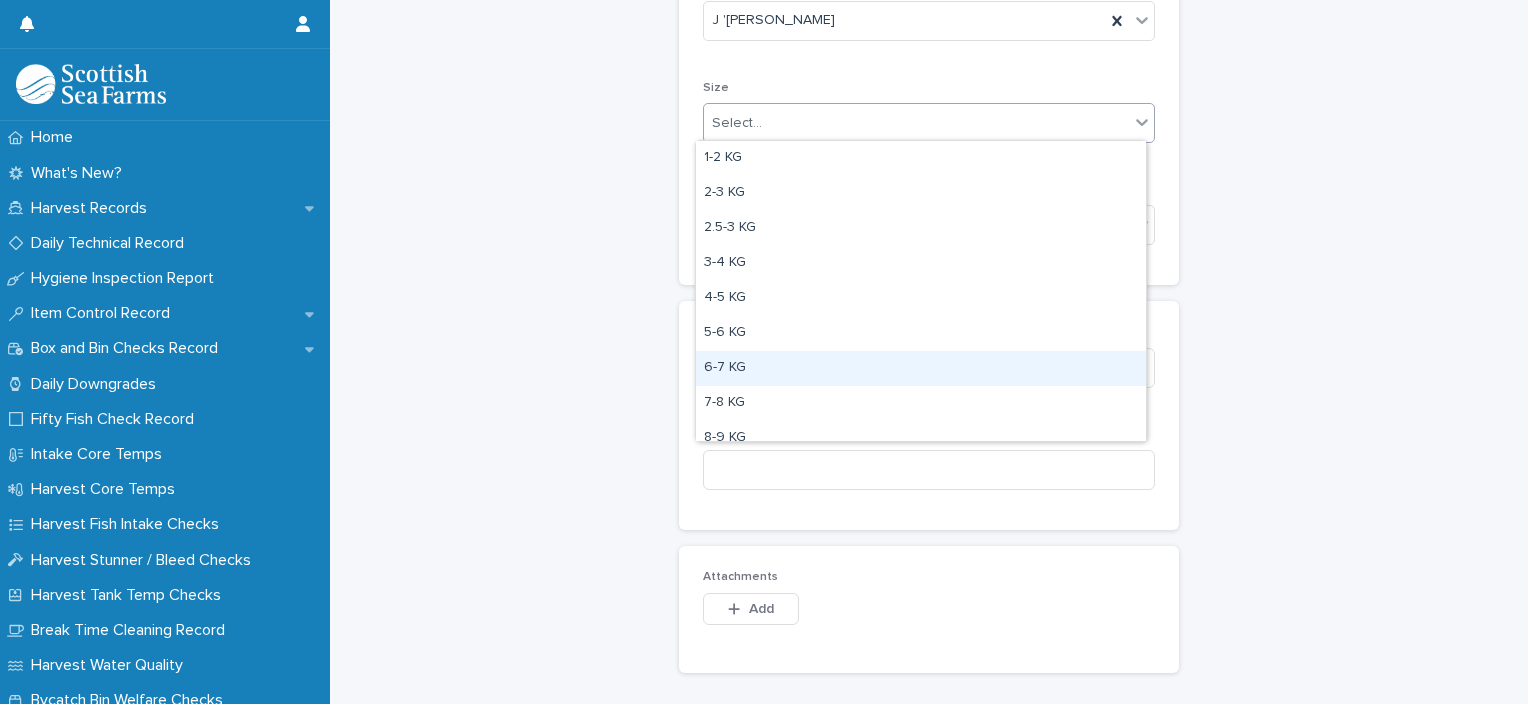 click on "6-7 KG" at bounding box center (921, 368) 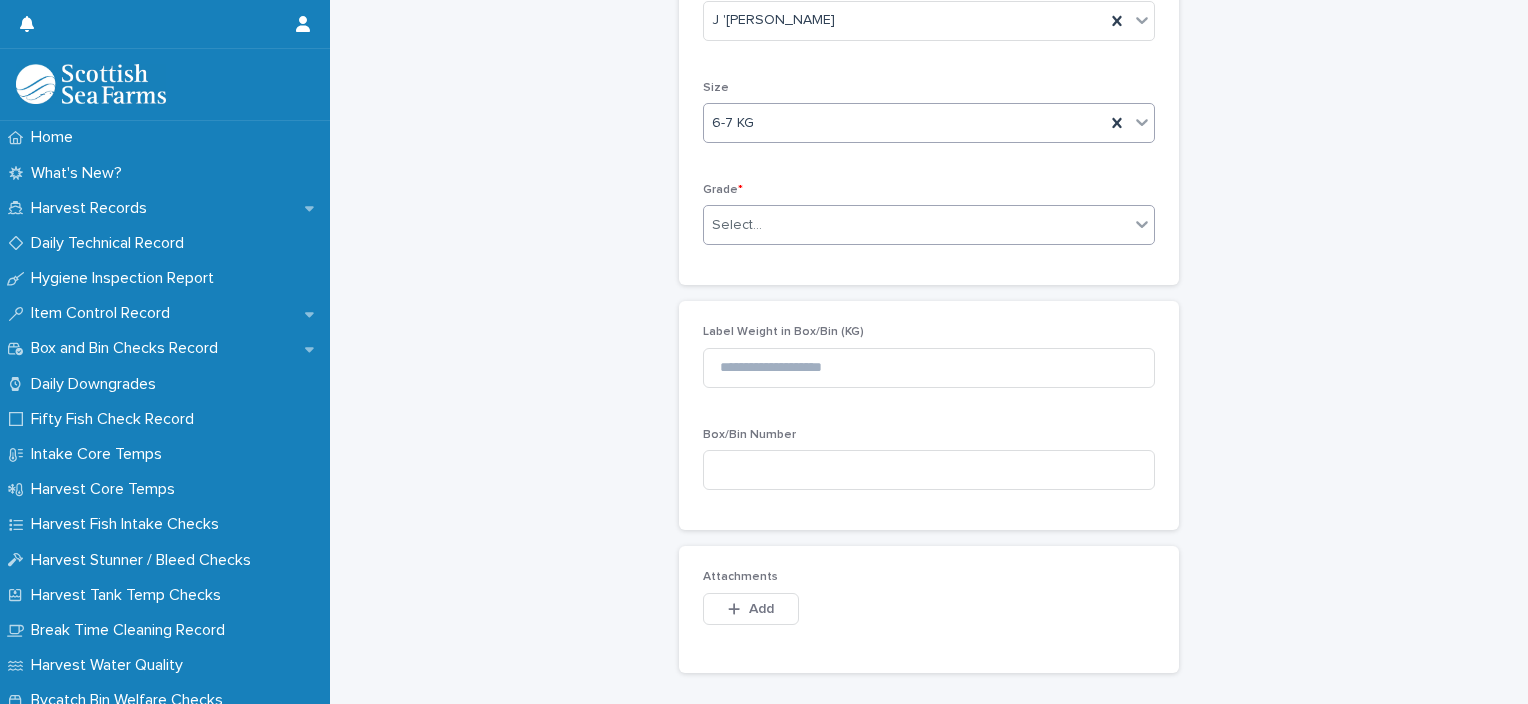 click on "Select..." at bounding box center (916, 225) 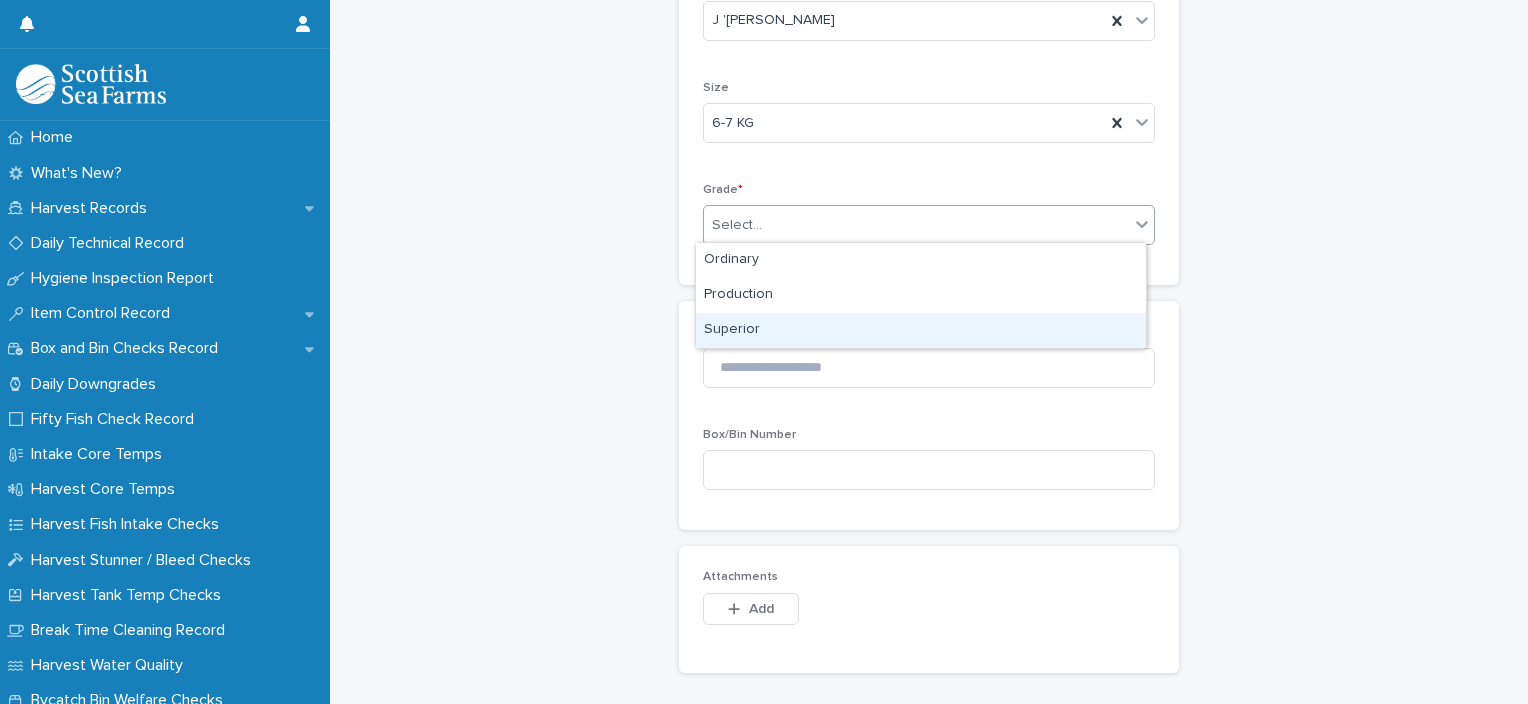 click on "Superior" at bounding box center (921, 330) 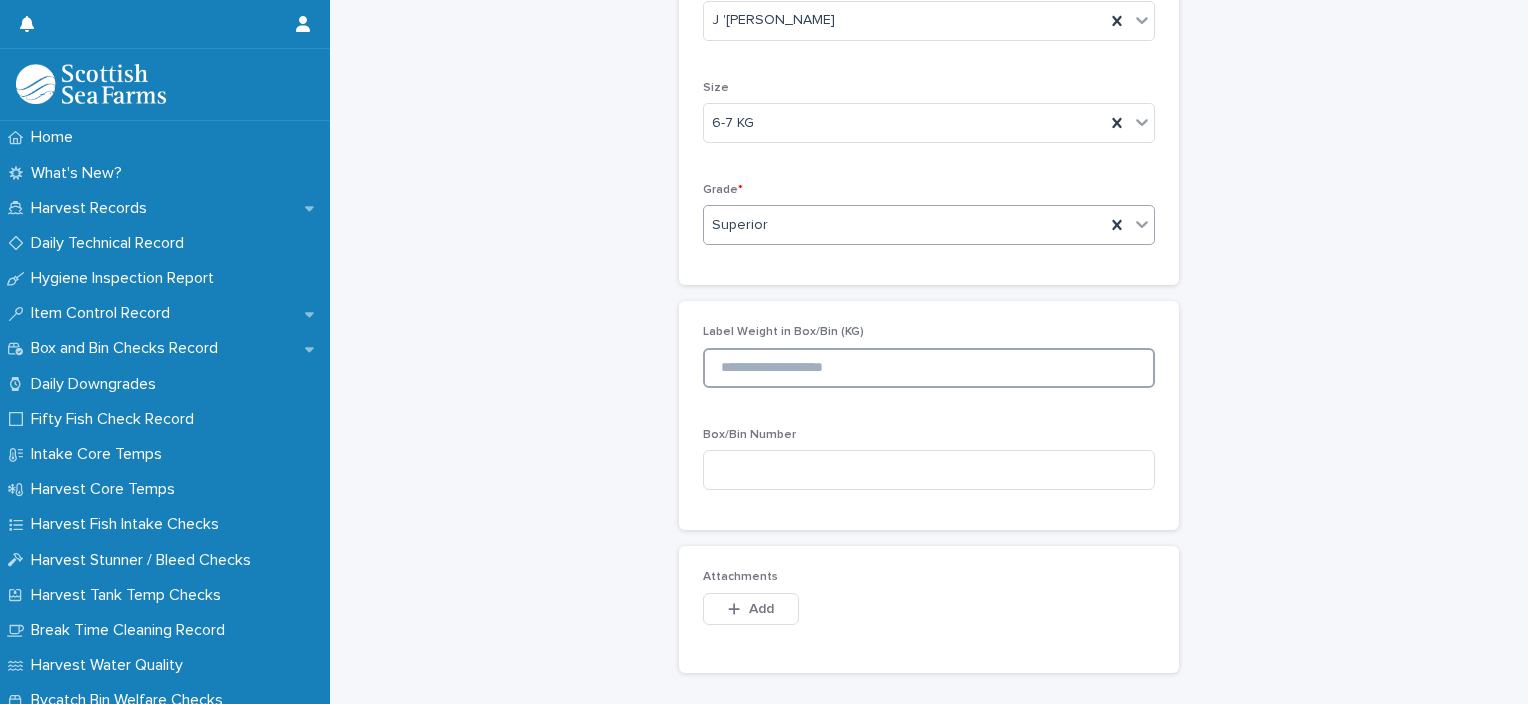 click at bounding box center (929, 368) 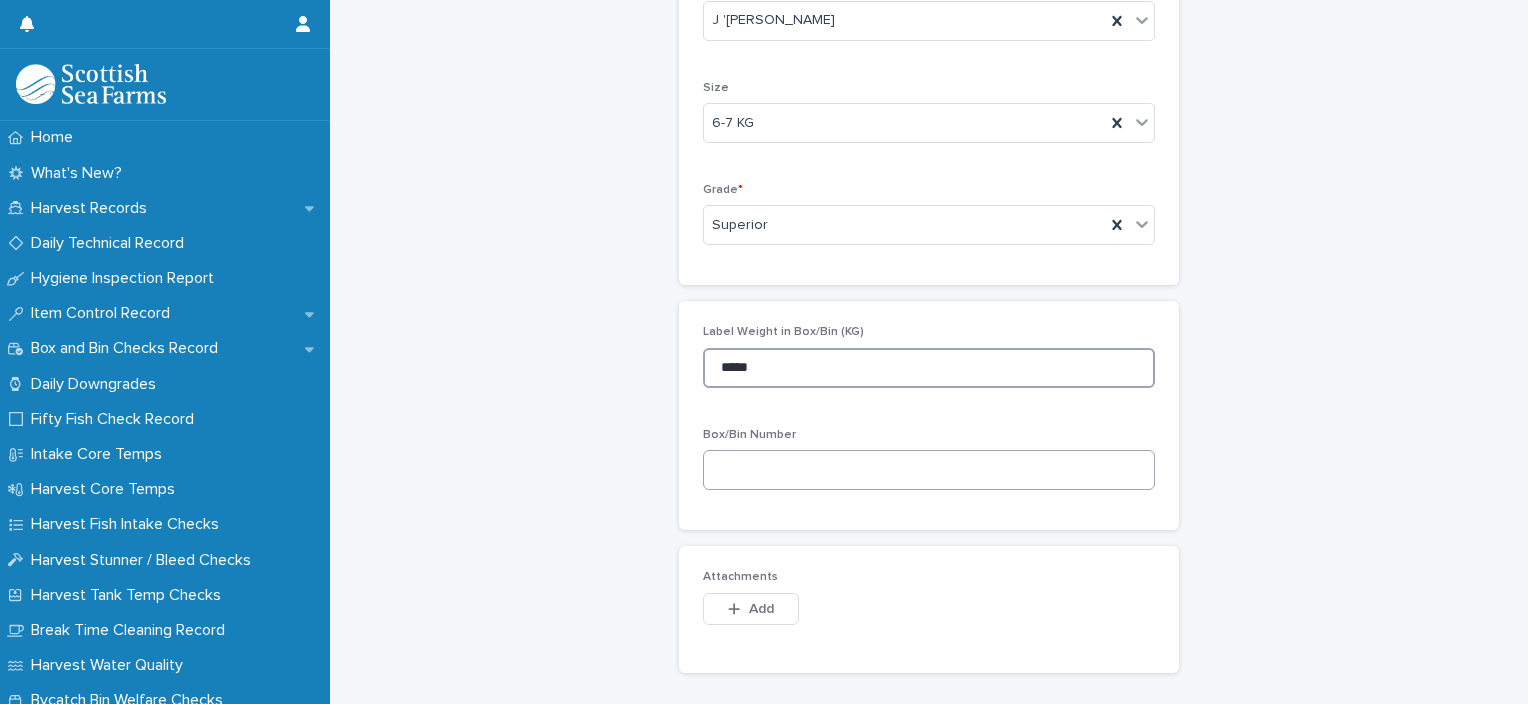 type on "*****" 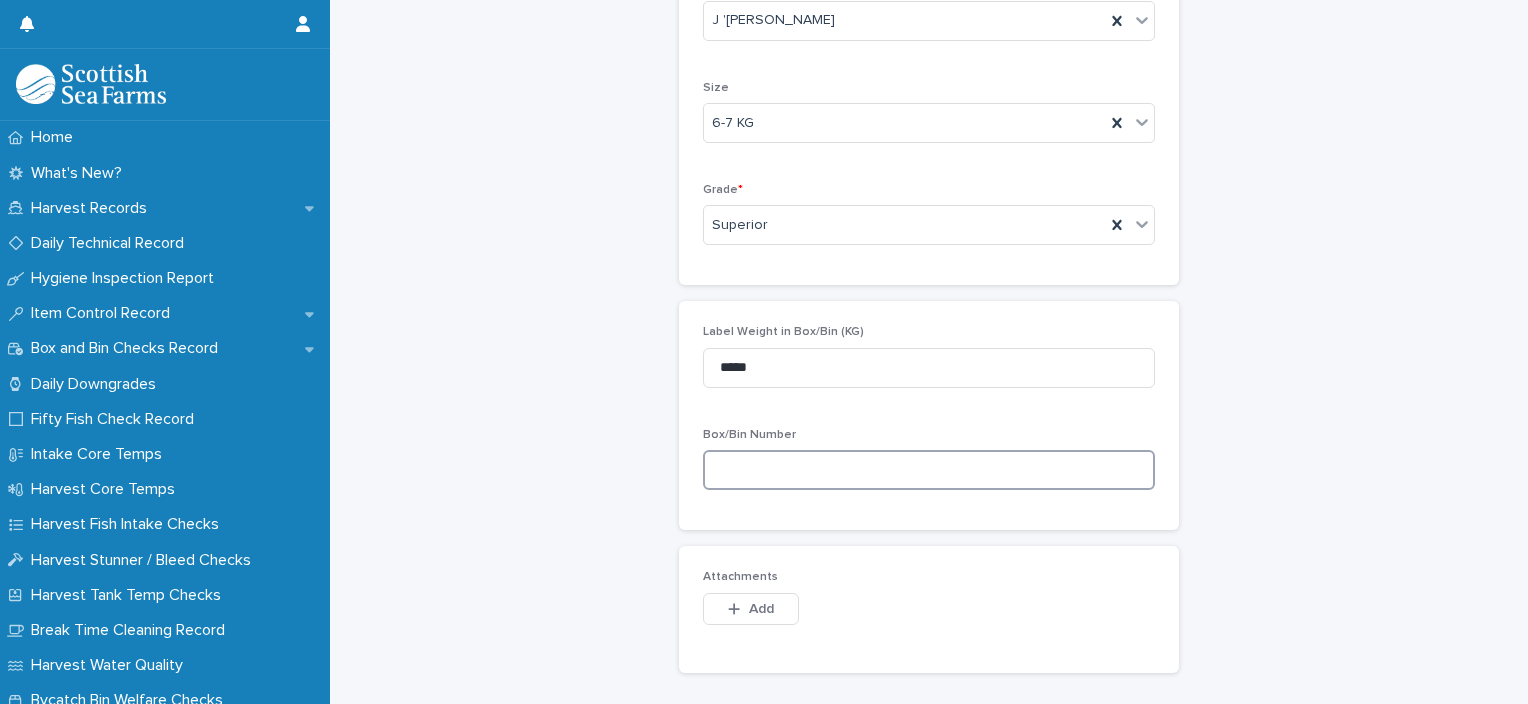 click at bounding box center (929, 470) 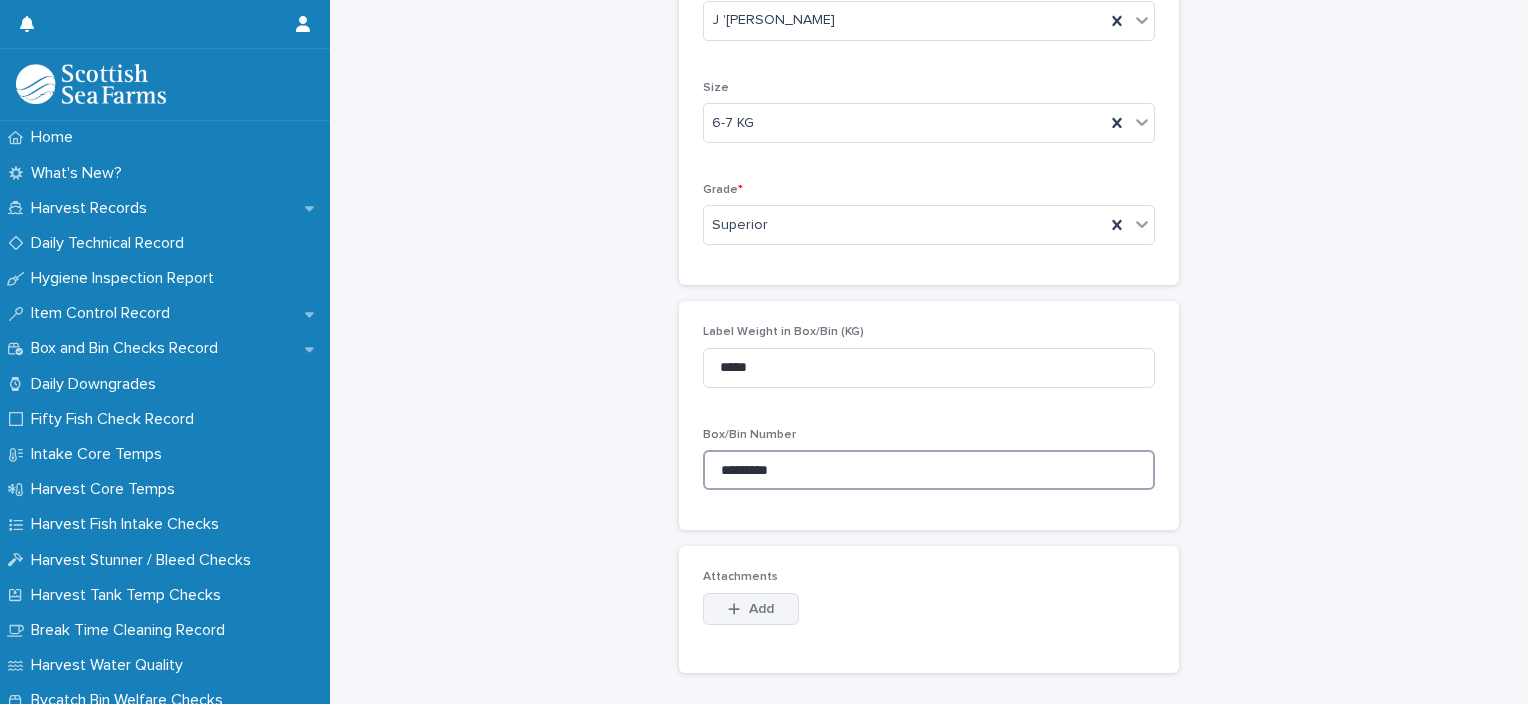 type on "*********" 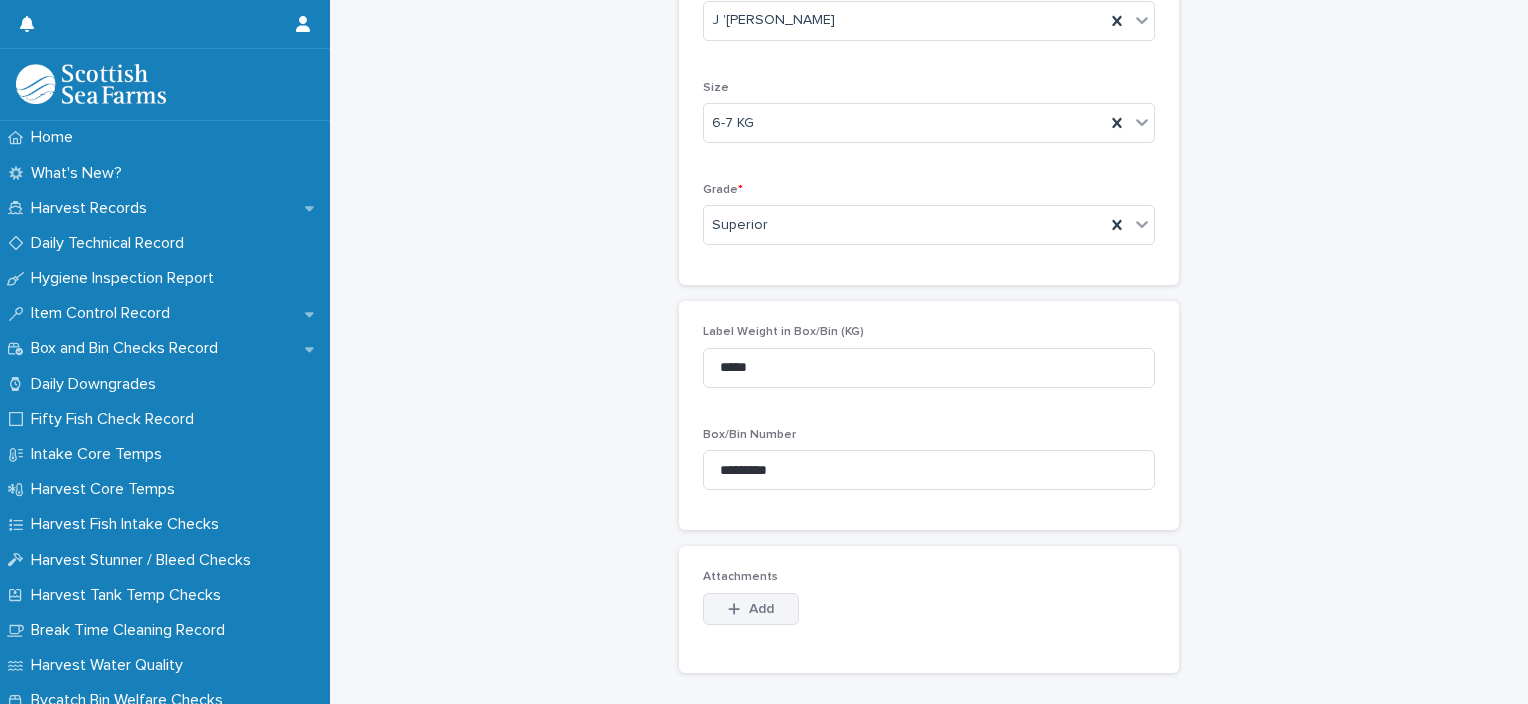 click on "Add" at bounding box center [751, 609] 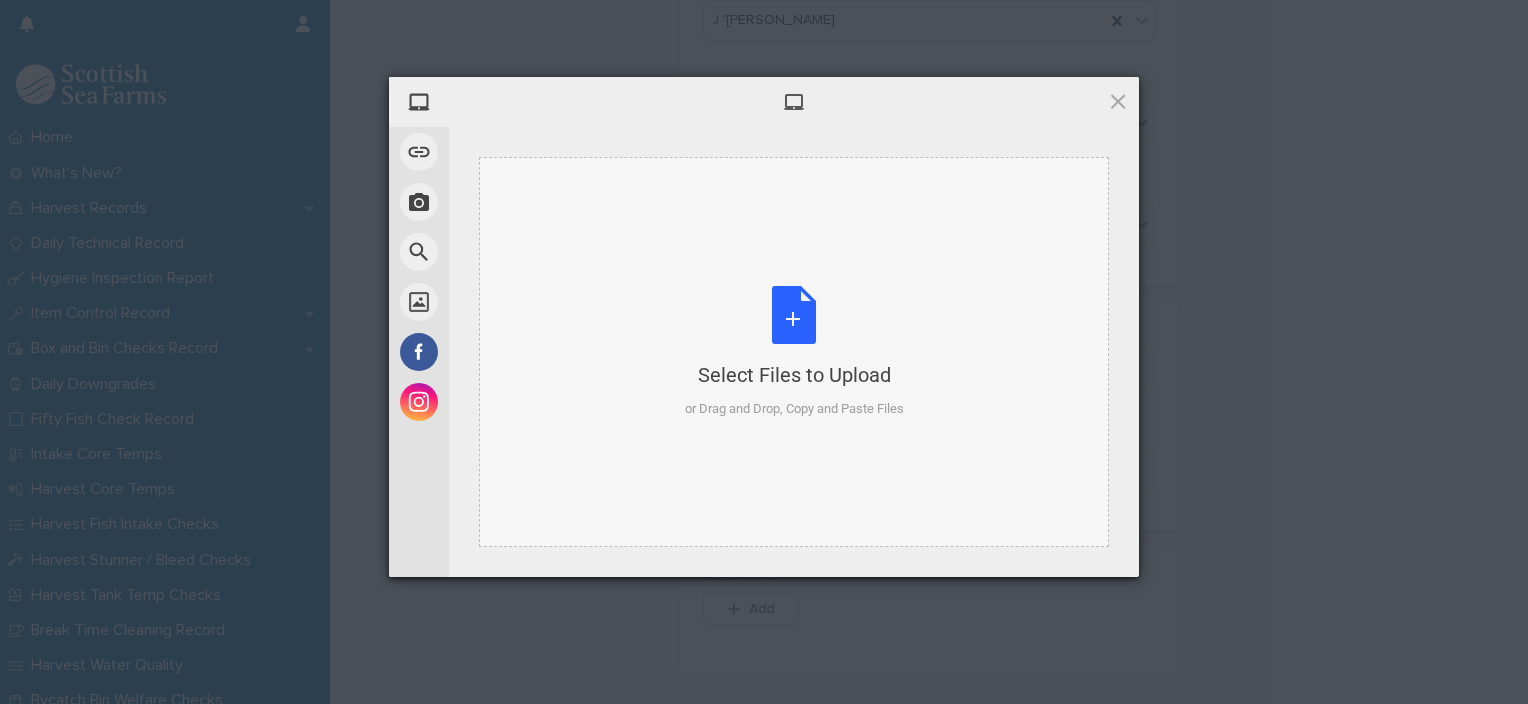 click on "Select Files to Upload
or Drag and Drop, Copy and Paste Files" at bounding box center (794, 352) 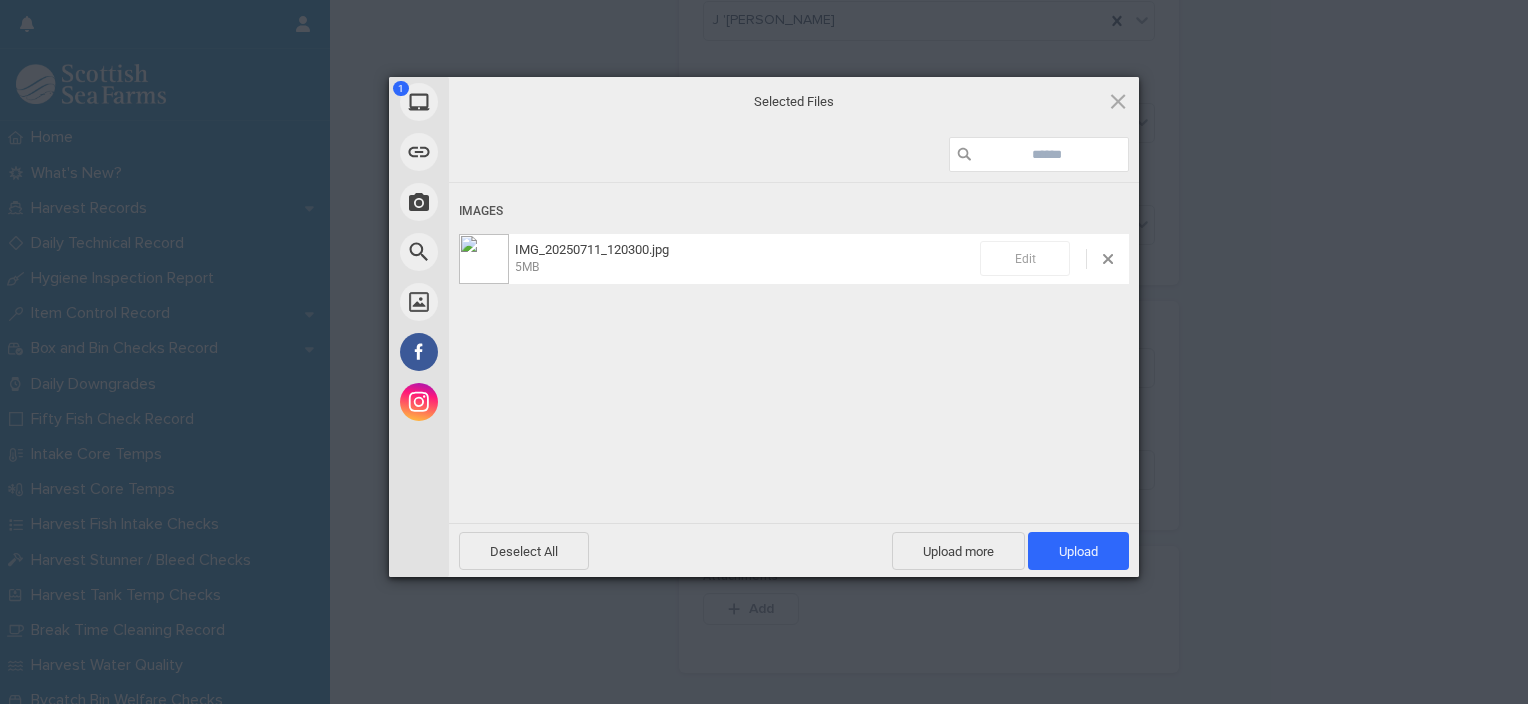 click on "Edit" at bounding box center [1025, 258] 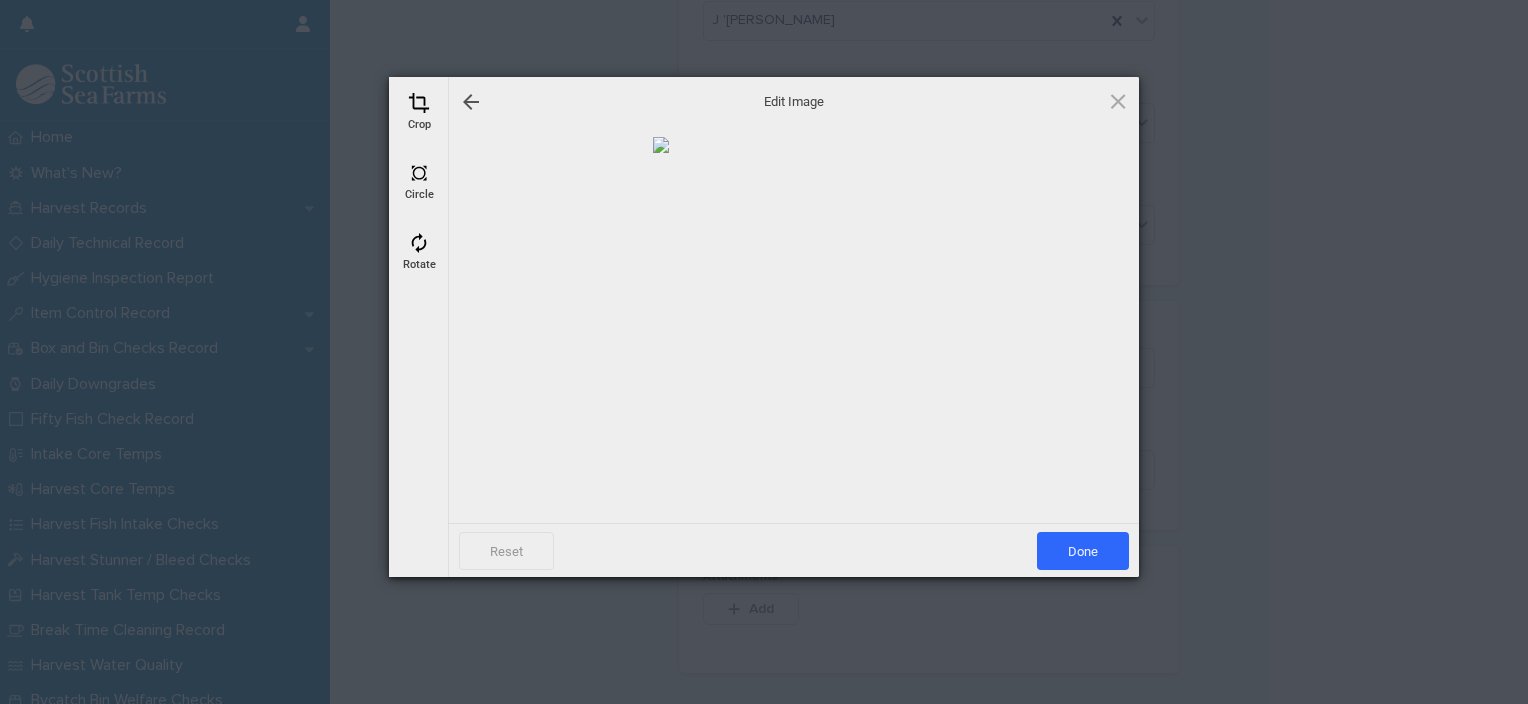 click at bounding box center [419, 103] 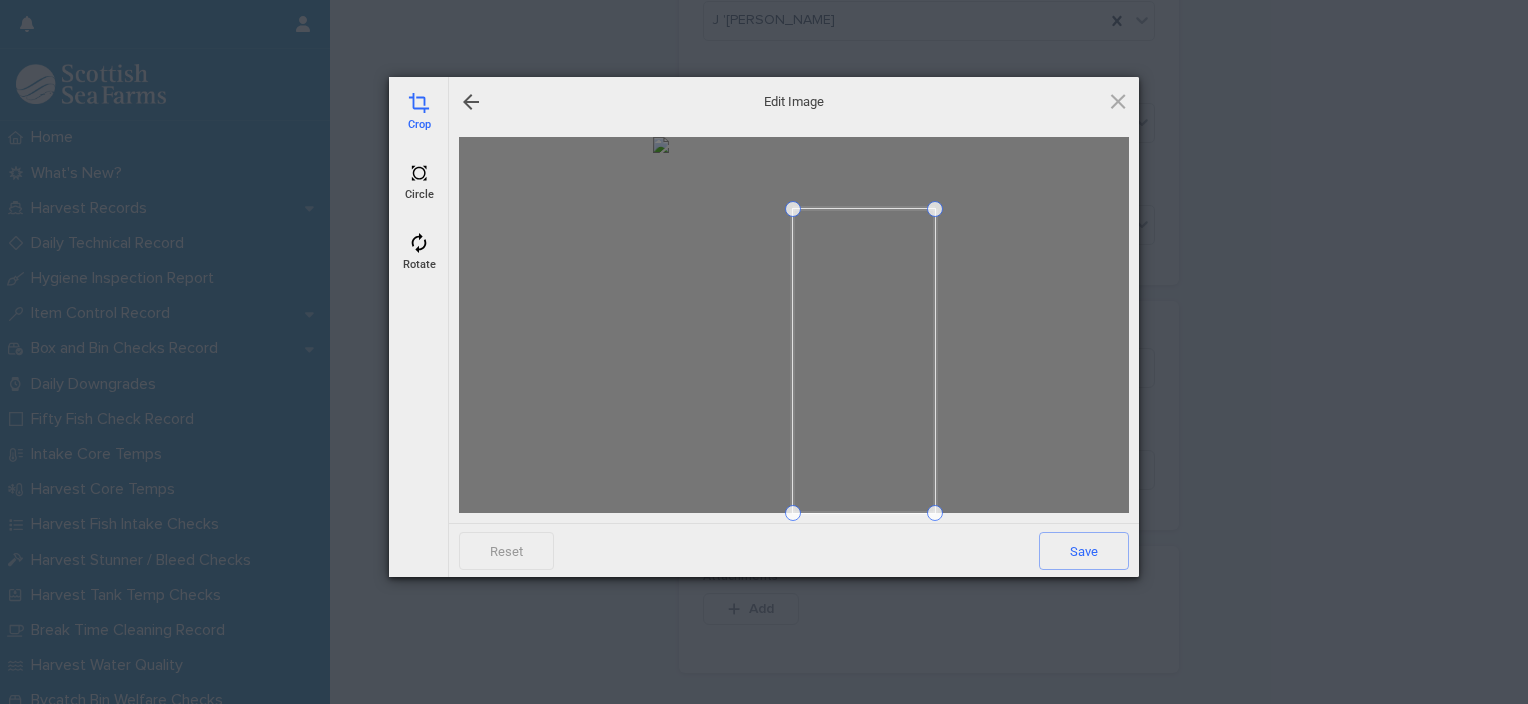 click at bounding box center [793, 209] 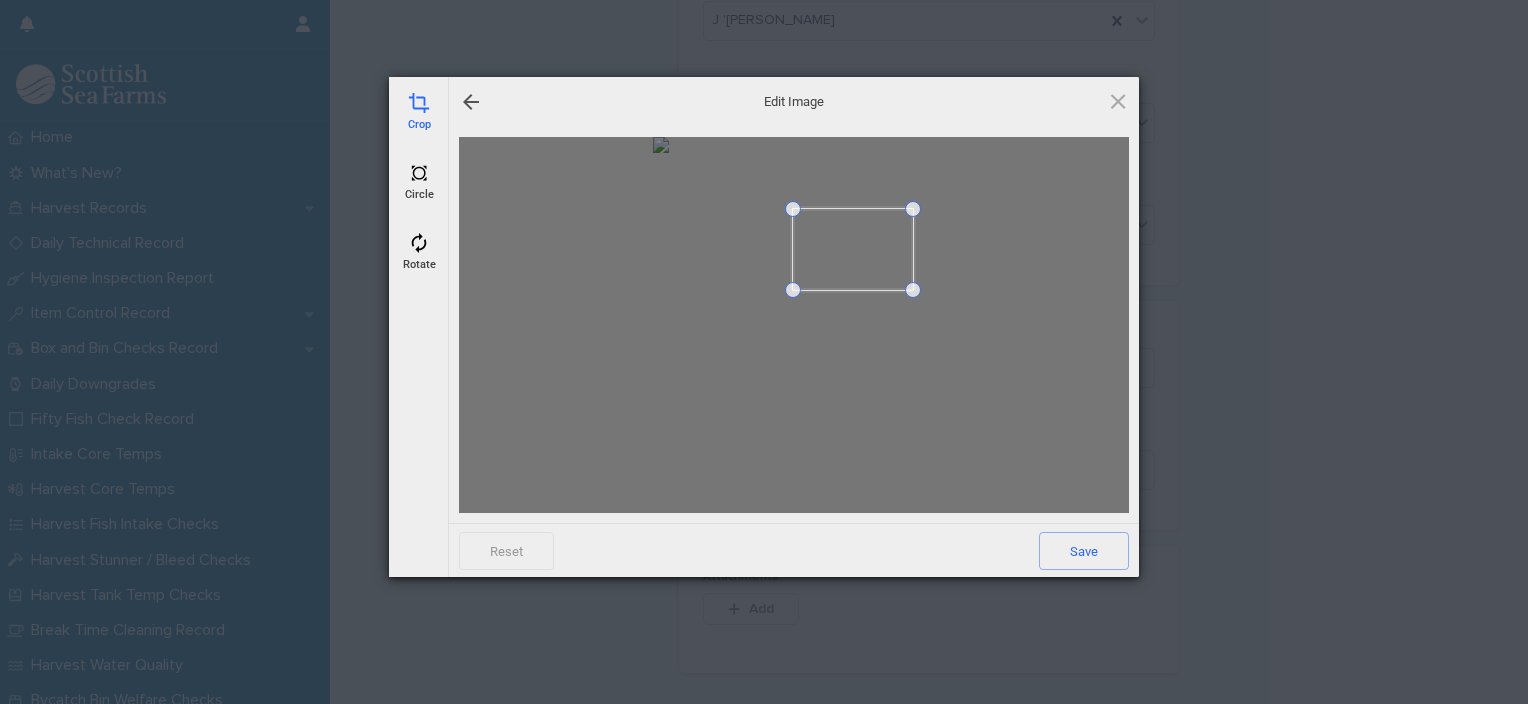 click at bounding box center [913, 290] 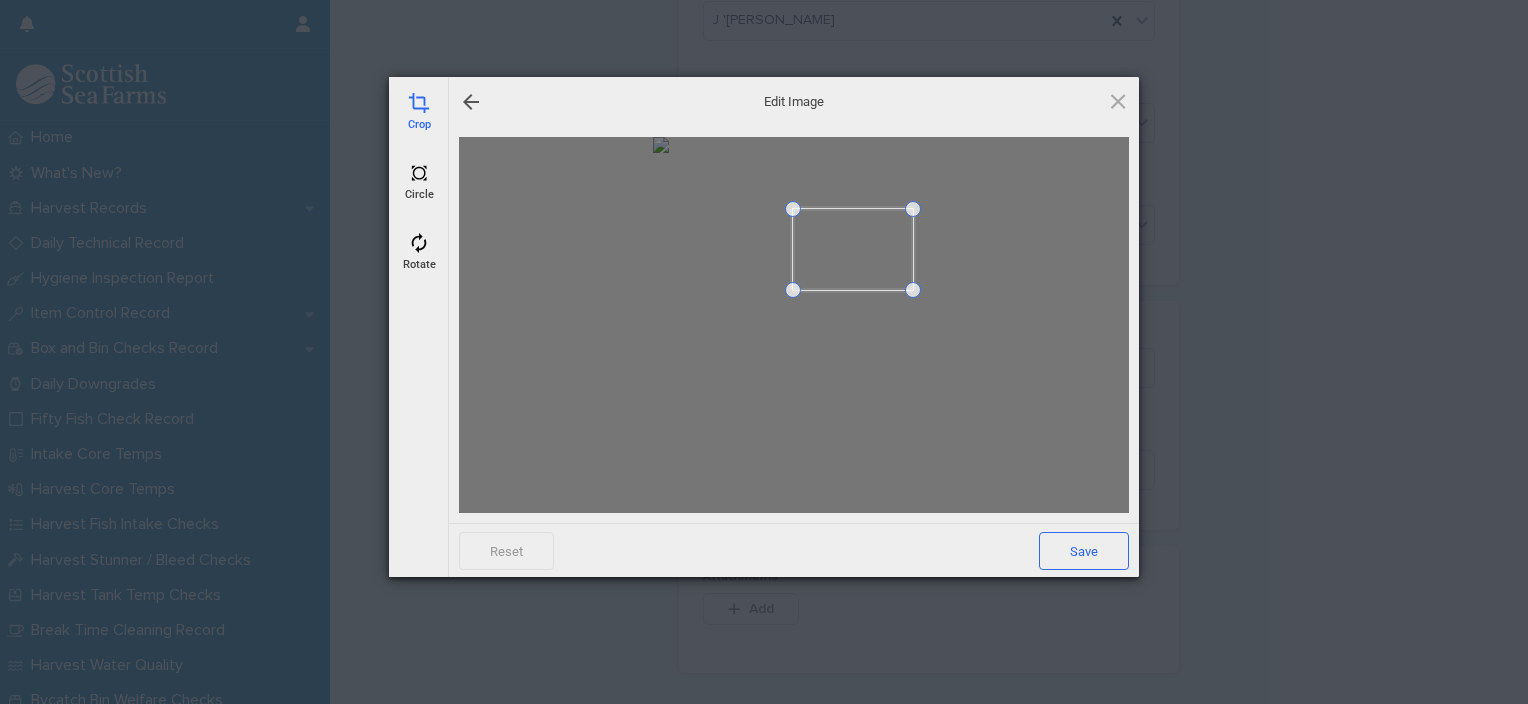 click on "Save" at bounding box center (1084, 551) 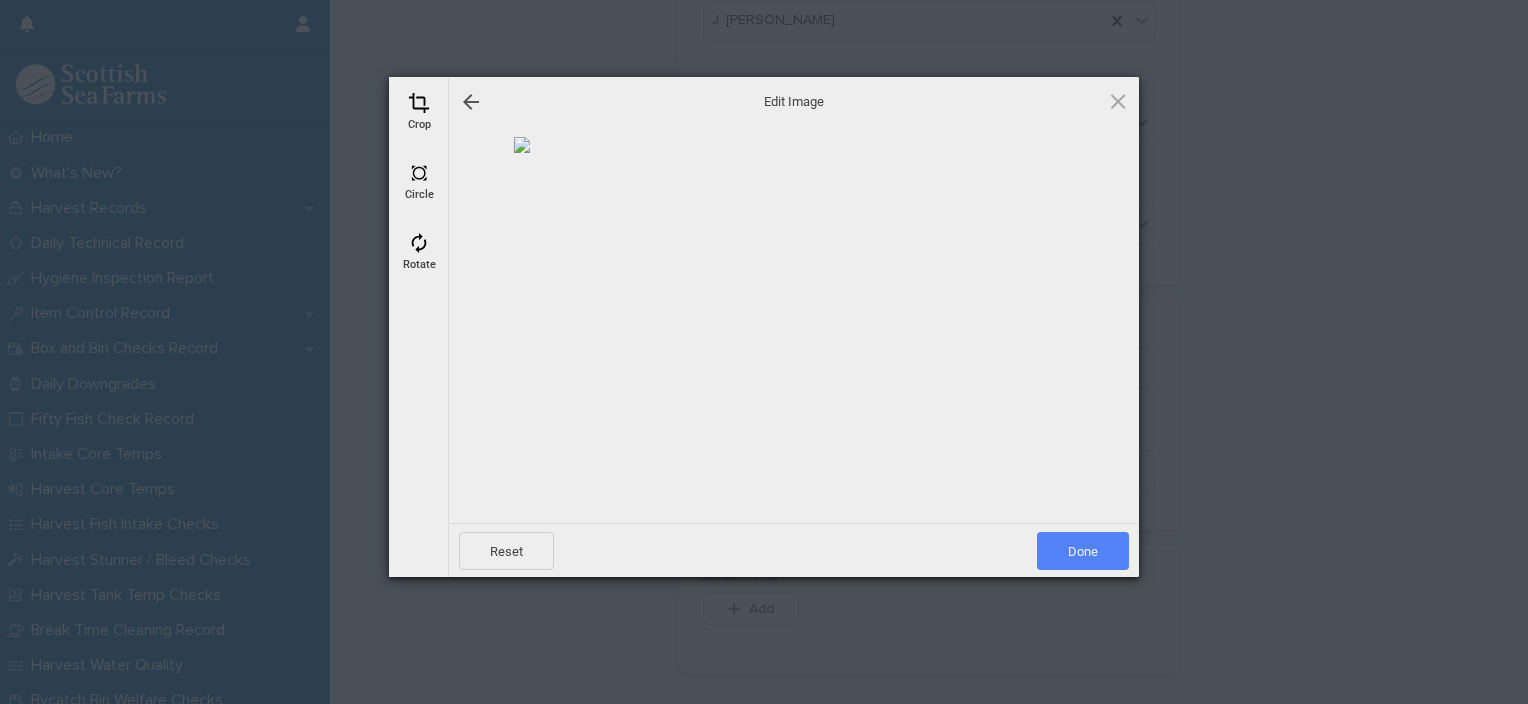 click on "Done" at bounding box center (1083, 551) 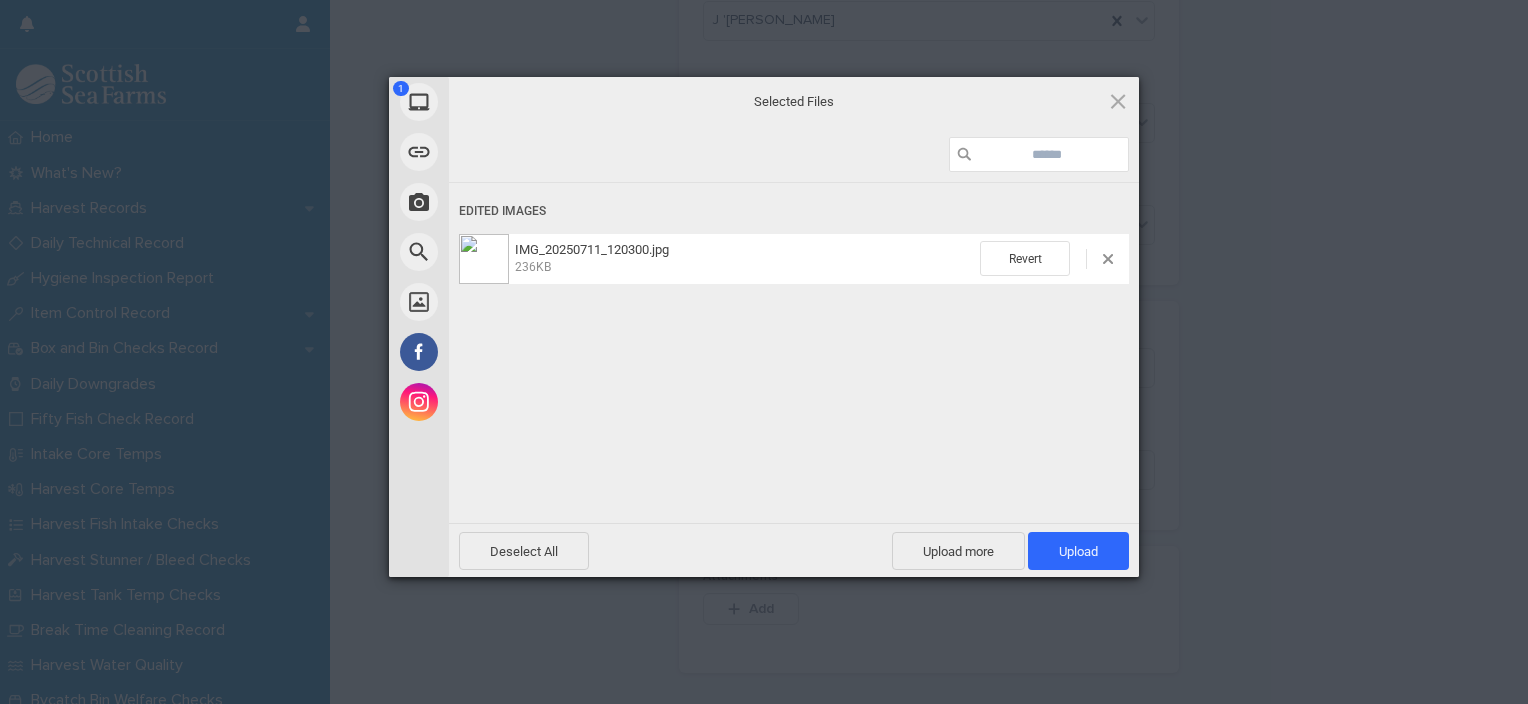 click on "Upload
1" at bounding box center (1078, 551) 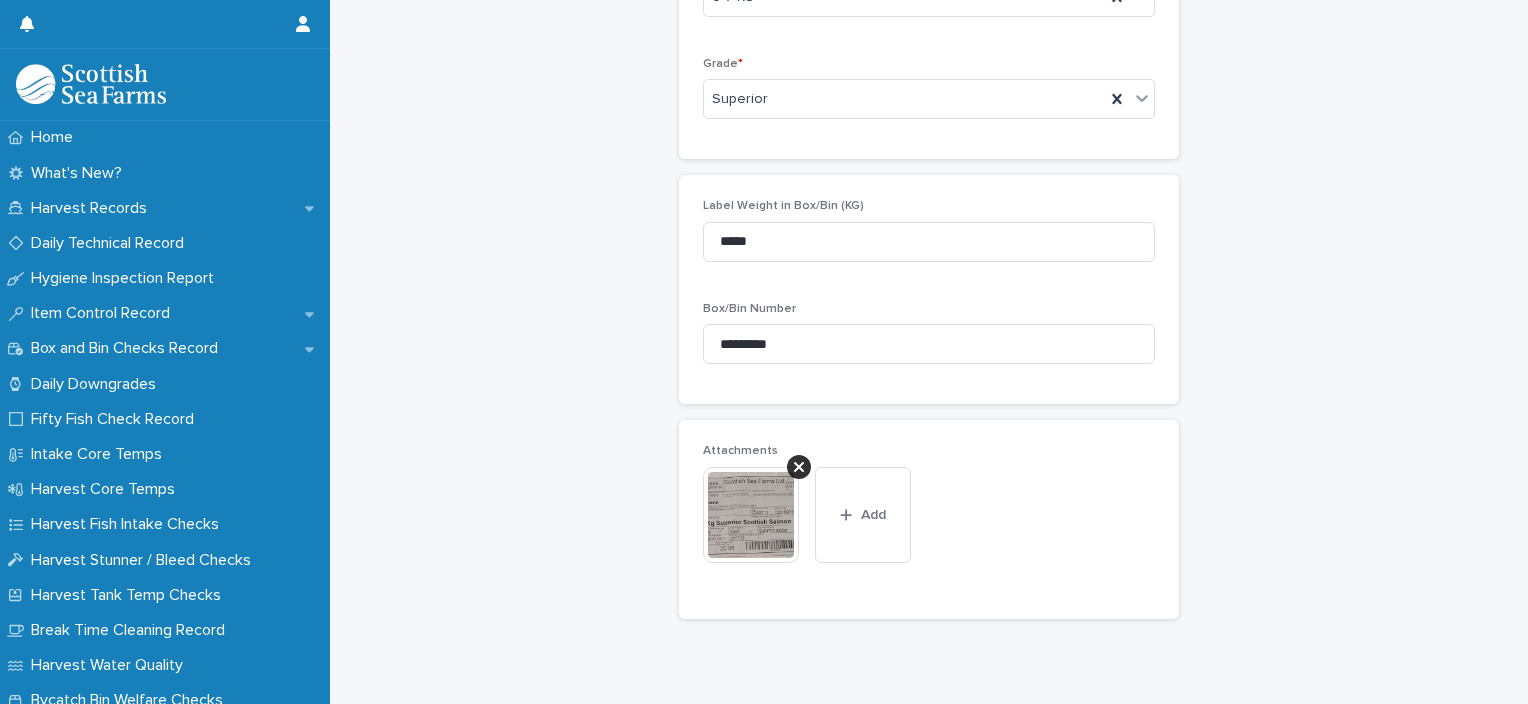 scroll, scrollTop: 860, scrollLeft: 0, axis: vertical 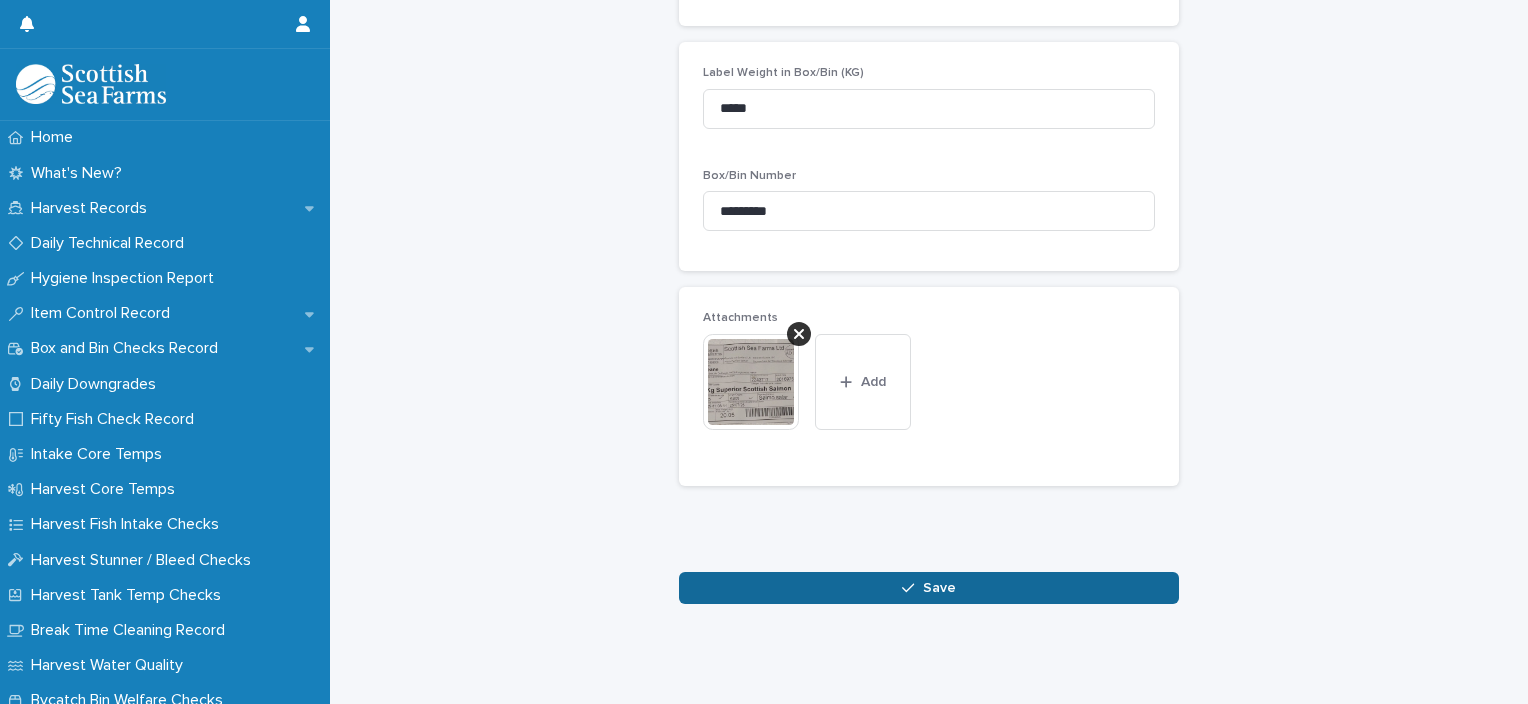 click on "Save" at bounding box center [929, 588] 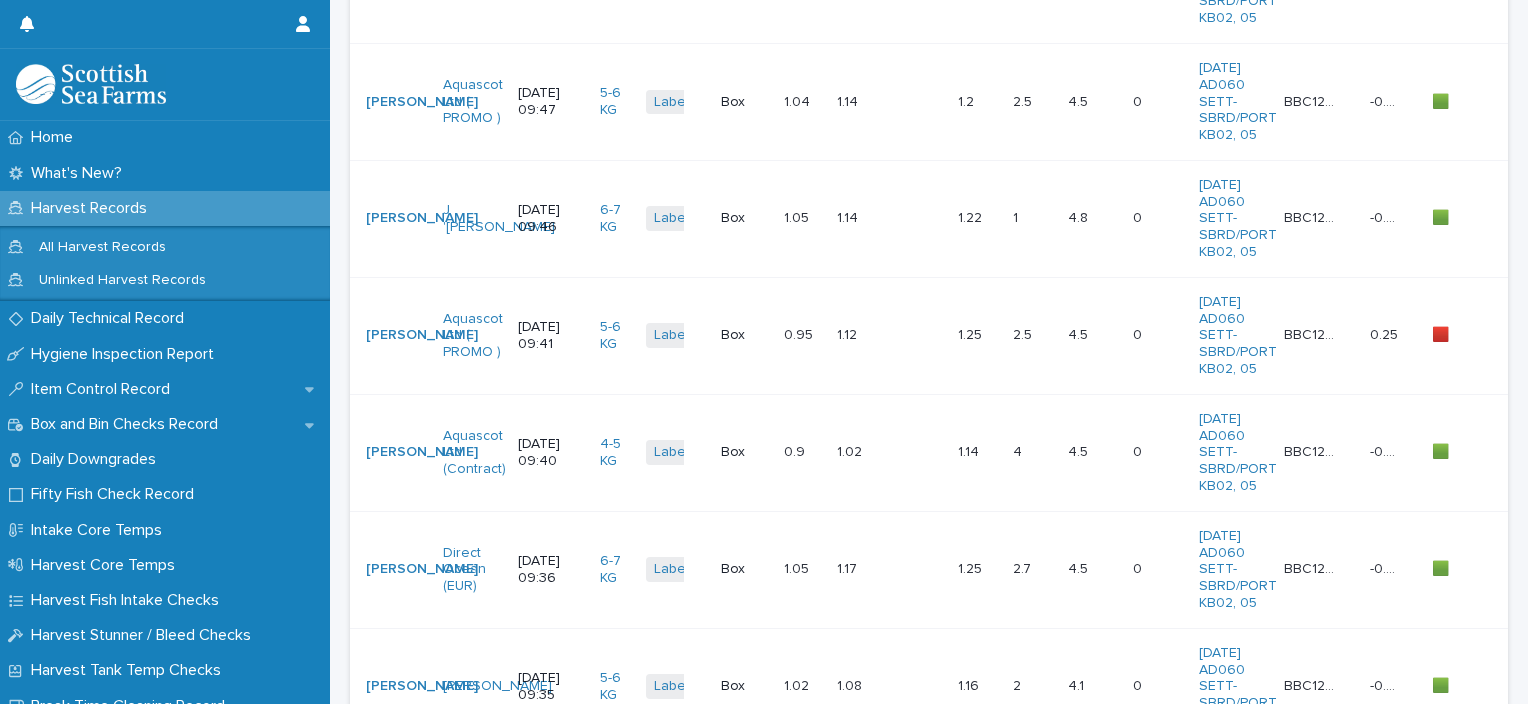 scroll, scrollTop: 0, scrollLeft: 0, axis: both 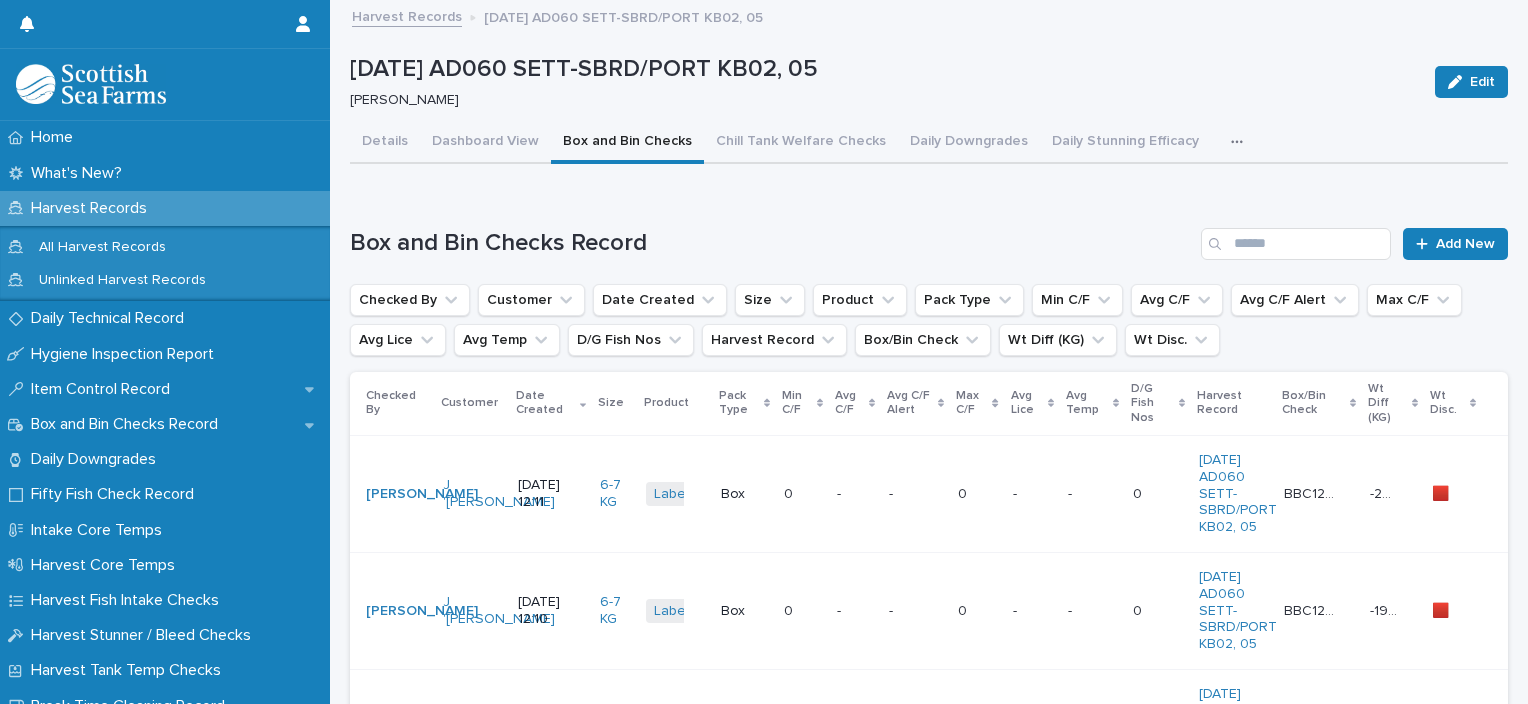 click on "- -" at bounding box center [915, 493] 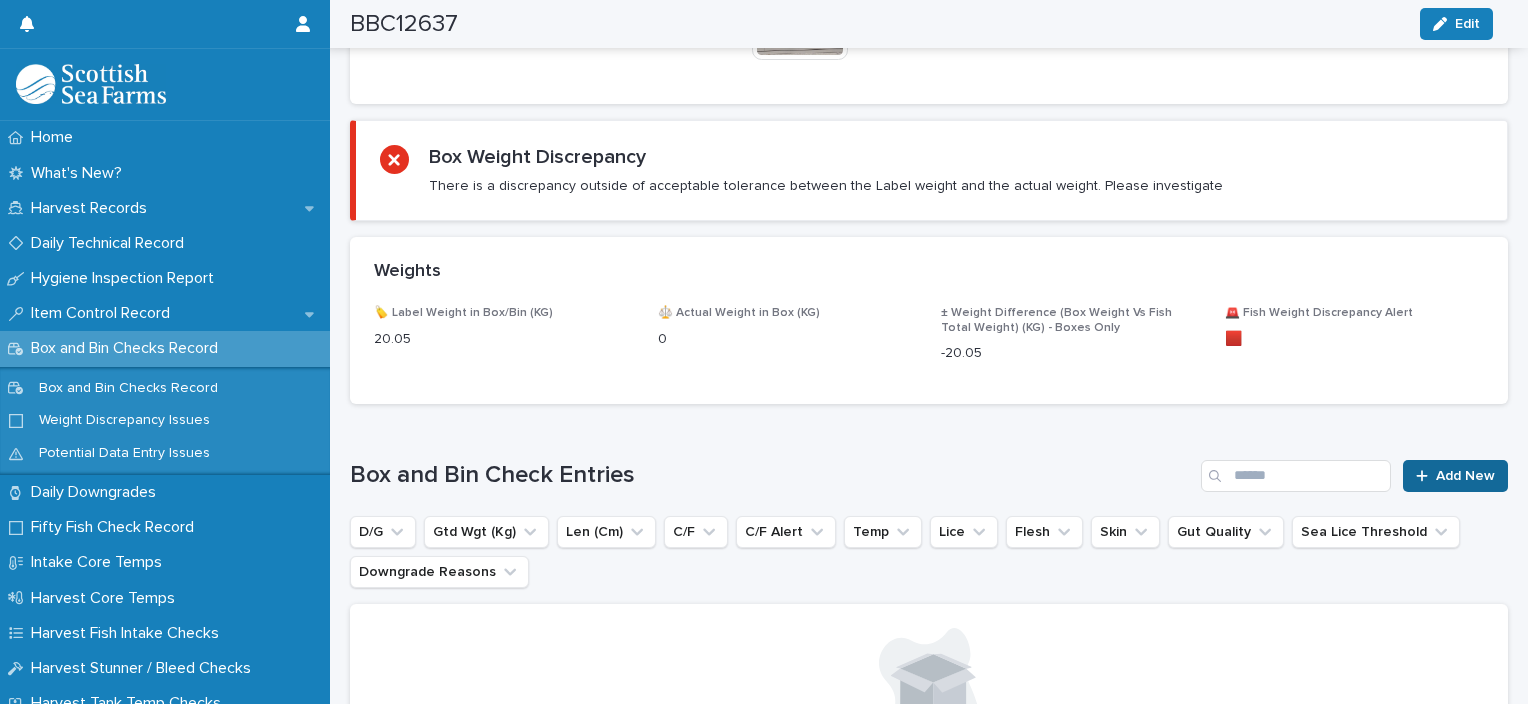 click on "Add New" at bounding box center [1465, 476] 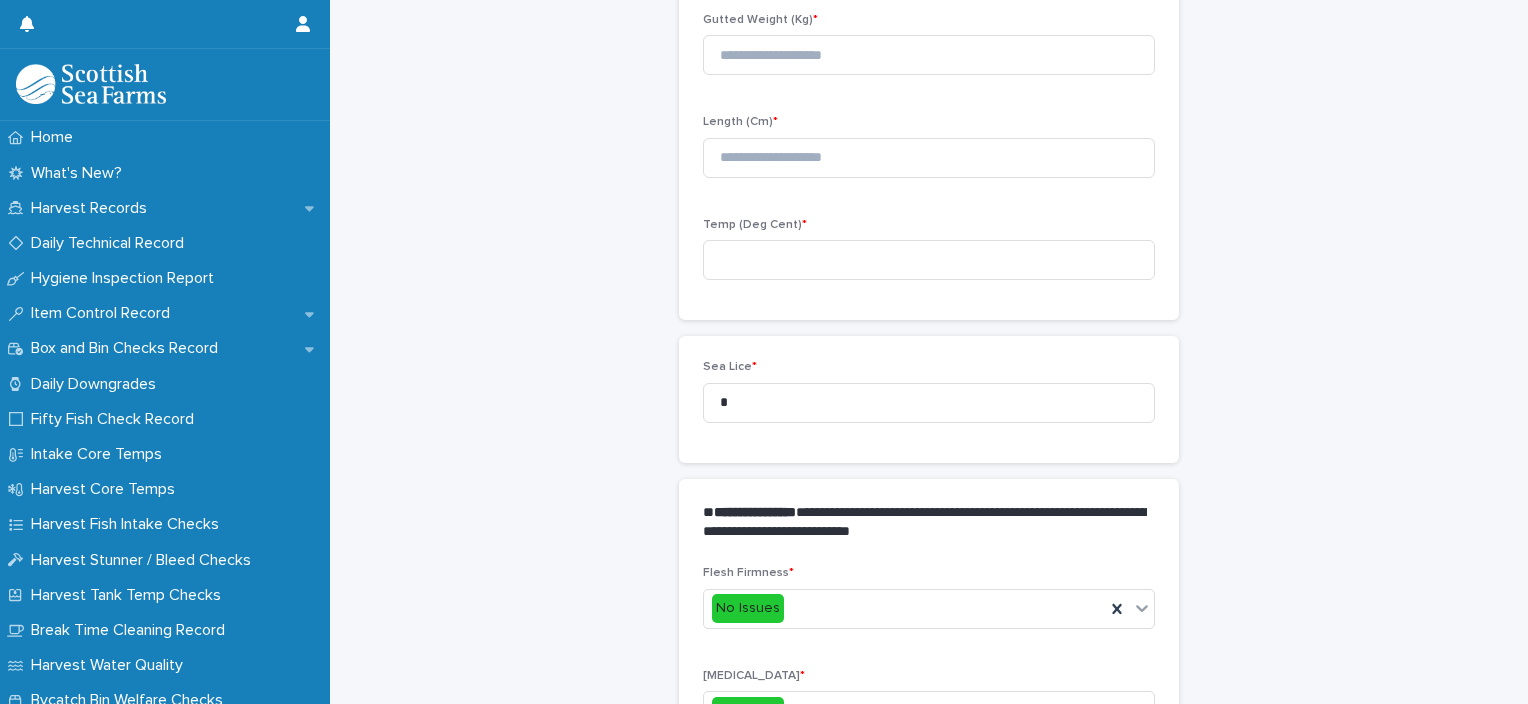 scroll, scrollTop: 112, scrollLeft: 0, axis: vertical 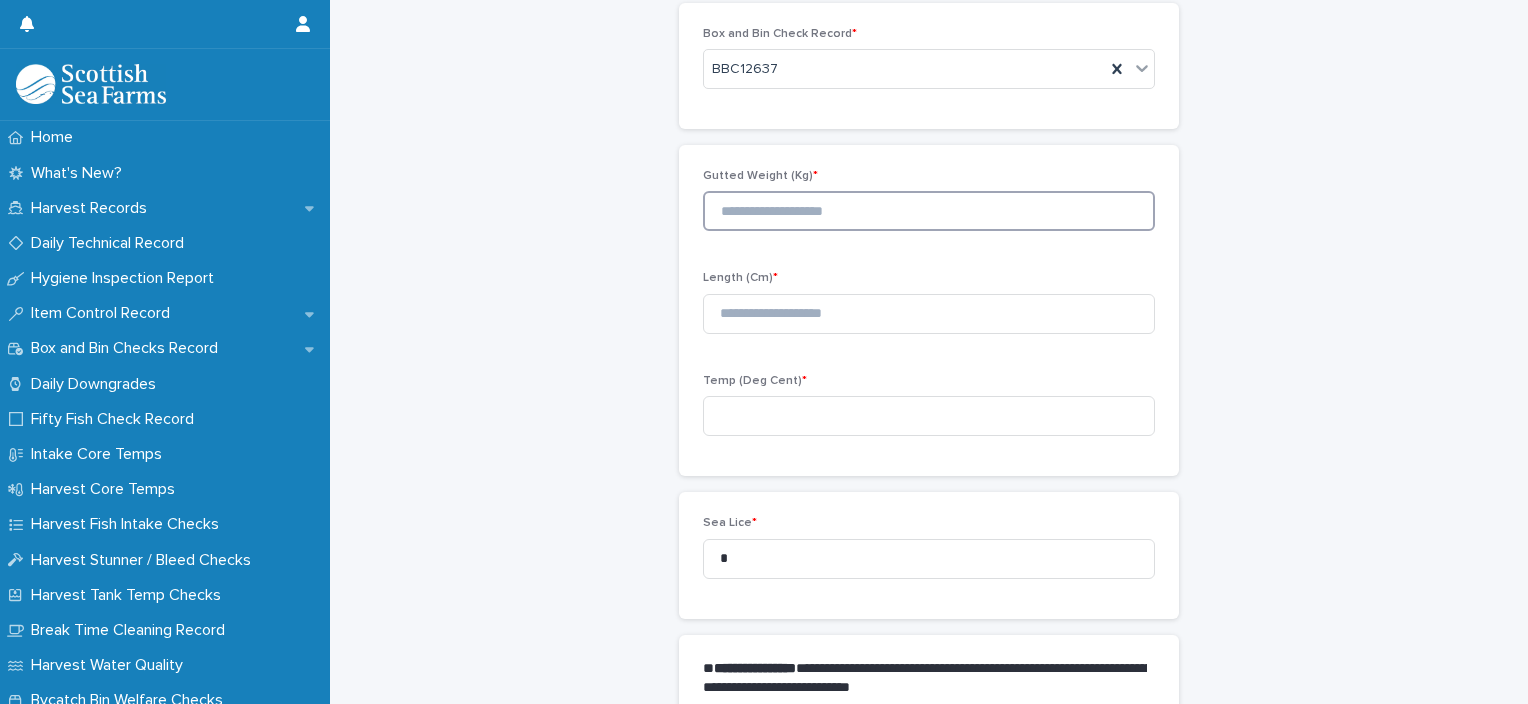 click at bounding box center [929, 211] 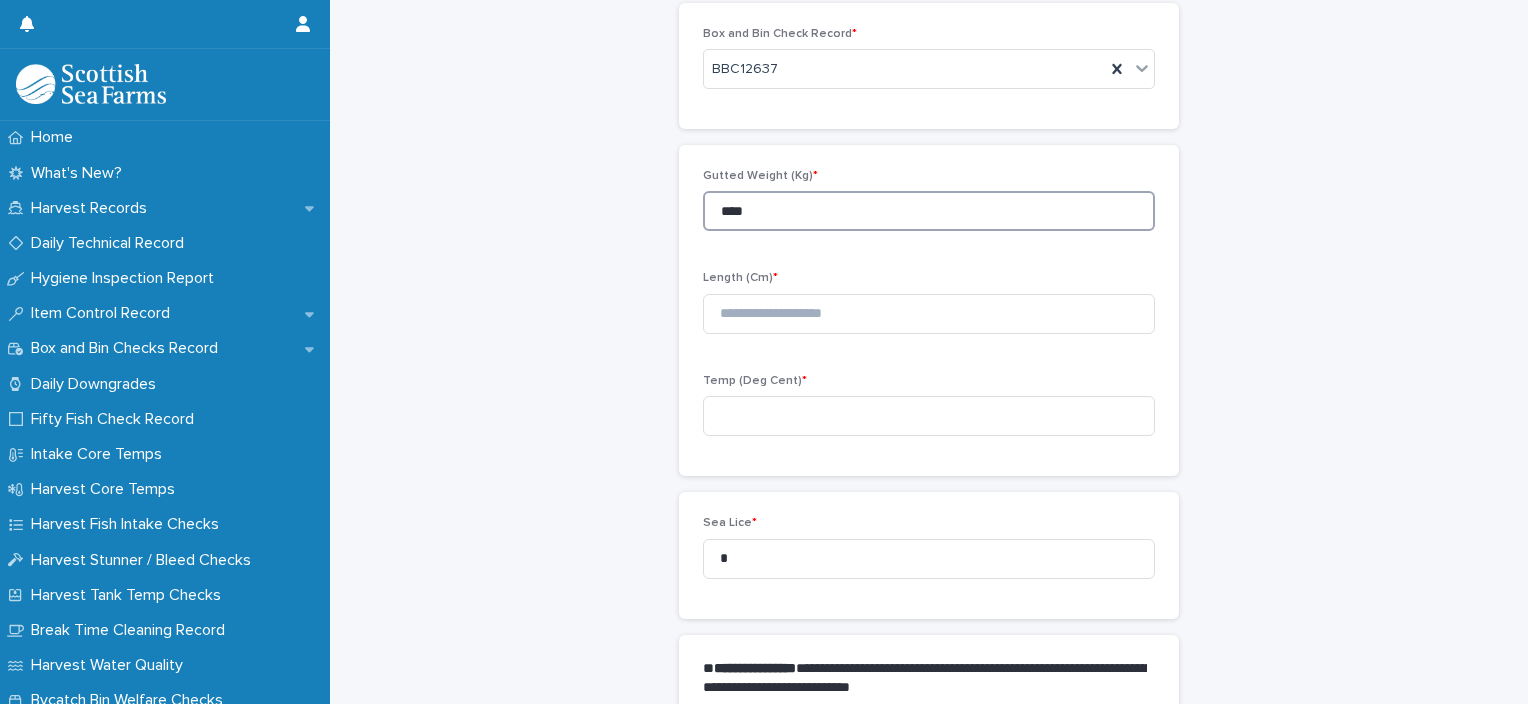 type on "****" 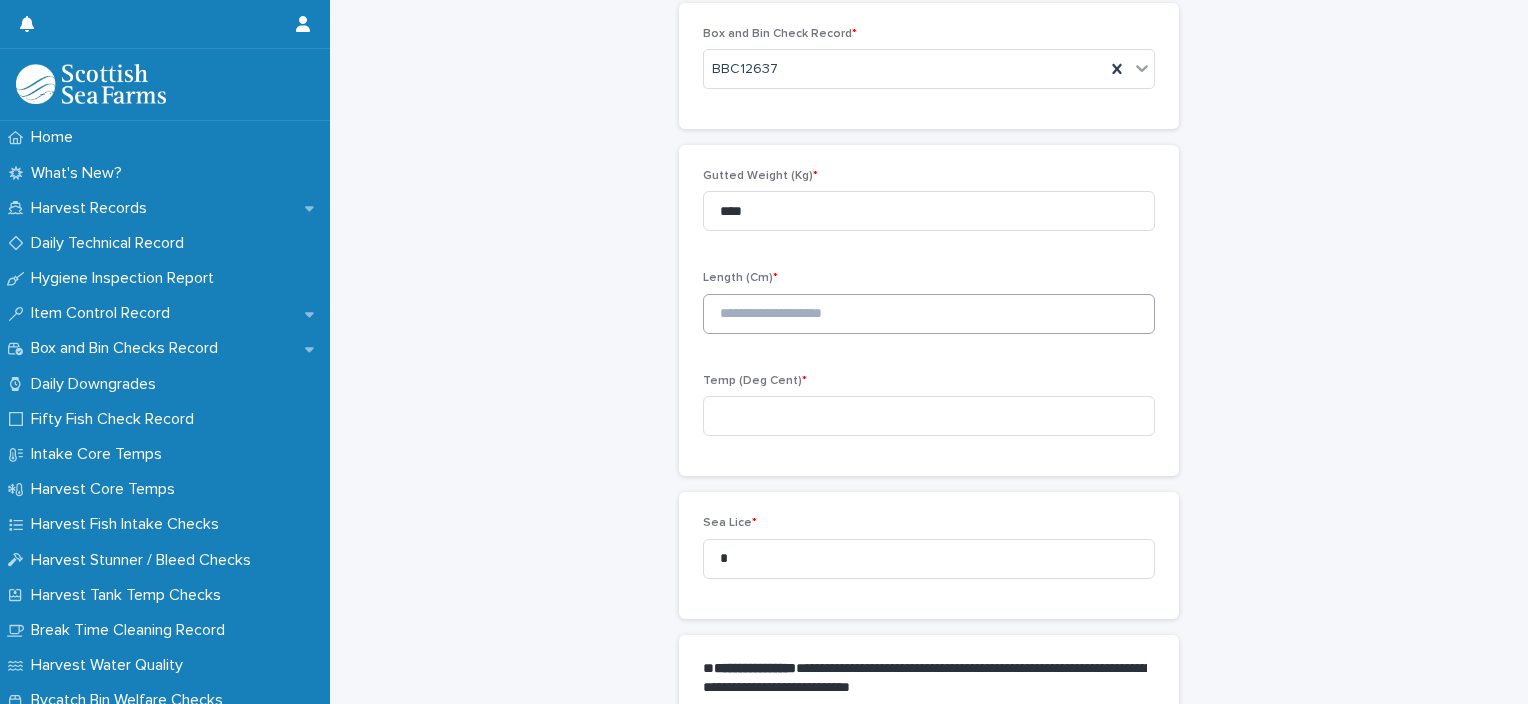 drag, startPoint x: 884, startPoint y: 342, endPoint x: 882, endPoint y: 332, distance: 10.198039 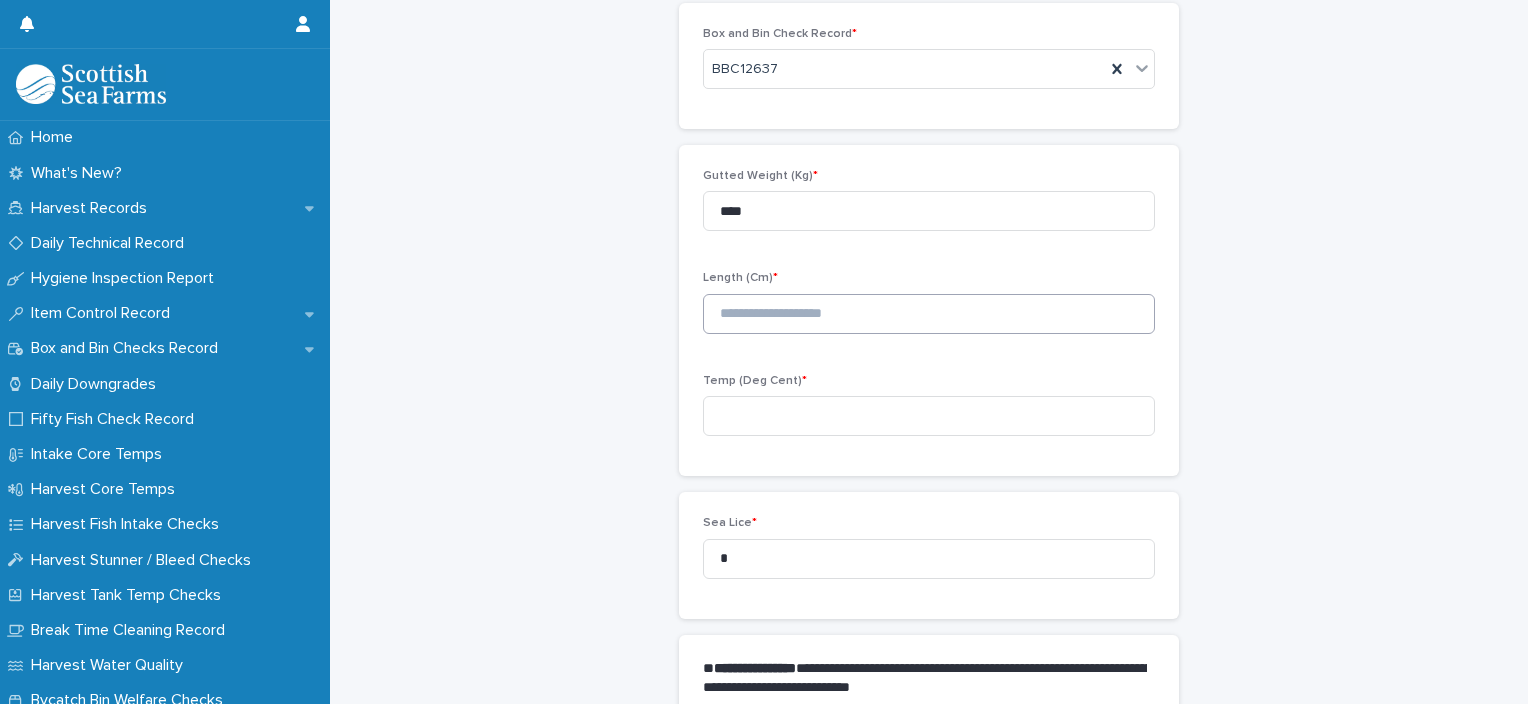 click on "Length (Cm) *" at bounding box center (929, 310) 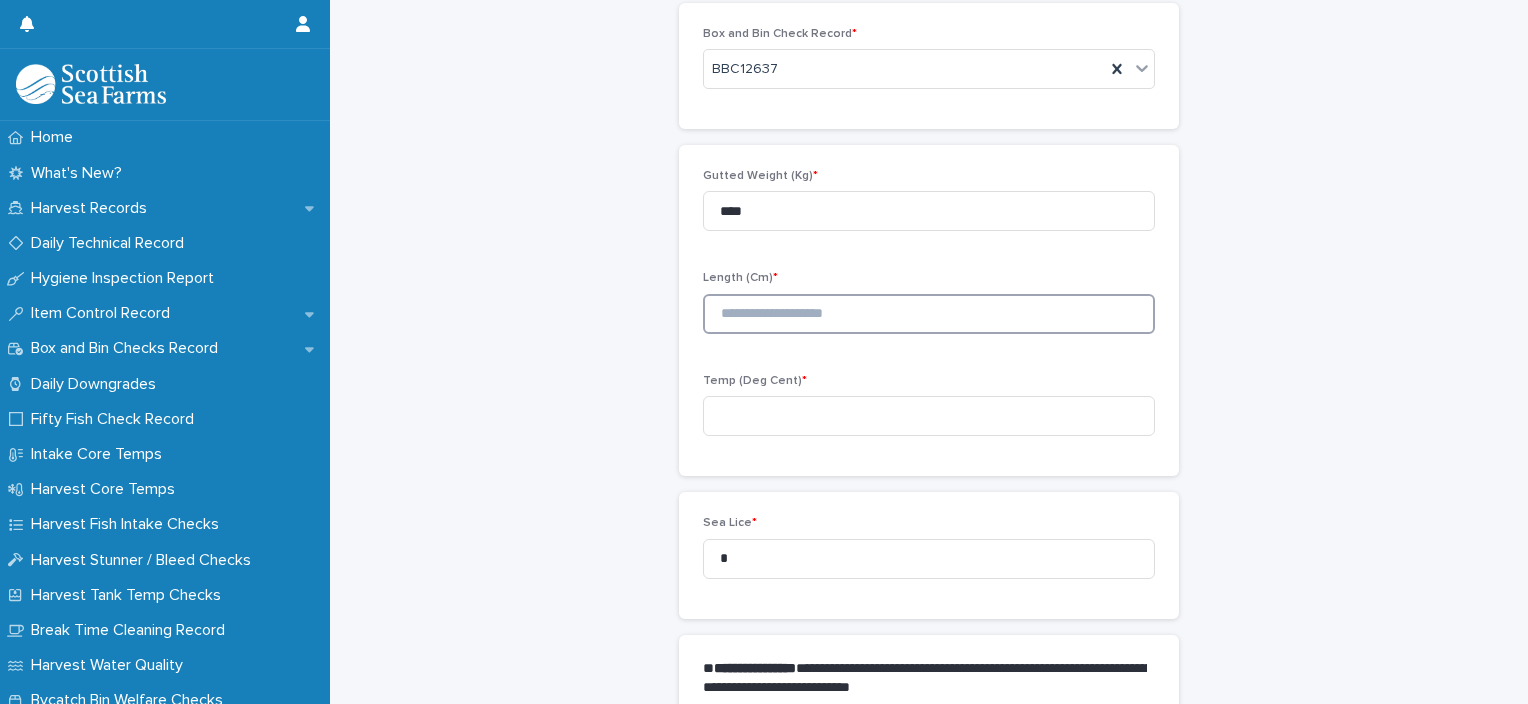 click at bounding box center [929, 314] 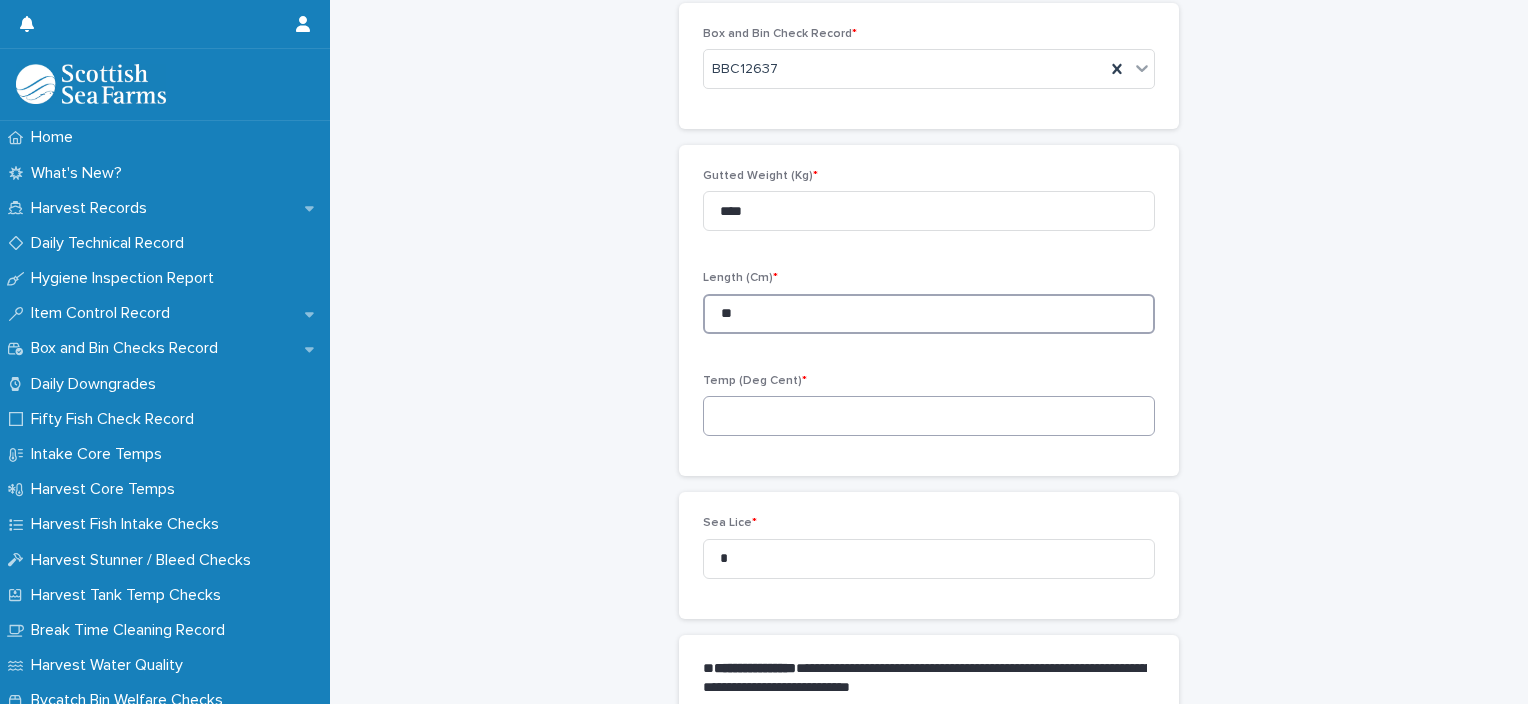 type on "**" 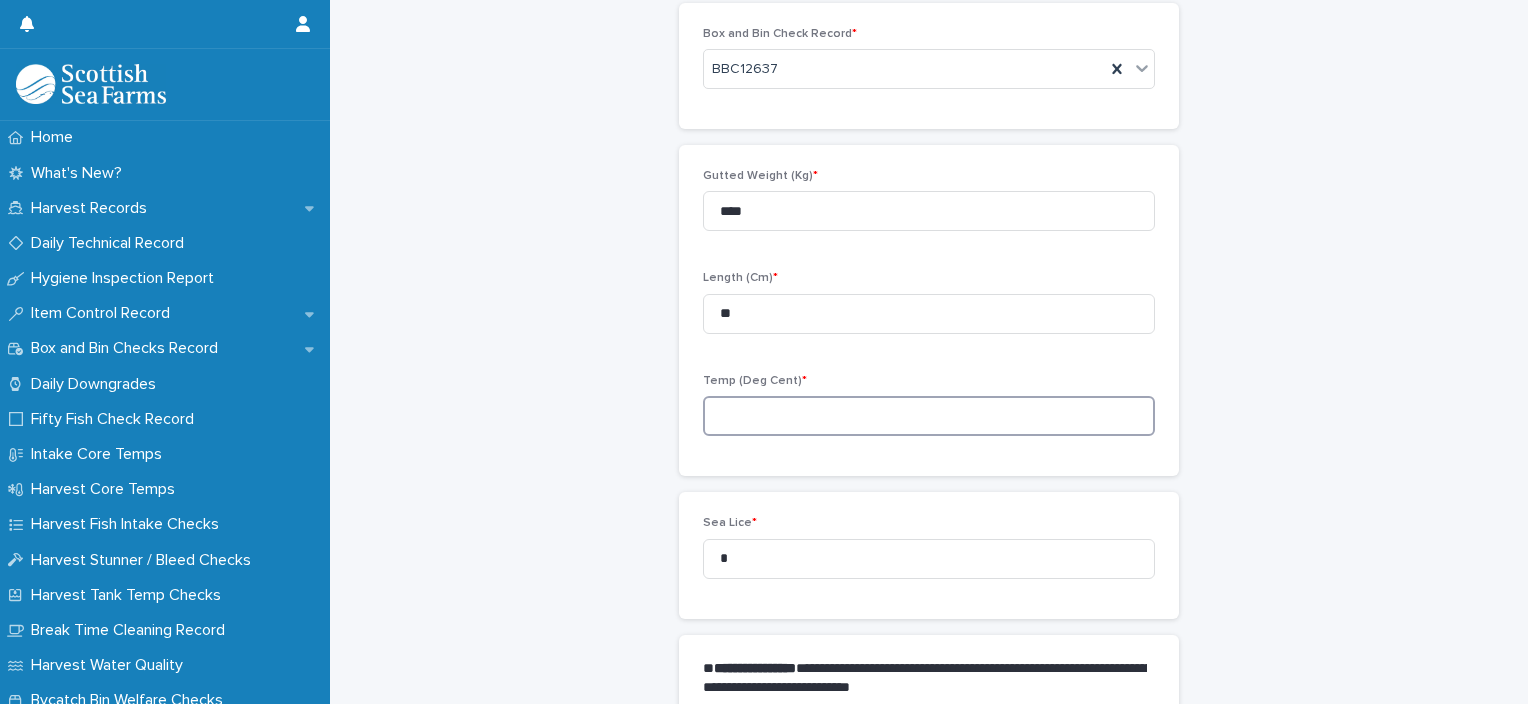 click at bounding box center (929, 416) 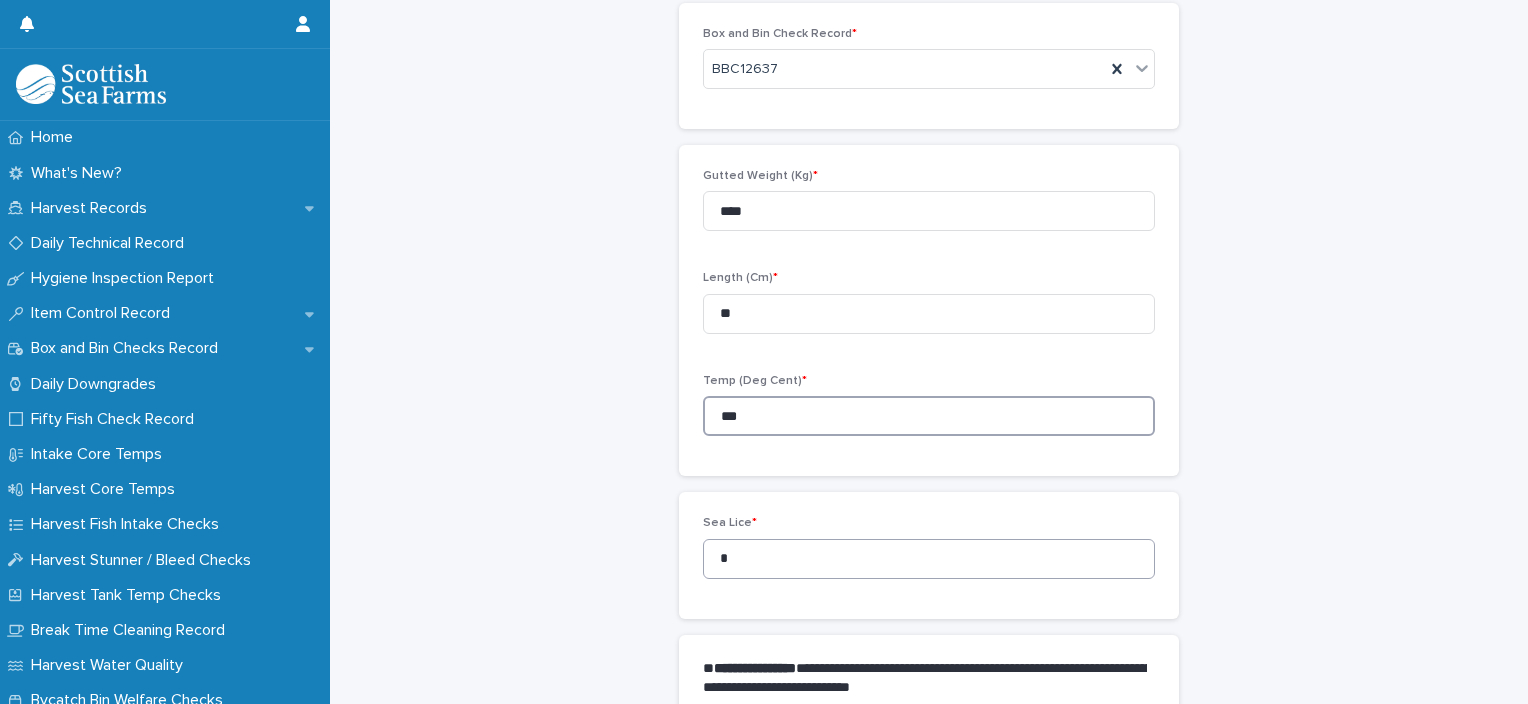 type on "***" 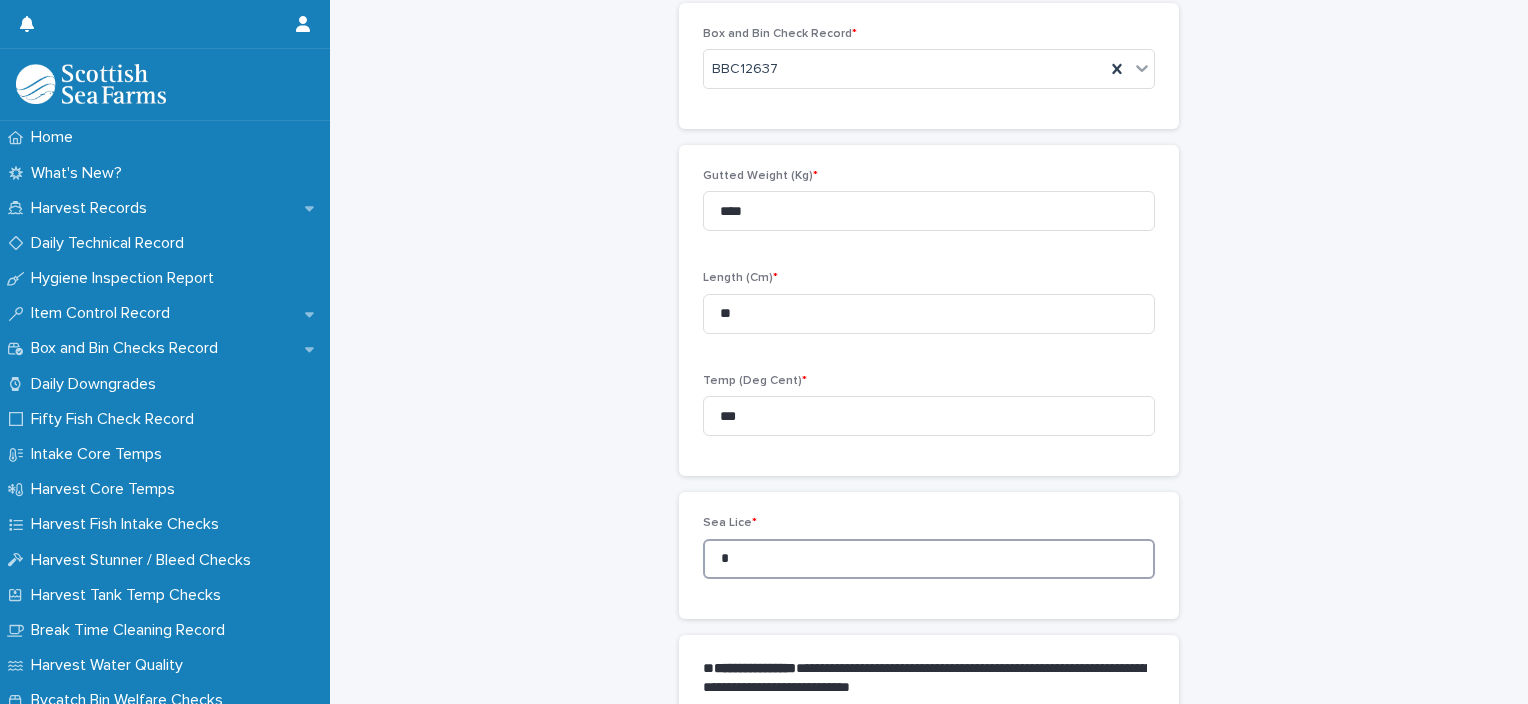 drag, startPoint x: 729, startPoint y: 566, endPoint x: 678, endPoint y: 568, distance: 51.0392 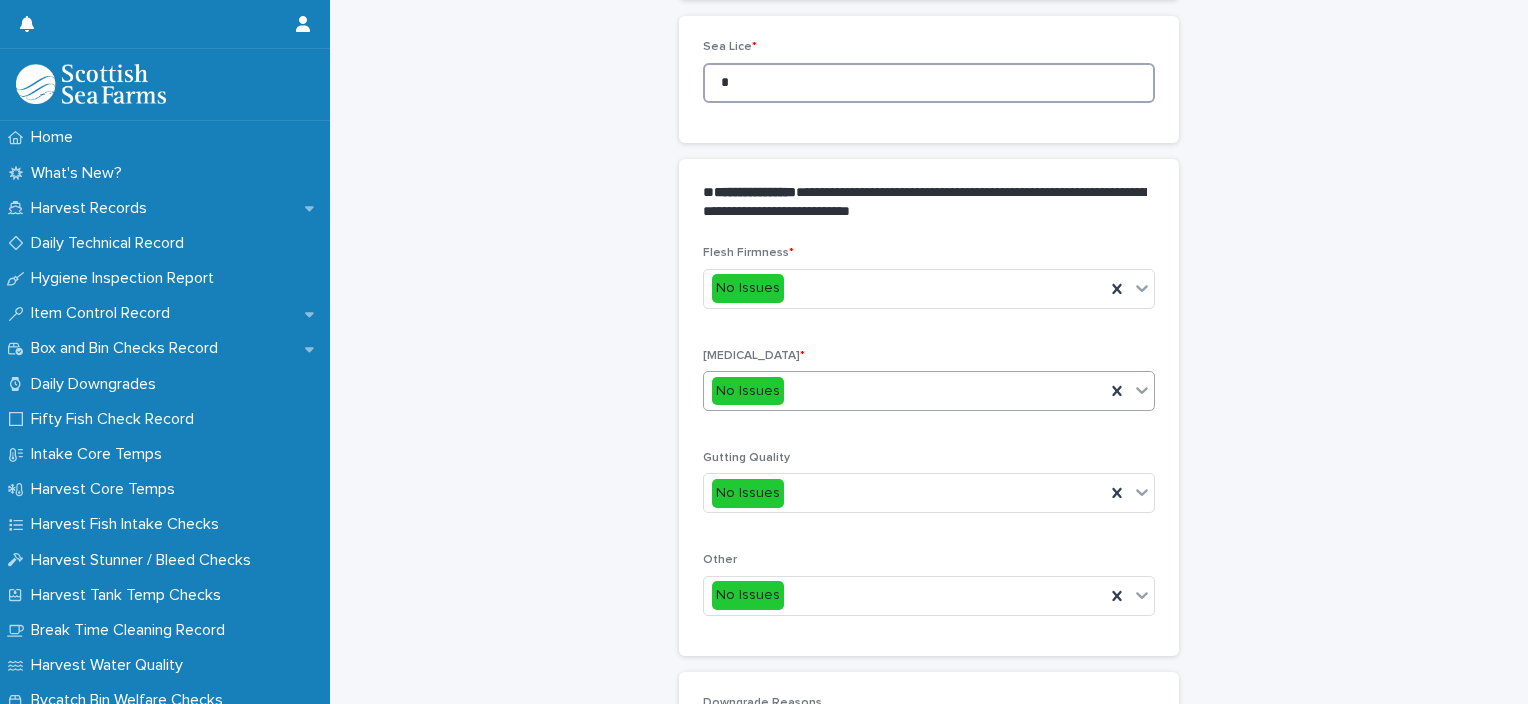 scroll, scrollTop: 589, scrollLeft: 0, axis: vertical 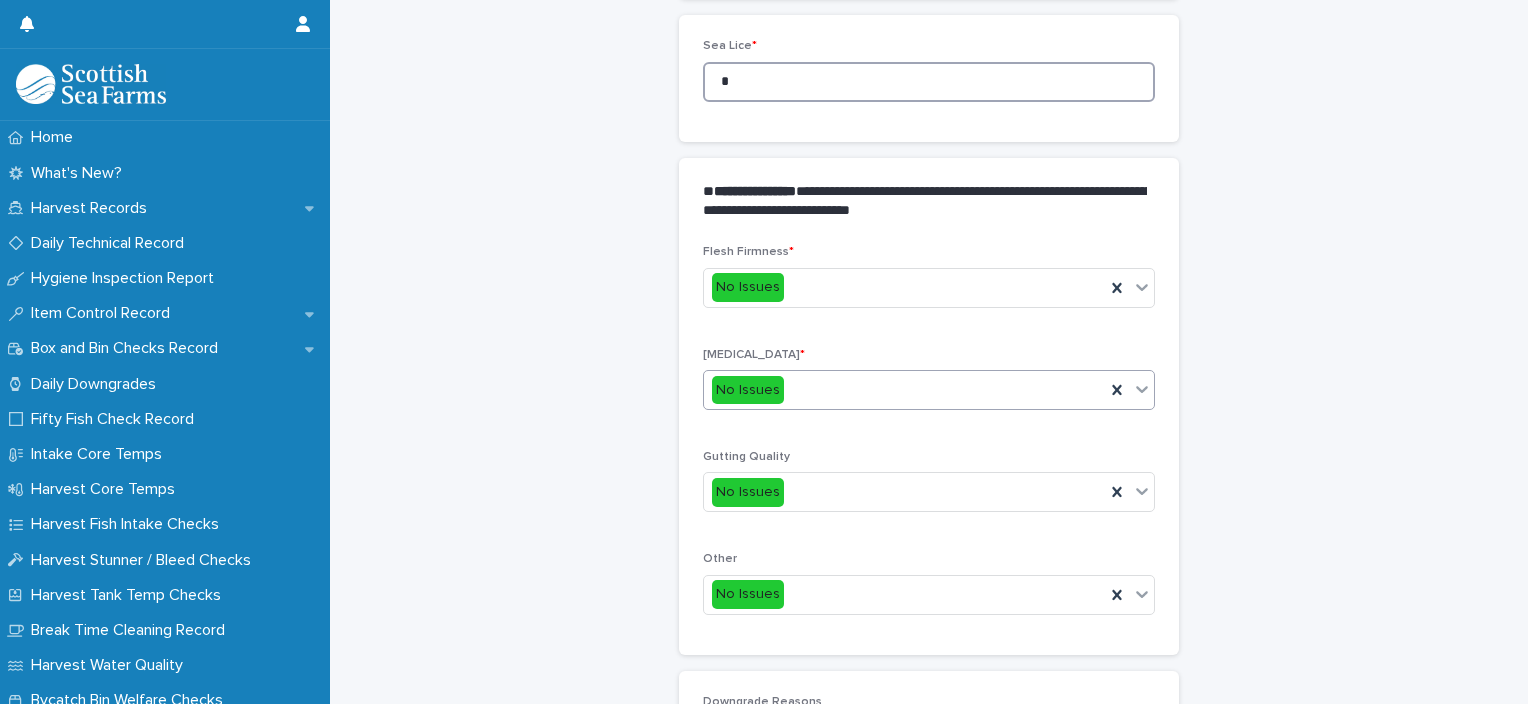 type on "*" 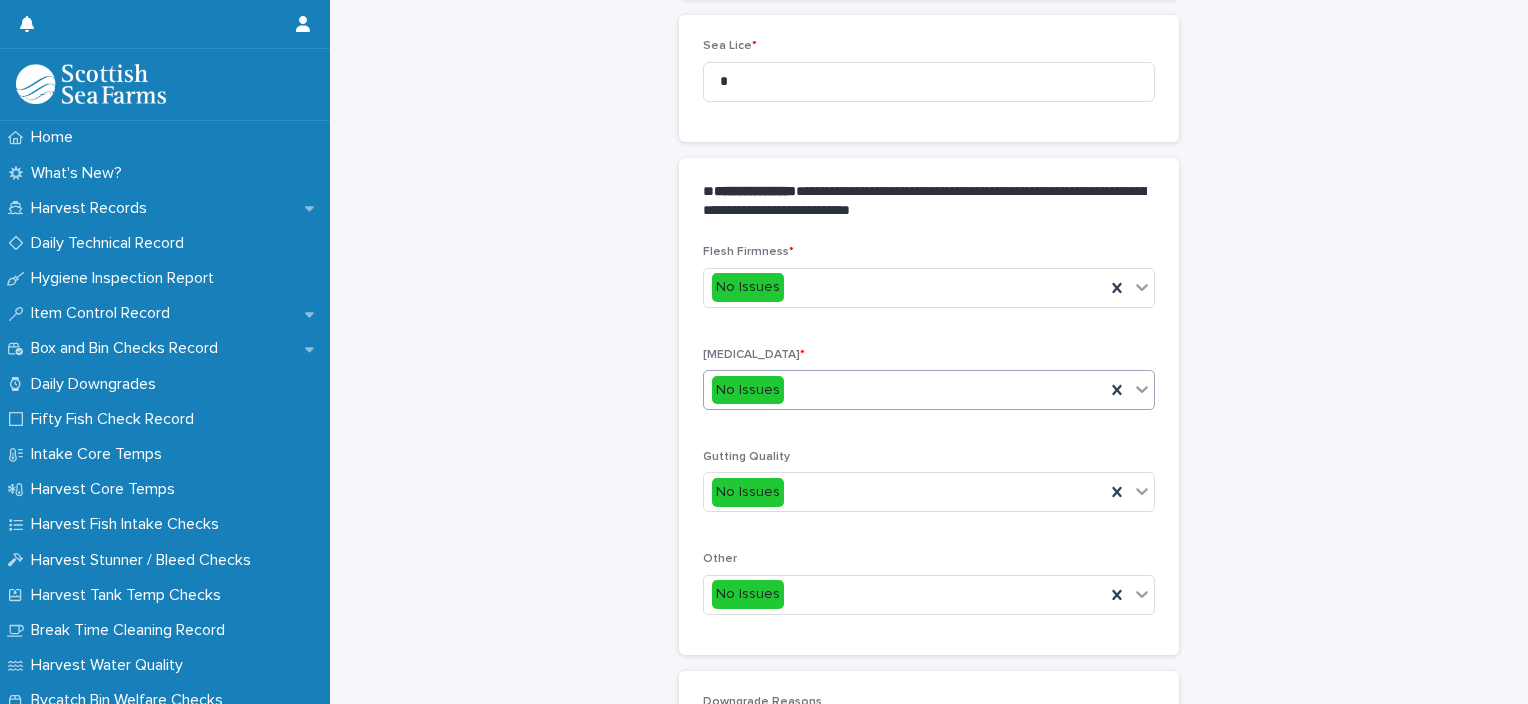 click on "No Issues" at bounding box center (904, 390) 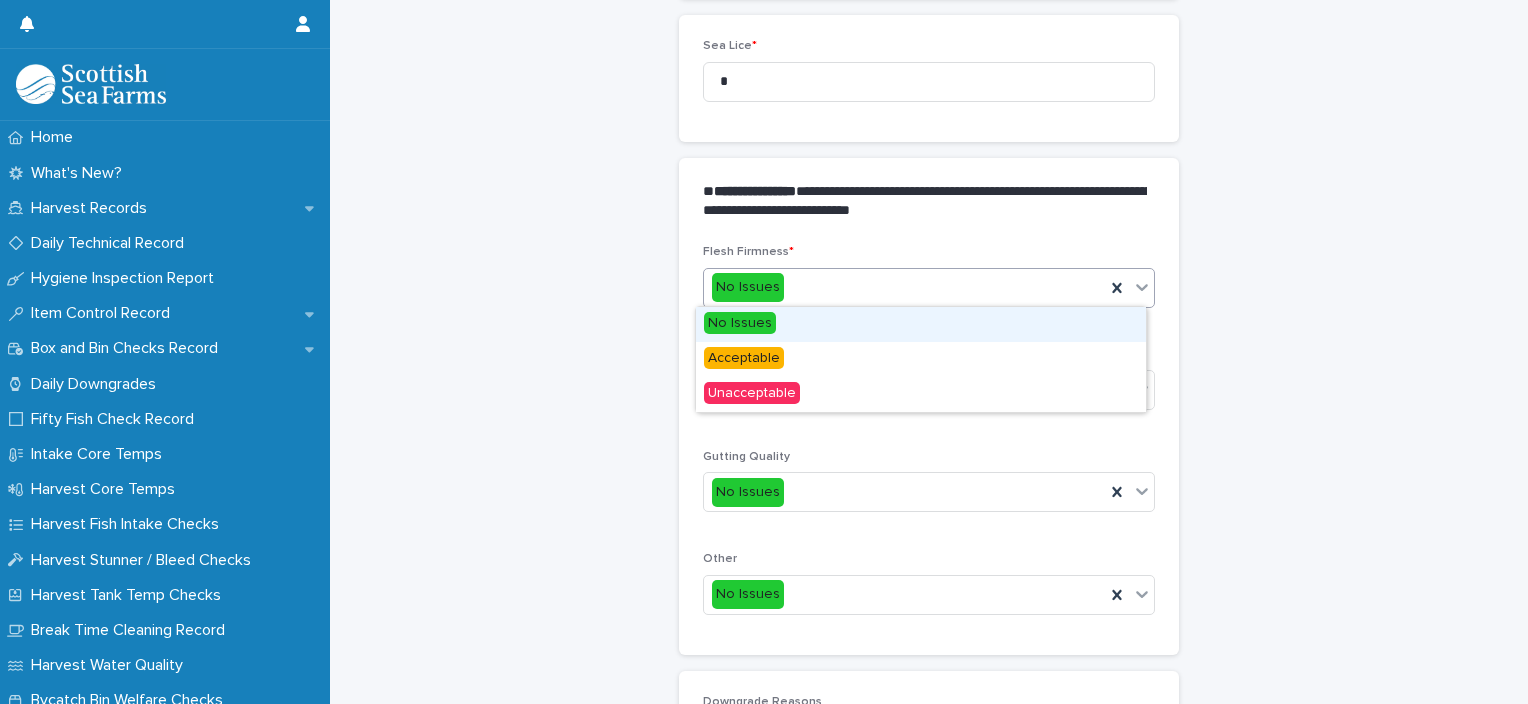 click on "No Issues" at bounding box center (904, 287) 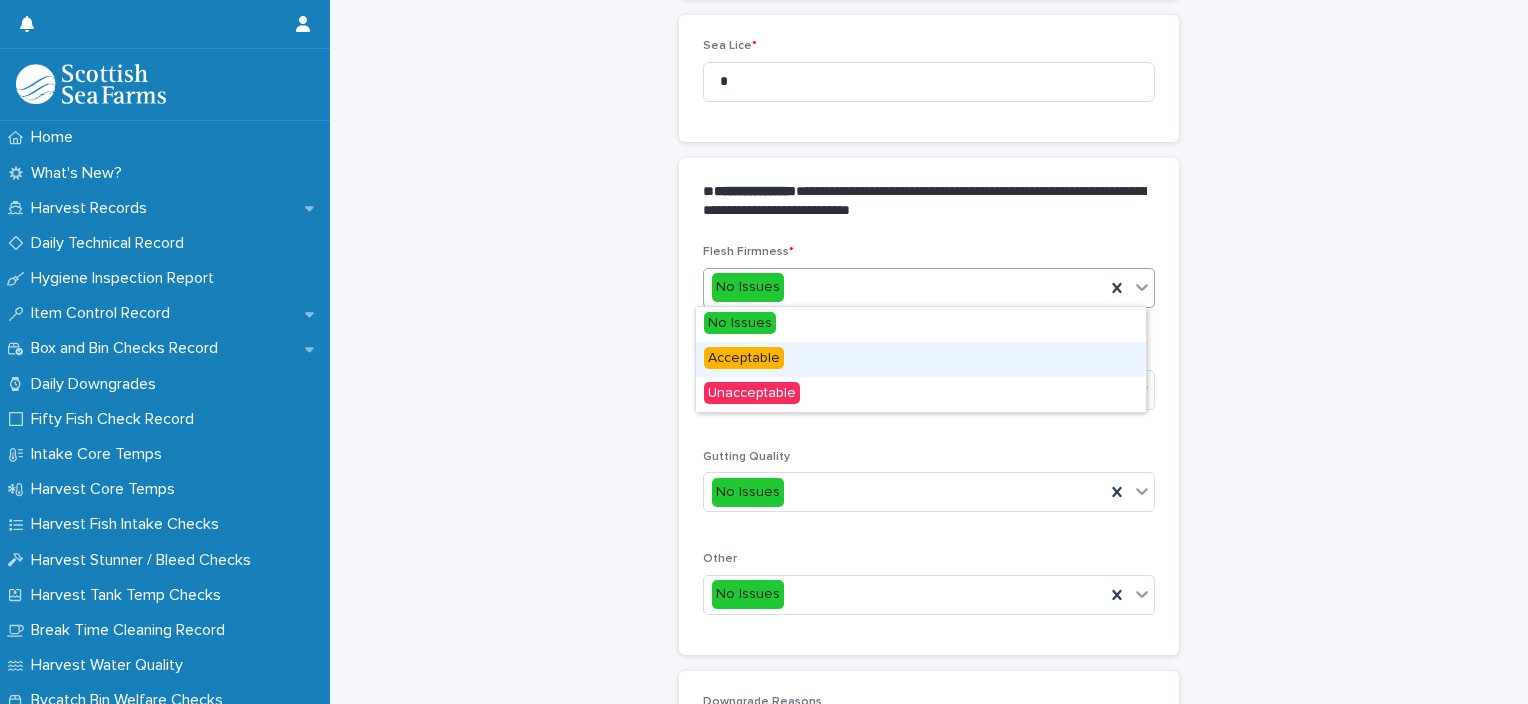 click on "Acceptable" at bounding box center [921, 359] 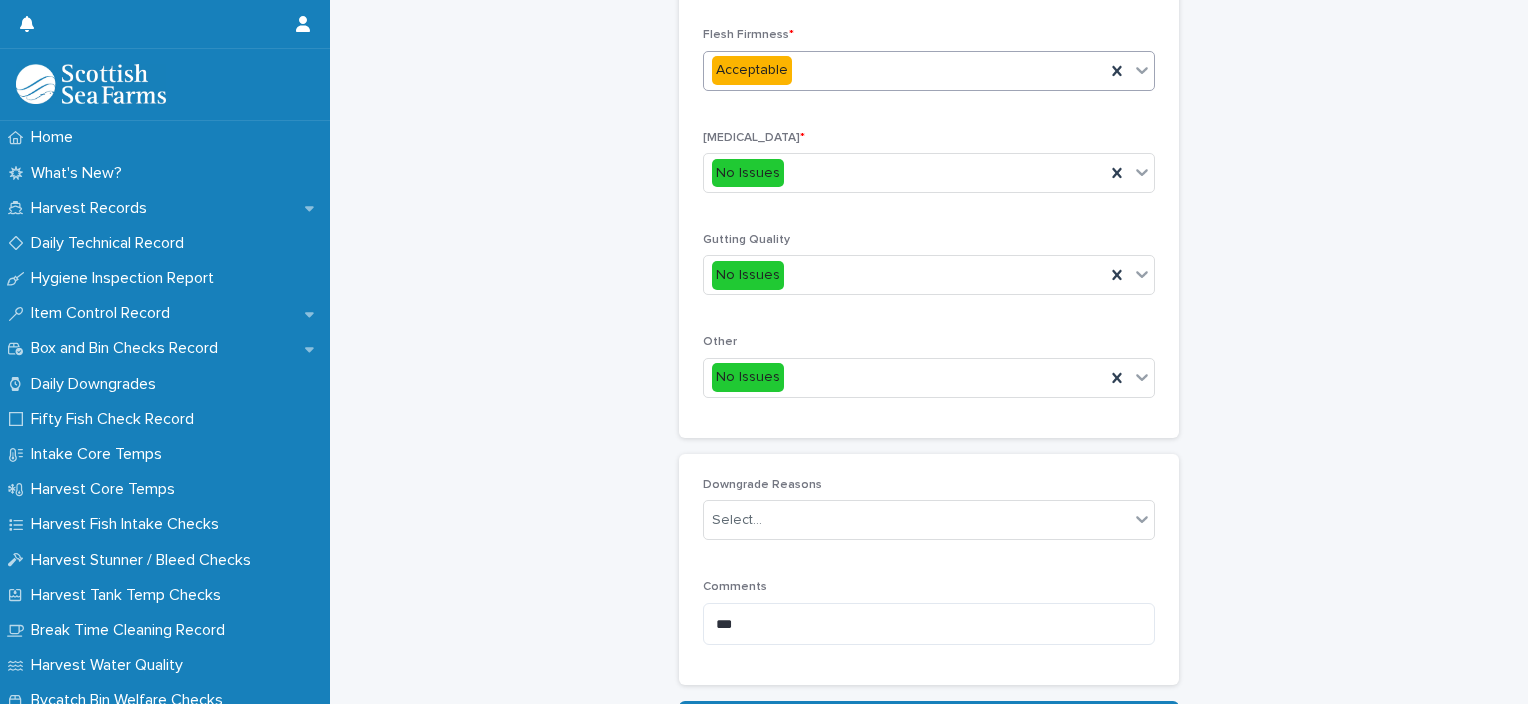 scroll, scrollTop: 859, scrollLeft: 0, axis: vertical 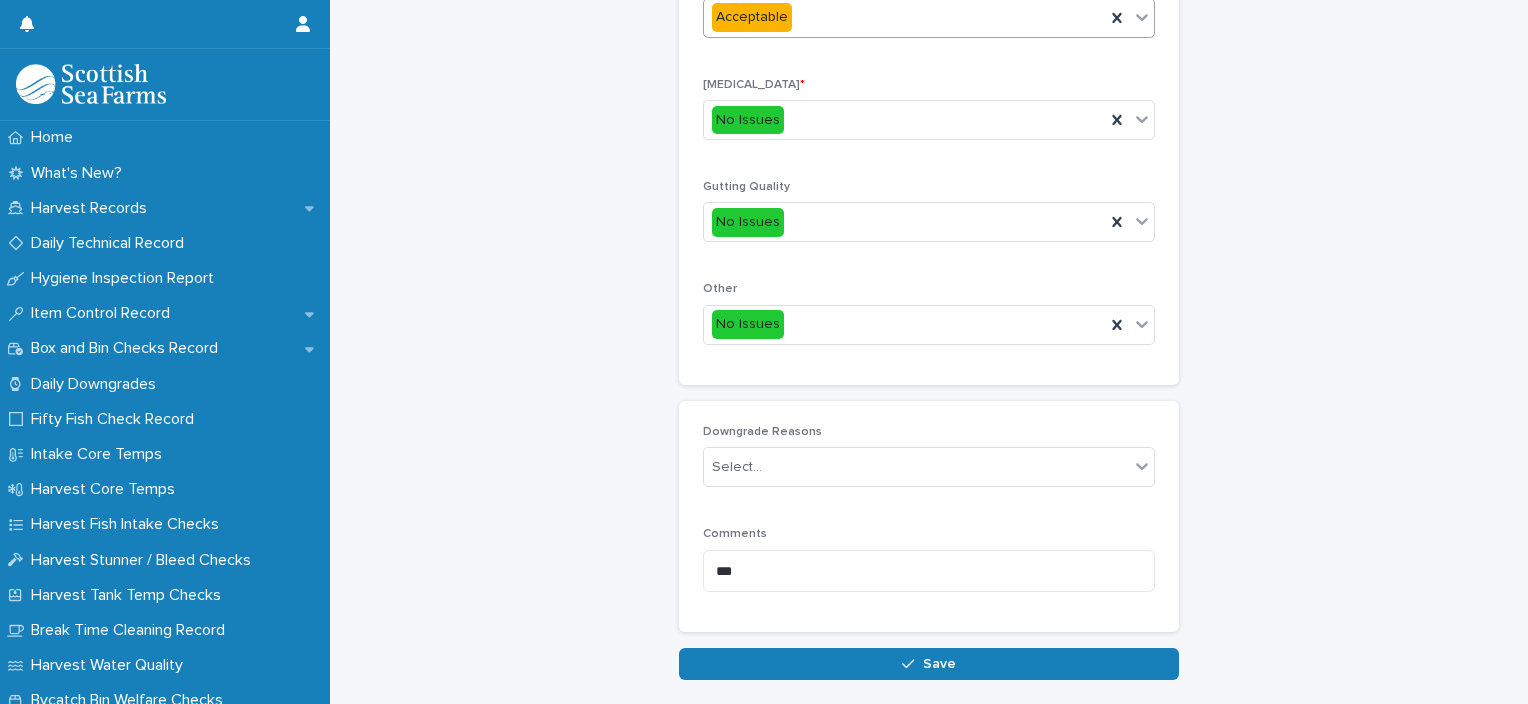 click on "Save" at bounding box center [929, 664] 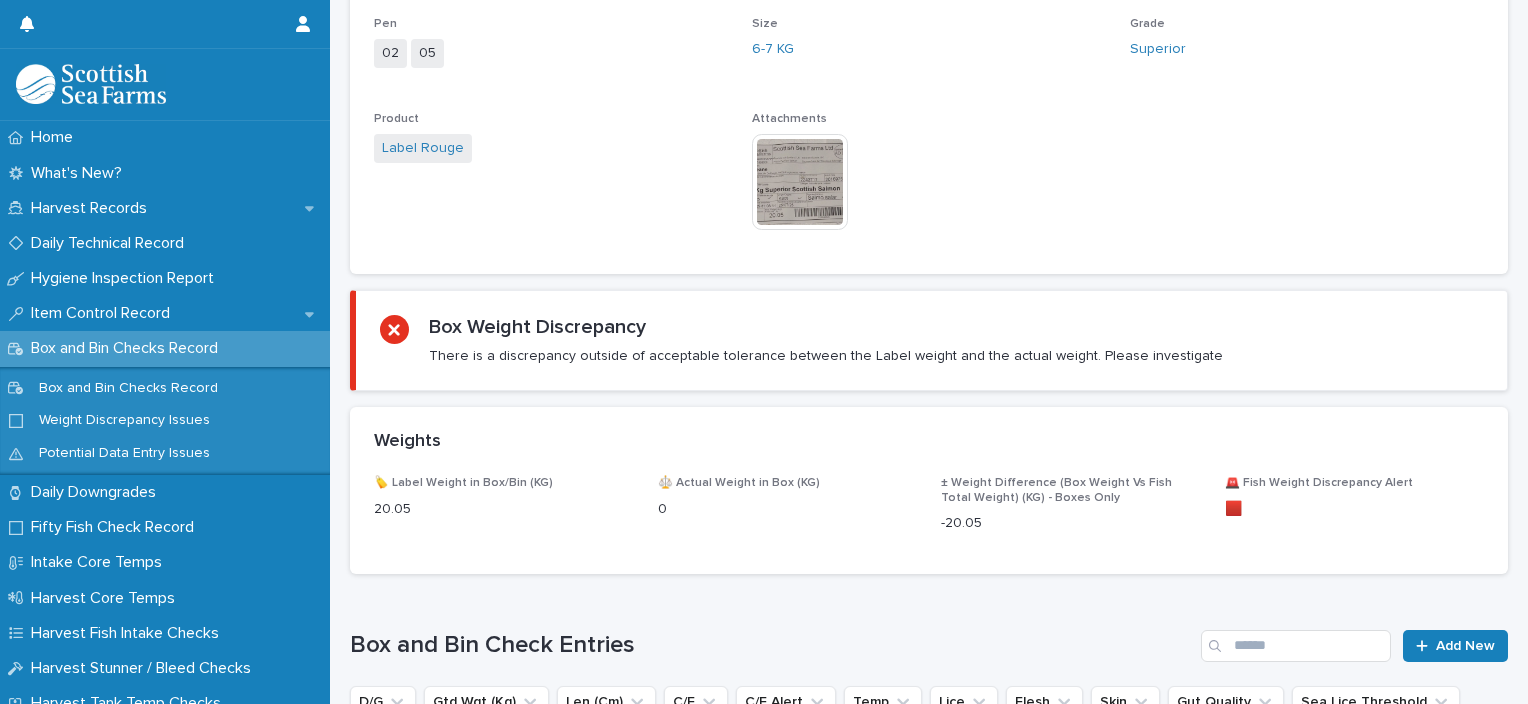 scroll, scrollTop: 0, scrollLeft: 0, axis: both 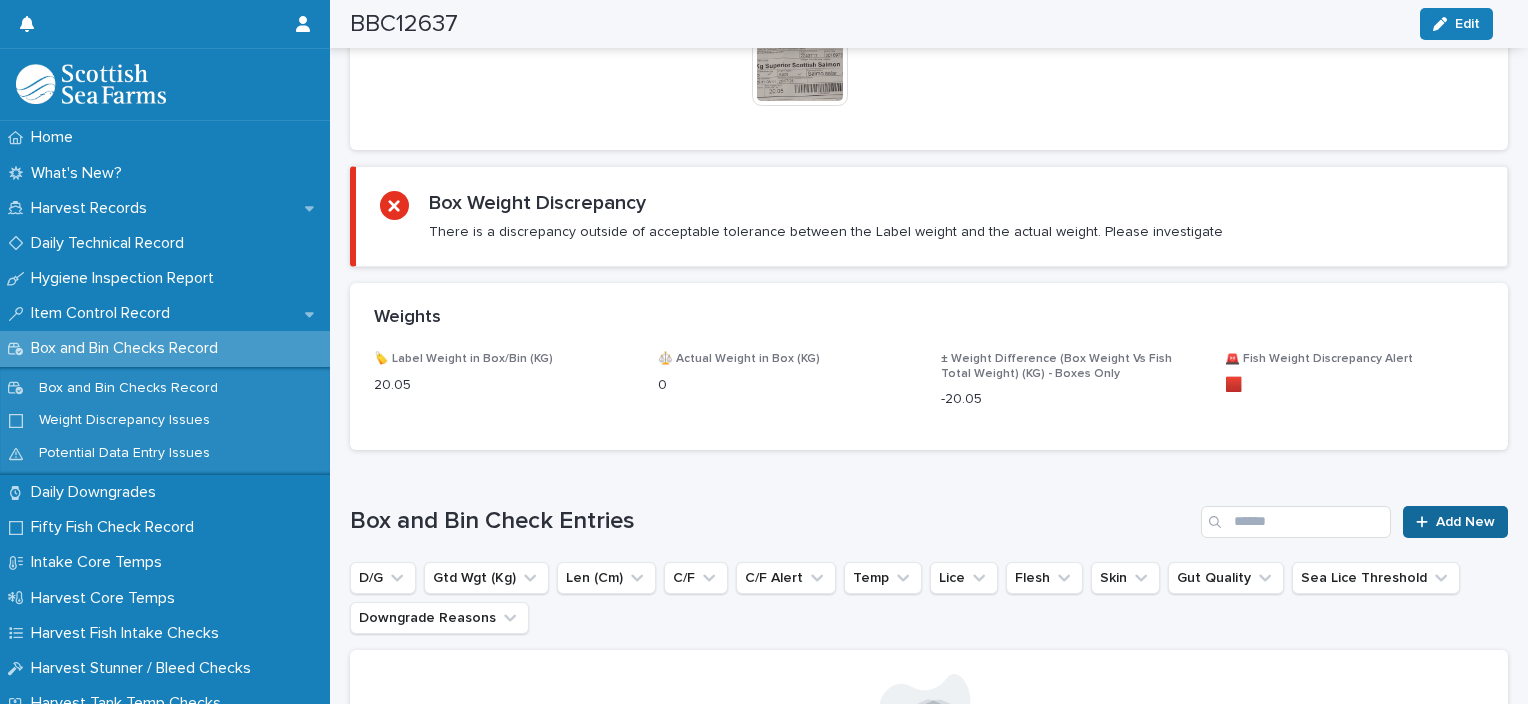 click on "Add New" at bounding box center [1465, 522] 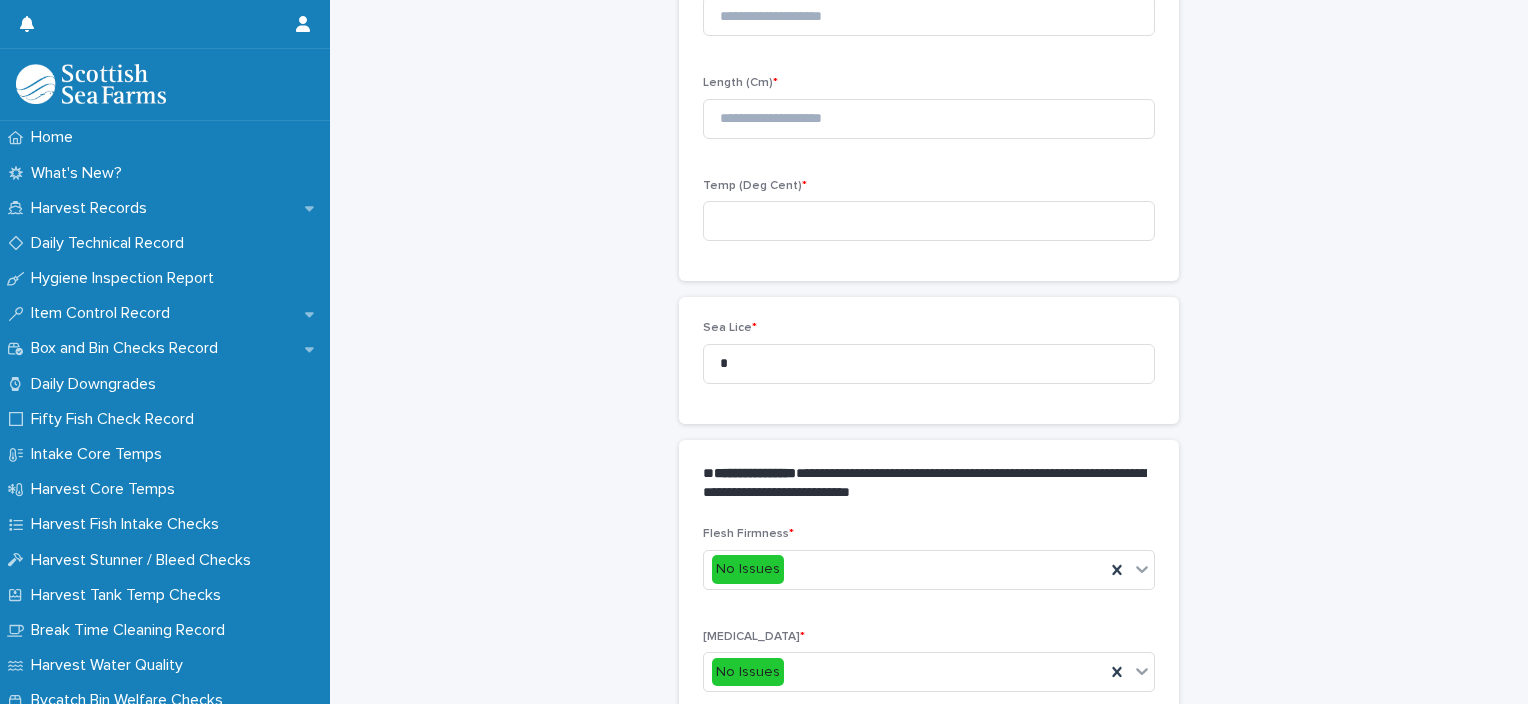 scroll, scrollTop: 168, scrollLeft: 0, axis: vertical 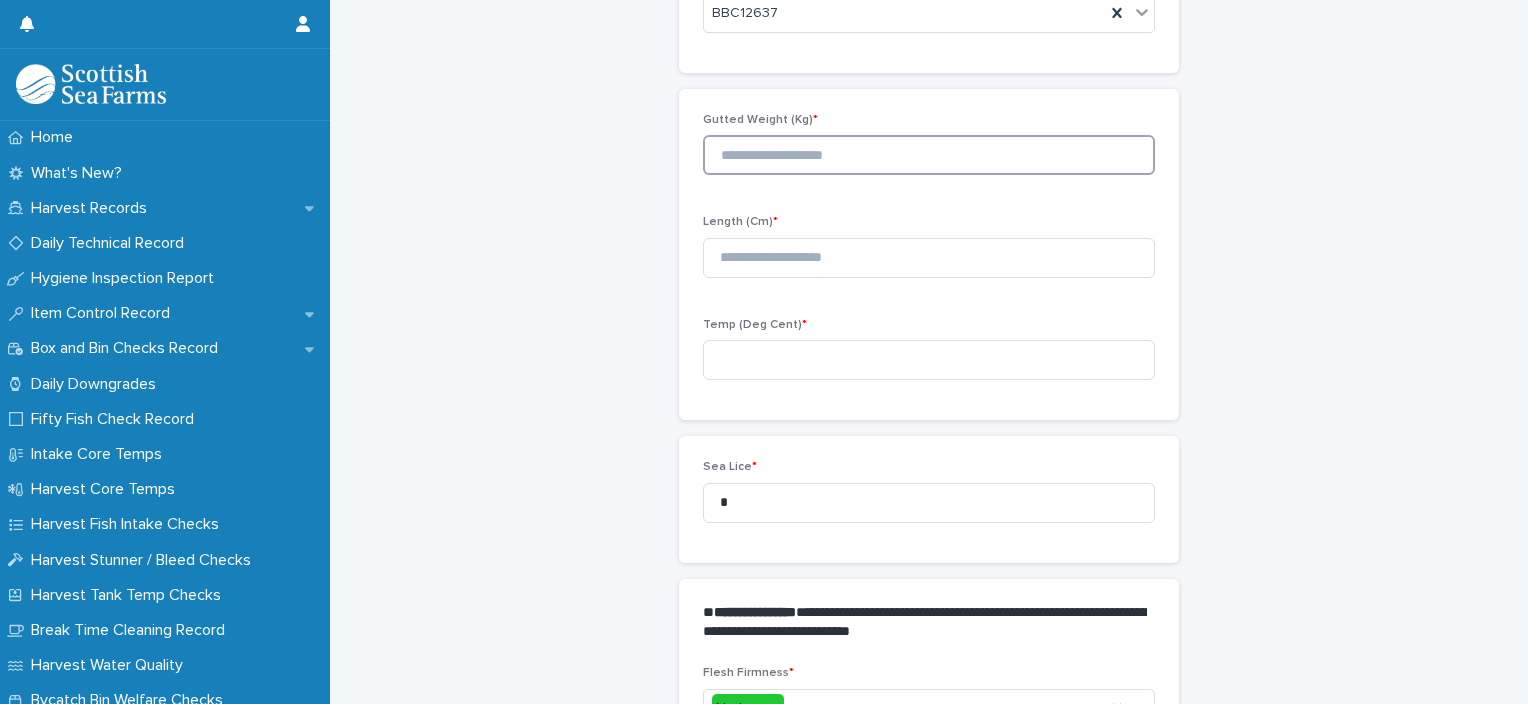click at bounding box center (929, 155) 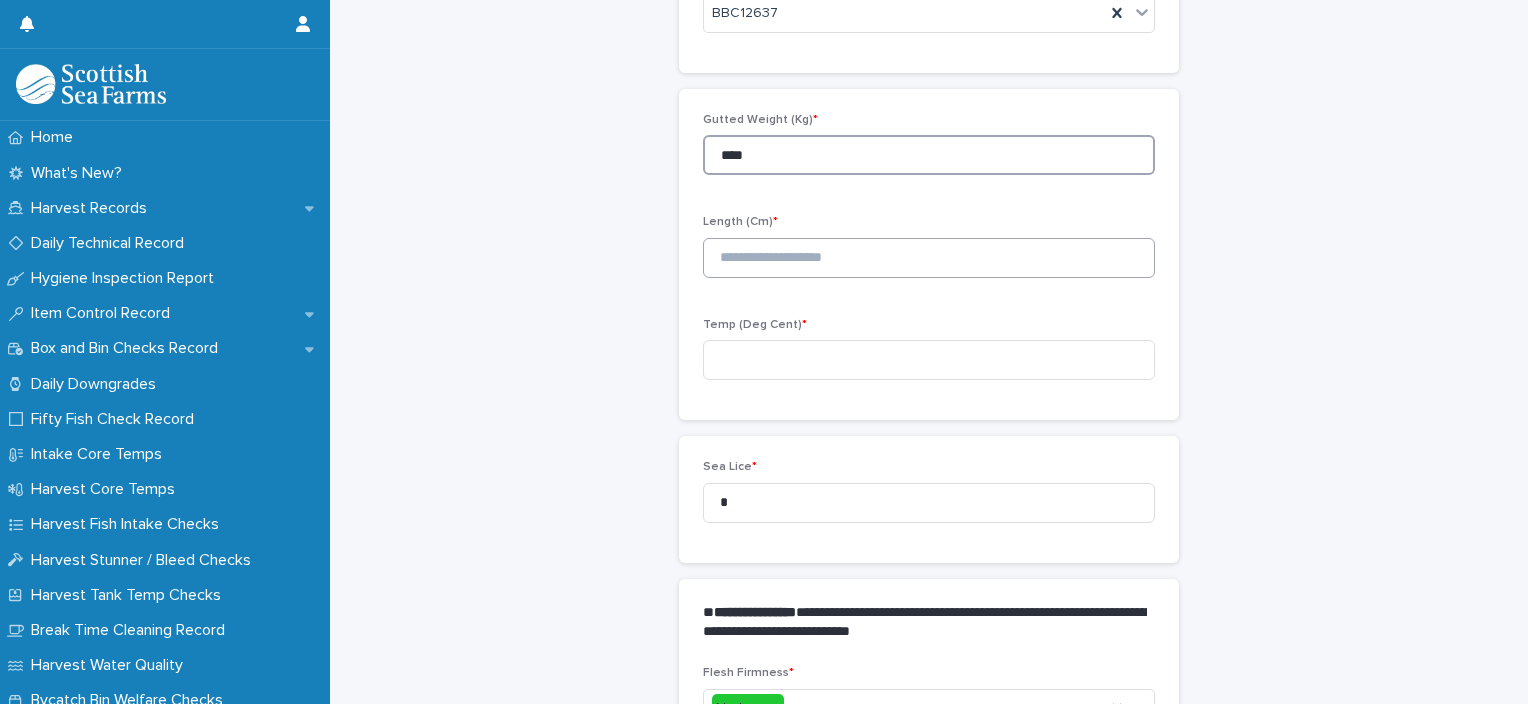 type on "****" 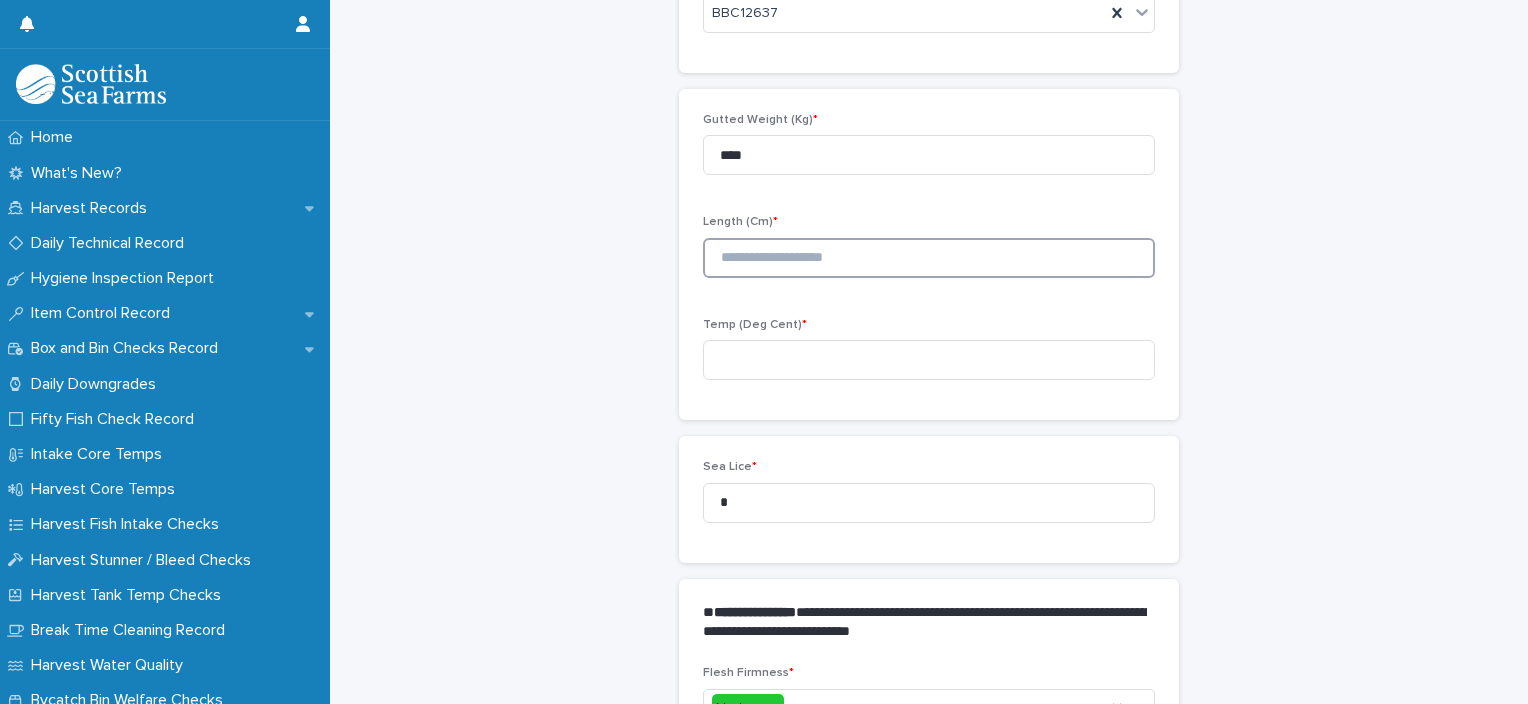 click at bounding box center [929, 258] 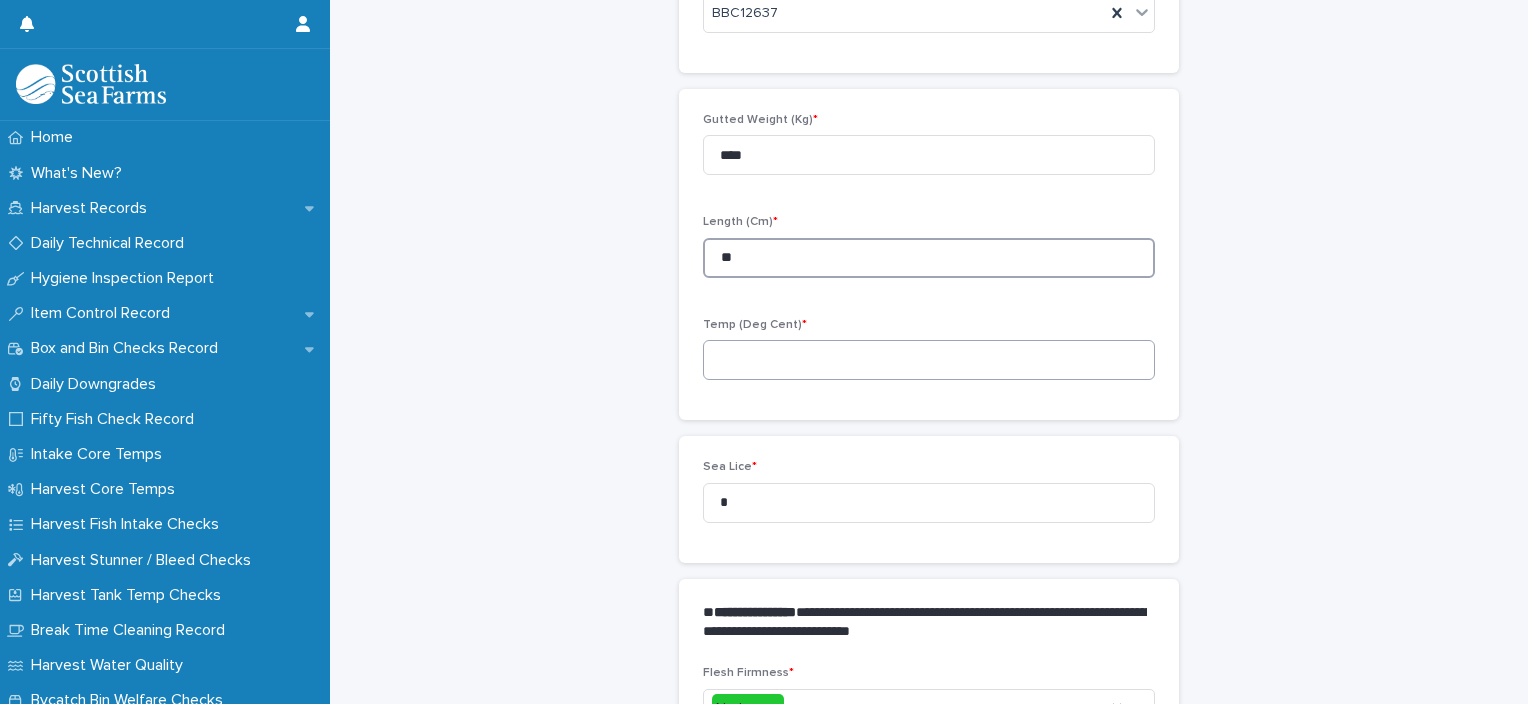 type on "**" 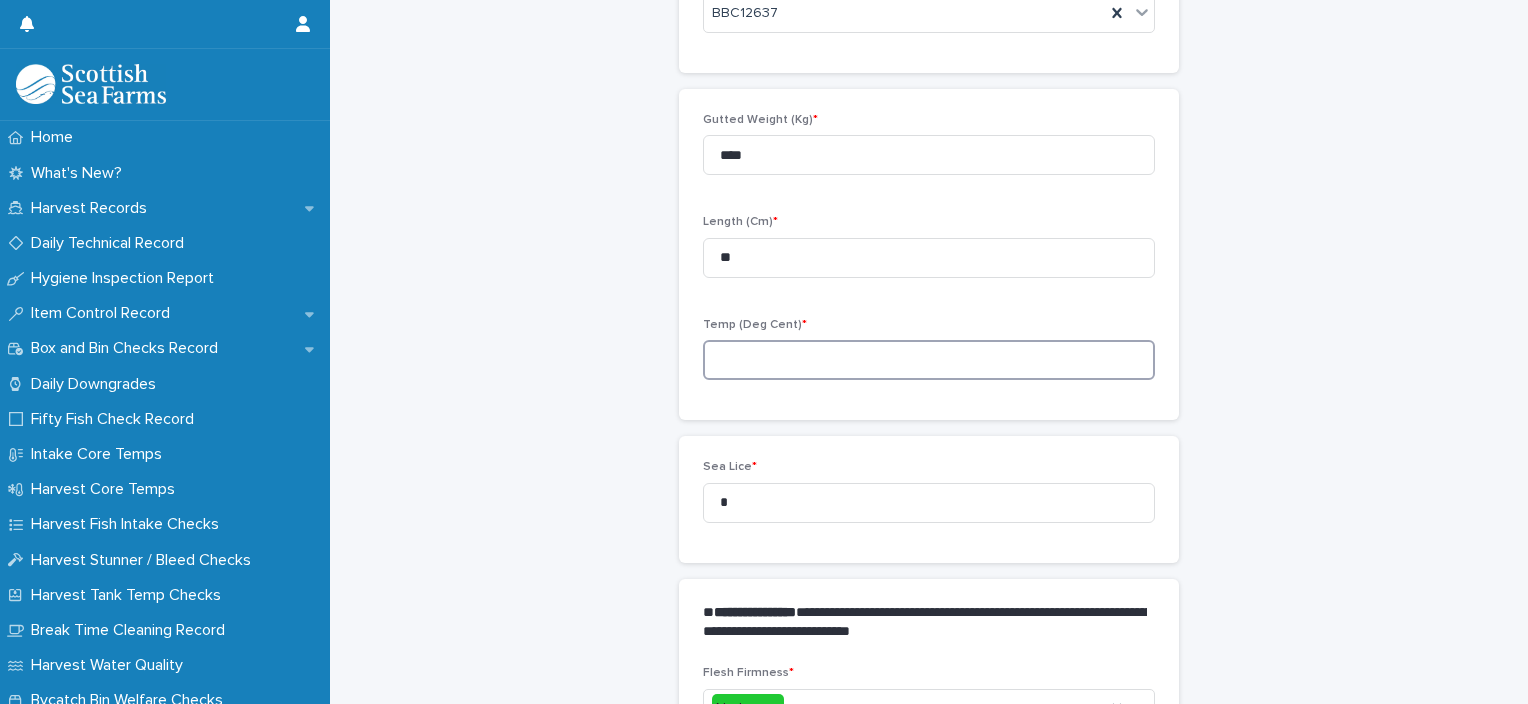 click at bounding box center (929, 360) 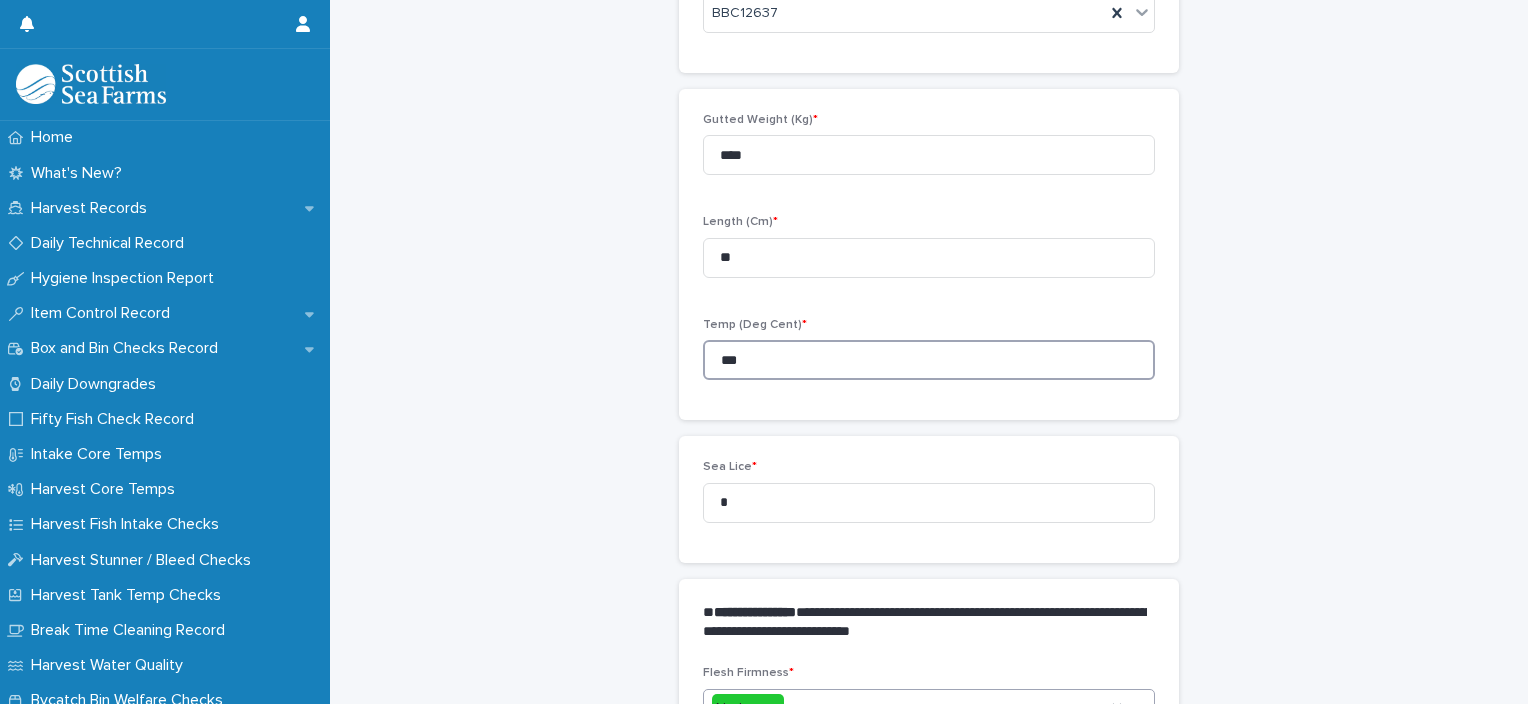 type on "***" 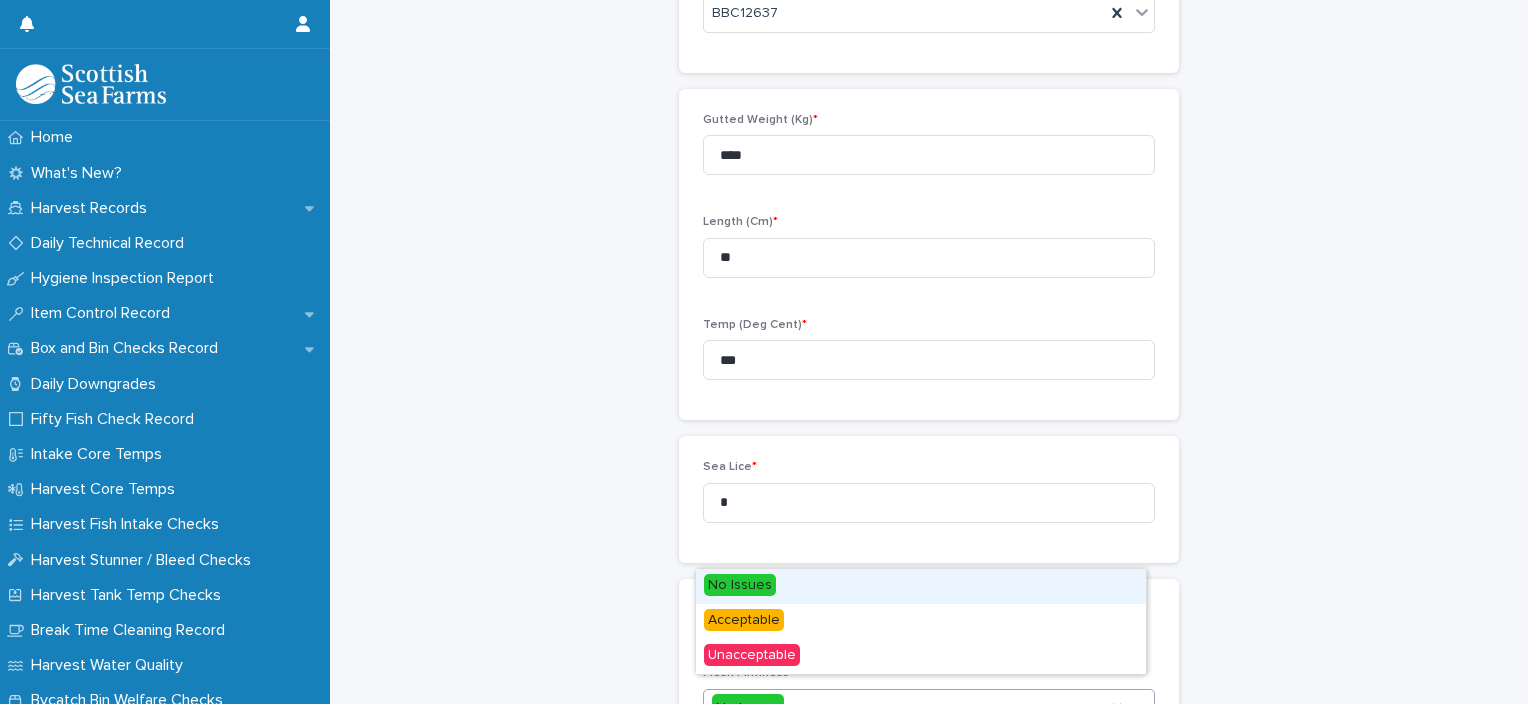 click on "No Issues" at bounding box center [904, 708] 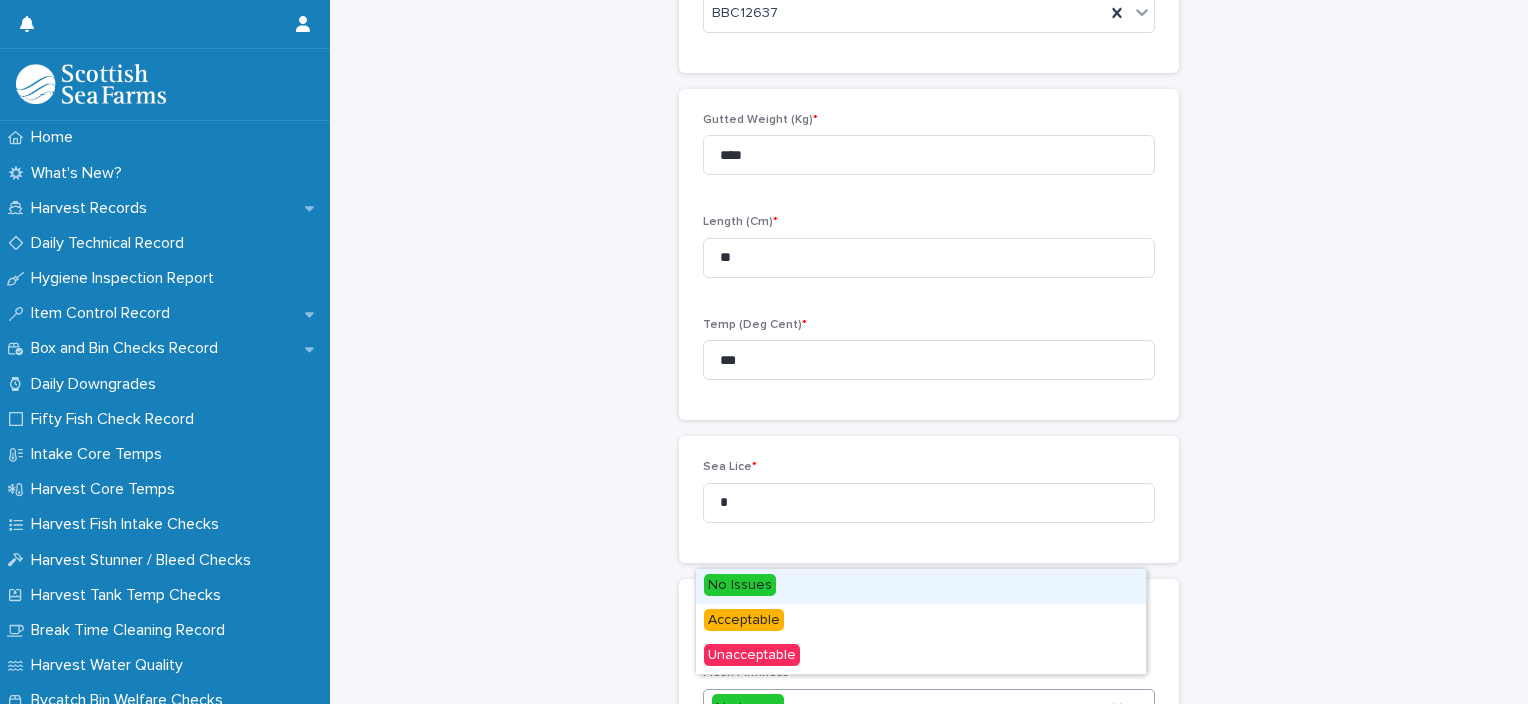scroll, scrollTop: 180, scrollLeft: 0, axis: vertical 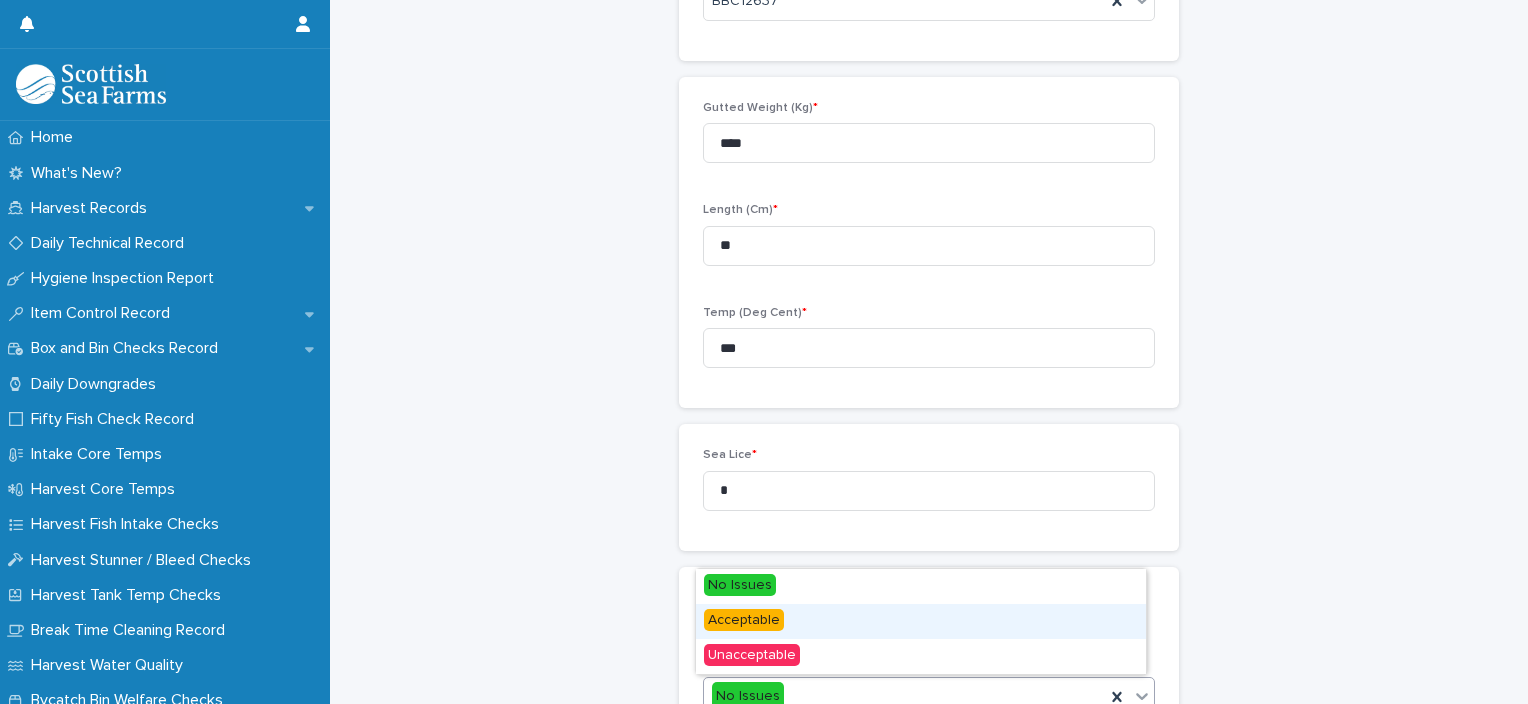 click on "Acceptable" at bounding box center (921, 621) 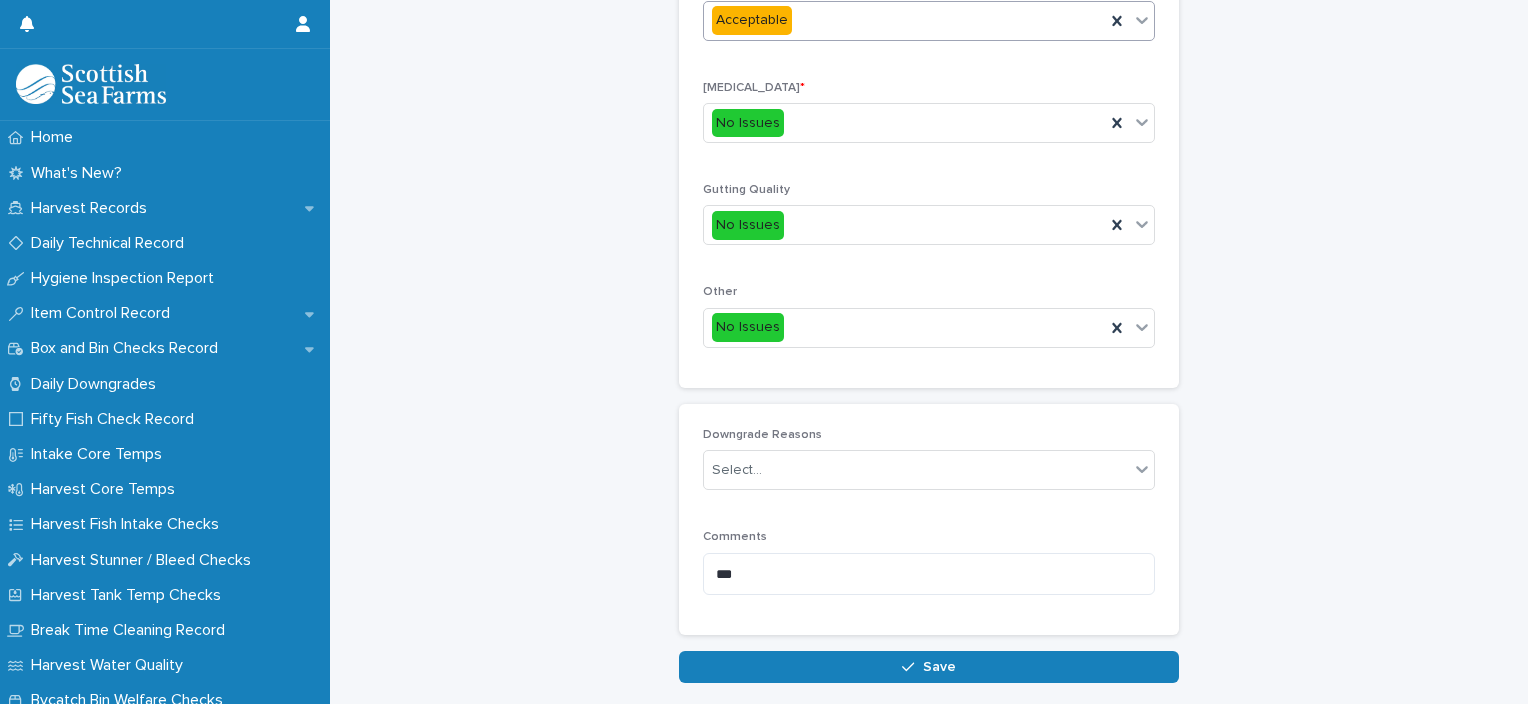 scroll, scrollTop: 948, scrollLeft: 0, axis: vertical 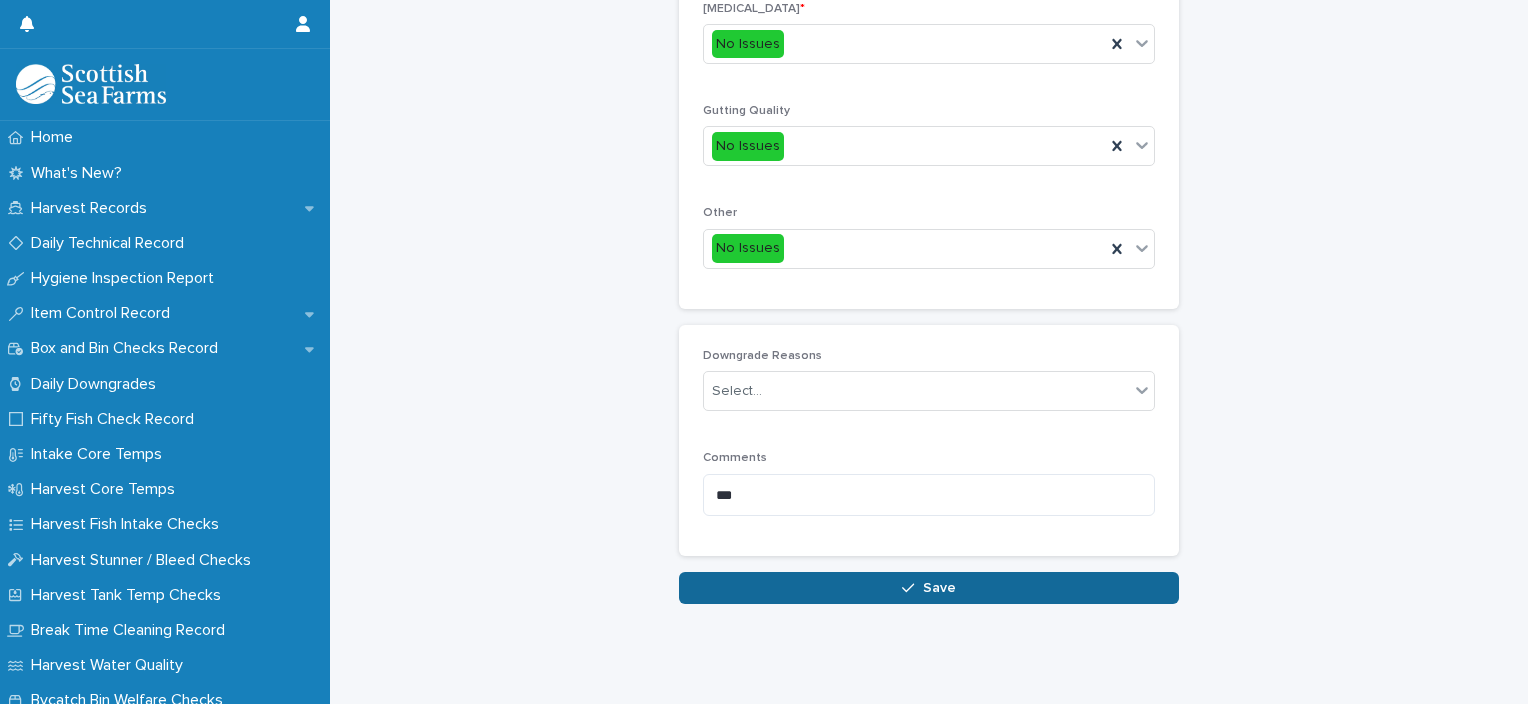 click on "Save" at bounding box center [929, 588] 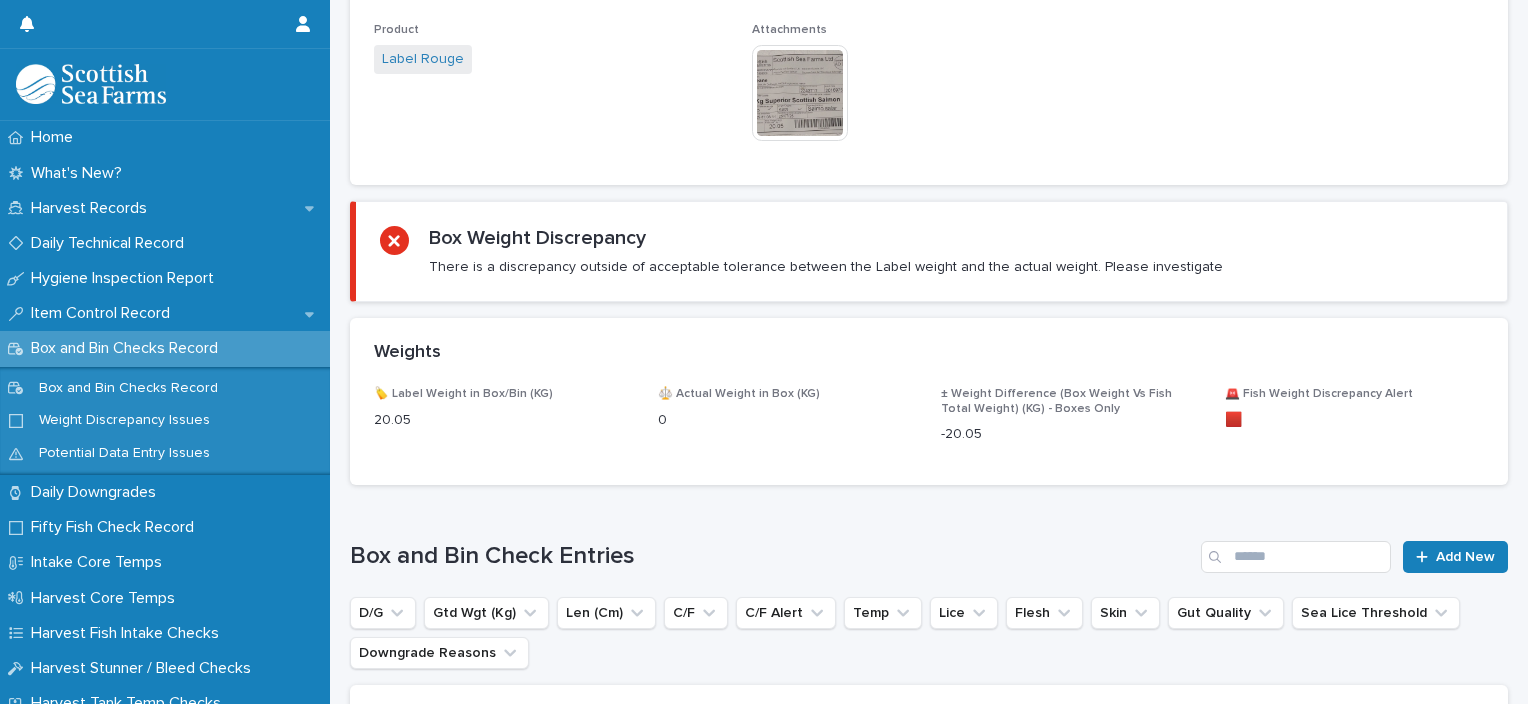scroll, scrollTop: 0, scrollLeft: 0, axis: both 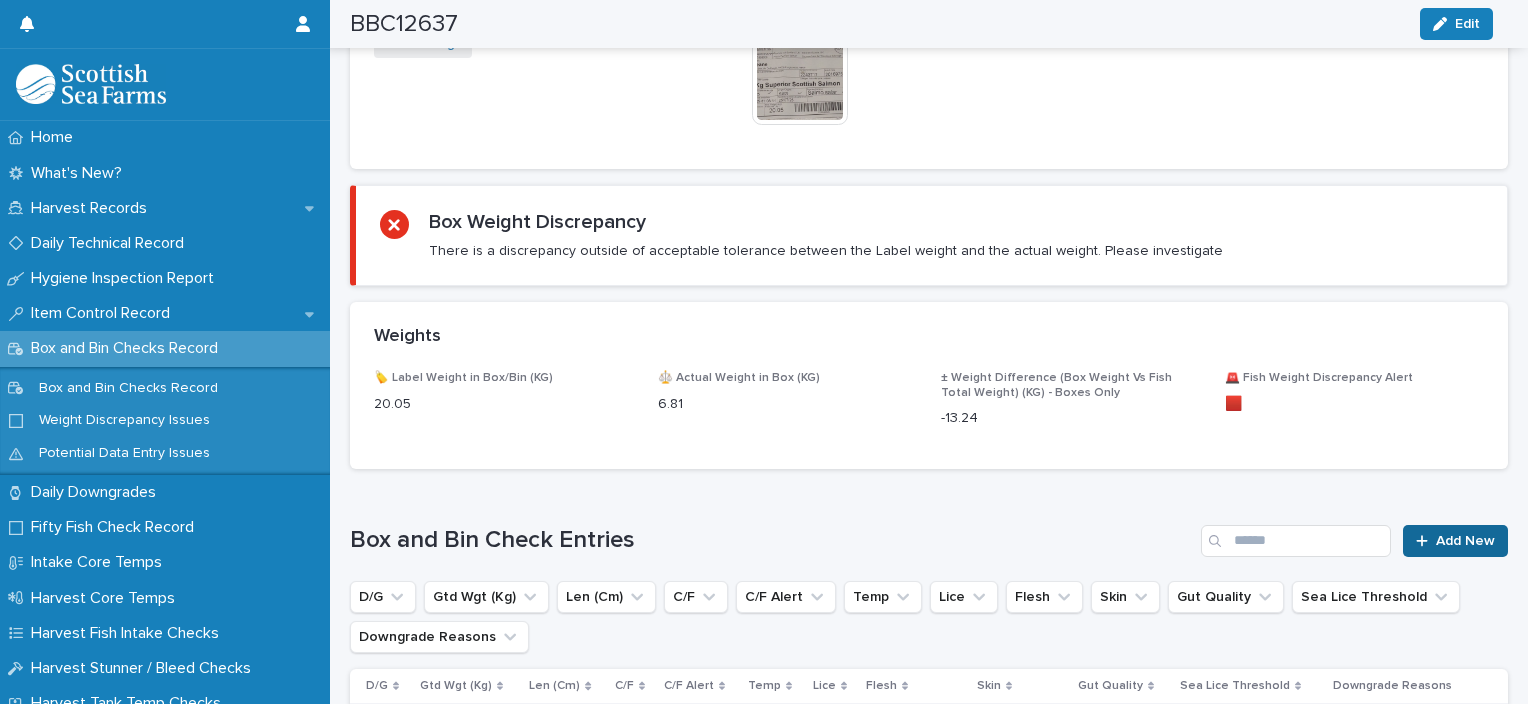 click on "Add New" at bounding box center [1465, 541] 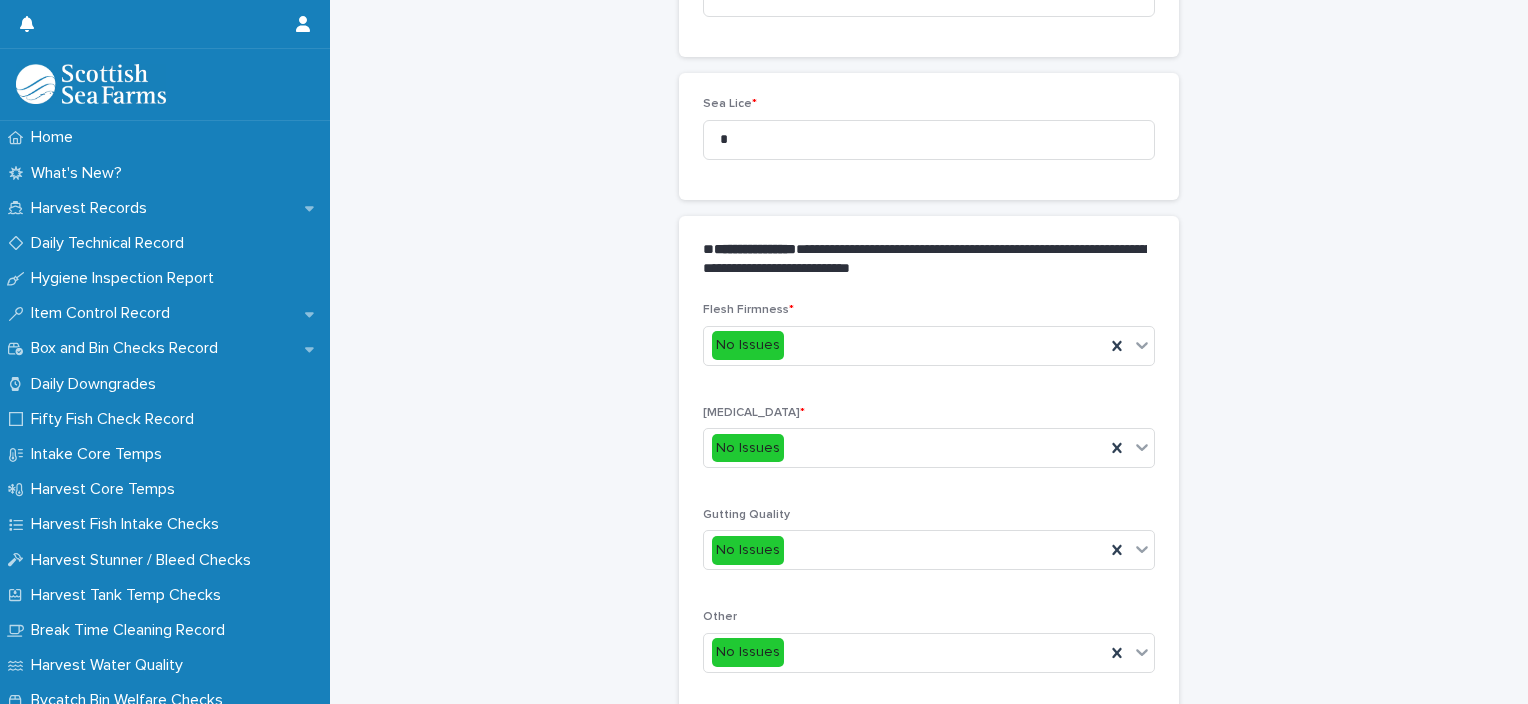 scroll, scrollTop: 52, scrollLeft: 0, axis: vertical 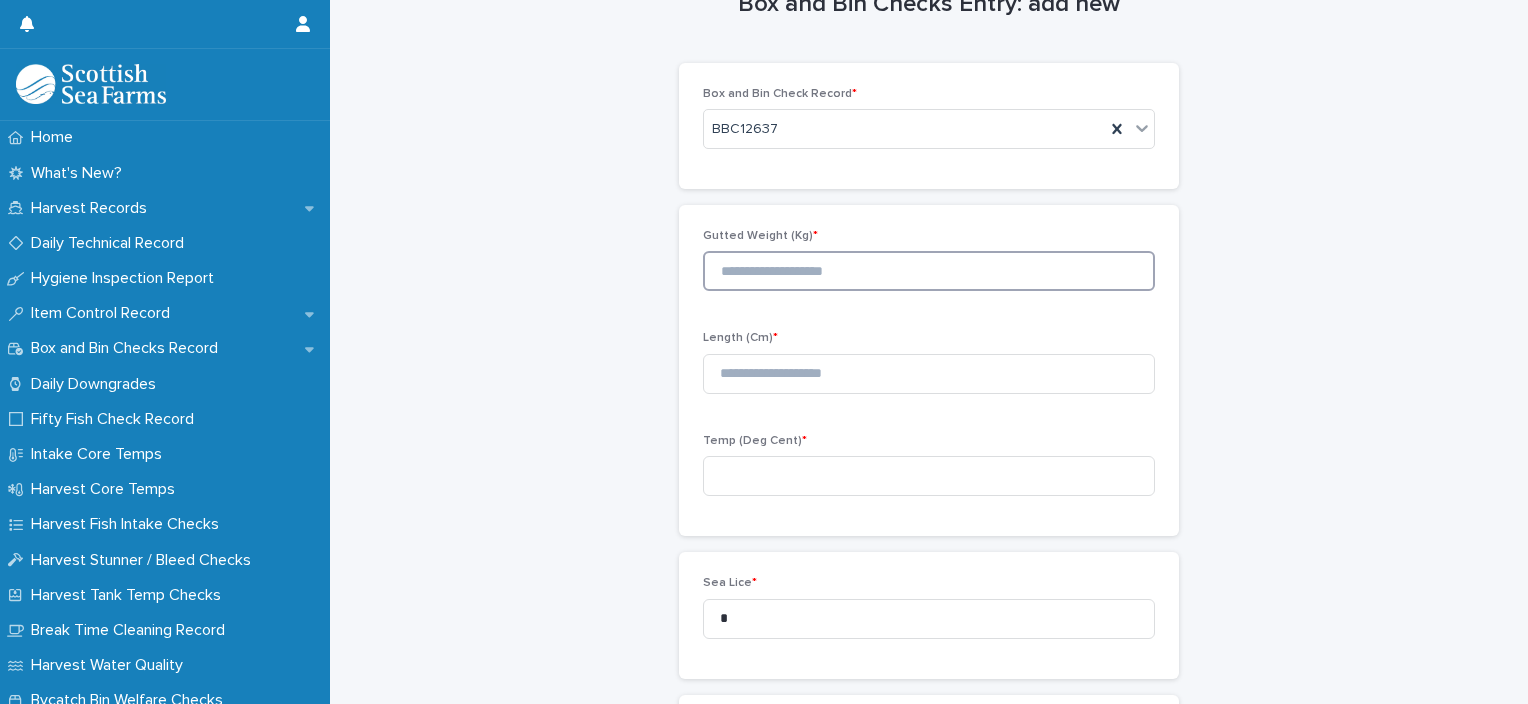 click at bounding box center [929, 271] 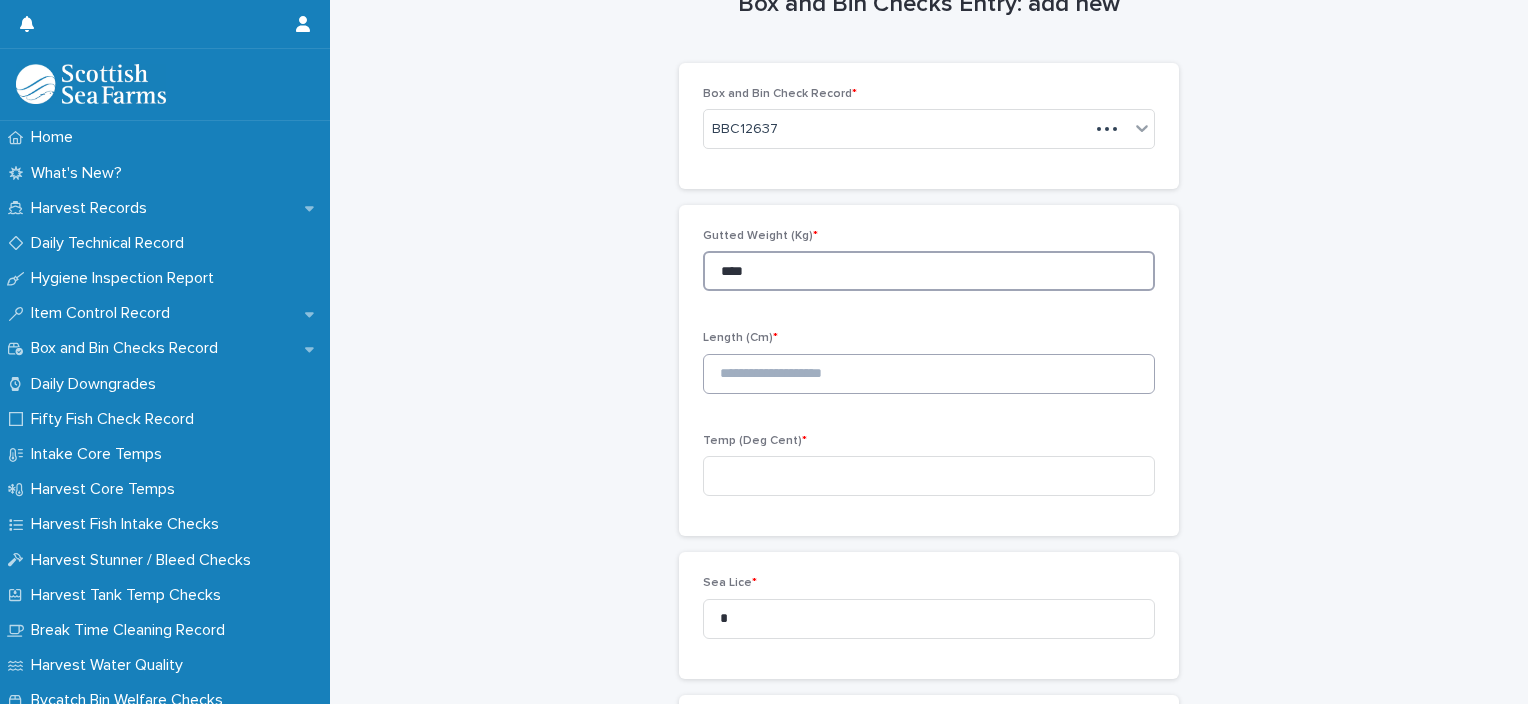 type on "****" 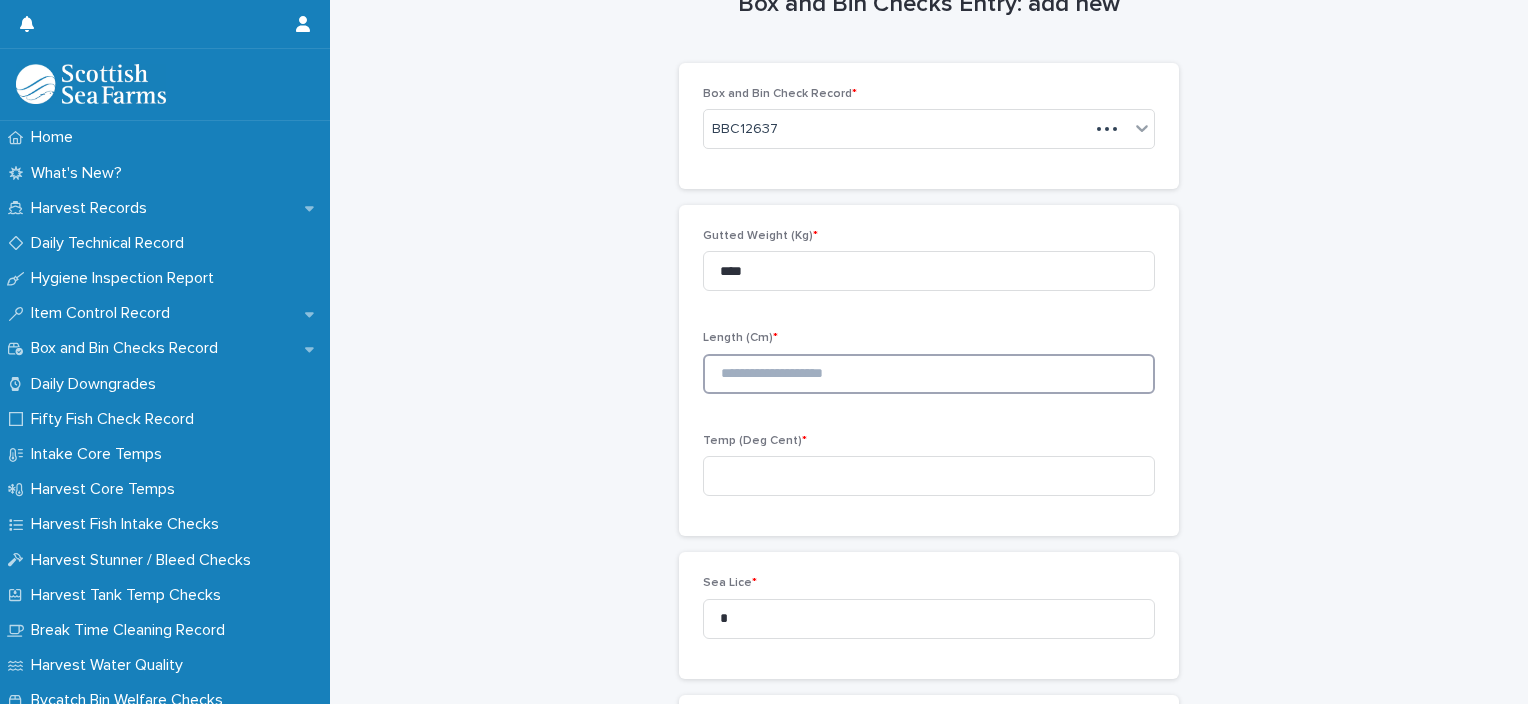 click at bounding box center [929, 374] 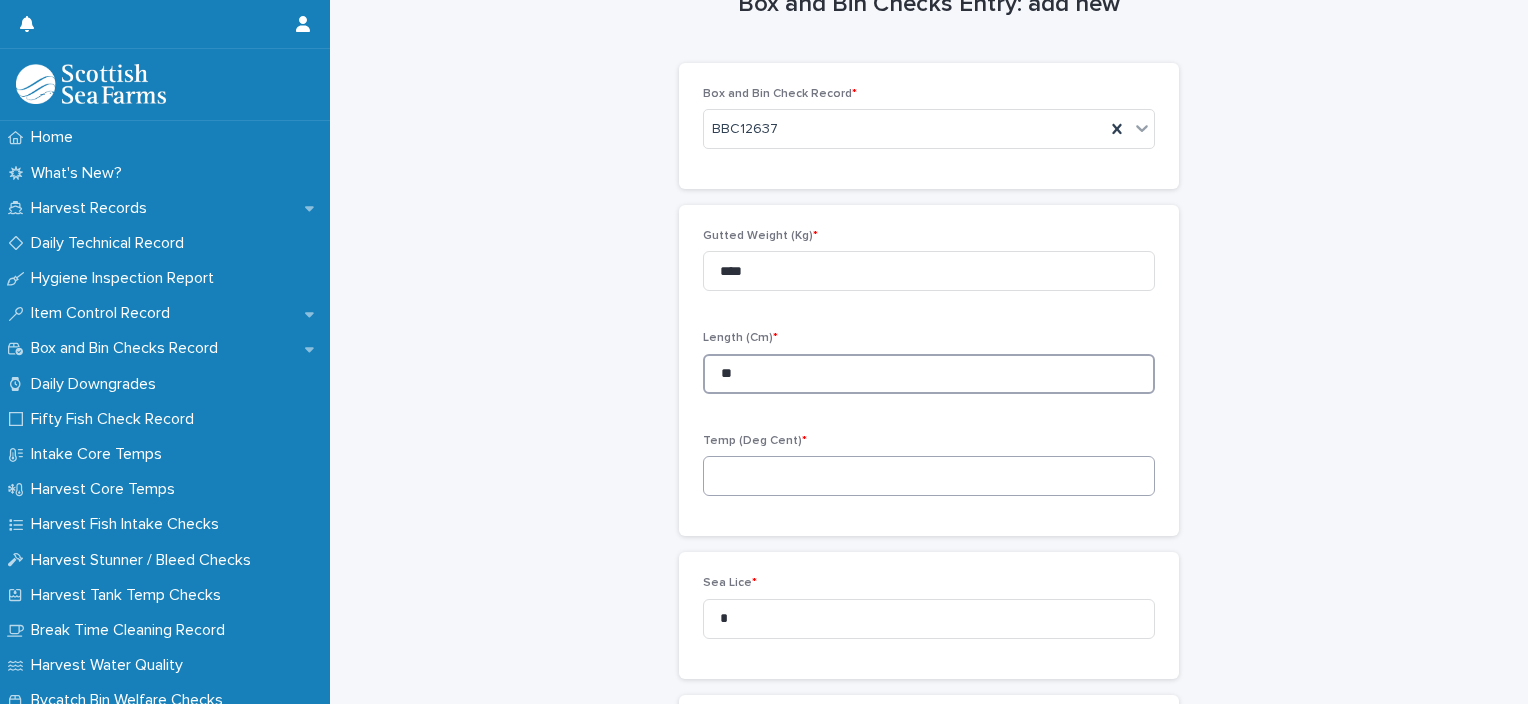 type on "**" 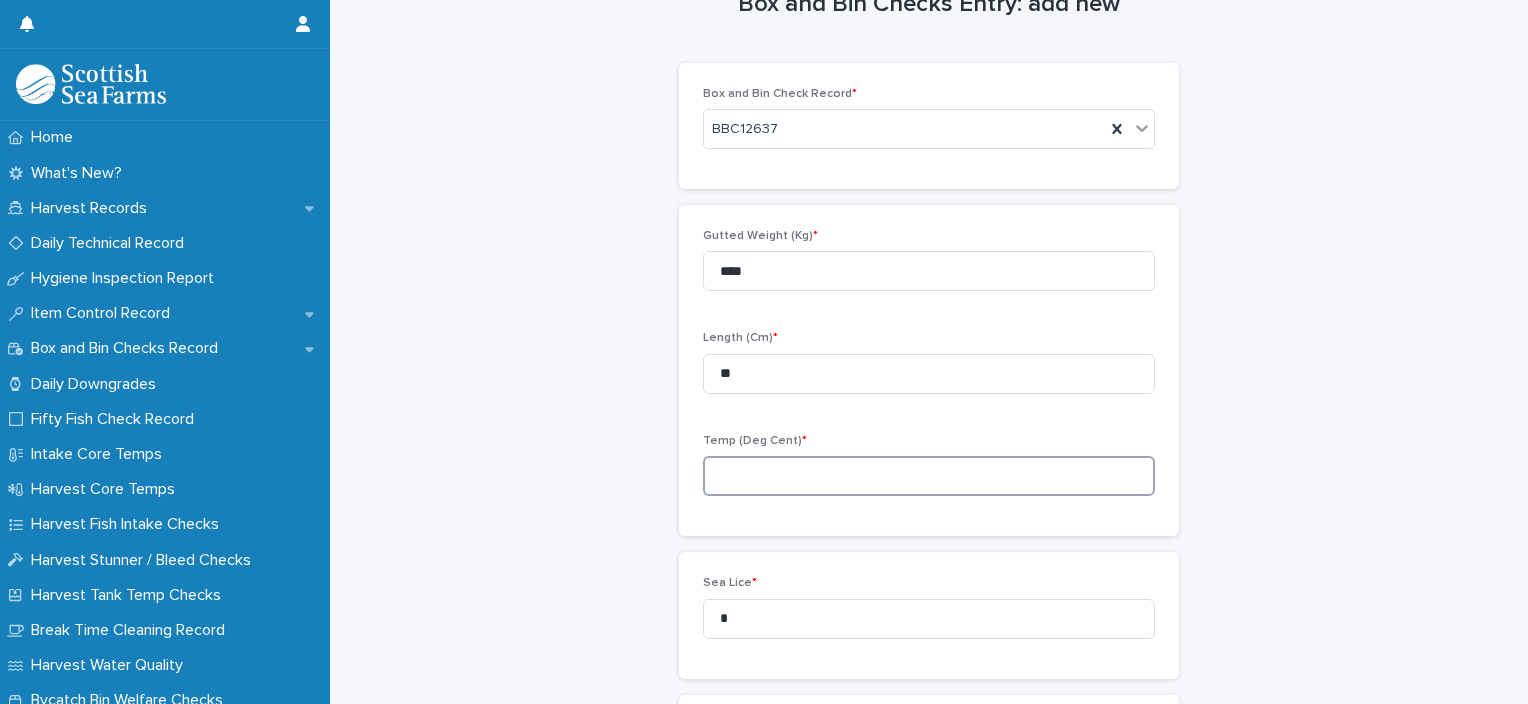 click at bounding box center [929, 476] 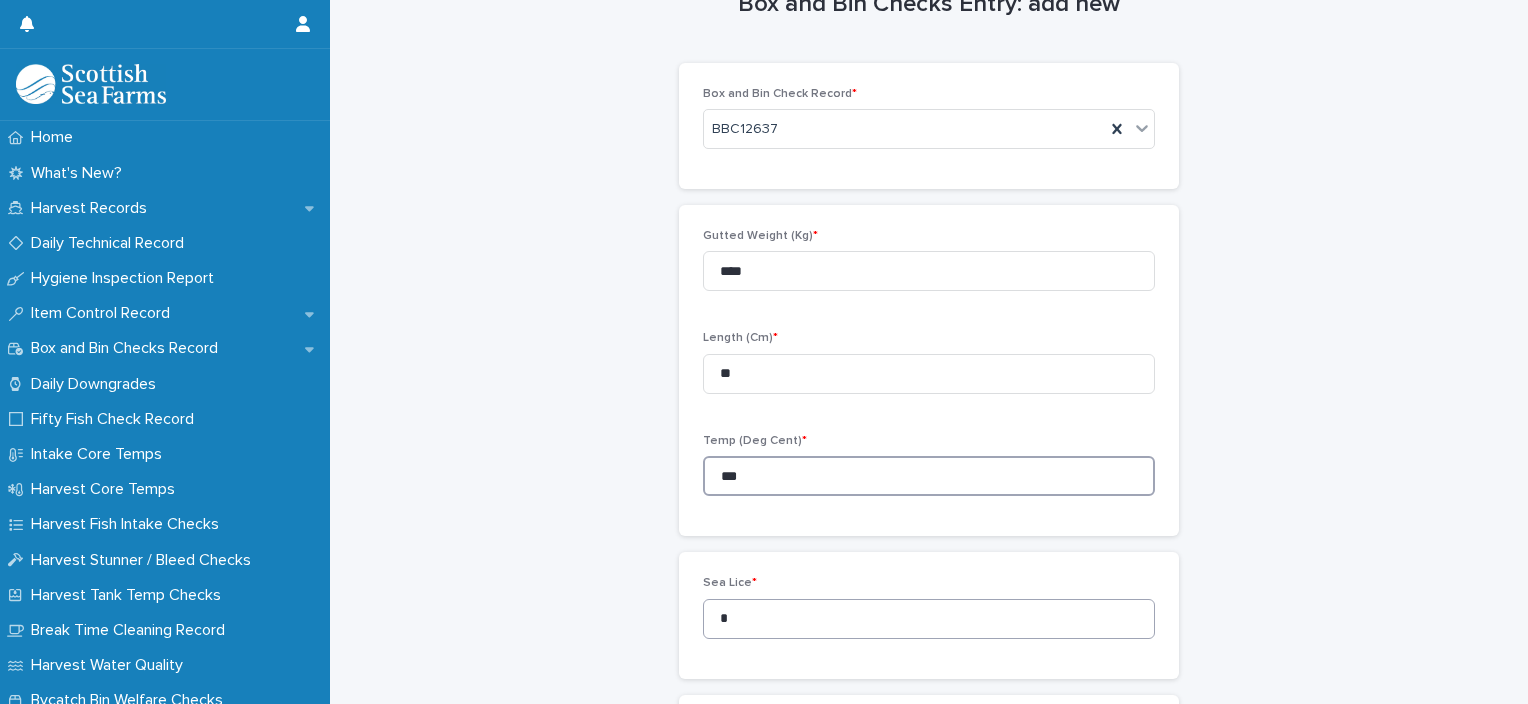 type on "***" 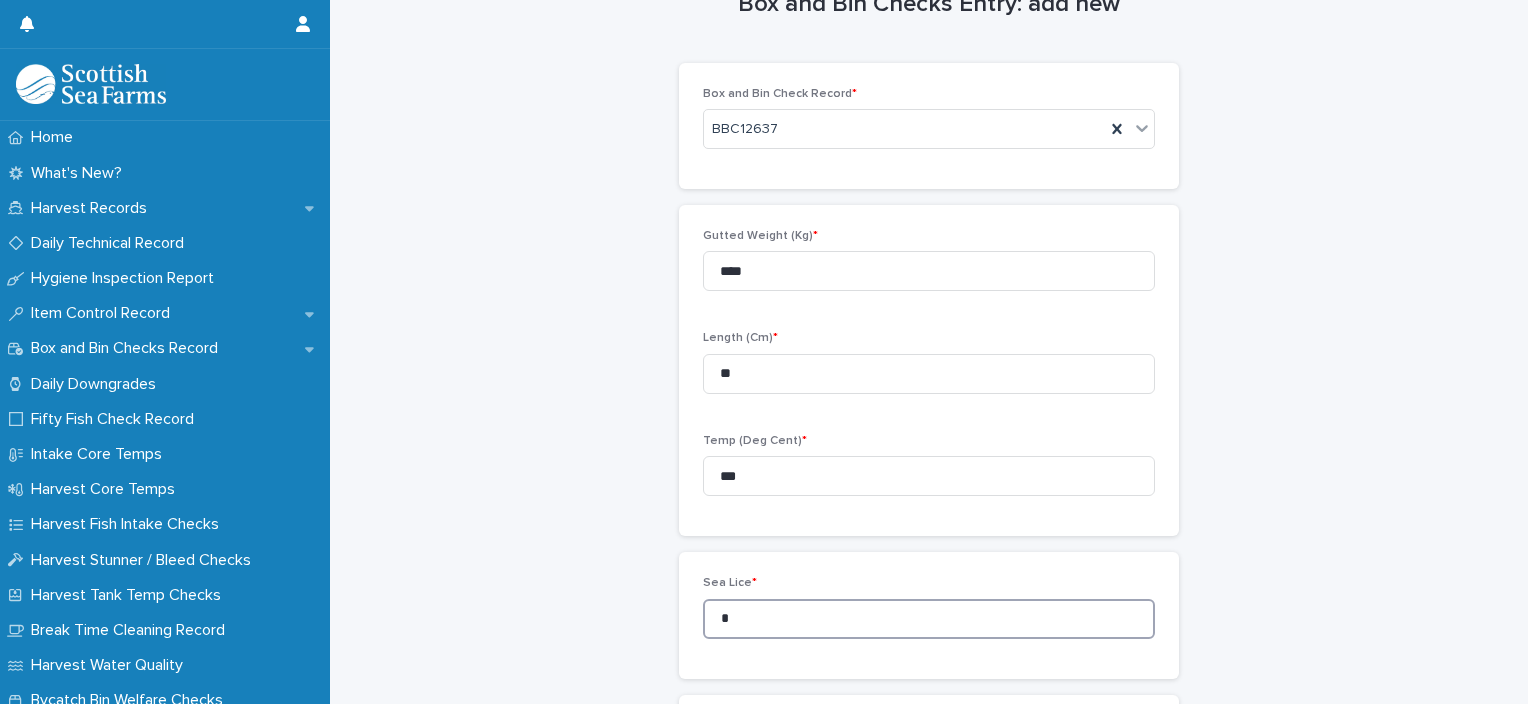 drag, startPoint x: 738, startPoint y: 626, endPoint x: 672, endPoint y: 637, distance: 66.910385 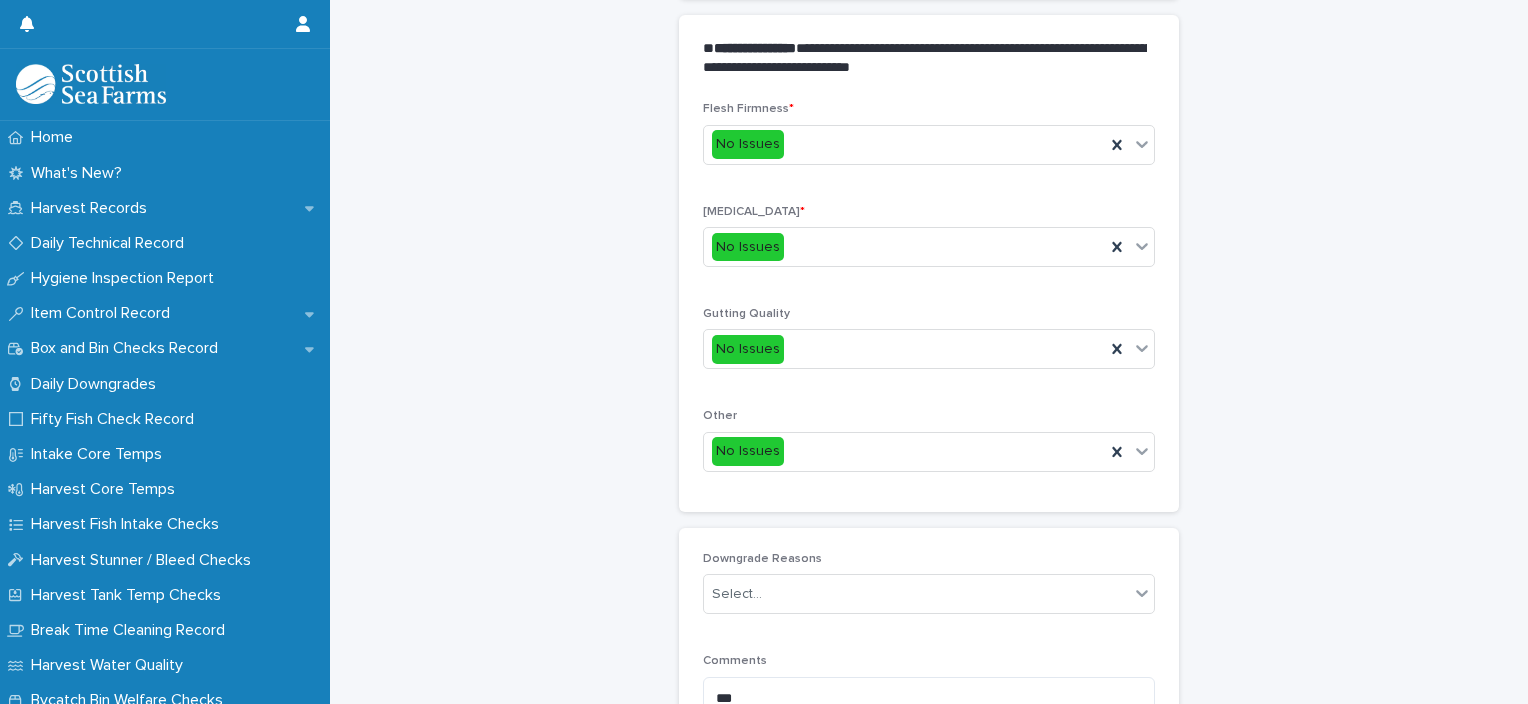 scroll, scrollTop: 882, scrollLeft: 0, axis: vertical 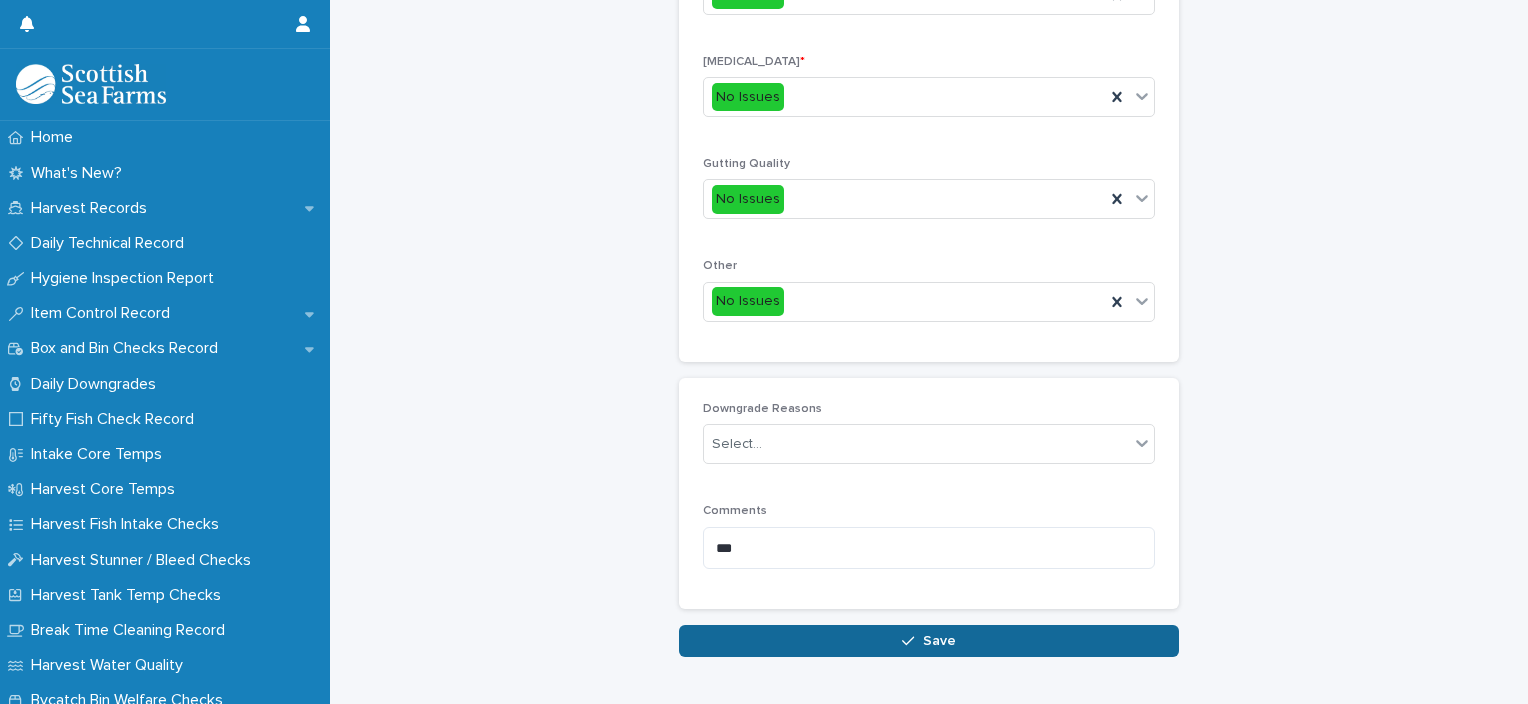 type on "*" 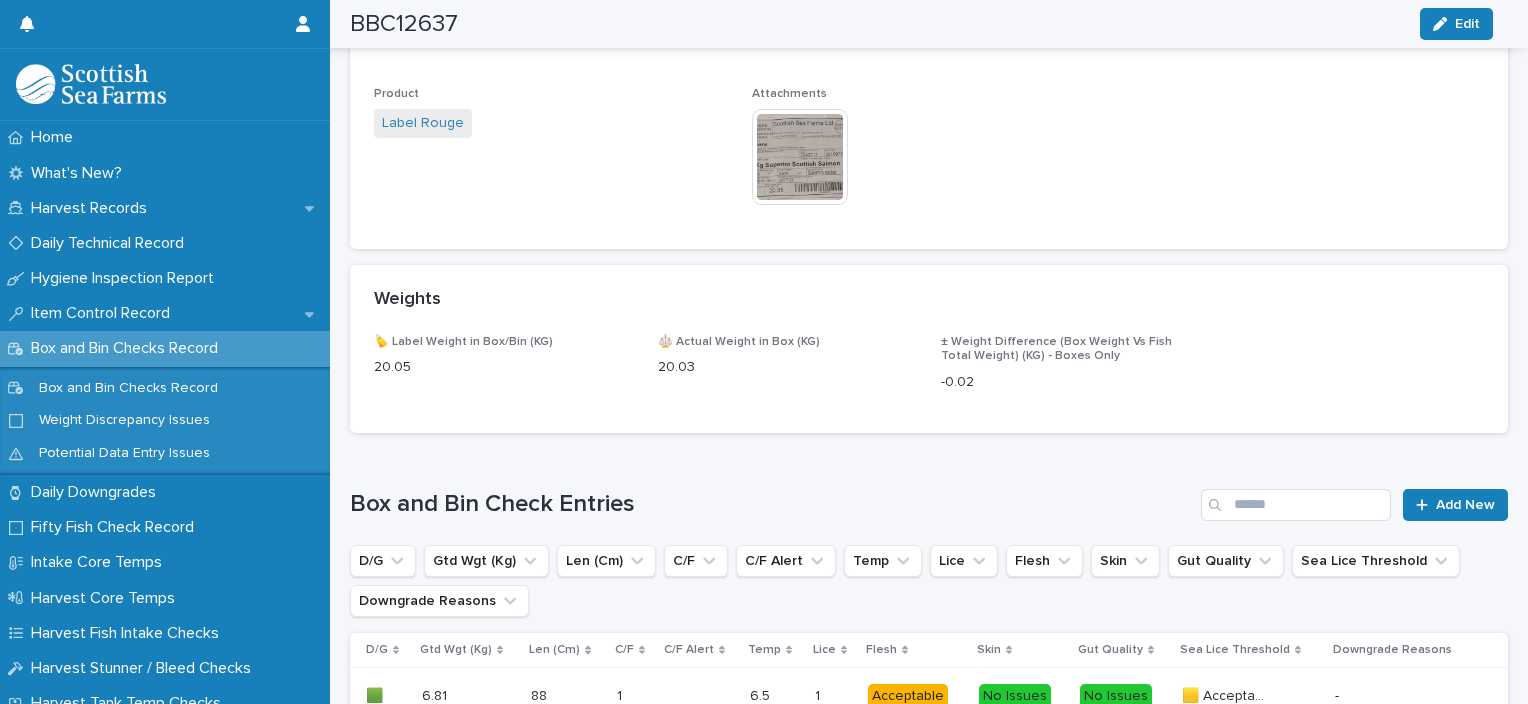 scroll, scrollTop: 1128, scrollLeft: 0, axis: vertical 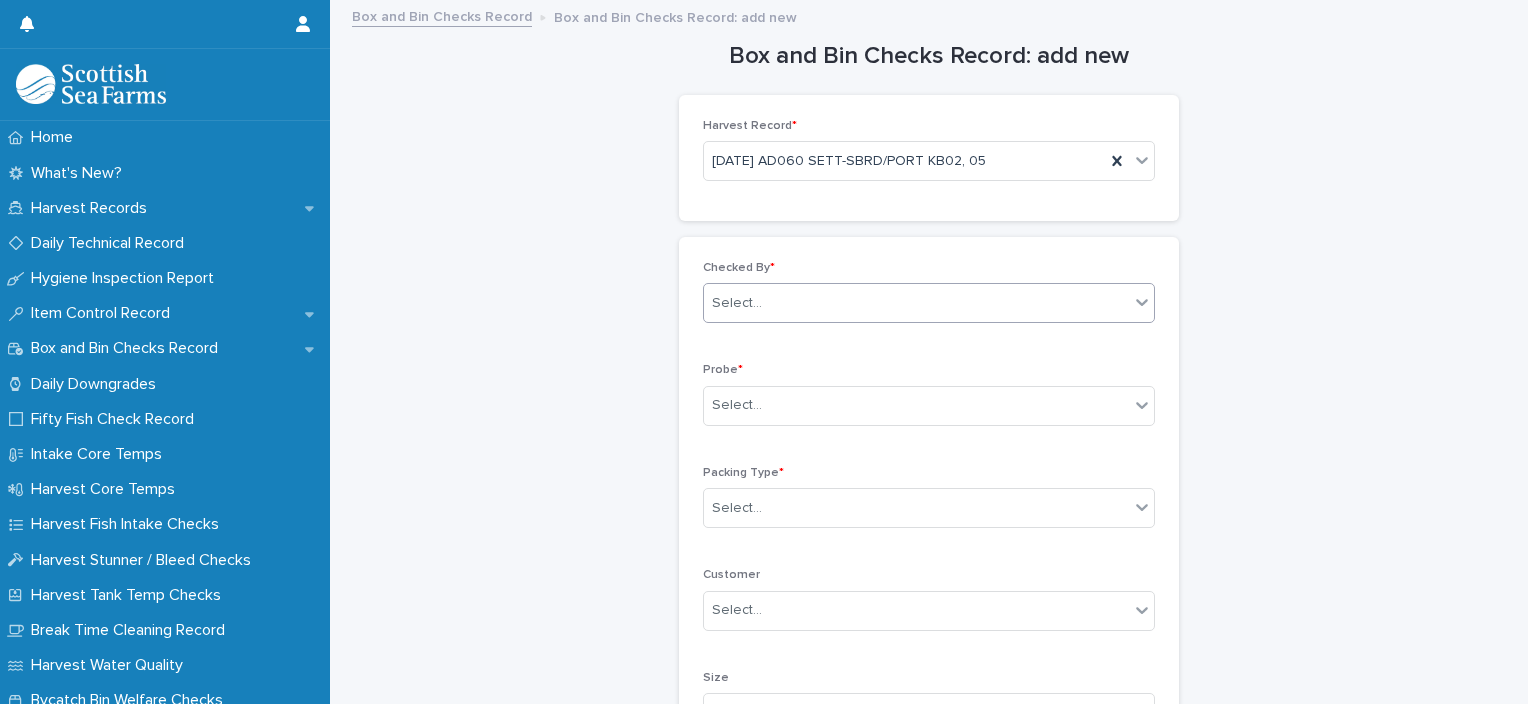 click on "Select..." at bounding box center (916, 303) 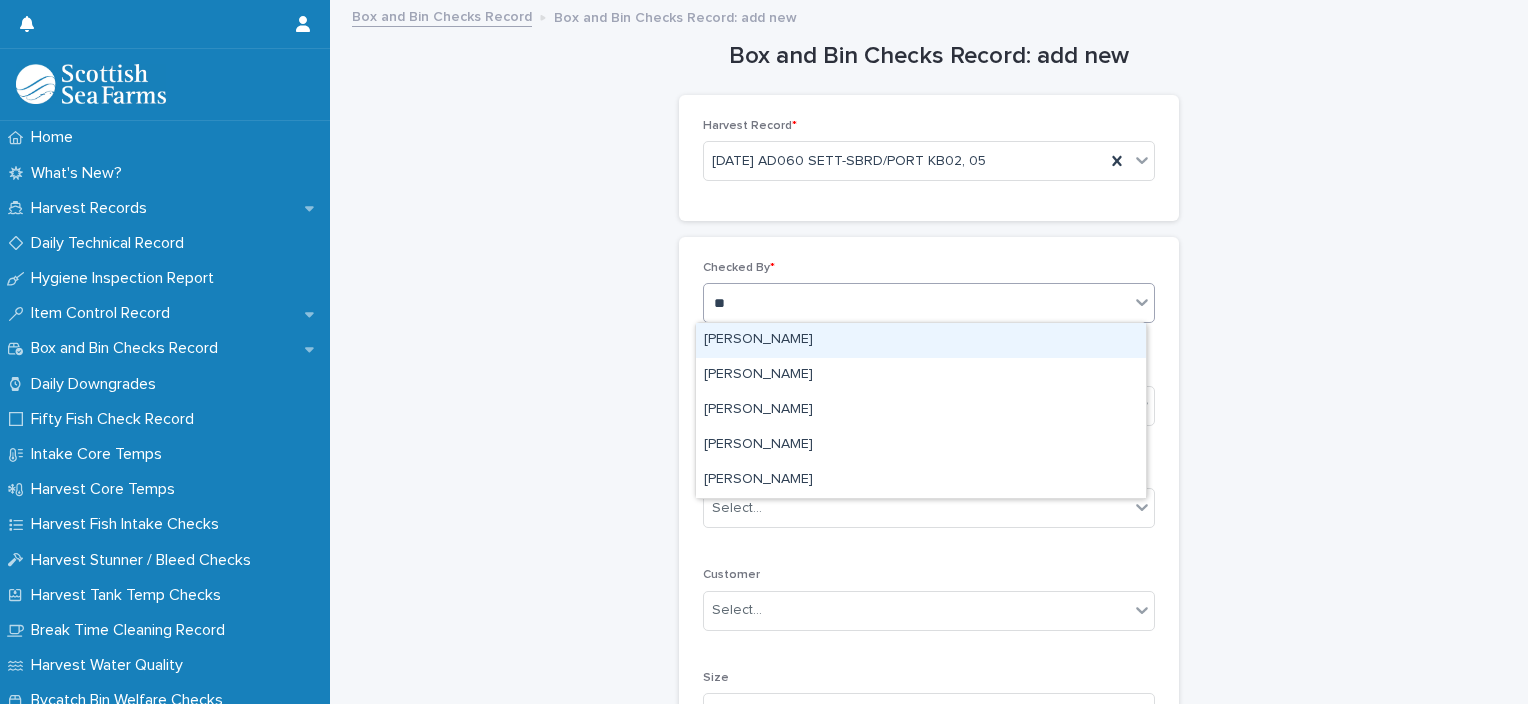 type on "***" 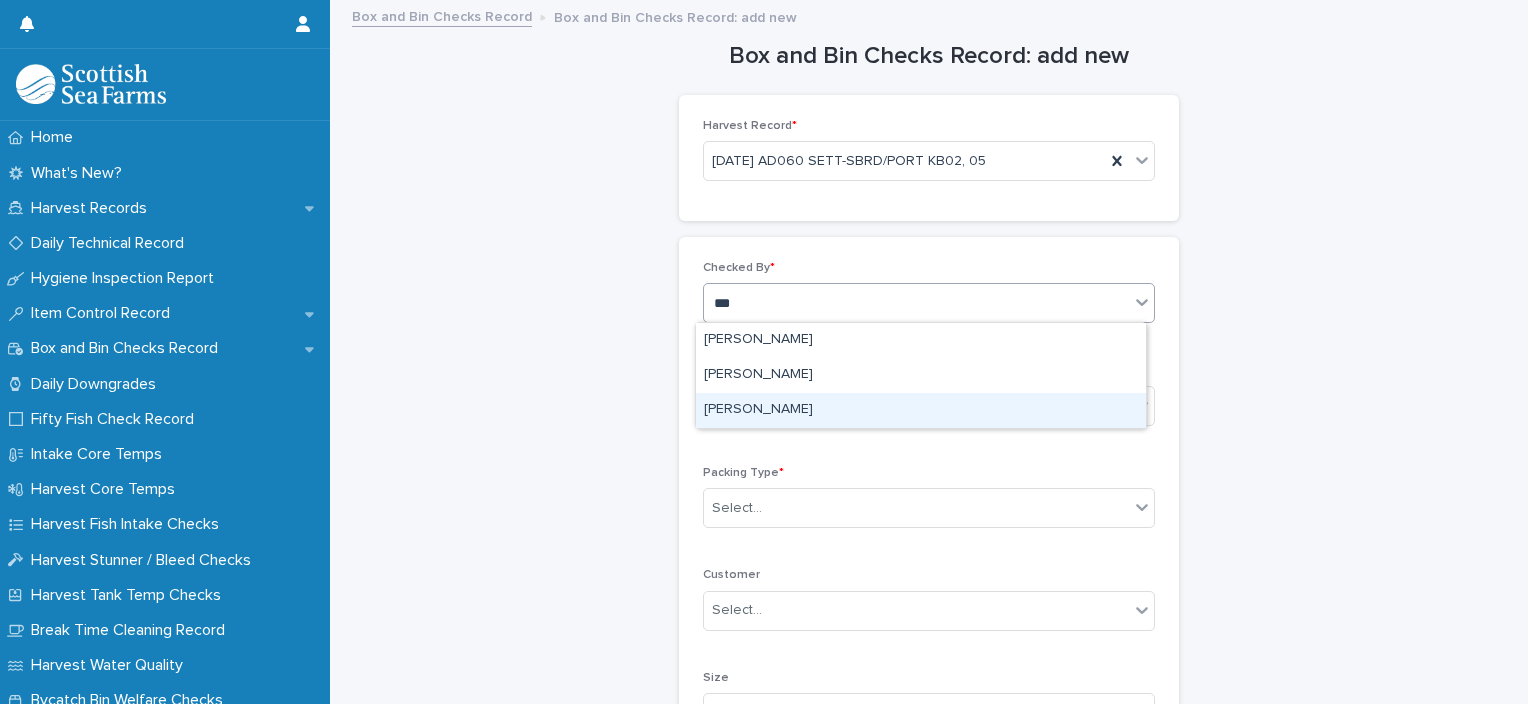 click on "[PERSON_NAME]" at bounding box center (921, 410) 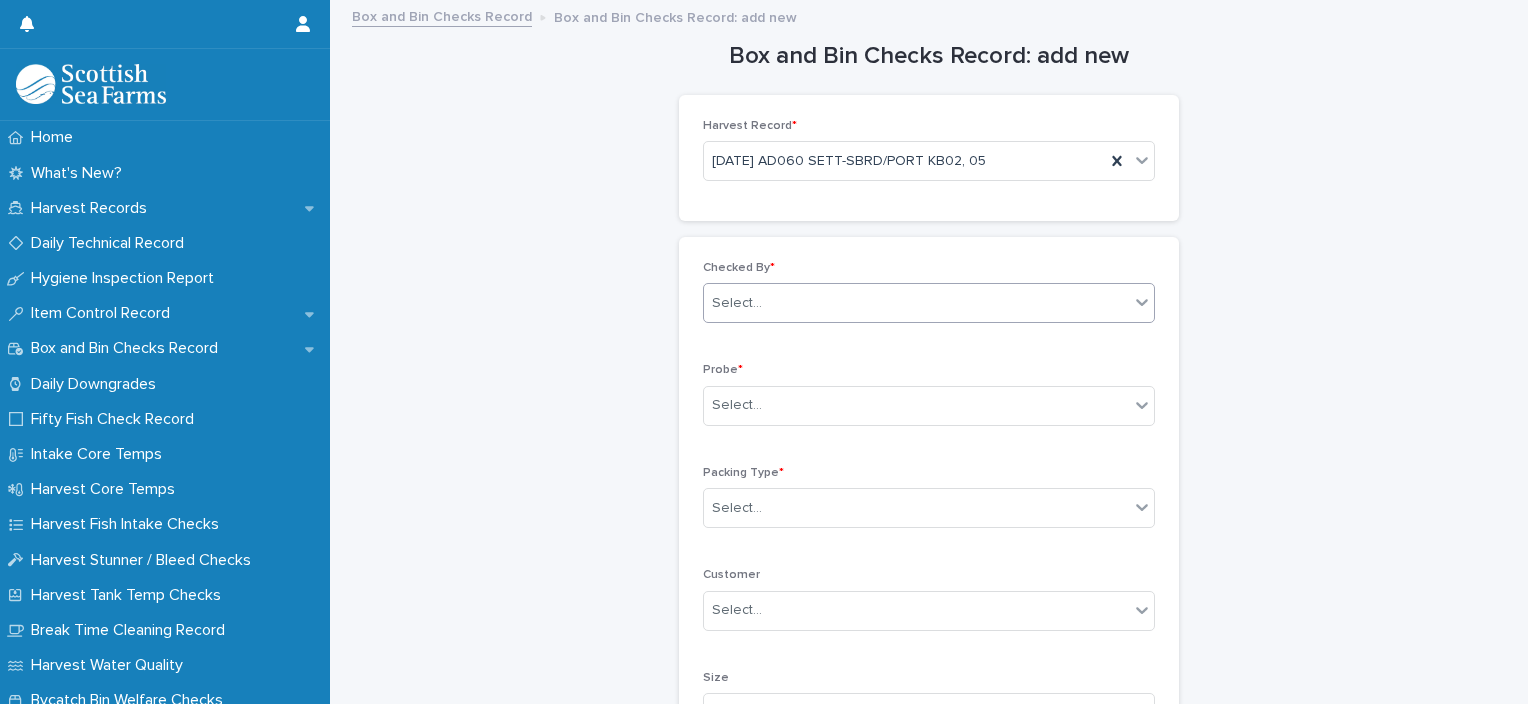 click on "Probe * Select..." at bounding box center [929, 402] 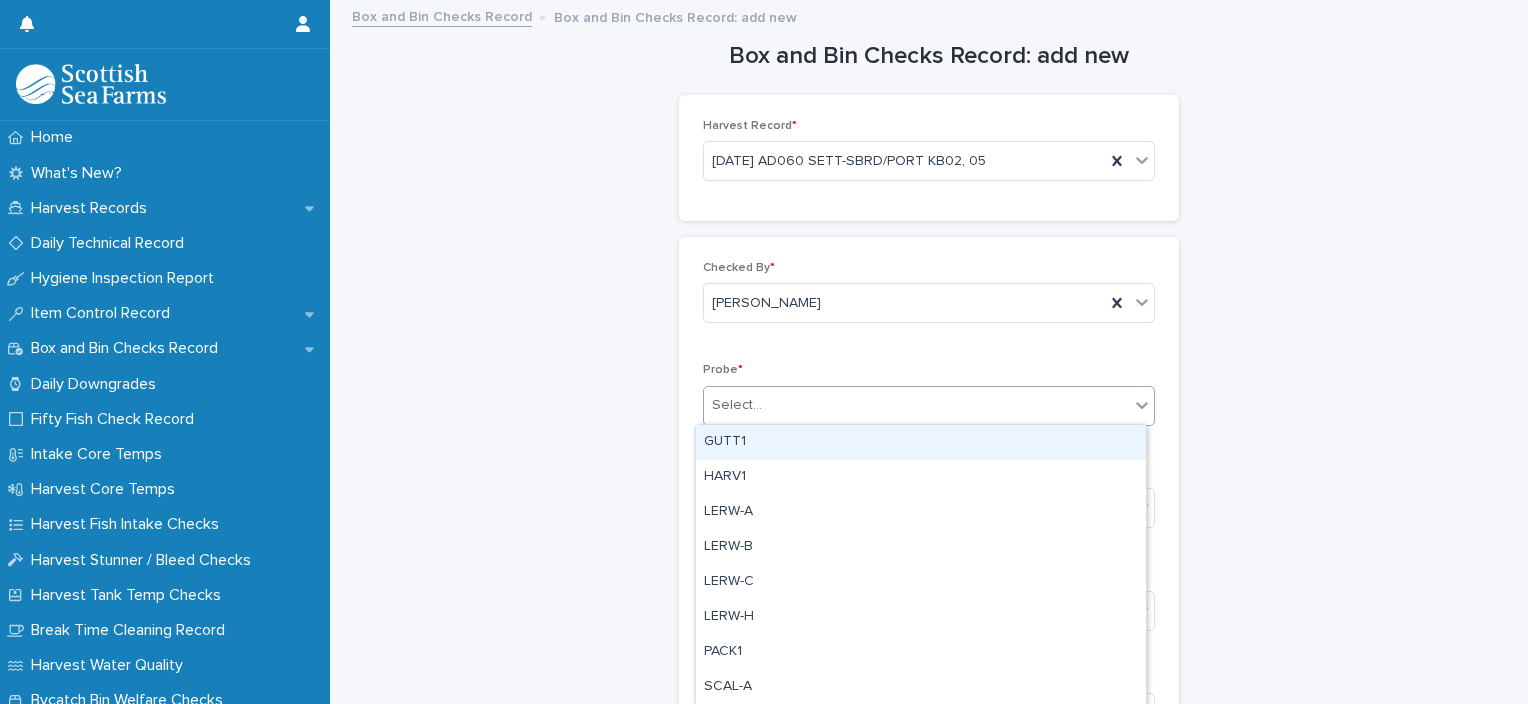 click on "Select..." at bounding box center [916, 405] 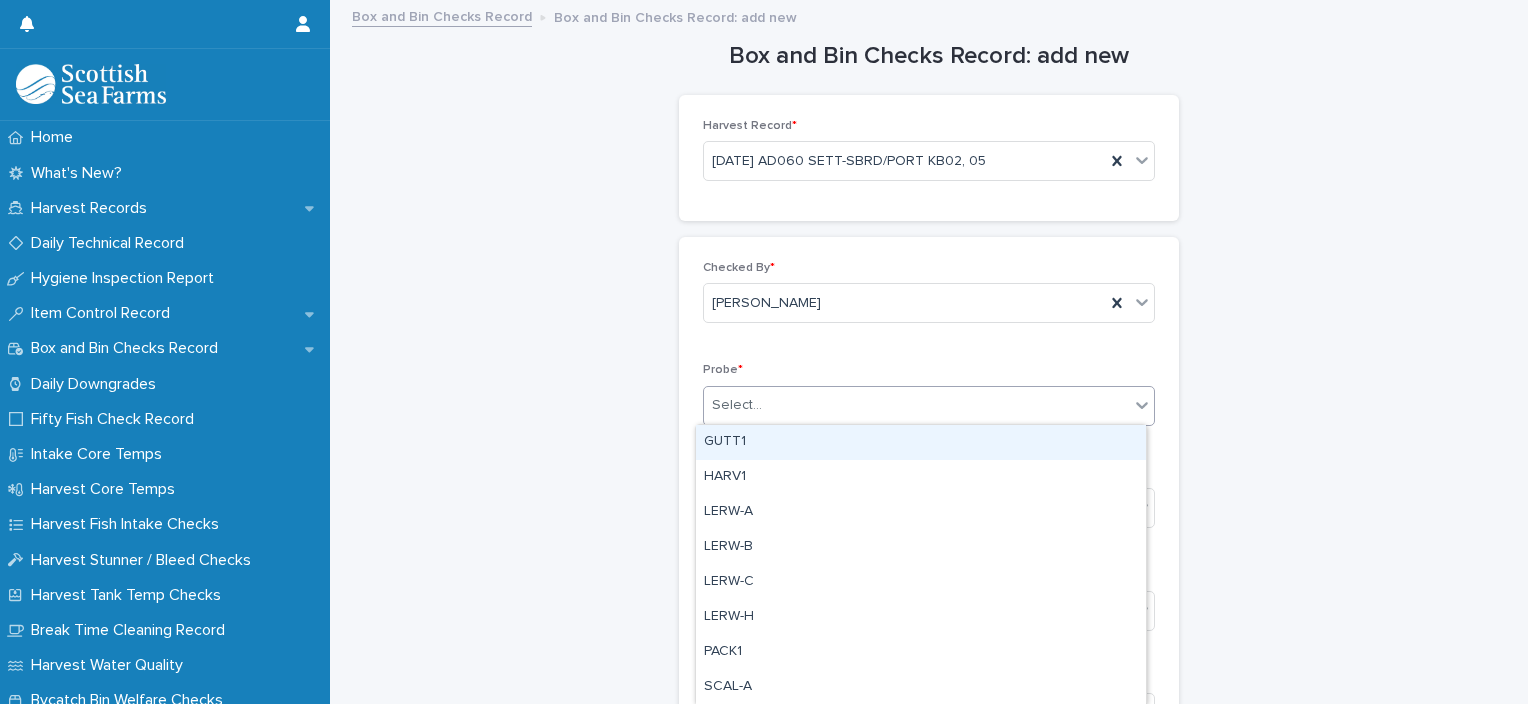 type on "*" 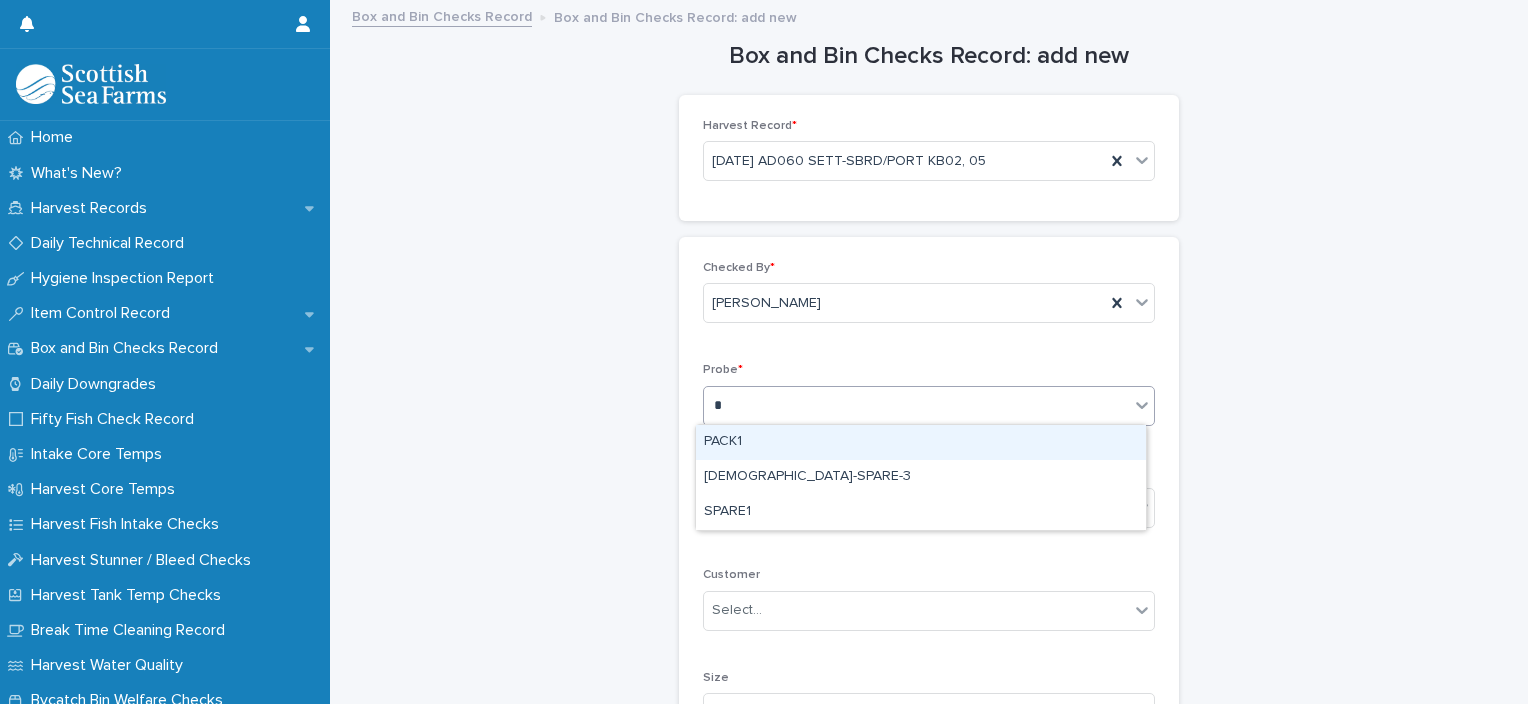 click on "PACK1" at bounding box center (921, 442) 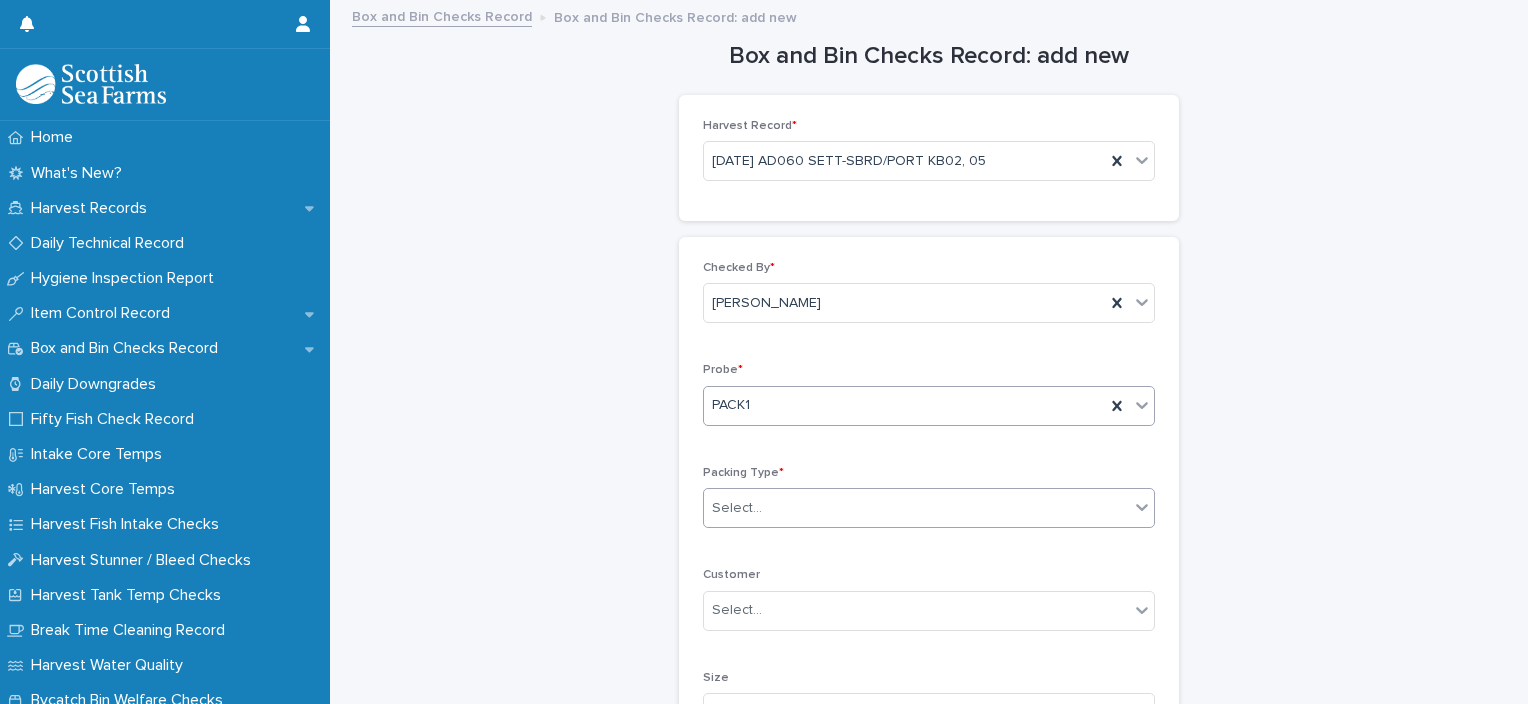 click on "Select..." at bounding box center [737, 508] 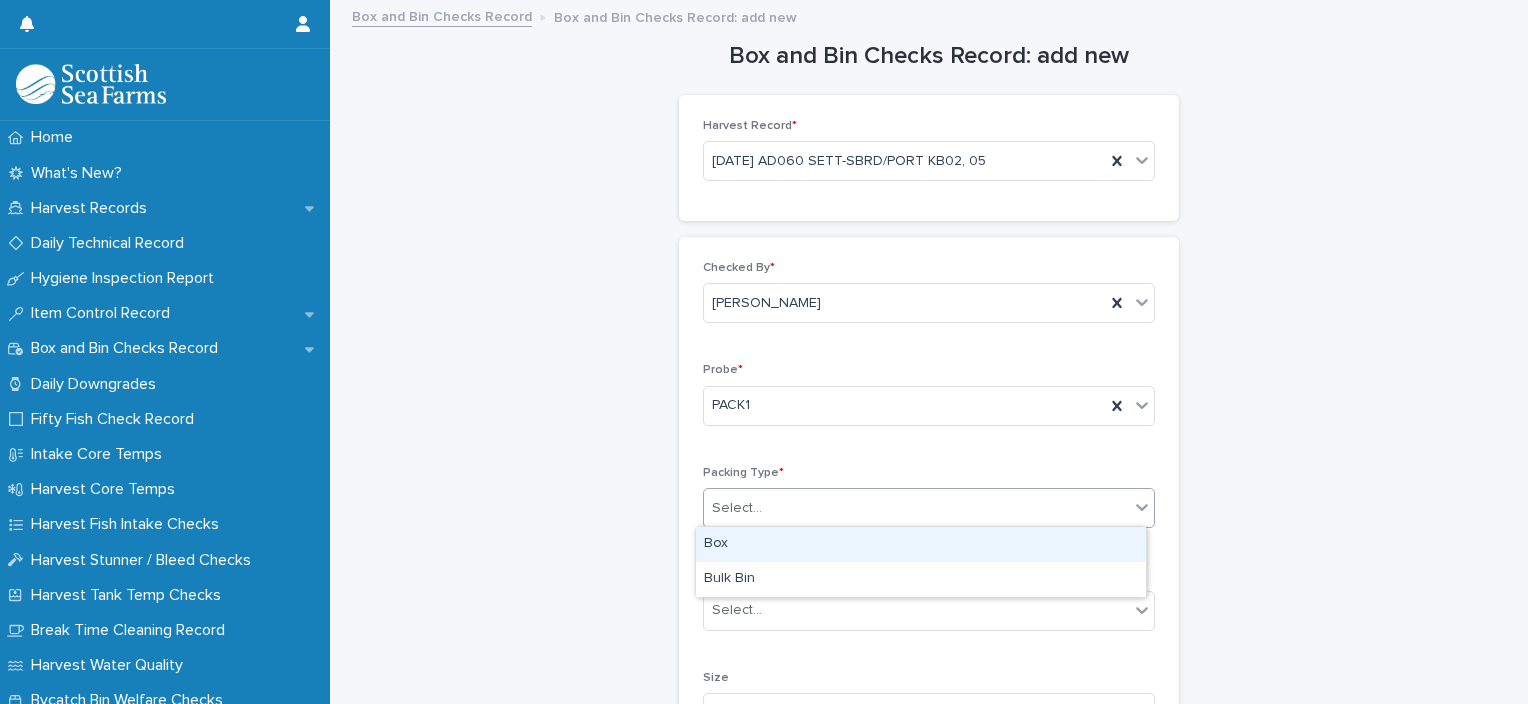 click on "Box" at bounding box center (921, 544) 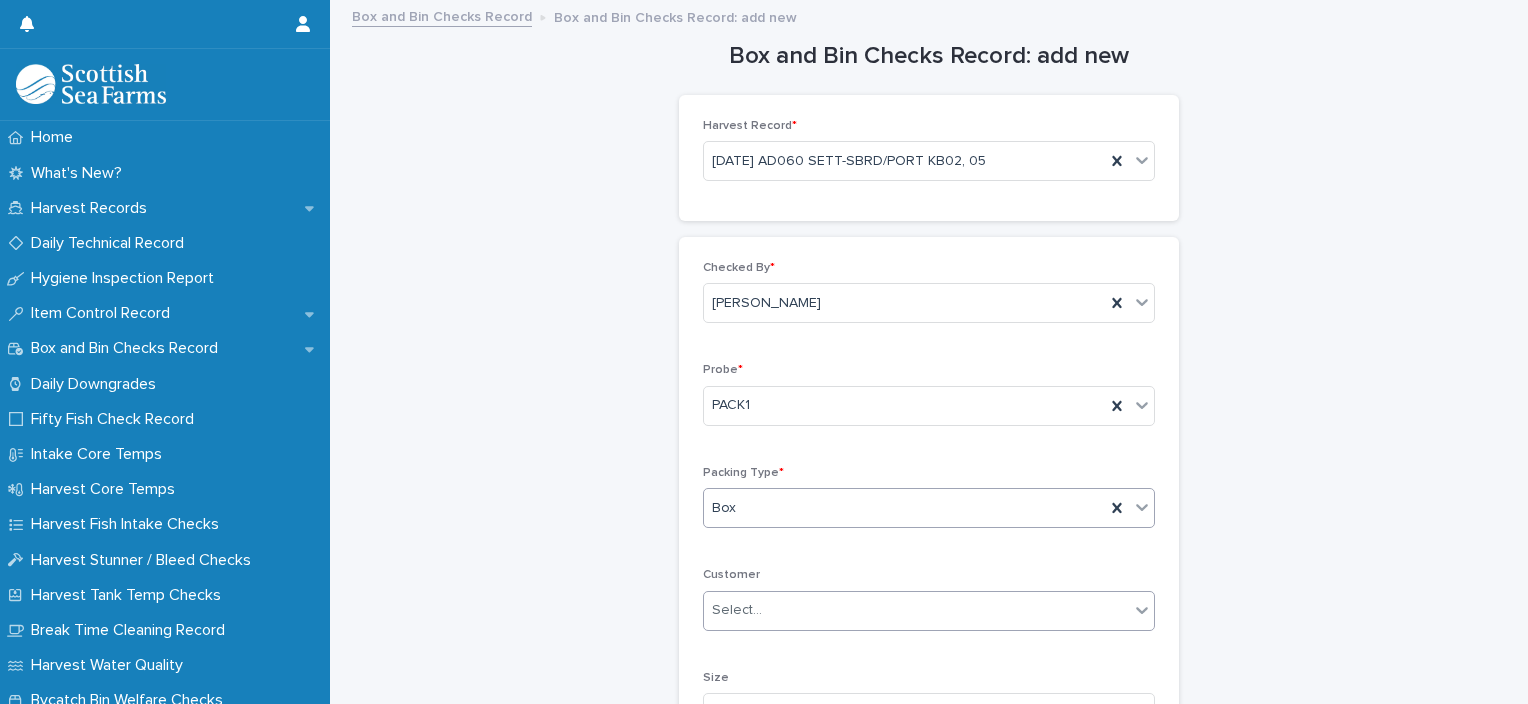 click at bounding box center (765, 610) 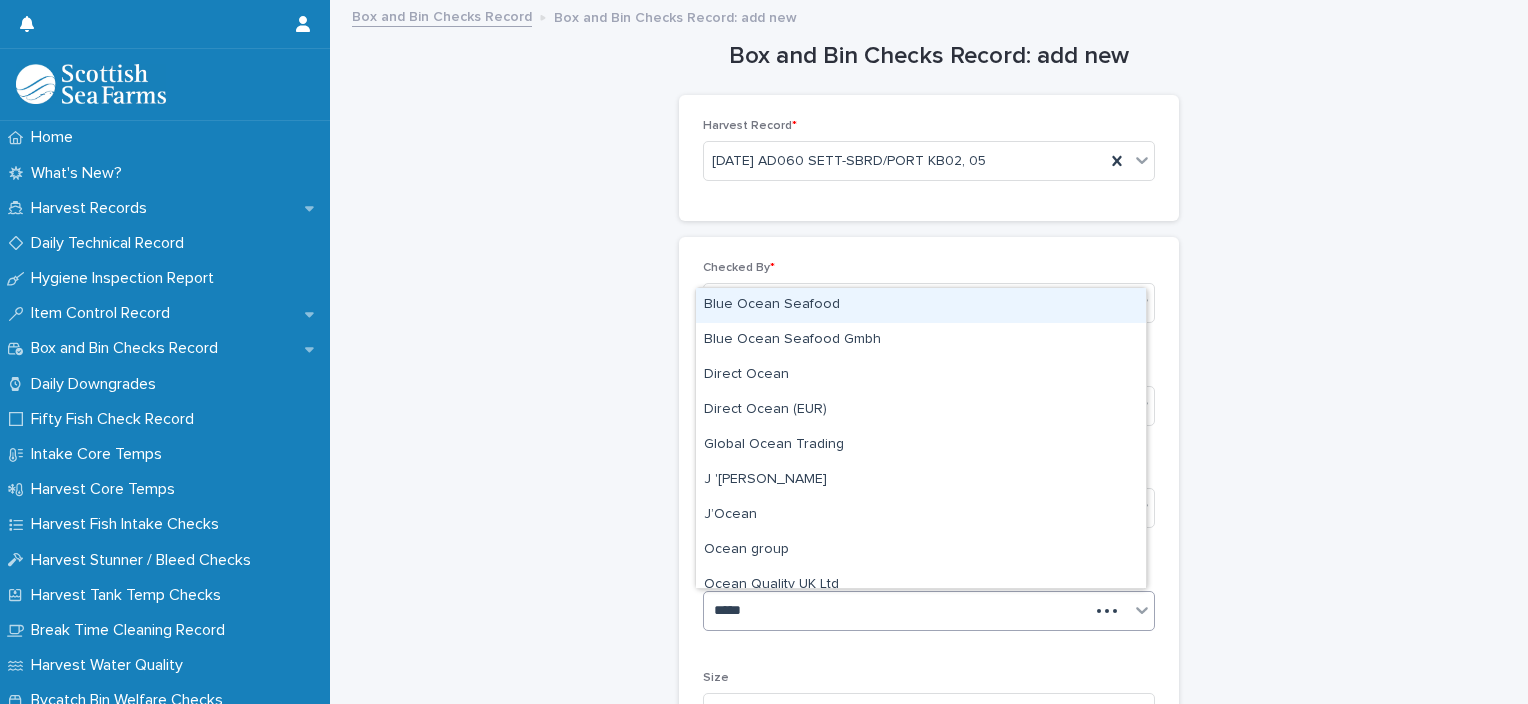 type on "******" 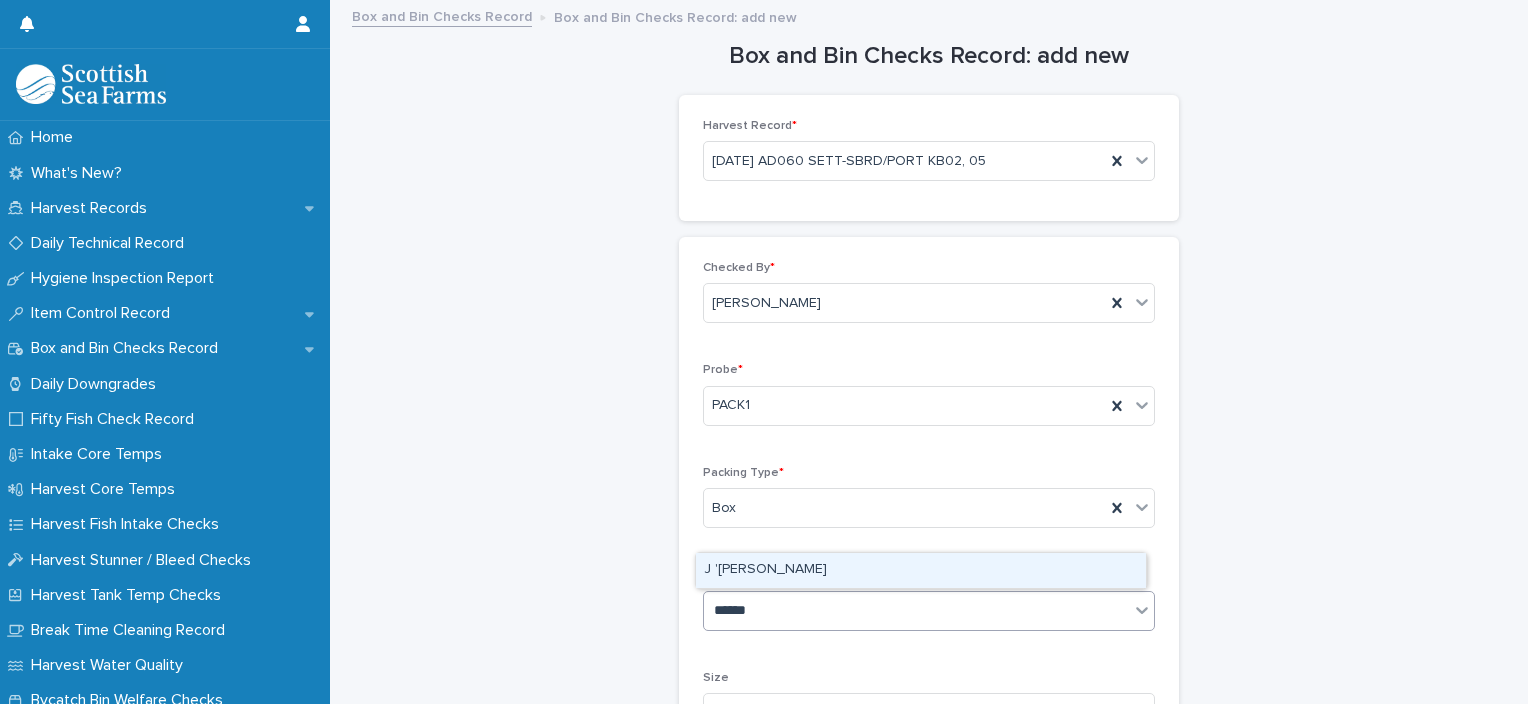 click on "J '[PERSON_NAME]" at bounding box center (921, 570) 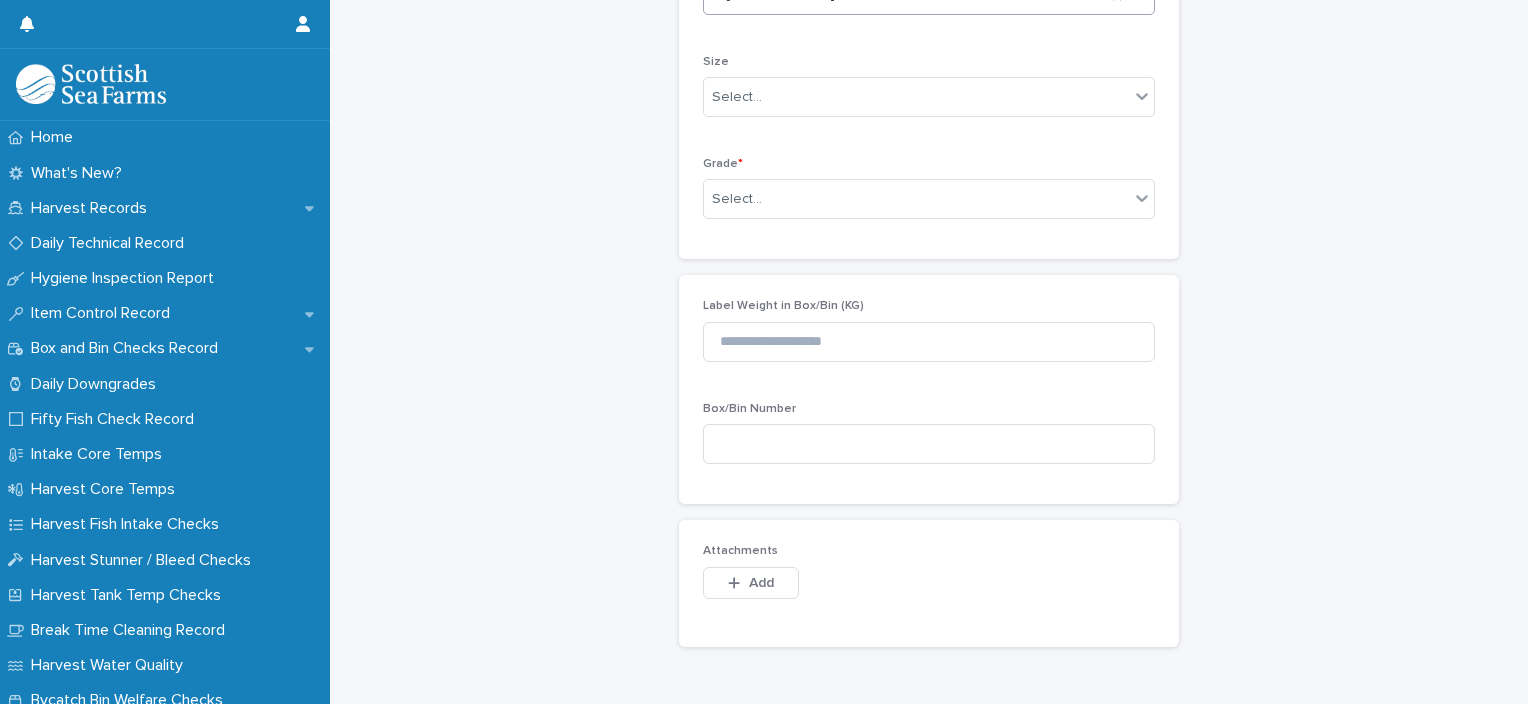 scroll, scrollTop: 623, scrollLeft: 0, axis: vertical 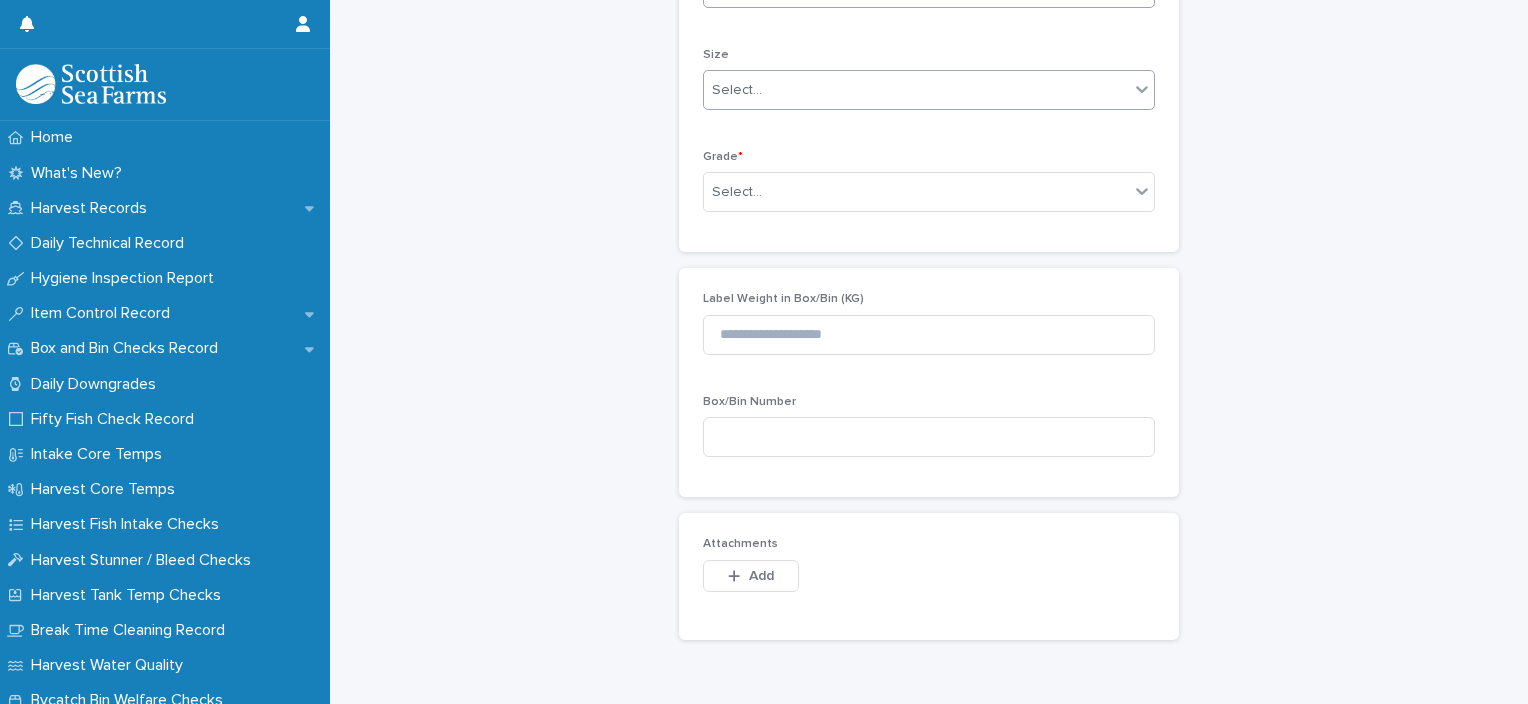click on "Select..." at bounding box center (916, 90) 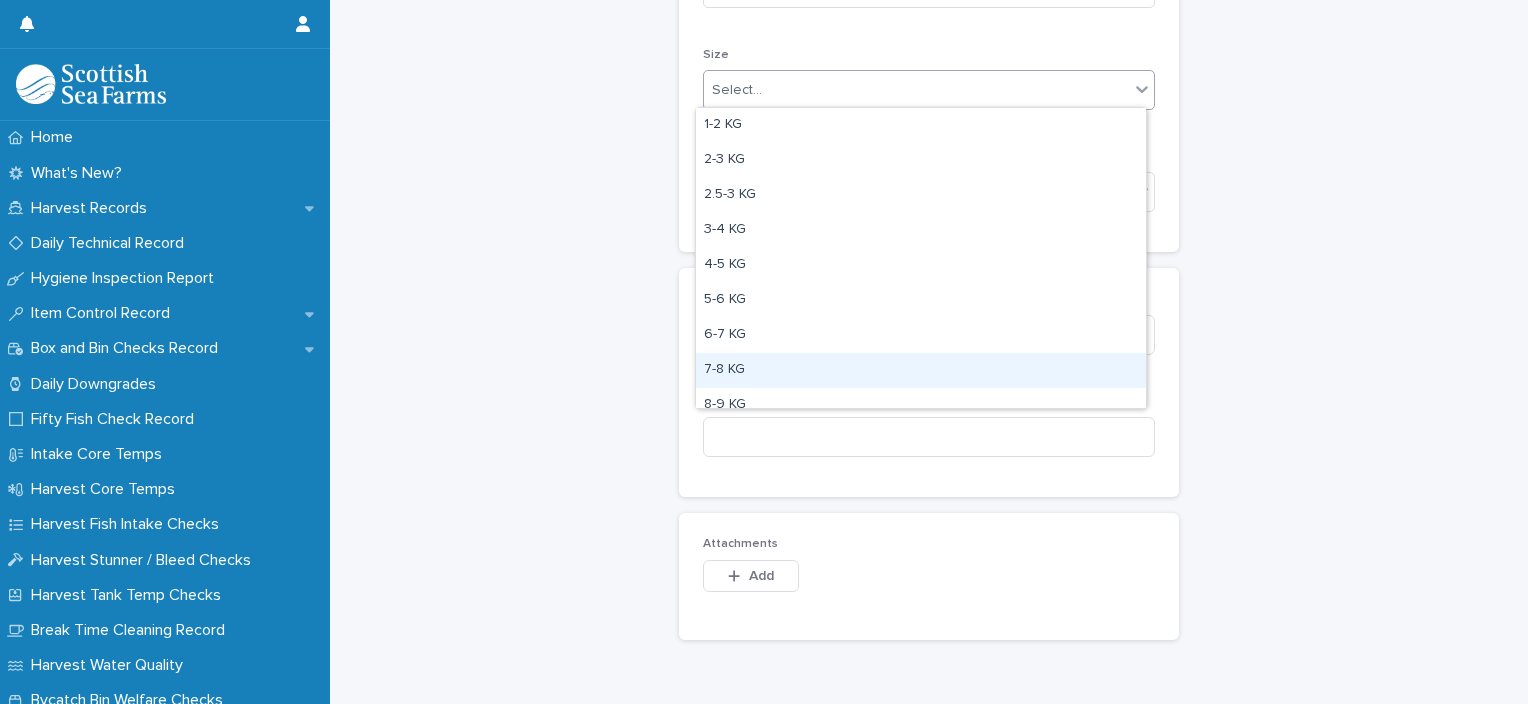 click on "7-8 KG" at bounding box center [921, 370] 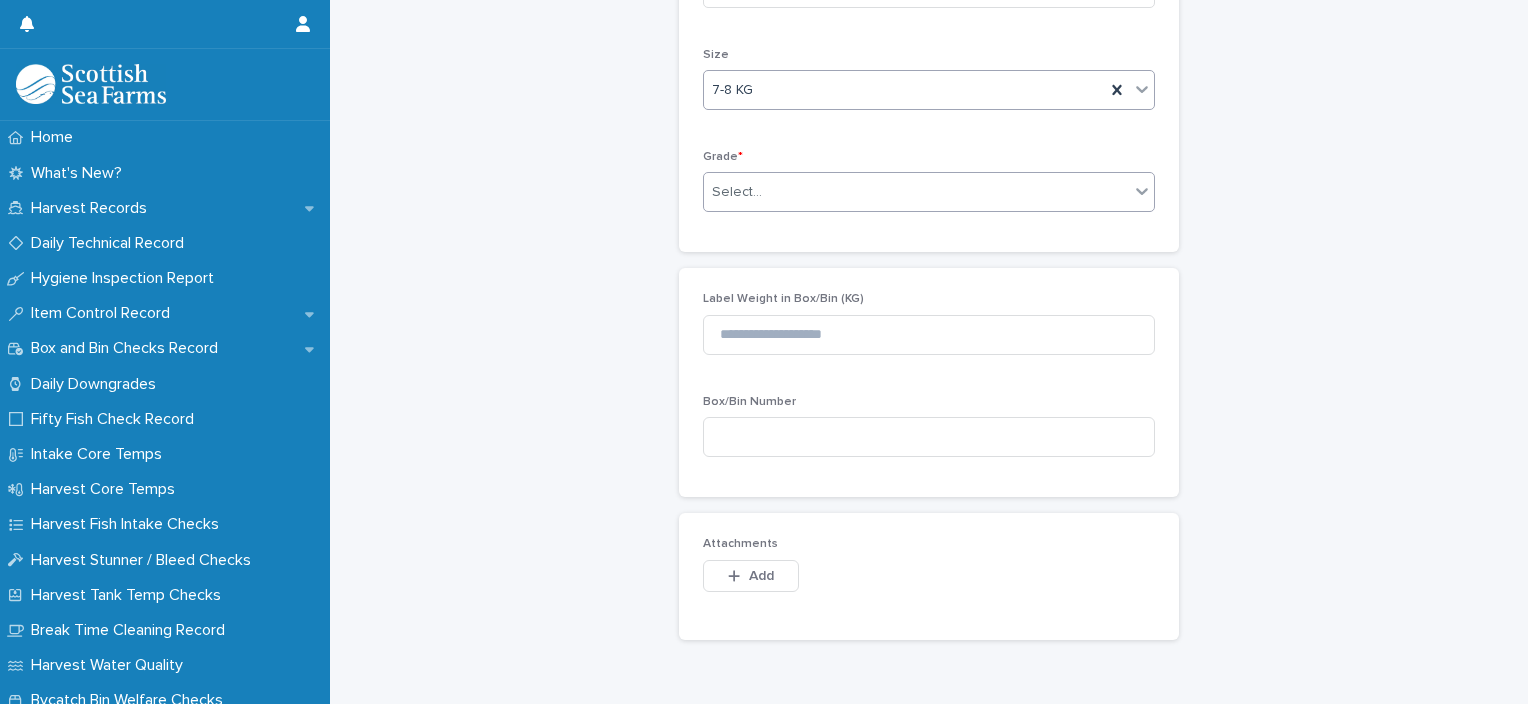 click at bounding box center (765, 192) 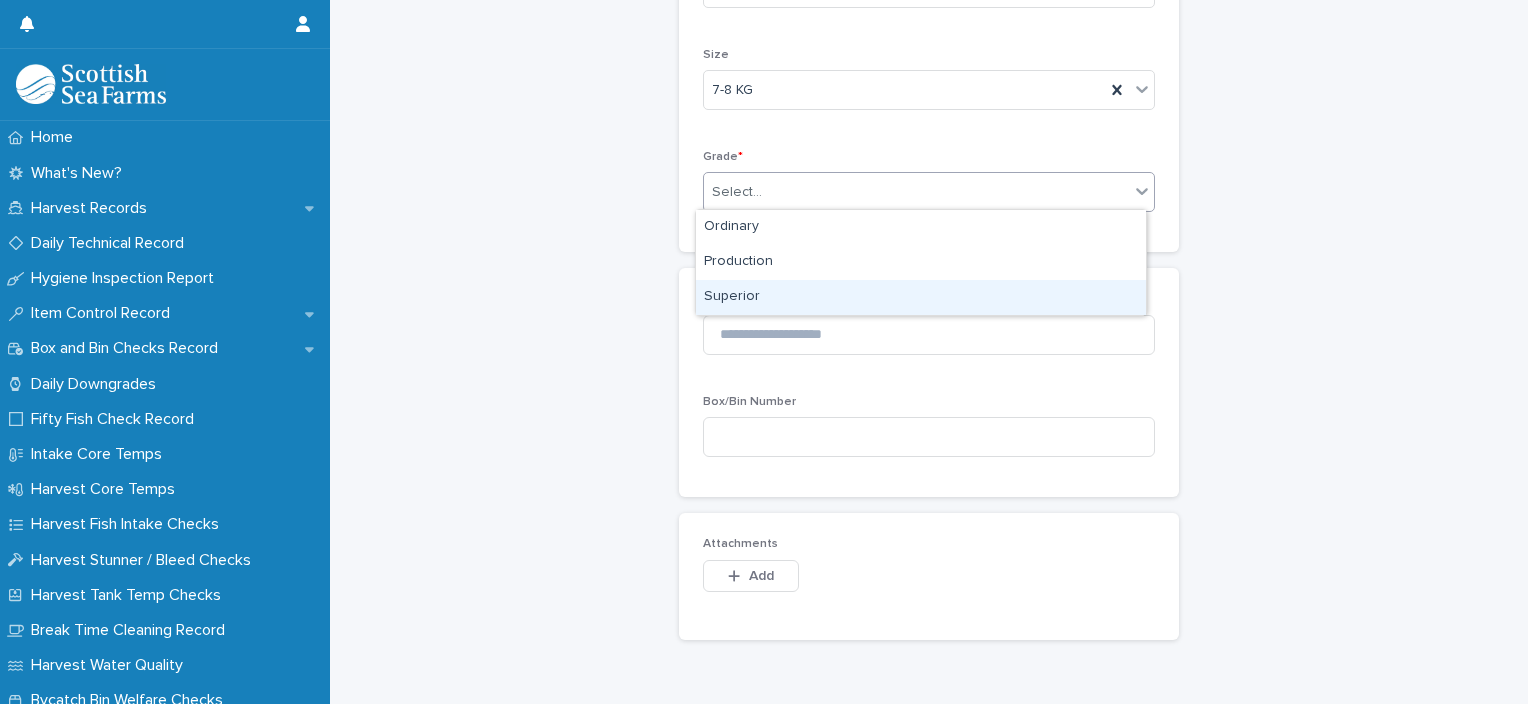 click on "Superior" at bounding box center (921, 297) 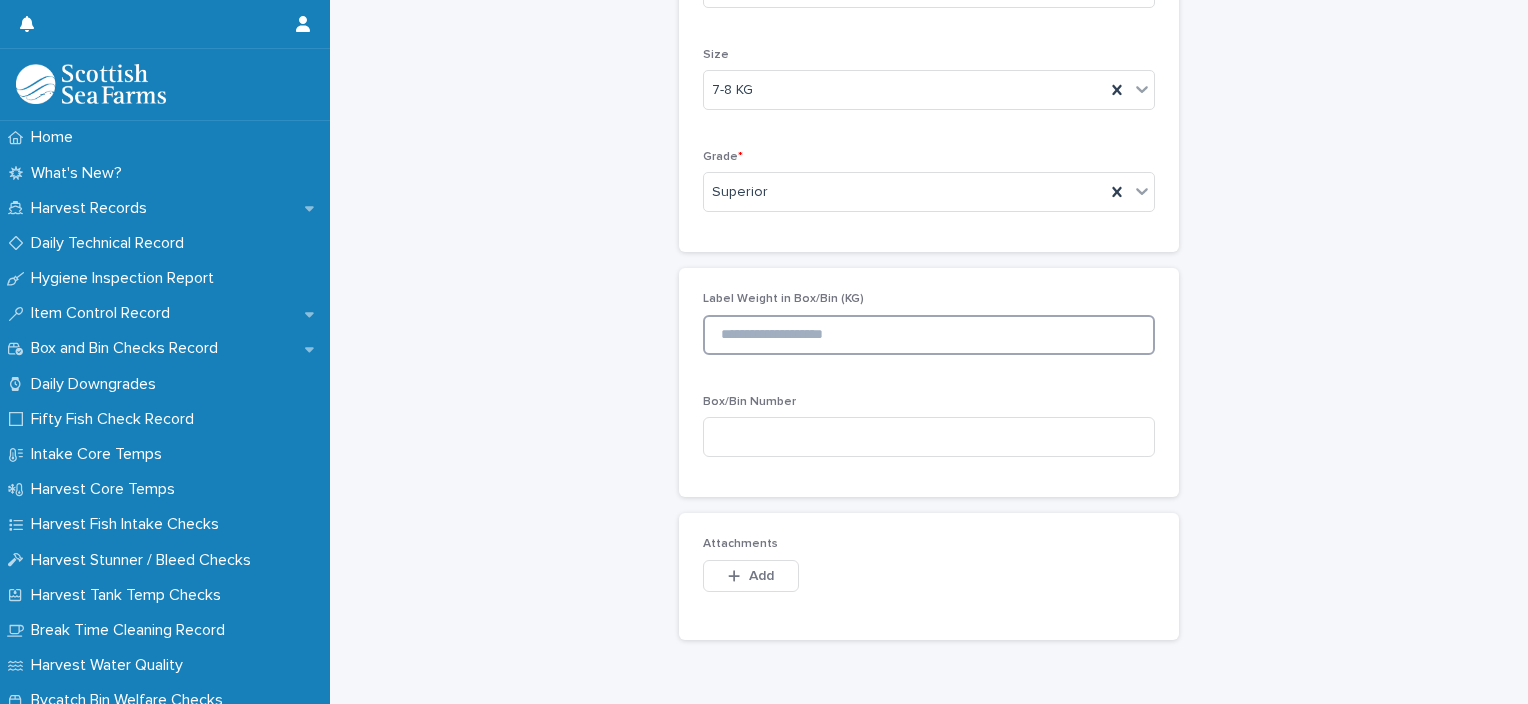 click at bounding box center (929, 335) 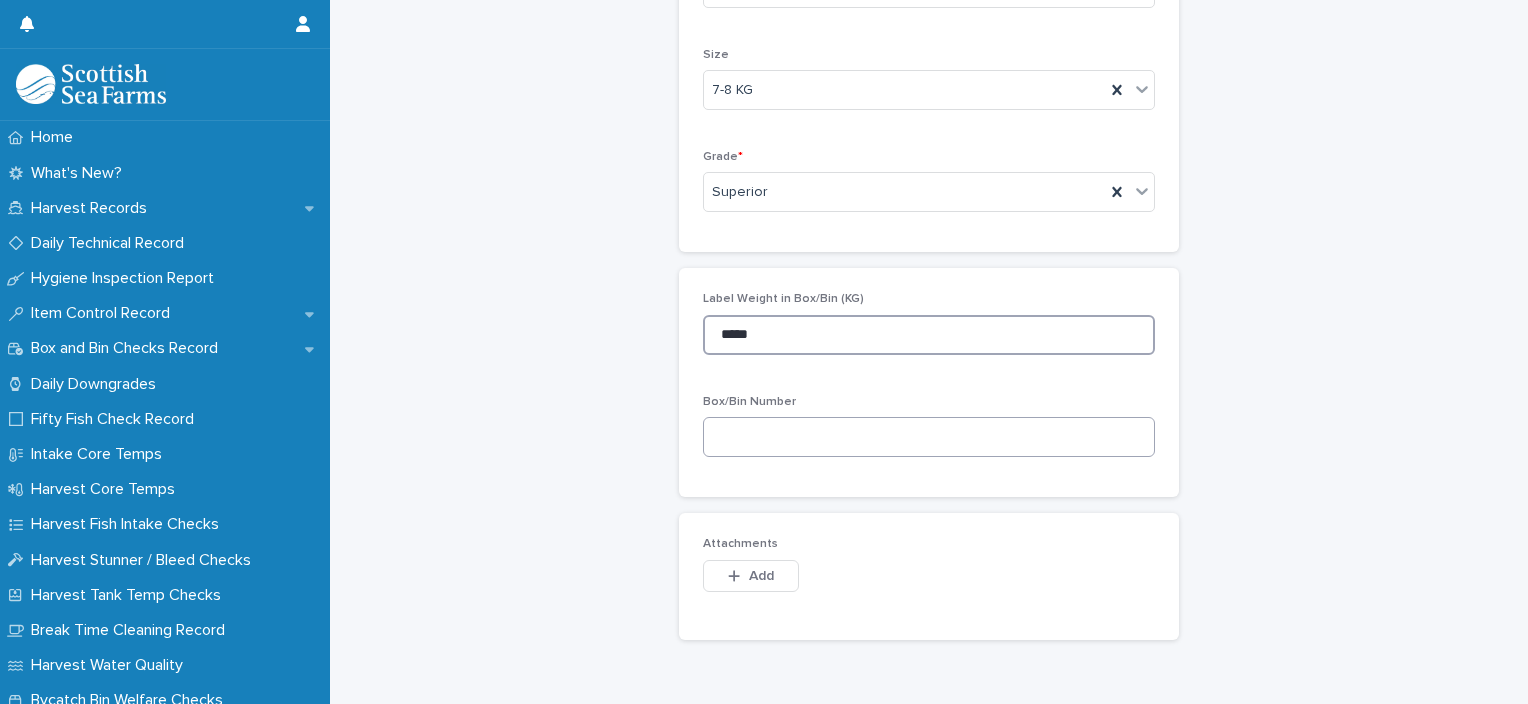type on "*****" 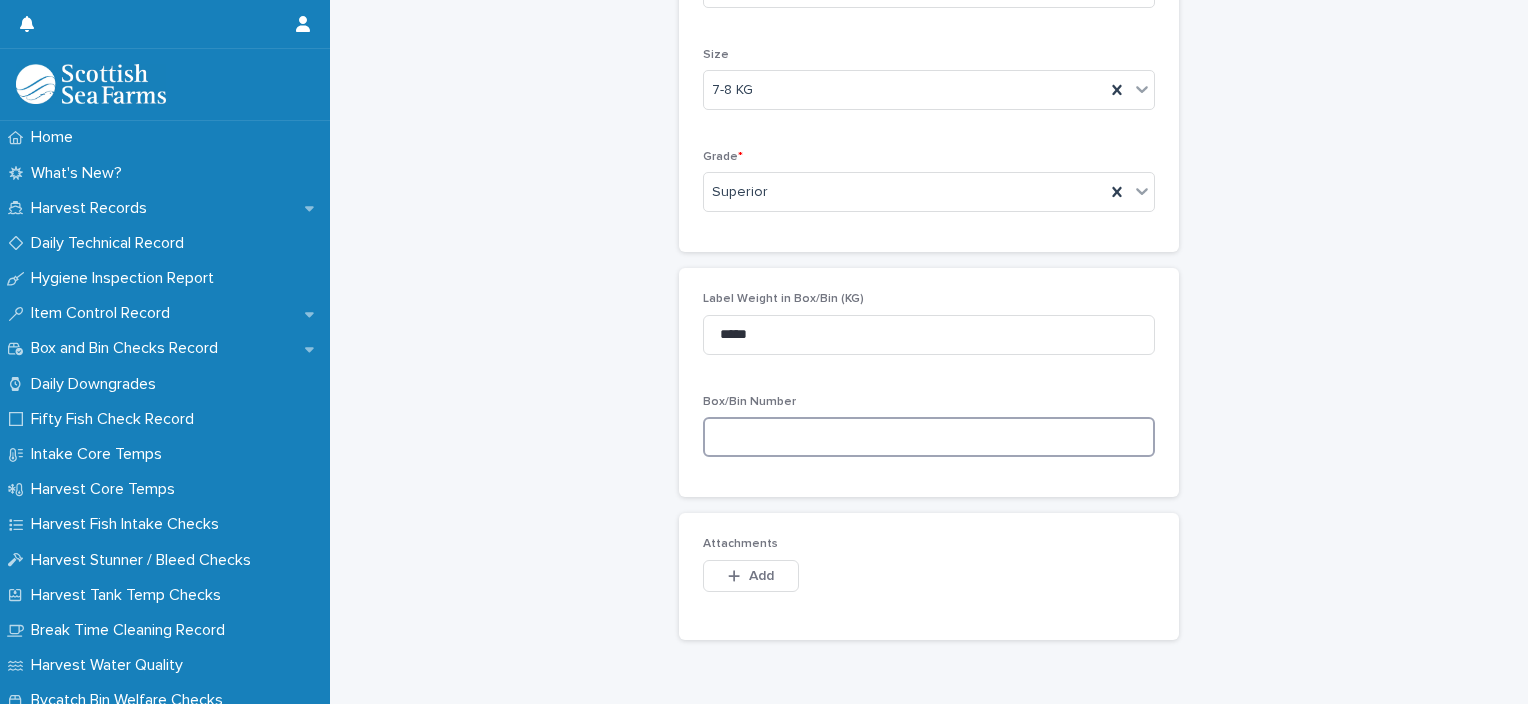 click at bounding box center [929, 437] 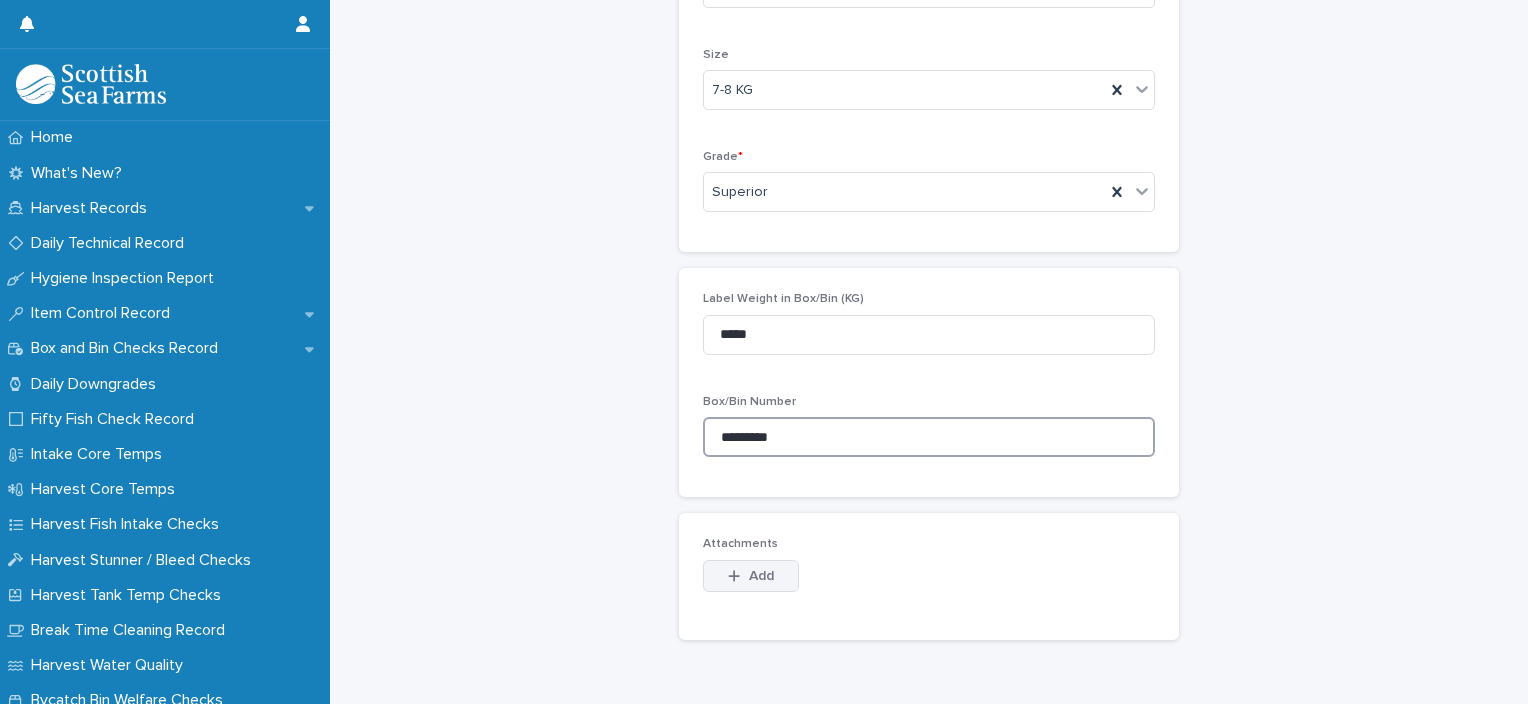 type on "*********" 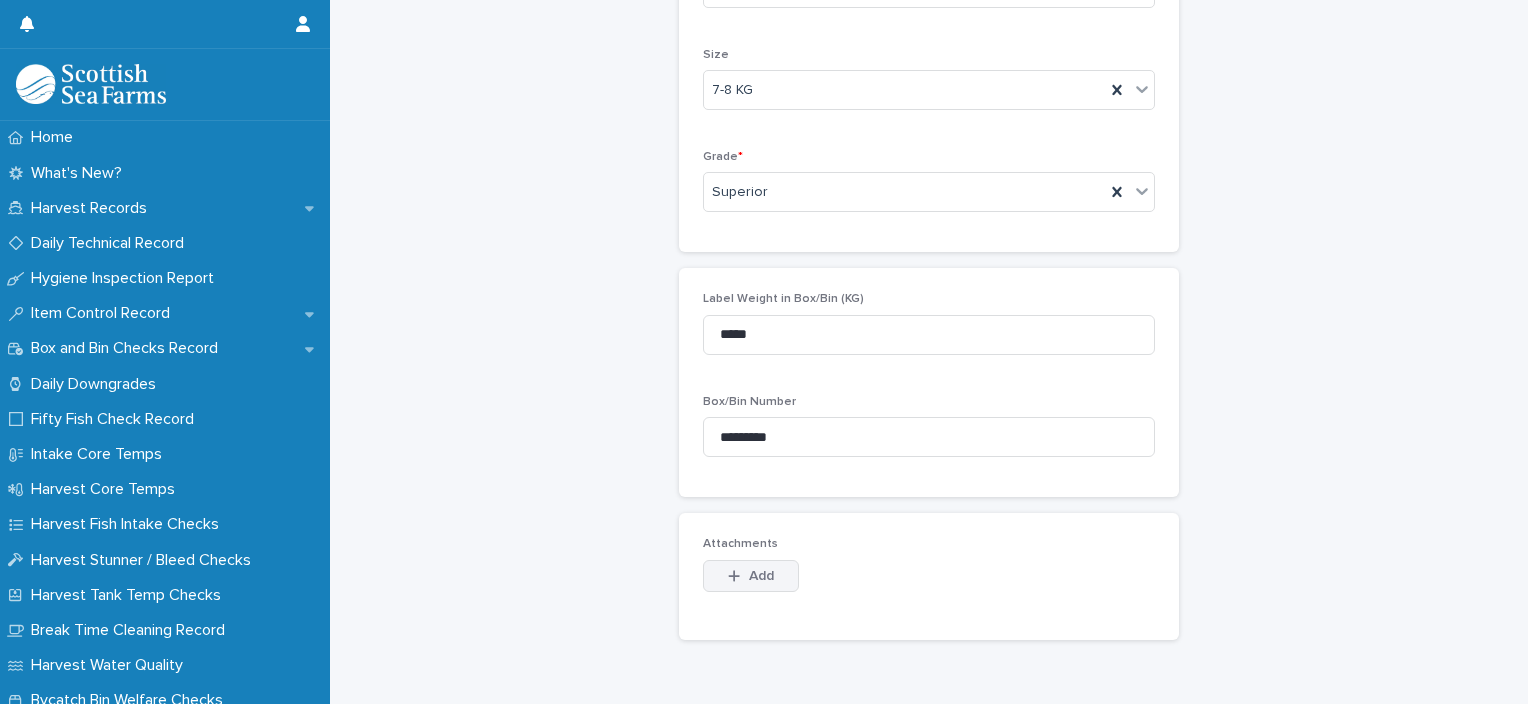 click on "Add" at bounding box center (761, 576) 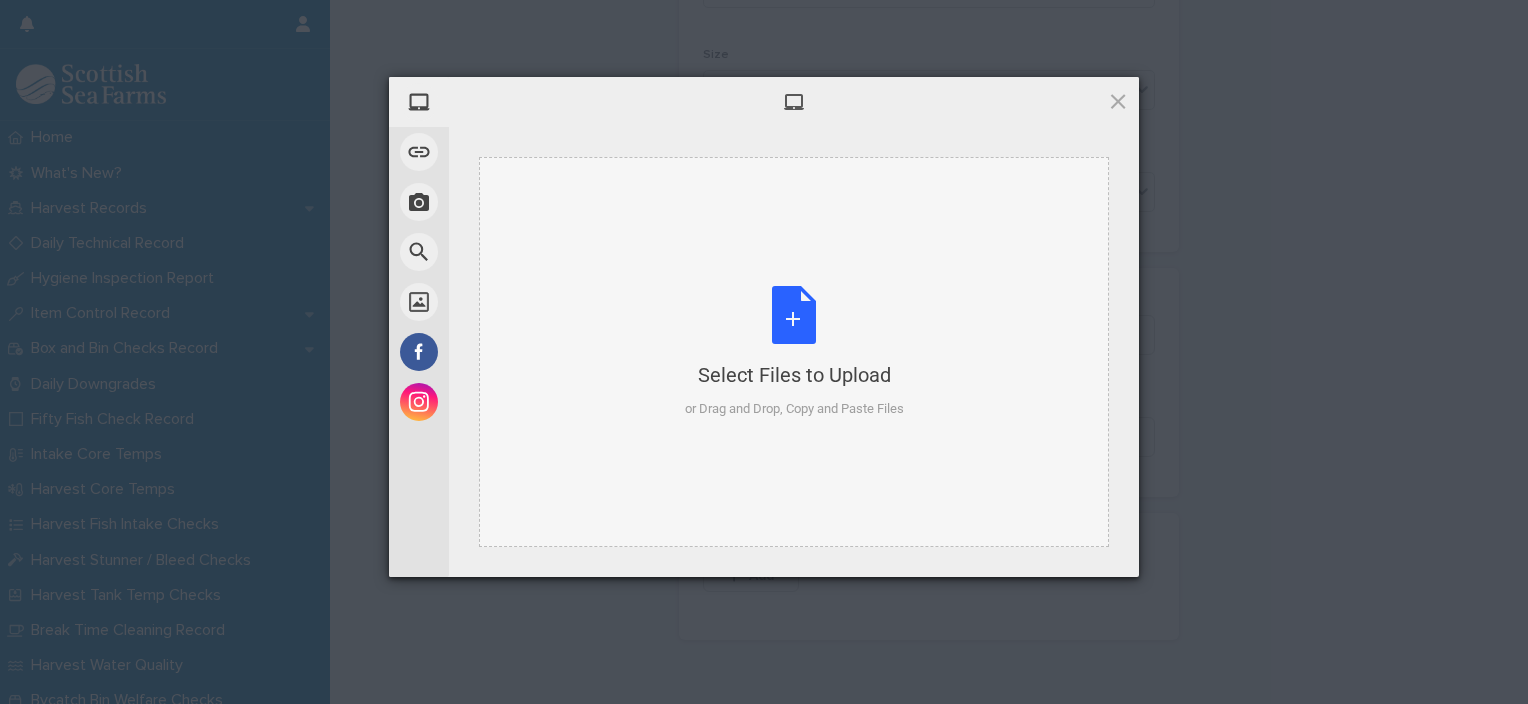 click on "Select Files to Upload
or Drag and Drop, Copy and Paste Files" at bounding box center [794, 352] 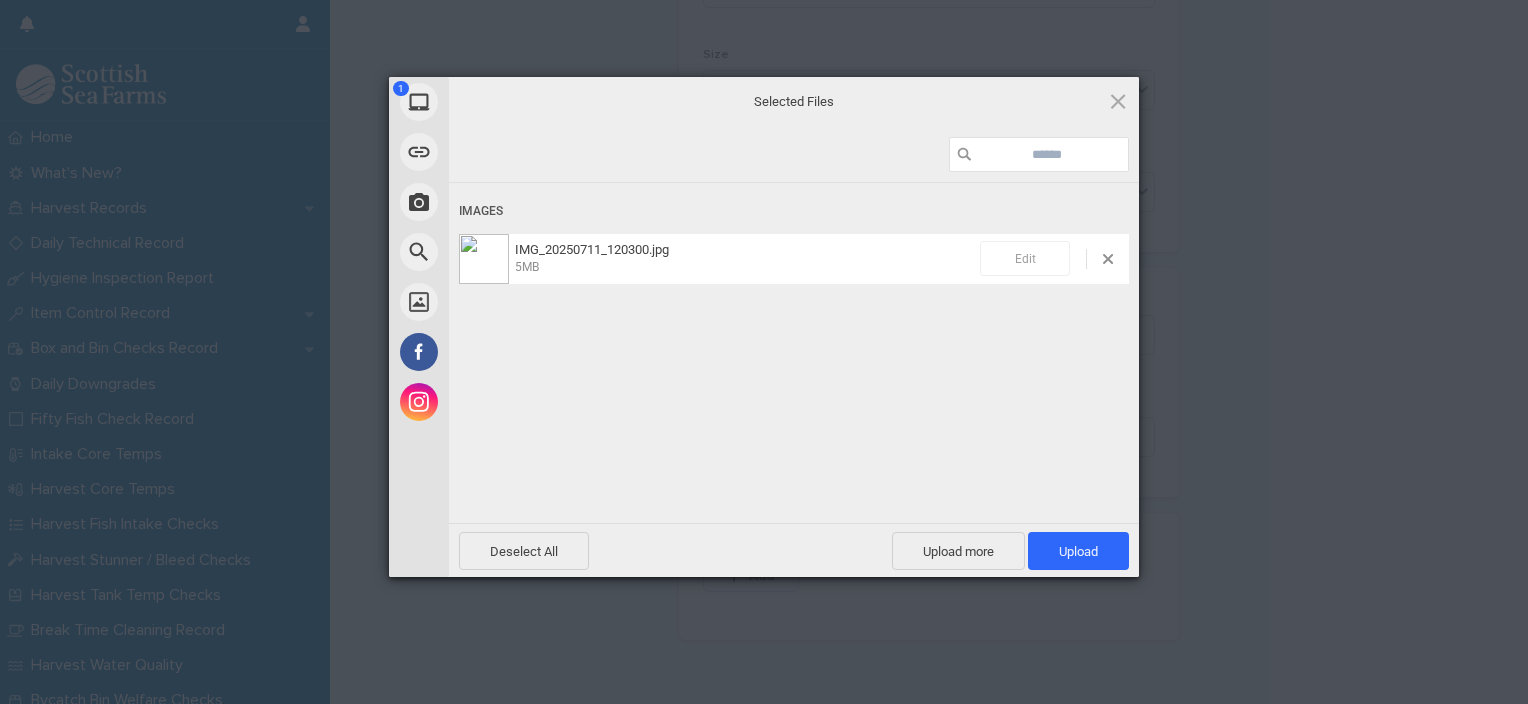 click on "Edit" at bounding box center (1025, 258) 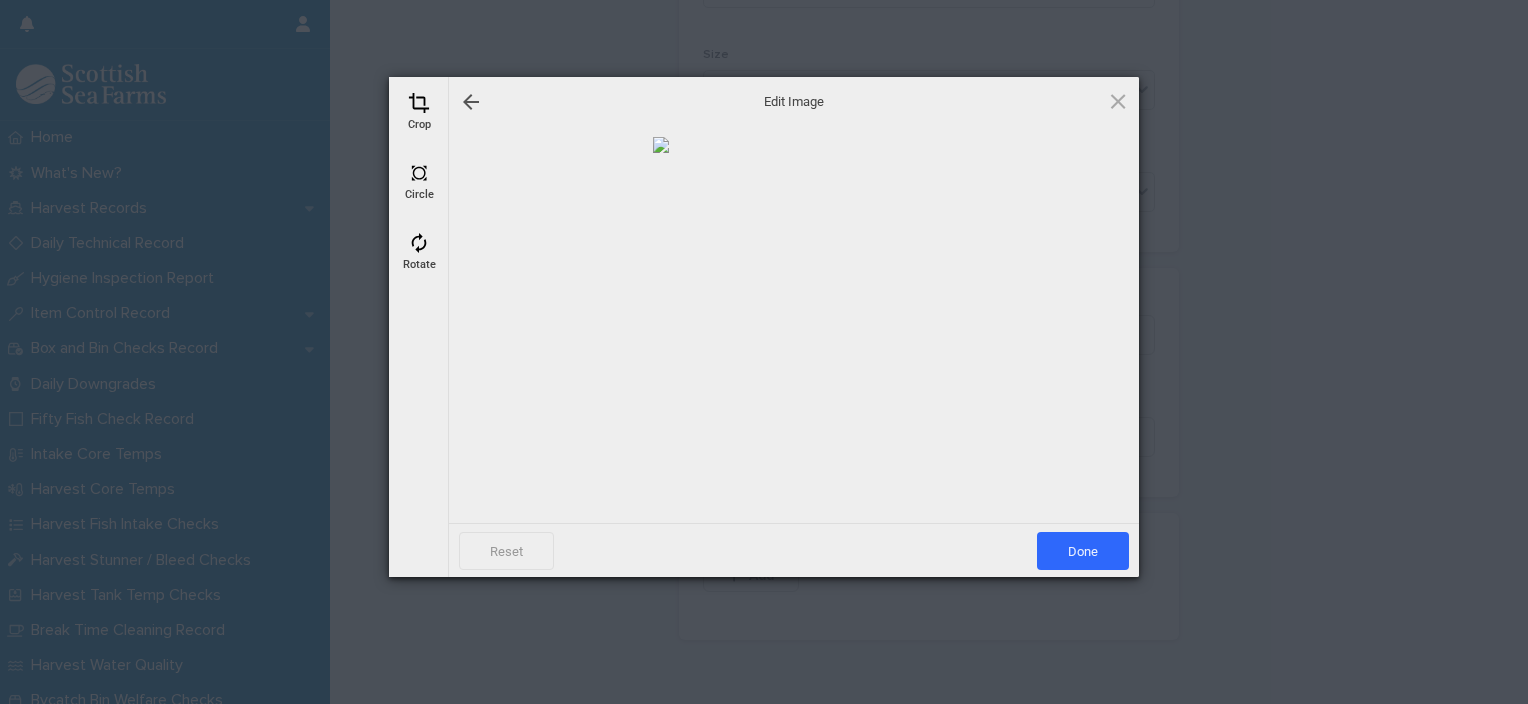 click at bounding box center (419, 103) 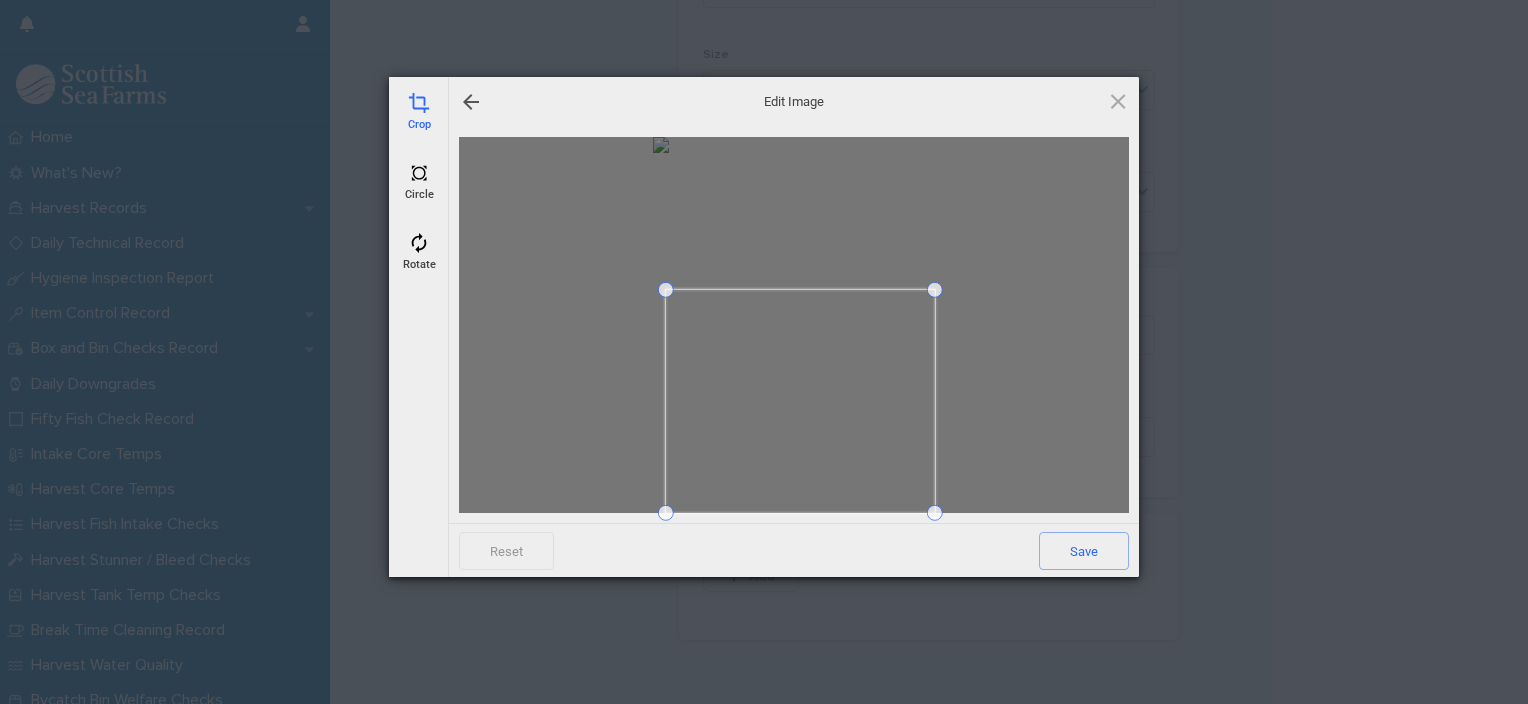 click at bounding box center [666, 290] 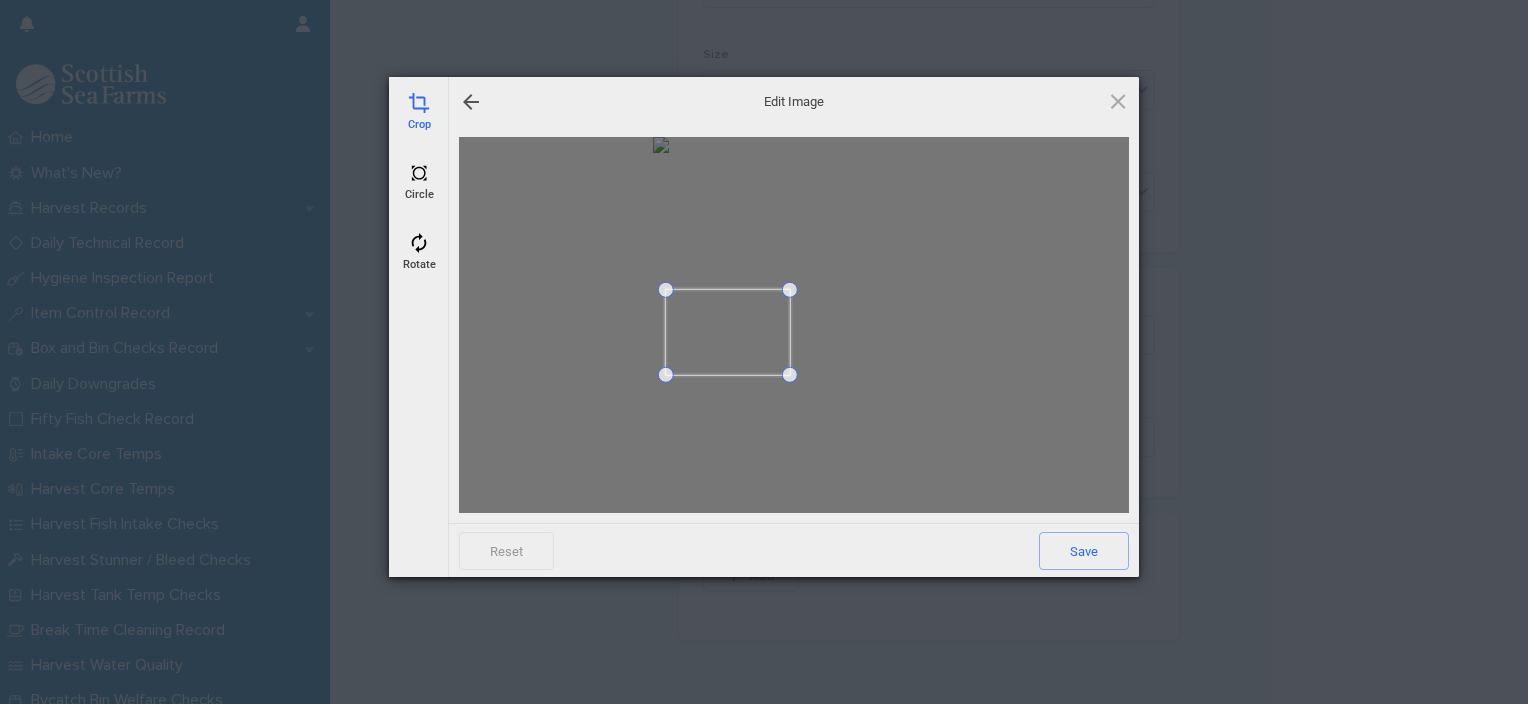 click at bounding box center [789, 375] 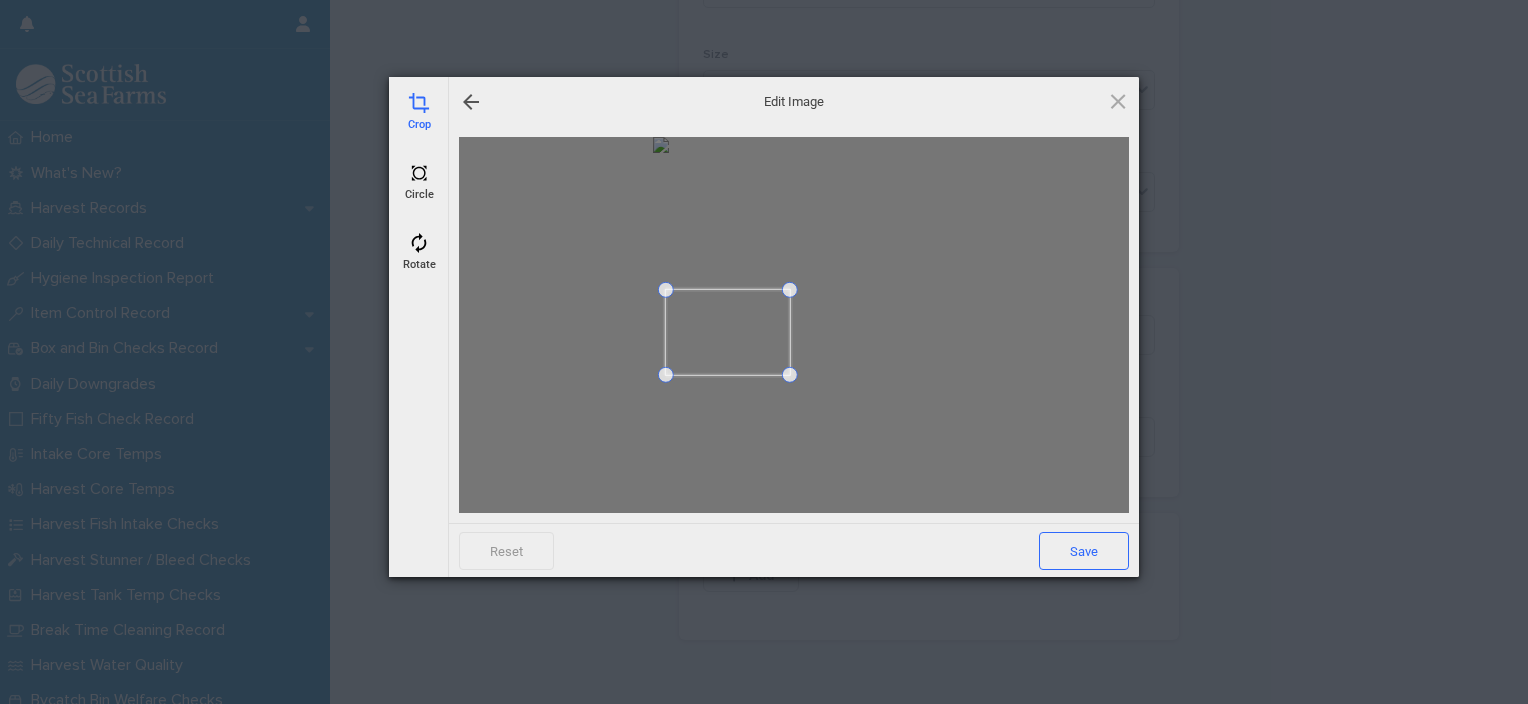 click on "Save" at bounding box center (1084, 551) 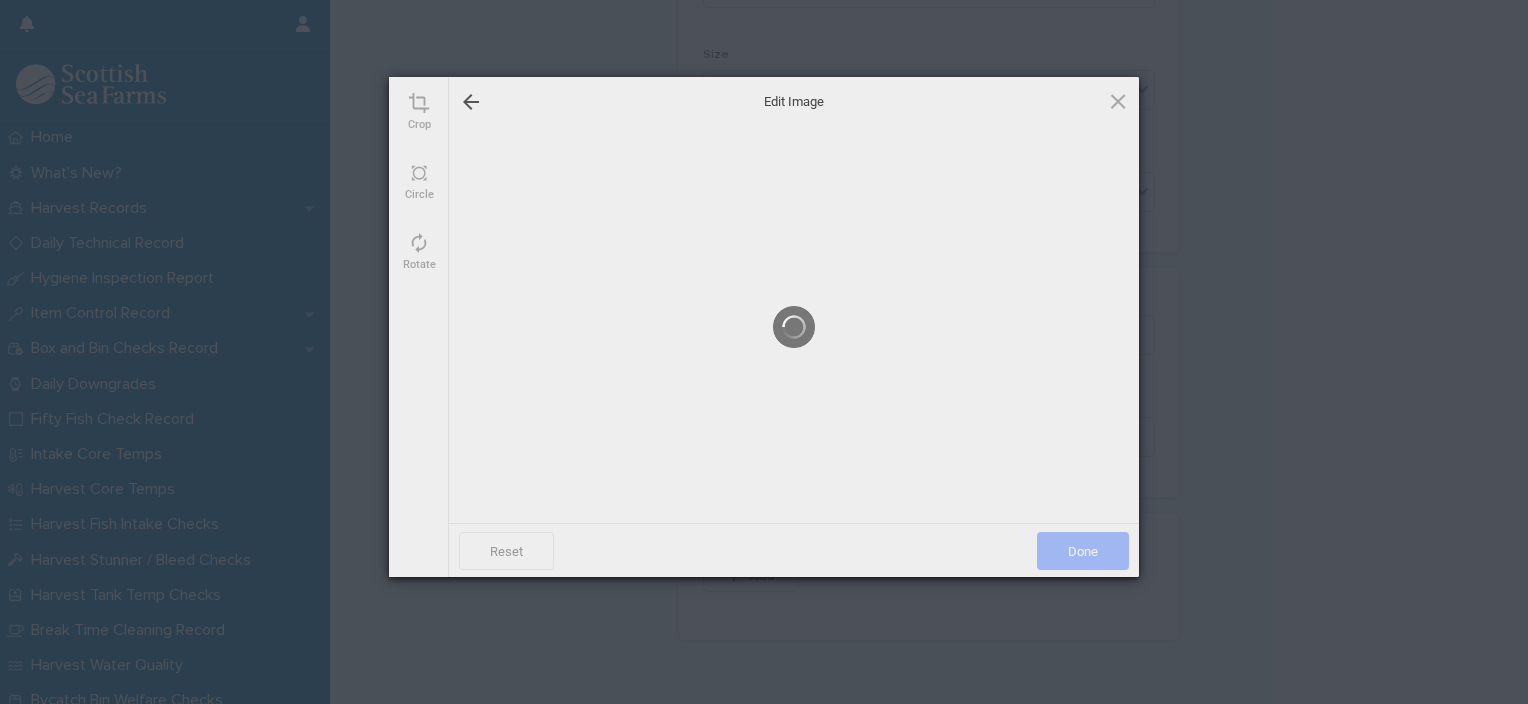 click on "Done" at bounding box center [1083, 551] 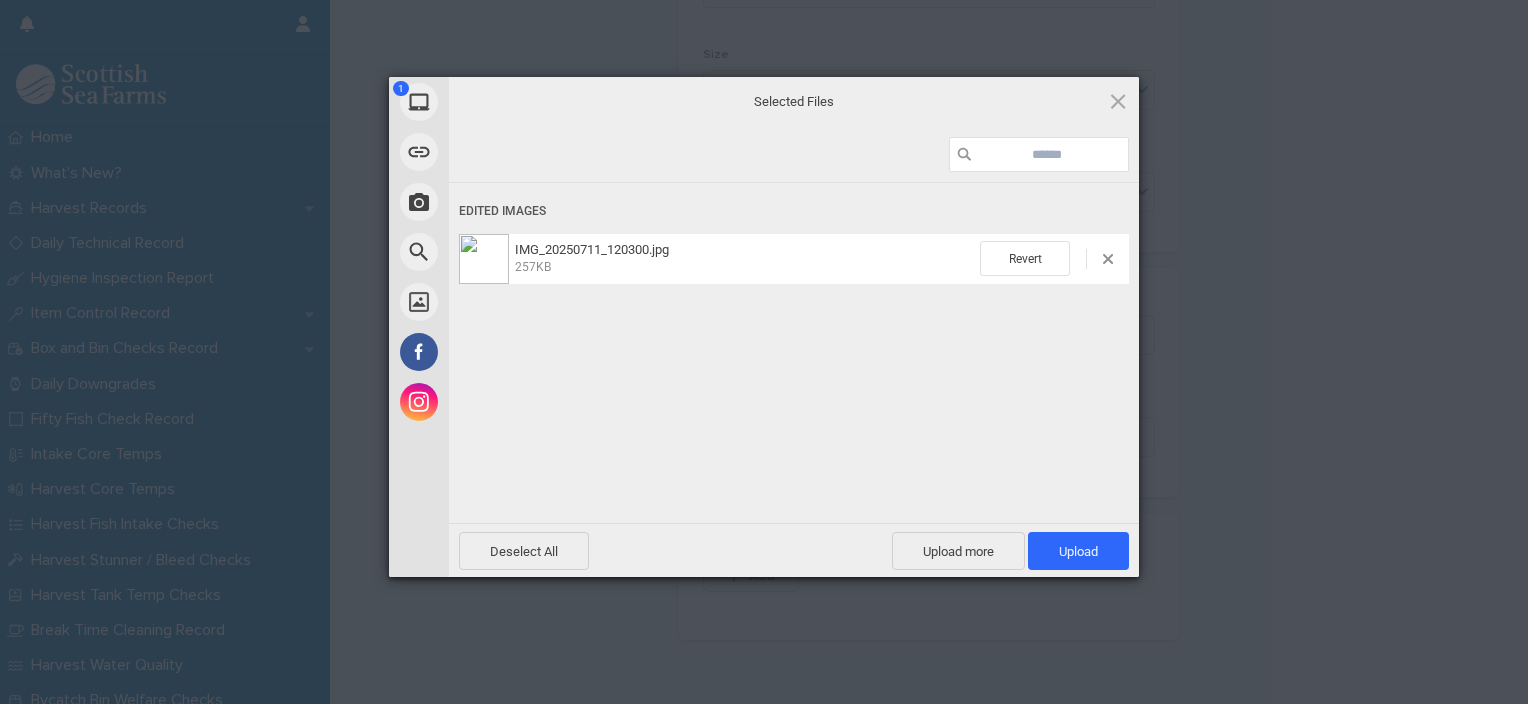 click on "Upload
1" at bounding box center [1078, 551] 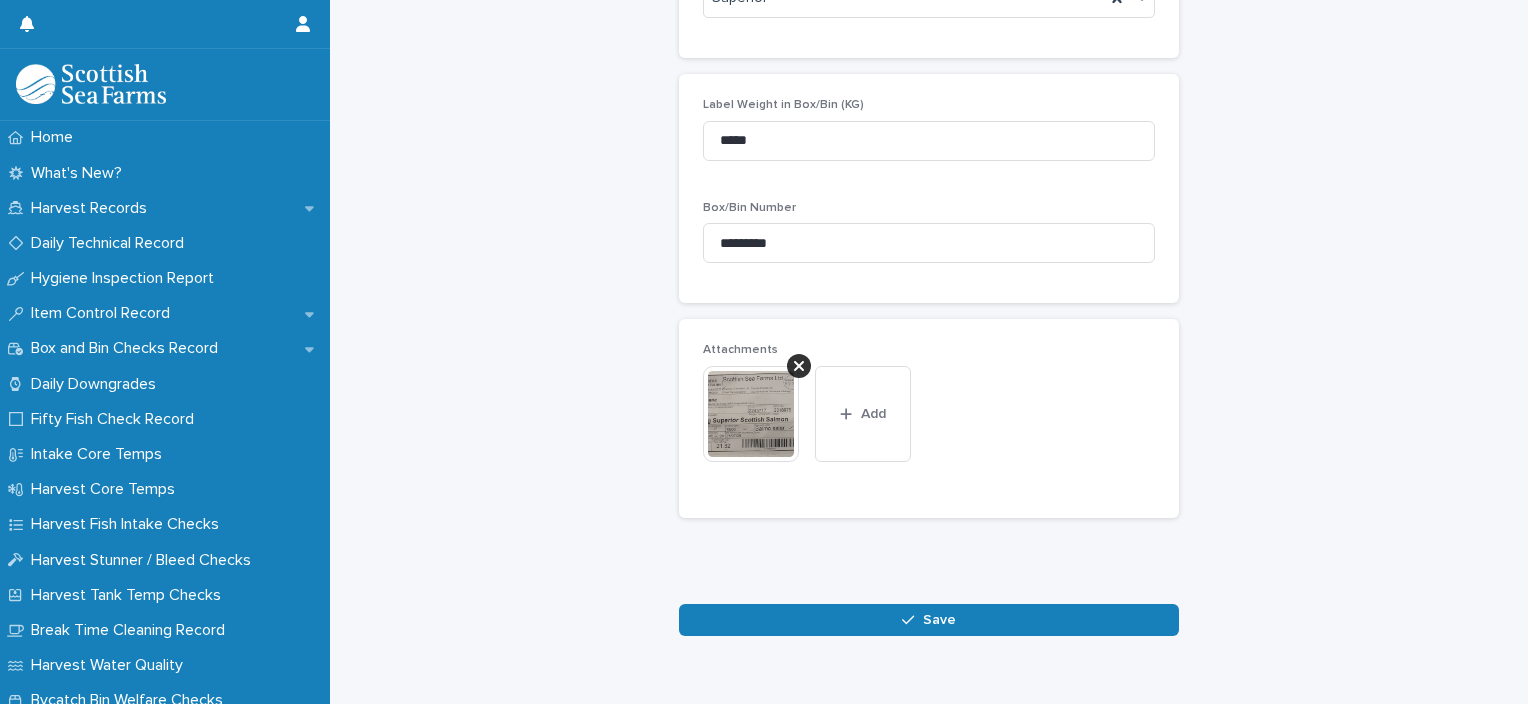 scroll, scrollTop: 860, scrollLeft: 0, axis: vertical 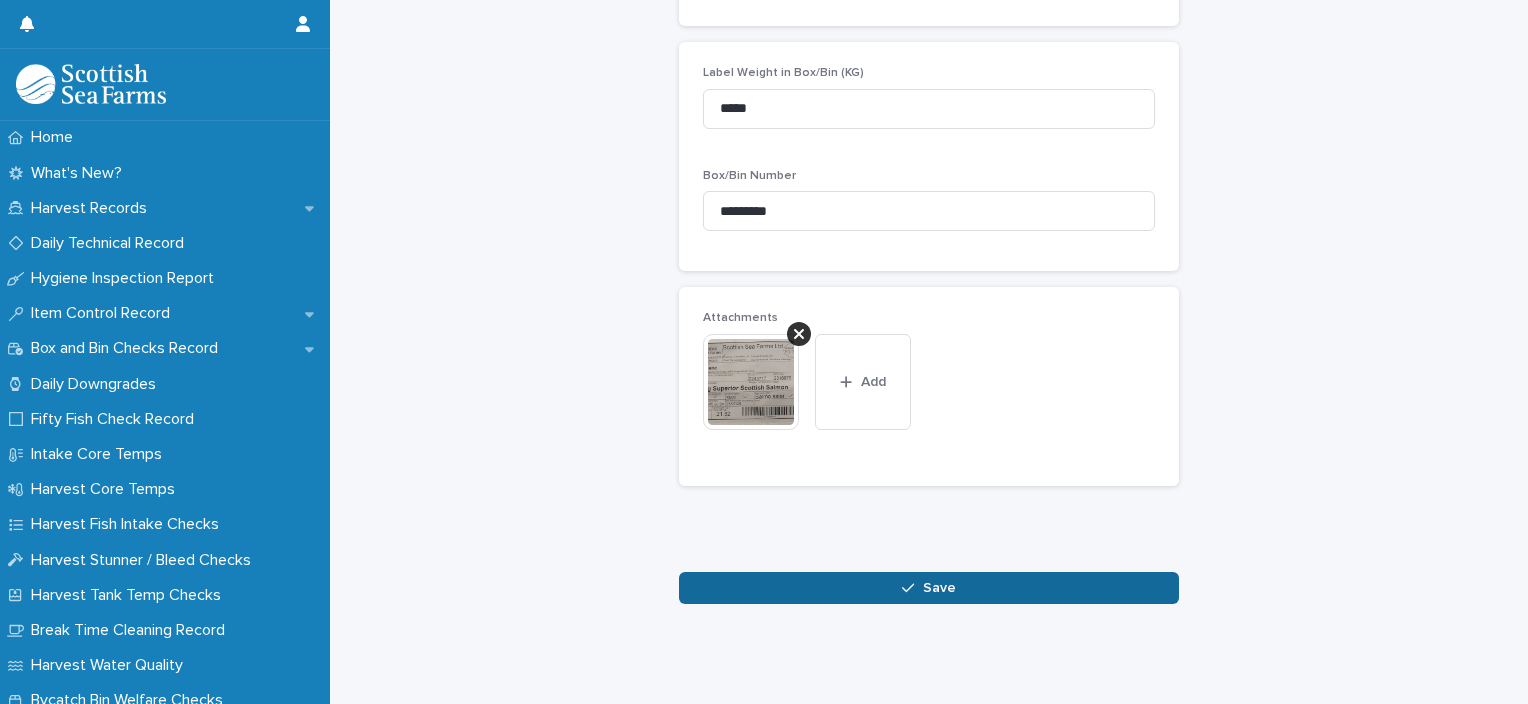 click on "Save" at bounding box center (929, 588) 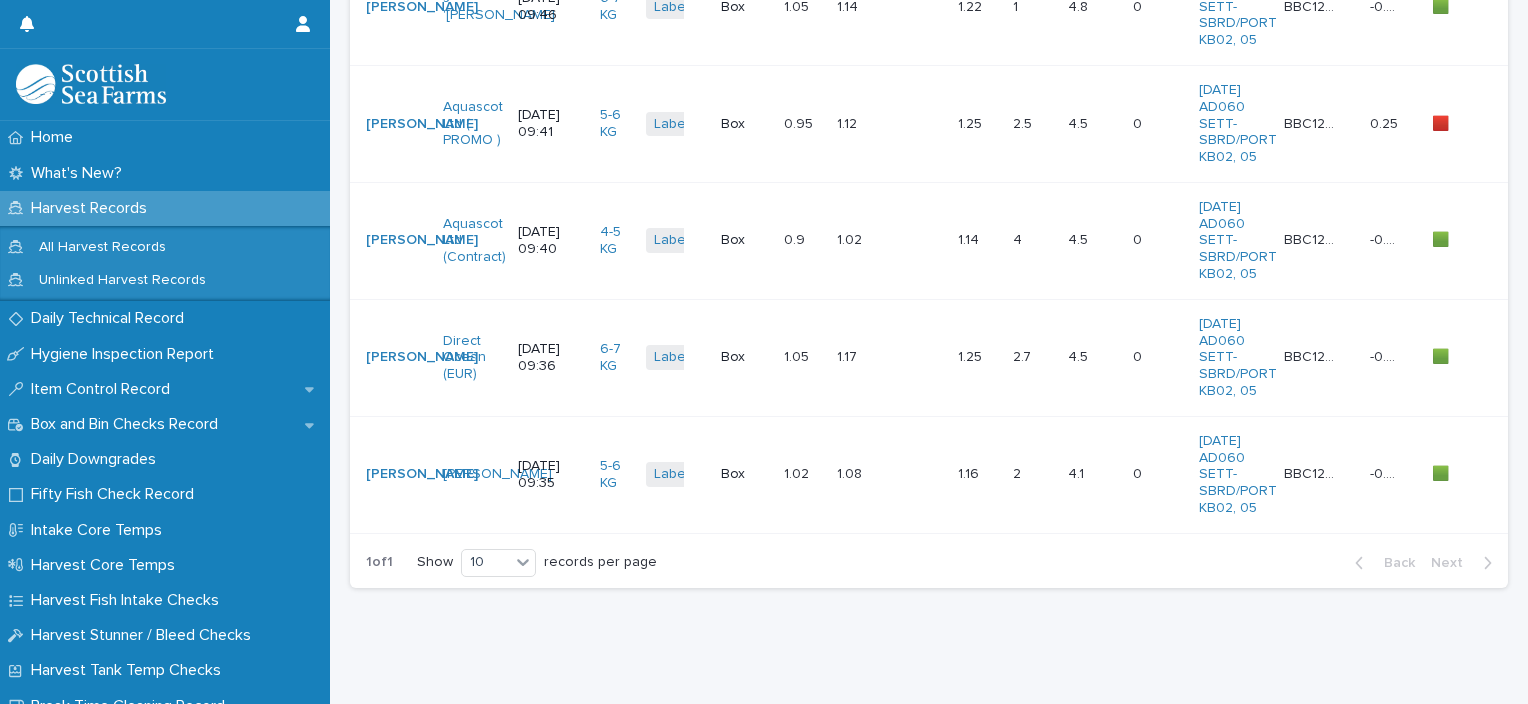 scroll, scrollTop: 0, scrollLeft: 0, axis: both 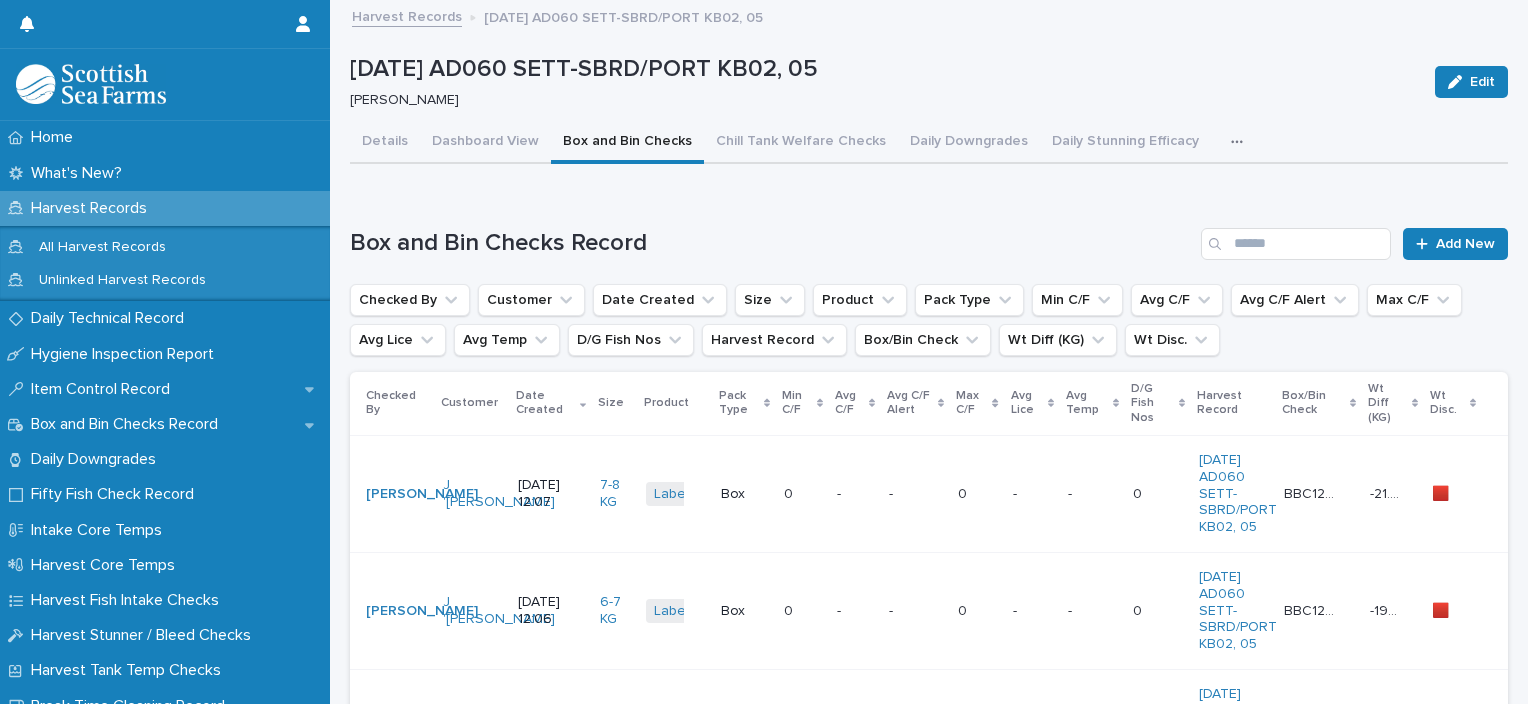 click on "- -" at bounding box center (915, 493) 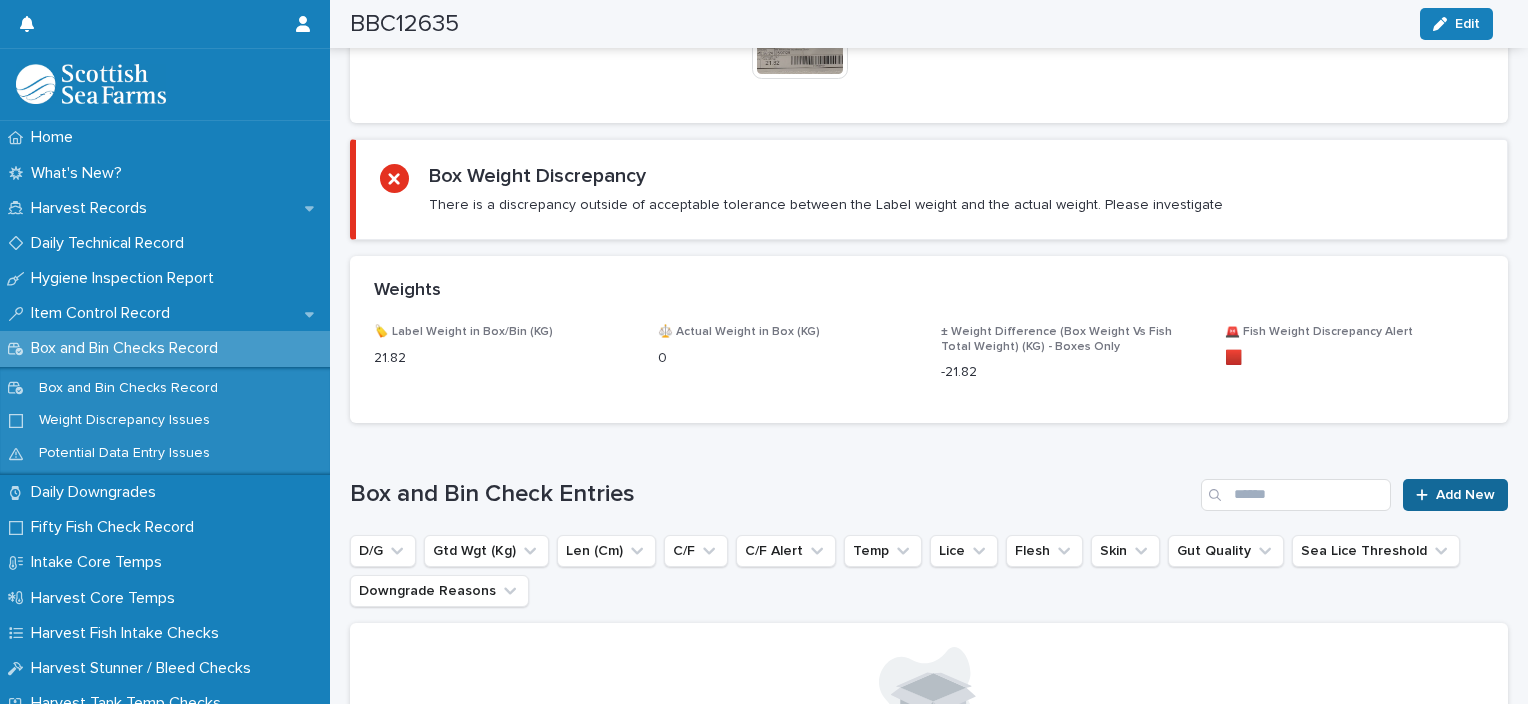 click on "Add New" at bounding box center (1465, 495) 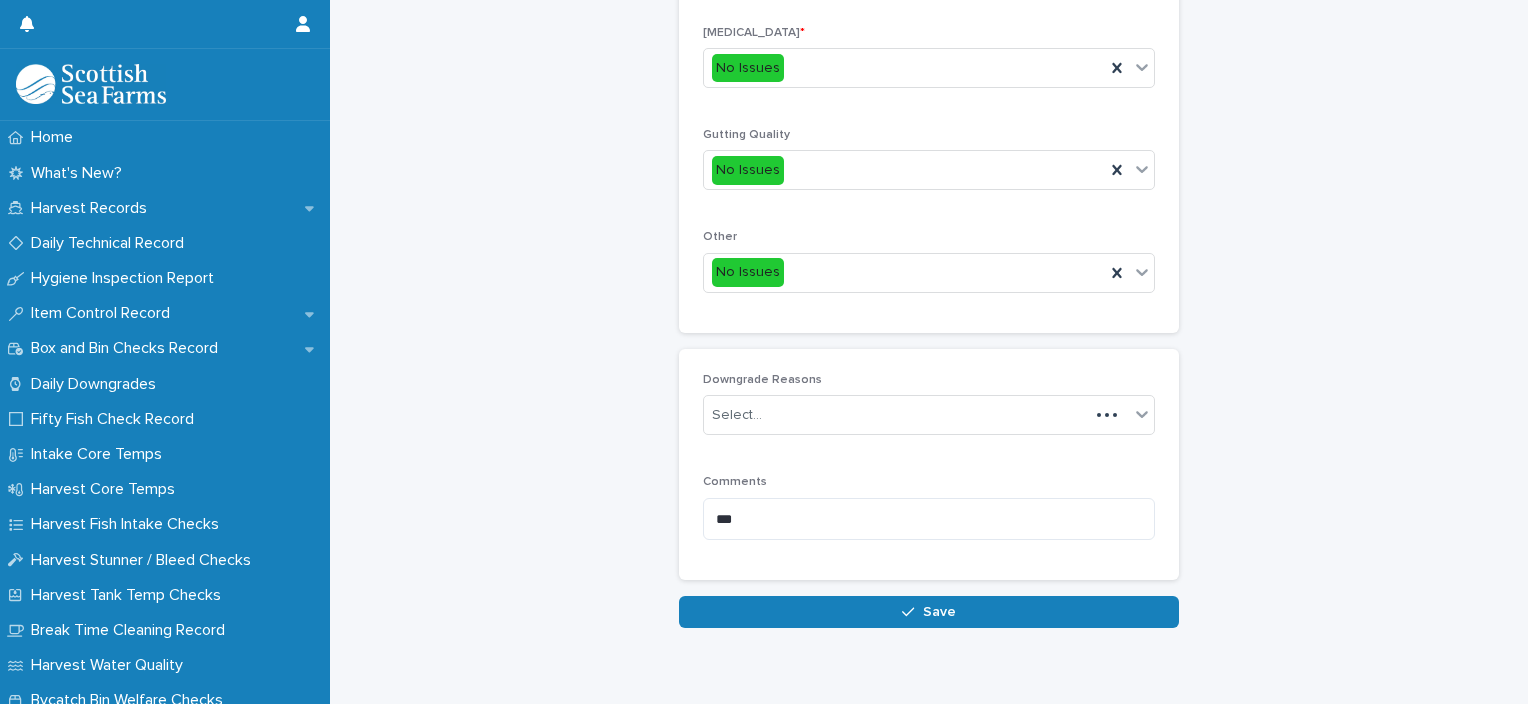 scroll, scrollTop: 224, scrollLeft: 0, axis: vertical 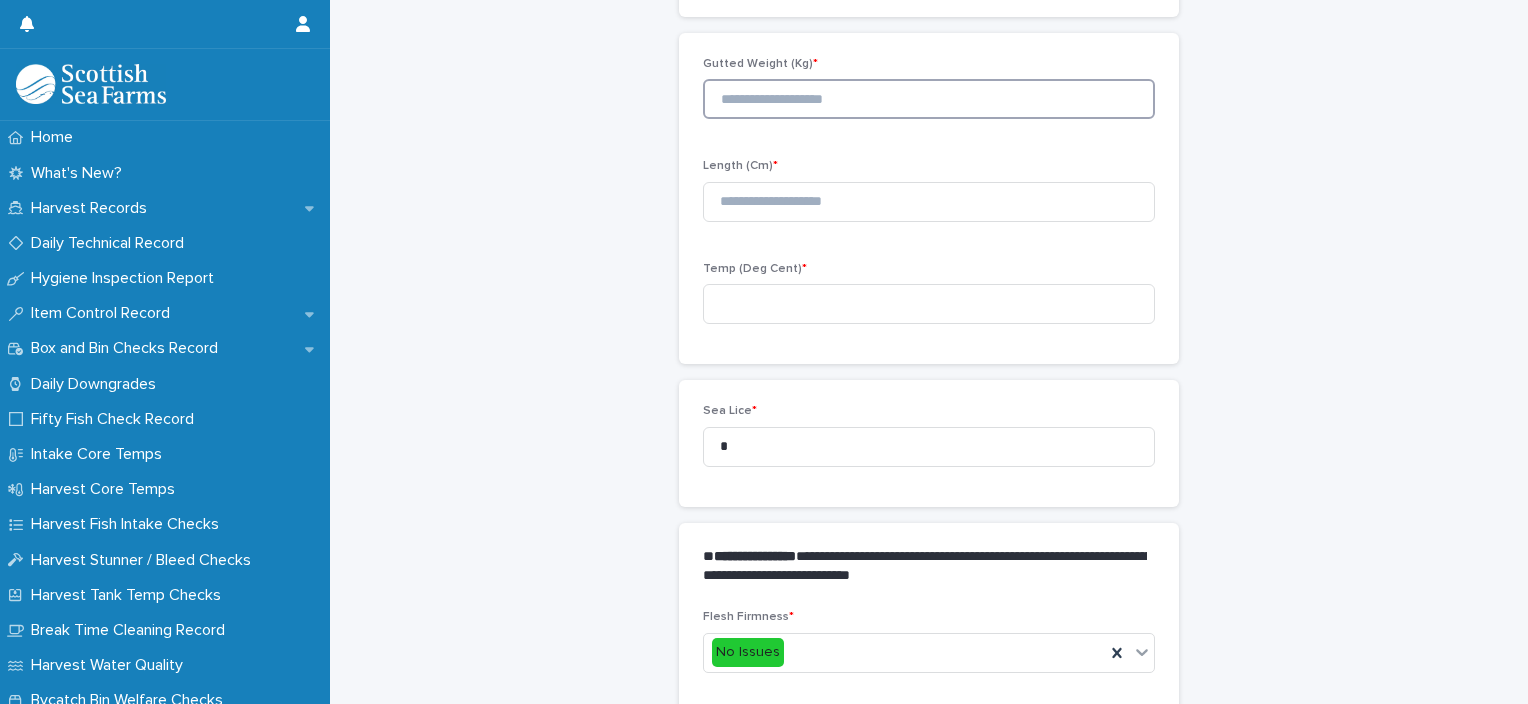 click at bounding box center [929, 99] 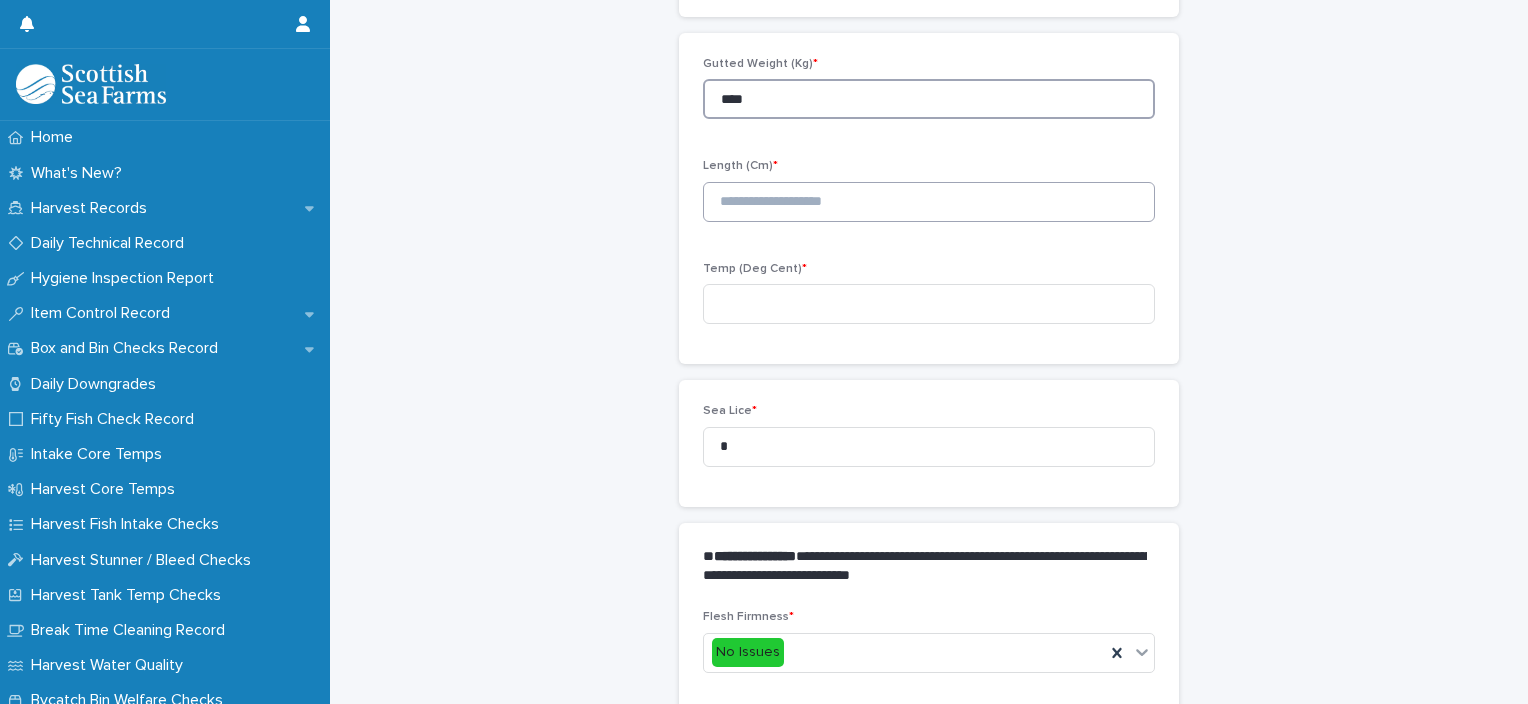 type on "****" 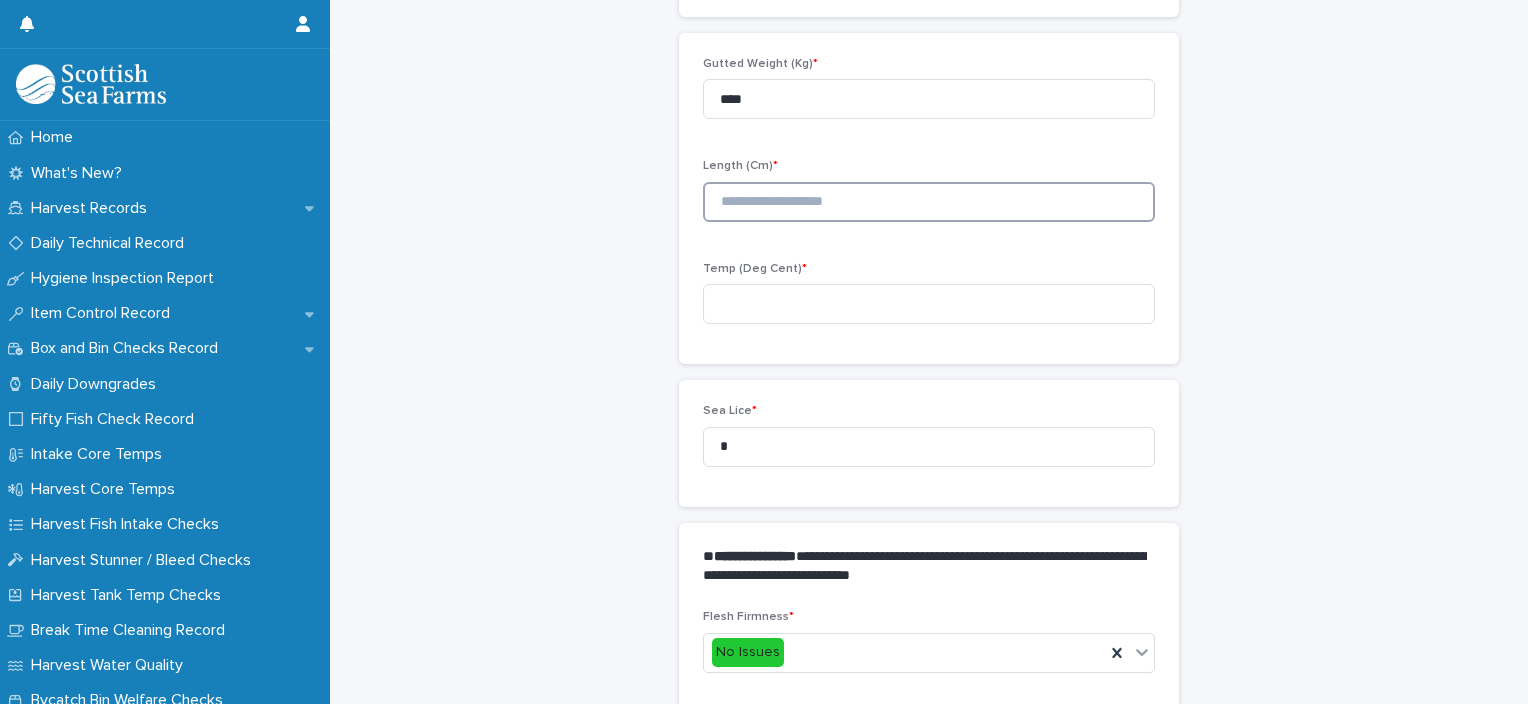 click at bounding box center [929, 202] 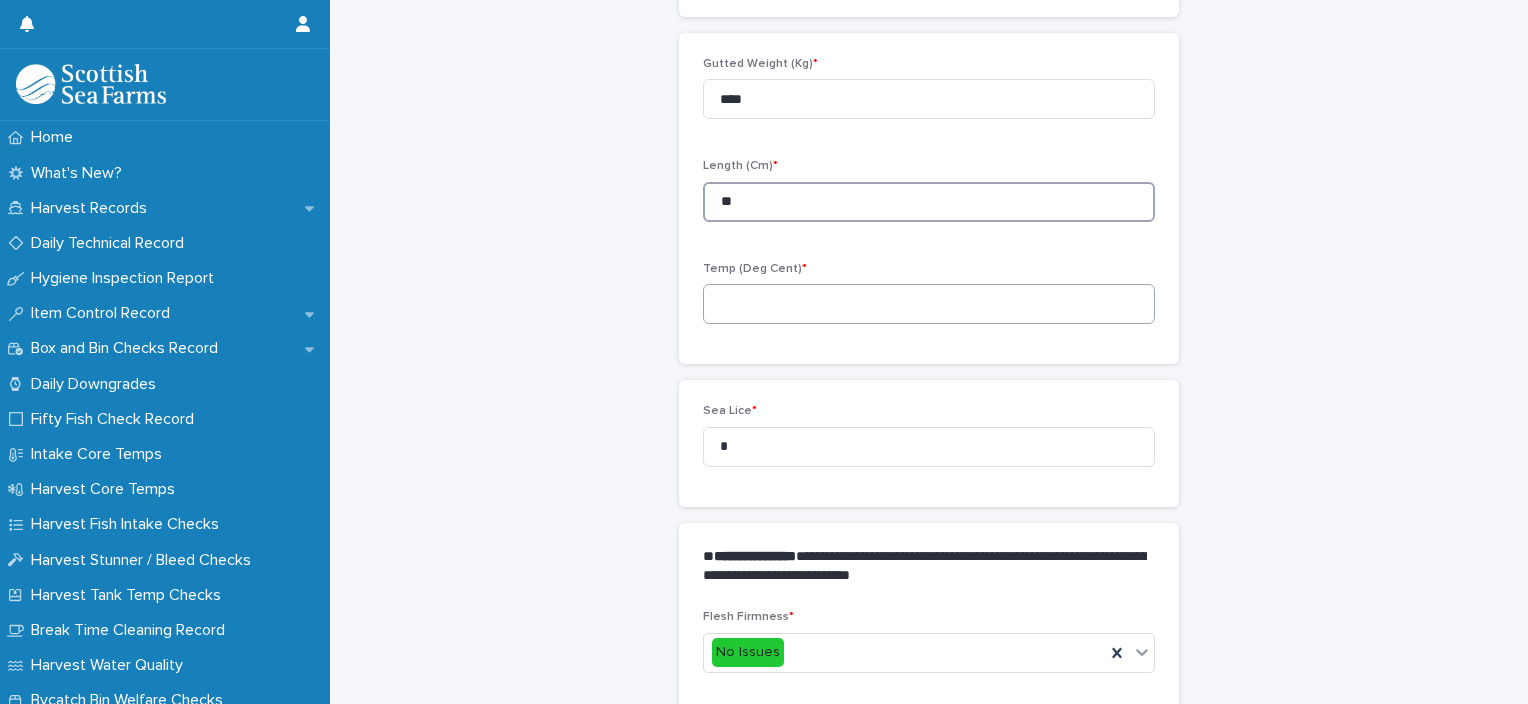 type on "**" 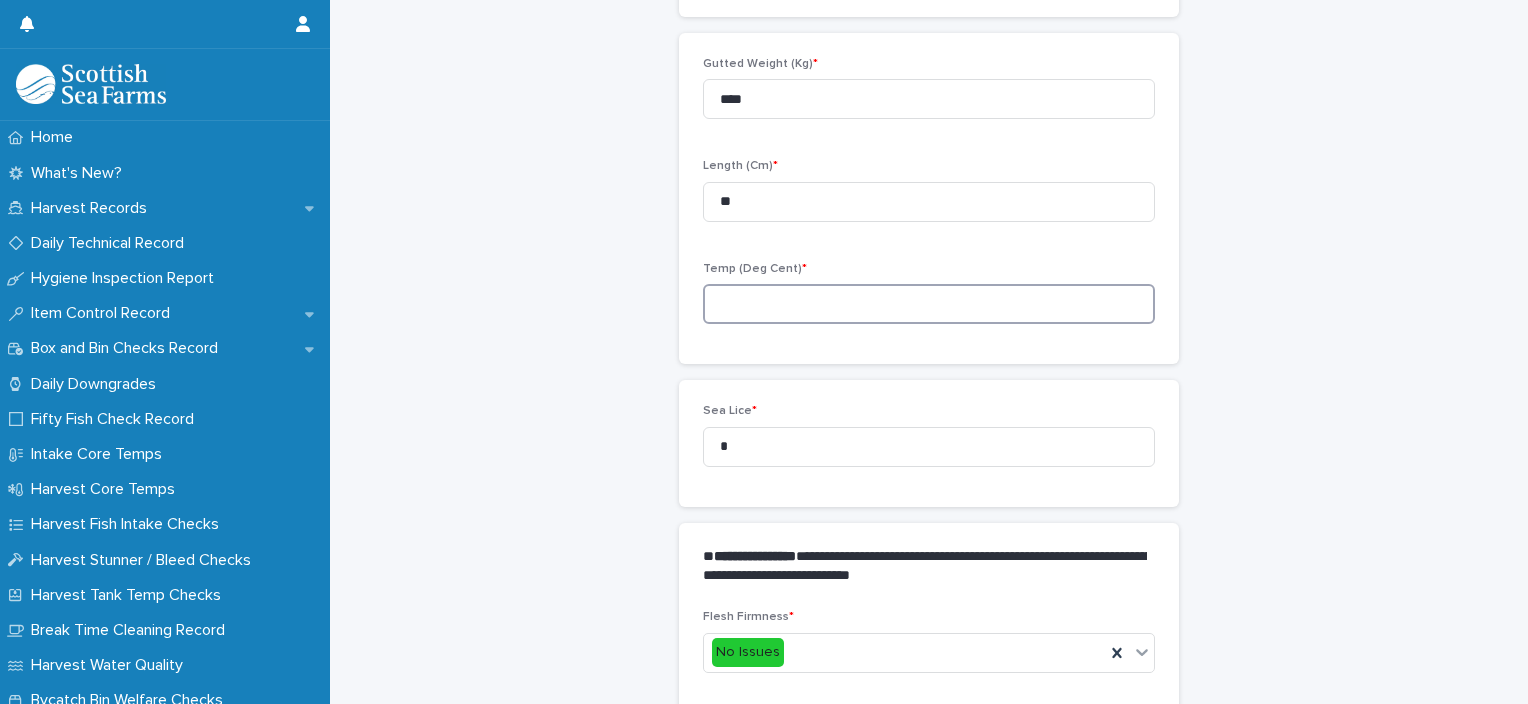 click at bounding box center [929, 304] 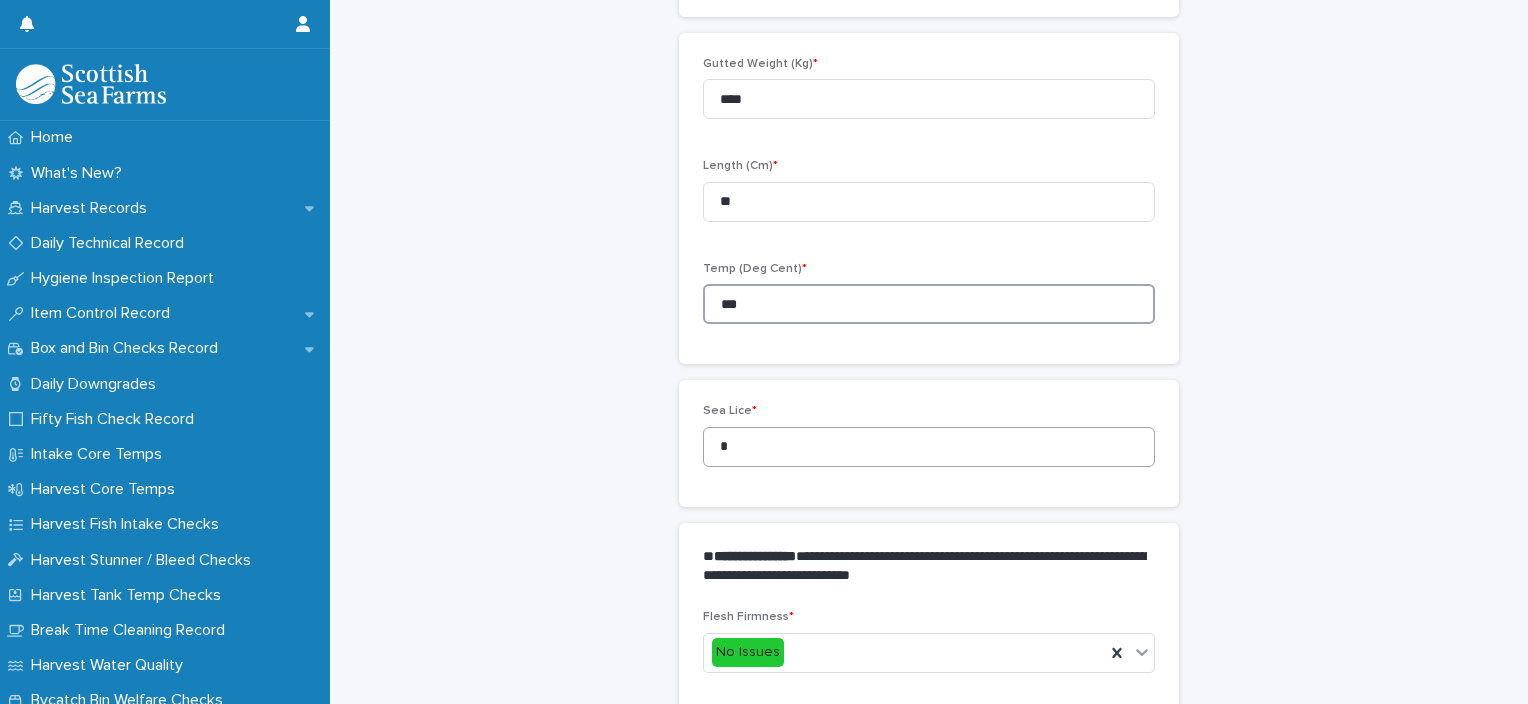 type on "***" 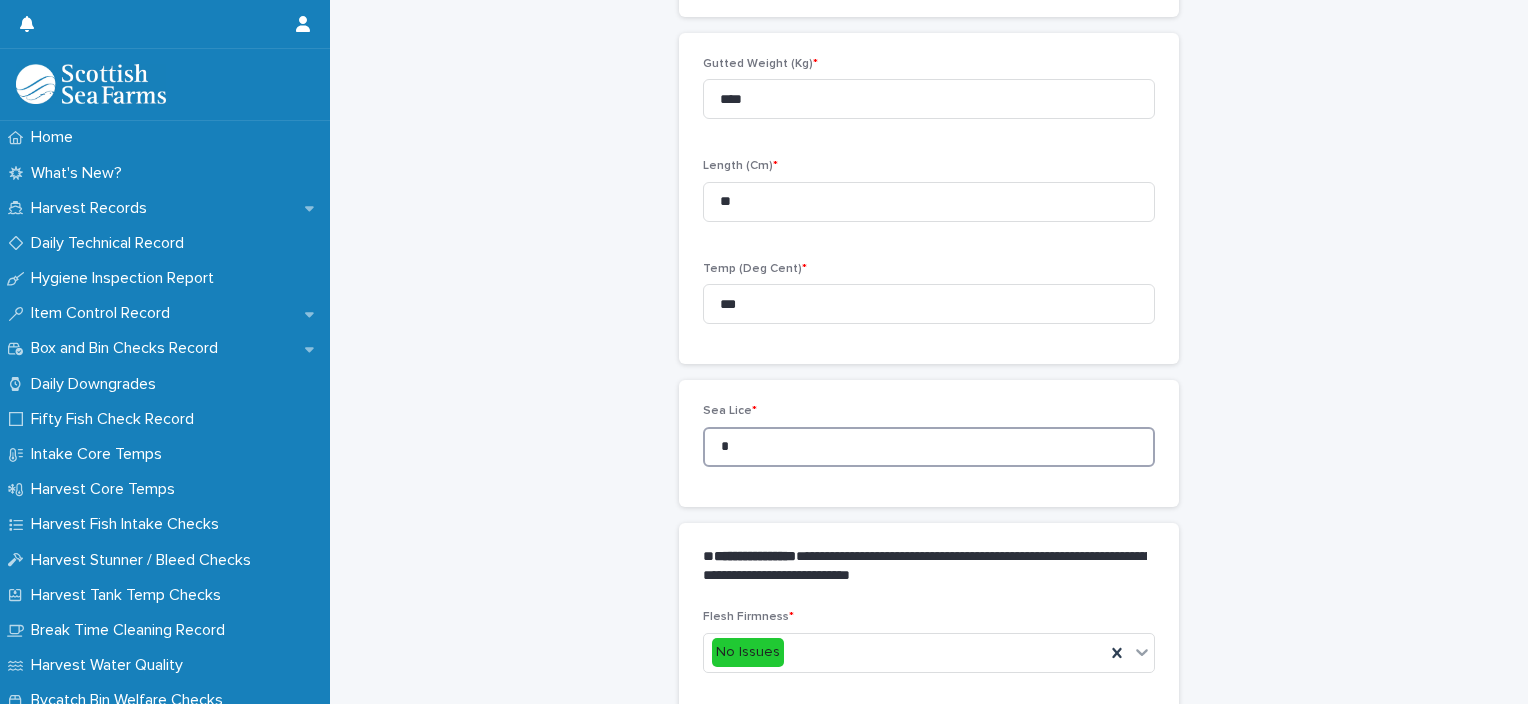 drag, startPoint x: 741, startPoint y: 444, endPoint x: 689, endPoint y: 447, distance: 52.086468 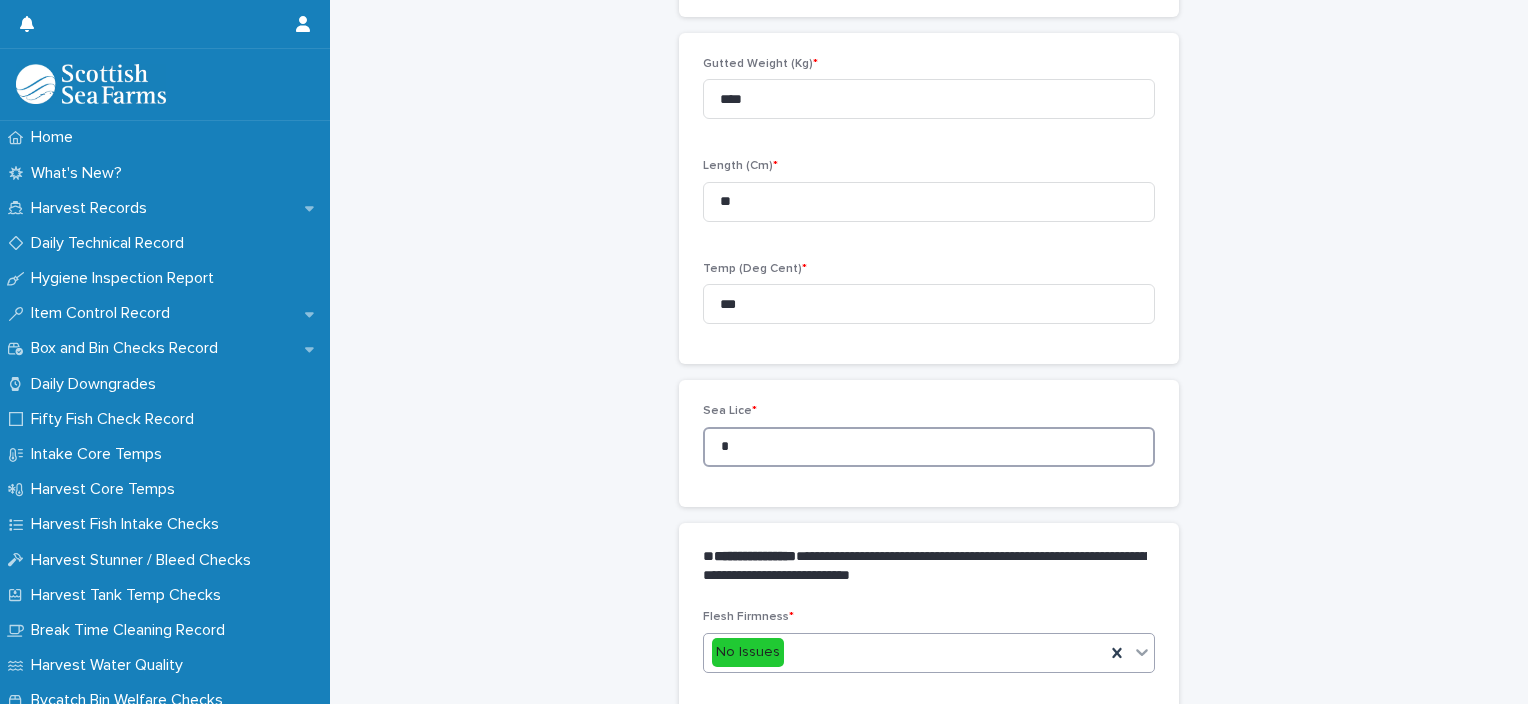 type on "*" 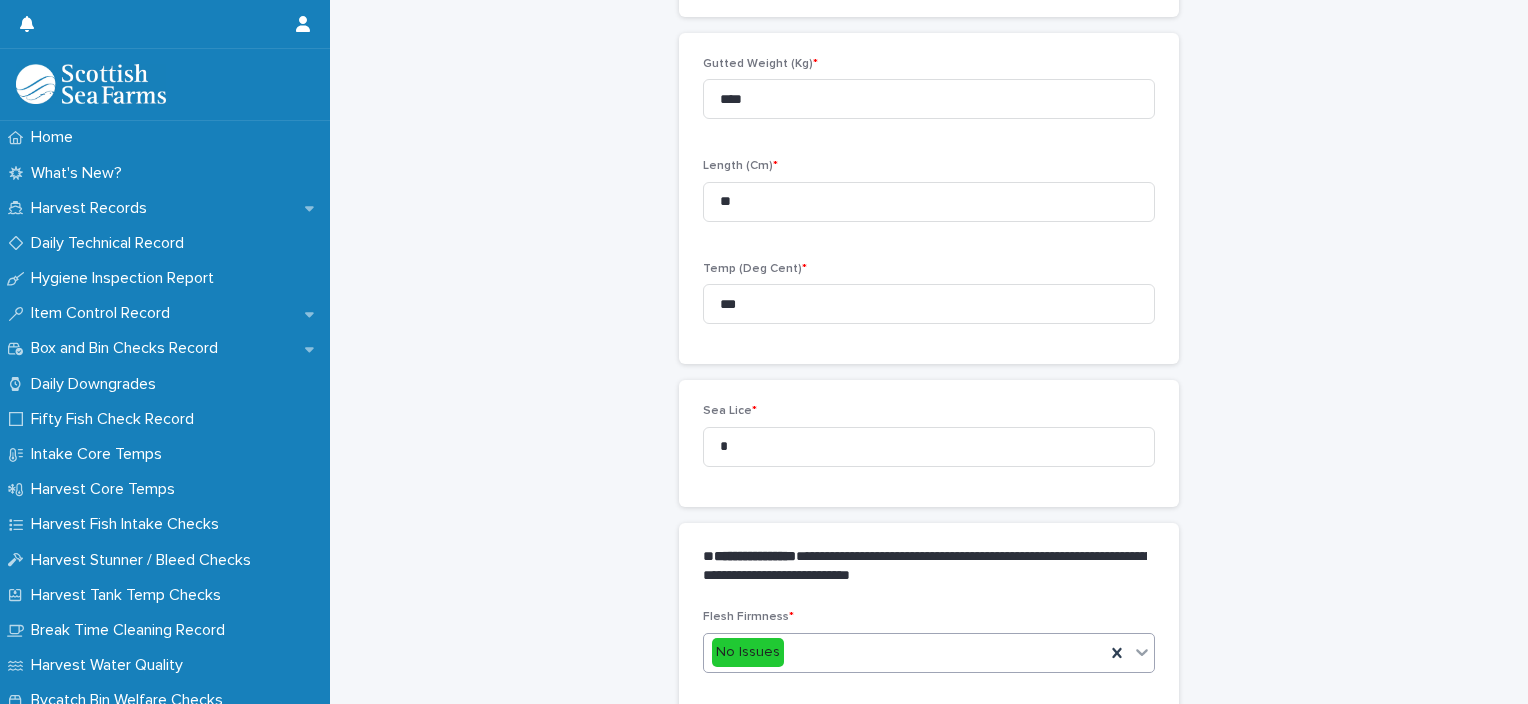 click on "No Issues" at bounding box center [904, 652] 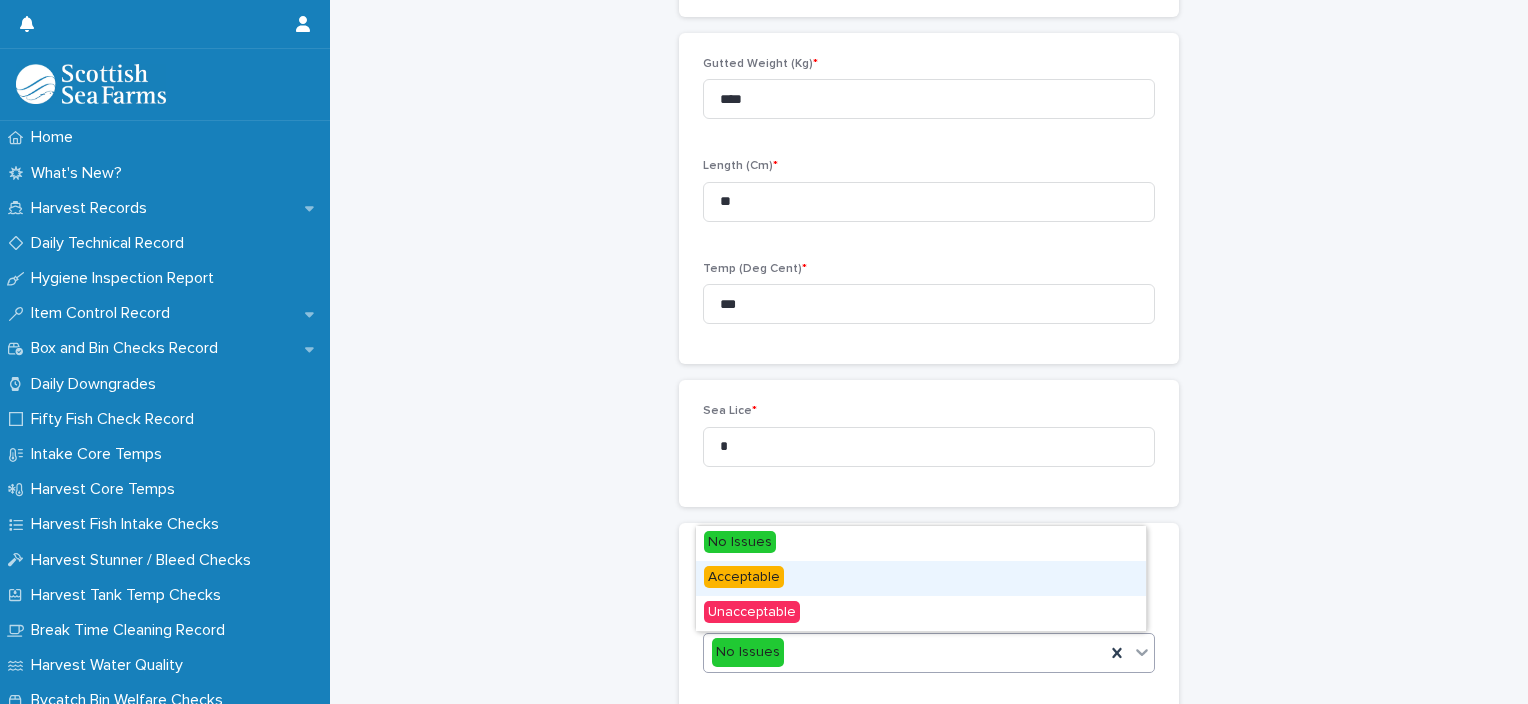 click on "Acceptable" at bounding box center [744, 577] 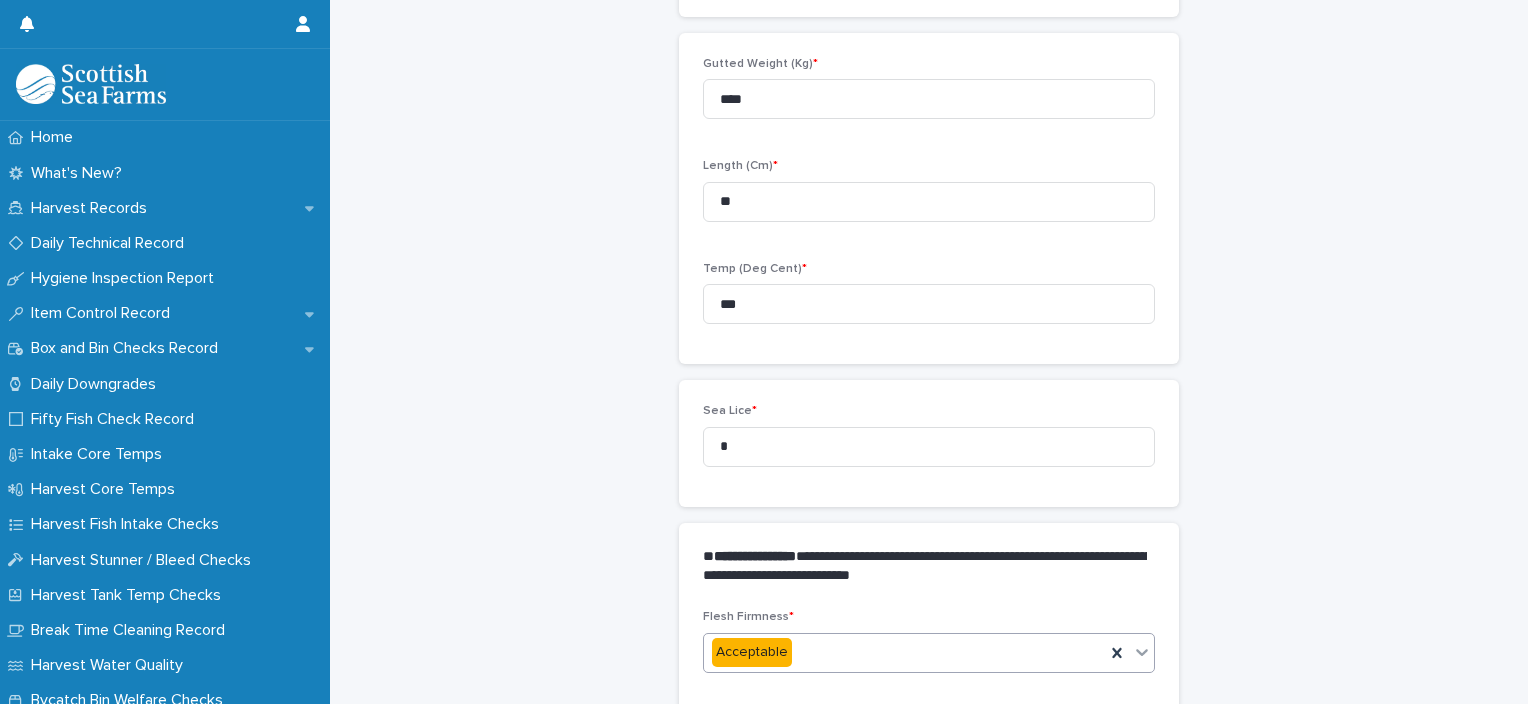 scroll, scrollTop: 948, scrollLeft: 0, axis: vertical 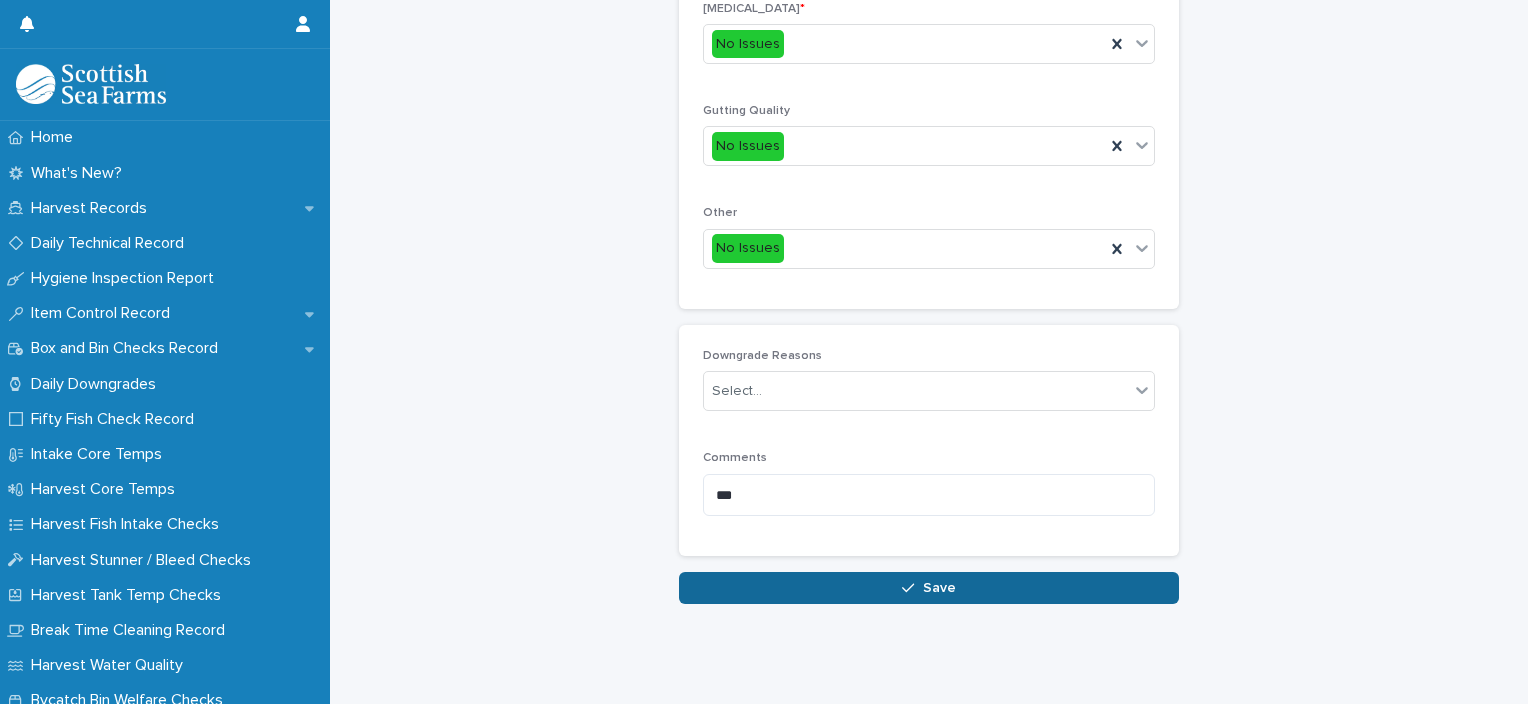 click on "Save" at bounding box center [929, 588] 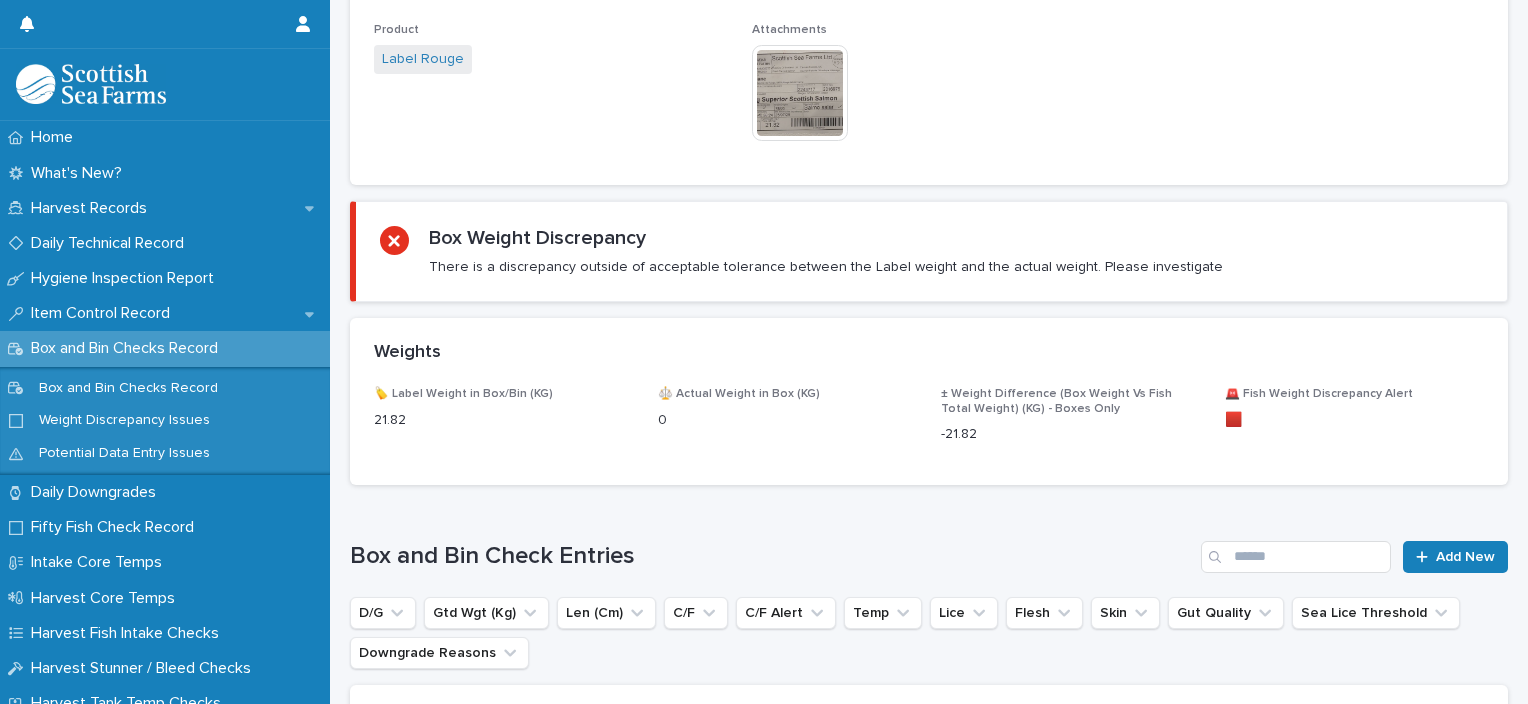 scroll, scrollTop: 0, scrollLeft: 0, axis: both 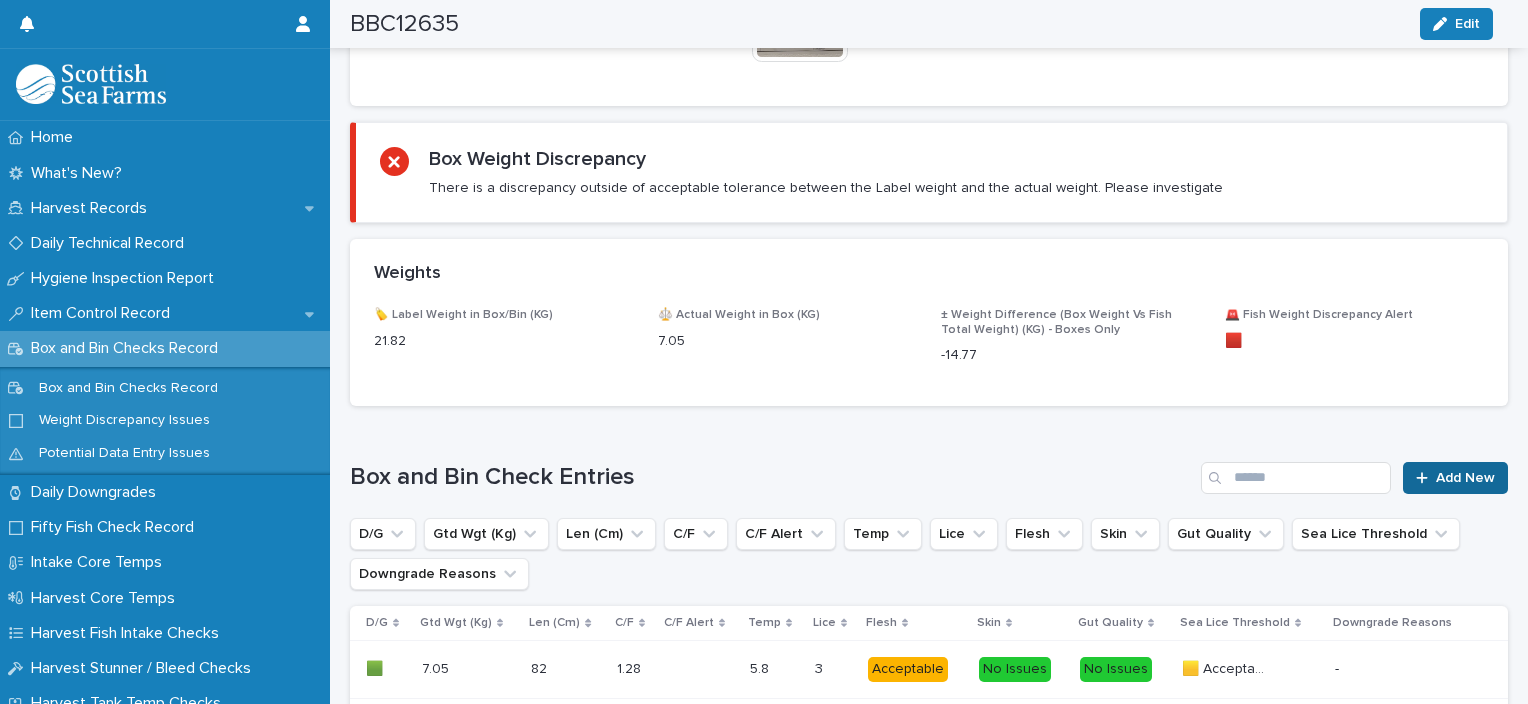 click on "Add New" at bounding box center (1455, 478) 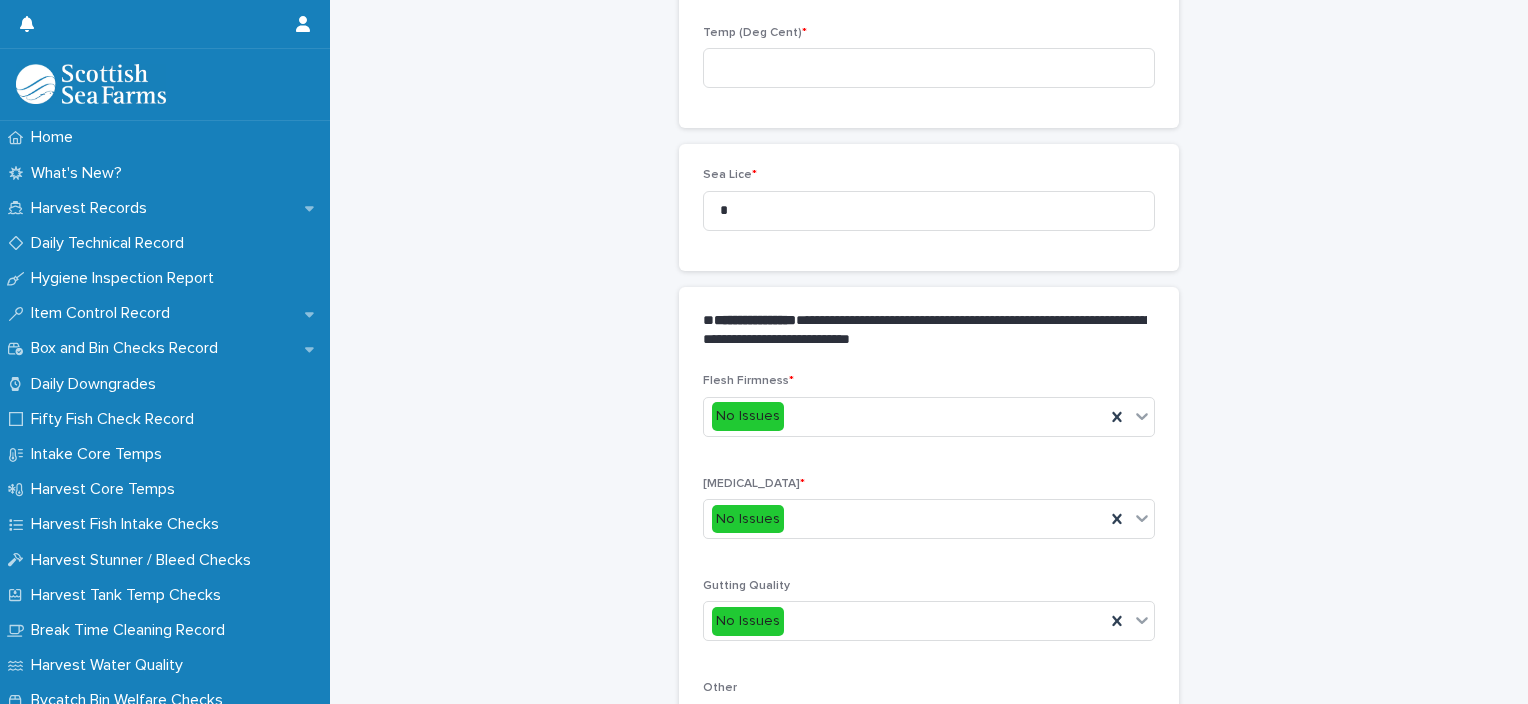 scroll, scrollTop: 49, scrollLeft: 0, axis: vertical 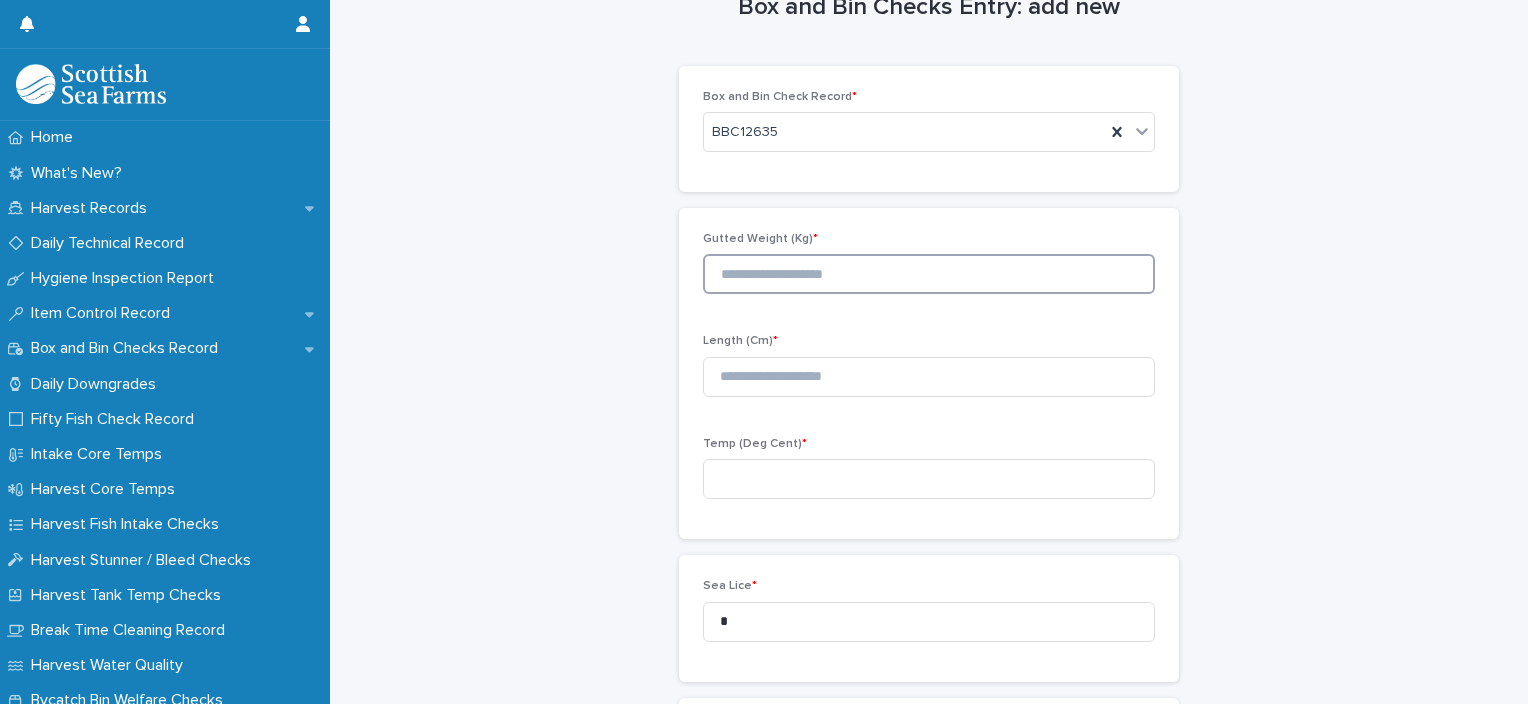 click at bounding box center [929, 274] 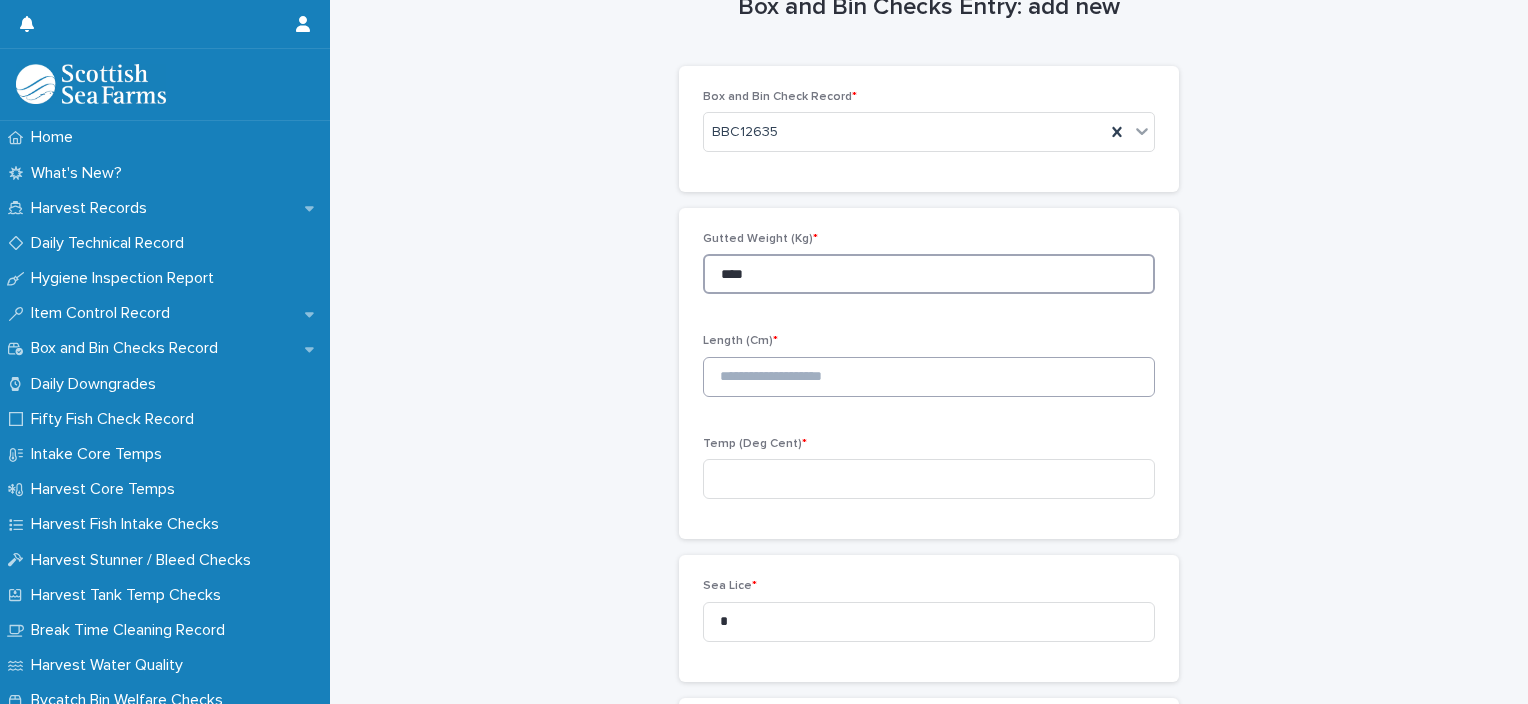 type on "****" 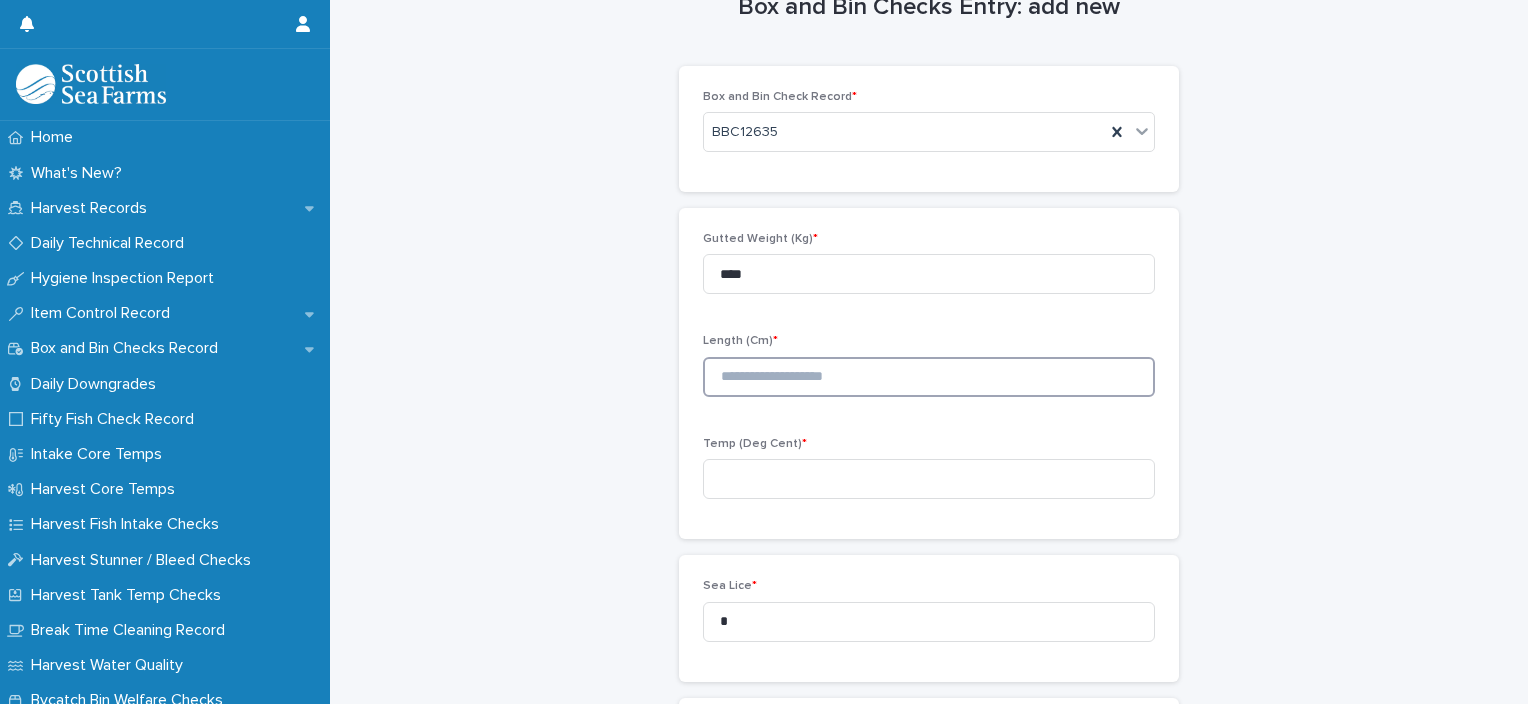click at bounding box center (929, 377) 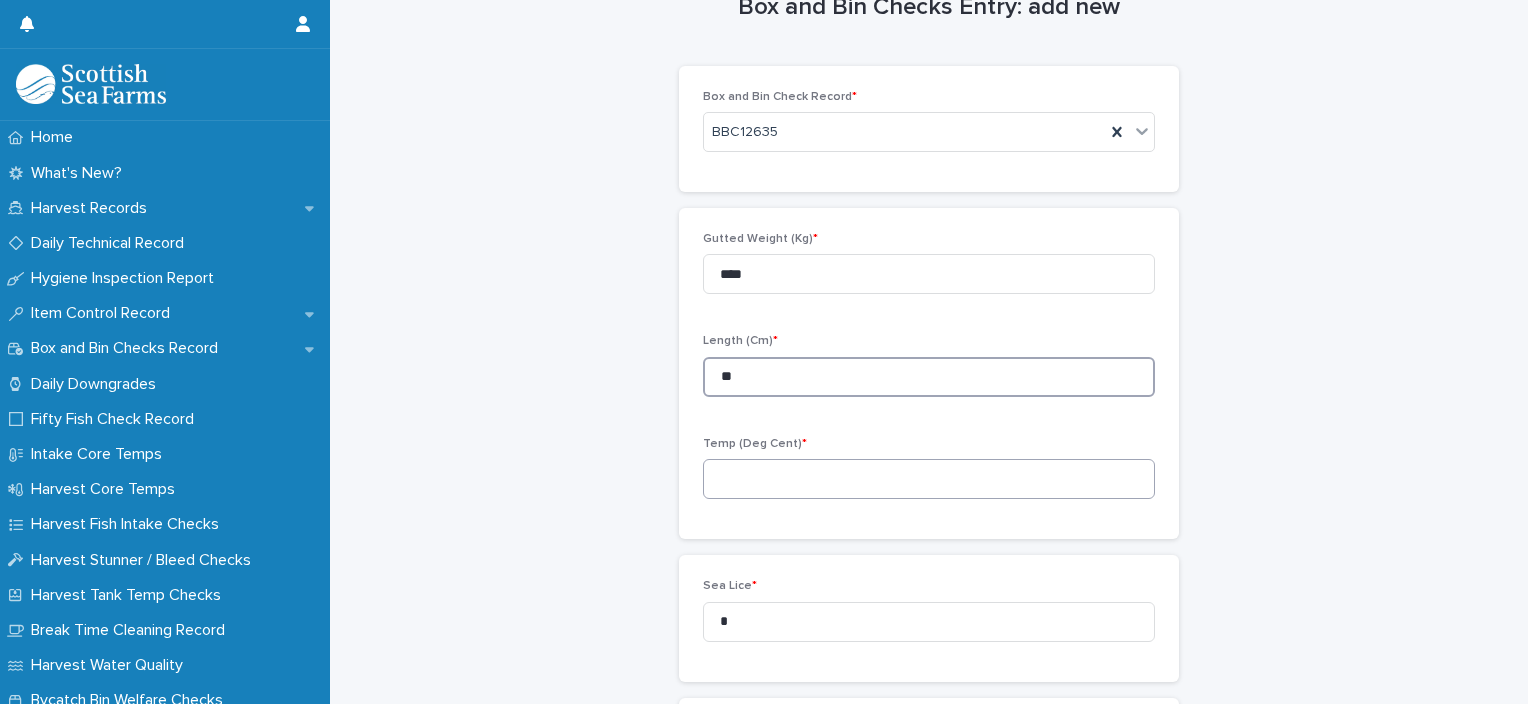 type on "**" 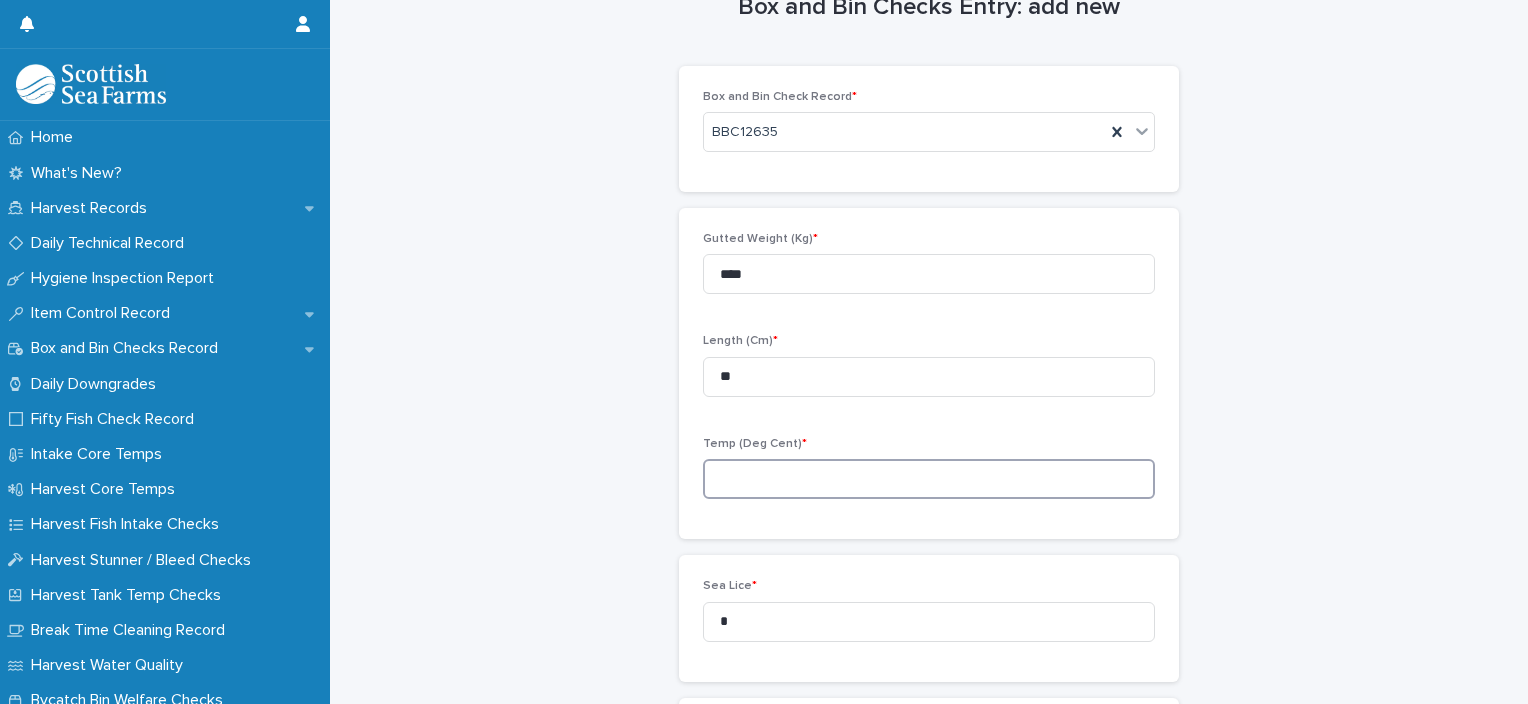 click at bounding box center [929, 479] 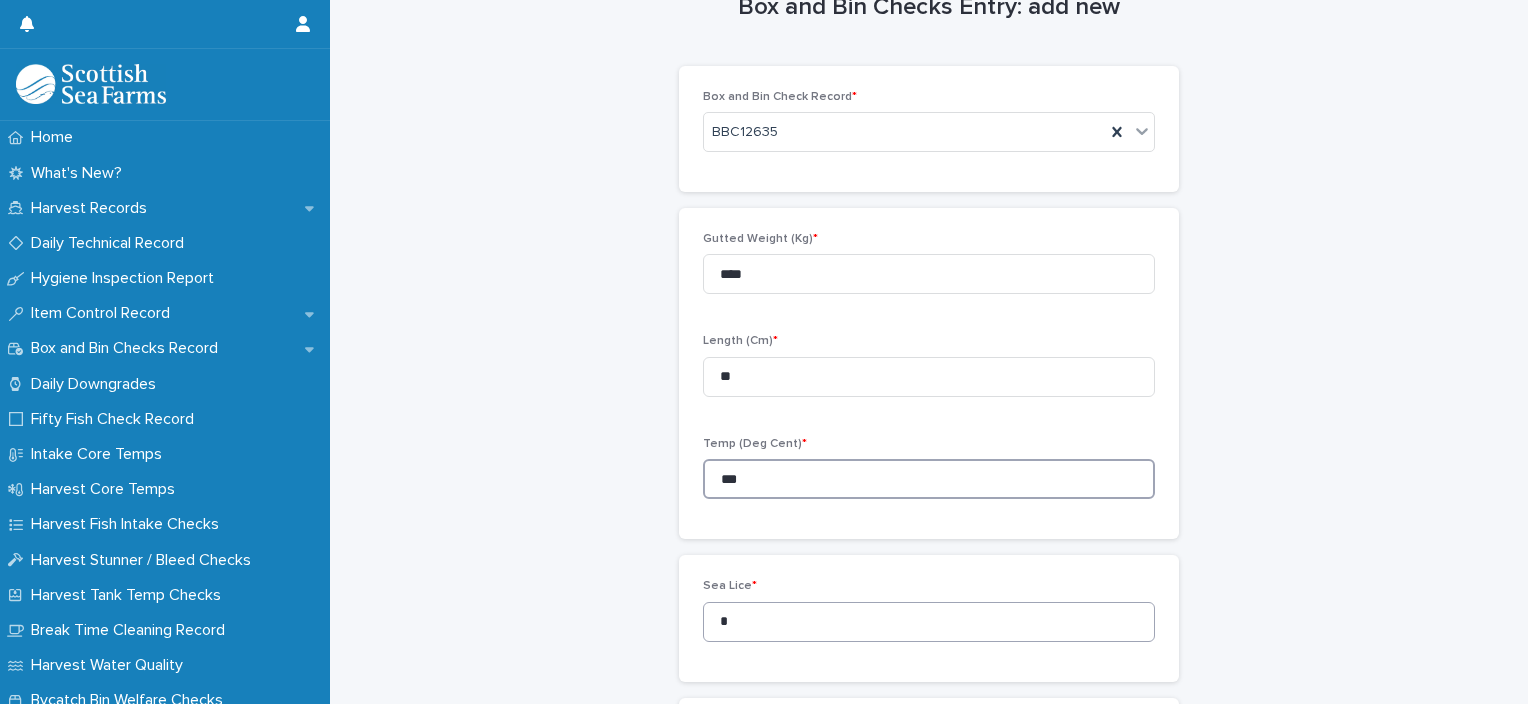 type on "***" 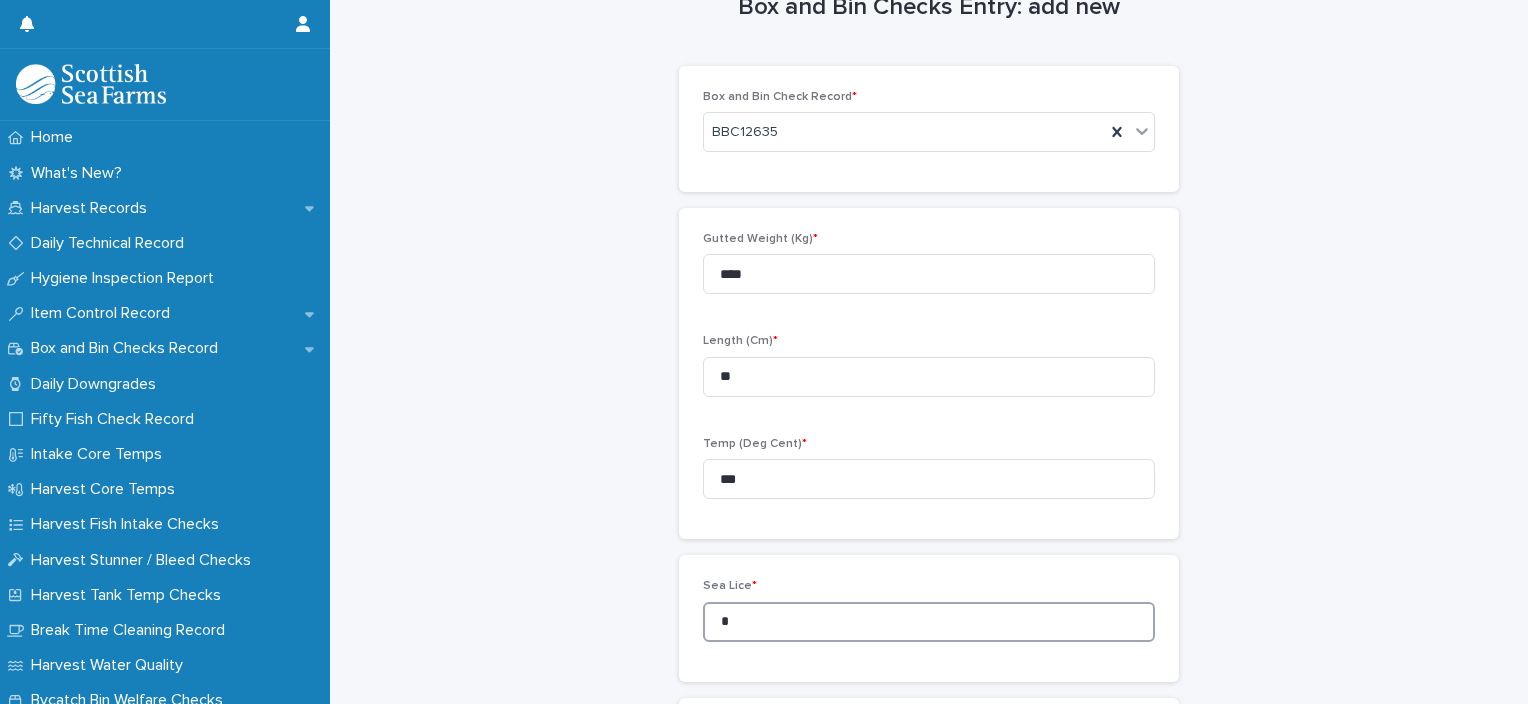 drag, startPoint x: 735, startPoint y: 628, endPoint x: 723, endPoint y: 628, distance: 12 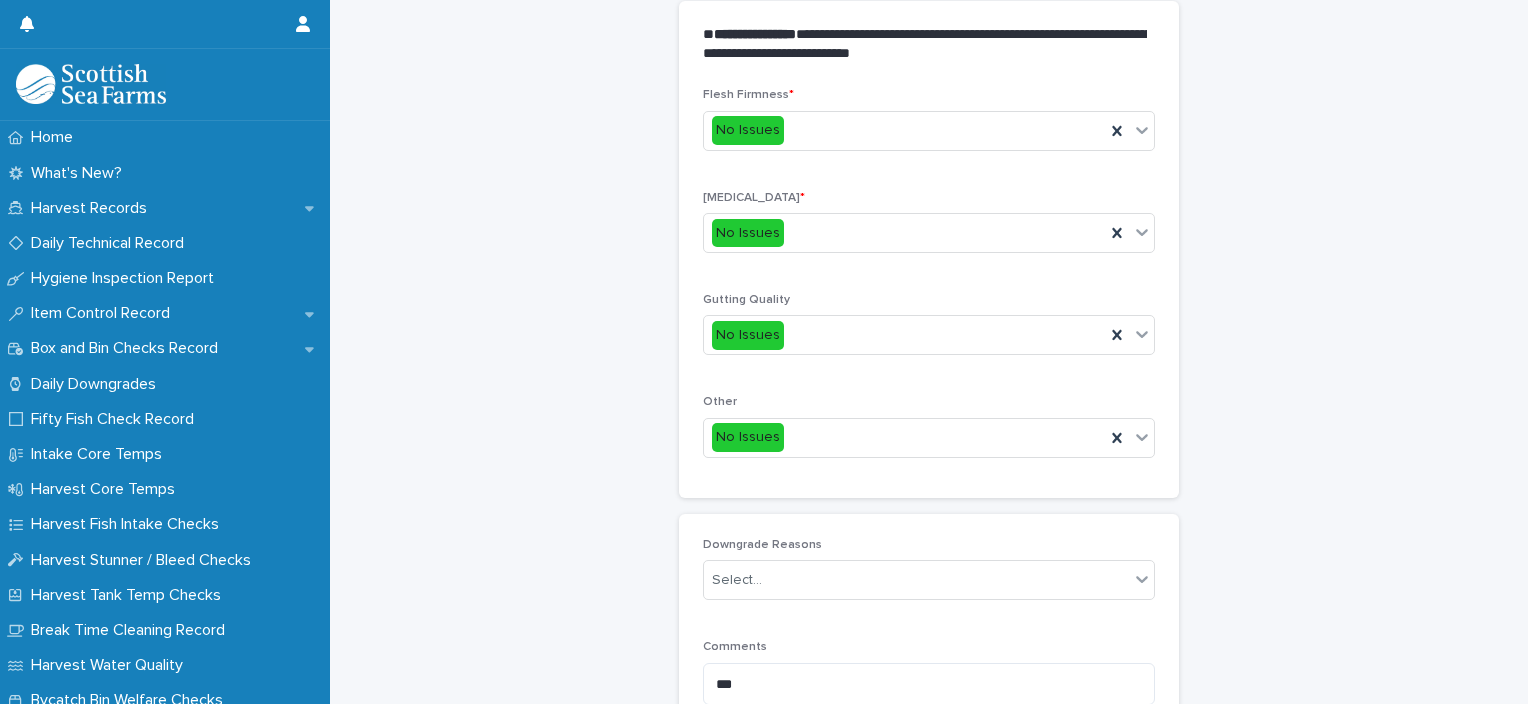 scroll, scrollTop: 750, scrollLeft: 0, axis: vertical 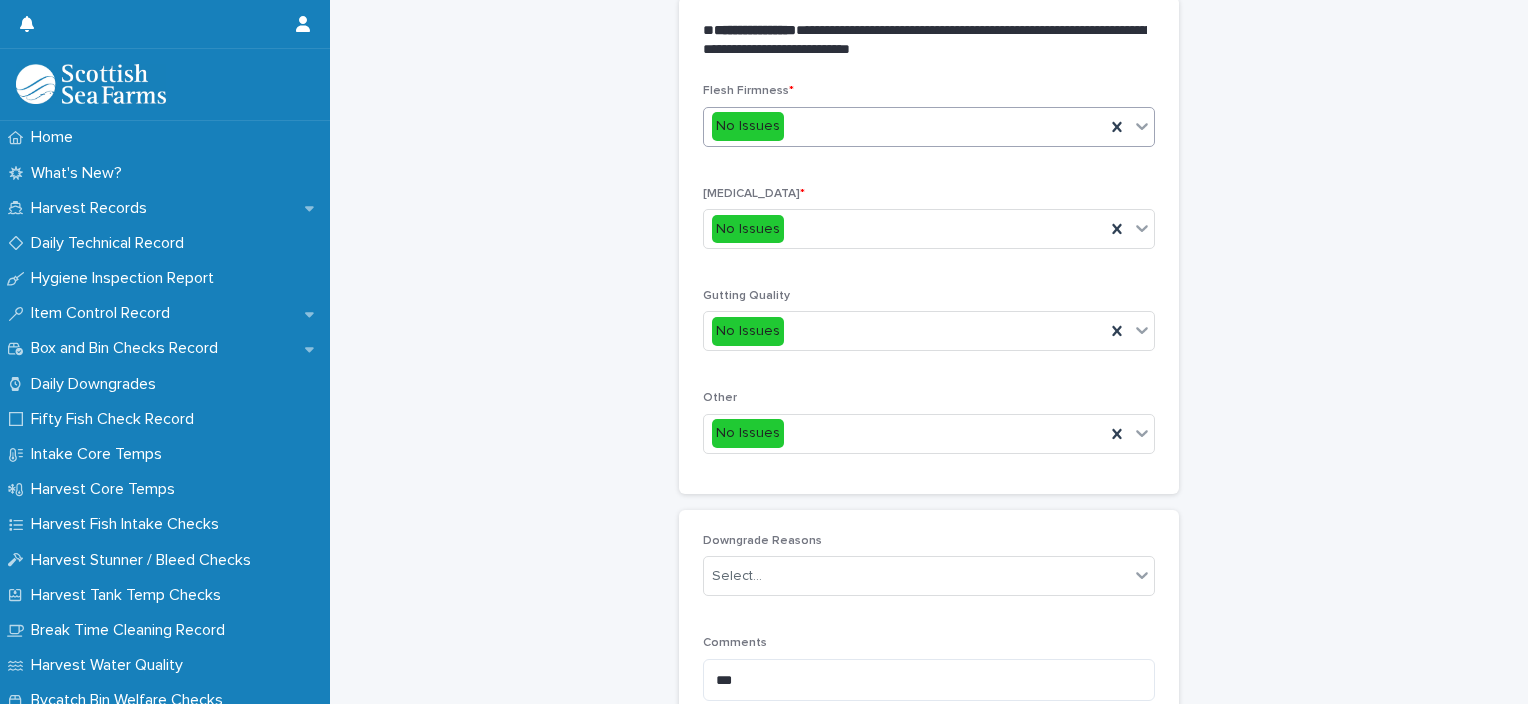 type on "*" 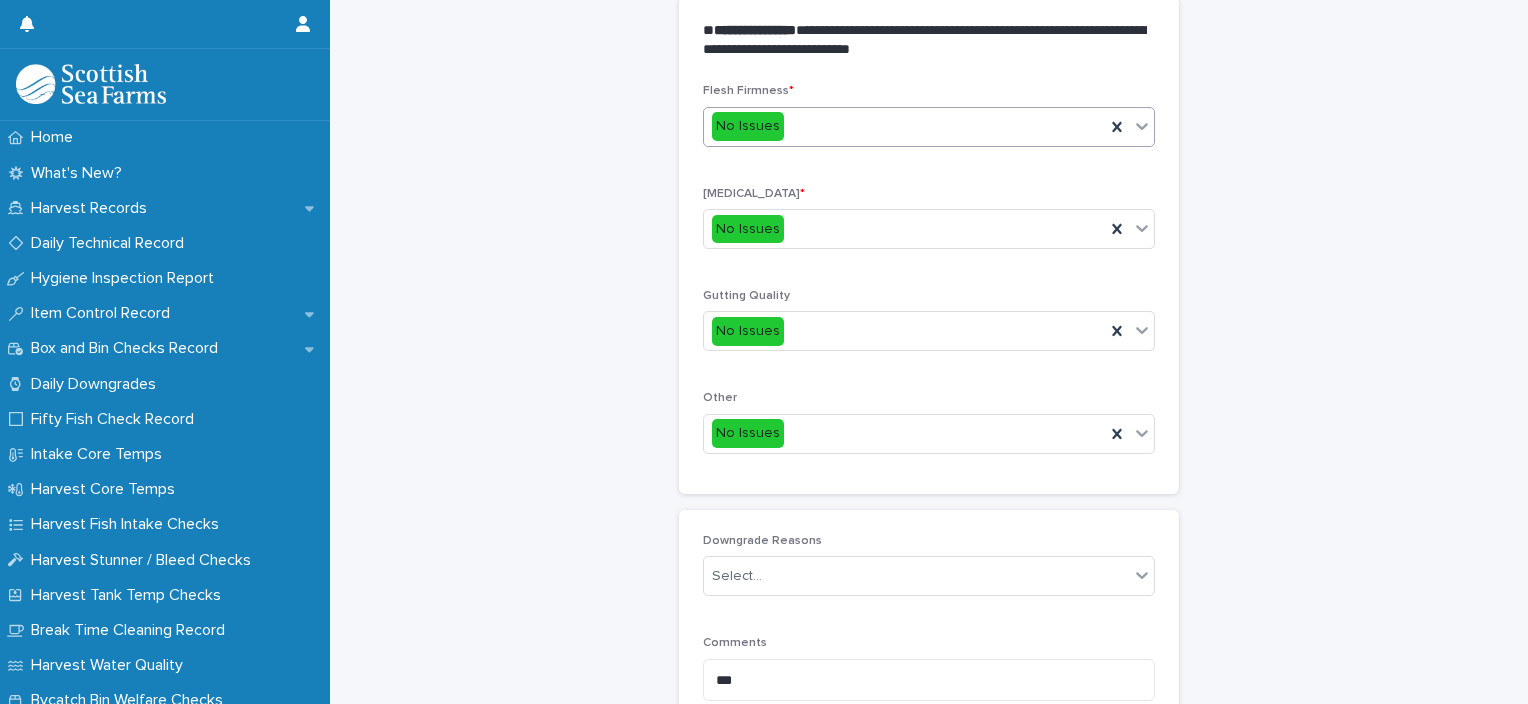 drag, startPoint x: 978, startPoint y: 124, endPoint x: 972, endPoint y: 139, distance: 16.155495 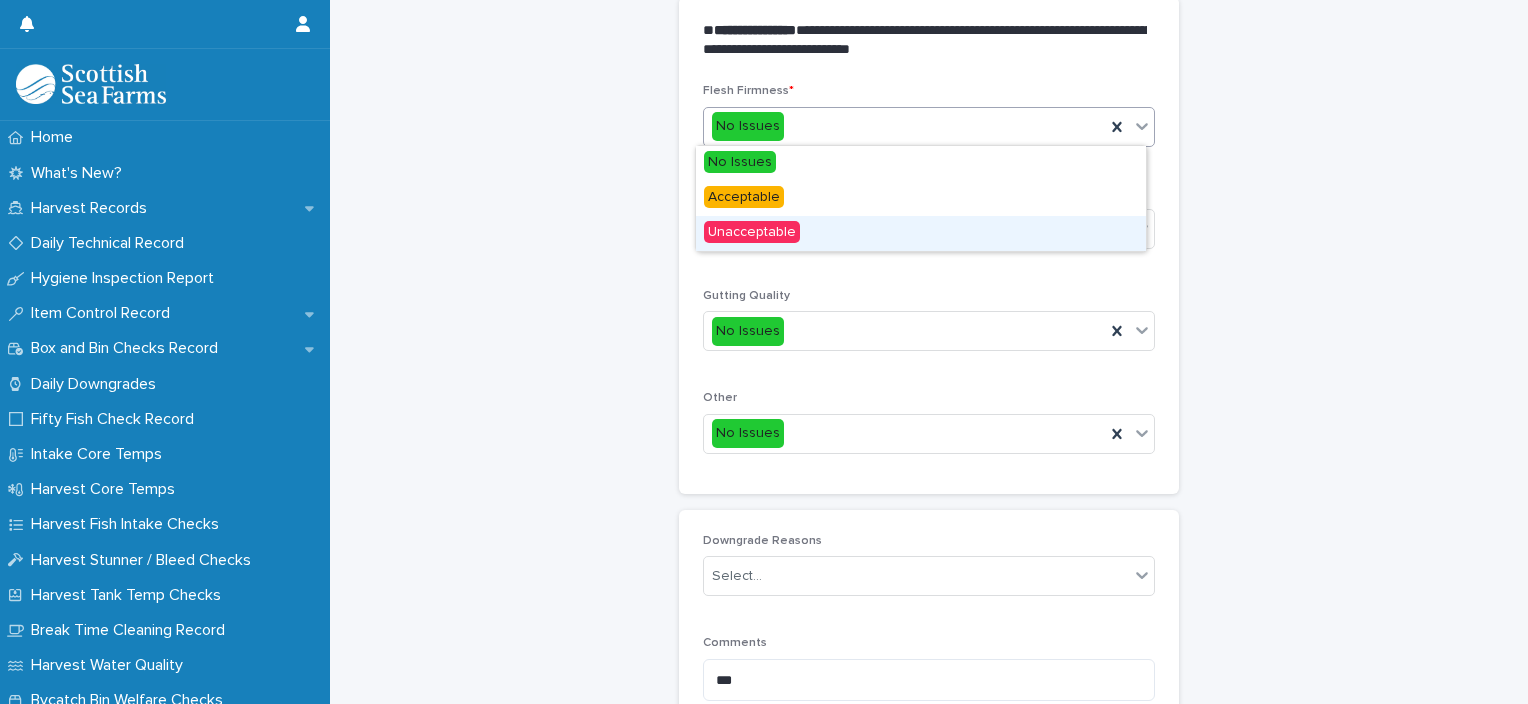 click on "Unacceptable" at bounding box center [921, 233] 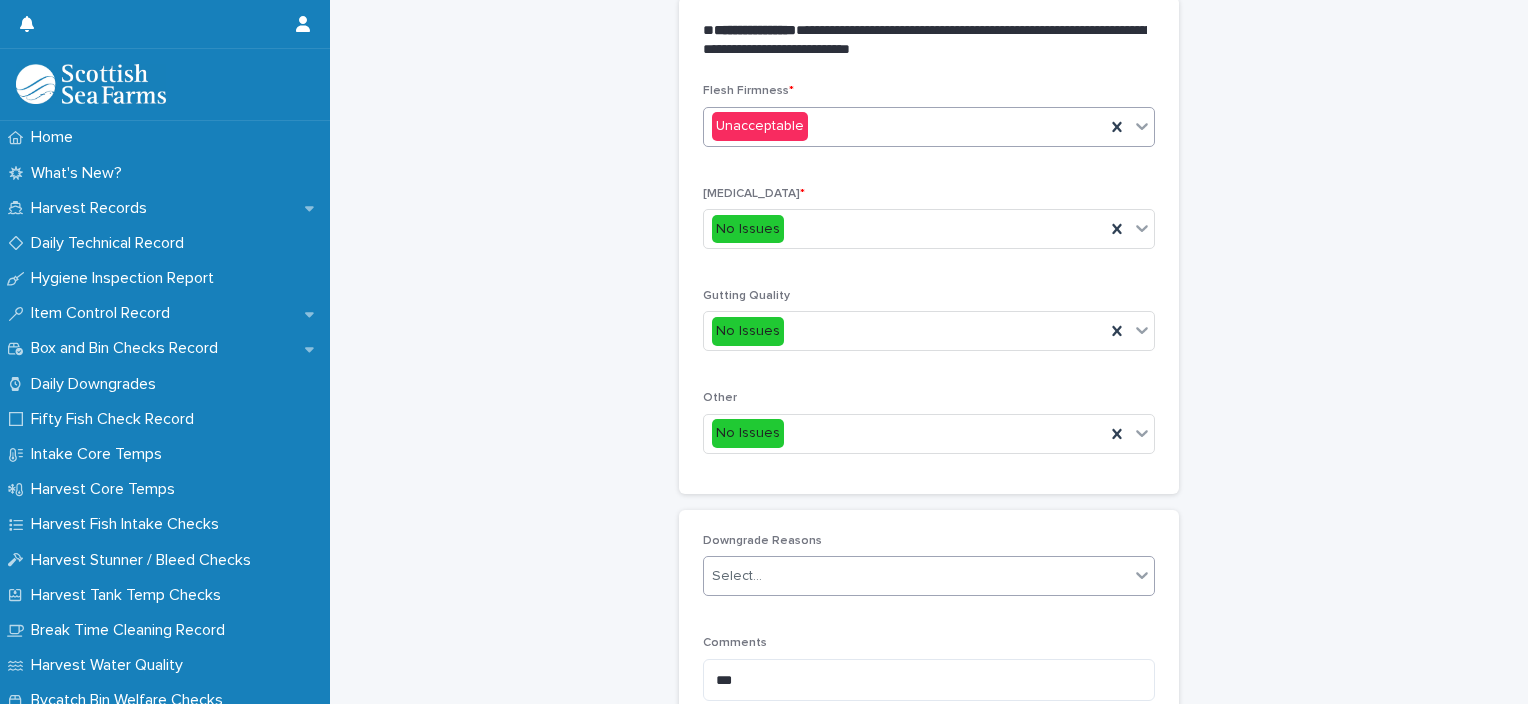 click on "Select..." at bounding box center [916, 576] 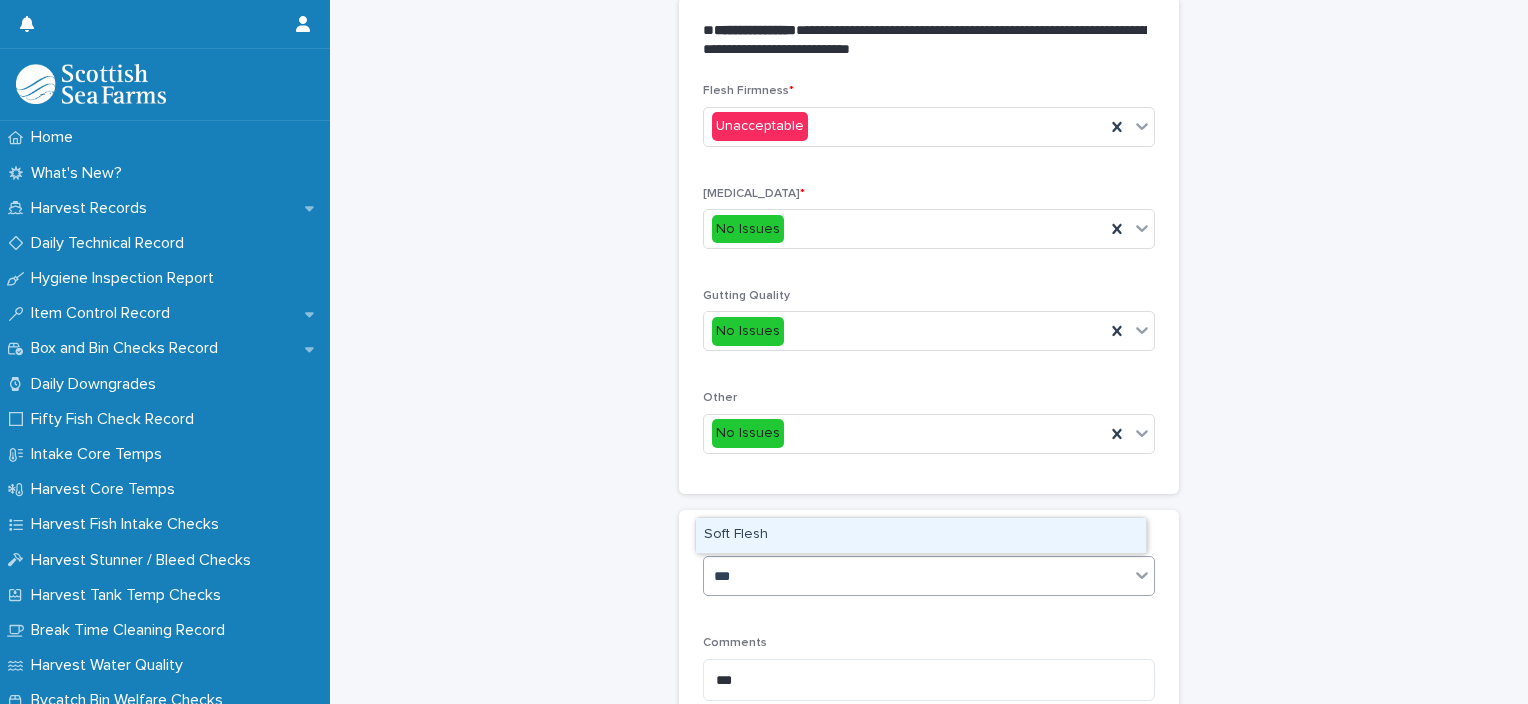 type on "****" 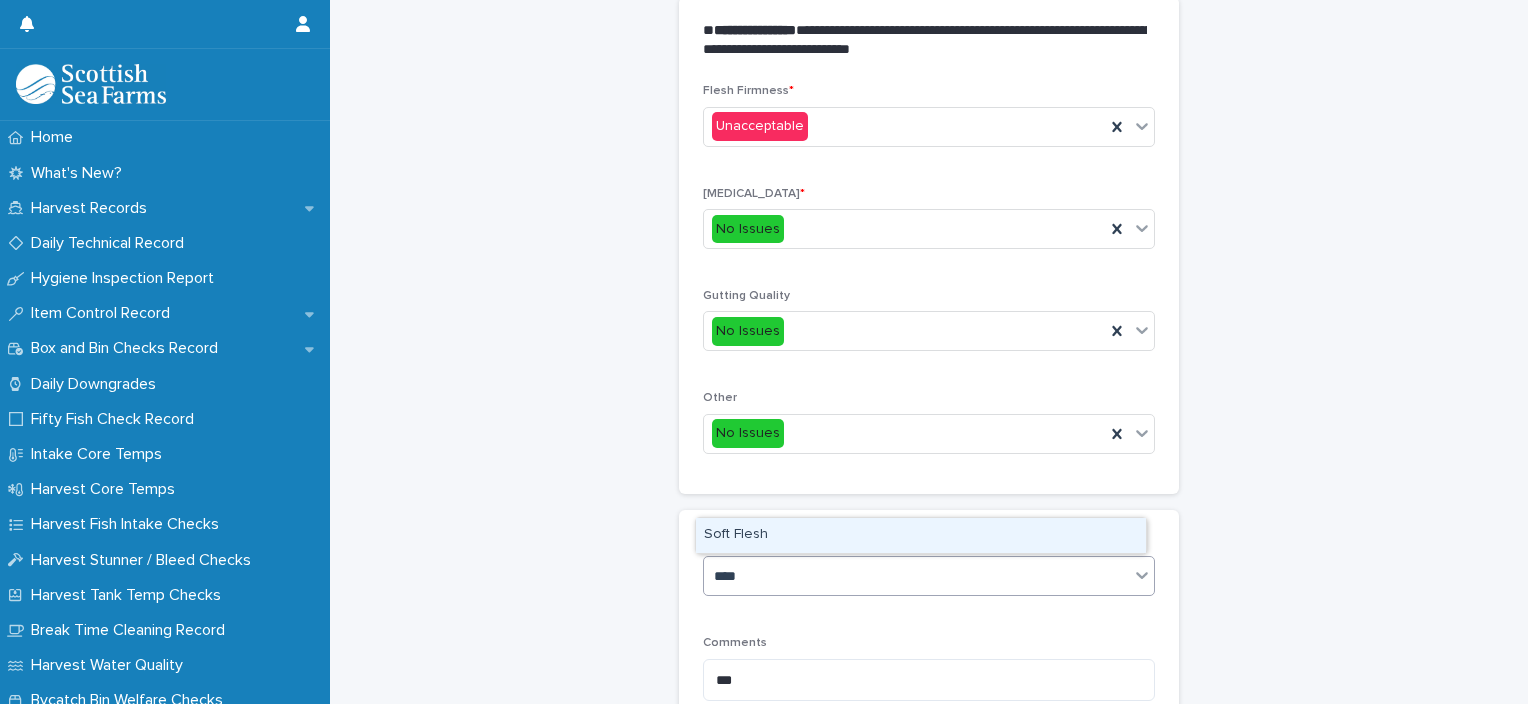 click on "Soft Flesh" at bounding box center (921, 535) 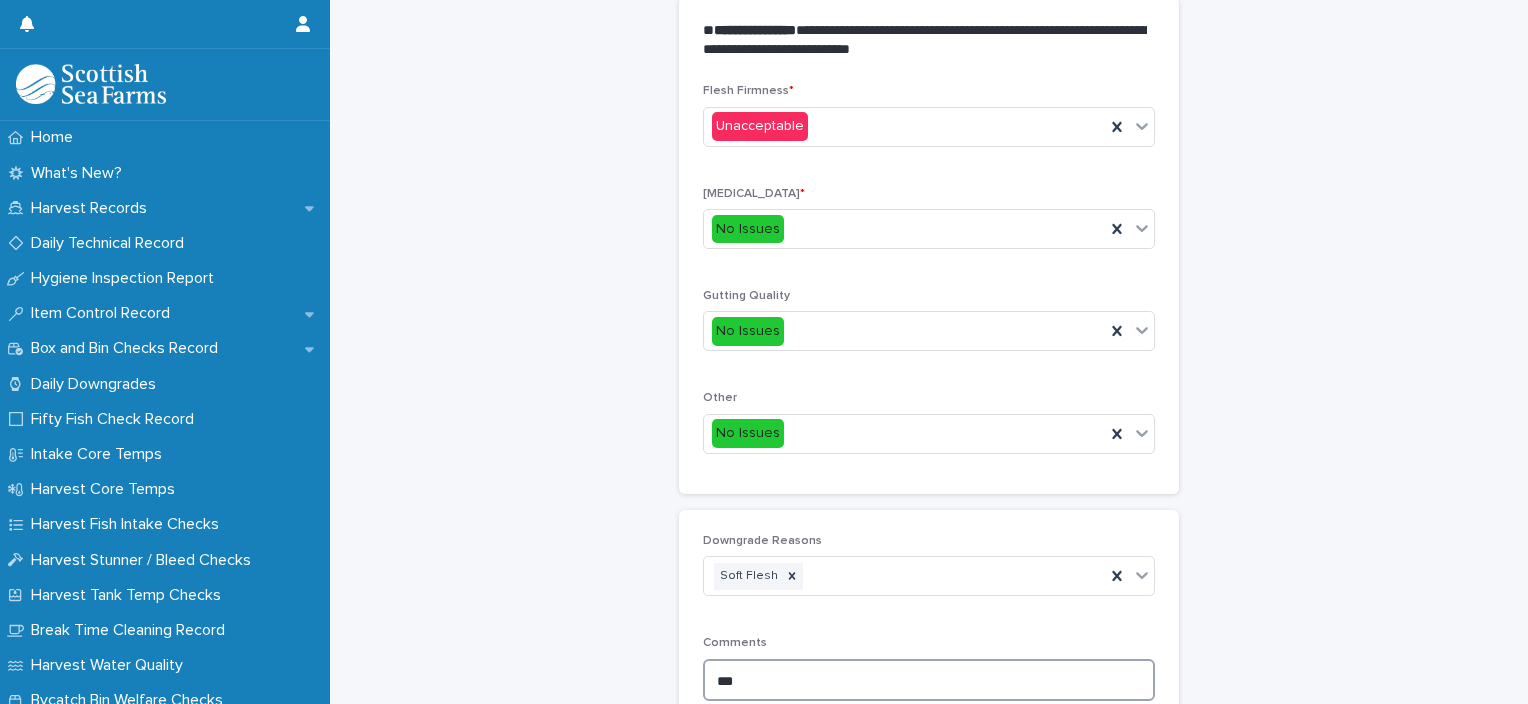 drag, startPoint x: 773, startPoint y: 681, endPoint x: 656, endPoint y: 687, distance: 117.15375 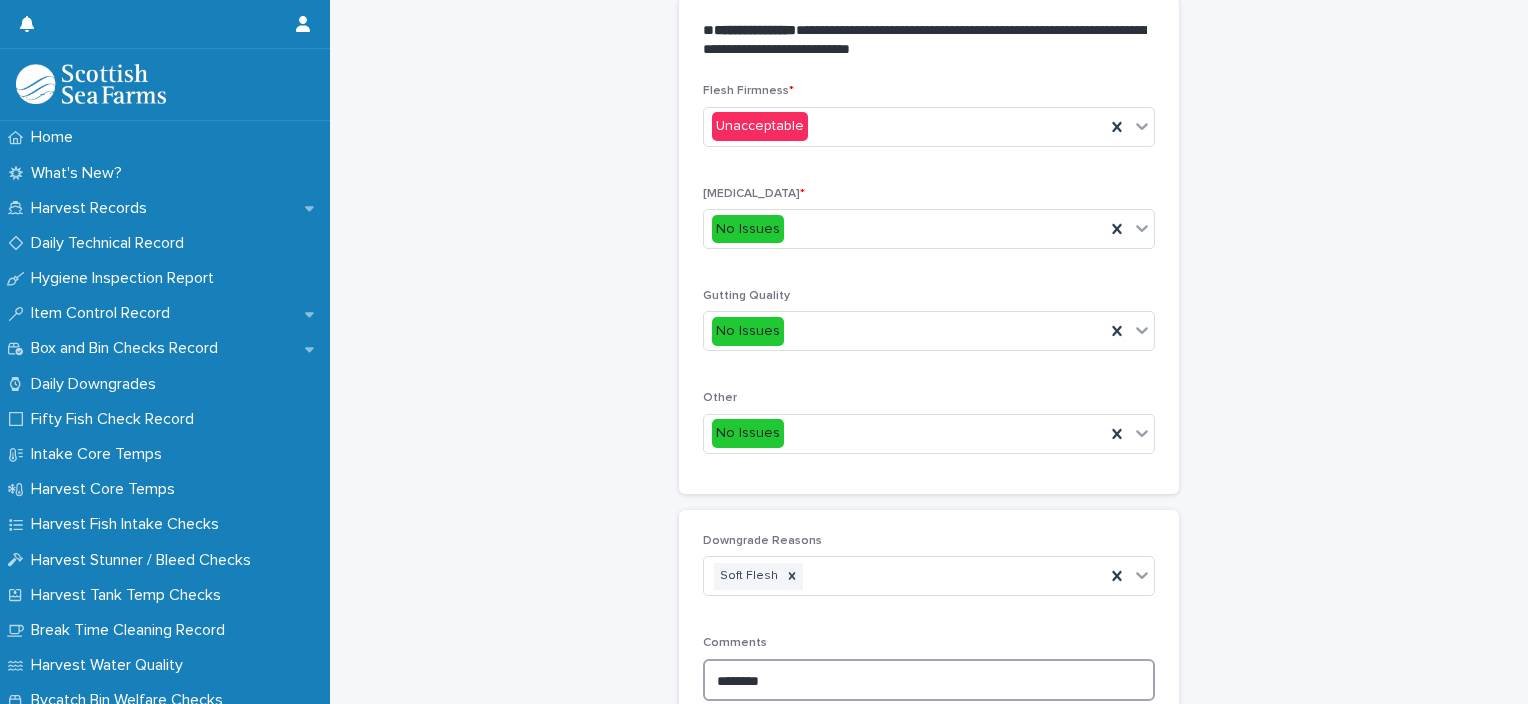 scroll, scrollTop: 948, scrollLeft: 0, axis: vertical 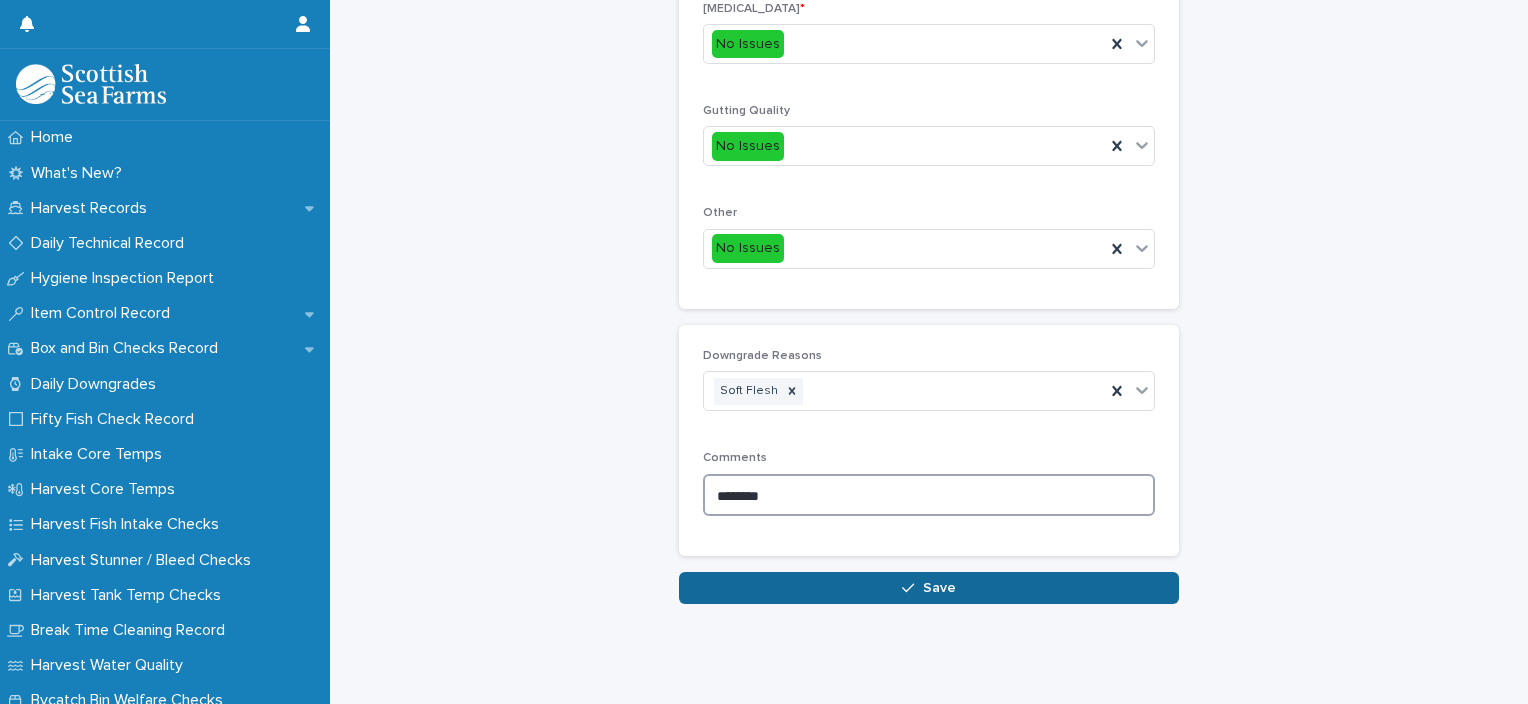 type on "********" 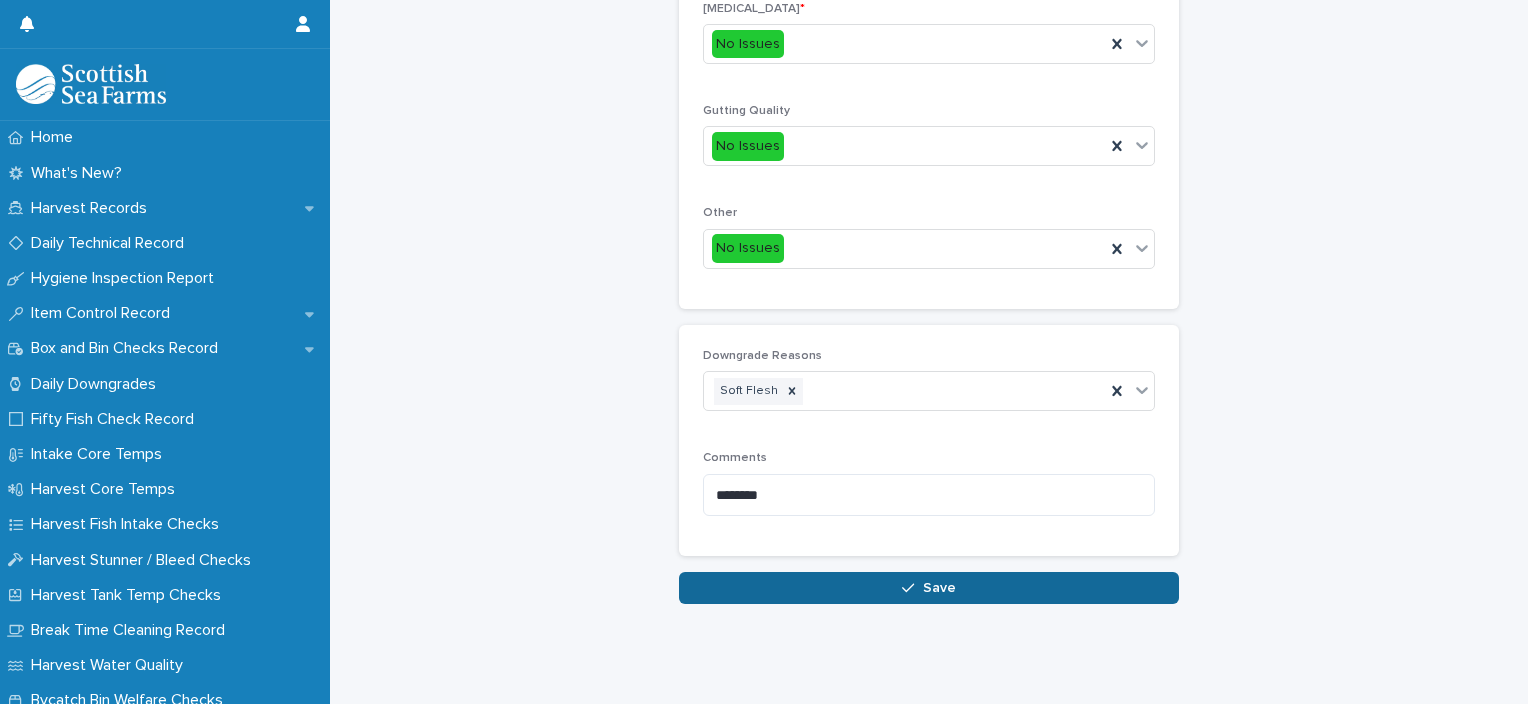 click on "Save" at bounding box center [929, 588] 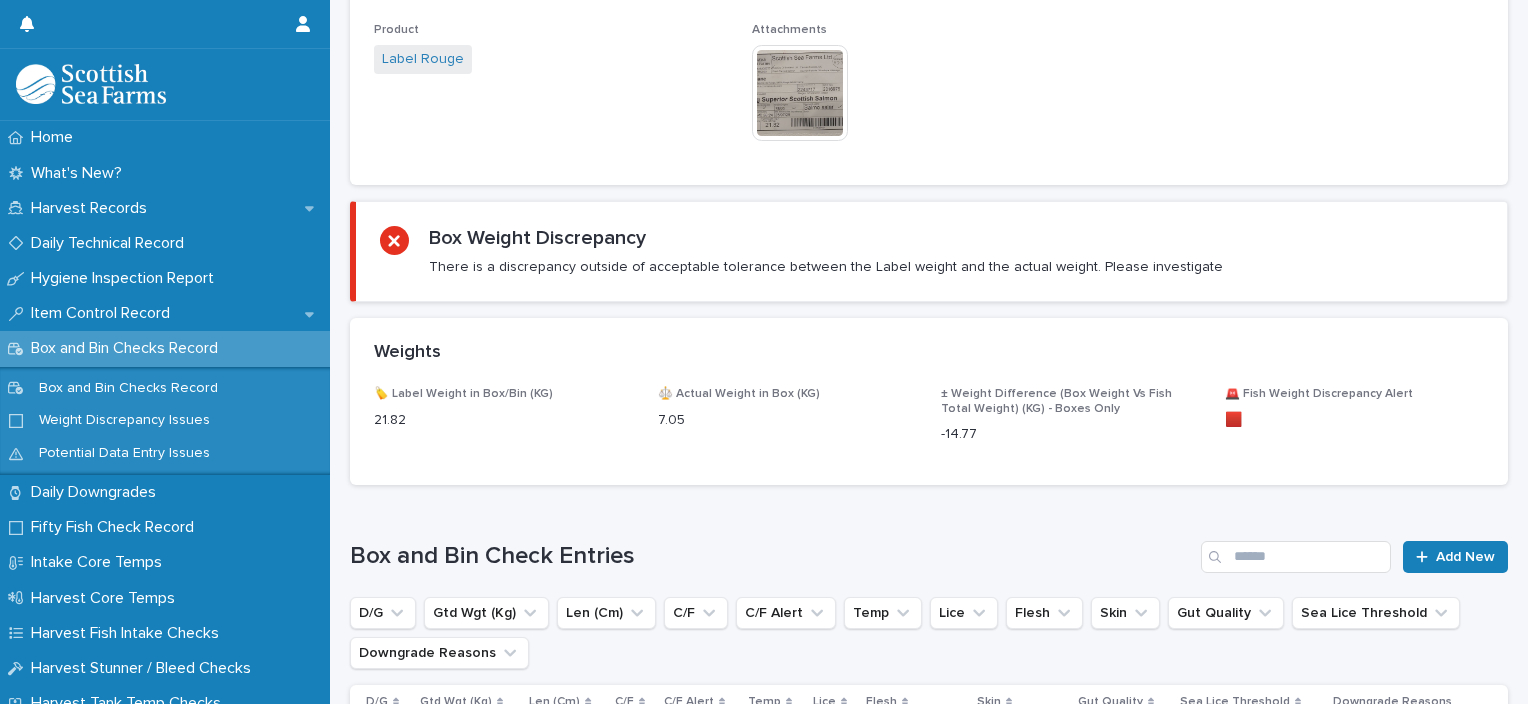 scroll, scrollTop: 0, scrollLeft: 0, axis: both 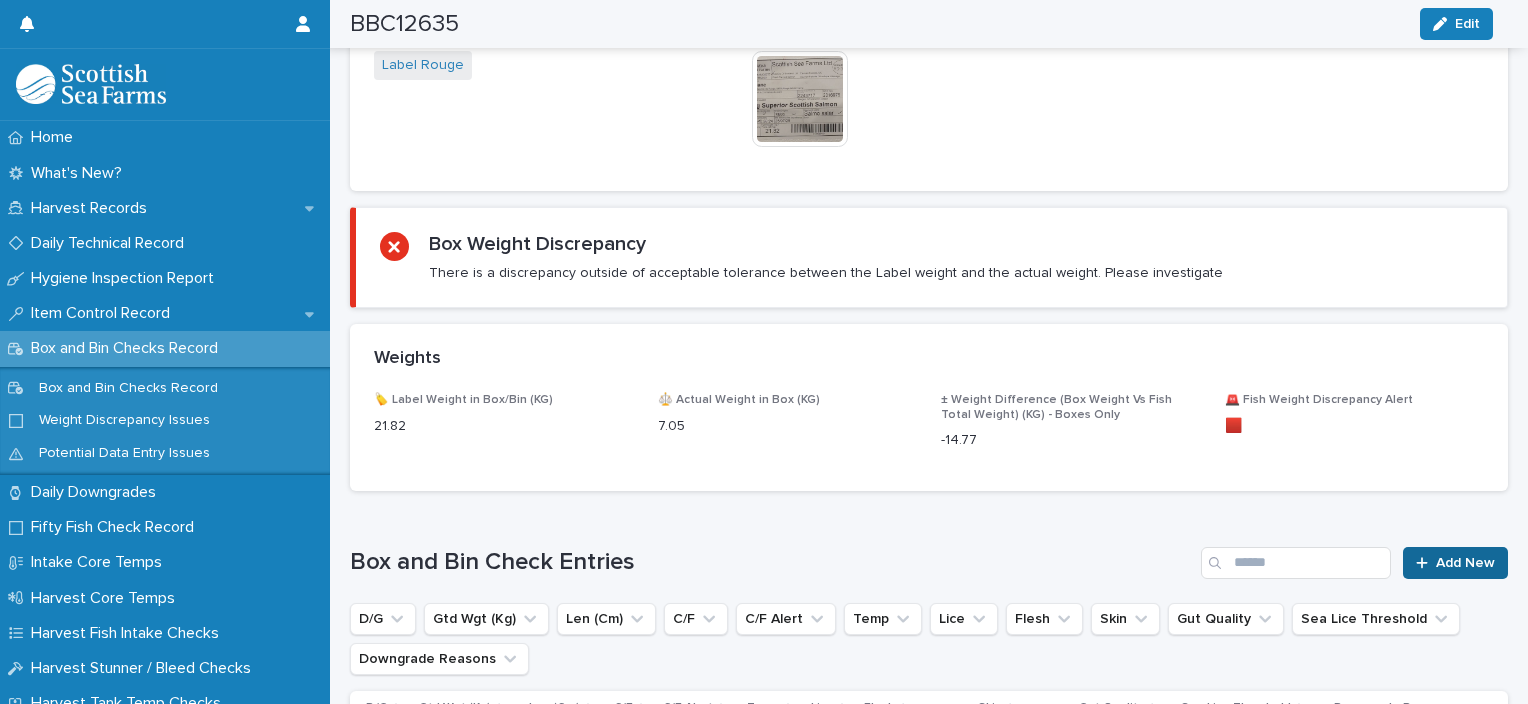 click on "Add New" at bounding box center [1465, 563] 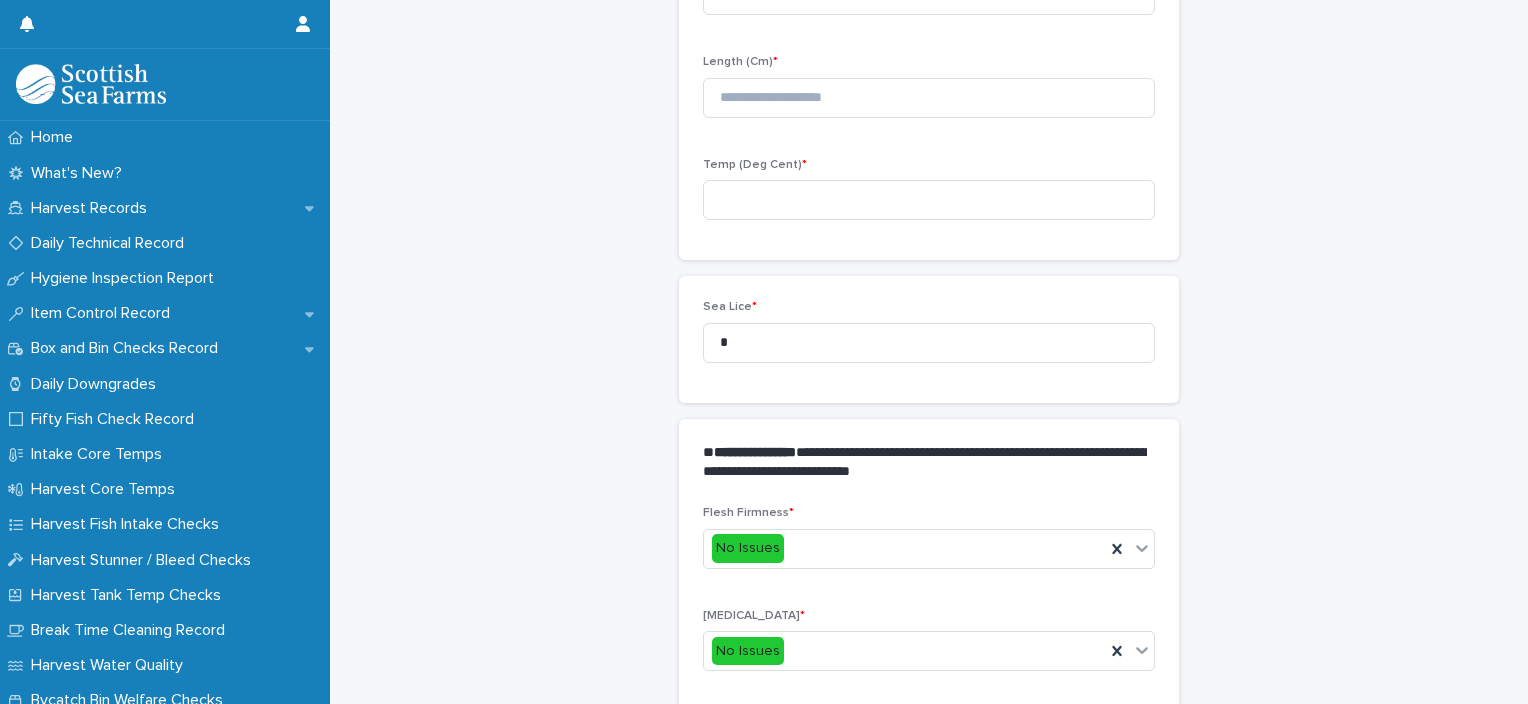 scroll, scrollTop: 303, scrollLeft: 0, axis: vertical 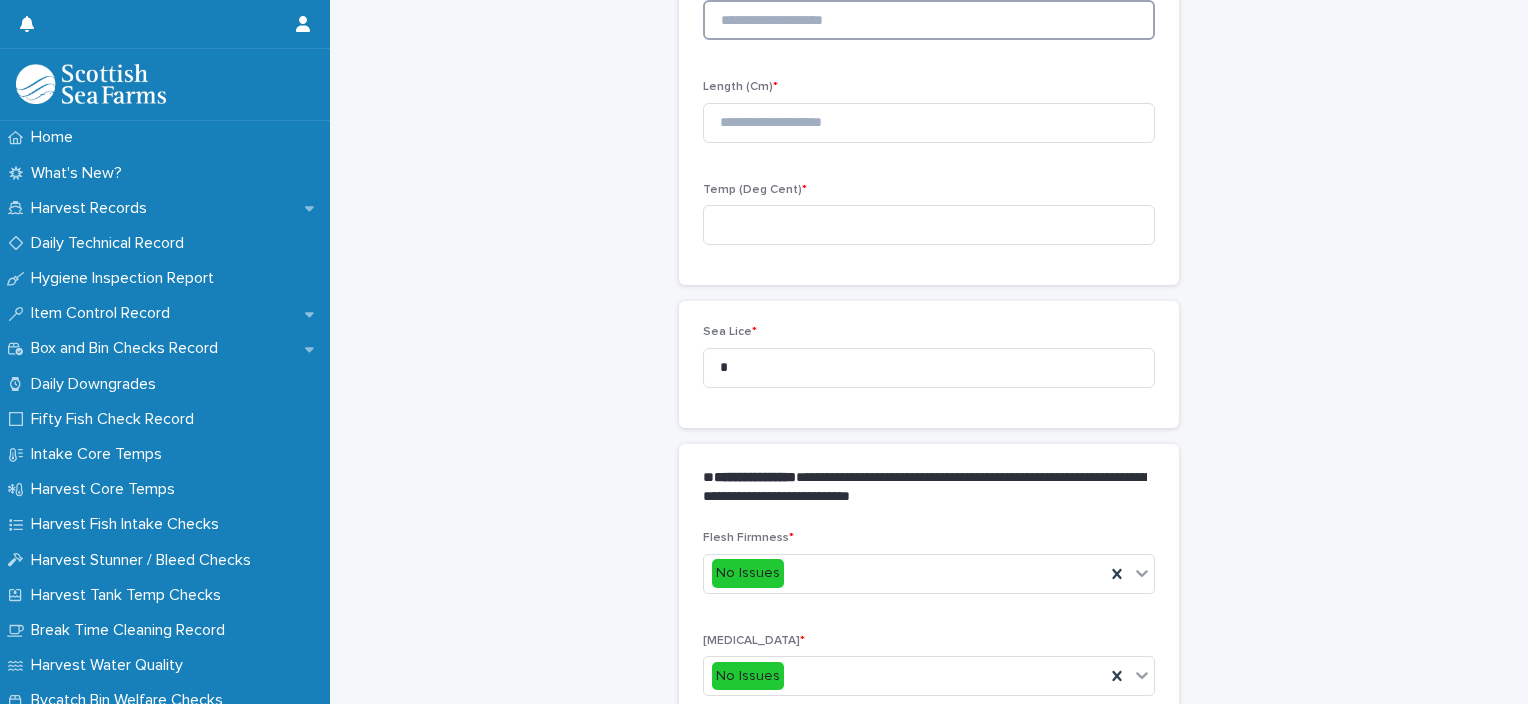 click at bounding box center [929, 20] 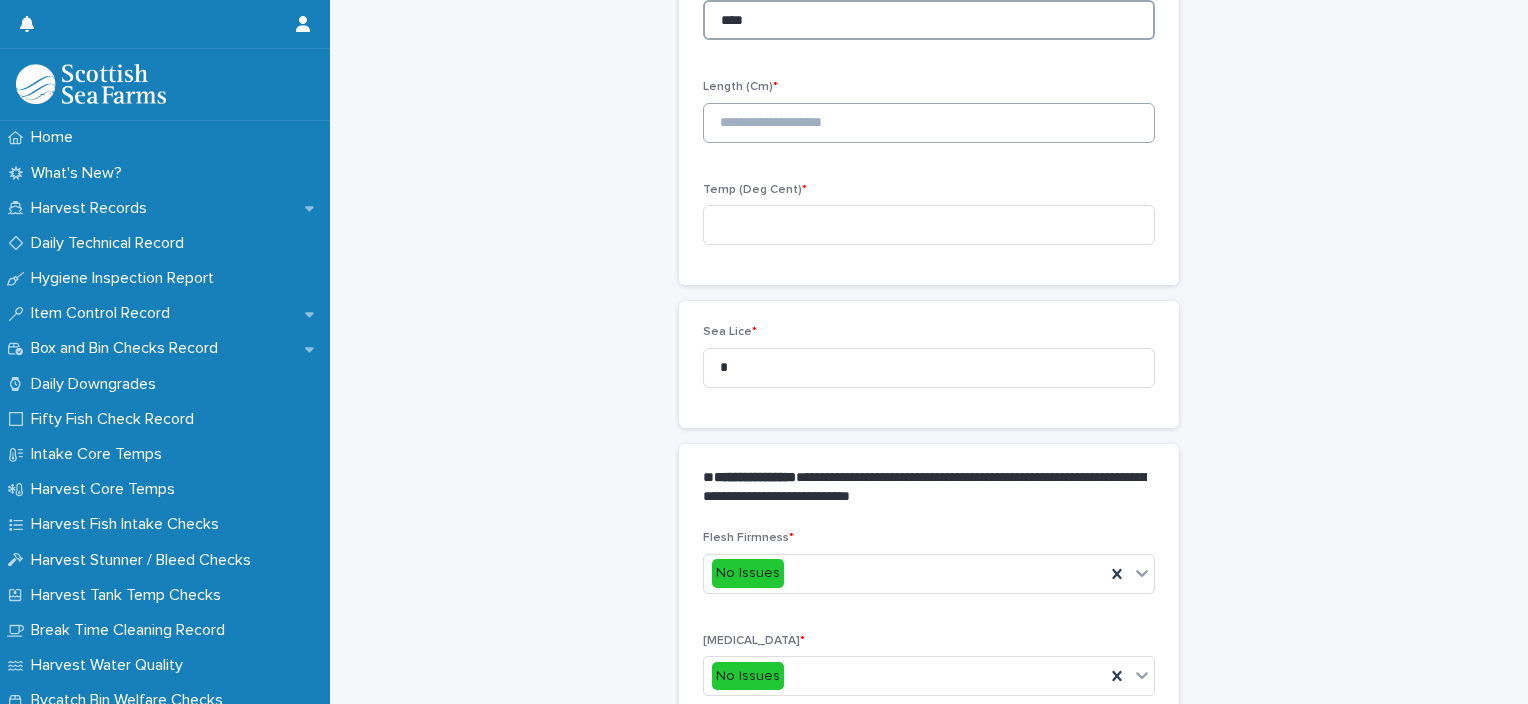 type on "****" 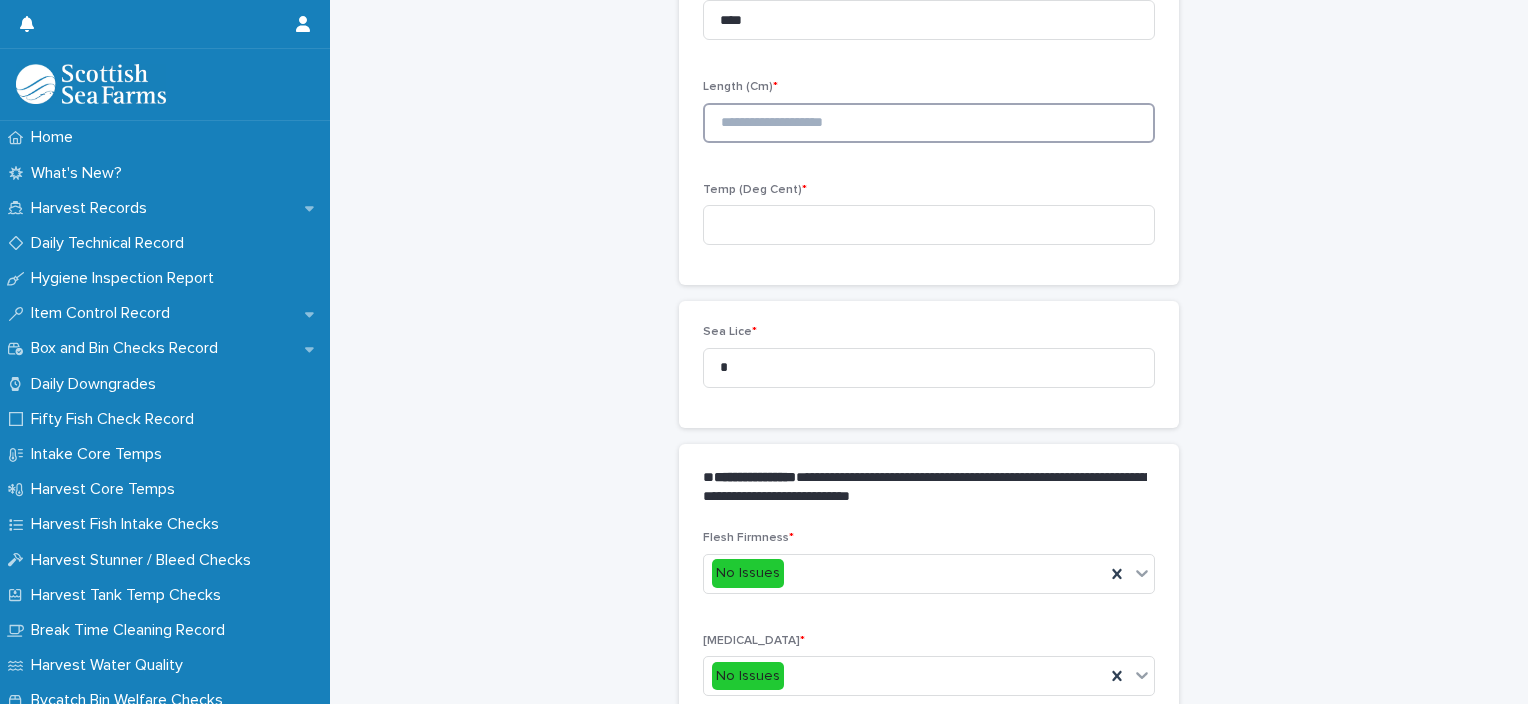 click at bounding box center [929, 123] 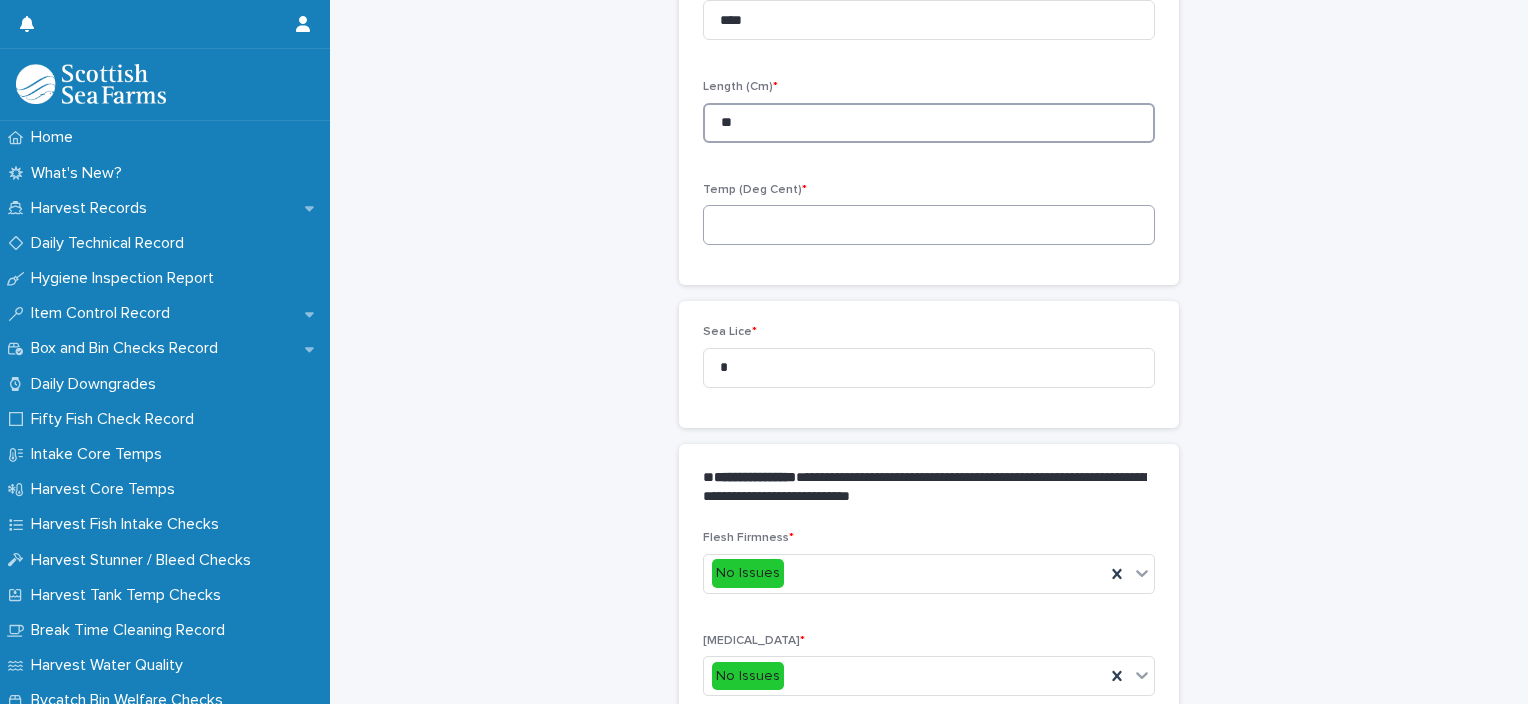 type on "**" 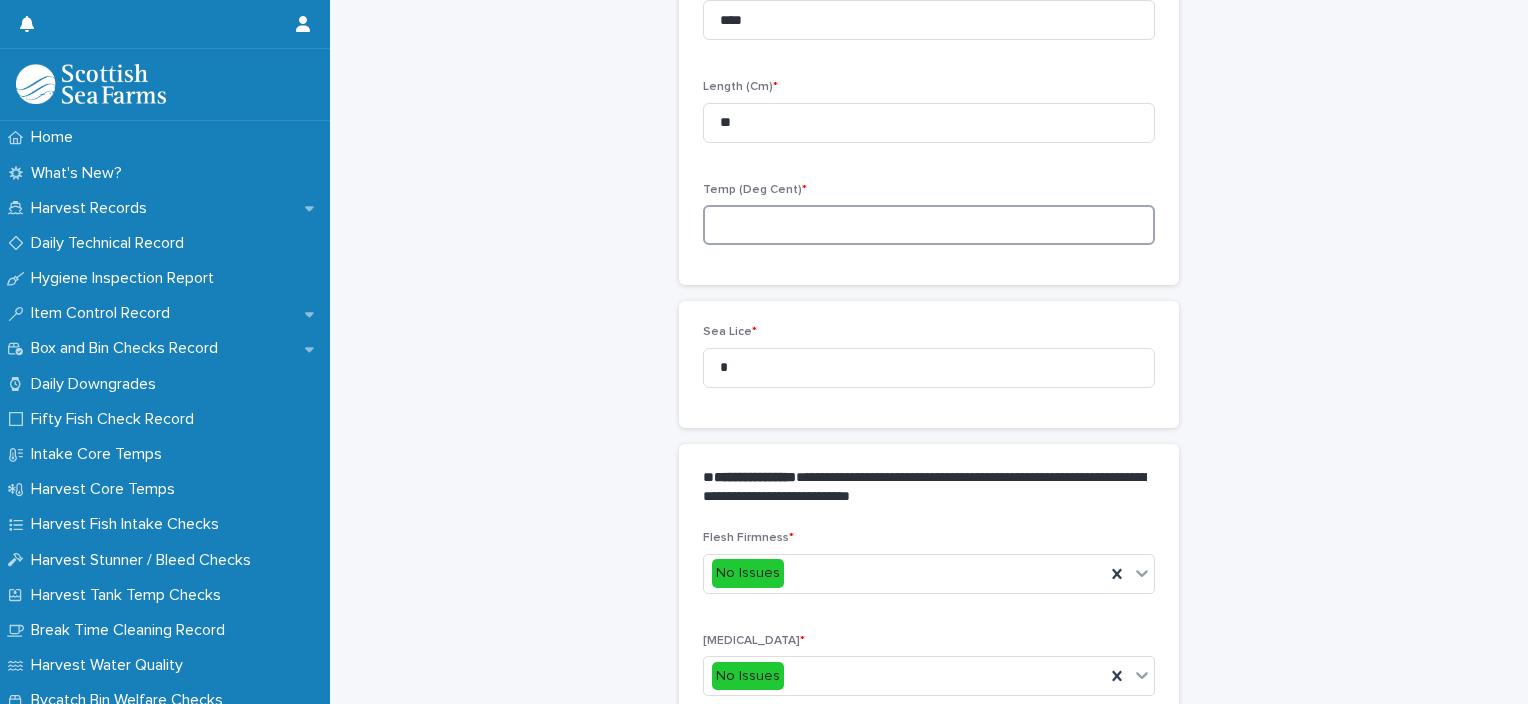 click at bounding box center (929, 225) 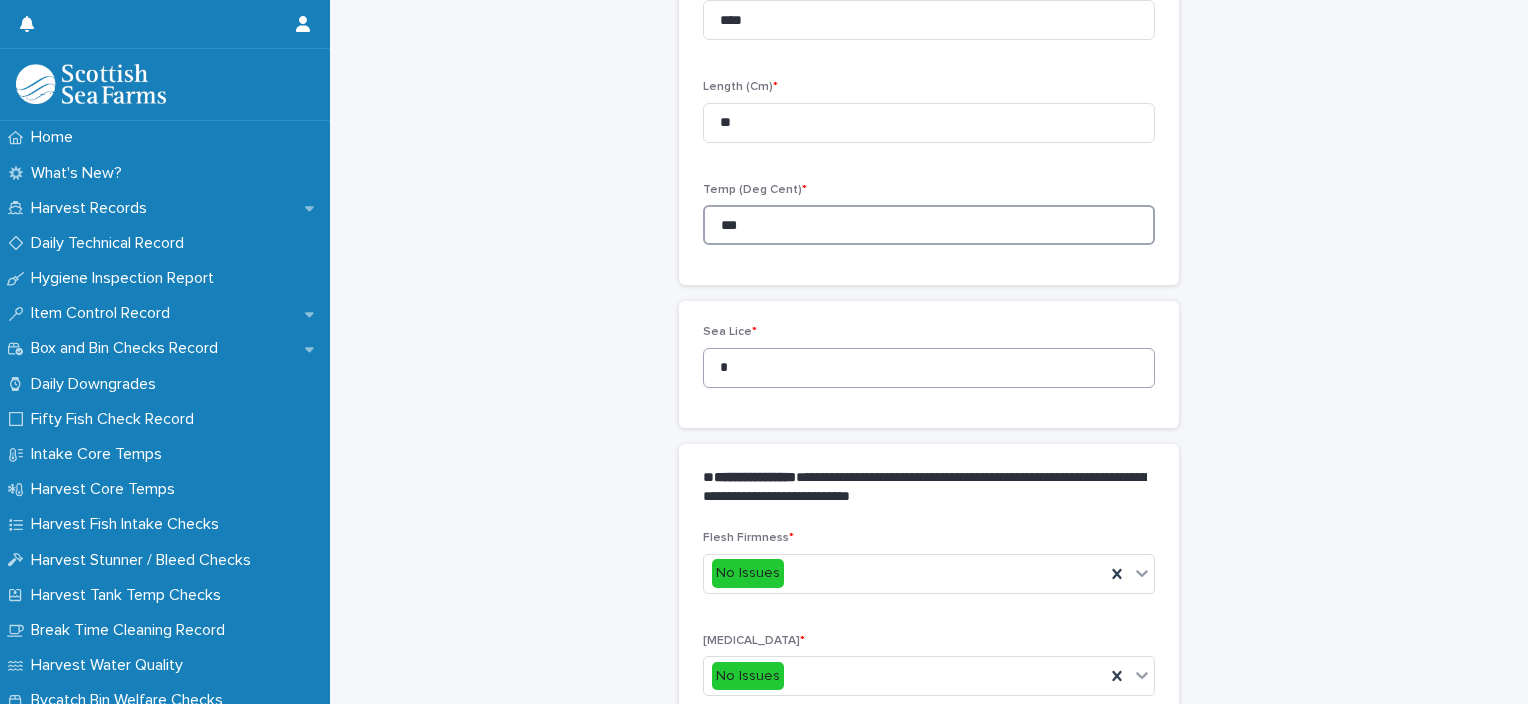 type on "***" 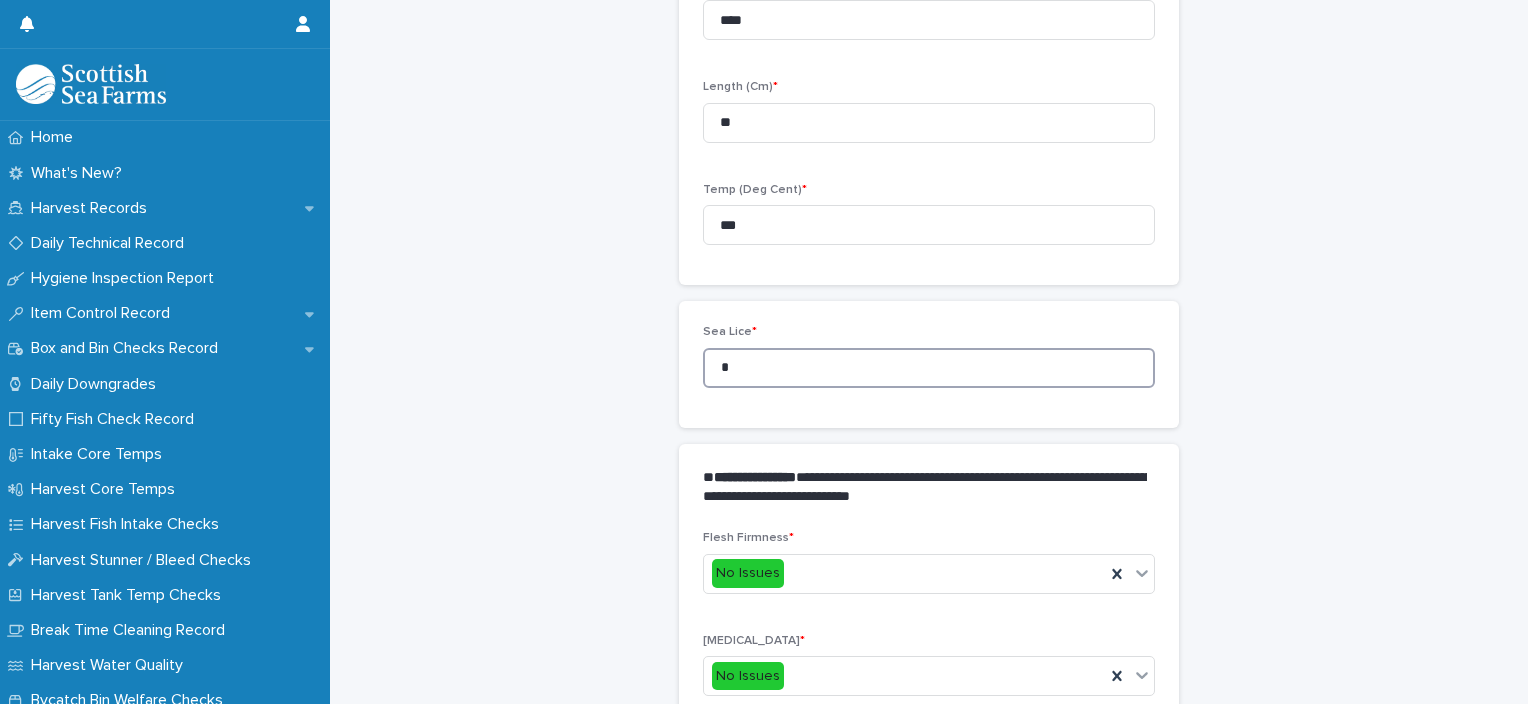 drag, startPoint x: 723, startPoint y: 352, endPoint x: 684, endPoint y: 356, distance: 39.20459 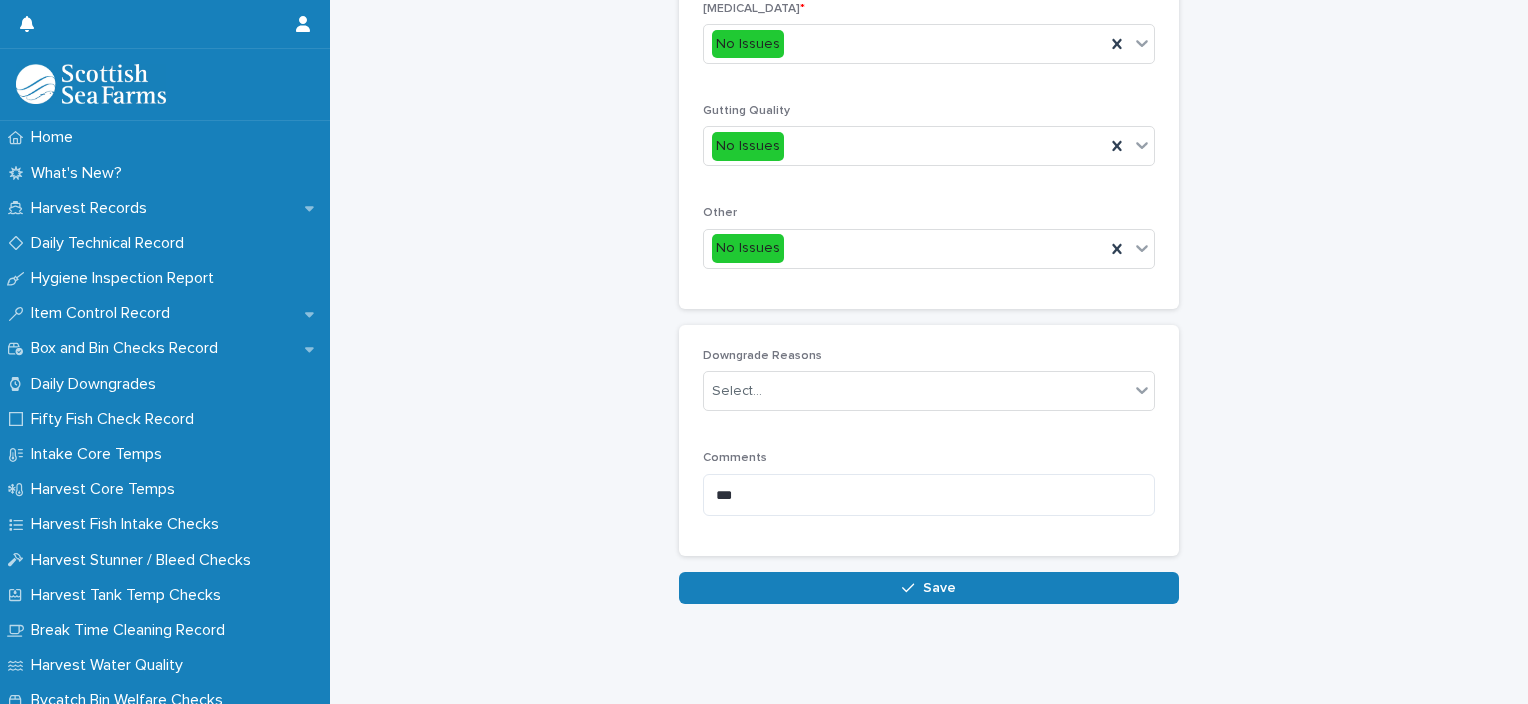 scroll, scrollTop: 948, scrollLeft: 0, axis: vertical 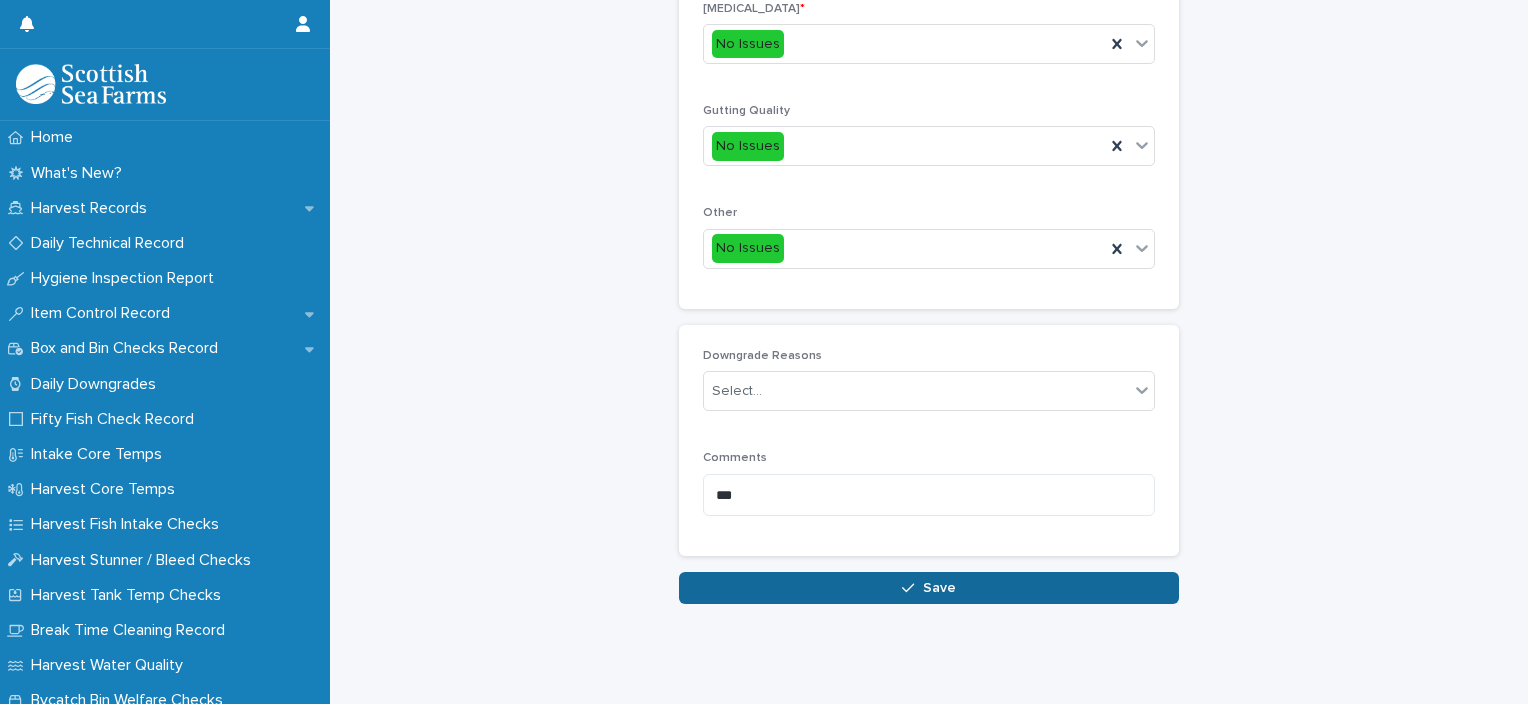 type on "*" 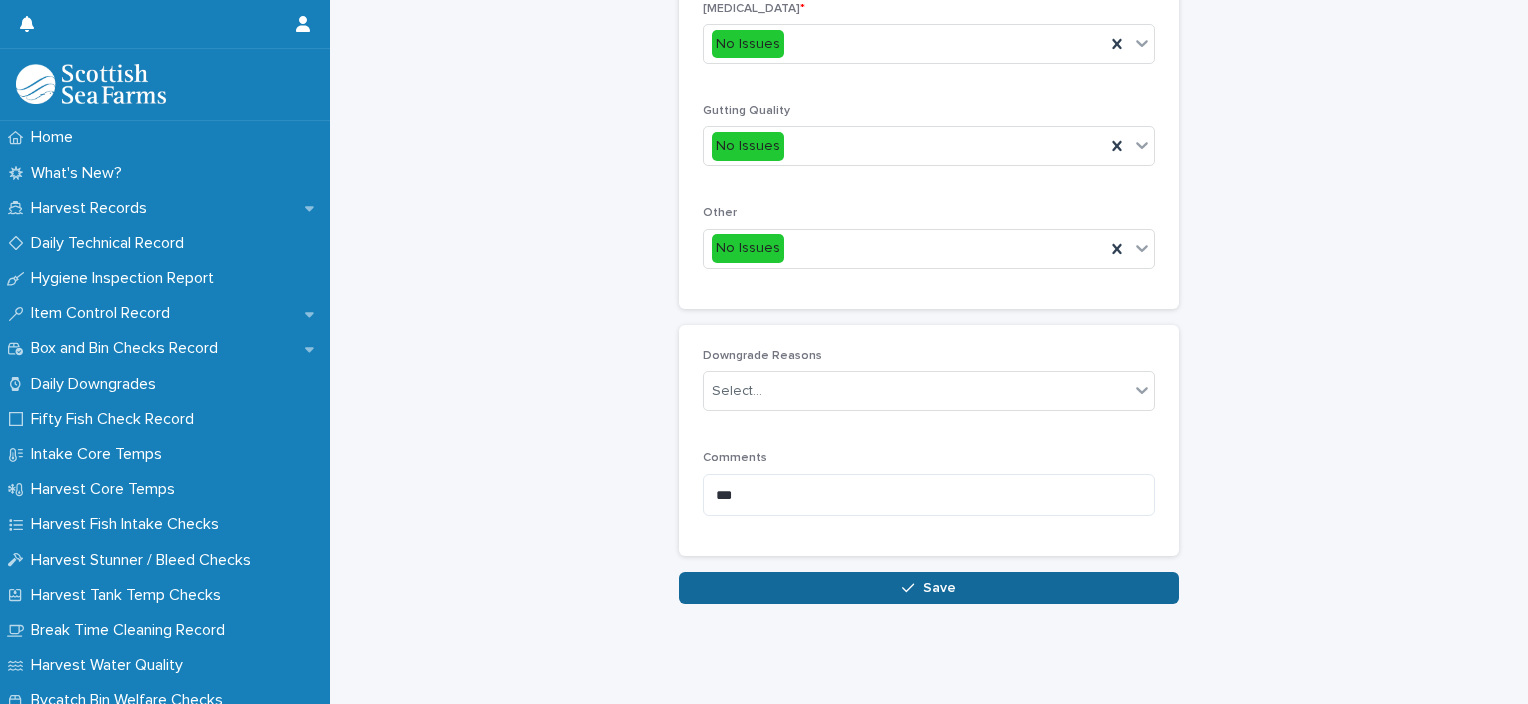drag, startPoint x: 1052, startPoint y: 577, endPoint x: 1066, endPoint y: 588, distance: 17.804493 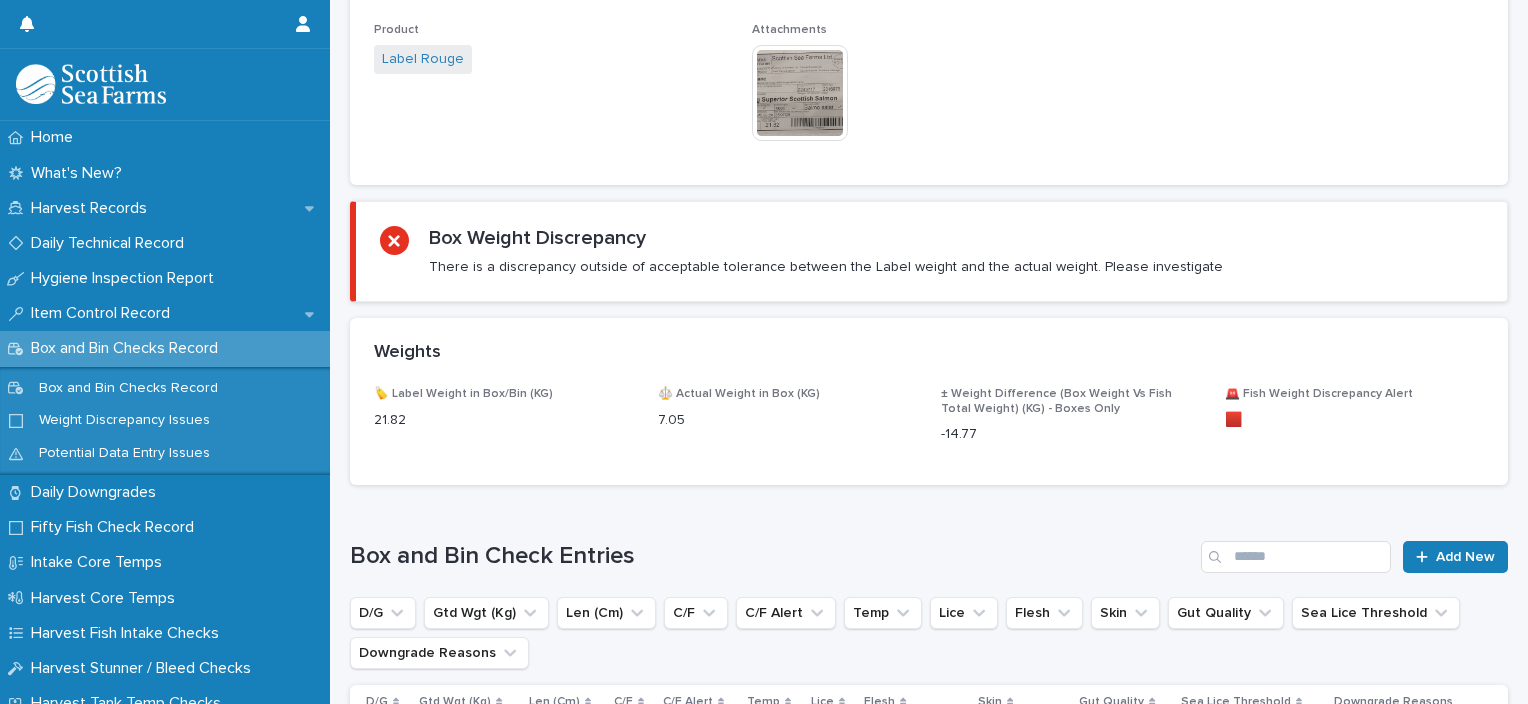 scroll, scrollTop: 0, scrollLeft: 0, axis: both 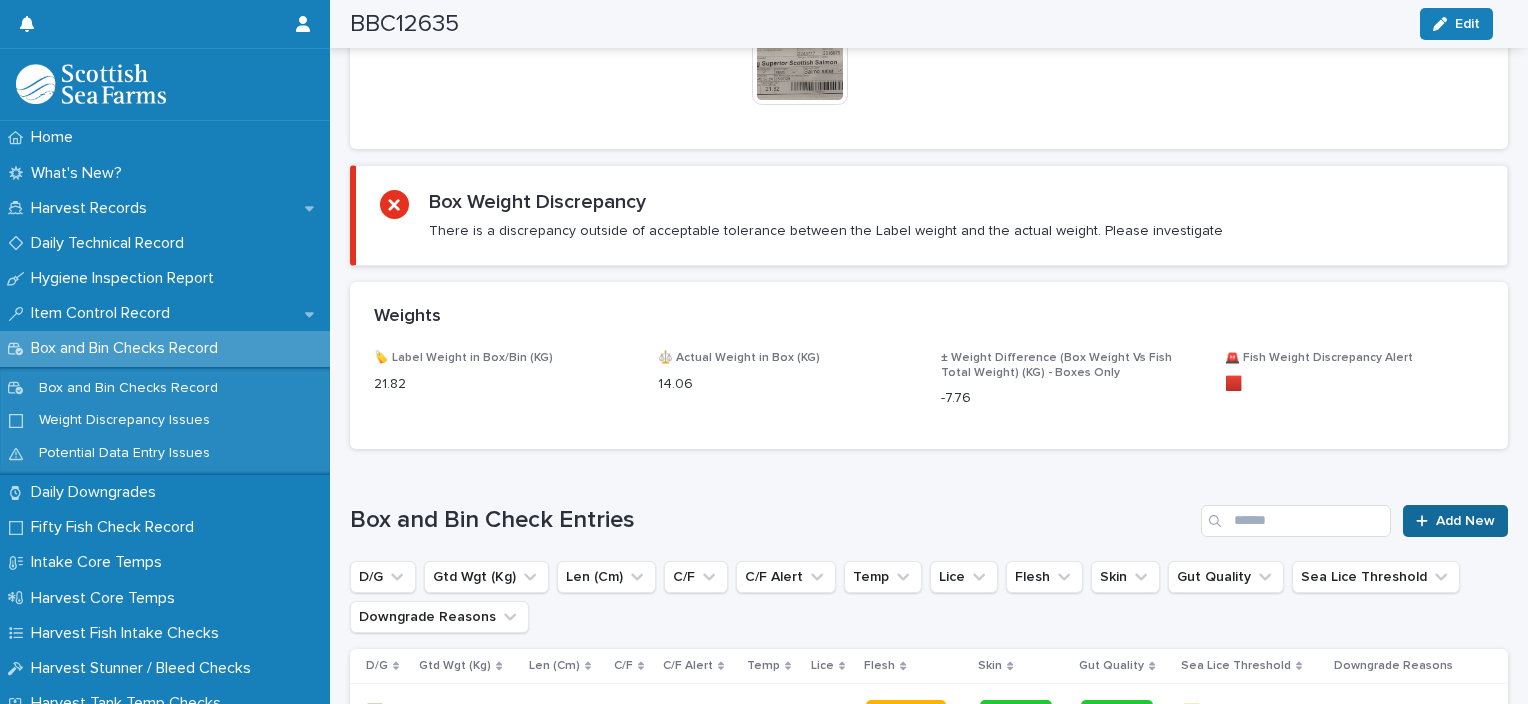 click on "Add New" at bounding box center (1465, 521) 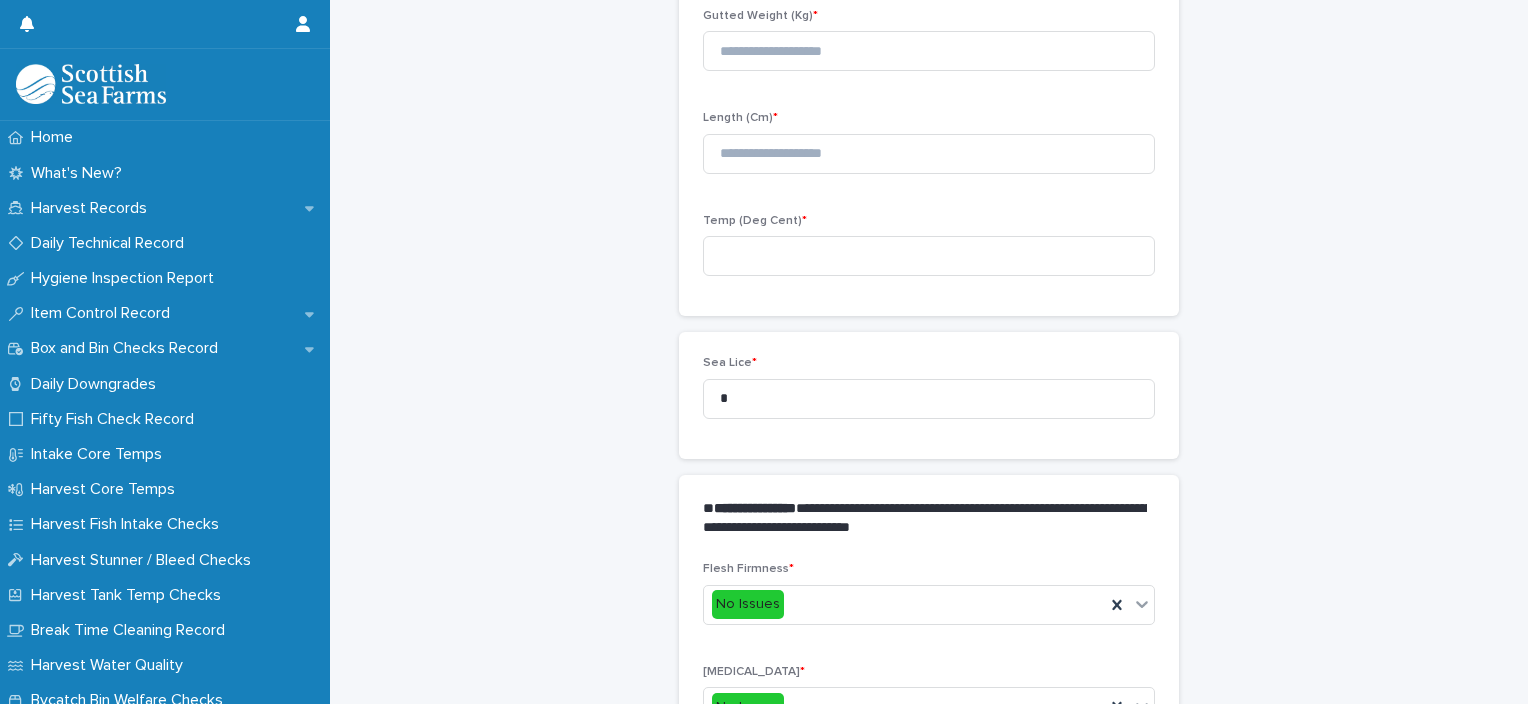 scroll, scrollTop: 232, scrollLeft: 0, axis: vertical 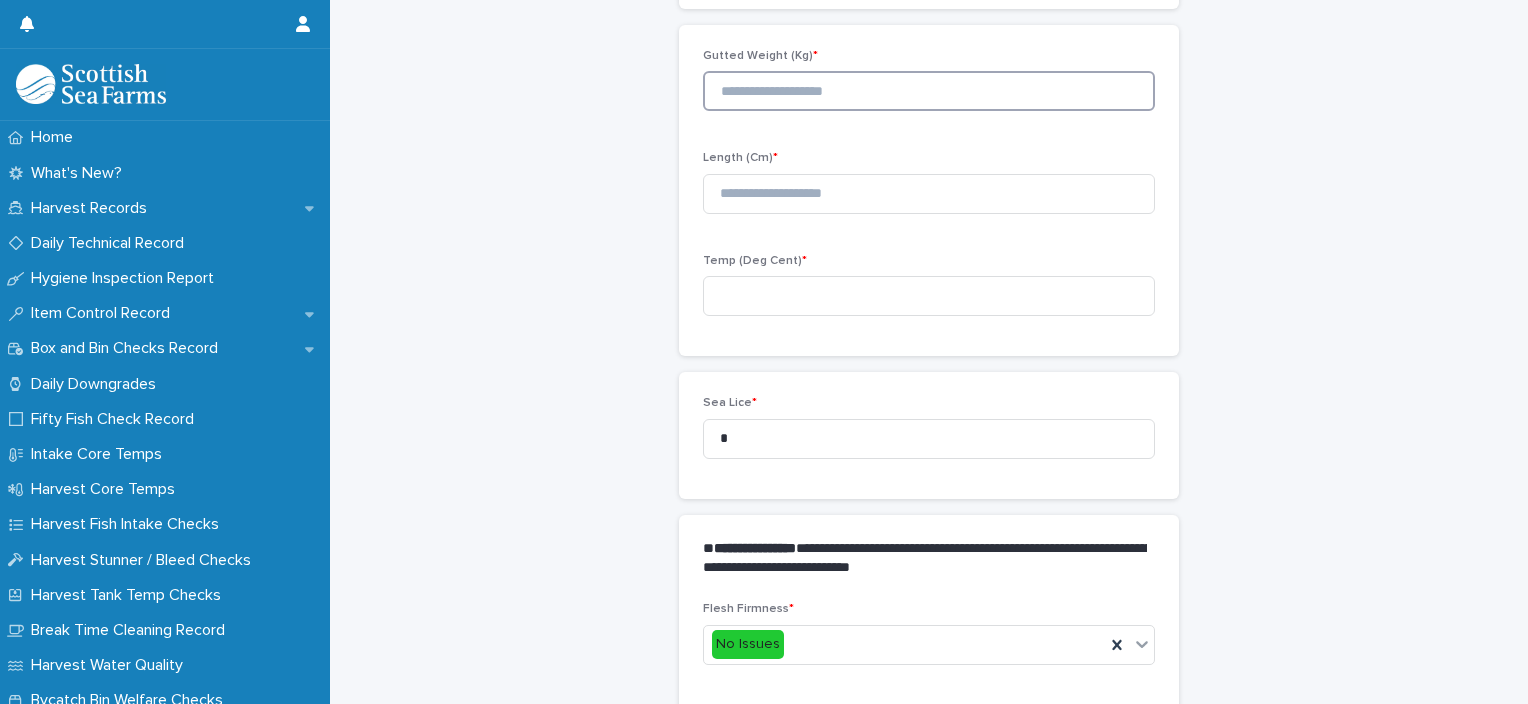 click at bounding box center (929, 91) 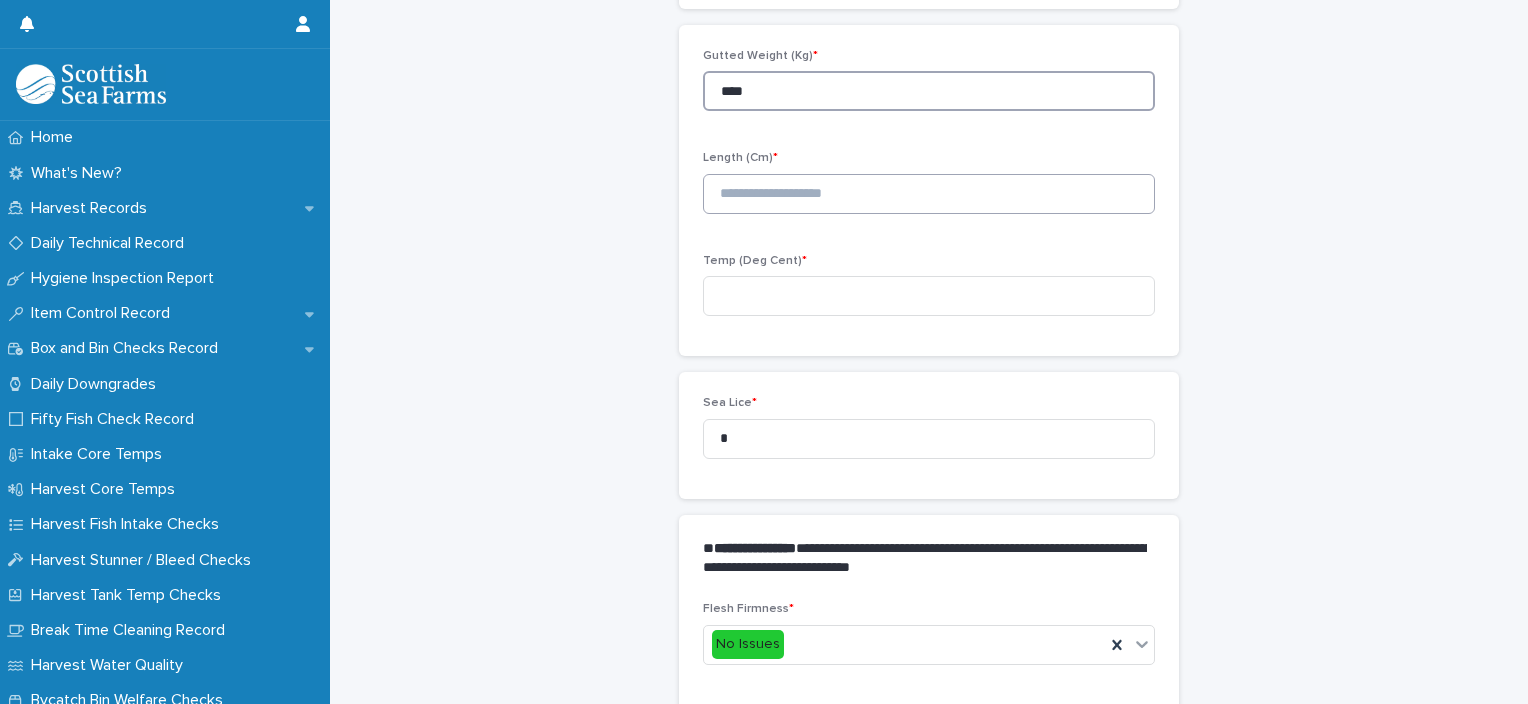 type on "****" 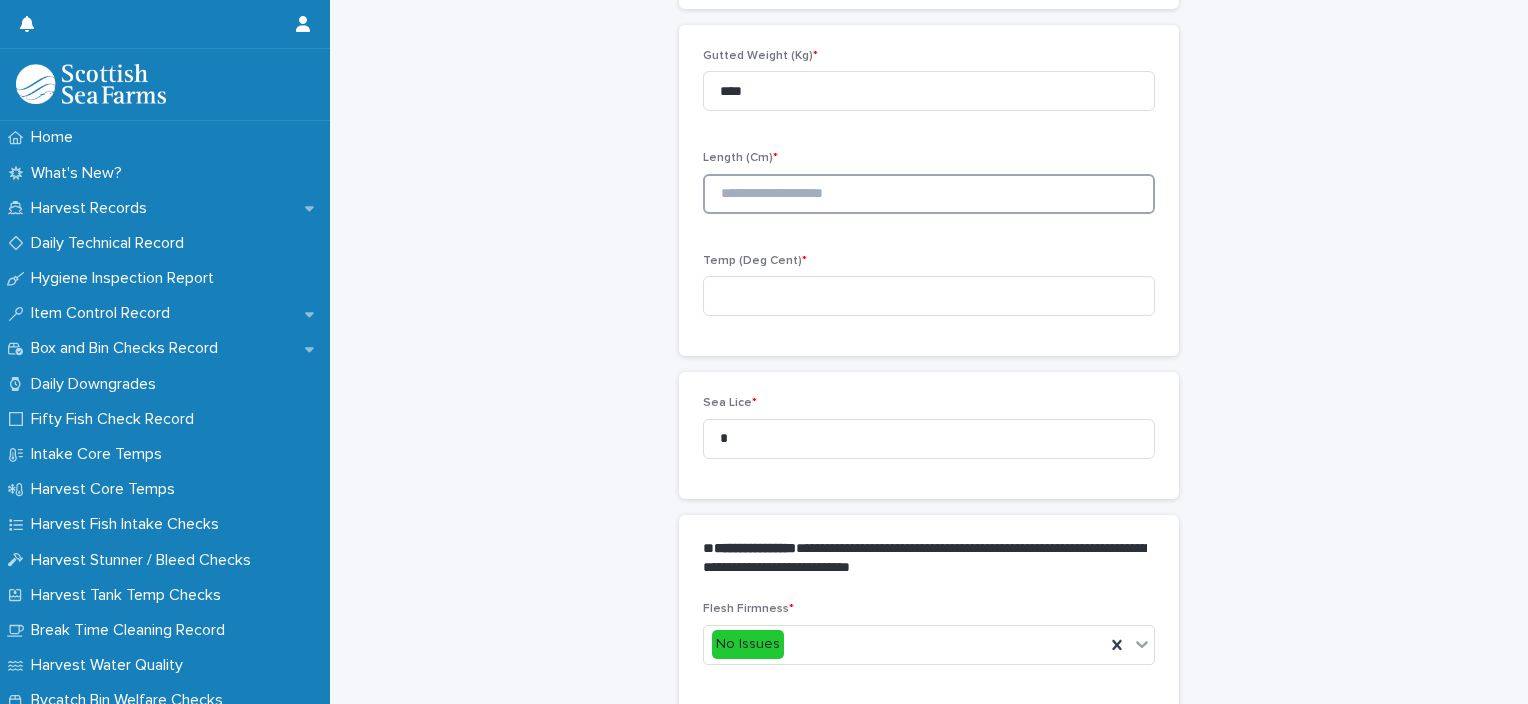 click at bounding box center [929, 194] 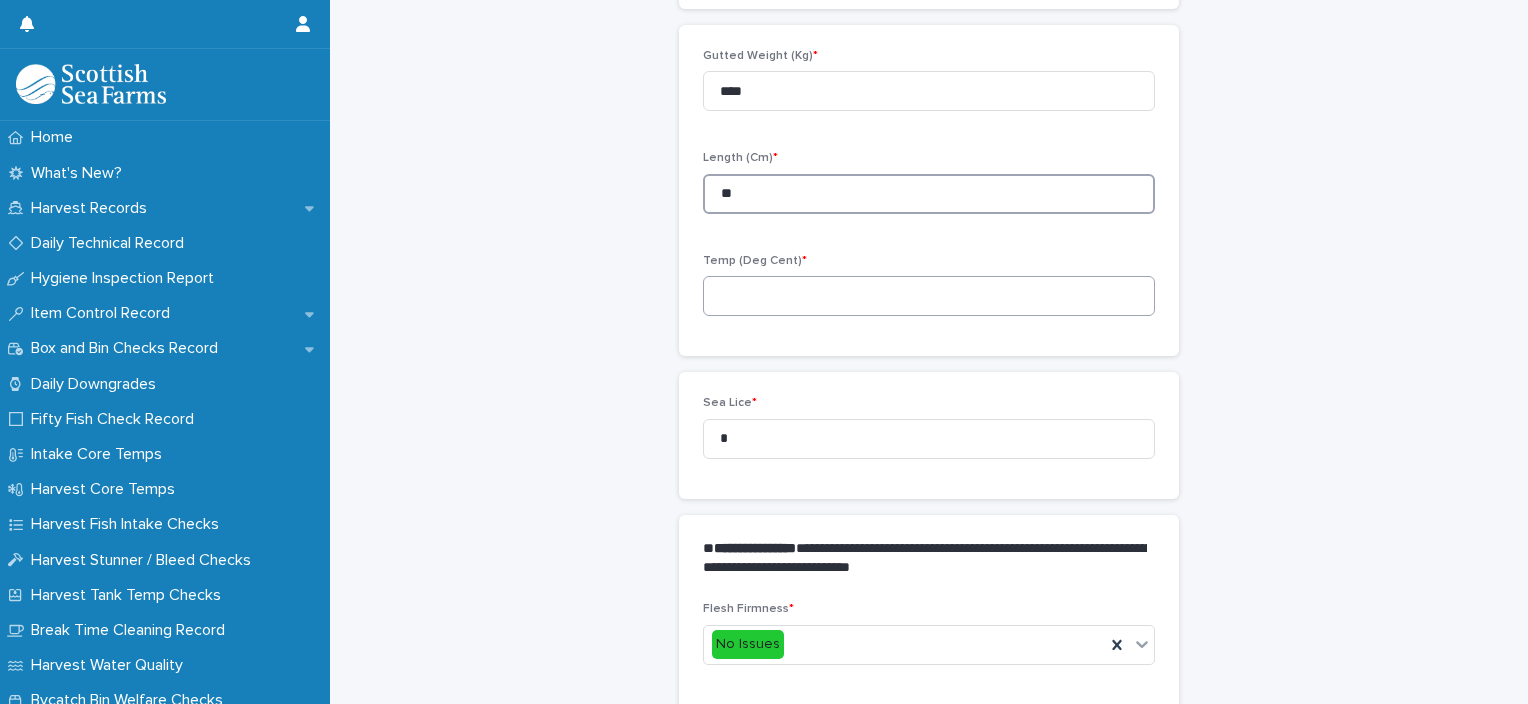 type on "**" 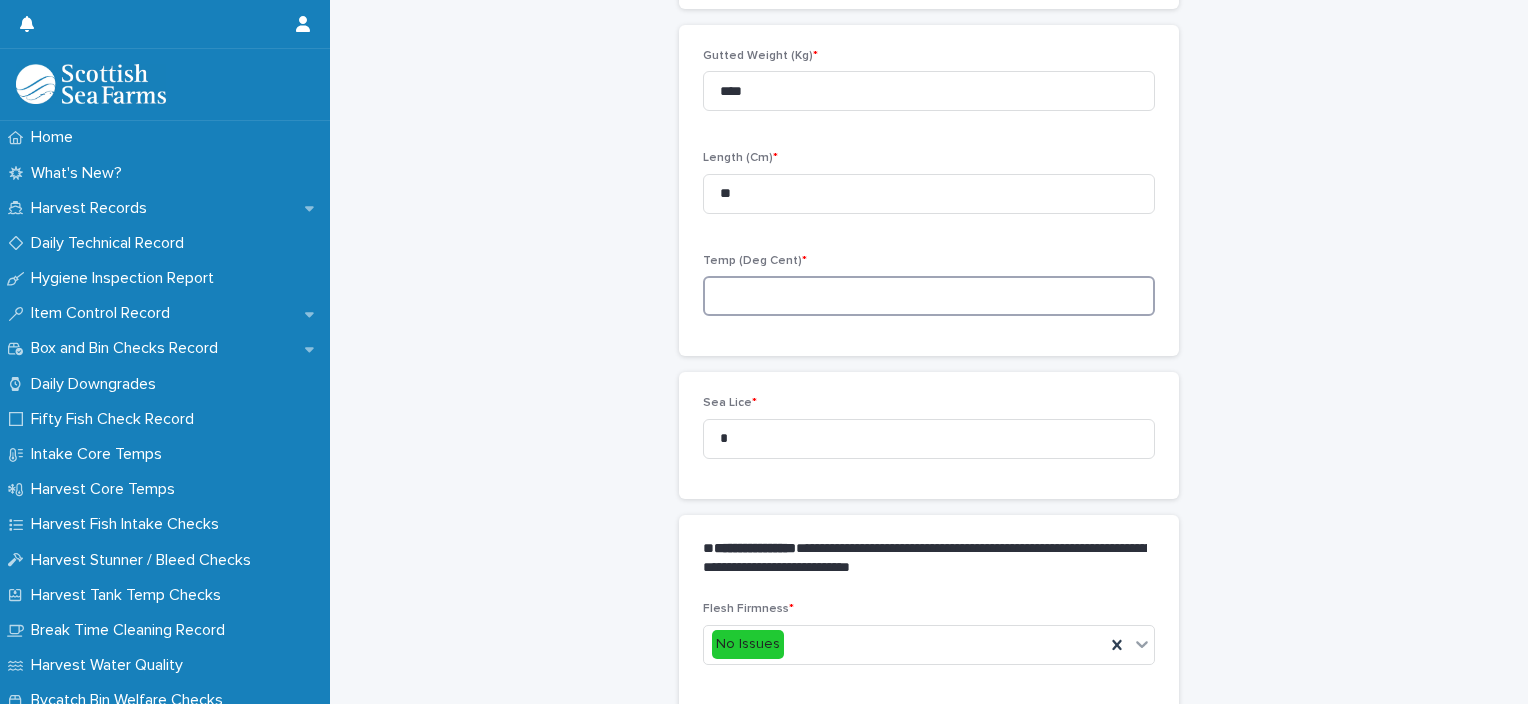 click at bounding box center (929, 296) 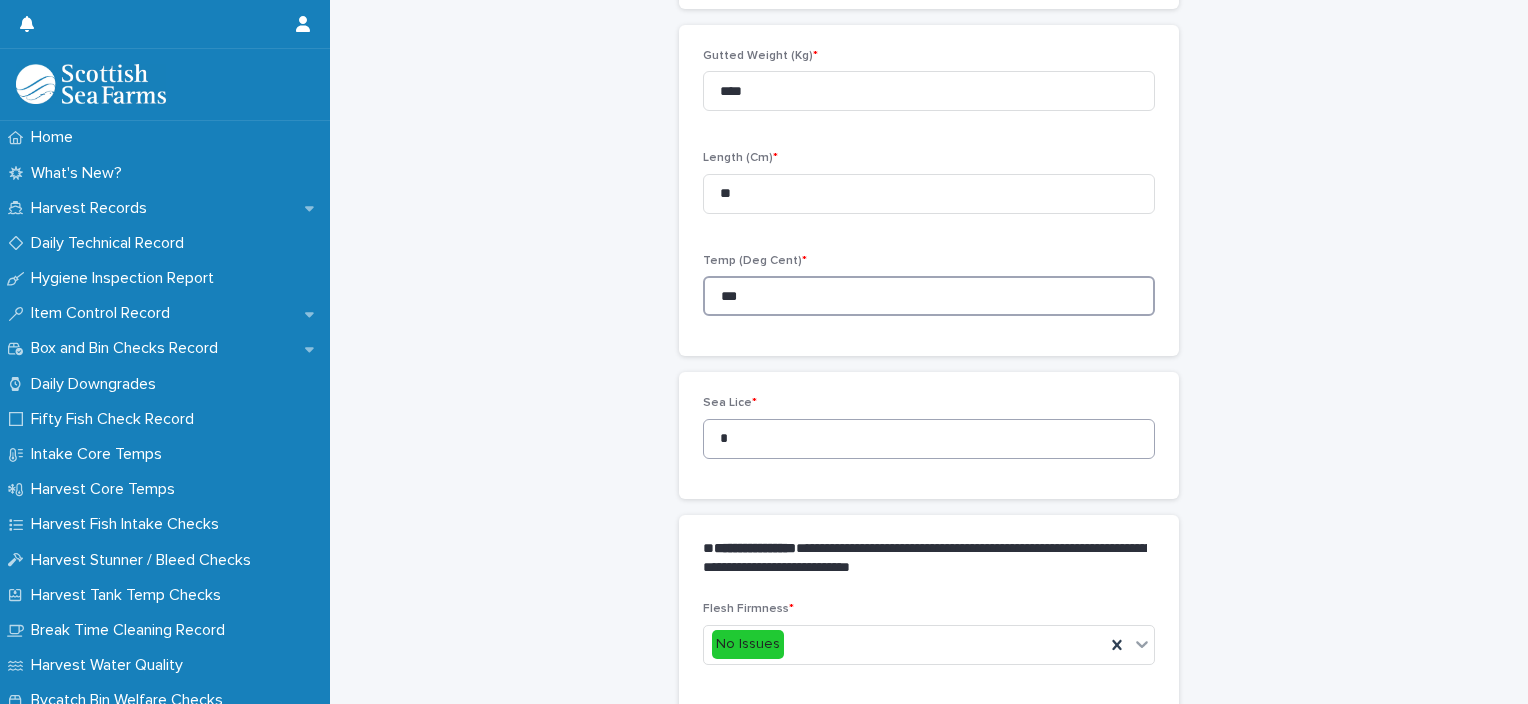 type on "***" 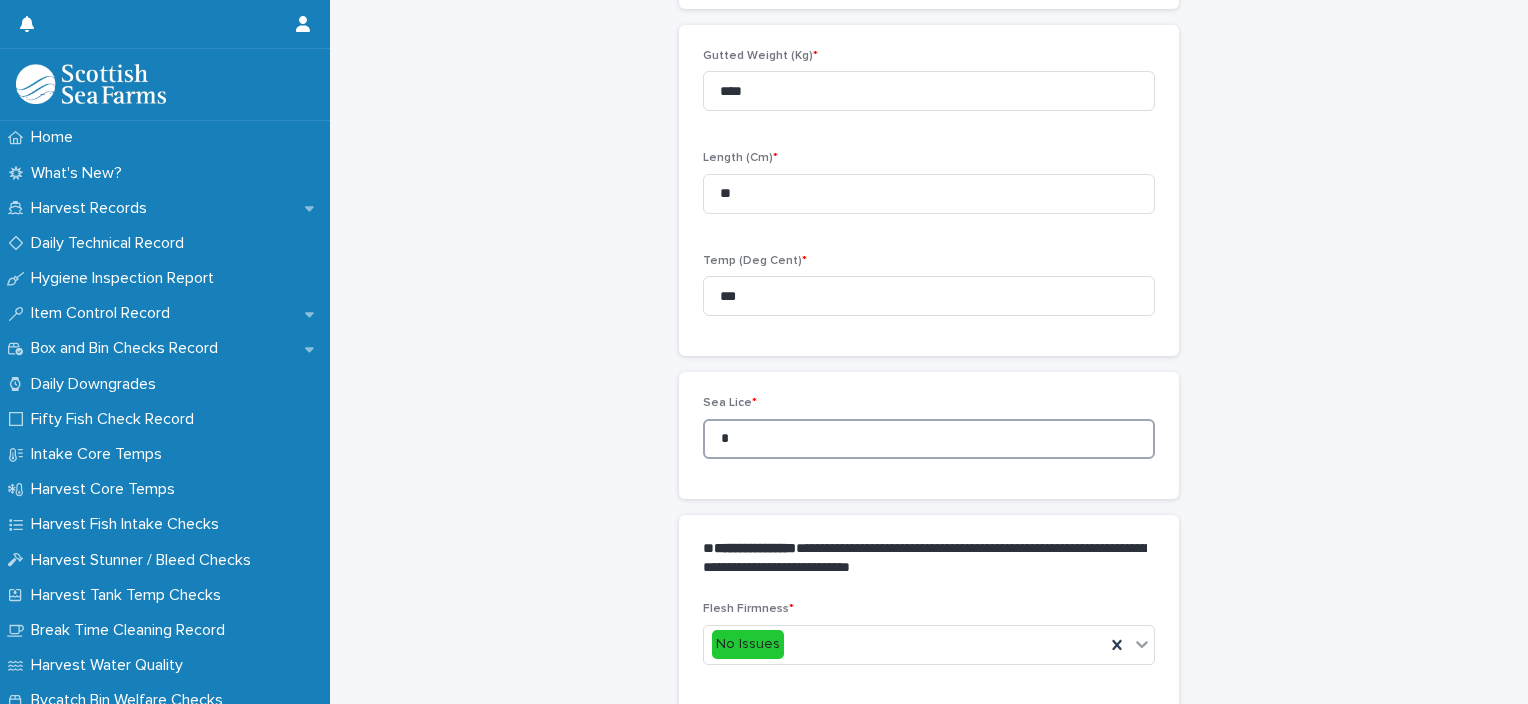 drag, startPoint x: 730, startPoint y: 443, endPoint x: 673, endPoint y: 443, distance: 57 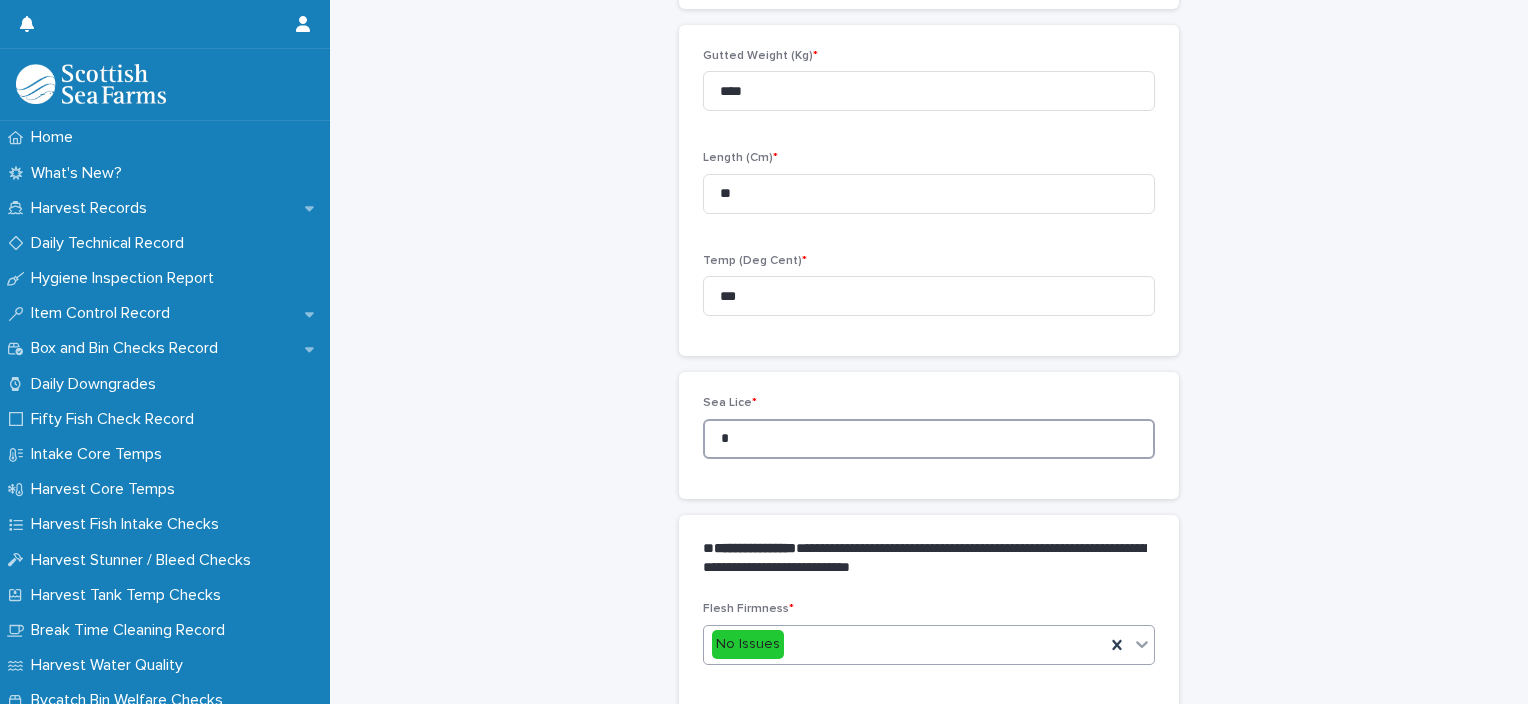 type on "*" 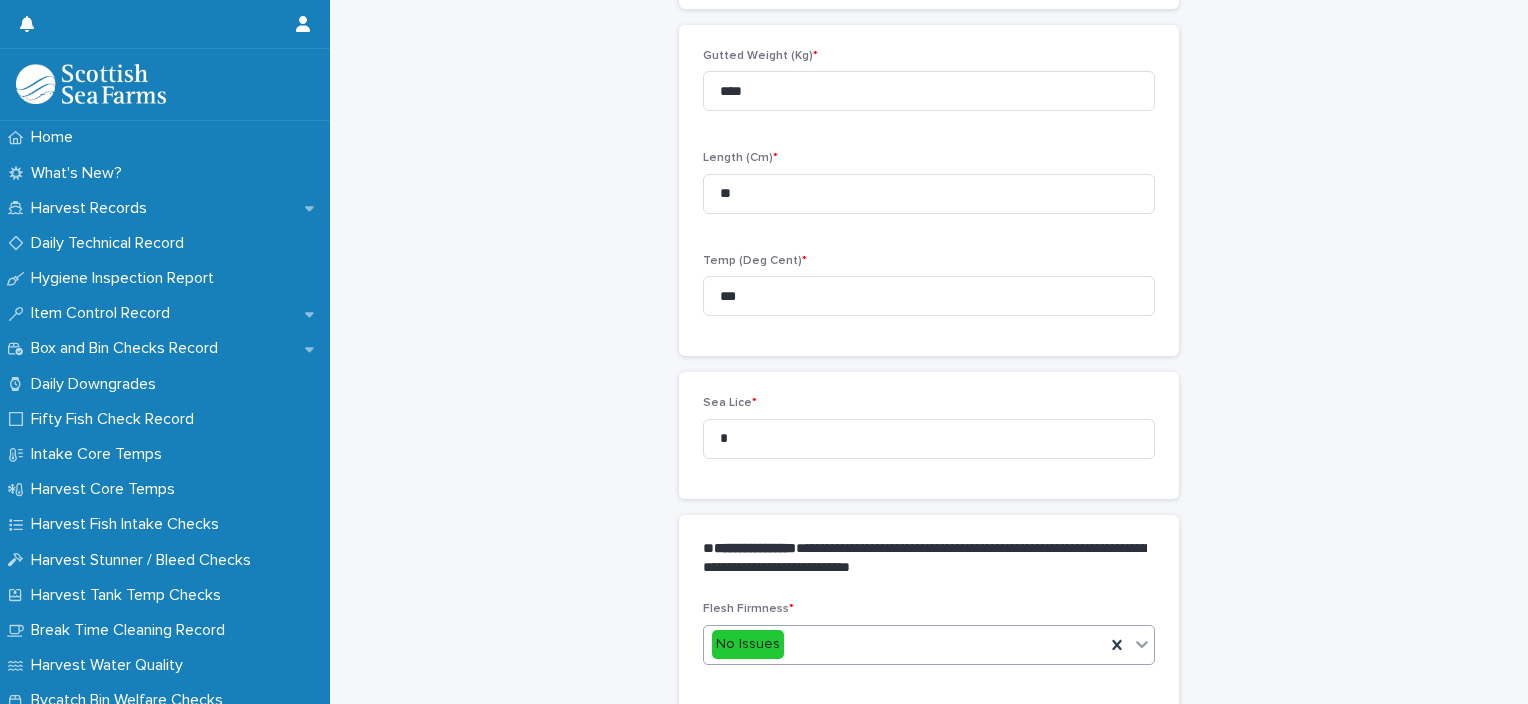 click on "No Issues" at bounding box center [904, 644] 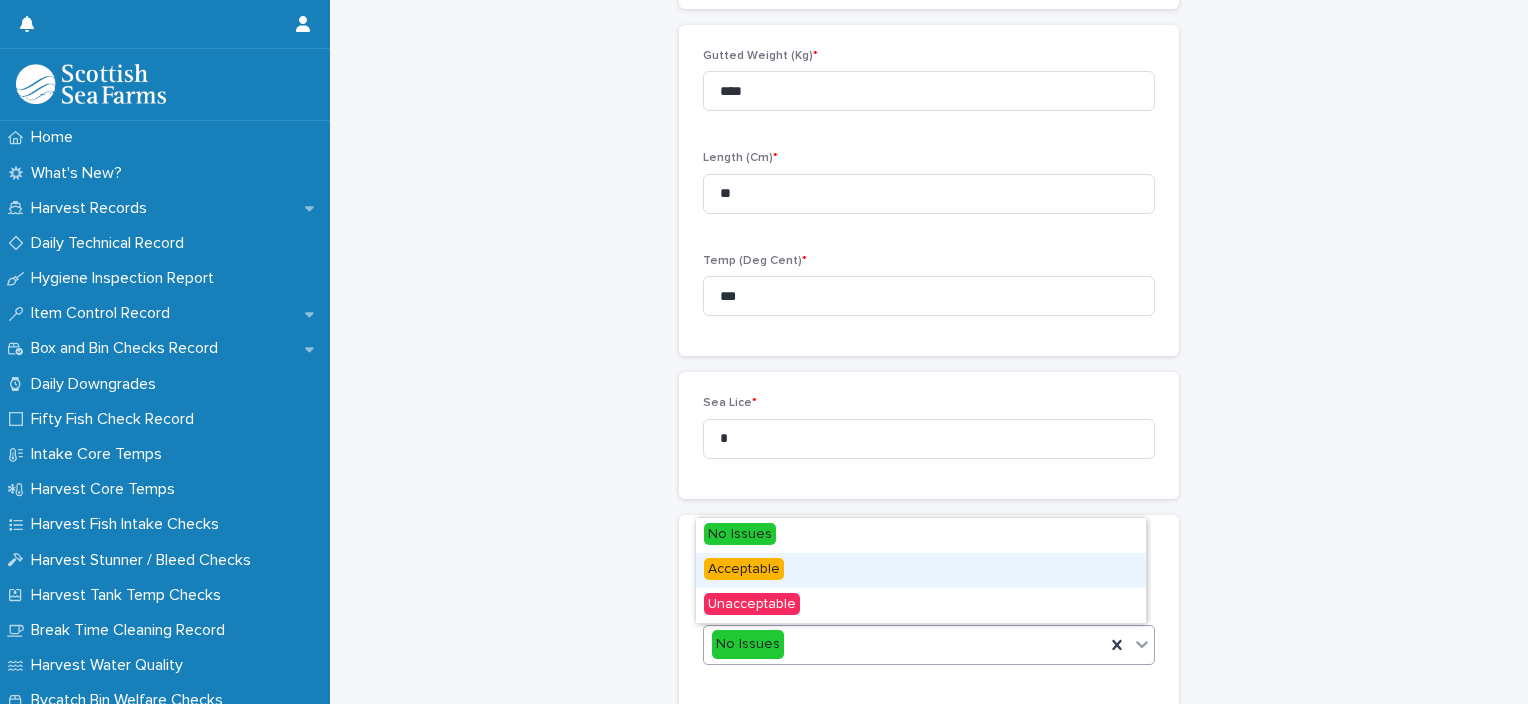 click on "Acceptable" at bounding box center (921, 570) 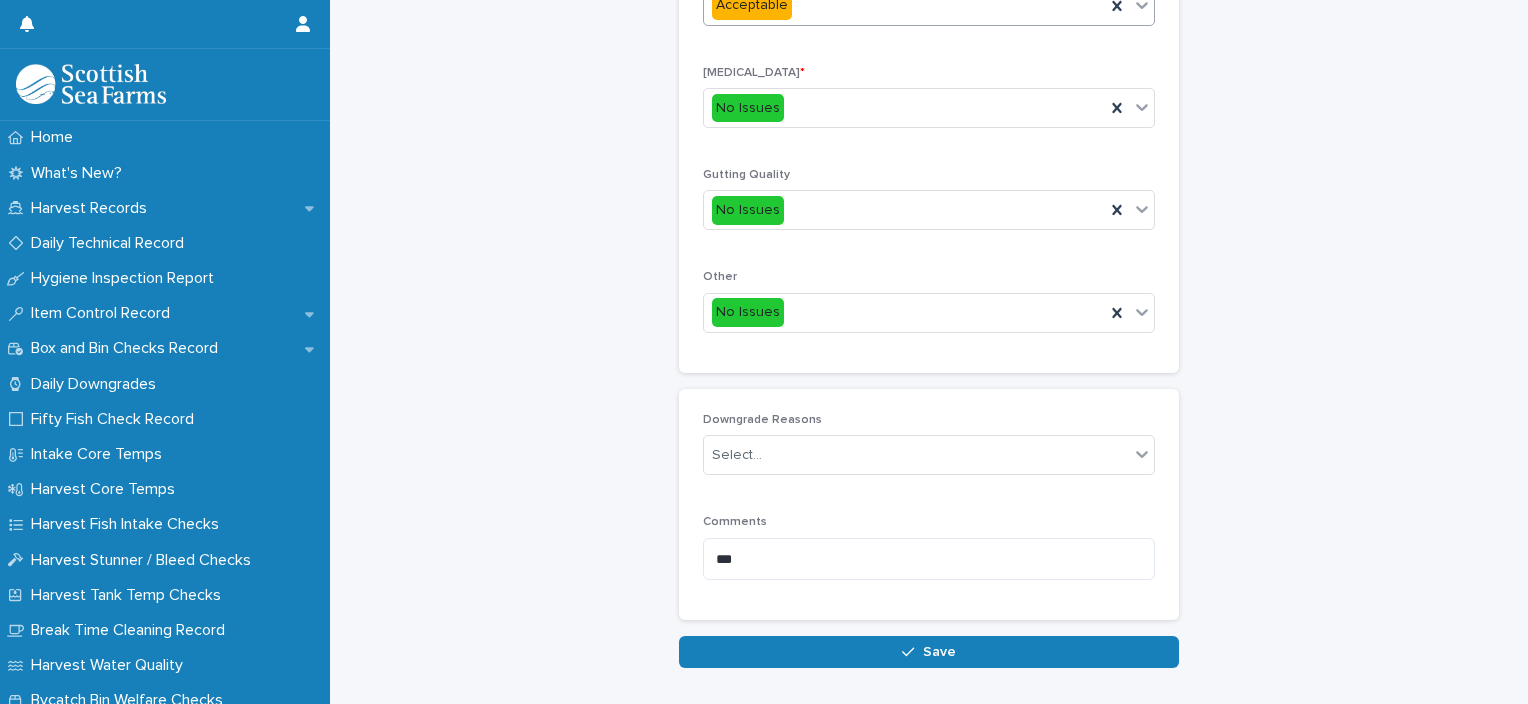scroll, scrollTop: 900, scrollLeft: 0, axis: vertical 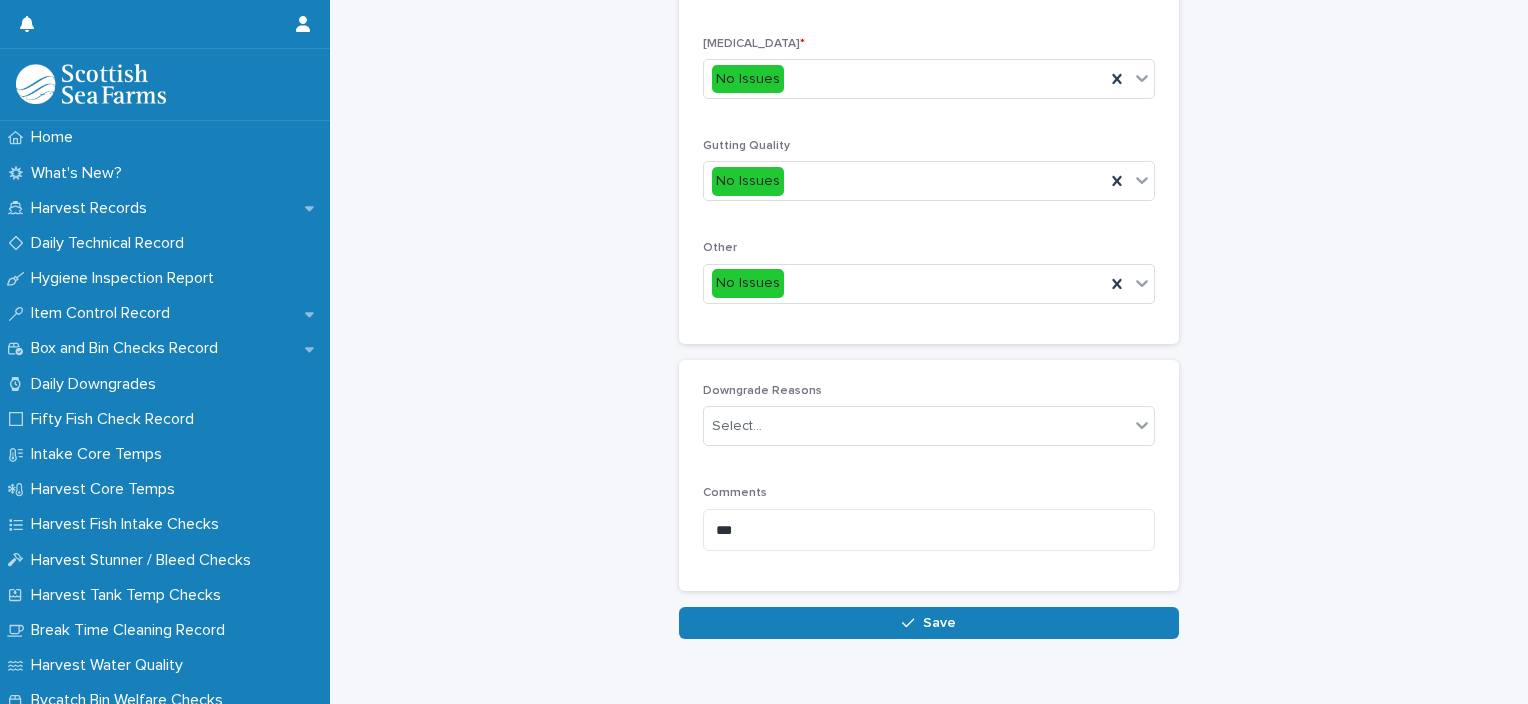 click on "Save" at bounding box center (929, 623) 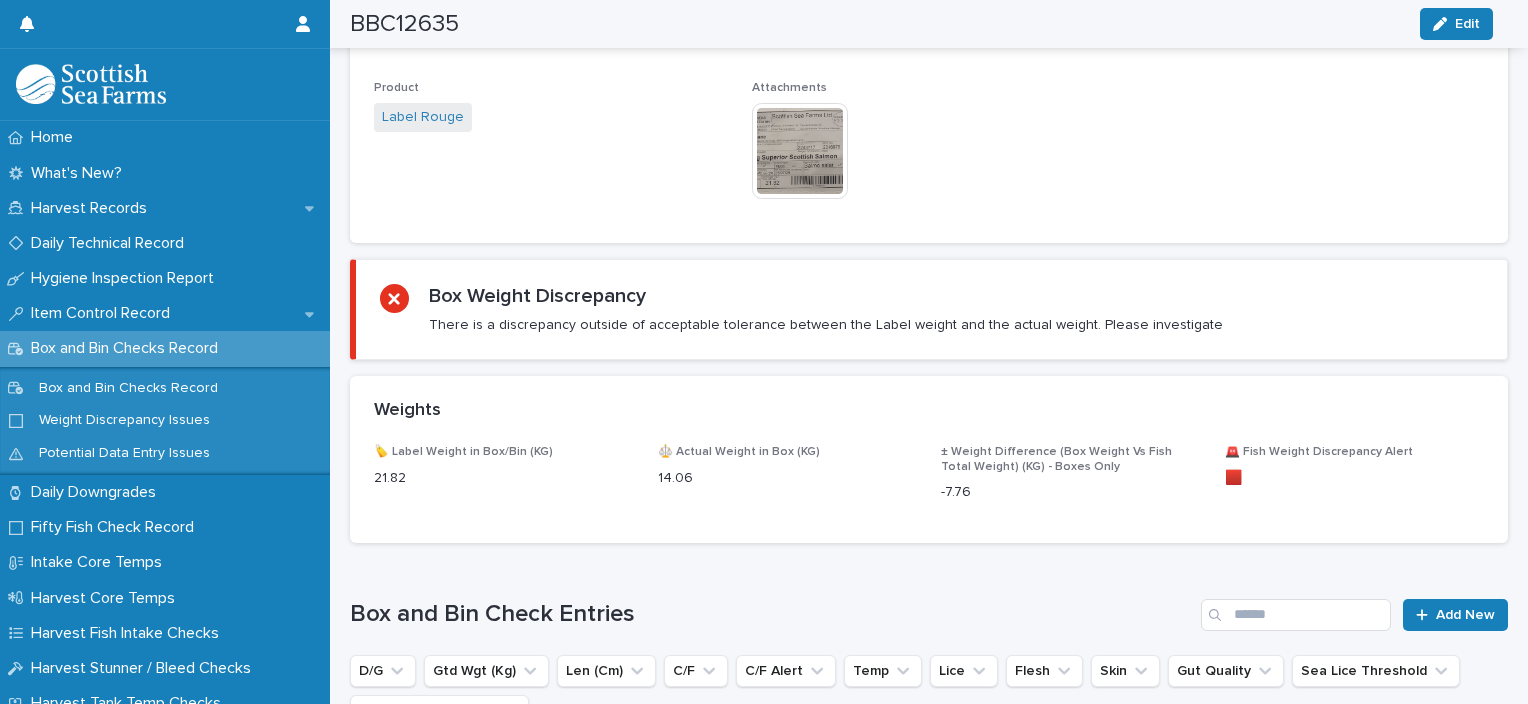 scroll, scrollTop: 972, scrollLeft: 0, axis: vertical 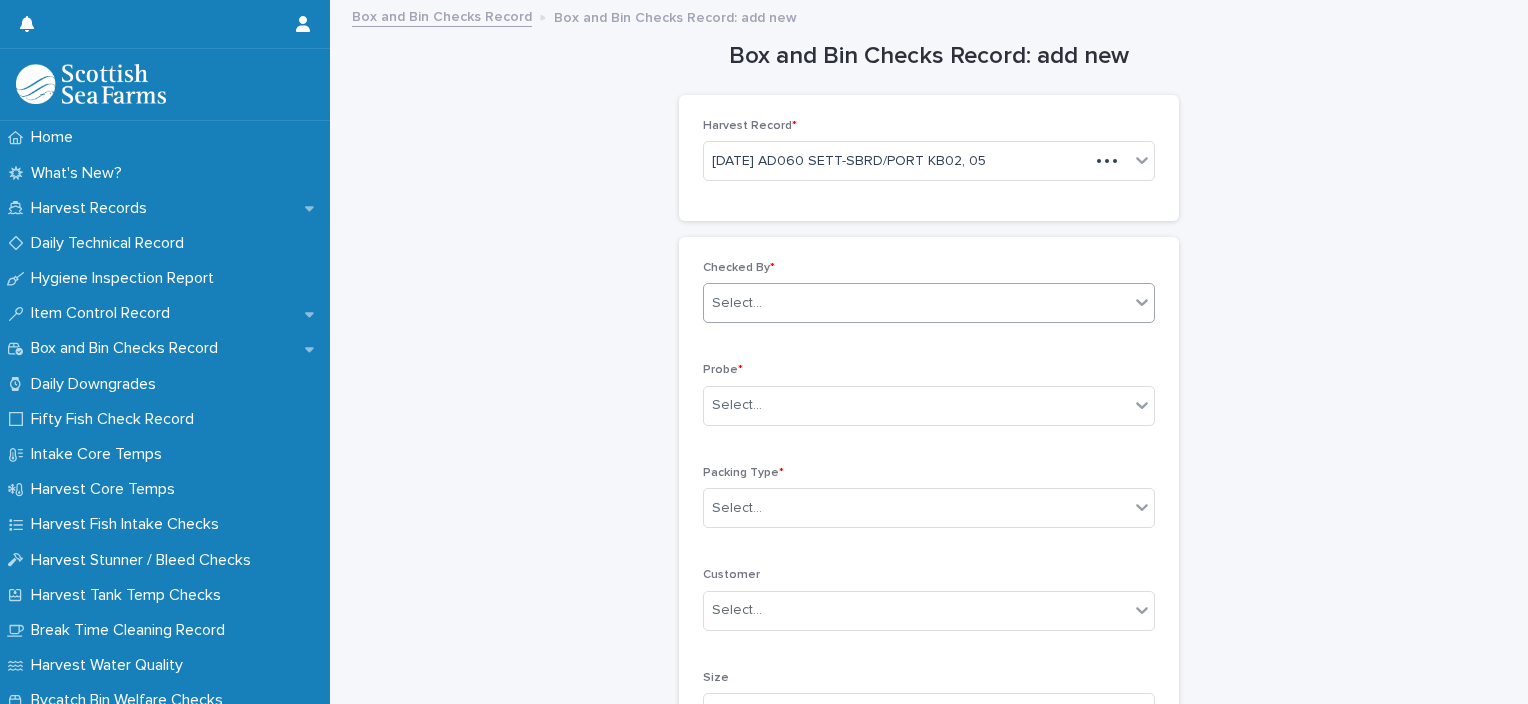 click on "Select..." at bounding box center [916, 303] 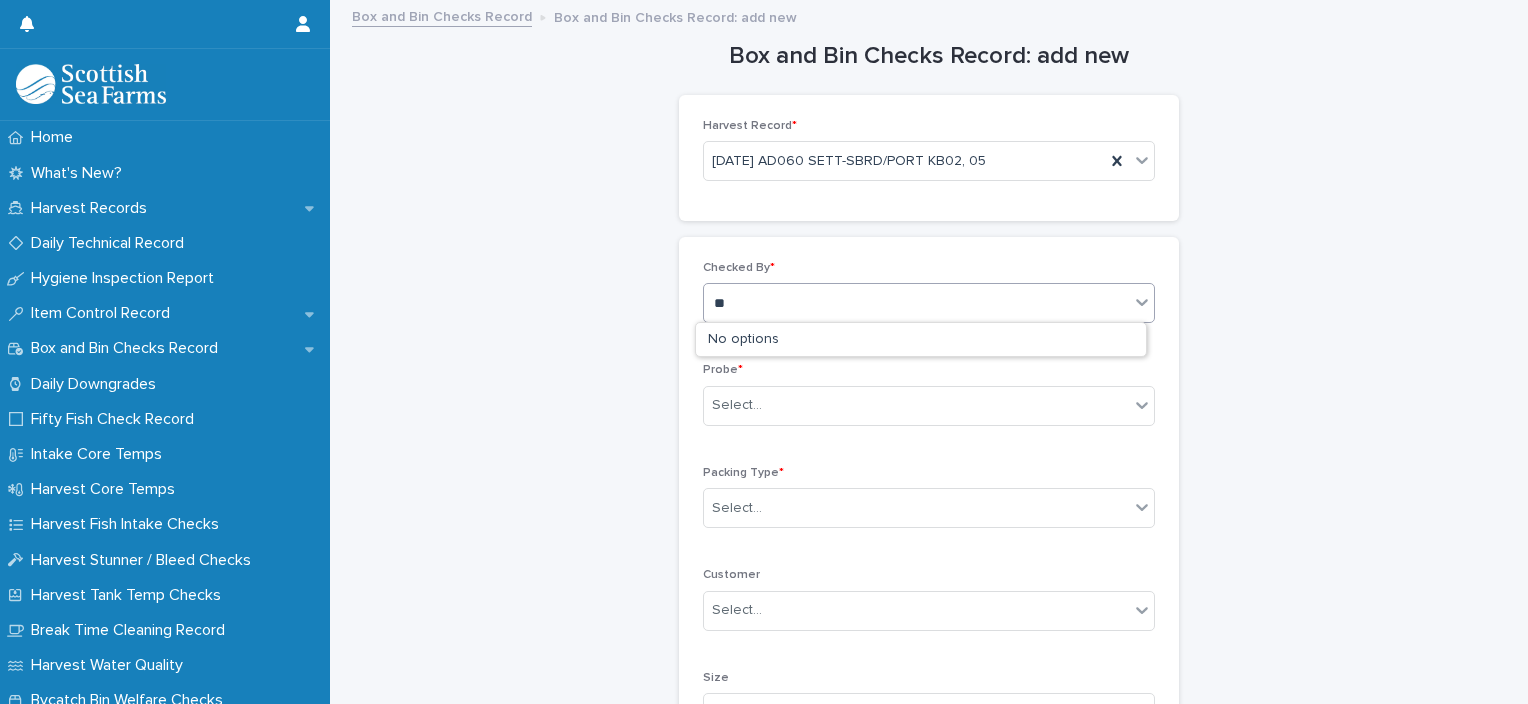 type on "***" 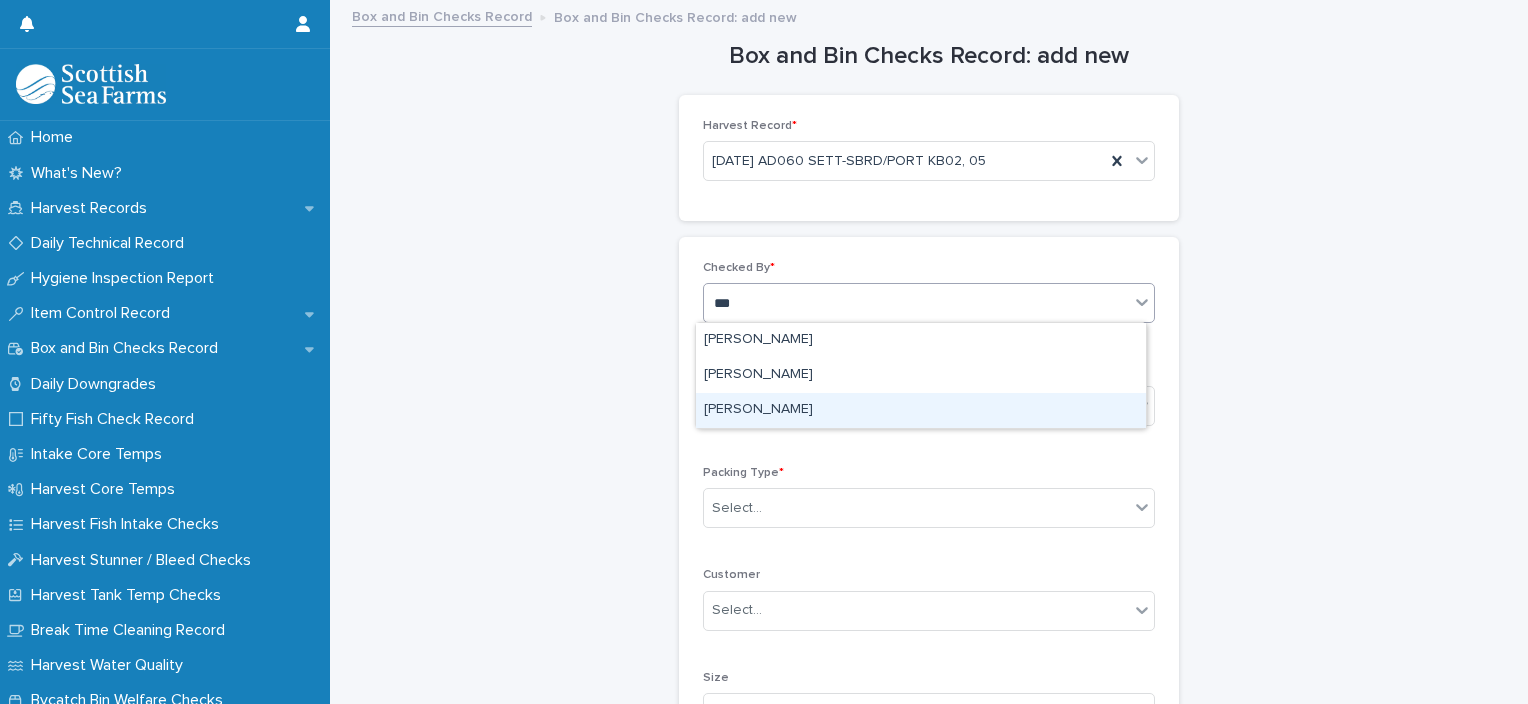 click on "[PERSON_NAME]" at bounding box center (921, 410) 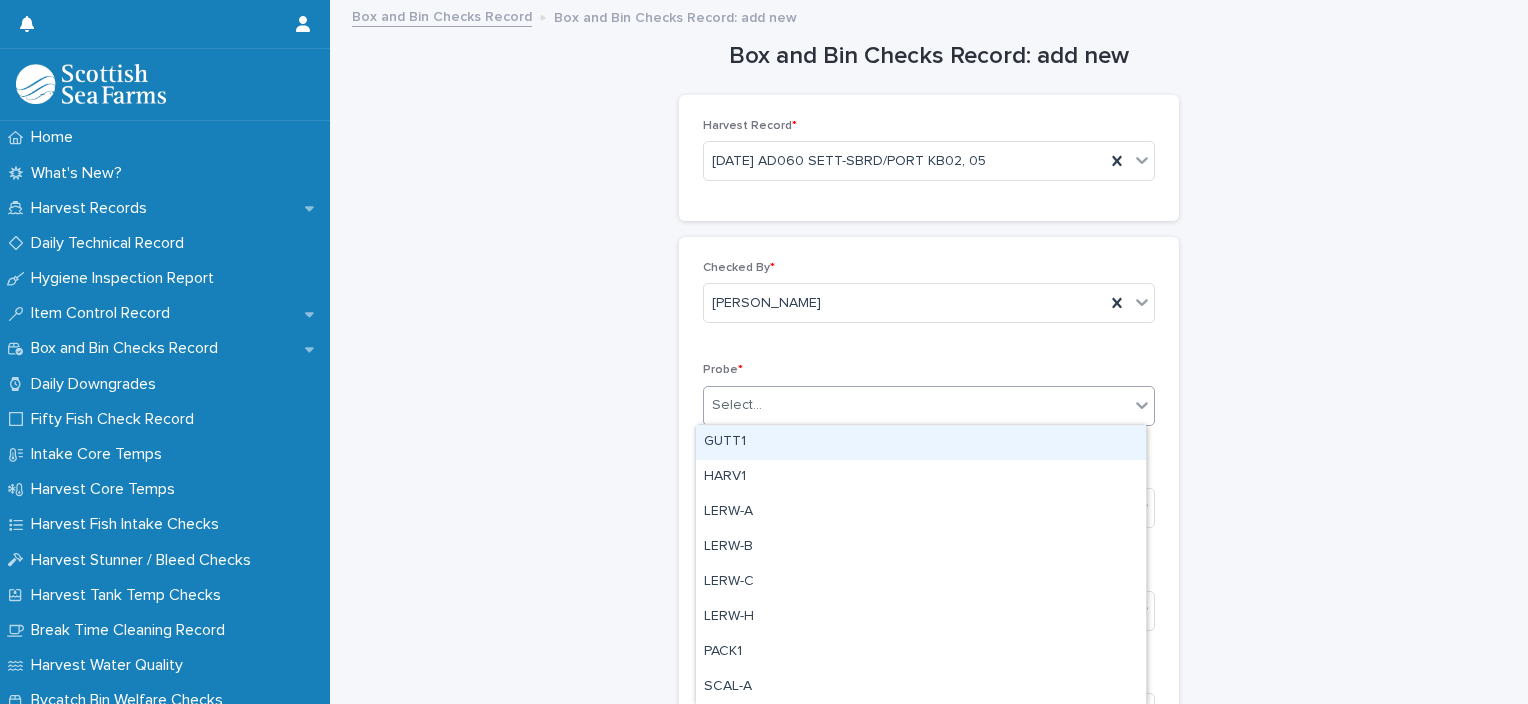 click on "Select..." at bounding box center (916, 405) 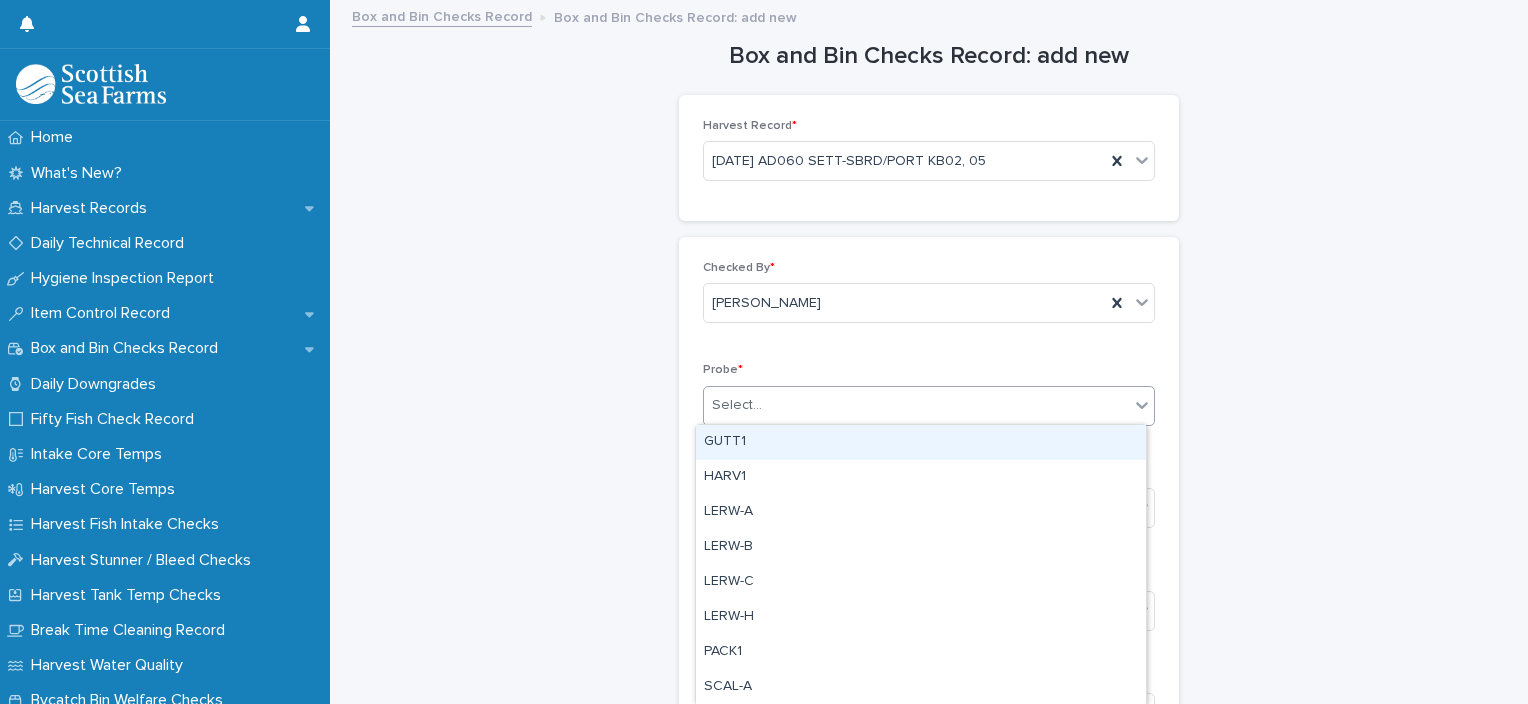 type on "*" 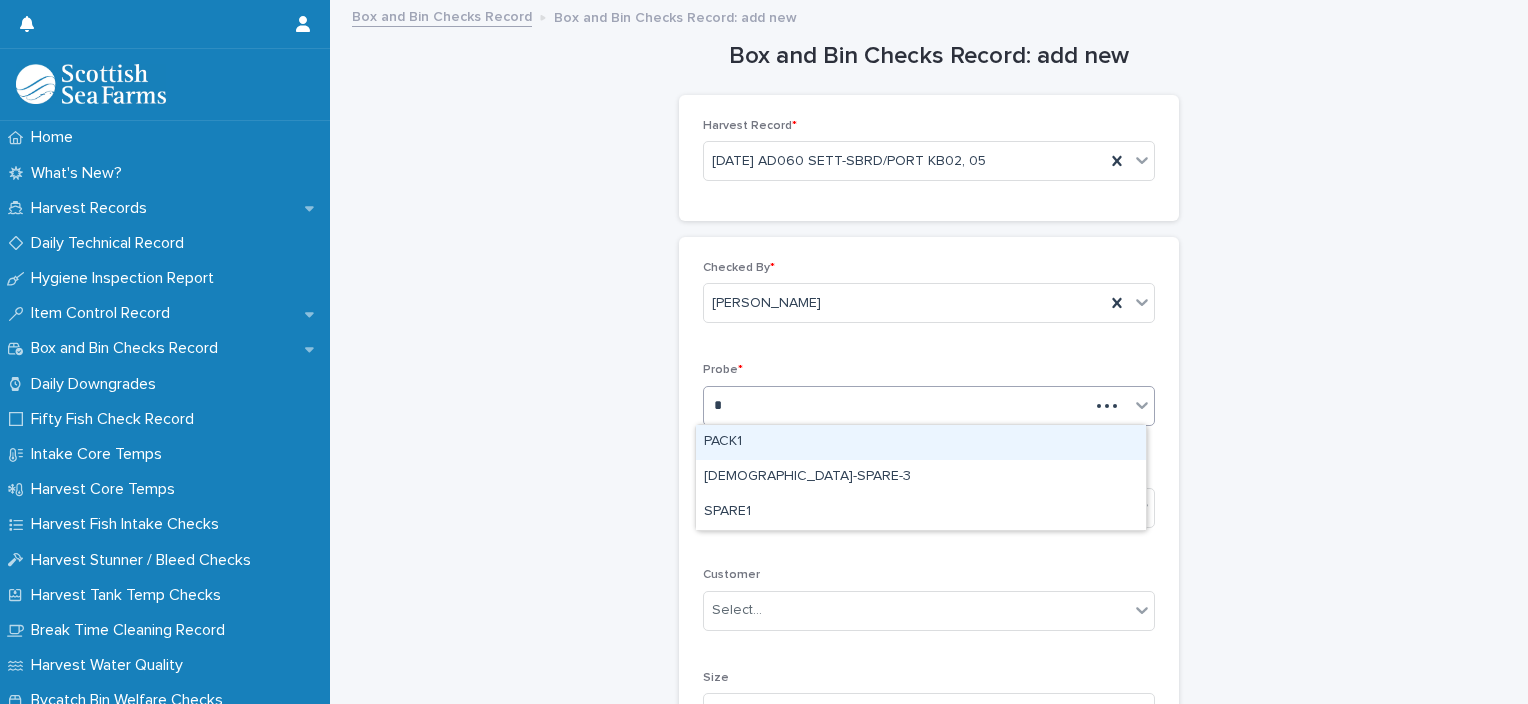 type 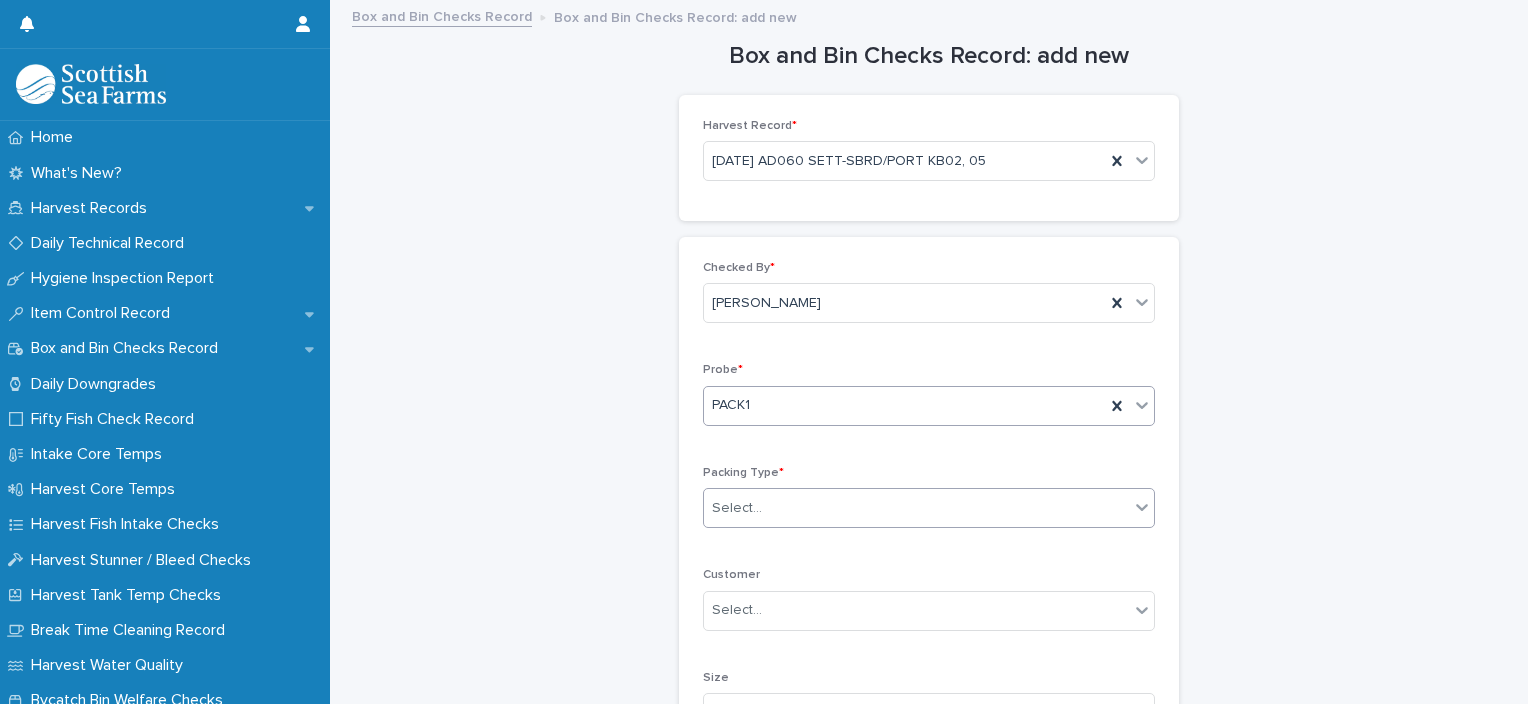click on "Select..." at bounding box center [916, 508] 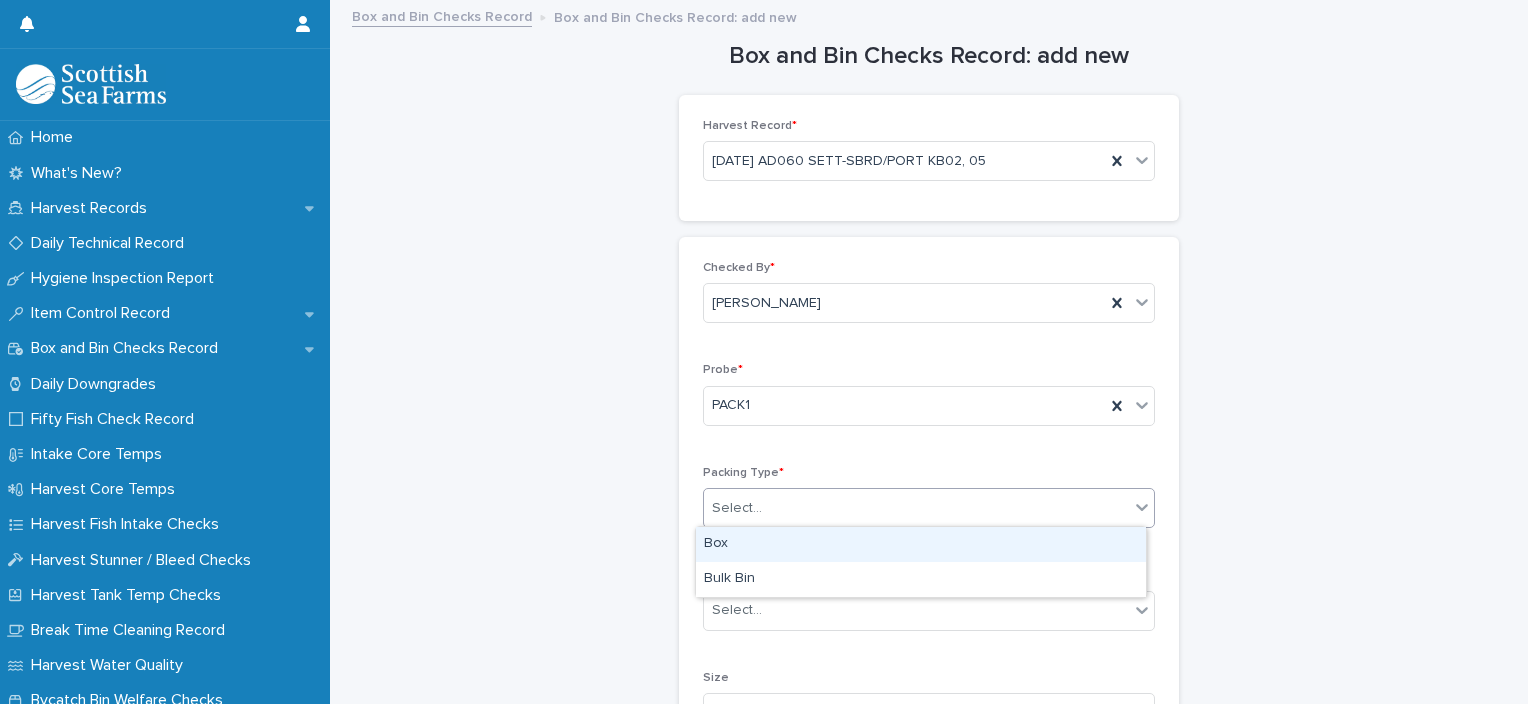 click on "Box" at bounding box center [921, 544] 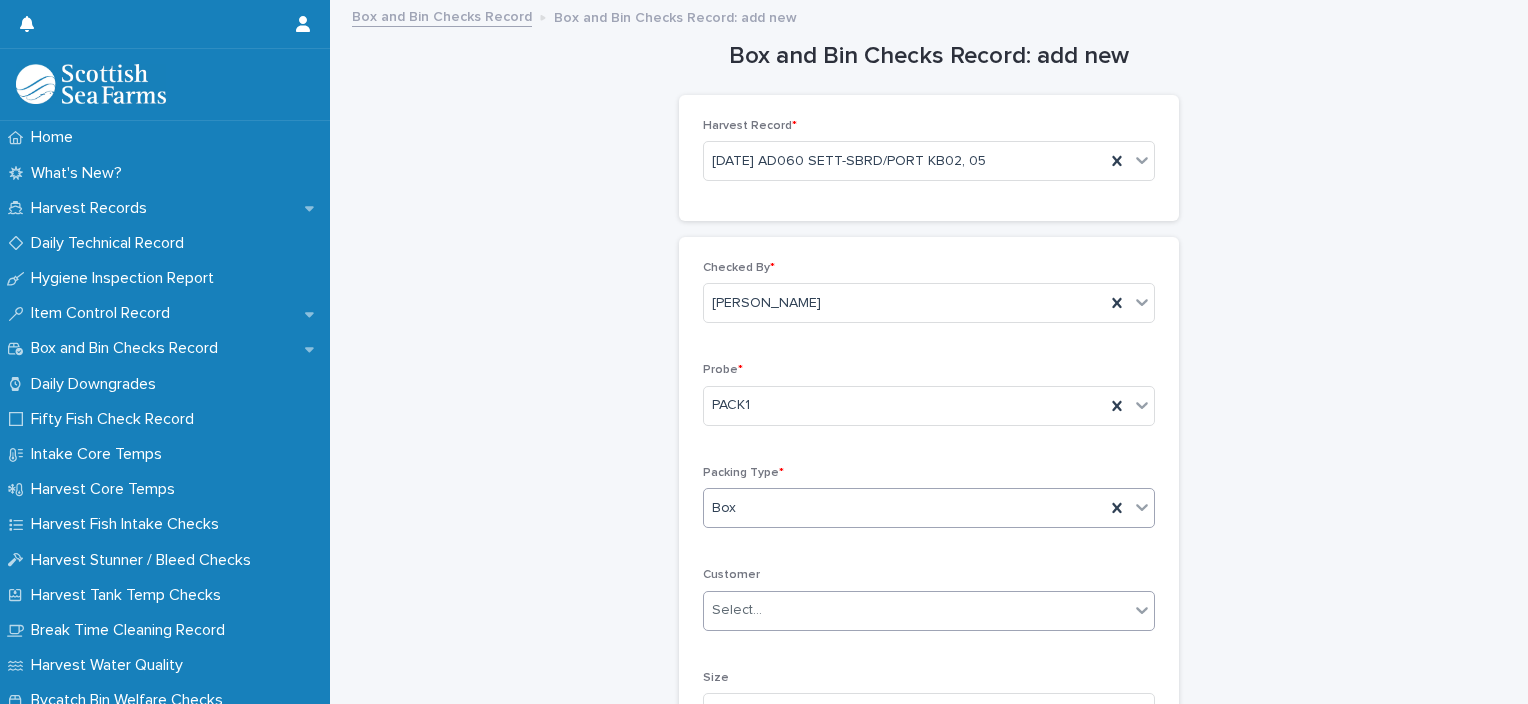 click on "Select..." at bounding box center [916, 610] 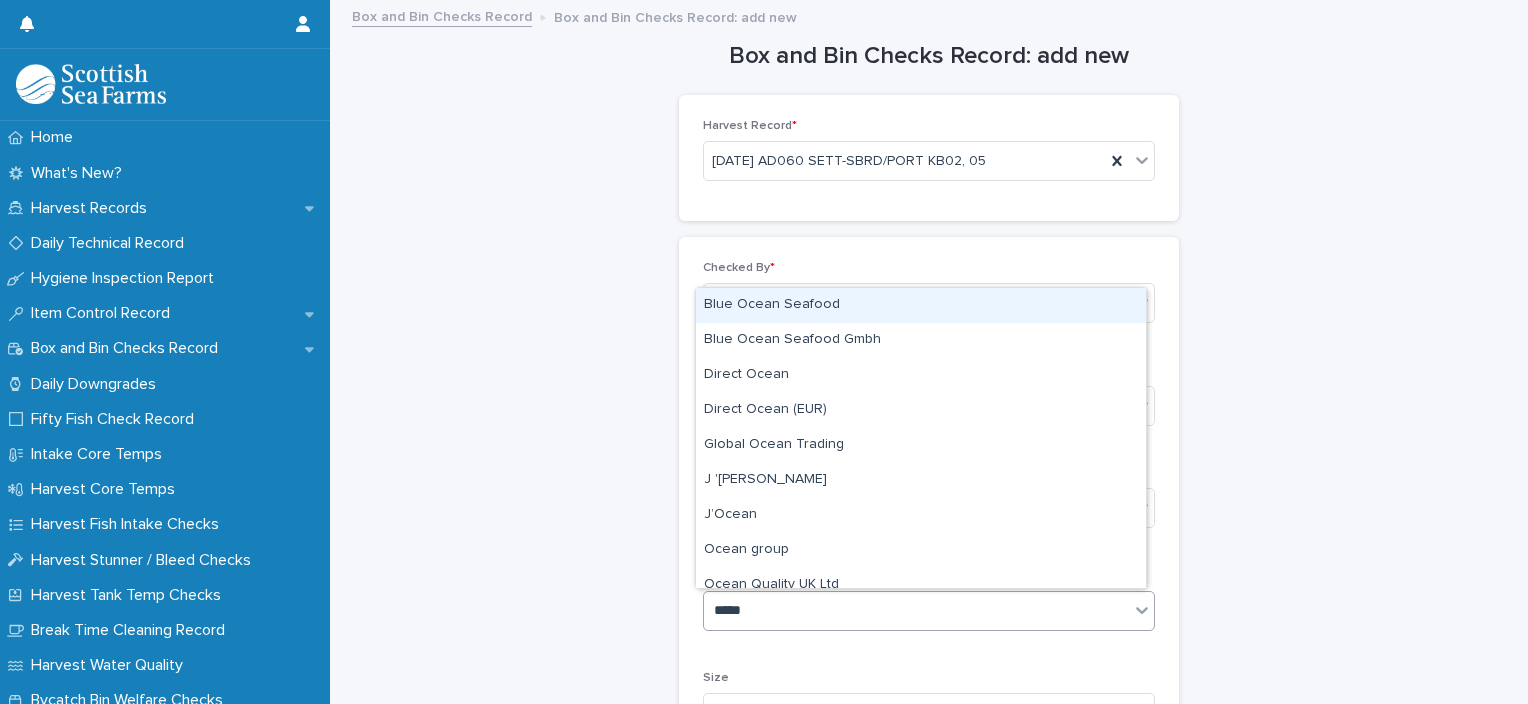 type on "******" 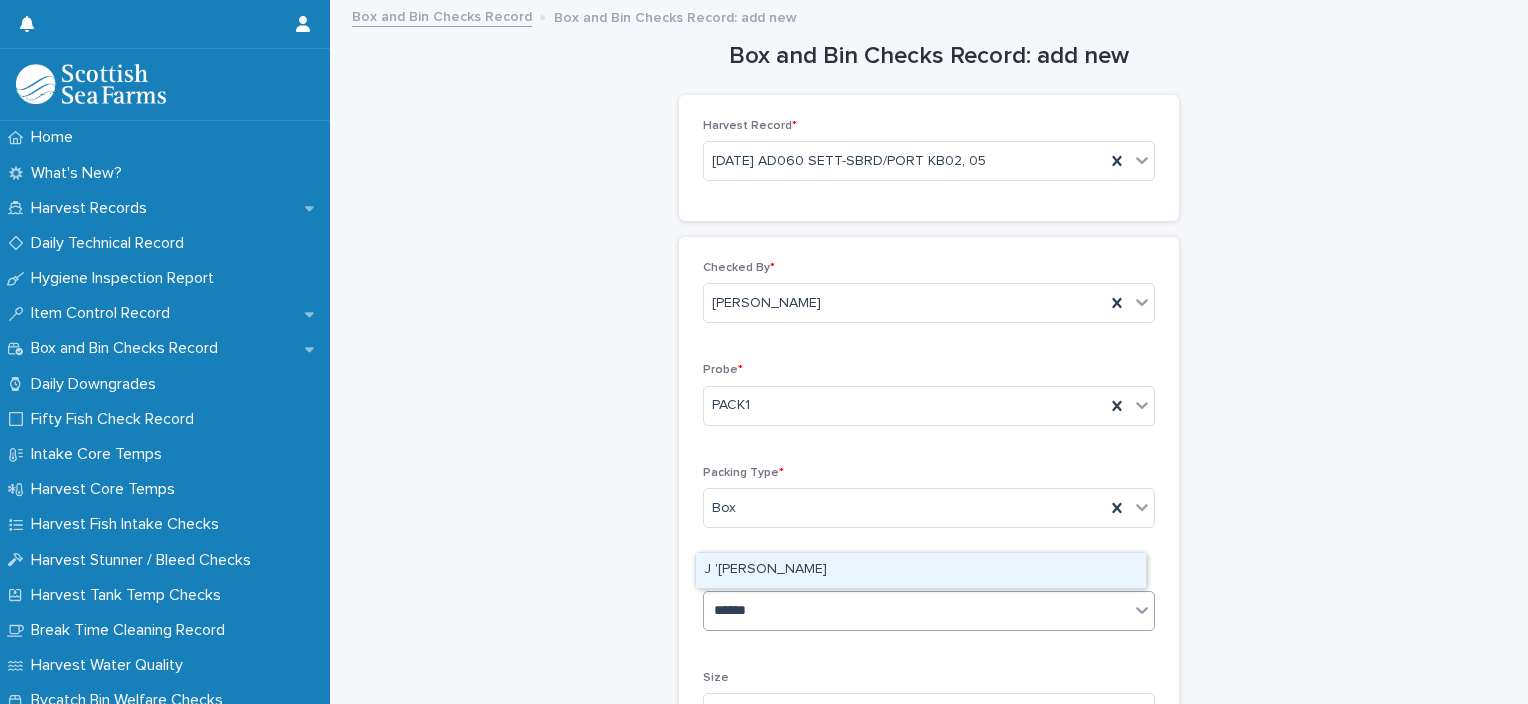 click on "J '[PERSON_NAME]" at bounding box center [921, 570] 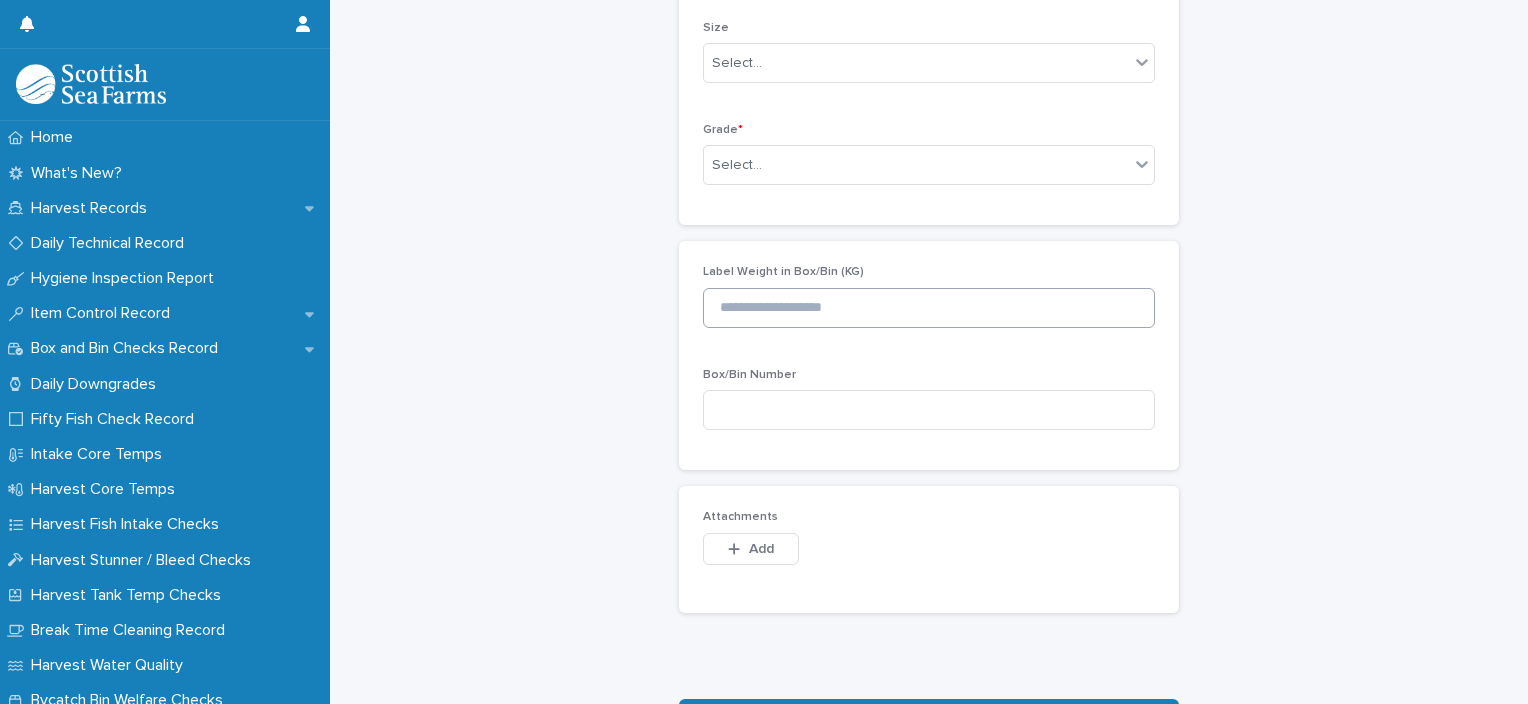 scroll, scrollTop: 656, scrollLeft: 0, axis: vertical 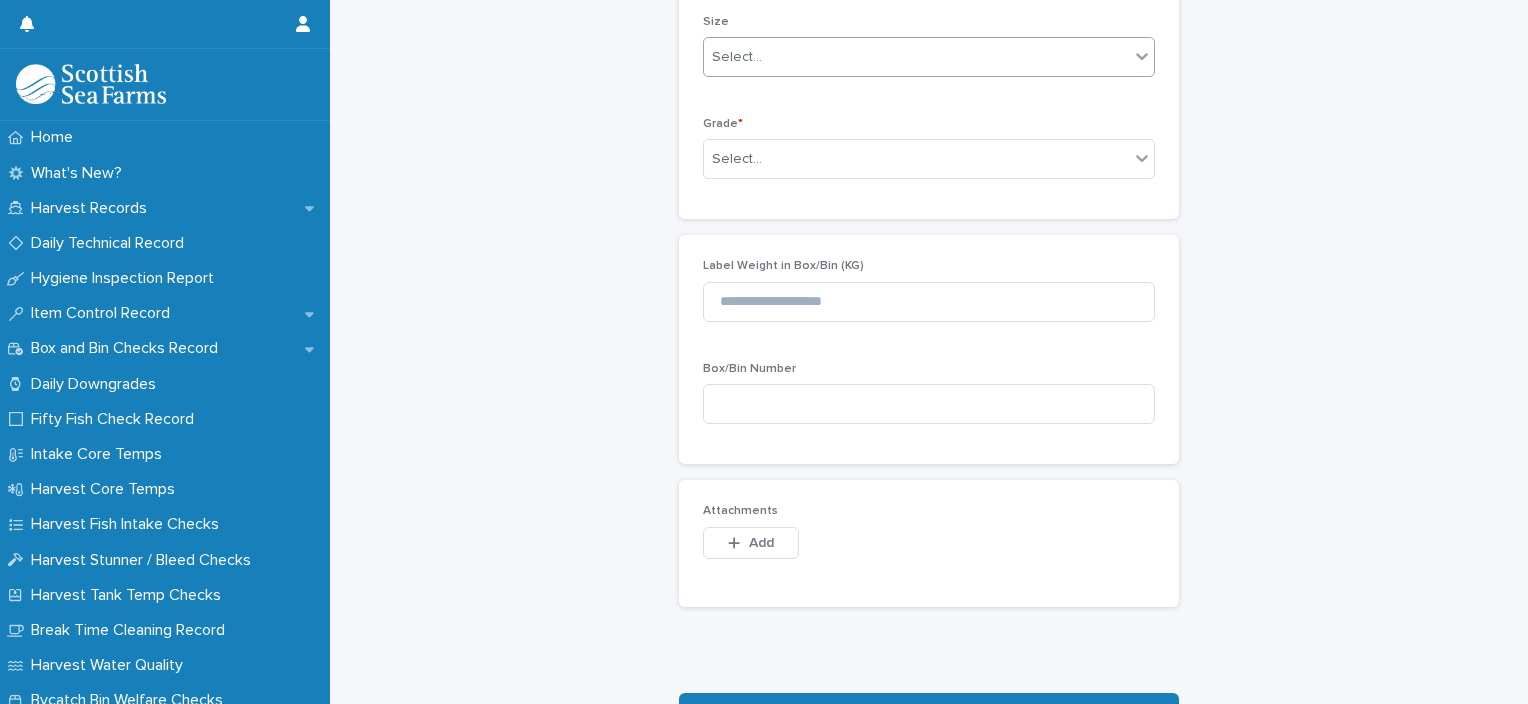 click at bounding box center (765, 57) 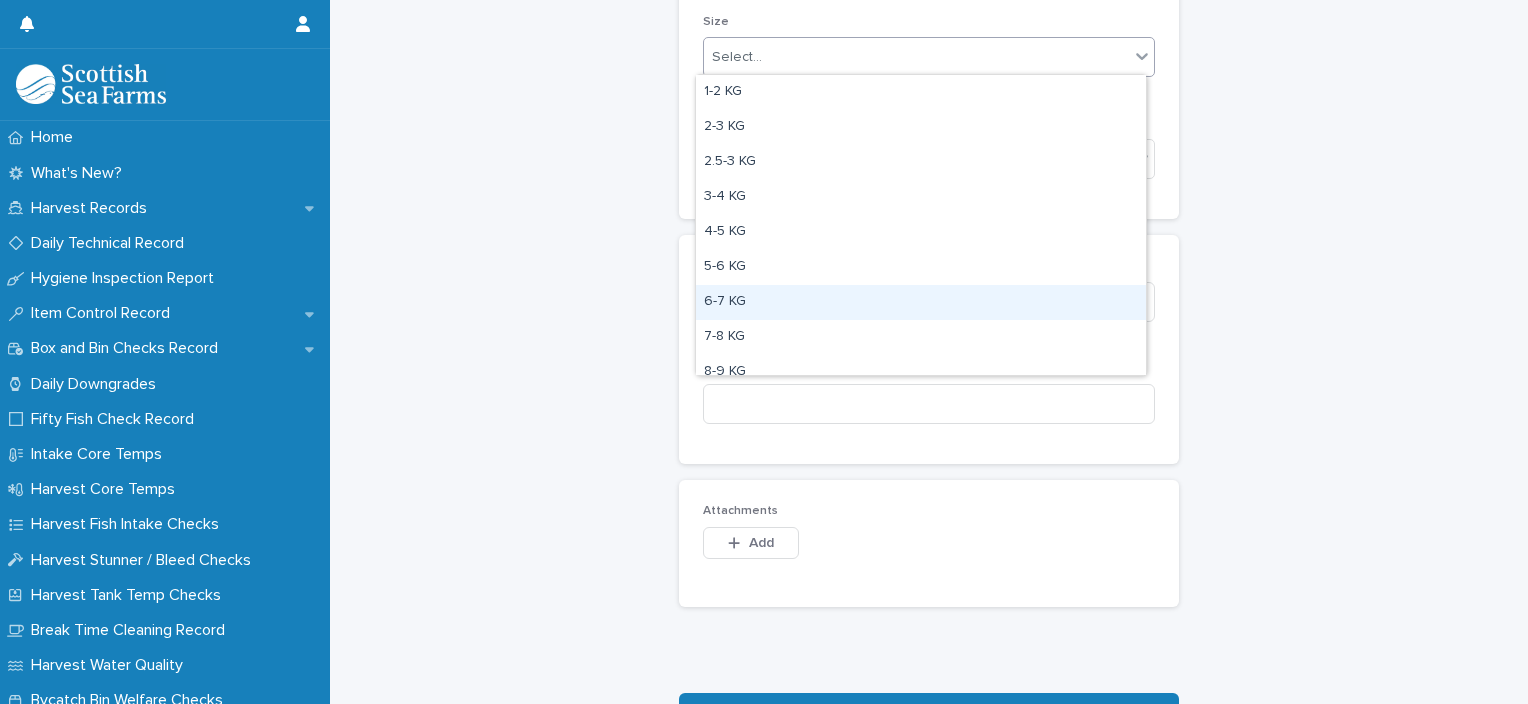 click on "6-7 KG" at bounding box center [921, 302] 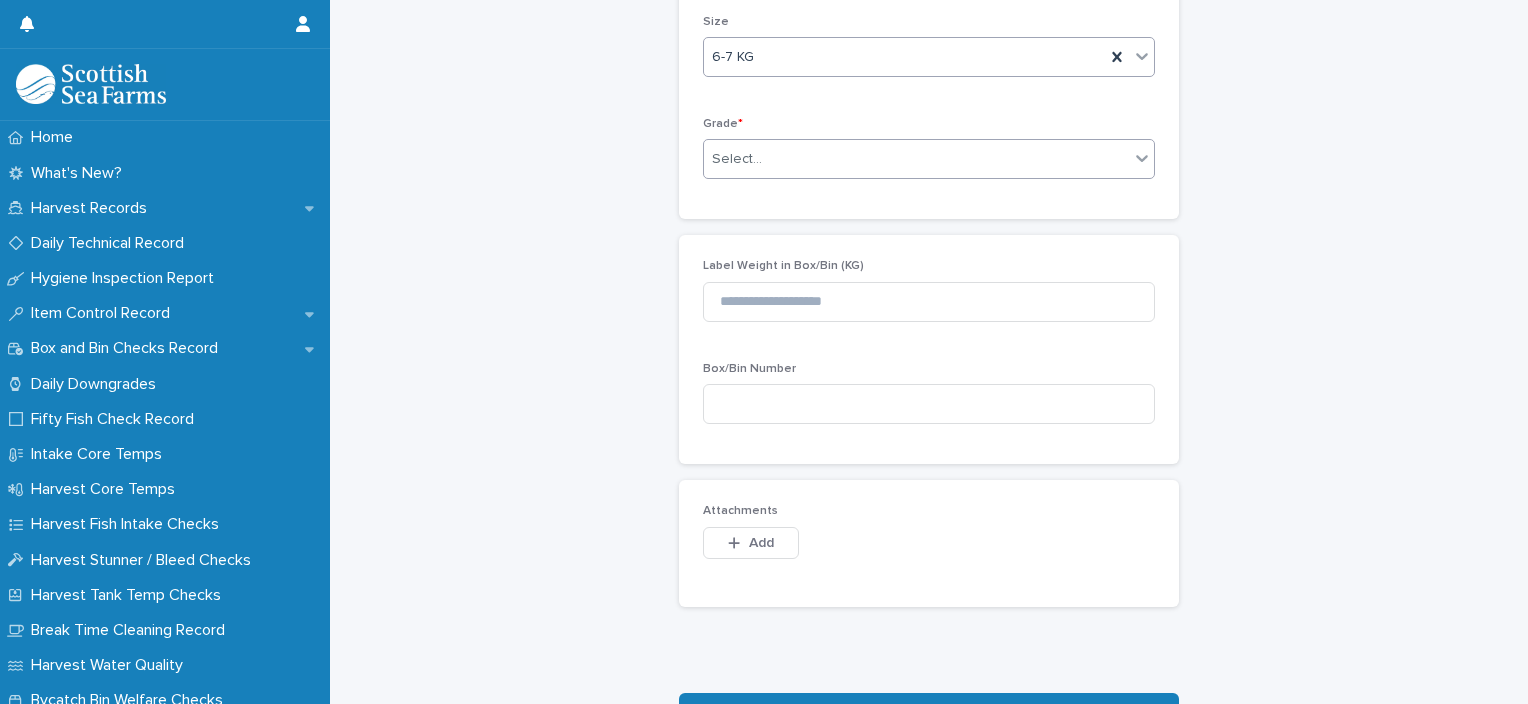 click on "Select..." at bounding box center [916, 159] 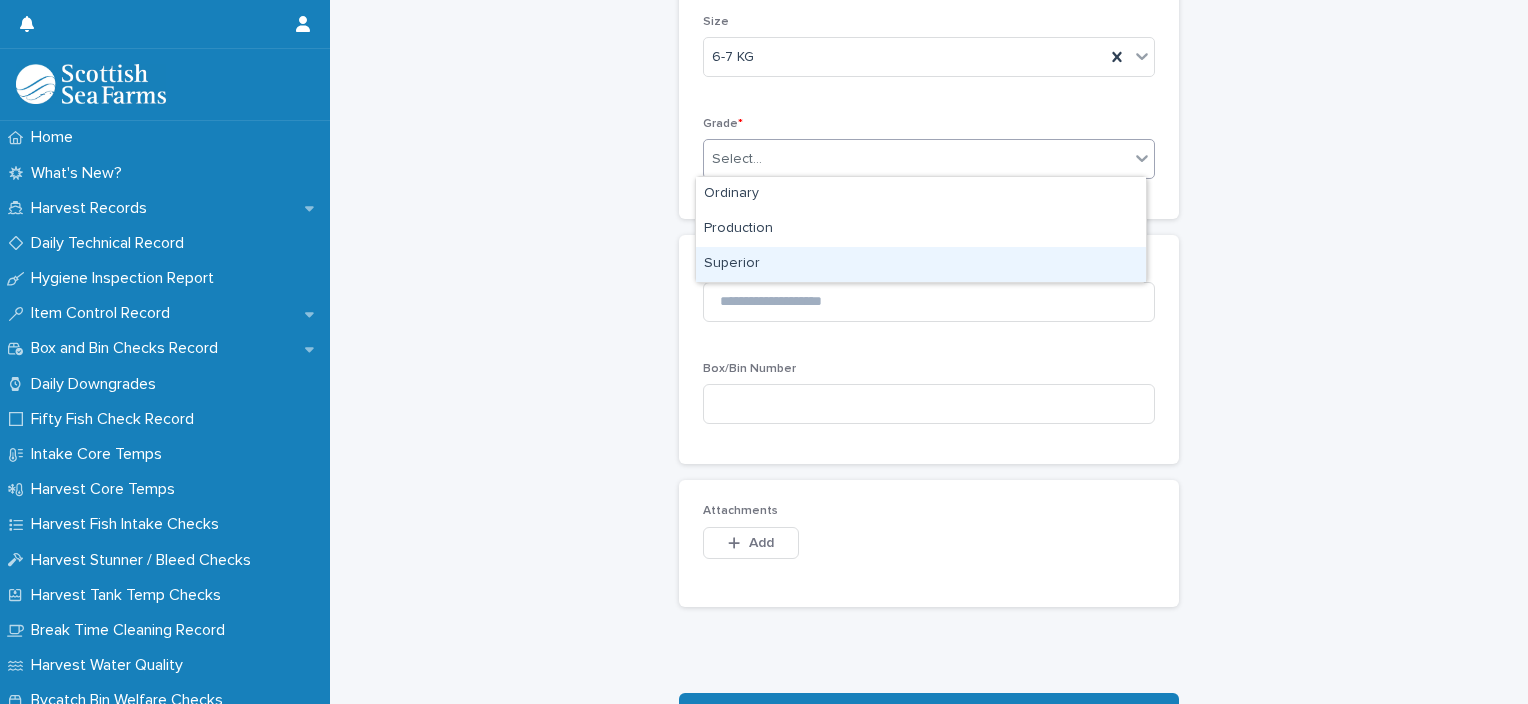 click on "Superior" at bounding box center (921, 264) 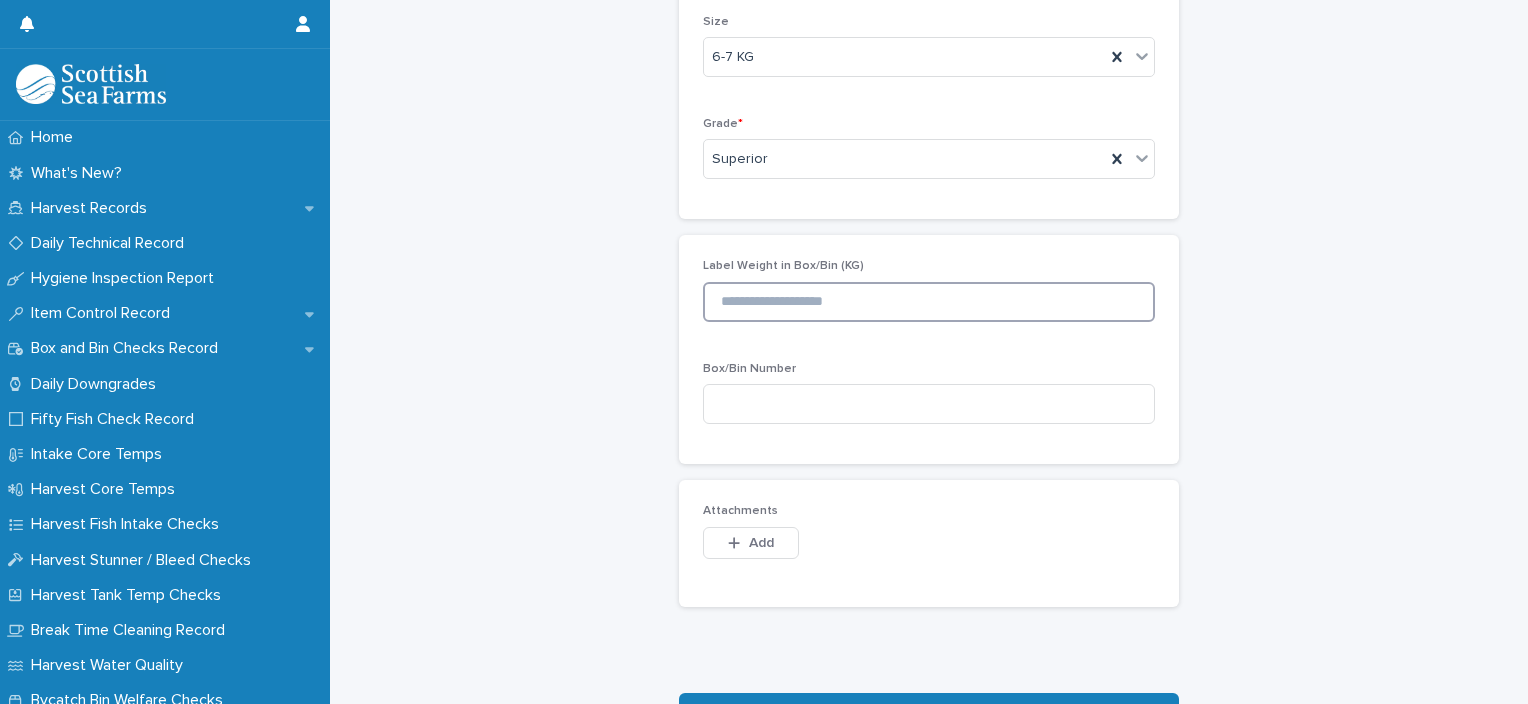 click at bounding box center (929, 302) 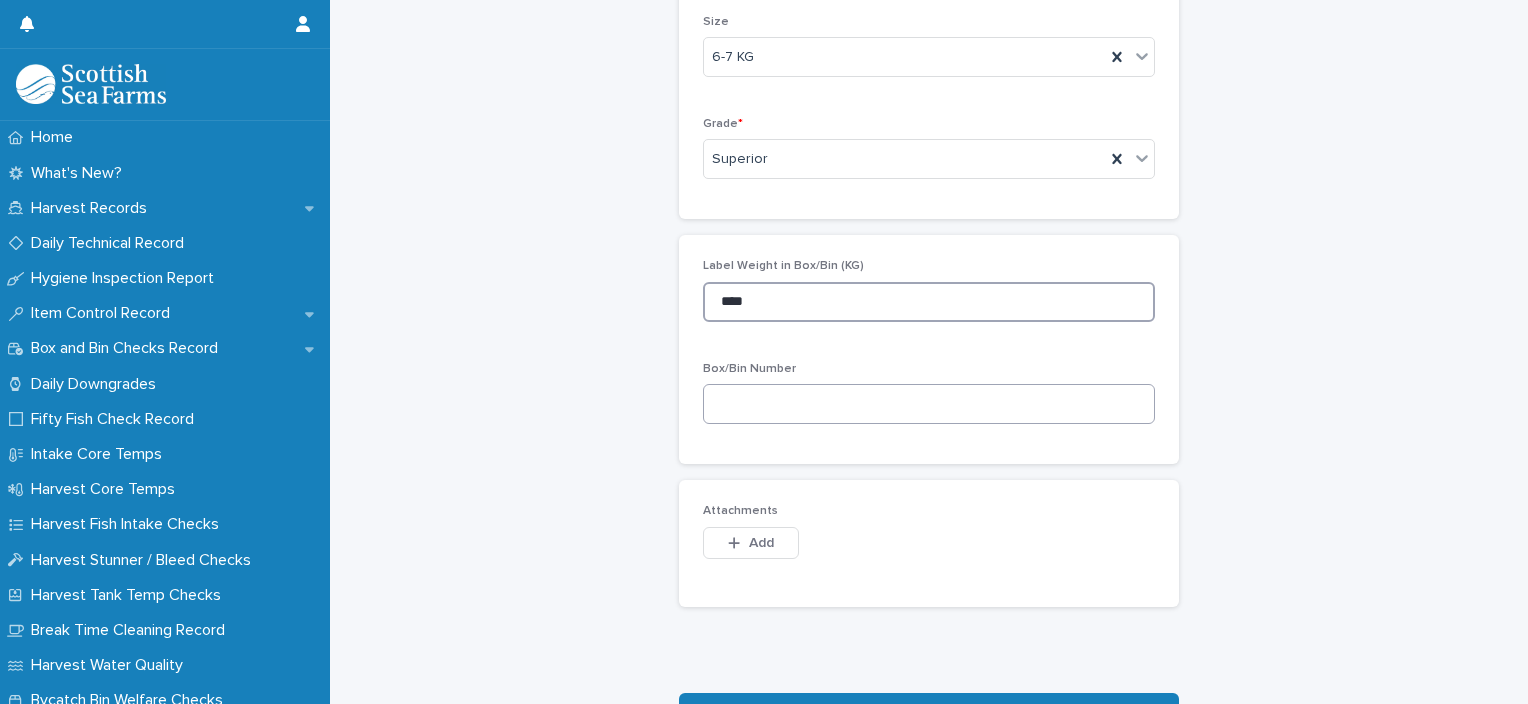 type on "****" 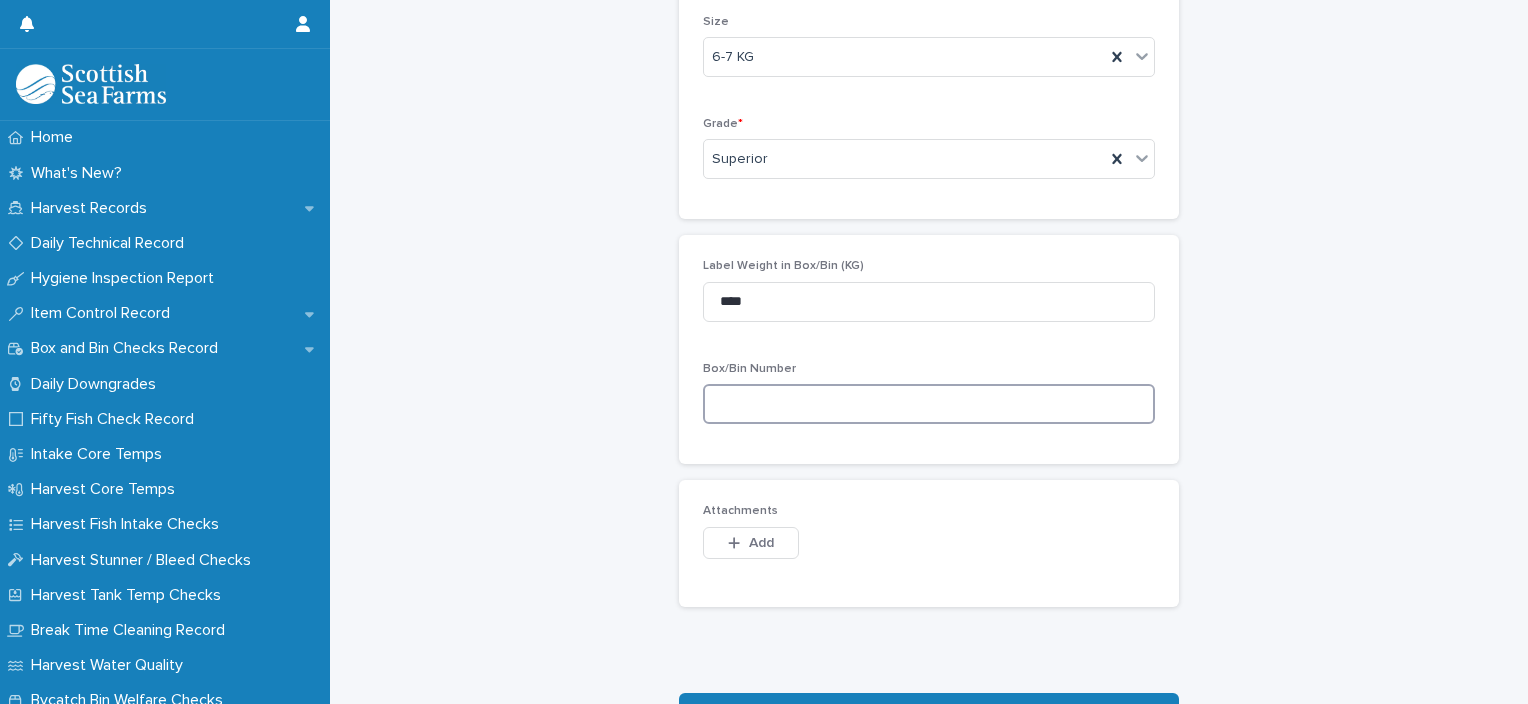 click at bounding box center (929, 404) 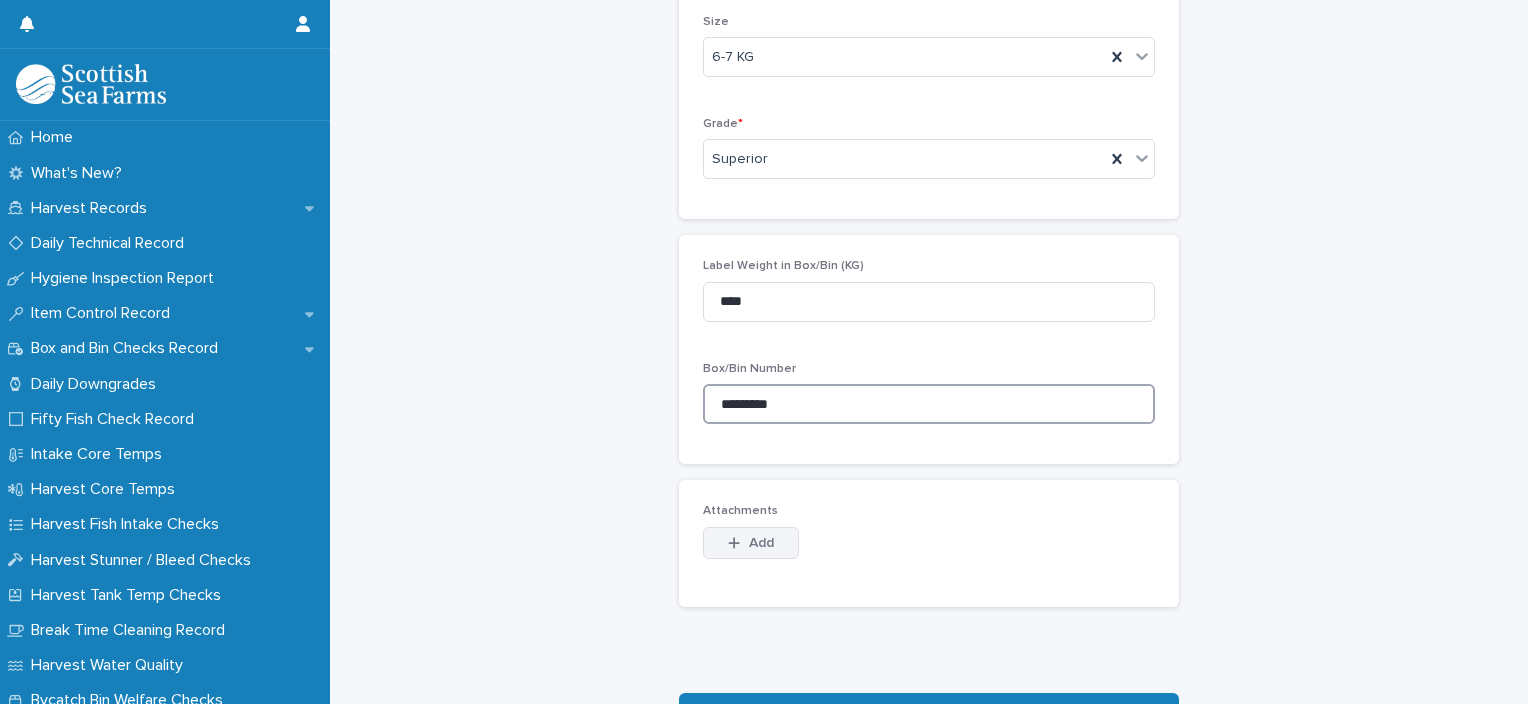 type on "*********" 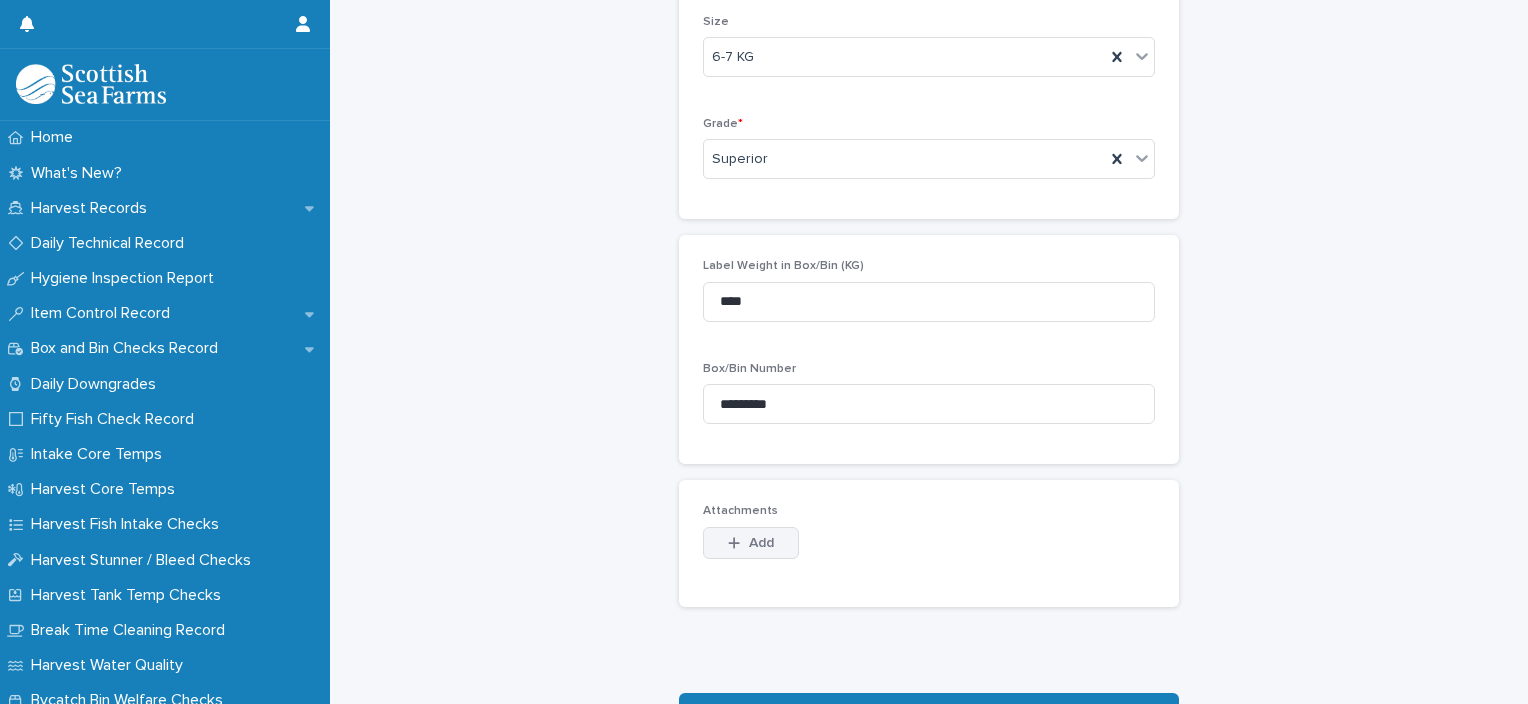click on "Add" at bounding box center [751, 543] 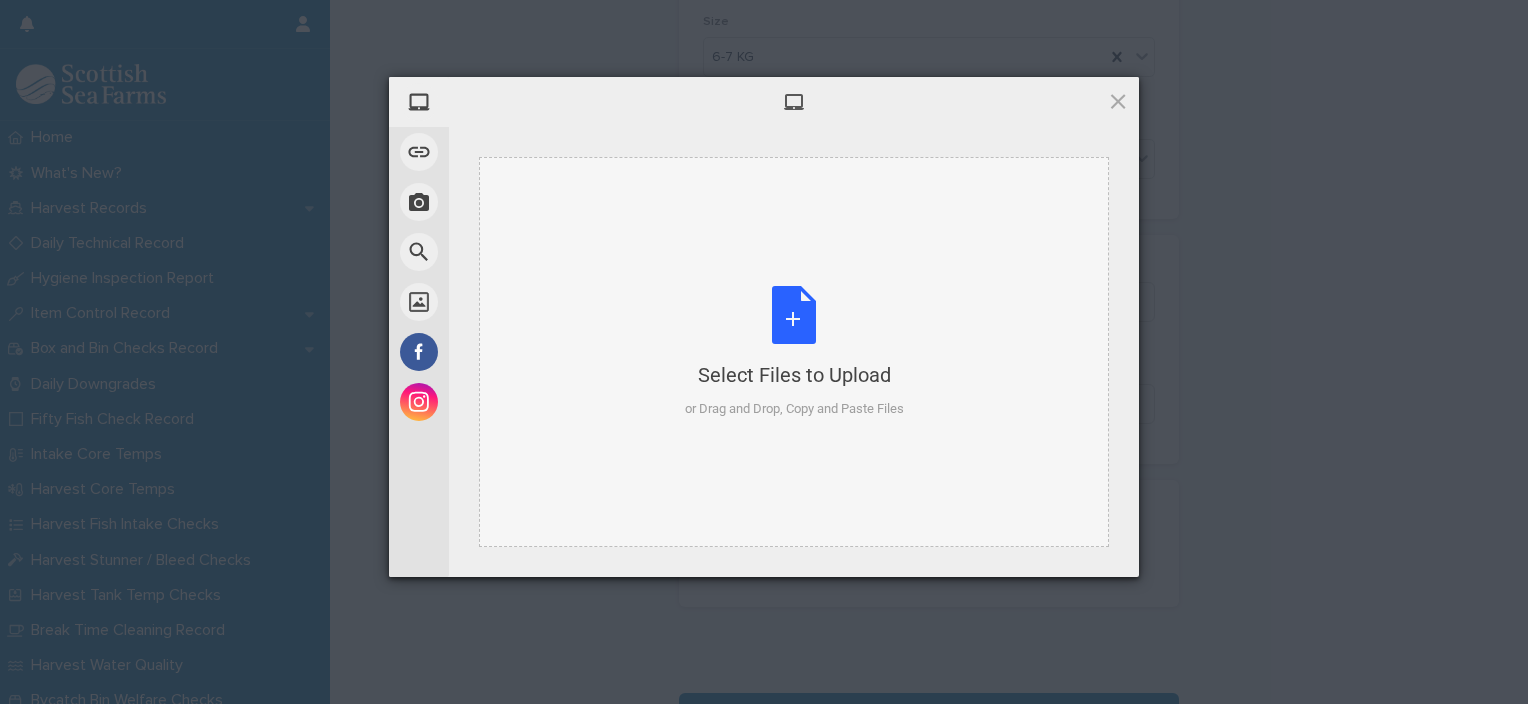 click on "Select Files to Upload
or Drag and Drop, Copy and Paste Files" at bounding box center (794, 352) 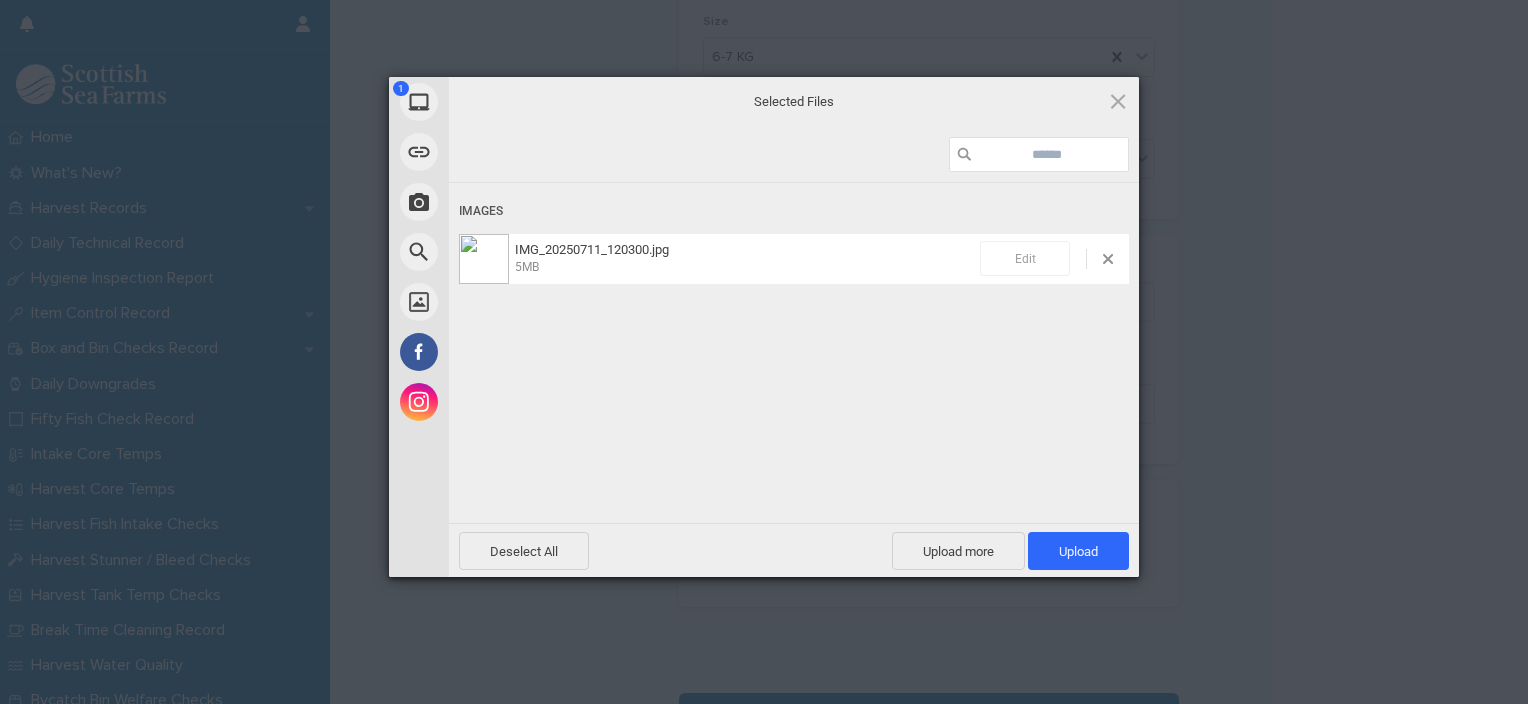 click on "Edit" at bounding box center (1025, 258) 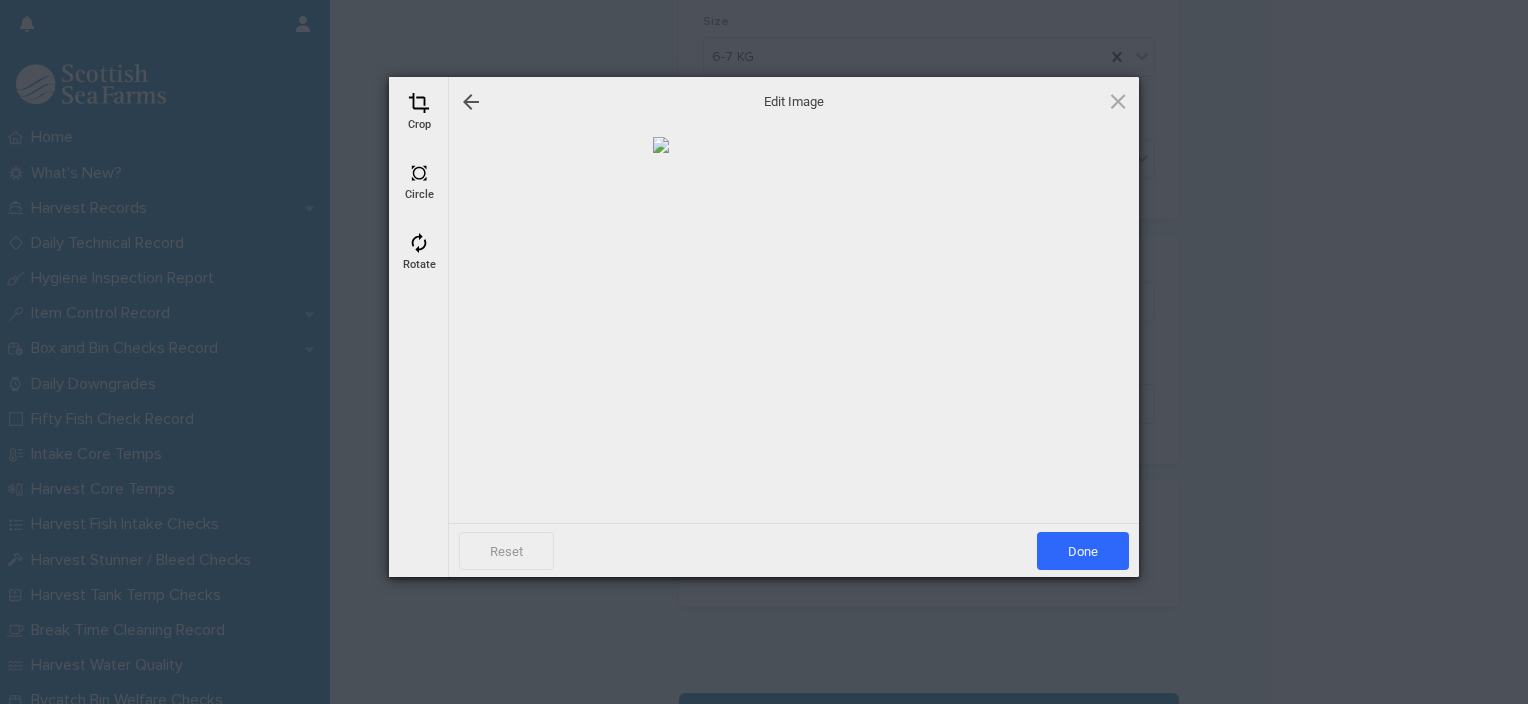 click at bounding box center [419, 103] 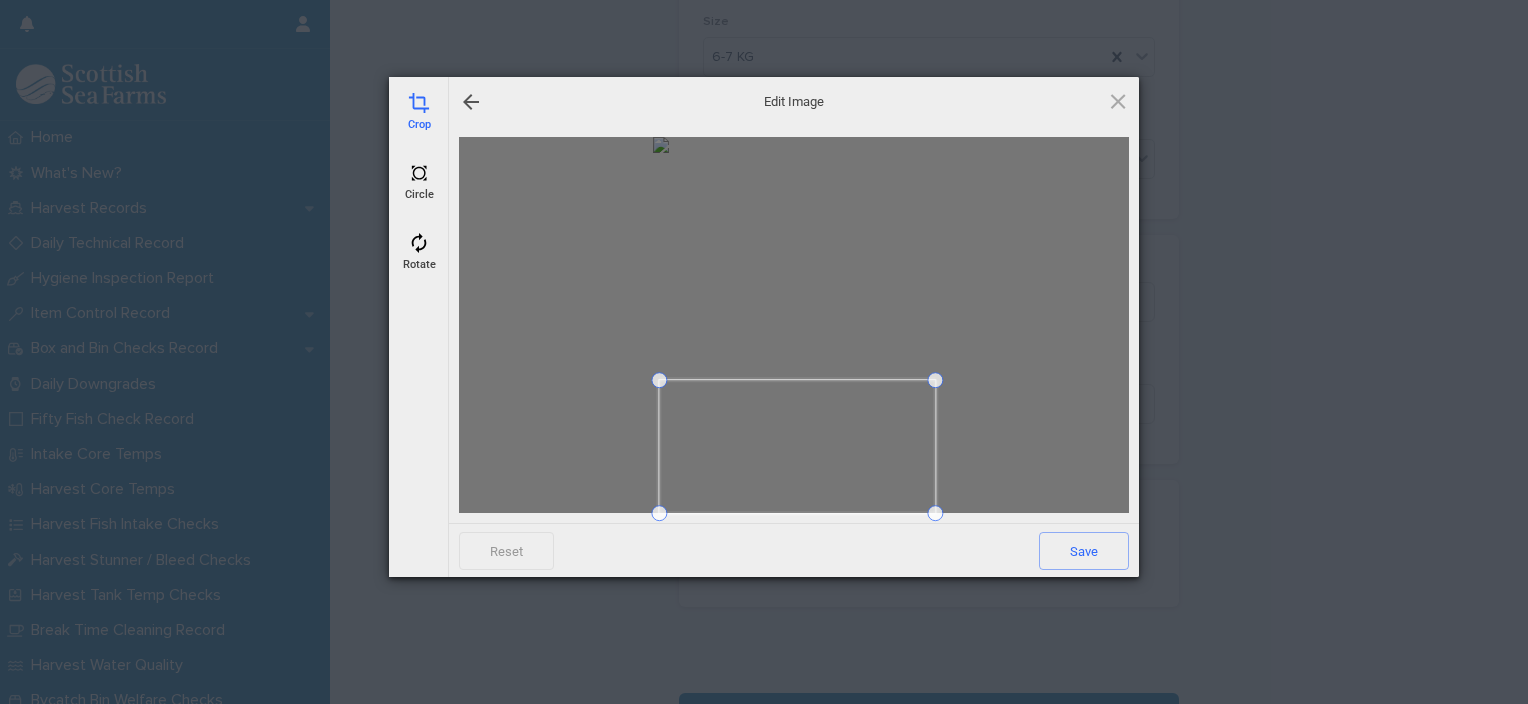 click at bounding box center (659, 380) 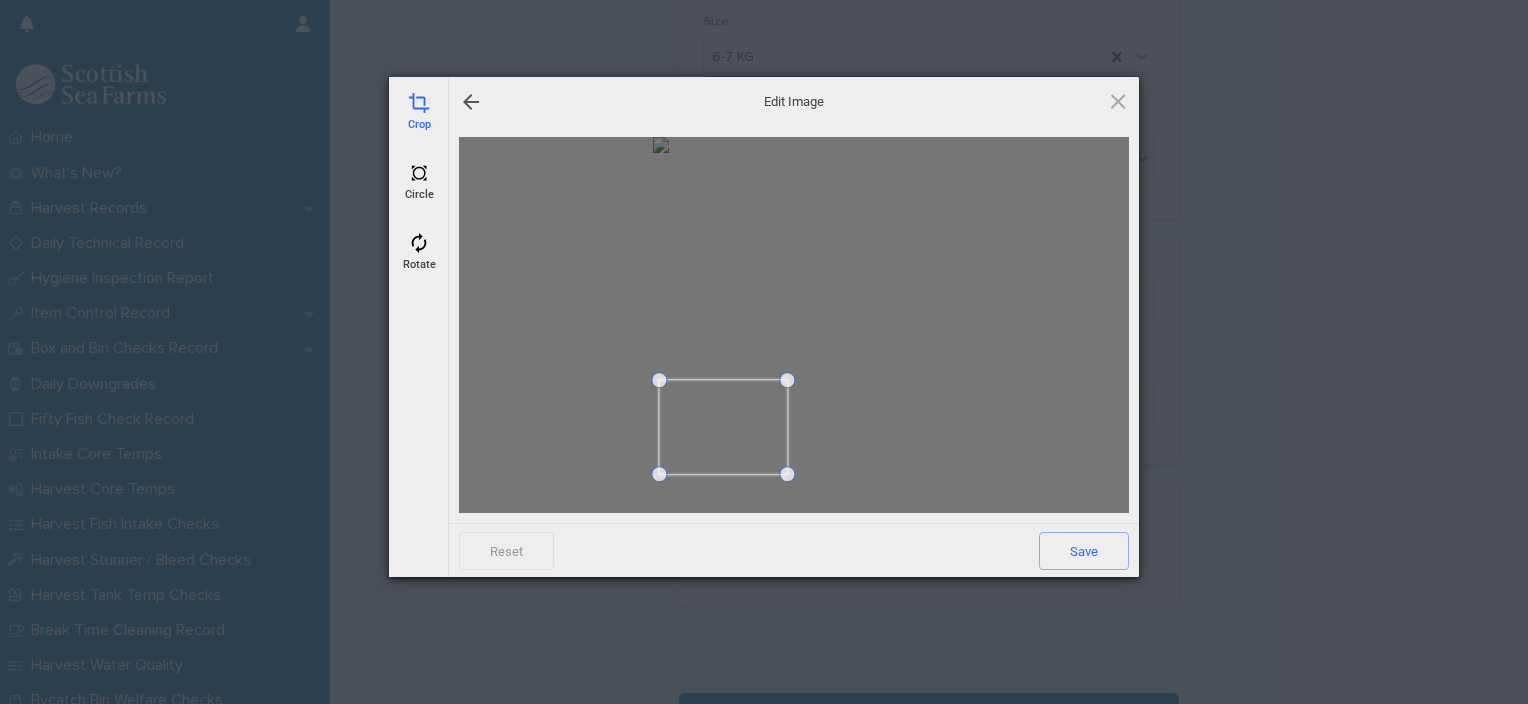 click at bounding box center (788, 474) 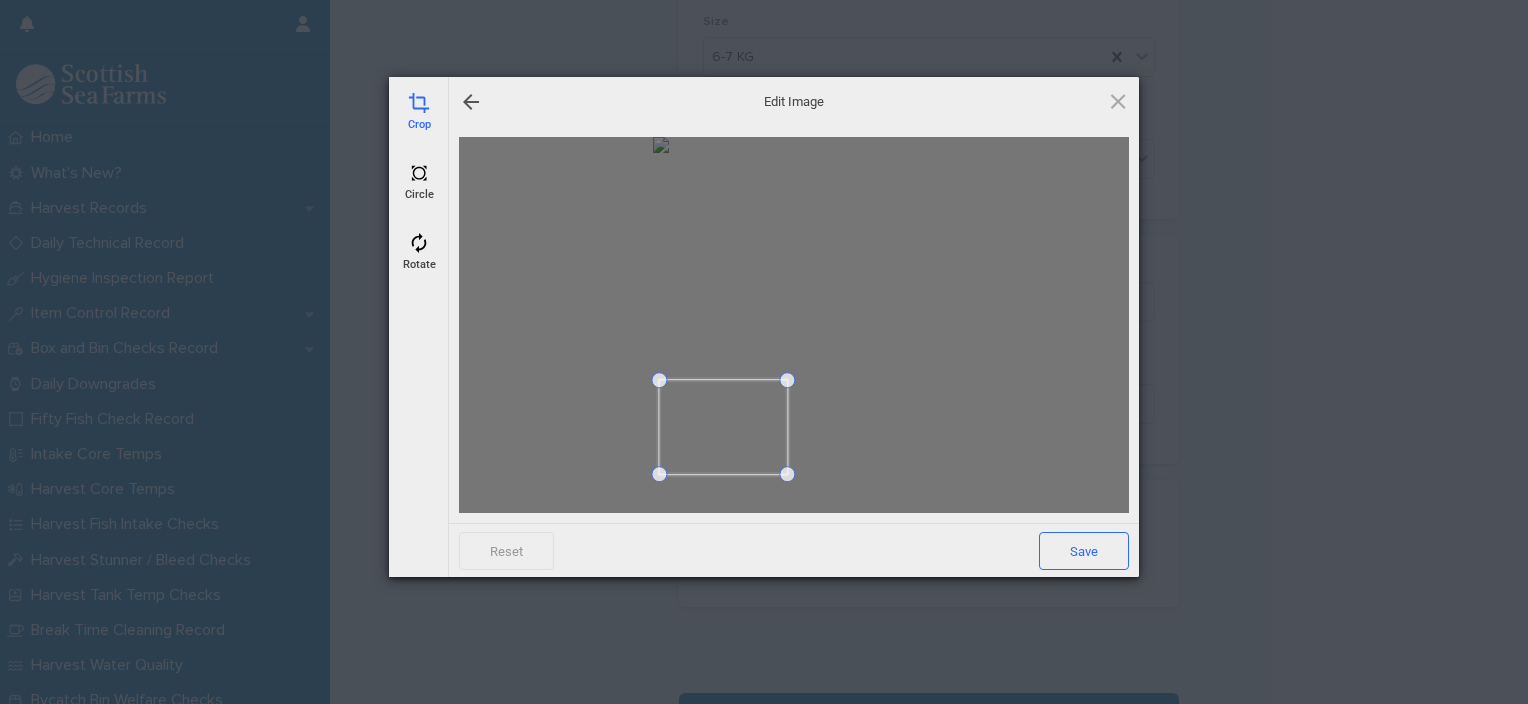 click on "Save" at bounding box center (1084, 551) 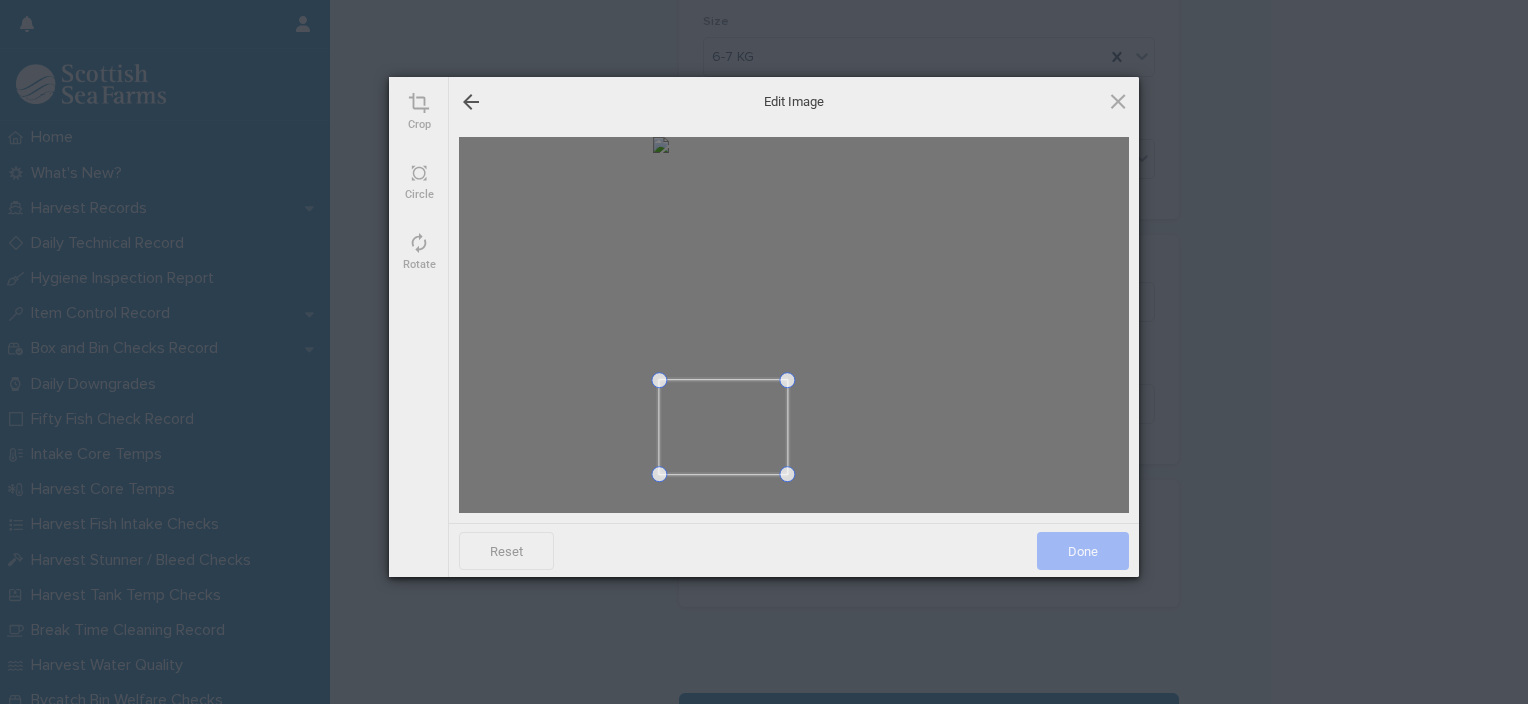 click on "Done" at bounding box center [1083, 551] 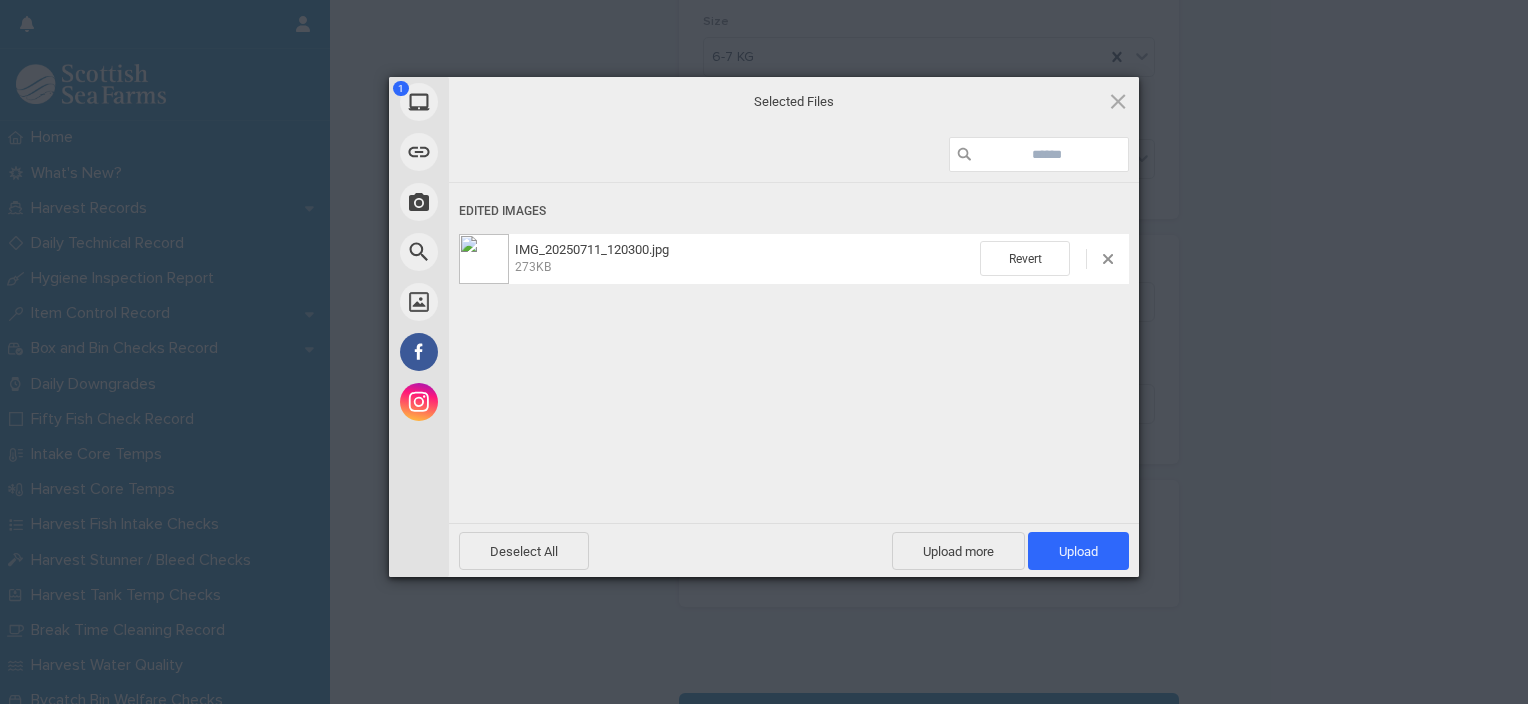 click on "Upload
1" at bounding box center [1078, 551] 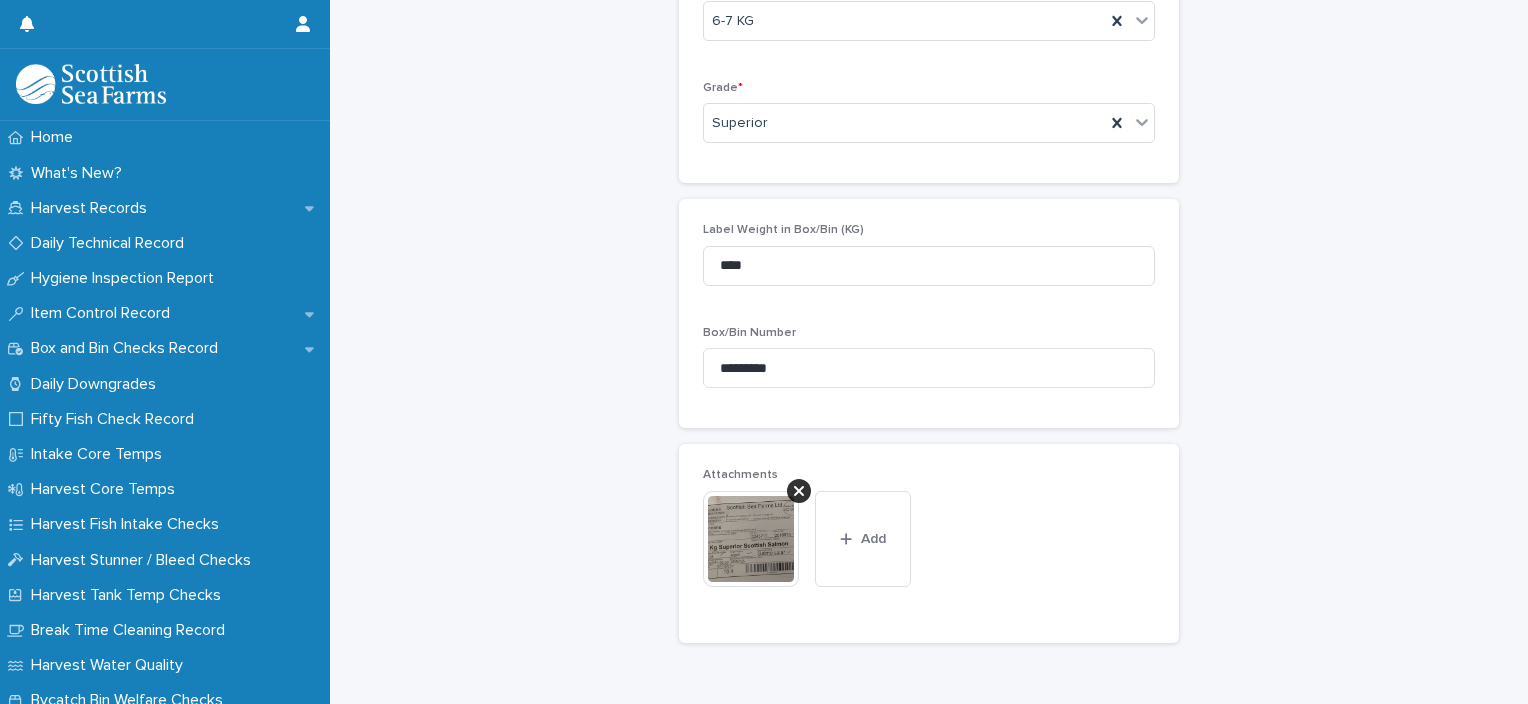 scroll, scrollTop: 860, scrollLeft: 0, axis: vertical 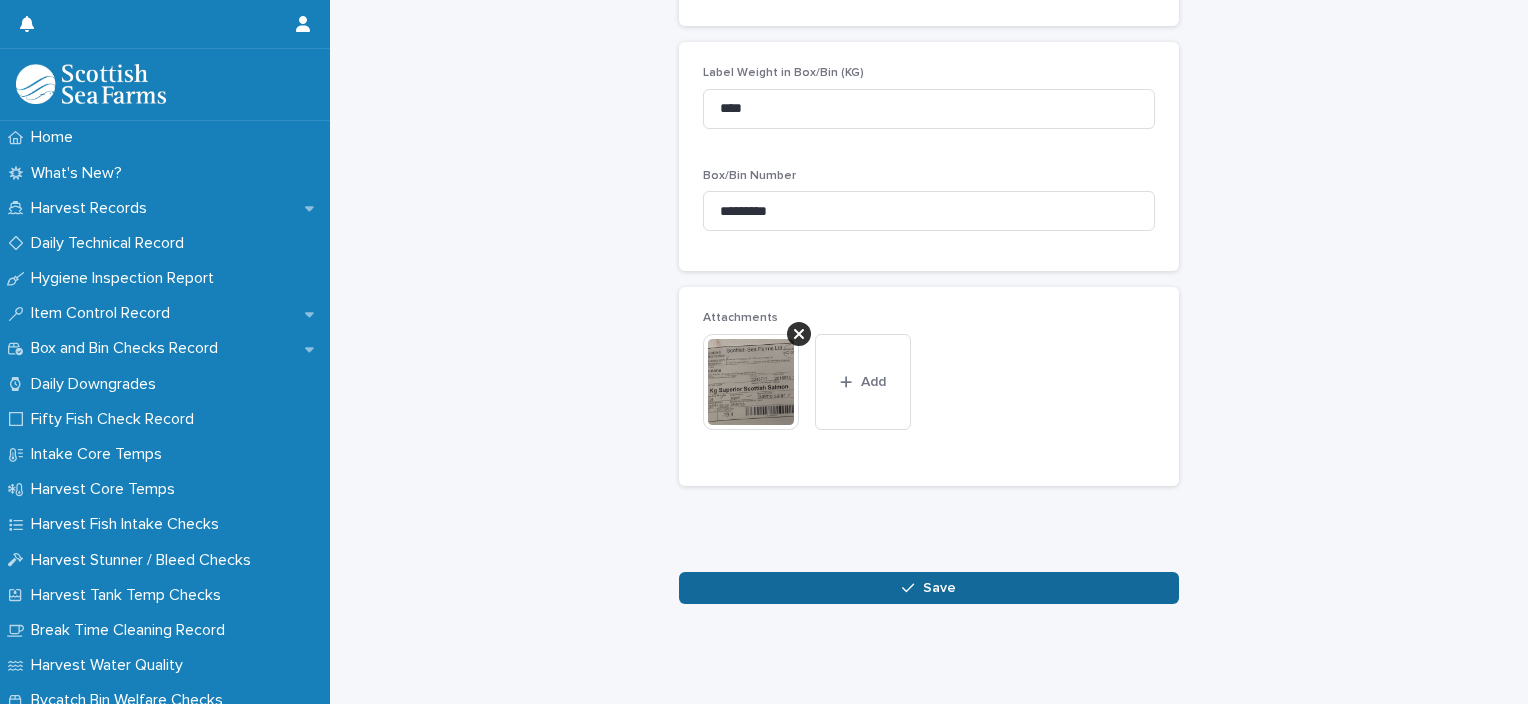 click on "Save" at bounding box center [929, 588] 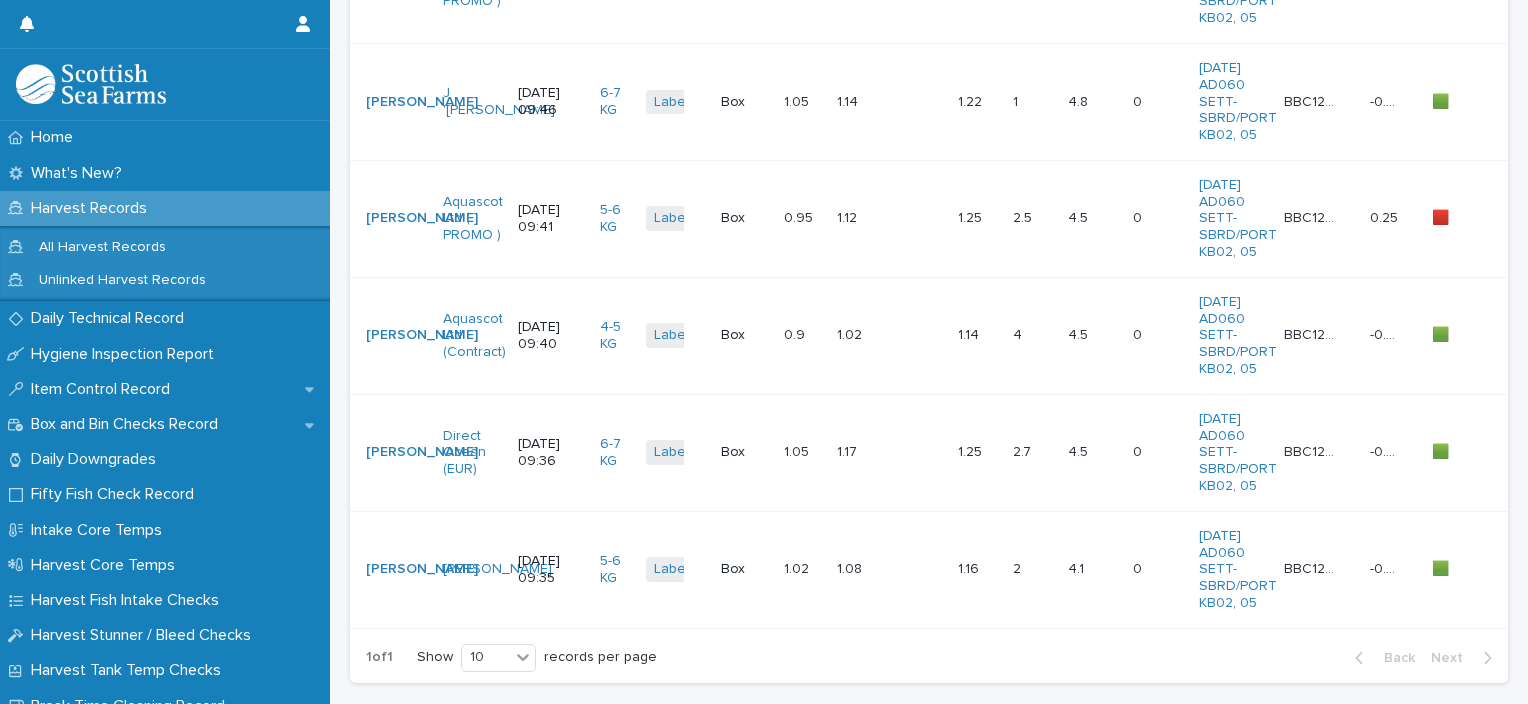scroll, scrollTop: 0, scrollLeft: 0, axis: both 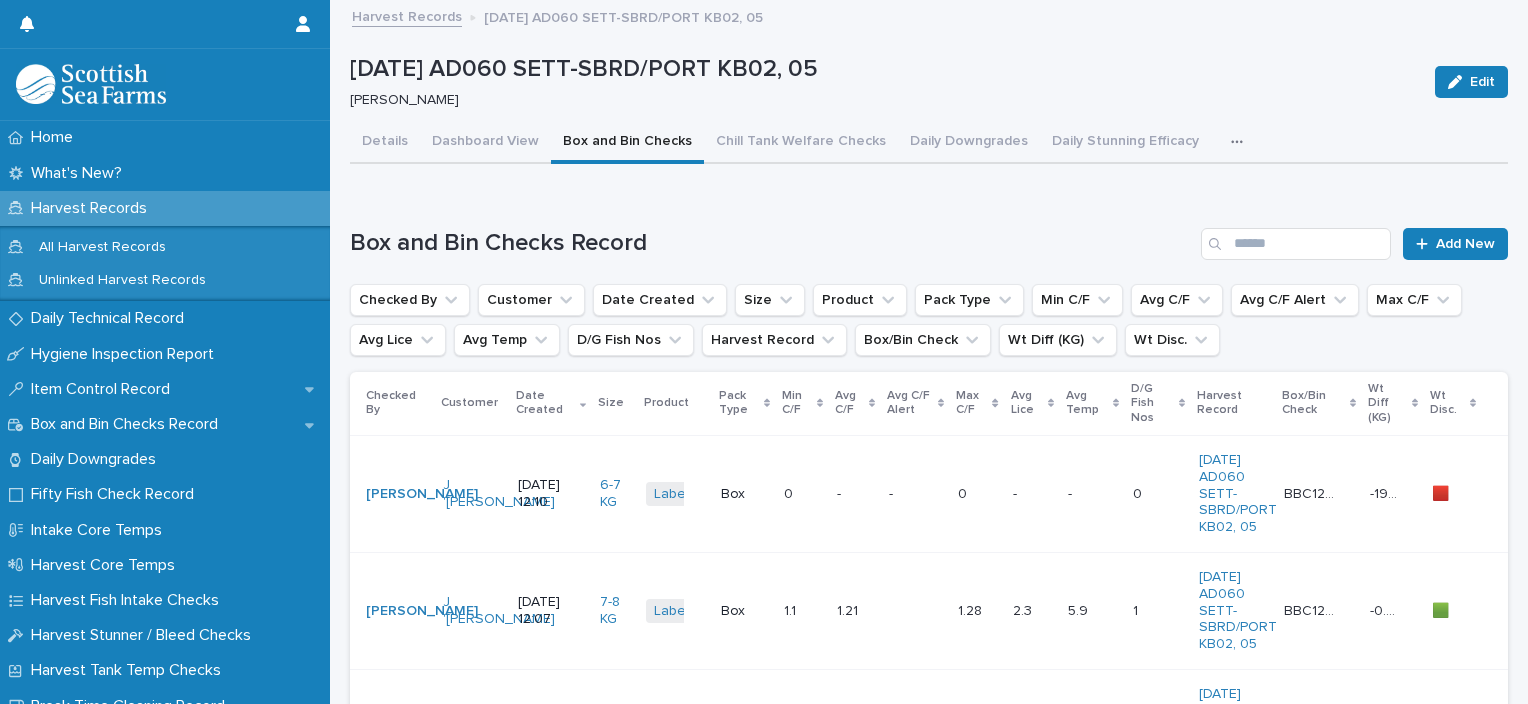 click at bounding box center (851, 494) 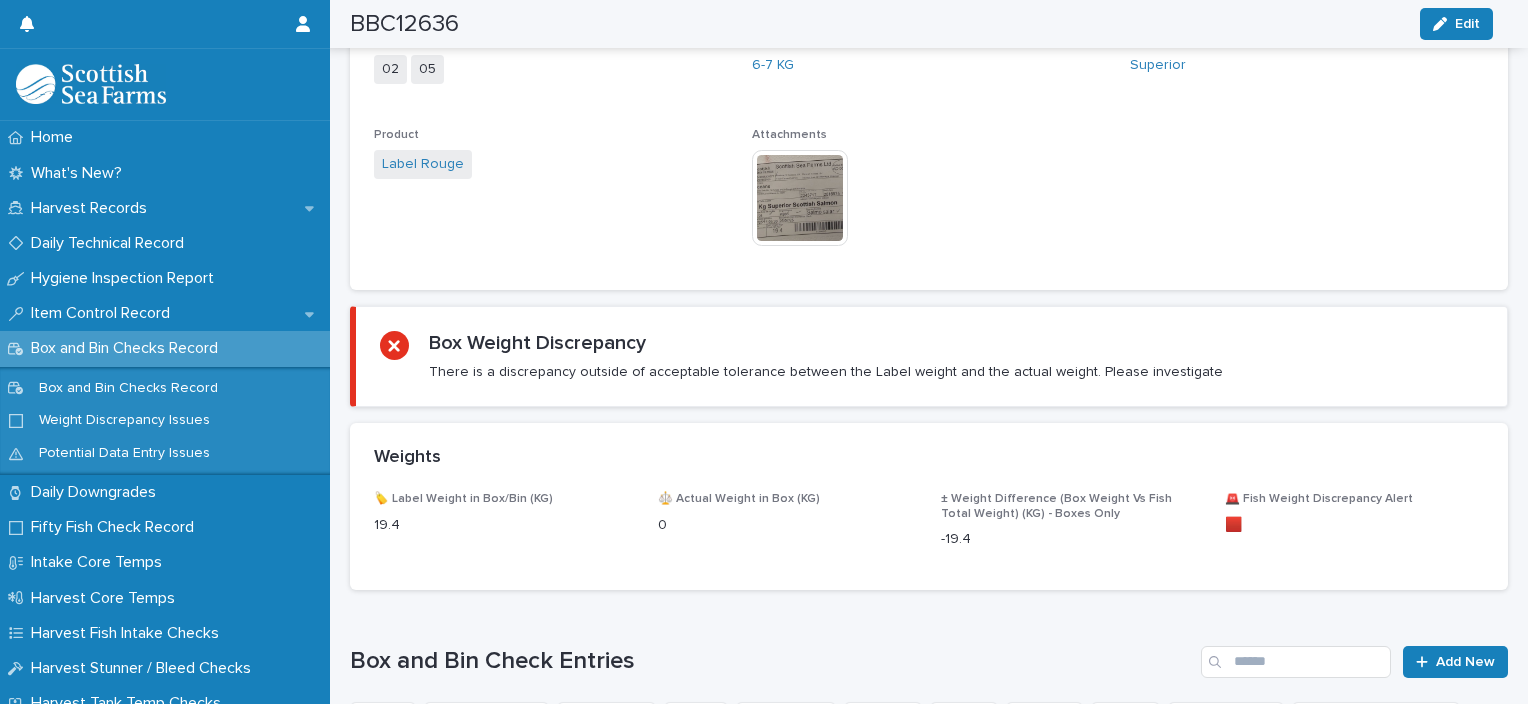 scroll, scrollTop: 918, scrollLeft: 0, axis: vertical 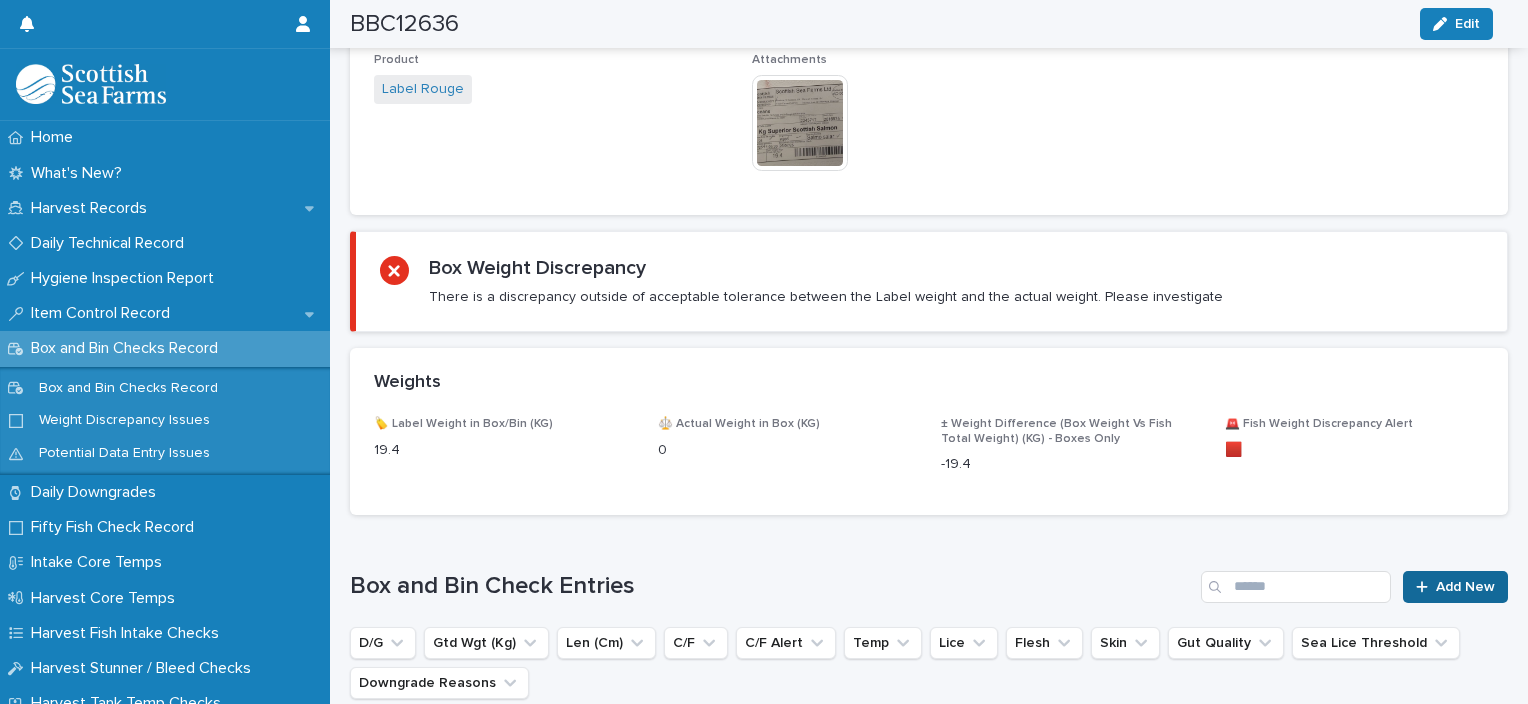 click on "Add New" at bounding box center [1455, 587] 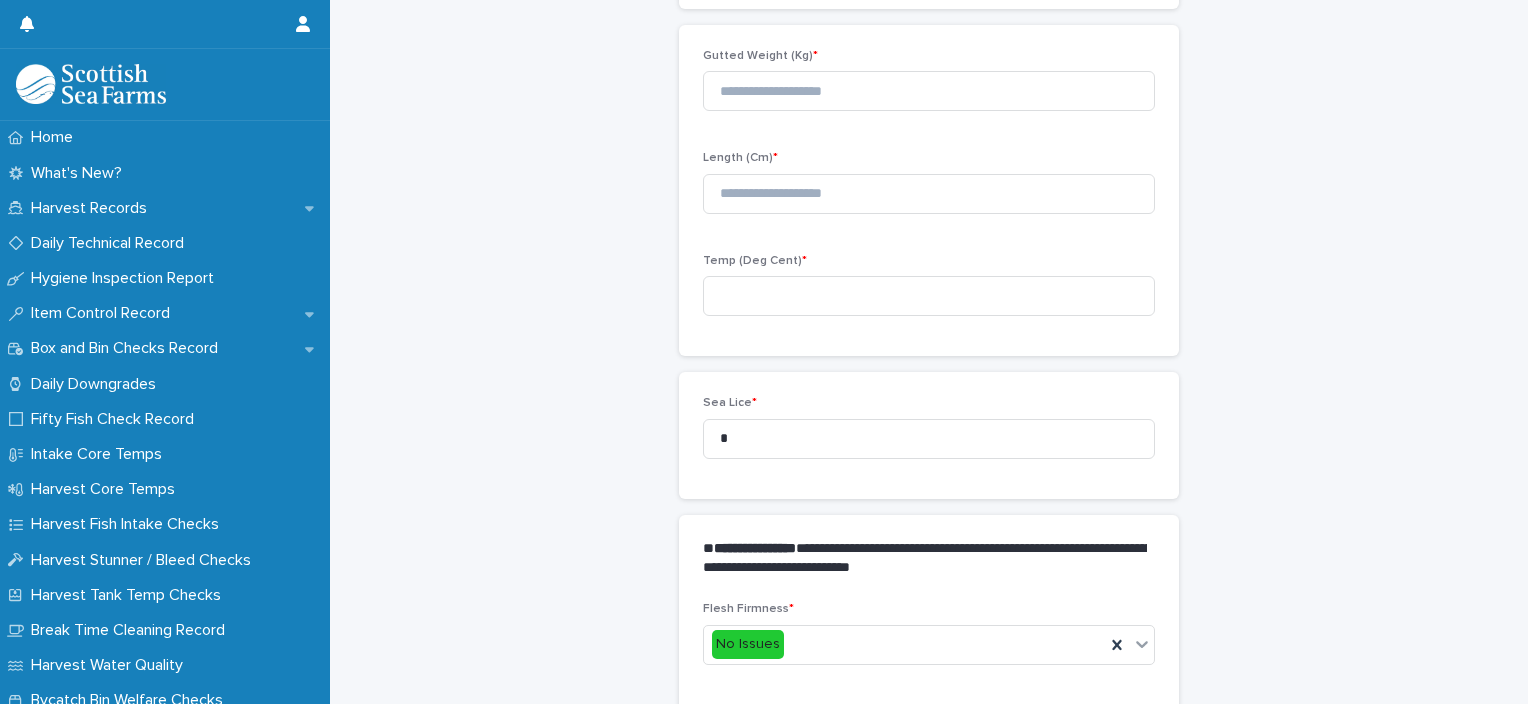 scroll, scrollTop: 210, scrollLeft: 0, axis: vertical 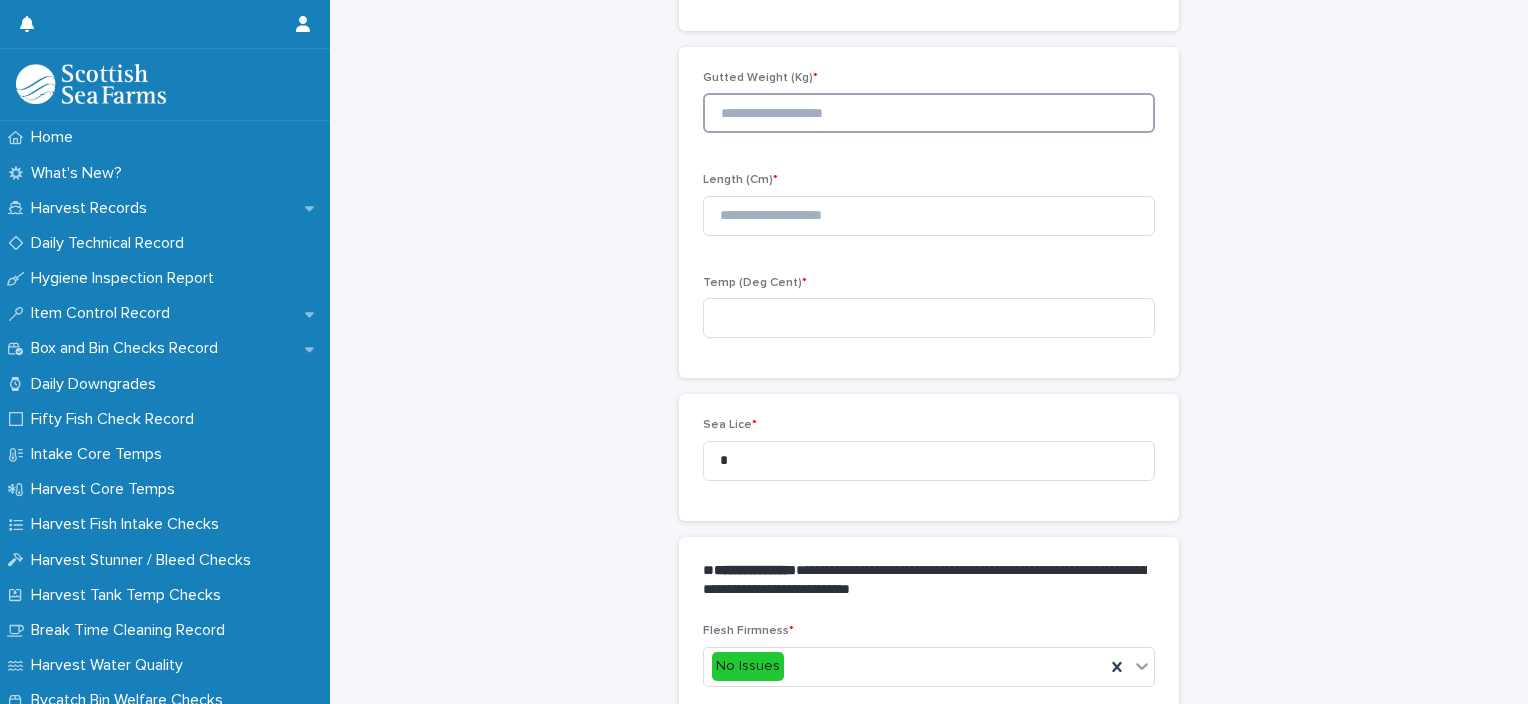 click at bounding box center (929, 113) 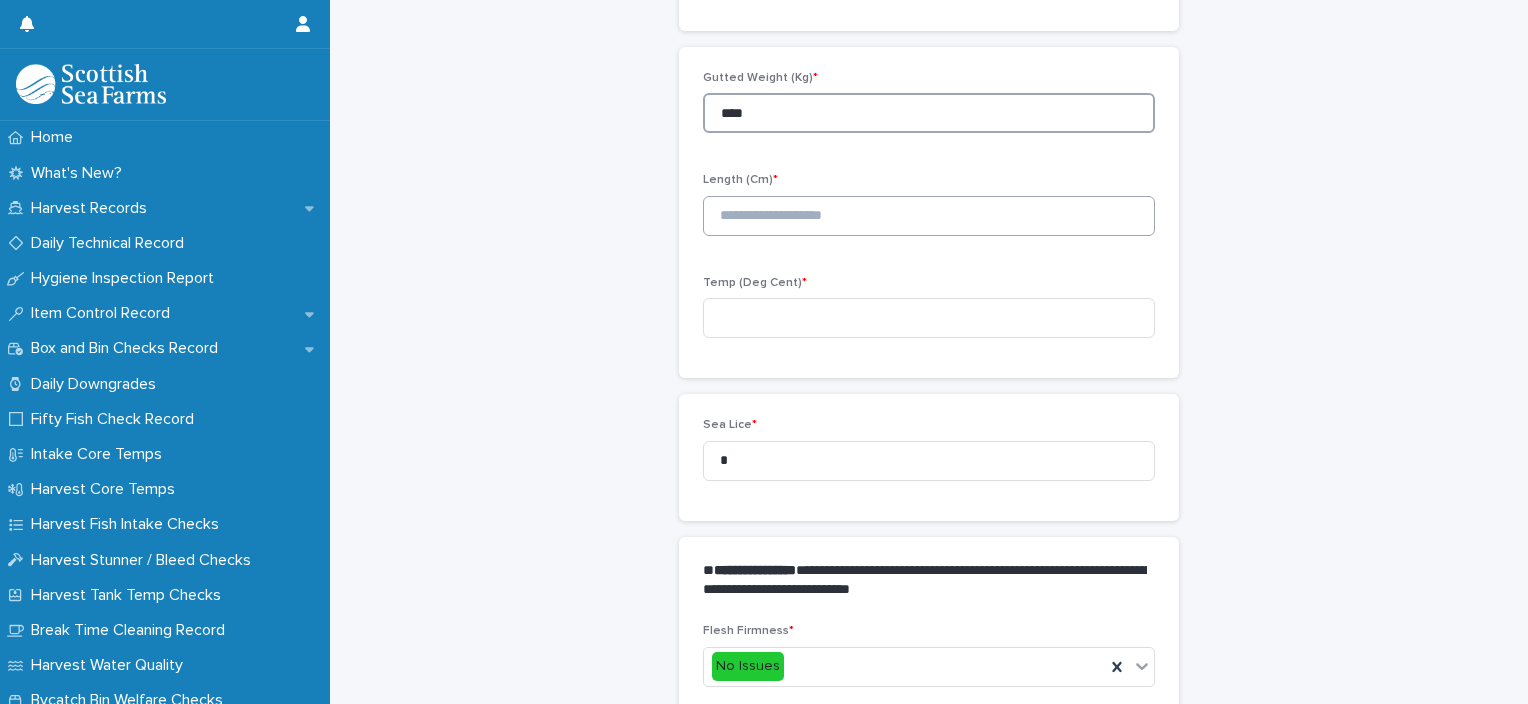 type on "****" 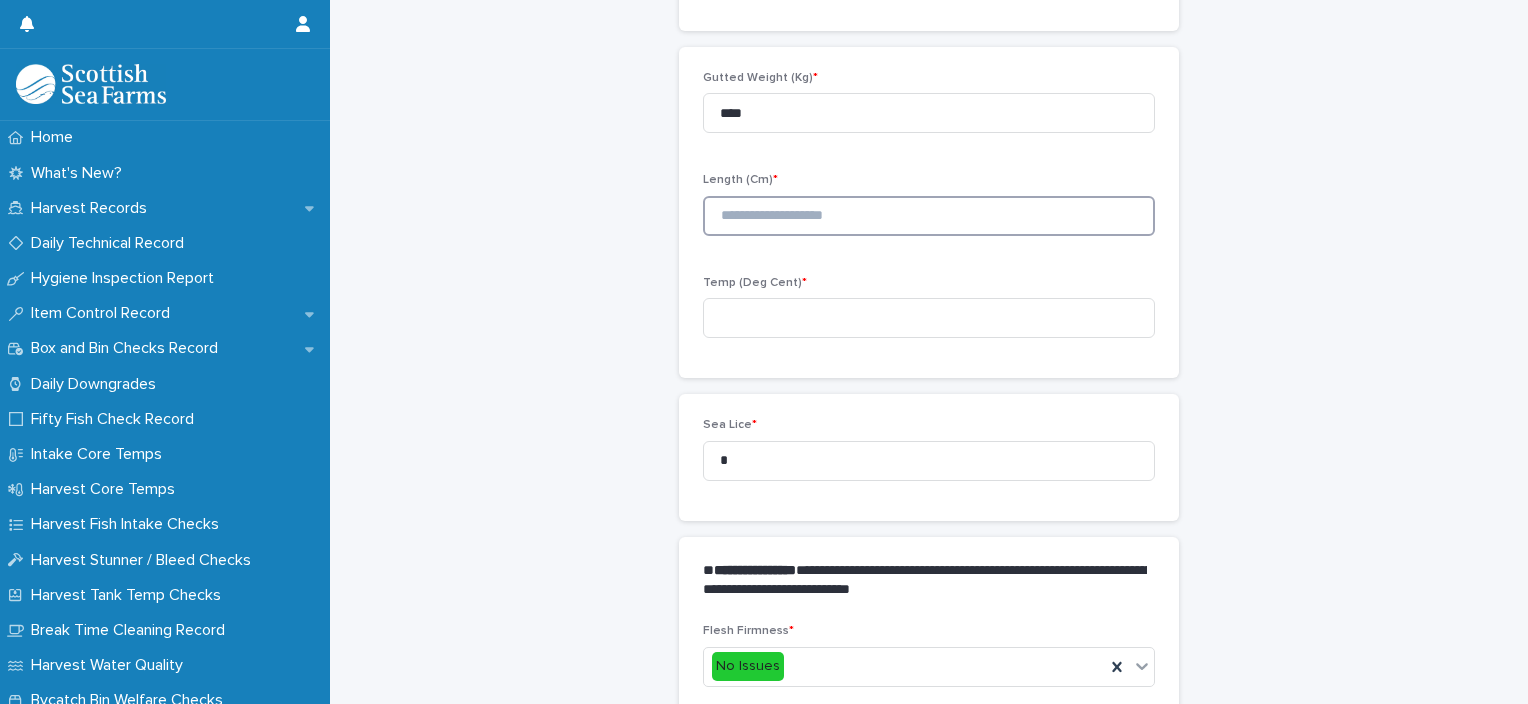 click at bounding box center [929, 216] 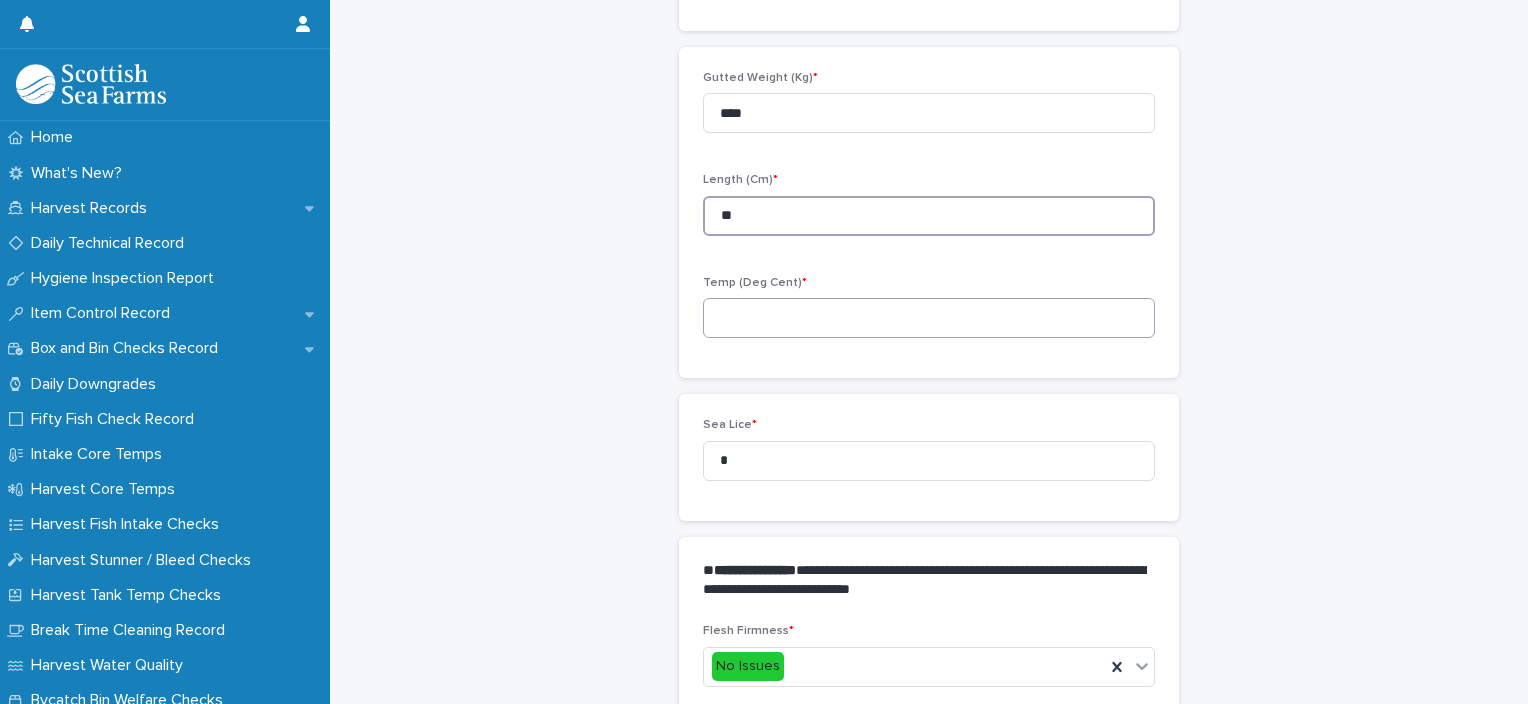 type on "**" 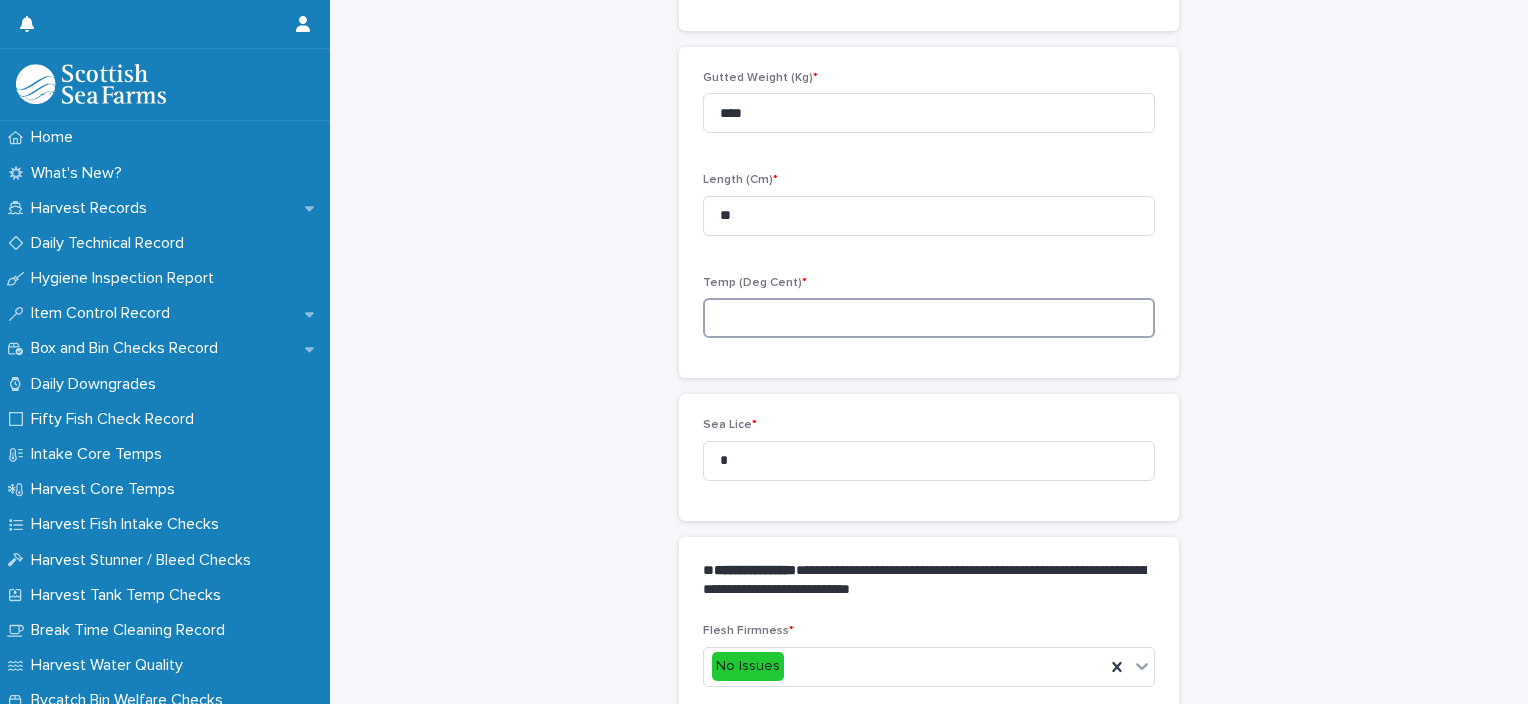 drag, startPoint x: 796, startPoint y: 298, endPoint x: 802, endPoint y: 310, distance: 13.416408 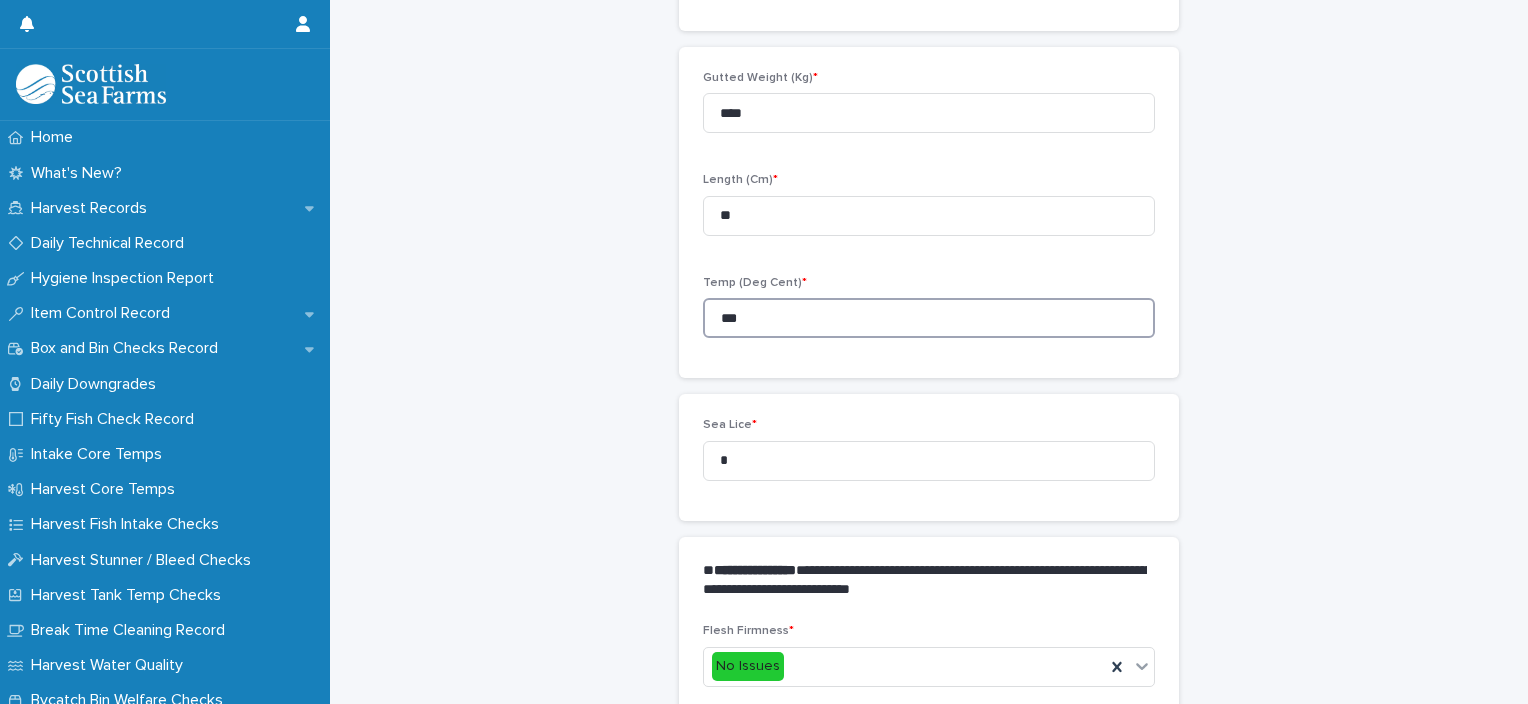 type on "***" 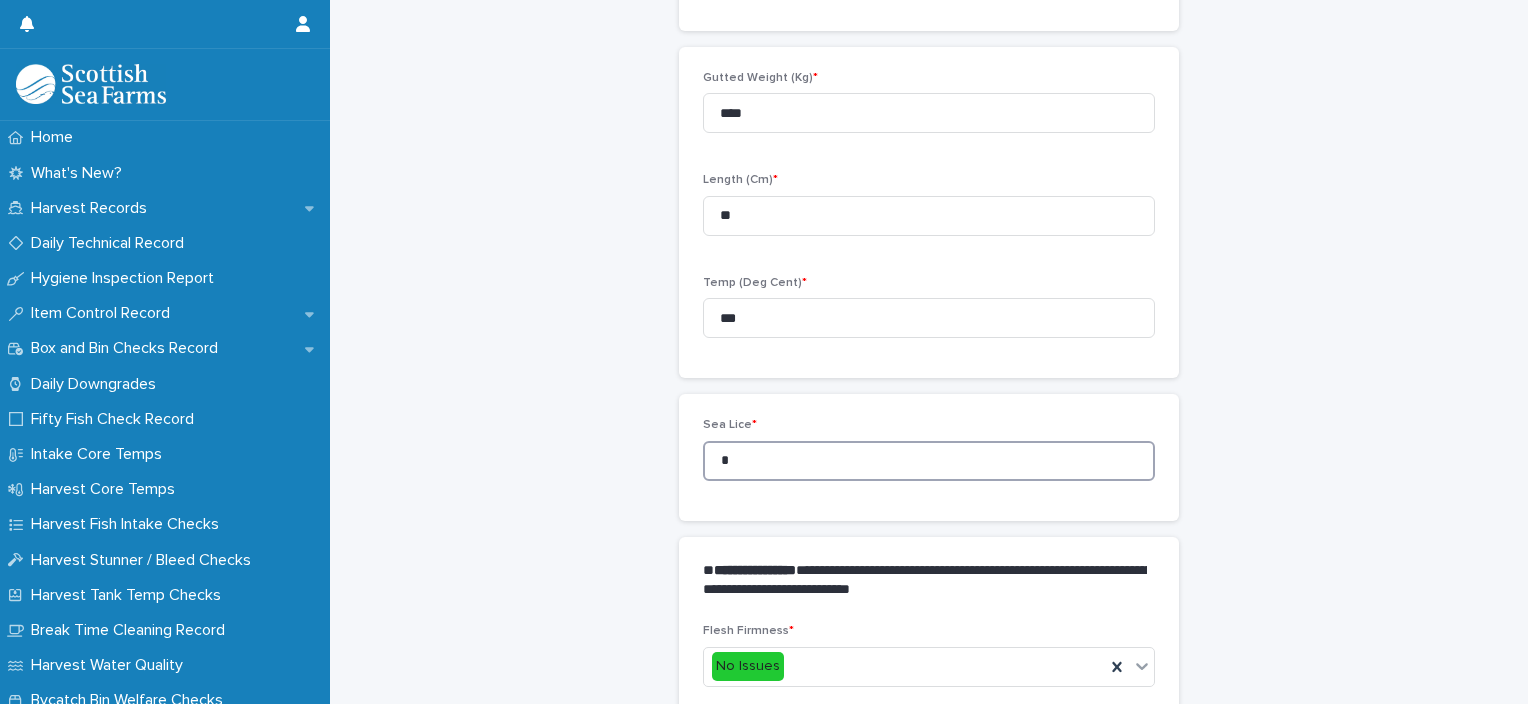 drag, startPoint x: 659, startPoint y: 474, endPoint x: 648, endPoint y: 474, distance: 11 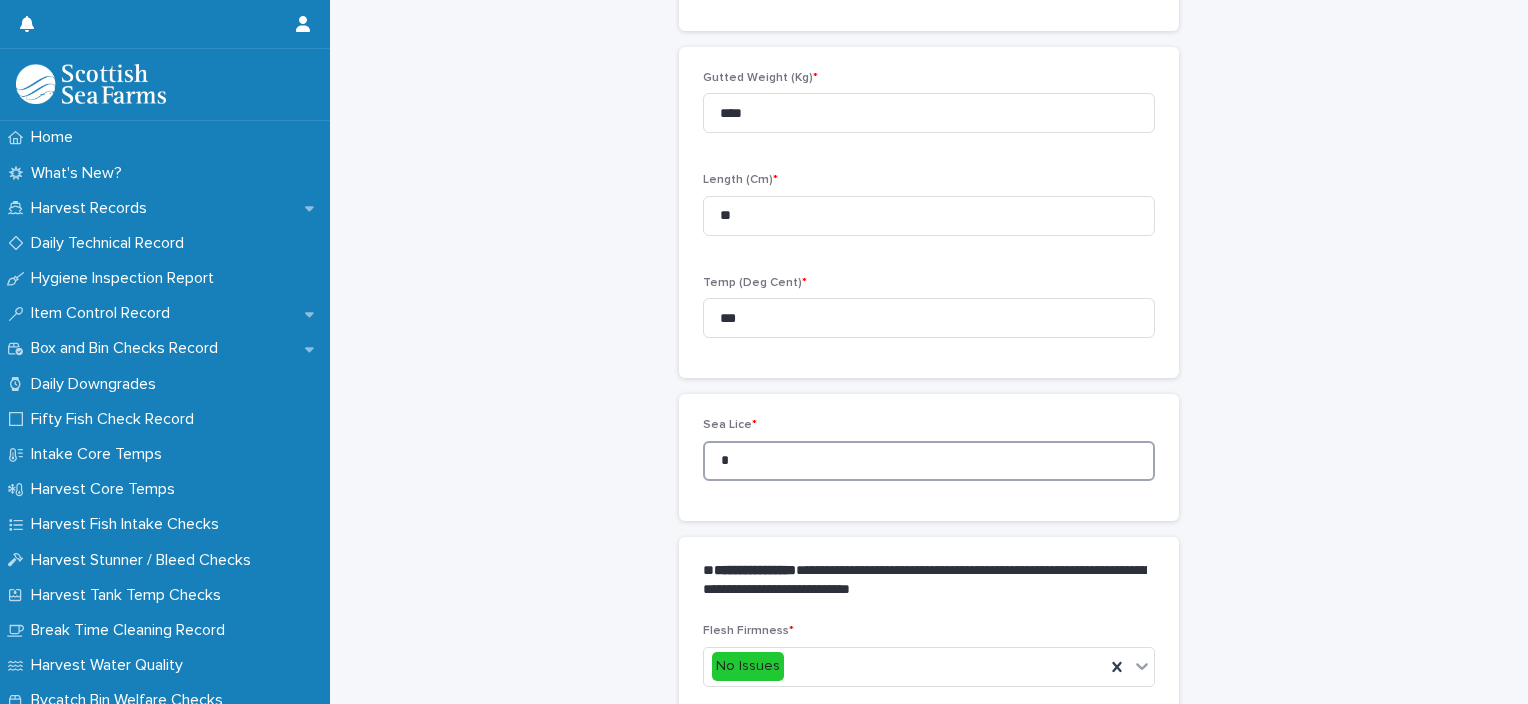click on "*" at bounding box center (929, 461) 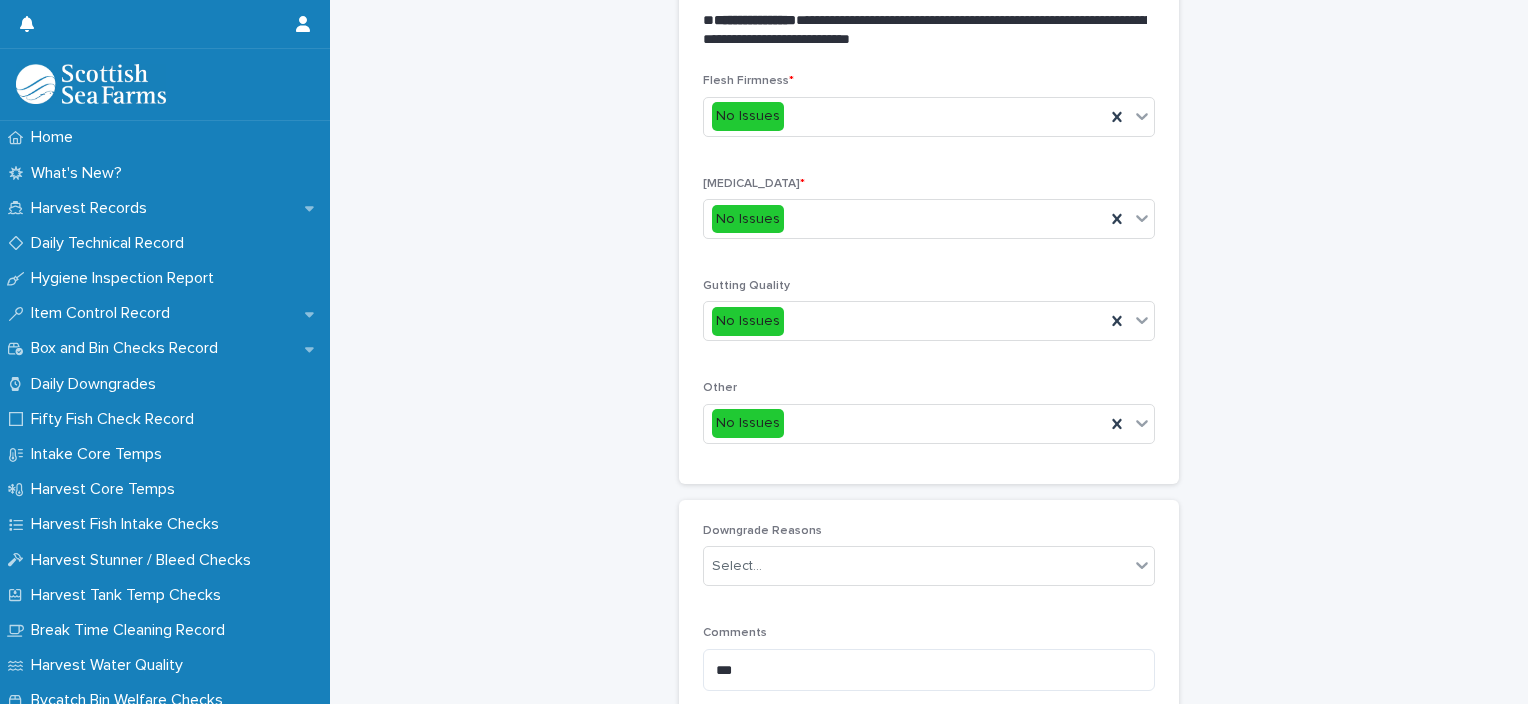scroll, scrollTop: 935, scrollLeft: 0, axis: vertical 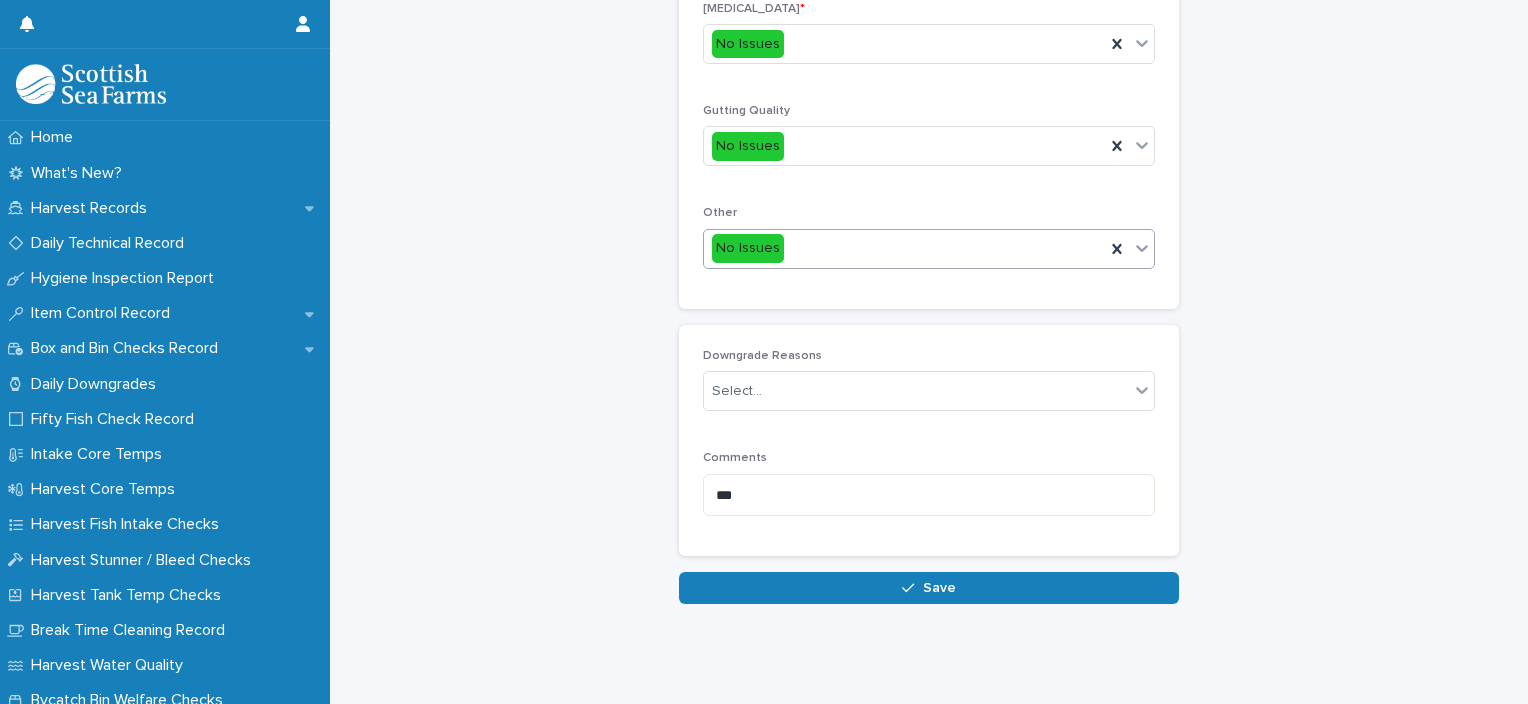 type on "*" 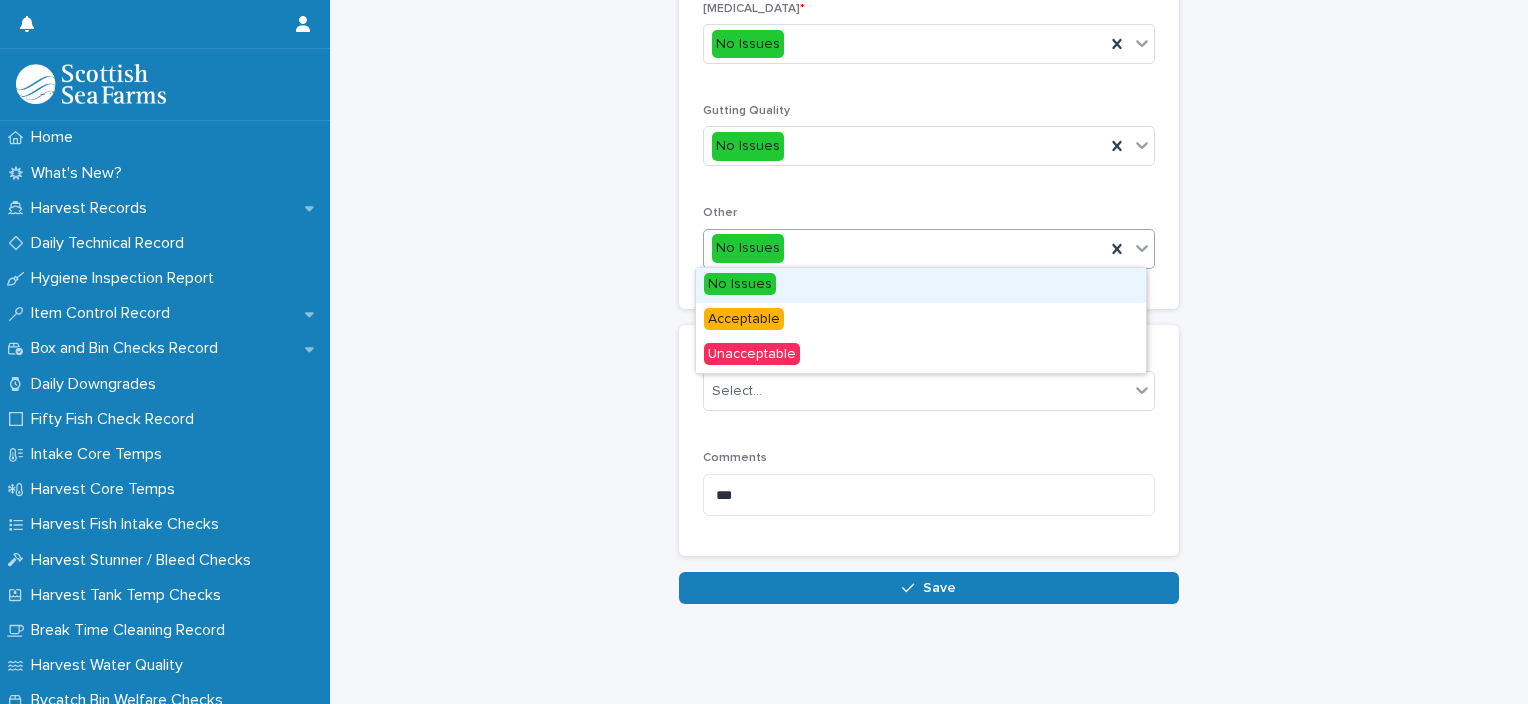 drag, startPoint x: 874, startPoint y: 243, endPoint x: 849, endPoint y: 300, distance: 62.241467 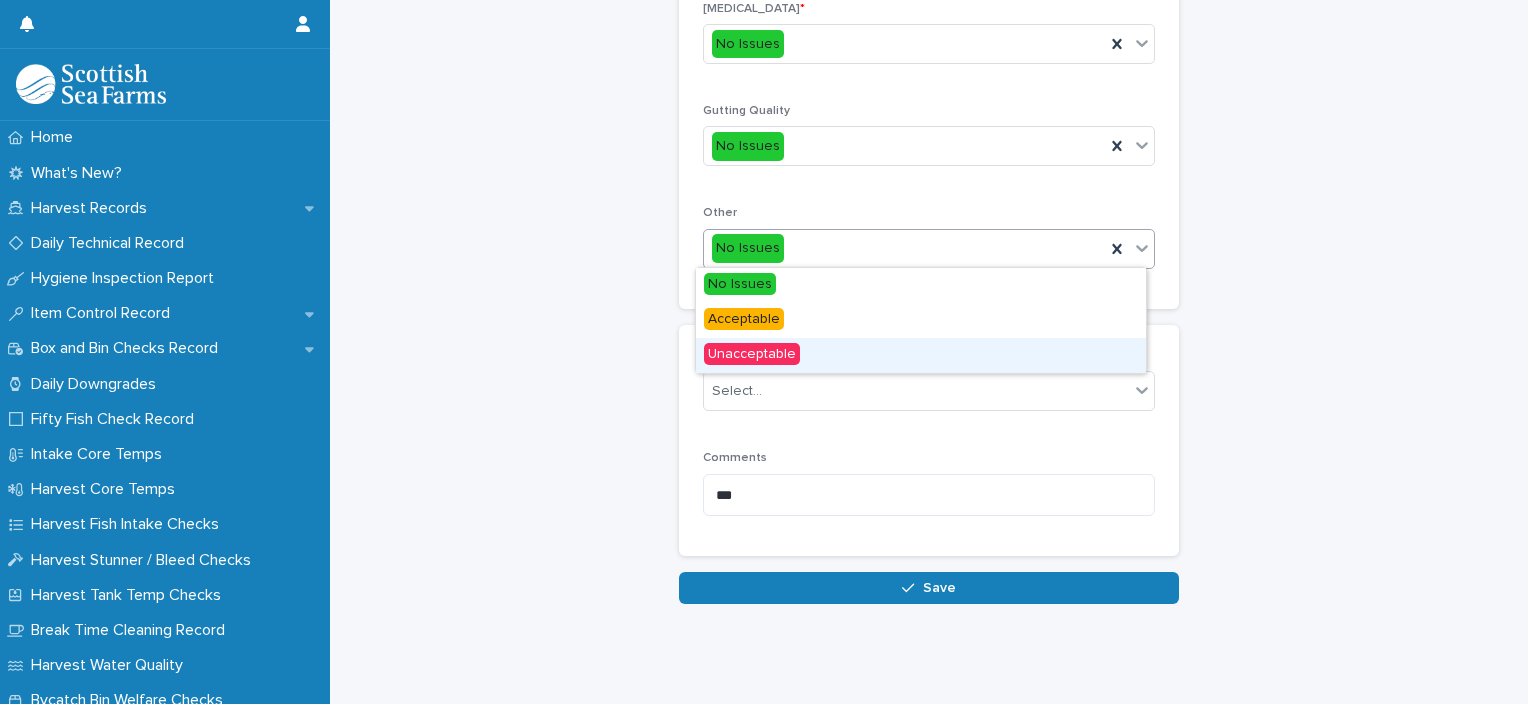 click on "Unacceptable" at bounding box center [921, 355] 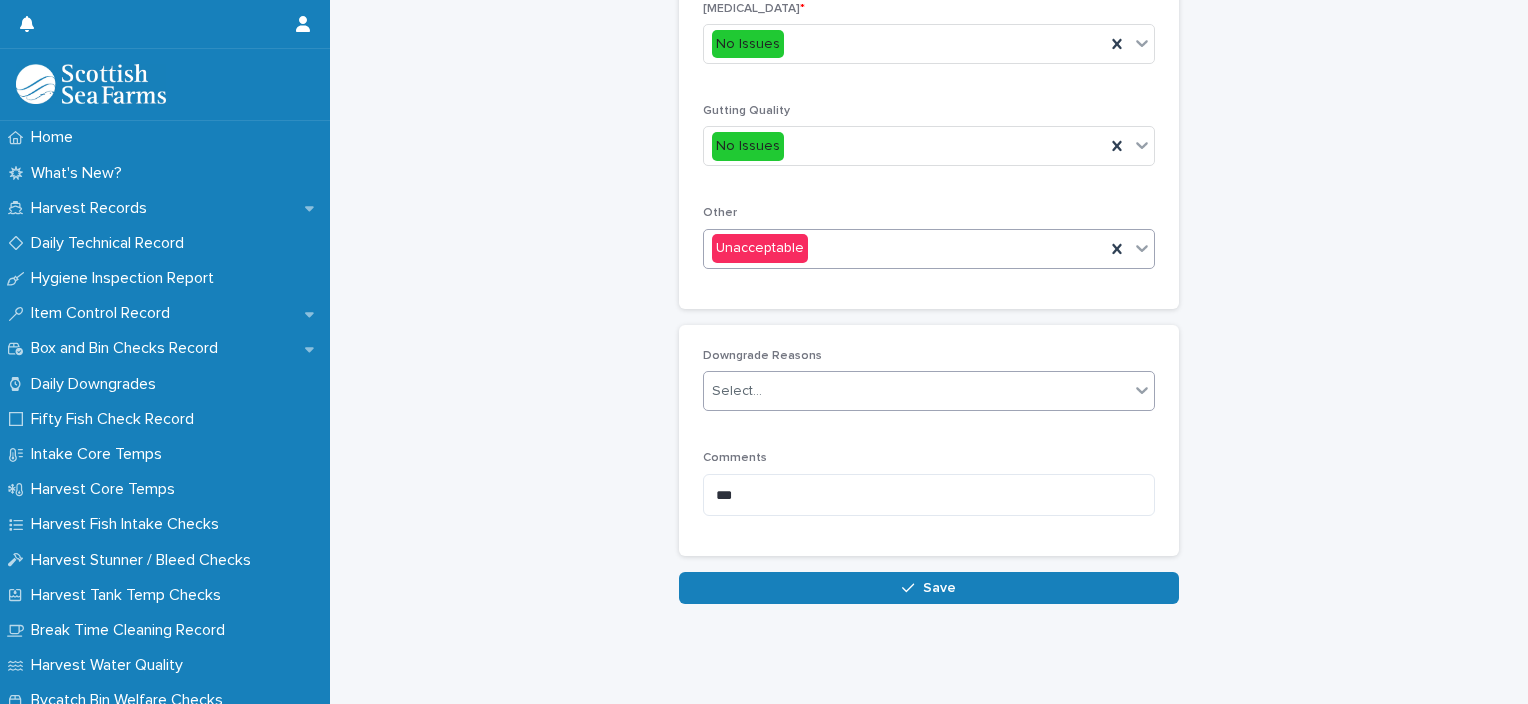 click on "Select..." at bounding box center (737, 391) 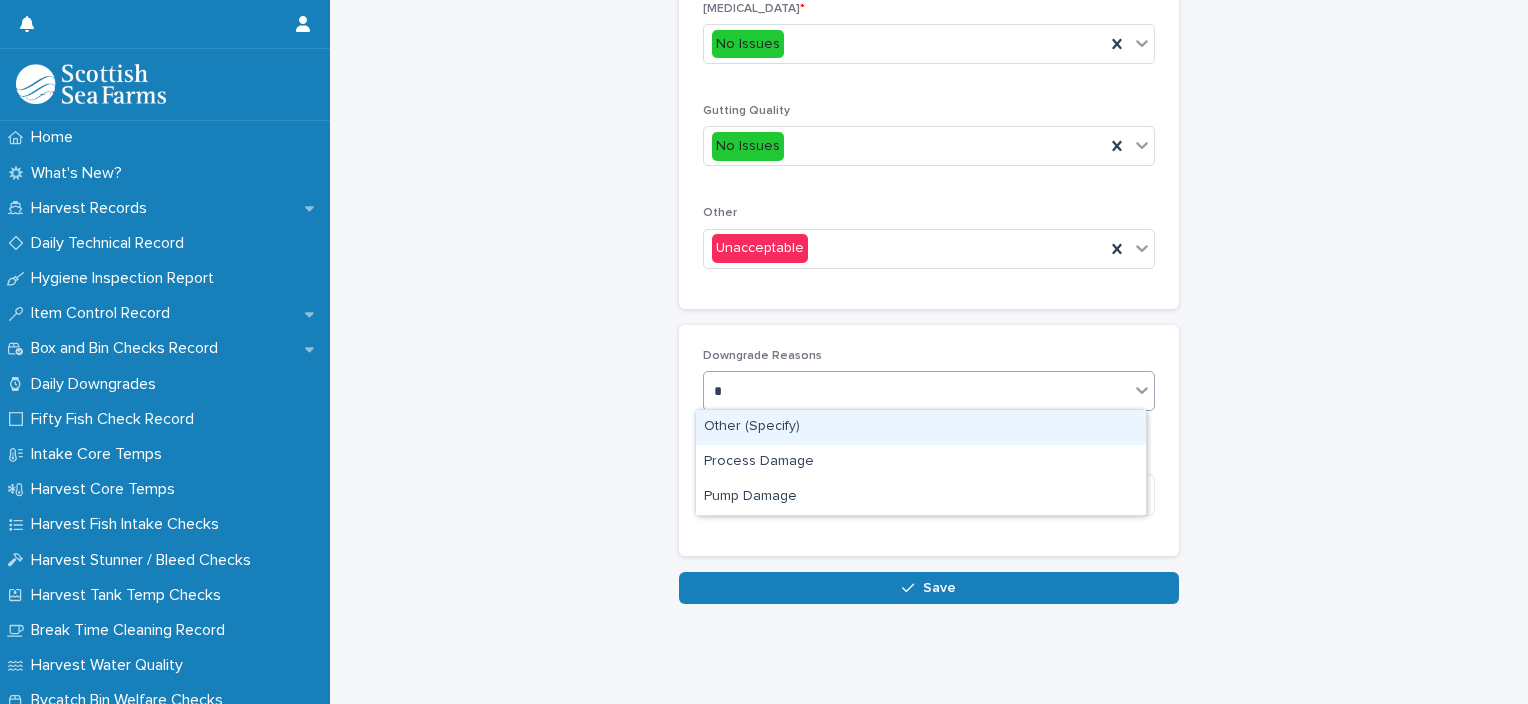 type on "**" 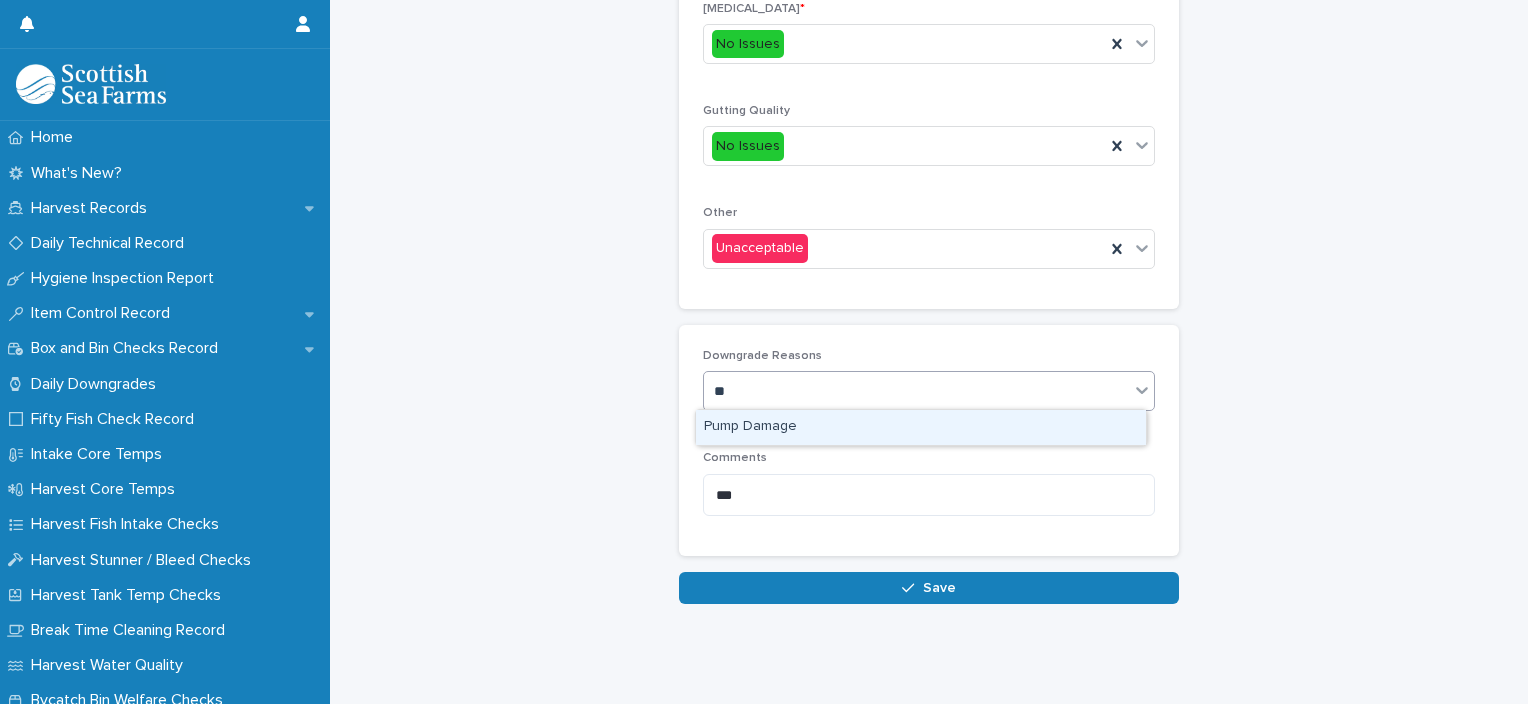 click on "Pump Damage" at bounding box center [921, 427] 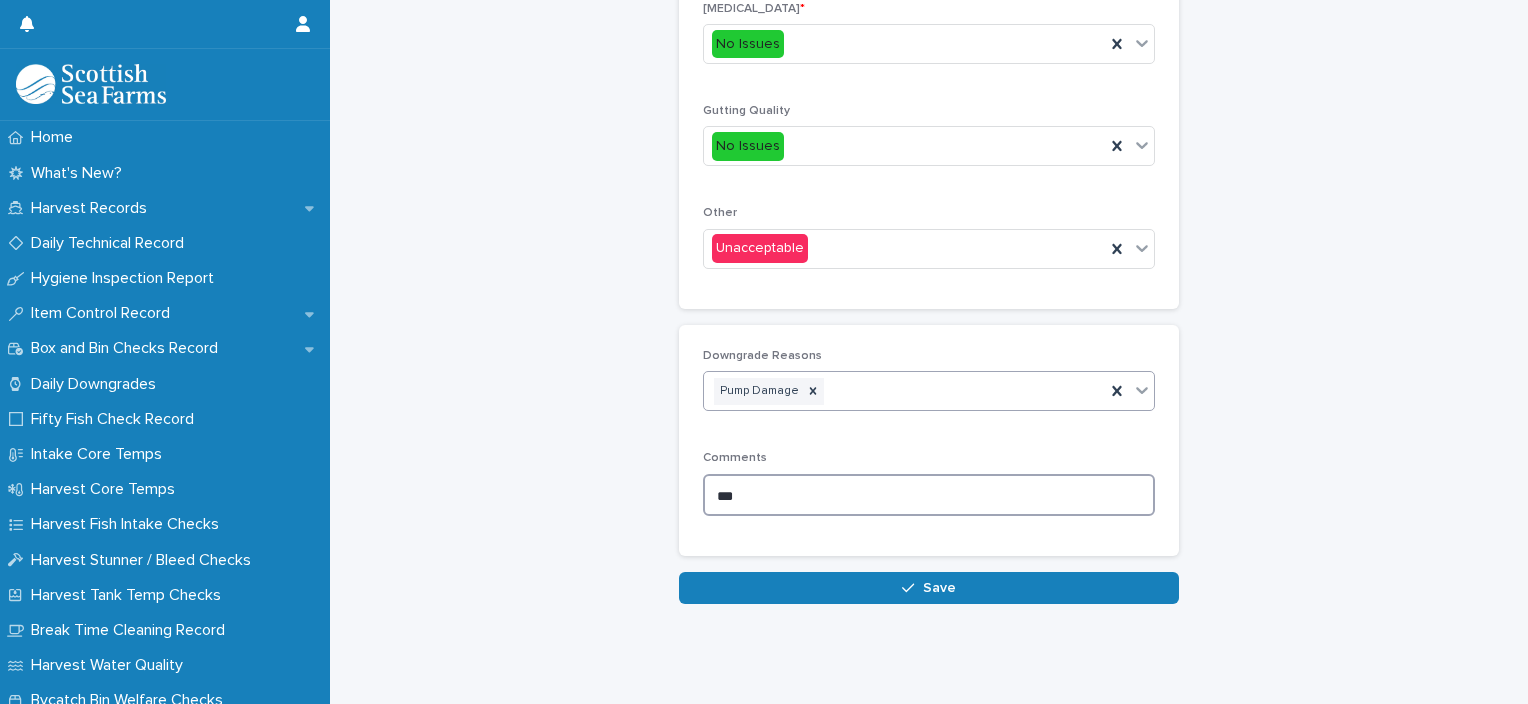 drag, startPoint x: 765, startPoint y: 504, endPoint x: 655, endPoint y: 504, distance: 110 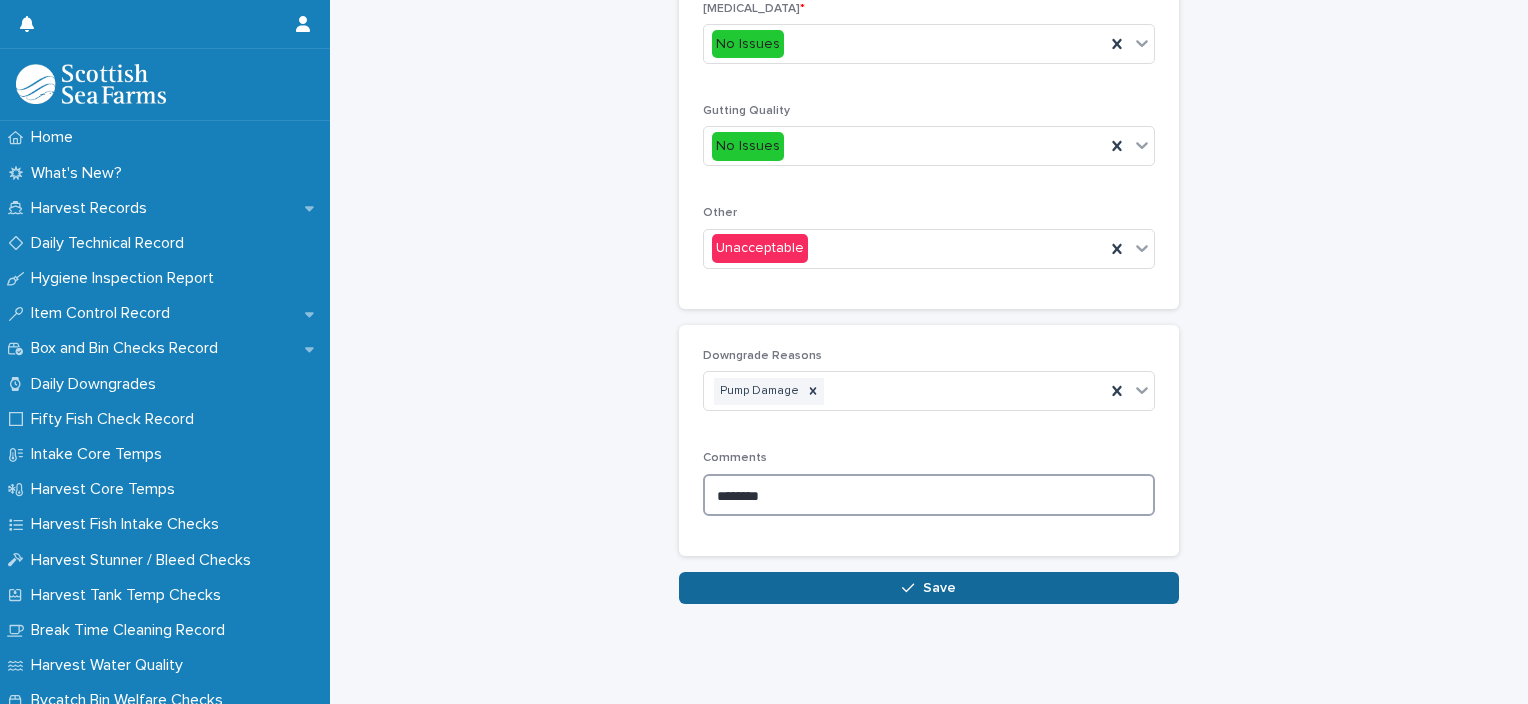 type on "********" 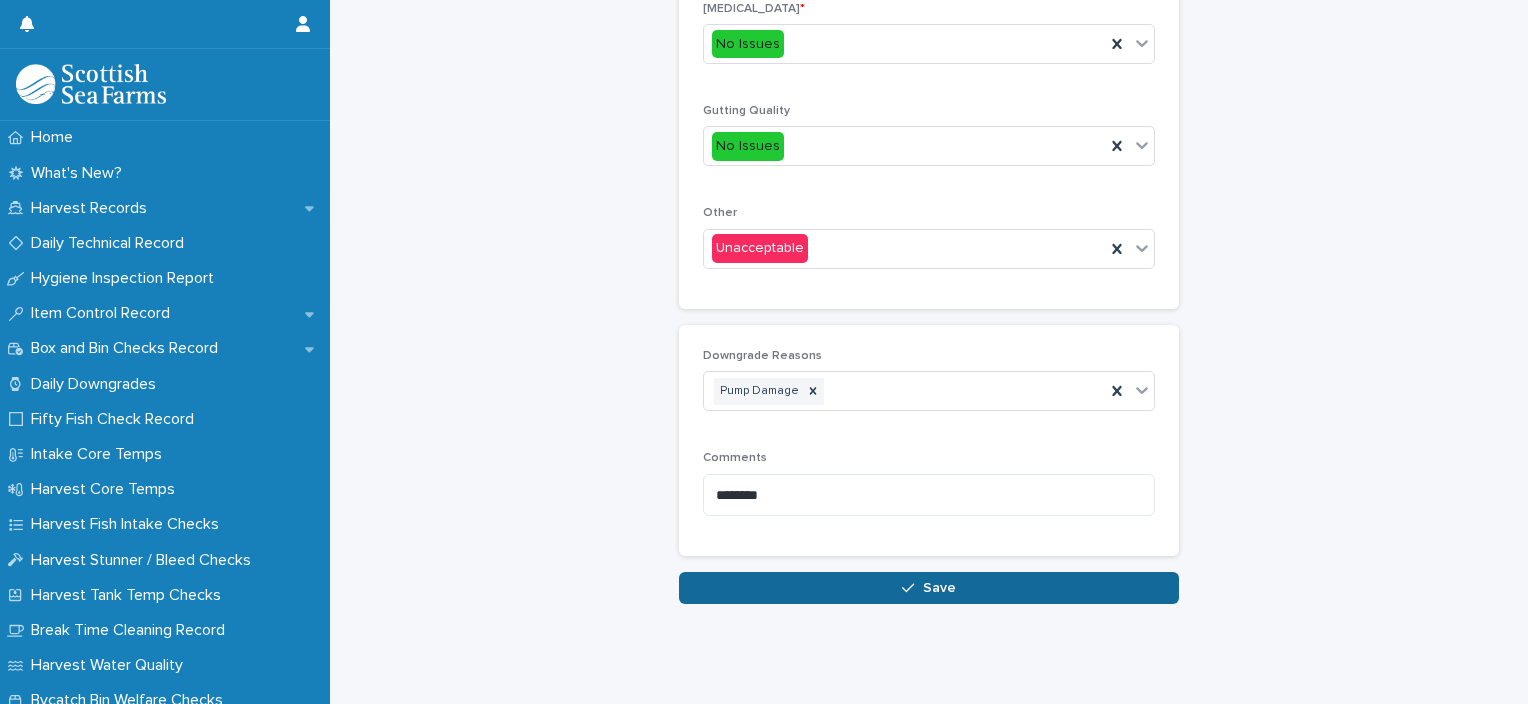 click on "Save" at bounding box center [929, 588] 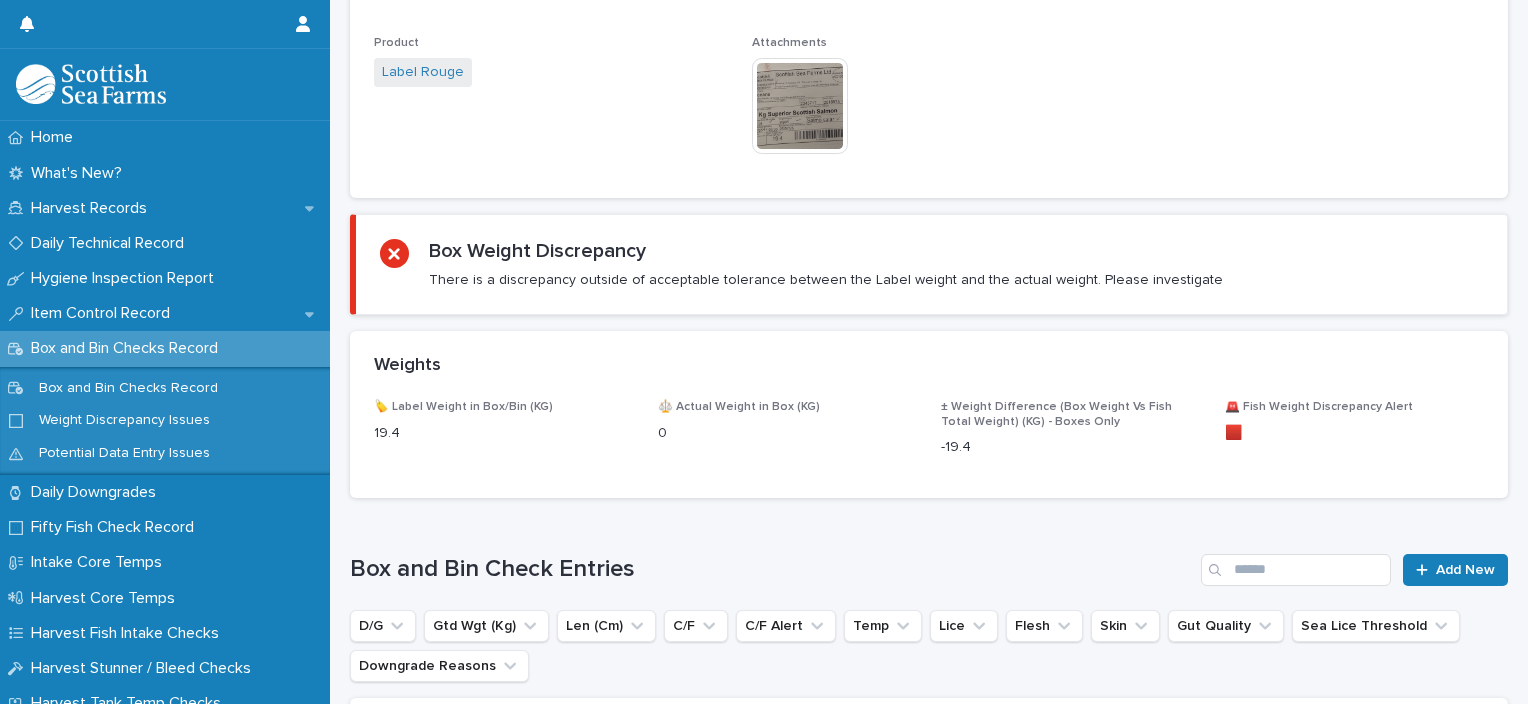 scroll, scrollTop: 0, scrollLeft: 0, axis: both 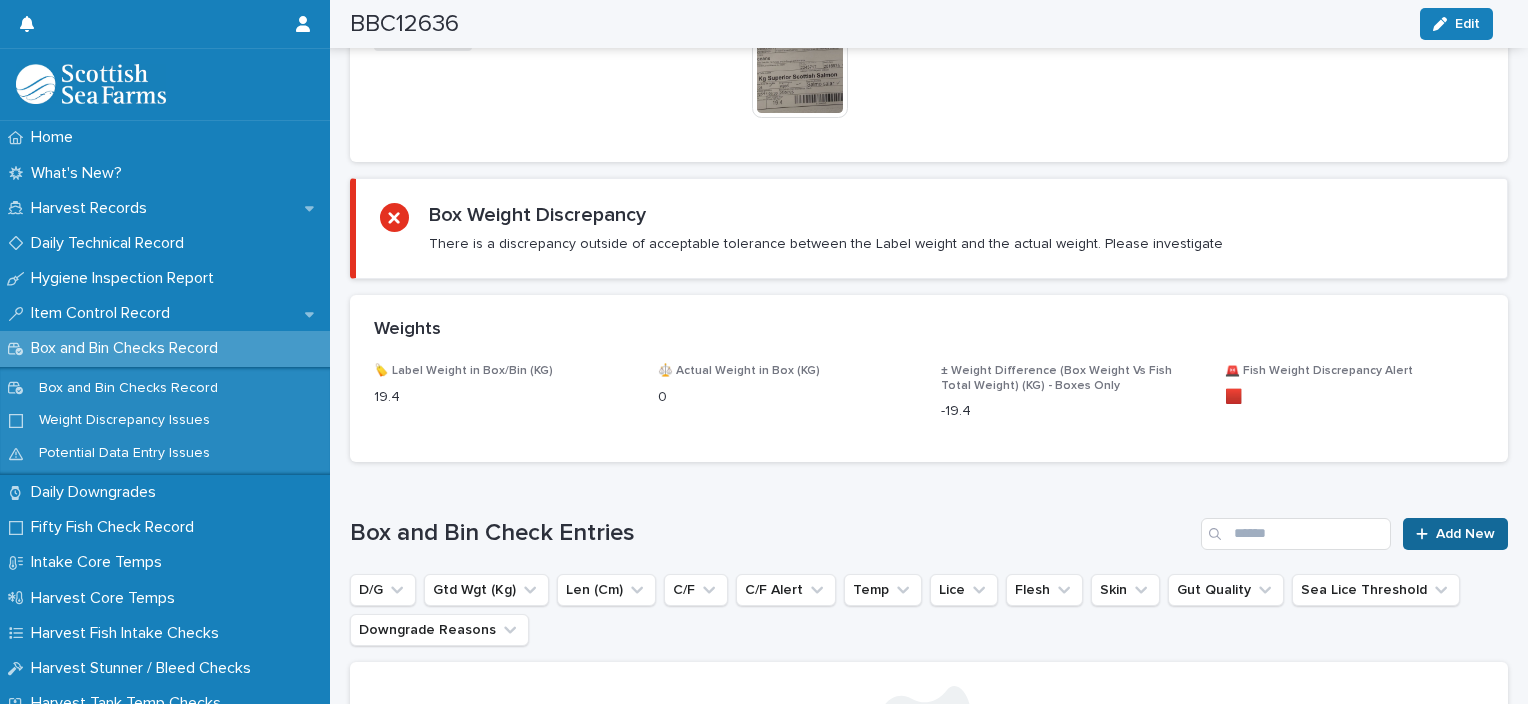 click on "Add New" at bounding box center [1455, 534] 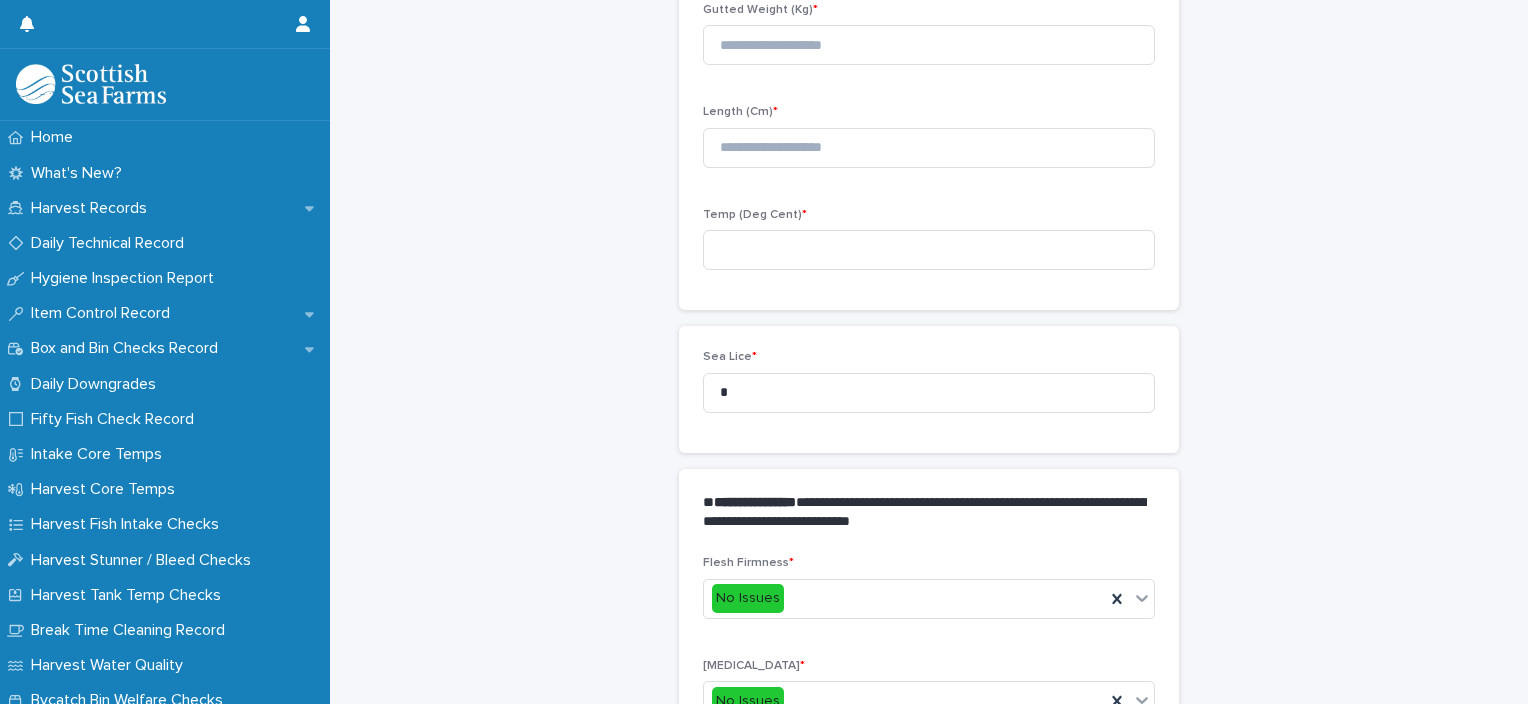 scroll, scrollTop: 144, scrollLeft: 0, axis: vertical 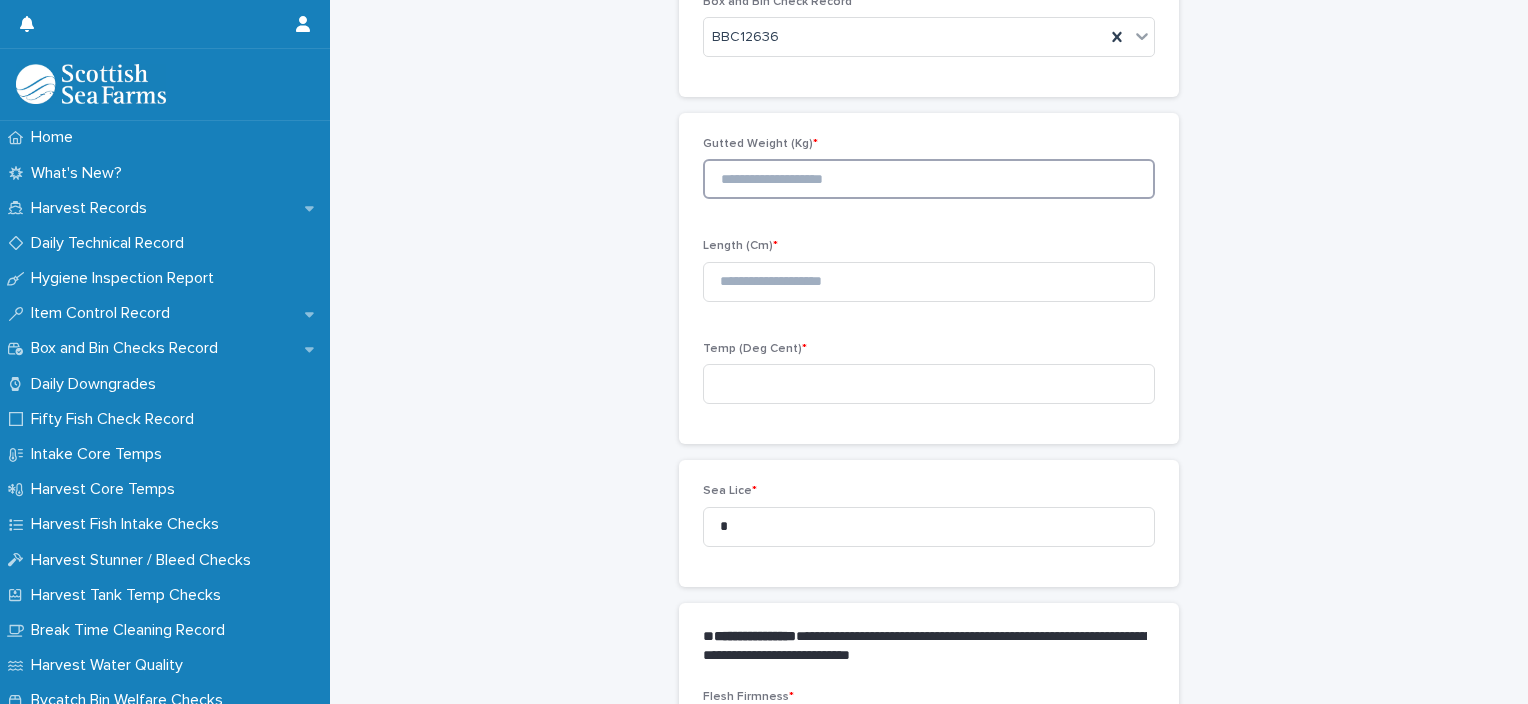 click at bounding box center [929, 179] 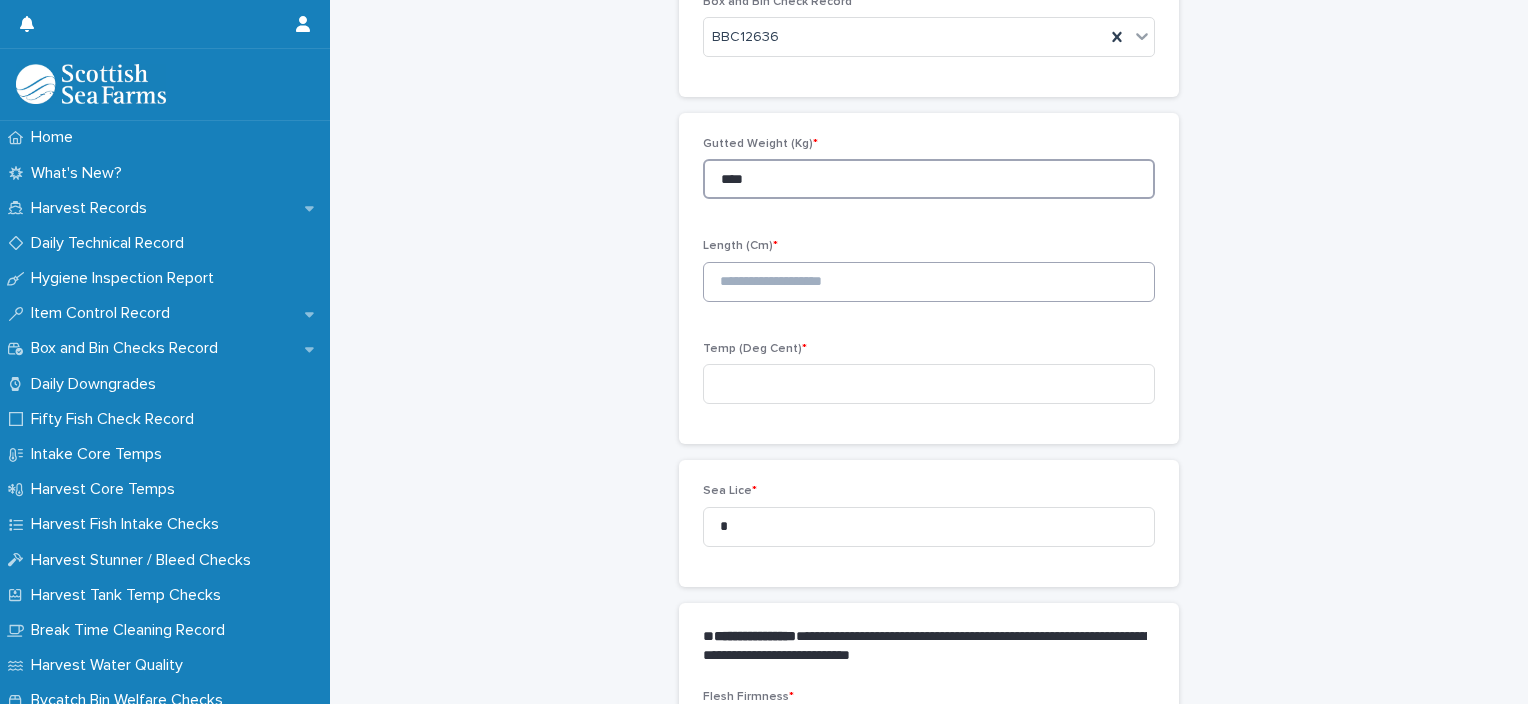 type on "****" 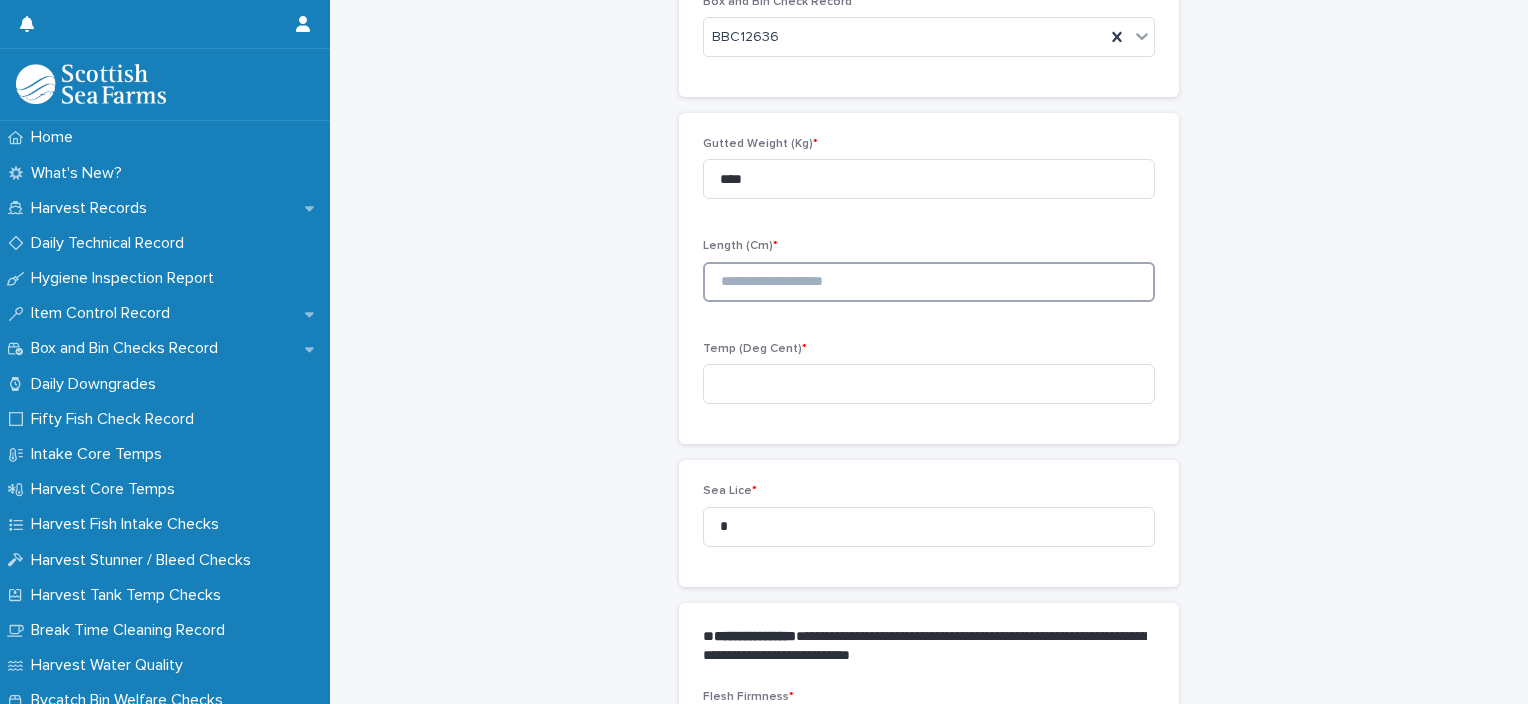 click at bounding box center (929, 282) 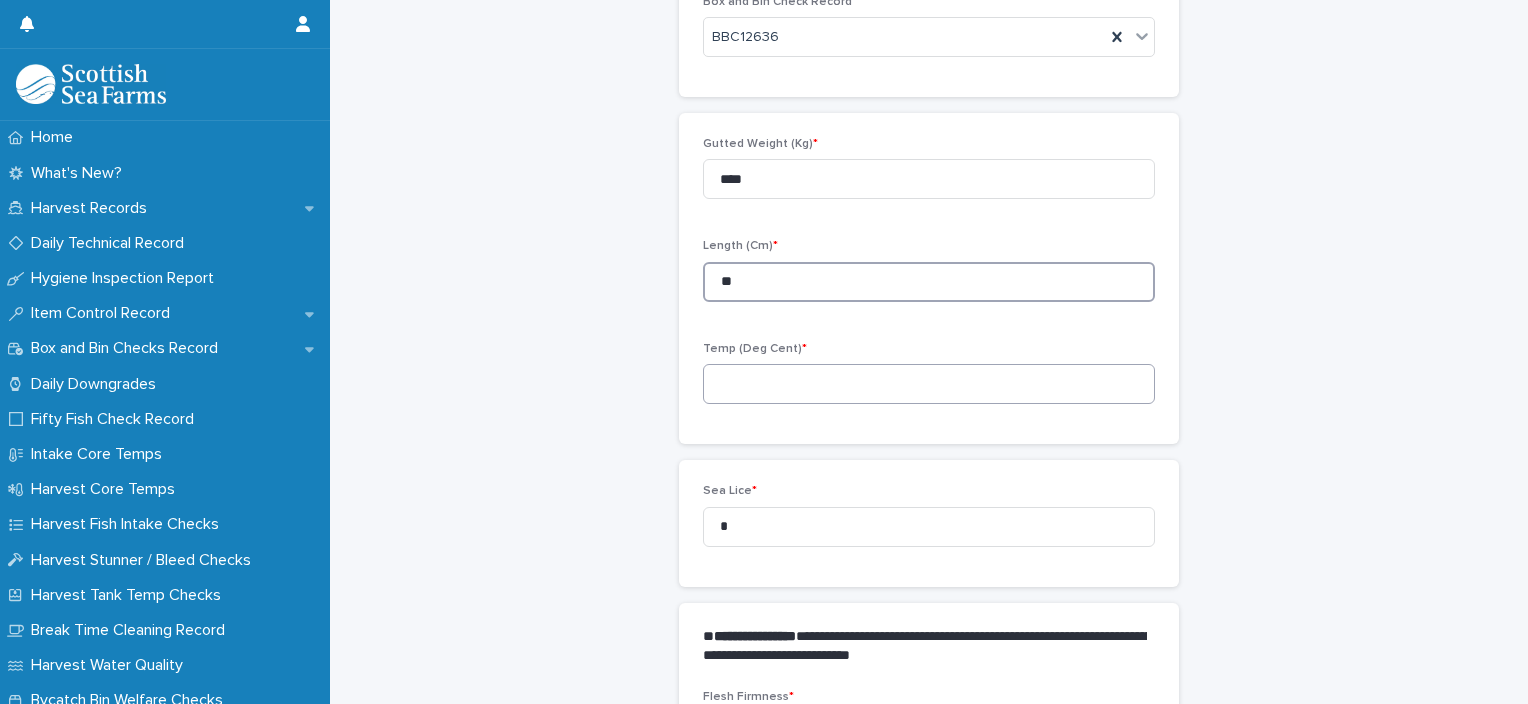 type on "**" 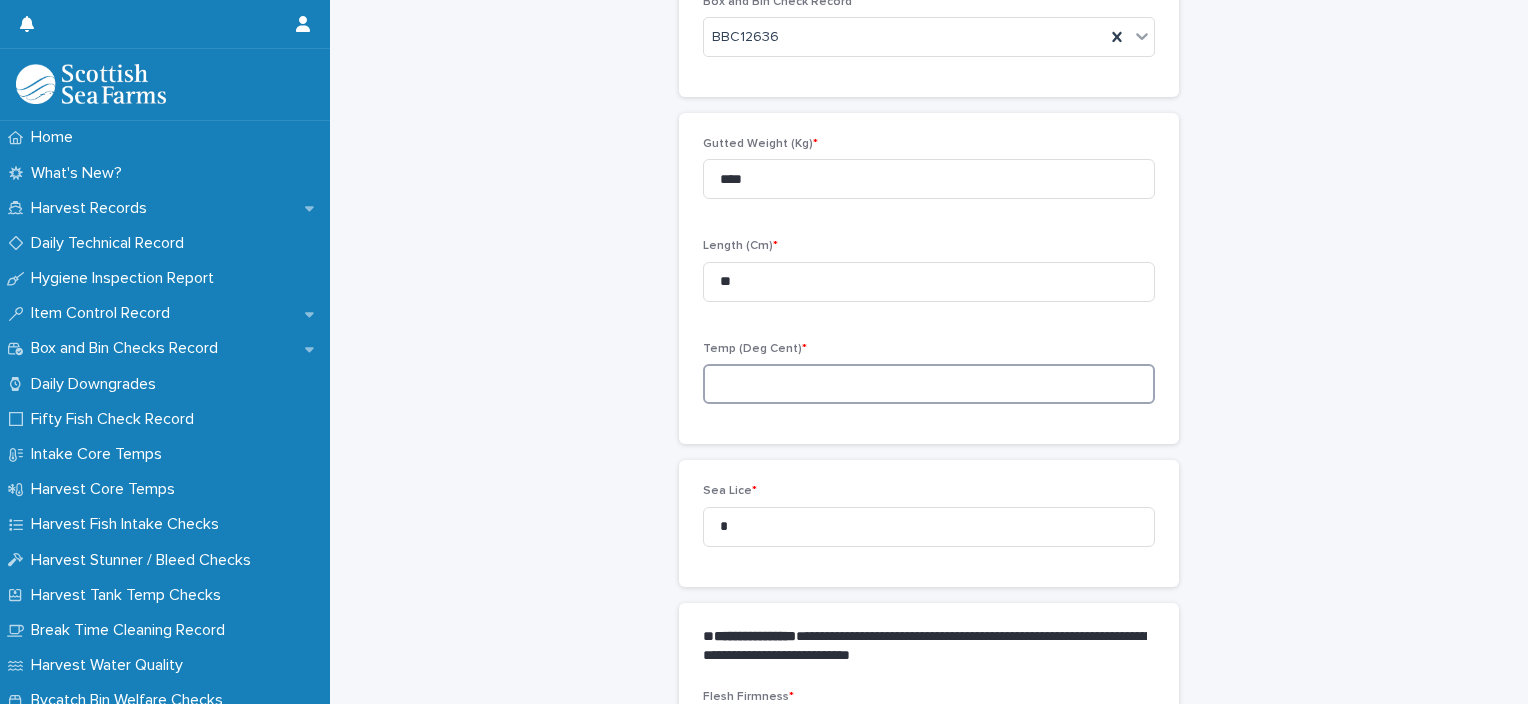 click at bounding box center (929, 384) 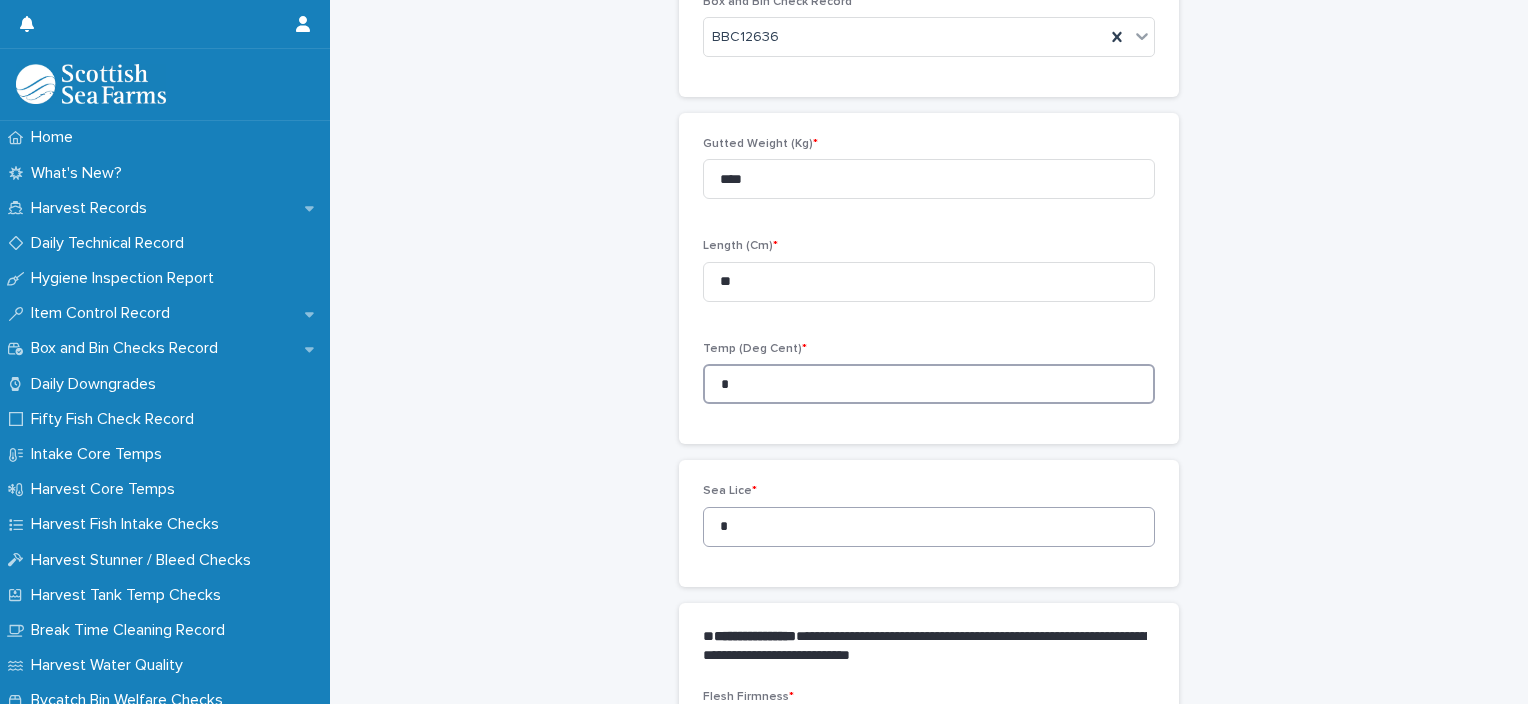type on "*" 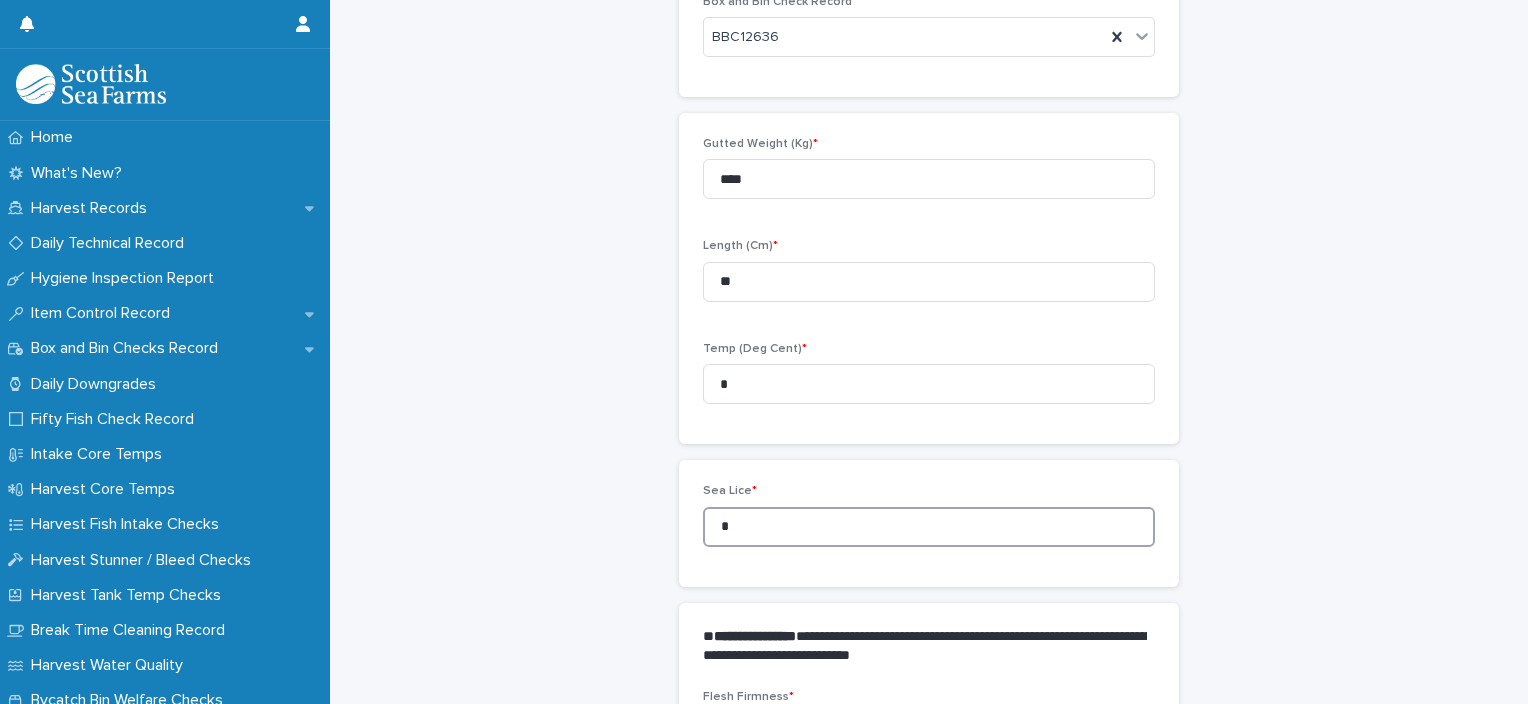 click on "*" at bounding box center [929, 527] 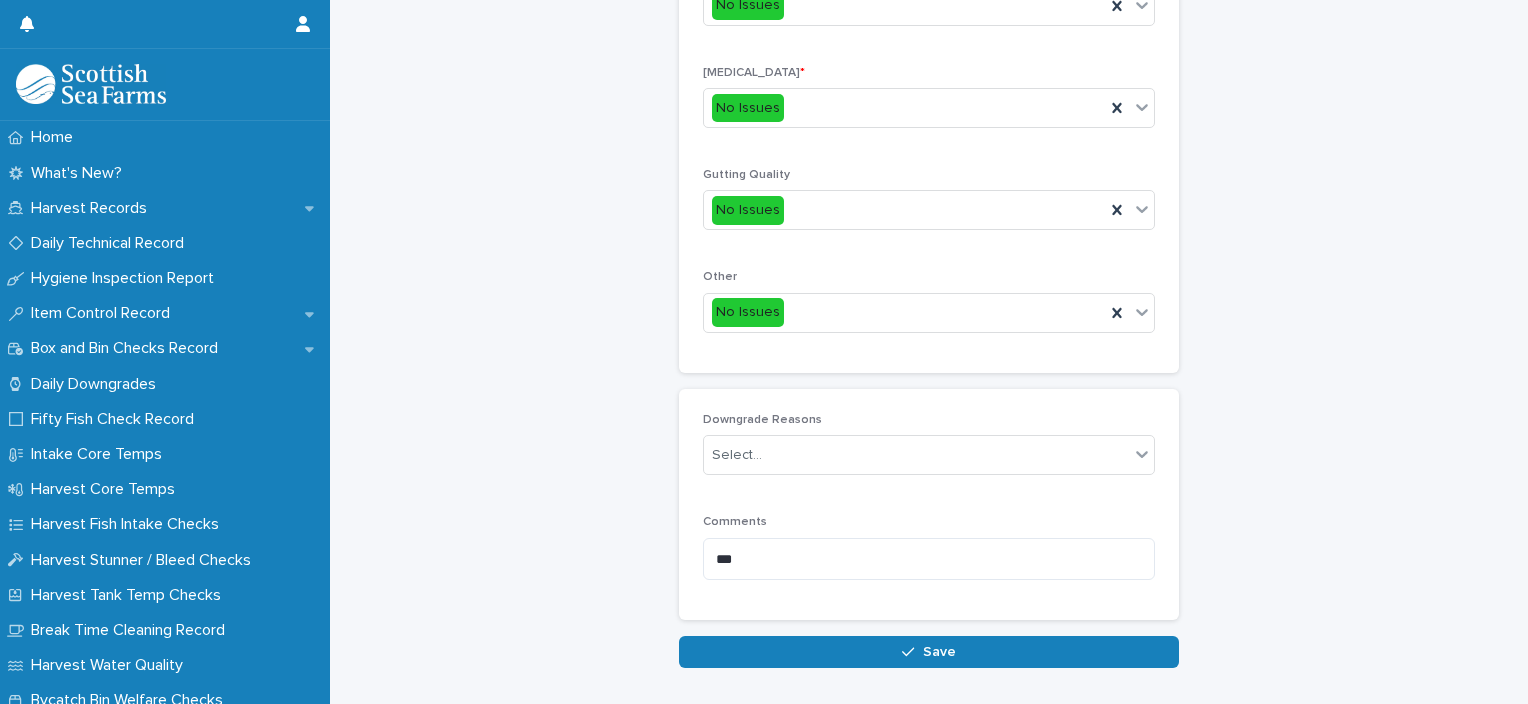 scroll, scrollTop: 927, scrollLeft: 0, axis: vertical 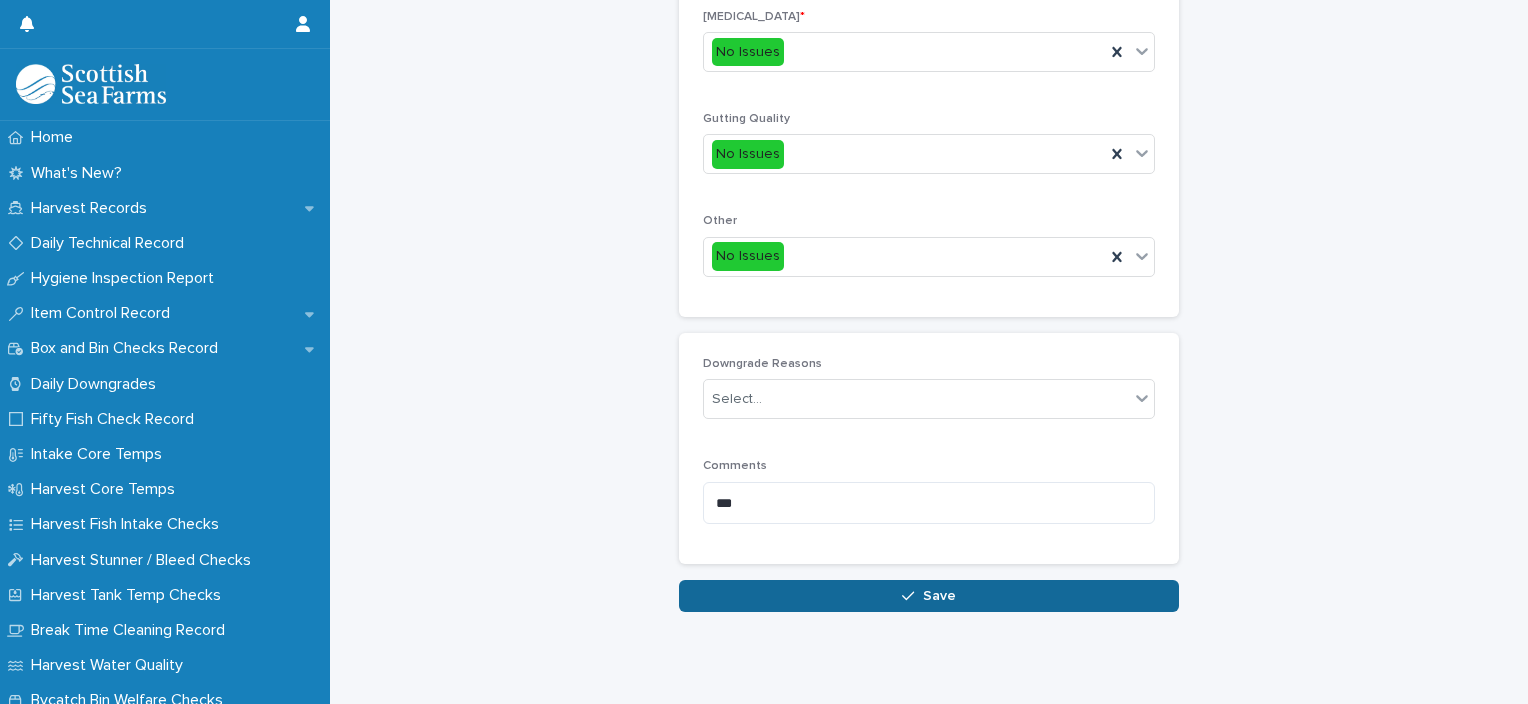 type on "*" 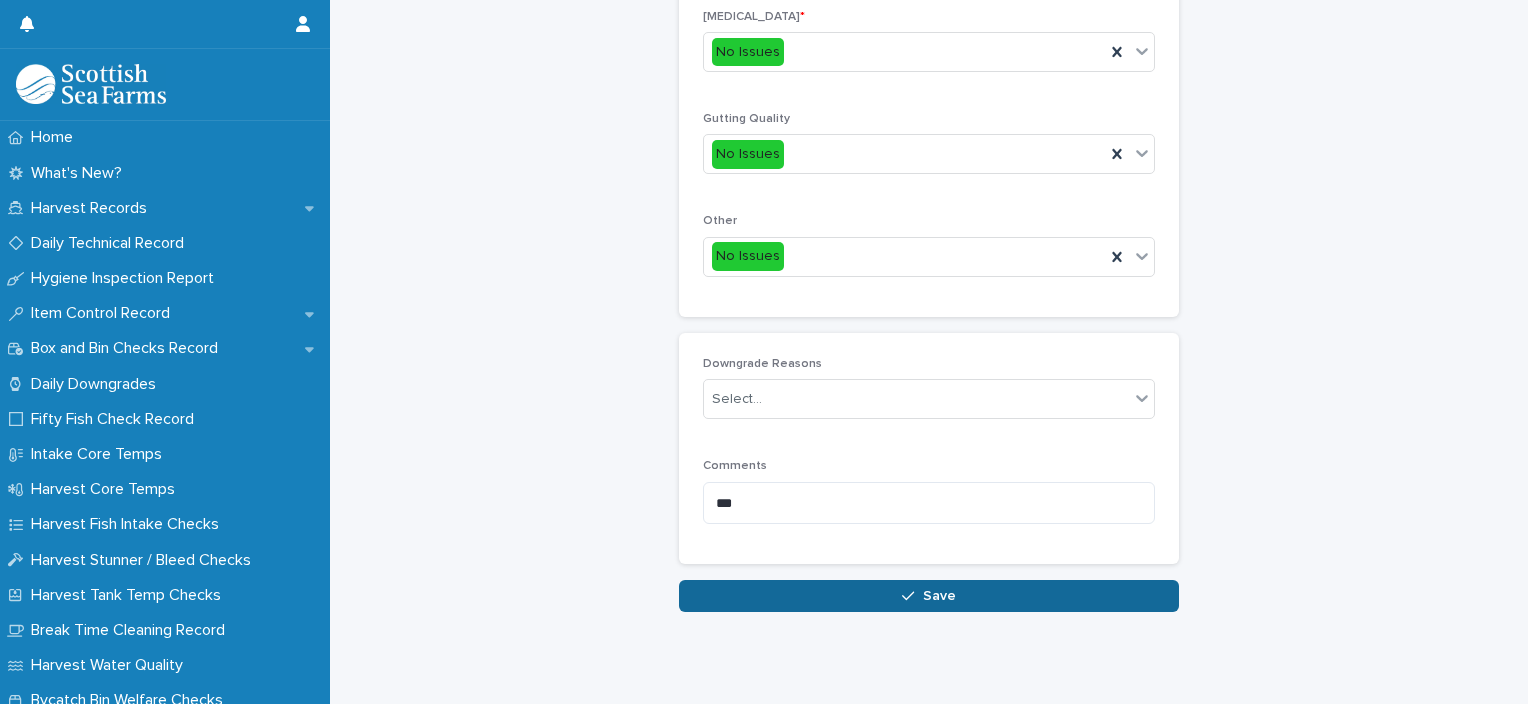 click on "Save" at bounding box center [929, 596] 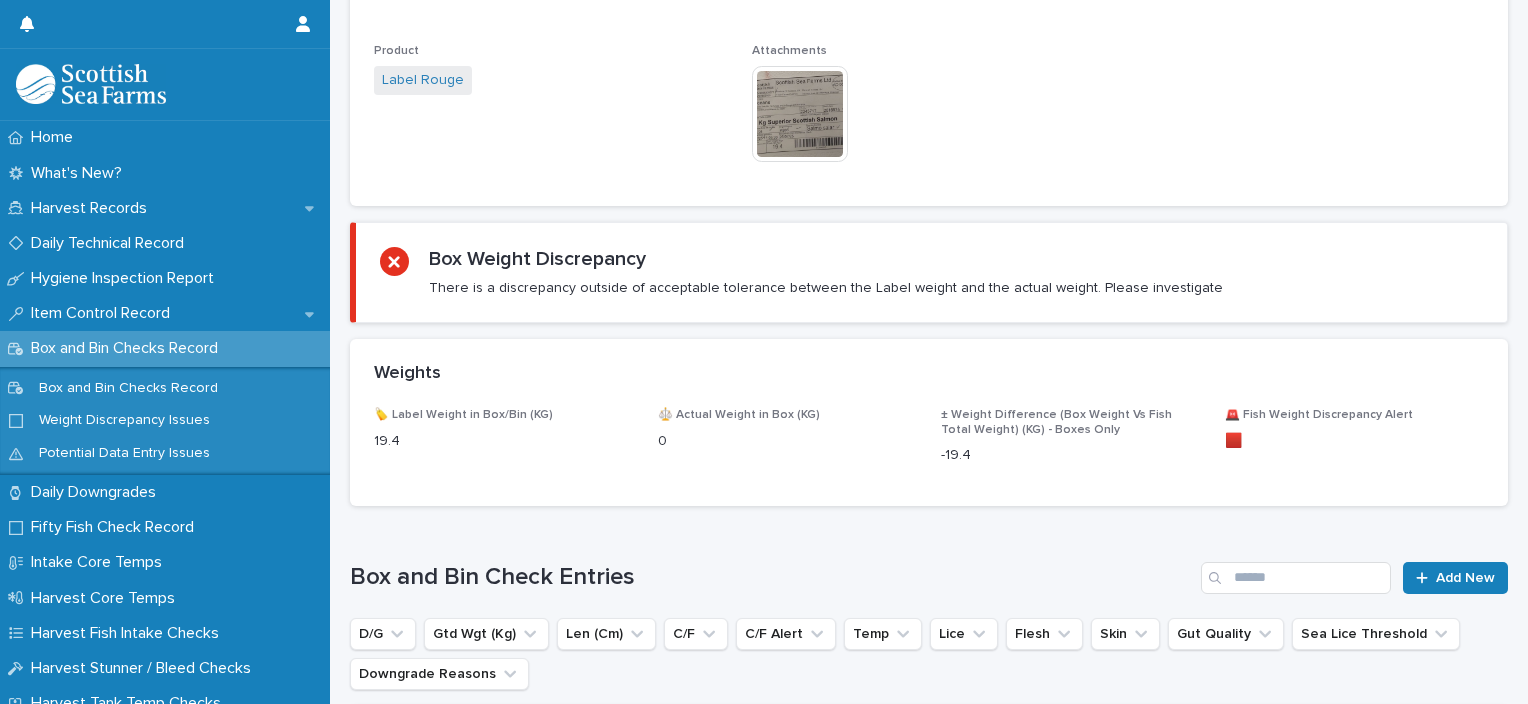 scroll, scrollTop: 0, scrollLeft: 0, axis: both 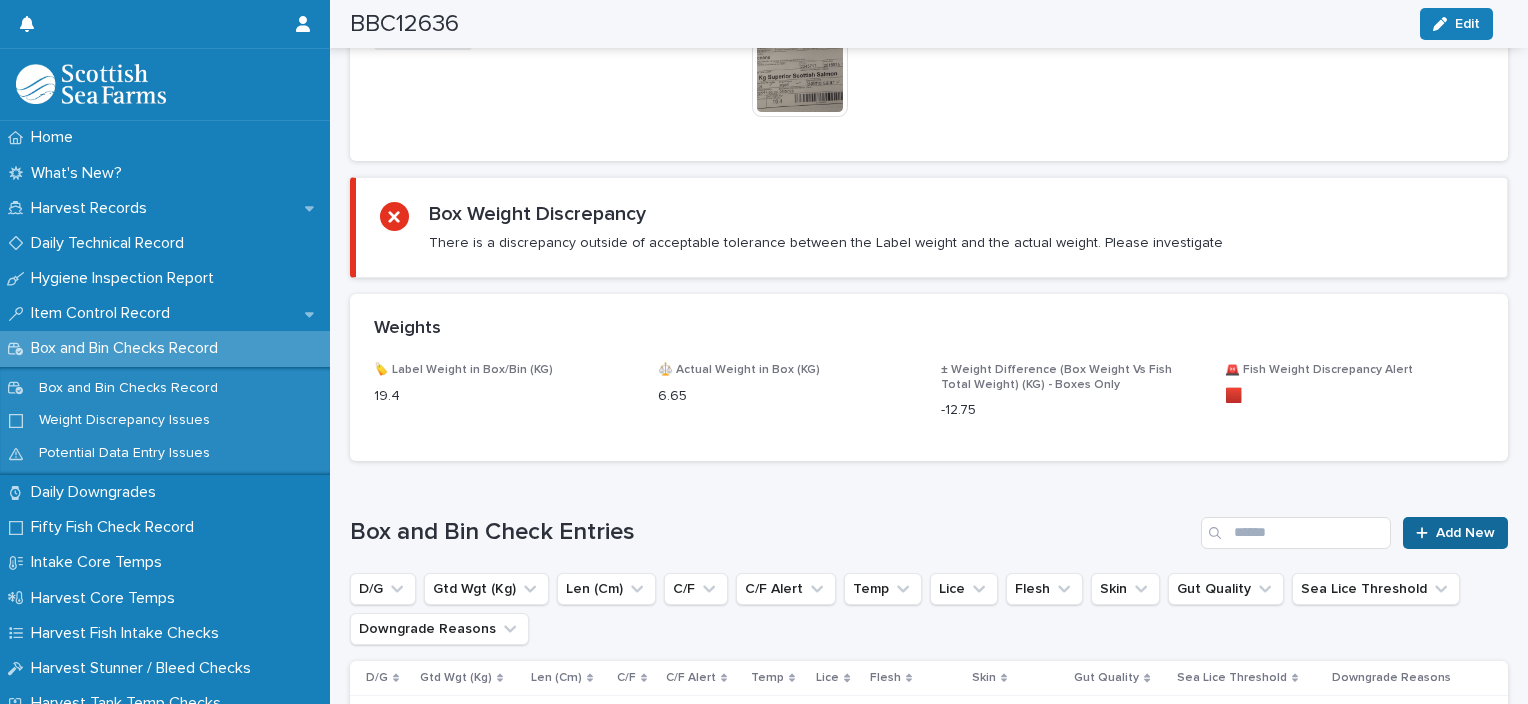 click on "Add New" at bounding box center (1465, 533) 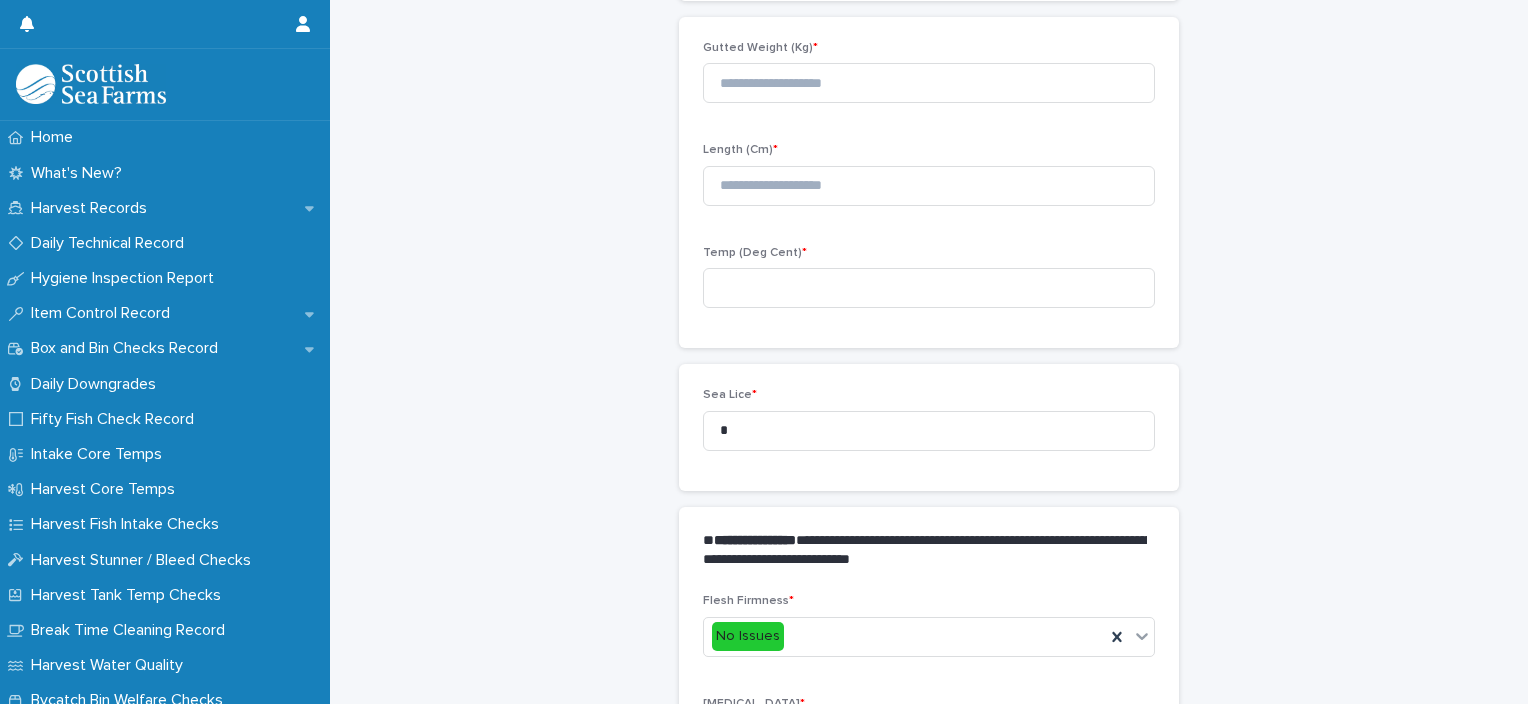 scroll, scrollTop: 204, scrollLeft: 0, axis: vertical 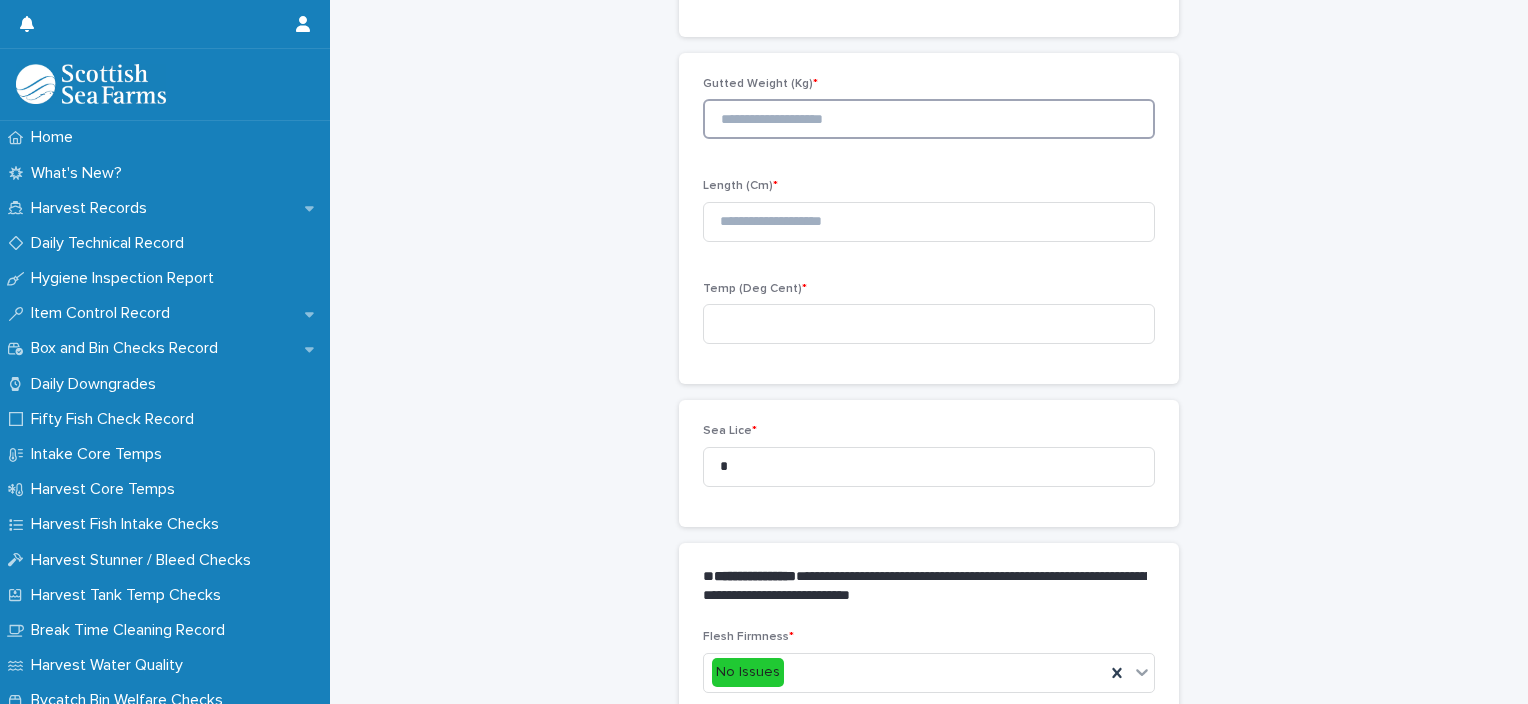 click at bounding box center [929, 119] 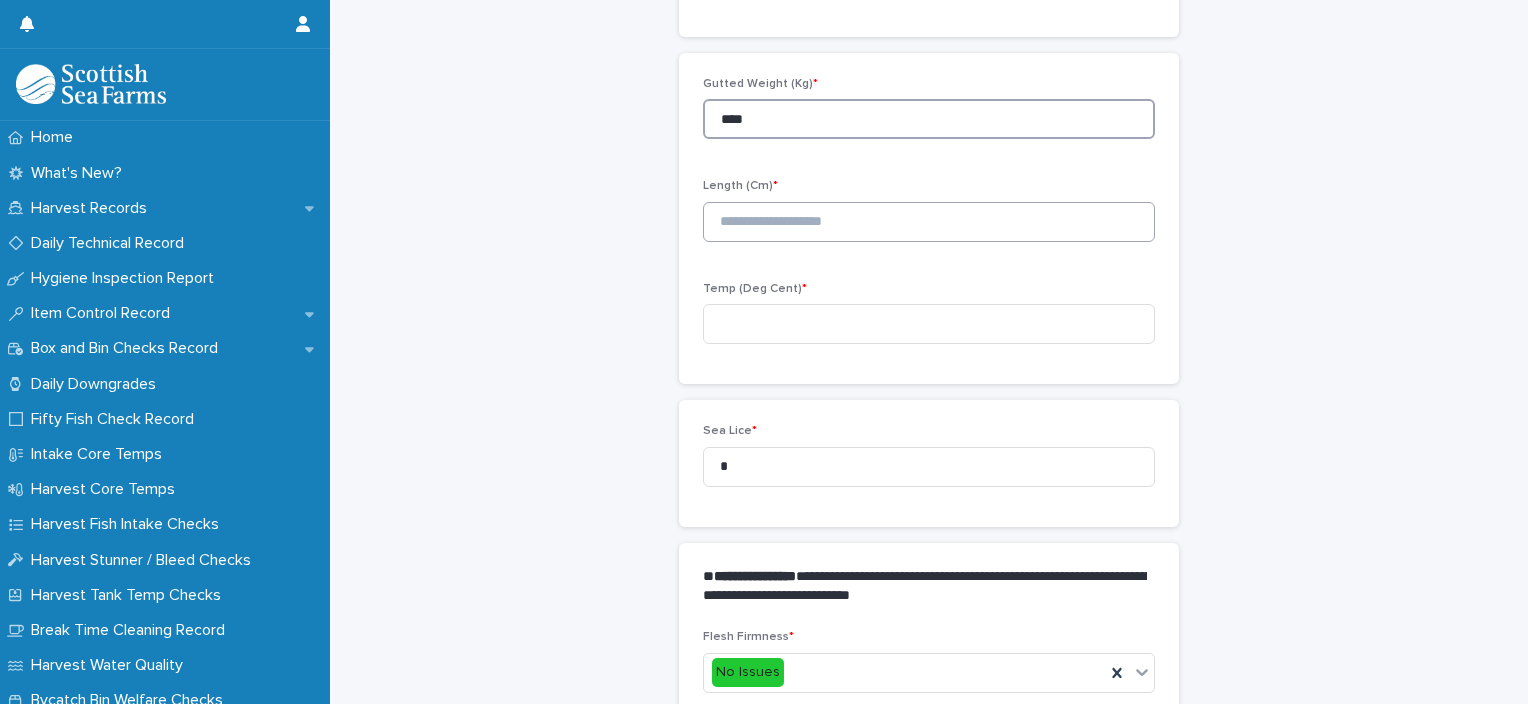 type on "****" 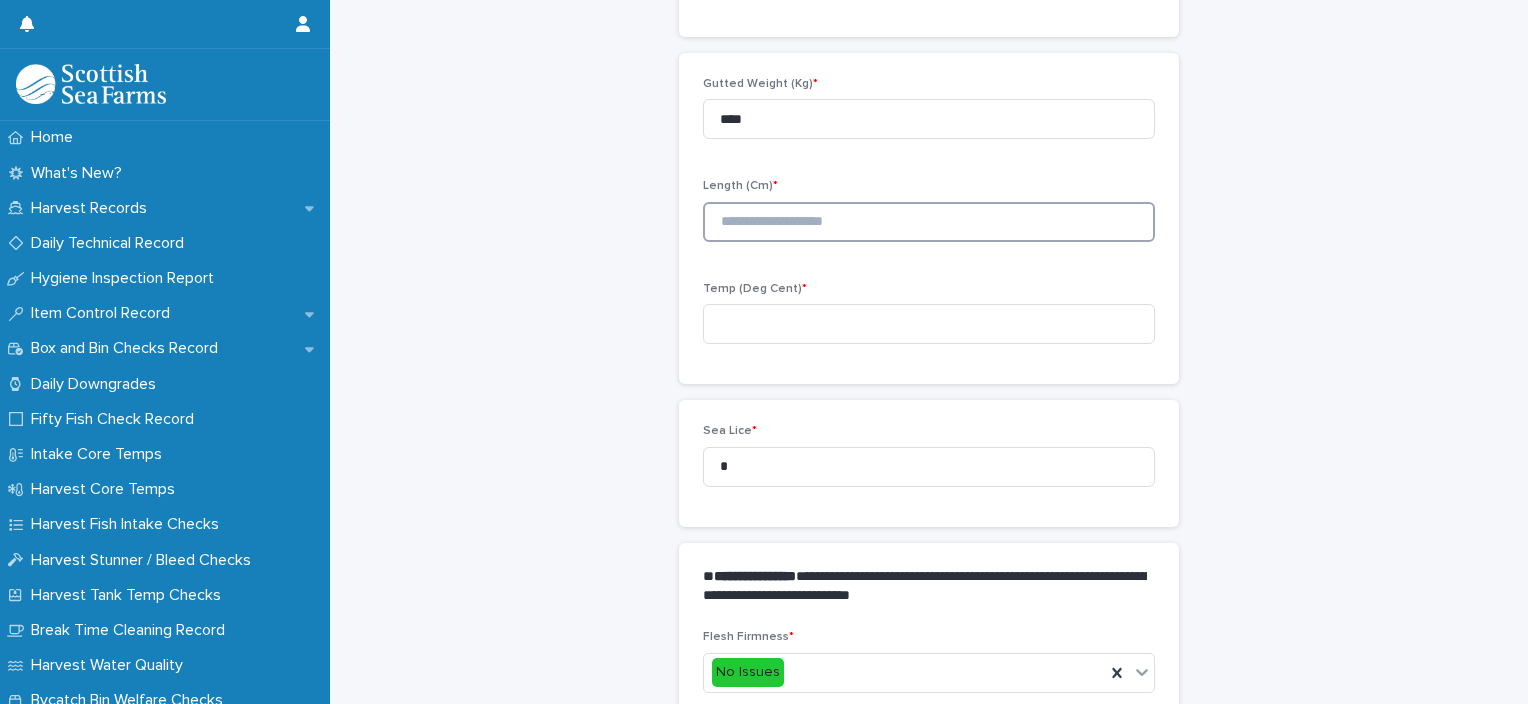 click at bounding box center (929, 222) 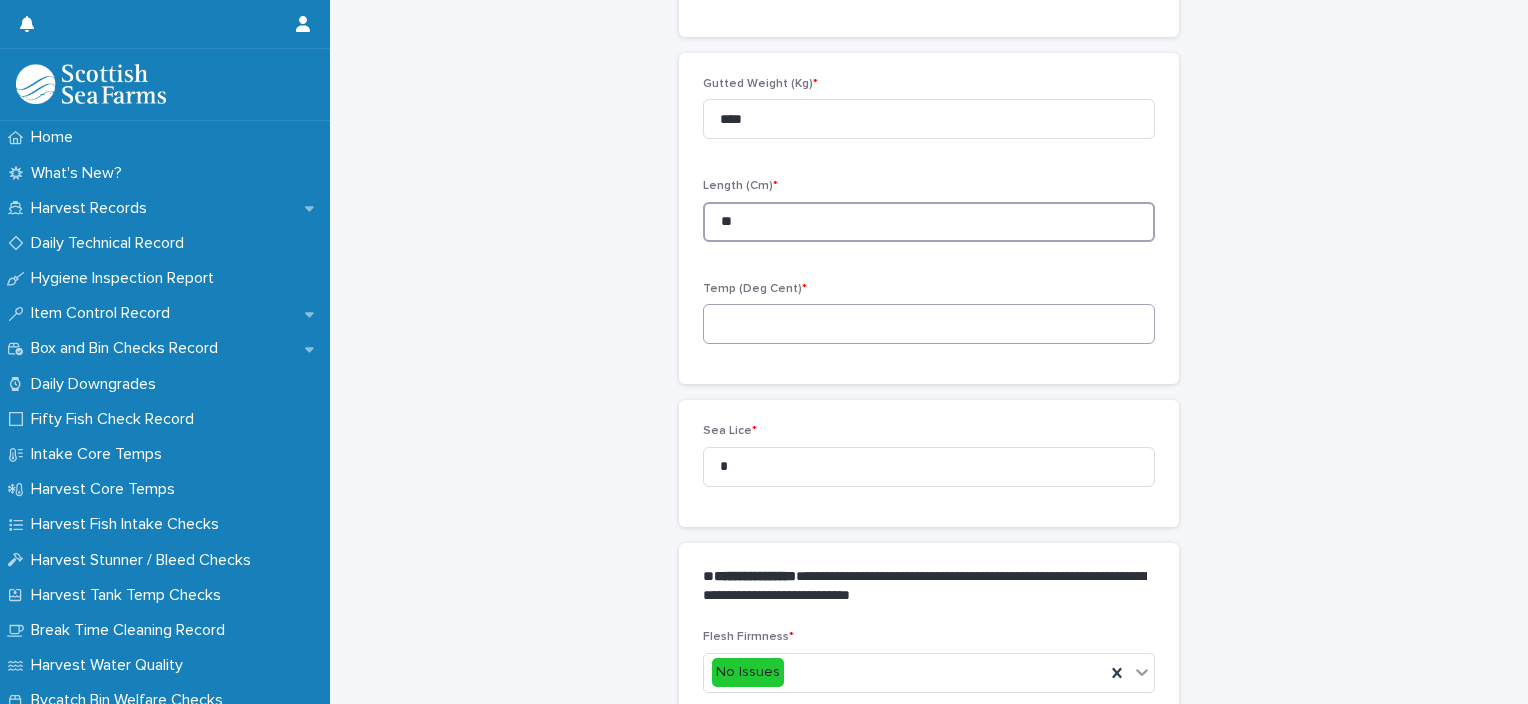 type on "**" 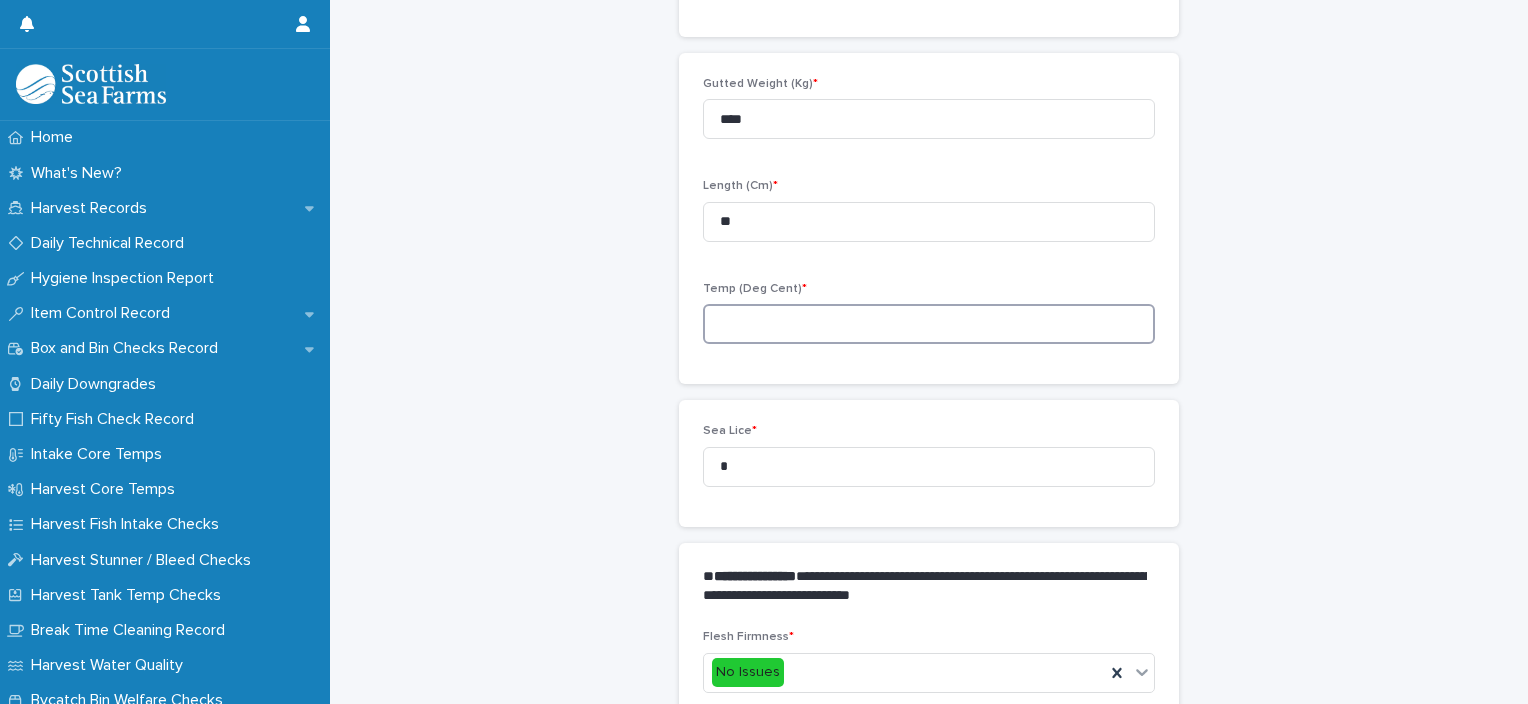 click at bounding box center (929, 324) 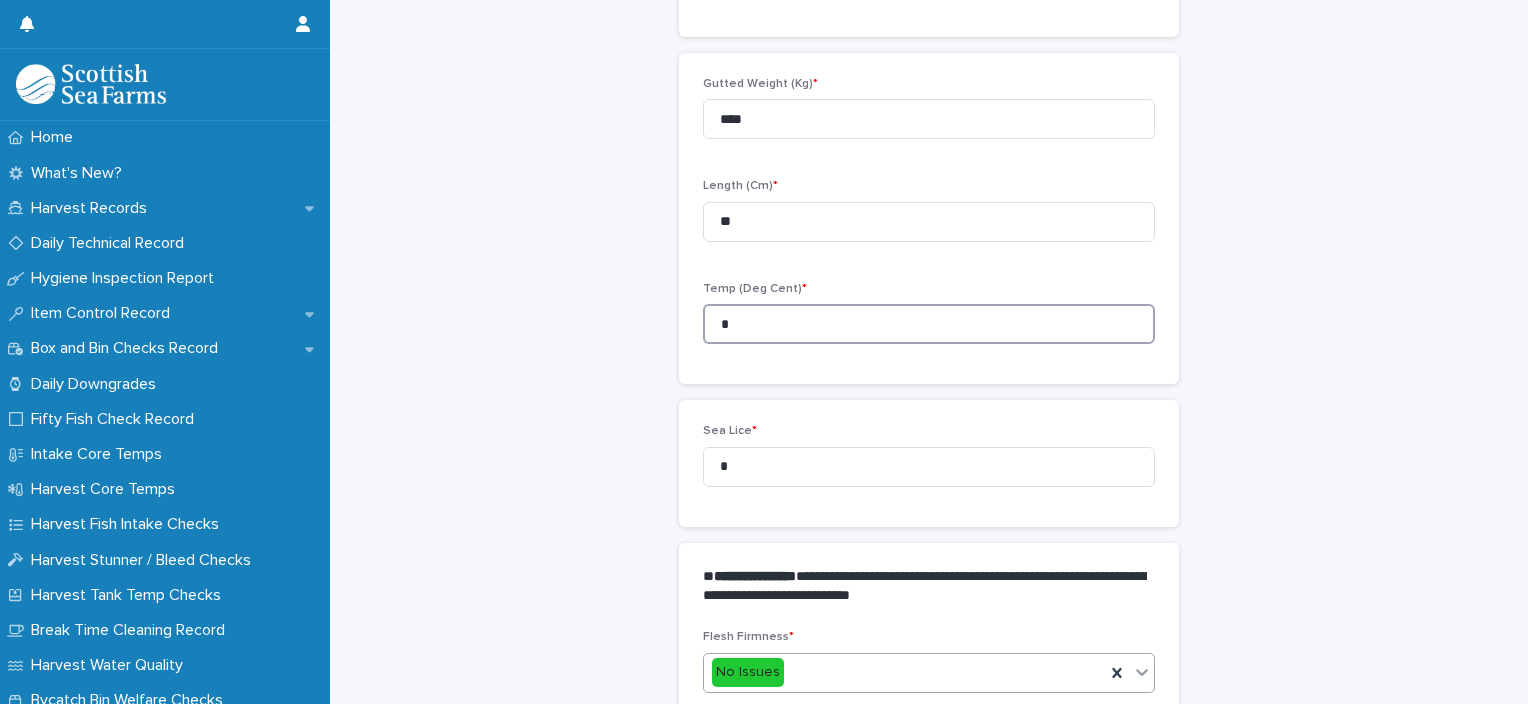 type on "*" 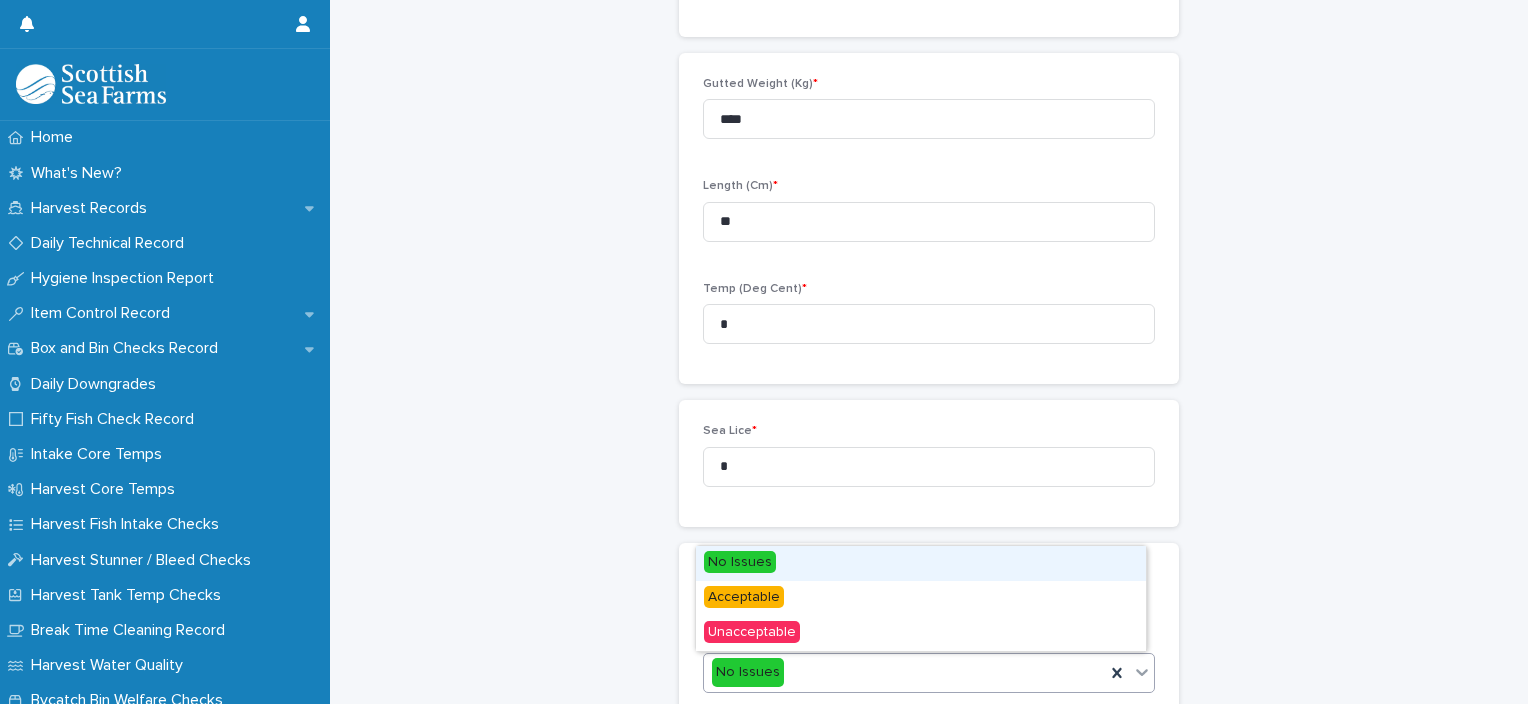 click on "No Issues" at bounding box center [904, 672] 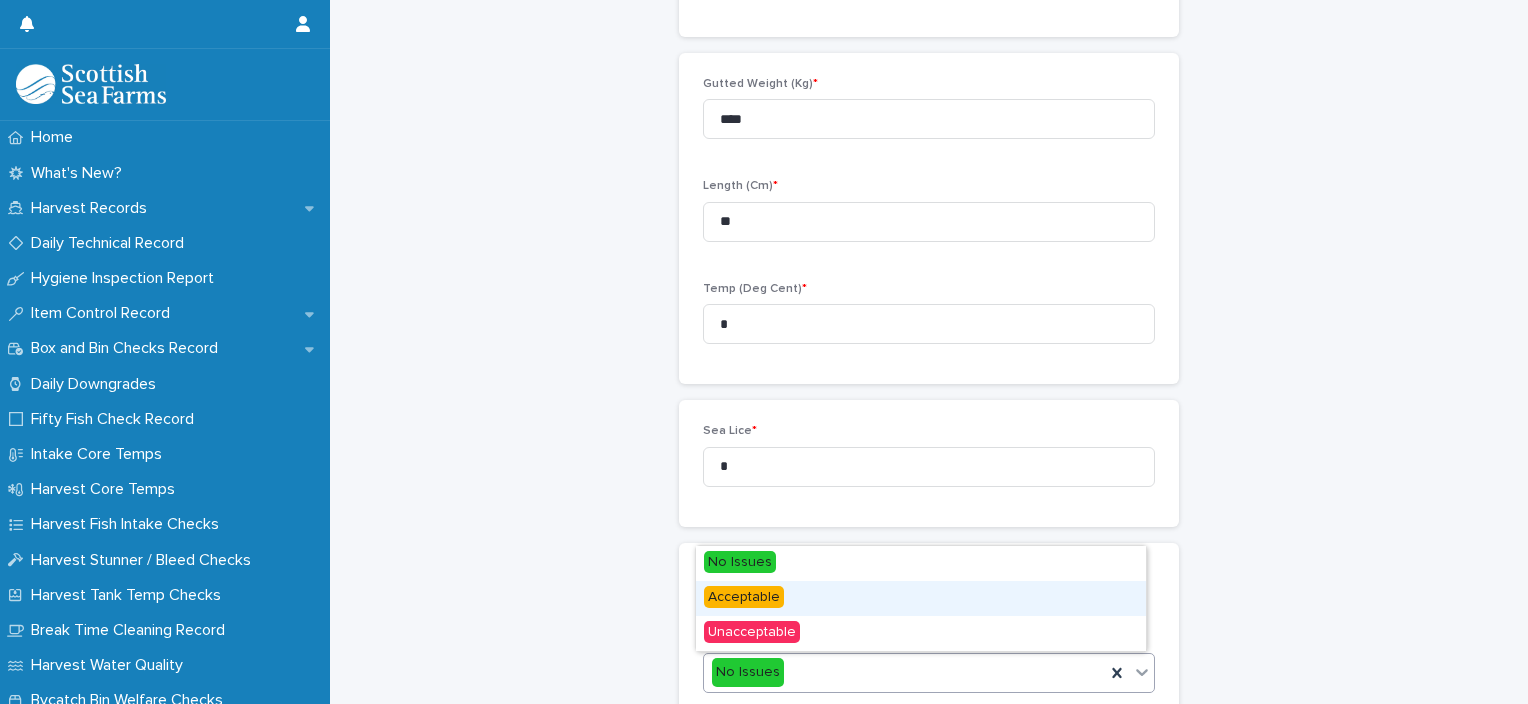 click on "Acceptable" at bounding box center [921, 598] 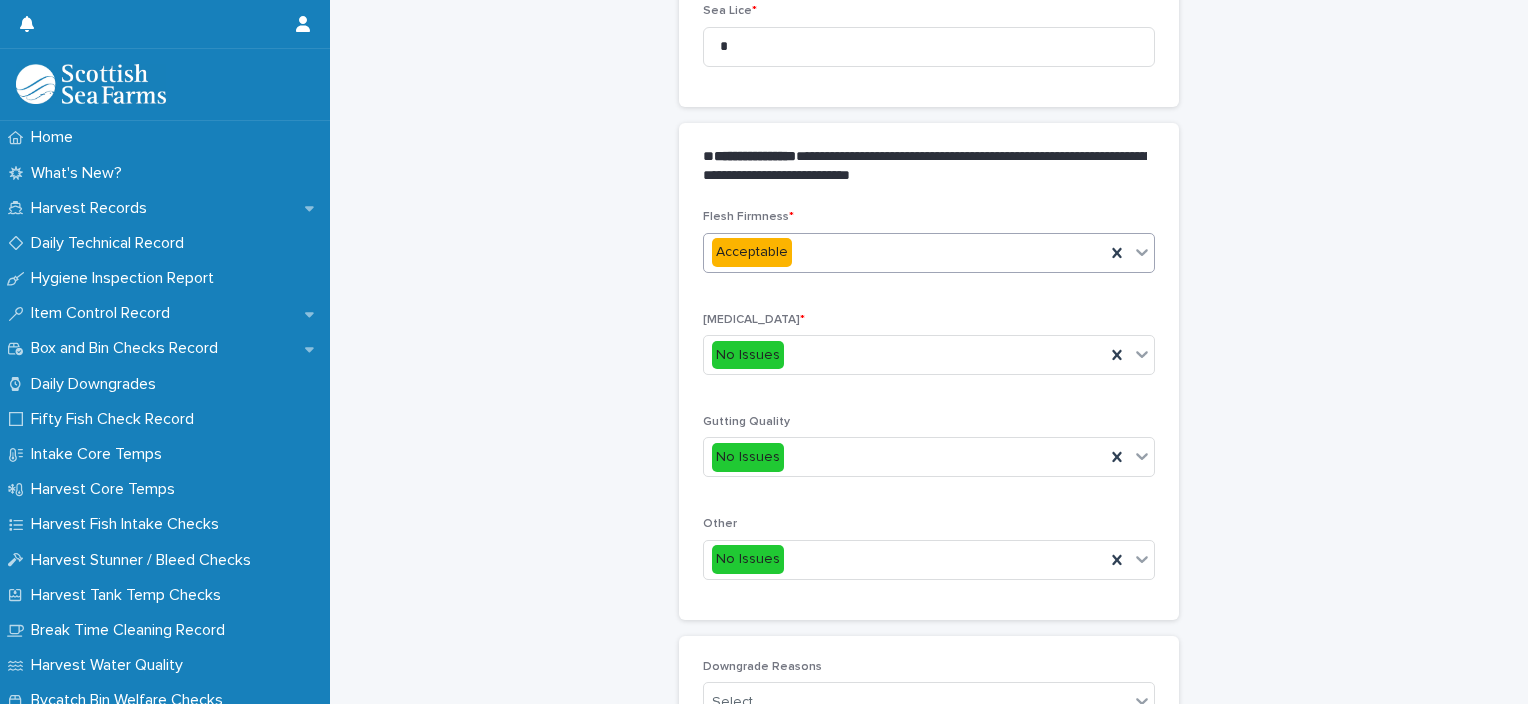 scroll, scrollTop: 948, scrollLeft: 0, axis: vertical 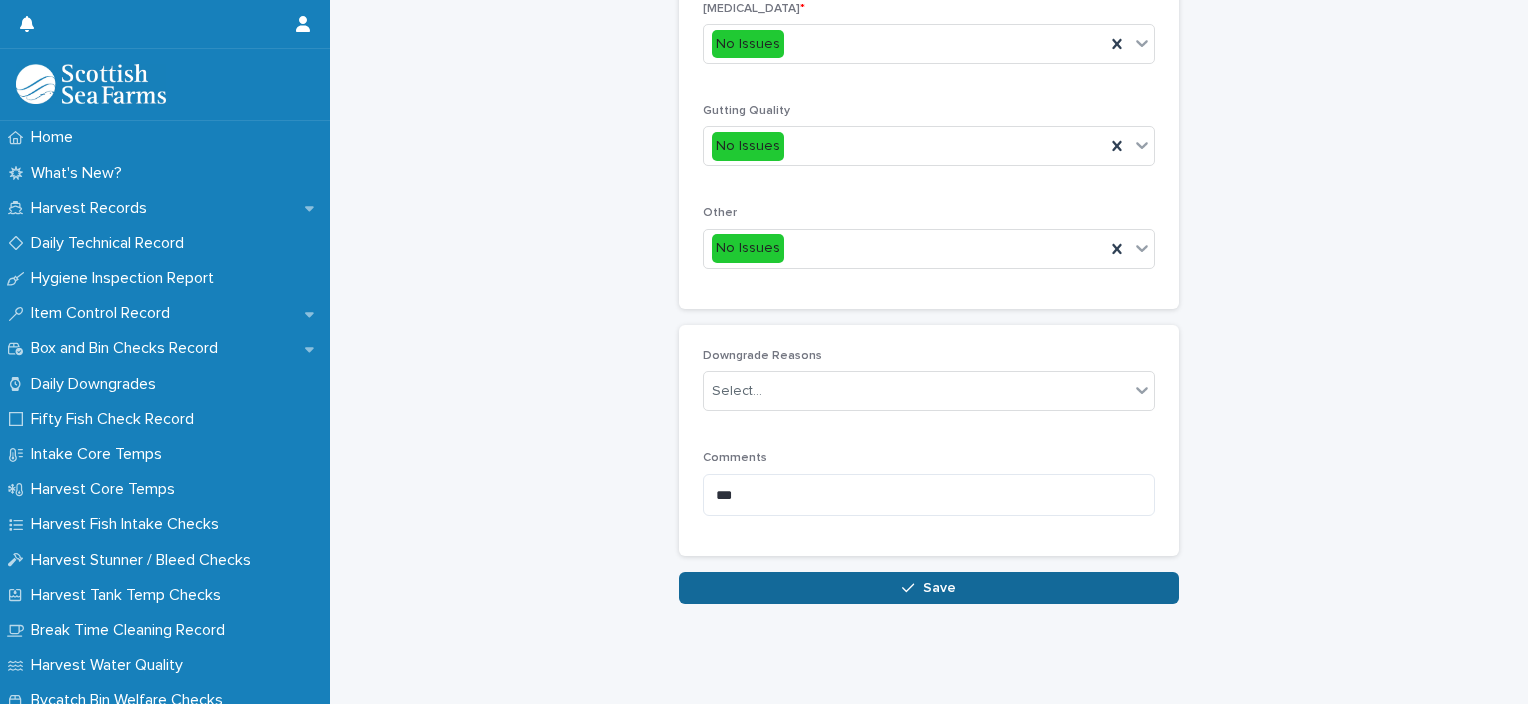 click on "Save" at bounding box center (929, 588) 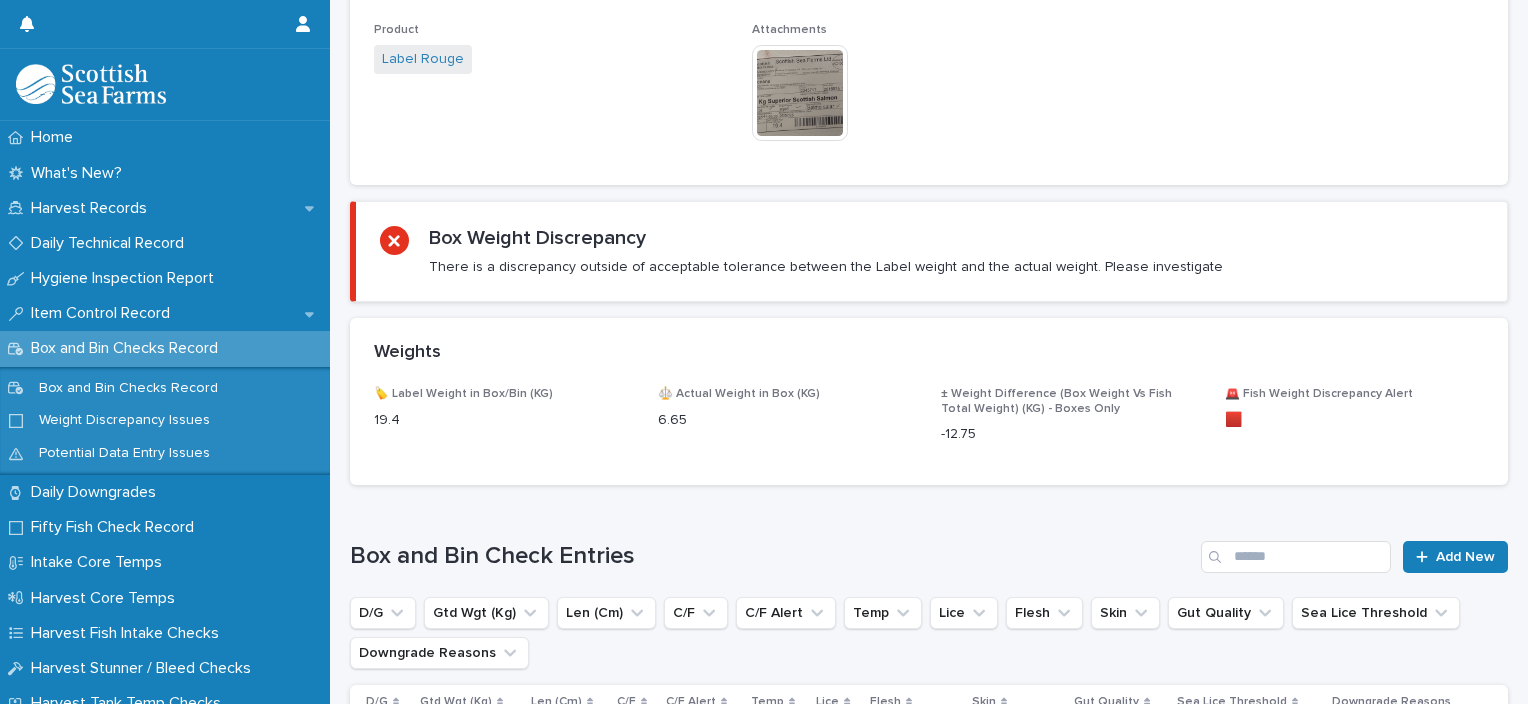 scroll, scrollTop: 0, scrollLeft: 0, axis: both 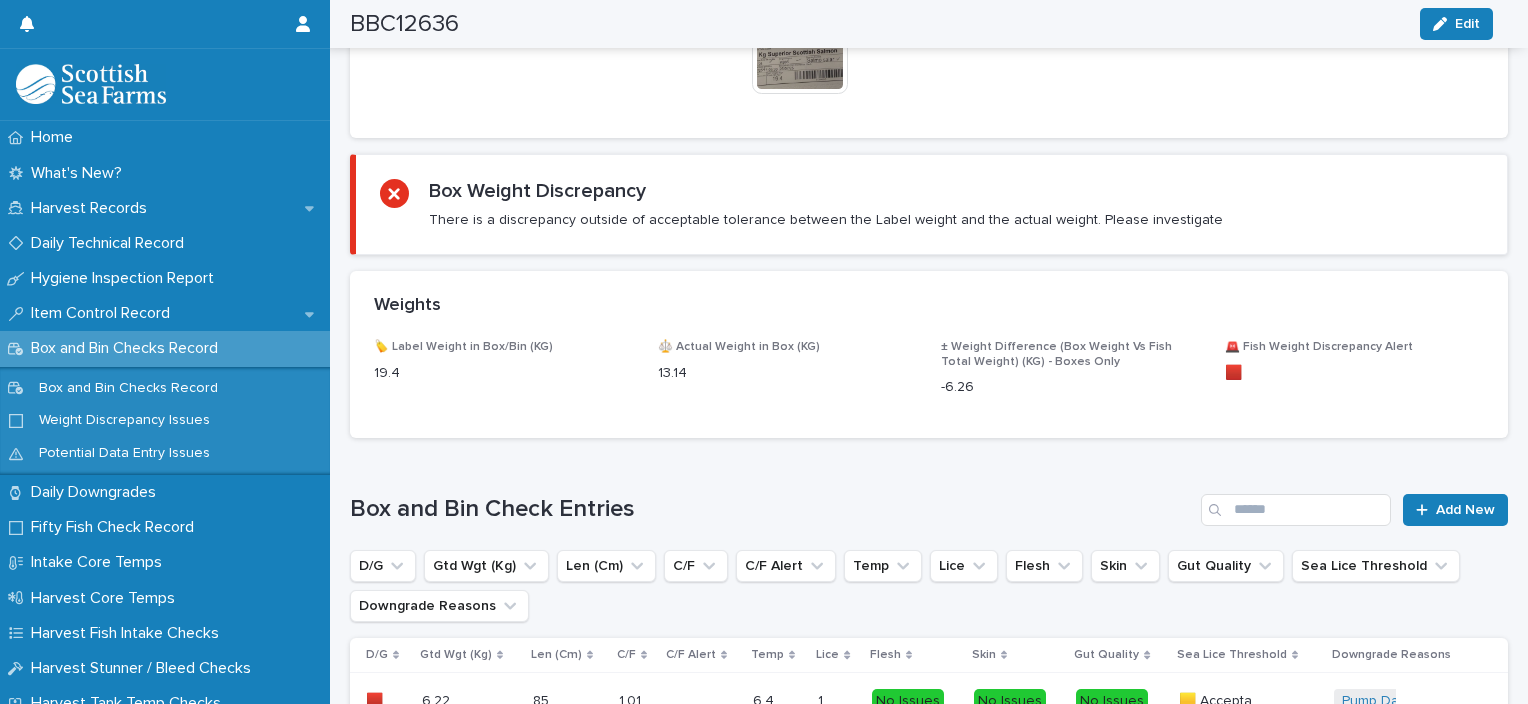 click on "D/G Gtd Wgt (Kg) Len (Cm) C/F C/F Alert Temp Lice Flesh  Skin Gut Quality Sea Lice Threshold Downgrade Reasons" at bounding box center [929, 586] 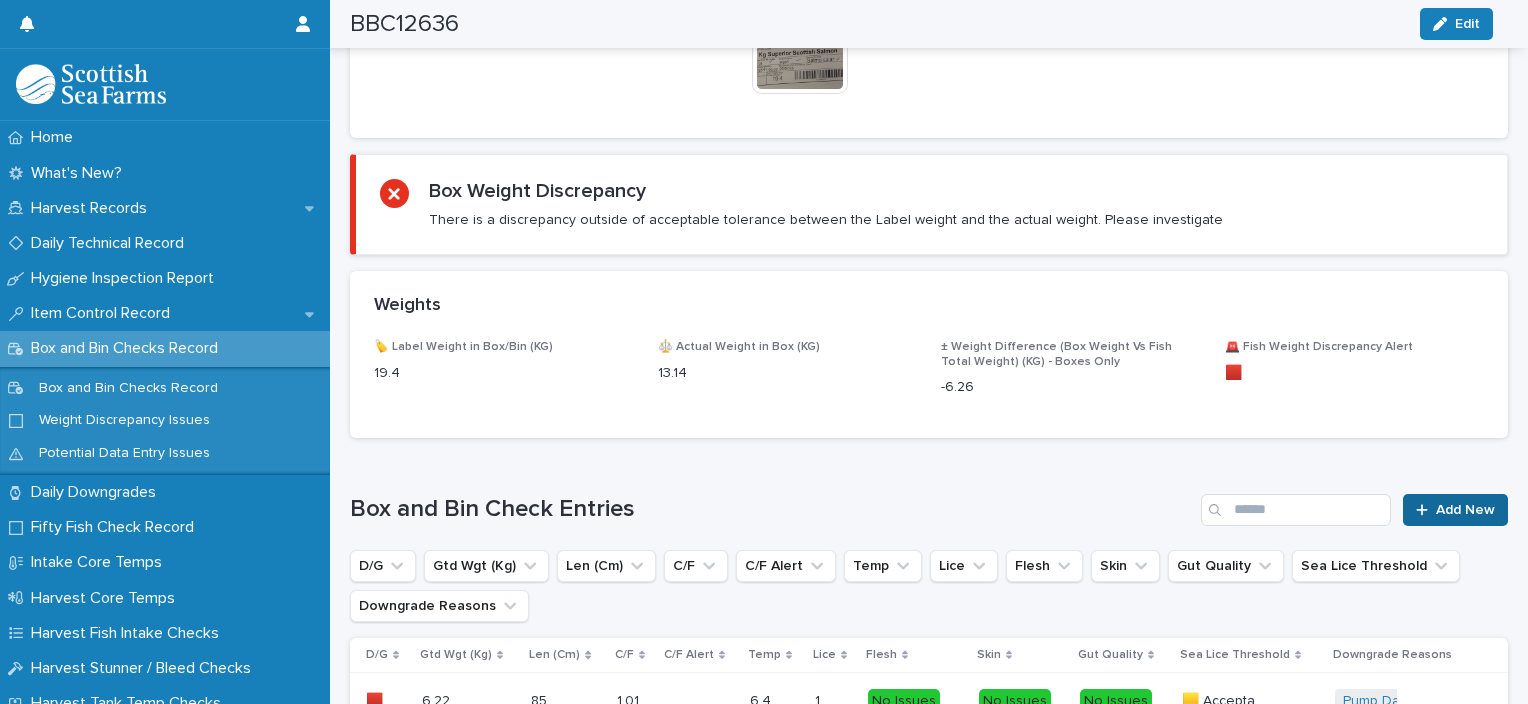 click on "Add New" at bounding box center (1455, 510) 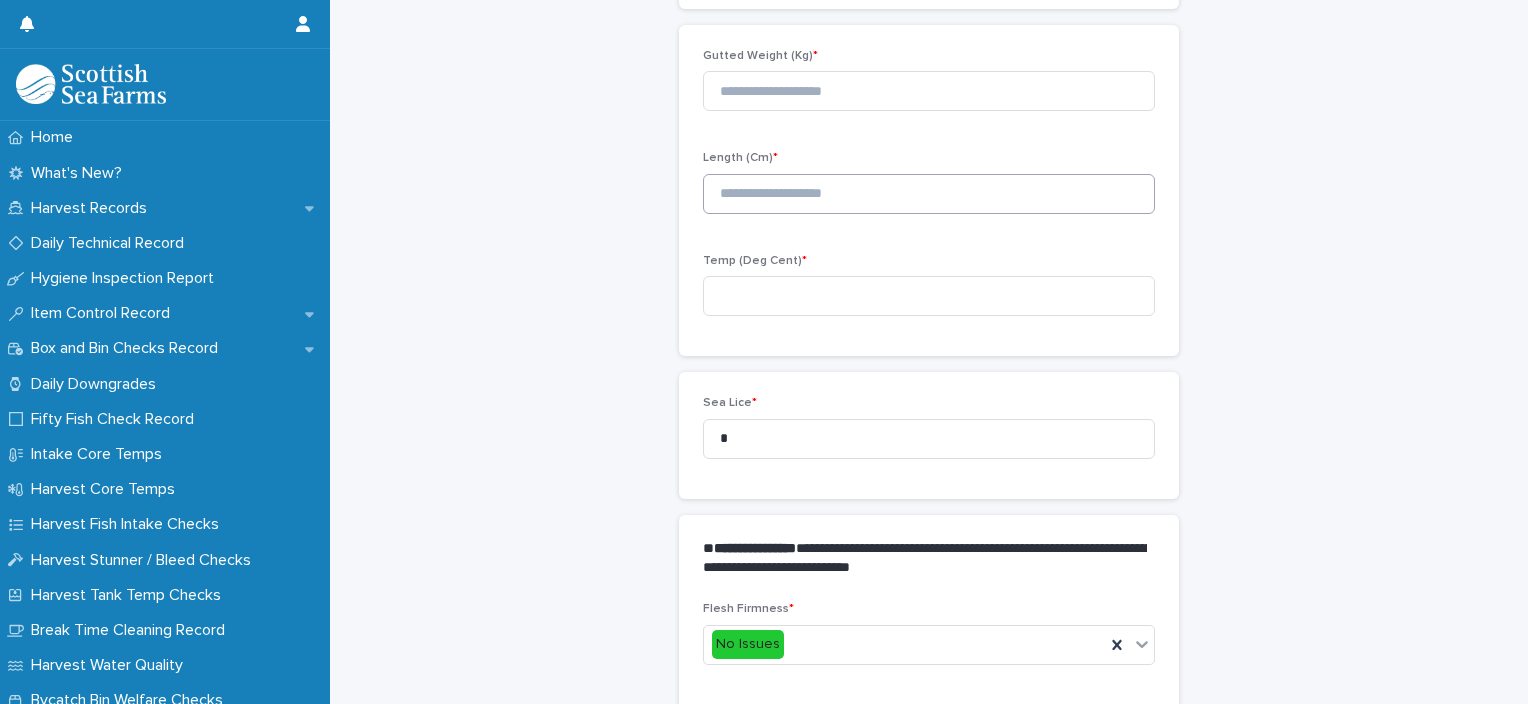 scroll, scrollTop: 178, scrollLeft: 0, axis: vertical 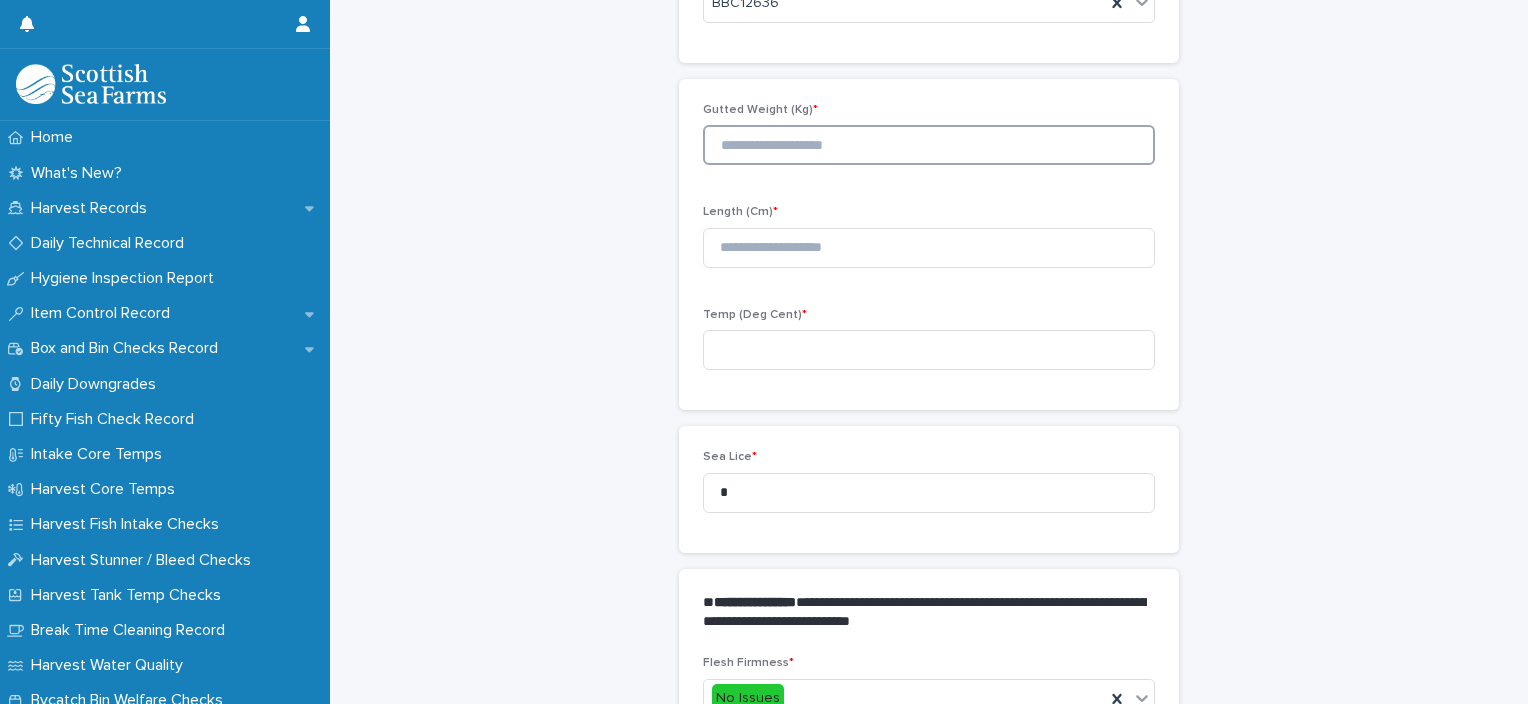 click at bounding box center [929, 145] 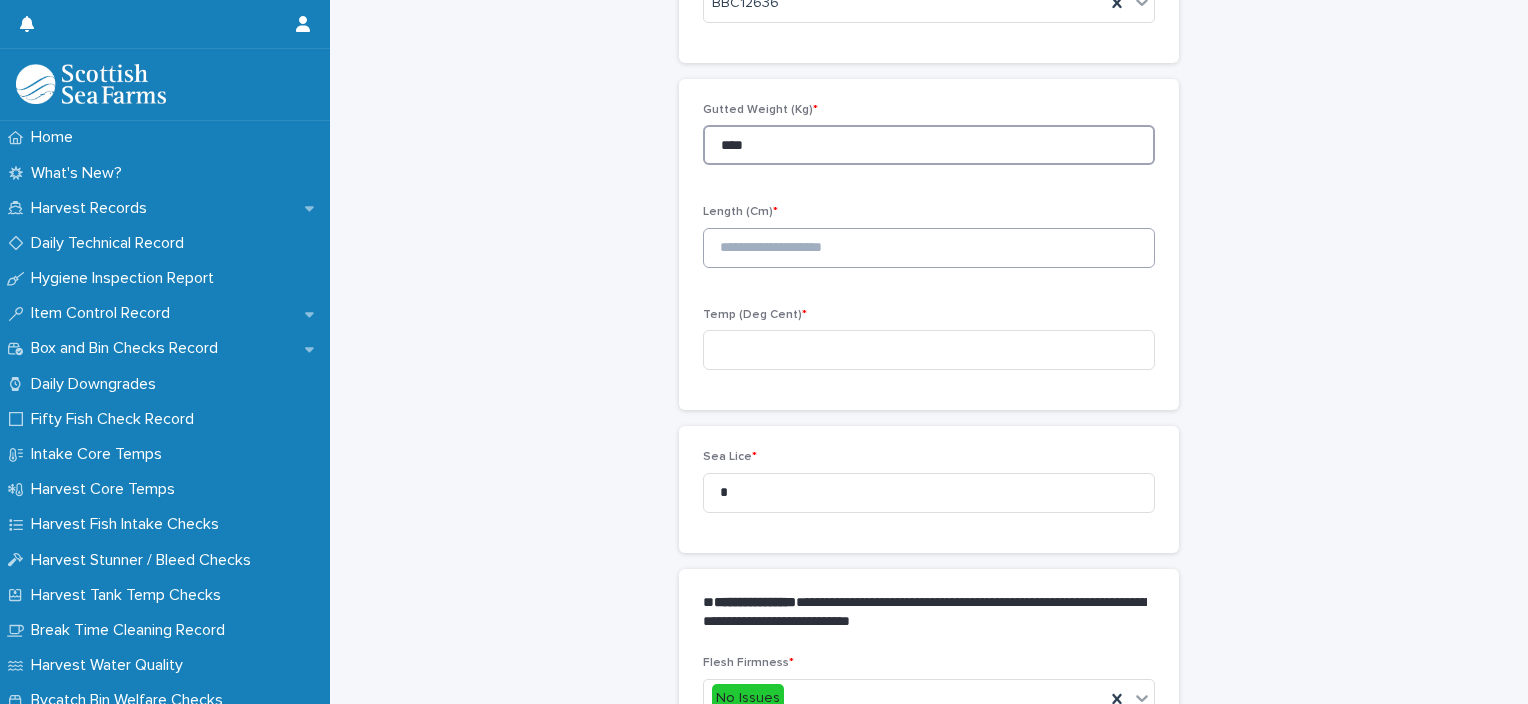 type on "****" 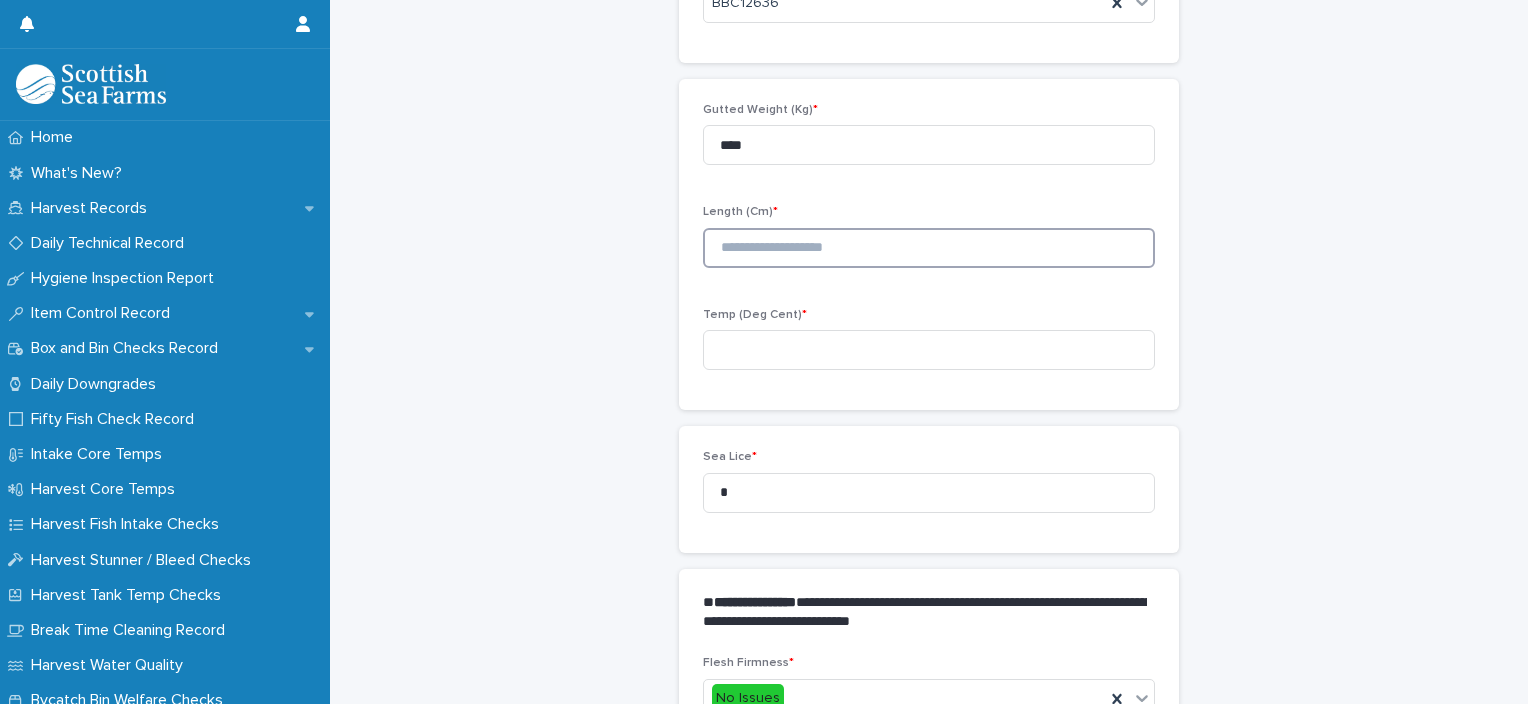 click at bounding box center [929, 248] 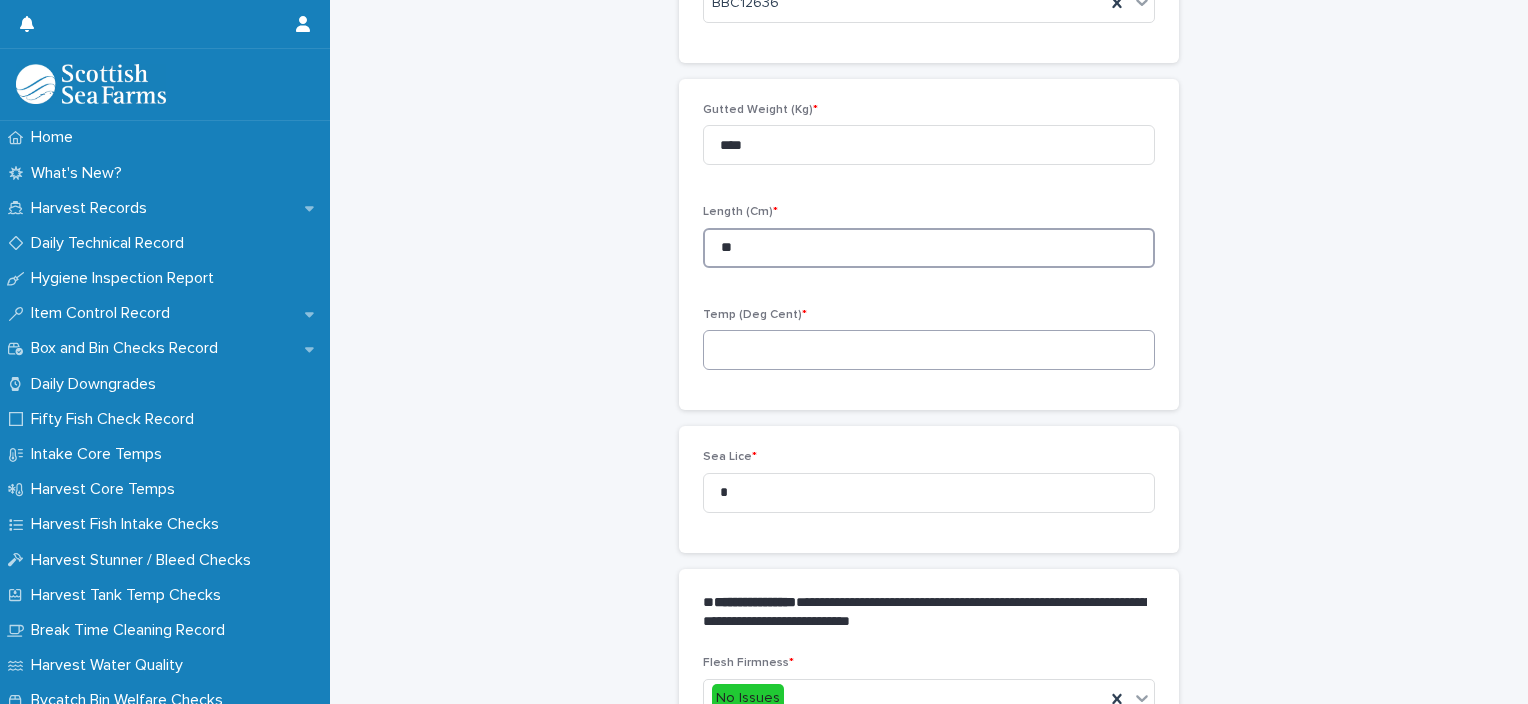 type on "**" 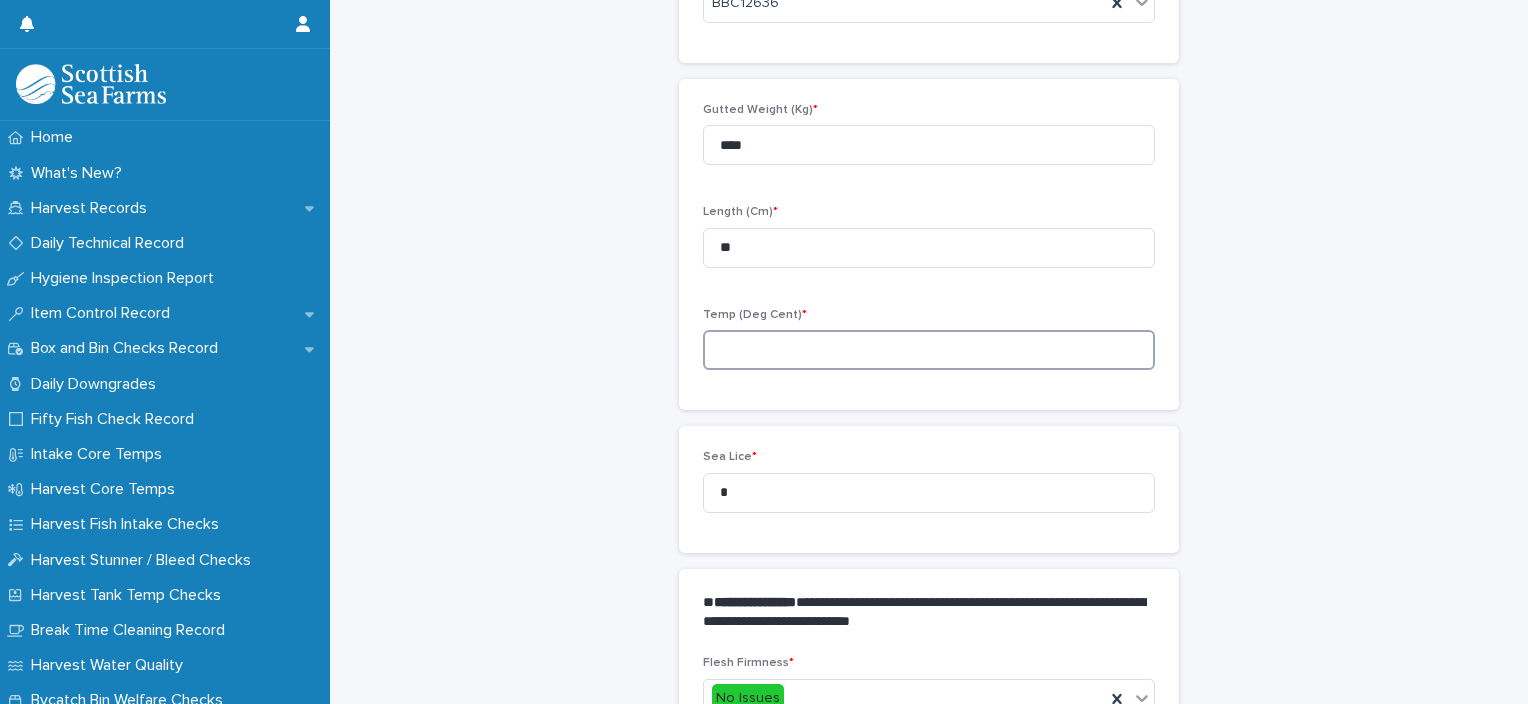 click at bounding box center [929, 350] 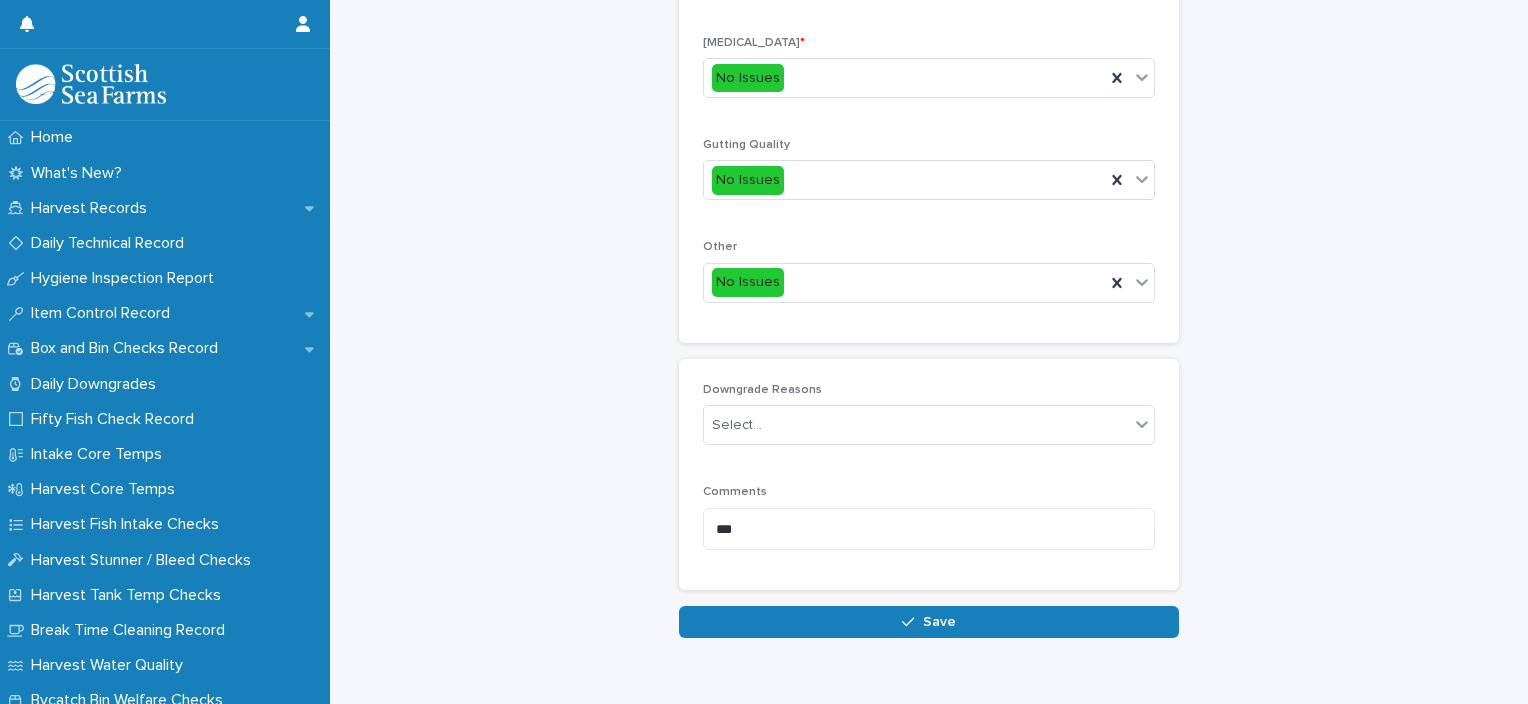scroll, scrollTop: 948, scrollLeft: 0, axis: vertical 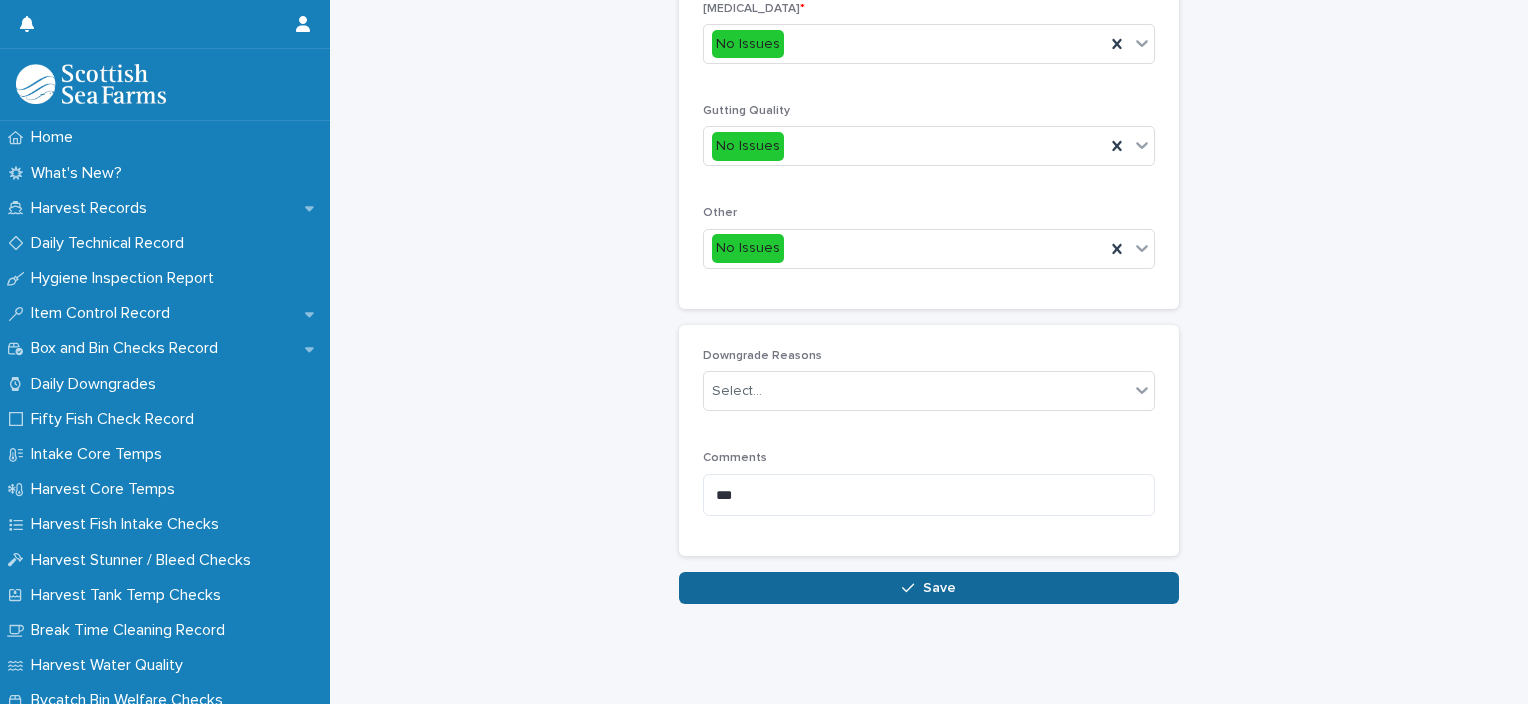 type on "***" 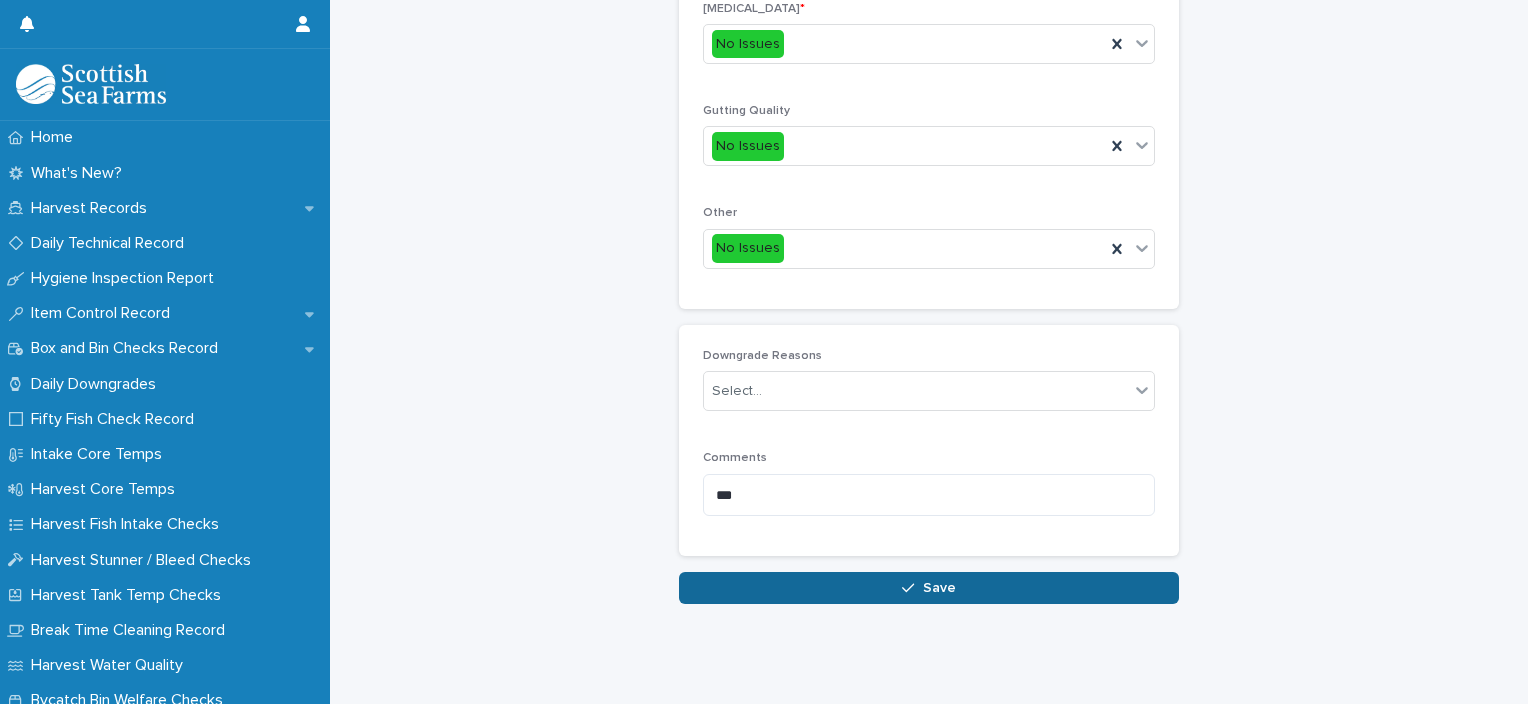 click on "Save" at bounding box center [929, 588] 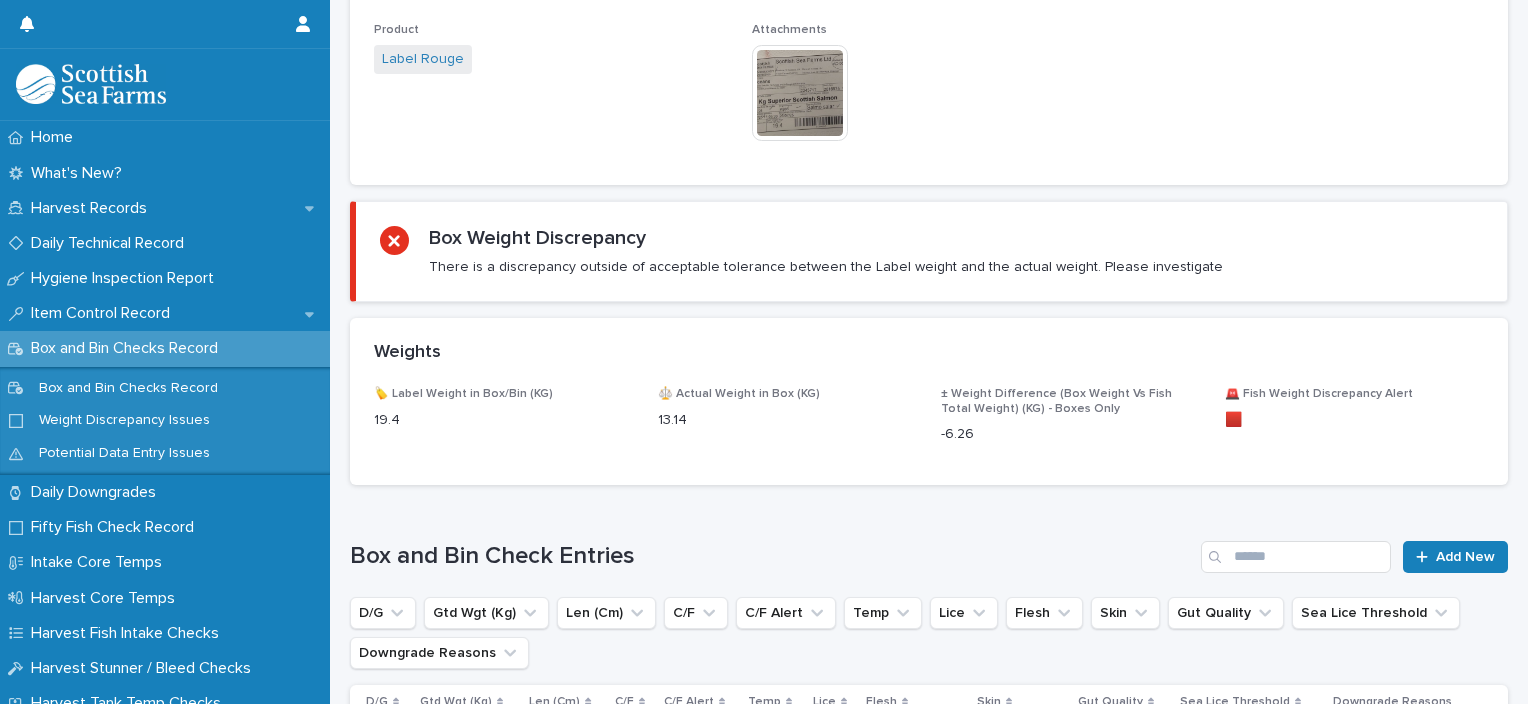 scroll, scrollTop: 0, scrollLeft: 0, axis: both 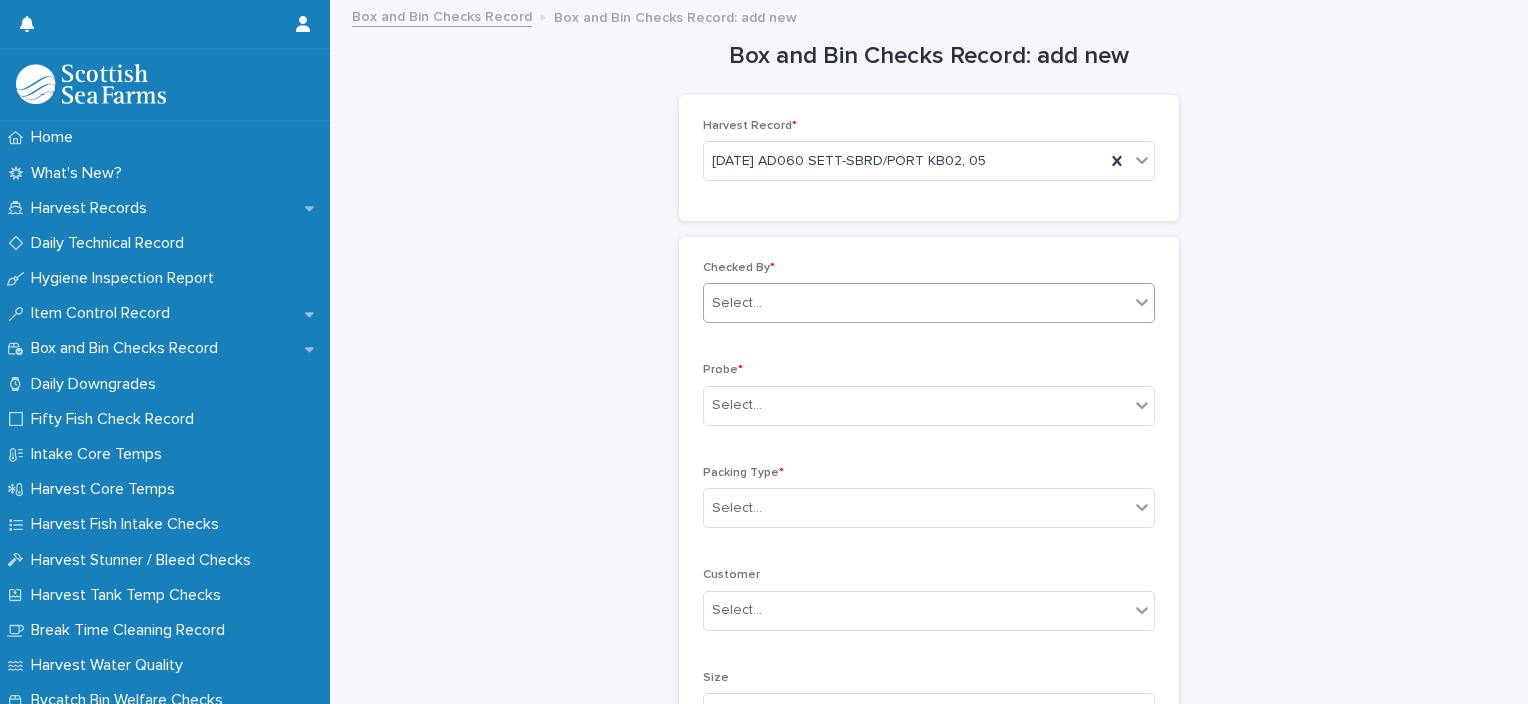 click on "Select..." at bounding box center (916, 303) 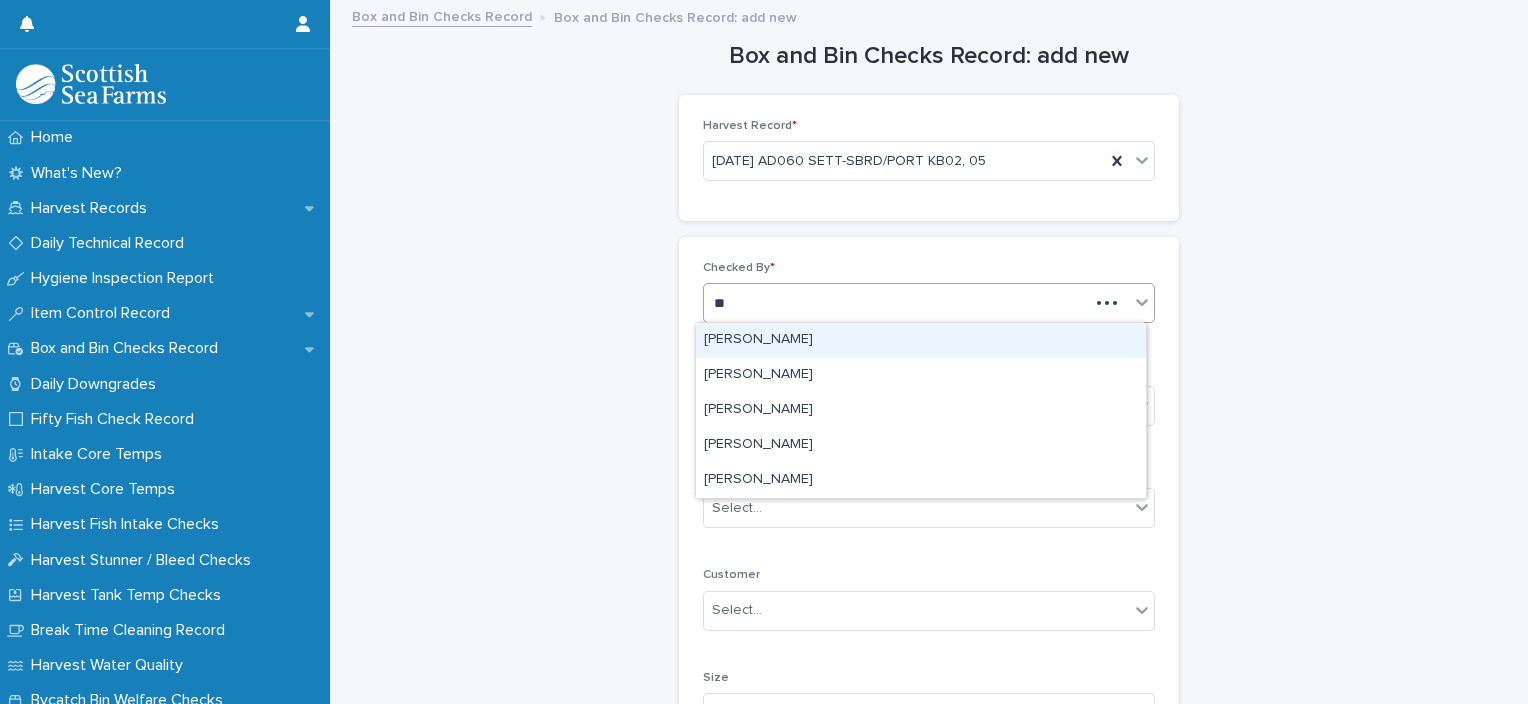 type on "***" 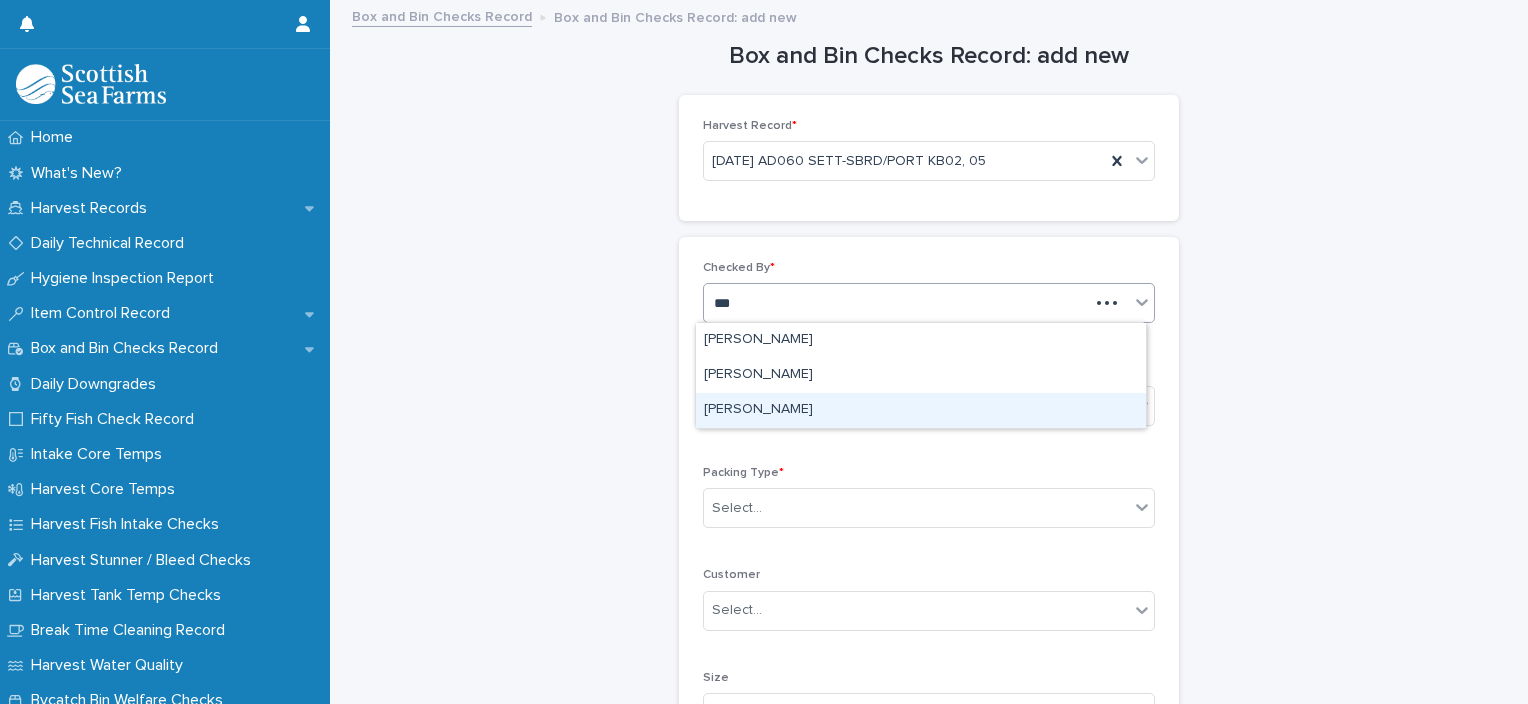 click on "[PERSON_NAME]" at bounding box center [921, 410] 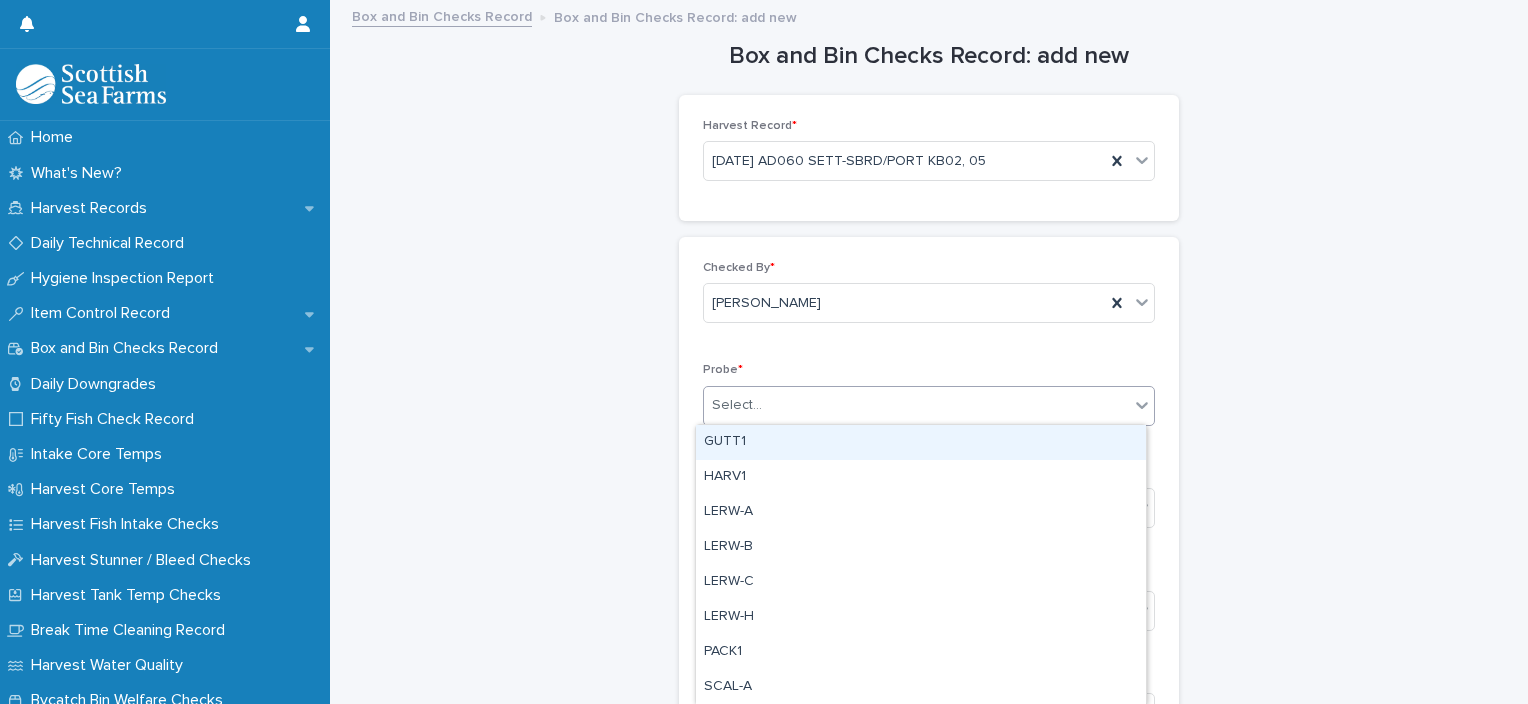 click on "Select..." at bounding box center [737, 405] 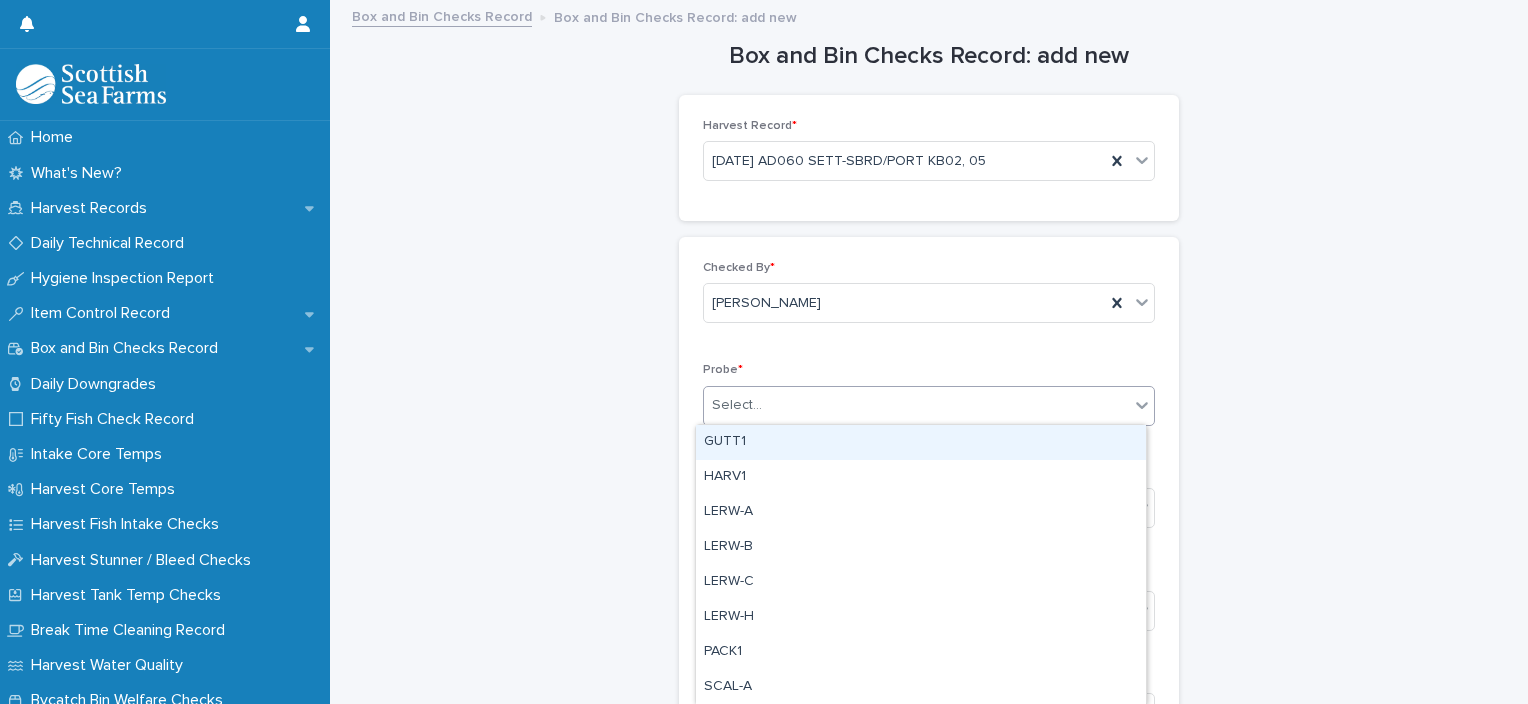type on "*" 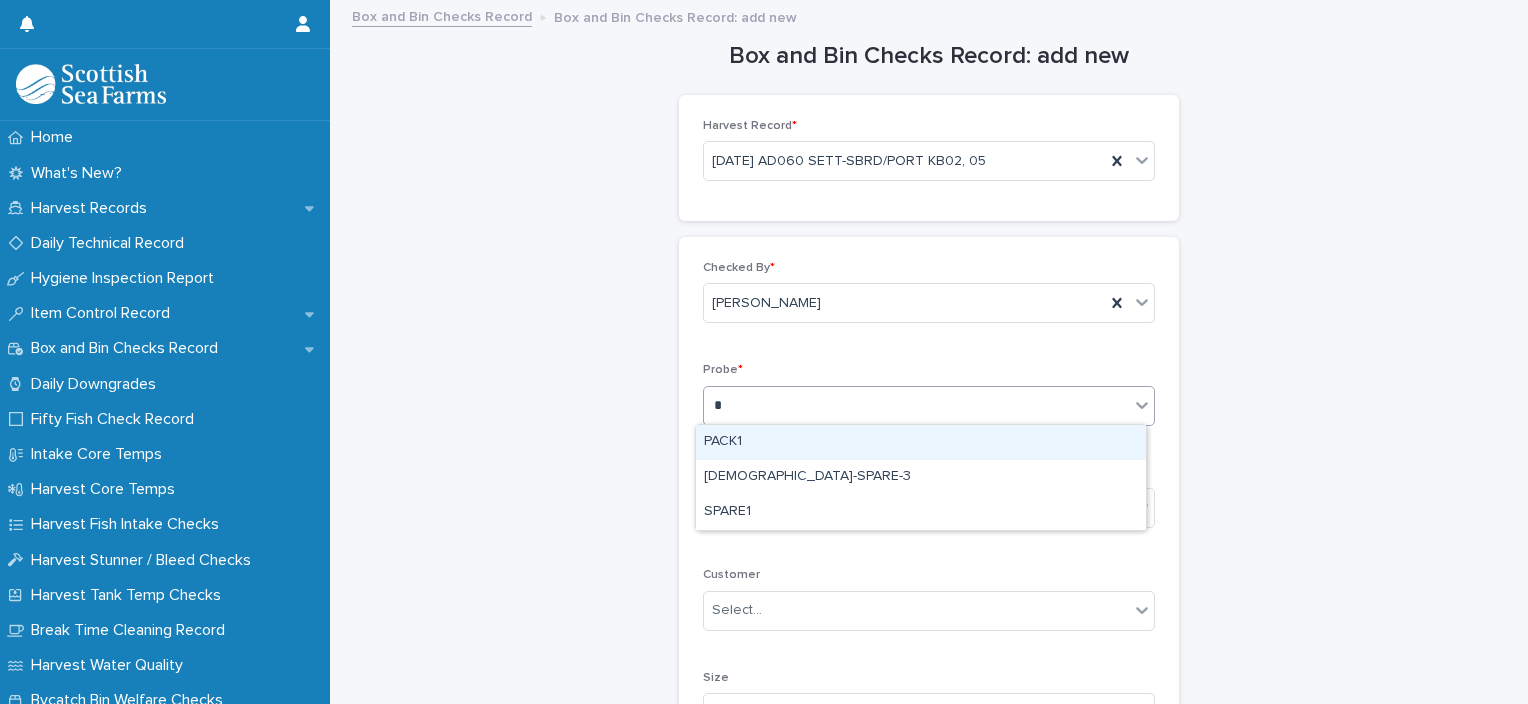 click on "PACK1" at bounding box center (921, 442) 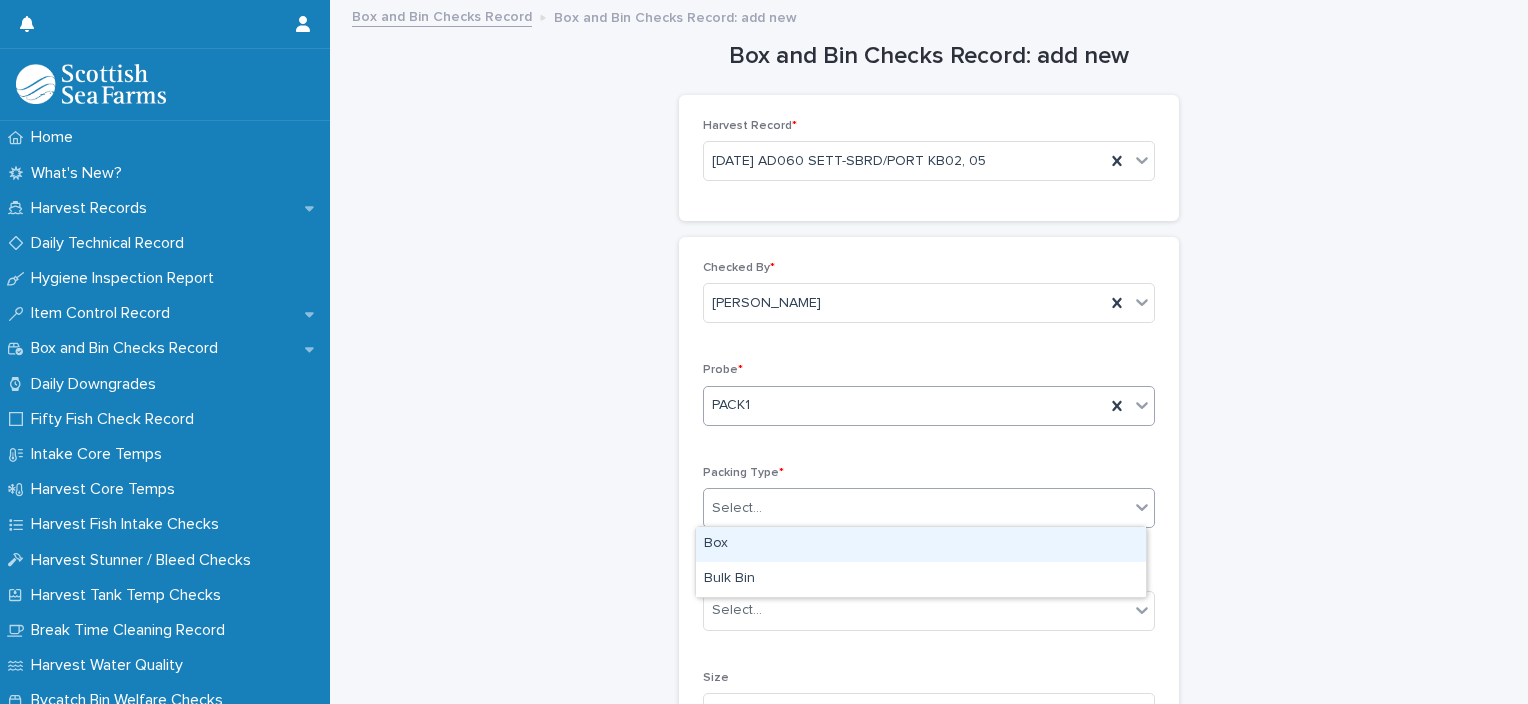 click on "Select..." at bounding box center [737, 508] 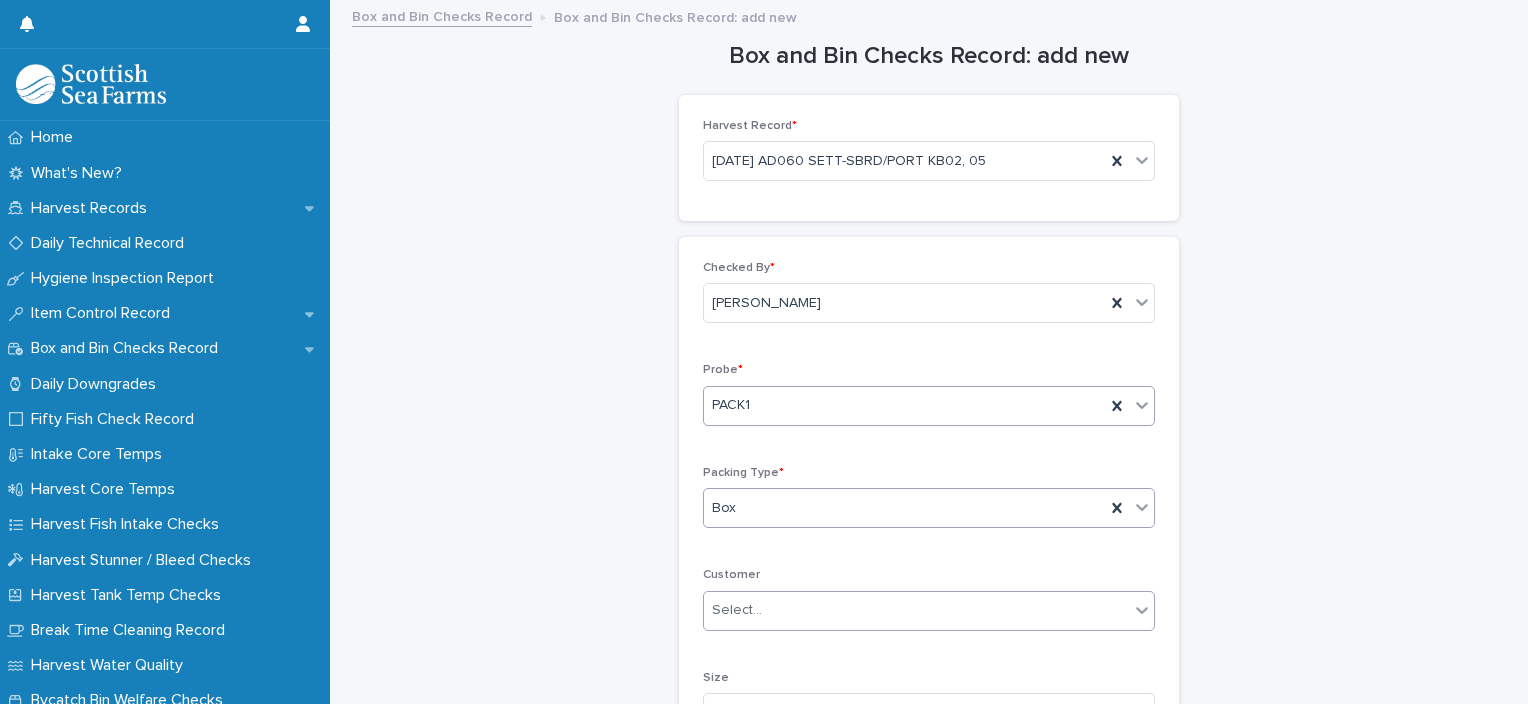 click on "Select..." at bounding box center (916, 610) 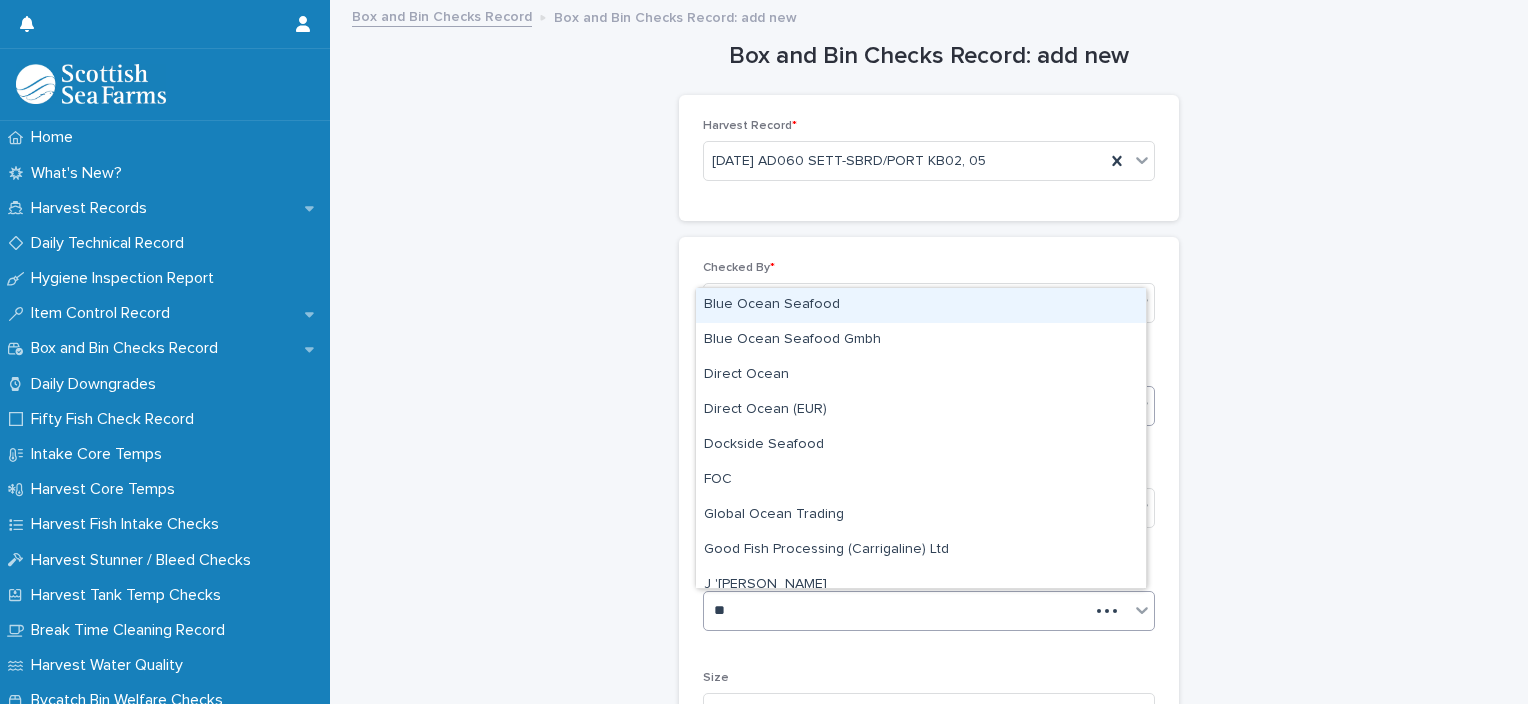 type on "***" 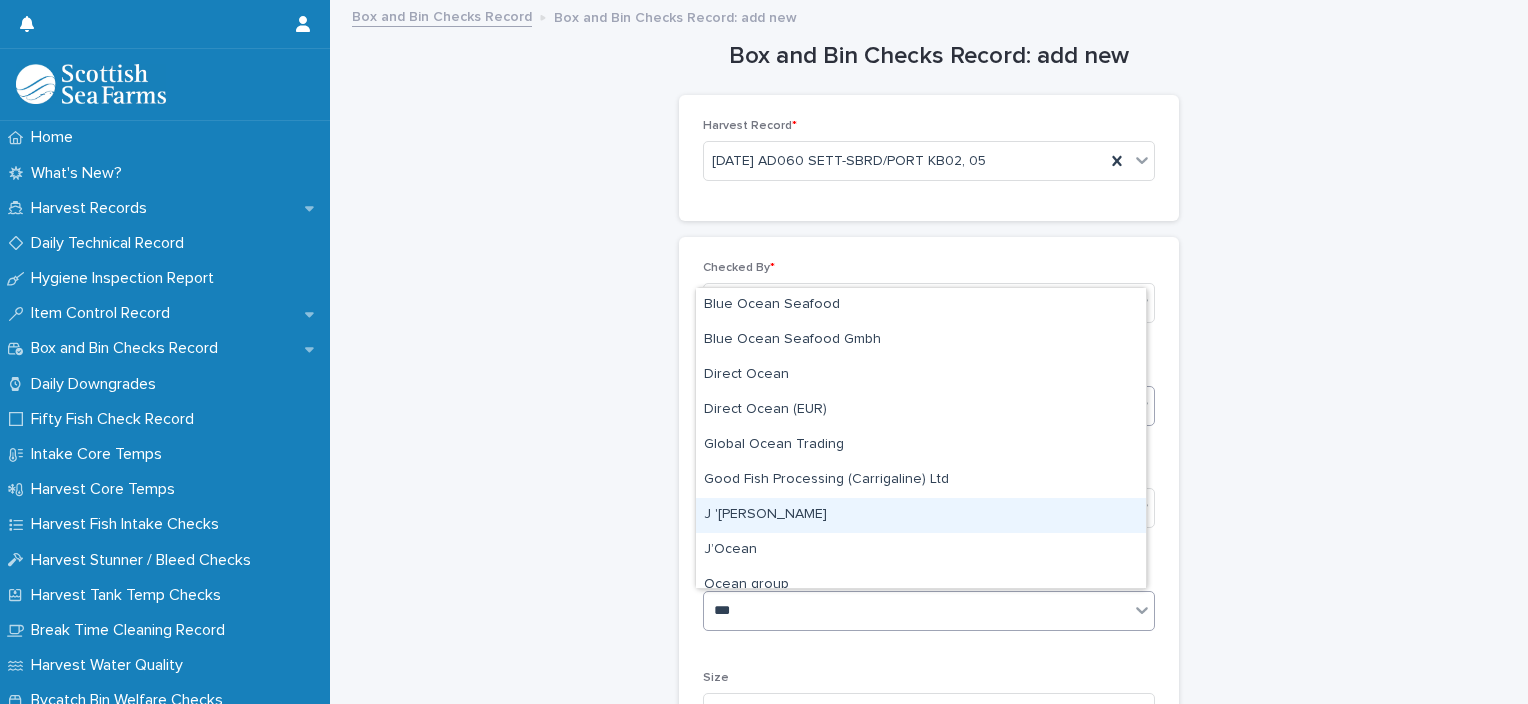 click on "J '[PERSON_NAME]" at bounding box center (921, 515) 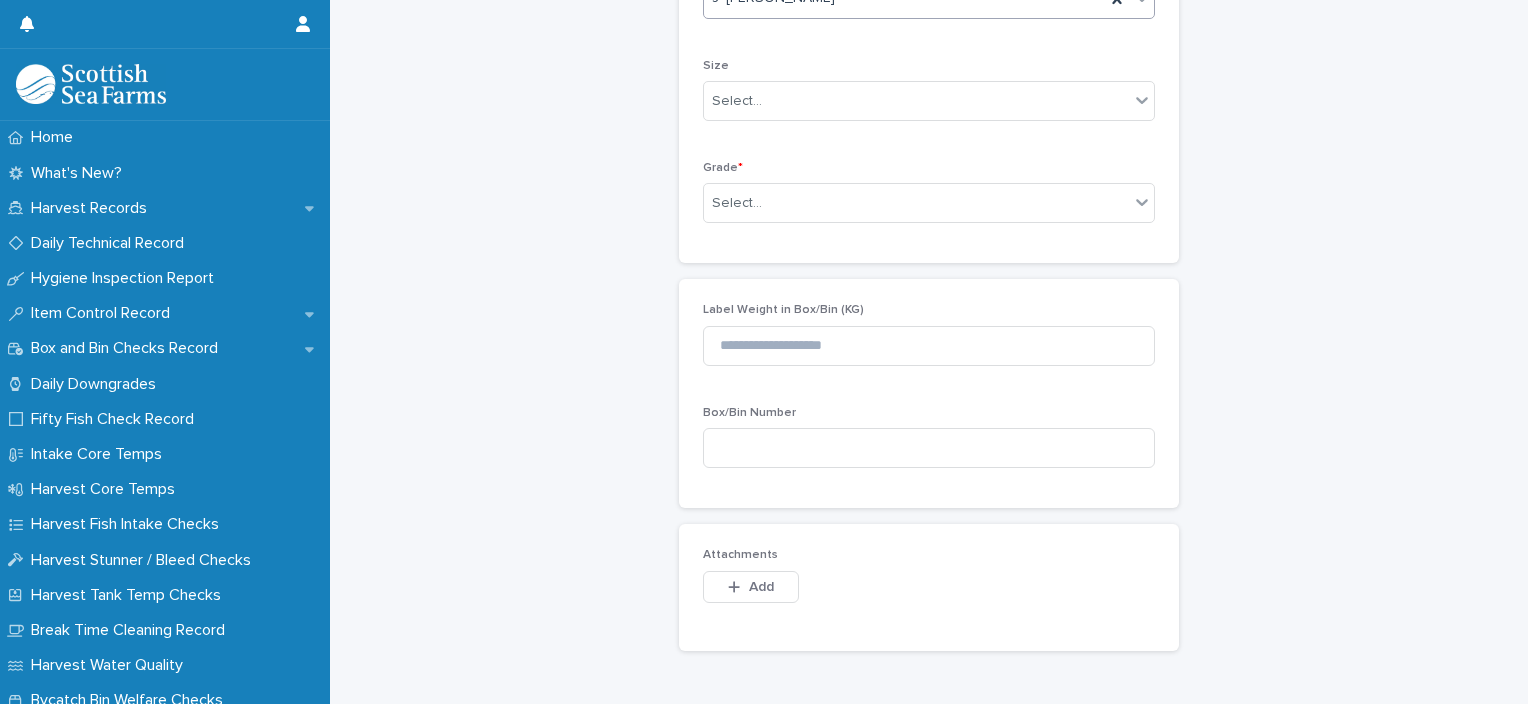 scroll, scrollTop: 614, scrollLeft: 0, axis: vertical 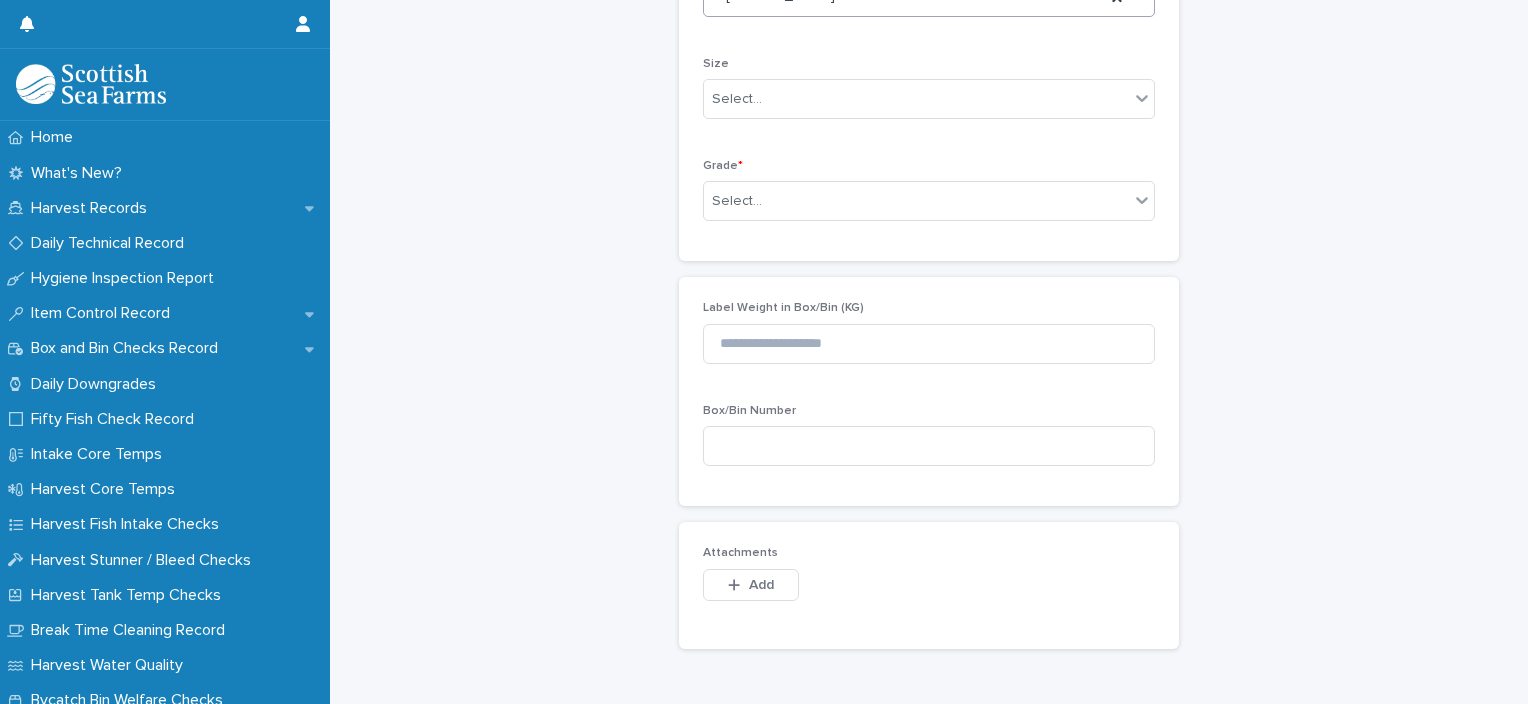 click on "Size Select..." at bounding box center (929, 96) 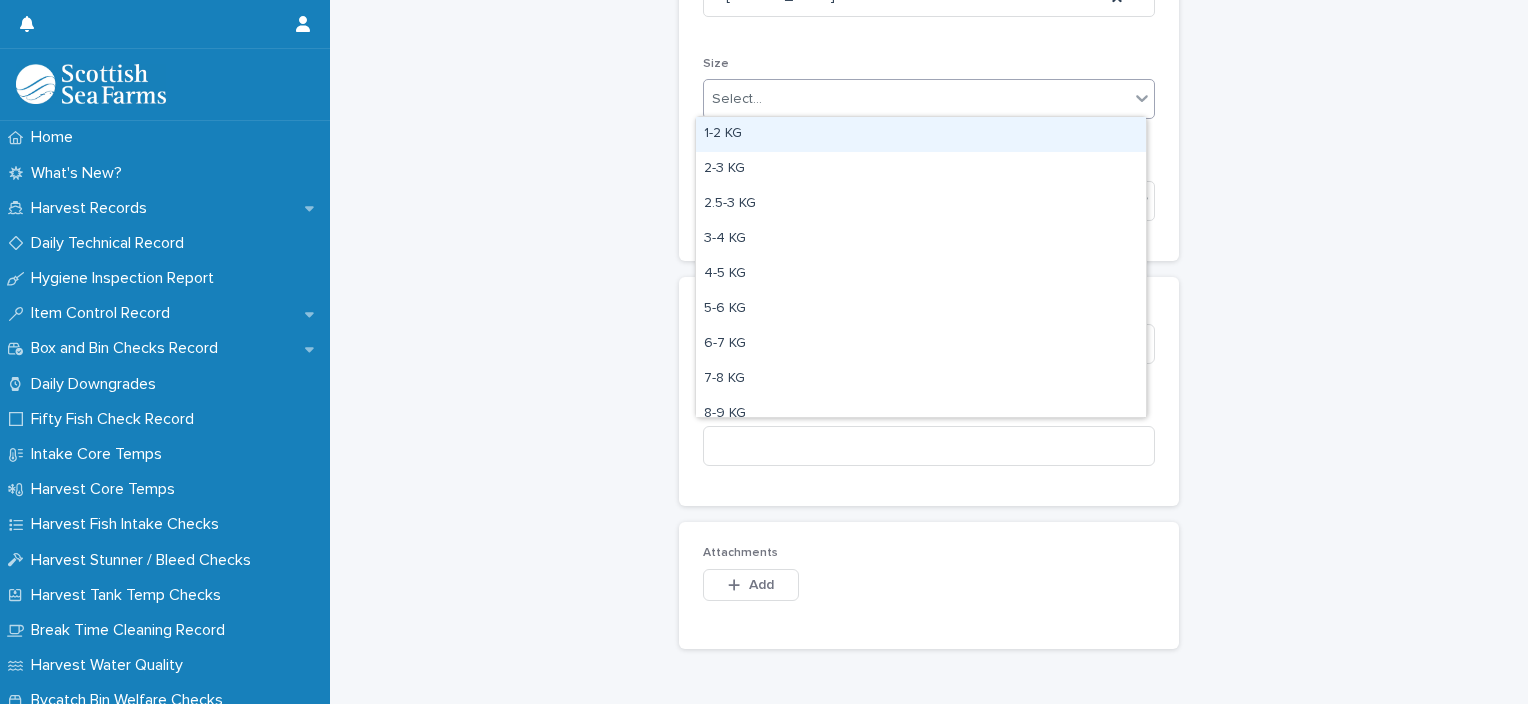 click on "Select..." at bounding box center (916, 99) 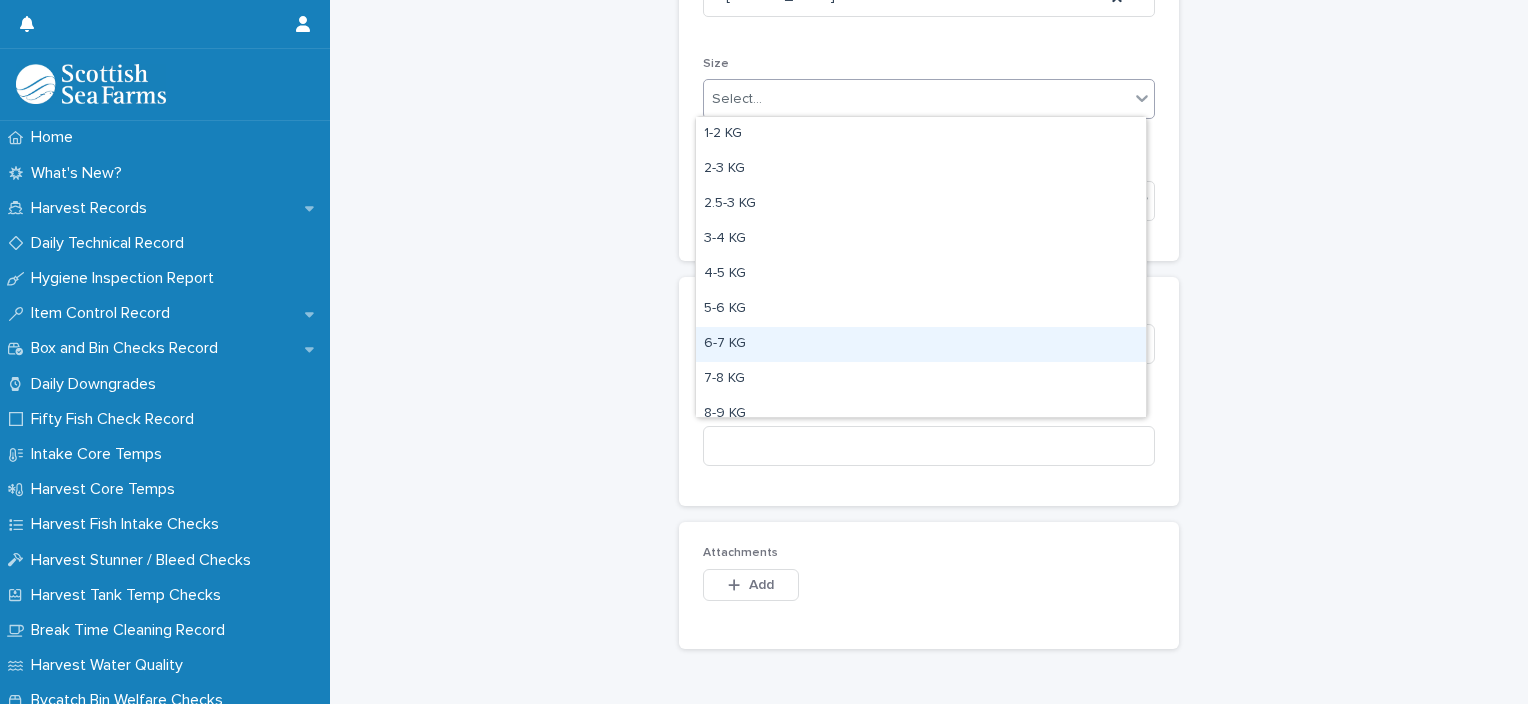 click on "6-7 KG" at bounding box center [921, 344] 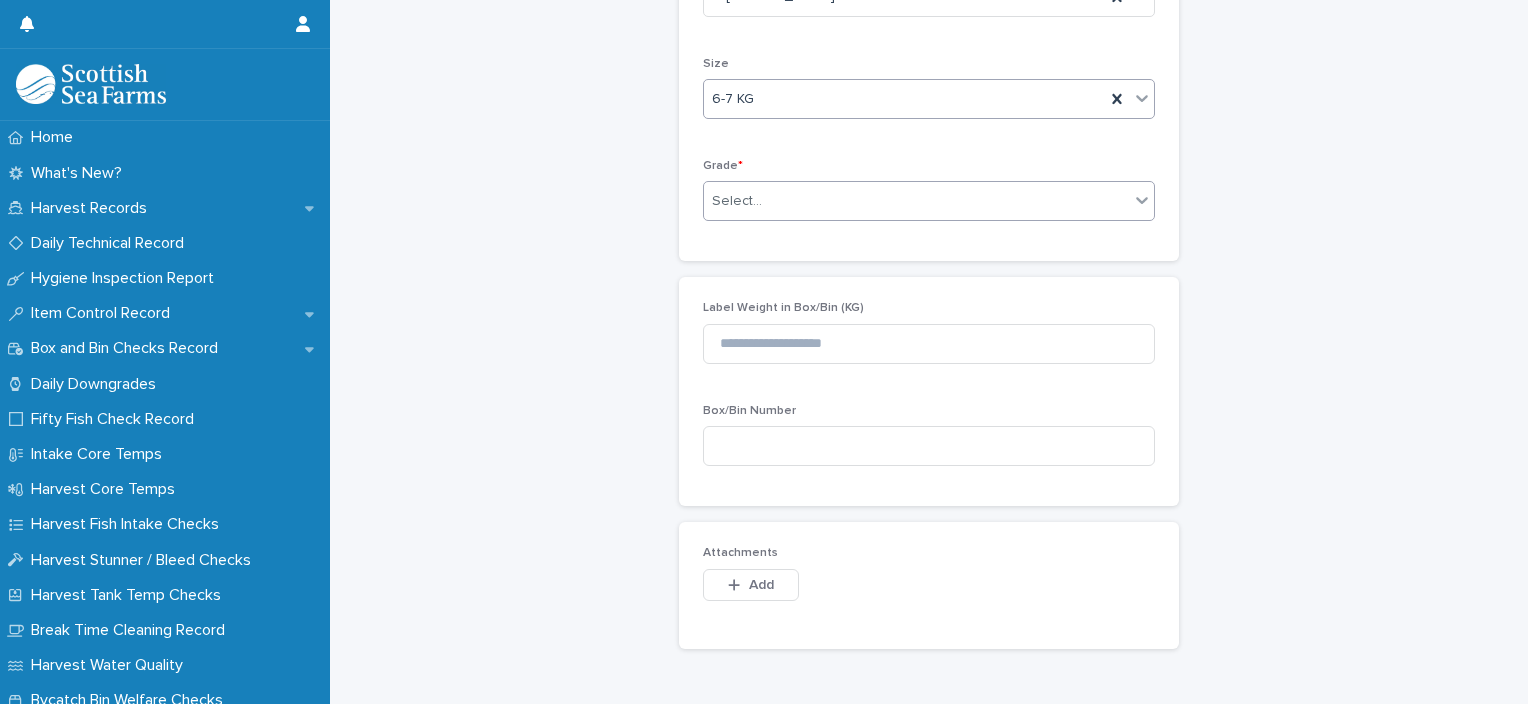 click at bounding box center [765, 201] 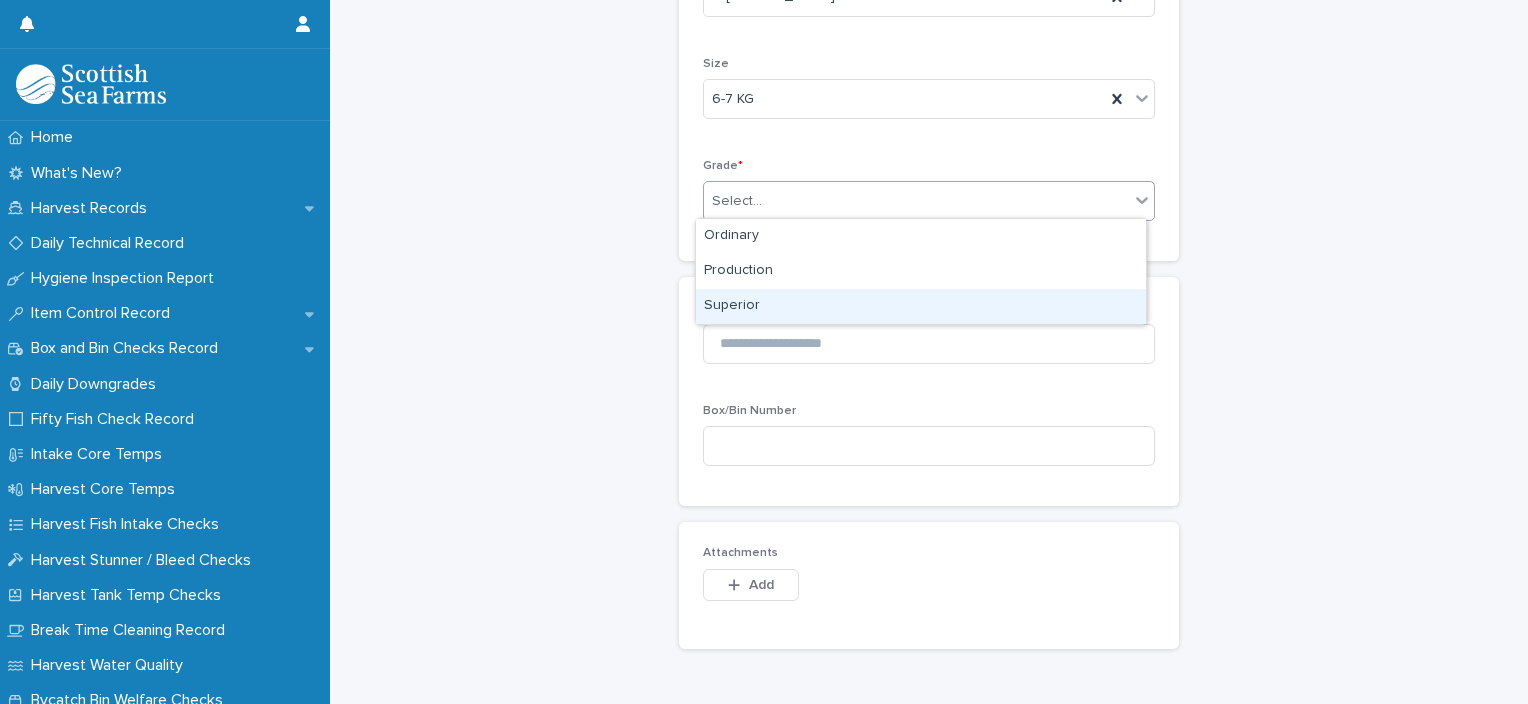 click on "Superior" at bounding box center [921, 306] 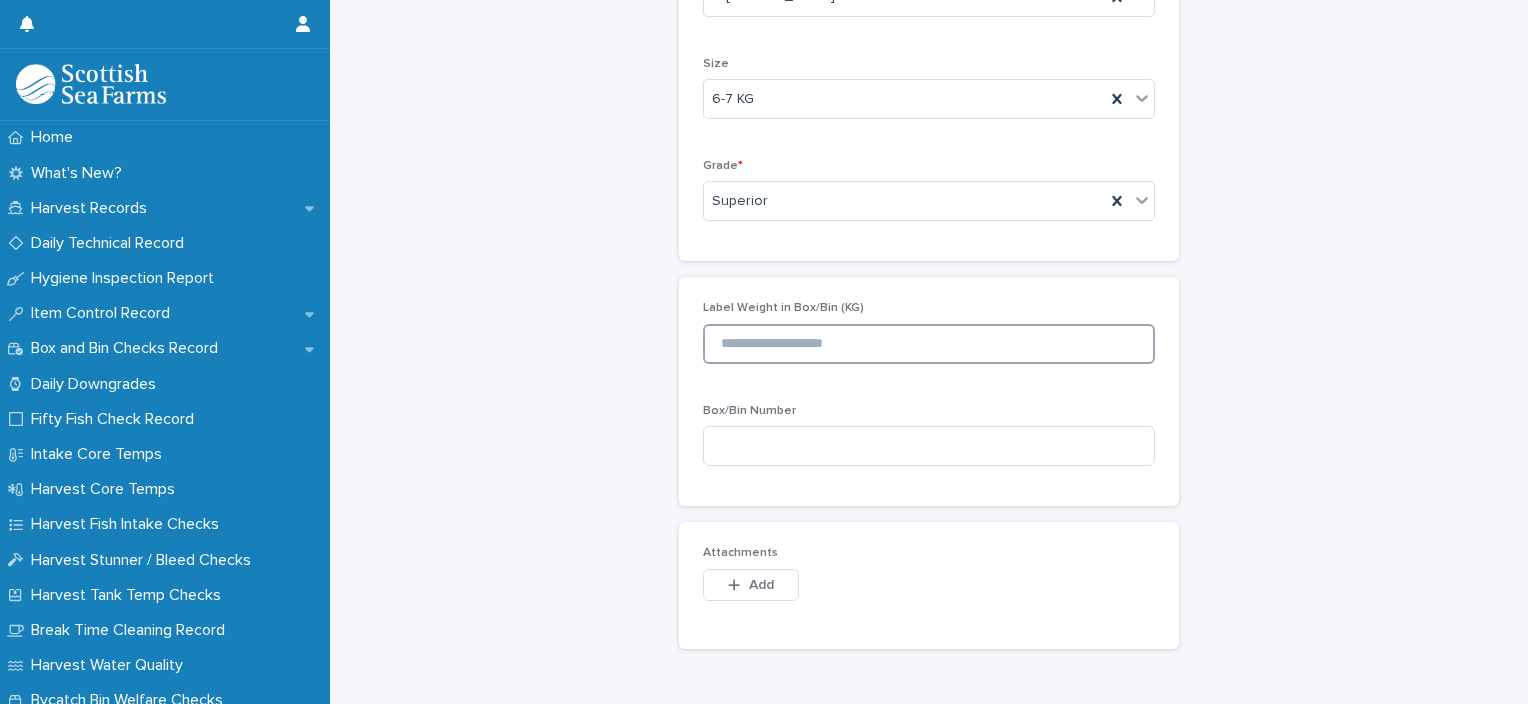 click at bounding box center [929, 344] 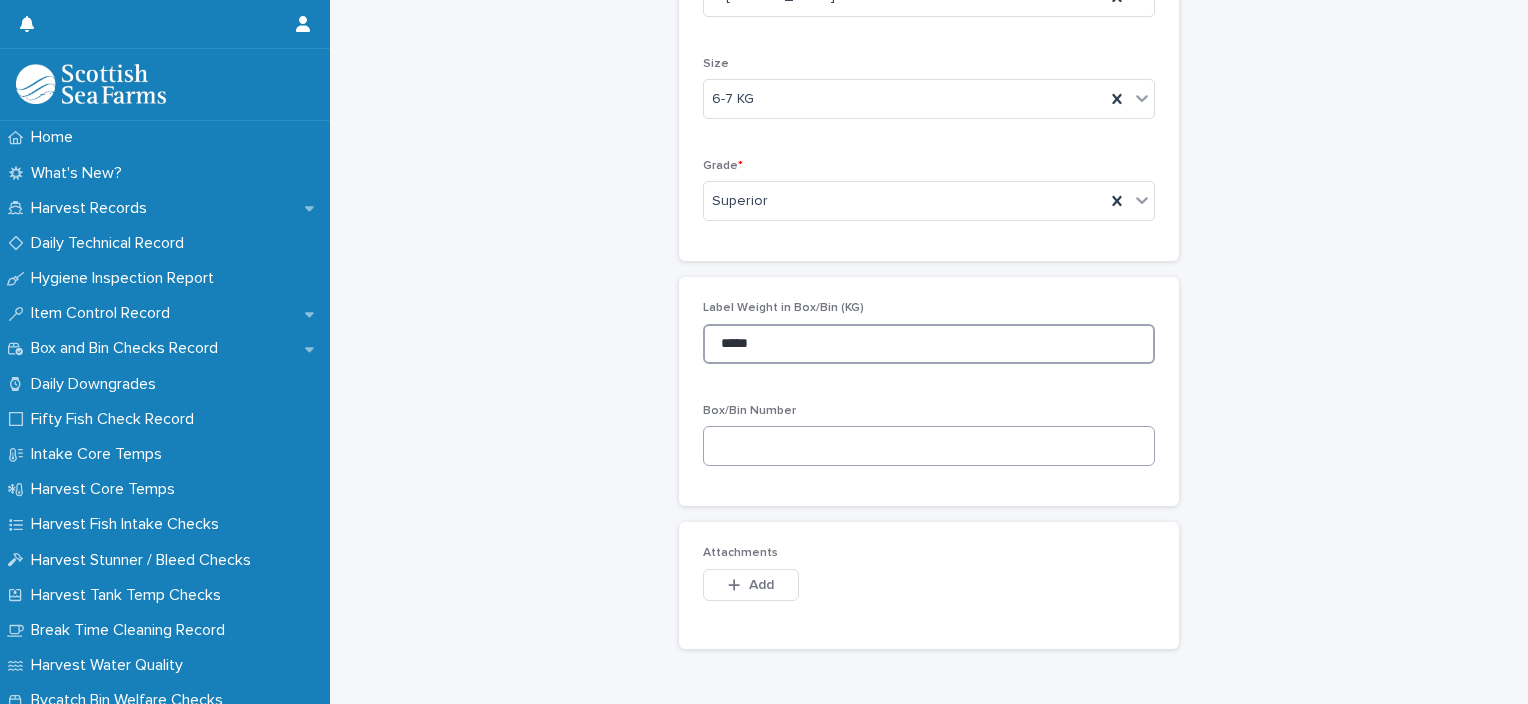 type on "*****" 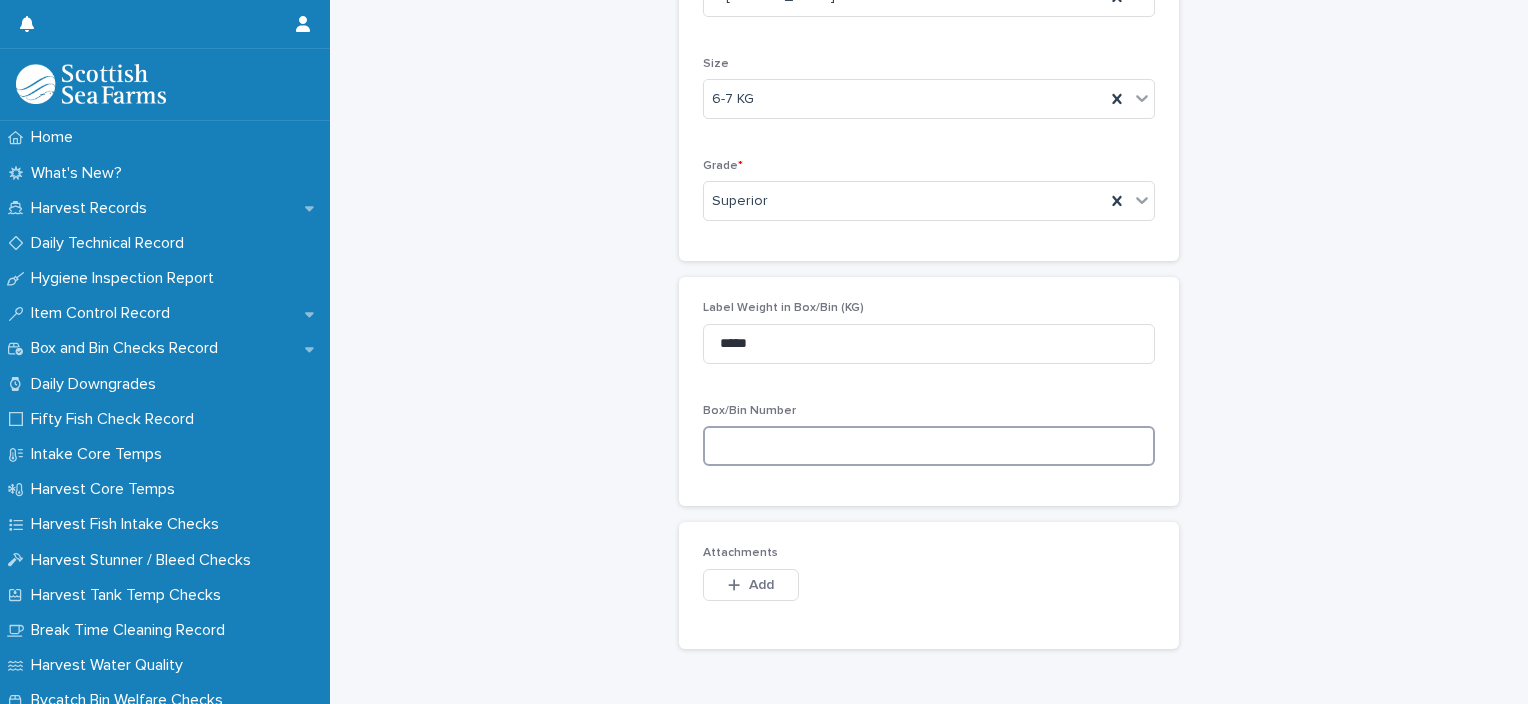 click at bounding box center [929, 446] 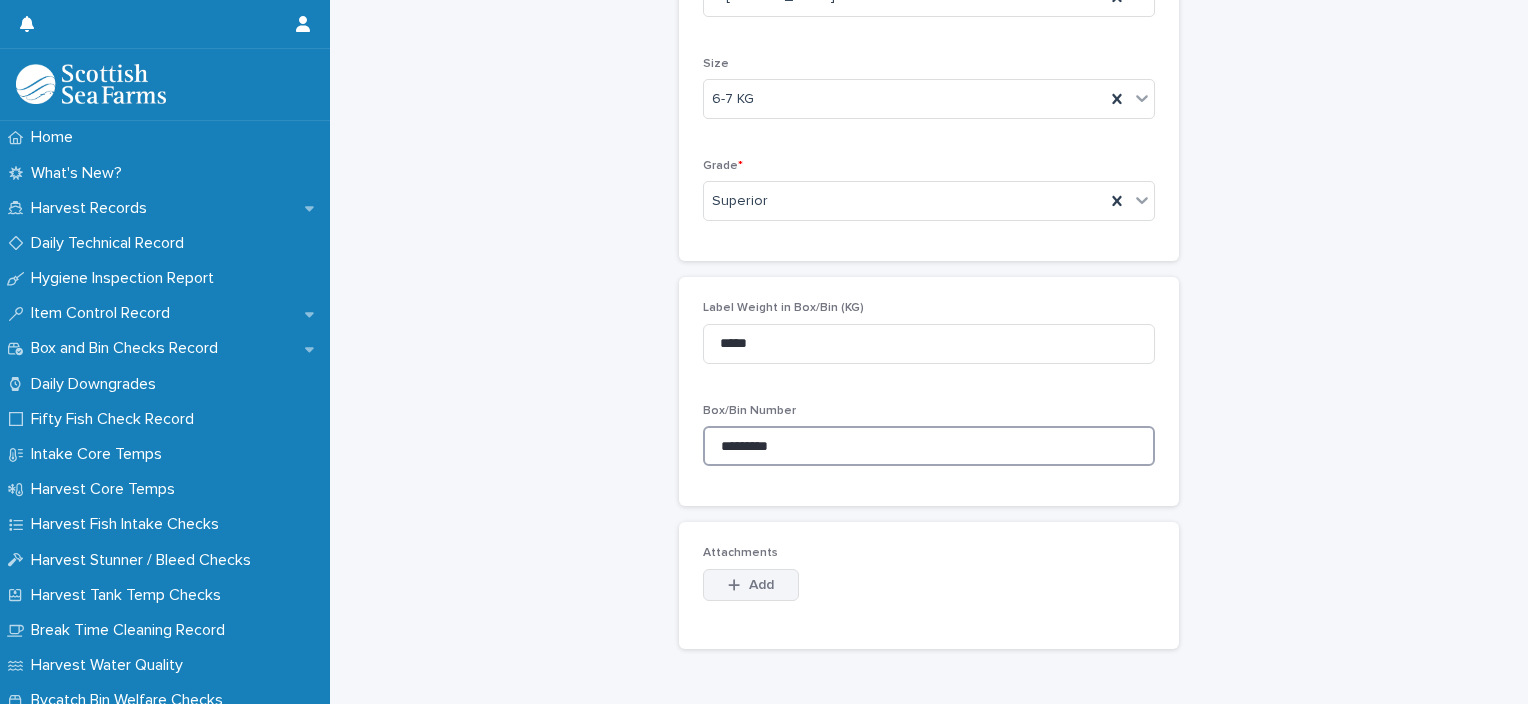 type on "*********" 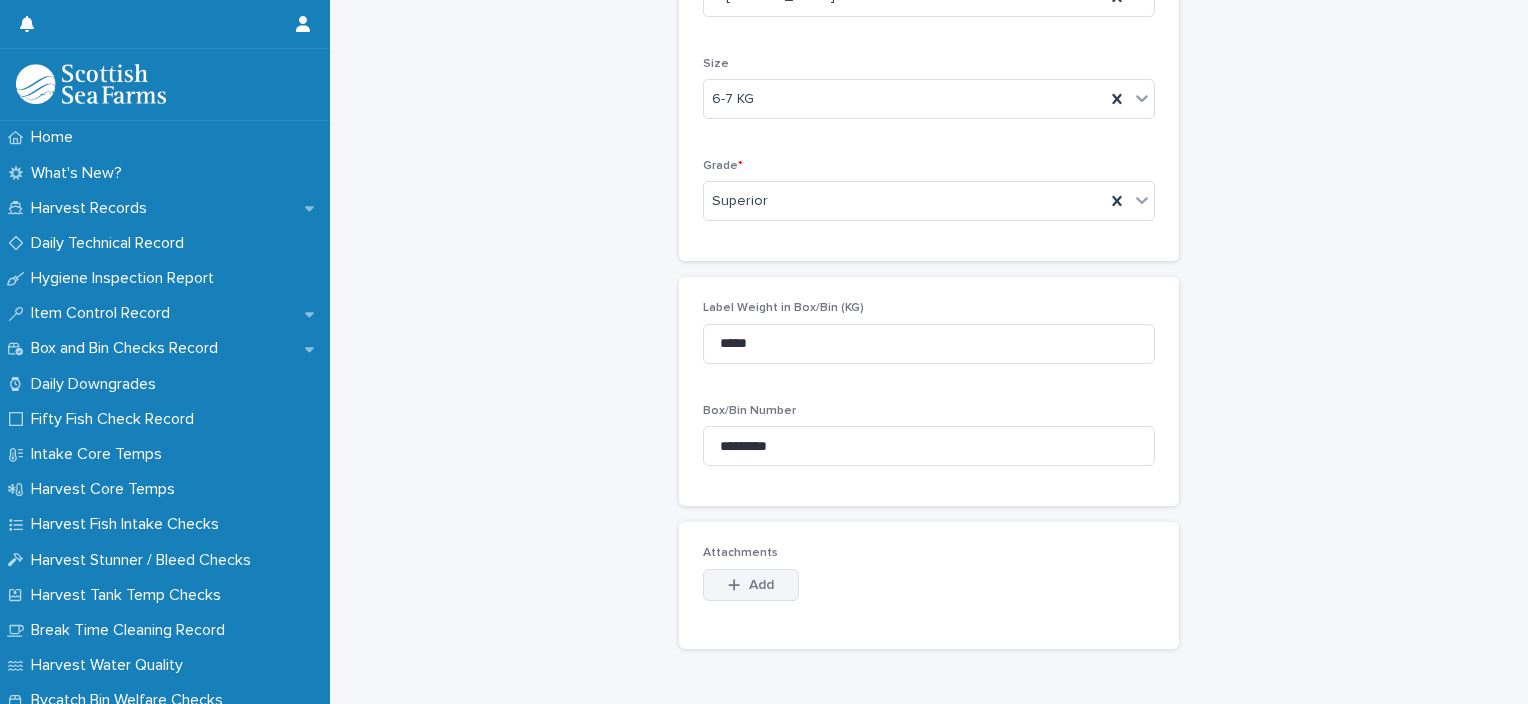 click on "Add" at bounding box center [751, 585] 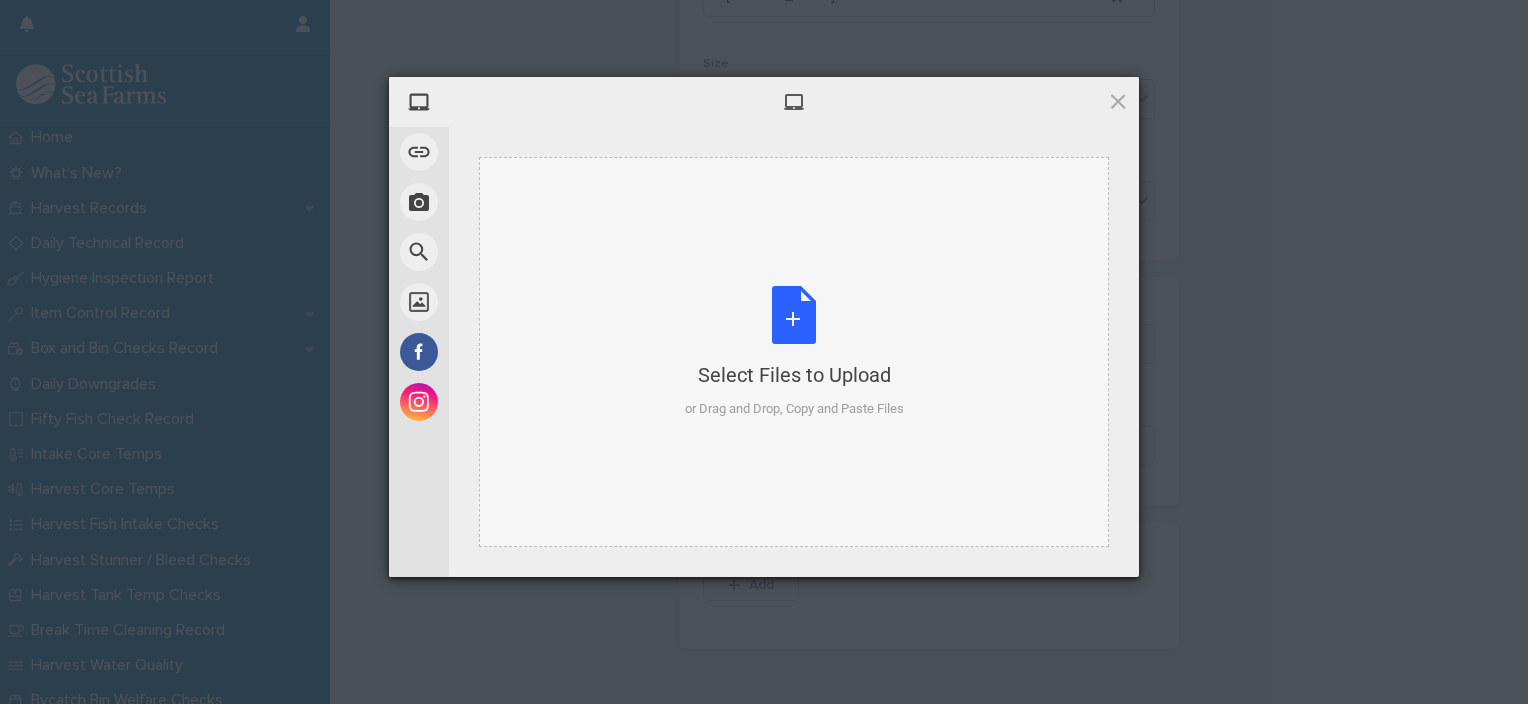 click on "Select Files to Upload
or Drag and Drop, Copy and Paste Files" at bounding box center [794, 352] 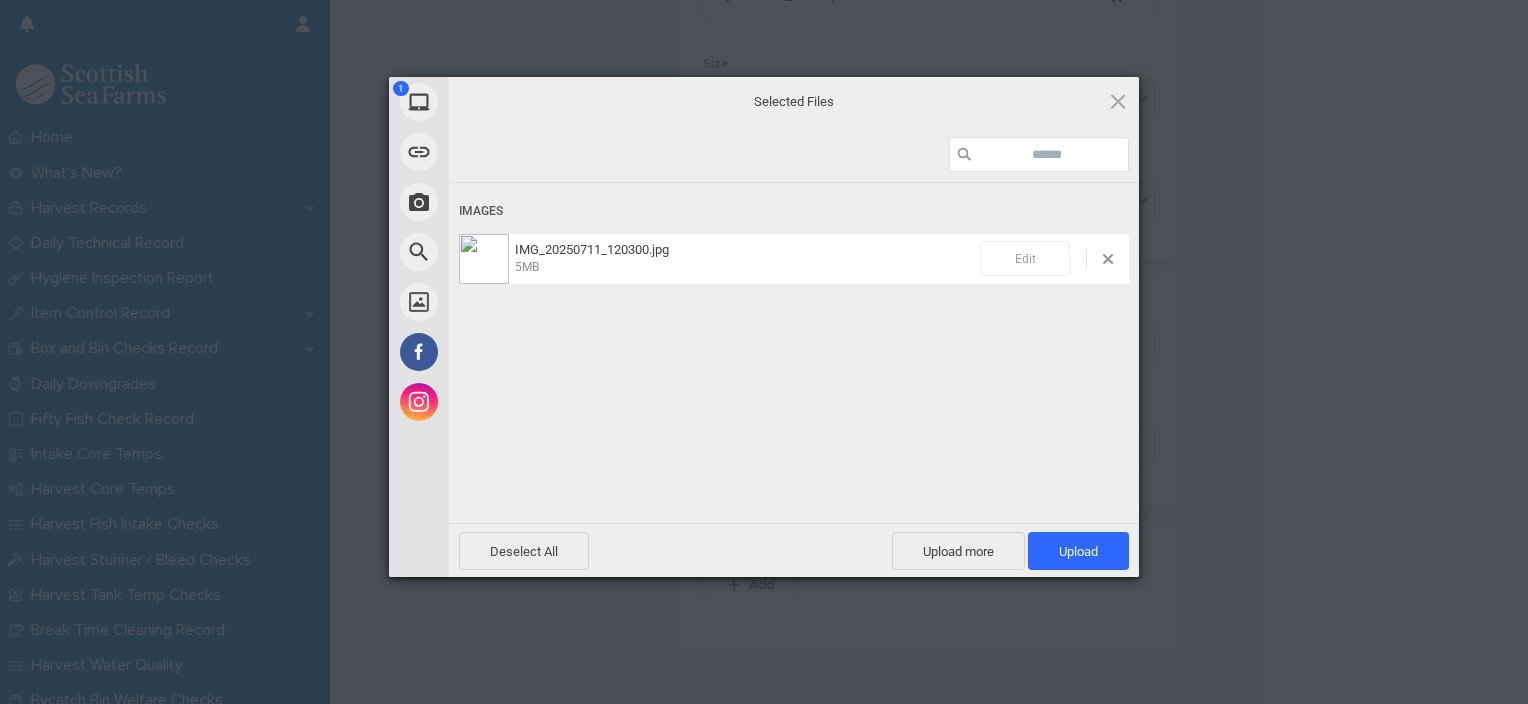 click on "Edit" at bounding box center [1025, 258] 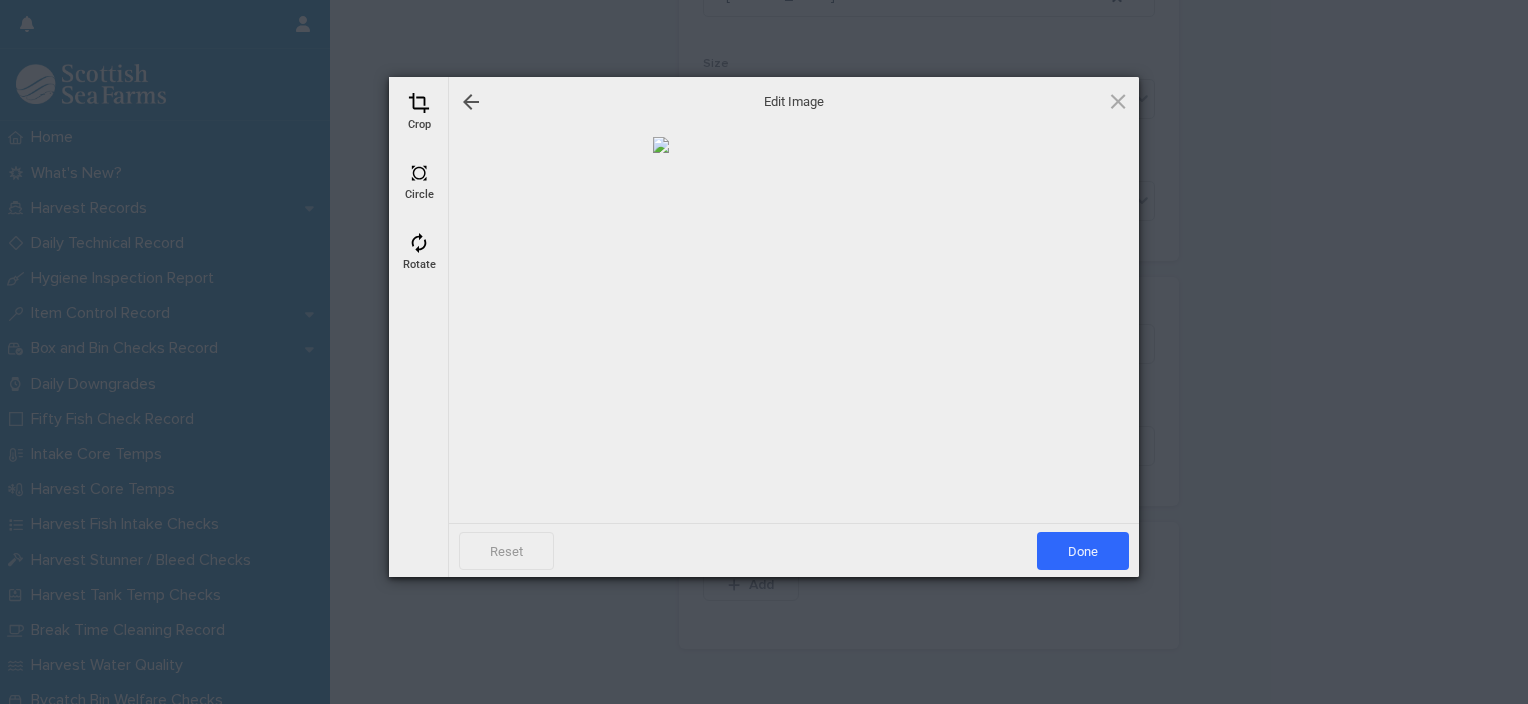 click at bounding box center (419, 103) 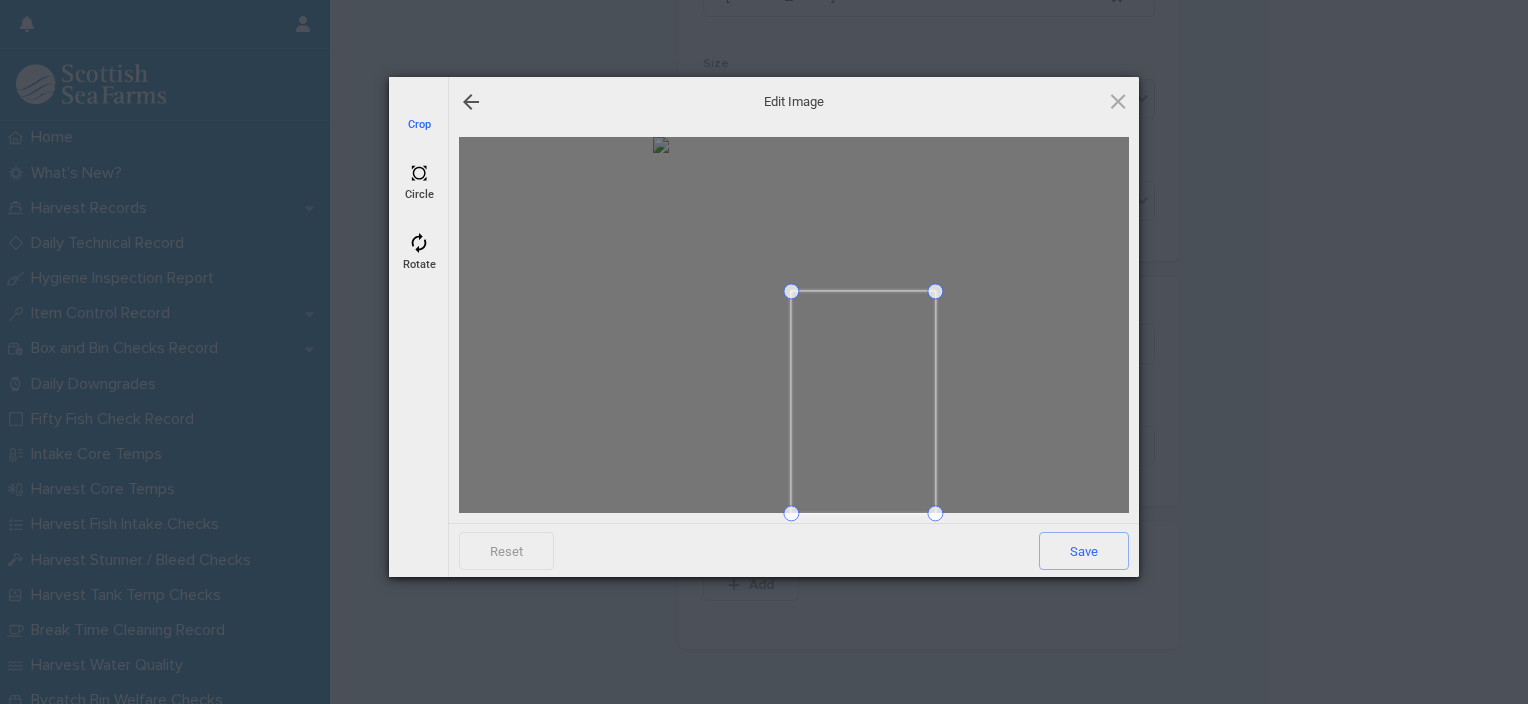 click at bounding box center (791, 291) 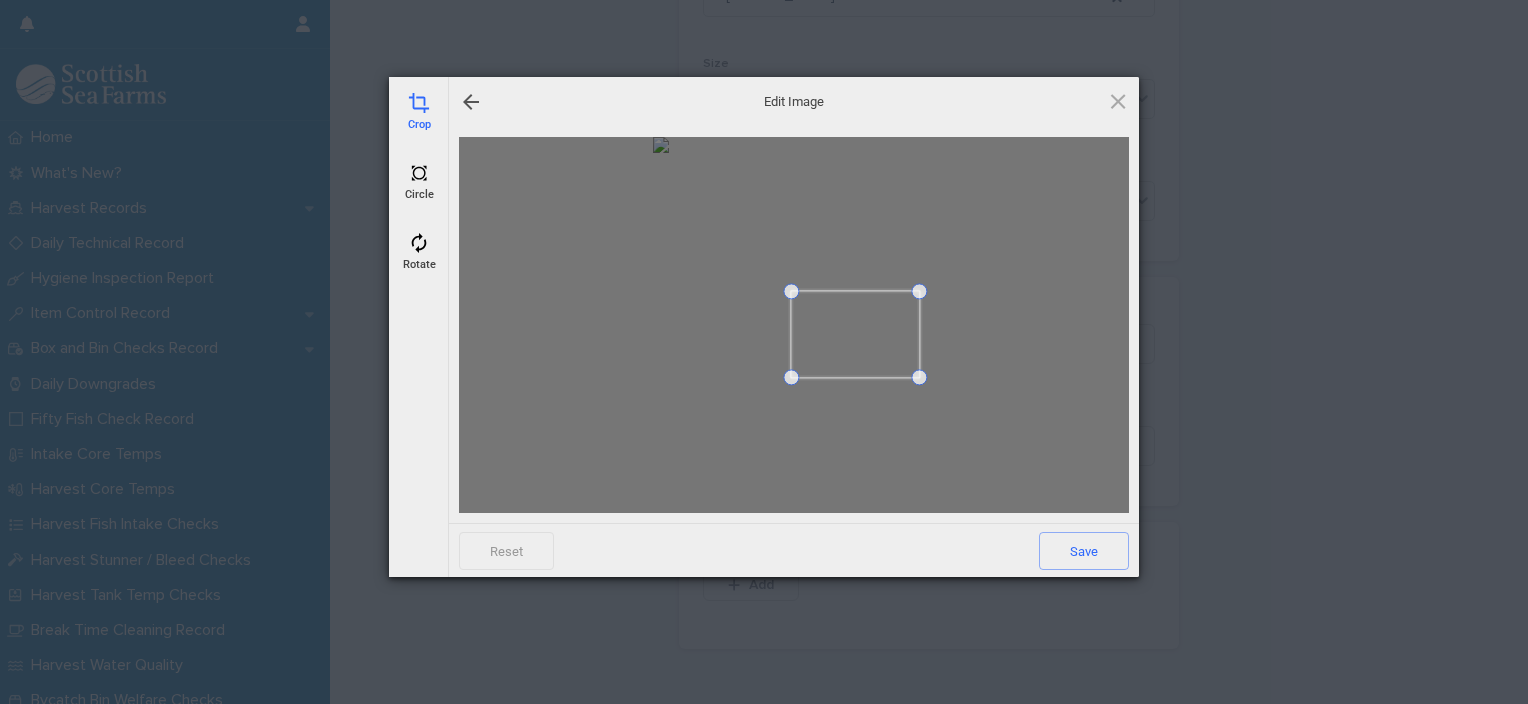 click at bounding box center (920, 378) 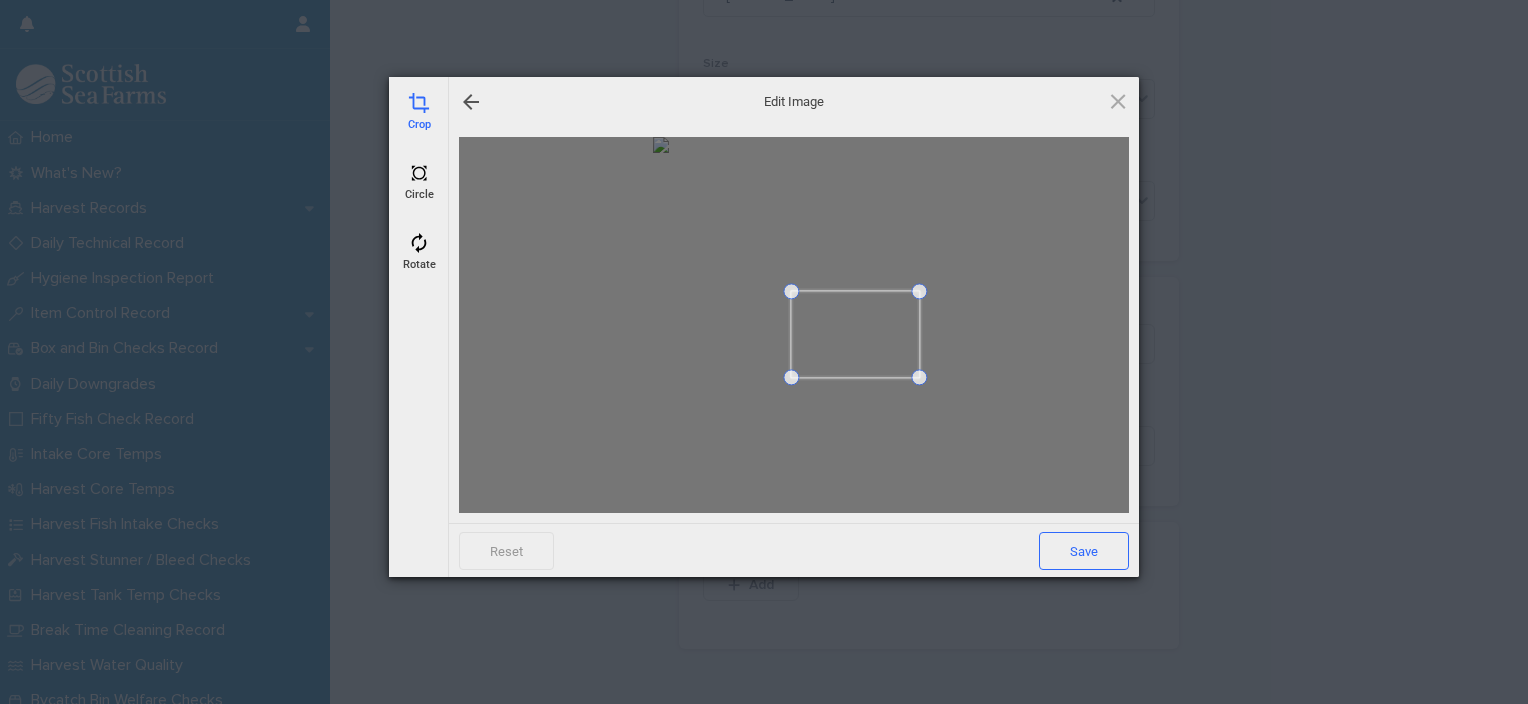 click on "Save" at bounding box center (1084, 551) 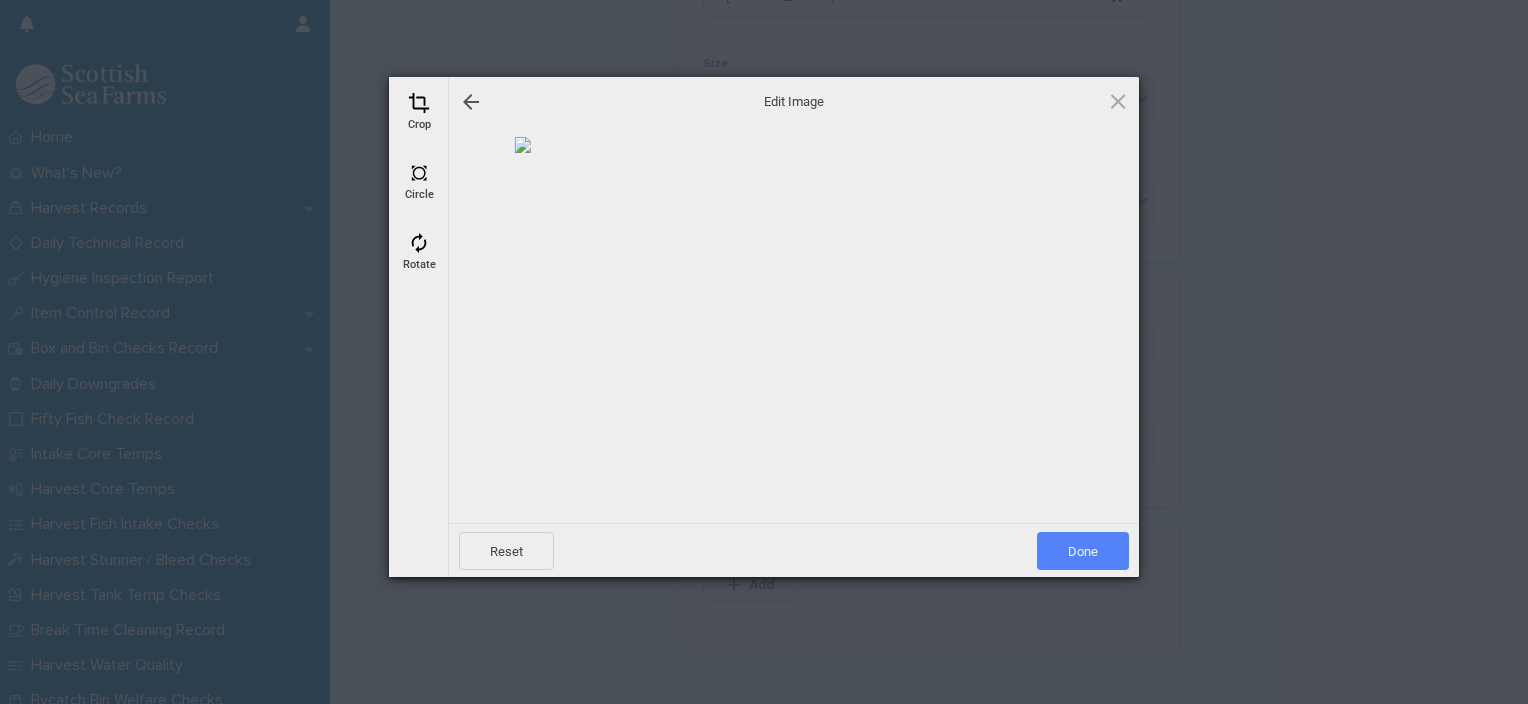 click on "Done" at bounding box center (1083, 551) 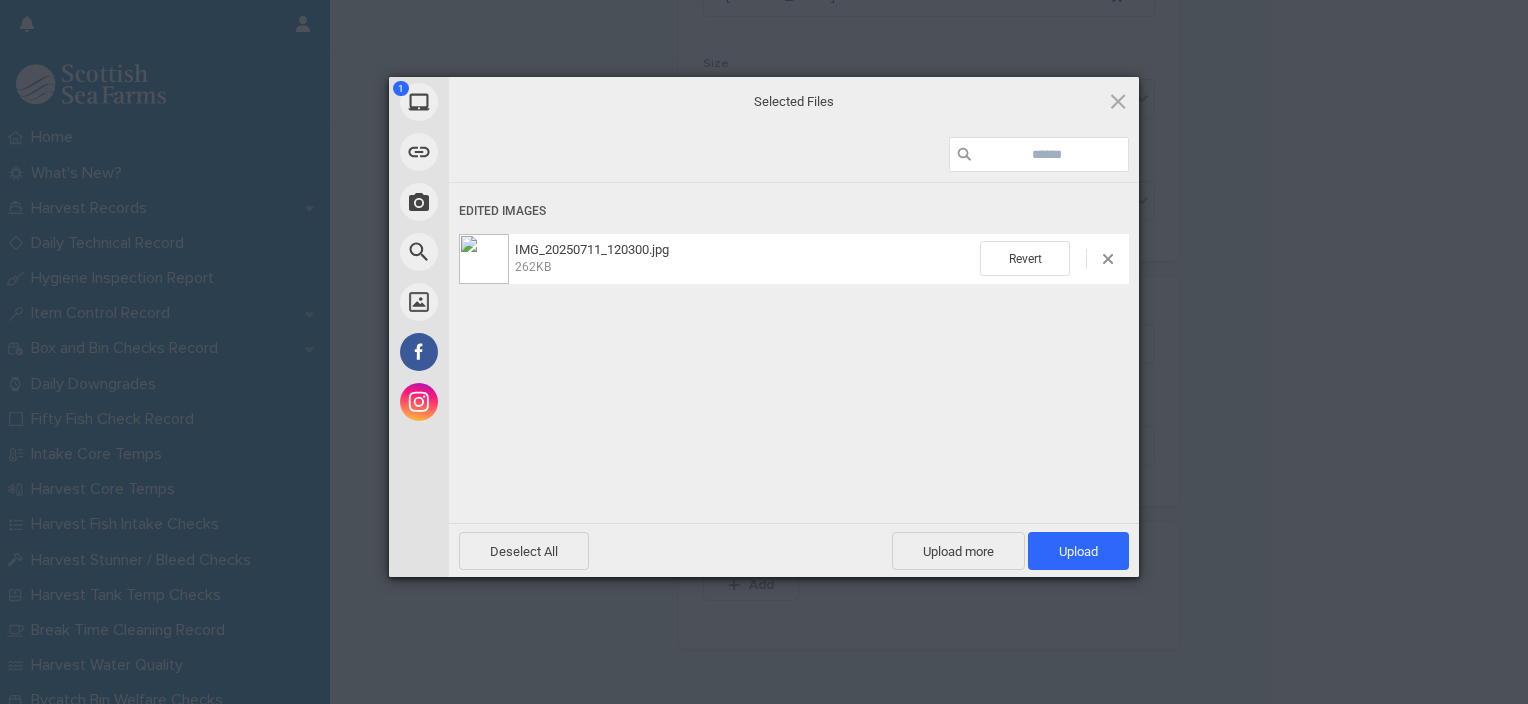 click on "Upload
1" at bounding box center (1078, 551) 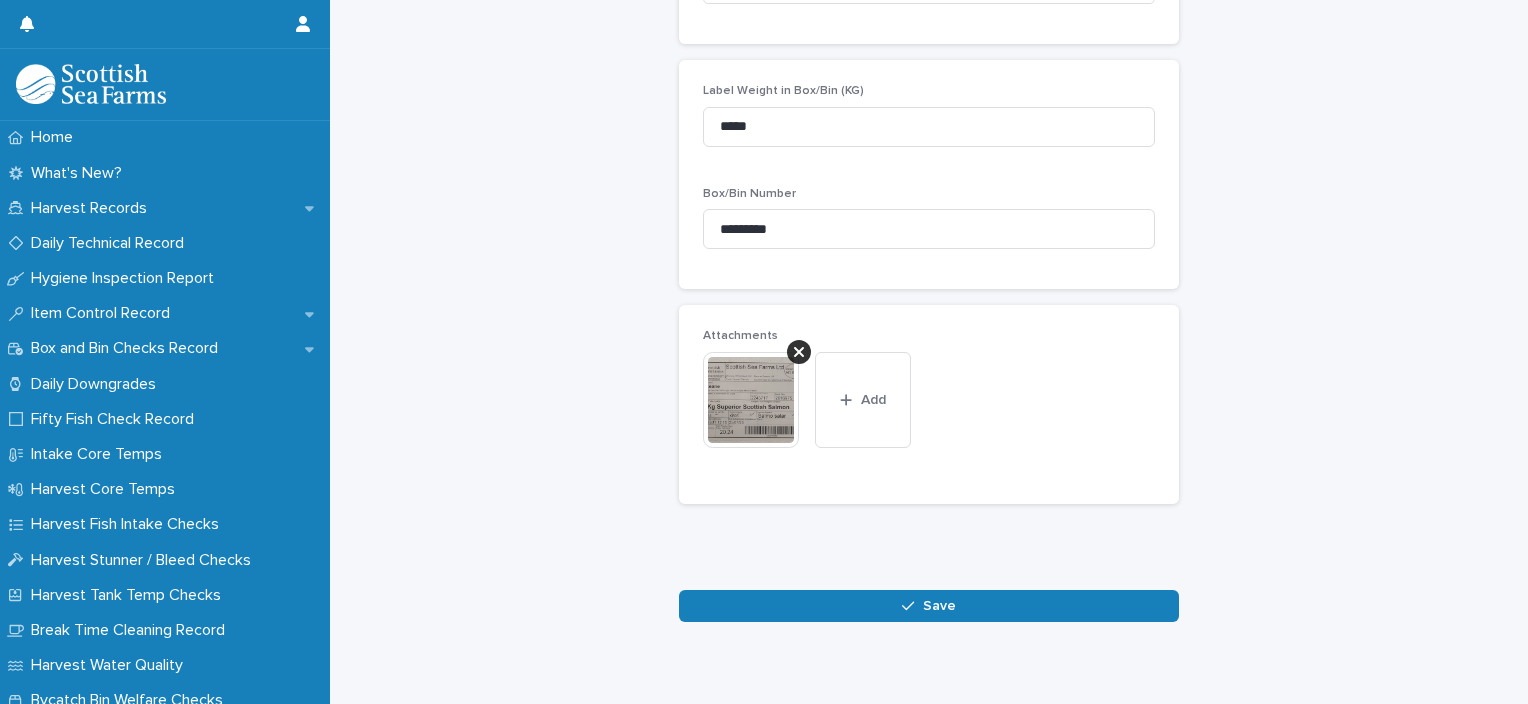 scroll, scrollTop: 860, scrollLeft: 0, axis: vertical 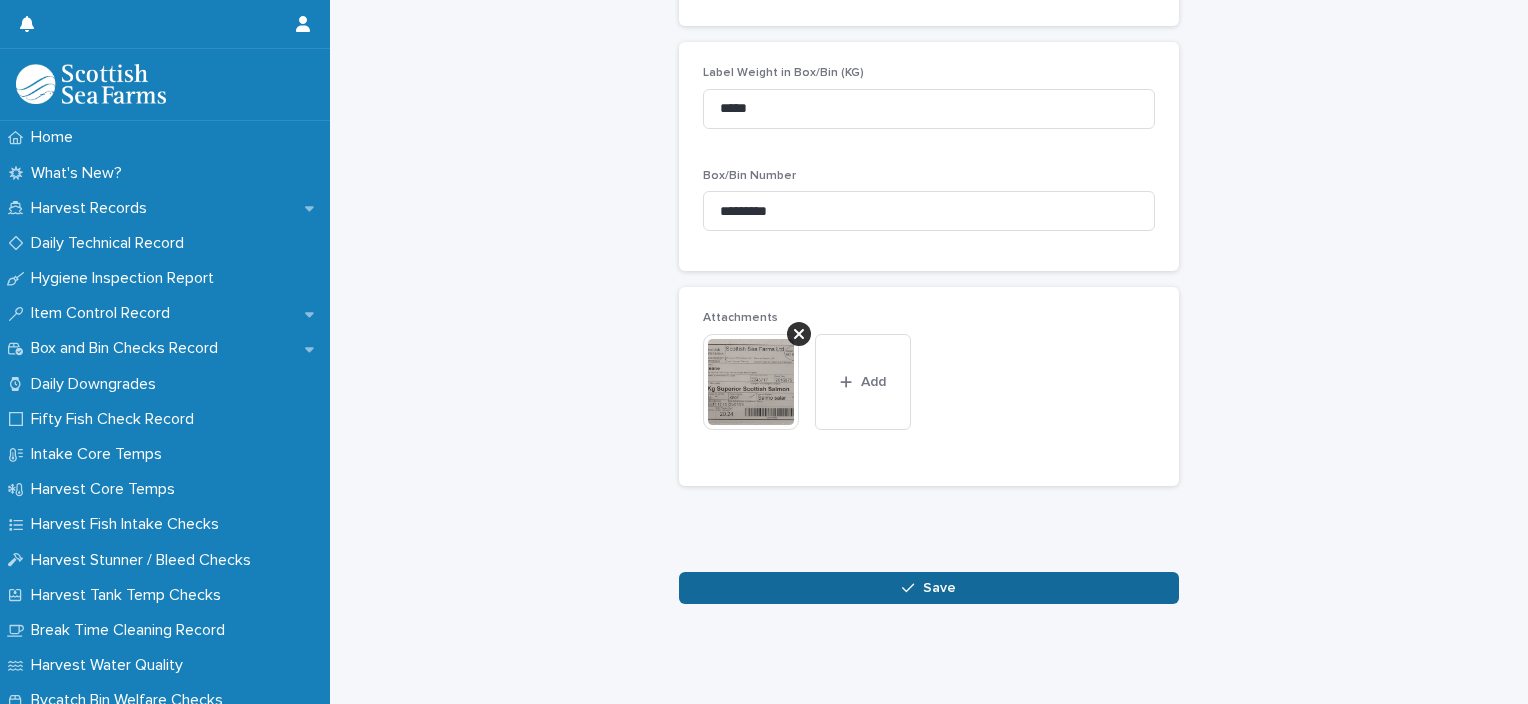 click on "Save" at bounding box center (929, 588) 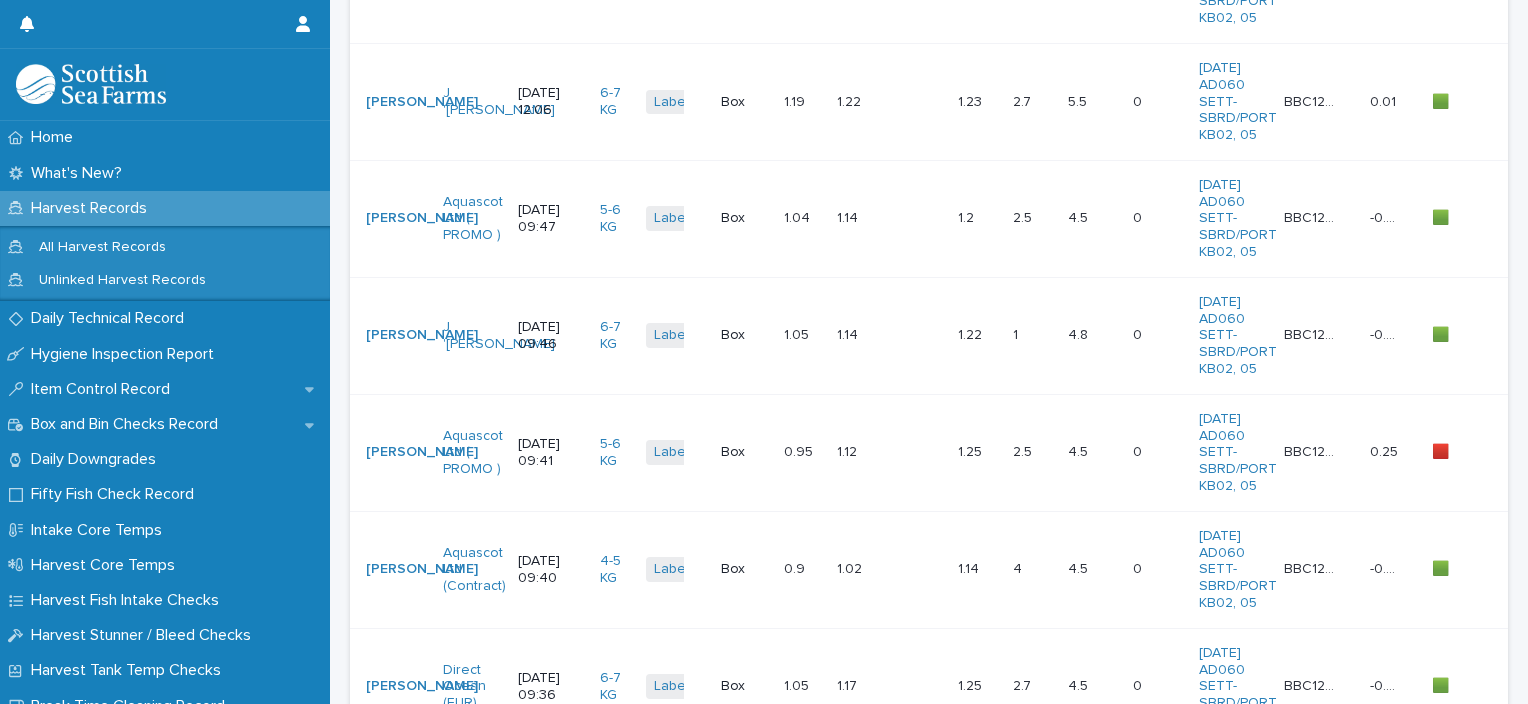 scroll, scrollTop: 0, scrollLeft: 0, axis: both 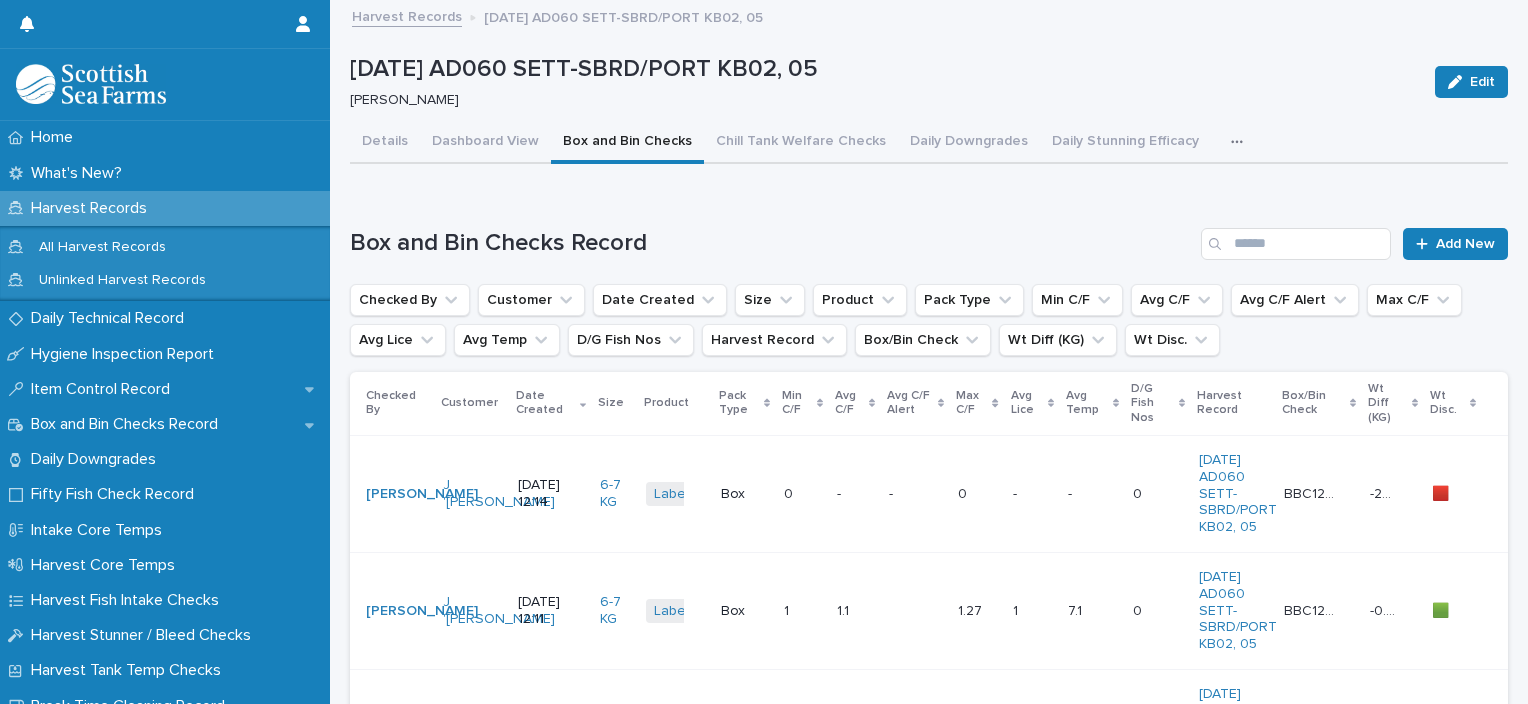 click at bounding box center [915, 494] 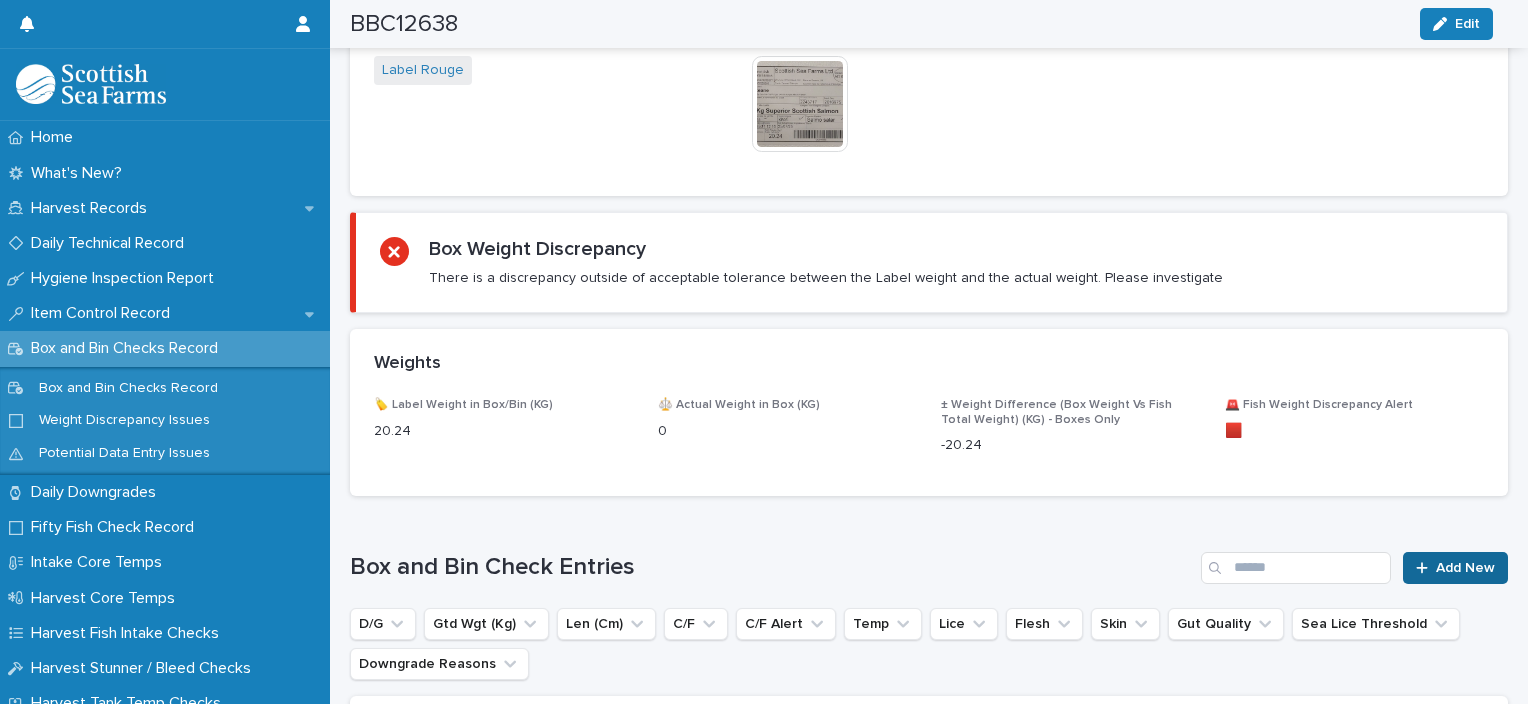 click on "Add New" at bounding box center [1465, 568] 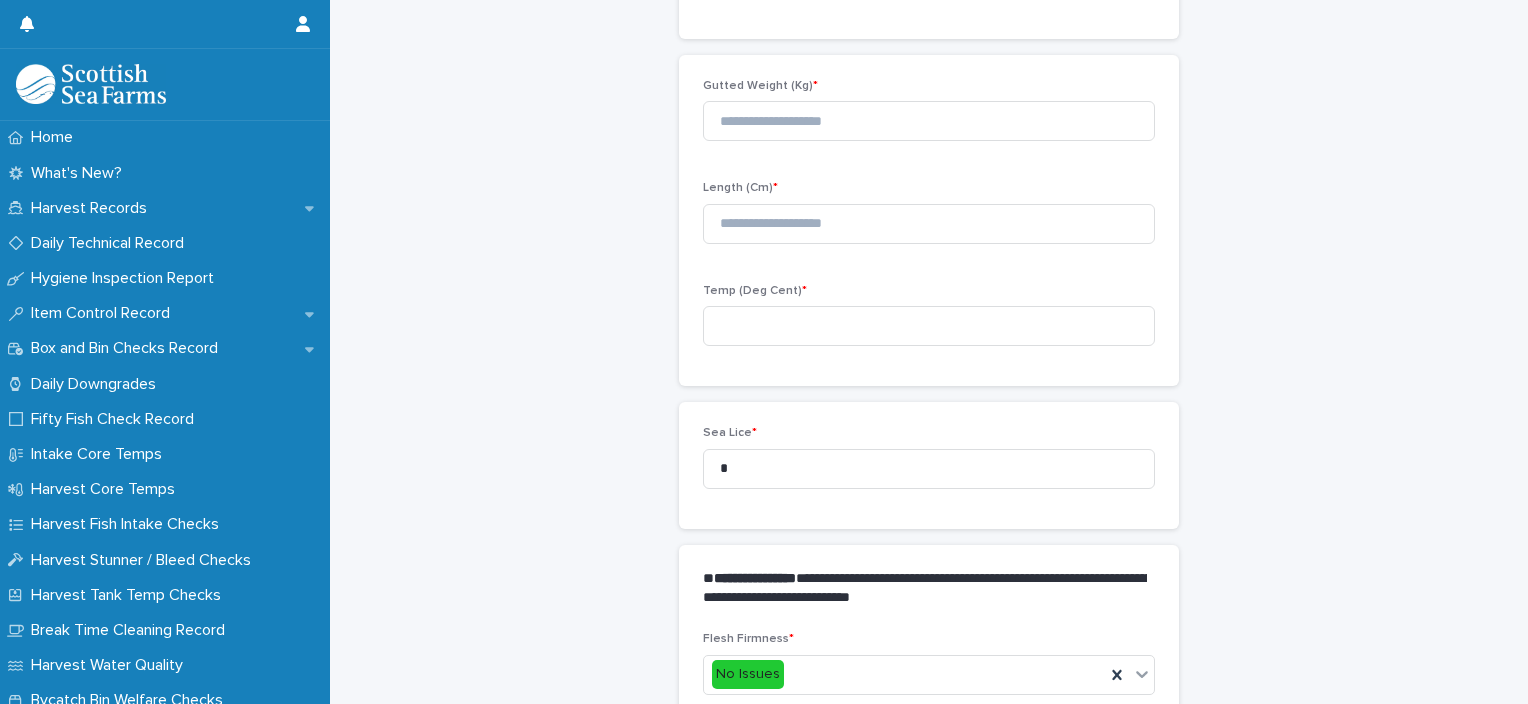 scroll, scrollTop: 157, scrollLeft: 0, axis: vertical 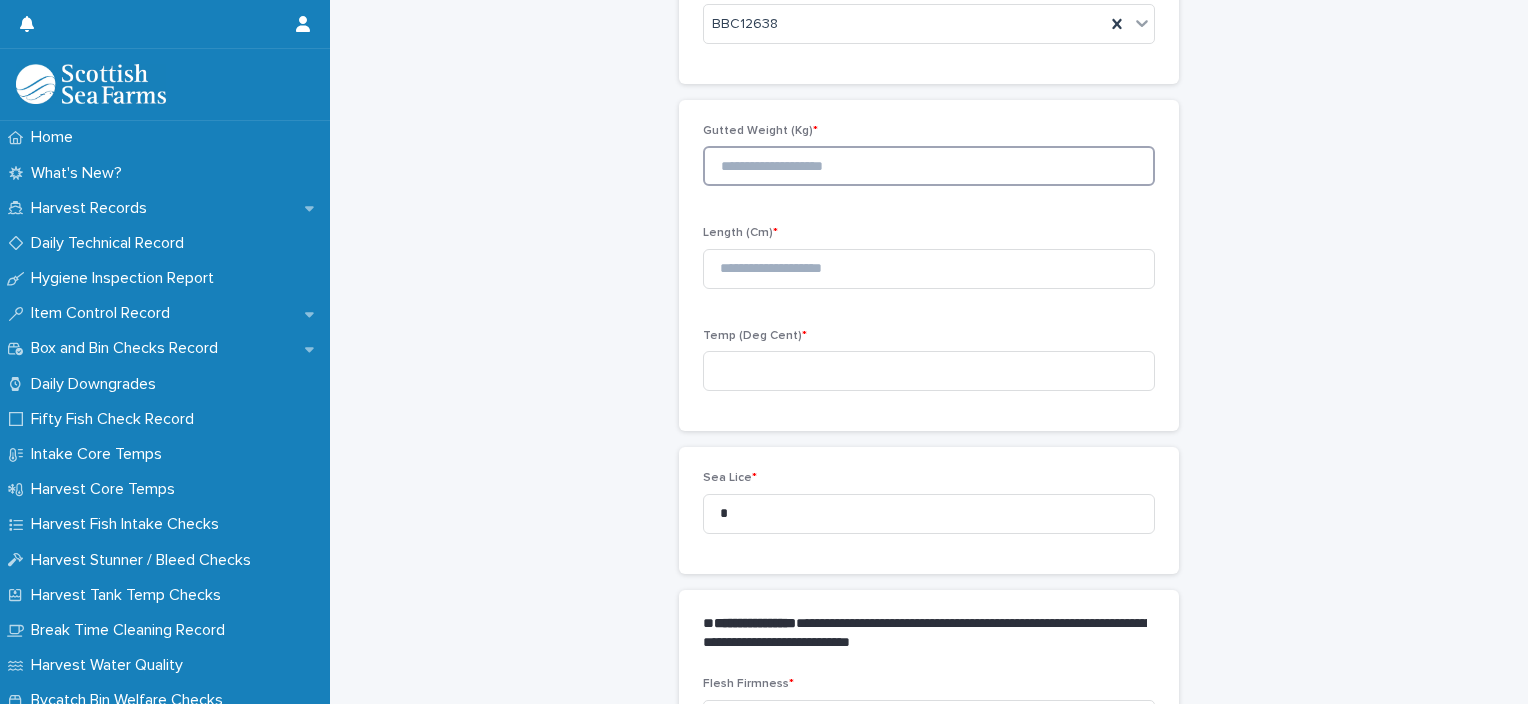 click at bounding box center [929, 166] 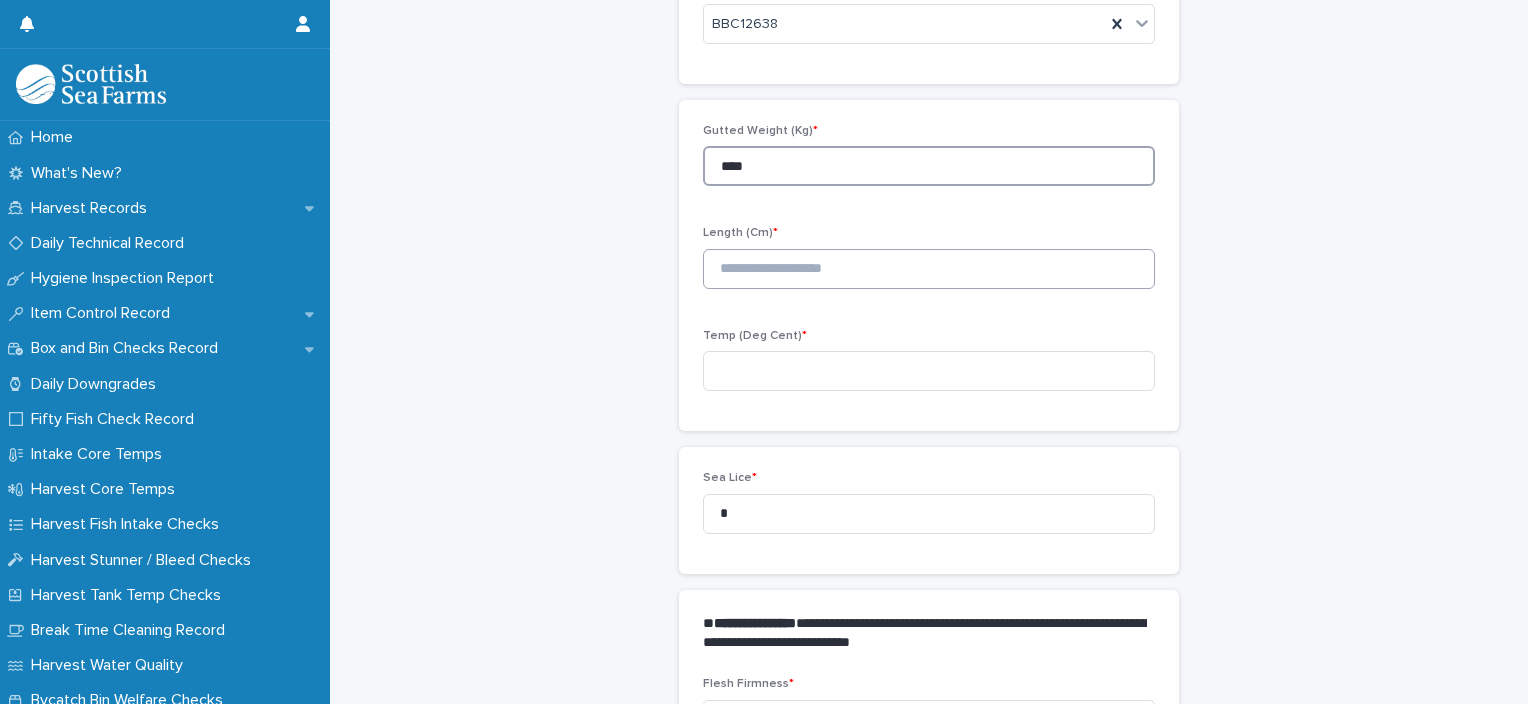 type on "****" 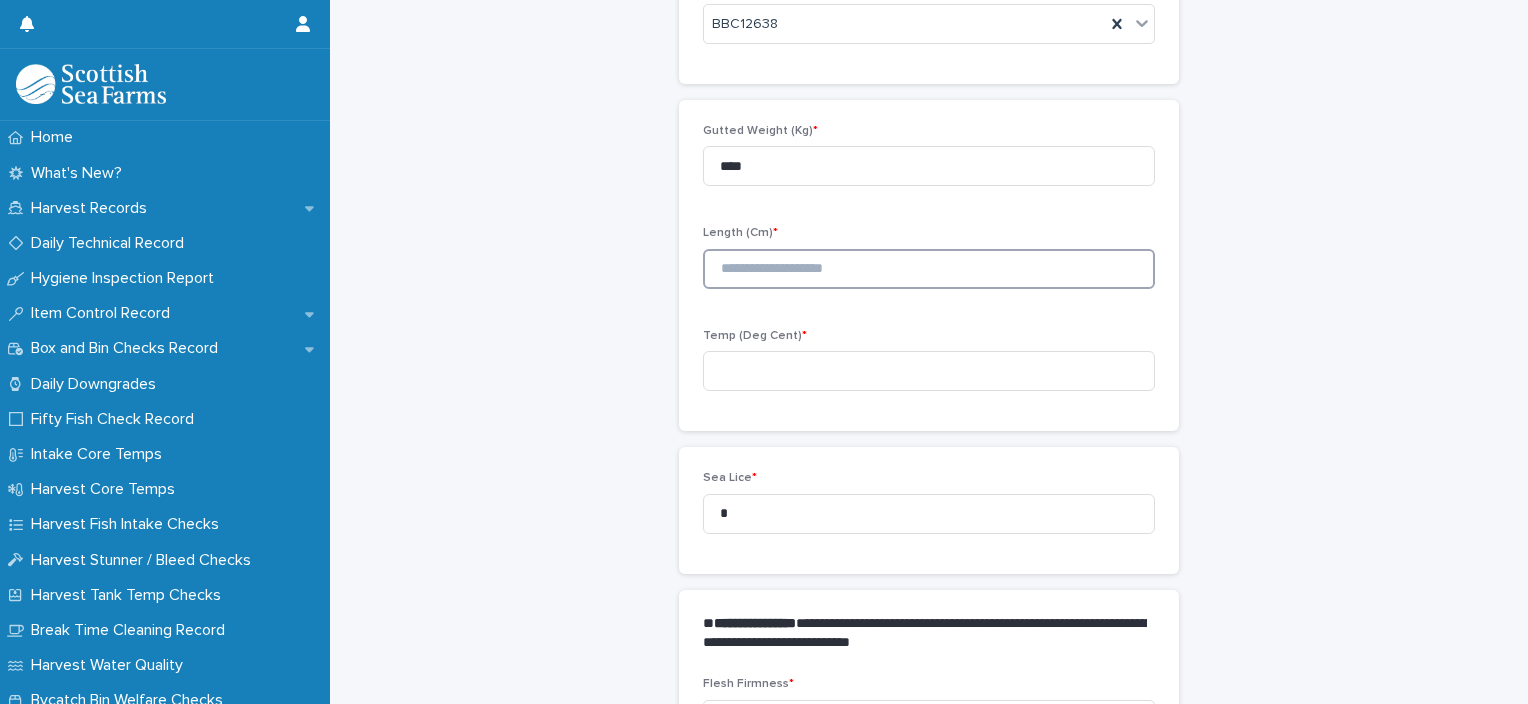 click at bounding box center (929, 269) 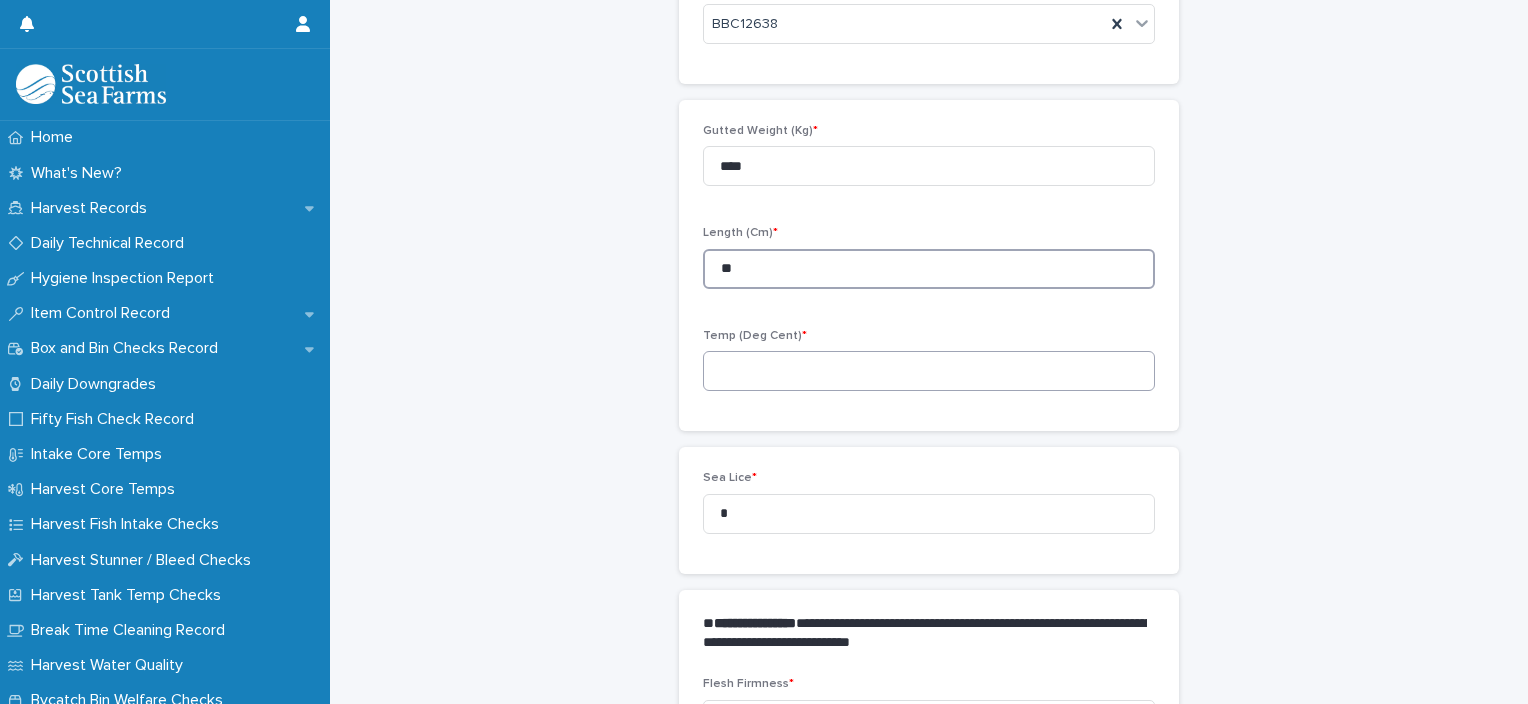 type on "**" 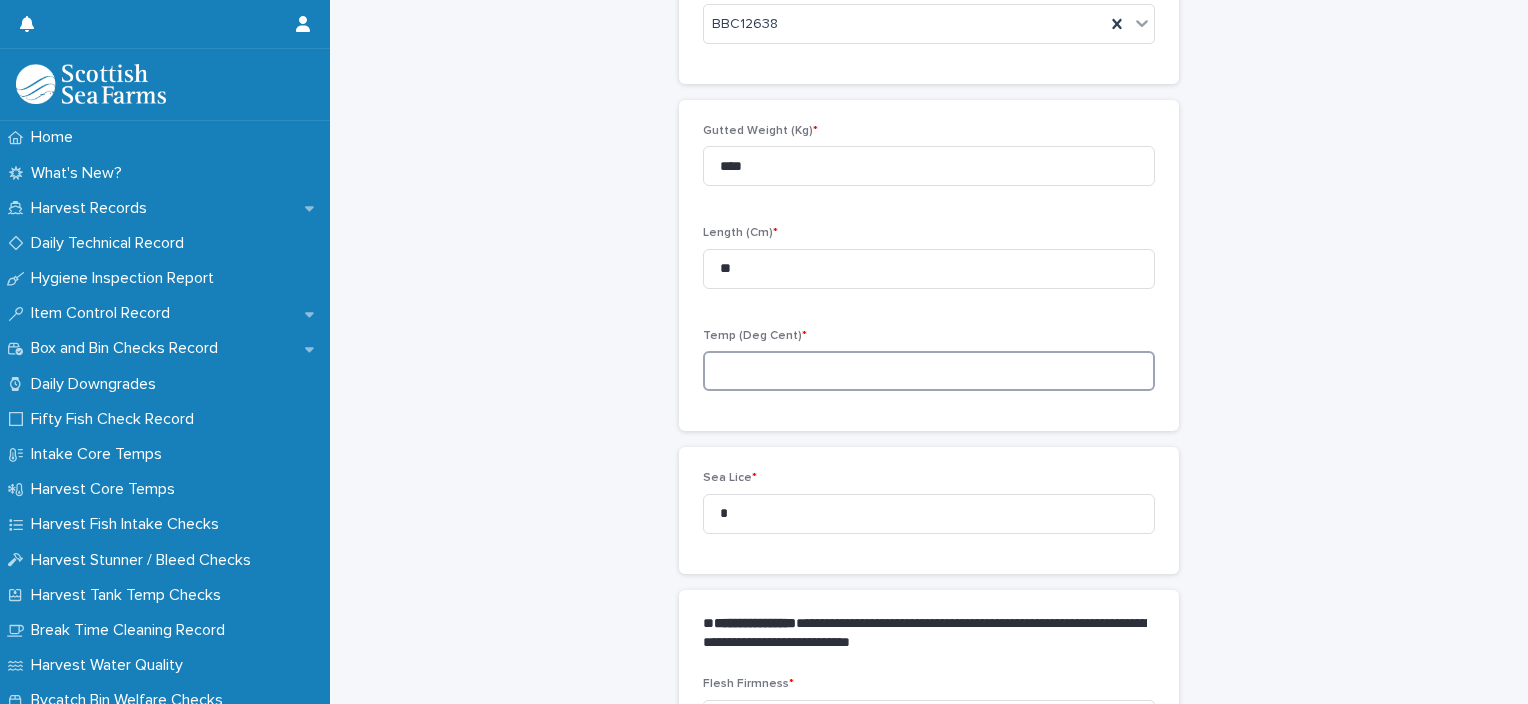 click at bounding box center [929, 371] 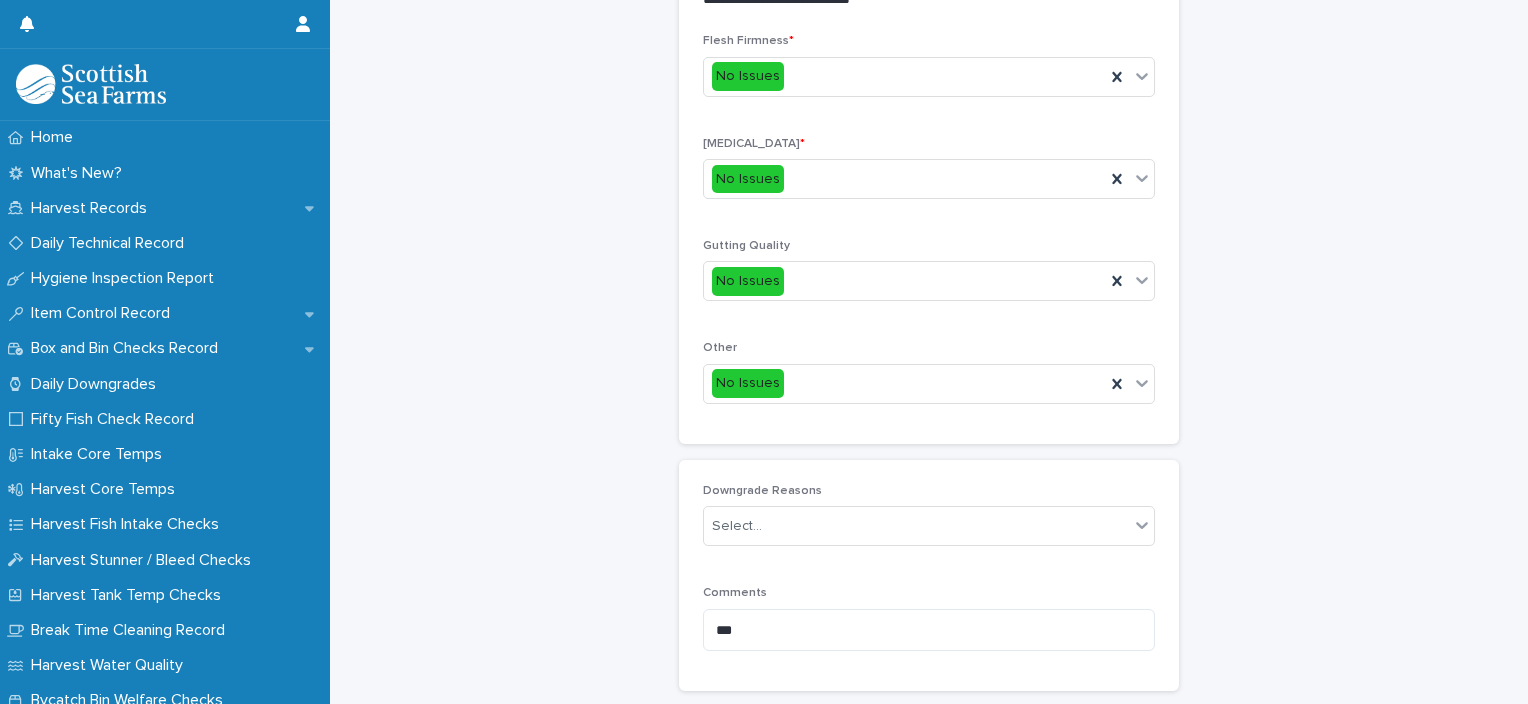 scroll, scrollTop: 816, scrollLeft: 0, axis: vertical 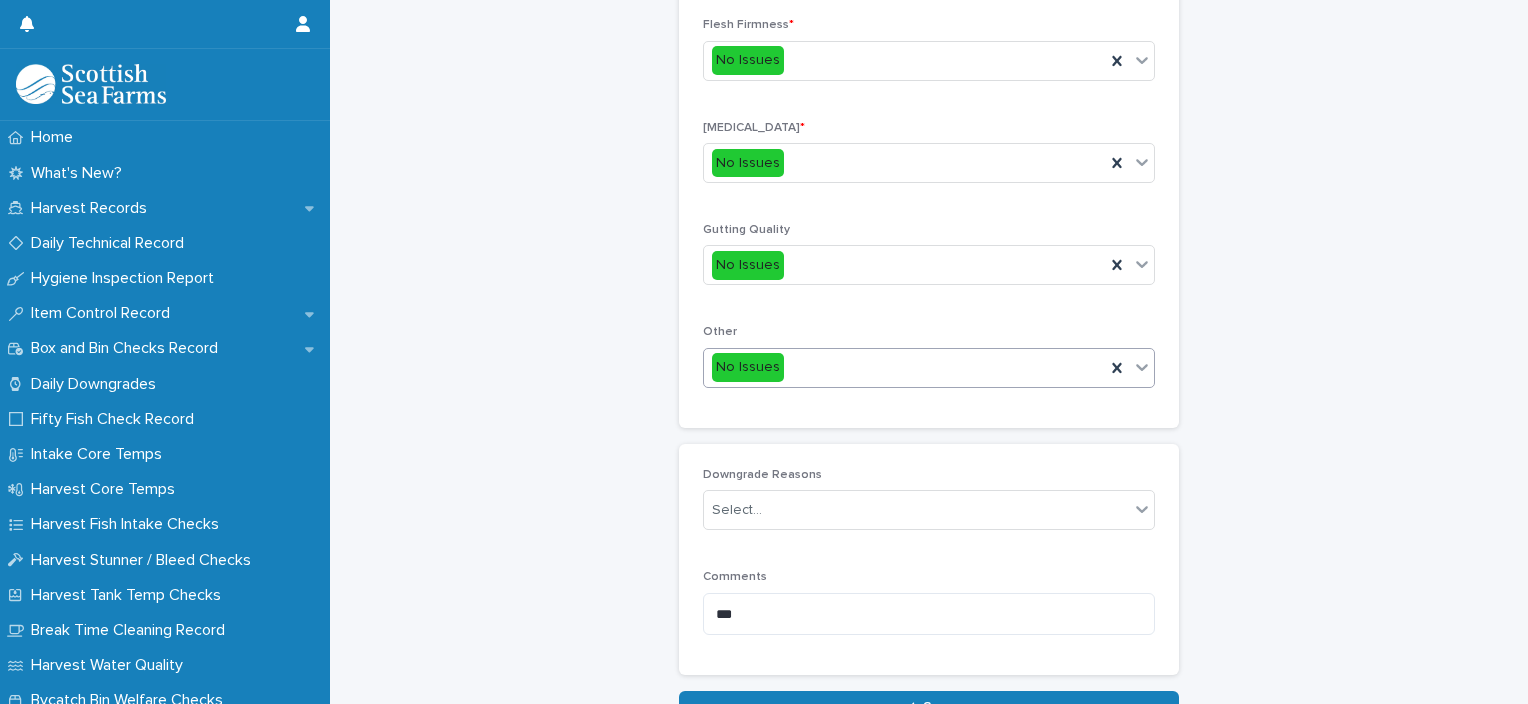 type on "**" 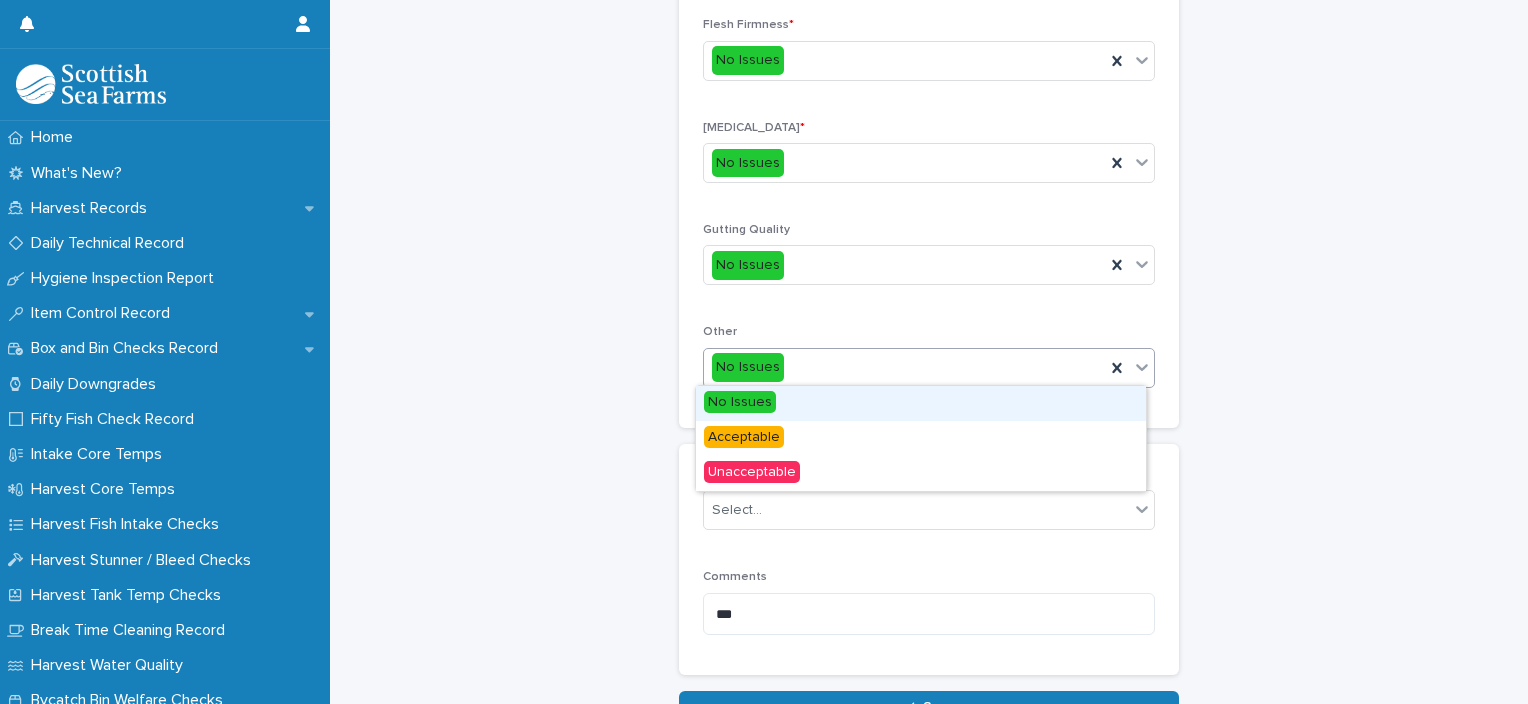 click on "No Issues" at bounding box center (904, 367) 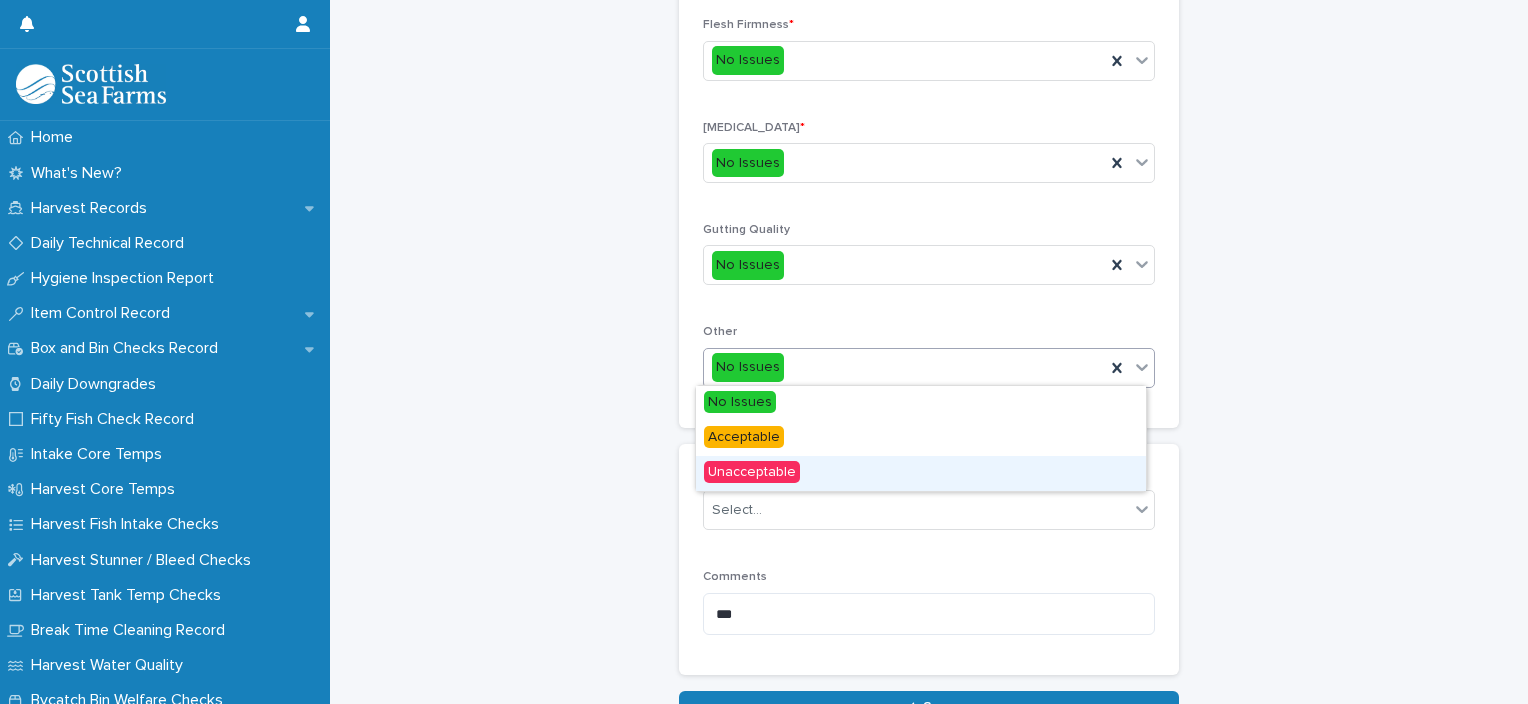 click on "Unacceptable" at bounding box center (921, 473) 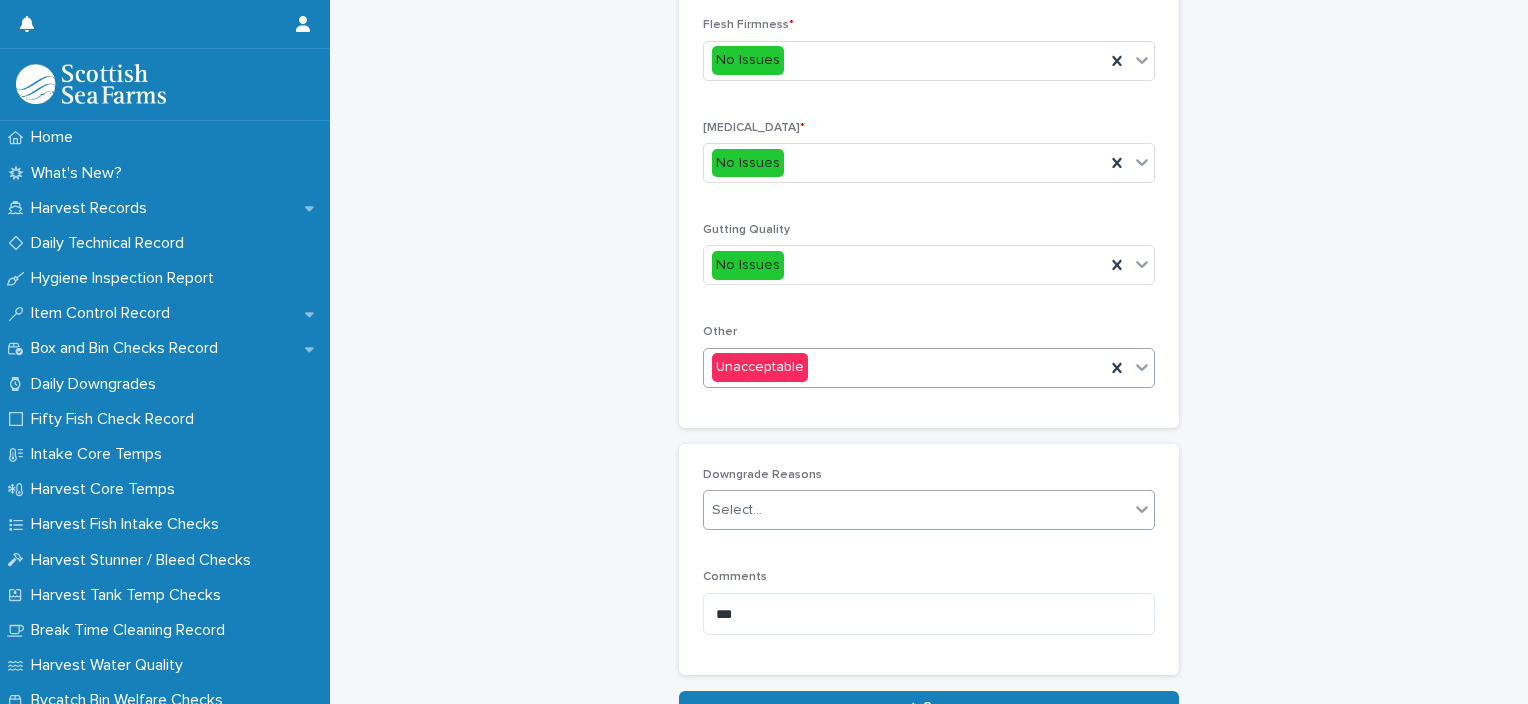 click on "Select..." at bounding box center (916, 510) 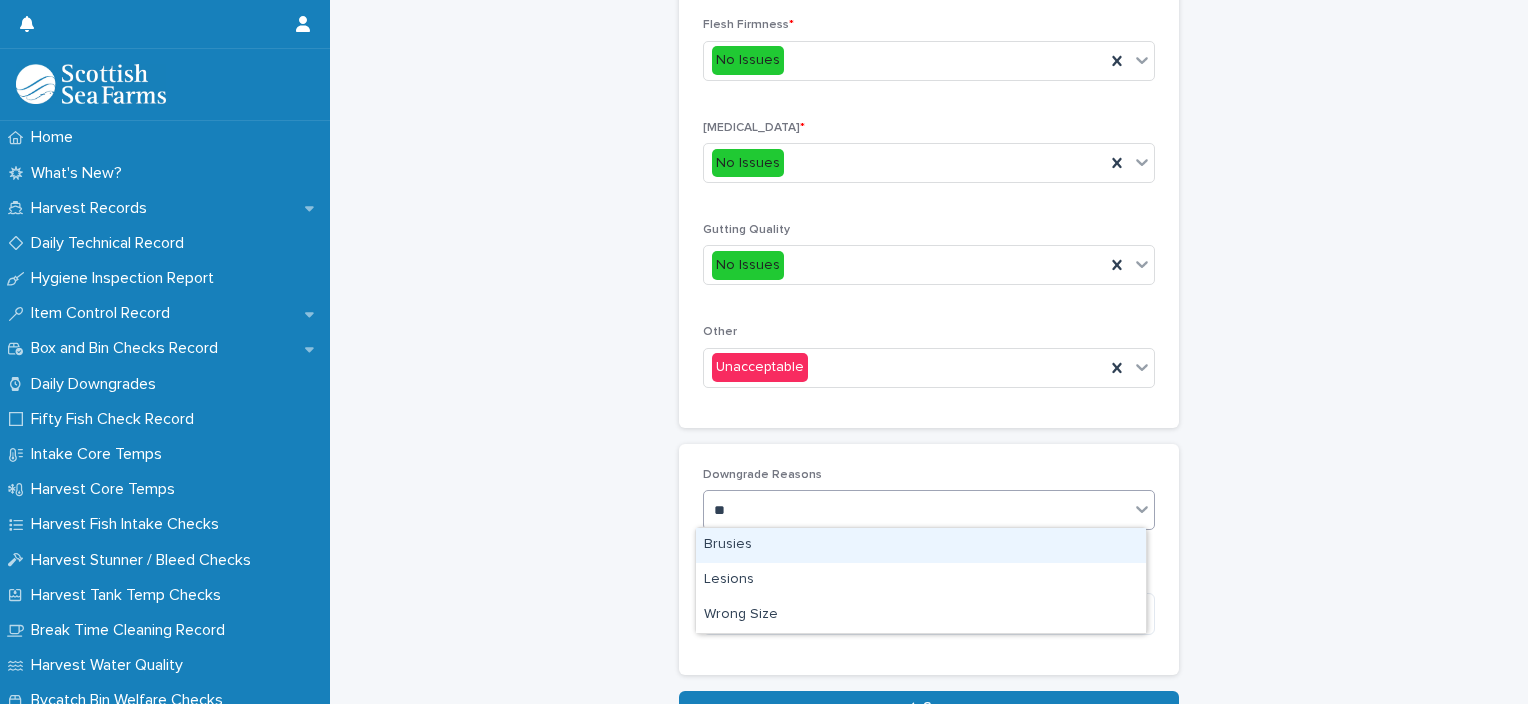 type on "***" 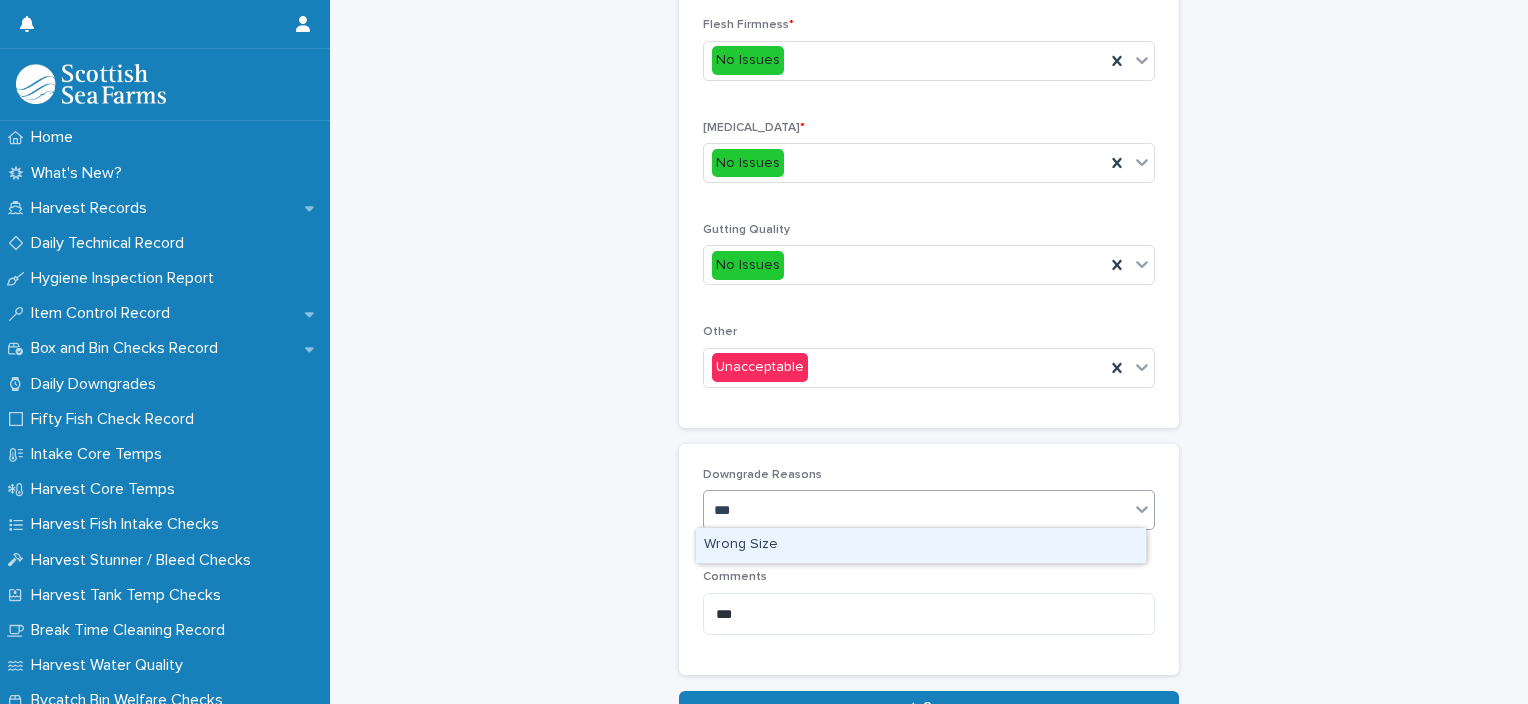 click on "Wrong Size" at bounding box center (921, 545) 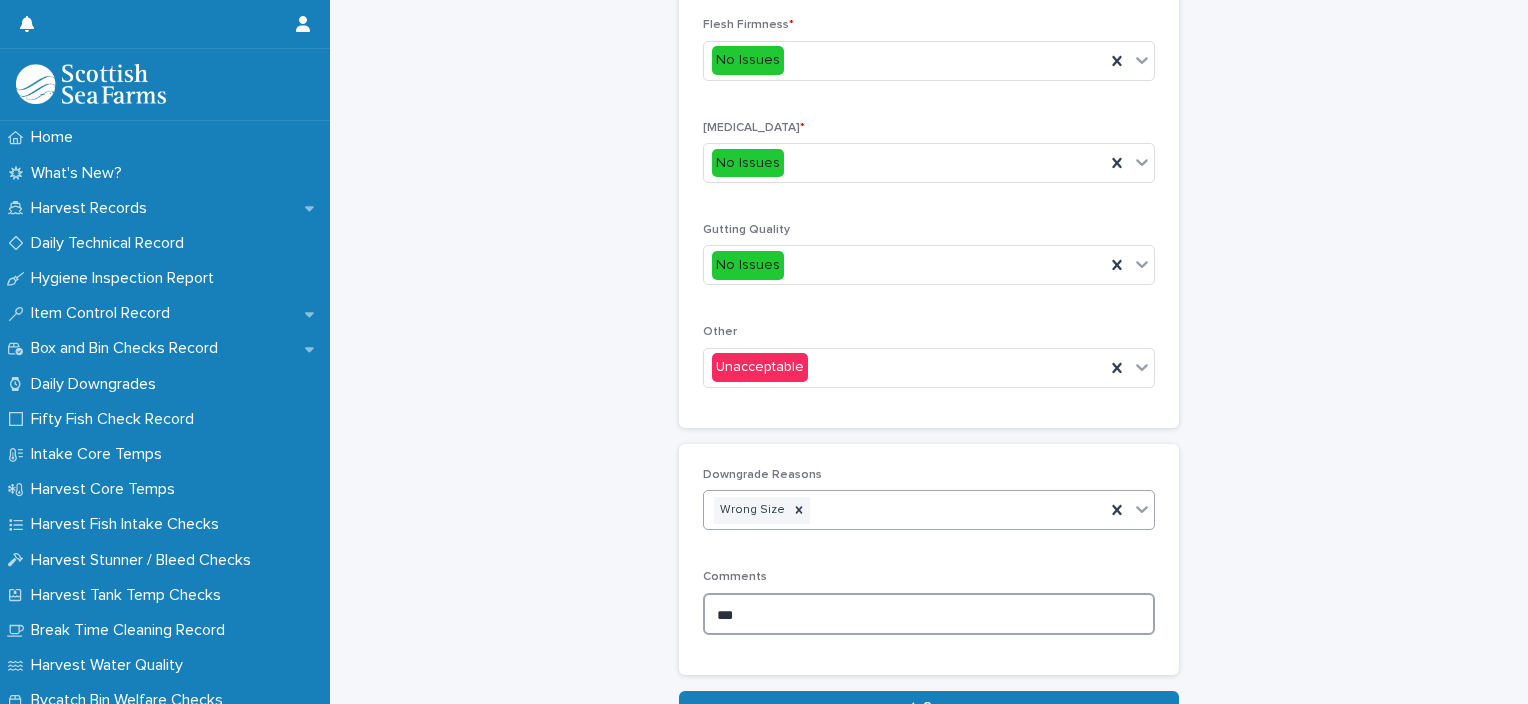click on "Downgrade Reasons   option Wrong Size, selected.     0 results available. Select is focused ,type to refine list, press Down to open the menu,  press left to focus selected values Wrong Size Comments ***" at bounding box center (929, 559) 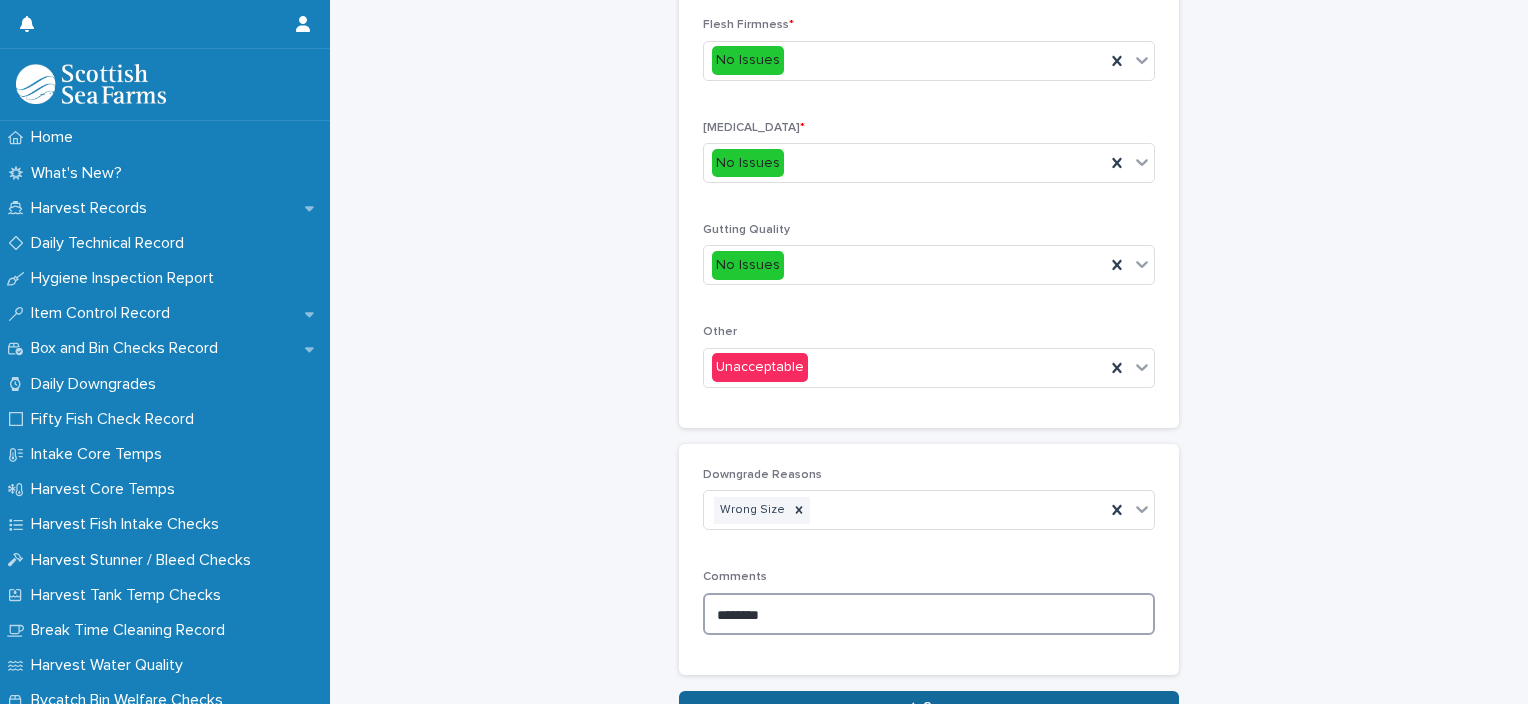 type on "********" 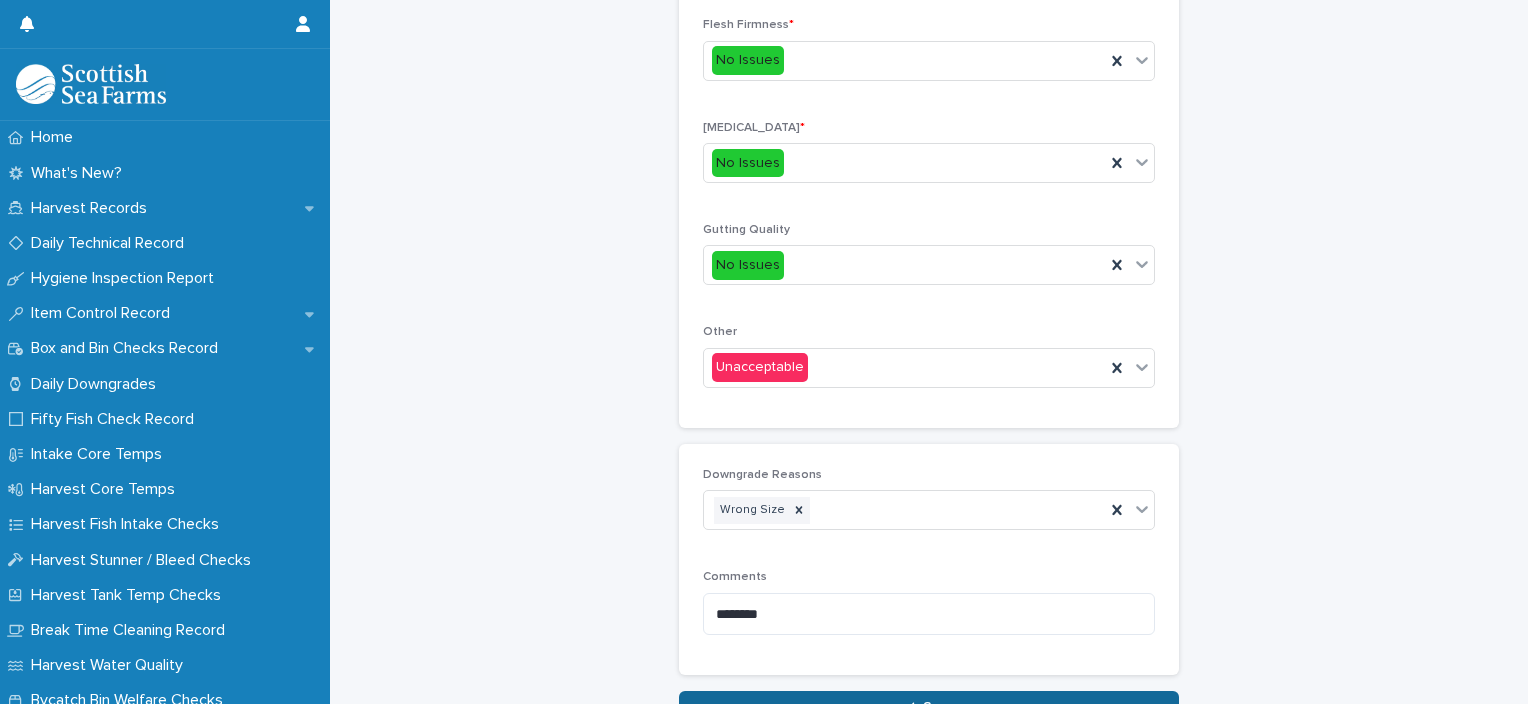 click on "Save" at bounding box center [929, 707] 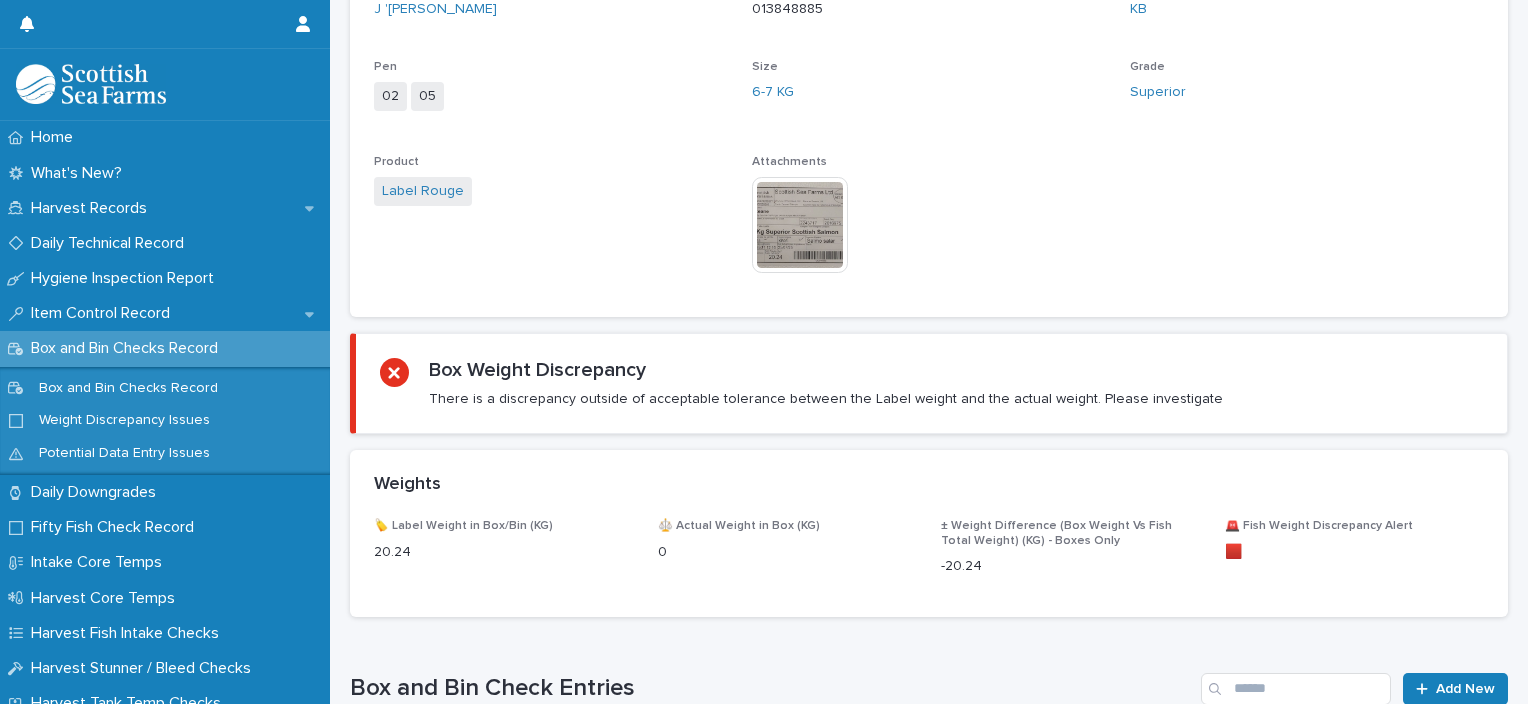scroll, scrollTop: 0, scrollLeft: 0, axis: both 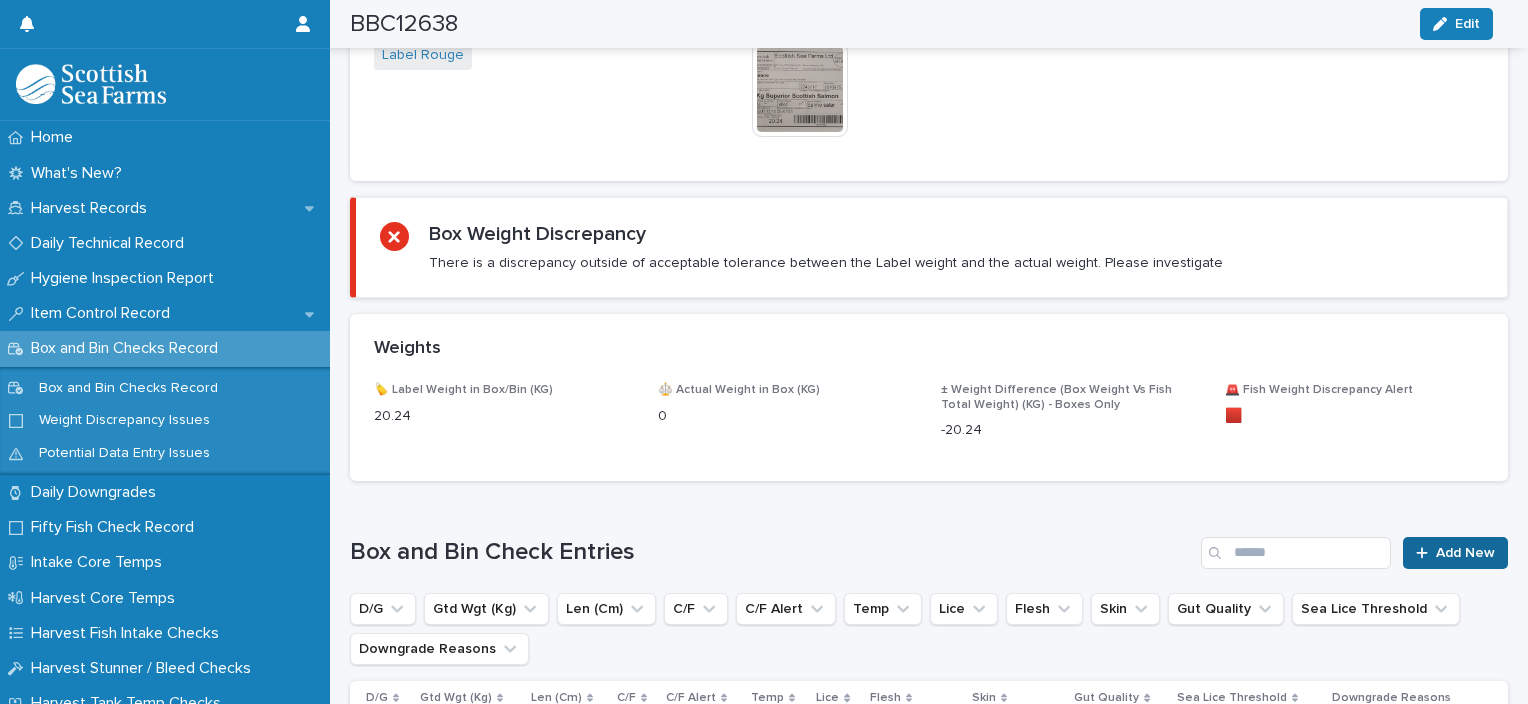 click on "Add New" at bounding box center [1455, 553] 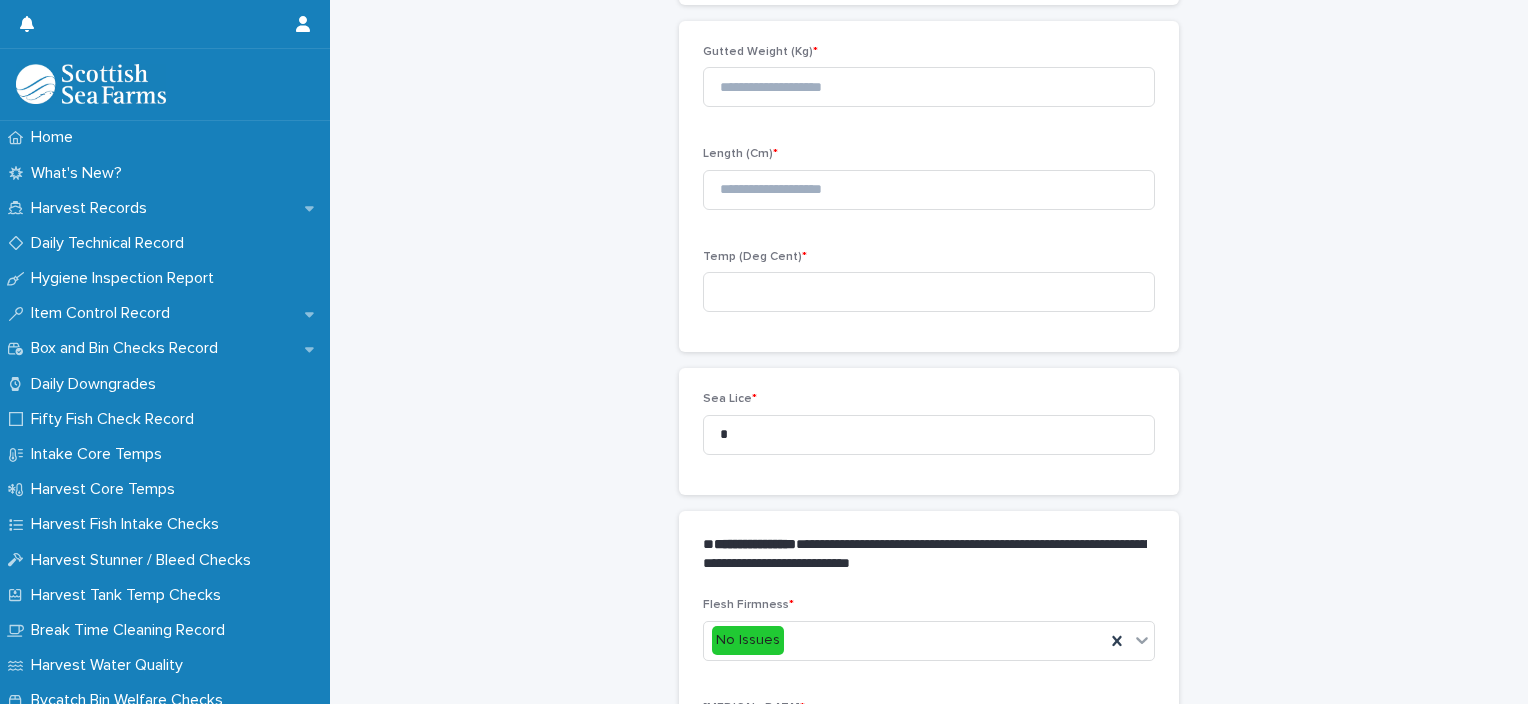 scroll, scrollTop: 194, scrollLeft: 0, axis: vertical 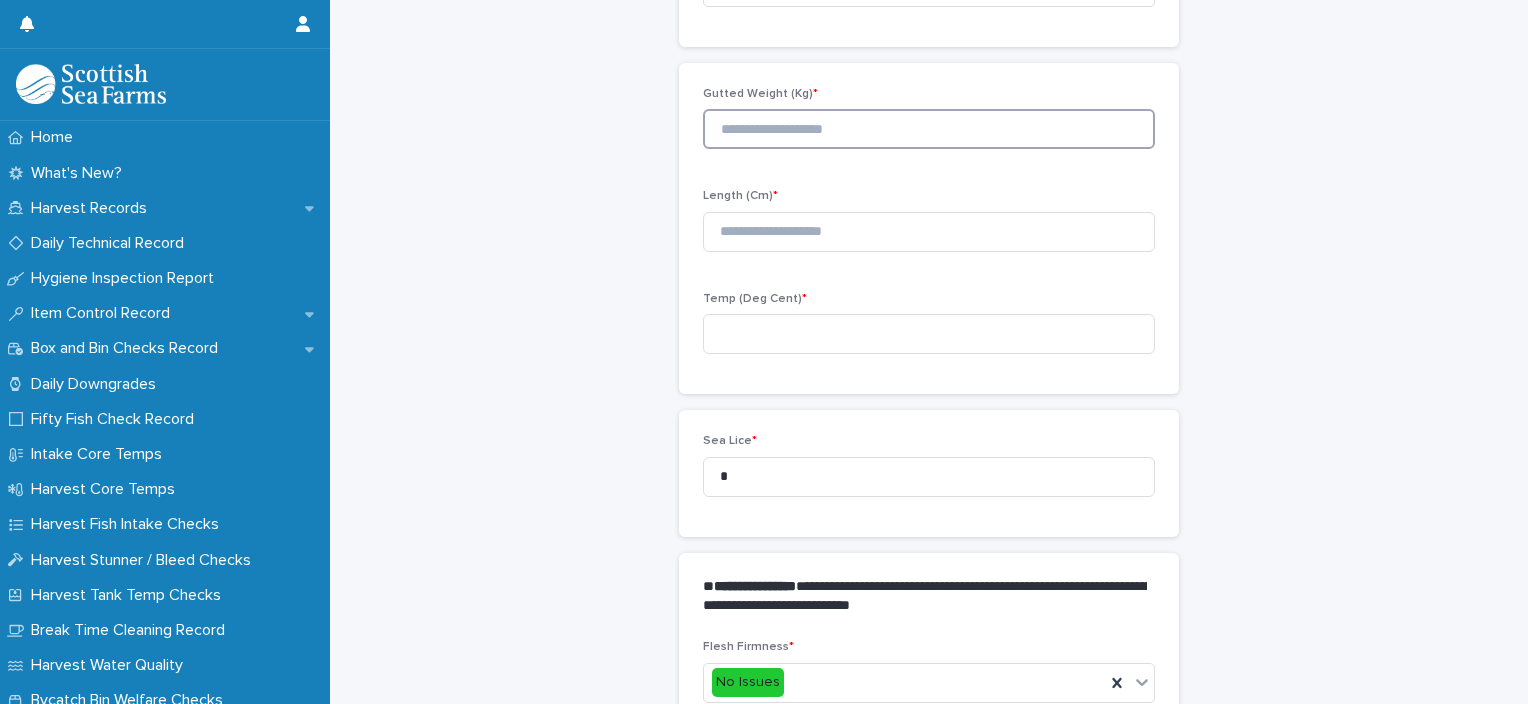 click at bounding box center [929, 129] 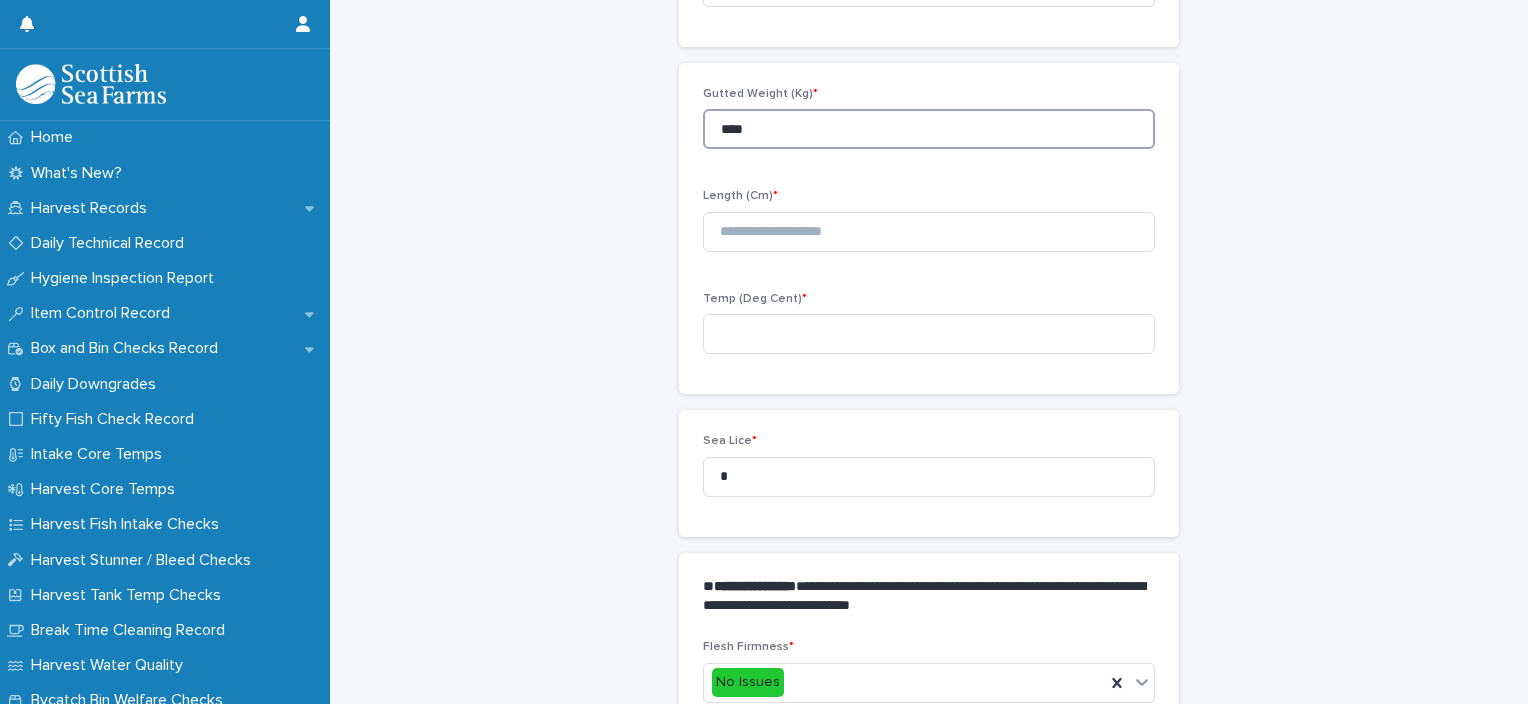 type on "****" 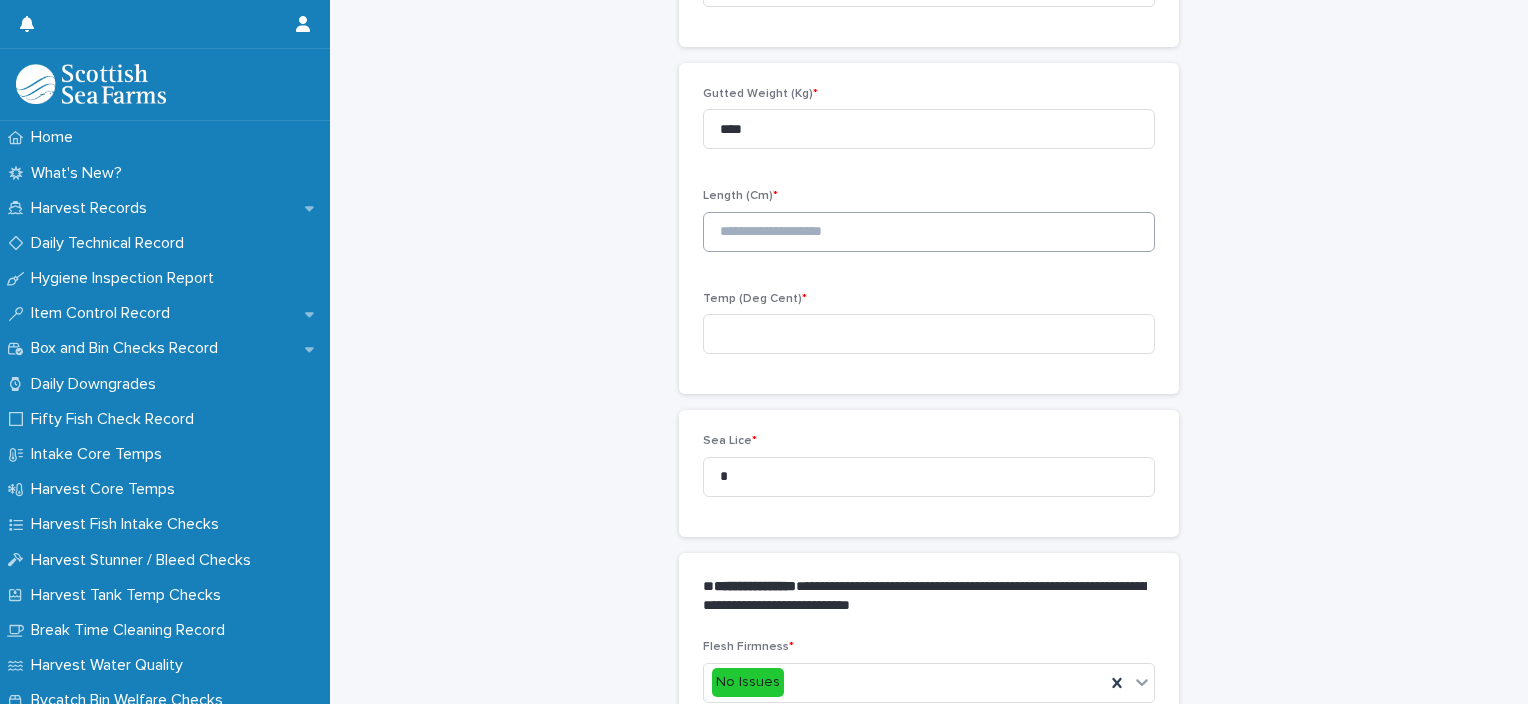 click on "Length (Cm) *" at bounding box center (929, 228) 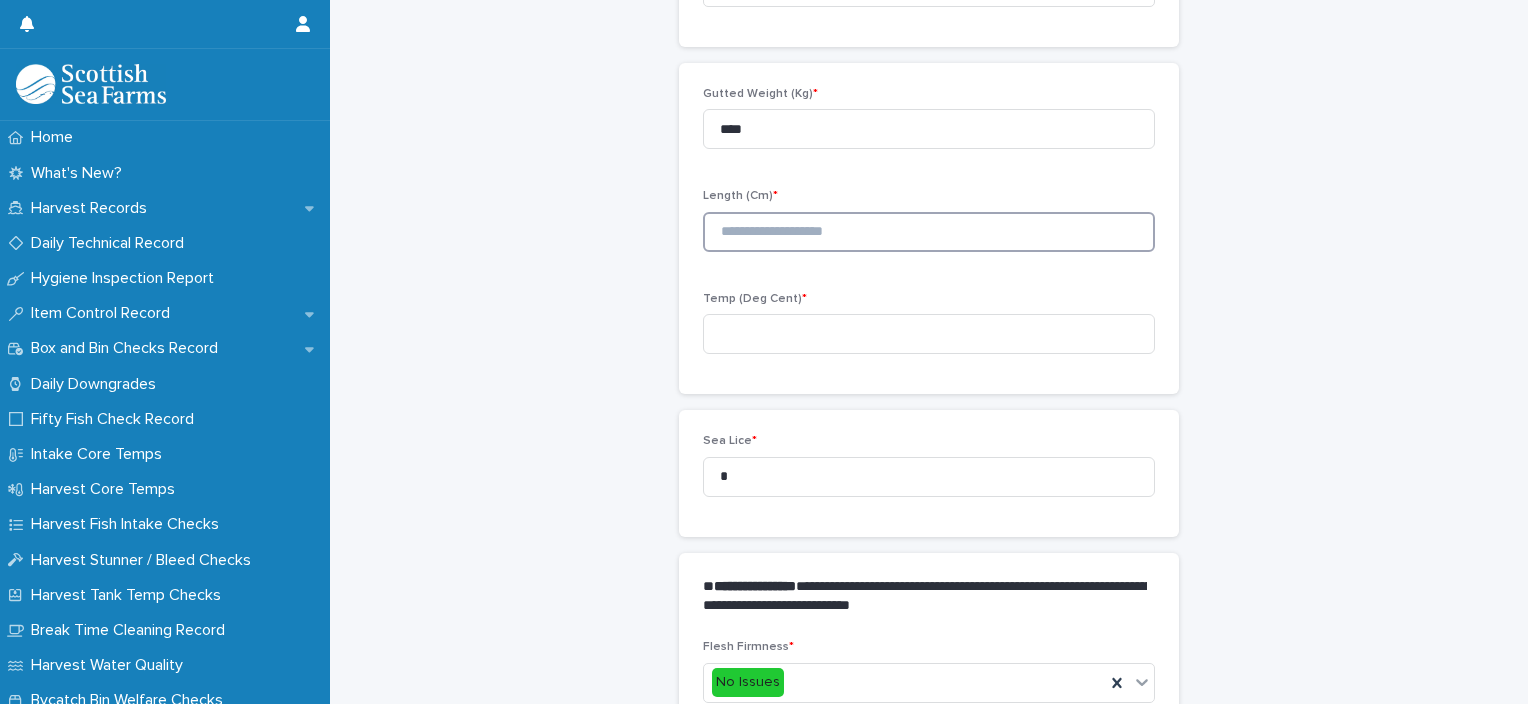 click at bounding box center [929, 232] 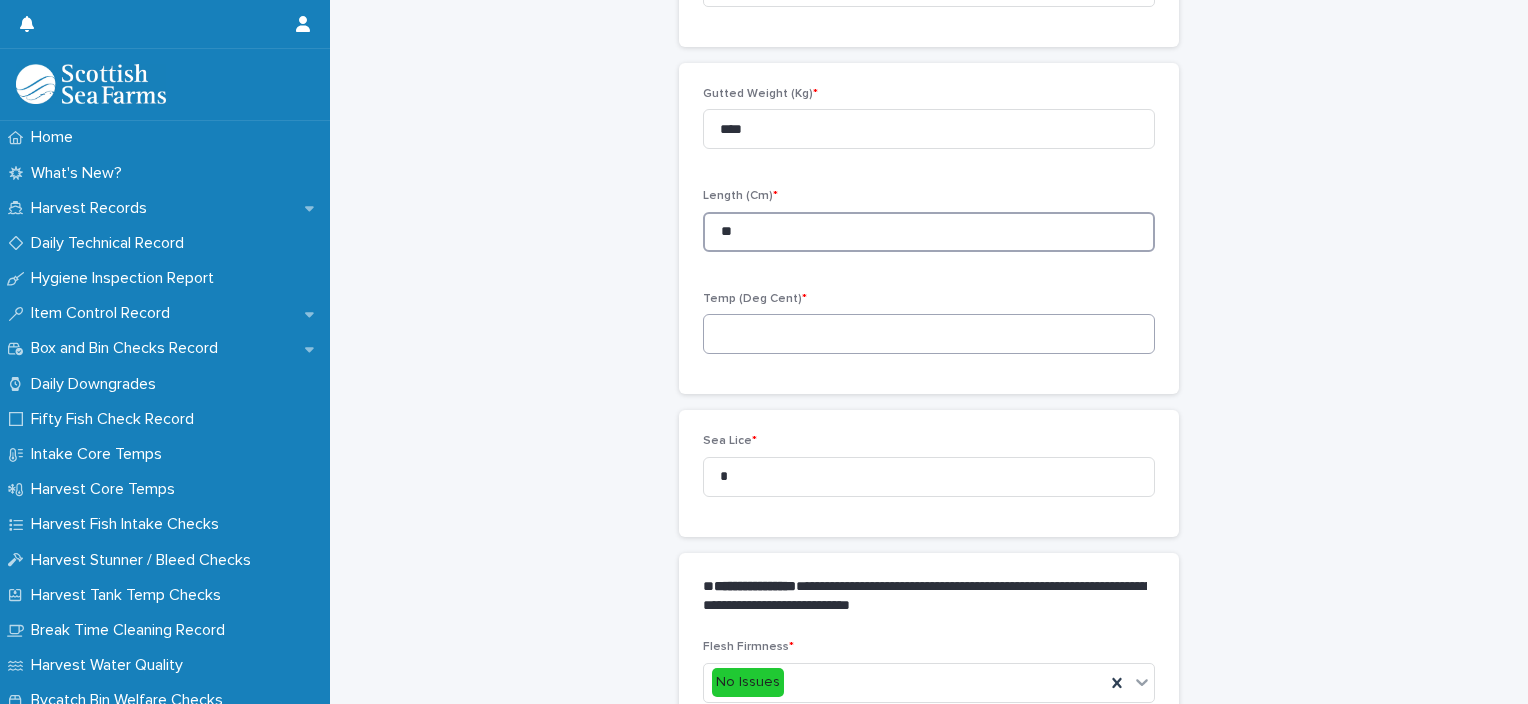 type on "**" 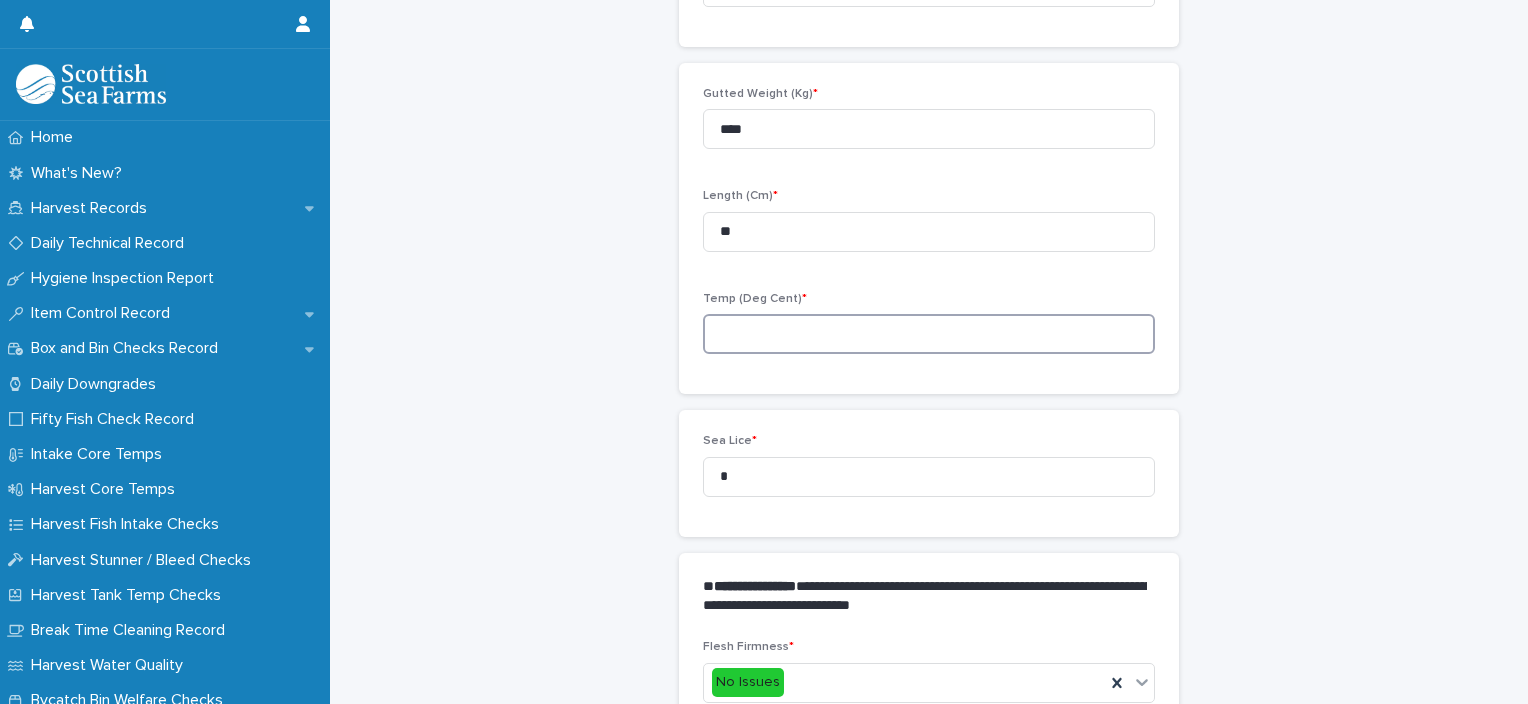 click at bounding box center [929, 334] 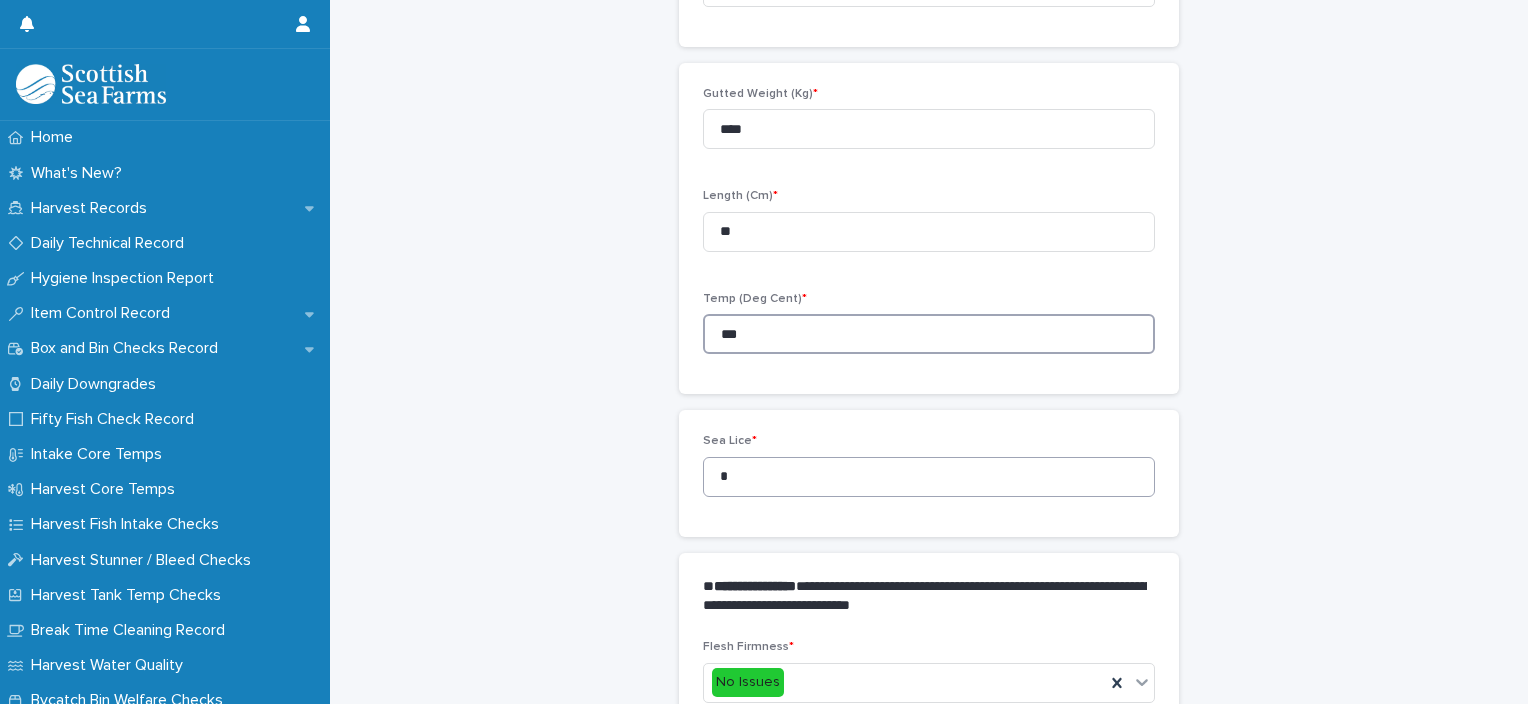type on "***" 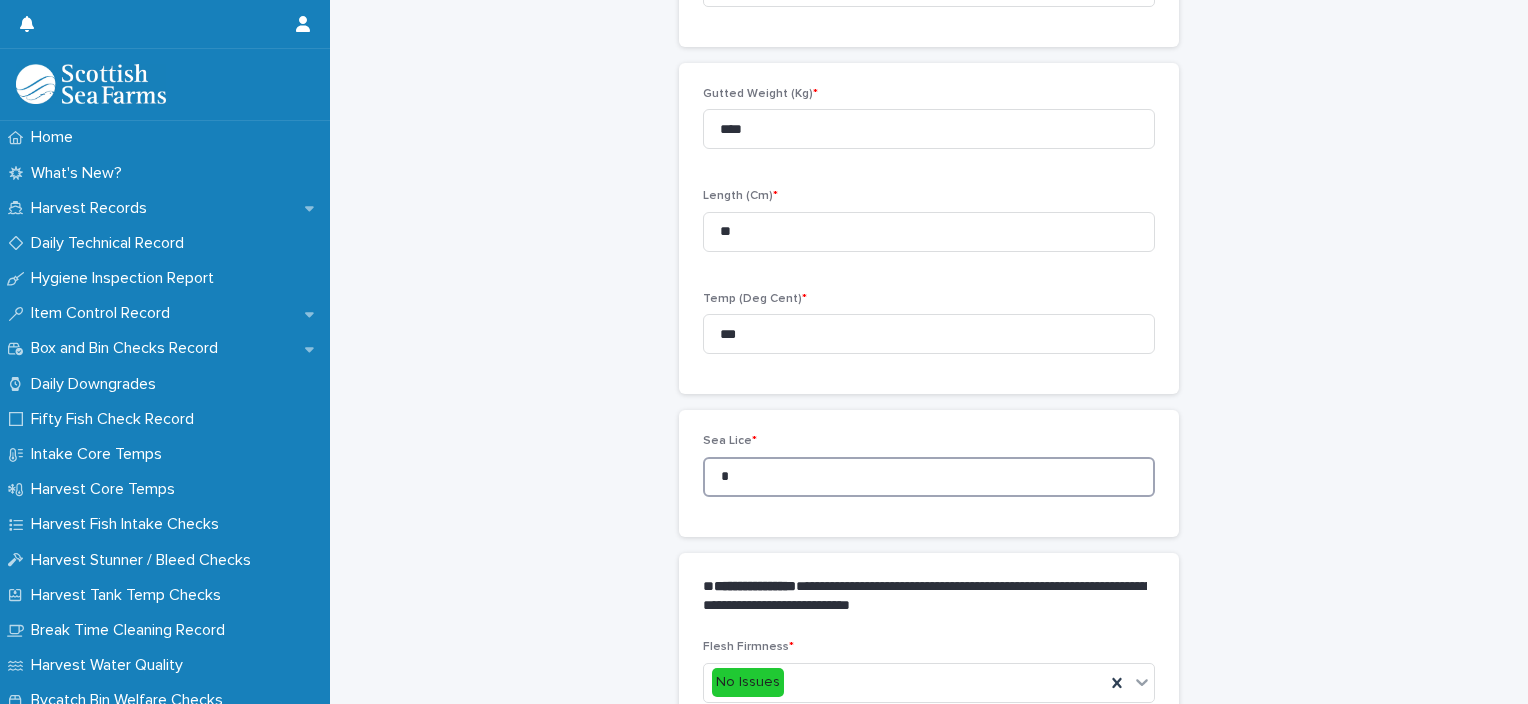 click on "Sea Lice * *" at bounding box center (929, 473) 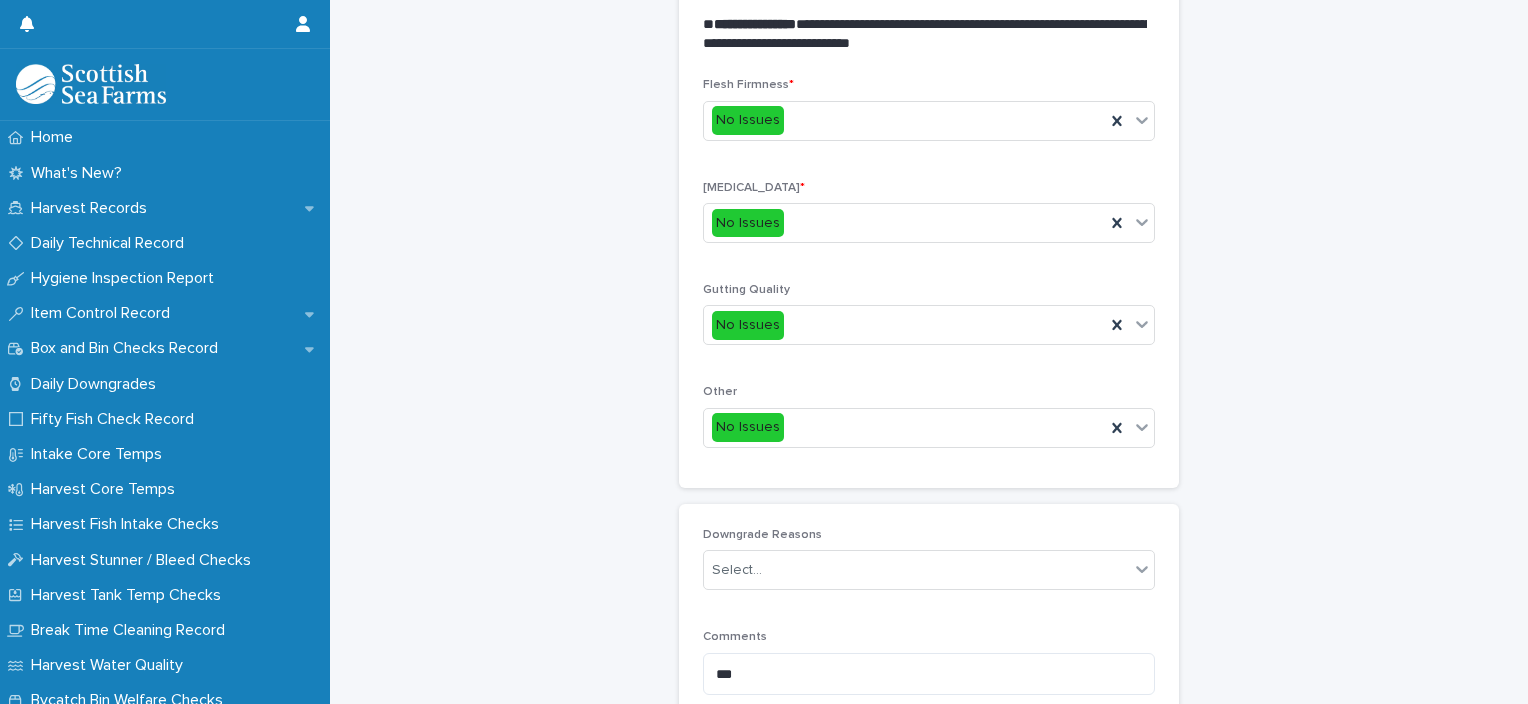 scroll, scrollTop: 884, scrollLeft: 0, axis: vertical 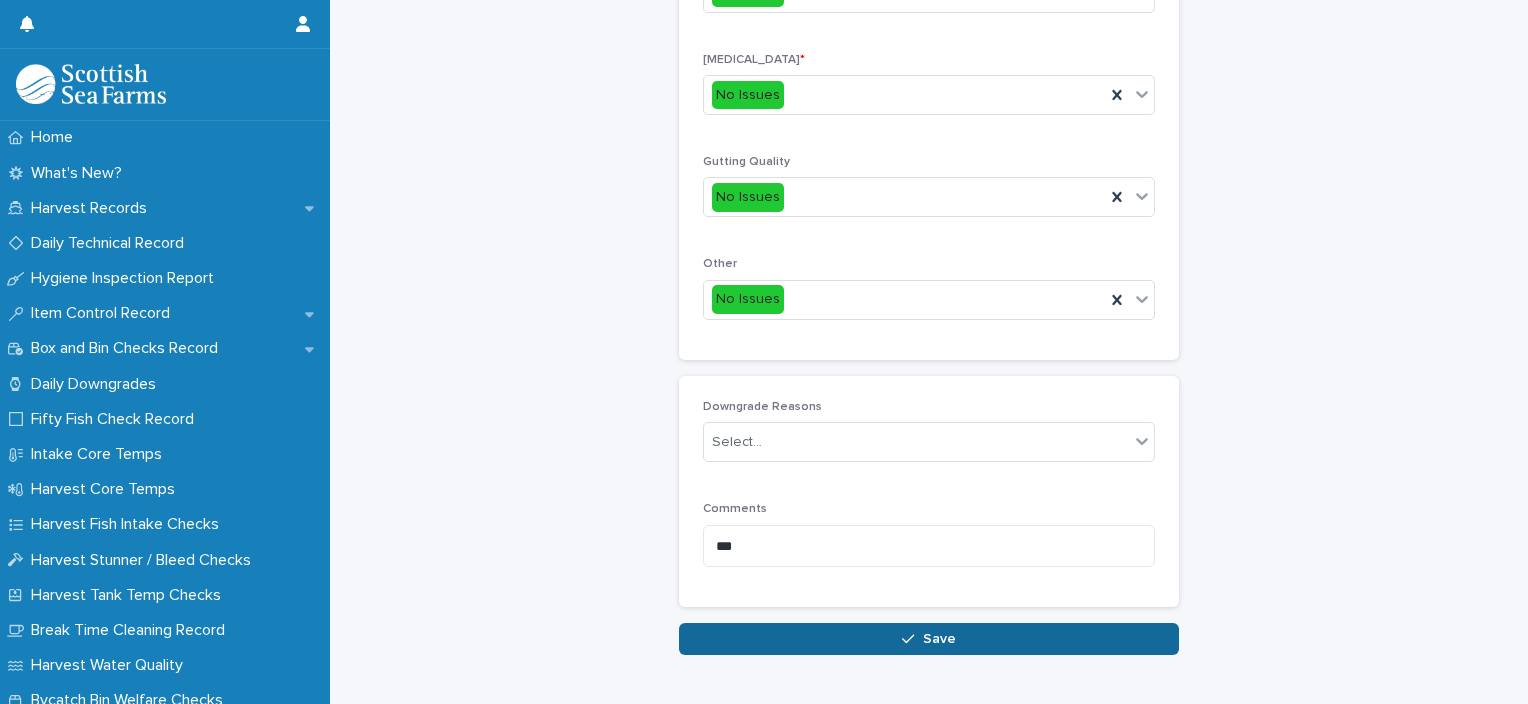 type on "*" 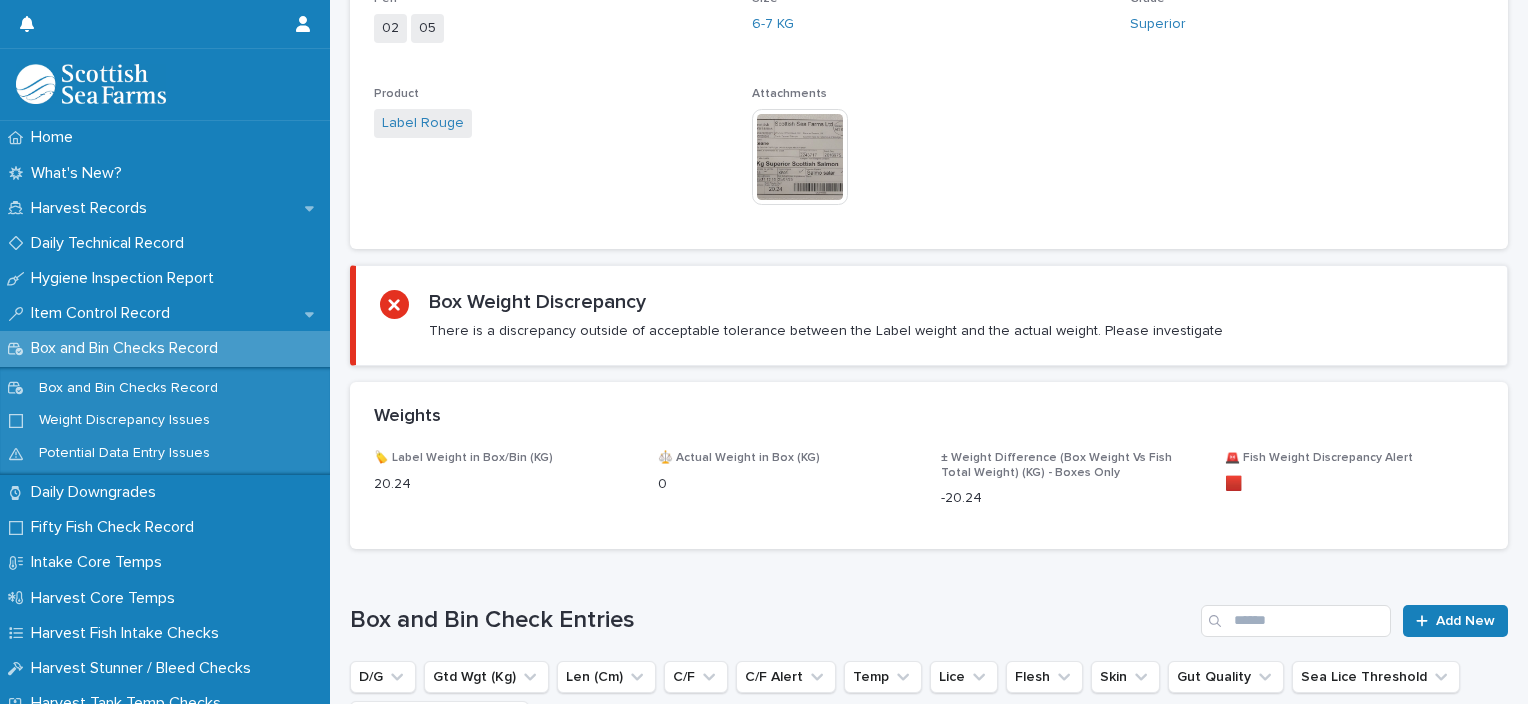 scroll, scrollTop: 0, scrollLeft: 0, axis: both 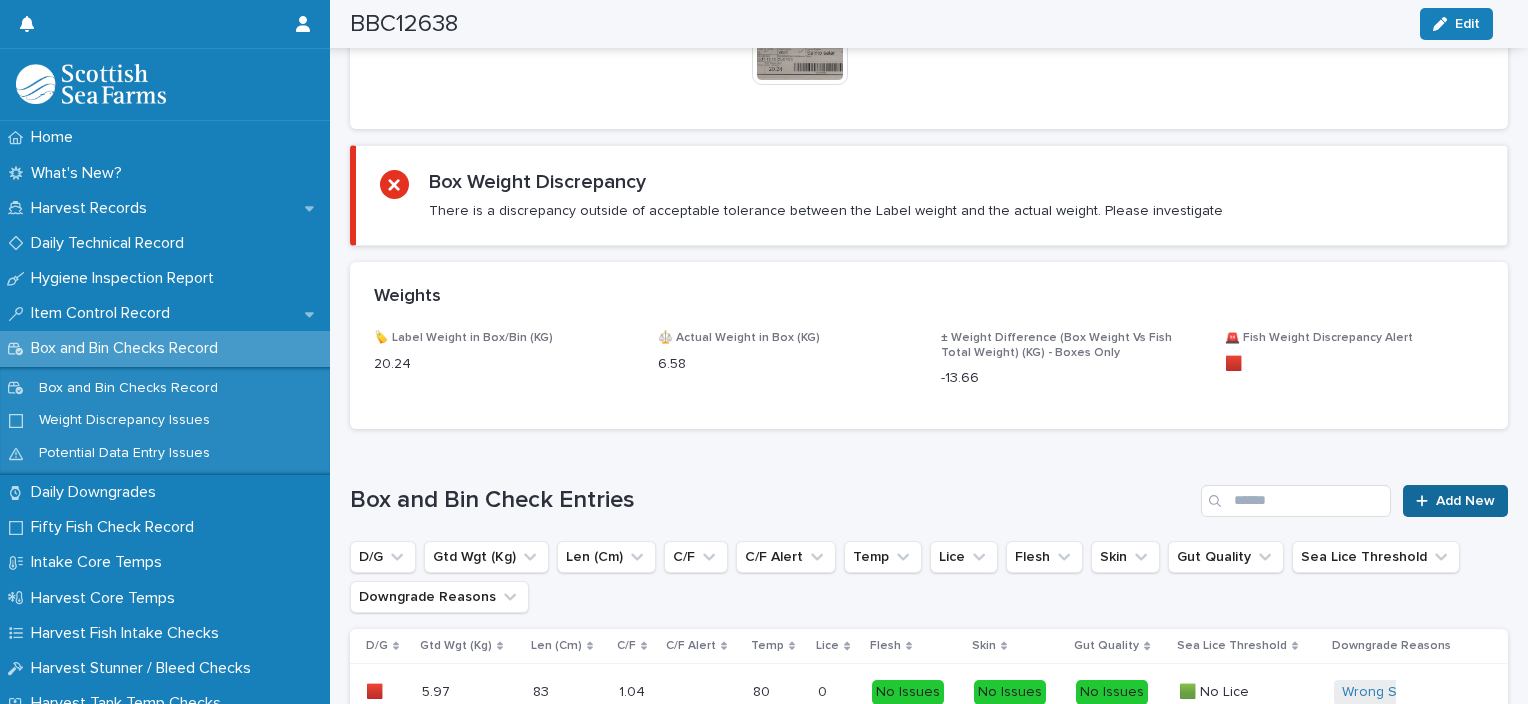 click on "Add New" at bounding box center [1465, 501] 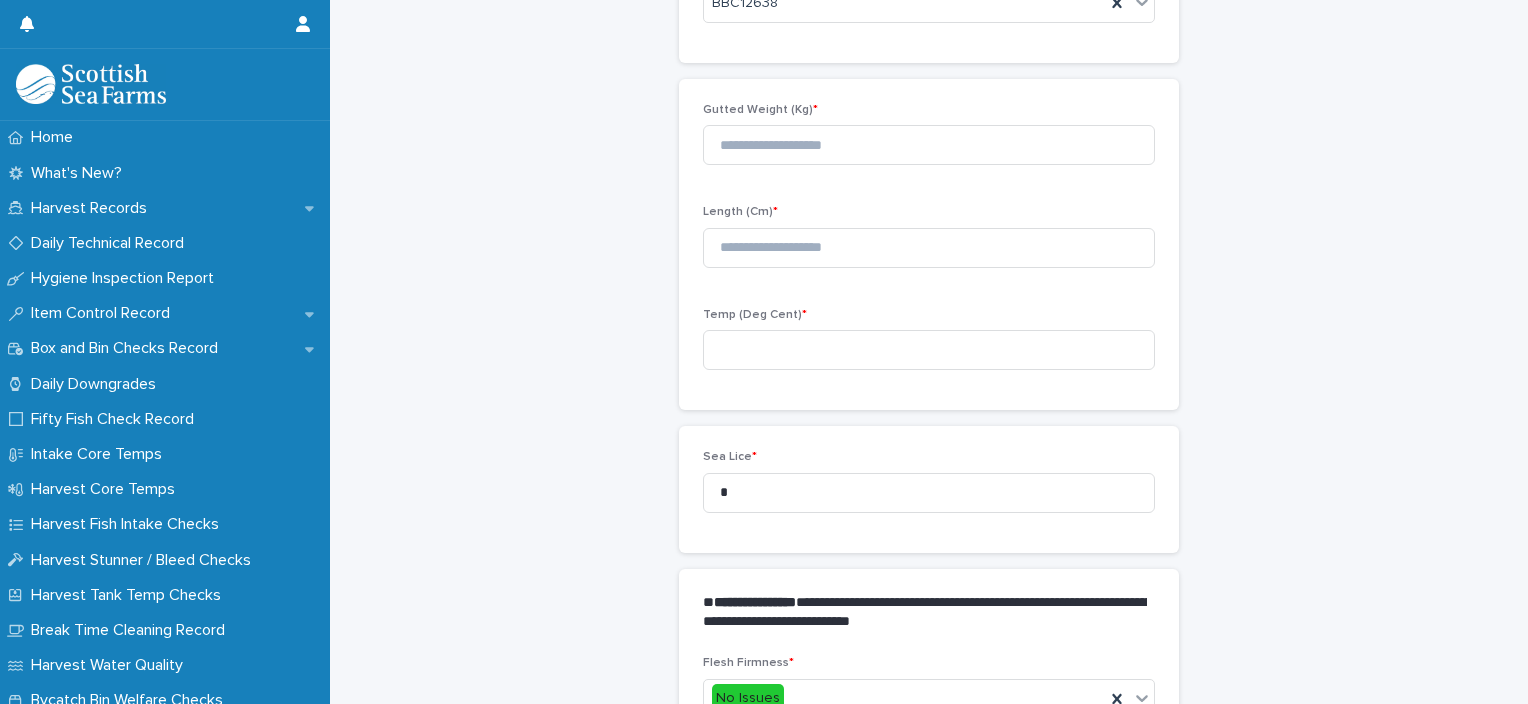 scroll, scrollTop: 100, scrollLeft: 0, axis: vertical 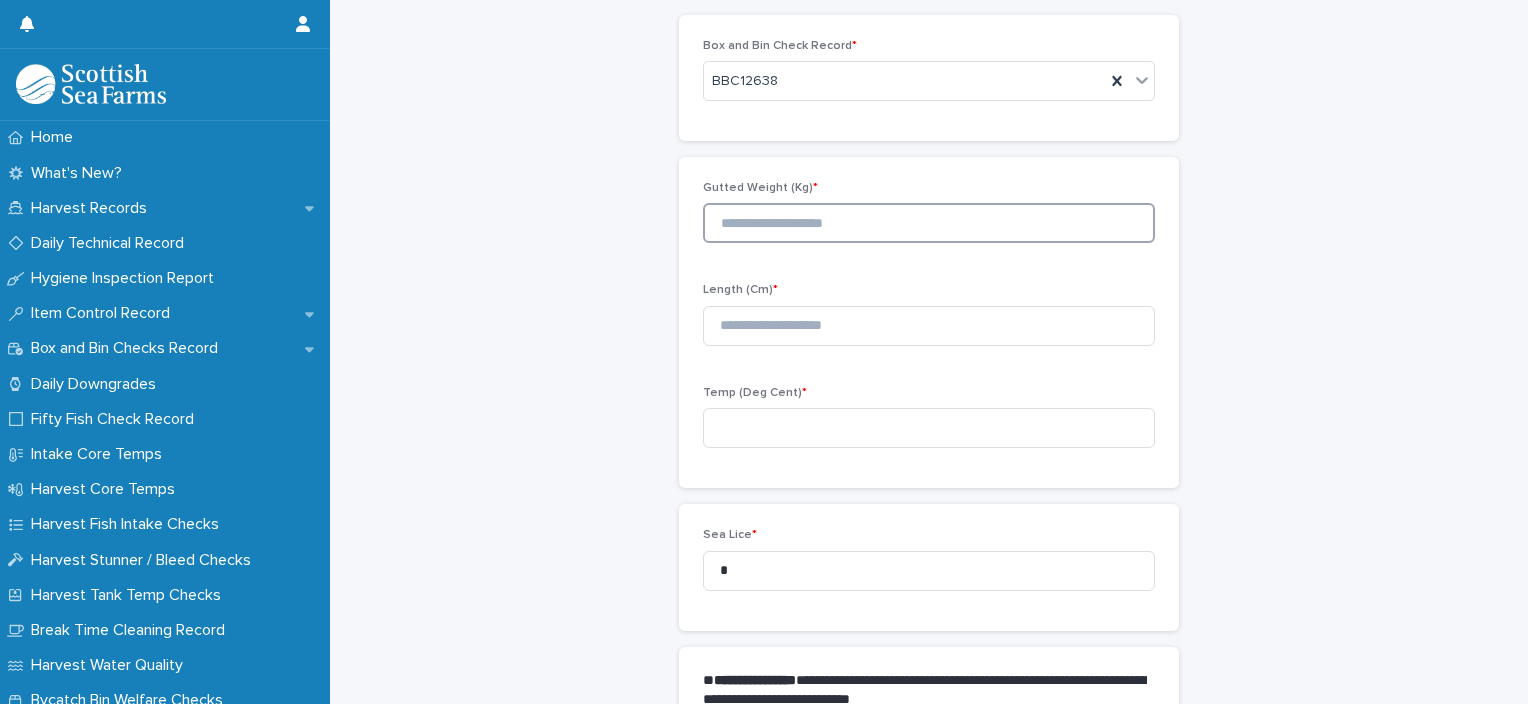 click at bounding box center (929, 223) 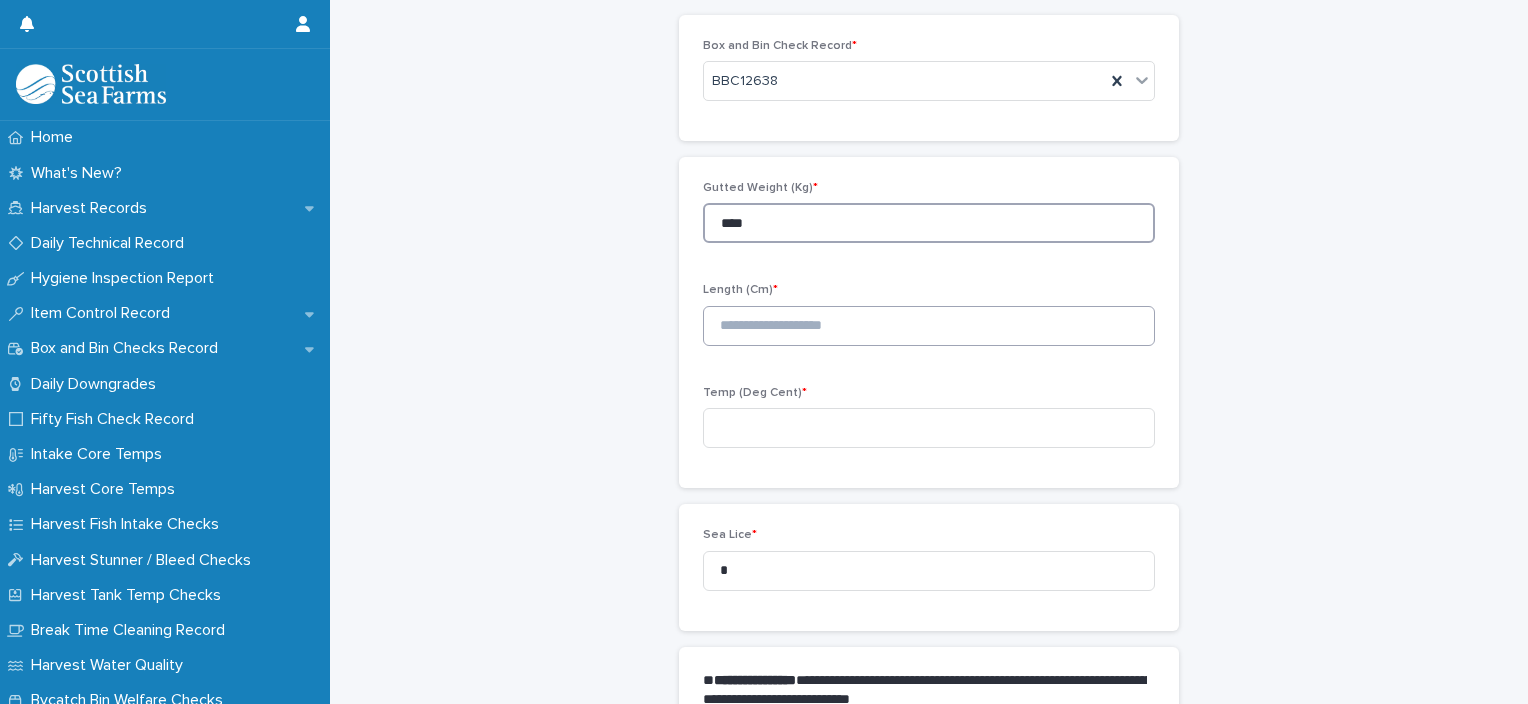 type on "****" 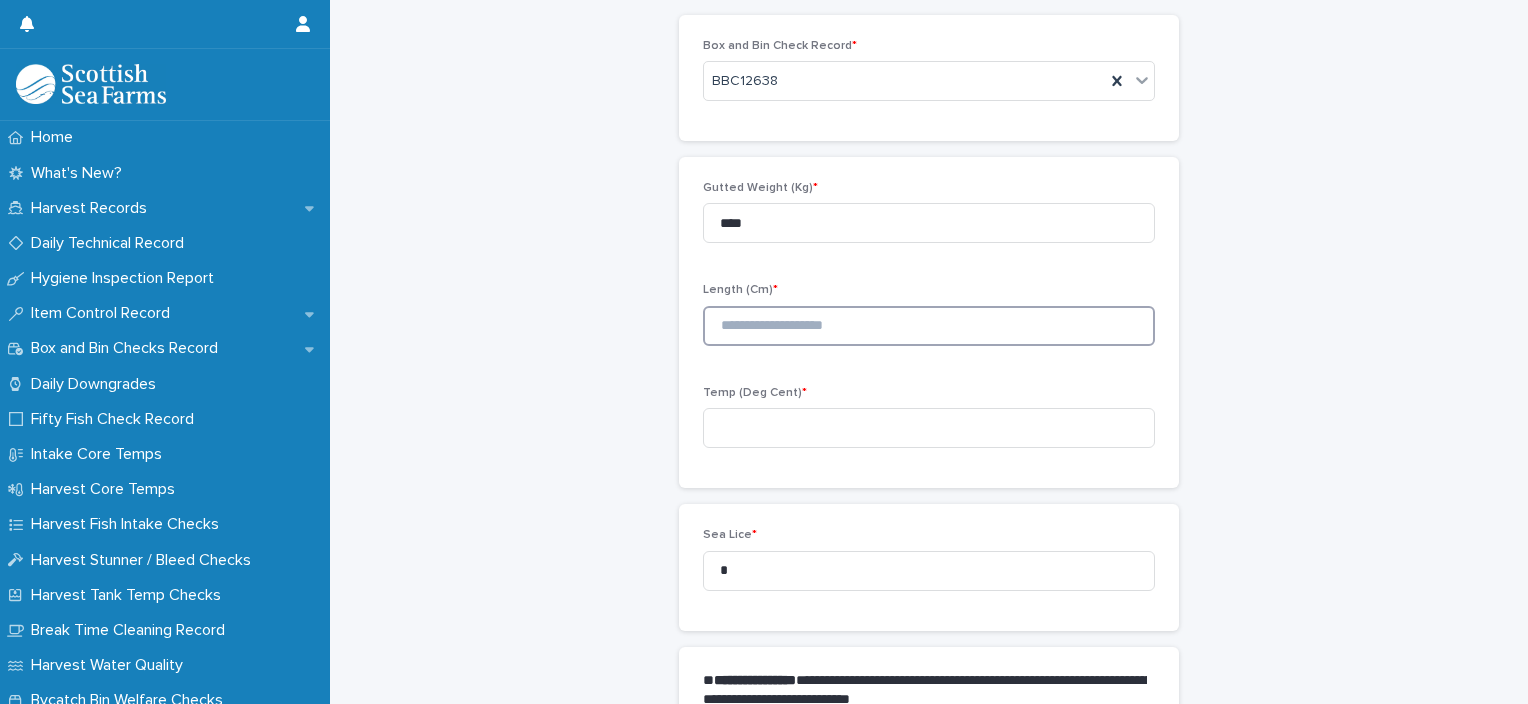 click at bounding box center (929, 326) 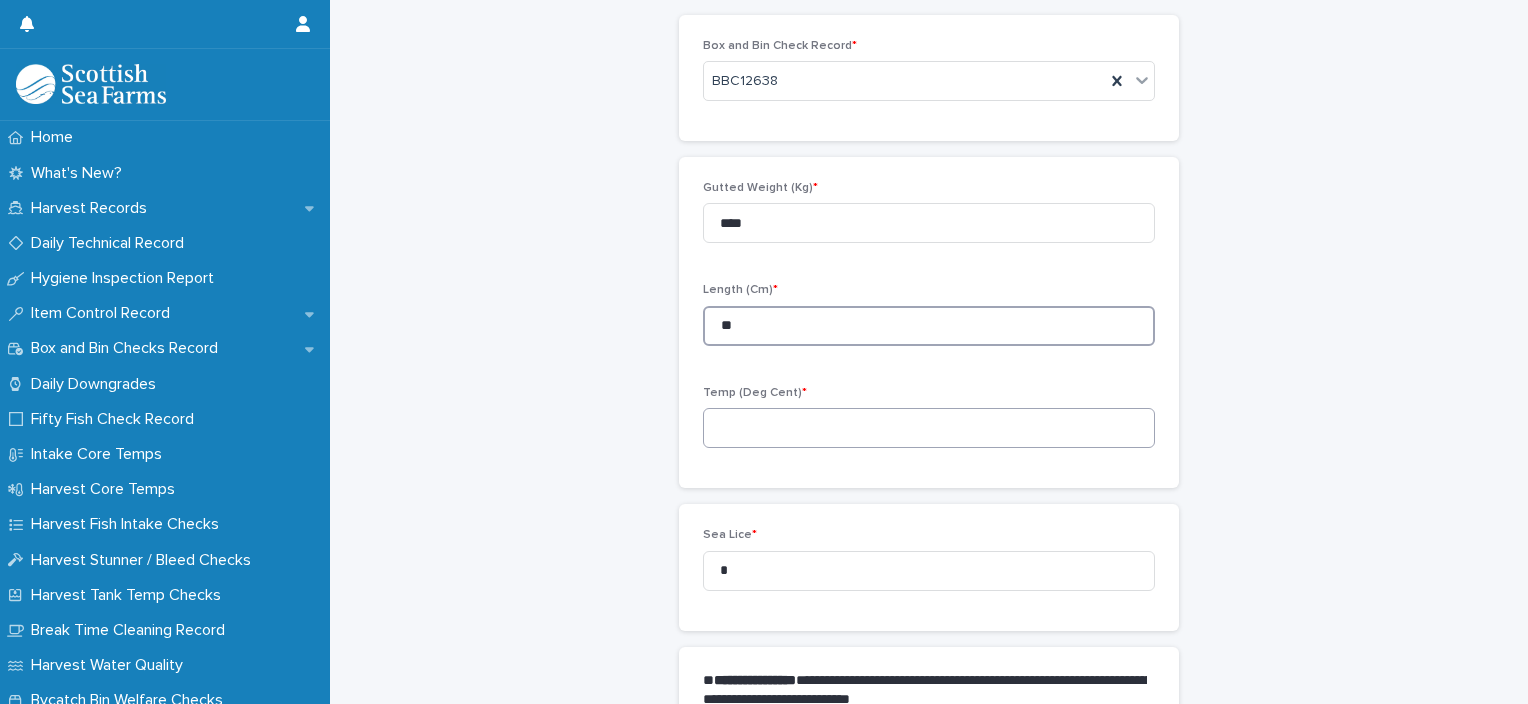 type on "**" 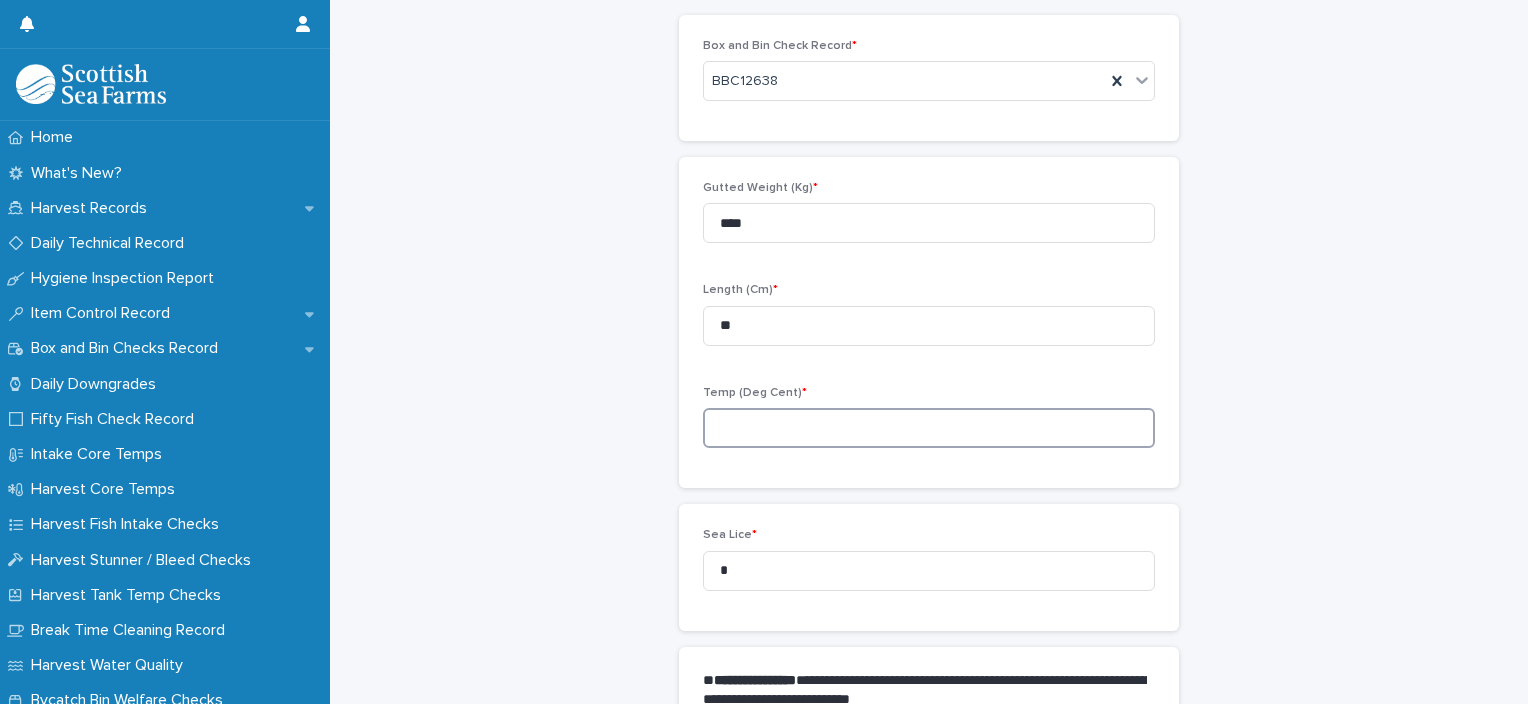 click at bounding box center [929, 428] 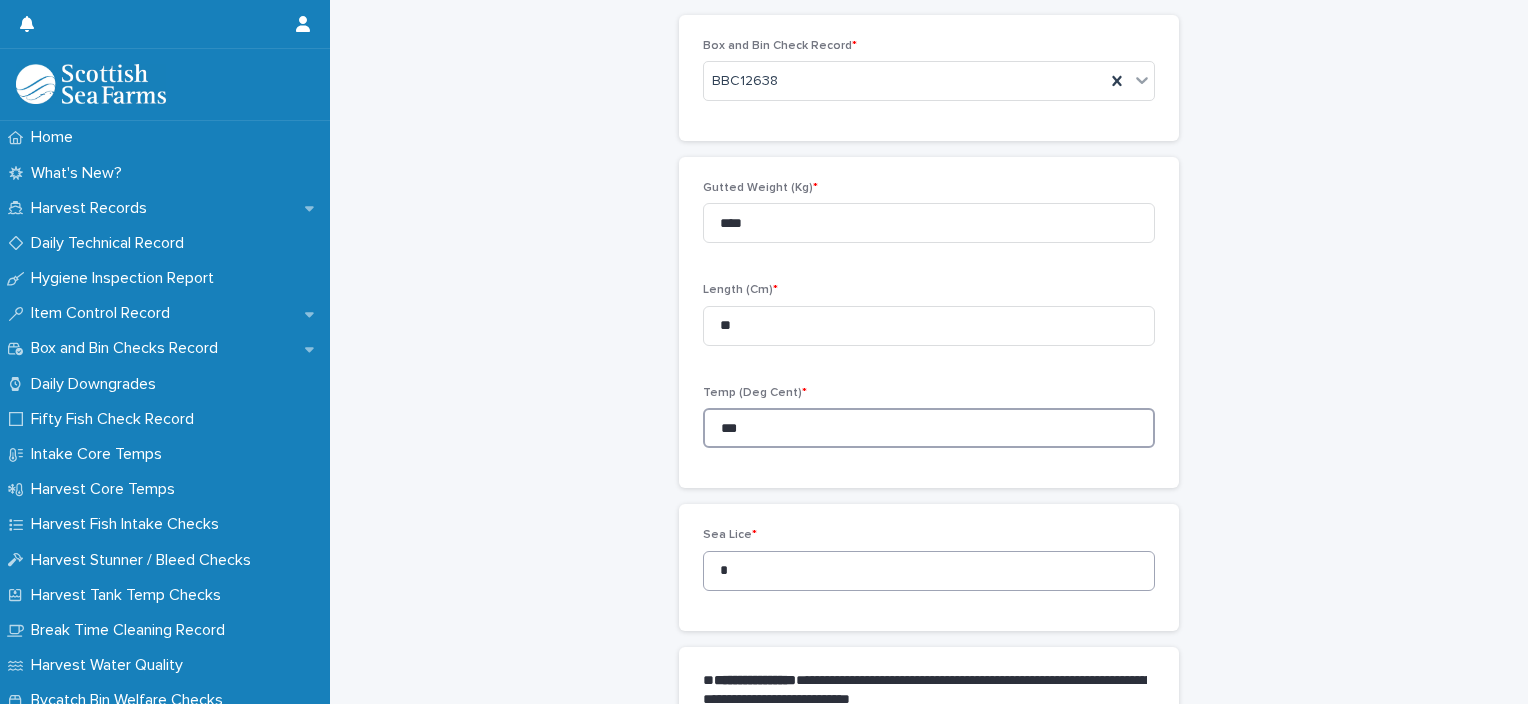type on "***" 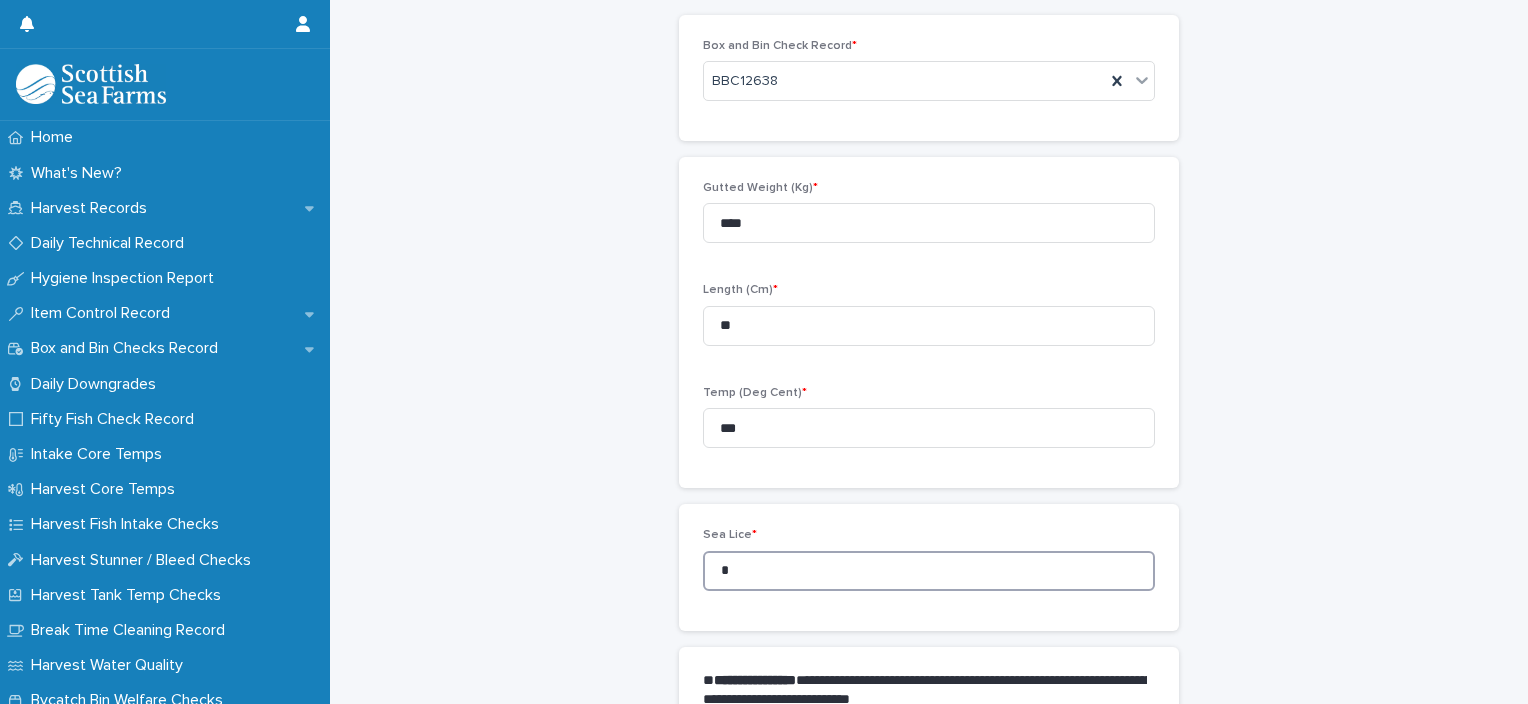 drag, startPoint x: 731, startPoint y: 572, endPoint x: 705, endPoint y: 574, distance: 26.076809 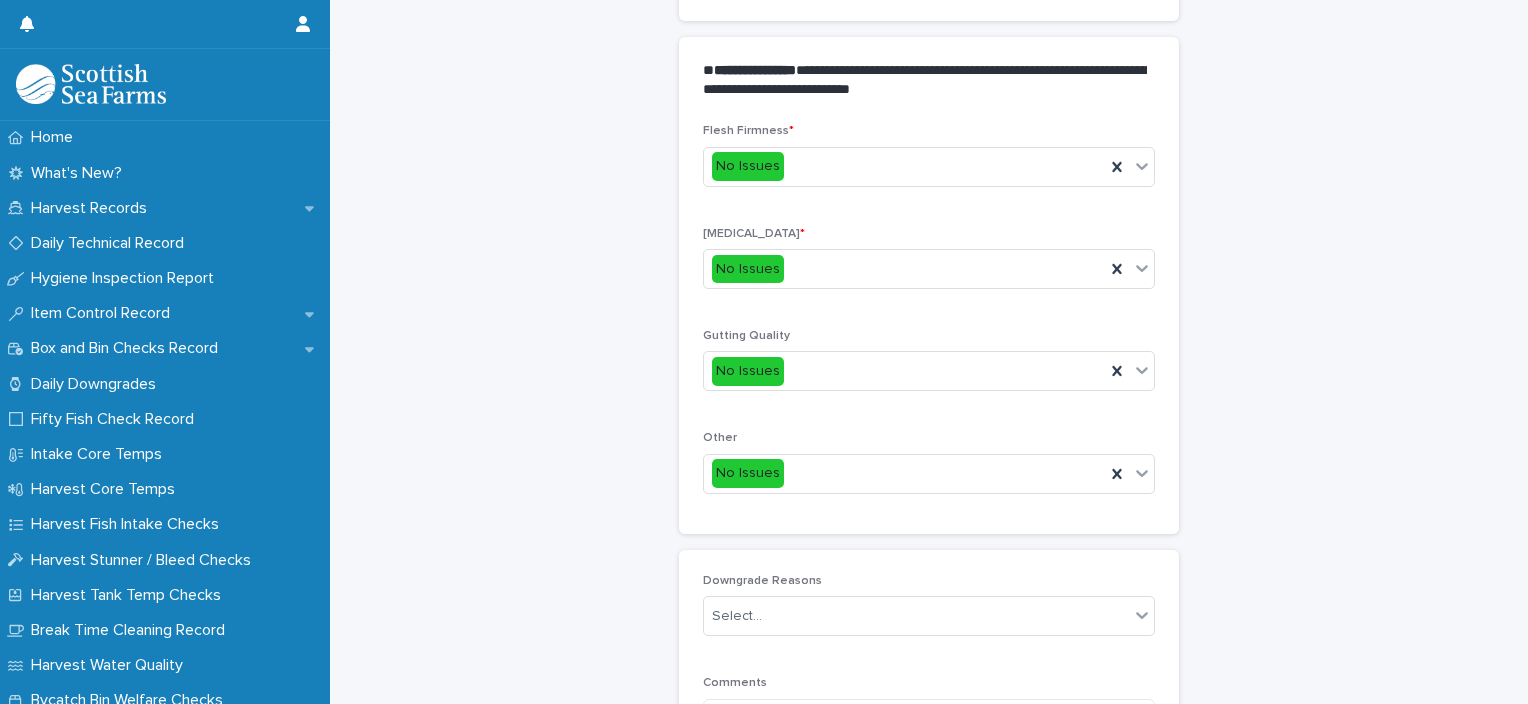scroll, scrollTop: 944, scrollLeft: 0, axis: vertical 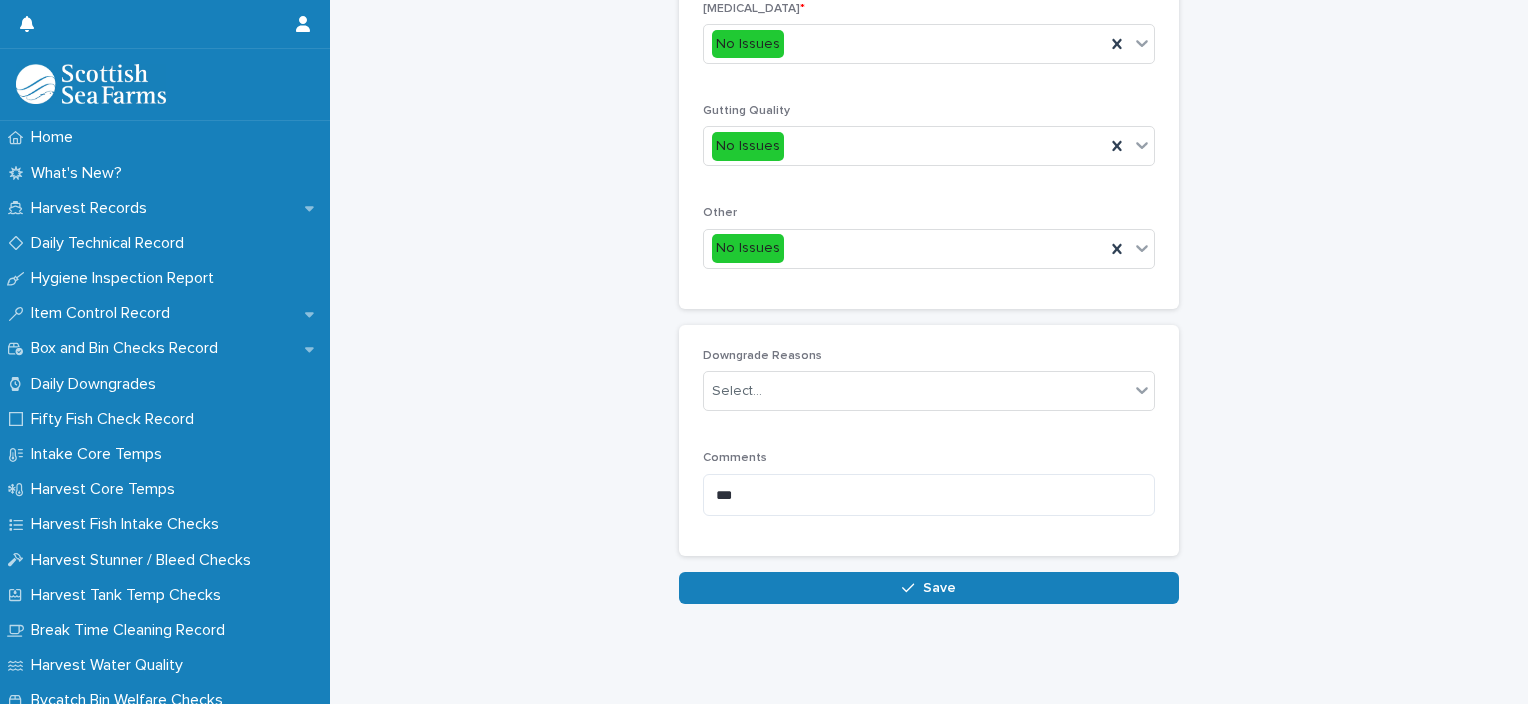 type on "*" 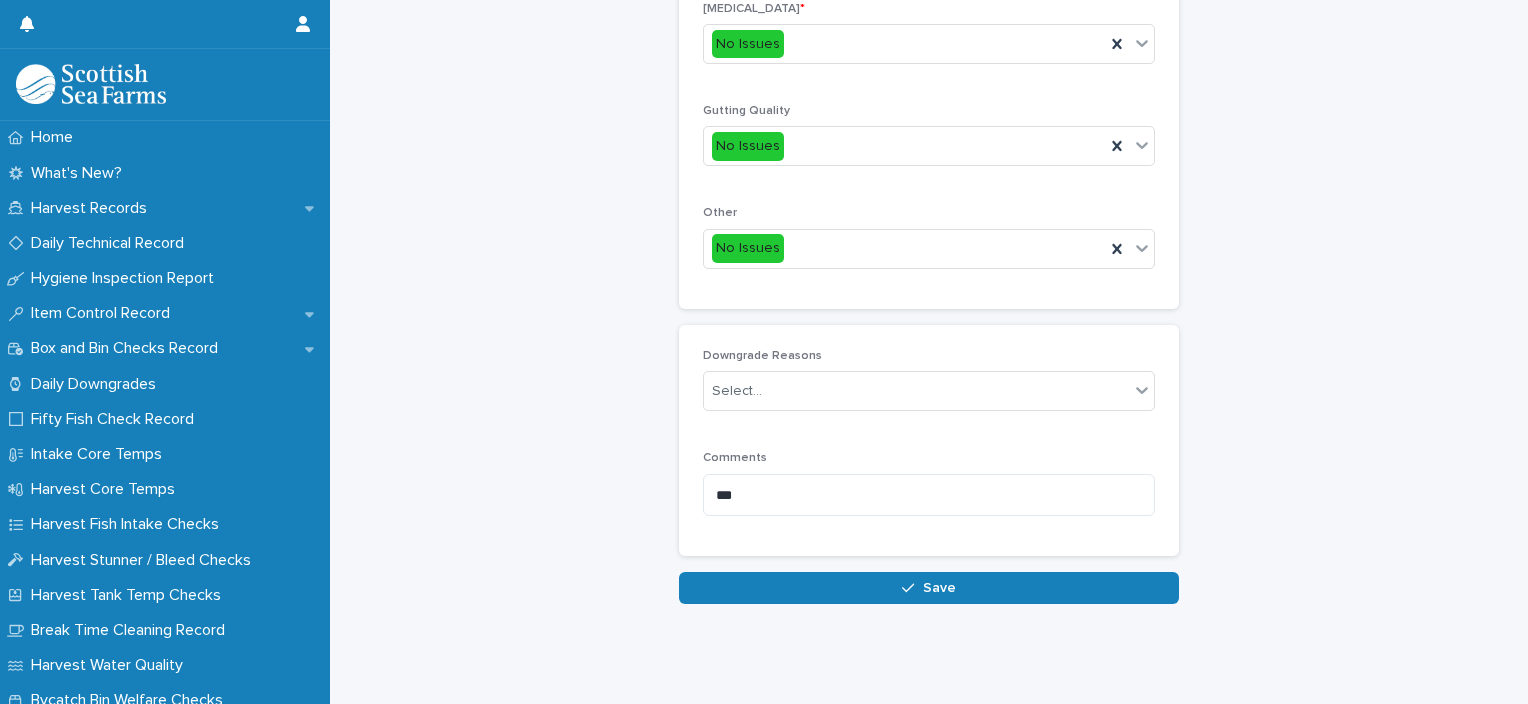click on "**********" at bounding box center (929, -140) 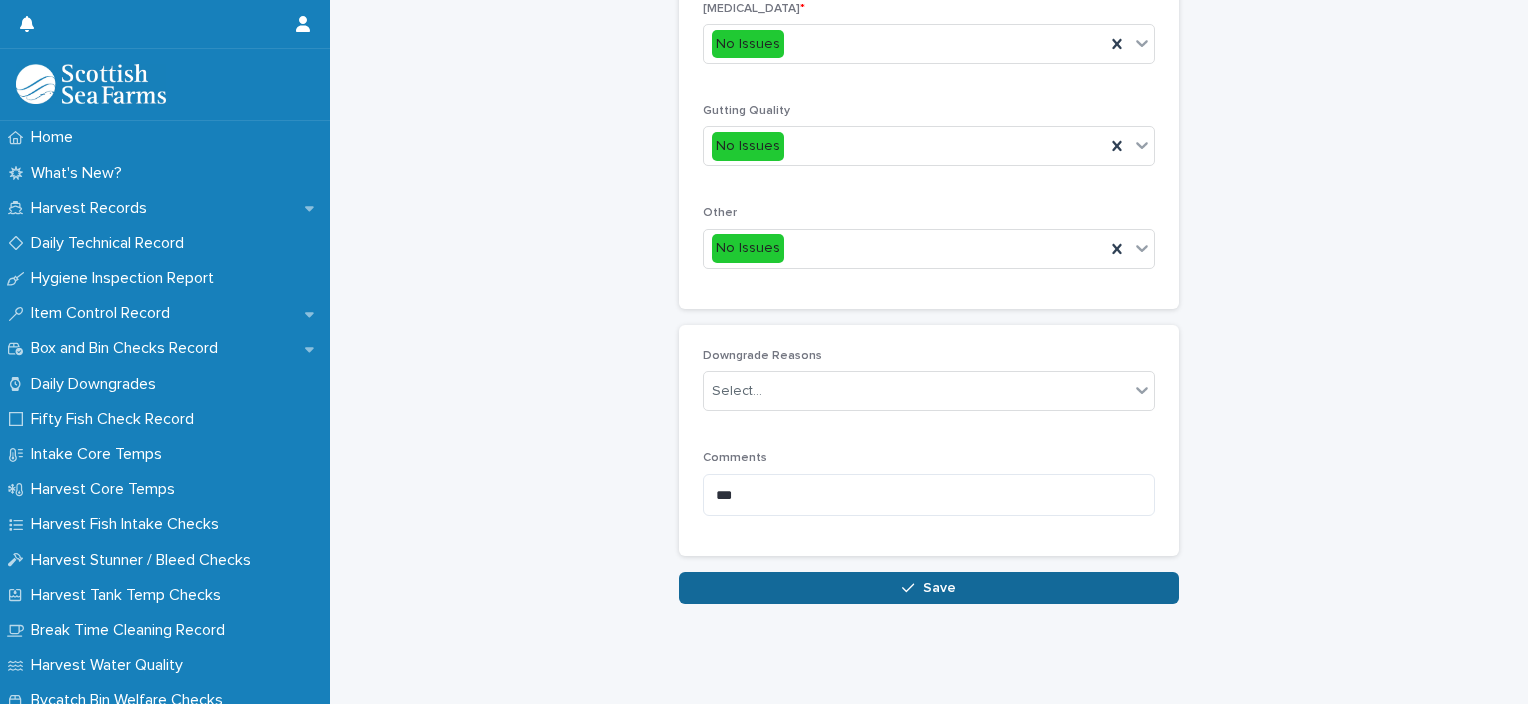 click on "Save" at bounding box center (929, 588) 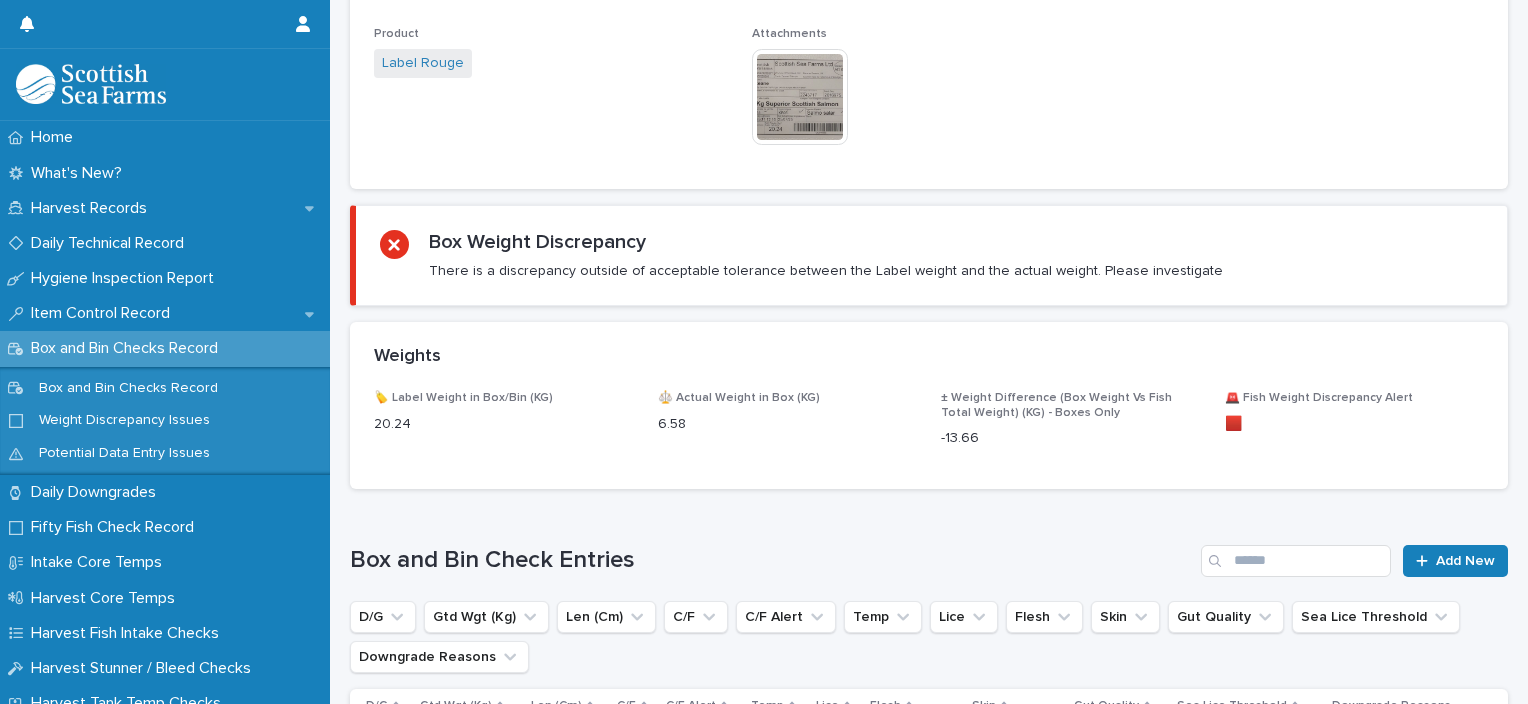 scroll, scrollTop: 0, scrollLeft: 0, axis: both 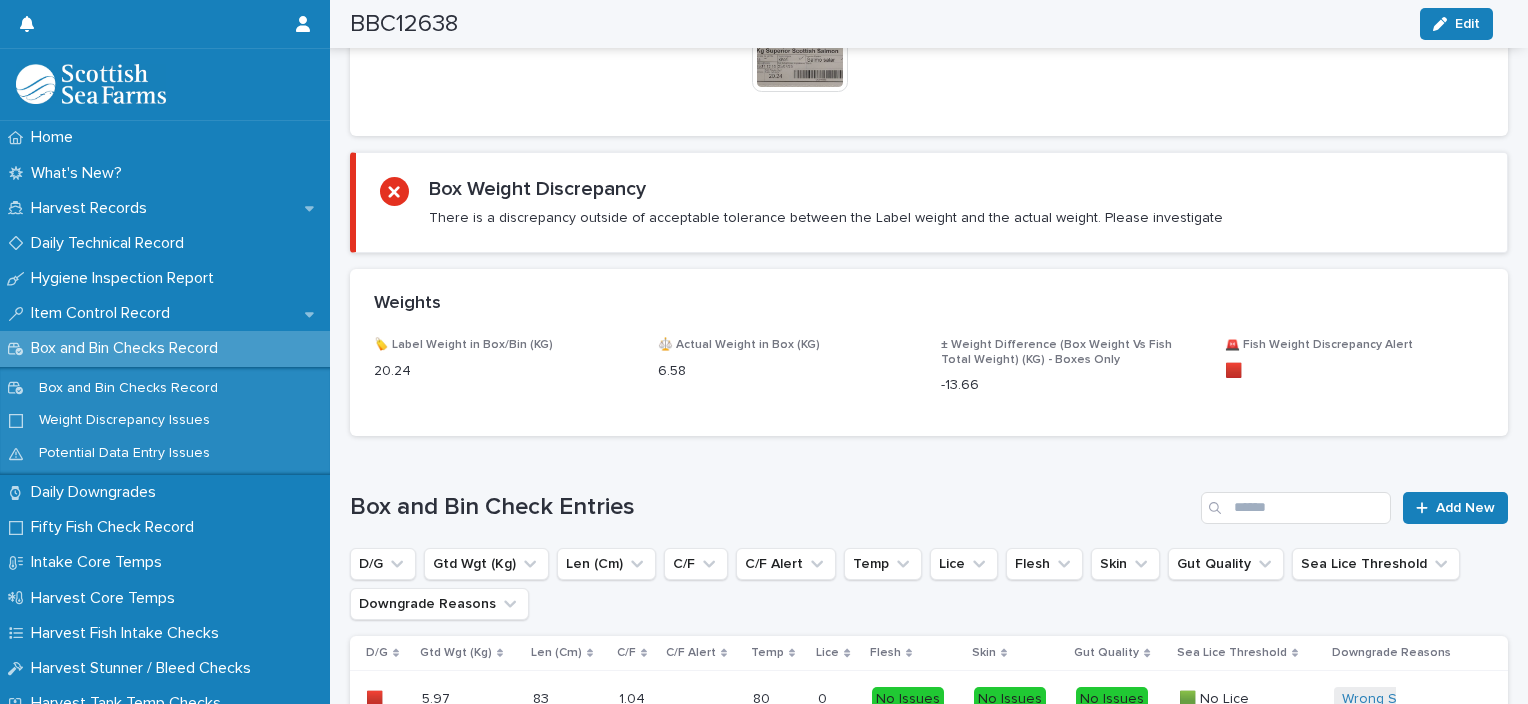 drag, startPoint x: 1453, startPoint y: 508, endPoint x: 1512, endPoint y: 519, distance: 60.016663 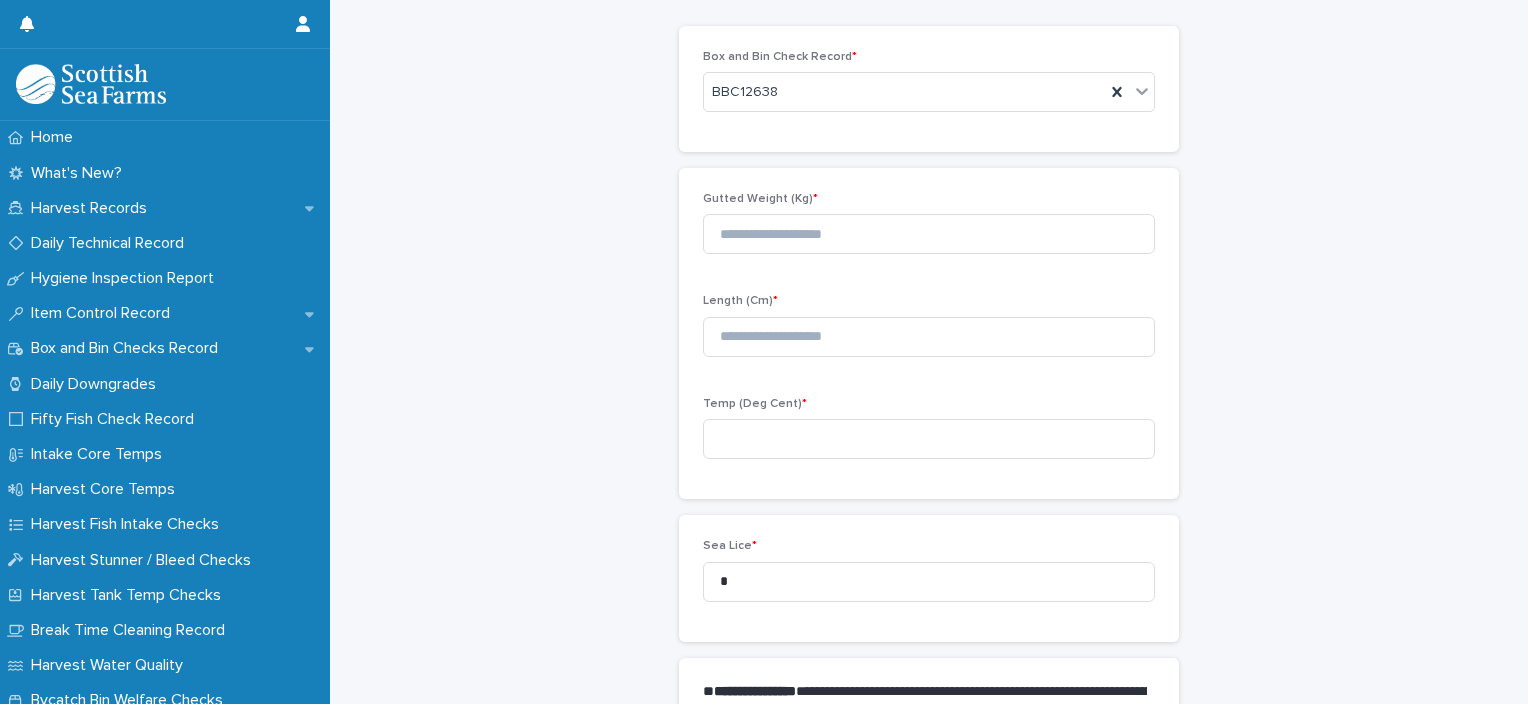 scroll, scrollTop: 85, scrollLeft: 0, axis: vertical 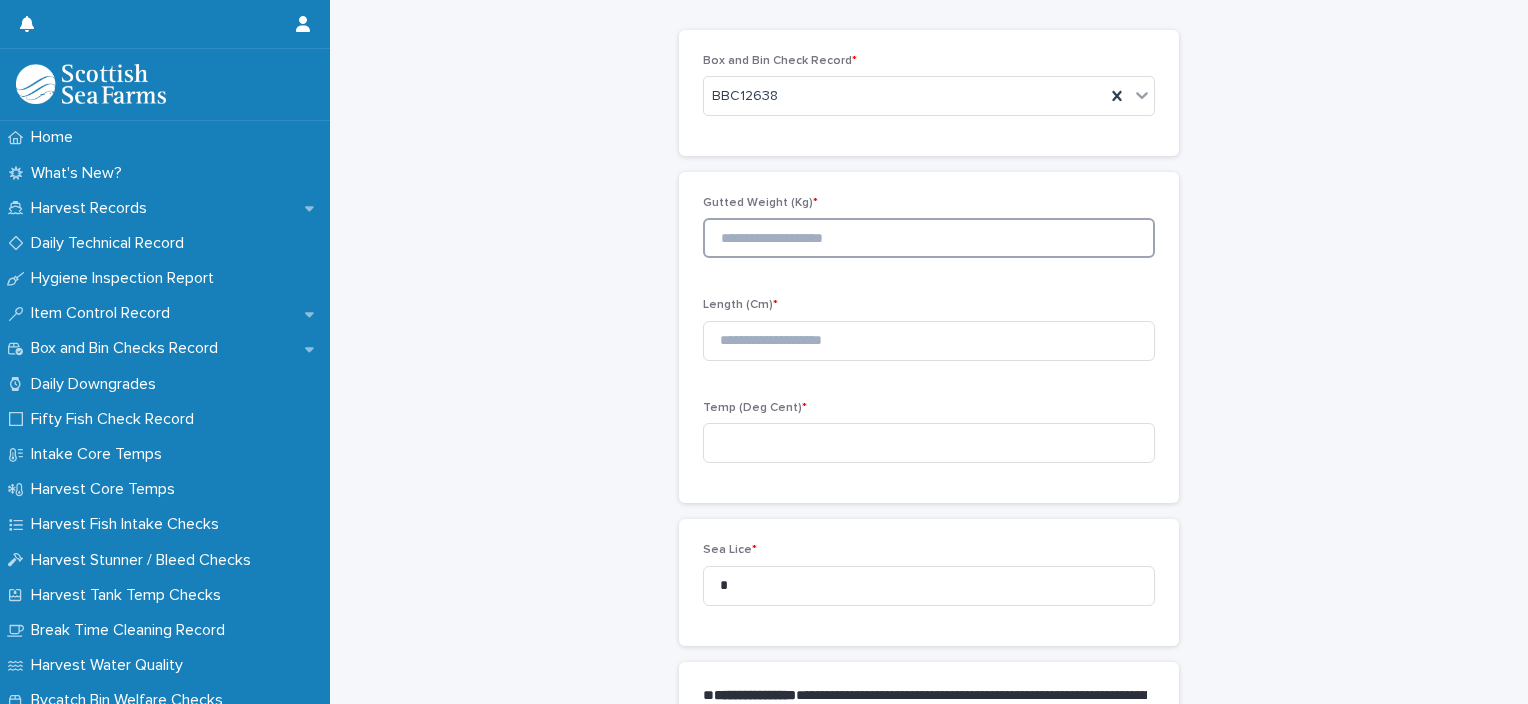 click at bounding box center (929, 238) 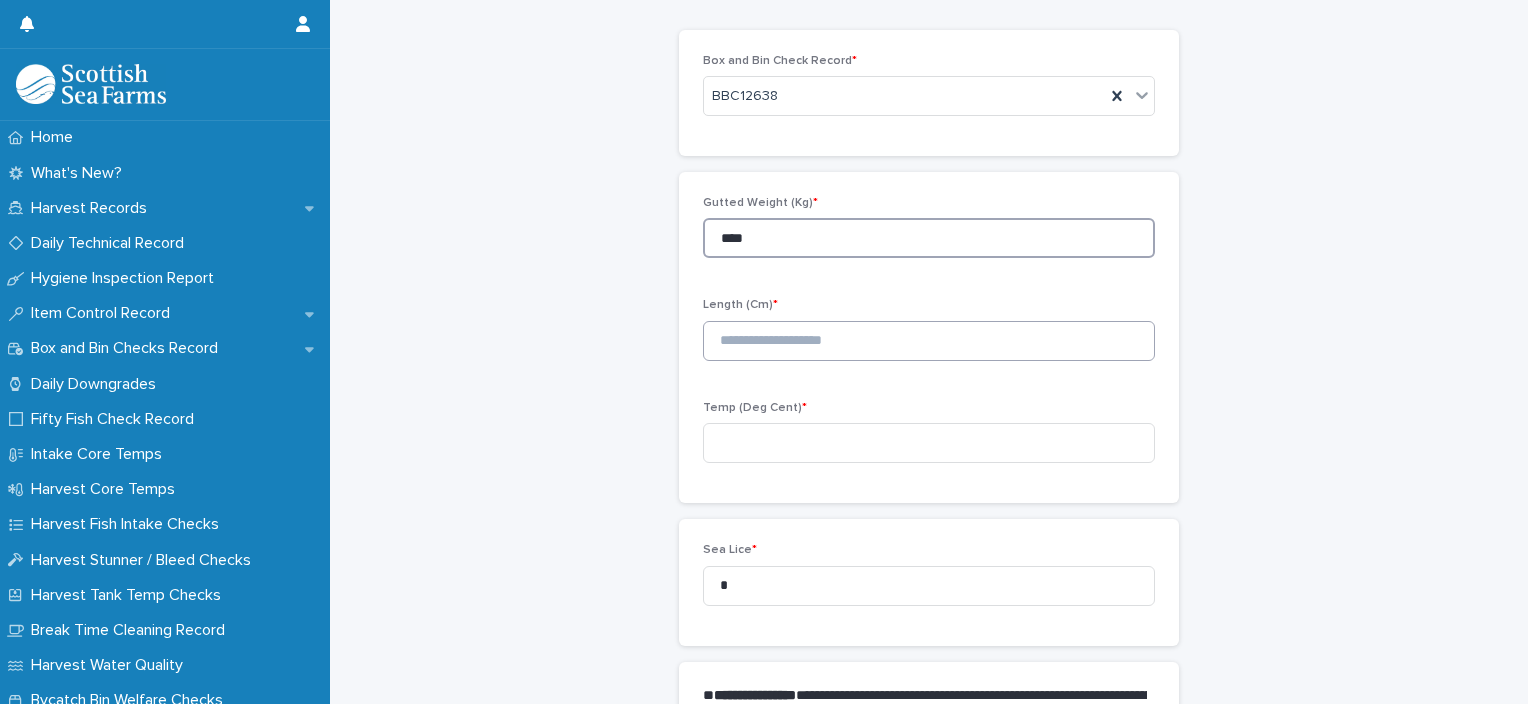 type on "****" 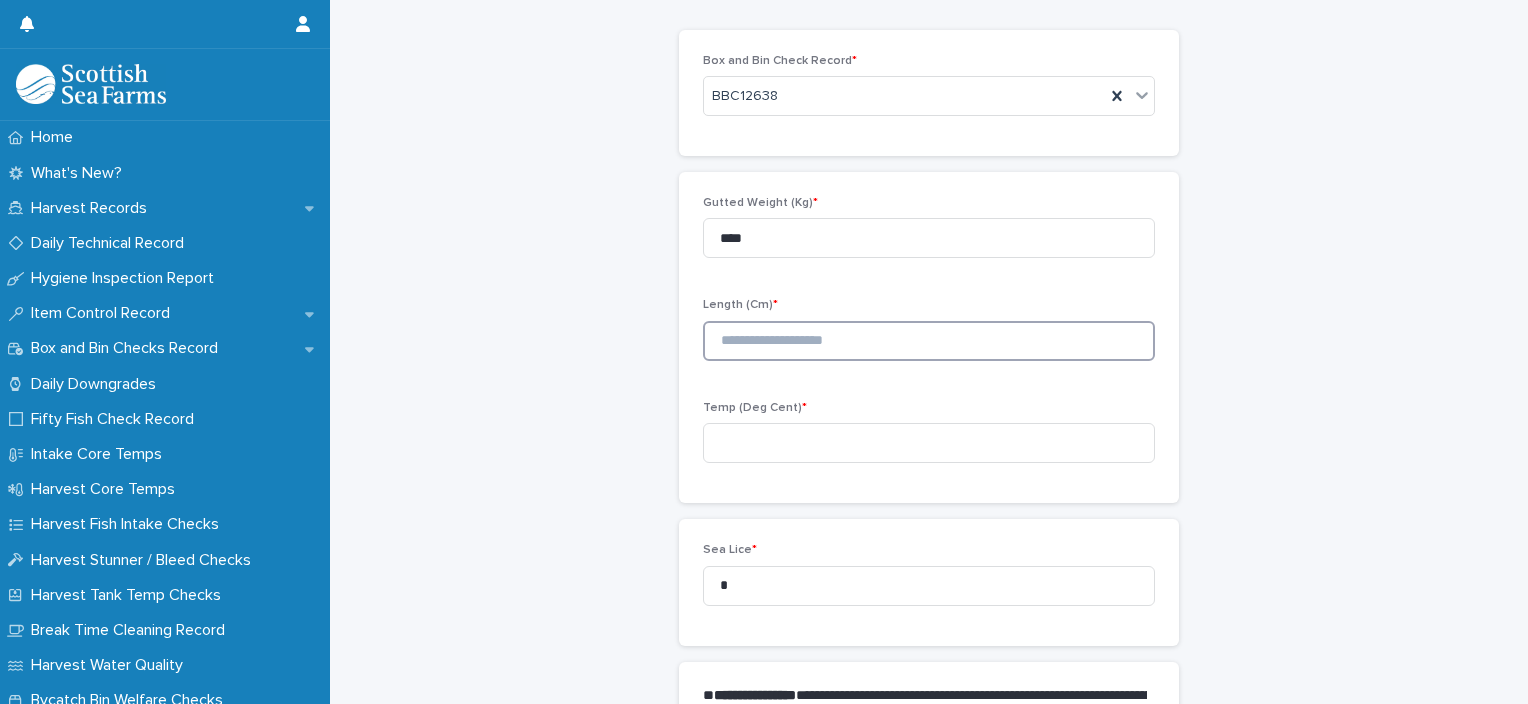 click at bounding box center [929, 341] 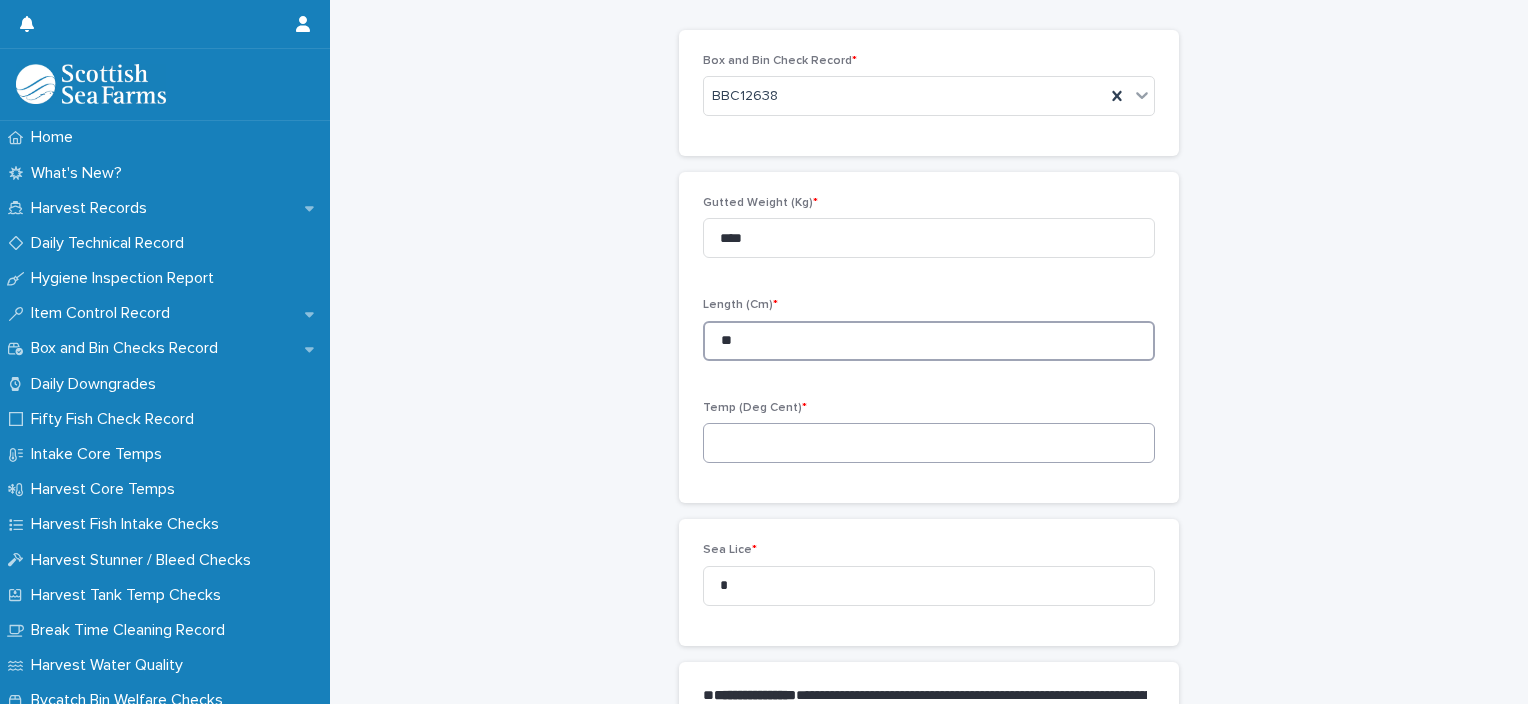 type on "**" 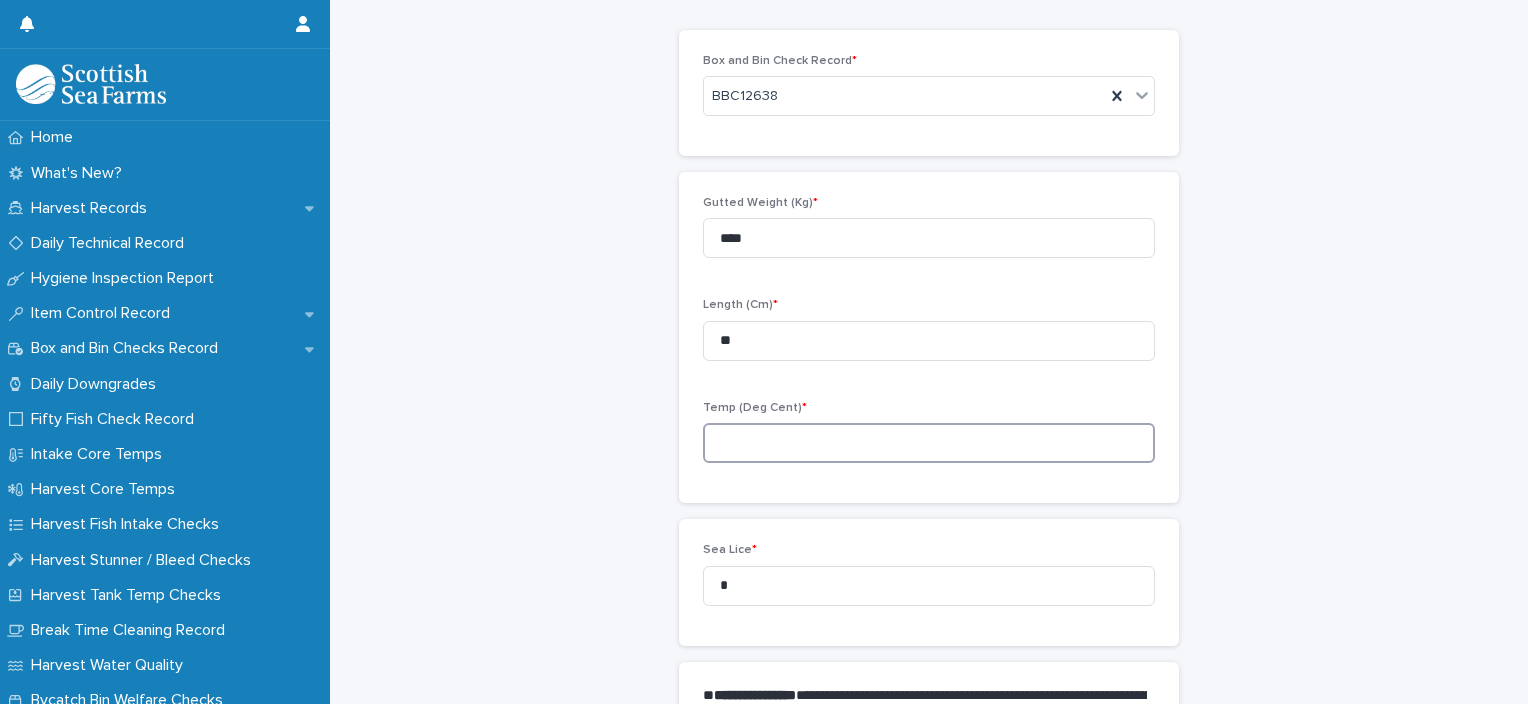click at bounding box center [929, 443] 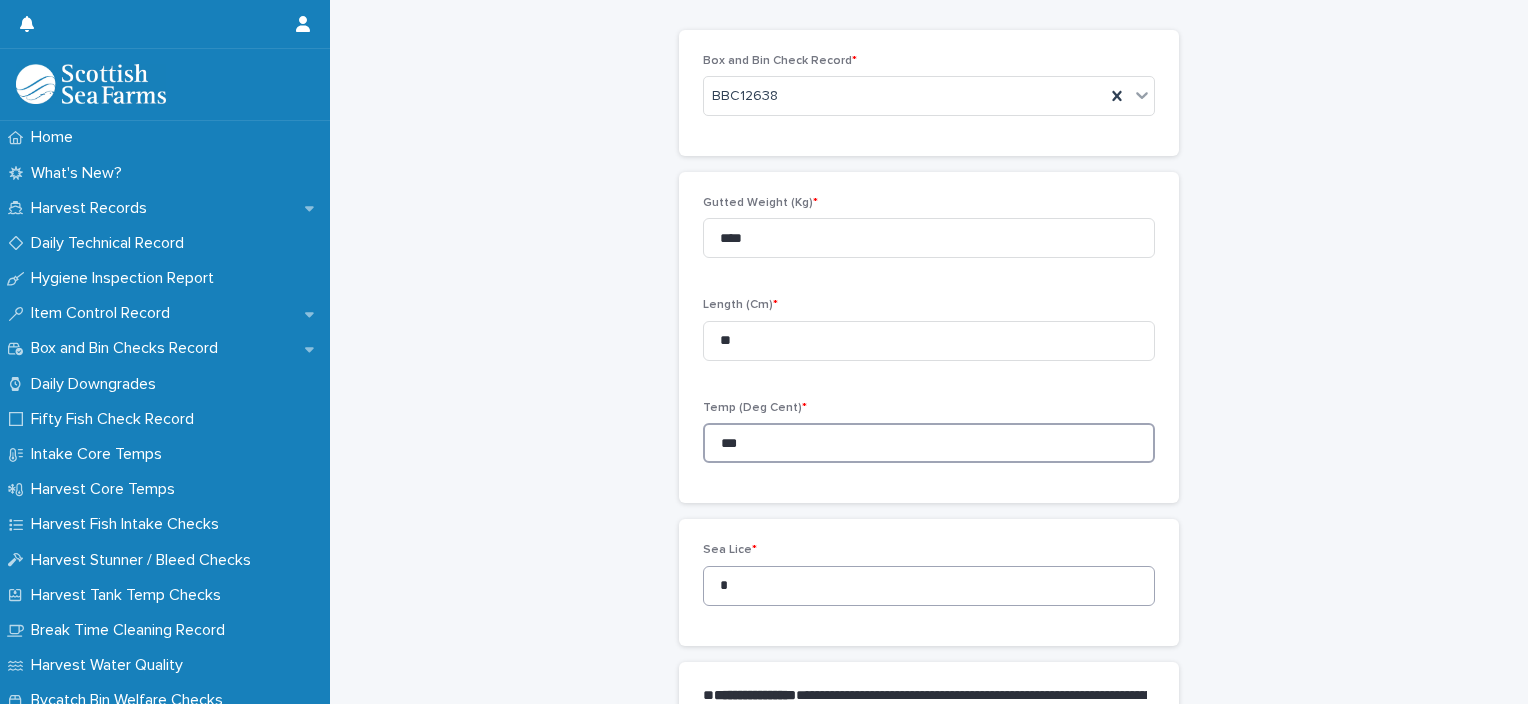 type on "***" 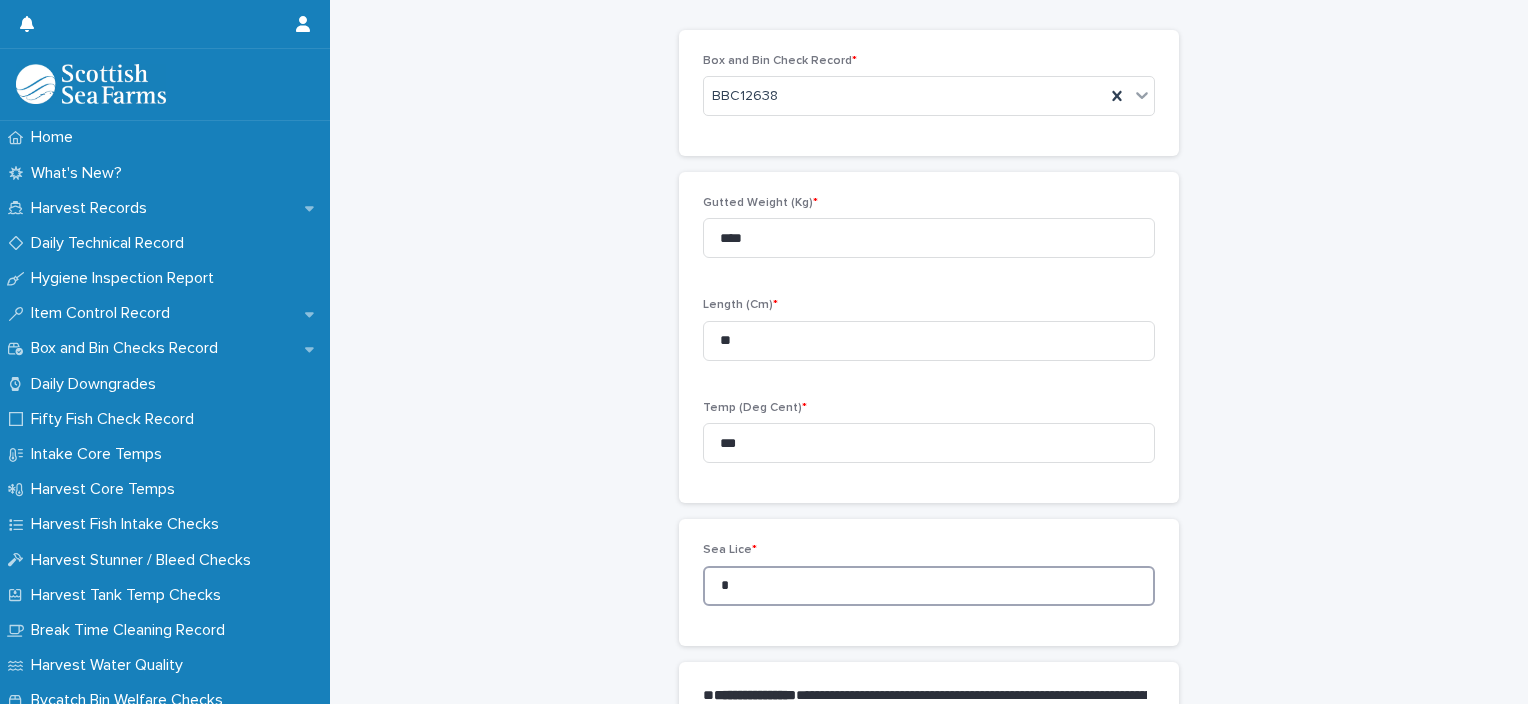 drag, startPoint x: 733, startPoint y: 578, endPoint x: 688, endPoint y: 580, distance: 45.044422 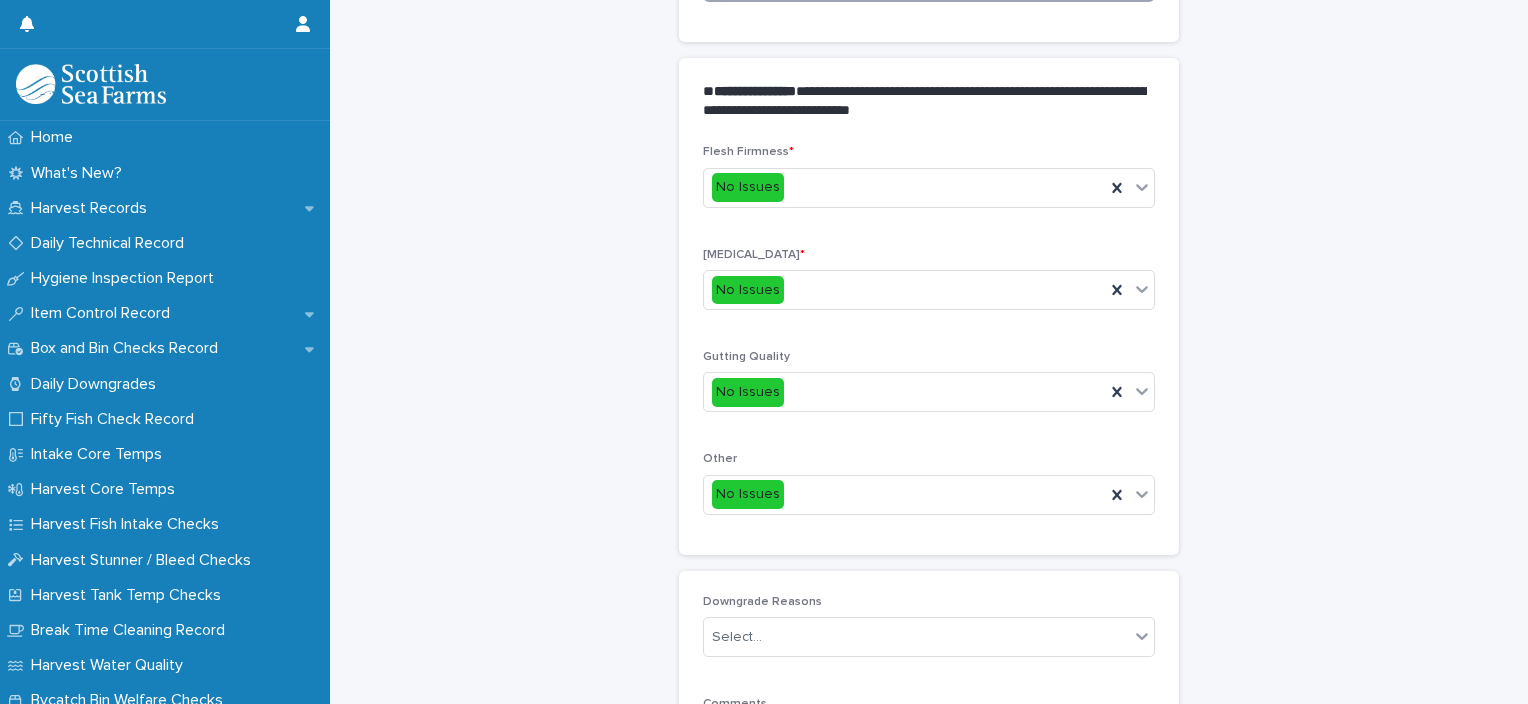 scroll, scrollTop: 888, scrollLeft: 0, axis: vertical 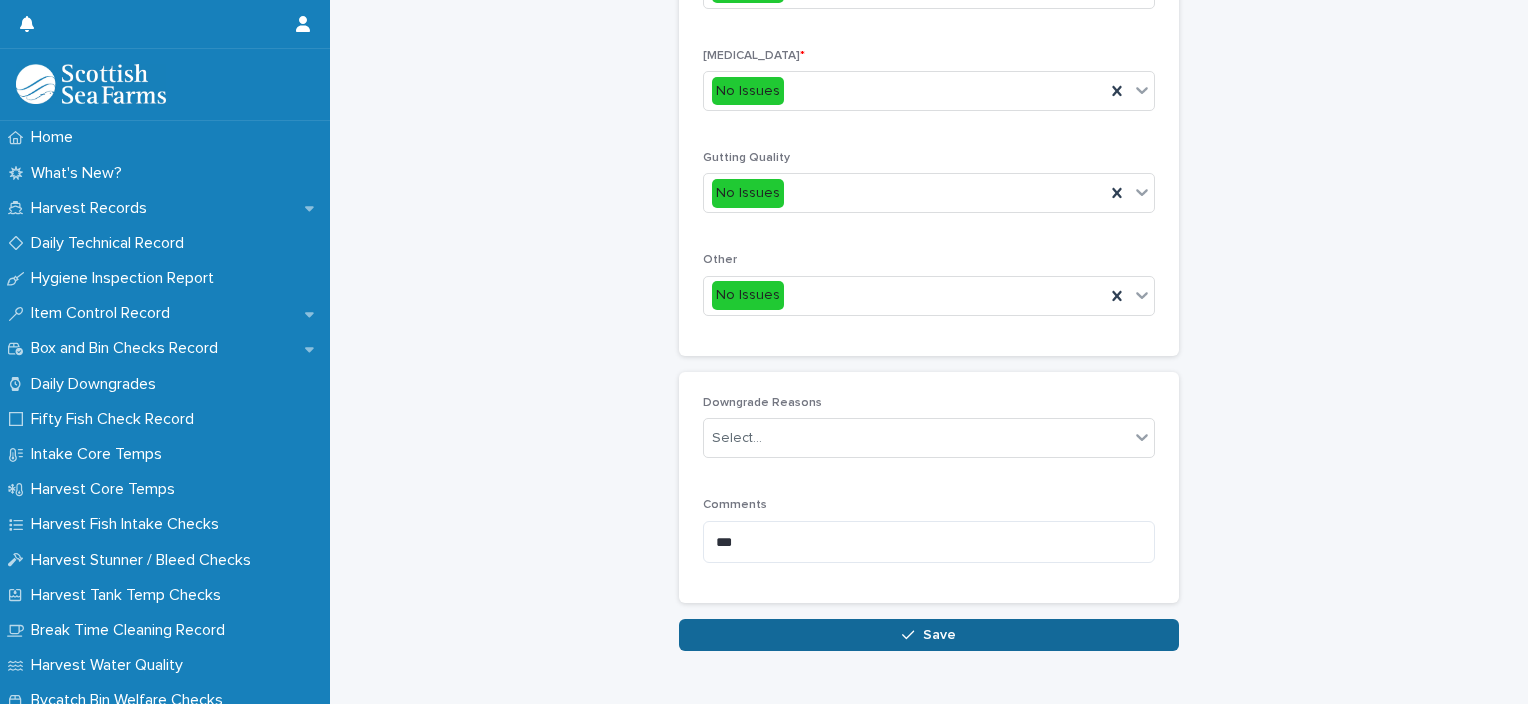 type on "*" 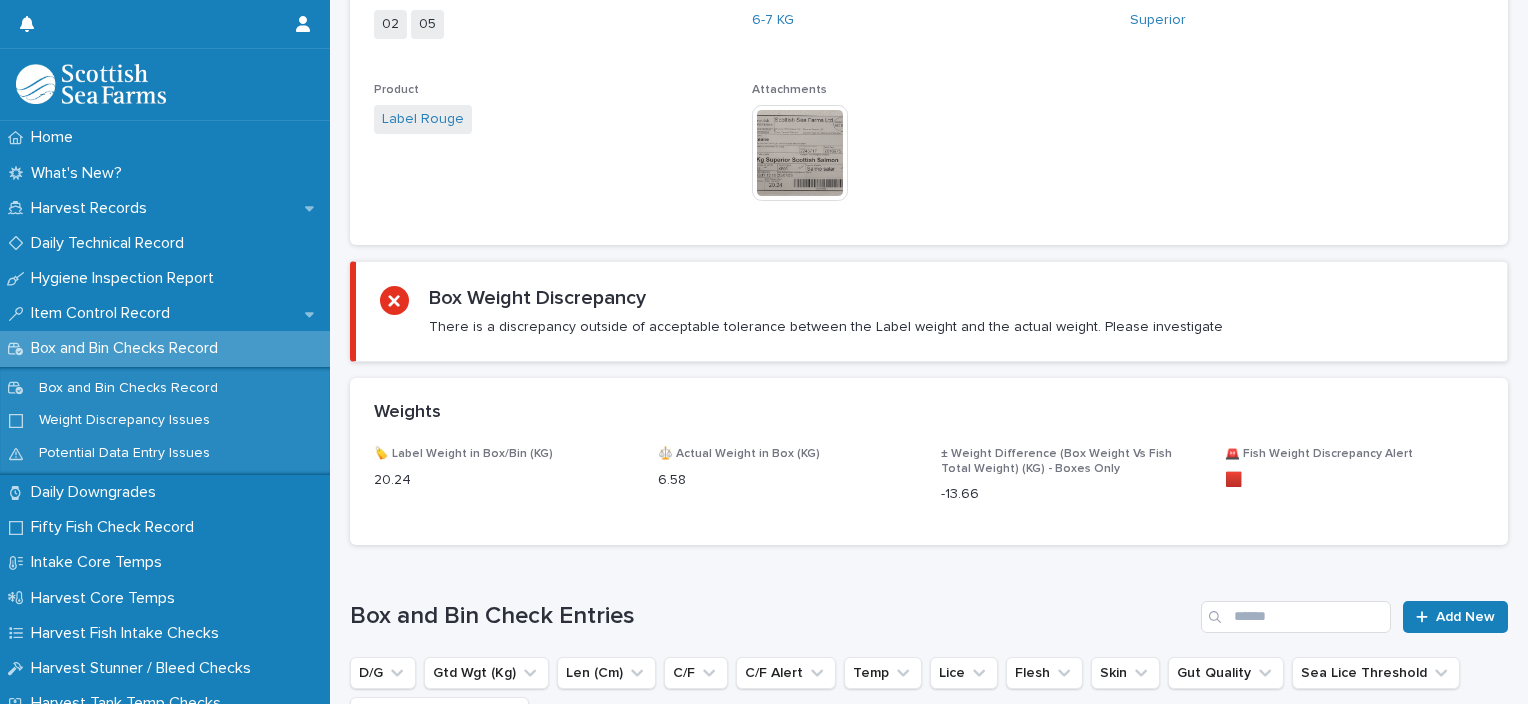 scroll, scrollTop: 0, scrollLeft: 0, axis: both 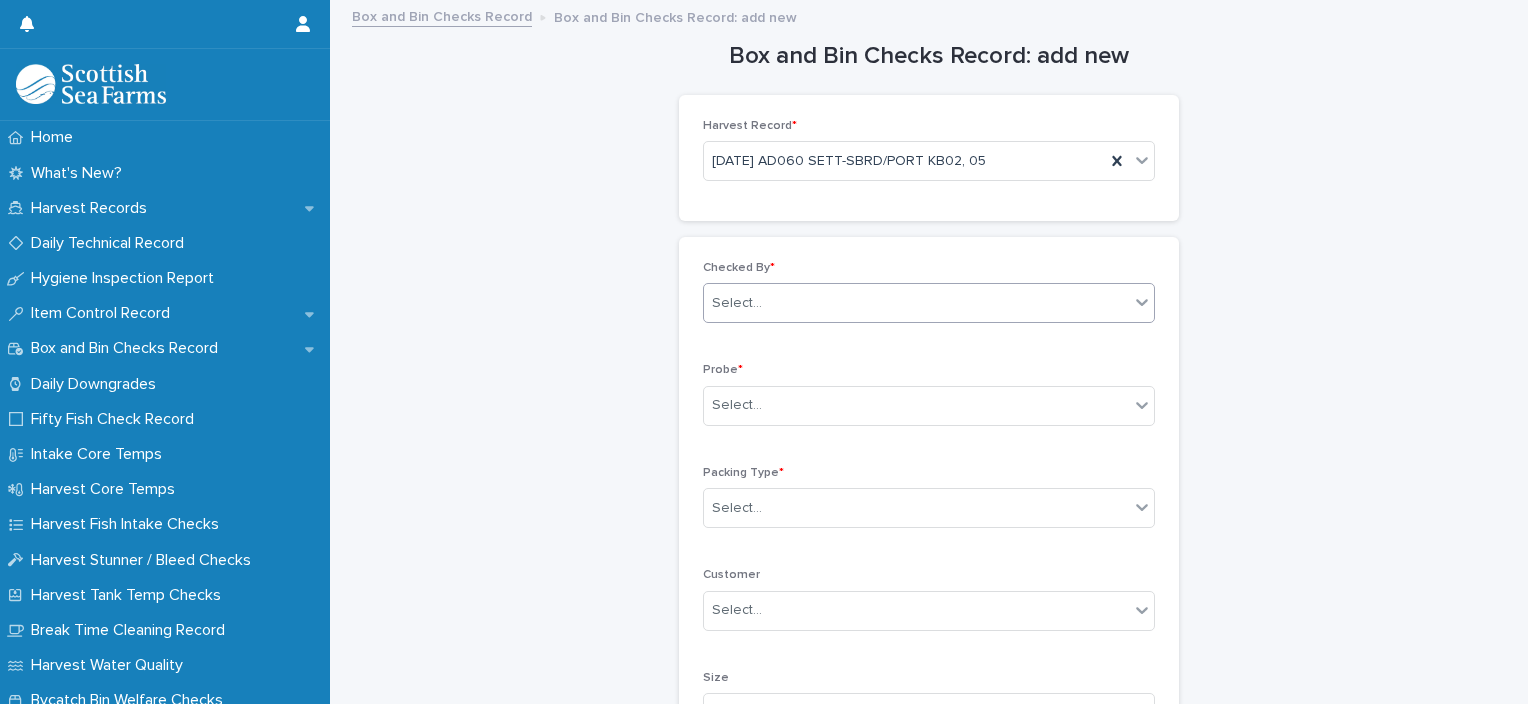 click on "Select..." at bounding box center (916, 303) 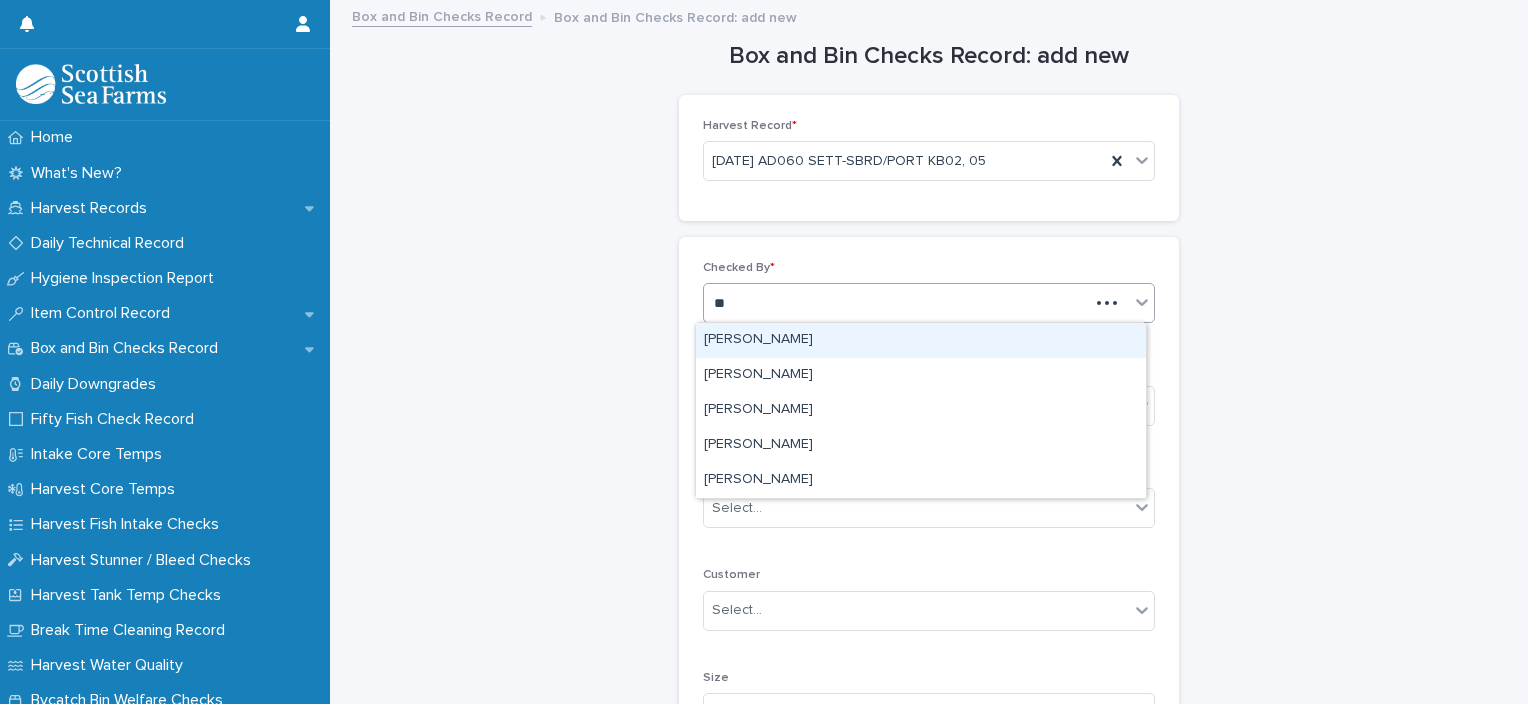 type on "***" 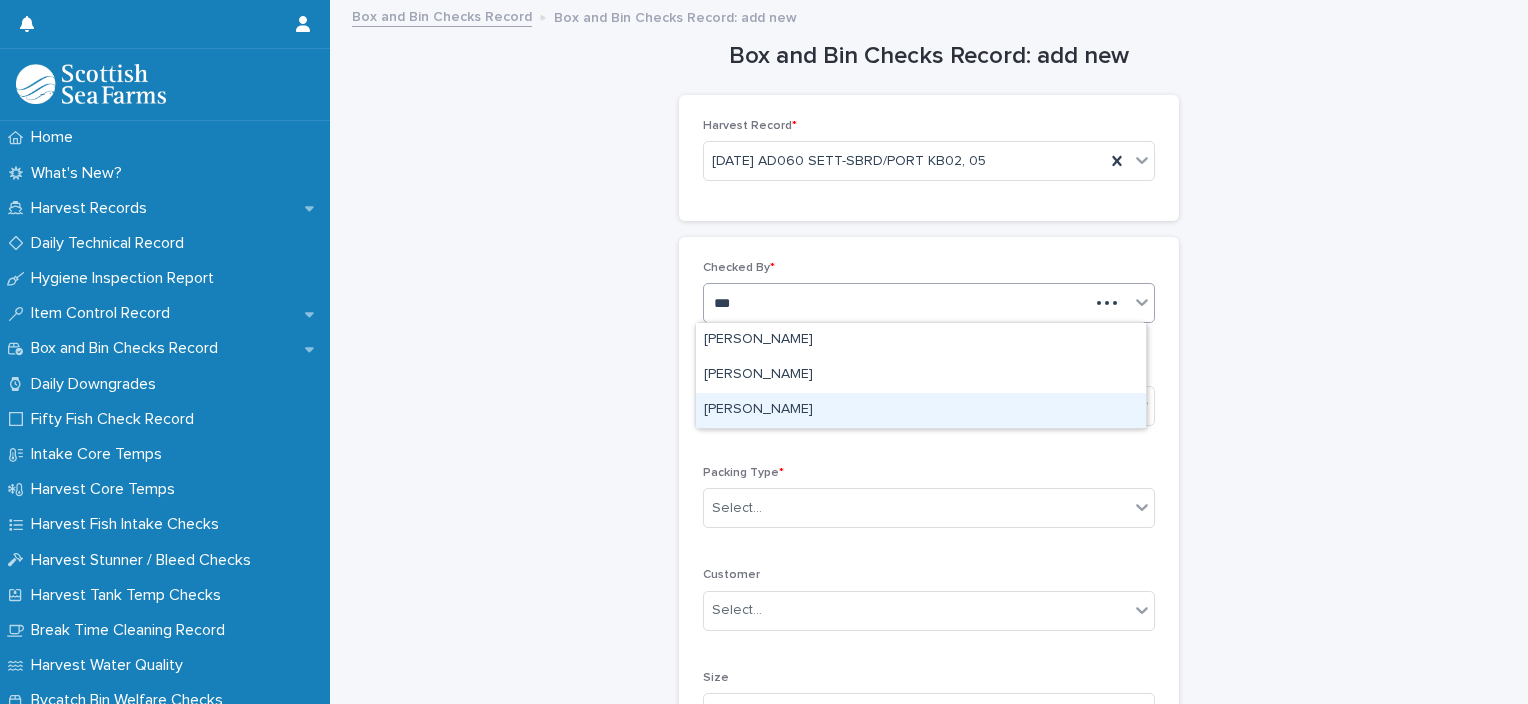click on "[PERSON_NAME]" at bounding box center (921, 410) 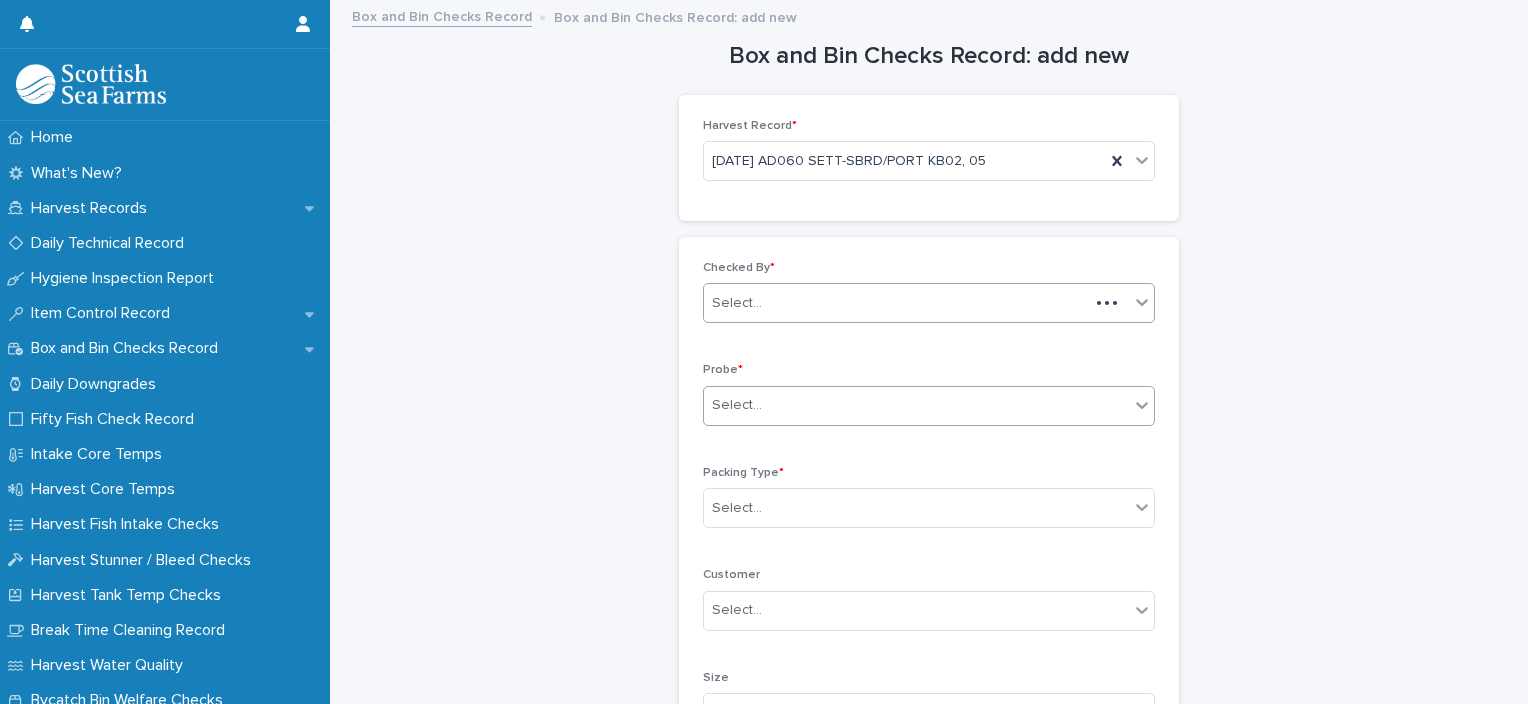 click on "Select..." at bounding box center (929, 406) 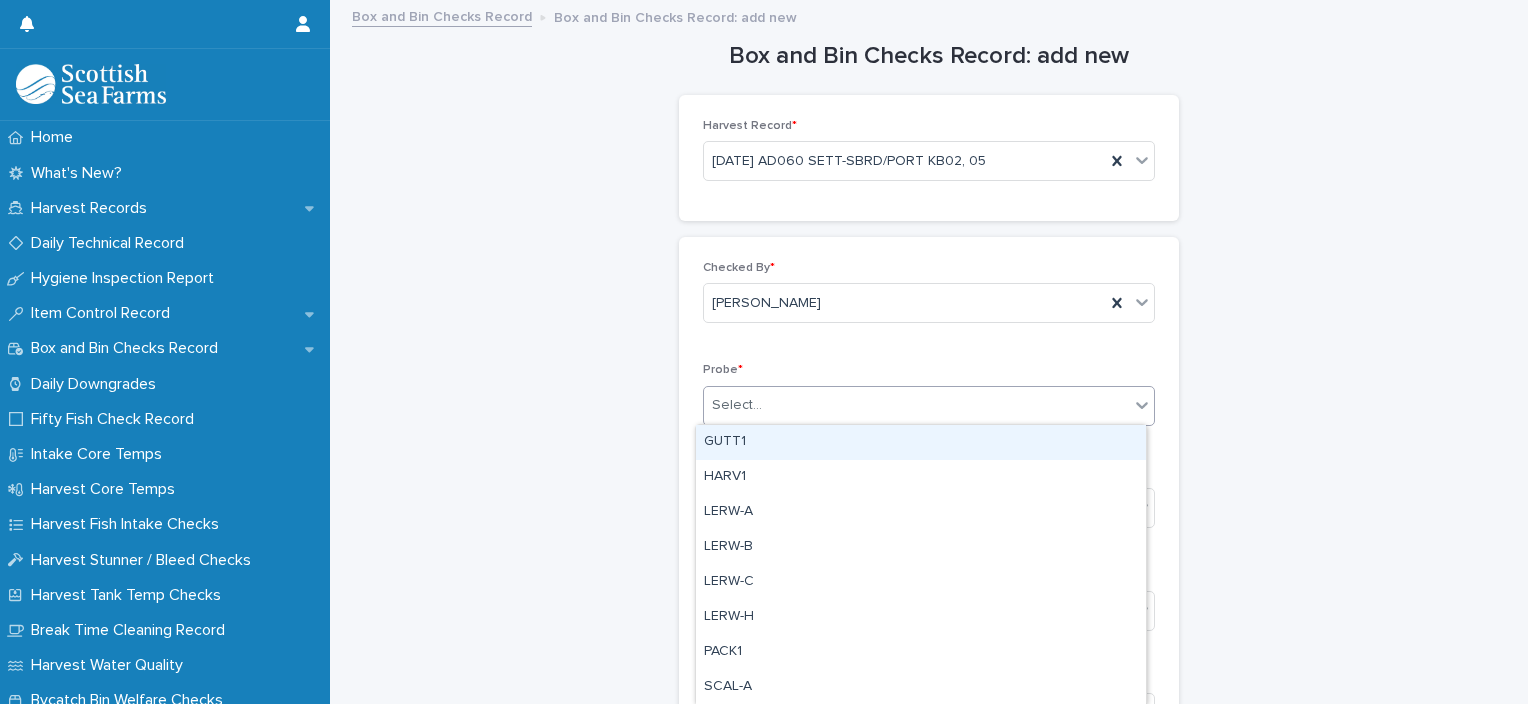 type on "*" 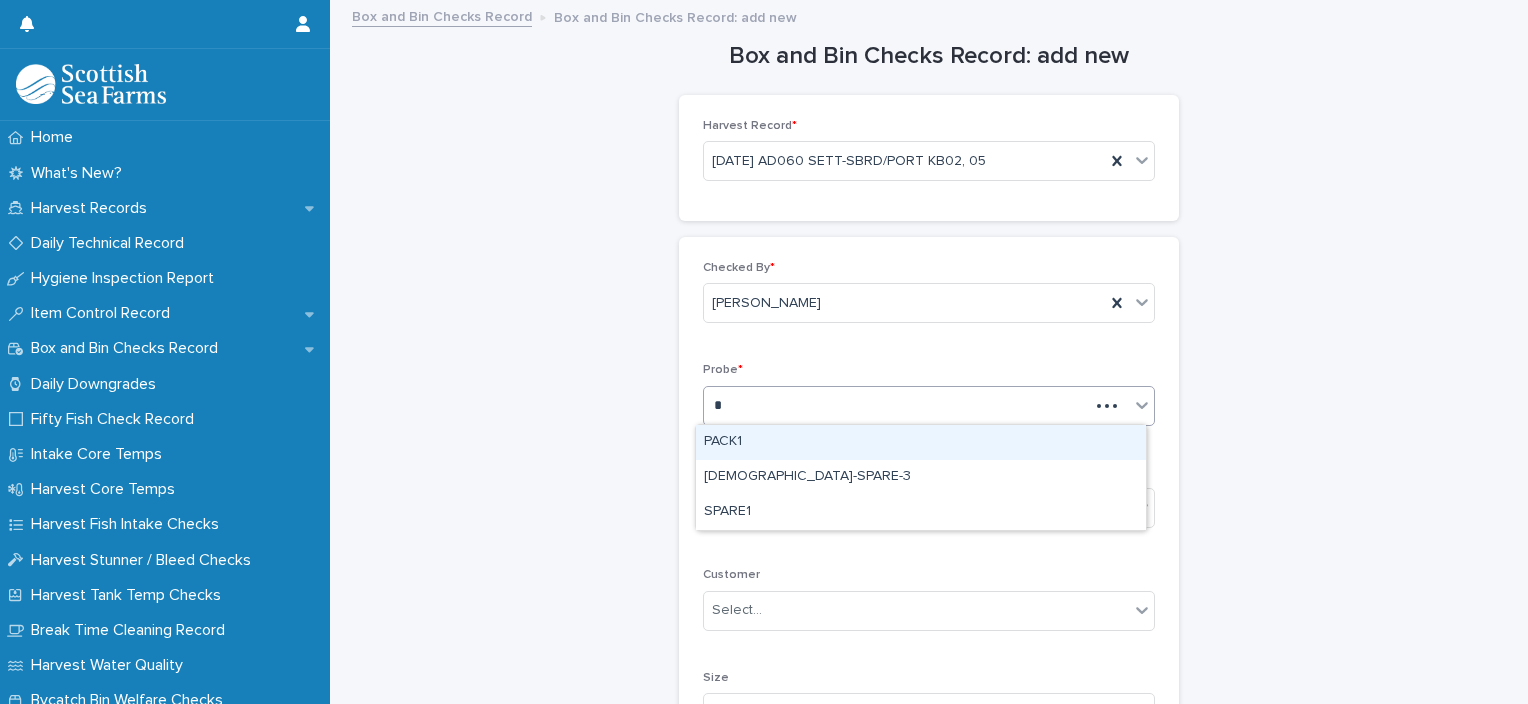 click on "PACK1" at bounding box center [921, 442] 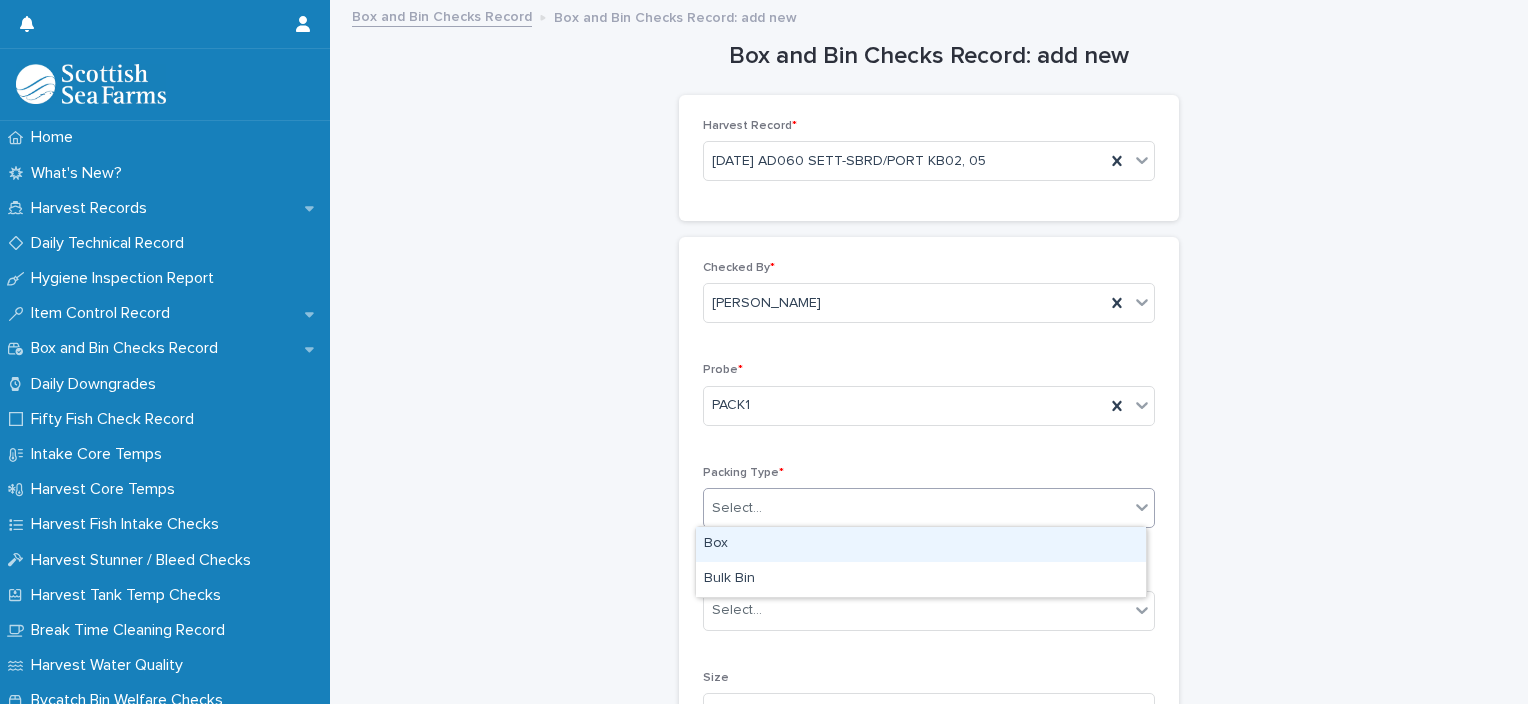 click on "Select..." at bounding box center (916, 508) 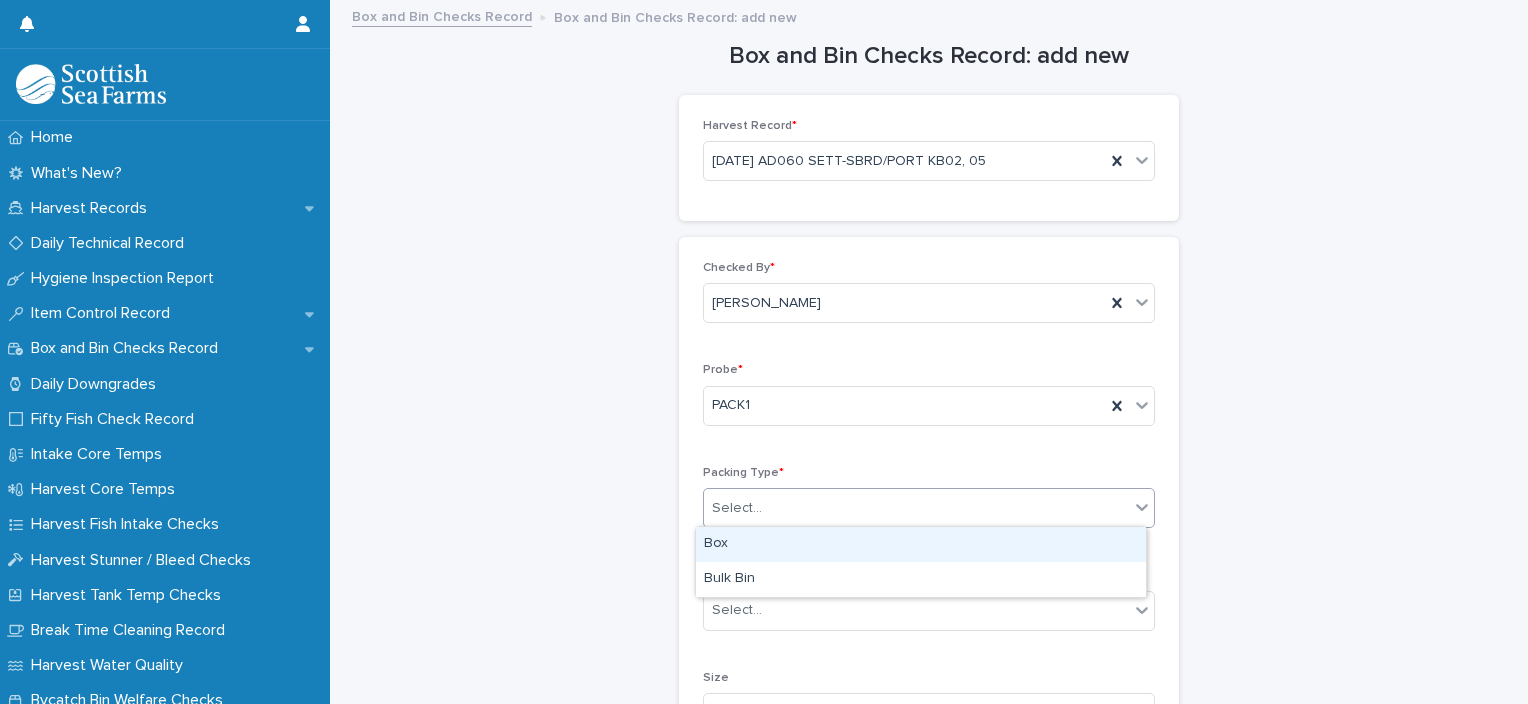 click on "Box" at bounding box center [921, 544] 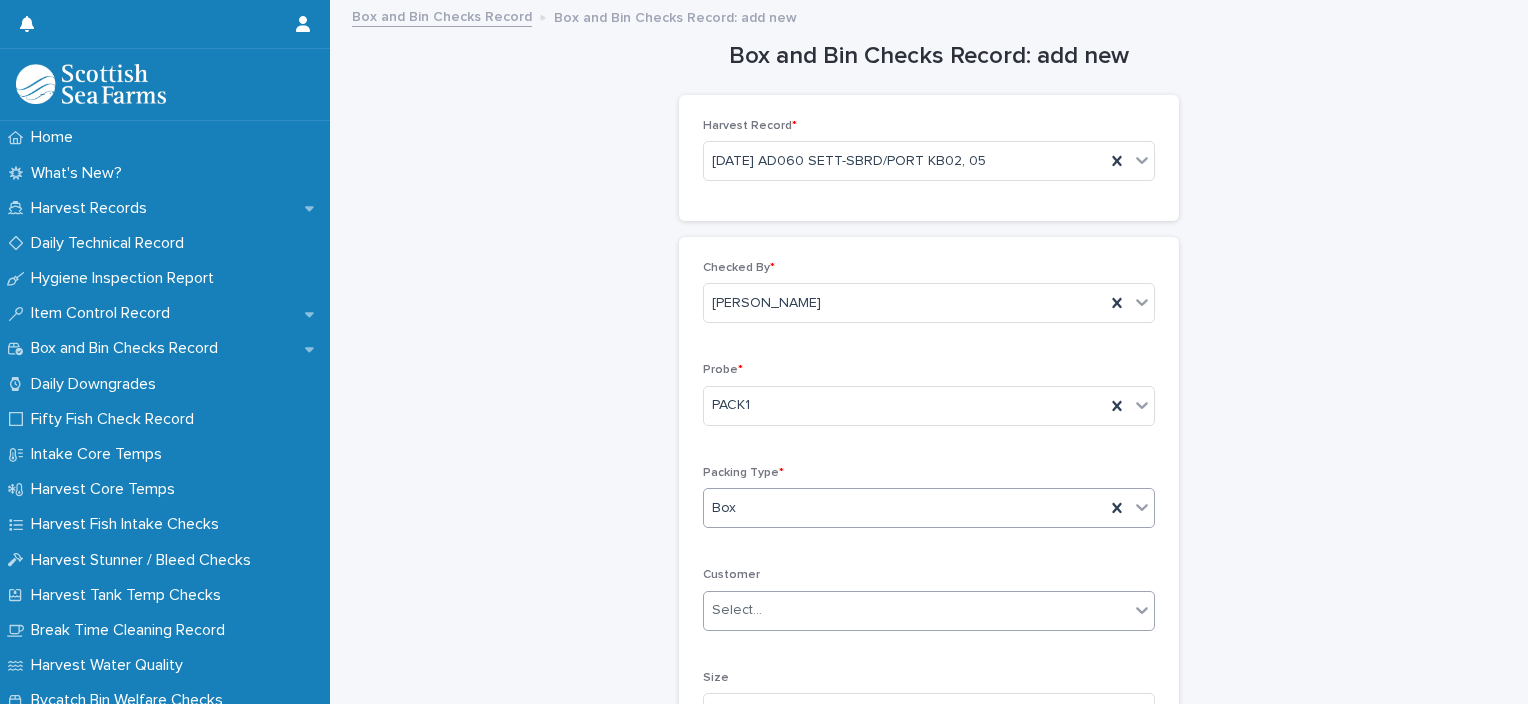 click on "Select..." at bounding box center [916, 610] 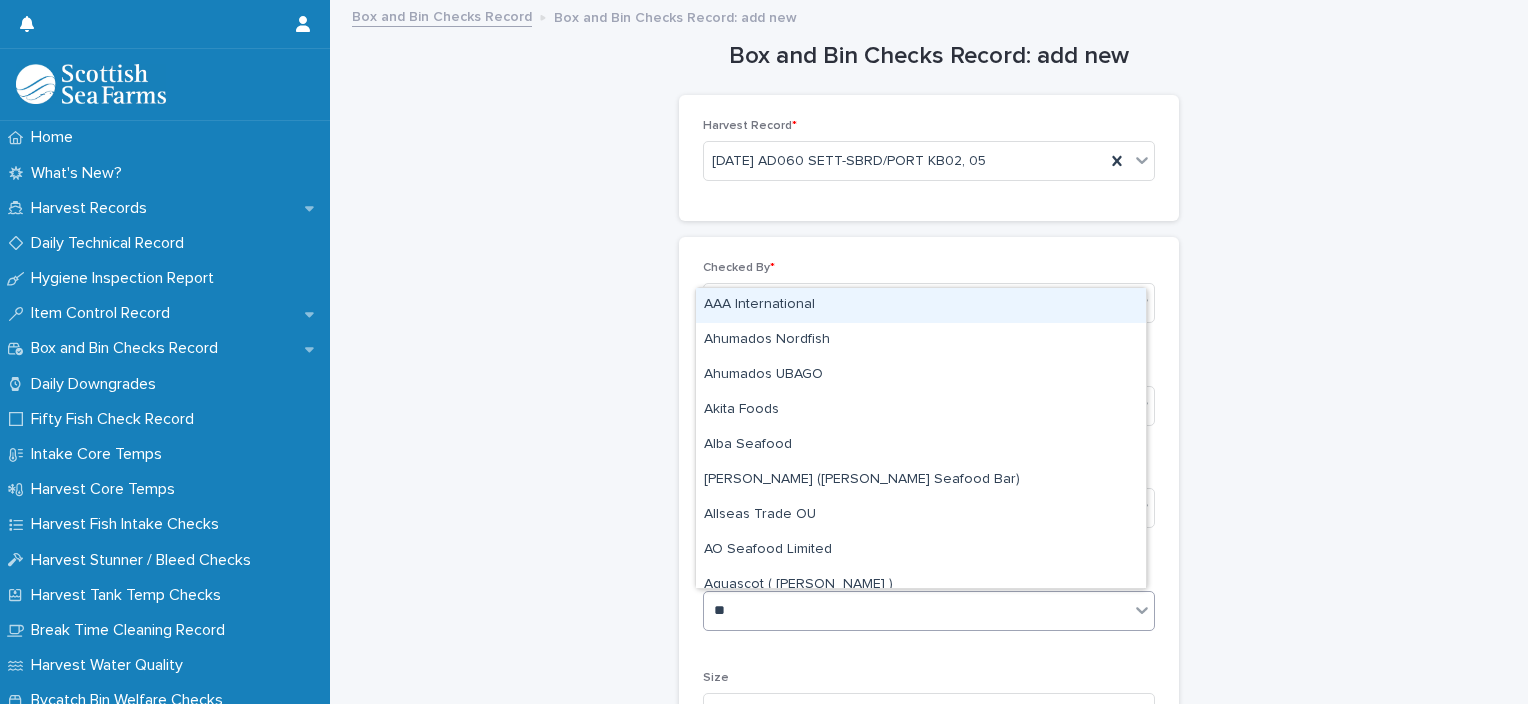 type on "***" 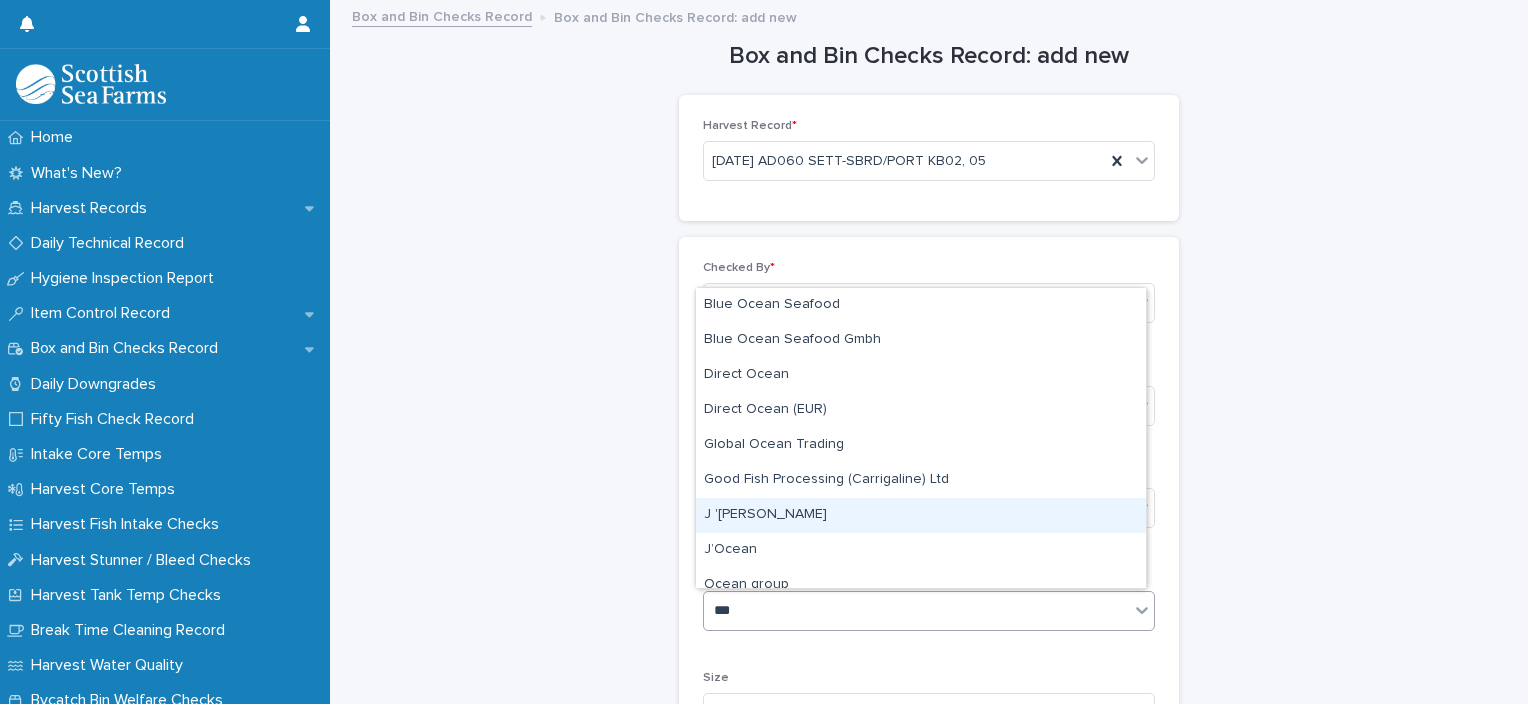 click on "J '[PERSON_NAME]" at bounding box center [921, 515] 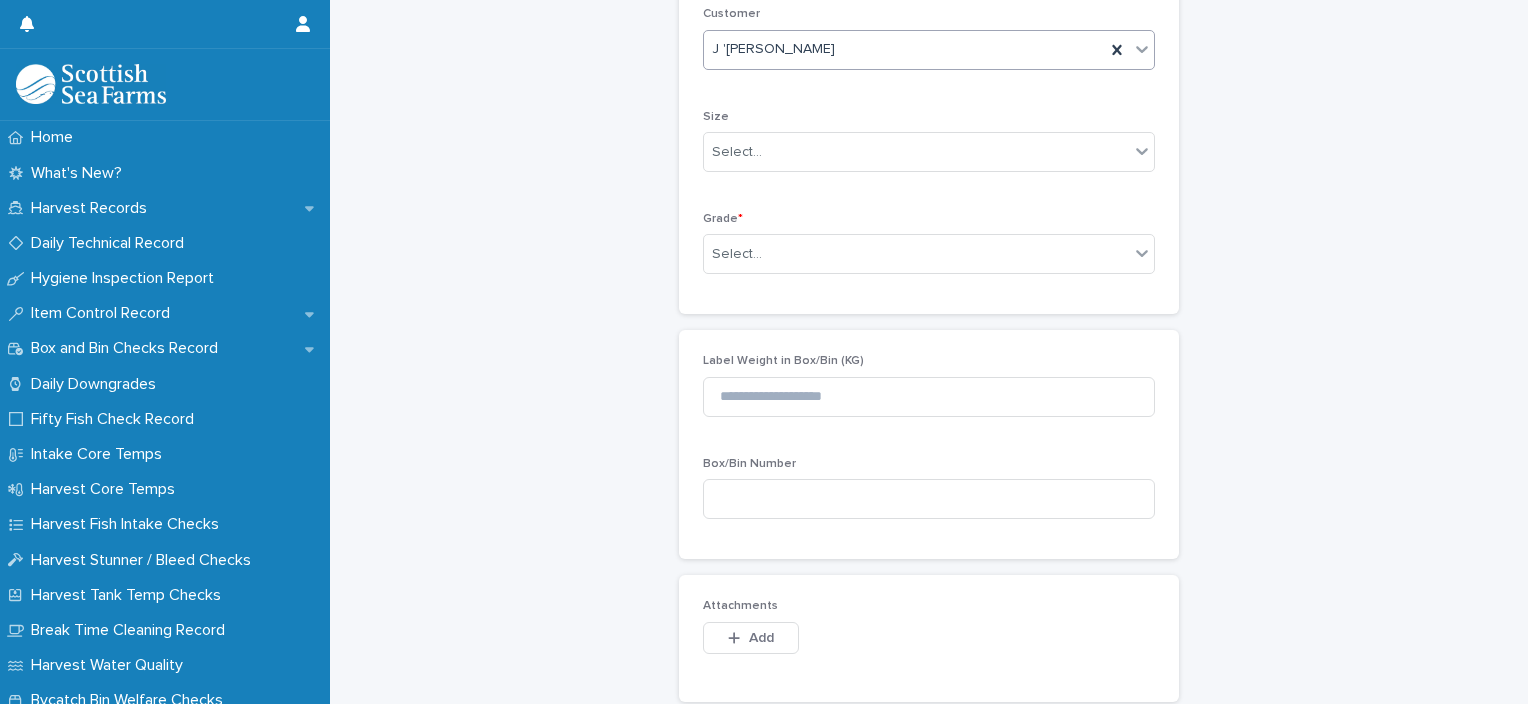 scroll, scrollTop: 576, scrollLeft: 0, axis: vertical 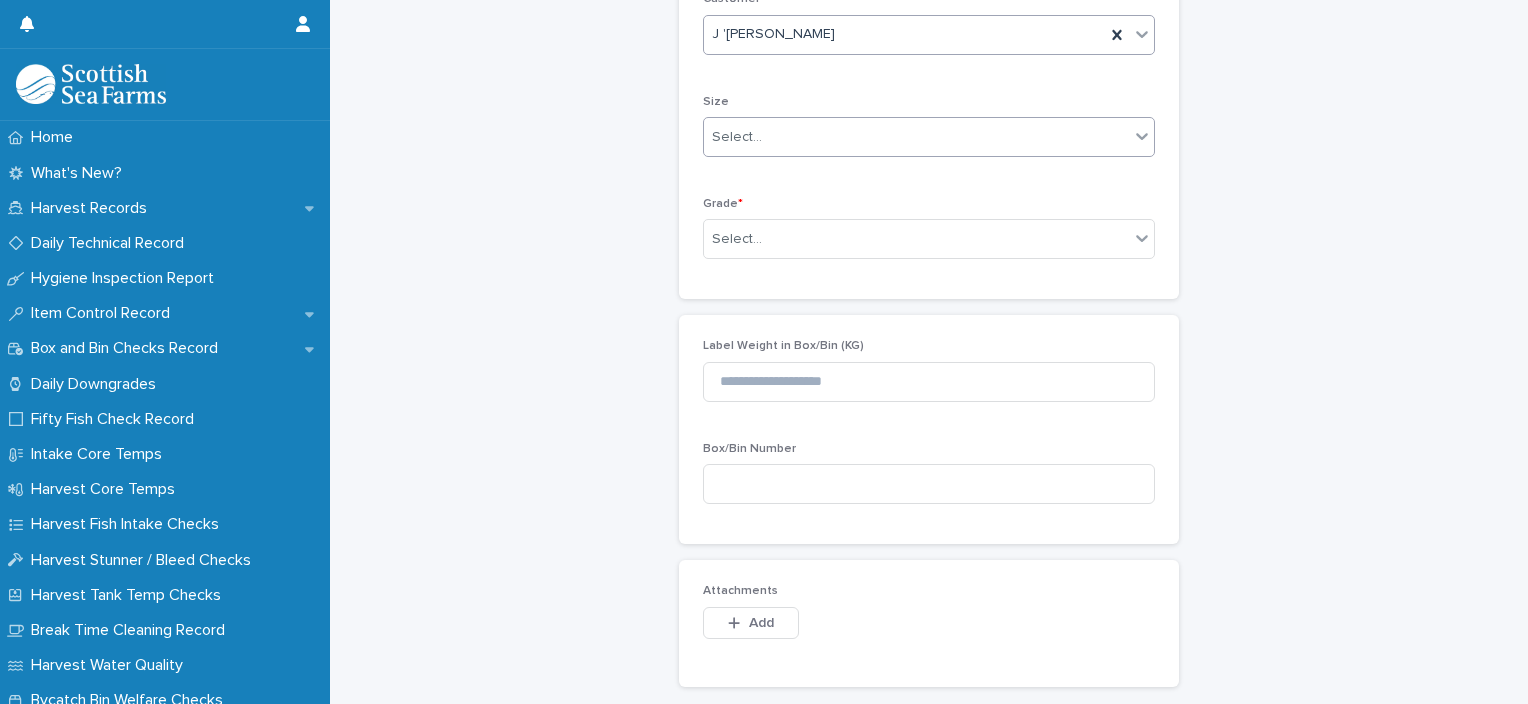 click on "Select..." at bounding box center (916, 137) 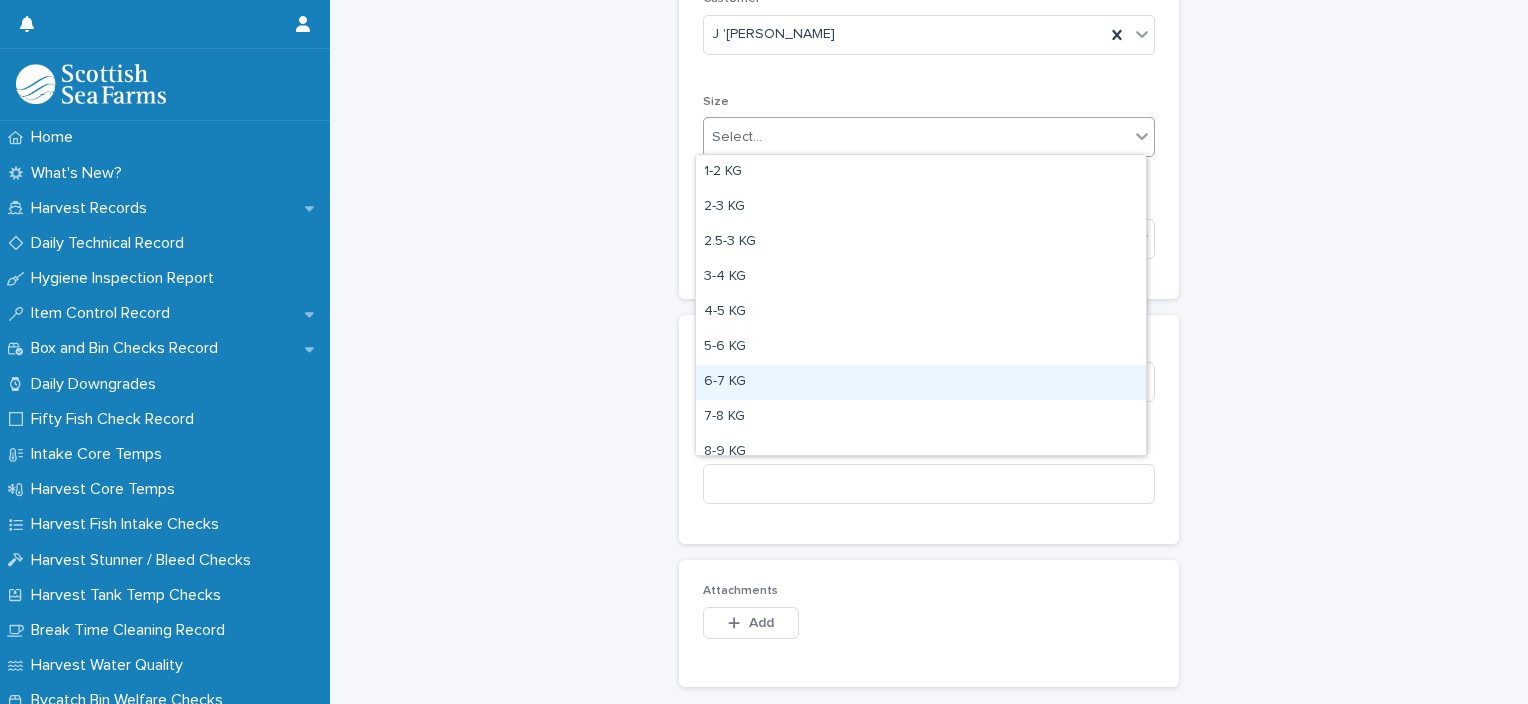 click on "6-7 KG" at bounding box center (921, 382) 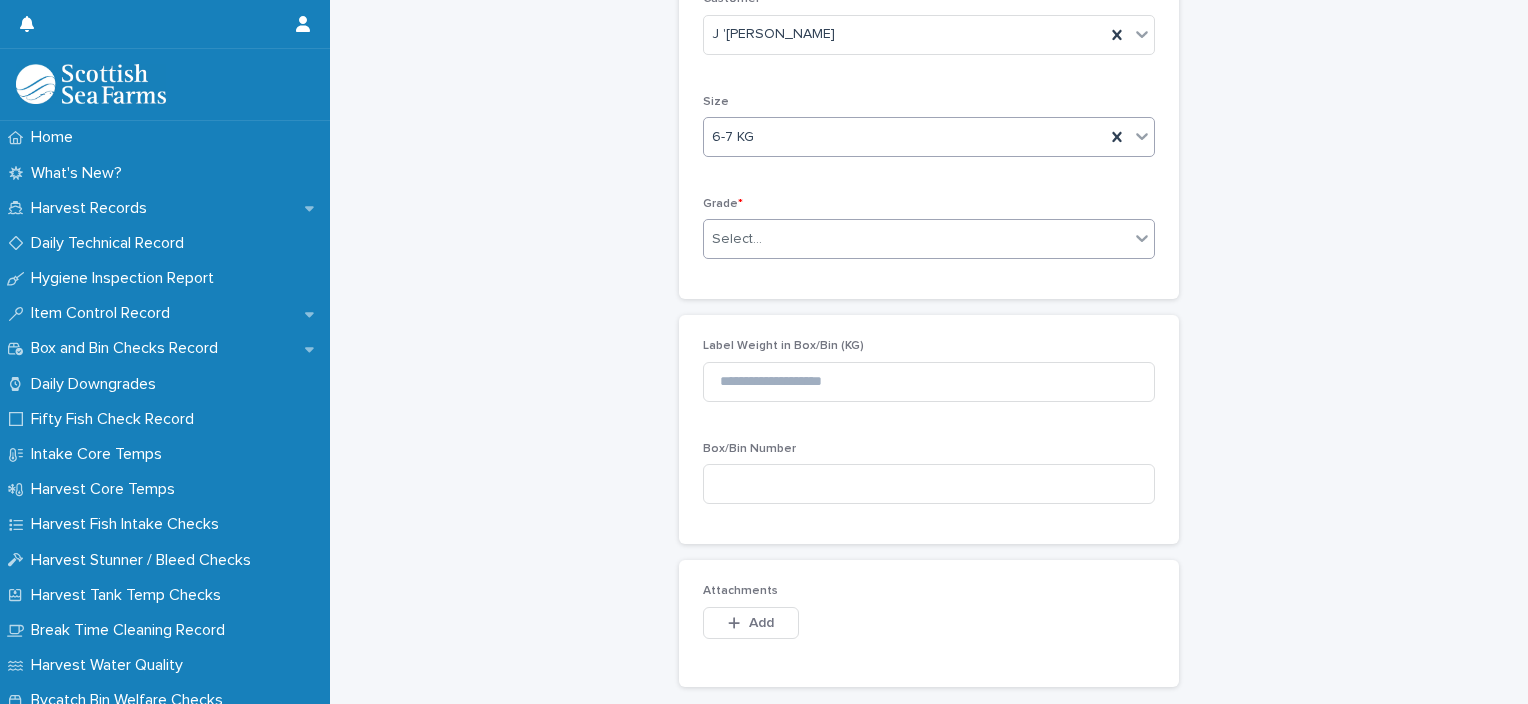 click on "Select..." at bounding box center [916, 239] 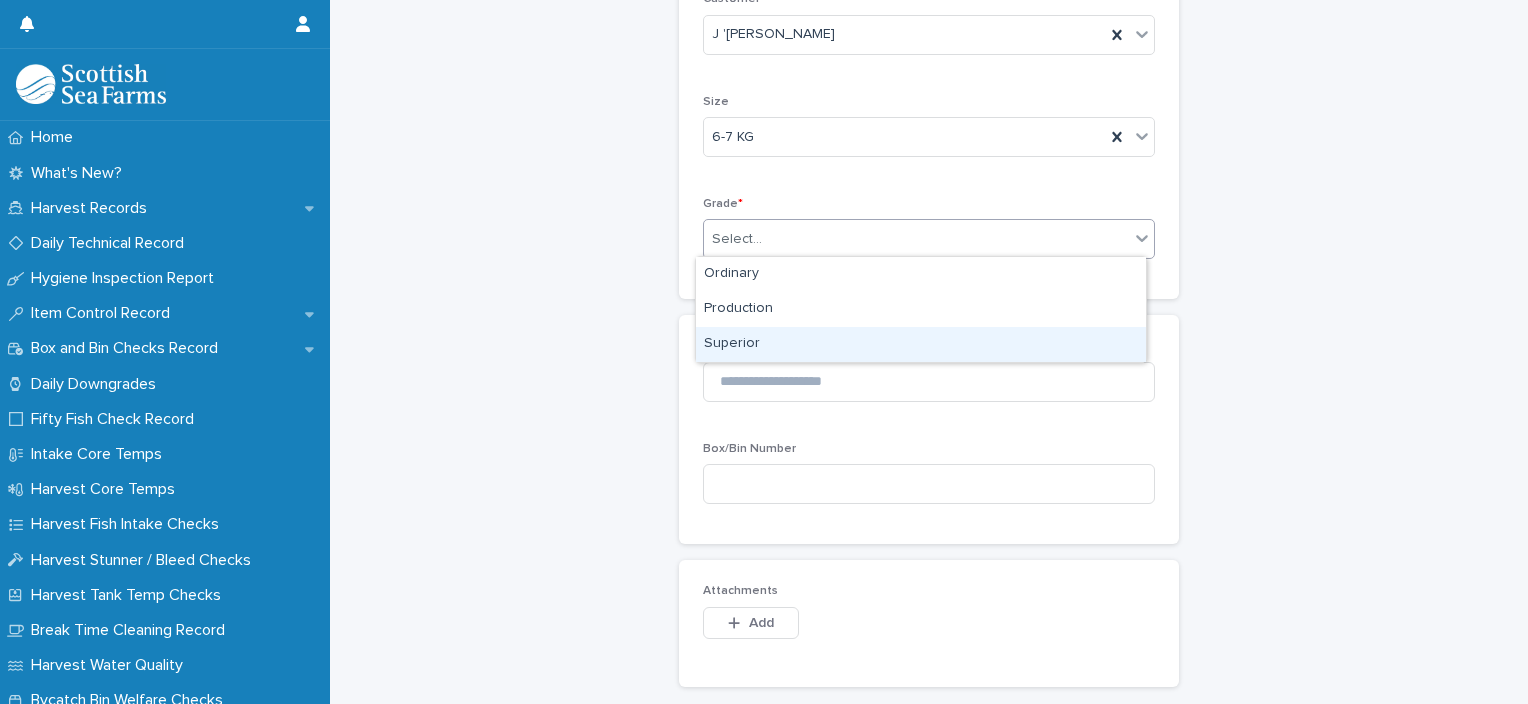 click on "Superior" at bounding box center [921, 344] 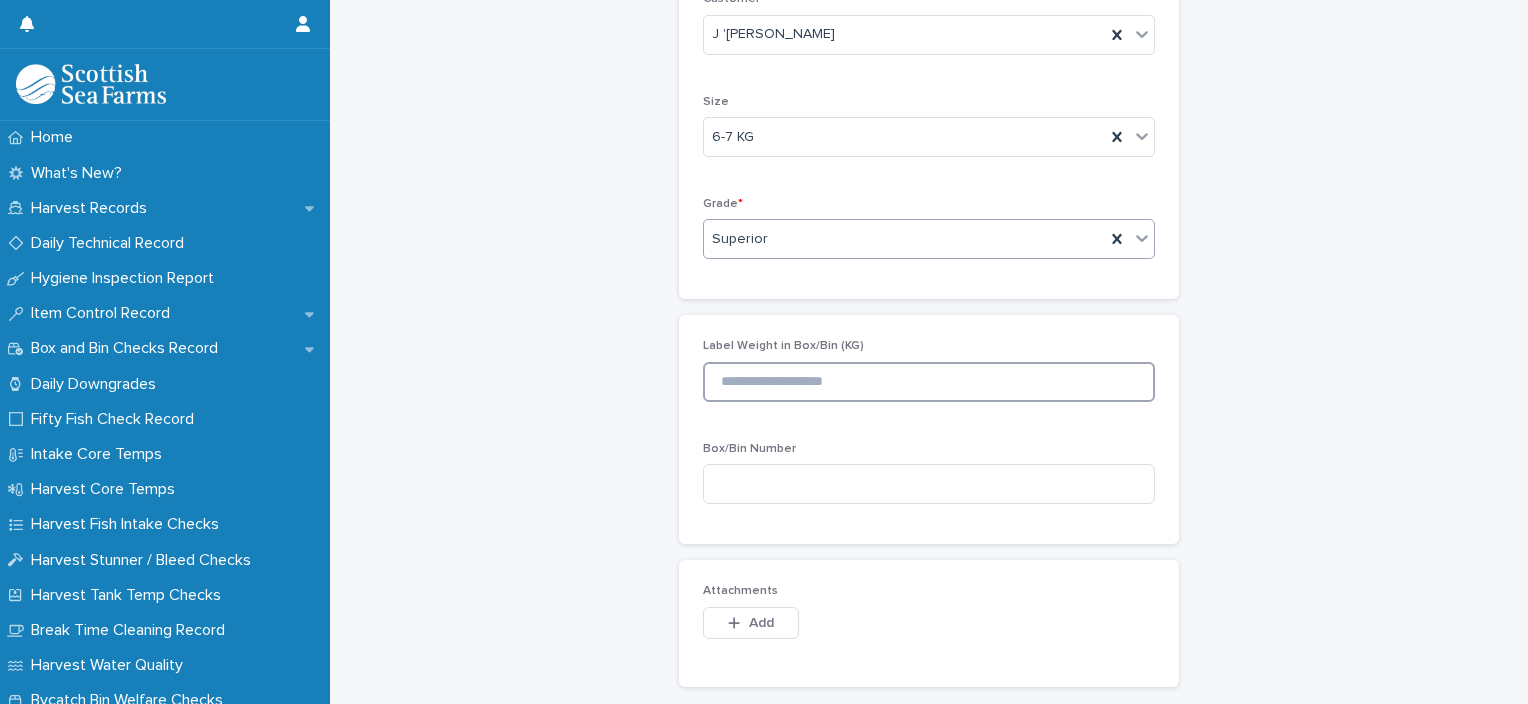 click at bounding box center [929, 382] 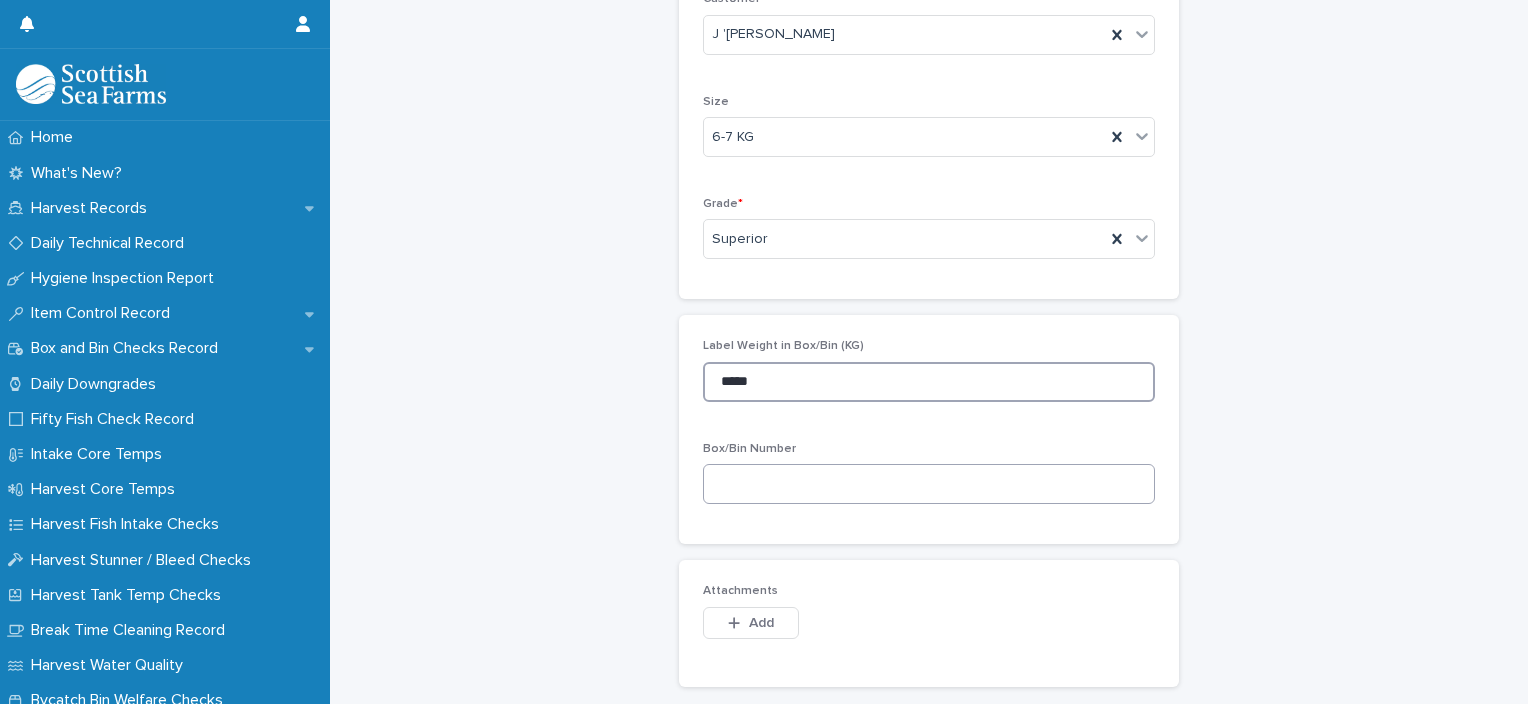 type on "*****" 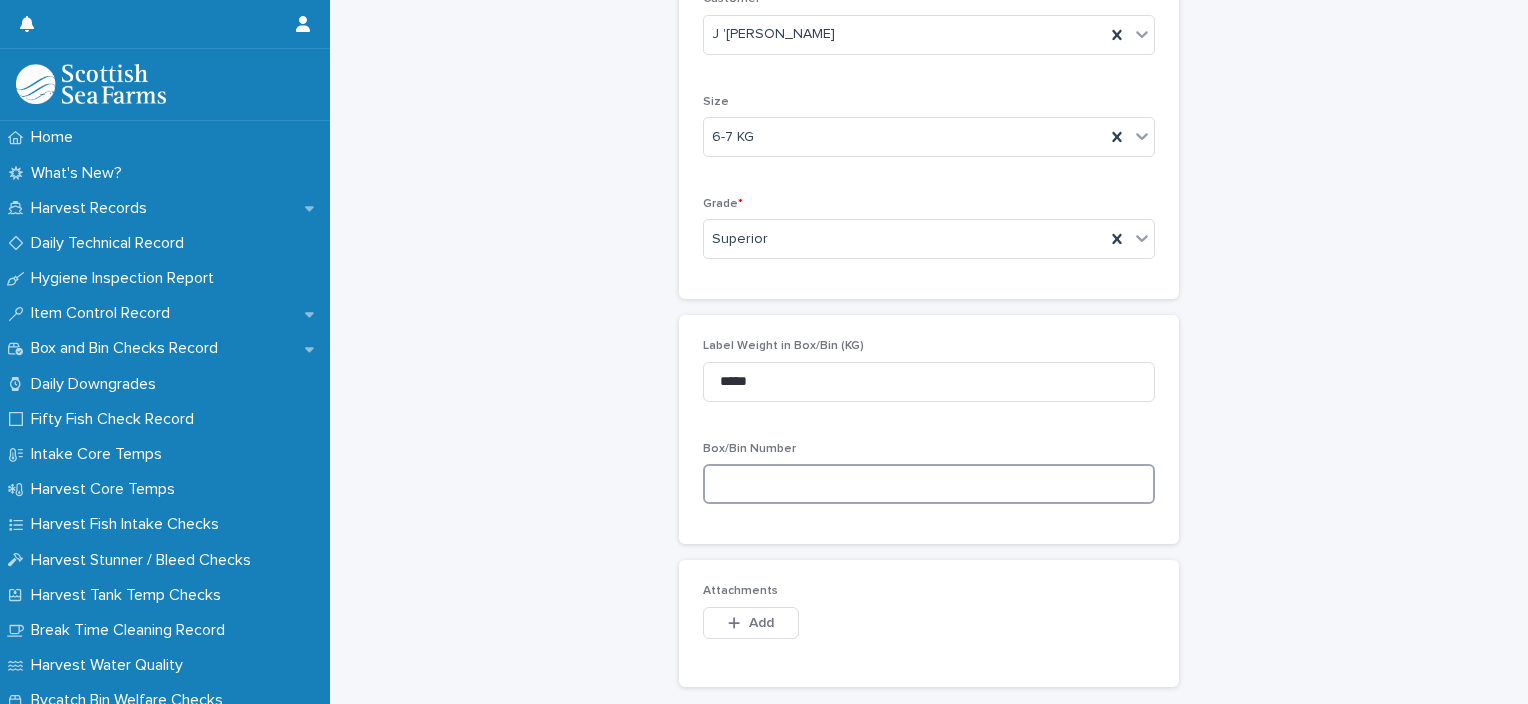 paste on "*********" 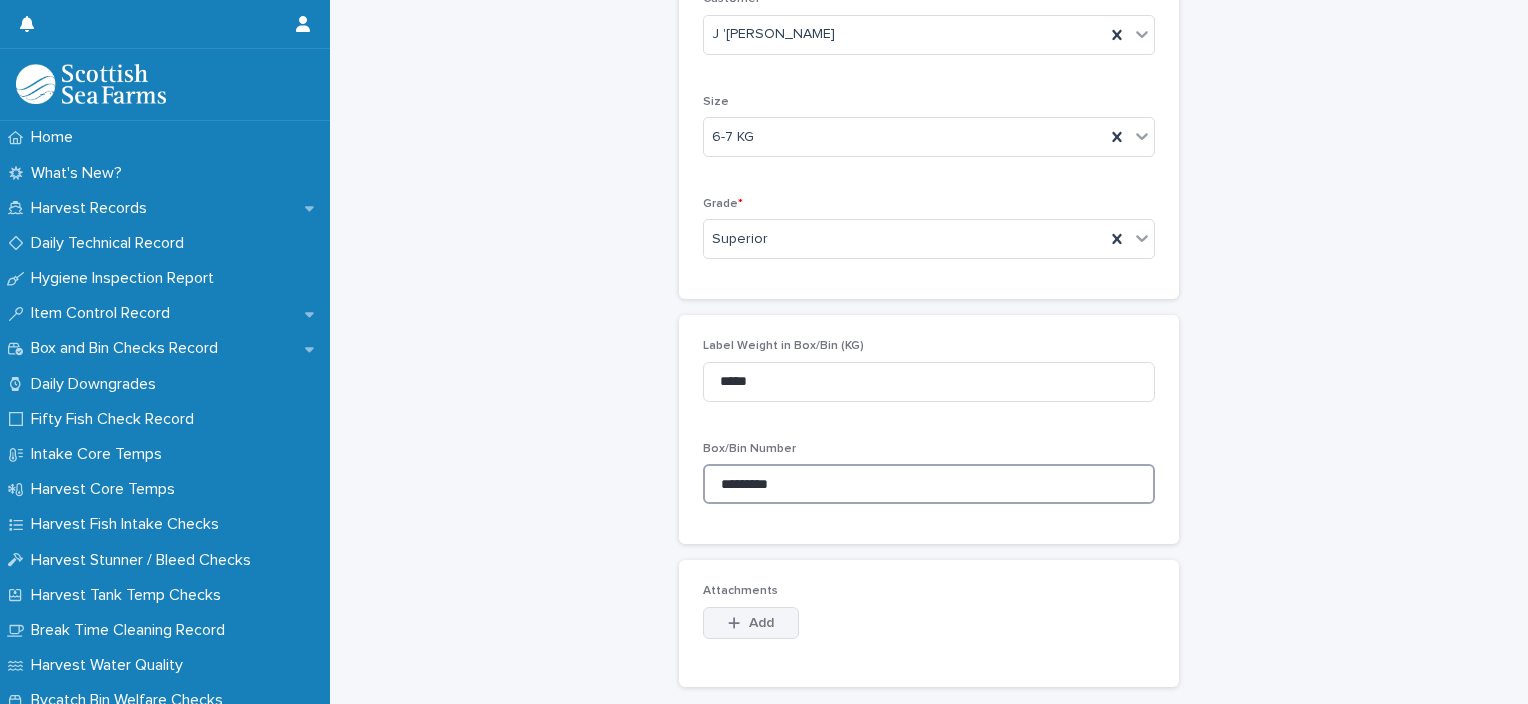type on "*********" 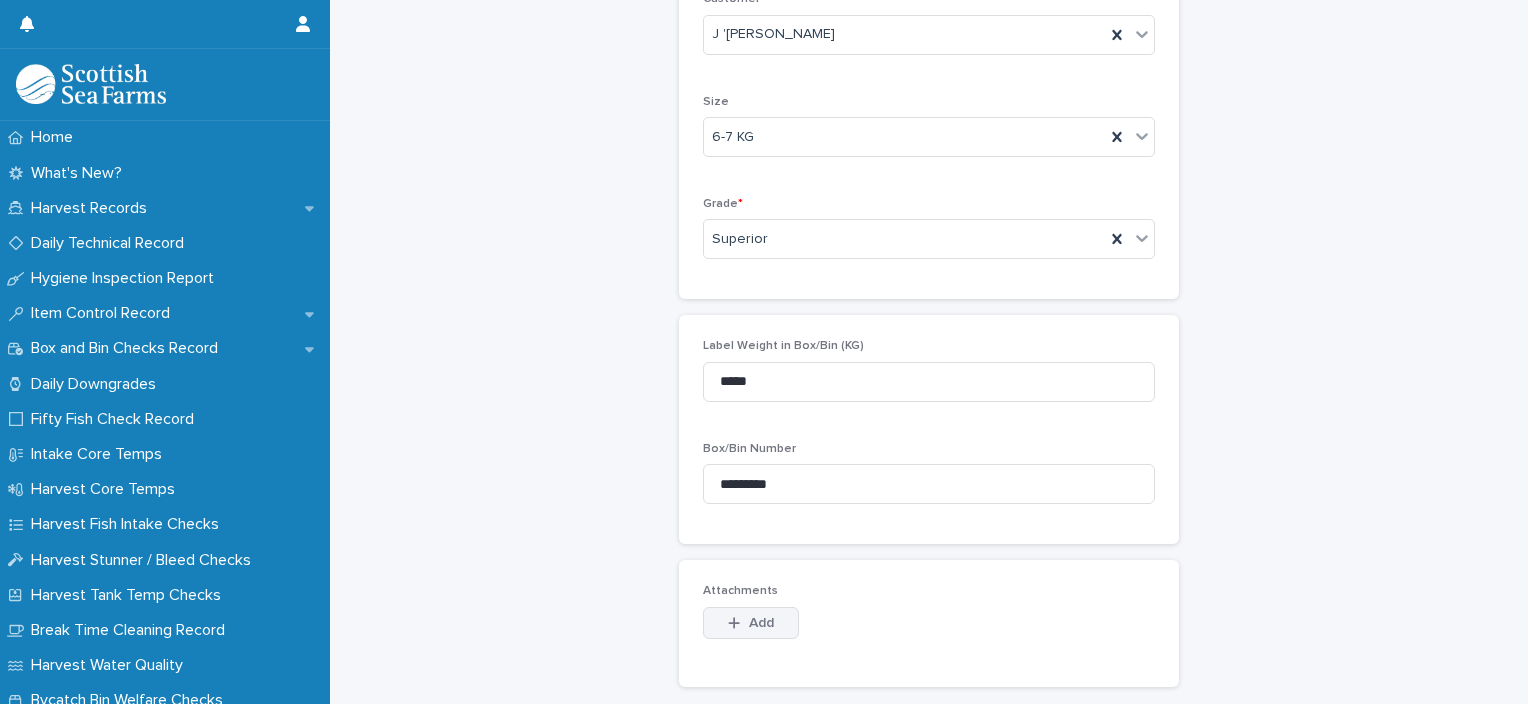 click on "Add" at bounding box center (761, 623) 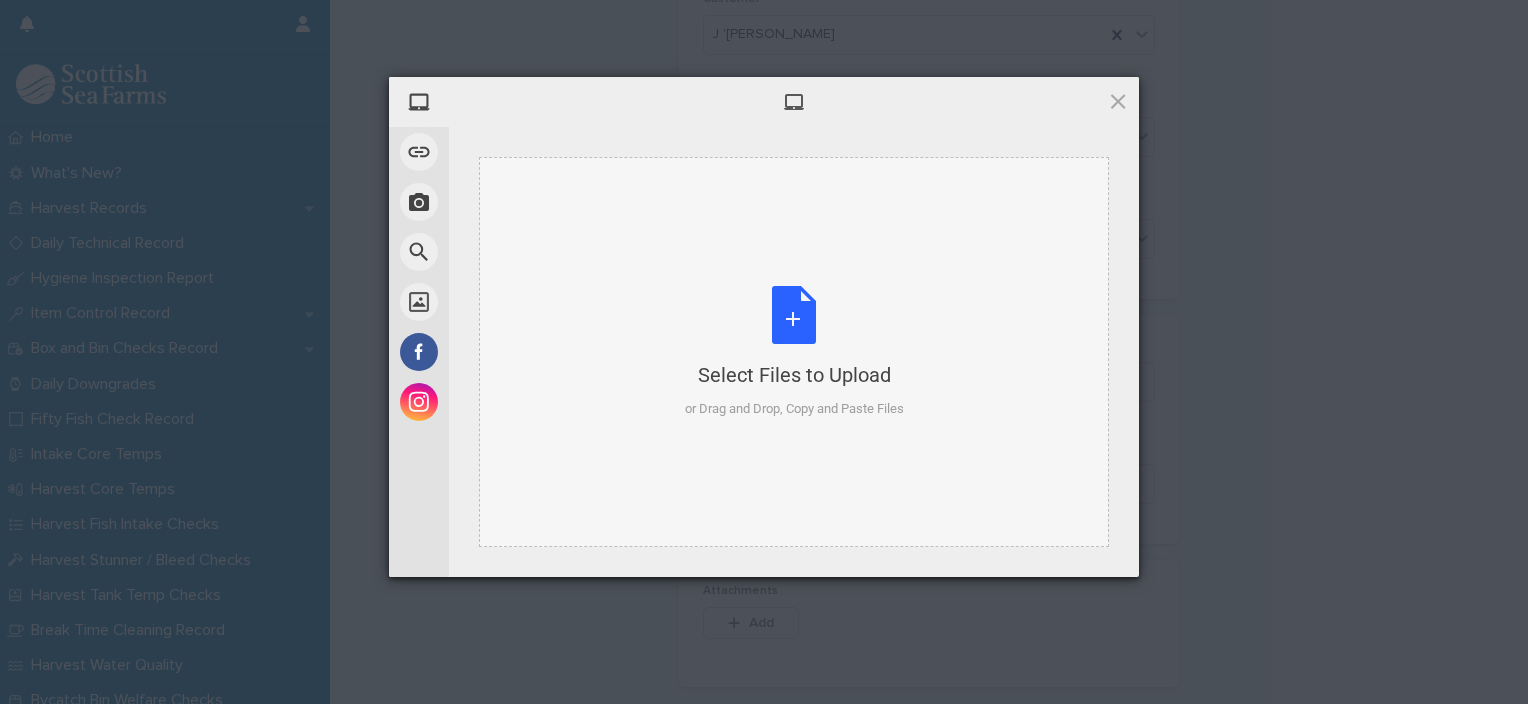 click on "Select Files to Upload
or Drag and Drop, Copy and Paste Files" at bounding box center [794, 352] 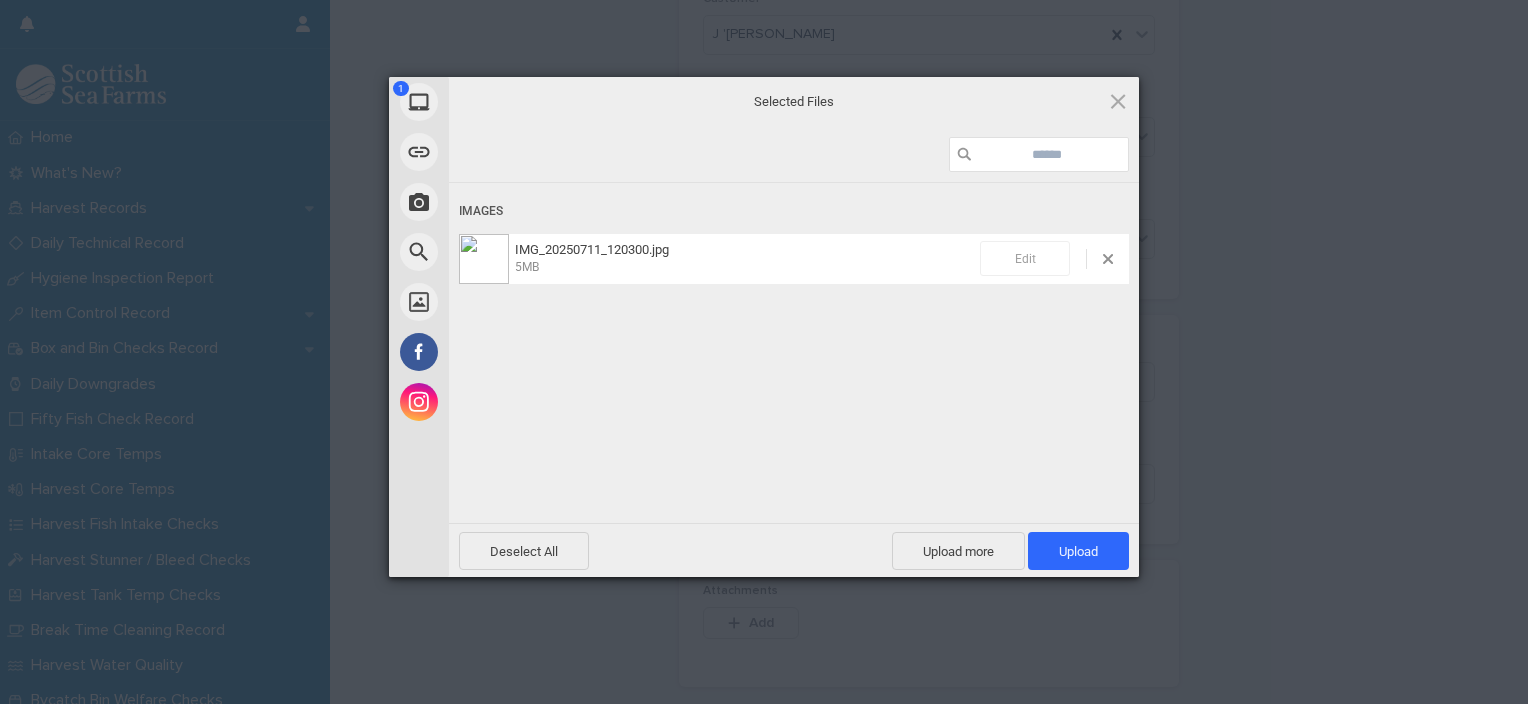 click on "Edit" at bounding box center [1025, 258] 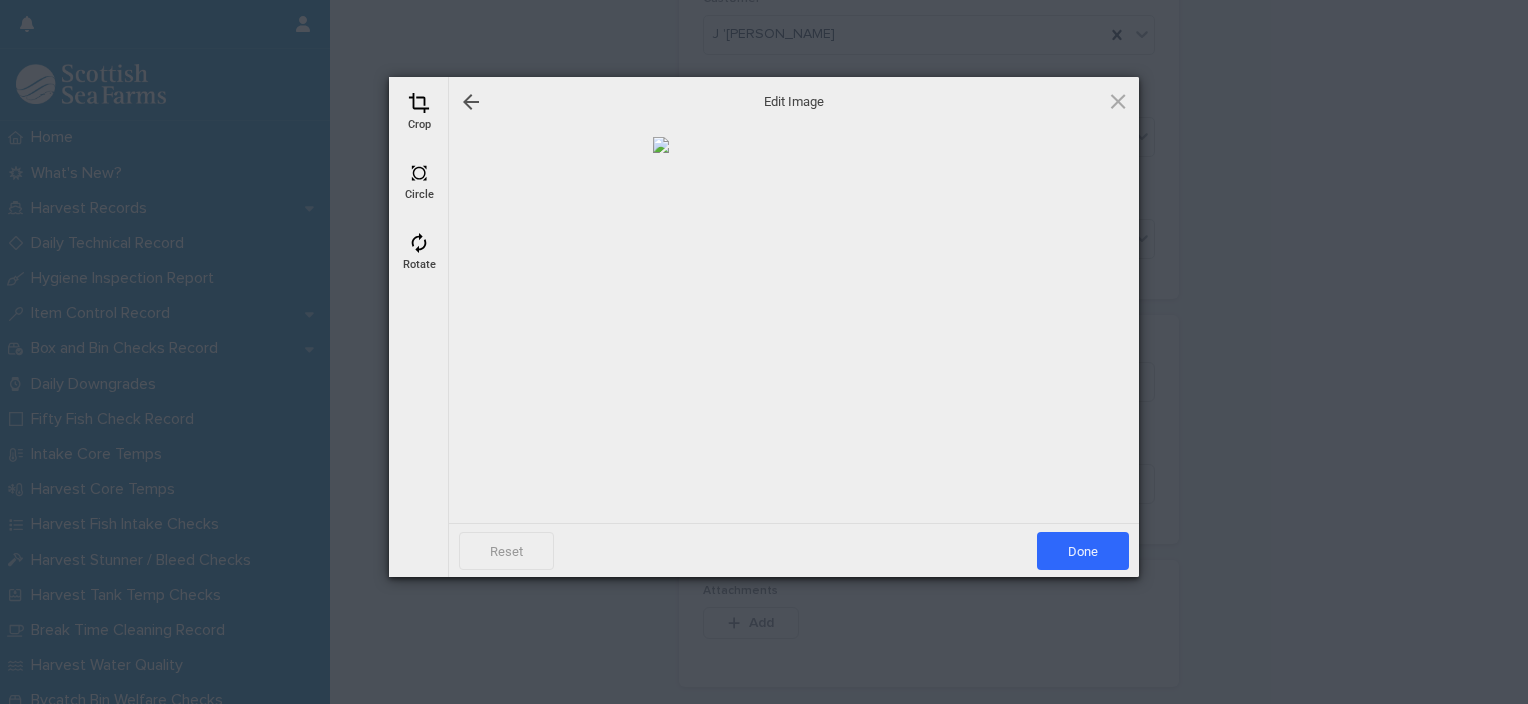 click at bounding box center [419, 103] 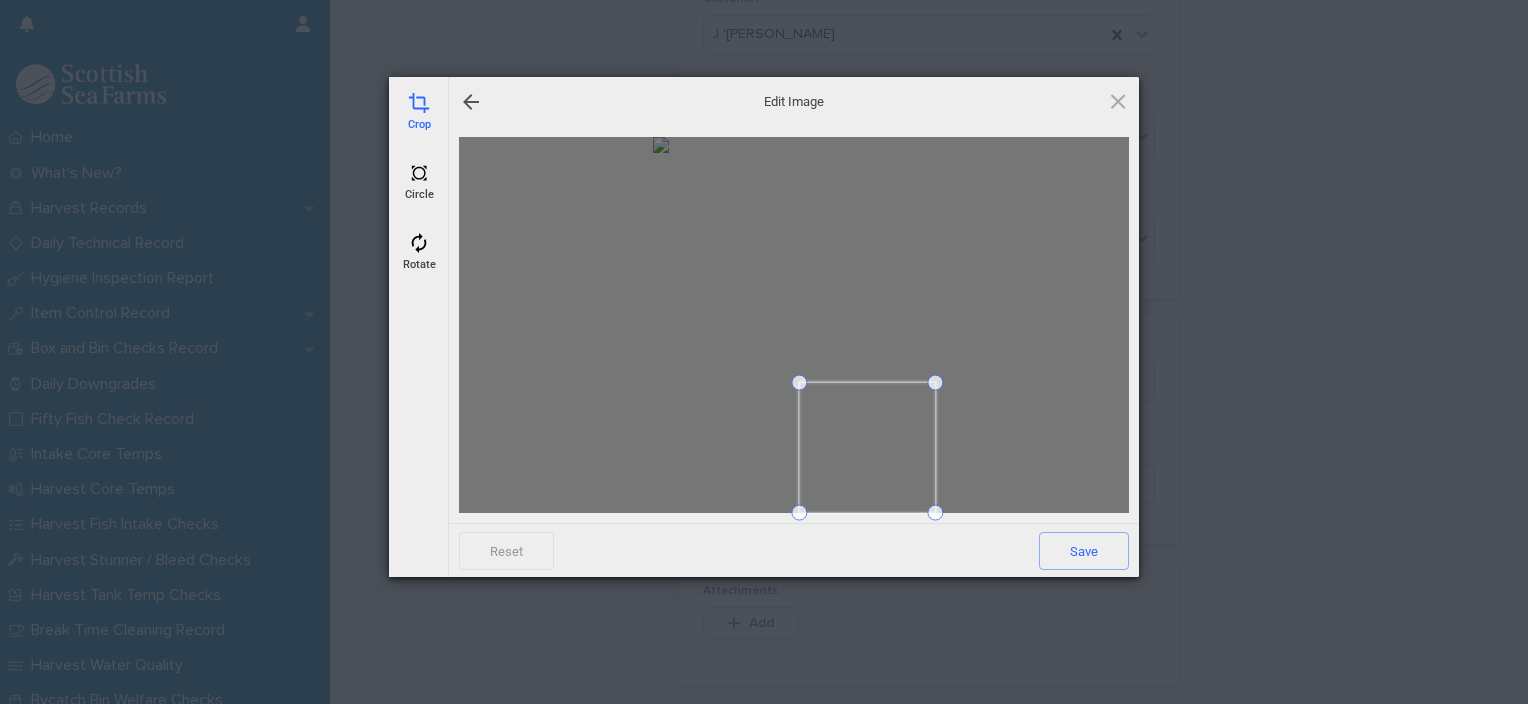 click at bounding box center (799, 383) 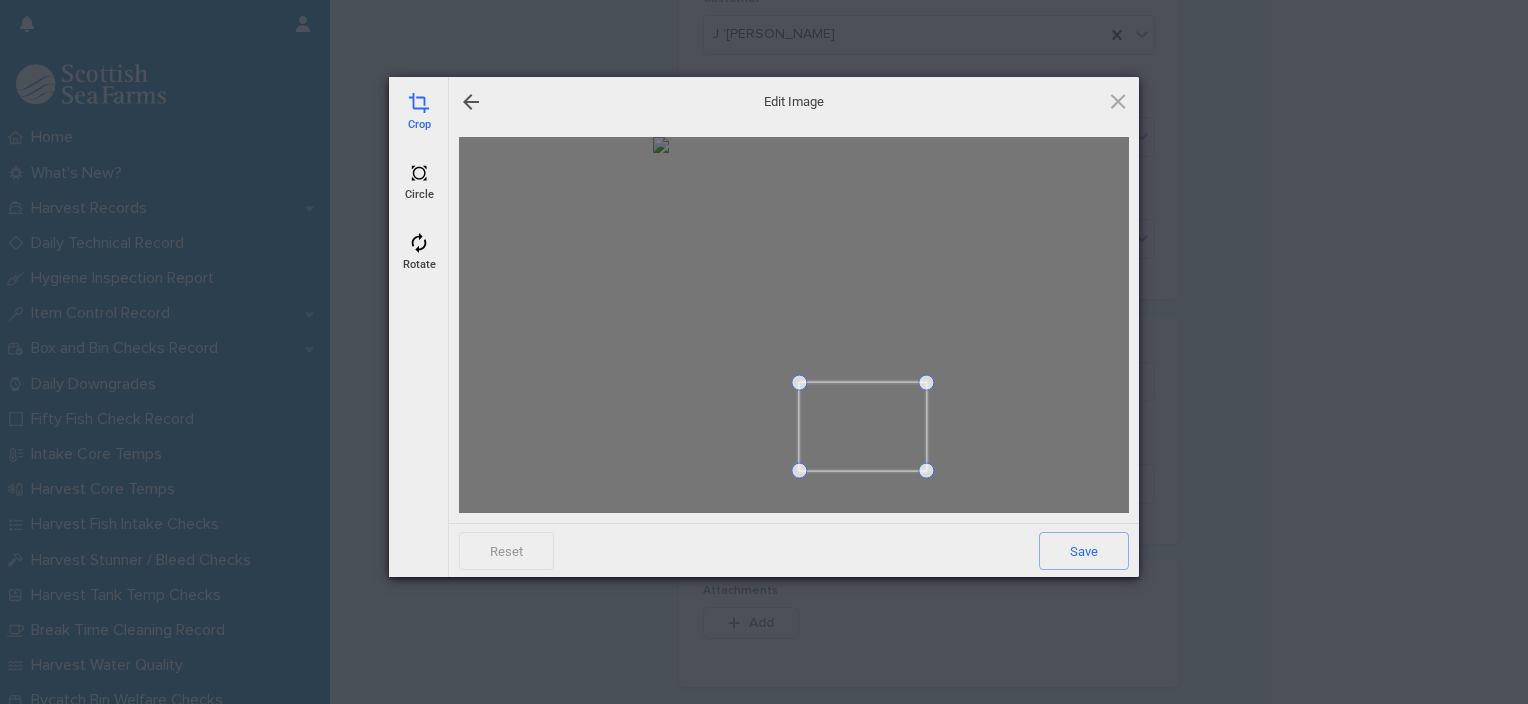 click at bounding box center (926, 471) 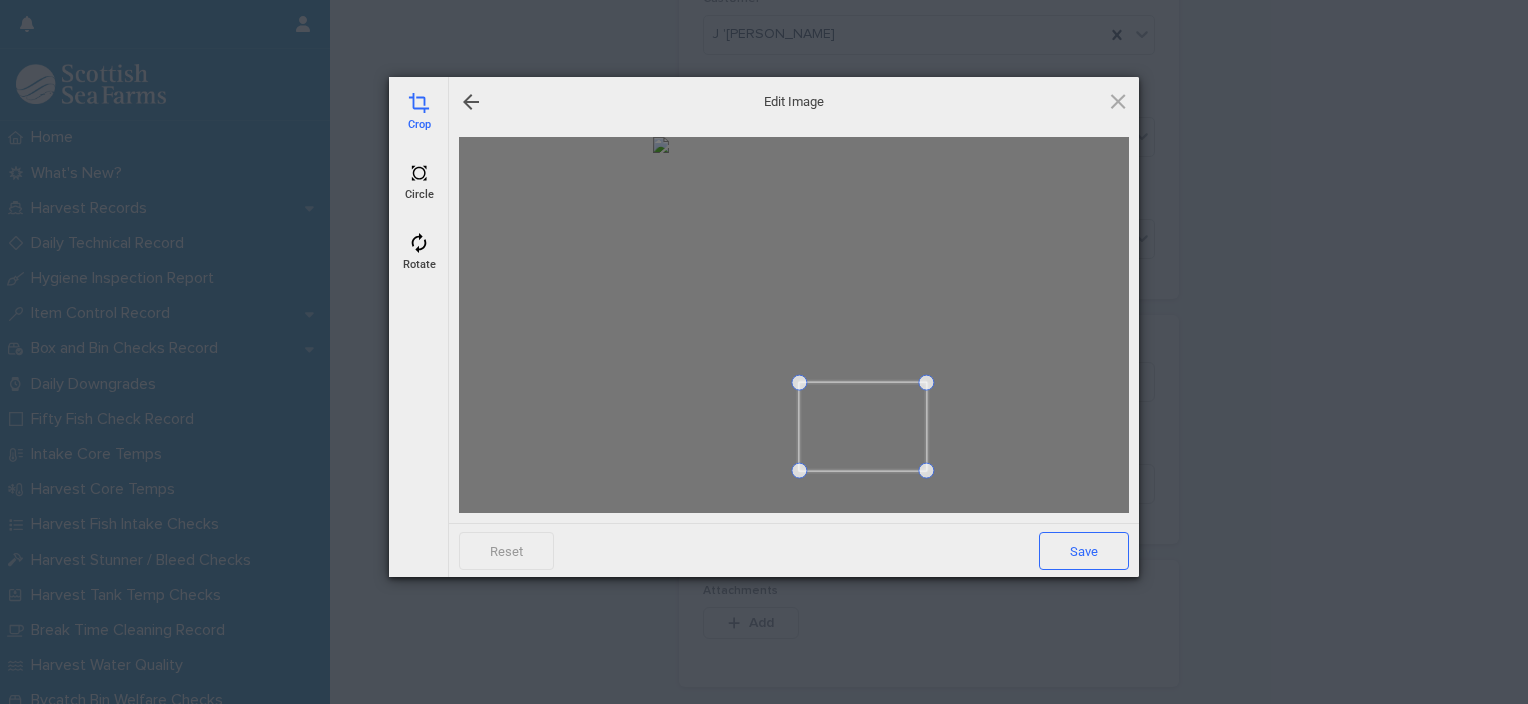 click on "Save" at bounding box center [1084, 551] 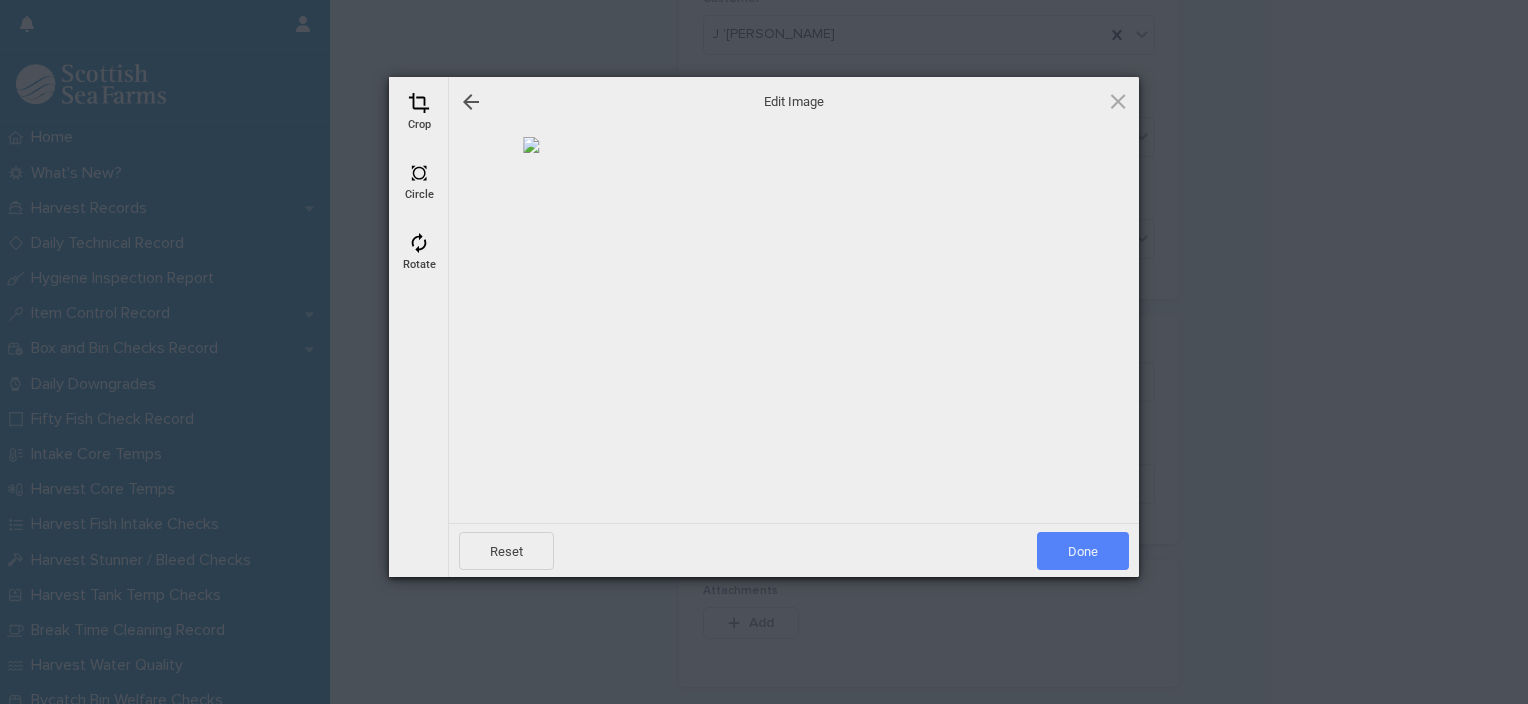 click on "Done" at bounding box center [1083, 551] 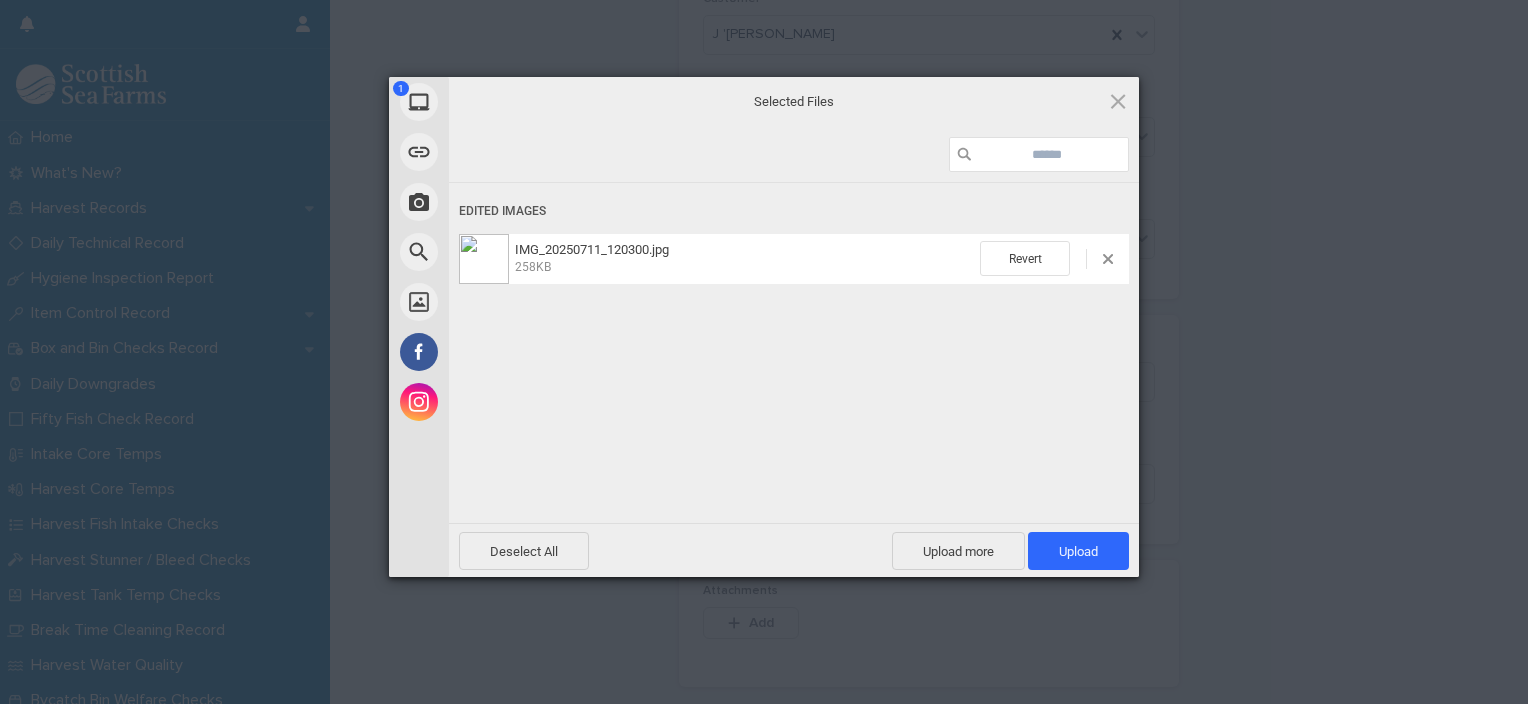 click on "Upload
1" at bounding box center [1078, 551] 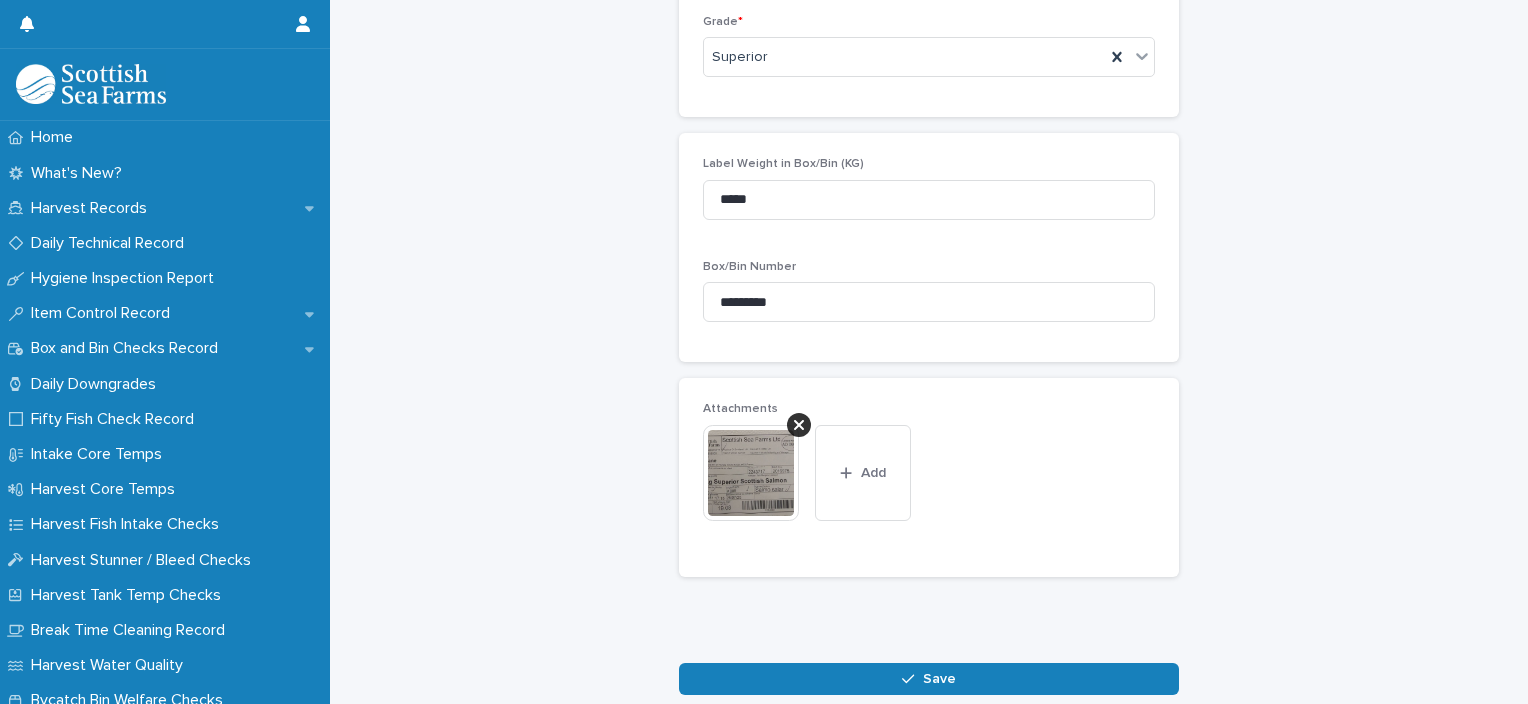 scroll, scrollTop: 848, scrollLeft: 0, axis: vertical 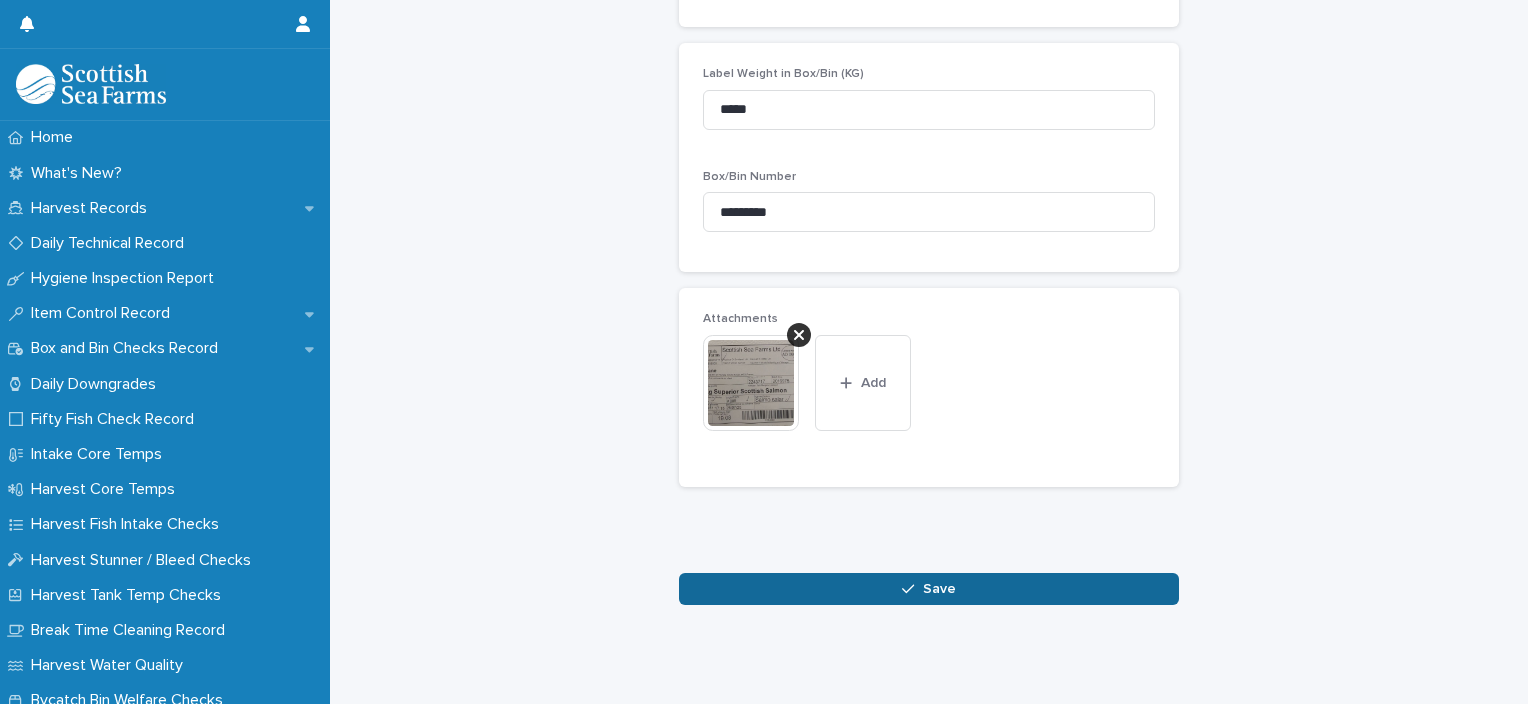 click on "Save" at bounding box center [929, 589] 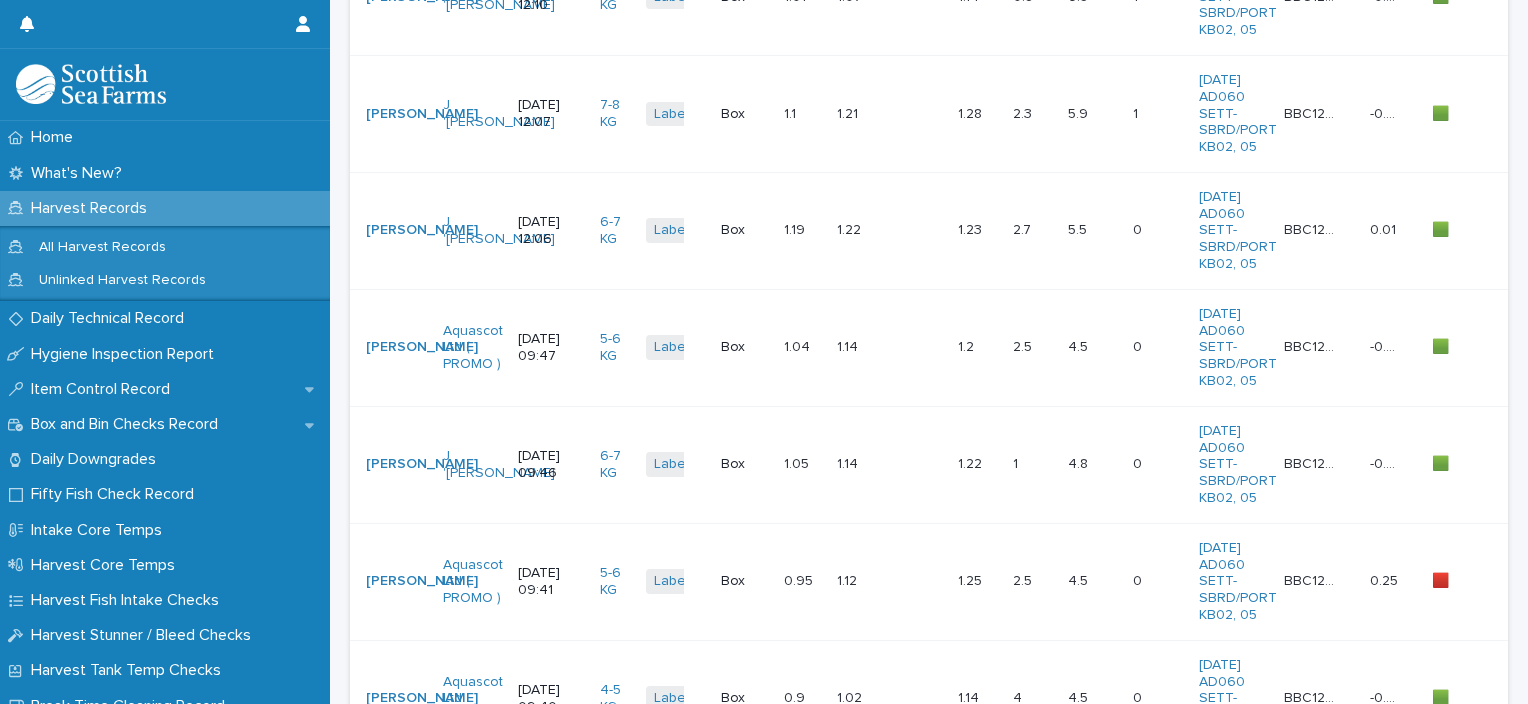 scroll, scrollTop: 0, scrollLeft: 0, axis: both 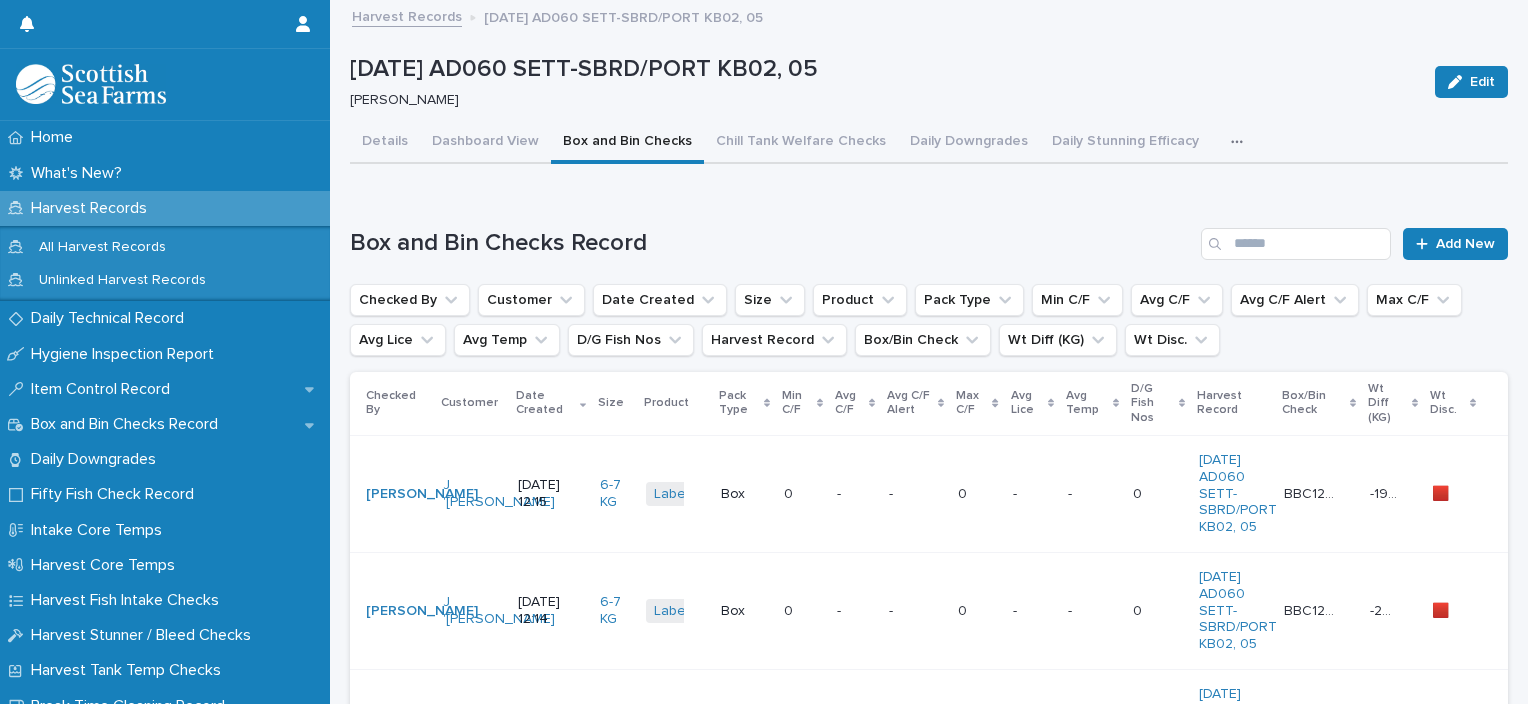 click on "- -" at bounding box center [1032, 493] 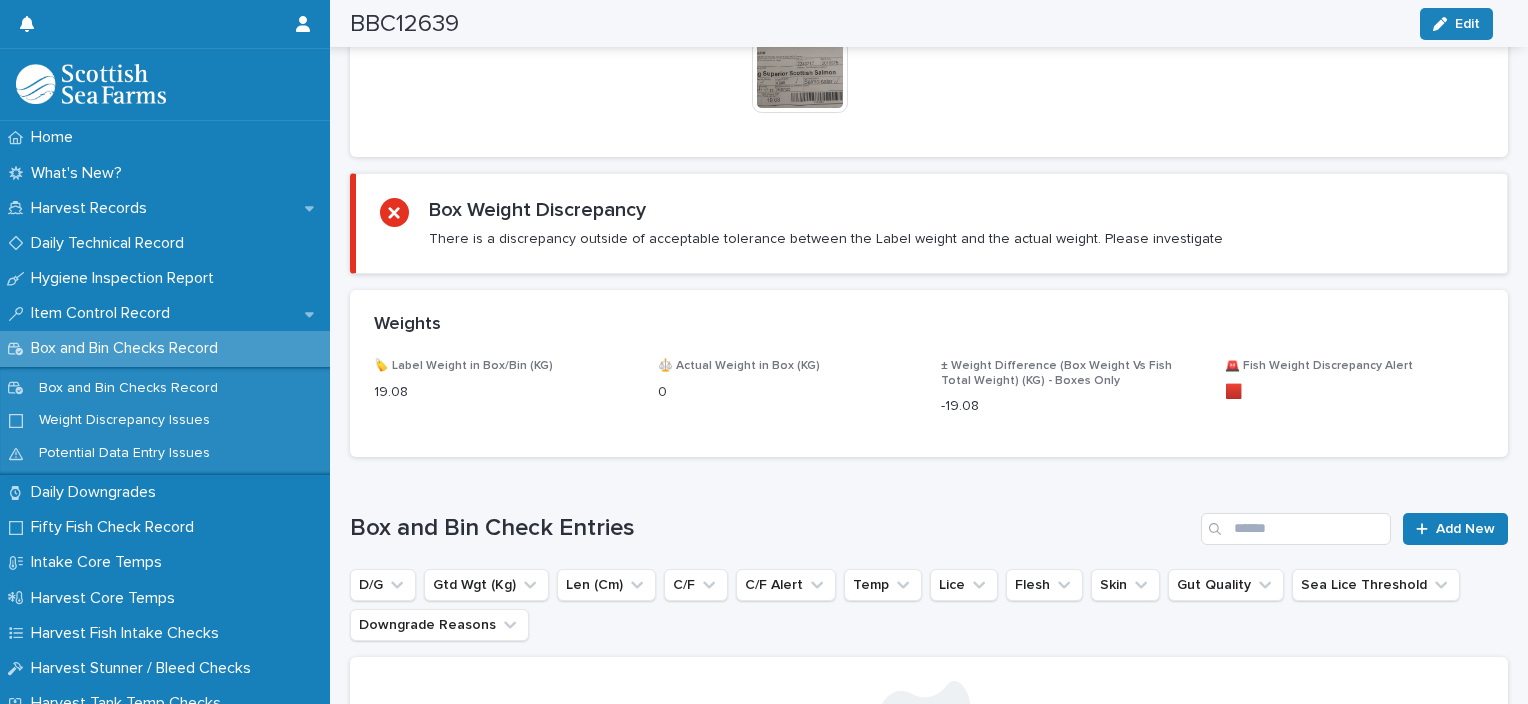 scroll, scrollTop: 1012, scrollLeft: 0, axis: vertical 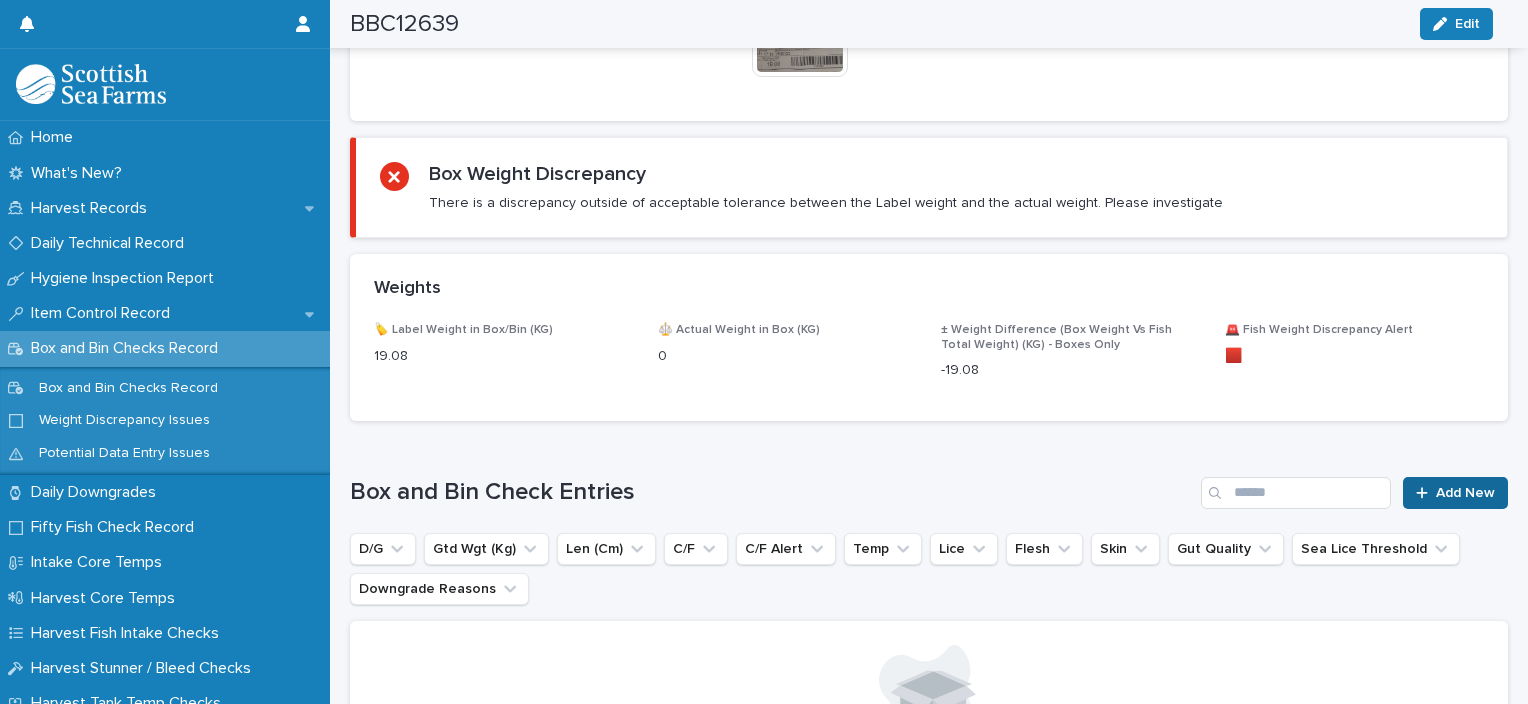 click on "Add New" at bounding box center (1465, 493) 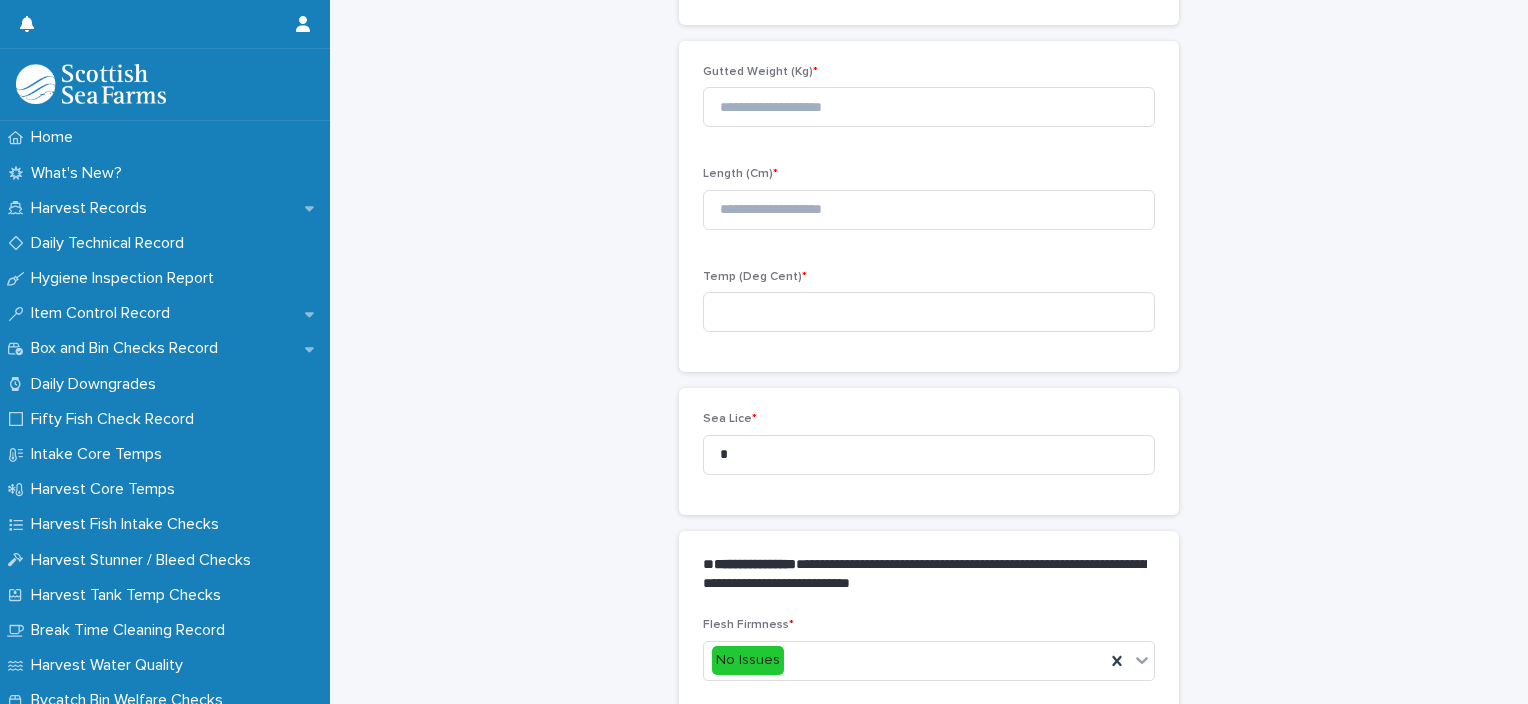 scroll, scrollTop: 0, scrollLeft: 0, axis: both 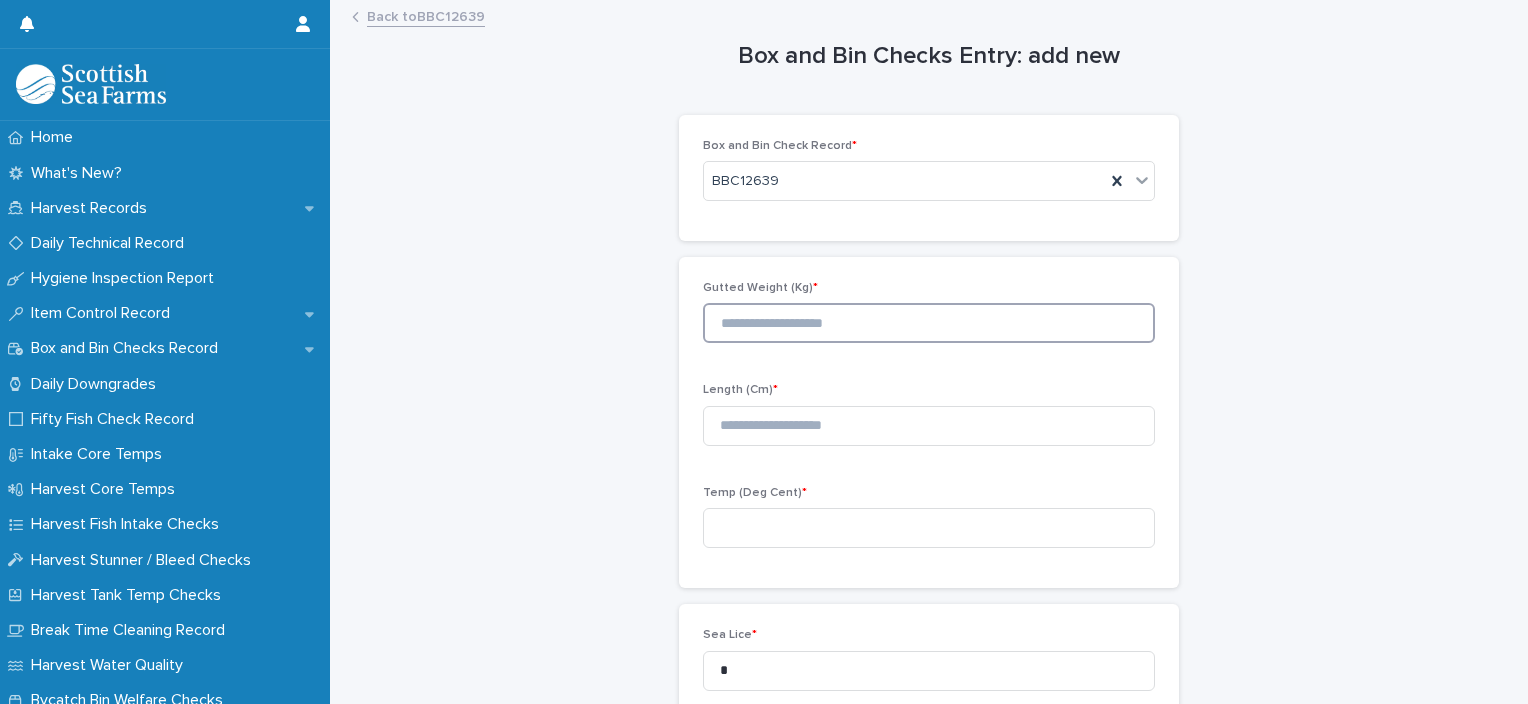 click at bounding box center [929, 323] 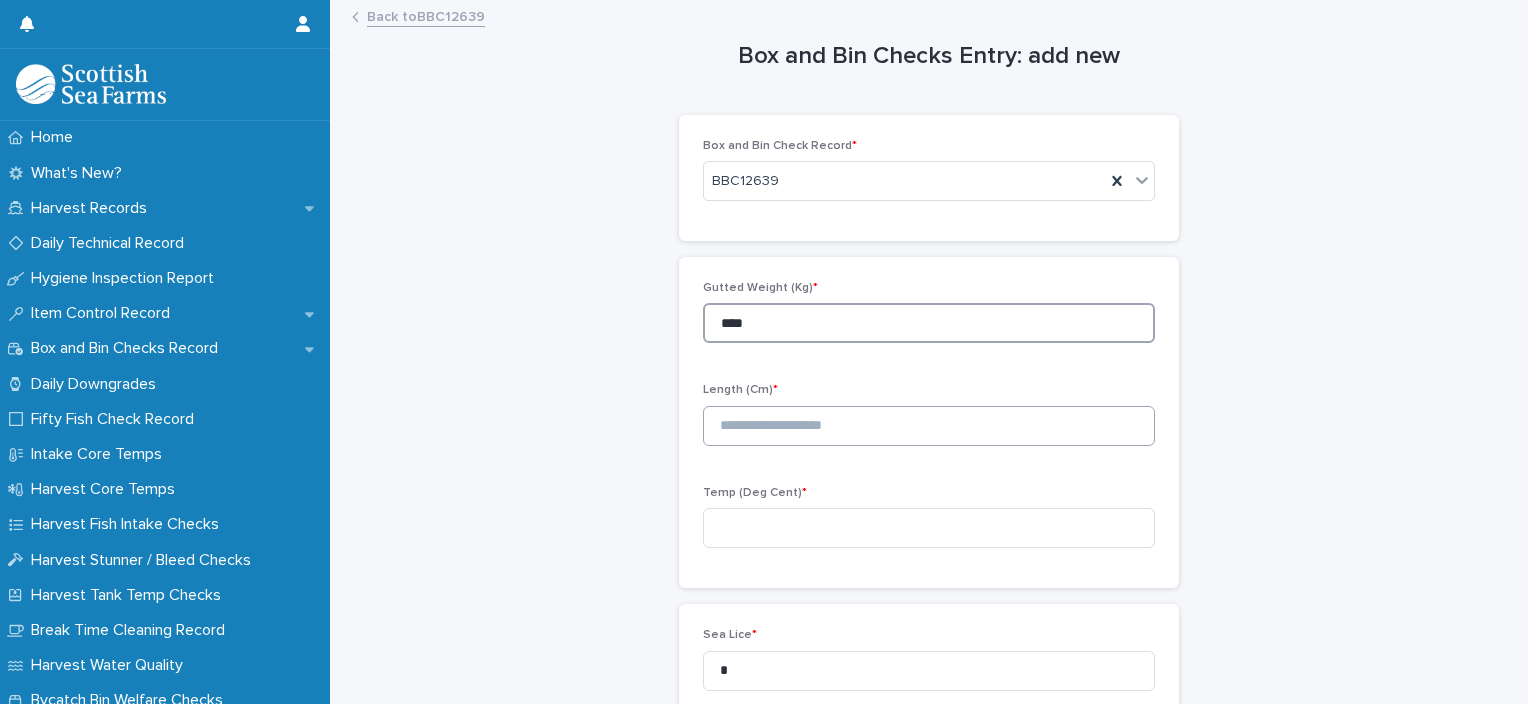 type on "****" 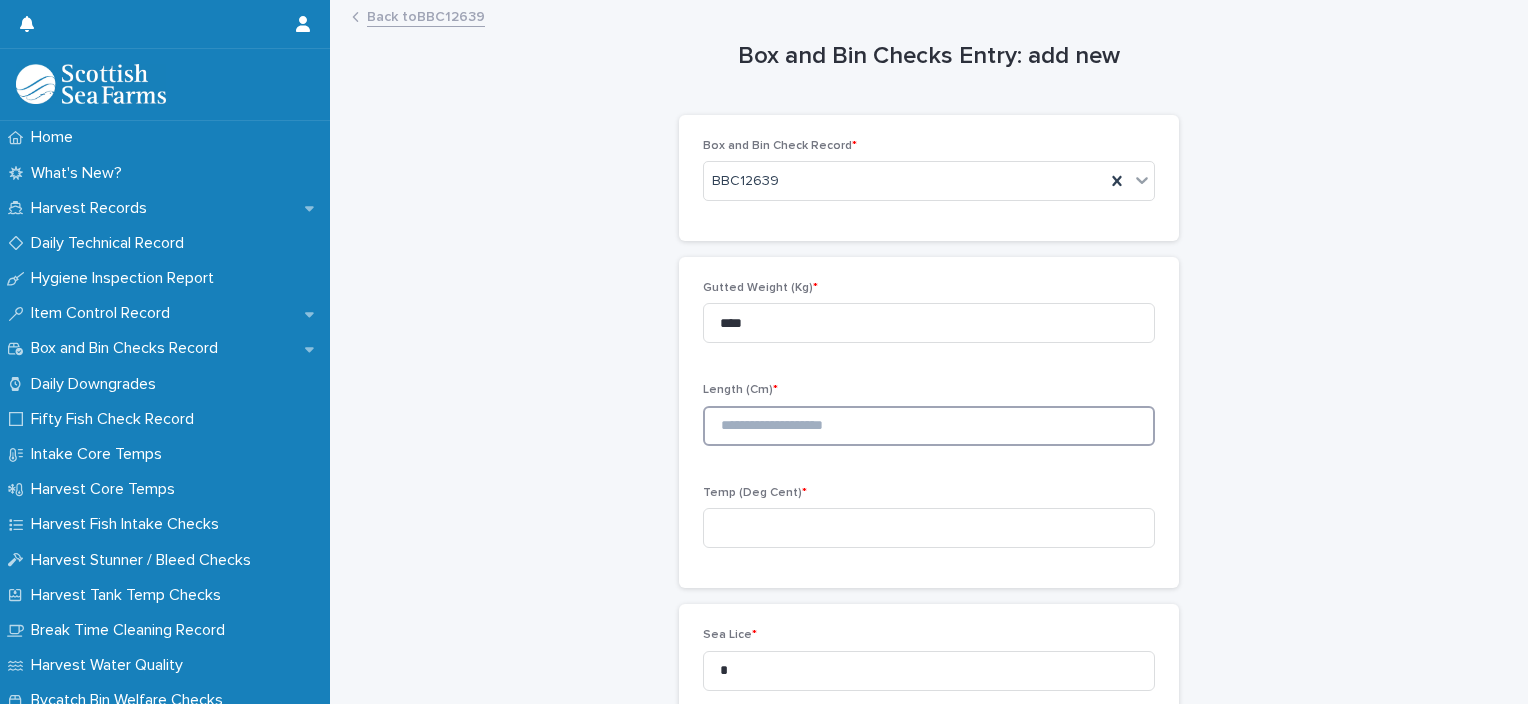 click at bounding box center (929, 426) 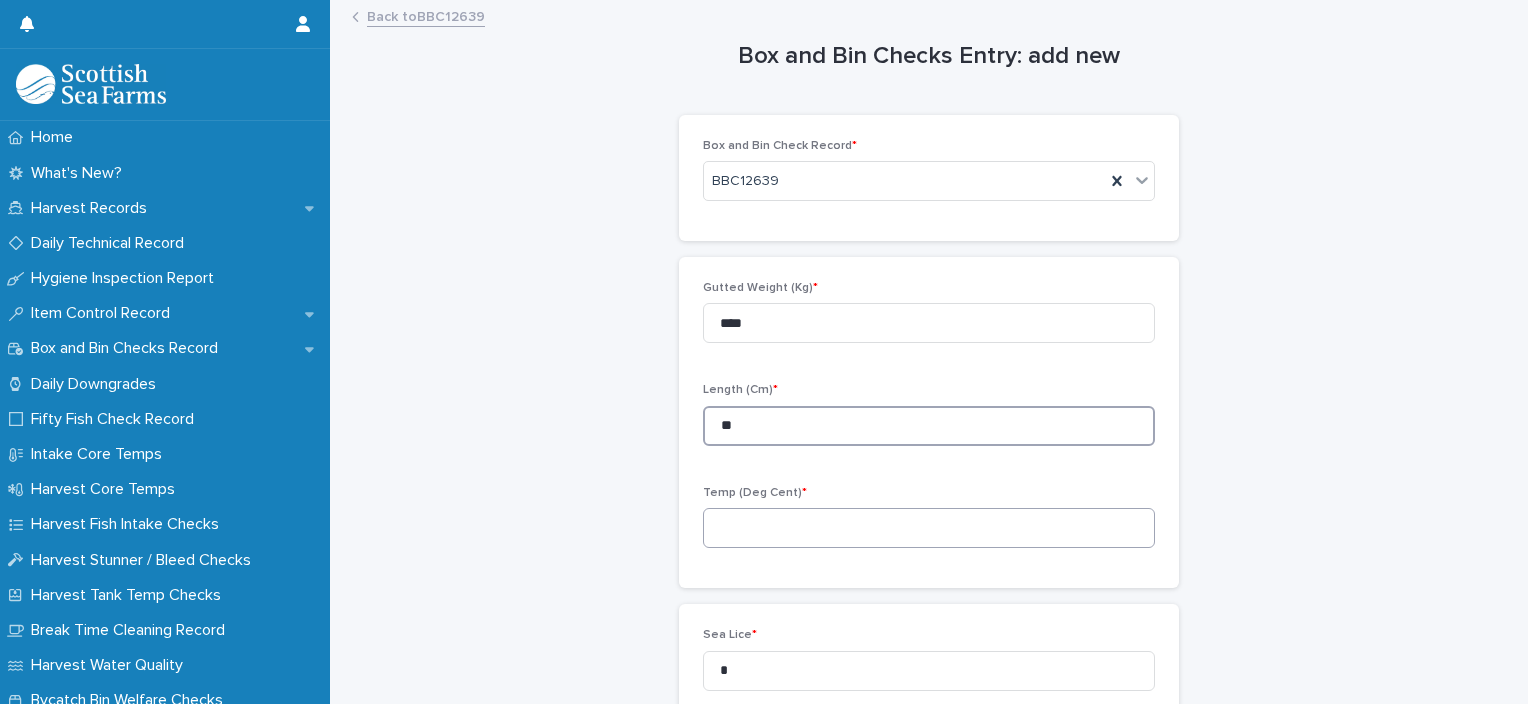 type on "**" 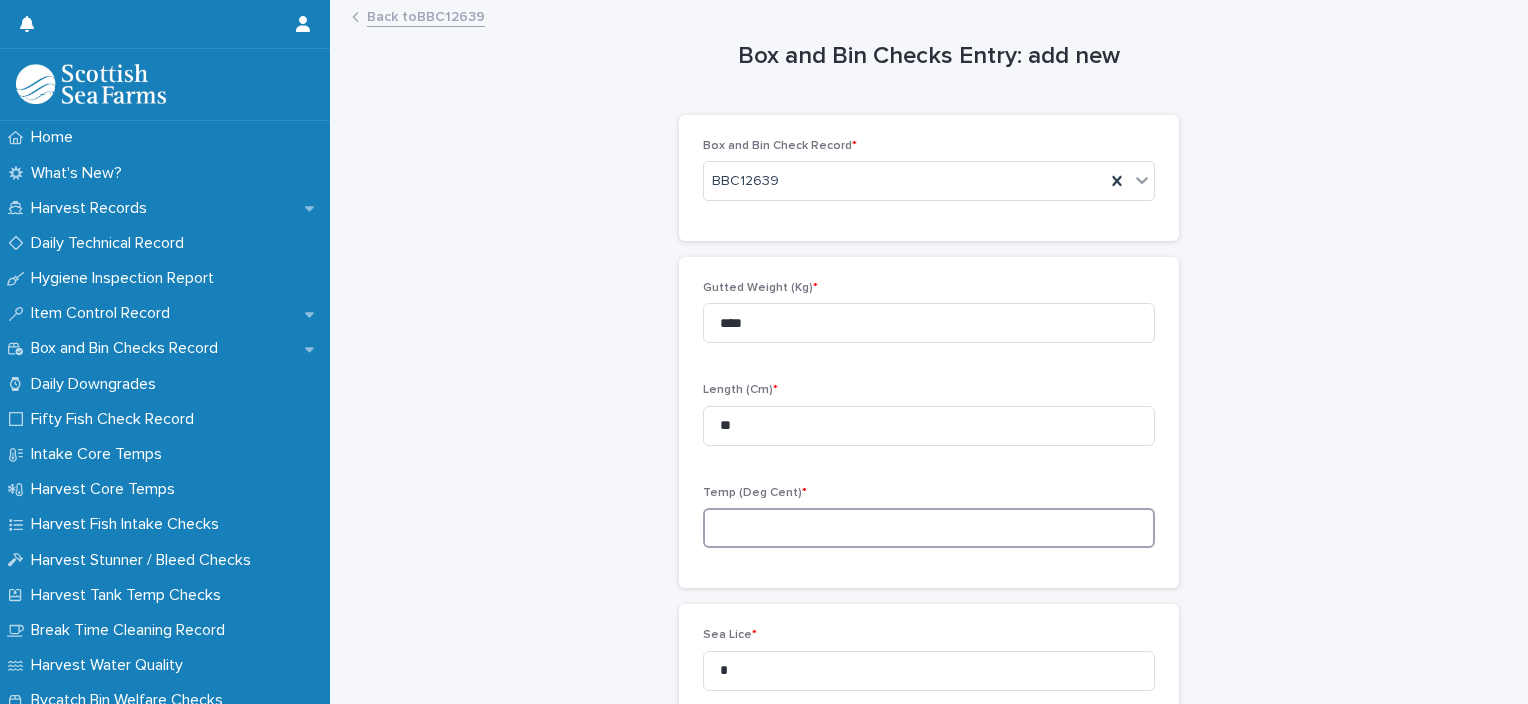click at bounding box center (929, 528) 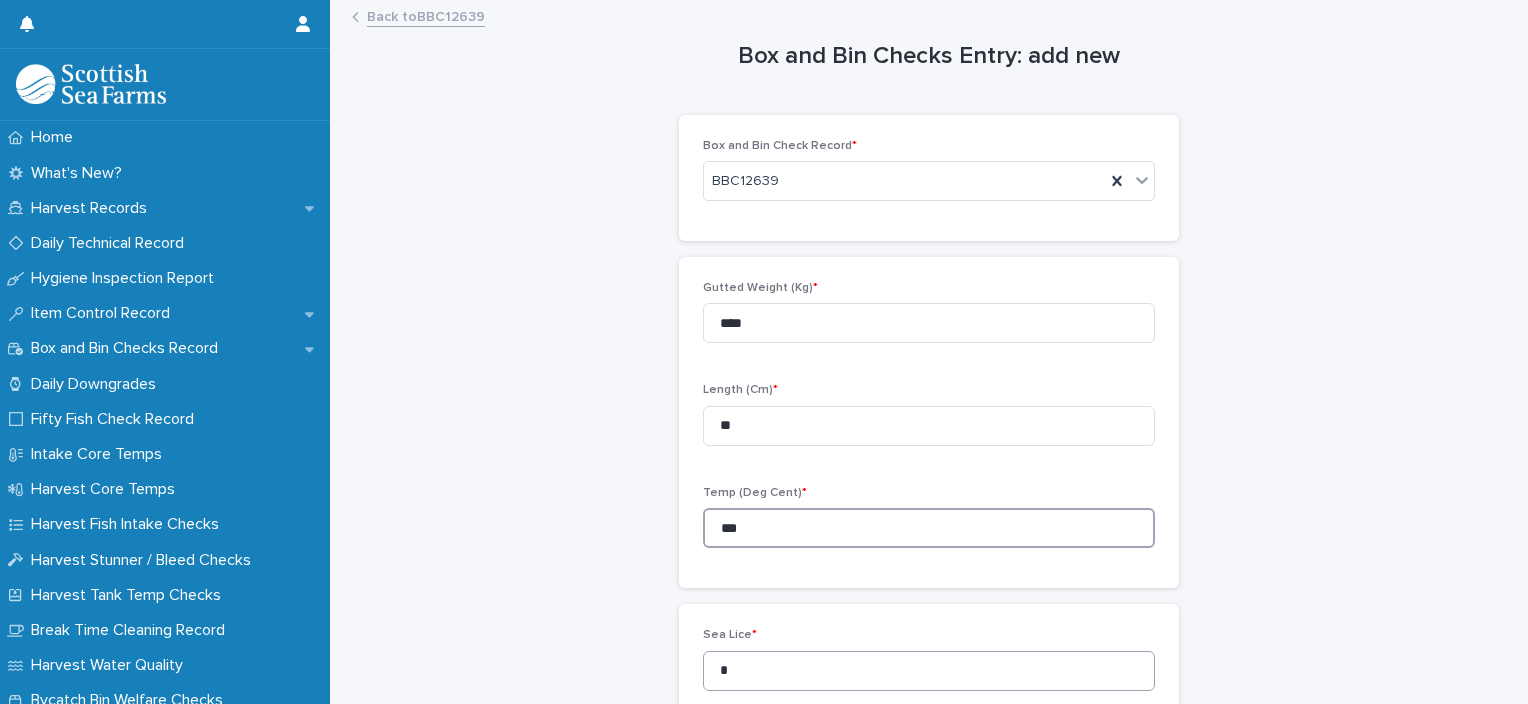 type on "***" 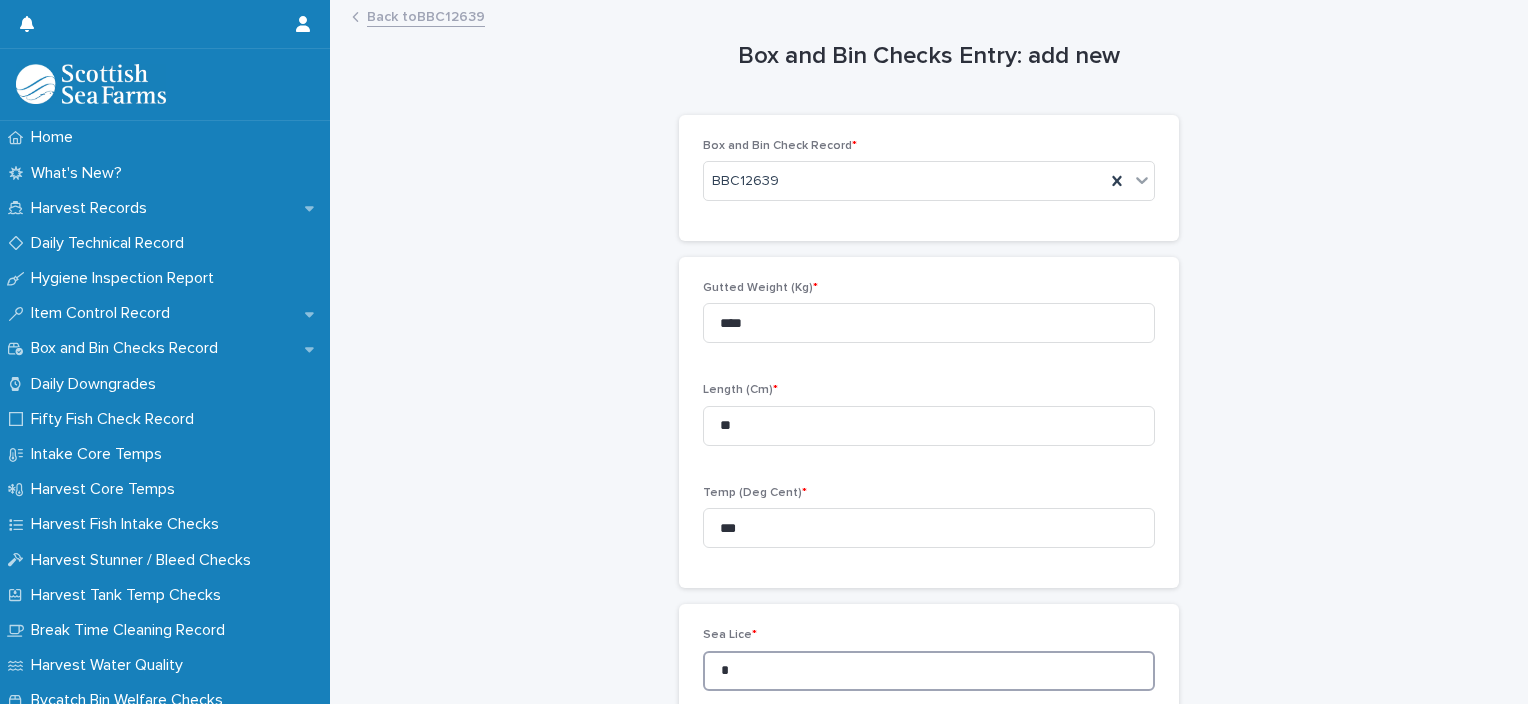 click on "*" at bounding box center (929, 671) 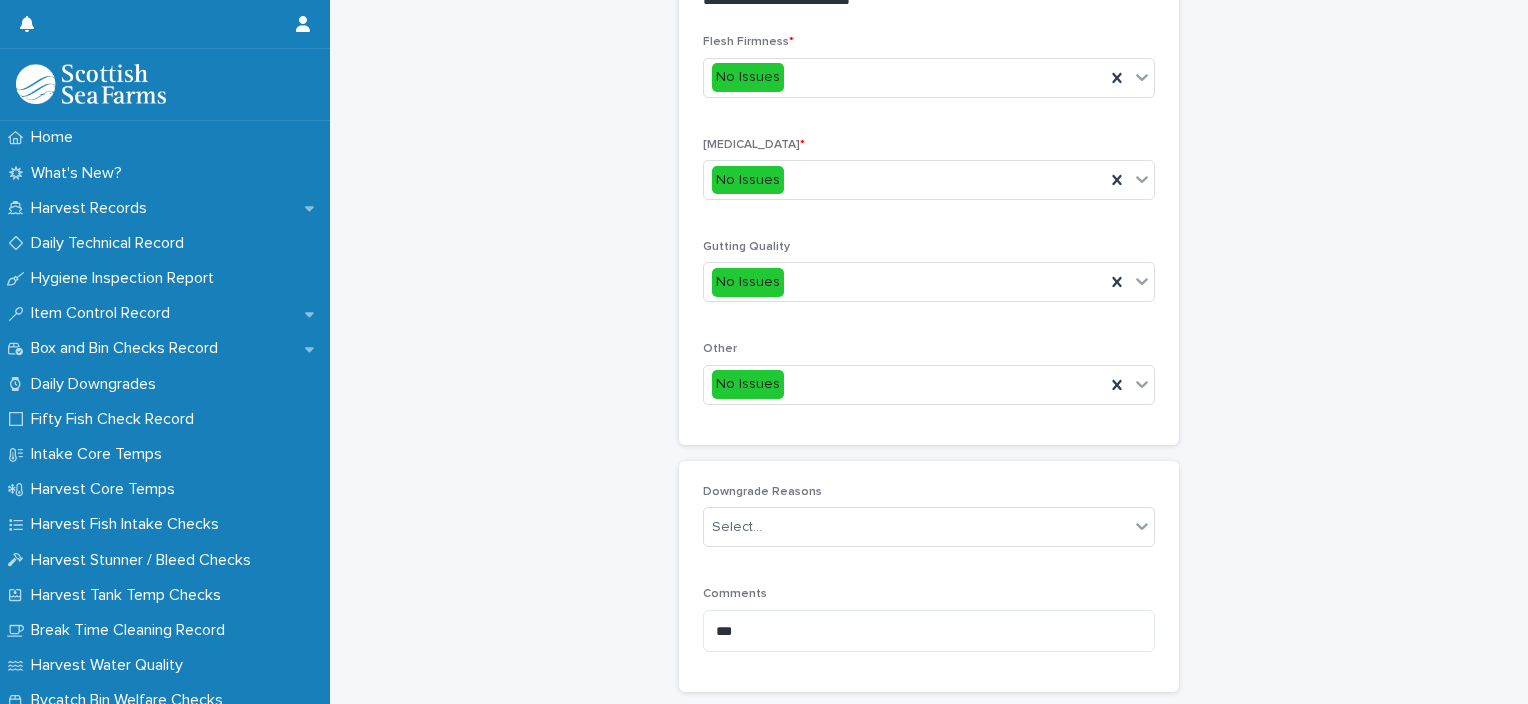 scroll, scrollTop: 801, scrollLeft: 0, axis: vertical 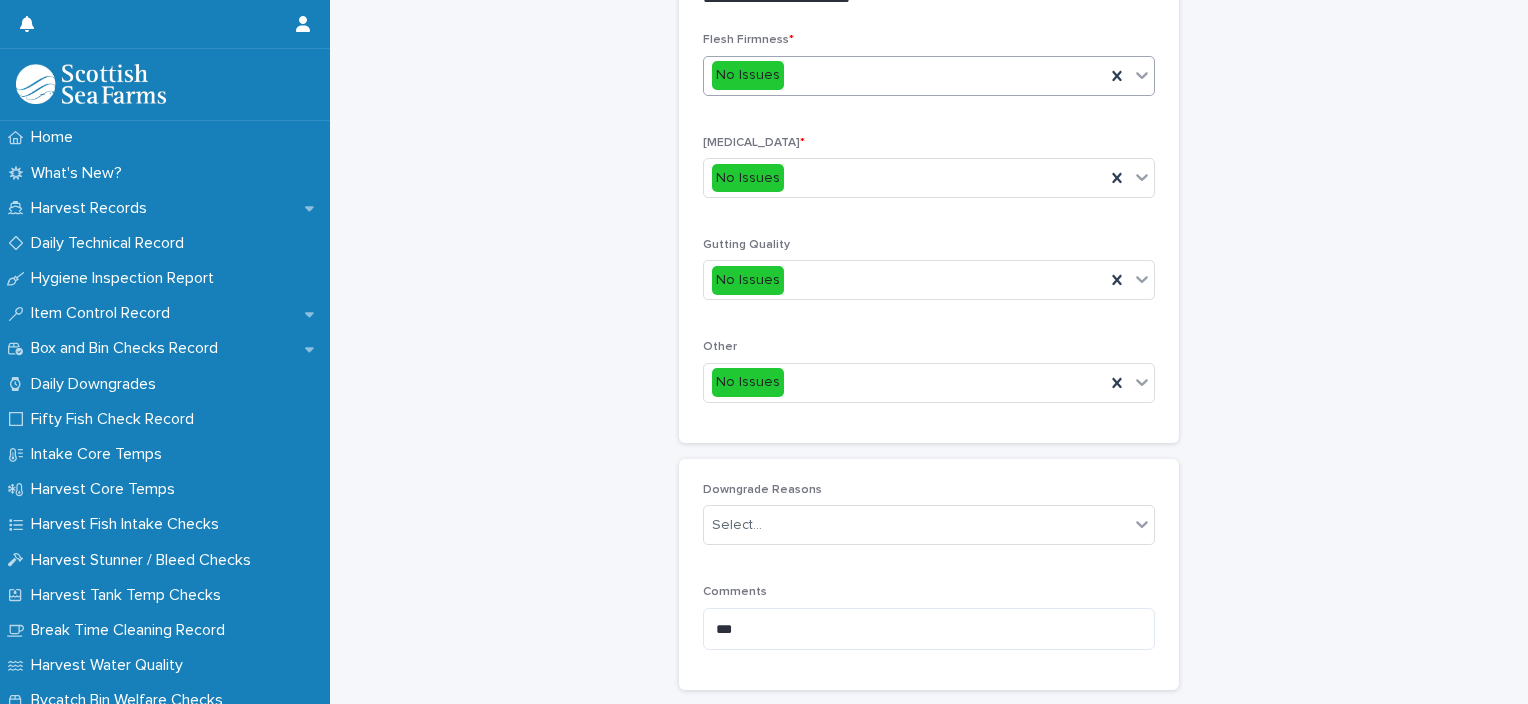 type on "*" 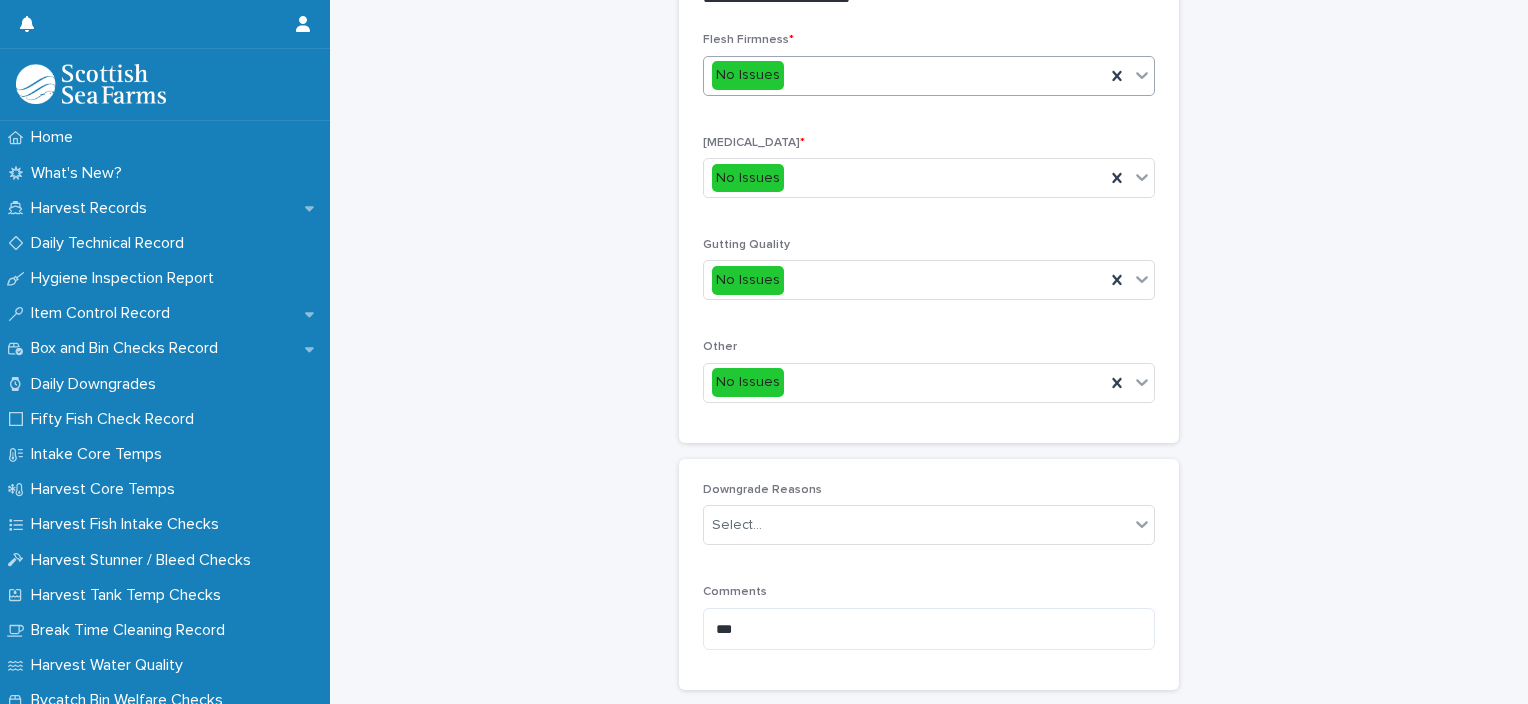 click on "No Issues" at bounding box center [904, 75] 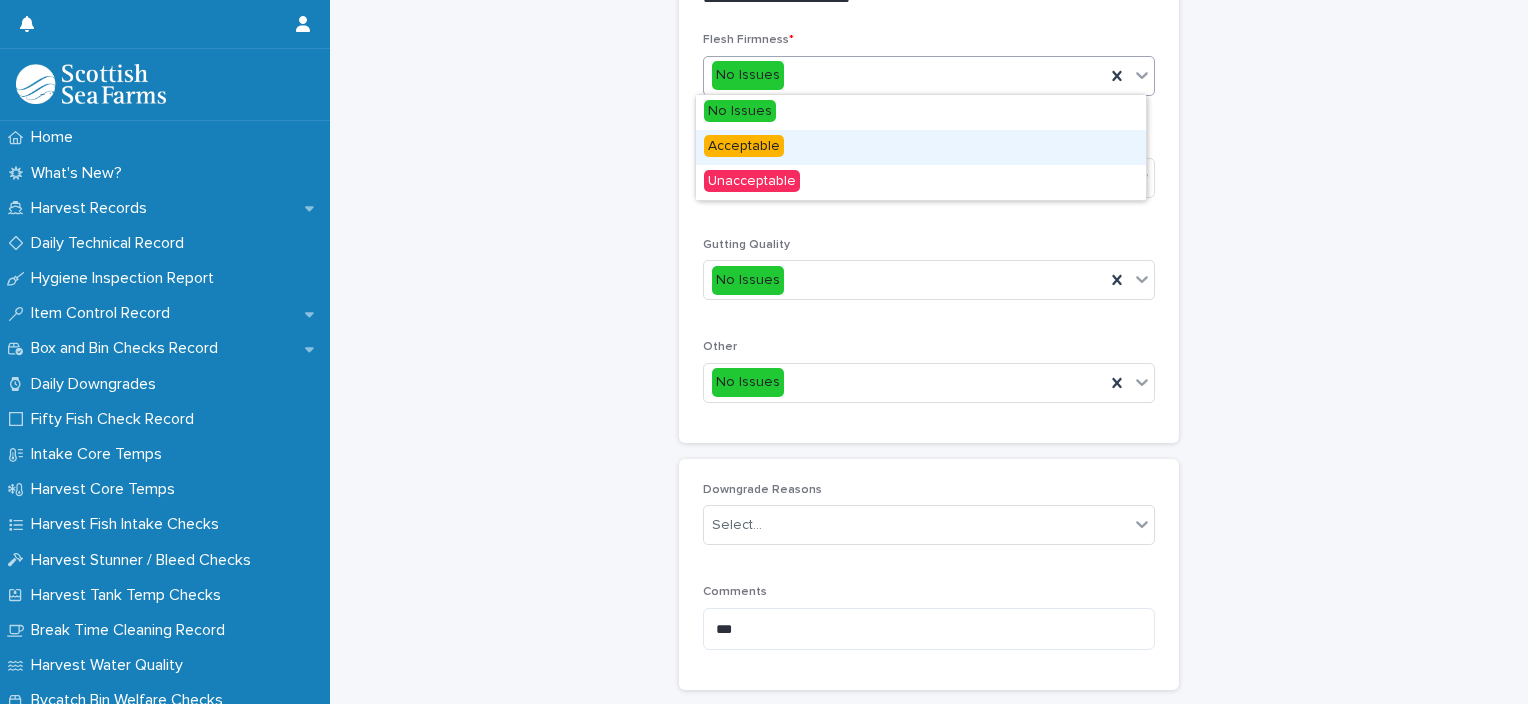 click on "Acceptable" at bounding box center (921, 147) 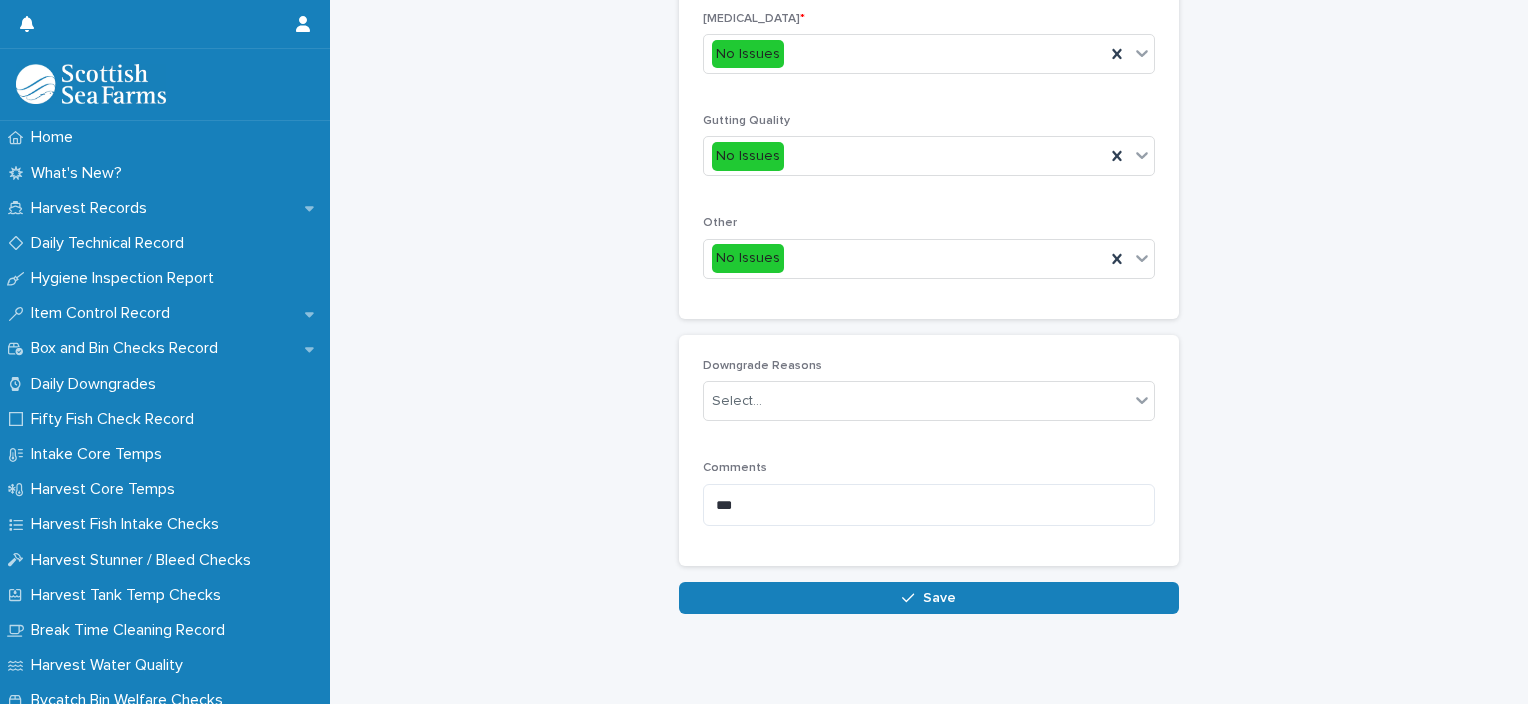 scroll, scrollTop: 948, scrollLeft: 0, axis: vertical 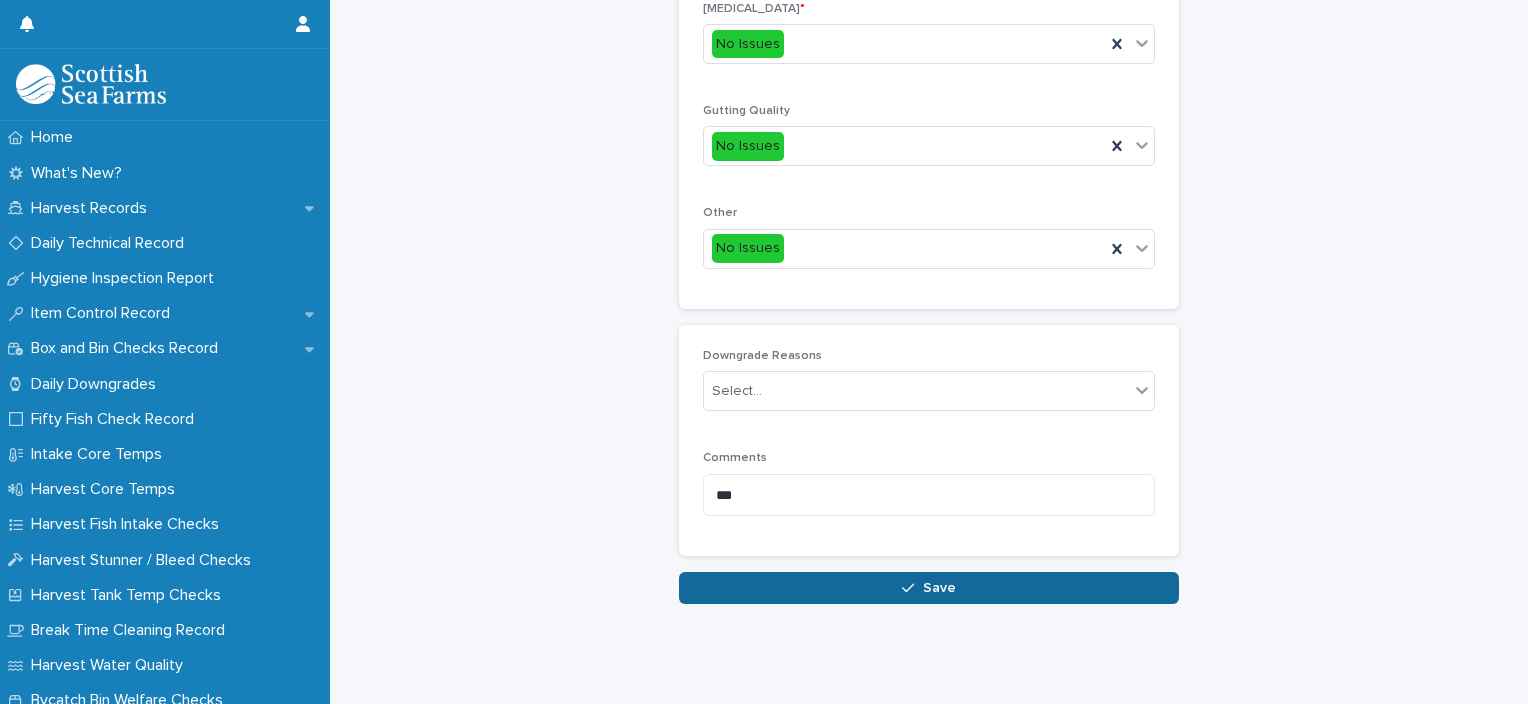 click on "Save" at bounding box center [929, 588] 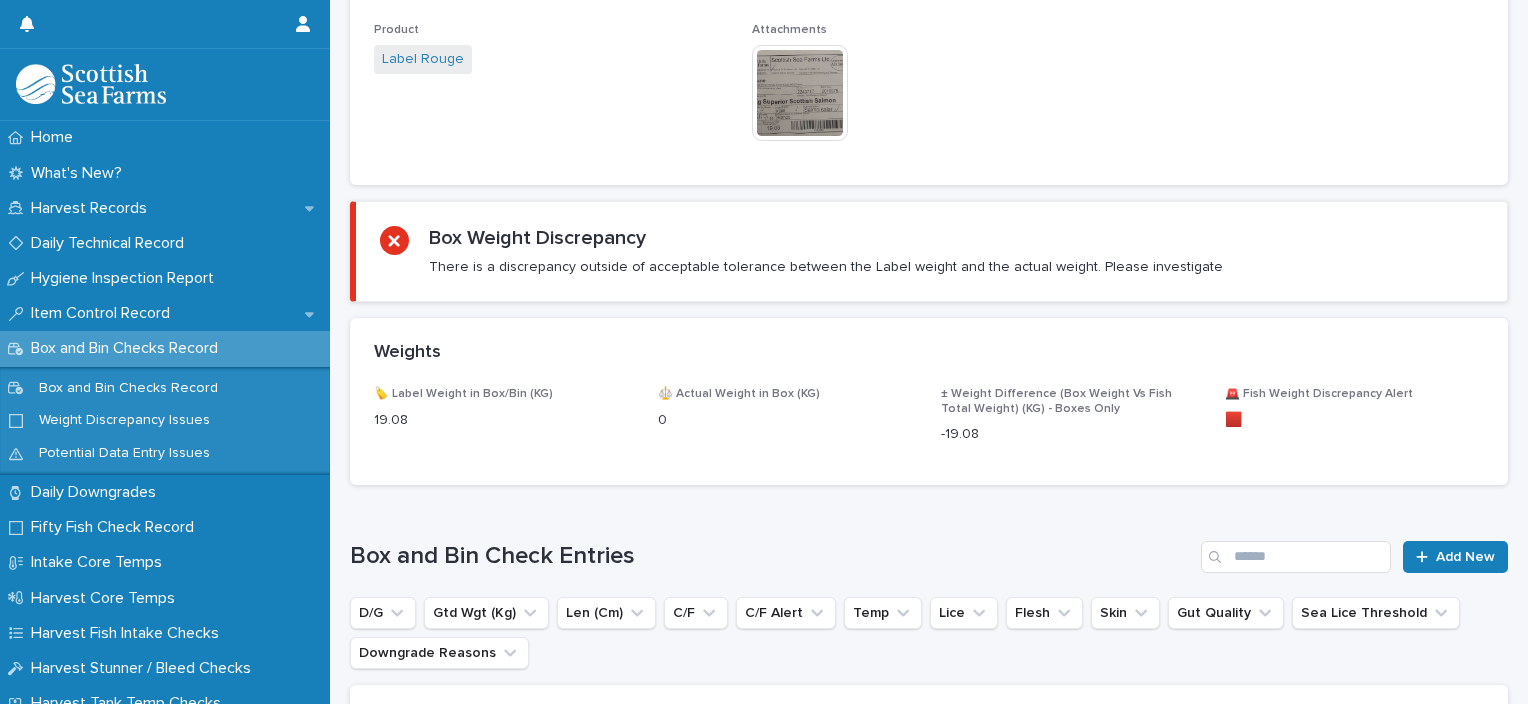 scroll, scrollTop: 0, scrollLeft: 0, axis: both 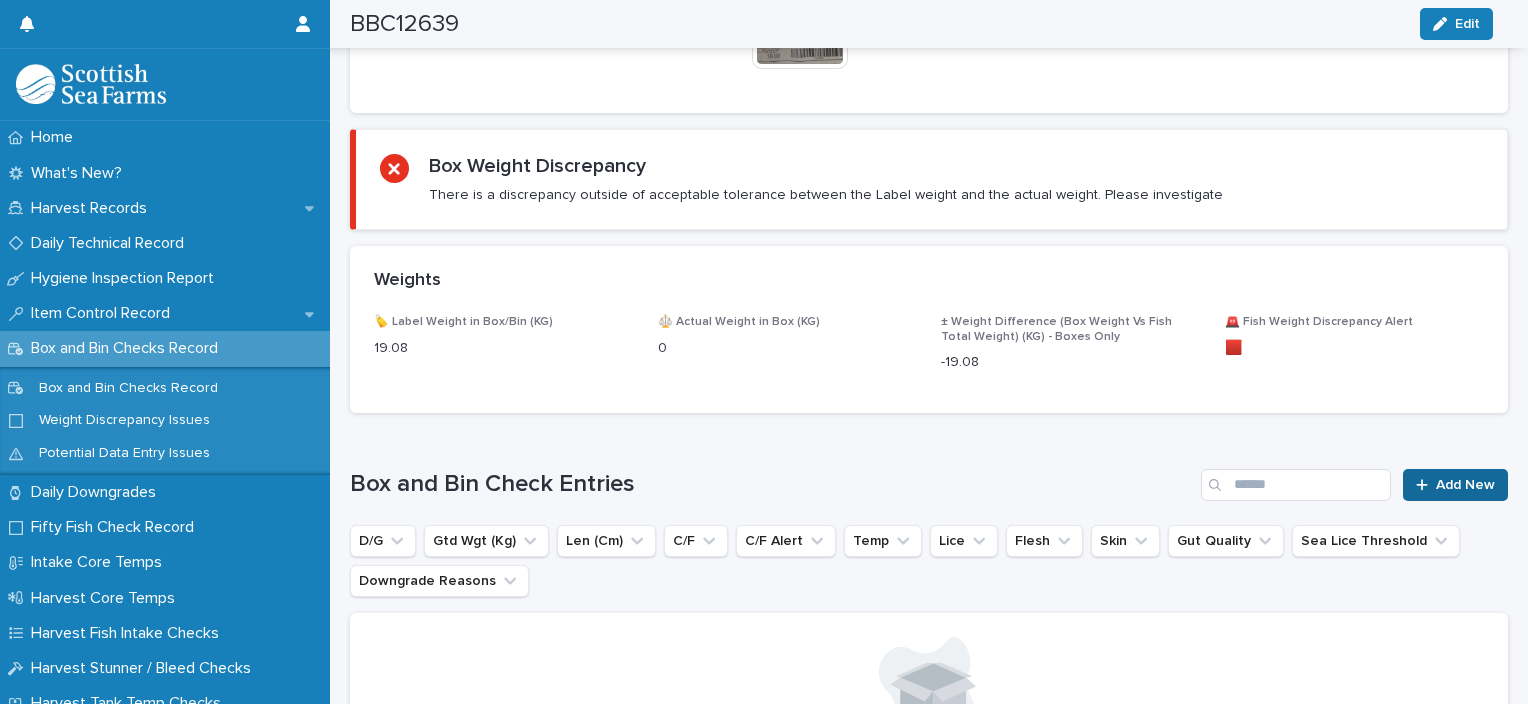 click on "Add New" at bounding box center (1455, 485) 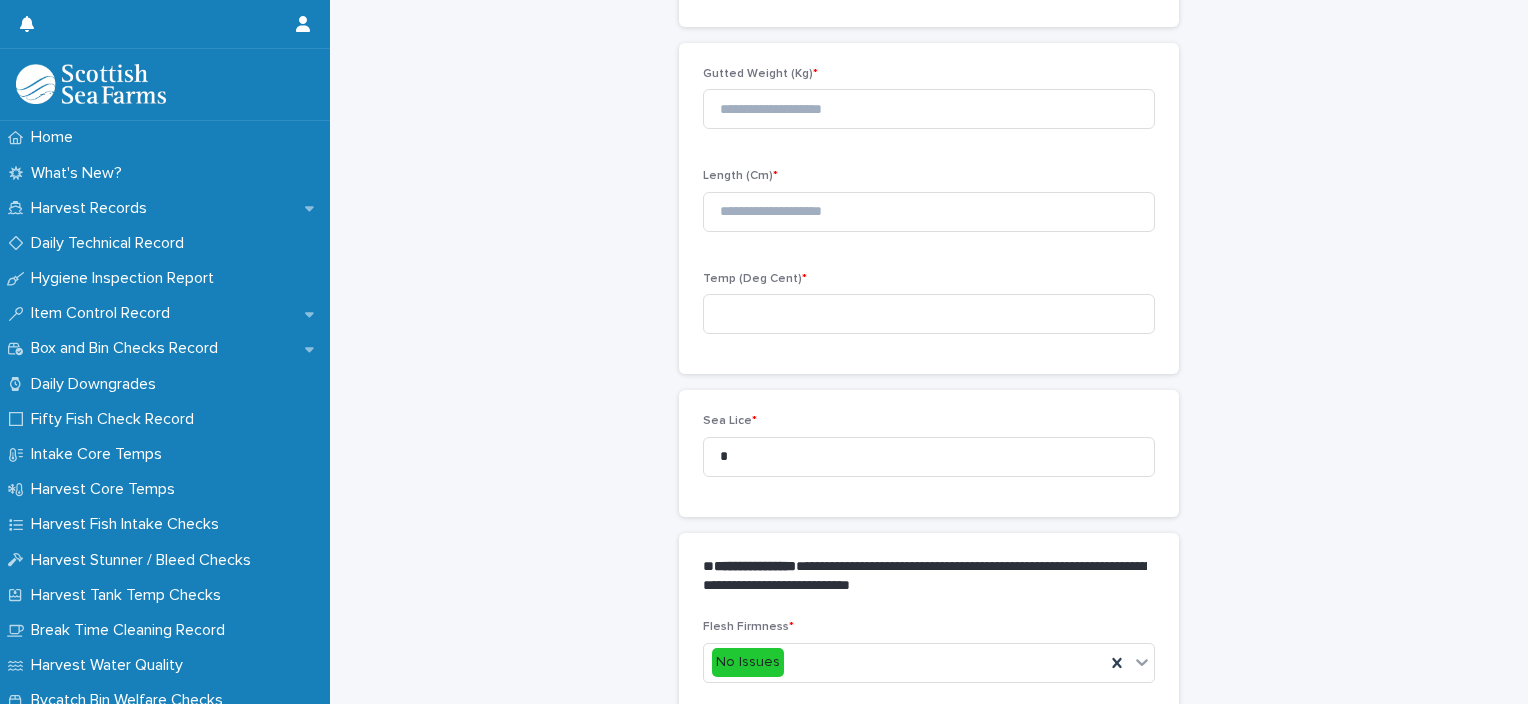 scroll, scrollTop: 109, scrollLeft: 0, axis: vertical 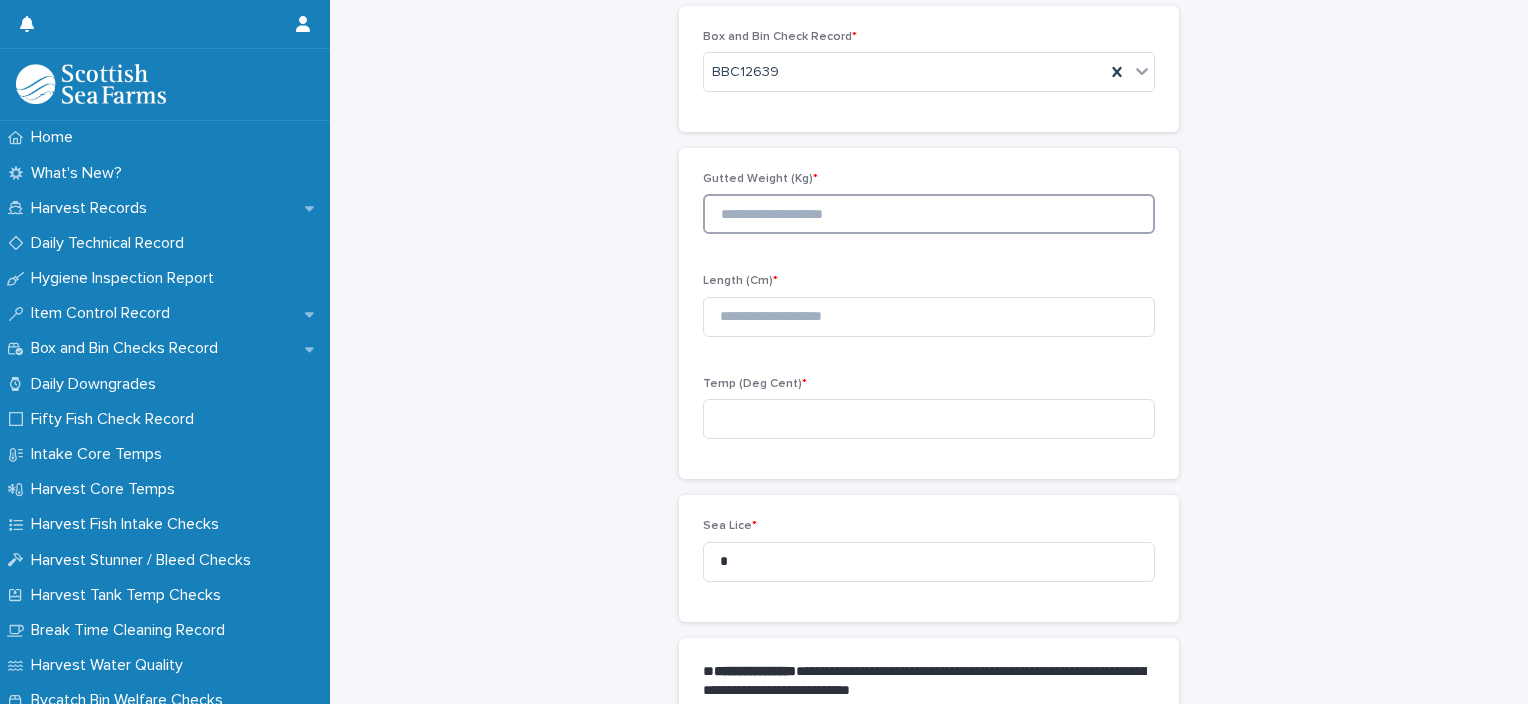 click at bounding box center (929, 214) 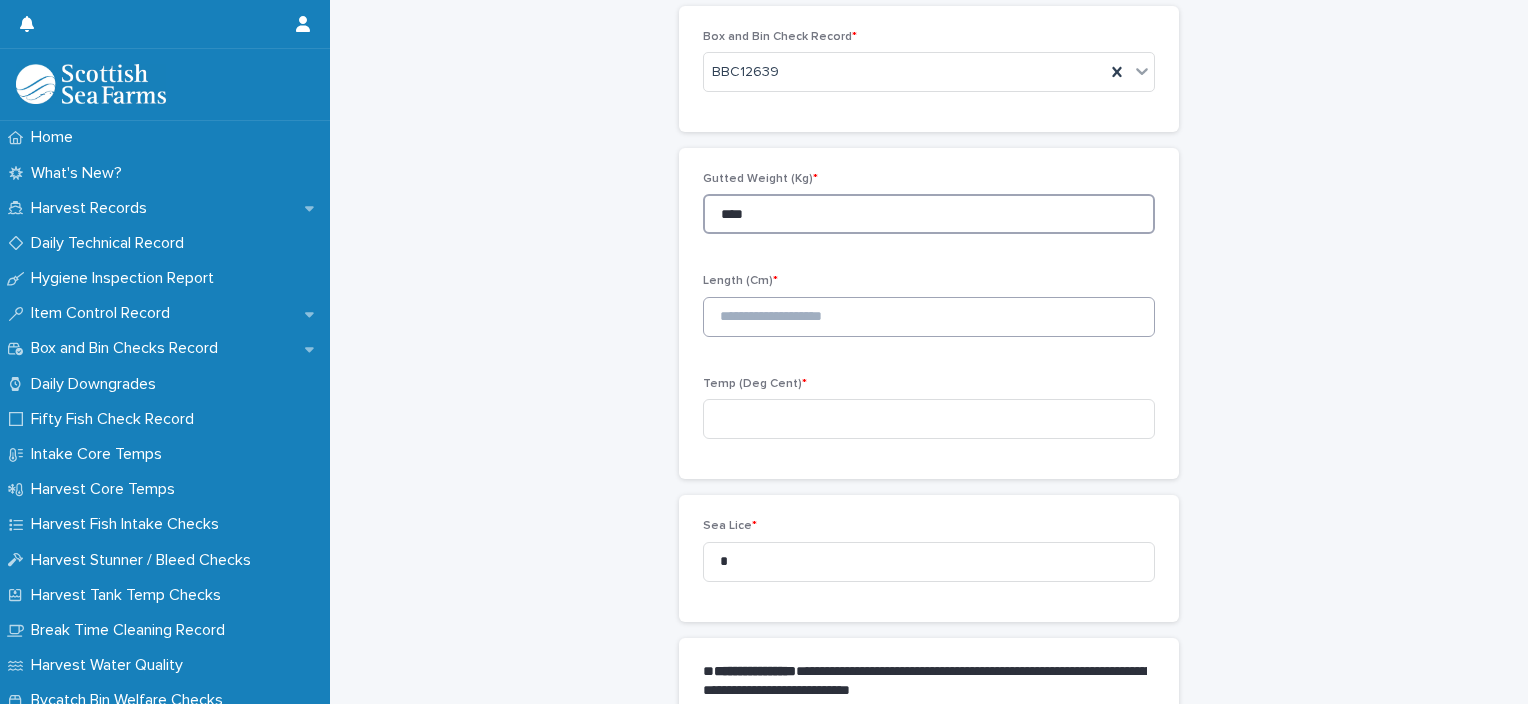 type on "****" 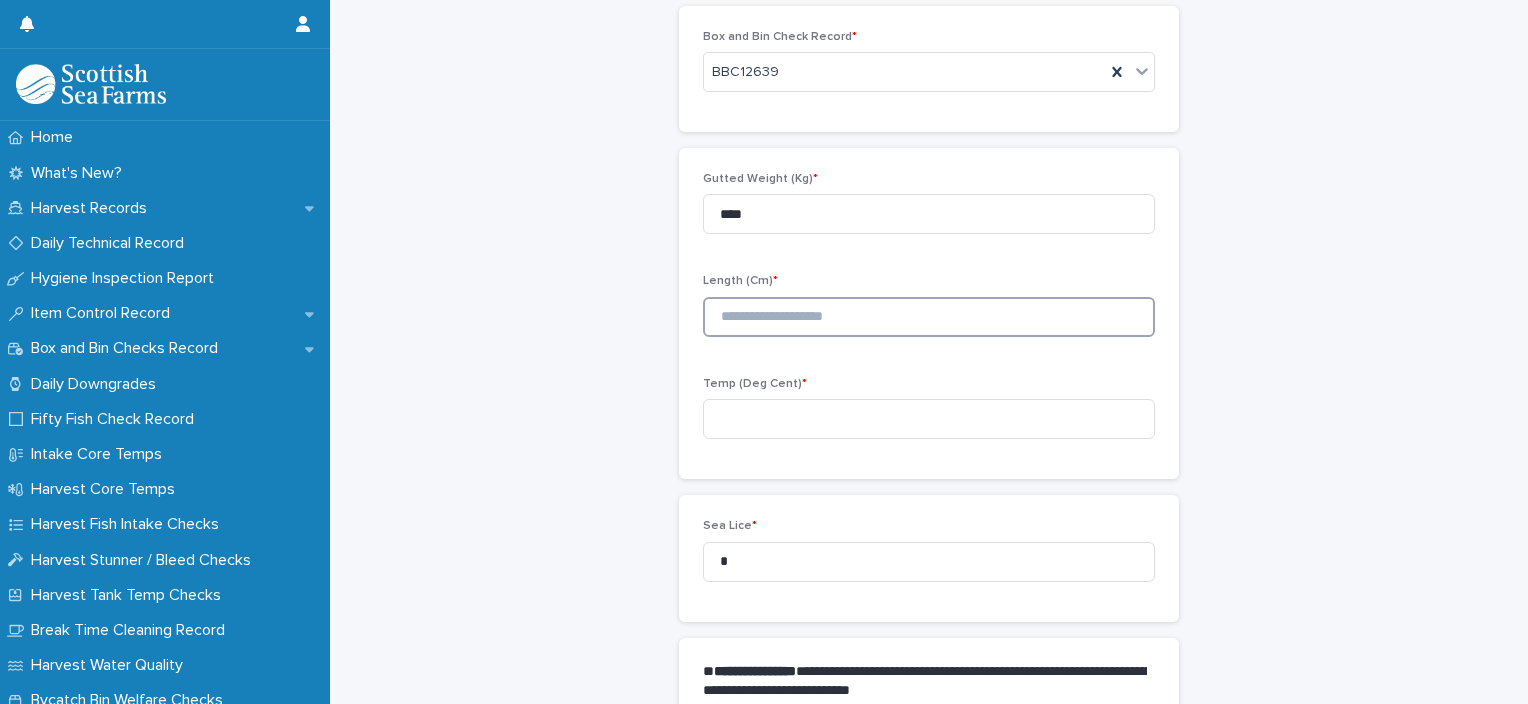 click at bounding box center (929, 317) 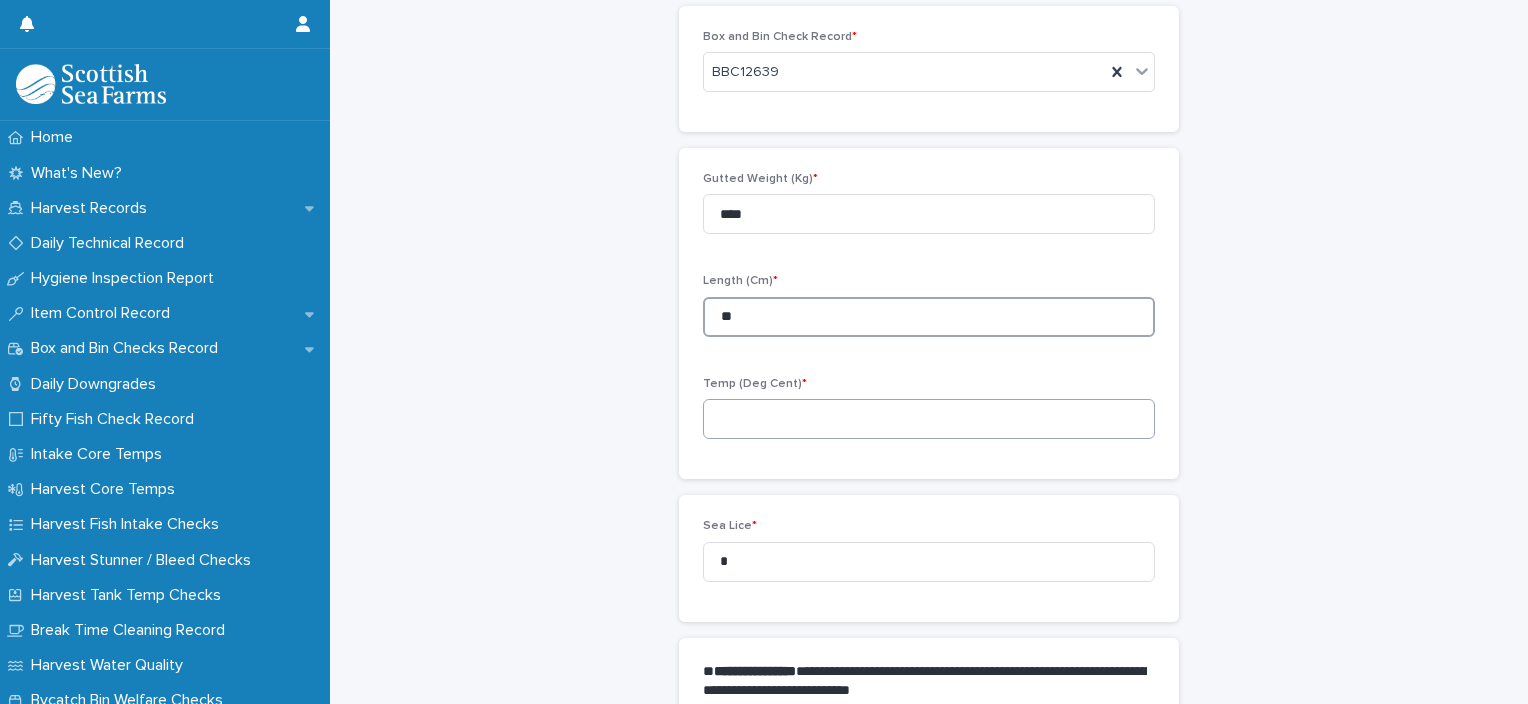 type on "**" 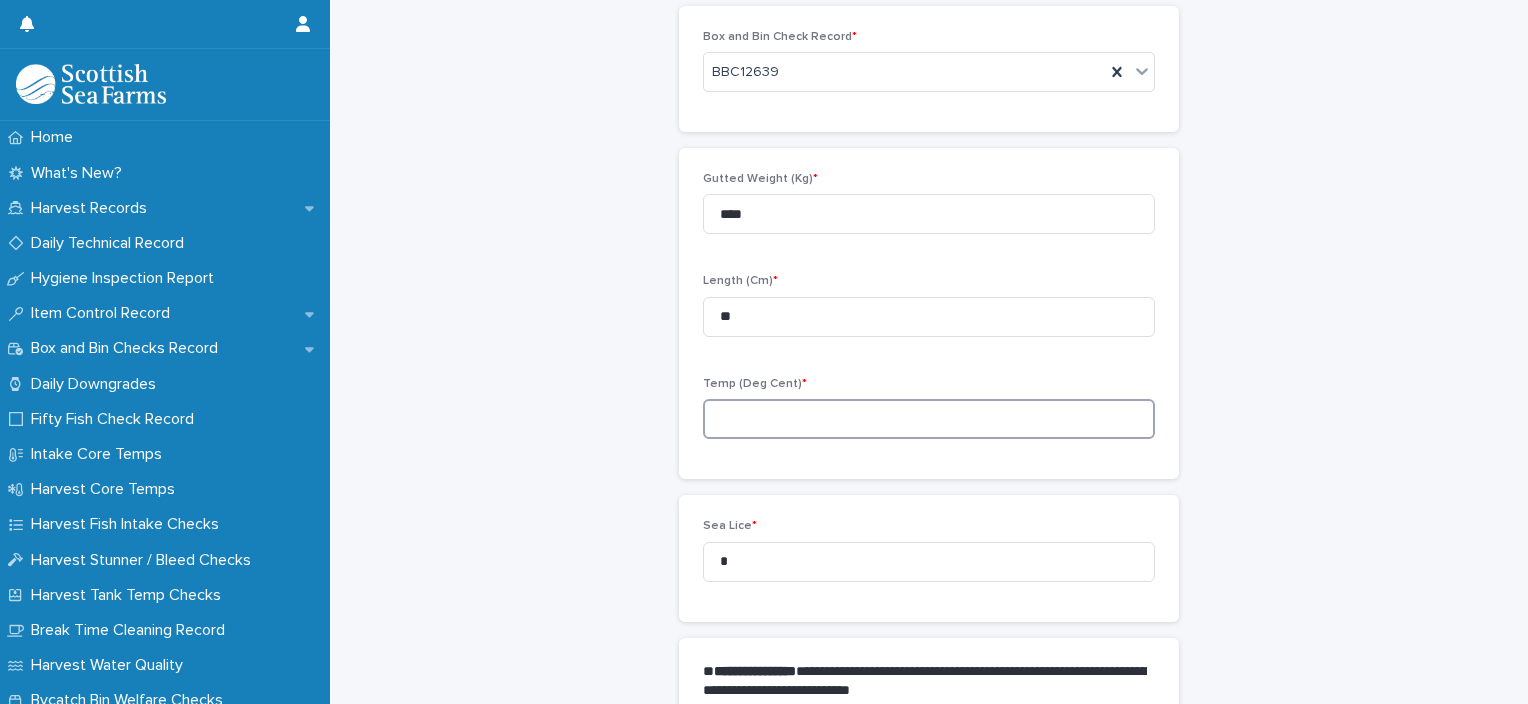 click at bounding box center (929, 419) 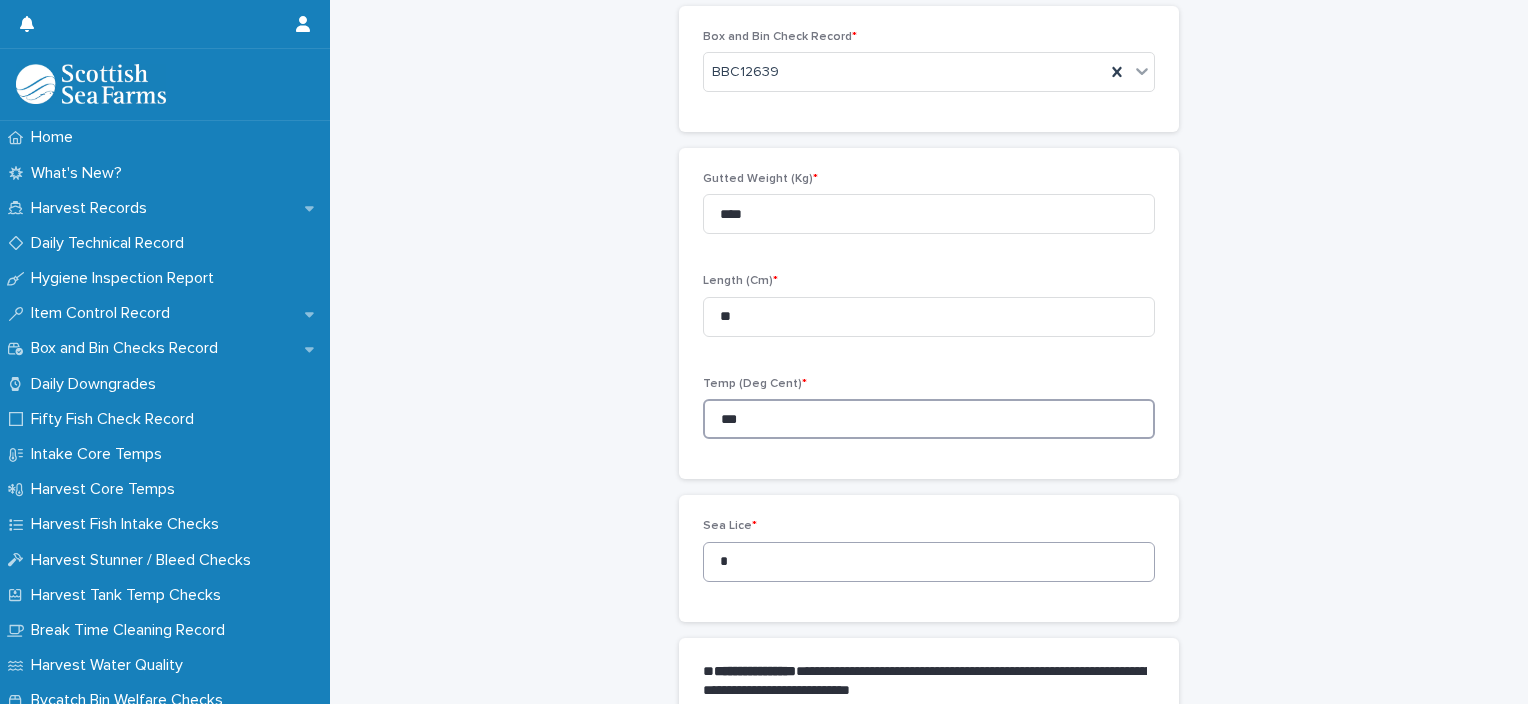 type on "***" 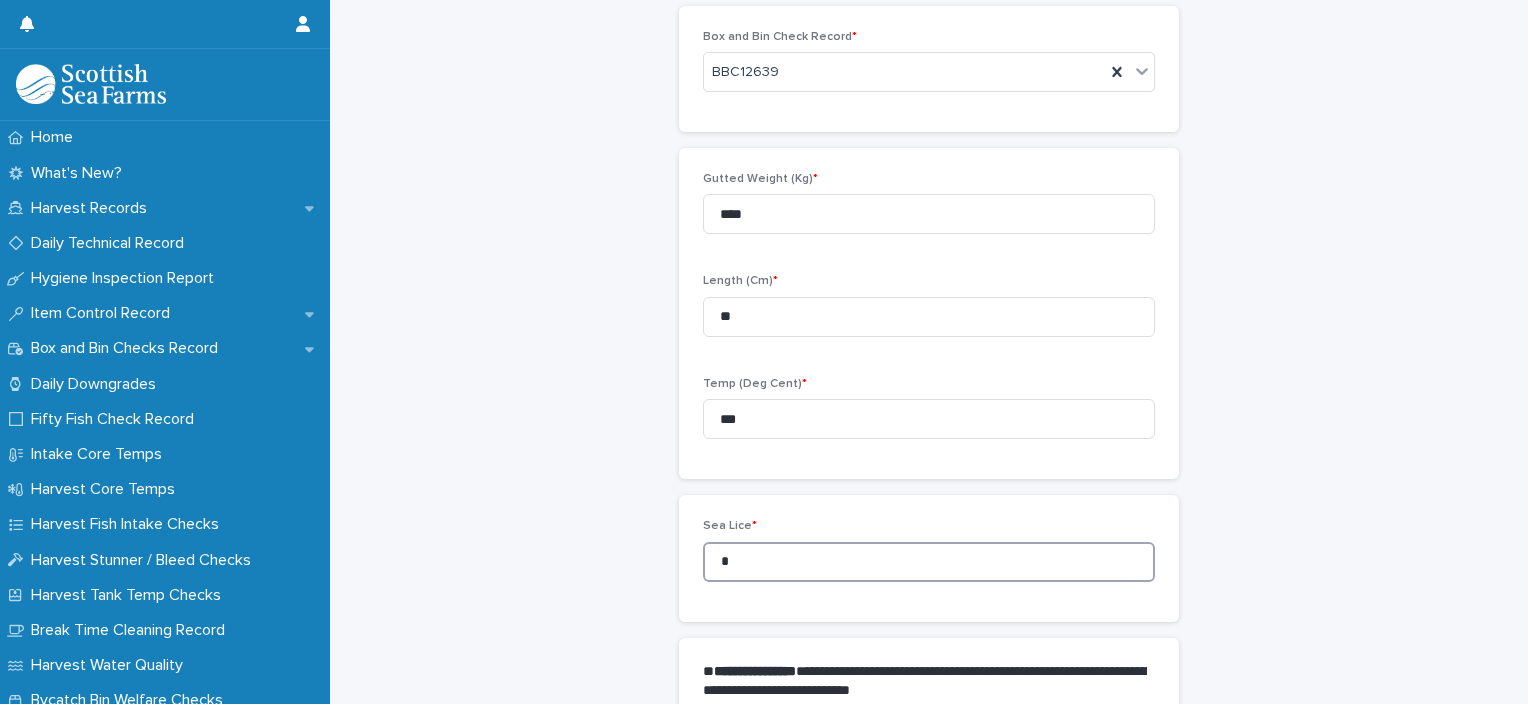 drag, startPoint x: 856, startPoint y: 567, endPoint x: 660, endPoint y: 541, distance: 197.71696 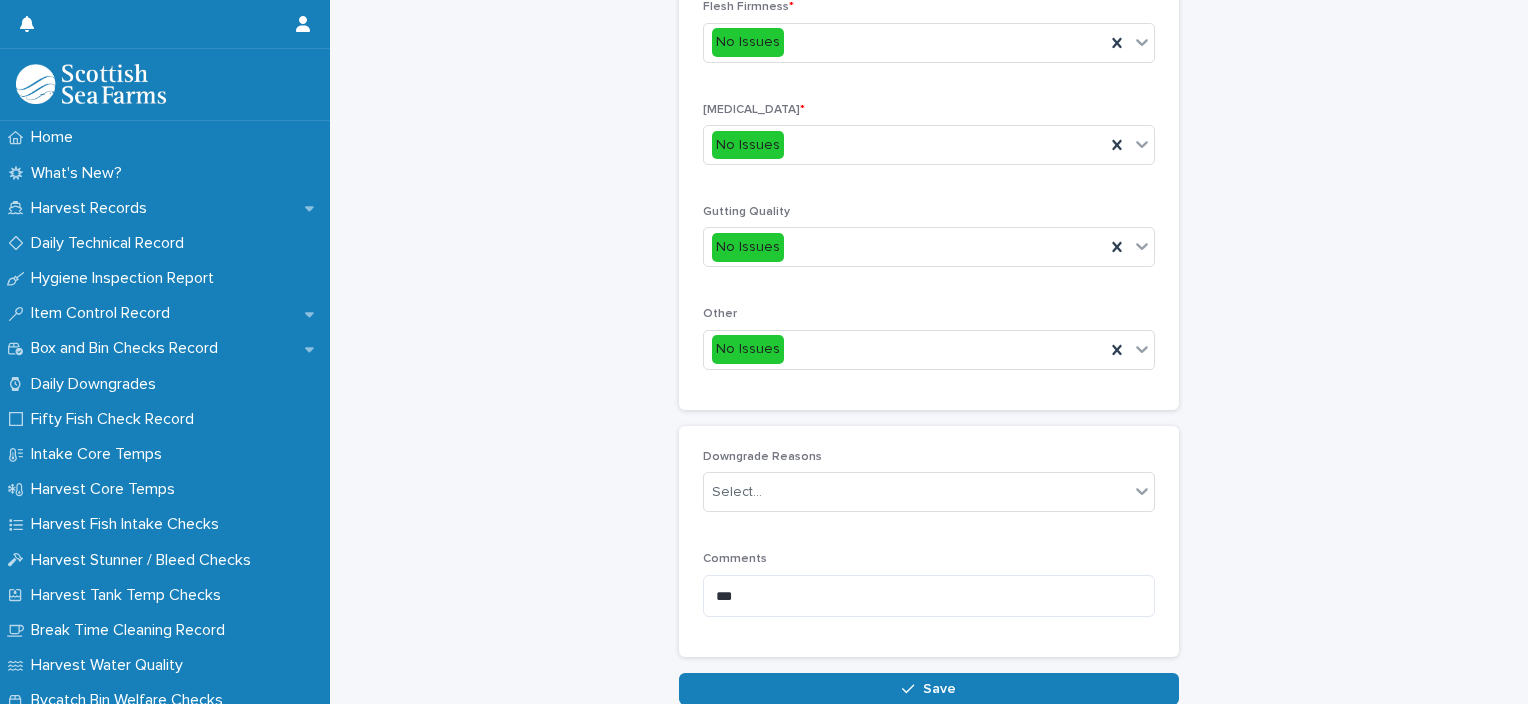 scroll, scrollTop: 872, scrollLeft: 0, axis: vertical 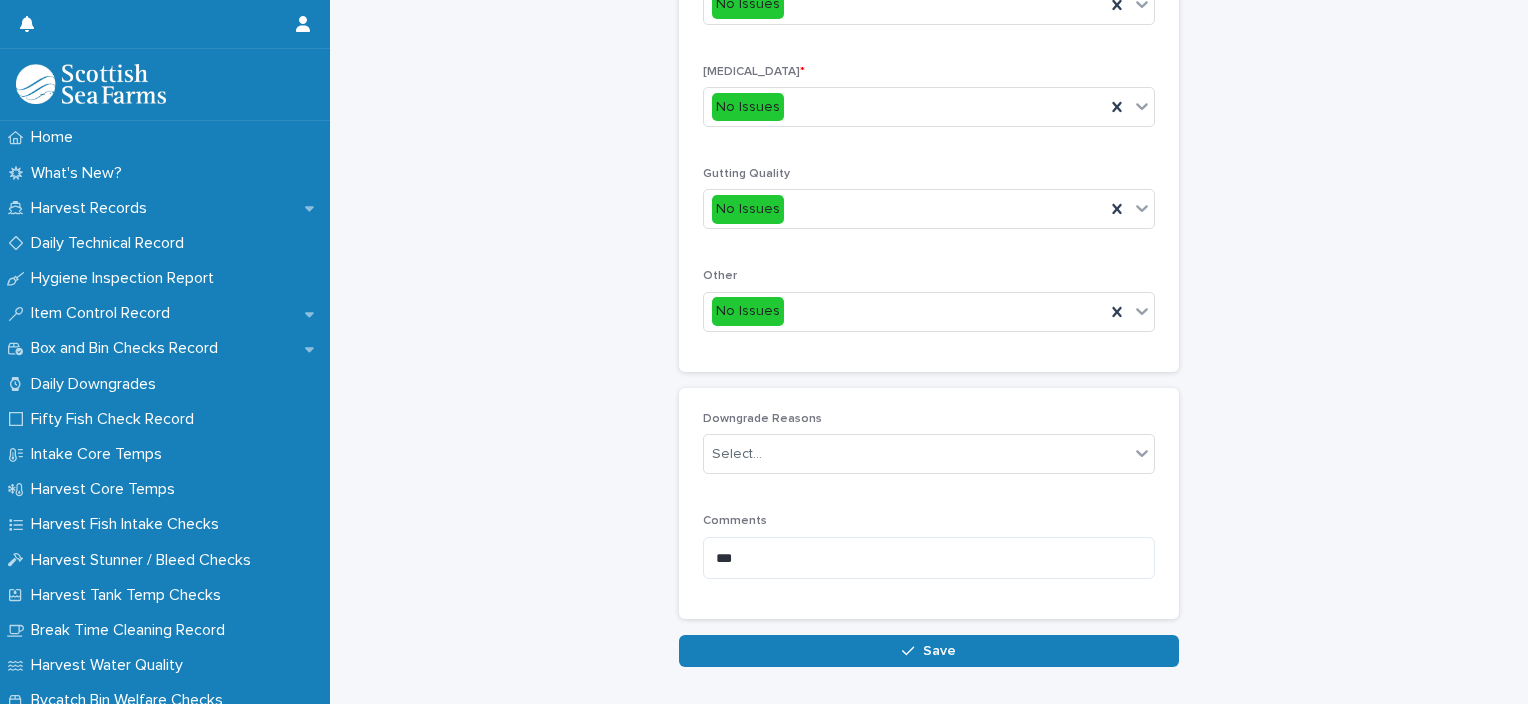 type on "*" 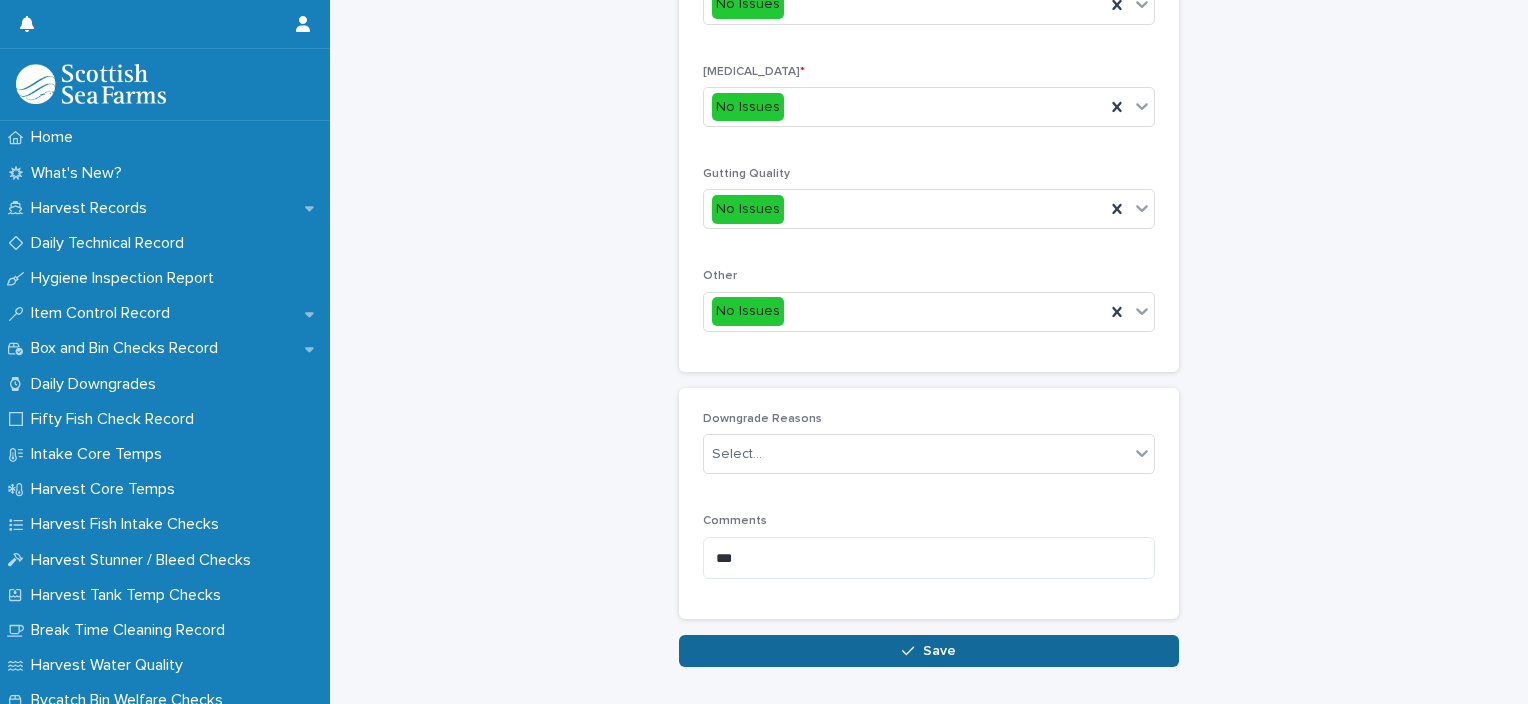 click on "Save" at bounding box center [929, 651] 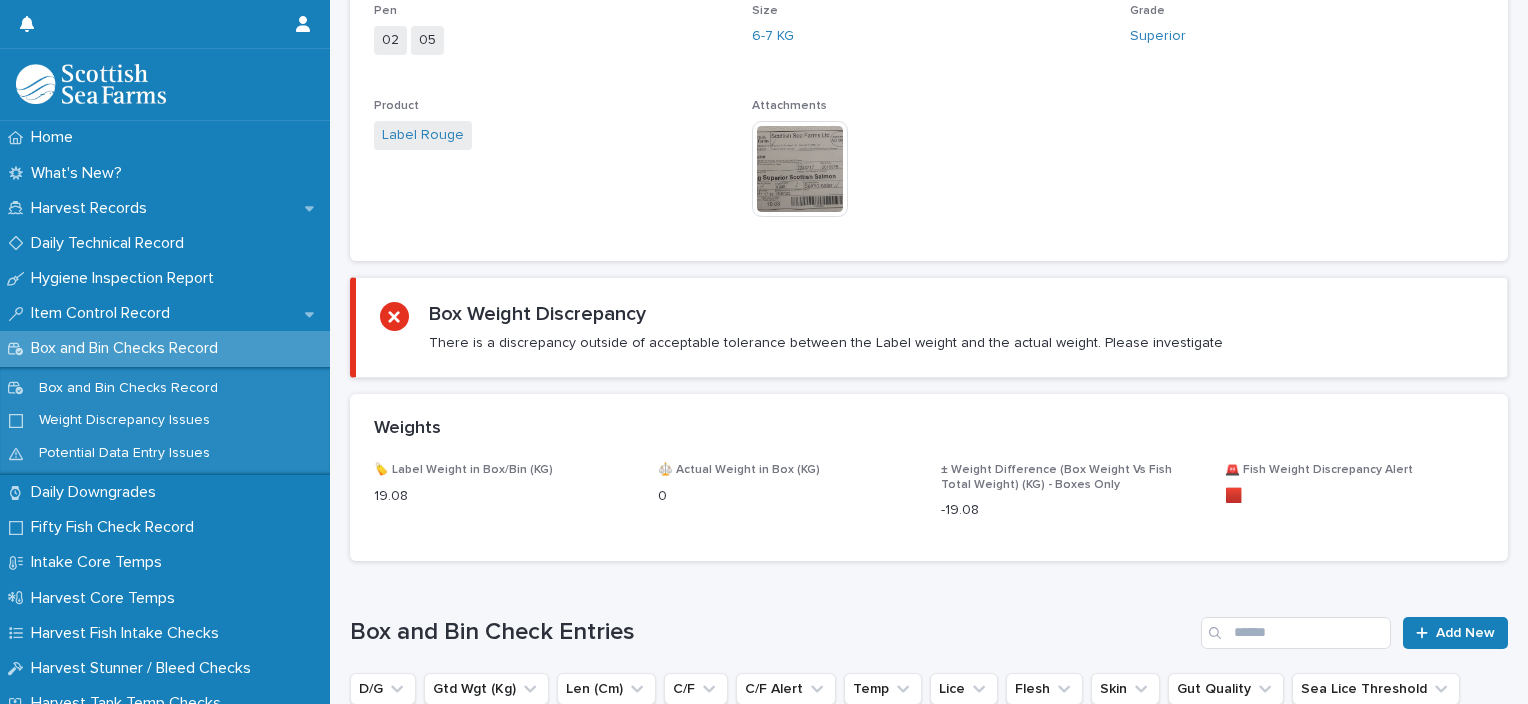 scroll, scrollTop: 0, scrollLeft: 0, axis: both 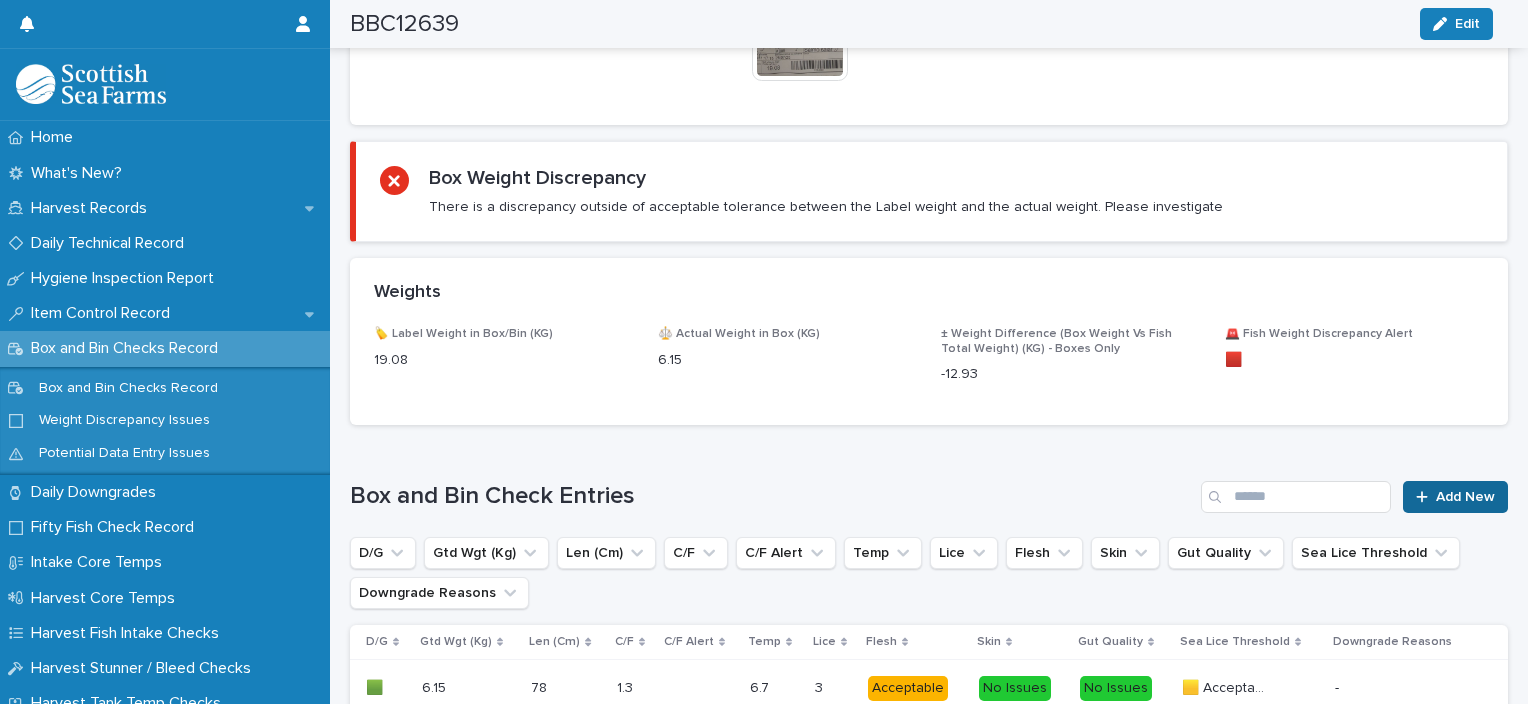 click on "Add New" at bounding box center [1455, 497] 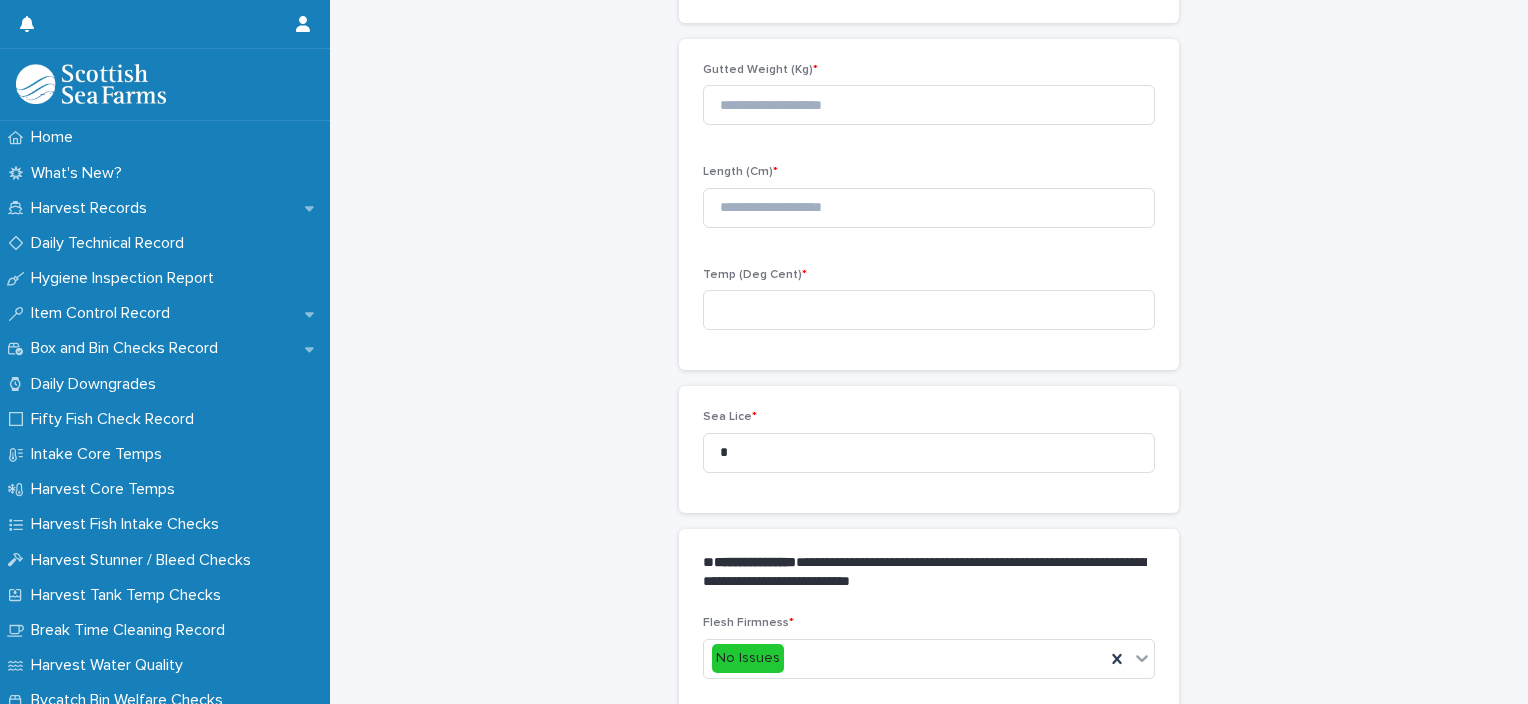 scroll, scrollTop: 97, scrollLeft: 0, axis: vertical 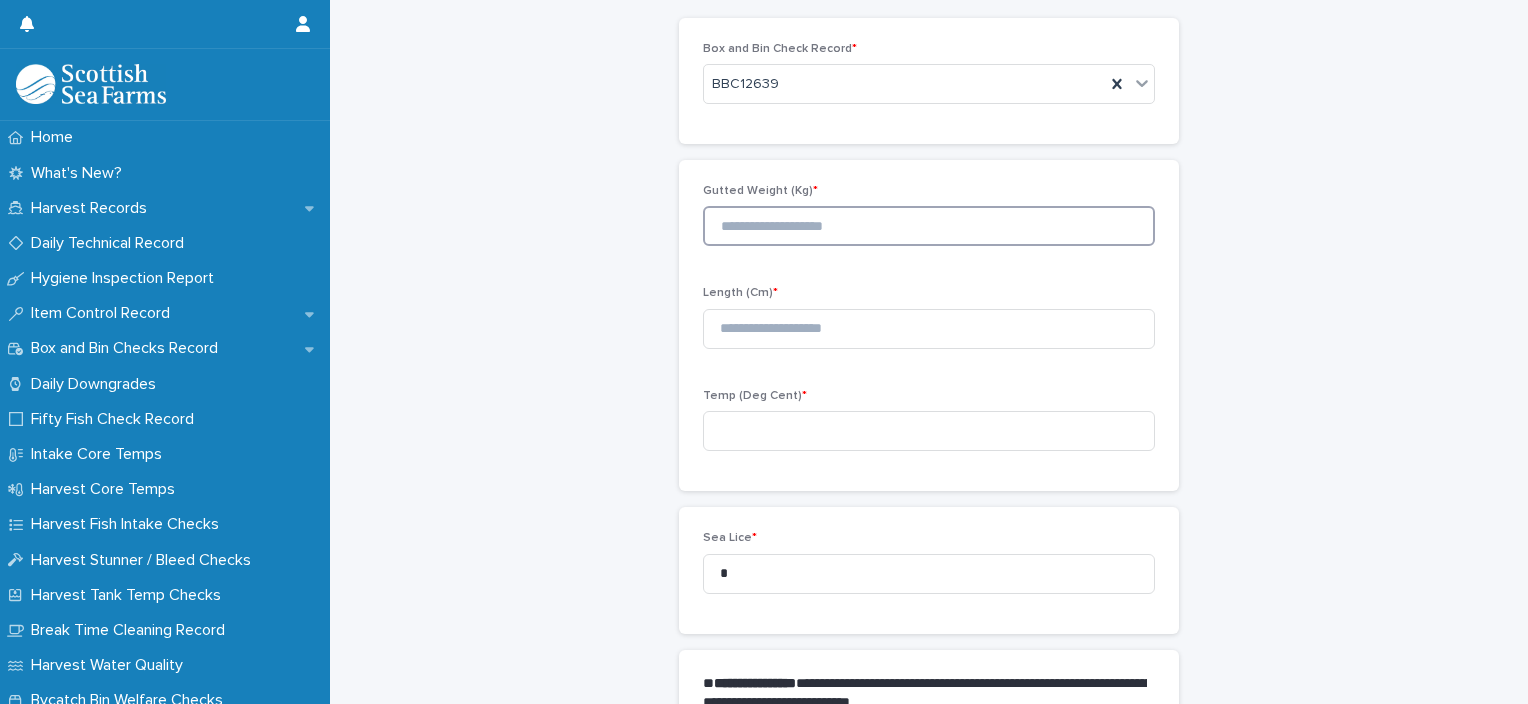 click at bounding box center (929, 226) 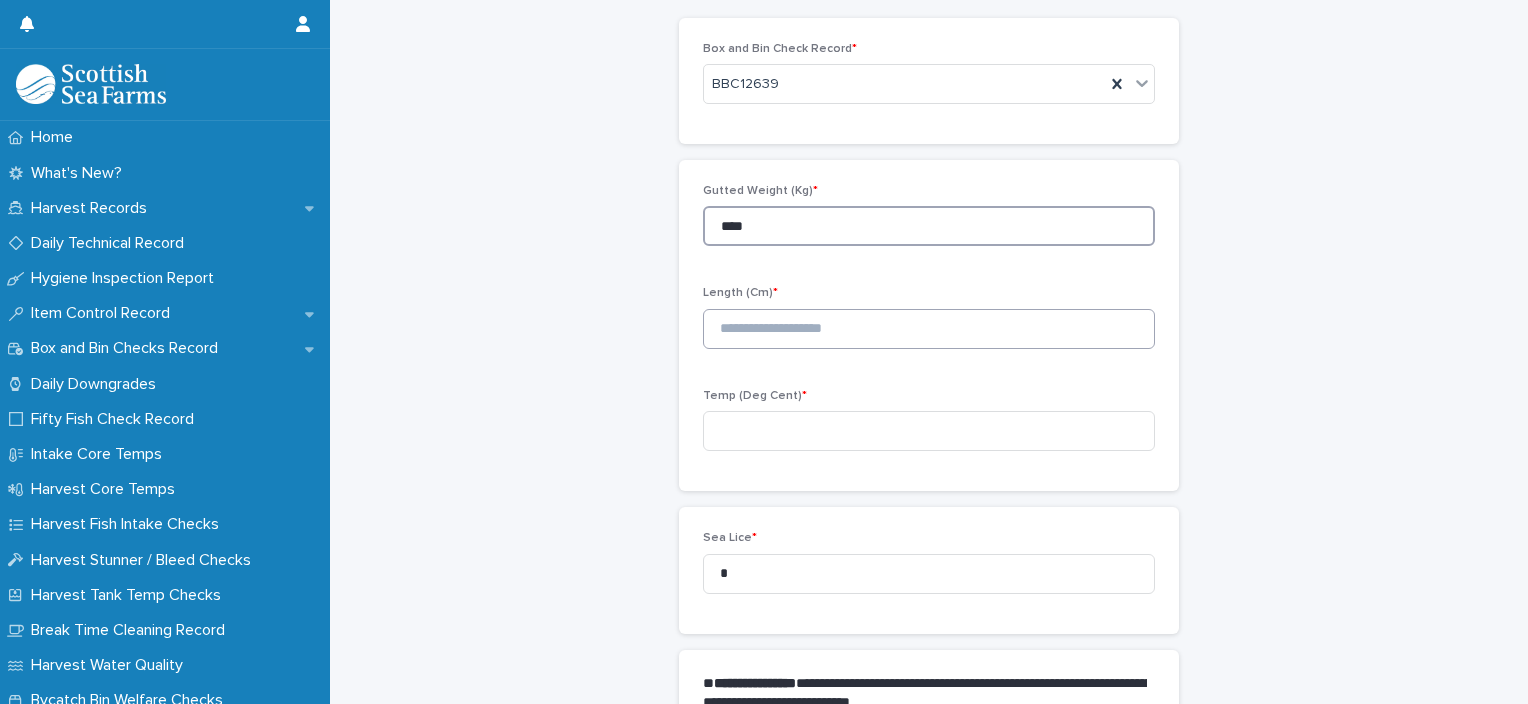 type on "****" 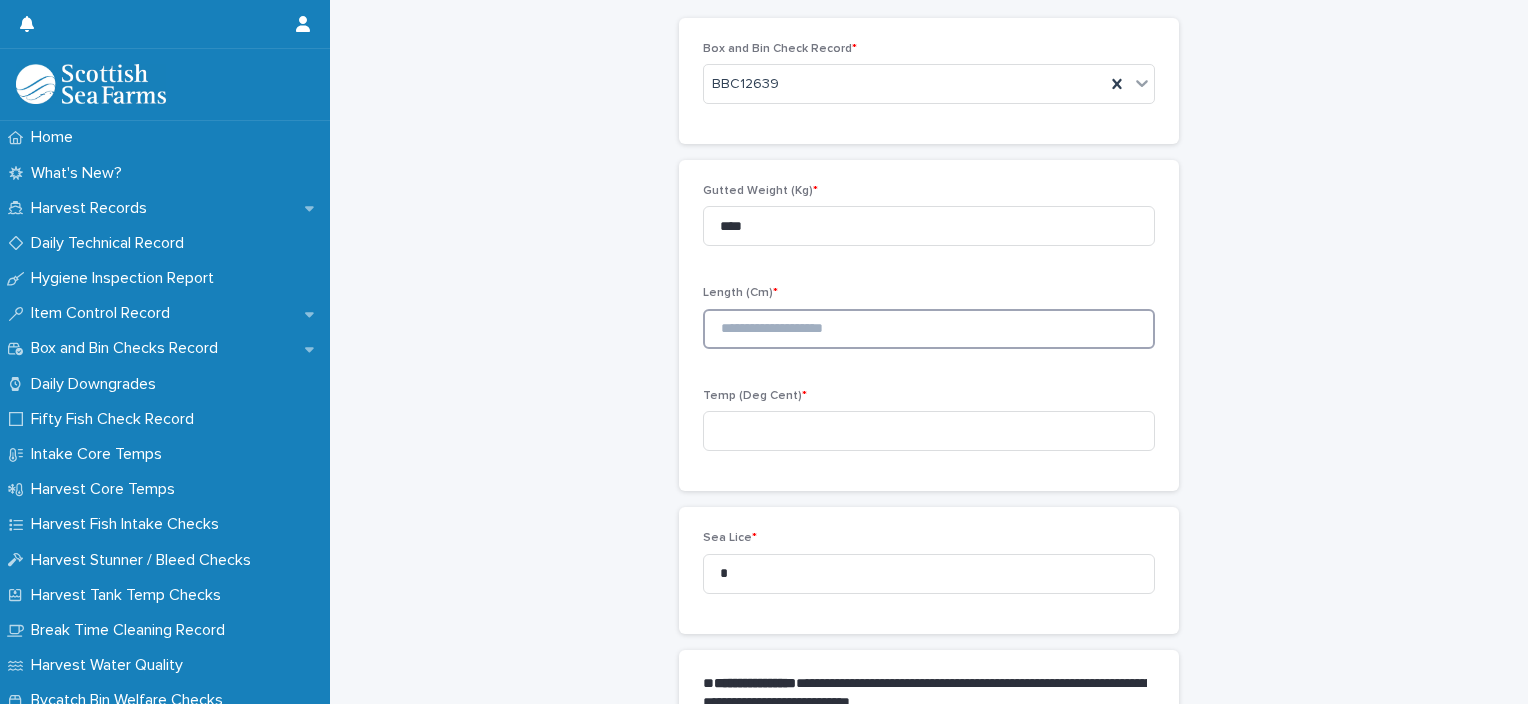 click at bounding box center [929, 329] 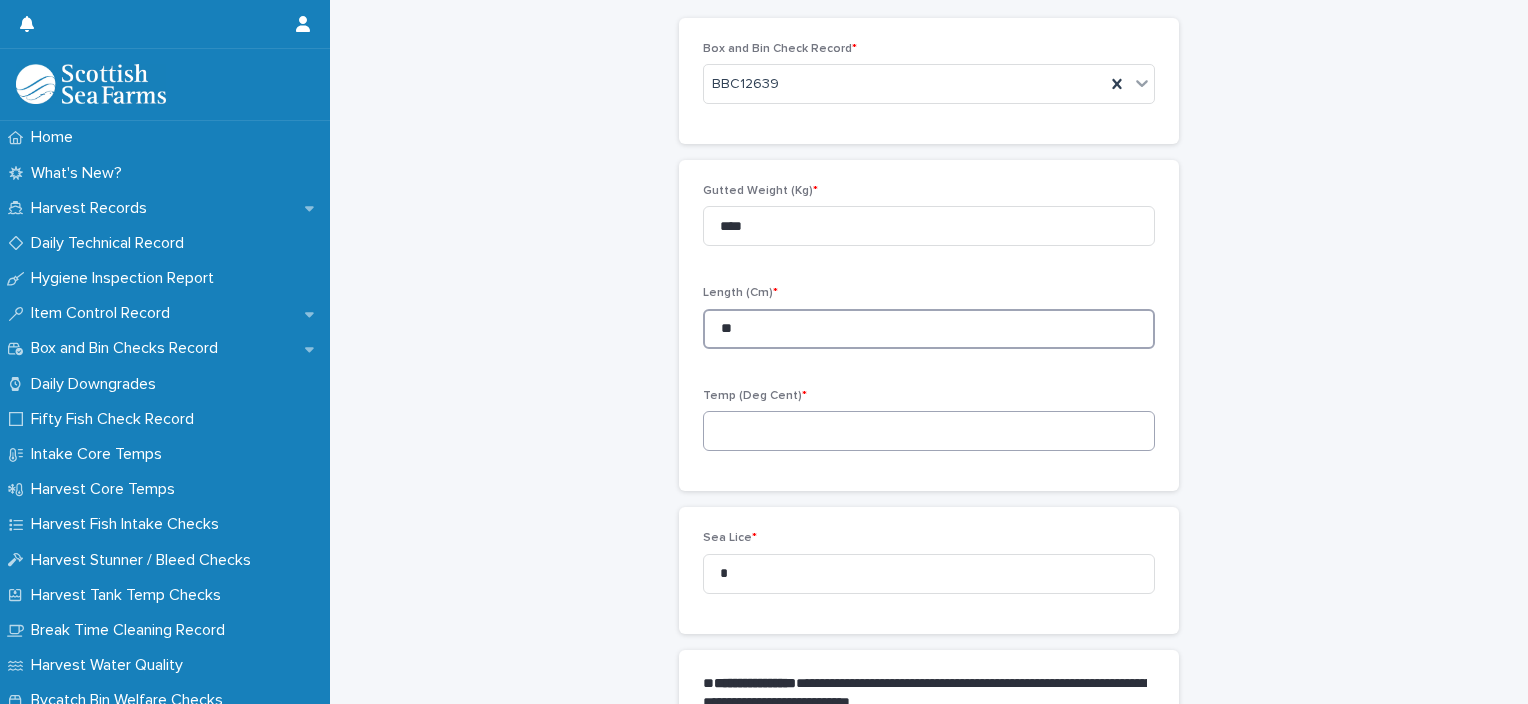 type on "**" 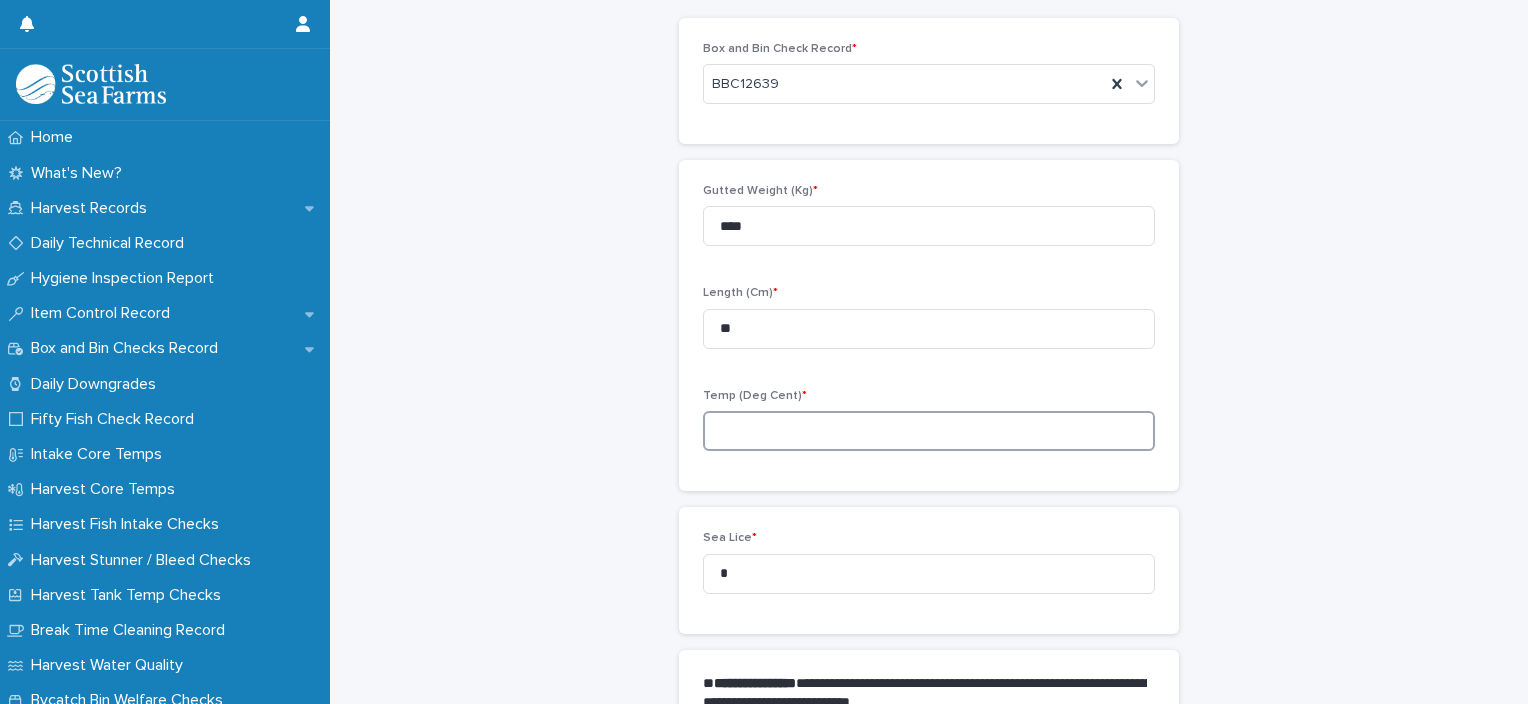 click at bounding box center (929, 431) 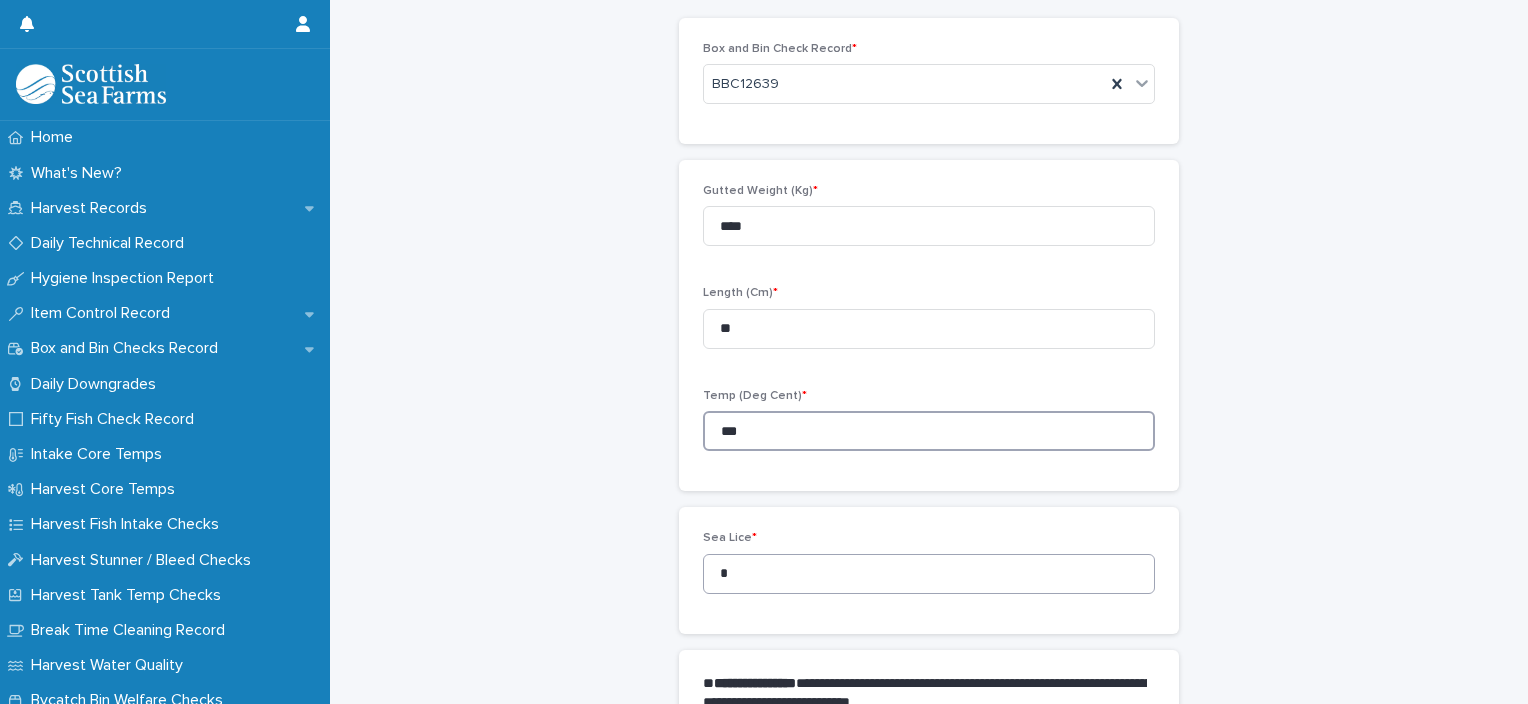 type on "***" 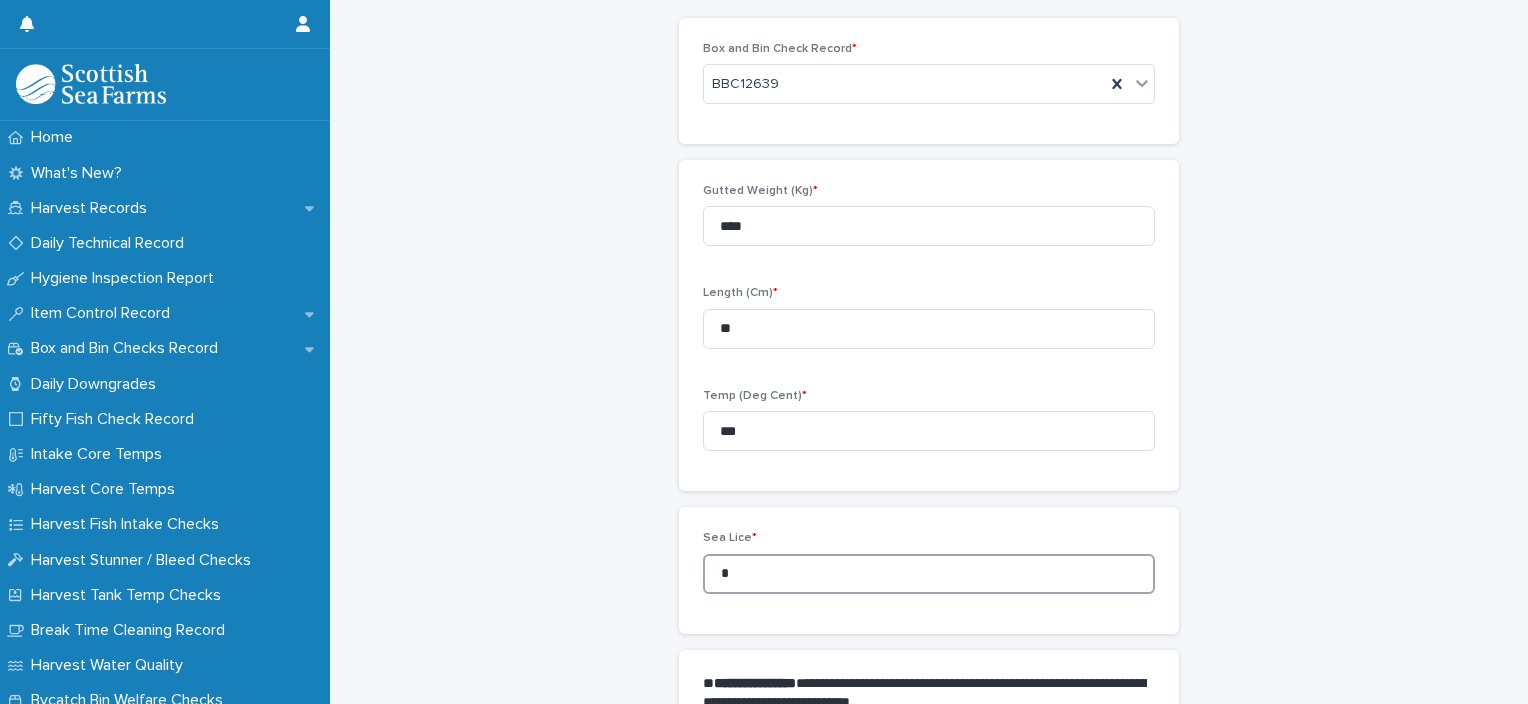 drag, startPoint x: 704, startPoint y: 568, endPoint x: 686, endPoint y: 568, distance: 18 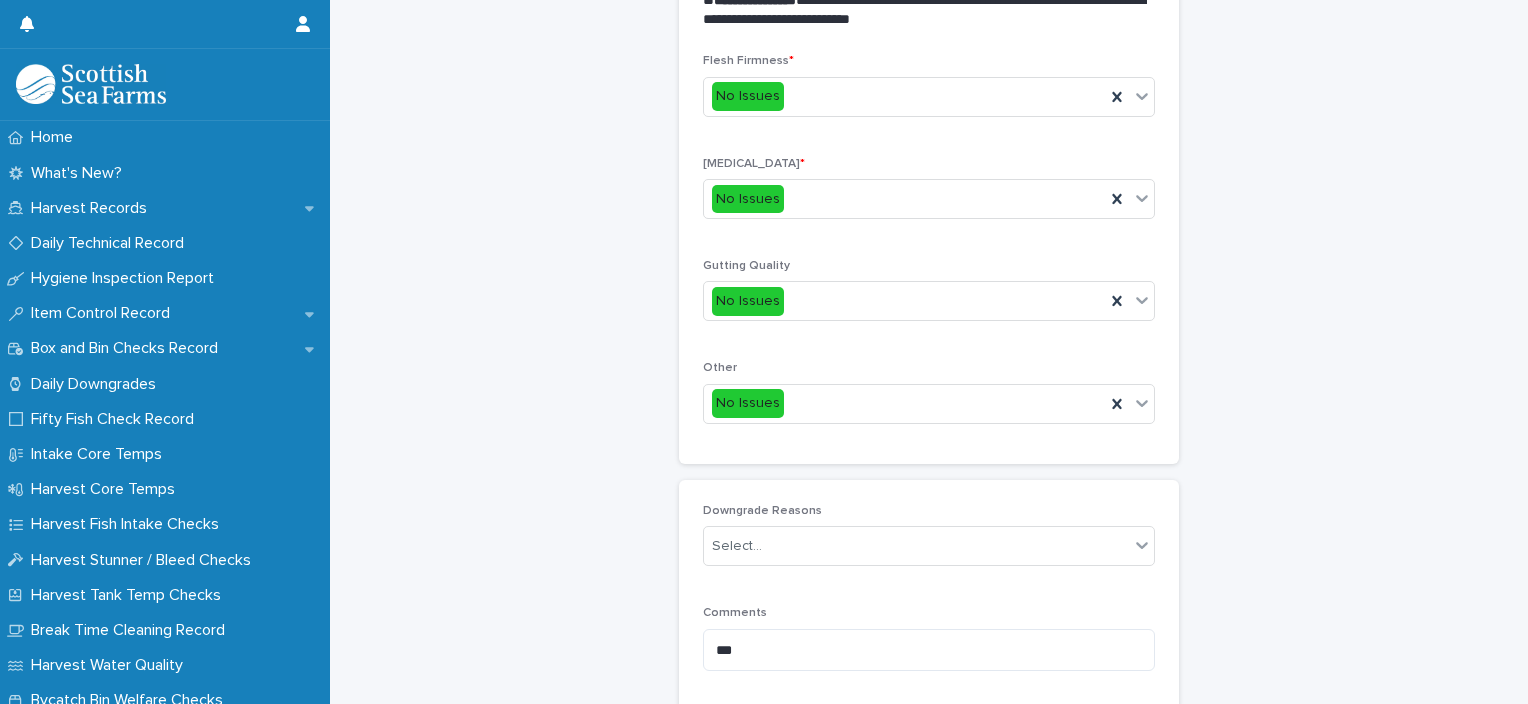 scroll, scrollTop: 782, scrollLeft: 0, axis: vertical 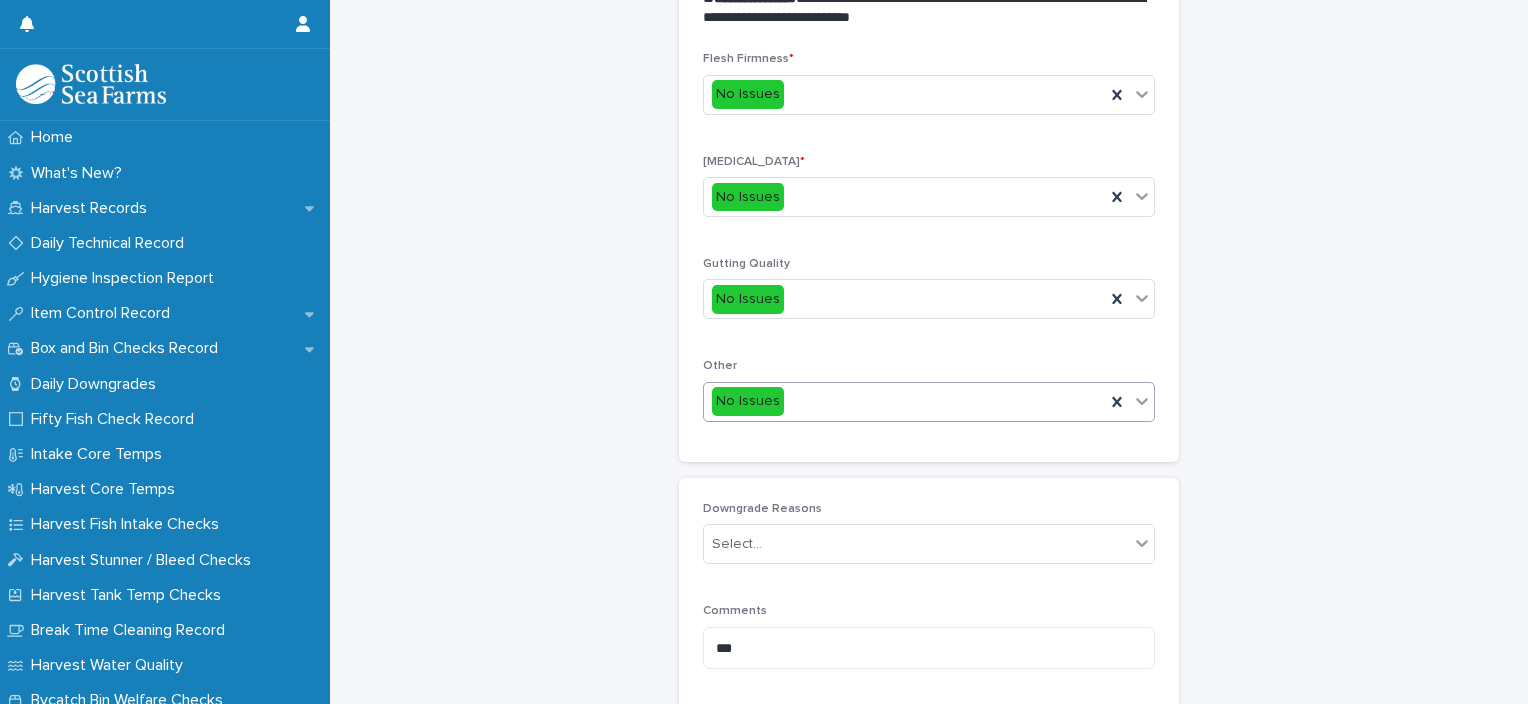 type on "*" 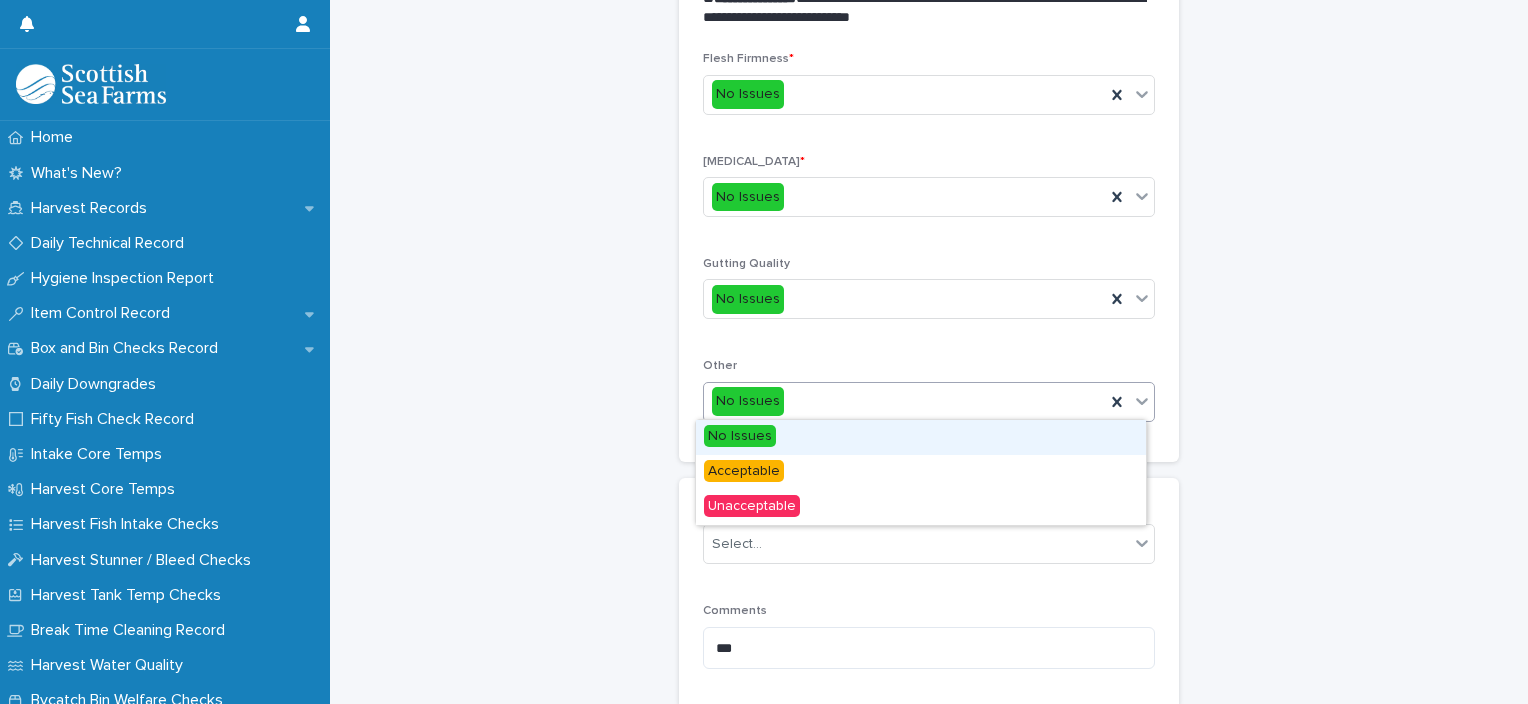click on "No Issues" at bounding box center (904, 401) 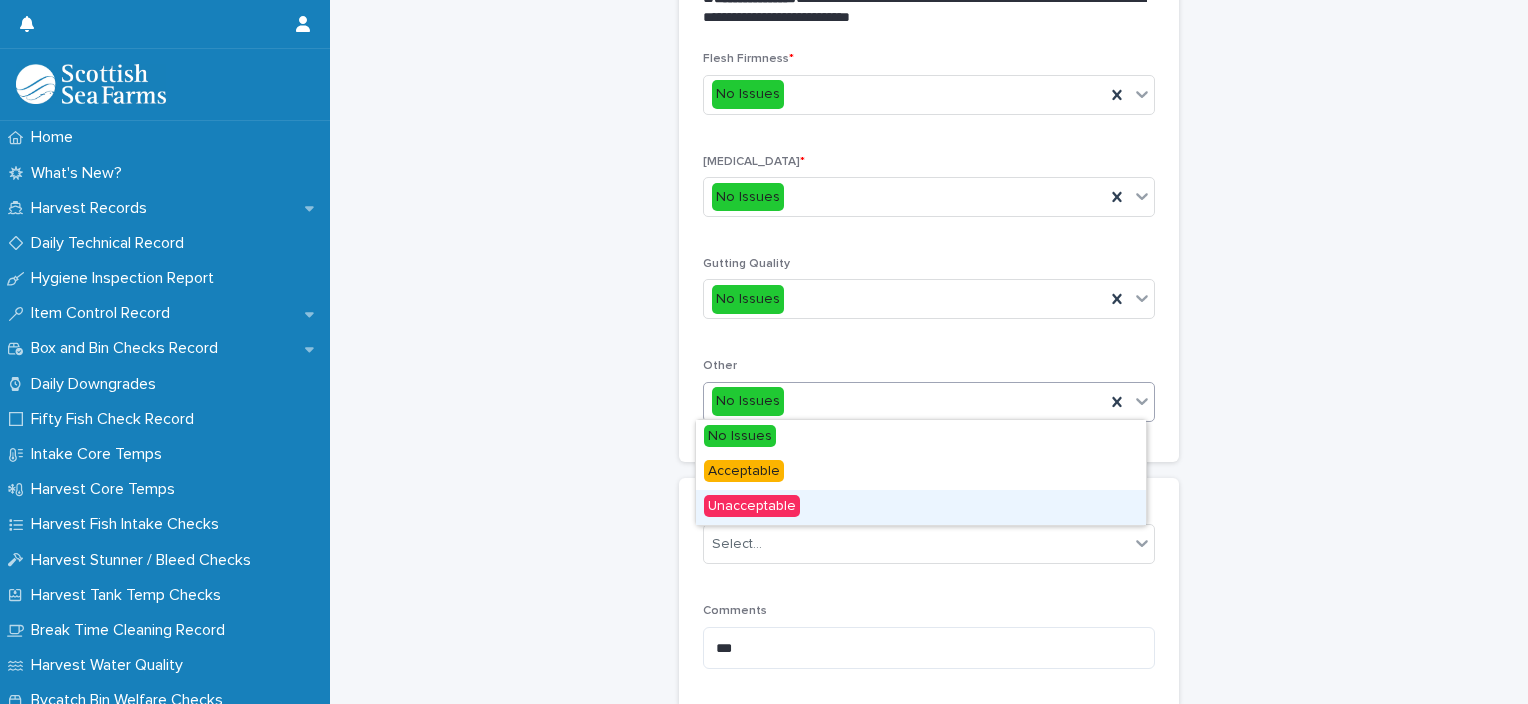 click on "Unacceptable" at bounding box center (921, 507) 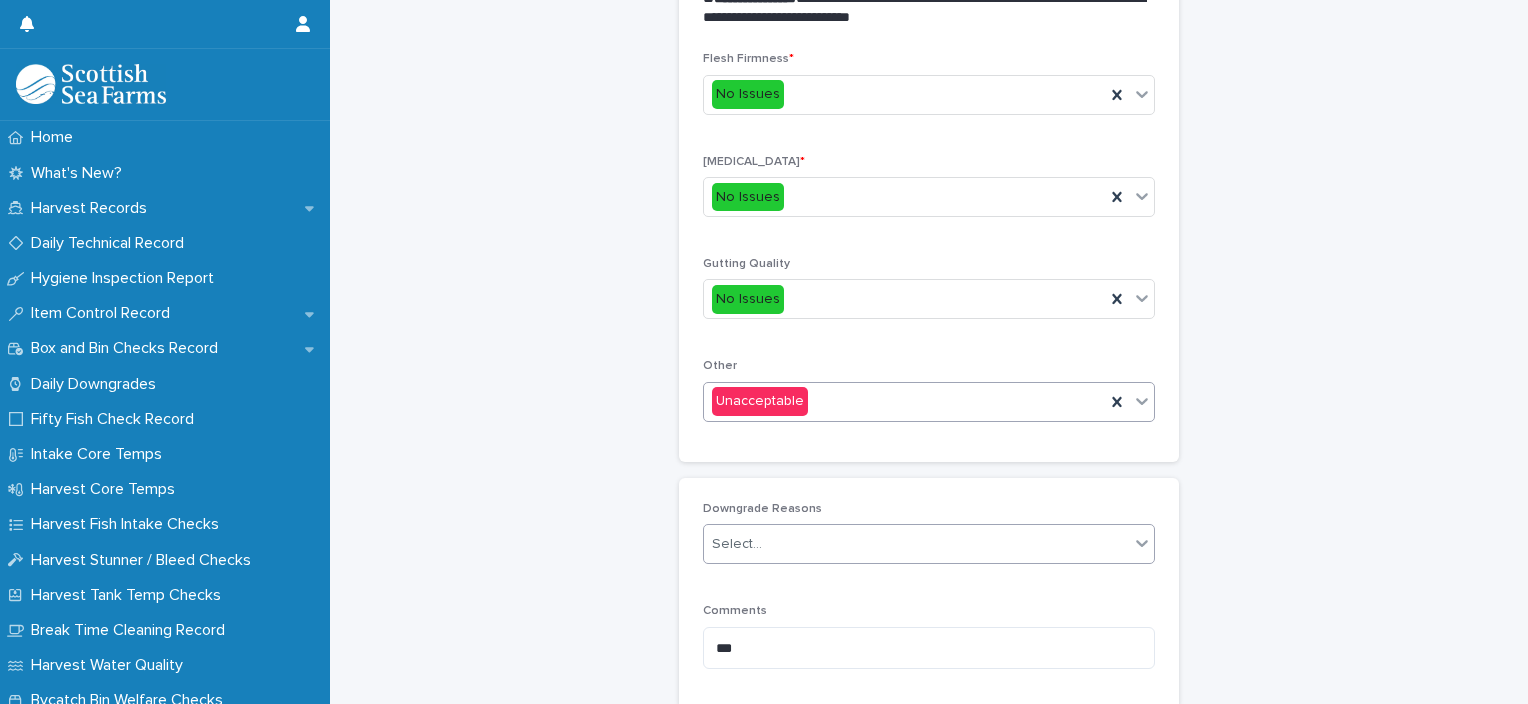 click on "Select..." at bounding box center (929, 544) 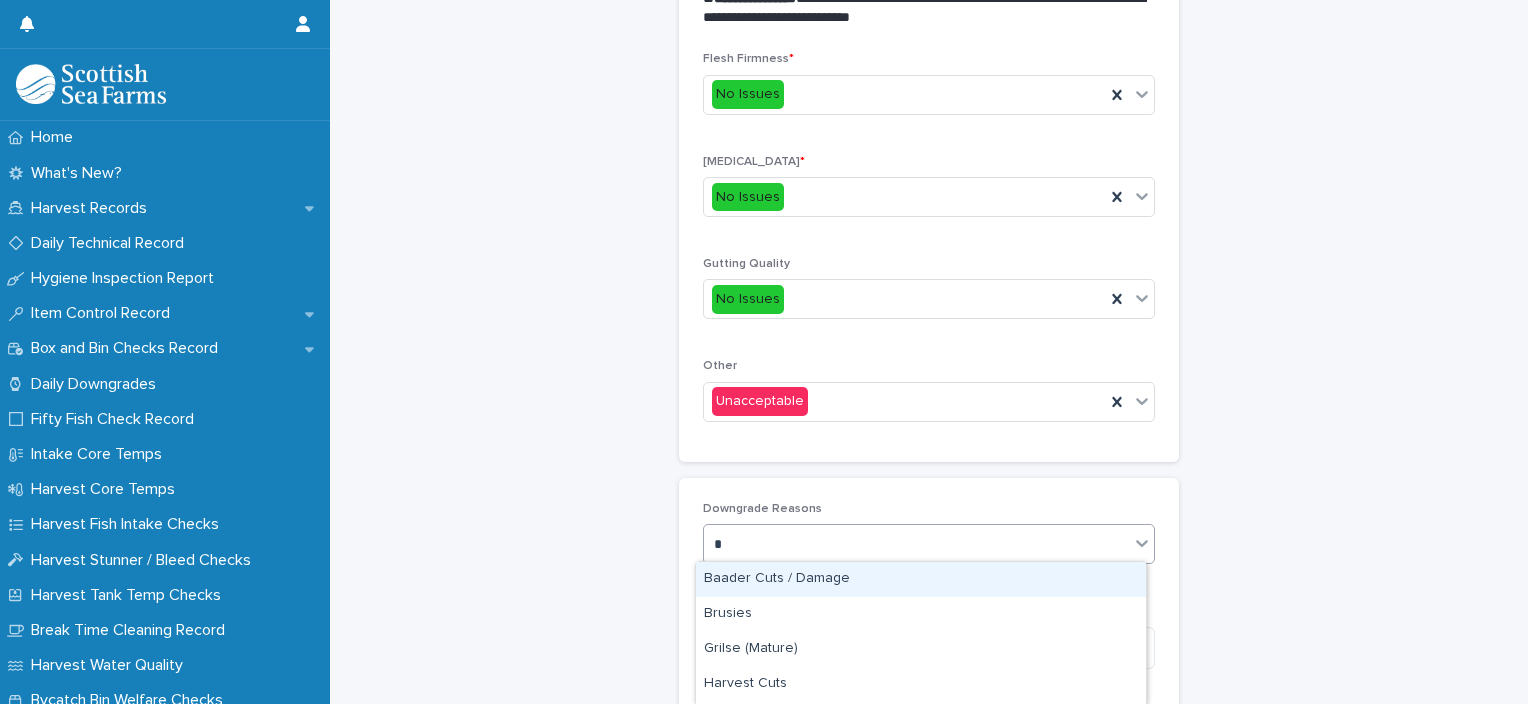 type on "**" 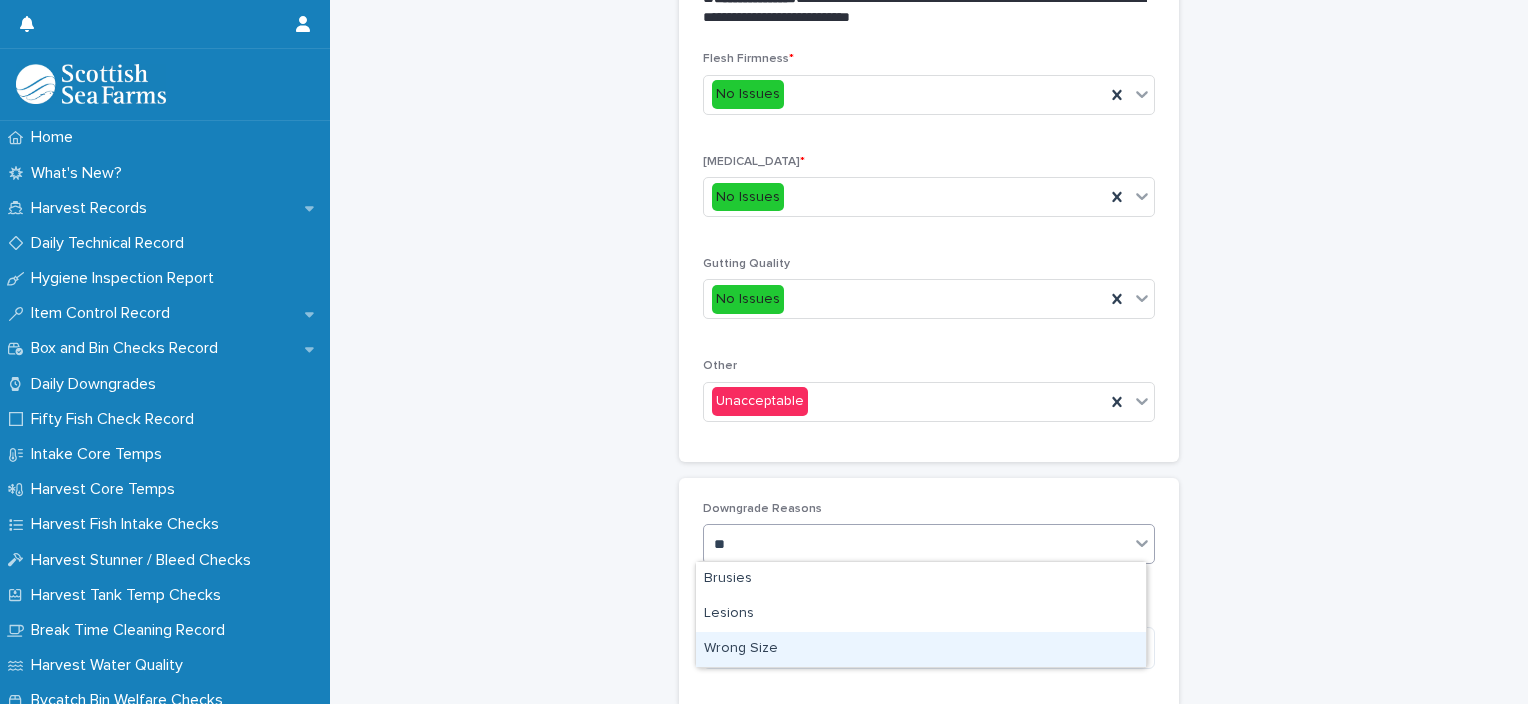 click on "Wrong Size" at bounding box center [921, 649] 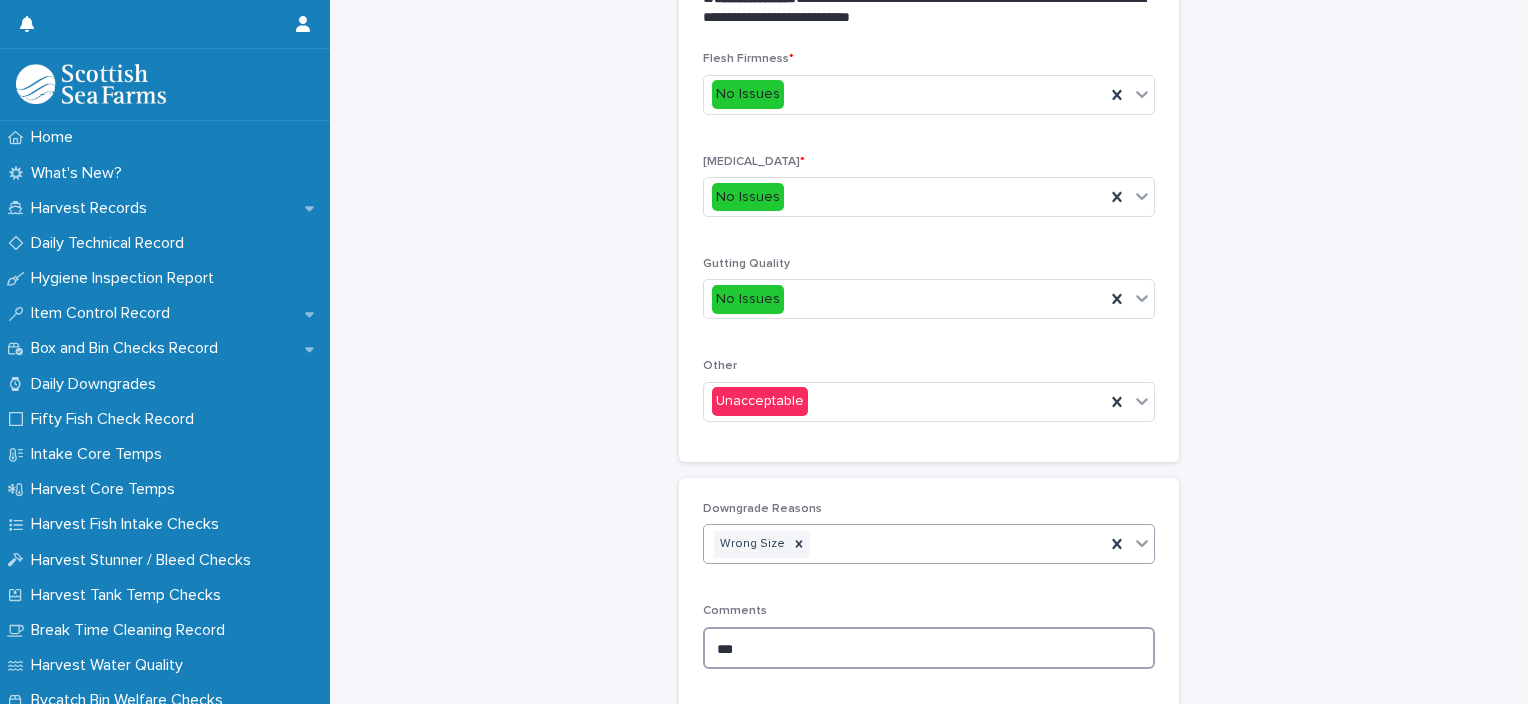 click on "***" at bounding box center (929, 648) 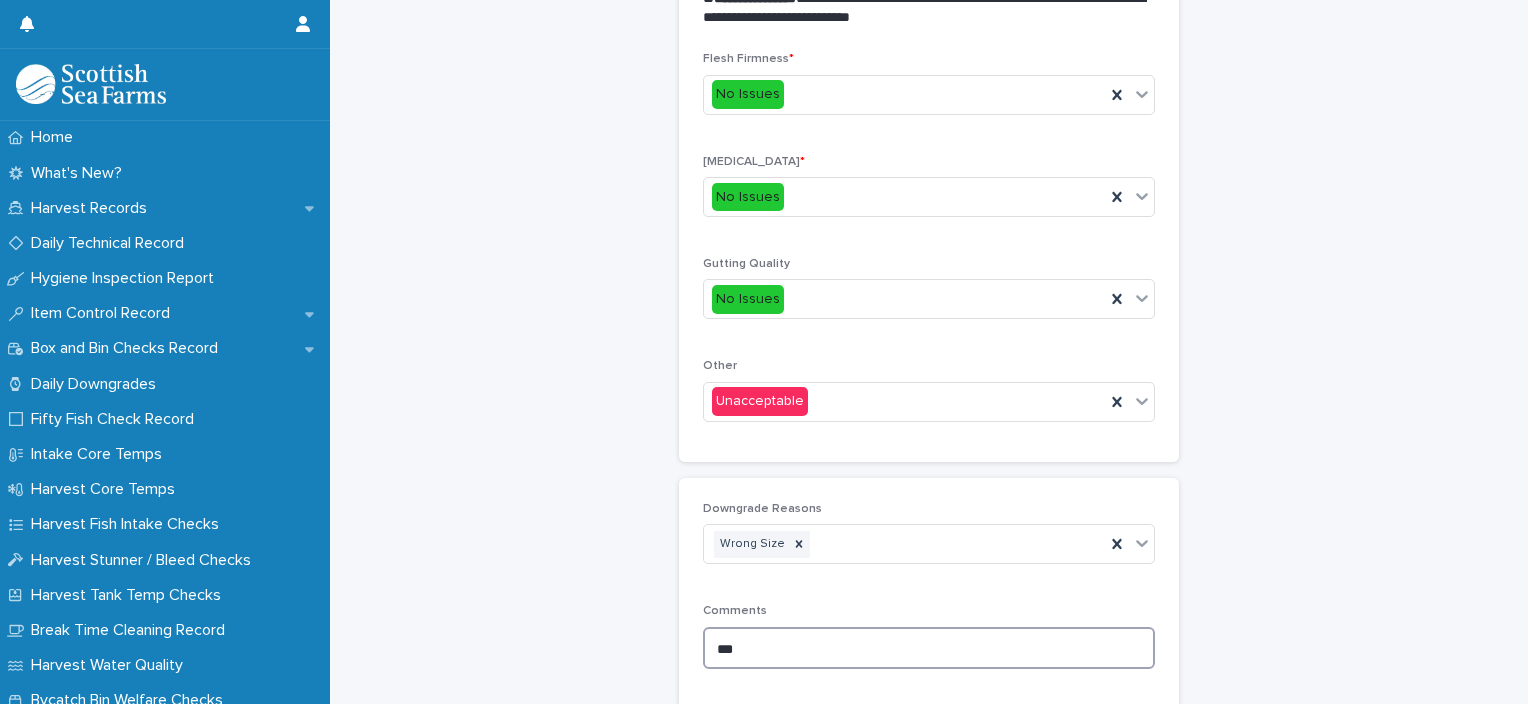 drag, startPoint x: 853, startPoint y: 560, endPoint x: 703, endPoint y: 642, distance: 170.95029 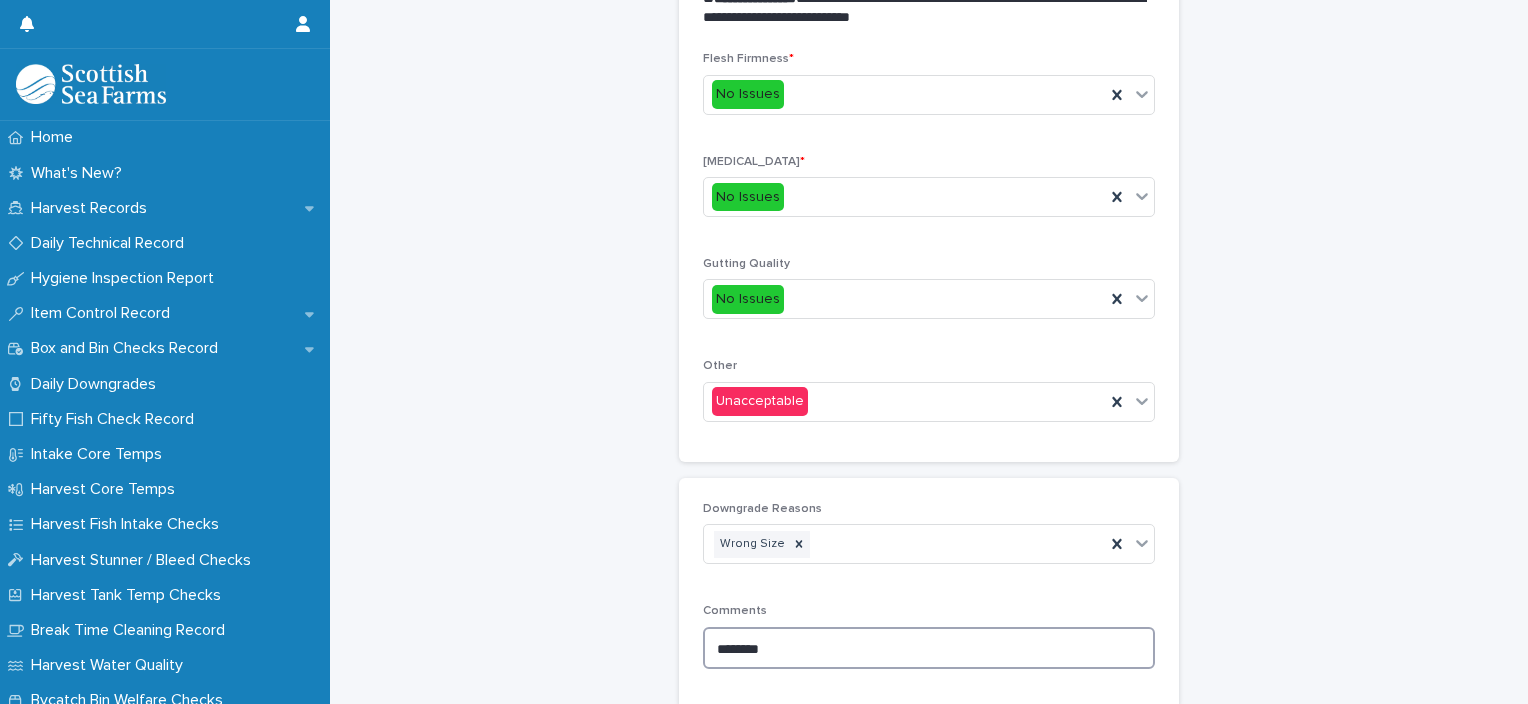 scroll, scrollTop: 948, scrollLeft: 0, axis: vertical 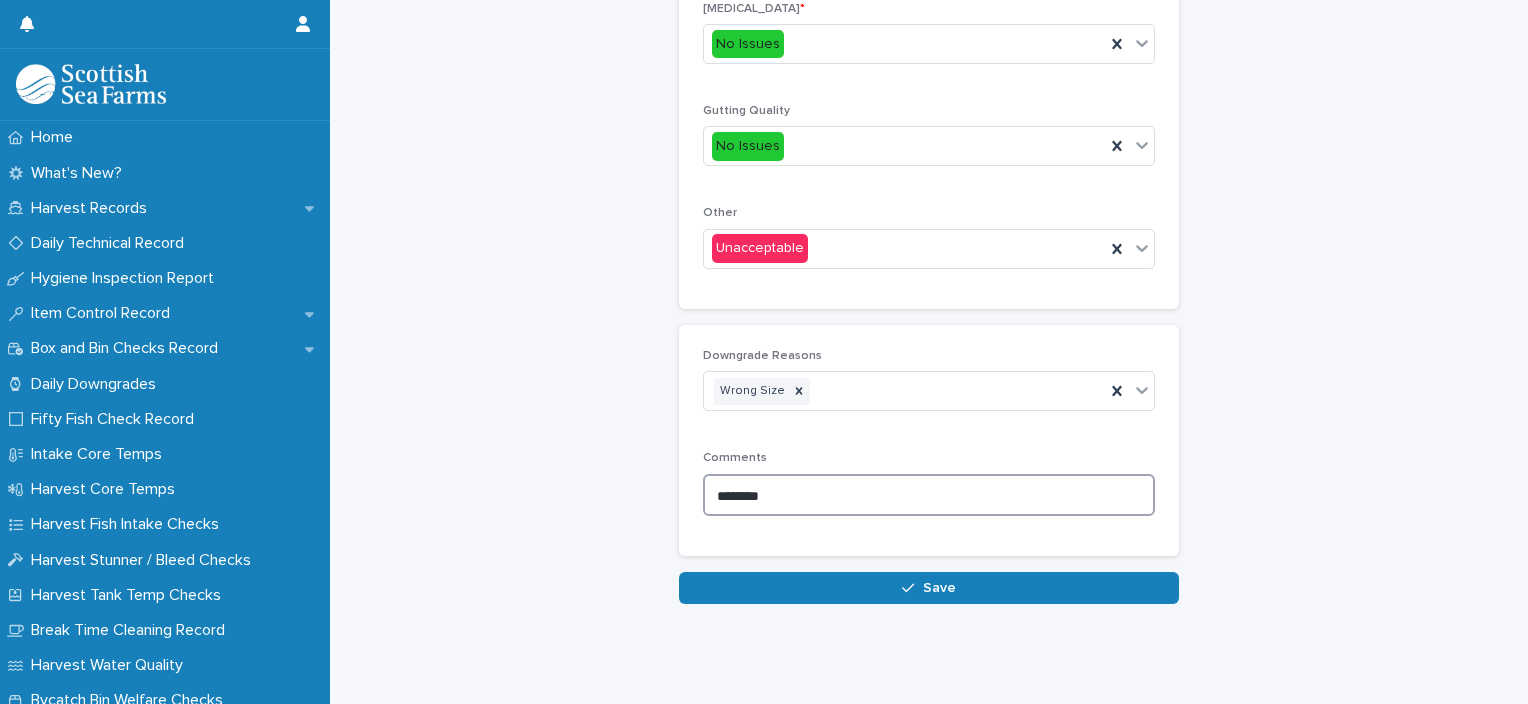 type on "********" 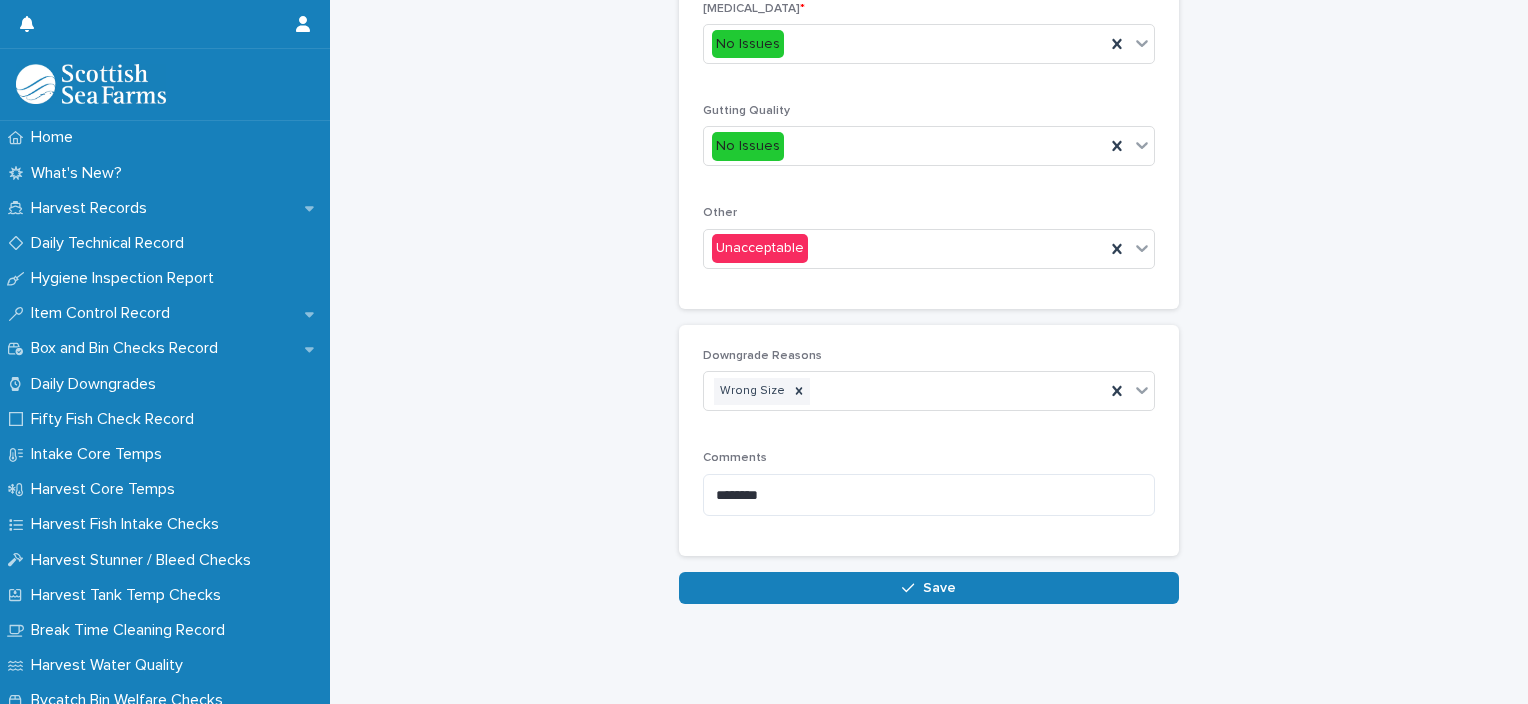 click on "Save" at bounding box center [929, 588] 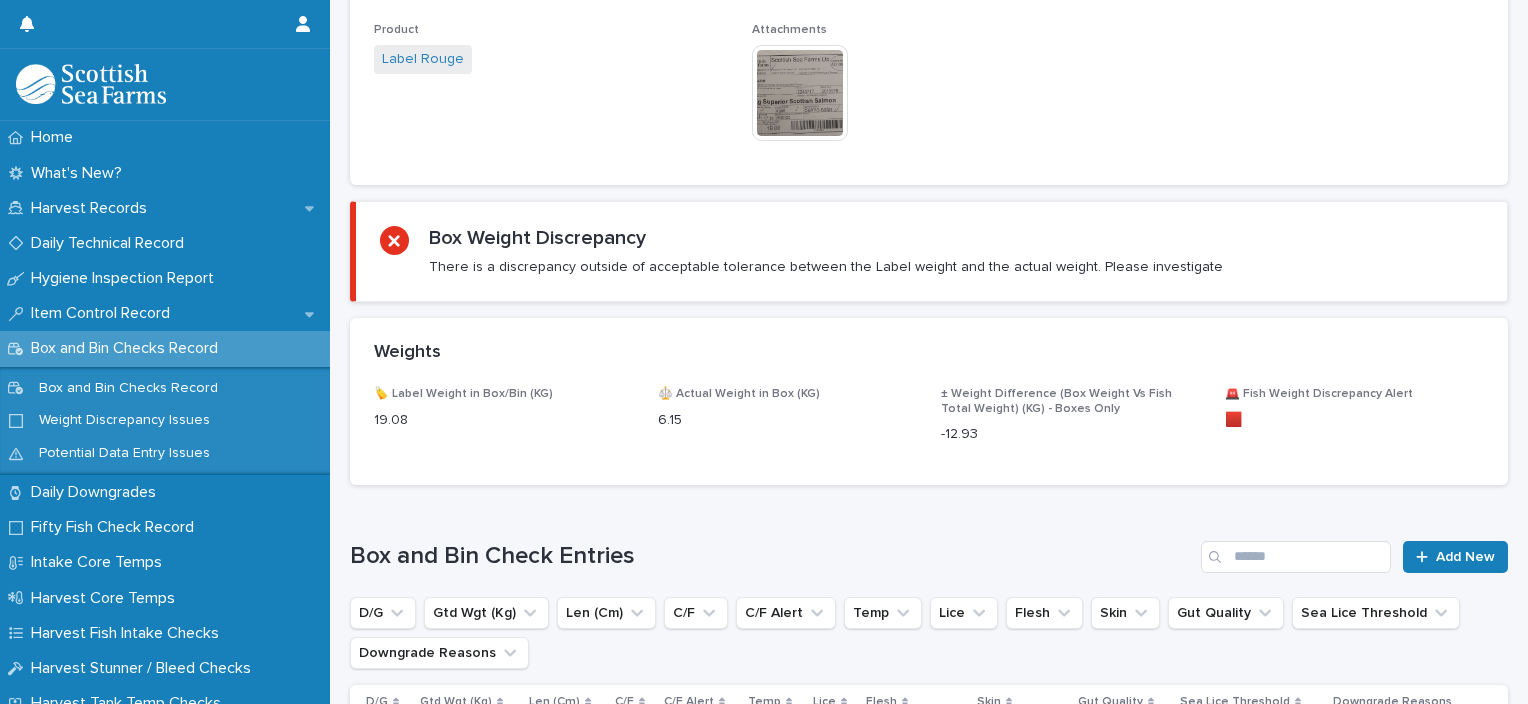 scroll, scrollTop: 0, scrollLeft: 0, axis: both 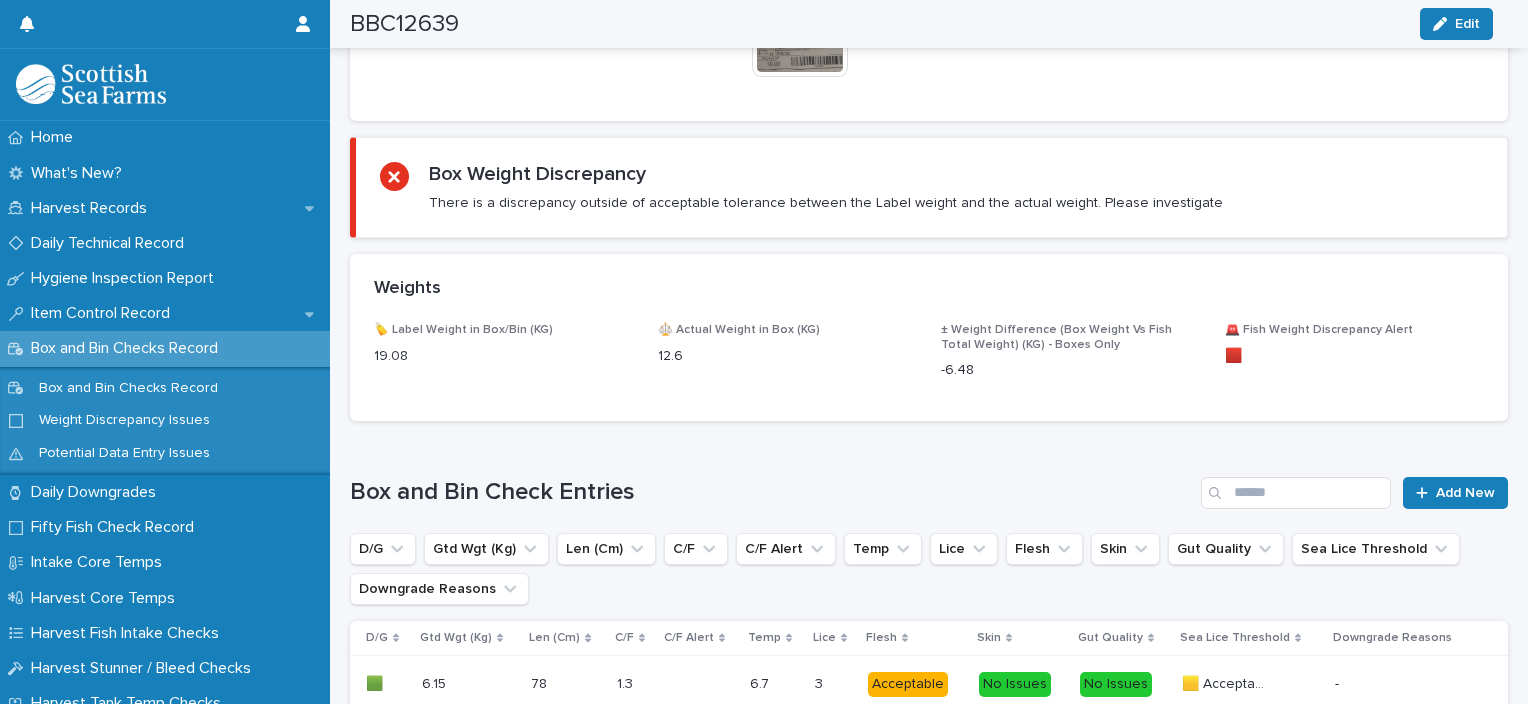 click on "Box and Bin Check Entries Add New D/G Gtd Wgt (Kg) Len (Cm) C/F C/F Alert Temp Lice Flesh  Skin Gut Quality Sea Lice Threshold Downgrade Reasons D/G Gtd Wgt (Kg) Len (Cm) C/F C/F Alert Temp Lice Flesh  Skin Gut Quality Sea Lice Threshold Downgrade Reasons 🟩 🟩   6.15 6.15   78 78   1.3 1.3         6.7 6.7   3 3   Acceptable No Issues No Issues 🟨 Acceptable 🟨 Acceptable   - 🟩 🟩   6.45 6.45   82 82   1.17 1.17         6.7 6.7   5 5   No Issues No Issues No Issues 🟨 Acceptable 🟨 Acceptable   - 1  of  1 Show 20 records per page Back Next" at bounding box center [929, 651] 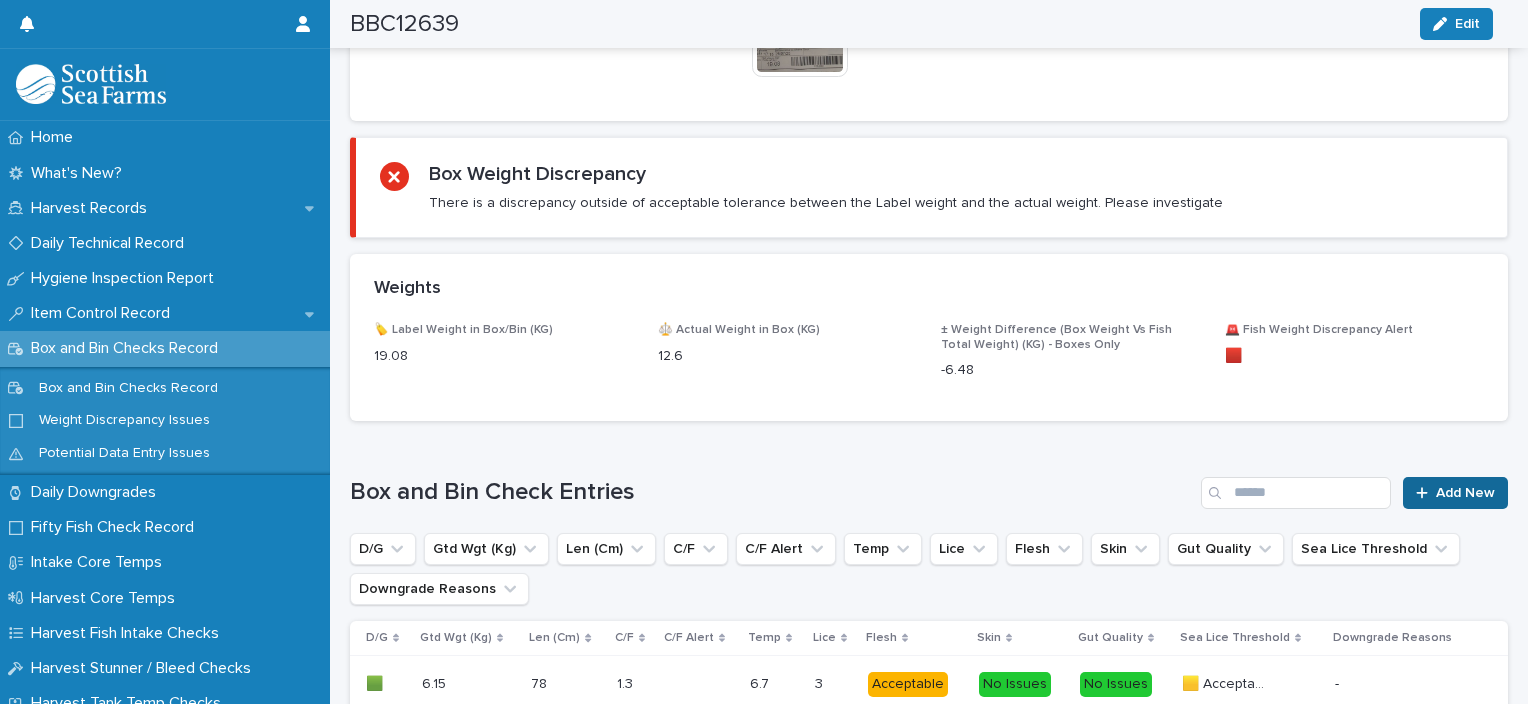 click on "Add New" at bounding box center [1465, 493] 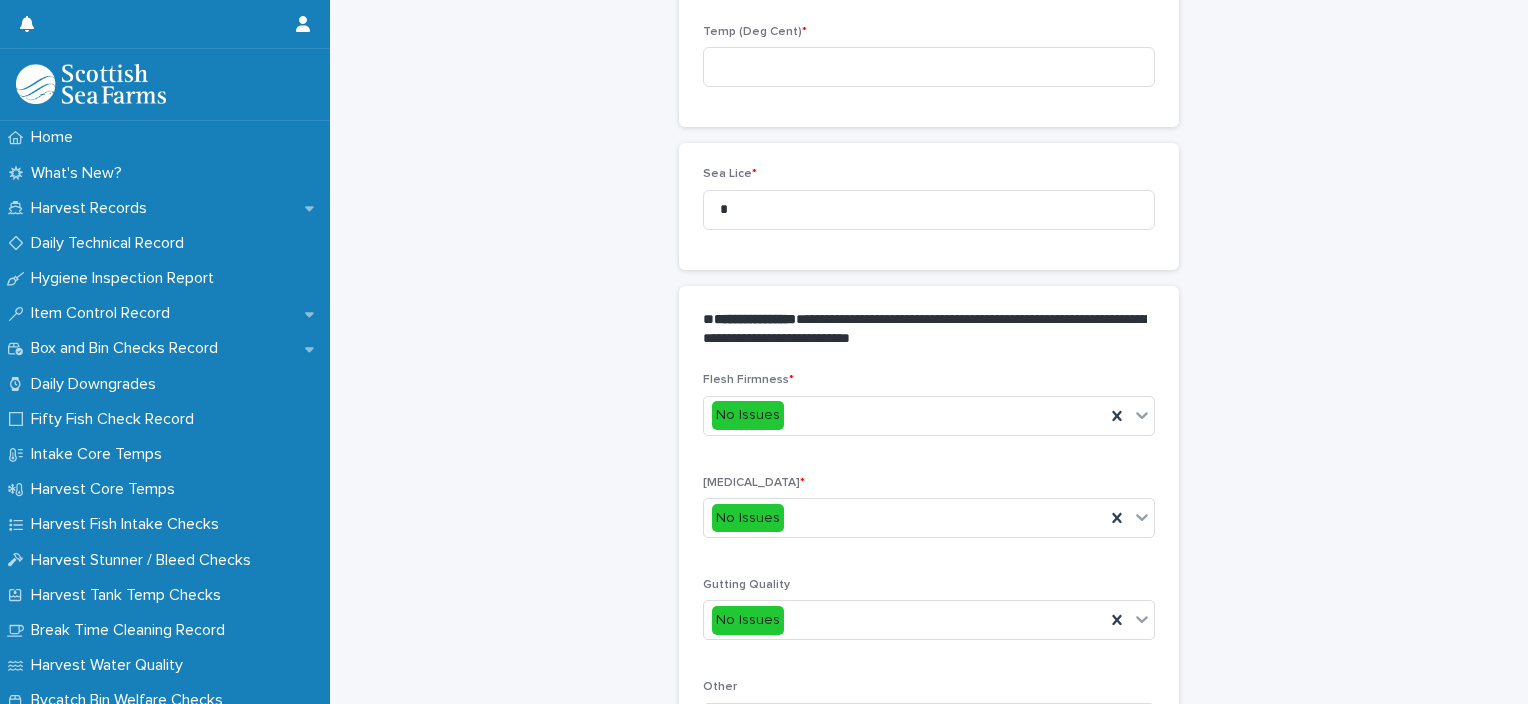 scroll, scrollTop: 184, scrollLeft: 0, axis: vertical 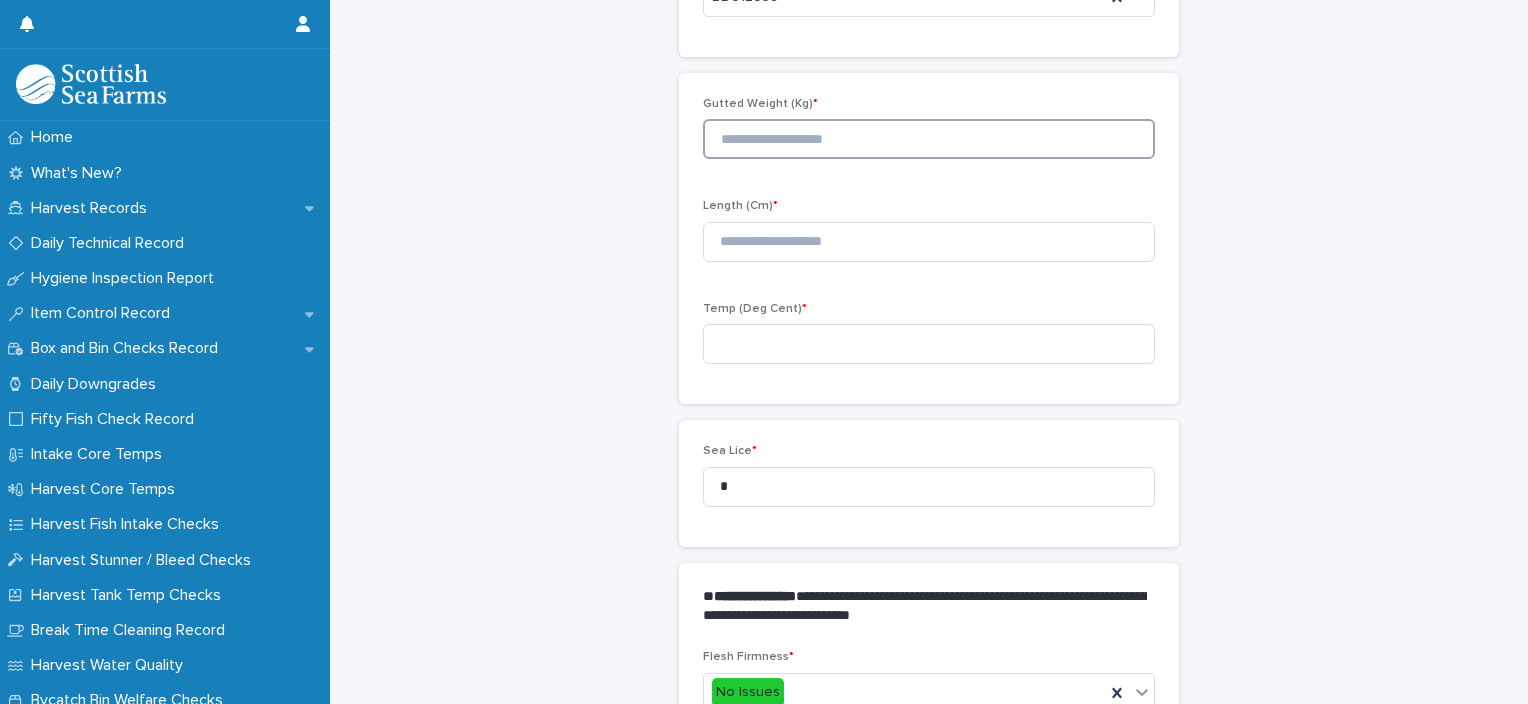 click at bounding box center [929, 139] 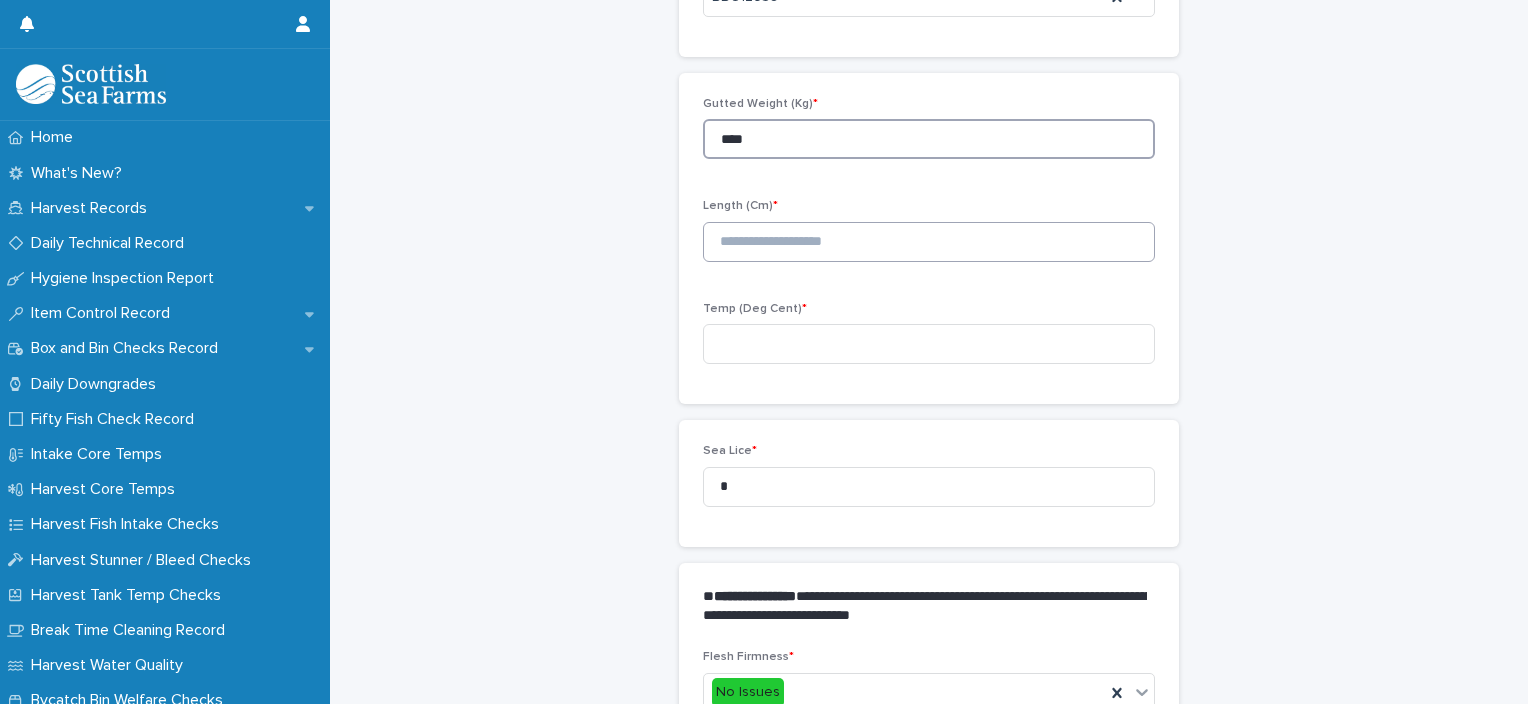type on "****" 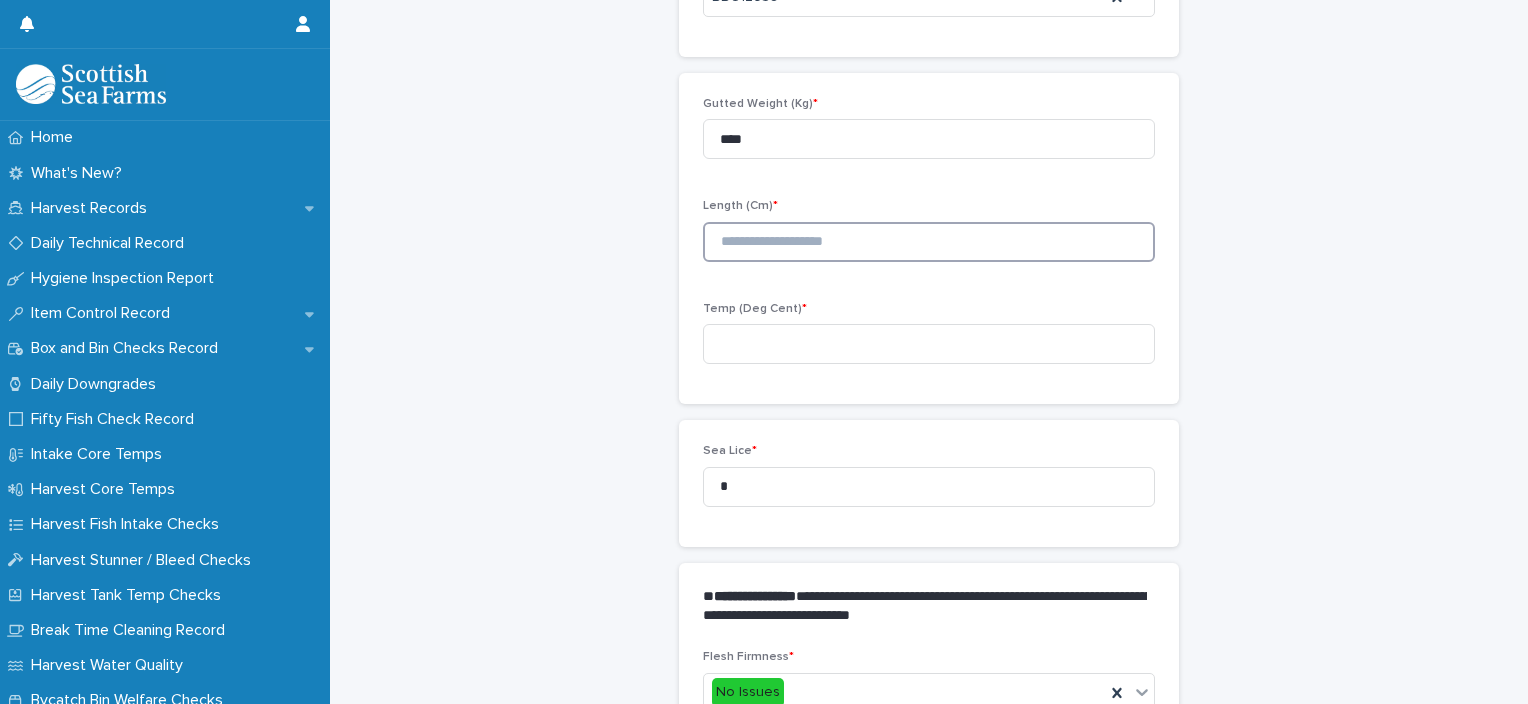 click at bounding box center [929, 242] 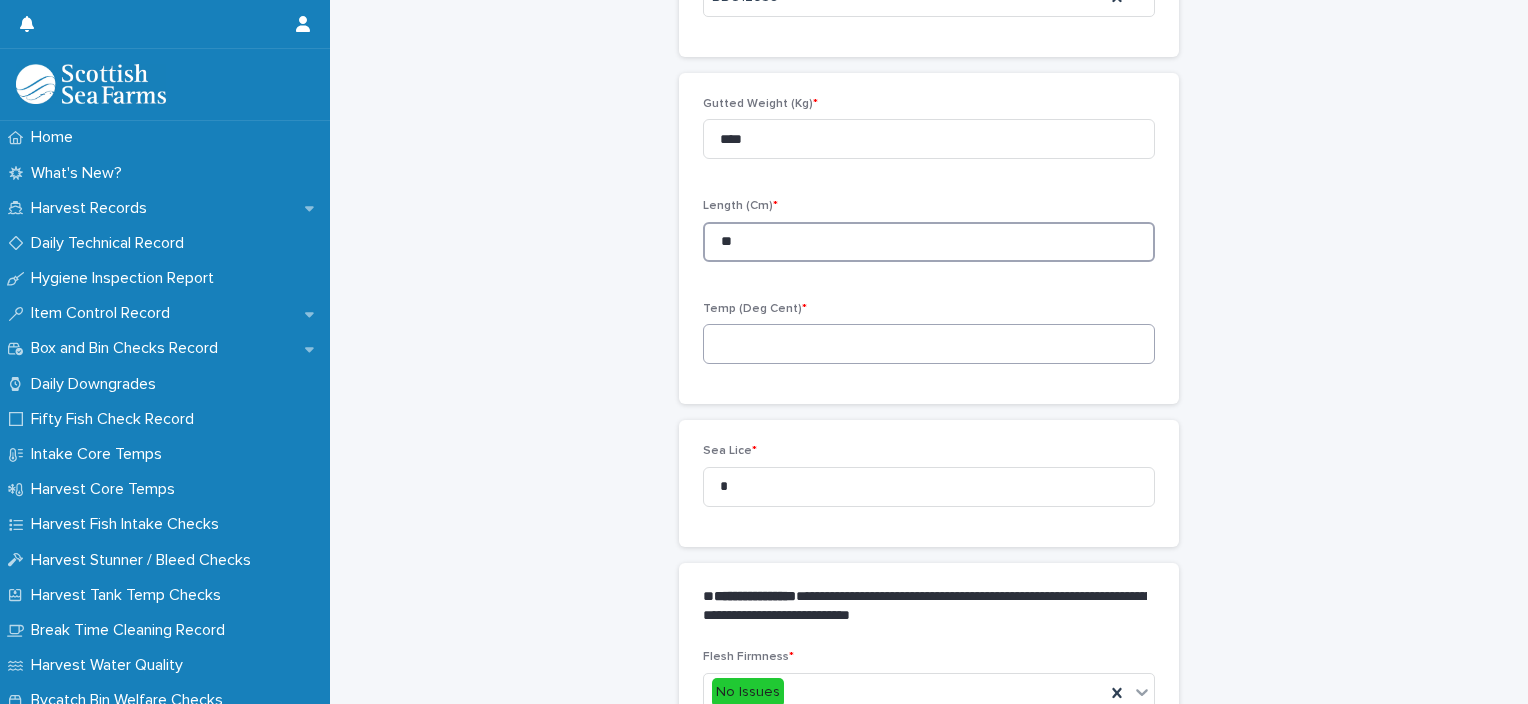type on "**" 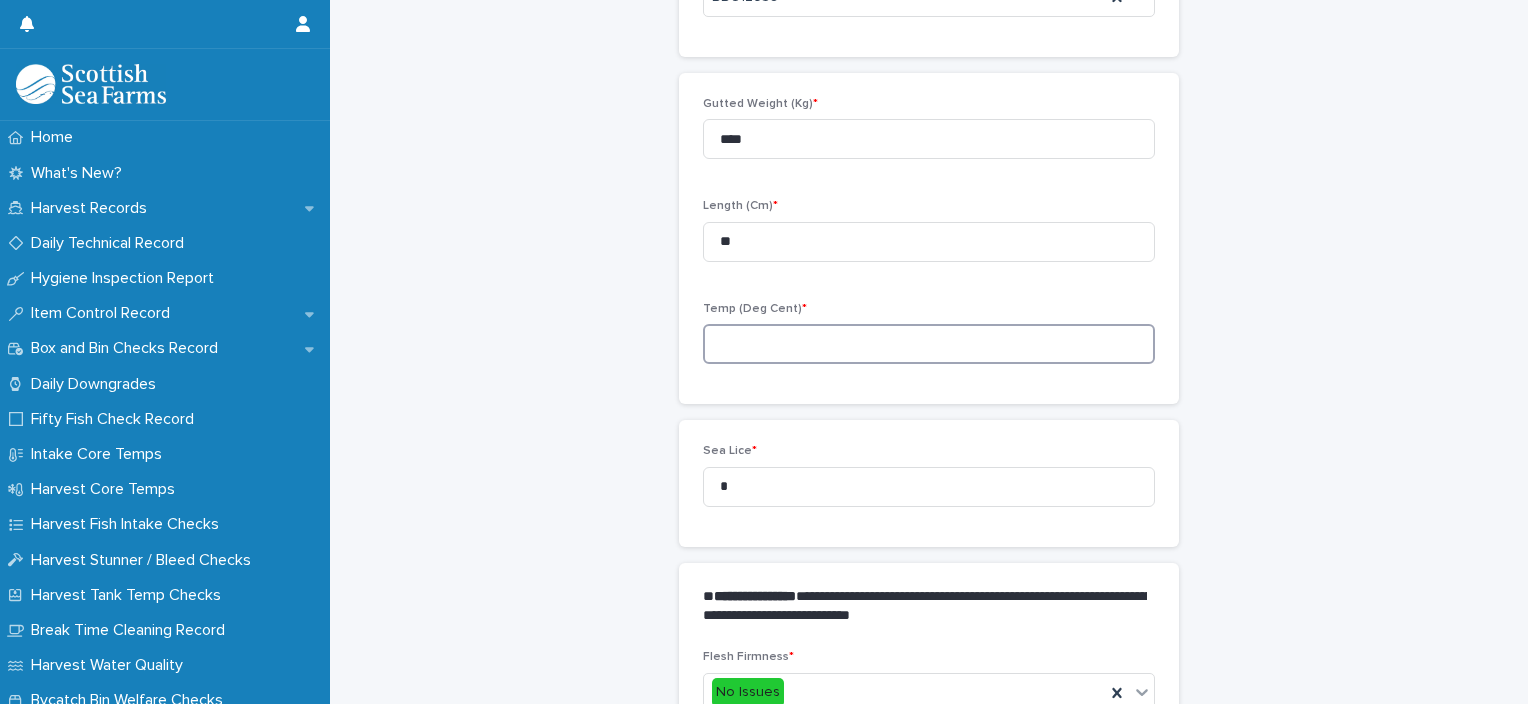 click at bounding box center (929, 344) 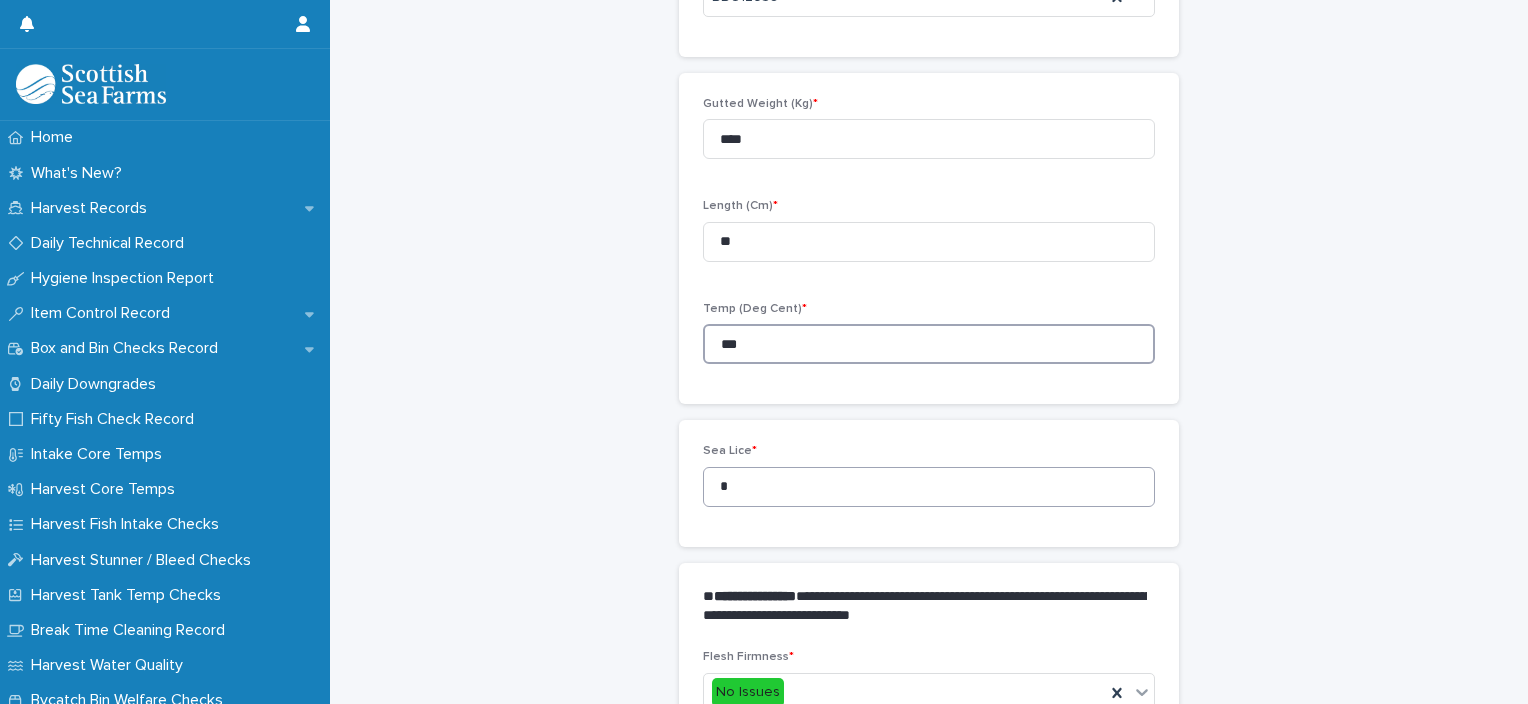 type on "***" 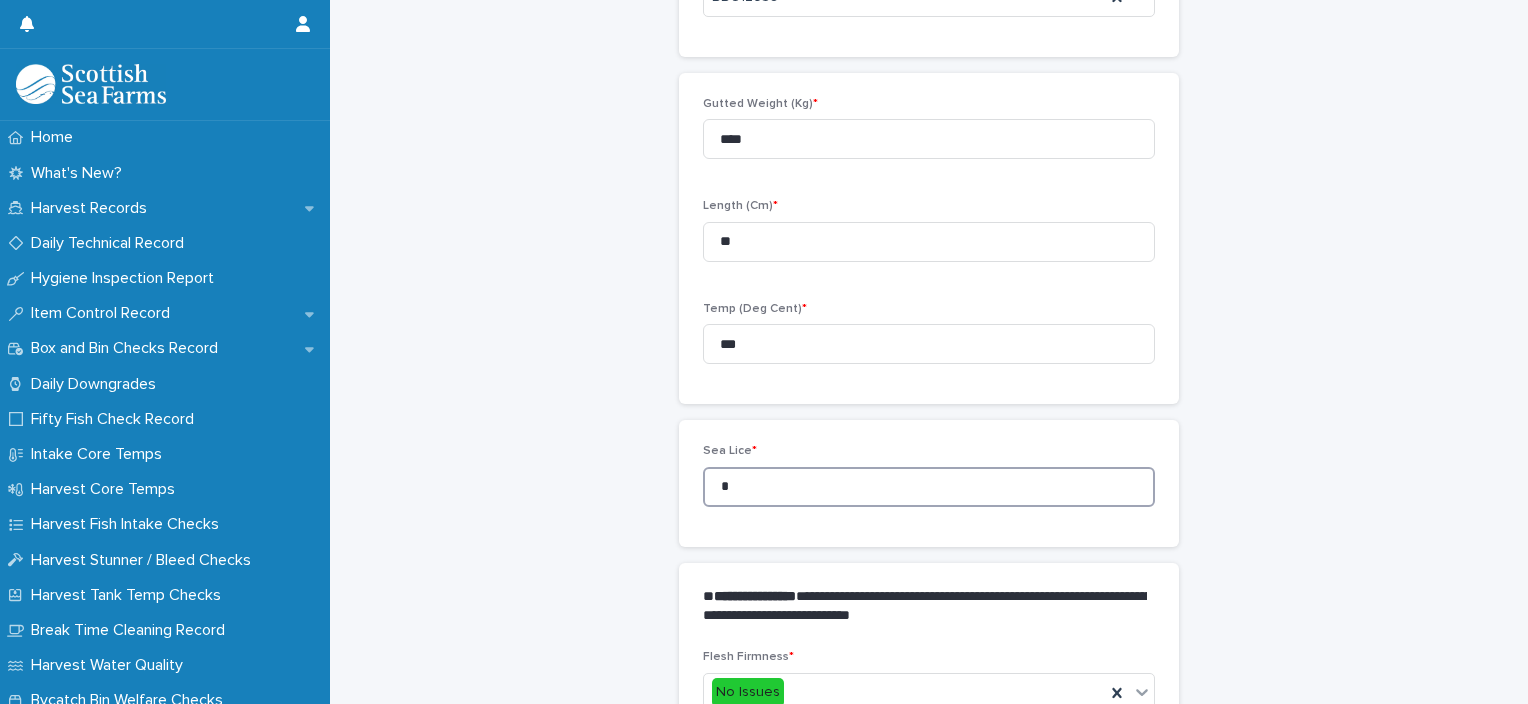 drag, startPoint x: 707, startPoint y: 483, endPoint x: 693, endPoint y: 479, distance: 14.56022 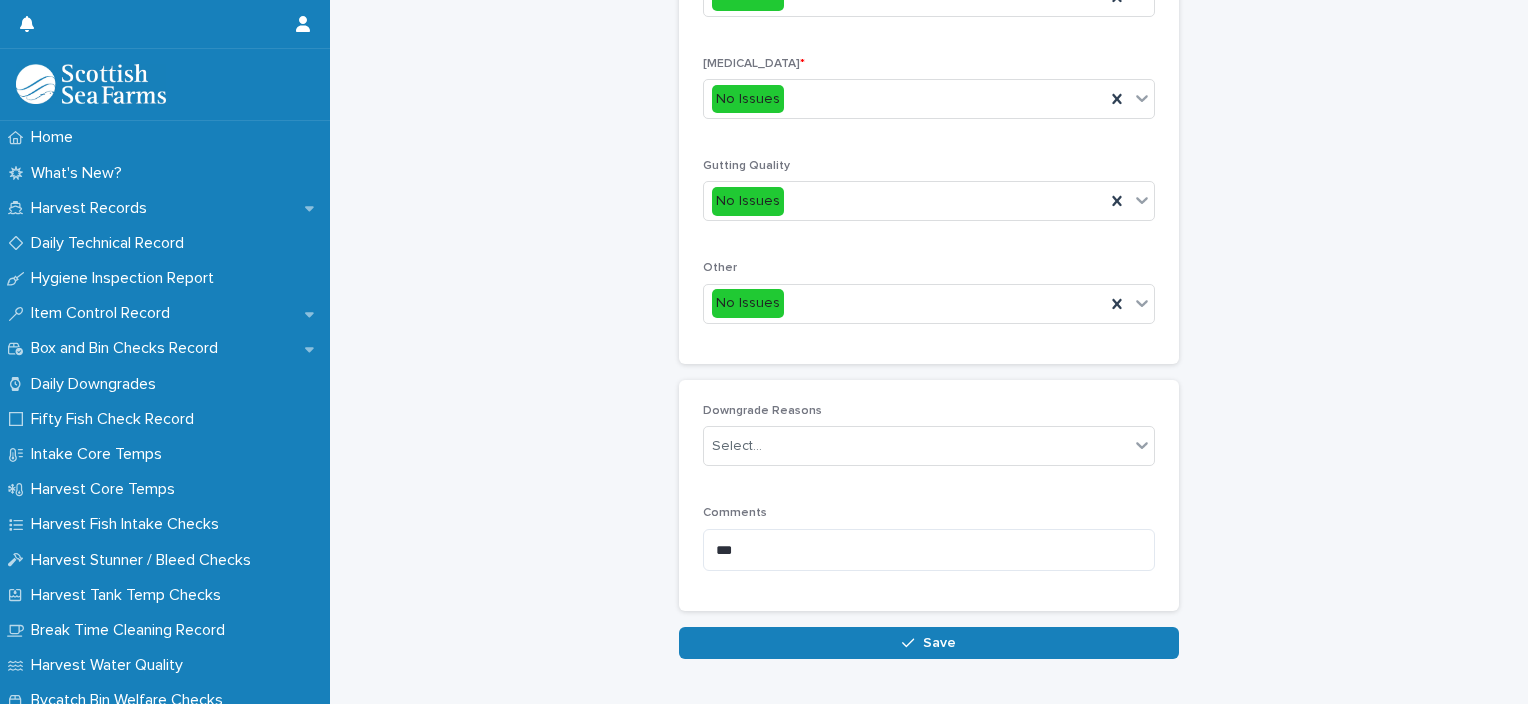 scroll, scrollTop: 915, scrollLeft: 0, axis: vertical 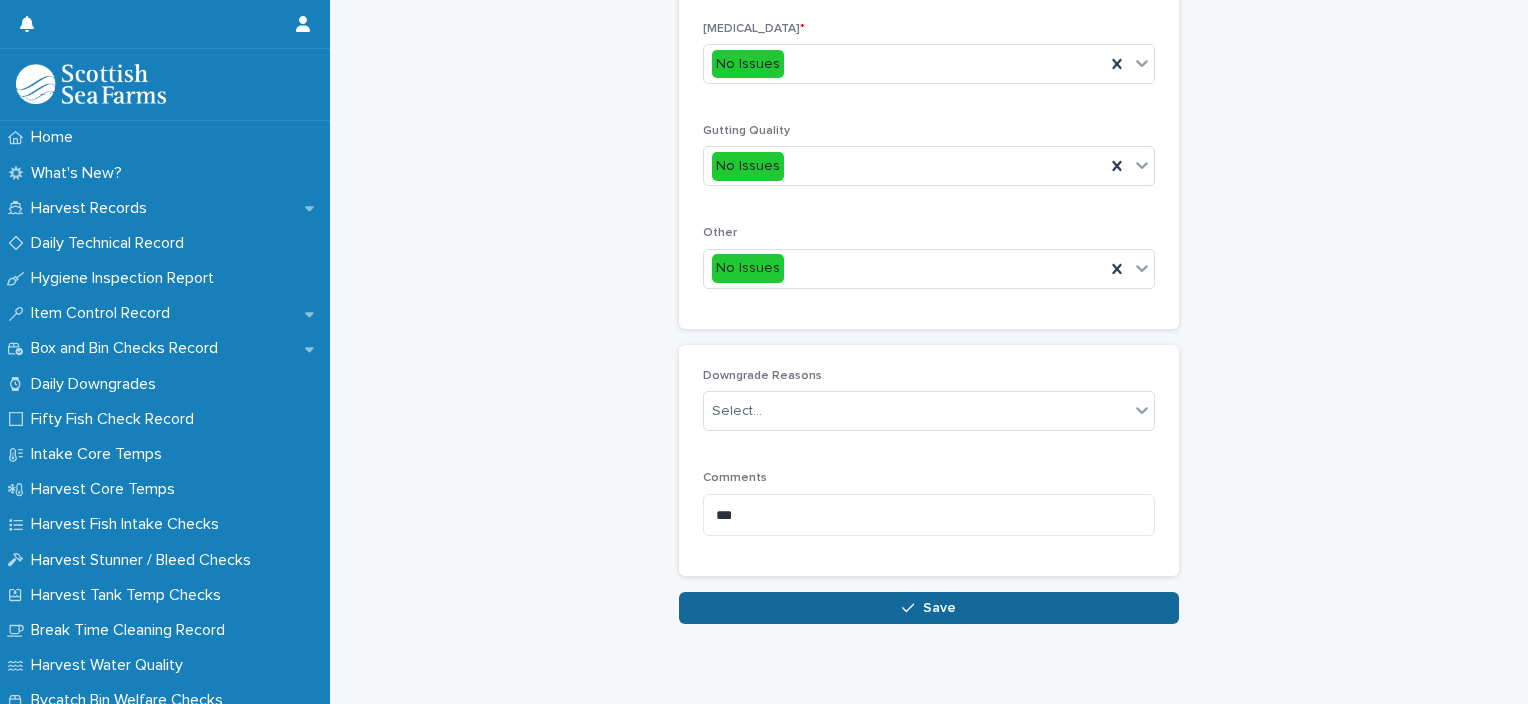 type on "*" 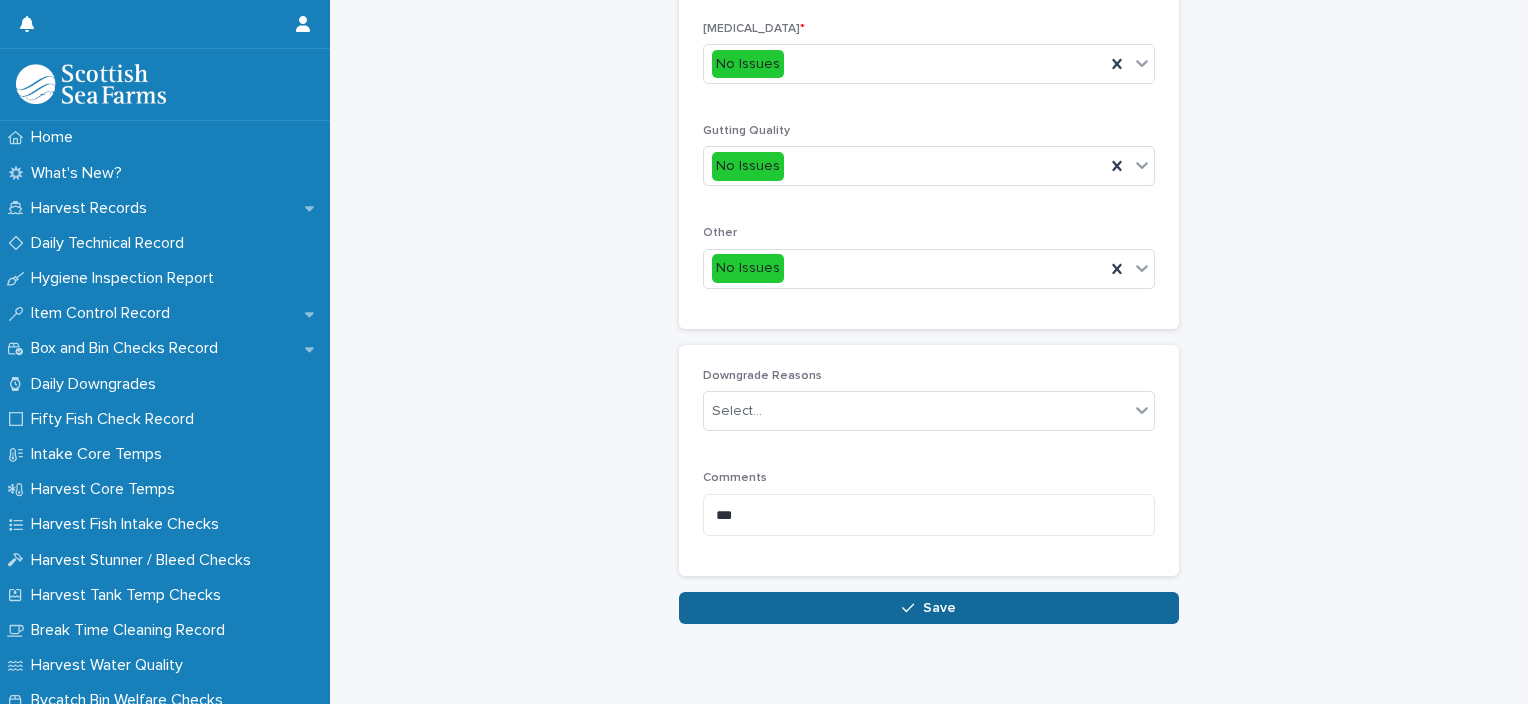 click on "Save" at bounding box center (929, 608) 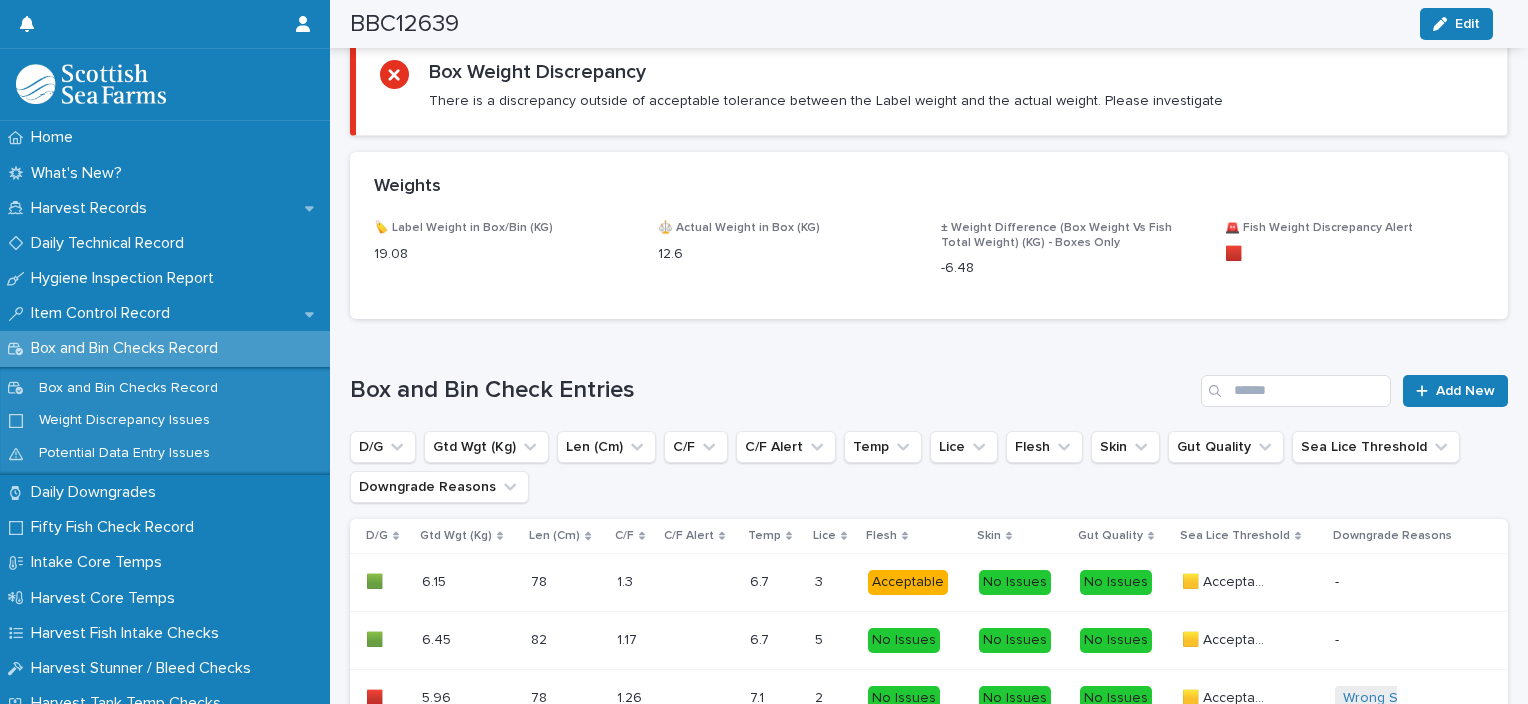 scroll, scrollTop: 1119, scrollLeft: 0, axis: vertical 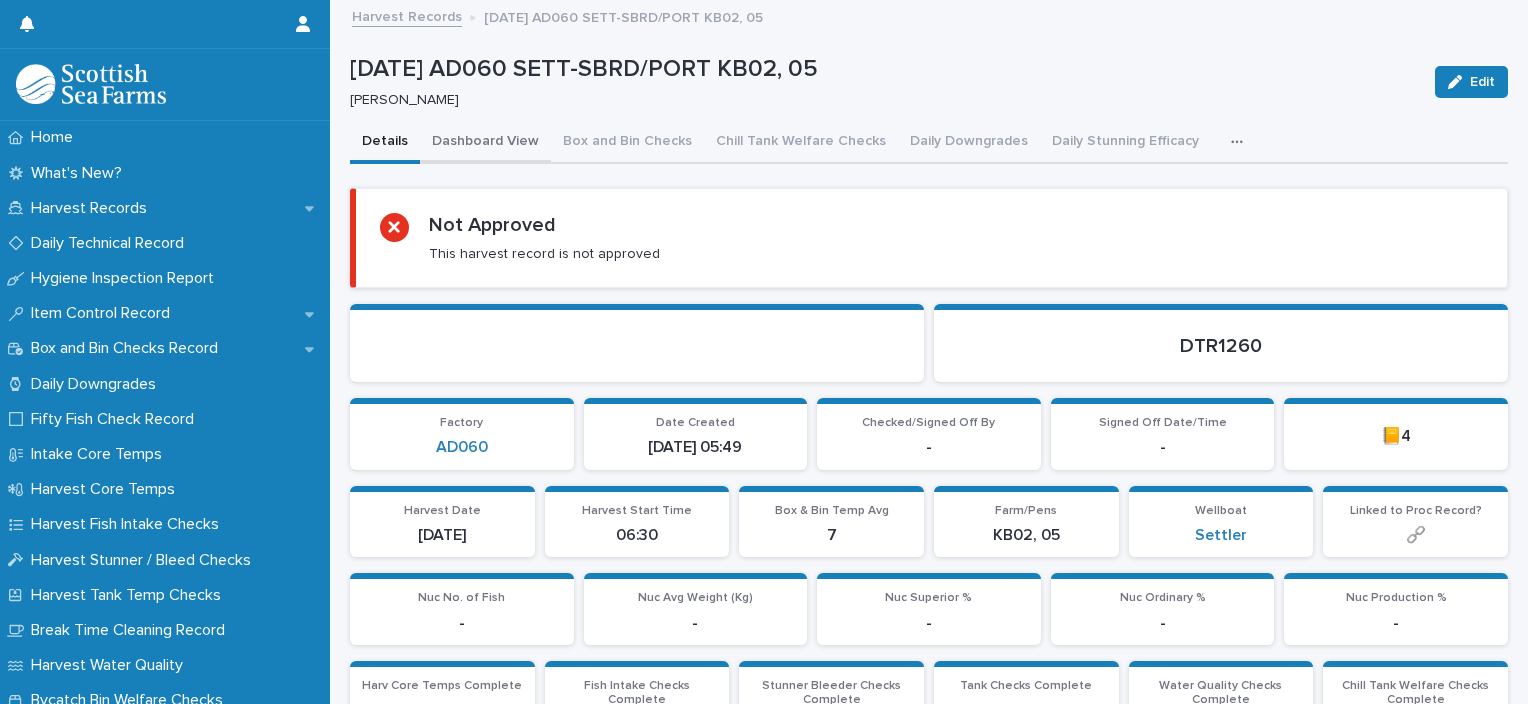 click on "Dashboard View" at bounding box center (485, 143) 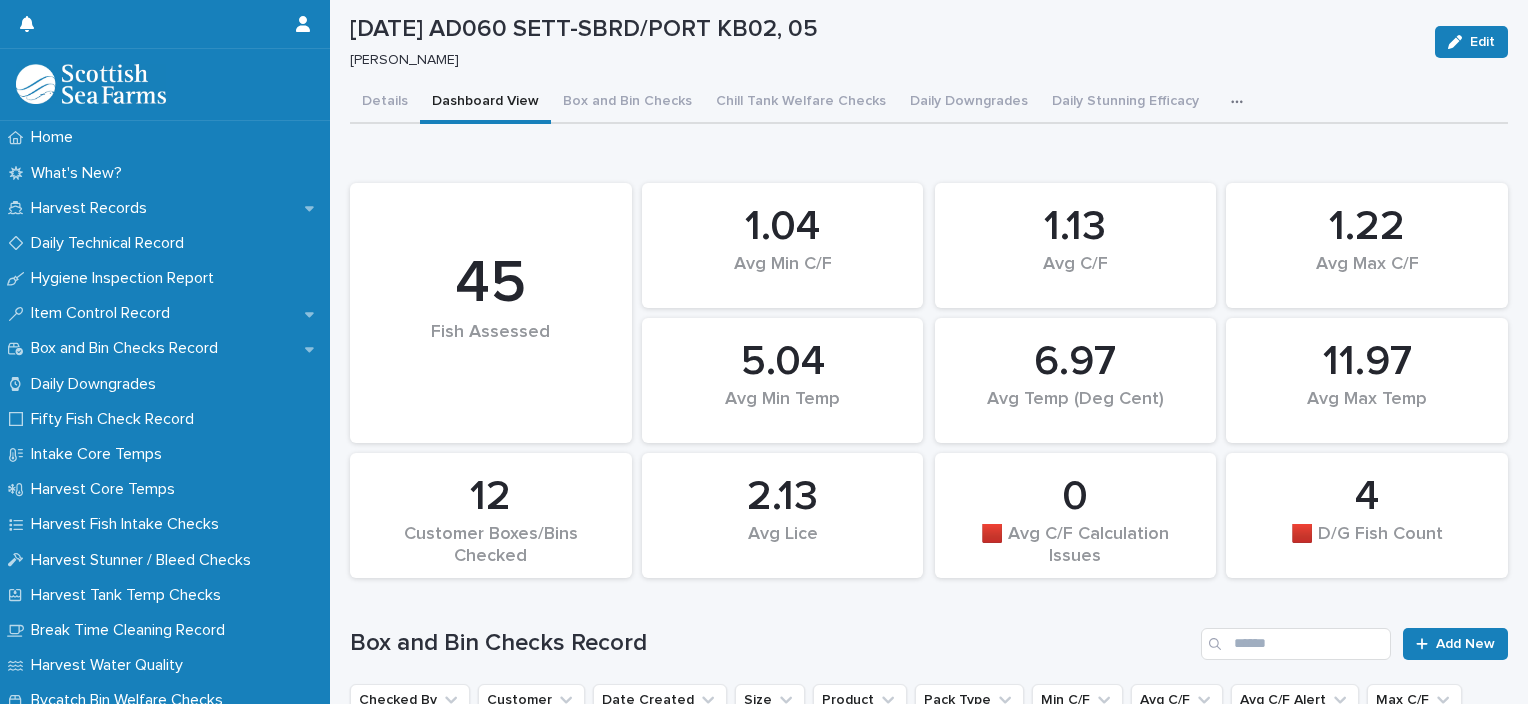 scroll, scrollTop: 0, scrollLeft: 0, axis: both 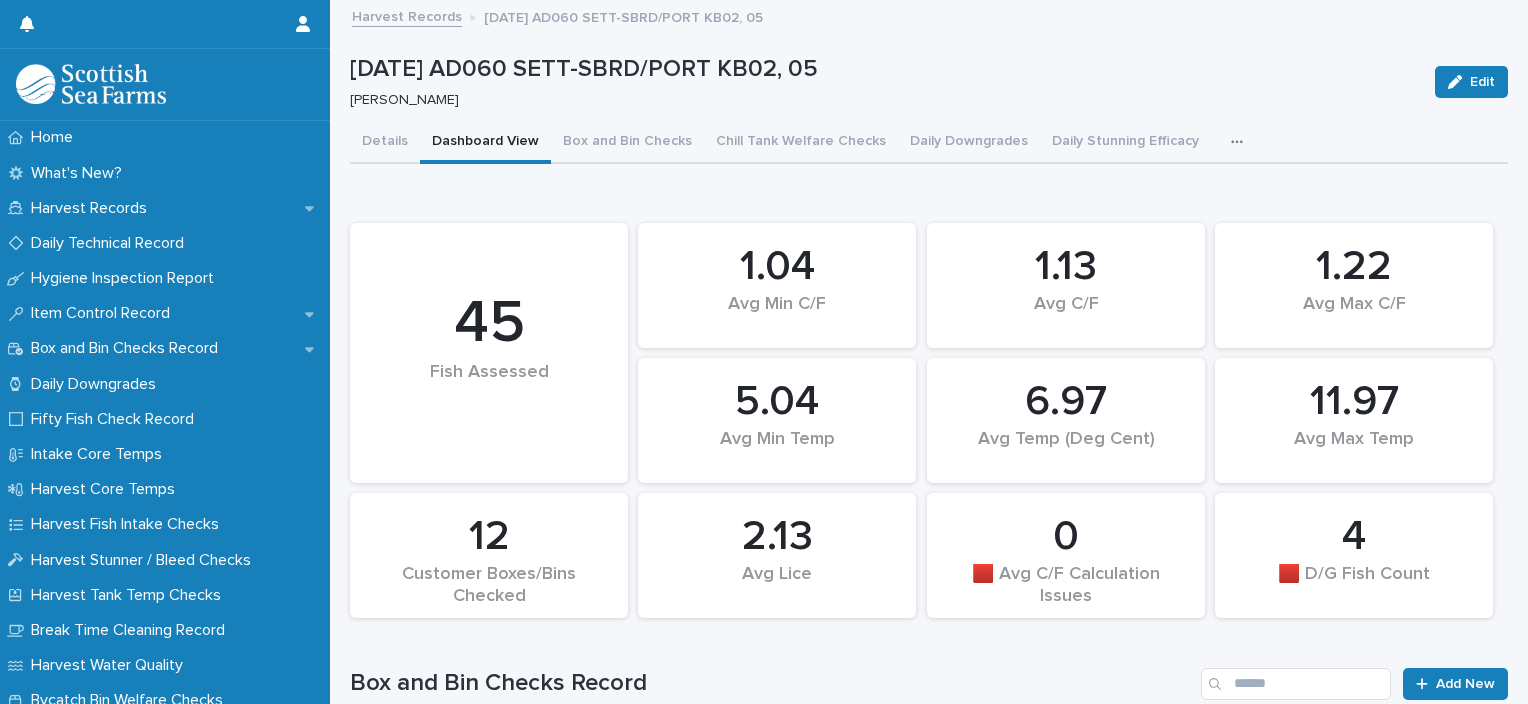 click at bounding box center (1241, 142) 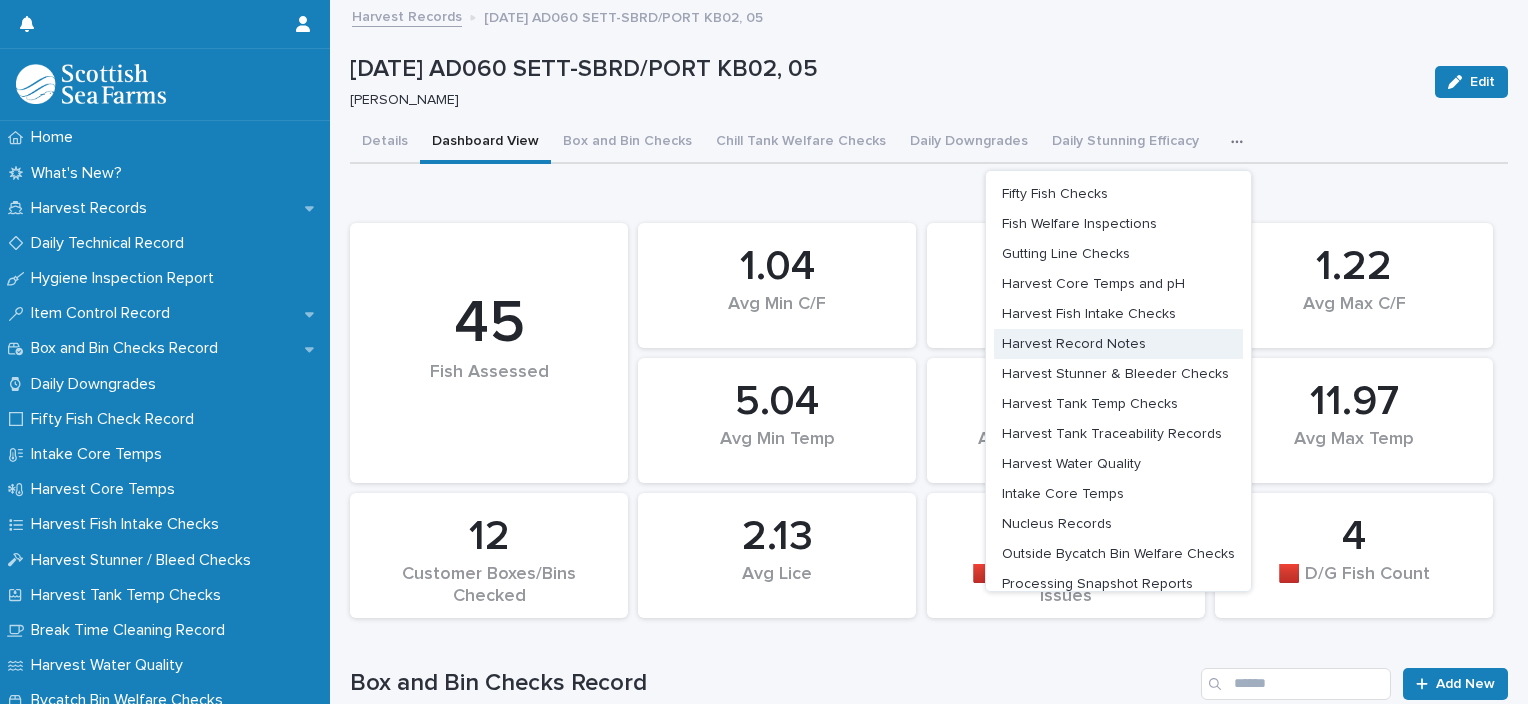 click on "Harvest Record Notes" at bounding box center [1118, 344] 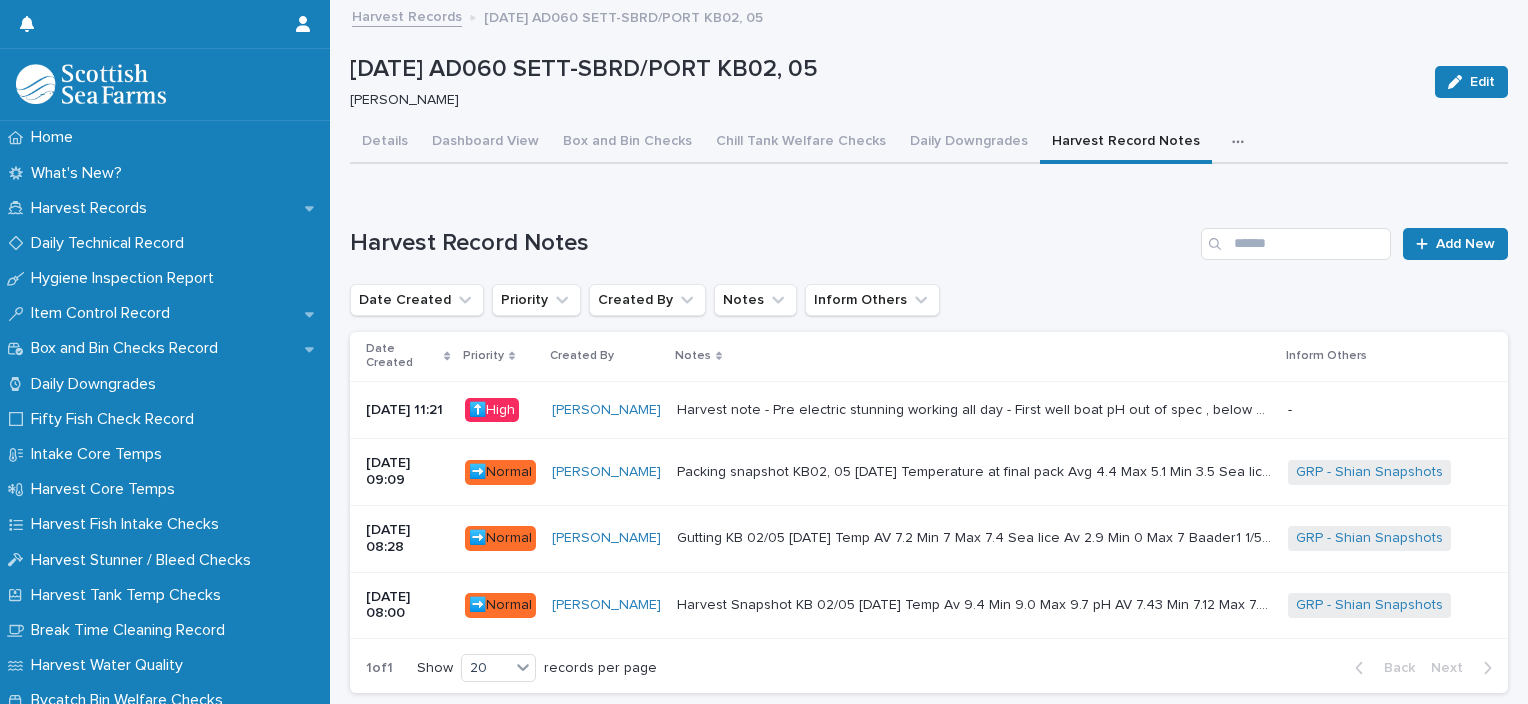 click on "Harvest note
- Pre electric stunning working all day
- First well boat pH out of spec , below 6.8 all supervisors informed.
- Two extra check wall side stunner due to blocked bleader , stunner was reported to Harvest Supervisor , HS replace bleader at around 8:40
- Water and Fish (only first check was fine)  temp out of spec above 10 degrees , all supervisors informed , added more ice to bulkhead tank   Harvest note
- Pre electric stunning working all day
- First well boat pH out of spec , below 6.8 all supervisors informed.
- Two extra check wall side stunner due to blocked bleader , stunner was reported to Harvest Supervisor , HS replace bleader at around 8:40
- Water and Fish (only first check was fine)  temp out of spec above 10 degrees , all supervisors informed , added more ice to bulkhead tank" at bounding box center (974, 410) 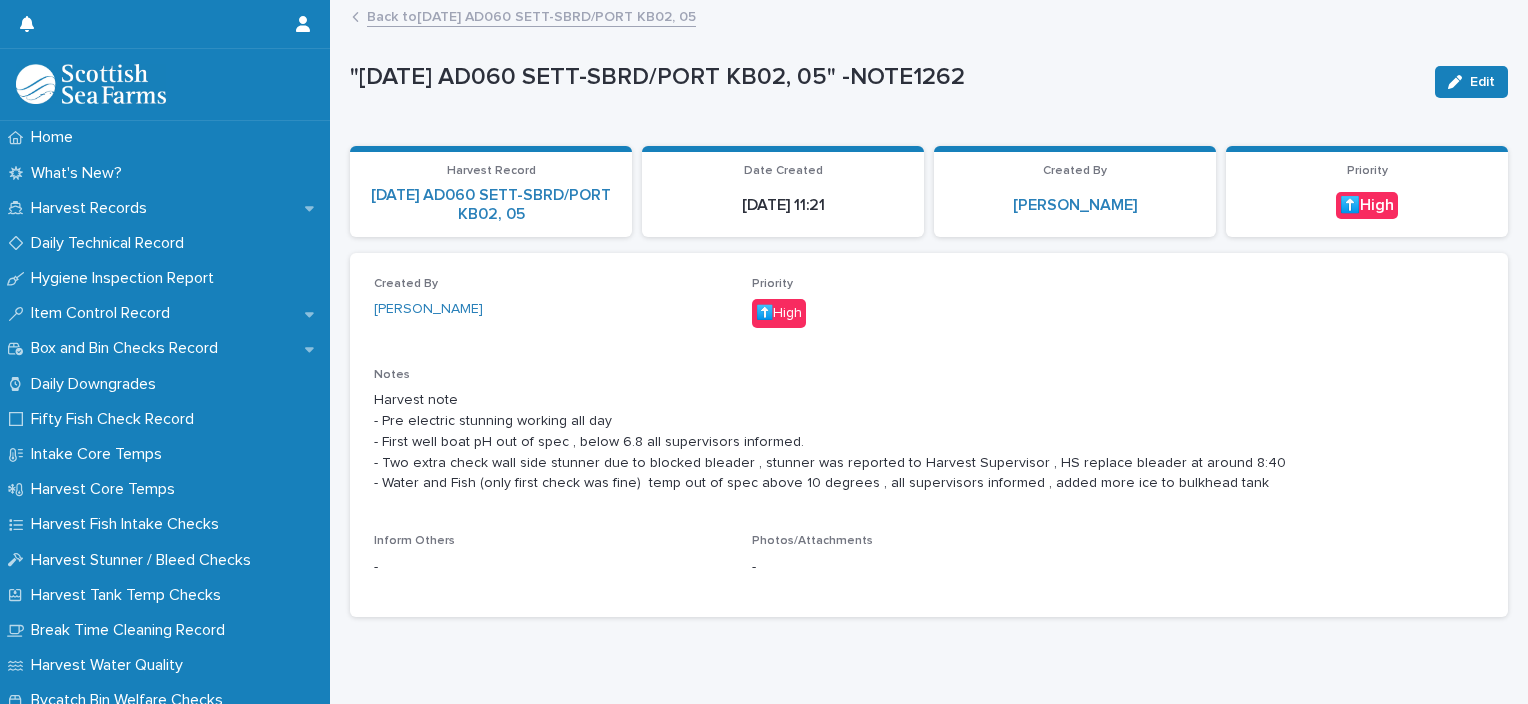 click on "Back to  11-07-2025 AD060 SETT-SBRD/PORT KB02, 05" at bounding box center [531, 15] 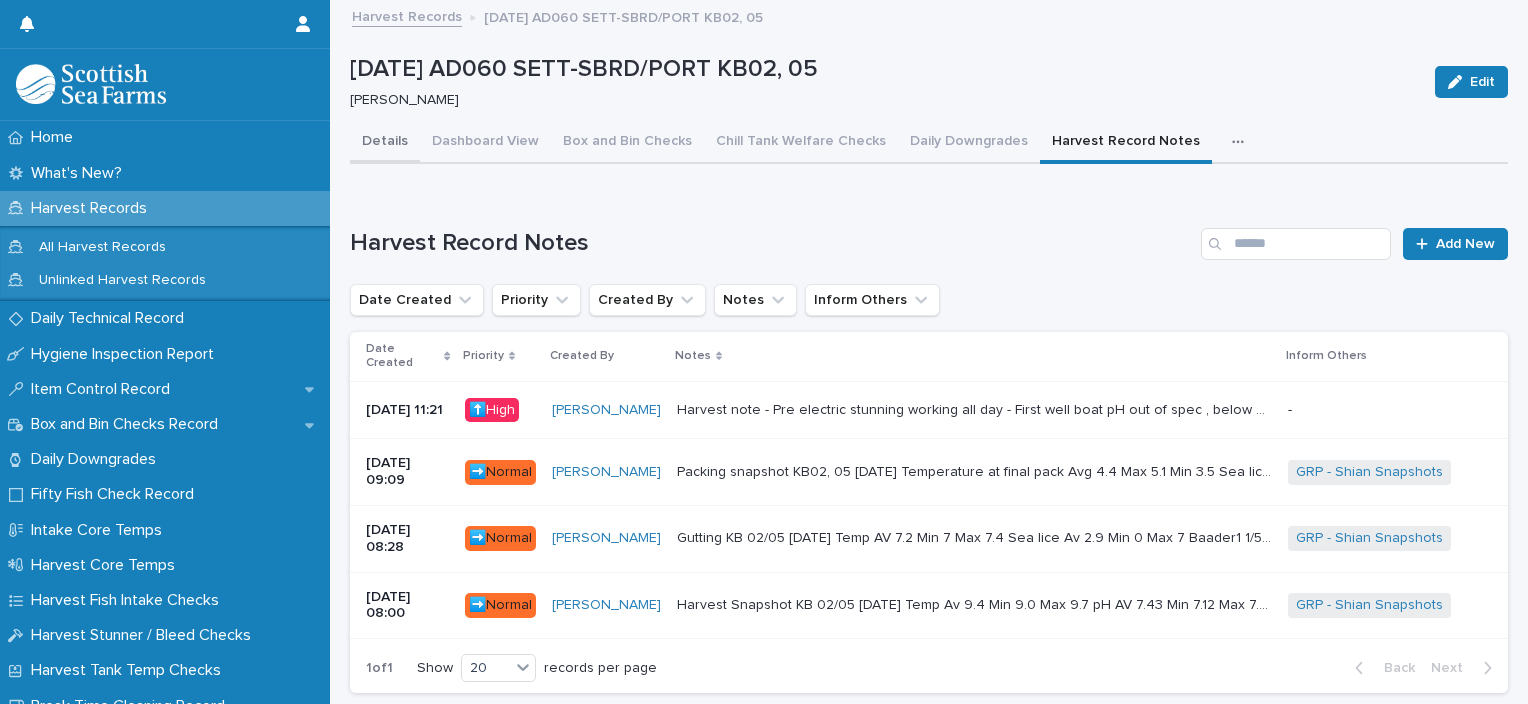 click on "Details" at bounding box center (385, 143) 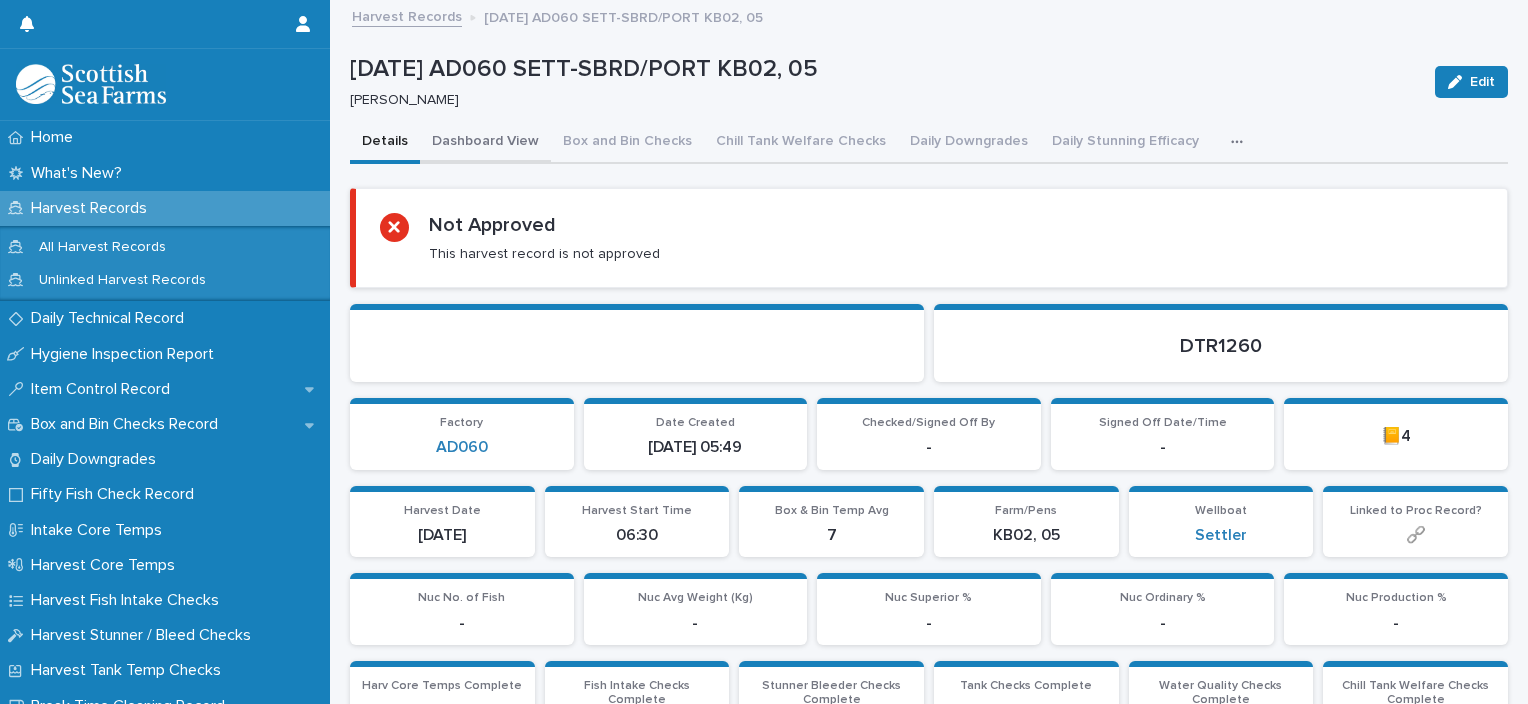 click on "Dashboard View" at bounding box center (485, 143) 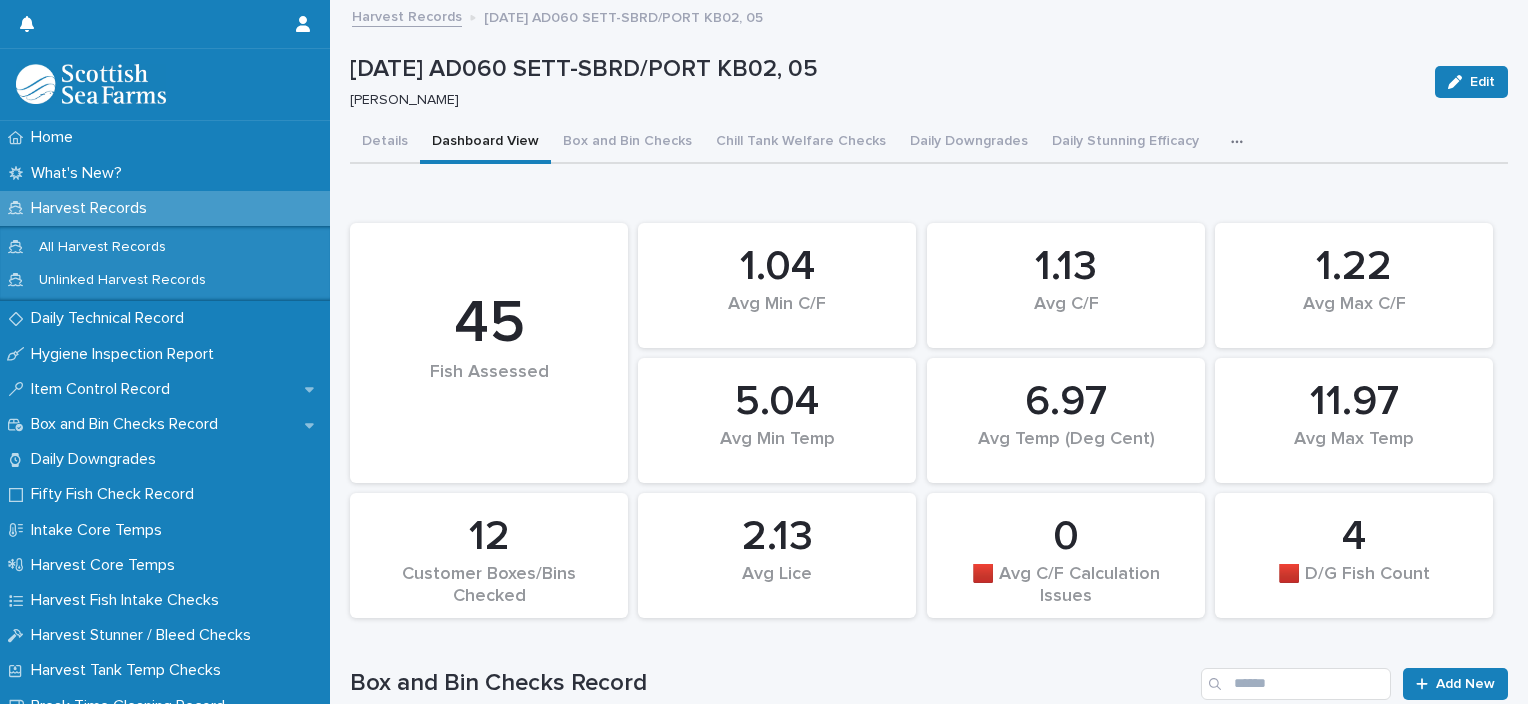 scroll, scrollTop: 332, scrollLeft: 0, axis: vertical 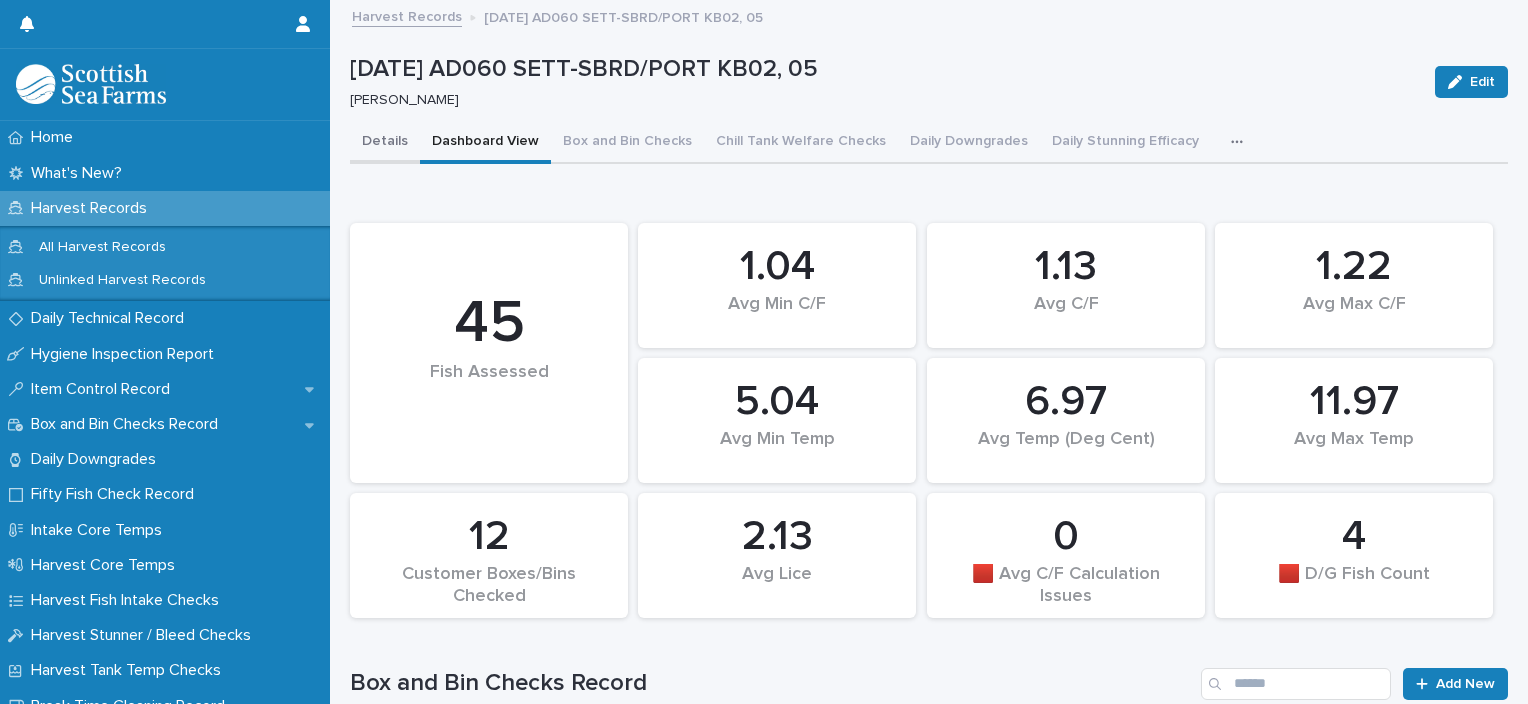 click on "Details" at bounding box center [385, 143] 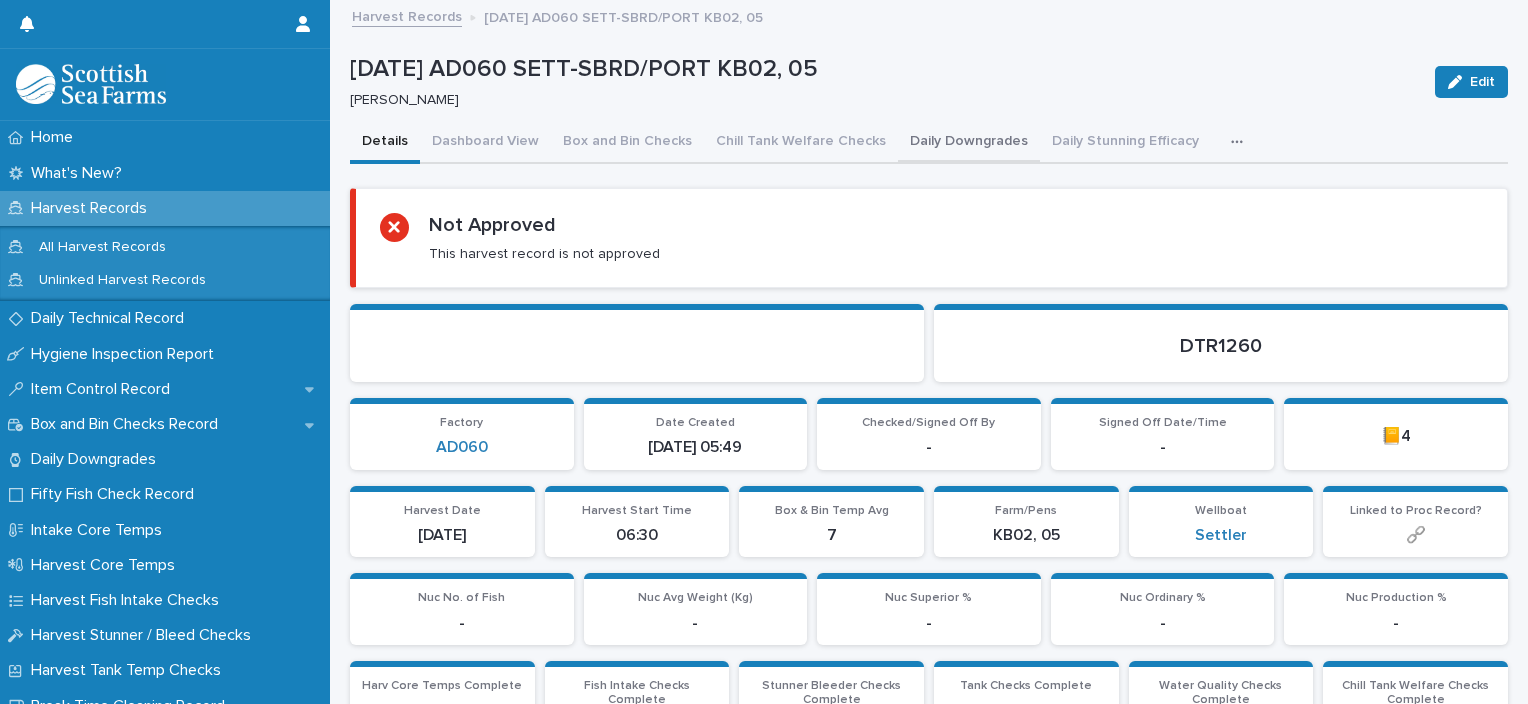 click on "Daily Downgrades" at bounding box center [969, 143] 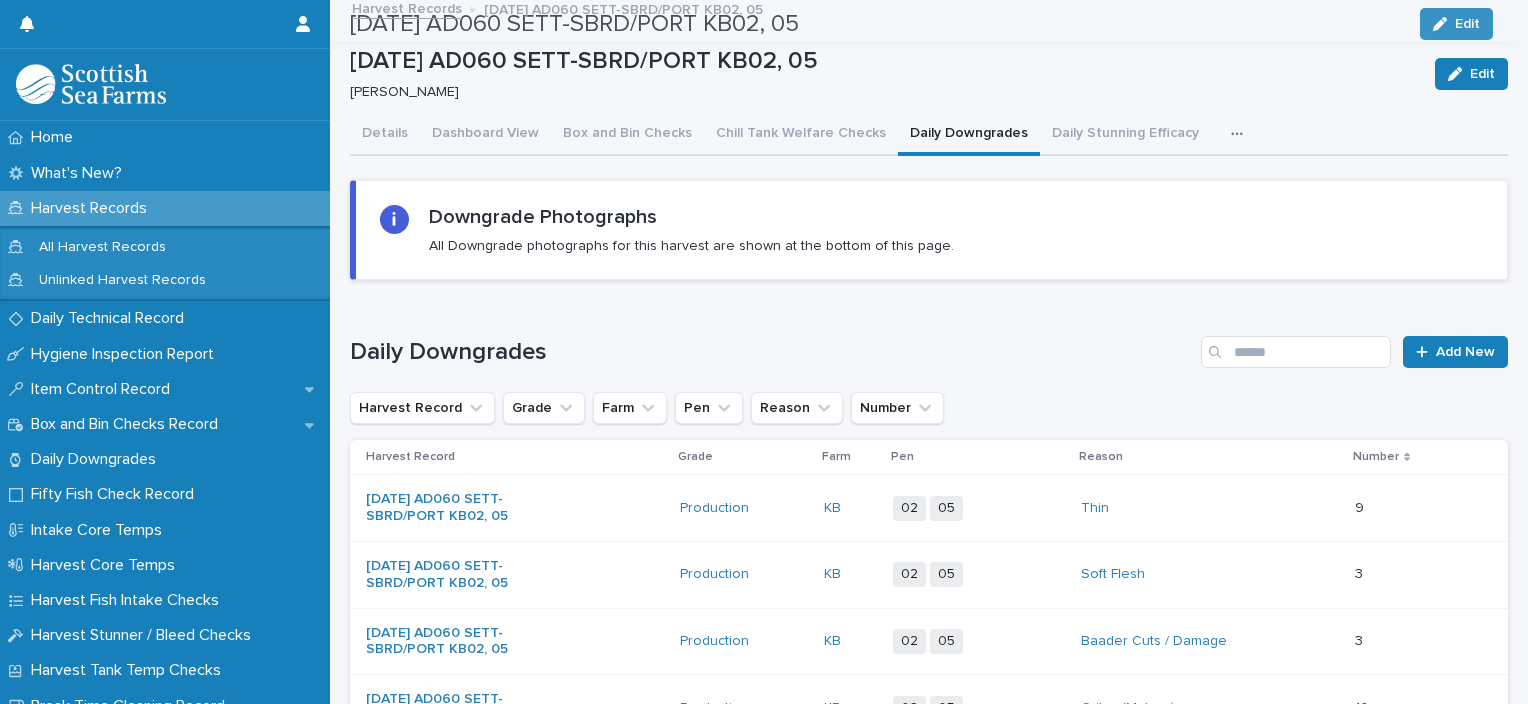 scroll, scrollTop: 0, scrollLeft: 0, axis: both 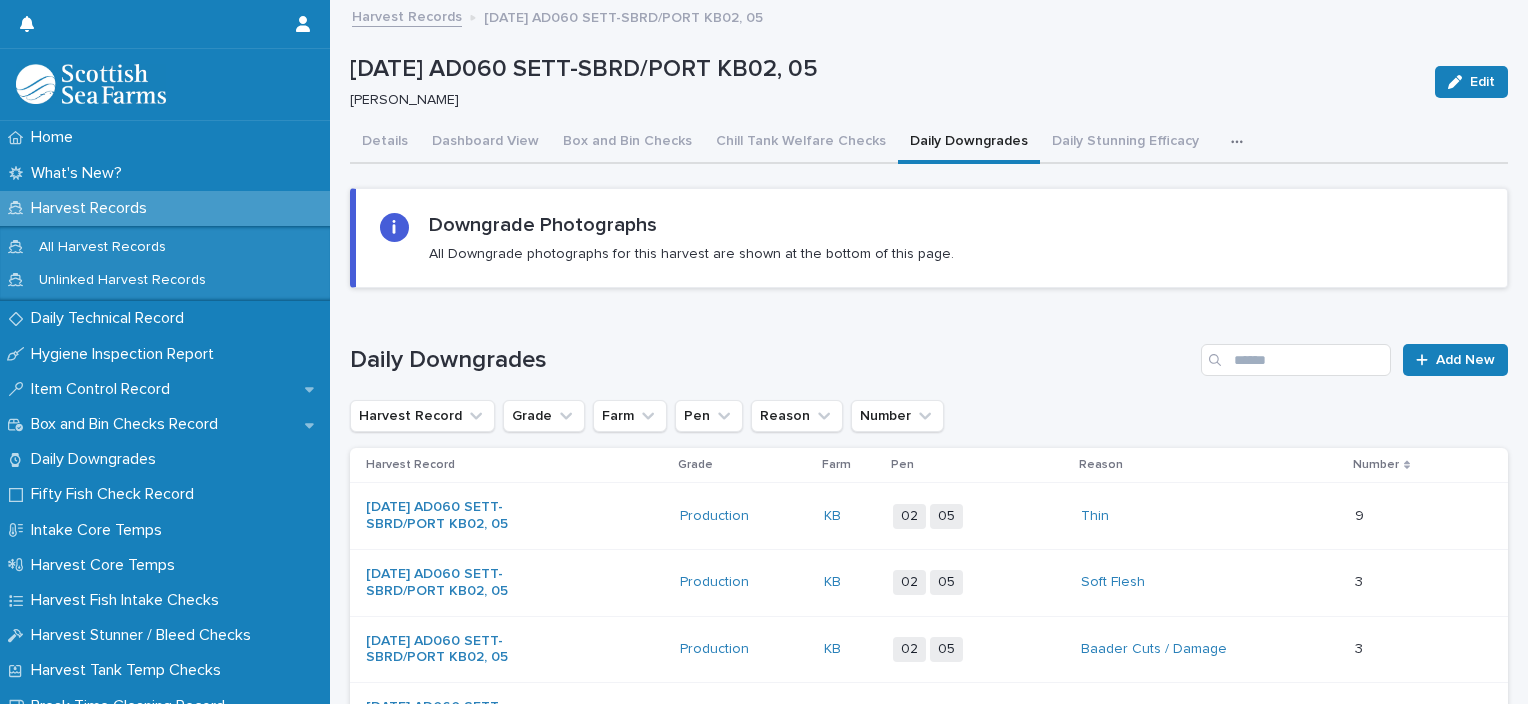 click at bounding box center [1241, 142] 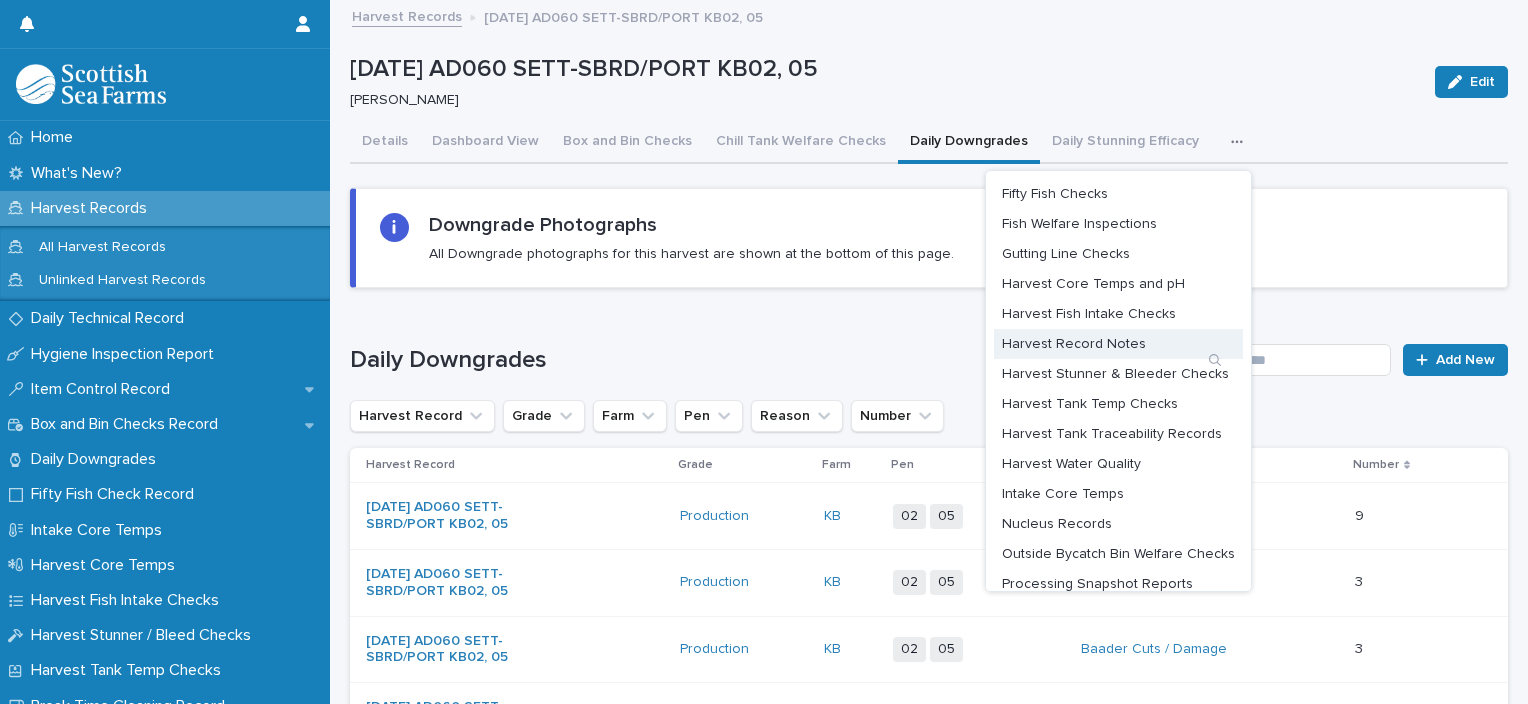 click on "Harvest Record Notes" at bounding box center [1118, 344] 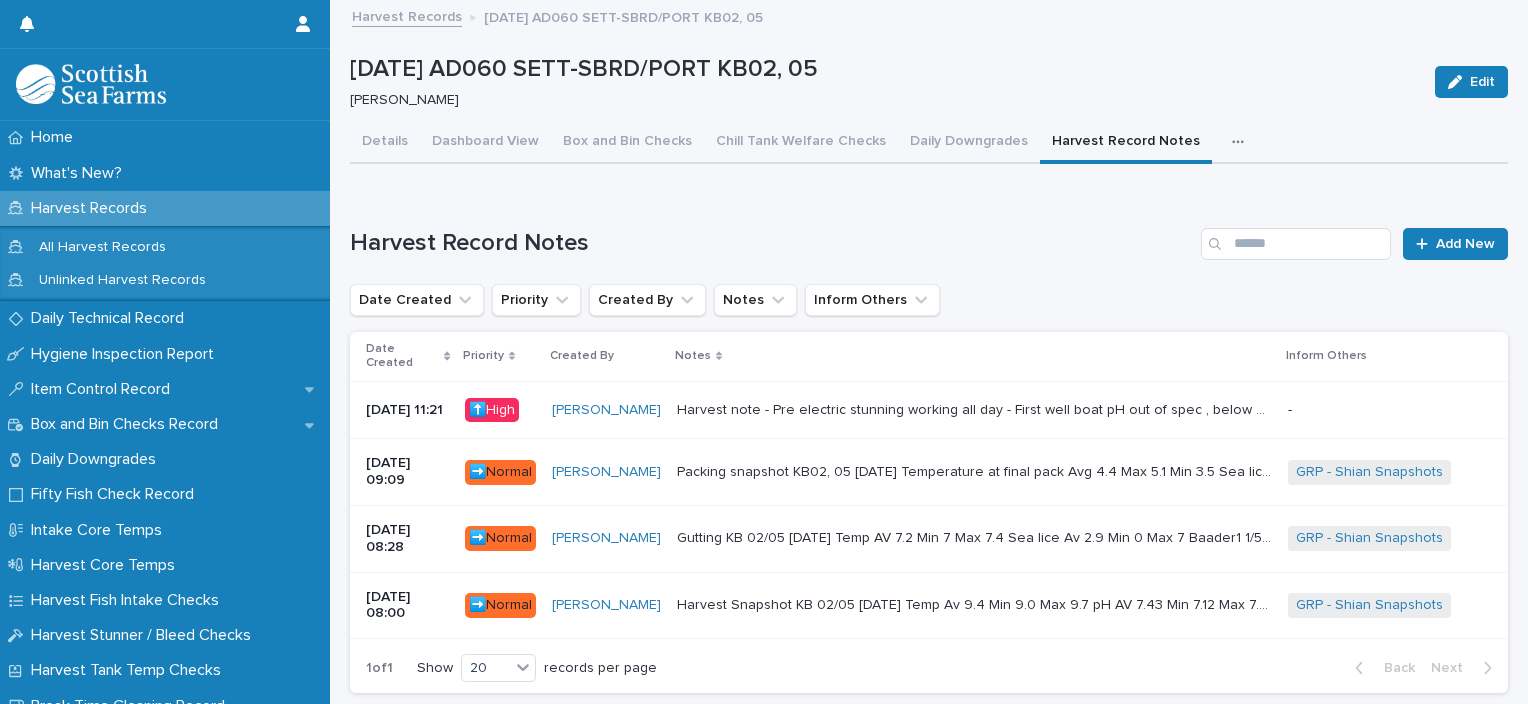 click on "Packing snapshot KB02, 05
11.07.2025
Temperature at final pack
Avg 4.4
Max 5.1
Min 3.5
Sea lice
Avg 2.5
Max 7
Min 0
2/23 soft but superior
1/23 squint cut but superior
Downgrades for mature fish, deforms, softness, lesions, snout damage, pump damage, baader/knife damage. Packing snapshot KB02, 05
11.07.2025
Temperature at final pack
Avg 4.4
Max 5.1
Min 3.5
Sea lice
Avg 2.5
Max 7
Min 0
2/23 soft but superior
1/23 squint cut but superior
Downgrades for mature fish, deforms, softness, lesions, snout damage, pump damage, baader/knife damage." at bounding box center (974, 472) 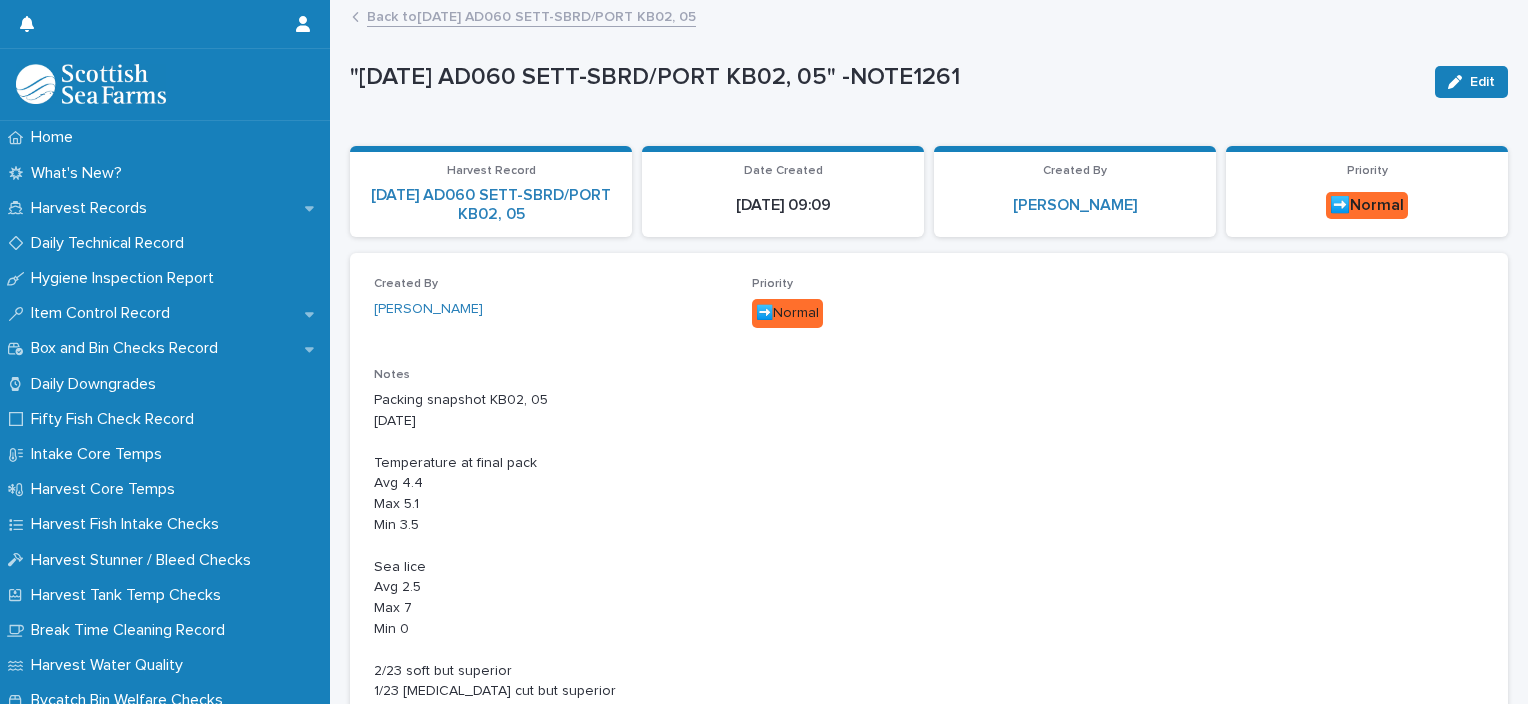 click 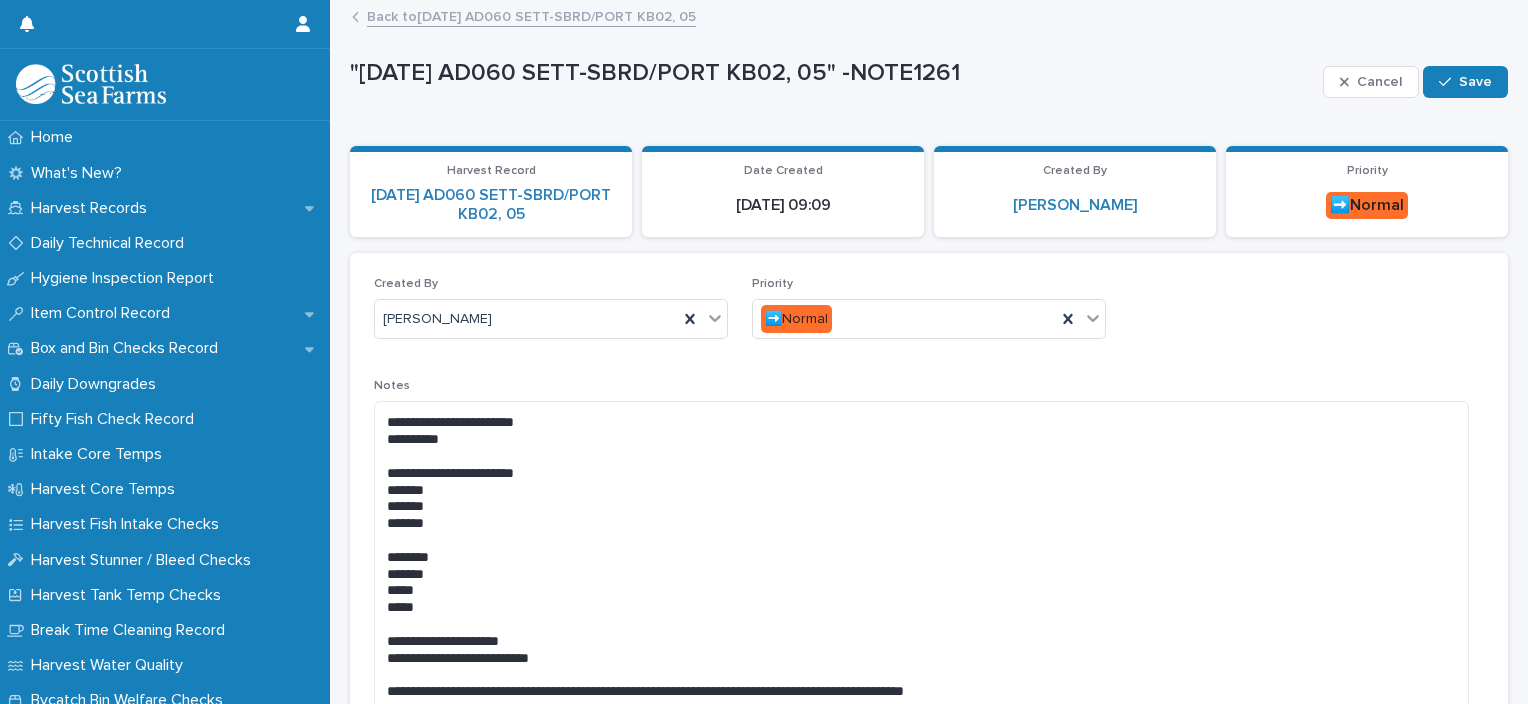 scroll, scrollTop: 281, scrollLeft: 0, axis: vertical 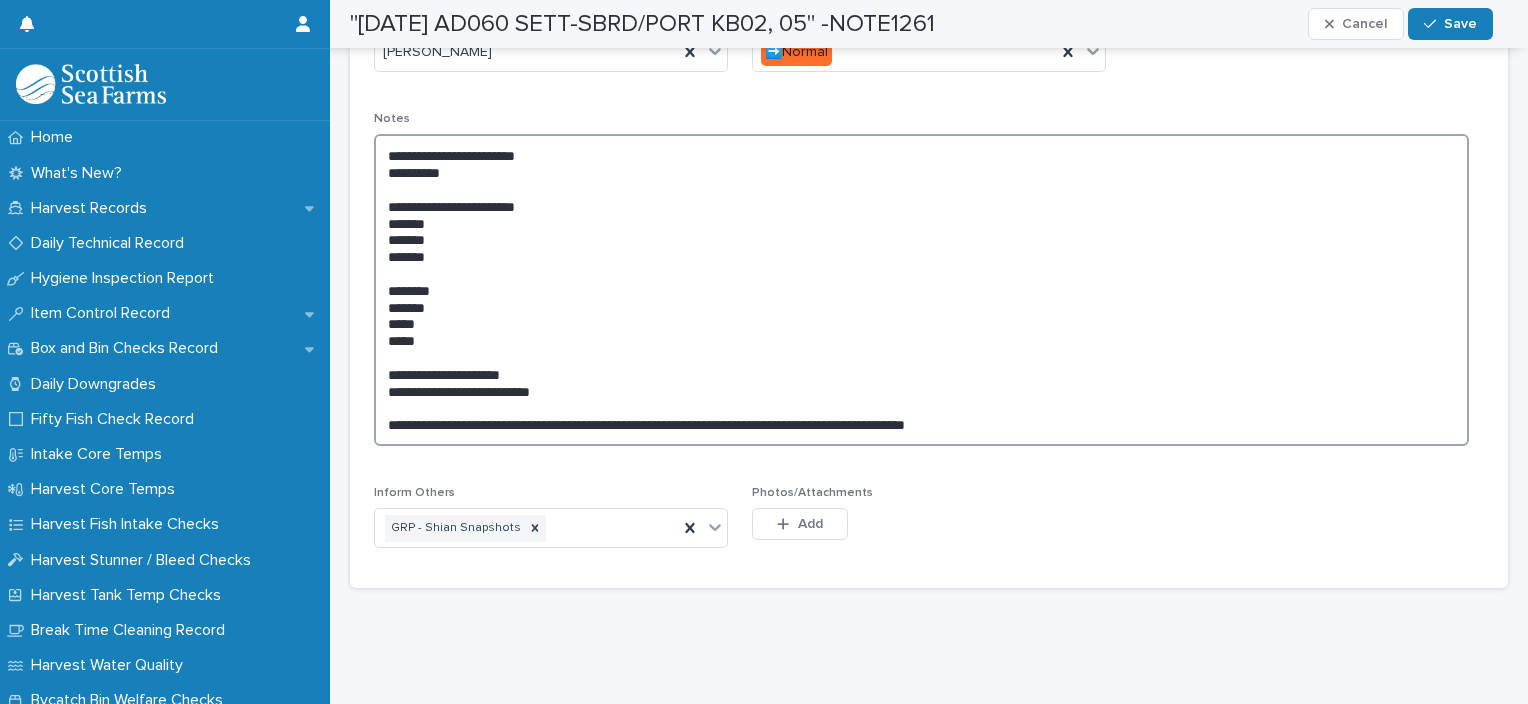 click on "**********" at bounding box center [921, 290] 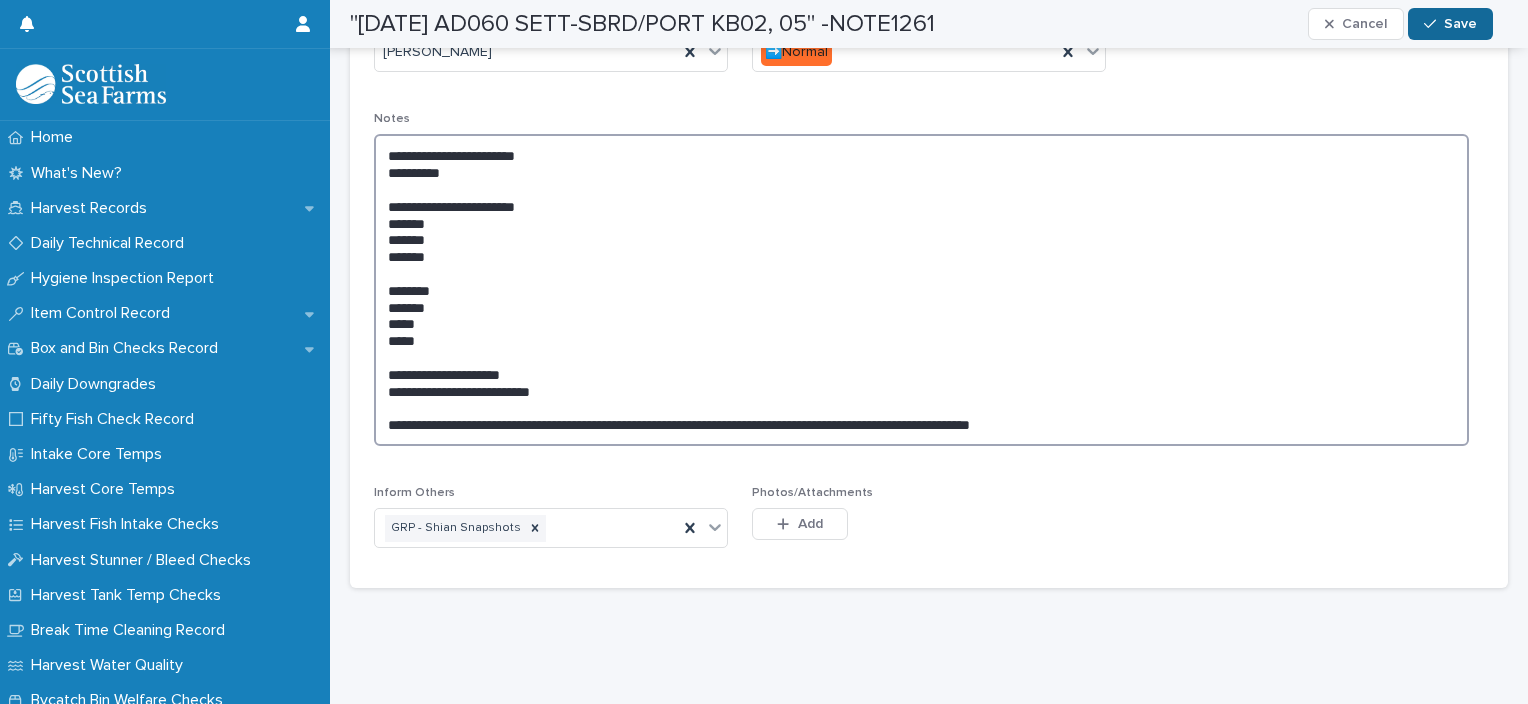 type on "**********" 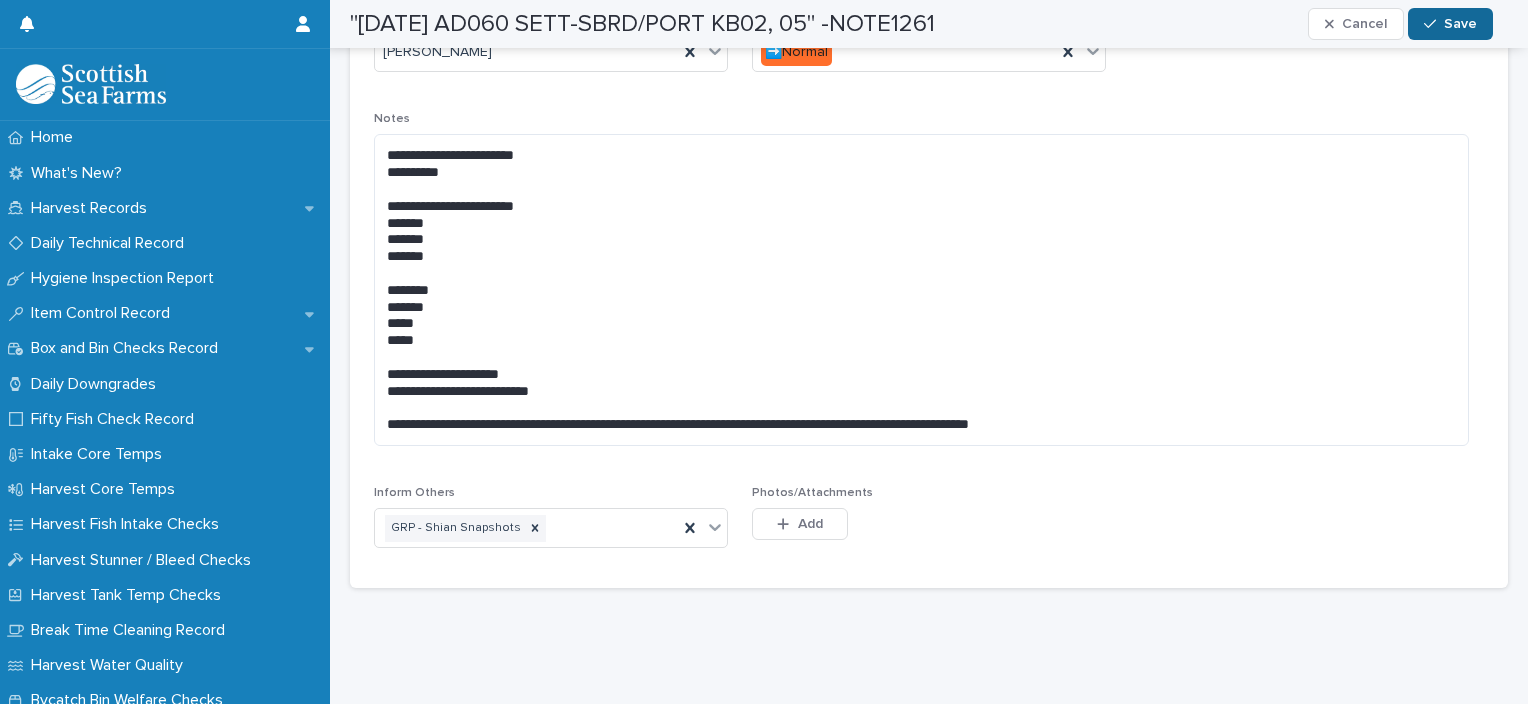 click on "Save" at bounding box center (1450, 24) 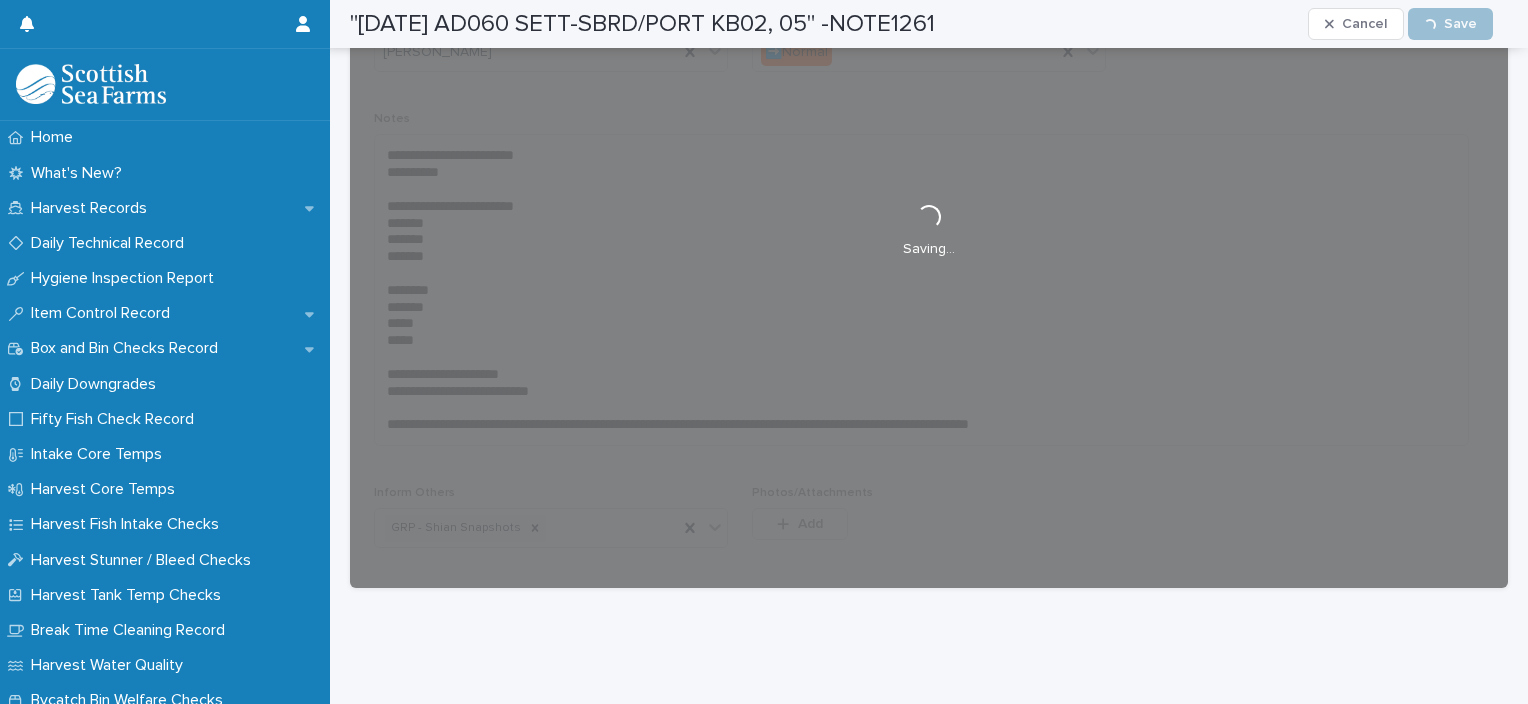 scroll, scrollTop: 293, scrollLeft: 0, axis: vertical 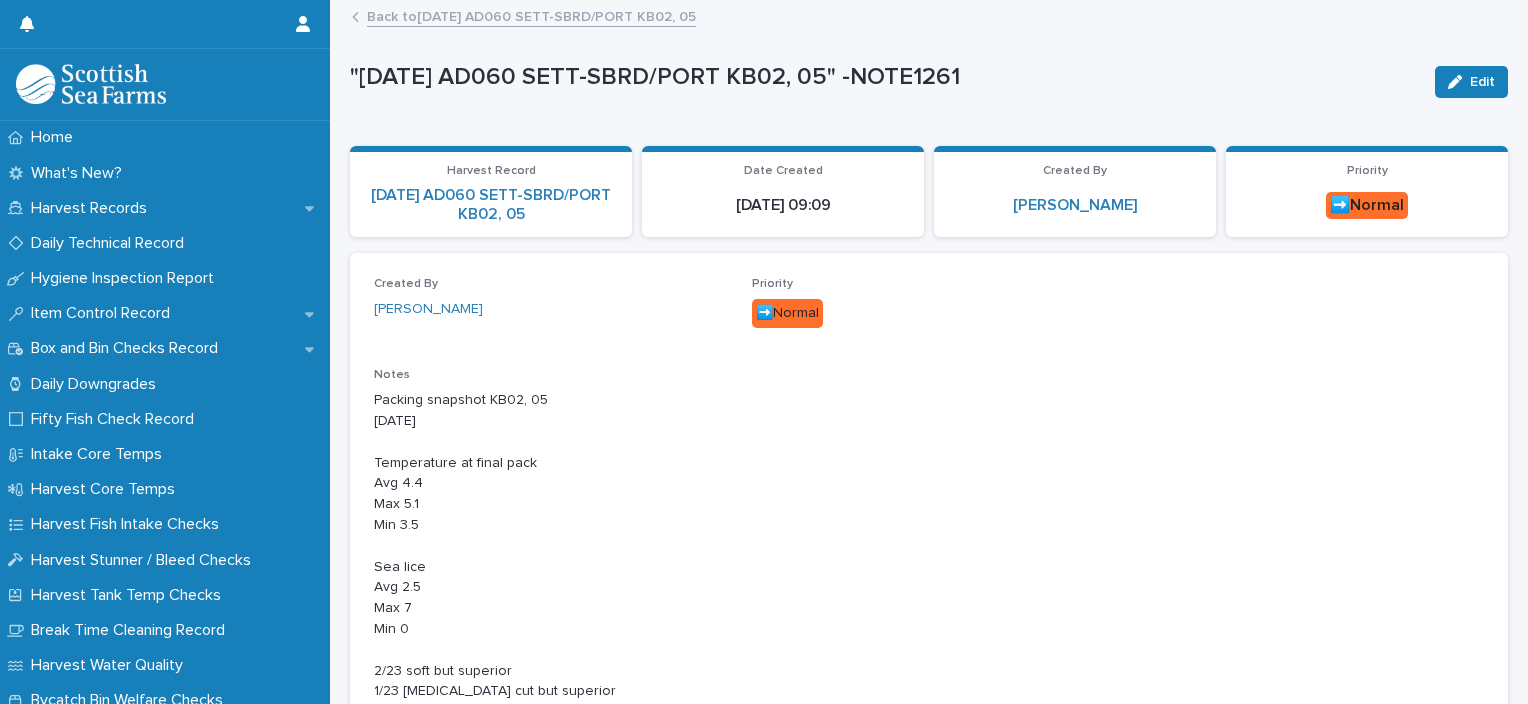 click on "Back to  [DATE] AD060 SETT-SBRD/PORT KB02, 05" at bounding box center [531, 15] 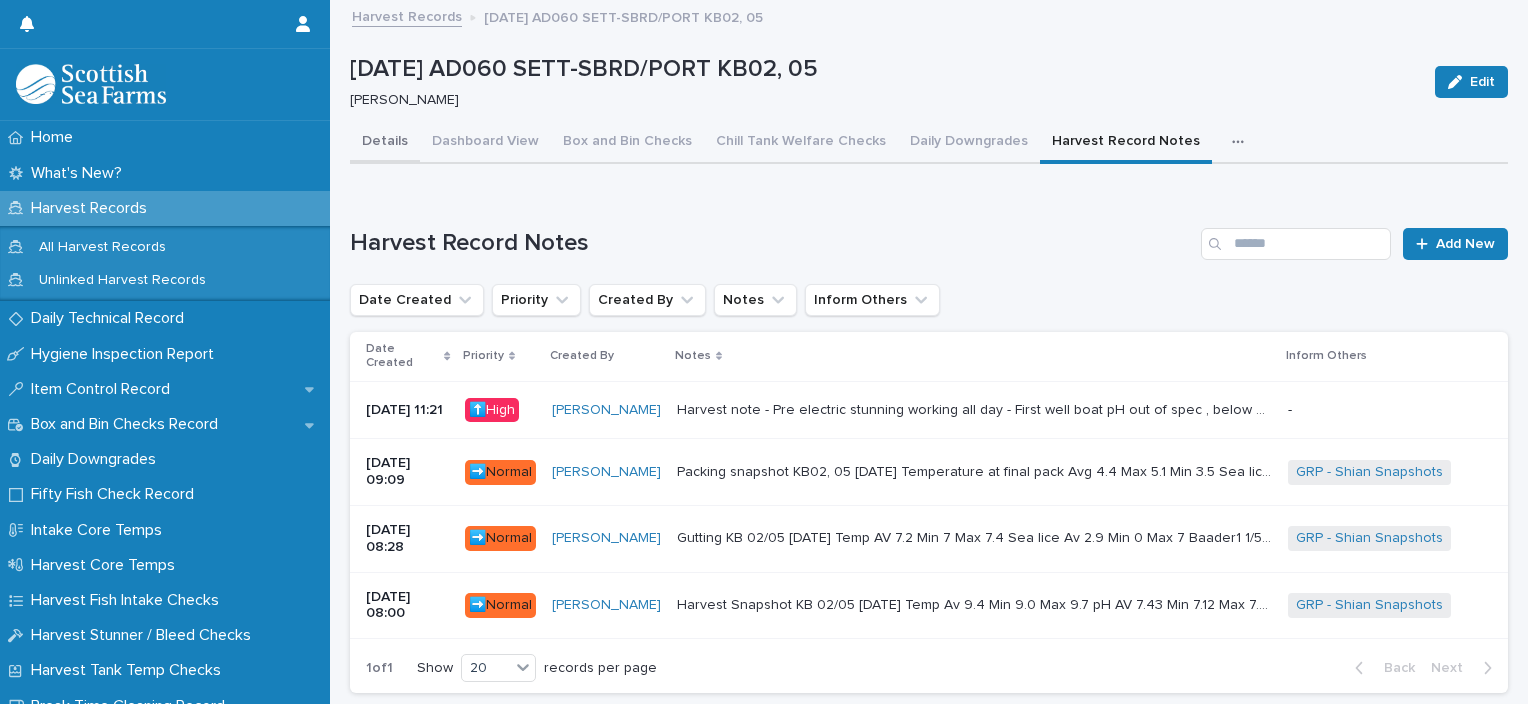 click on "Details" at bounding box center (385, 143) 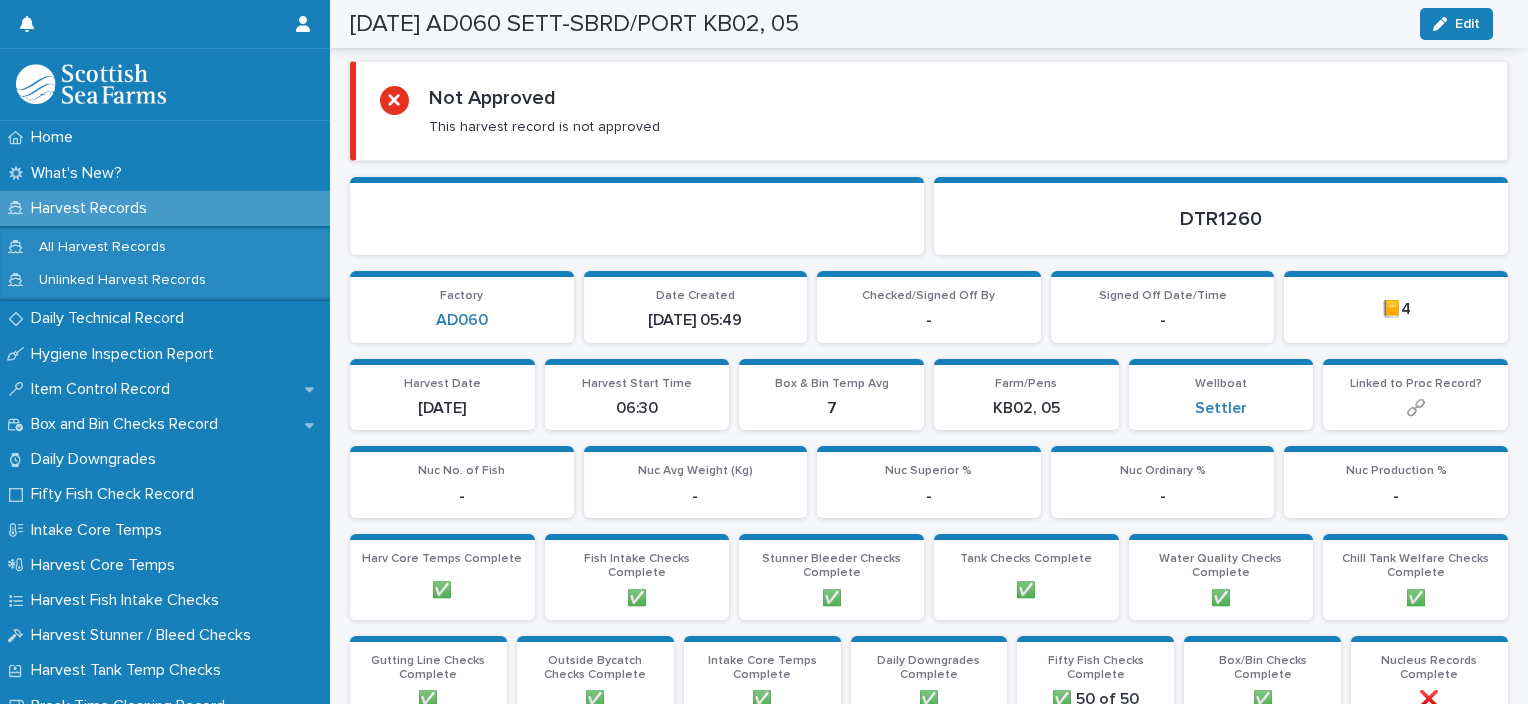 scroll, scrollTop: 0, scrollLeft: 0, axis: both 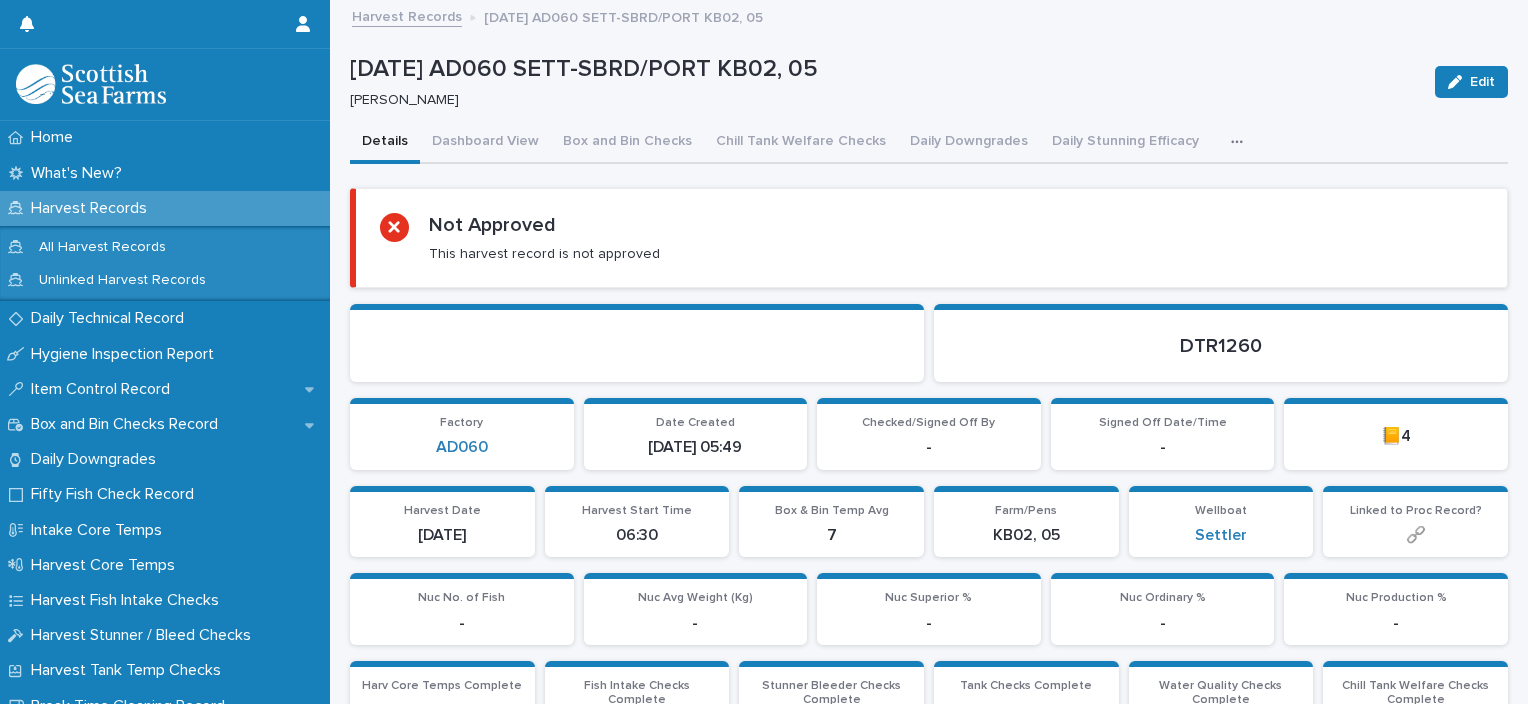 click at bounding box center [1241, 142] 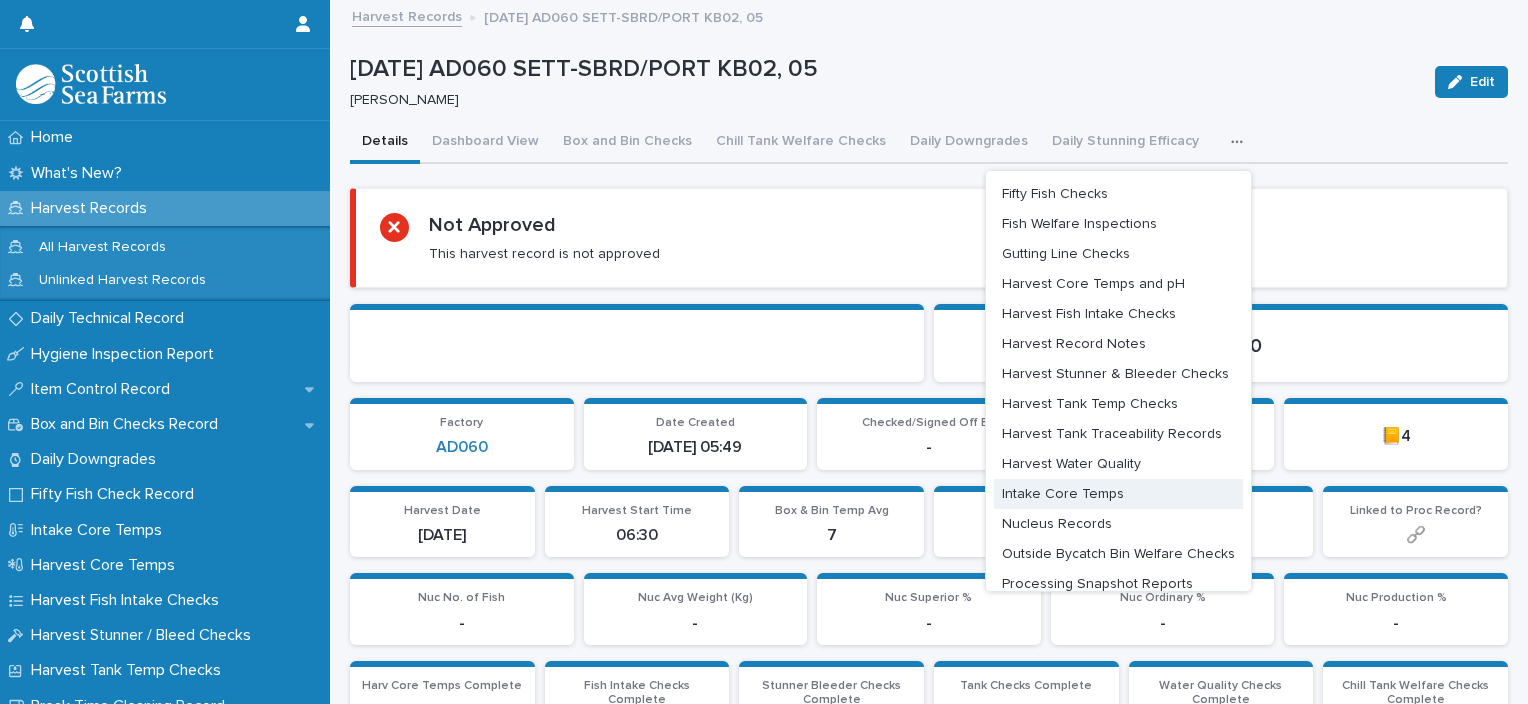 click on "Intake Core Temps" at bounding box center (1118, 494) 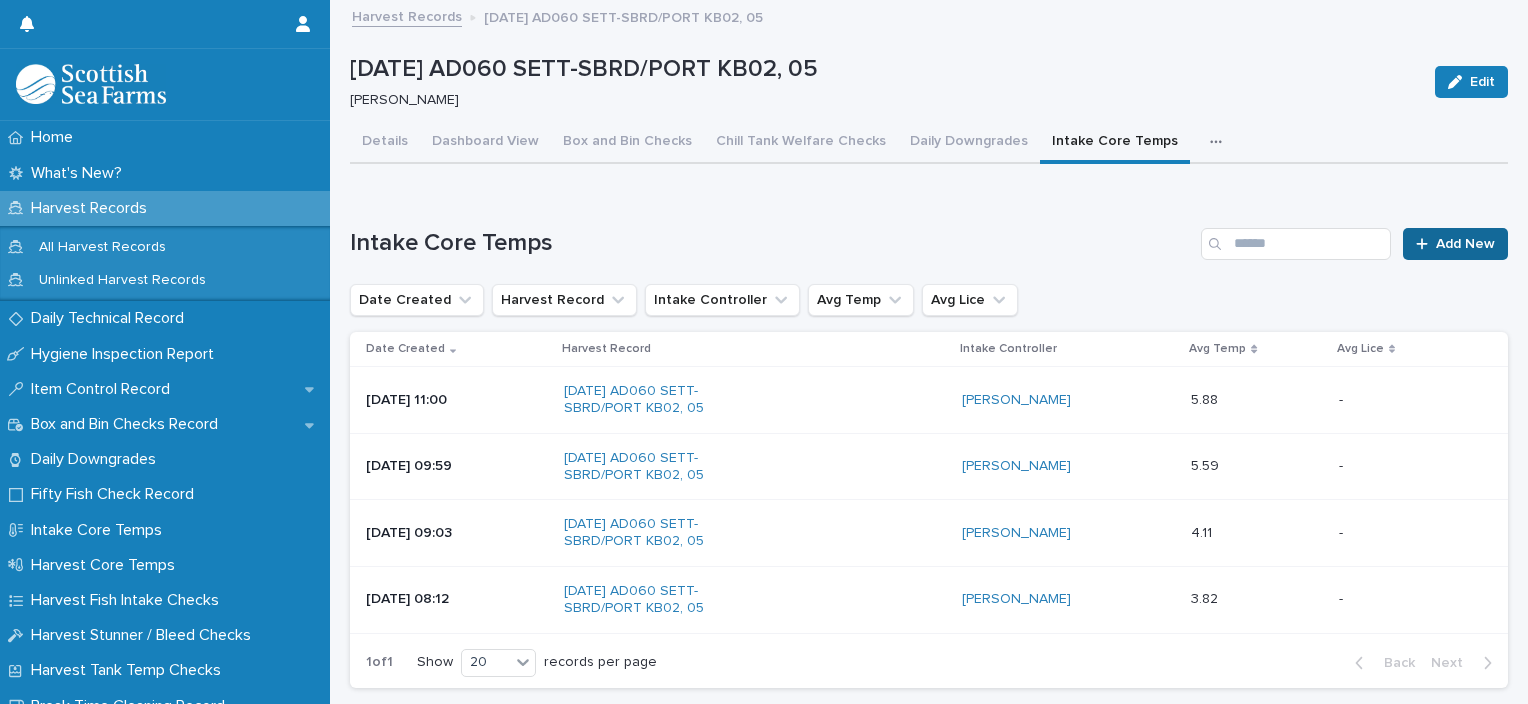click on "Add New" at bounding box center [1465, 244] 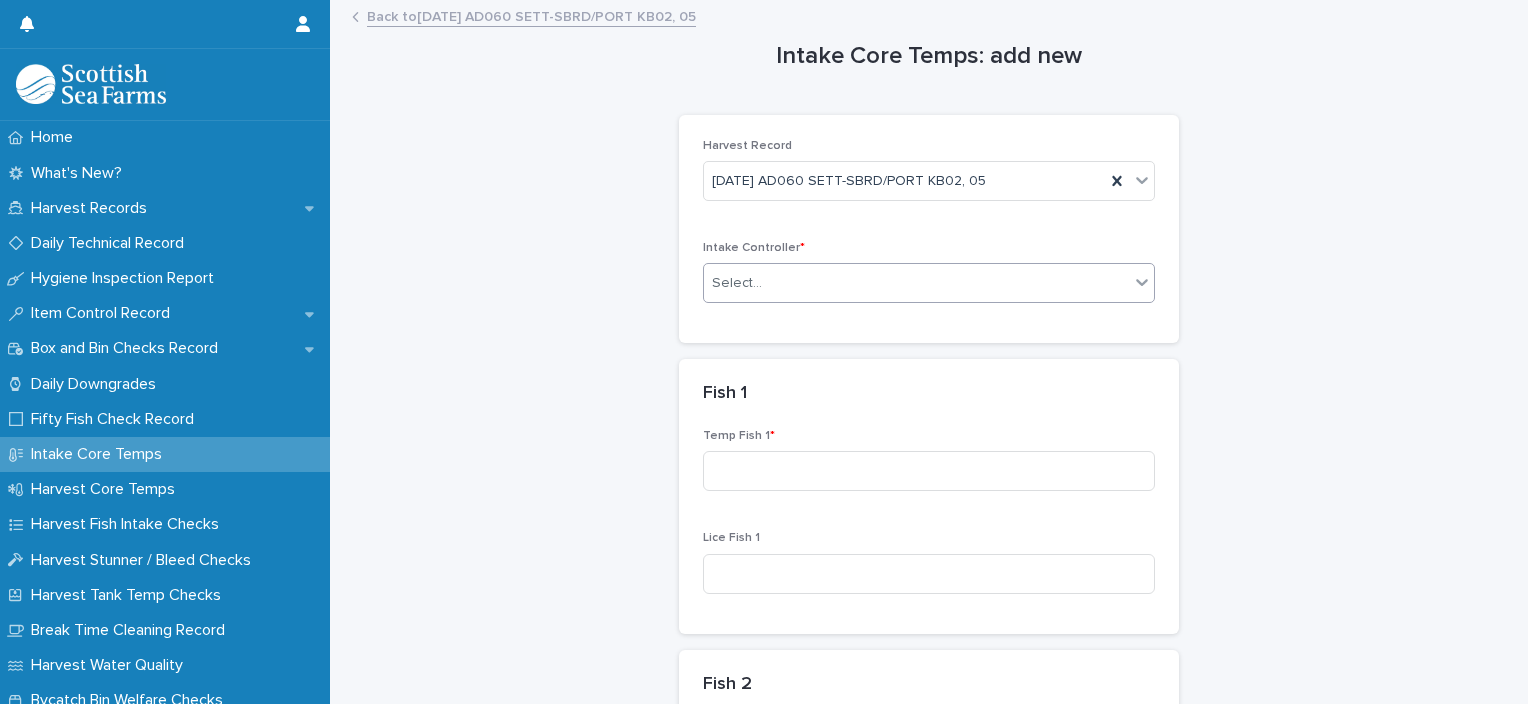 click on "Select..." at bounding box center [916, 283] 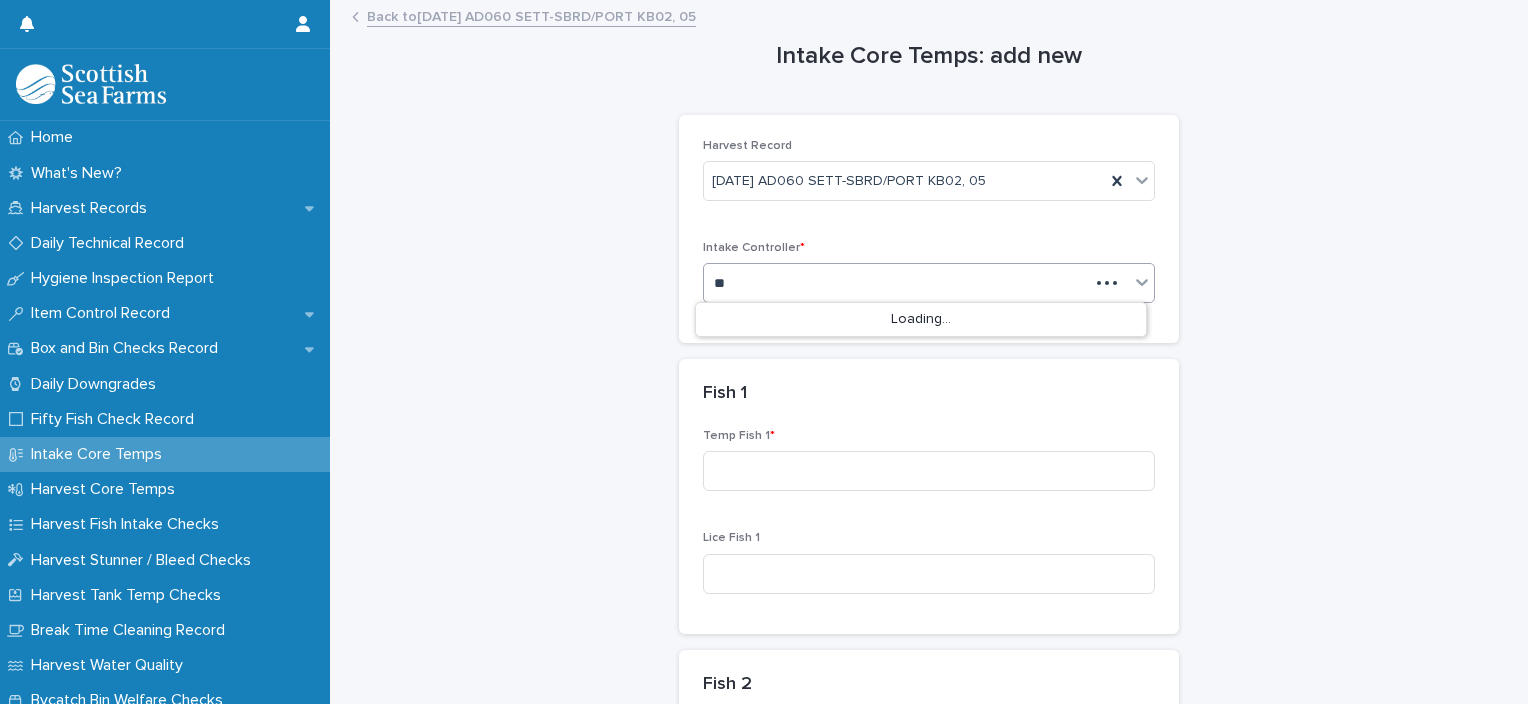 type on "***" 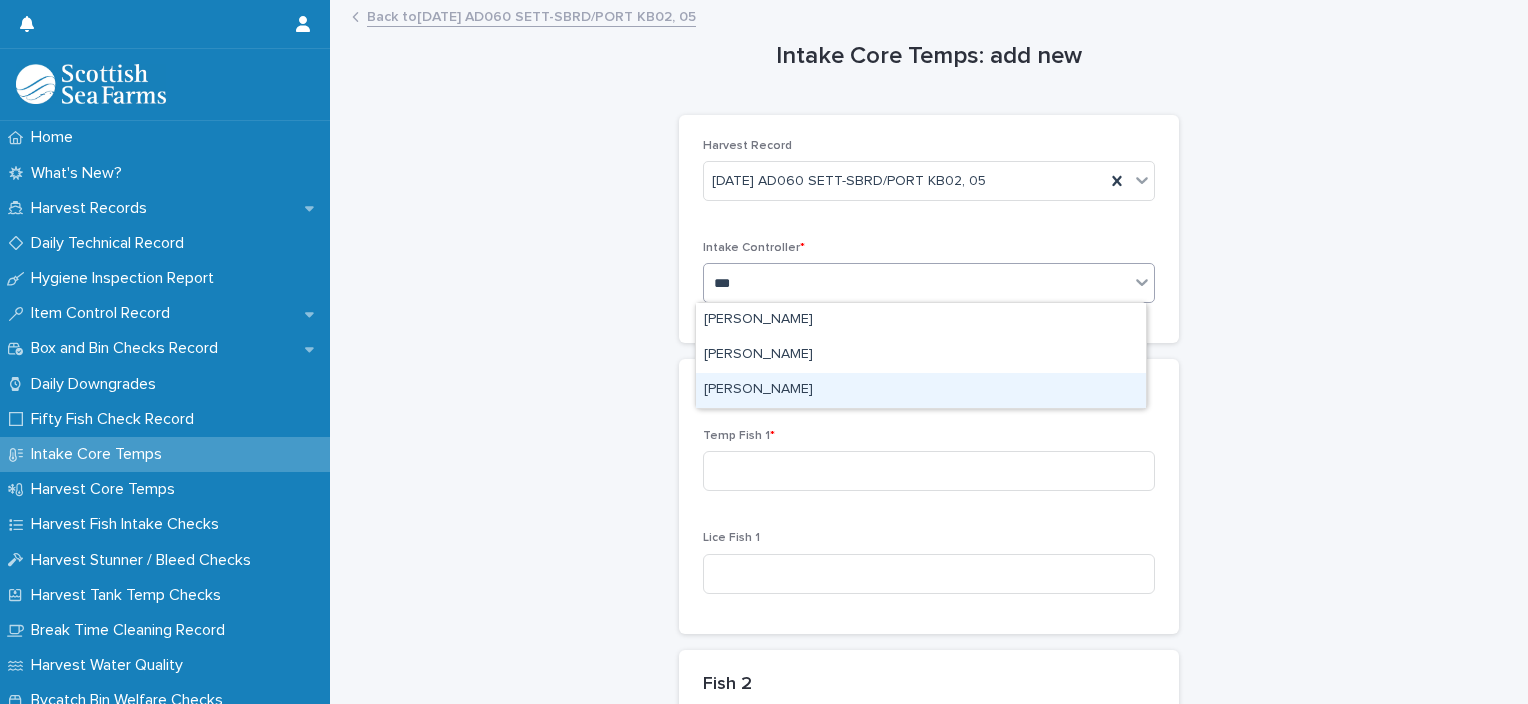 click on "[PERSON_NAME]" at bounding box center [921, 390] 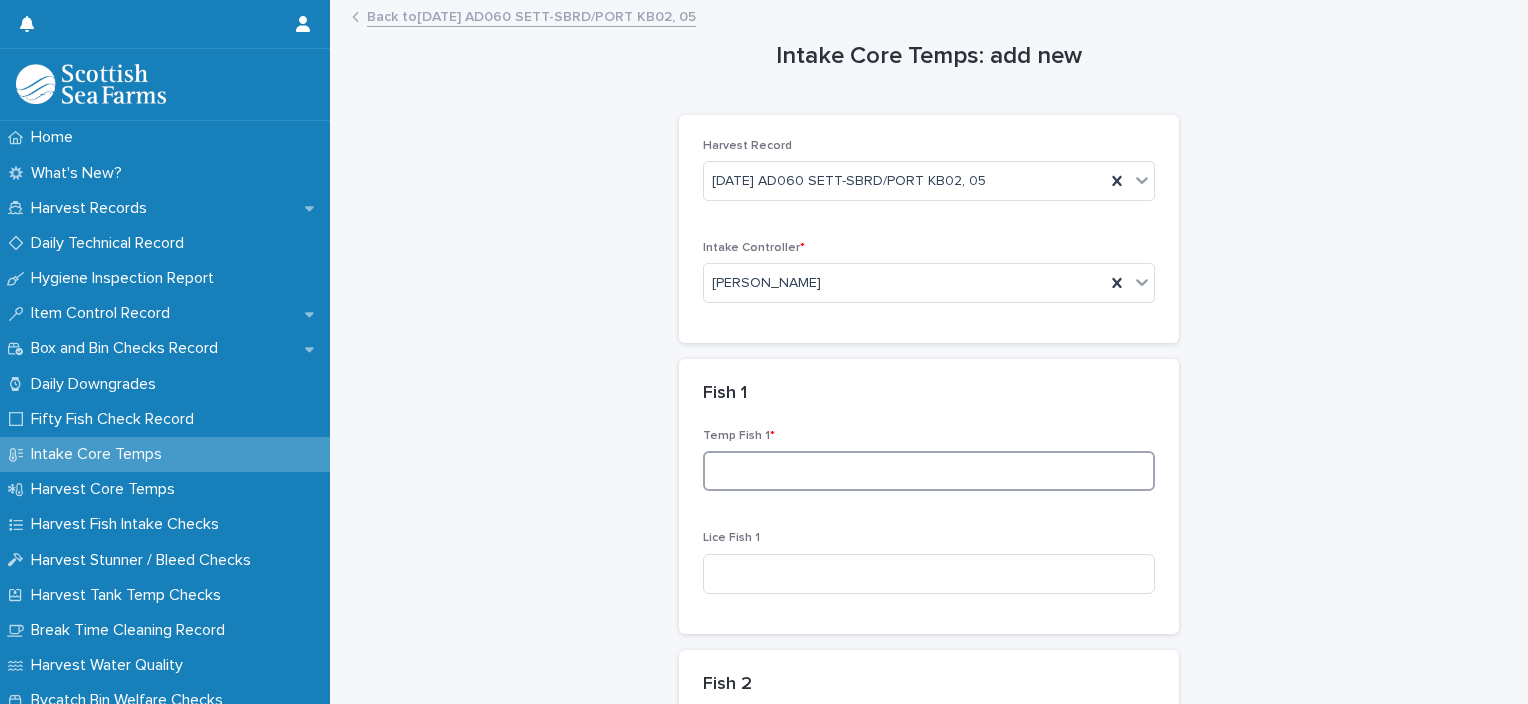 click at bounding box center [929, 471] 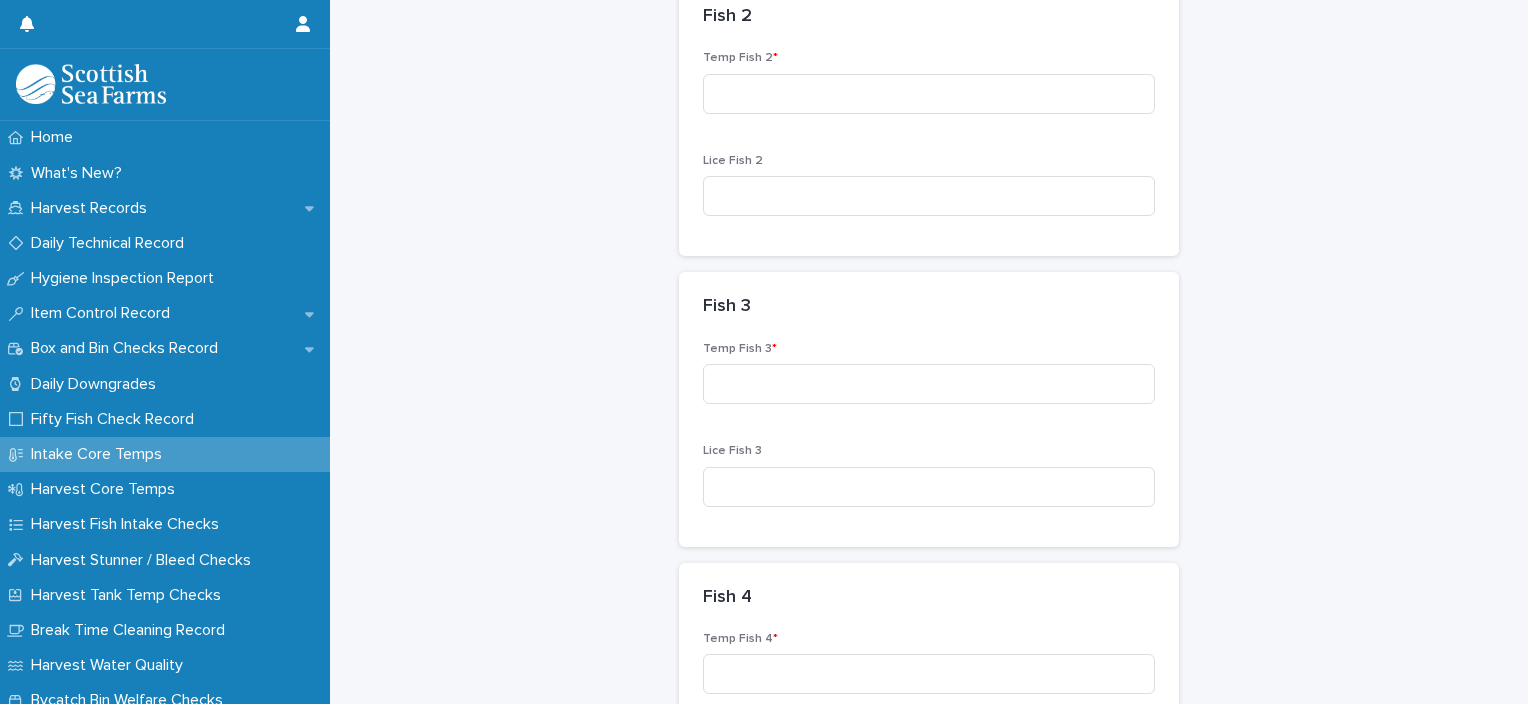 scroll, scrollTop: 677, scrollLeft: 0, axis: vertical 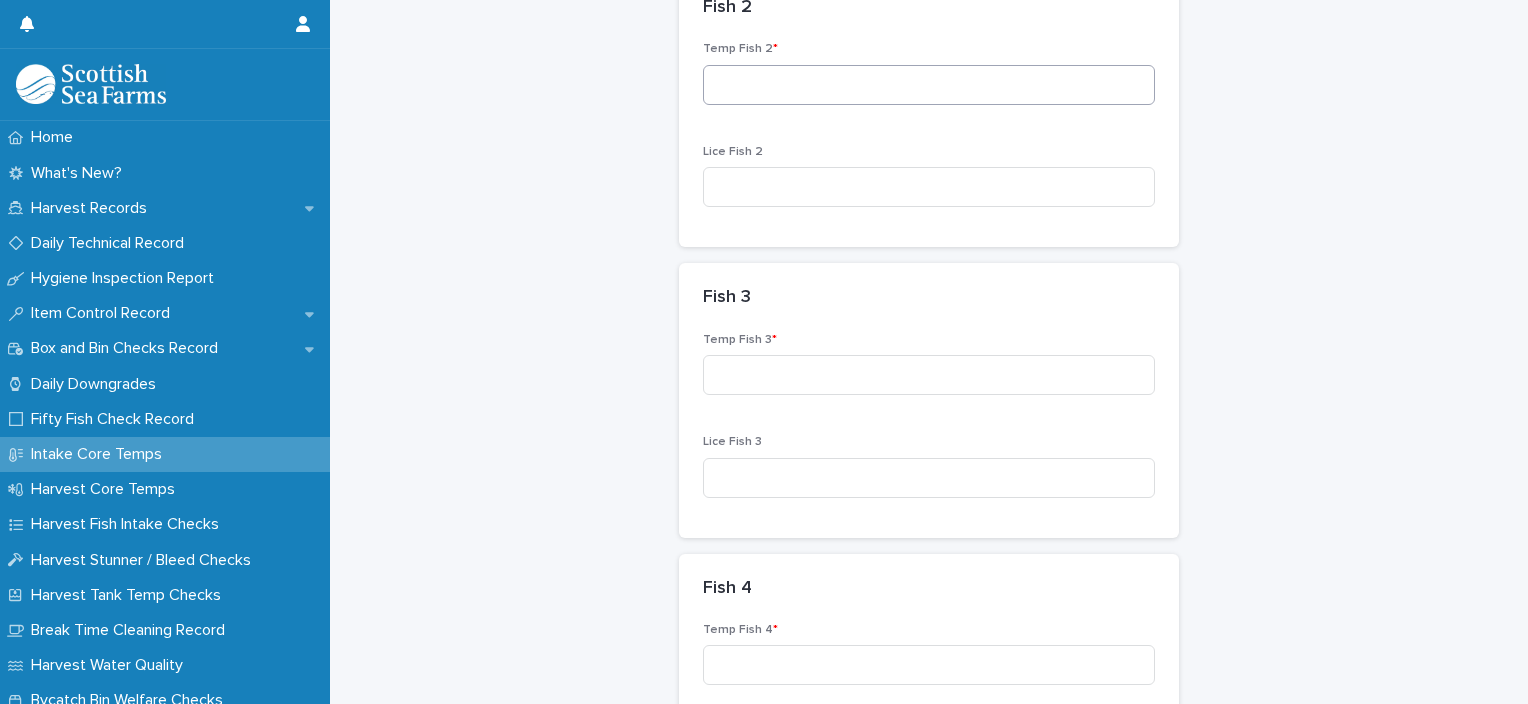 type on "***" 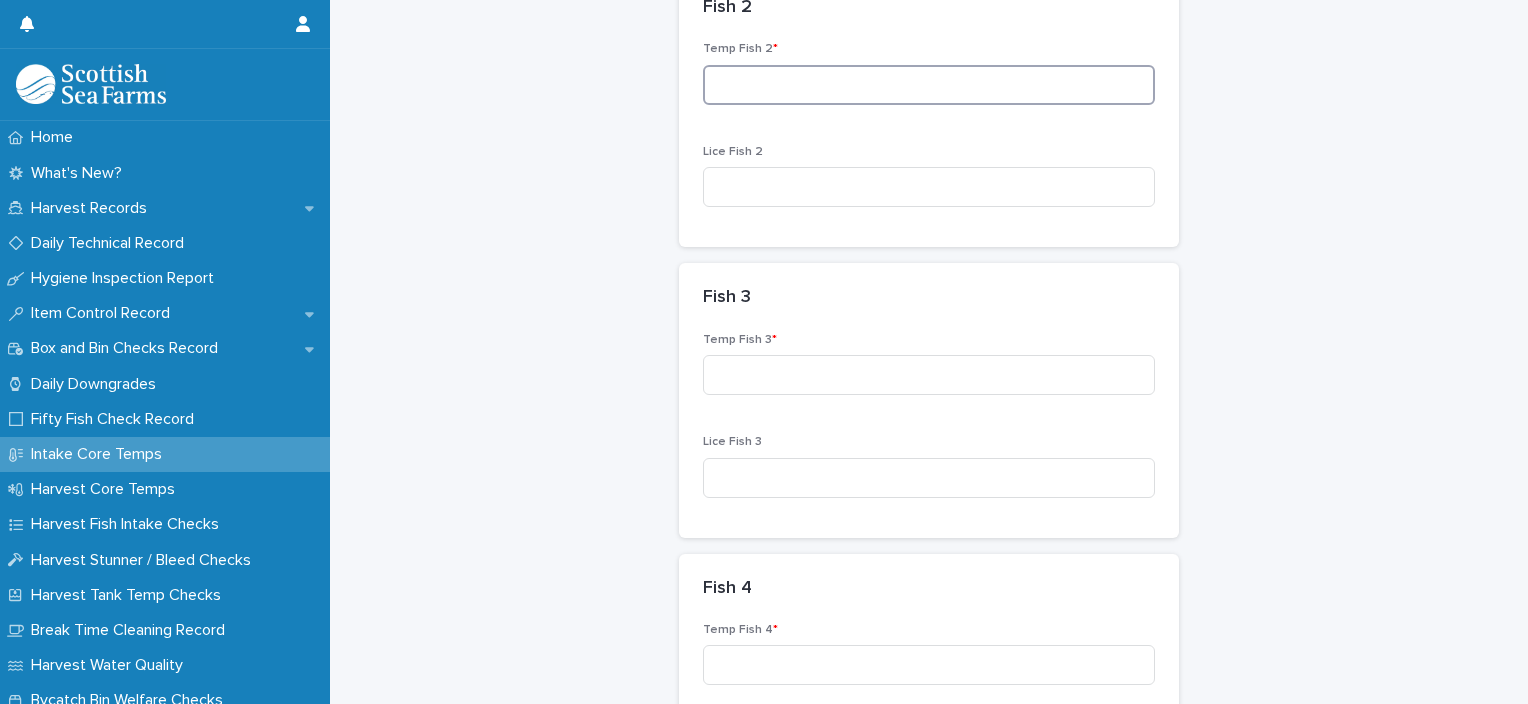 click at bounding box center [929, 85] 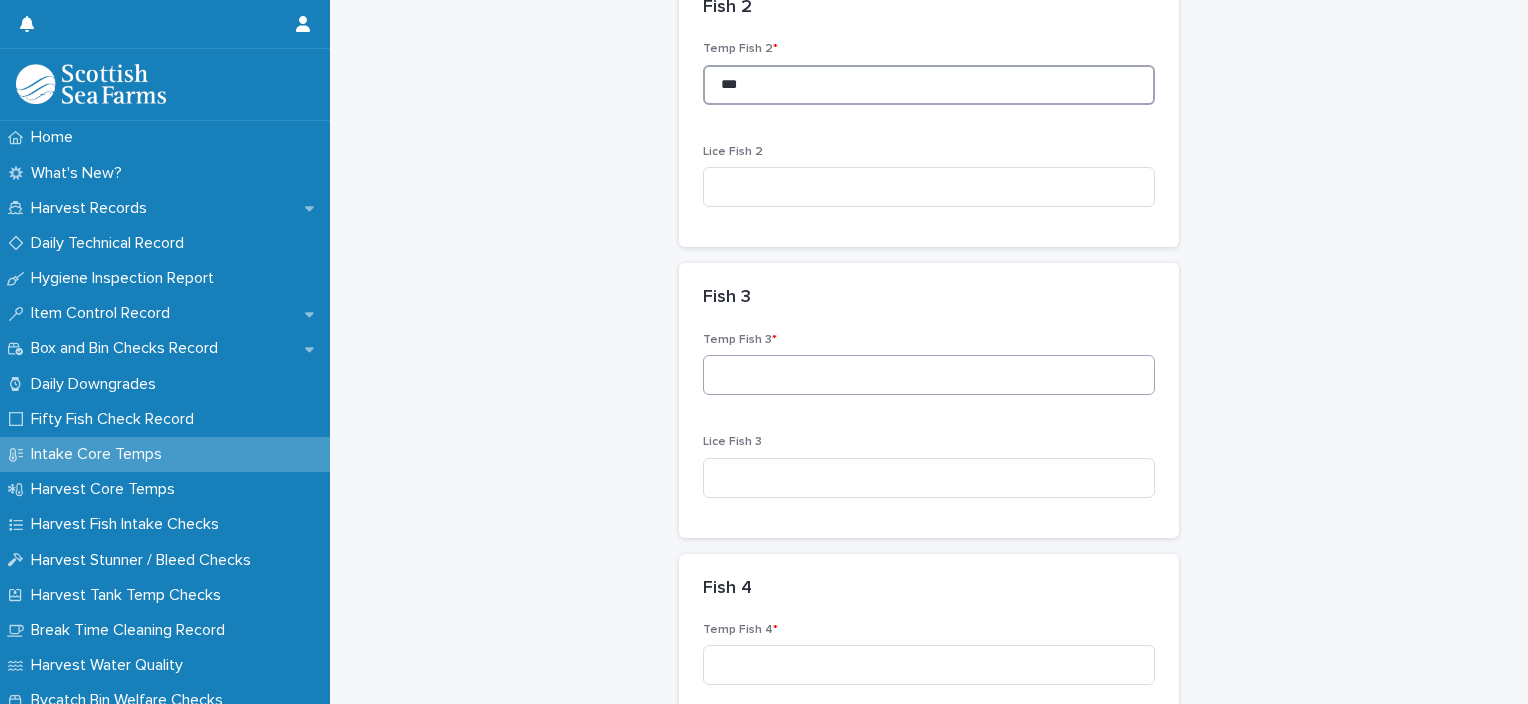 type on "***" 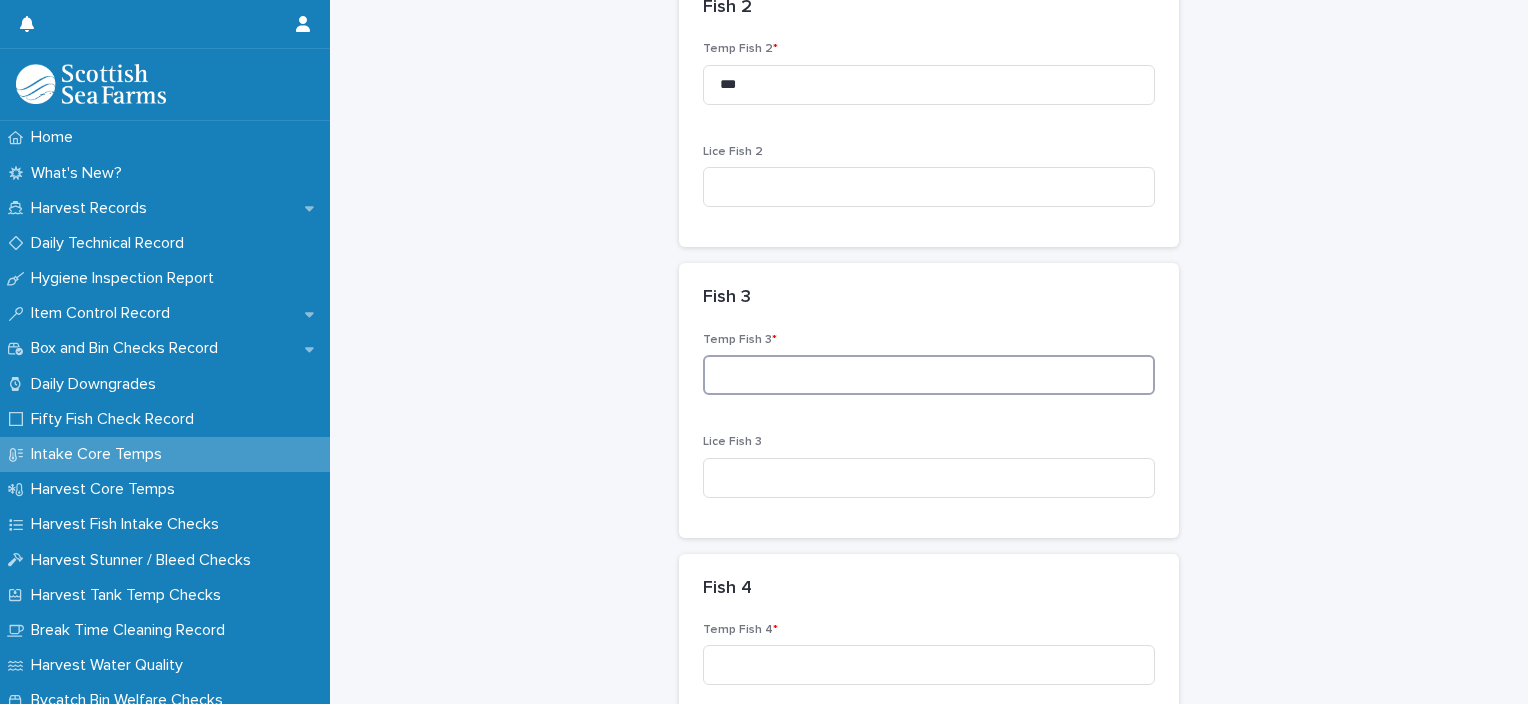 click at bounding box center (929, 375) 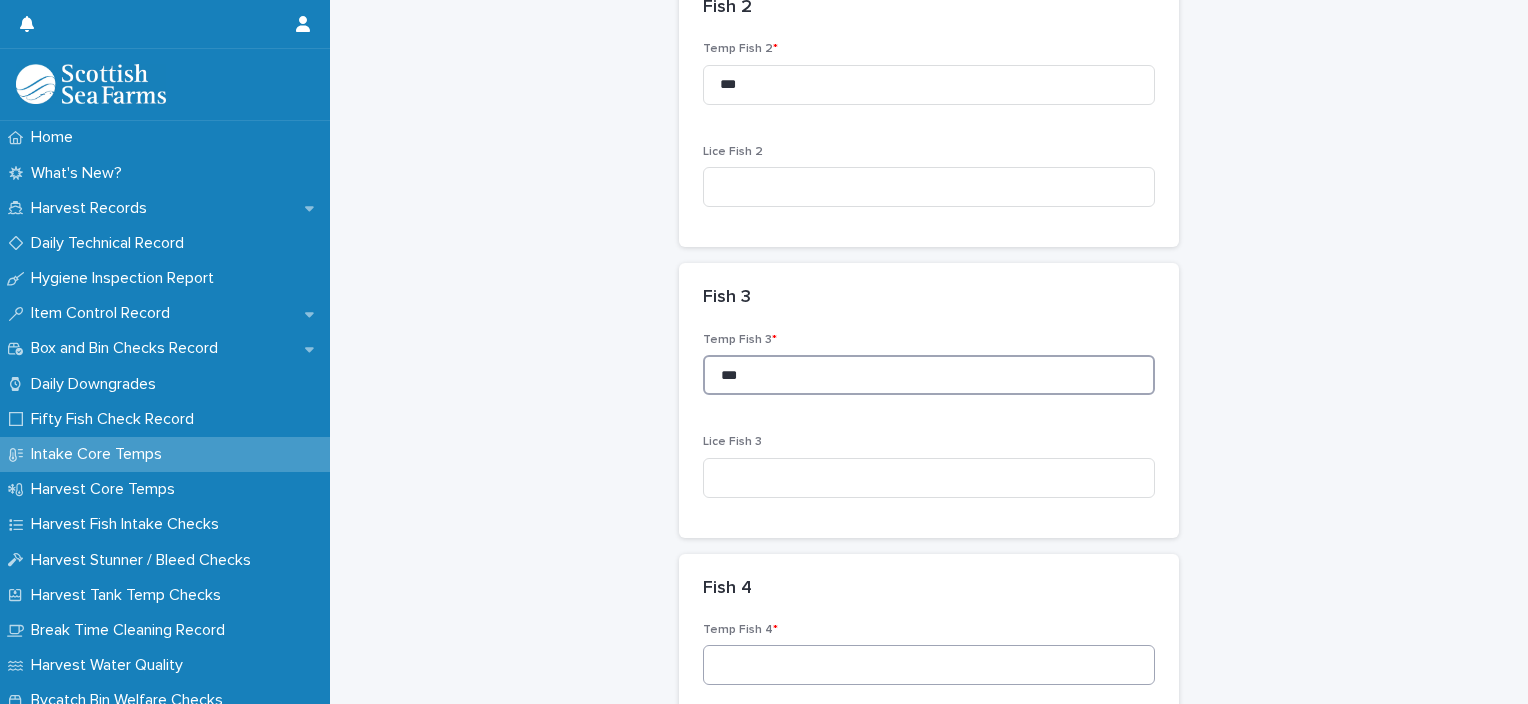 type on "***" 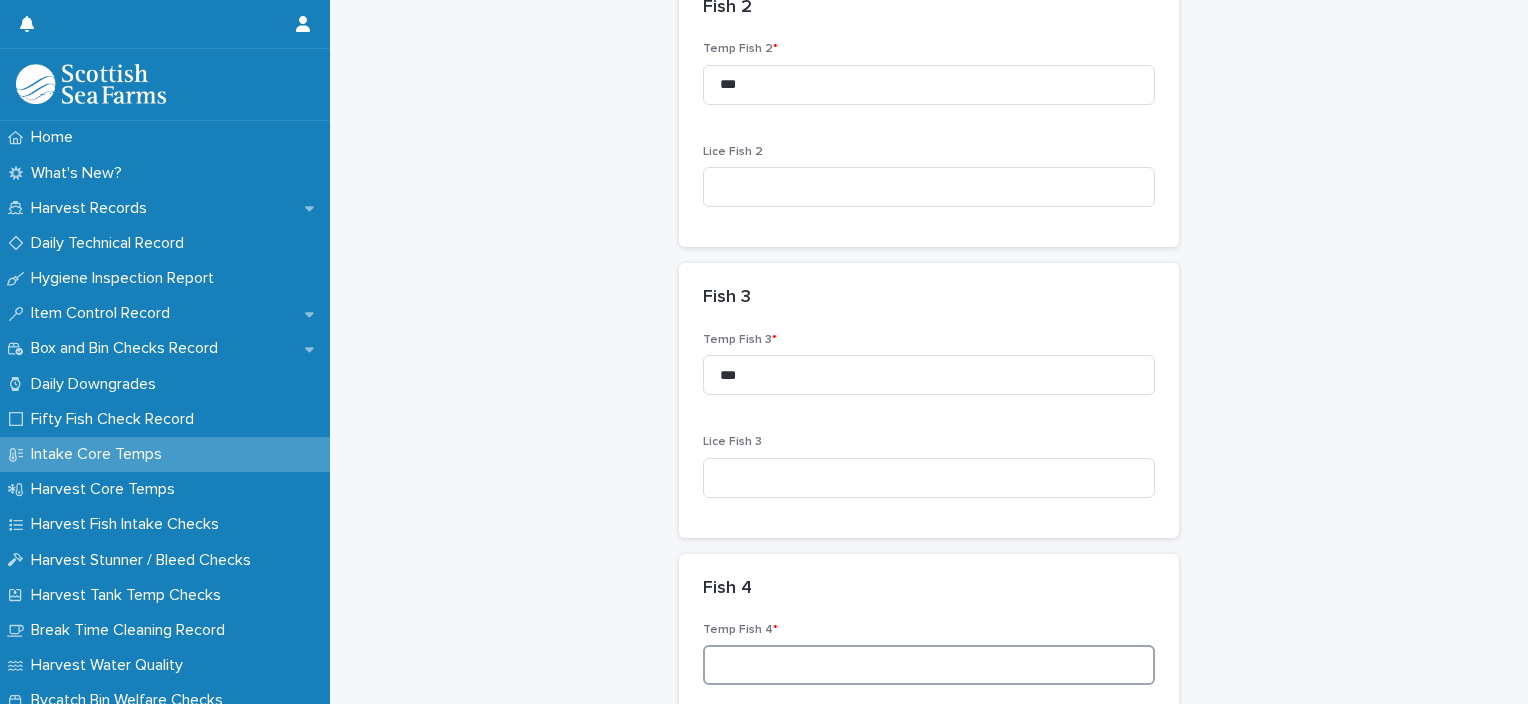 click at bounding box center [929, 665] 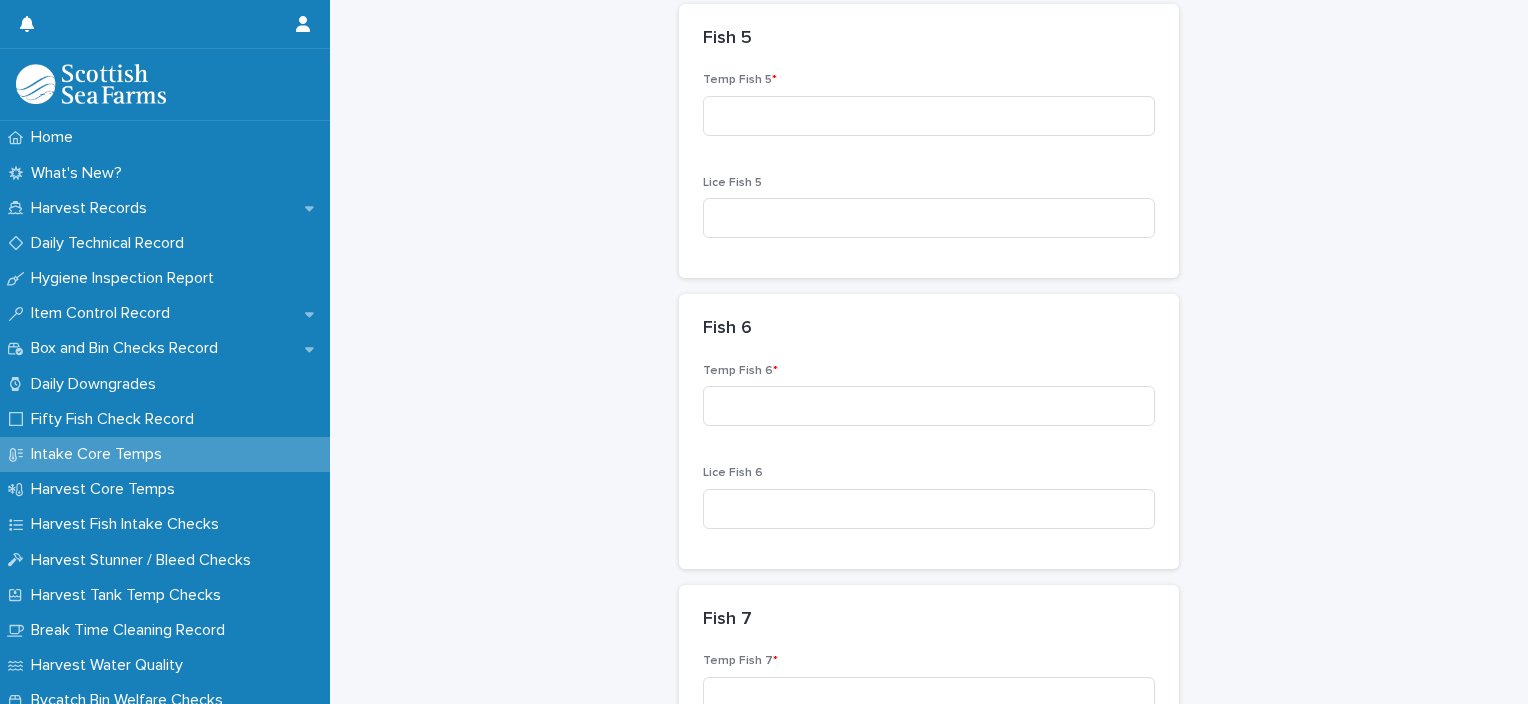 scroll, scrollTop: 1530, scrollLeft: 0, axis: vertical 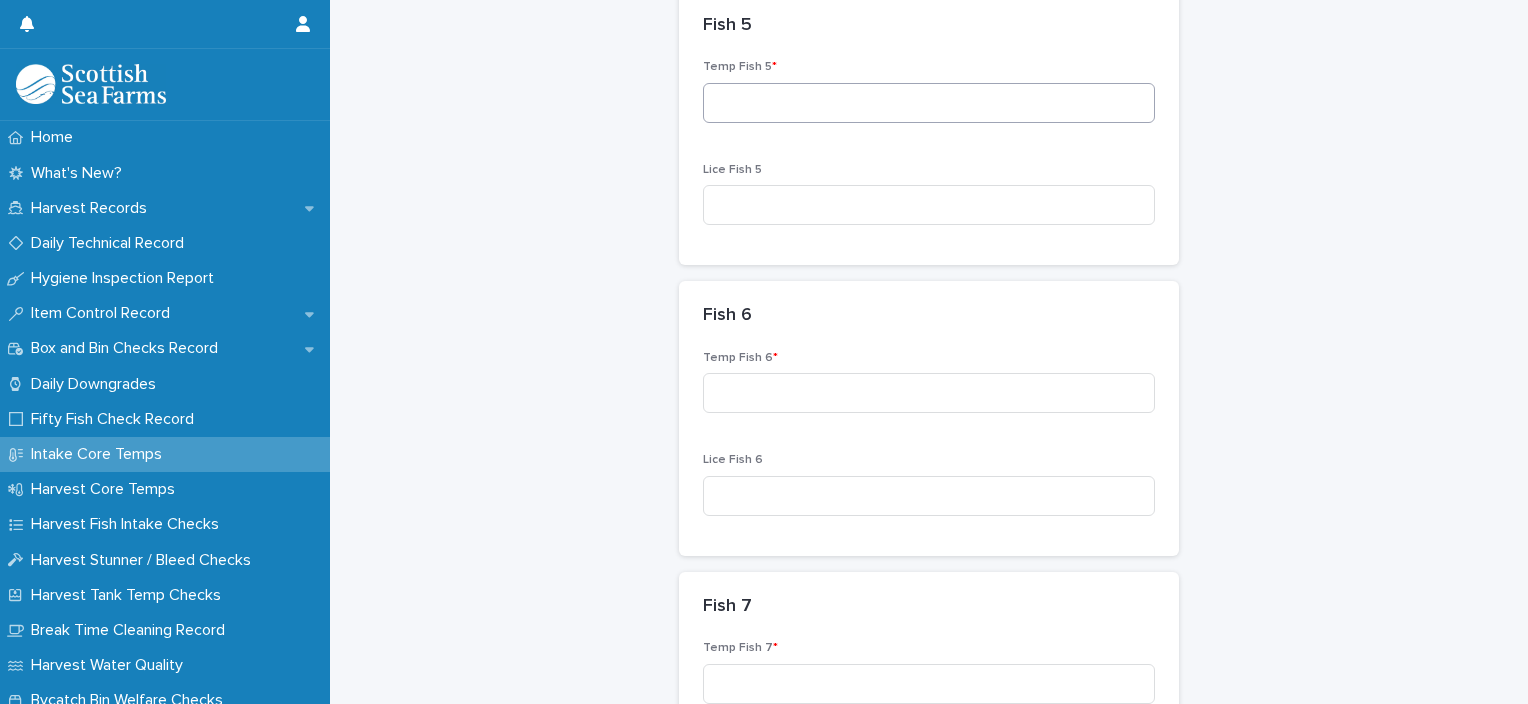 type on "***" 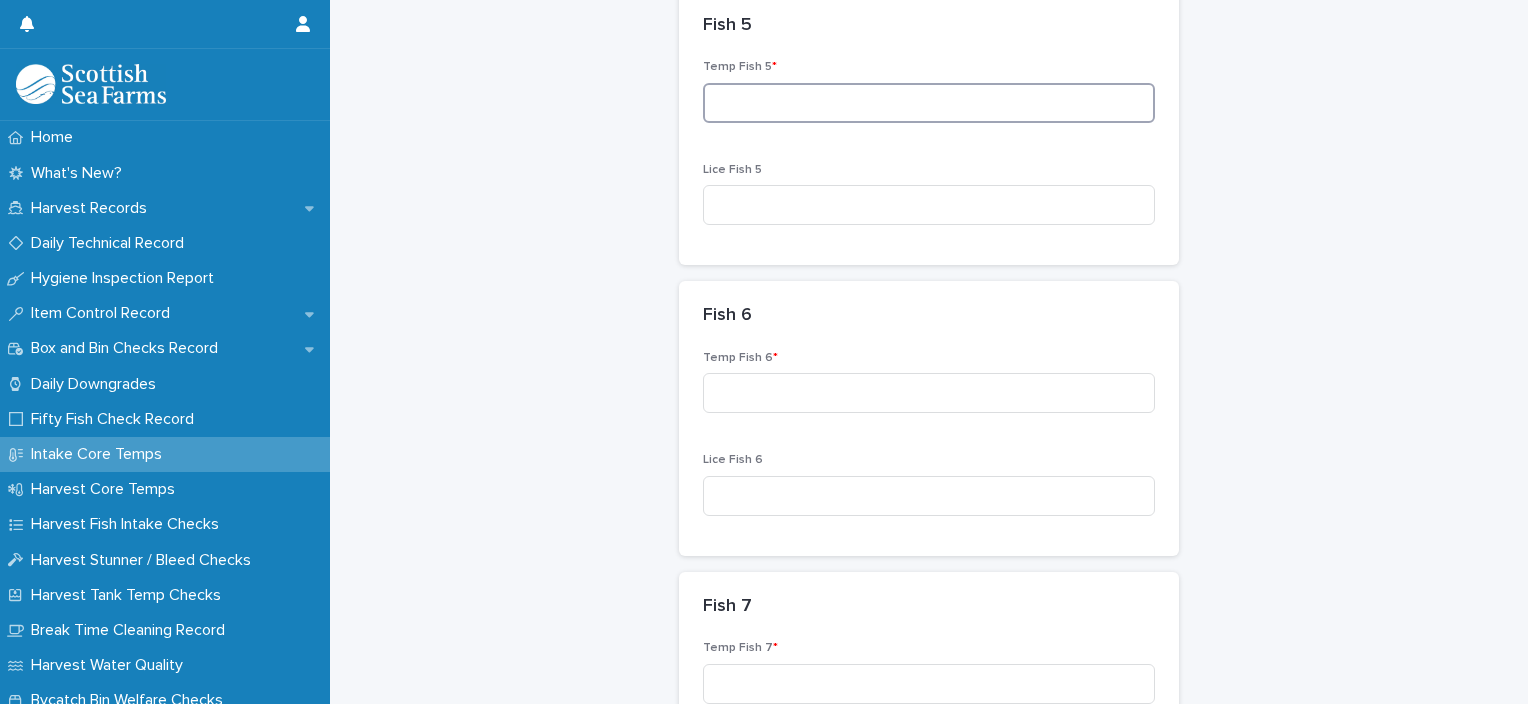click at bounding box center [929, 103] 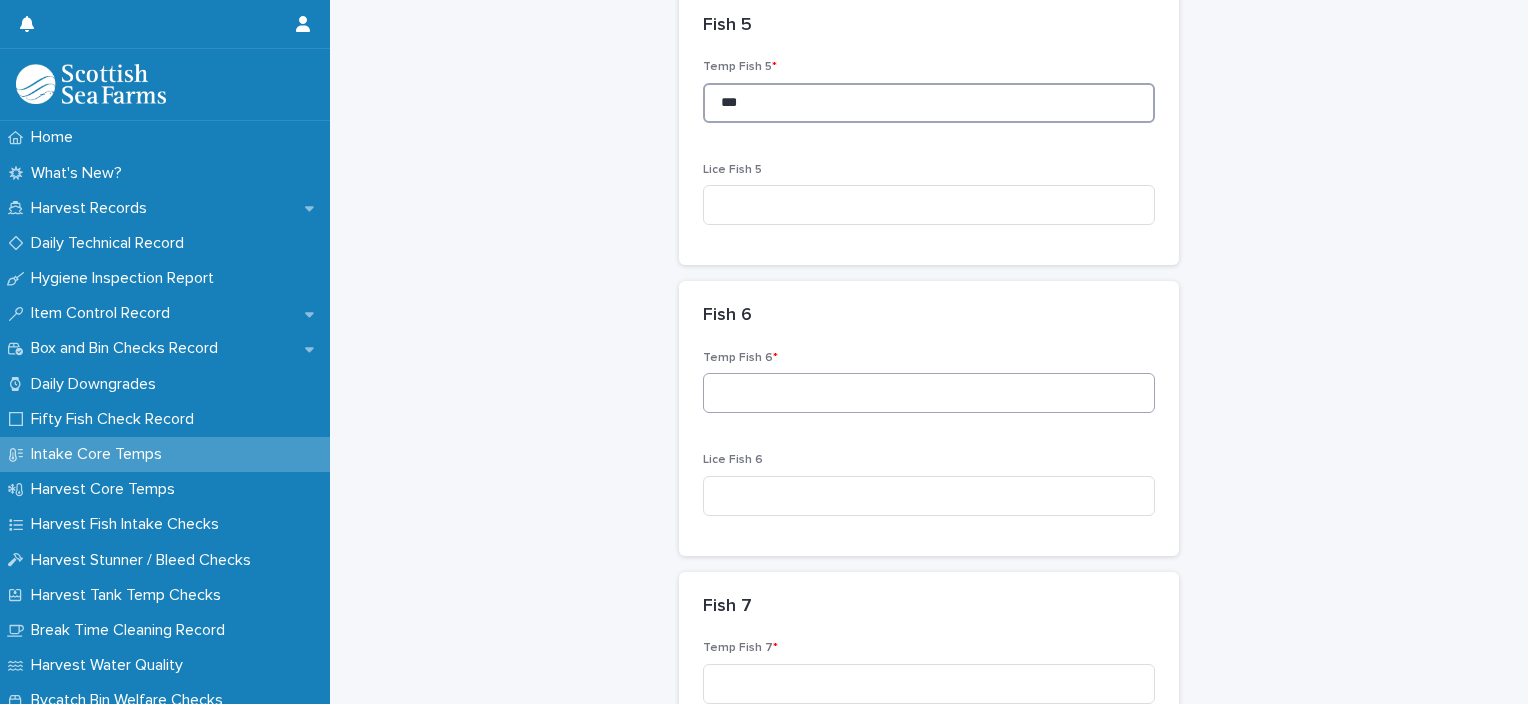 type on "***" 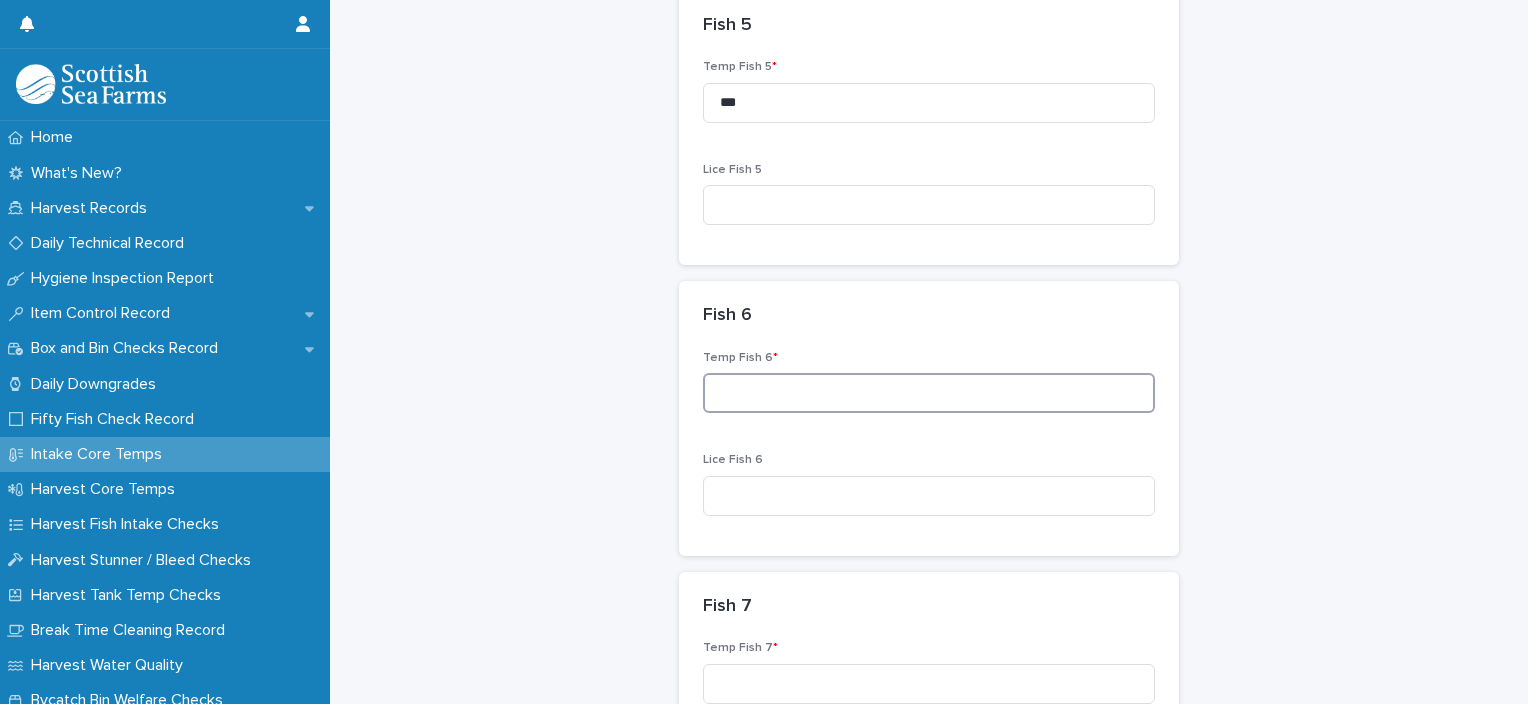 click at bounding box center (929, 393) 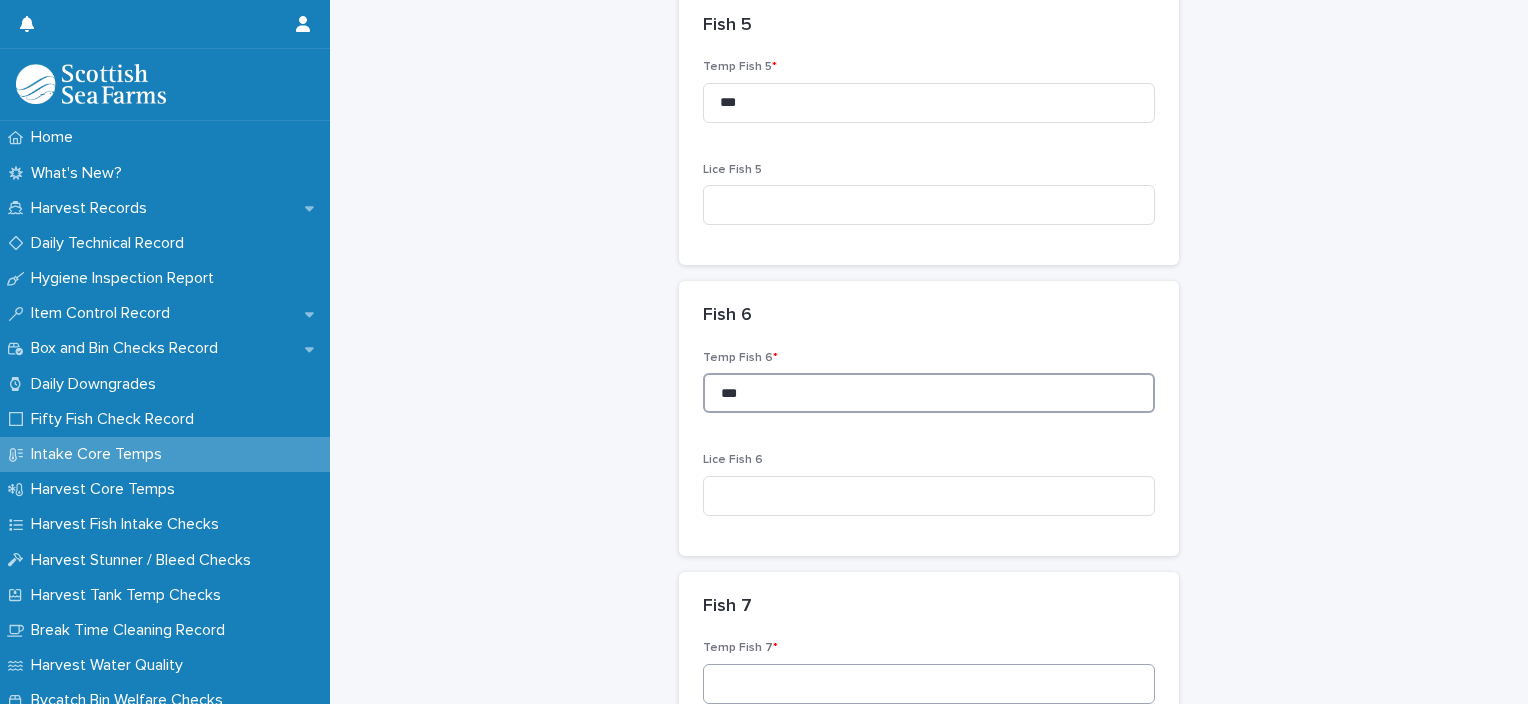 type on "***" 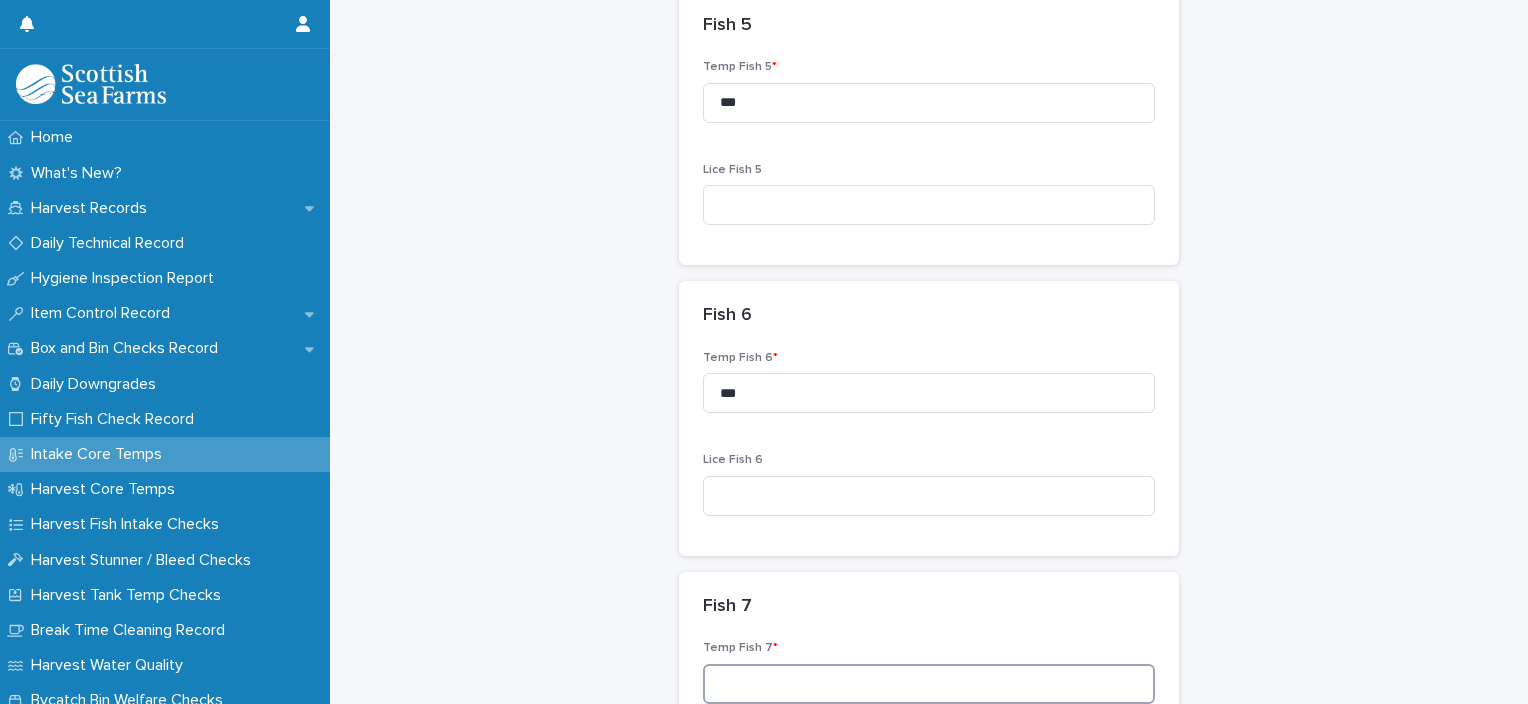 click at bounding box center [929, 684] 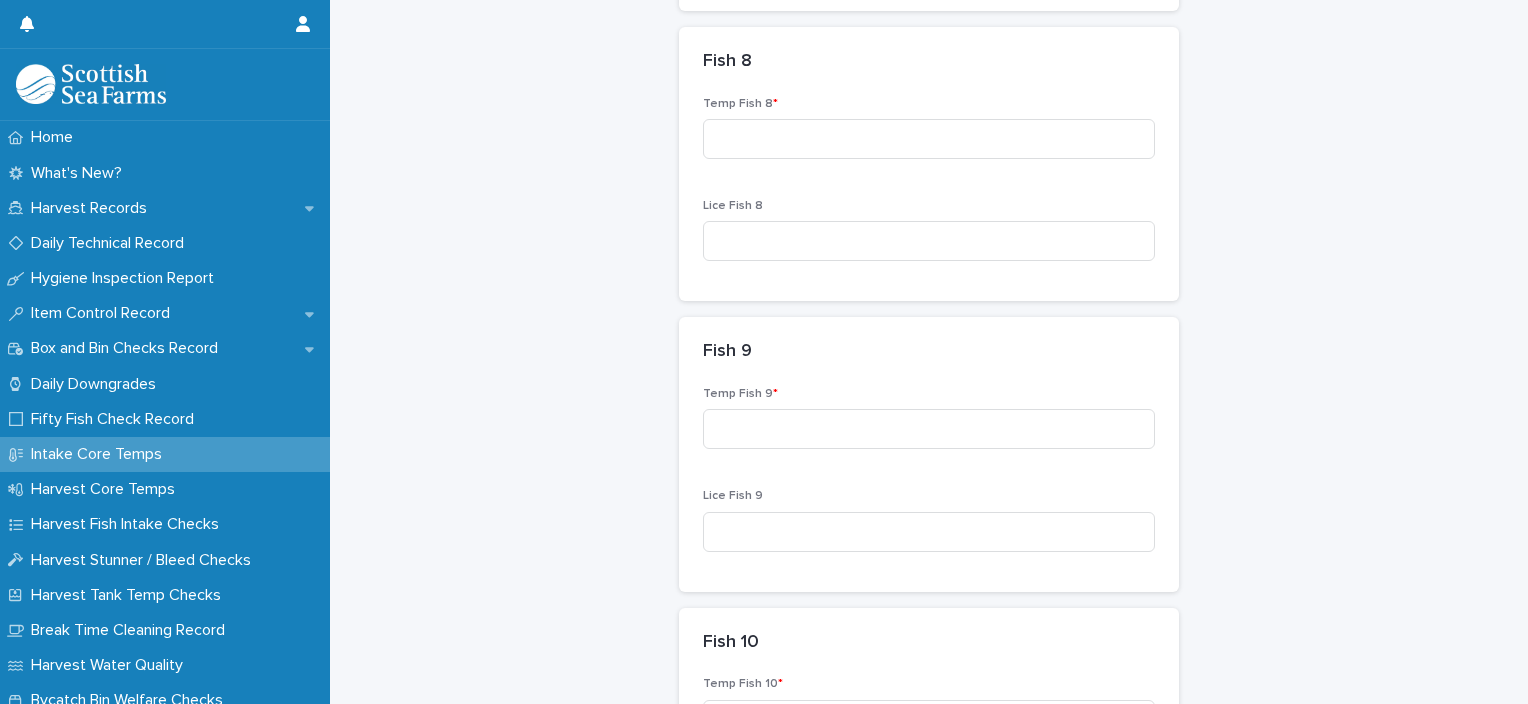 scroll, scrollTop: 2370, scrollLeft: 0, axis: vertical 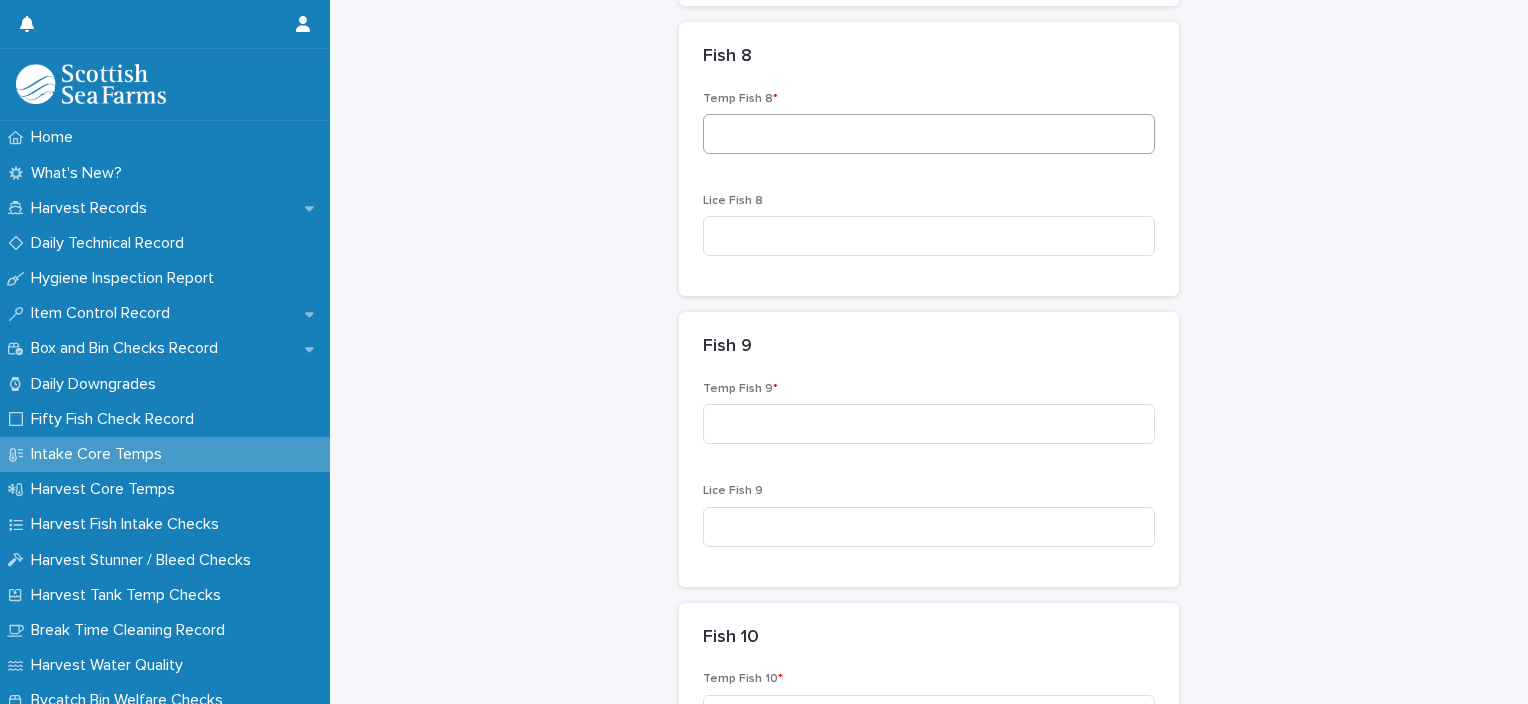 type on "***" 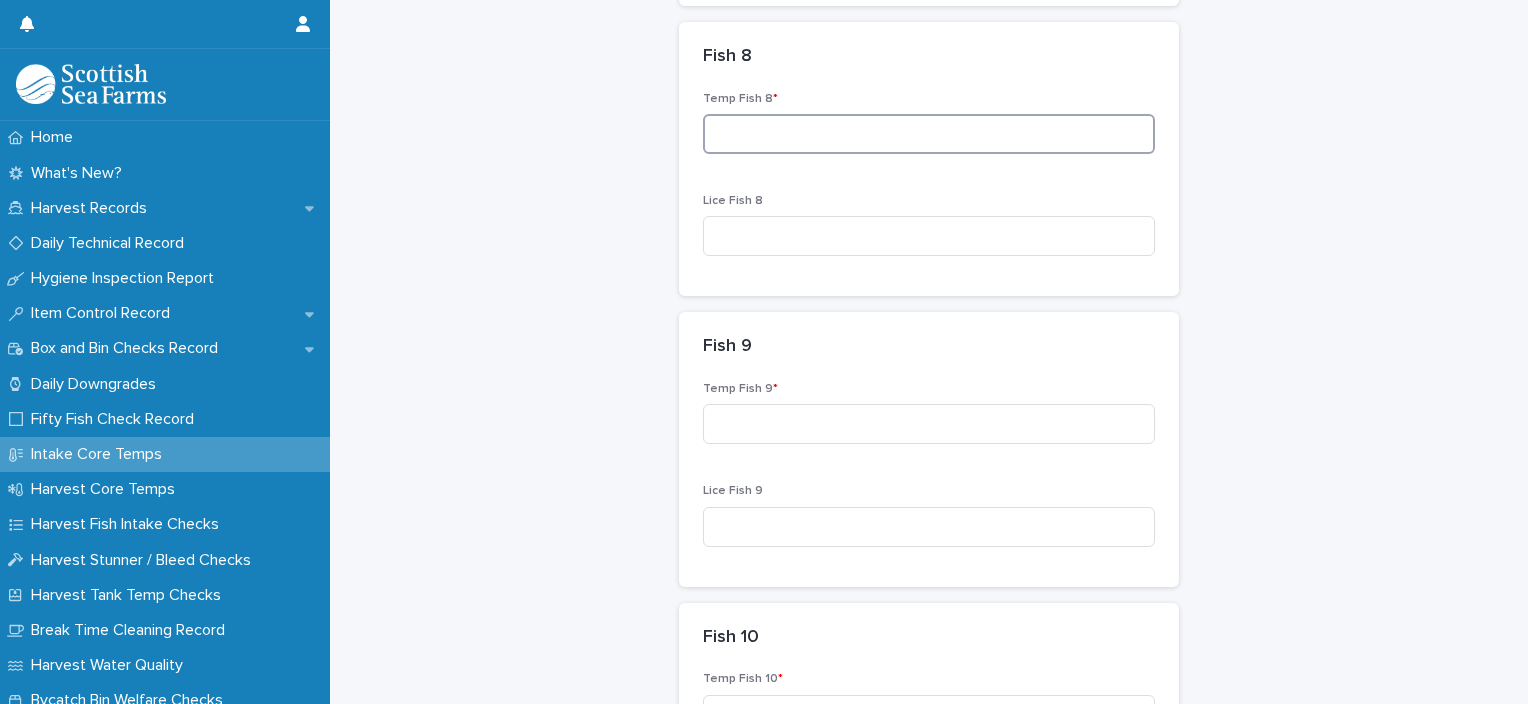 click at bounding box center [929, 134] 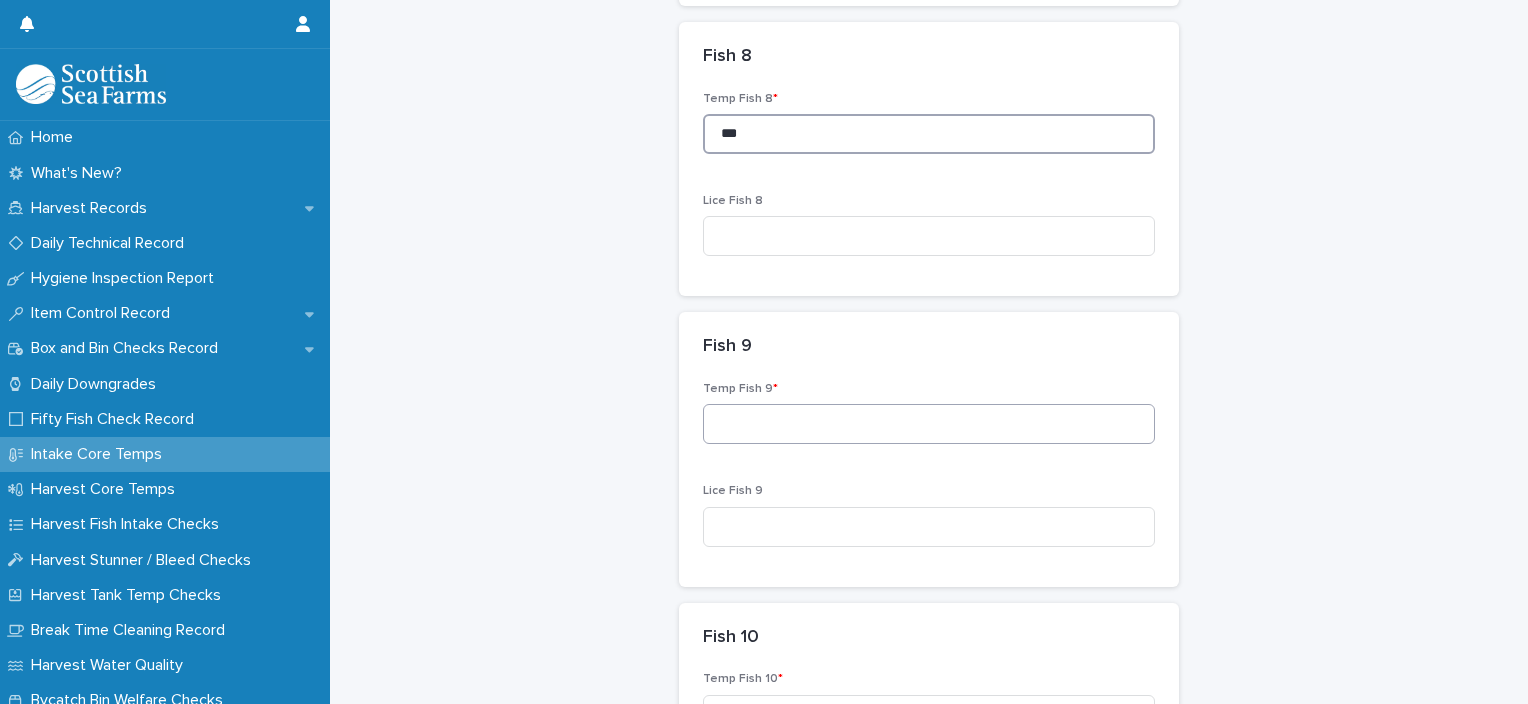 type on "***" 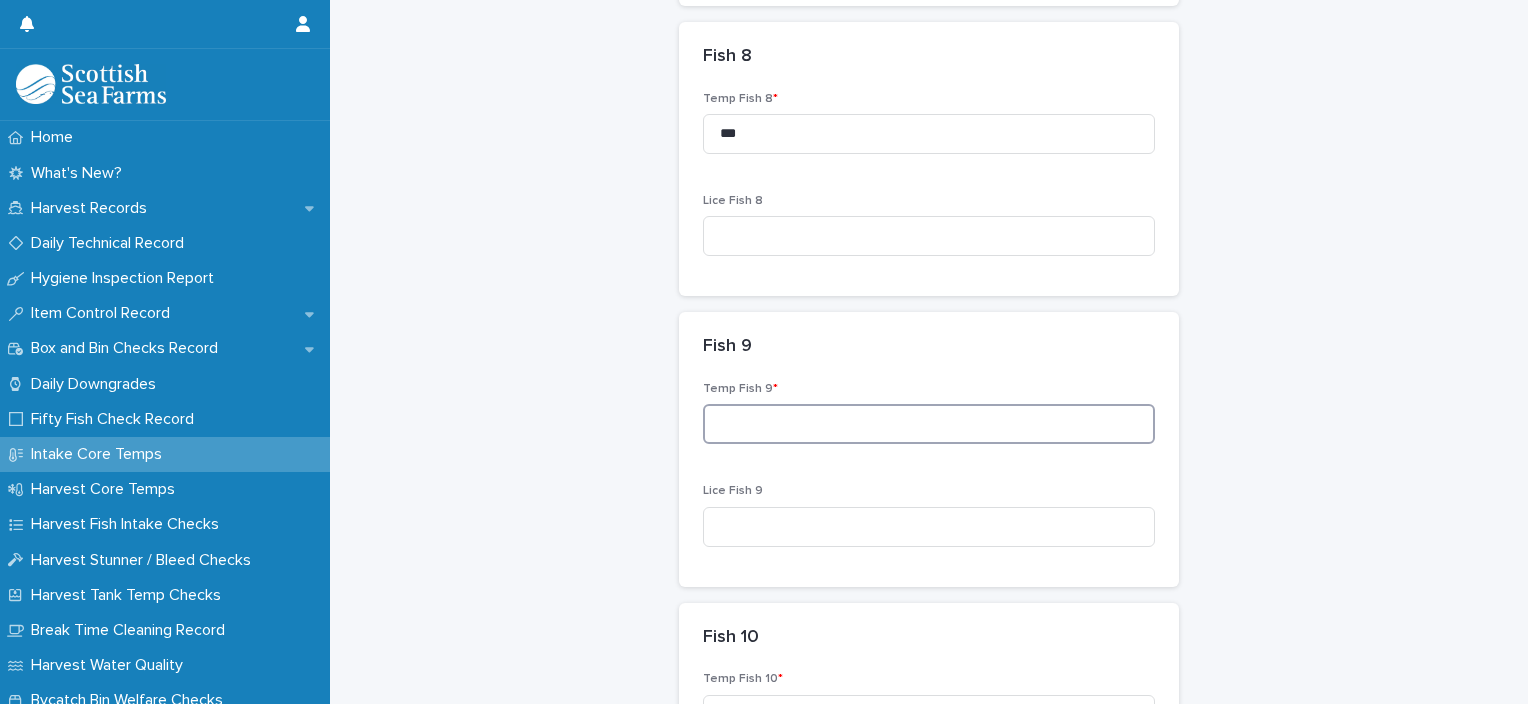 click at bounding box center (929, 424) 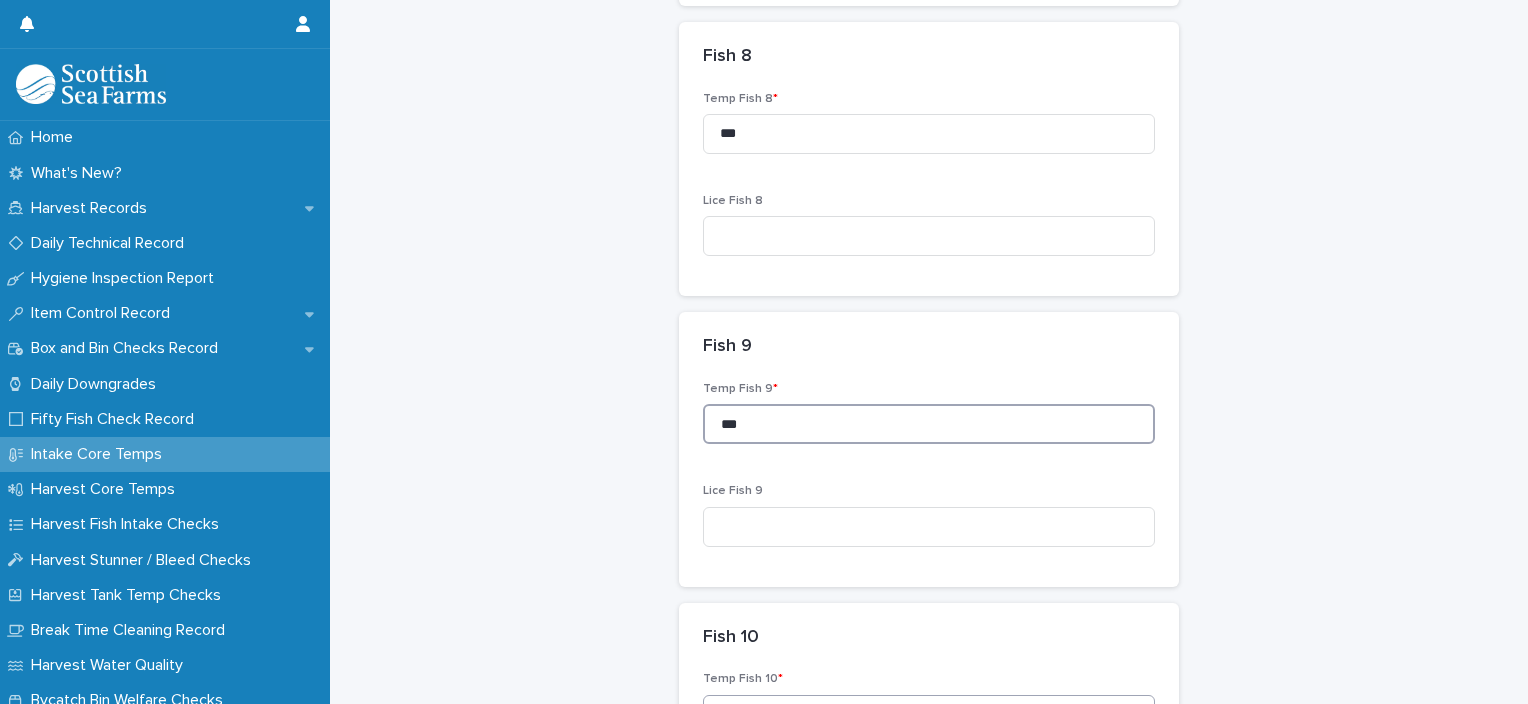 type on "***" 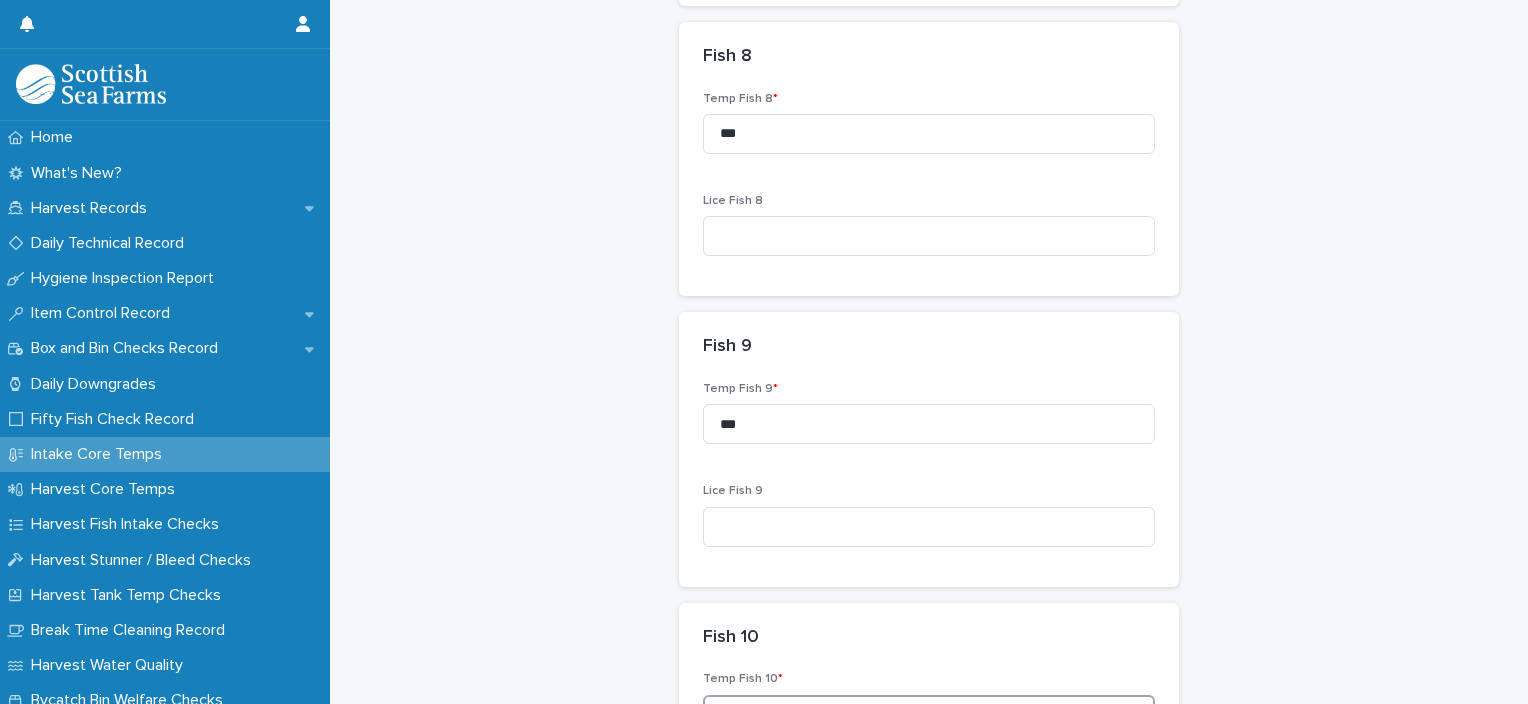 click at bounding box center (929, 715) 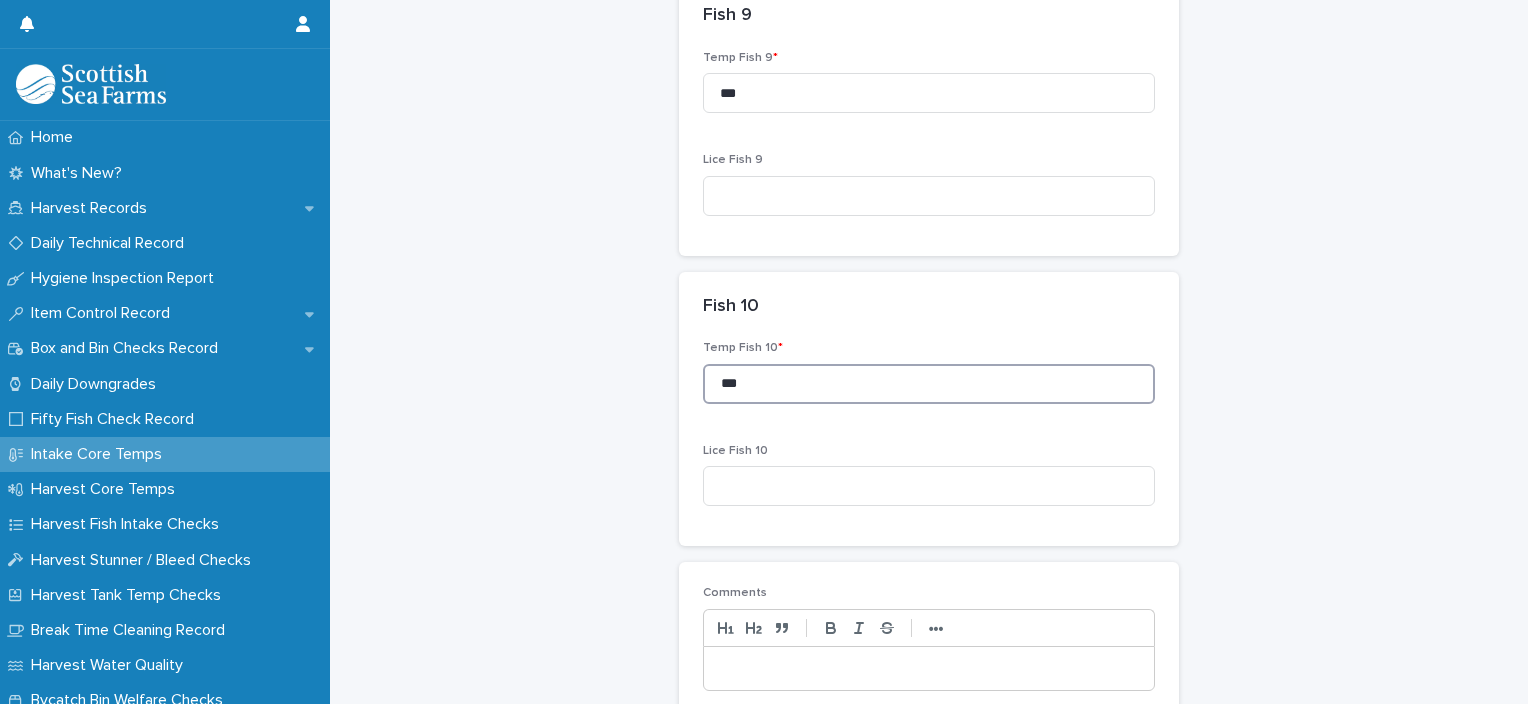 scroll, scrollTop: 2890, scrollLeft: 0, axis: vertical 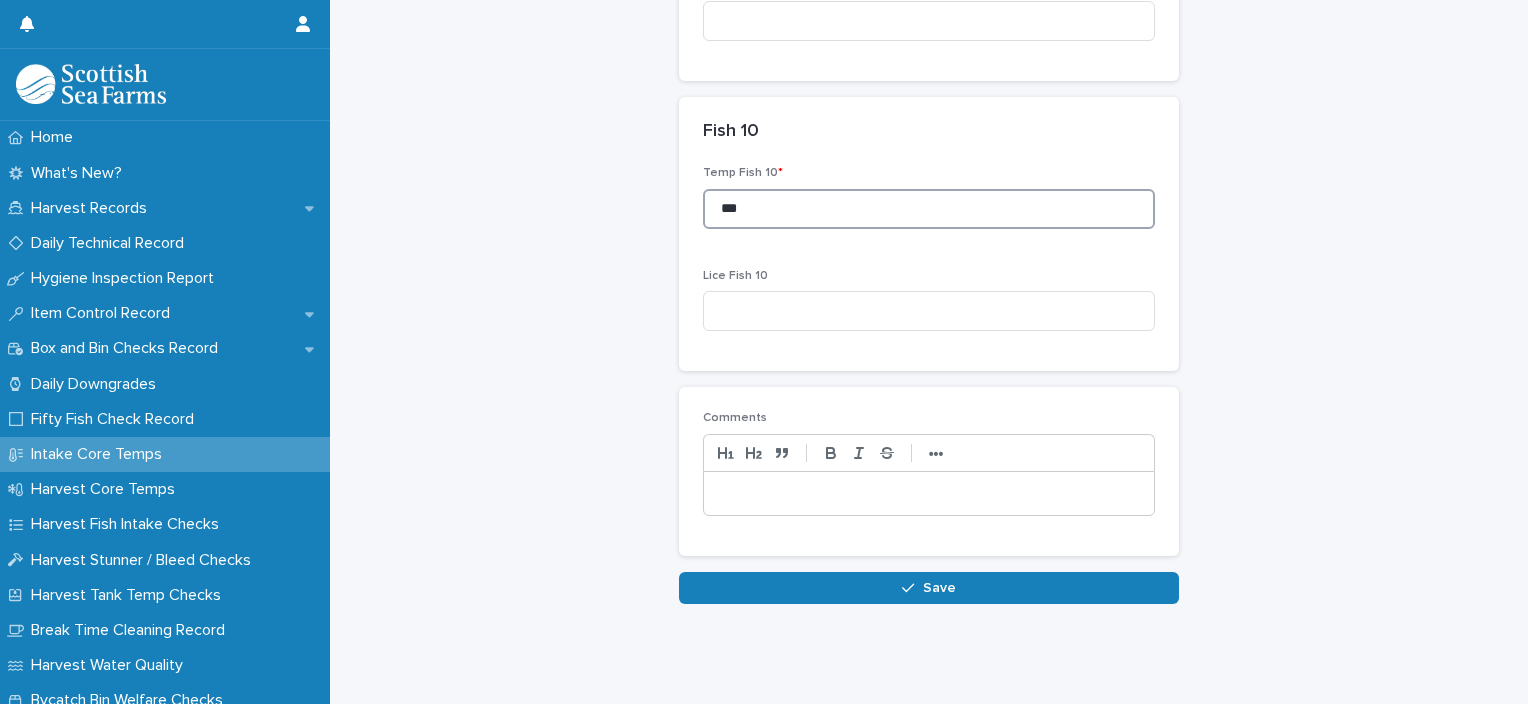 type on "***" 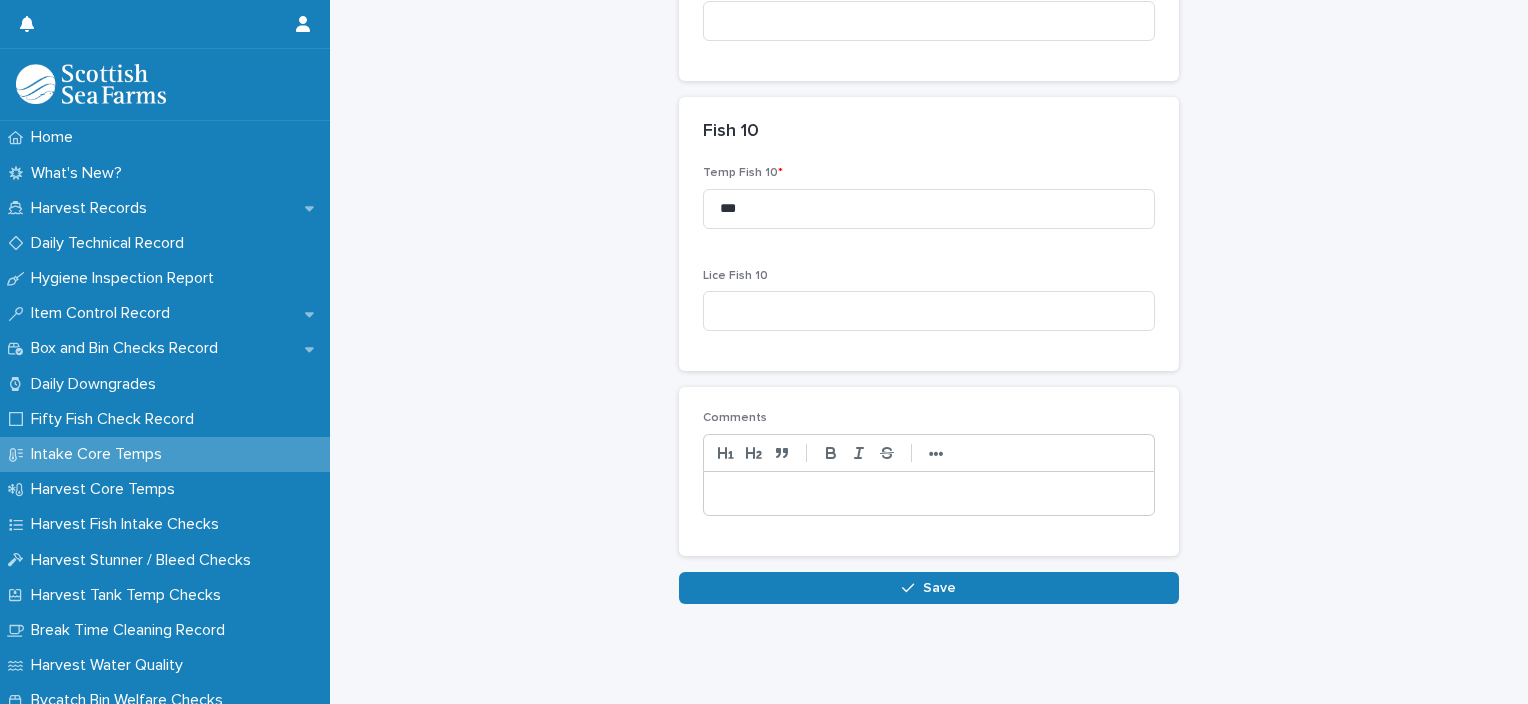 click at bounding box center [929, 494] 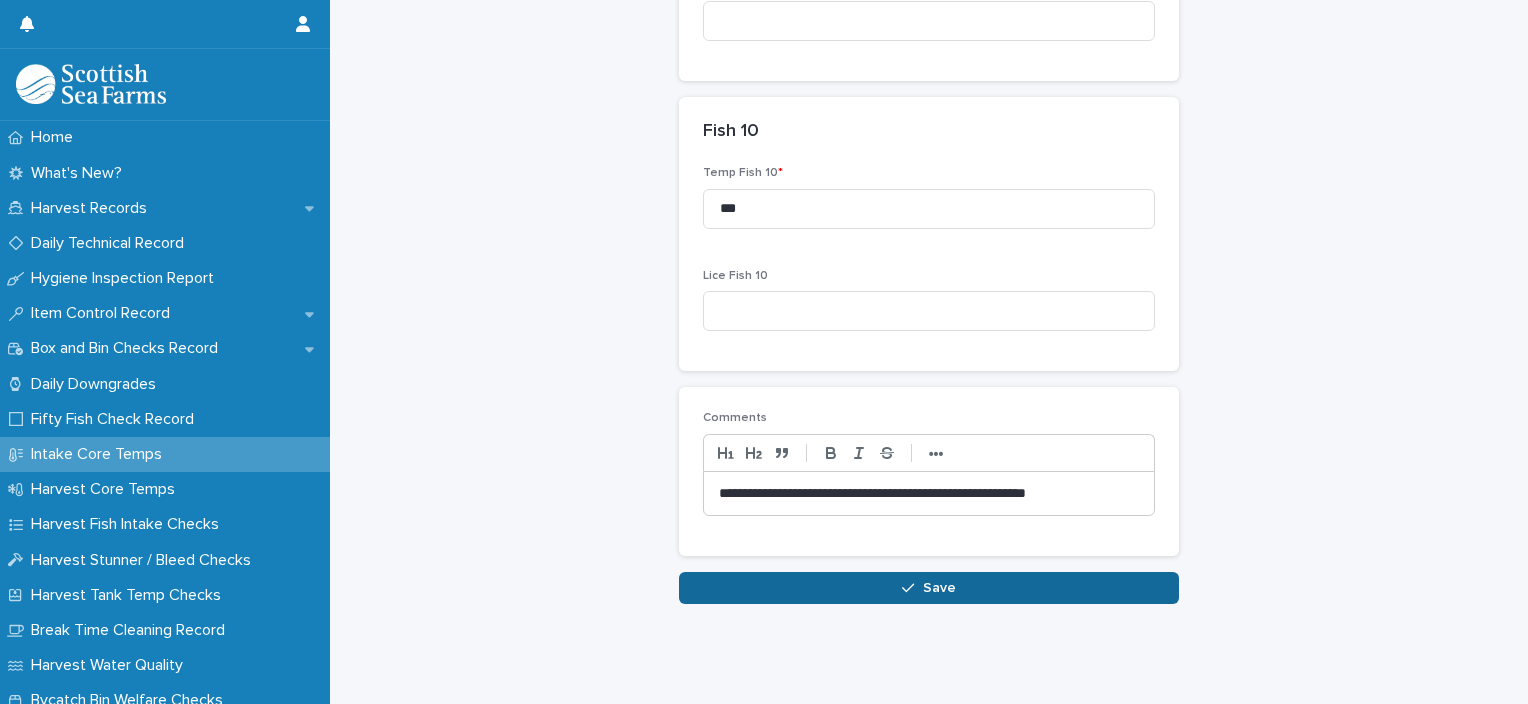 click on "Save" at bounding box center [929, 588] 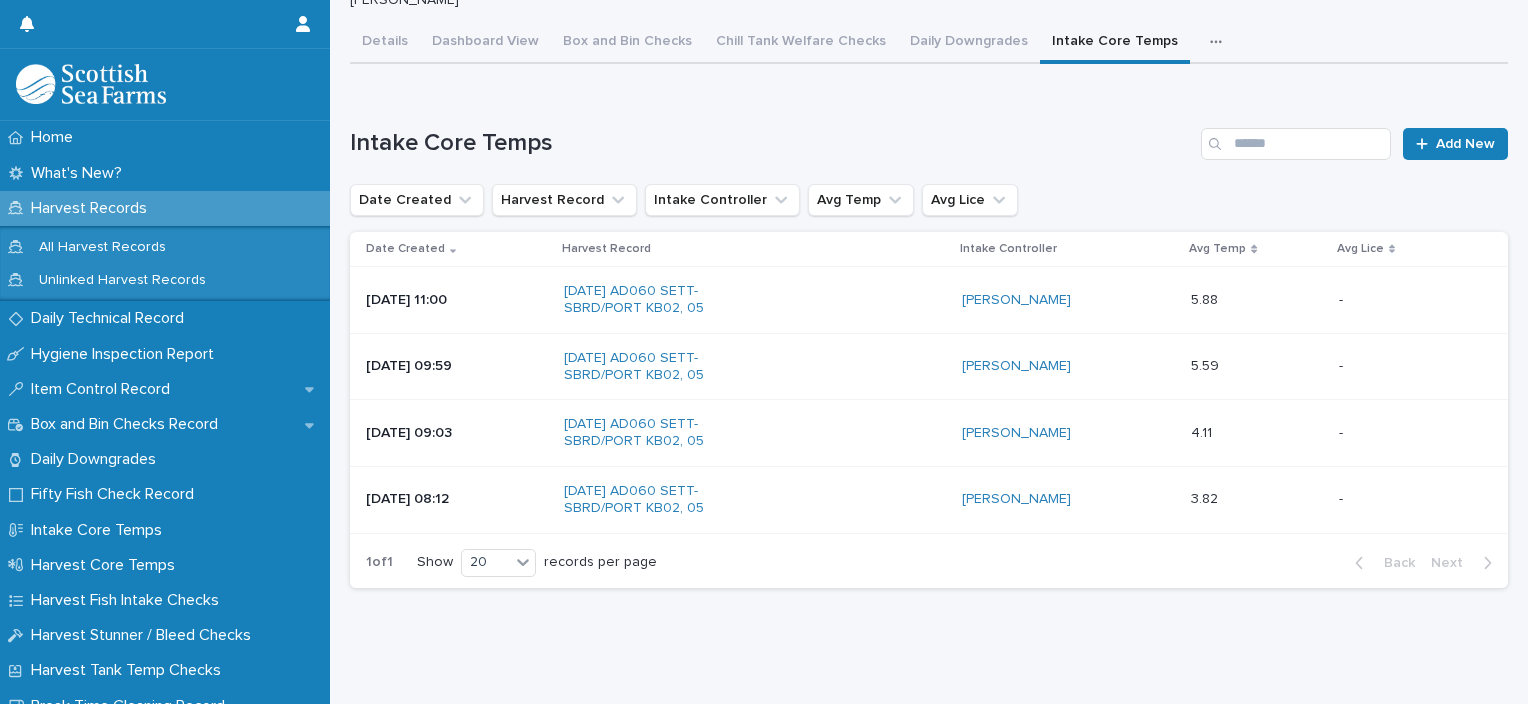 scroll, scrollTop: 0, scrollLeft: 0, axis: both 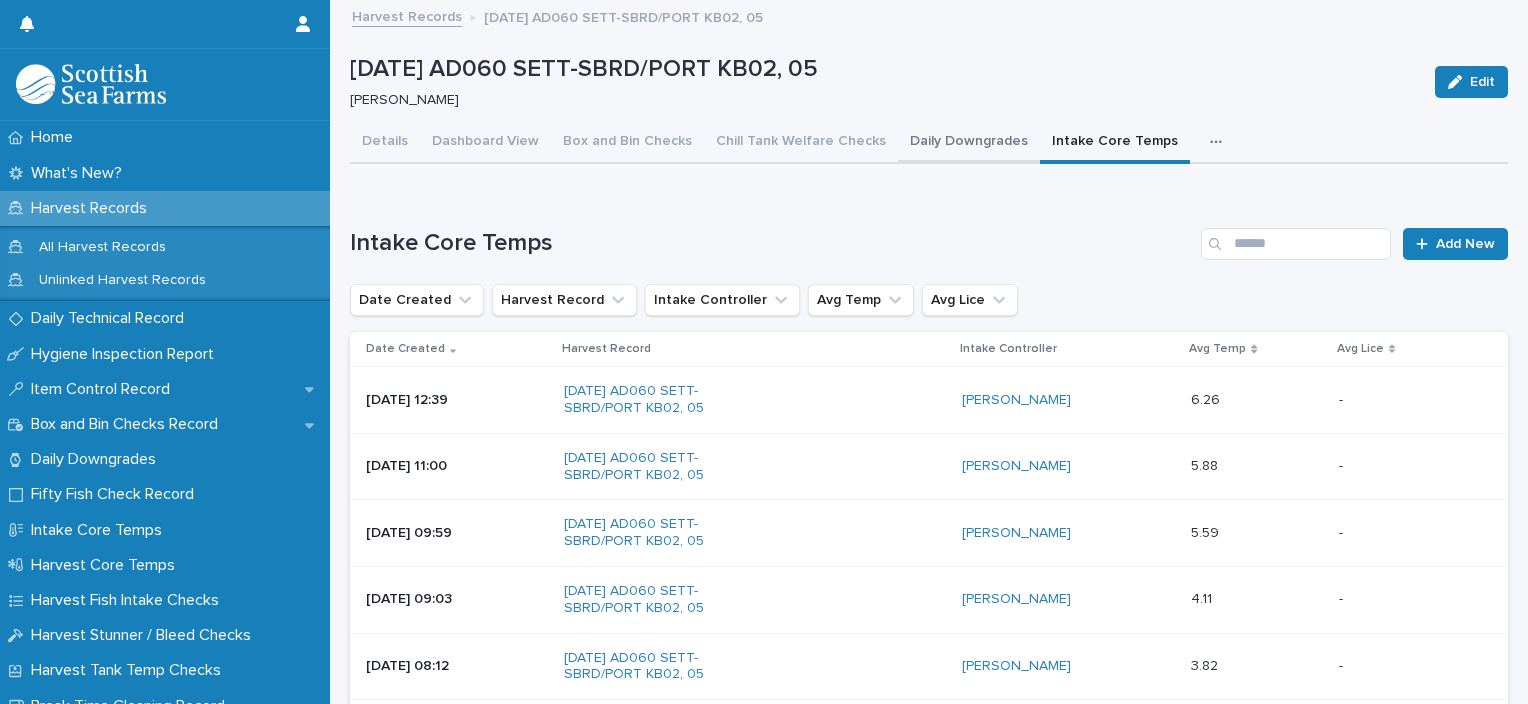 click on "Daily Downgrades" at bounding box center (969, 143) 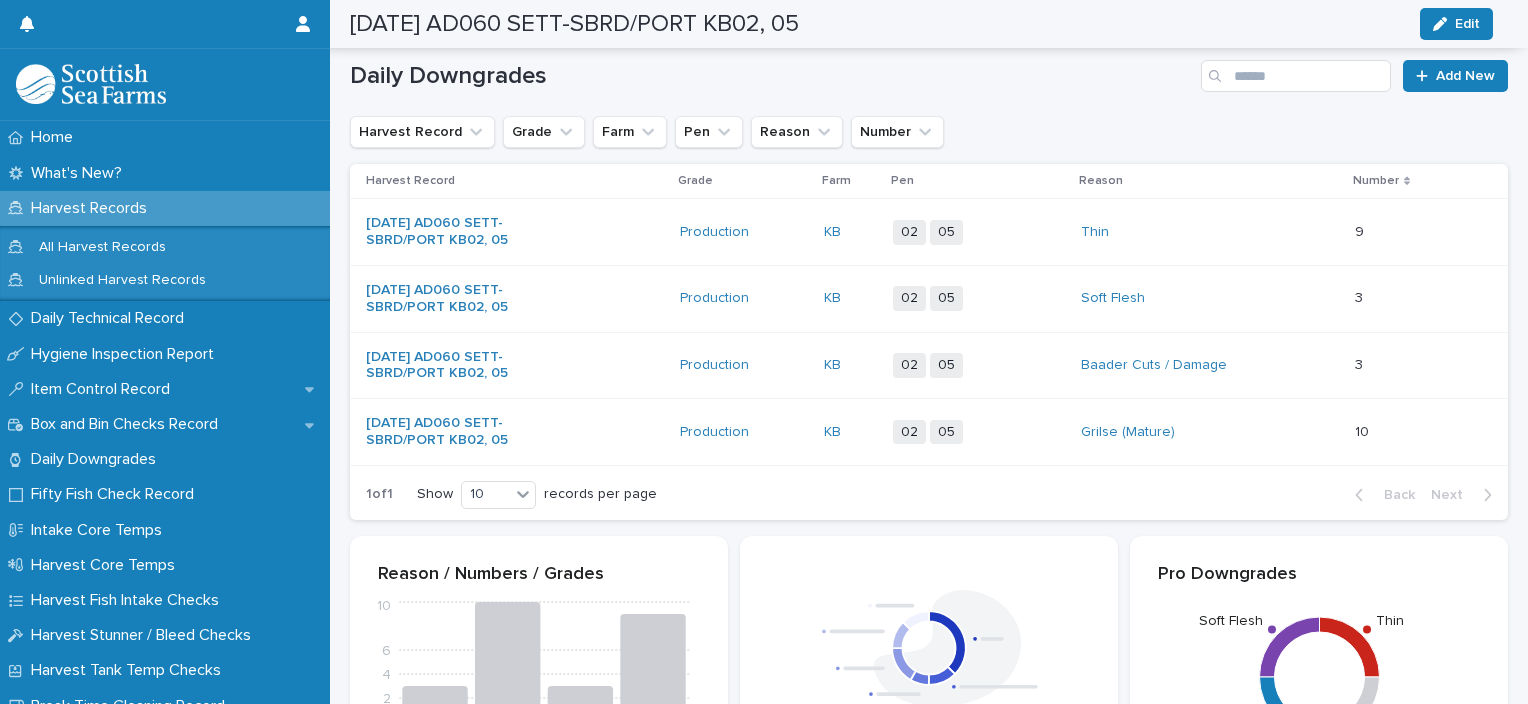 scroll, scrollTop: 327, scrollLeft: 0, axis: vertical 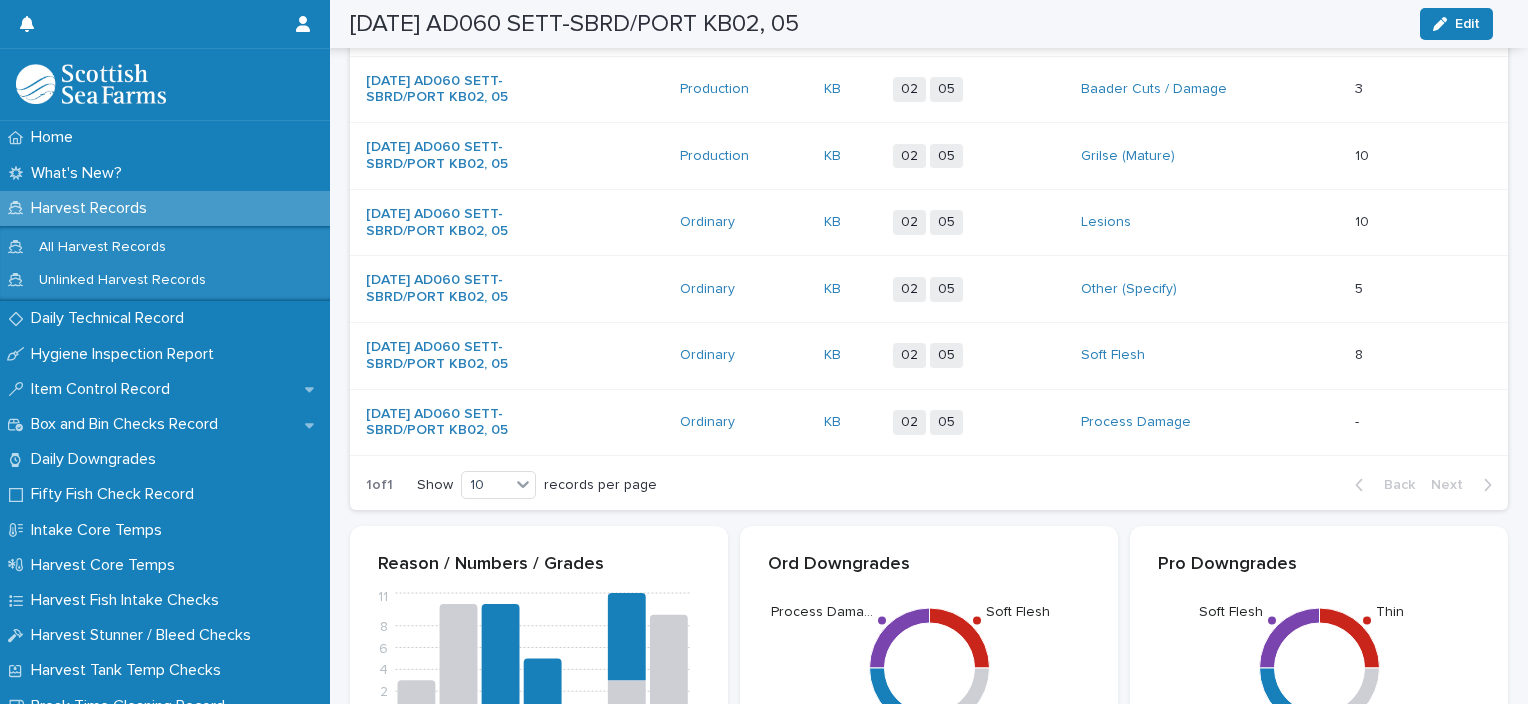 click on "Process Damage" at bounding box center [1210, 422] 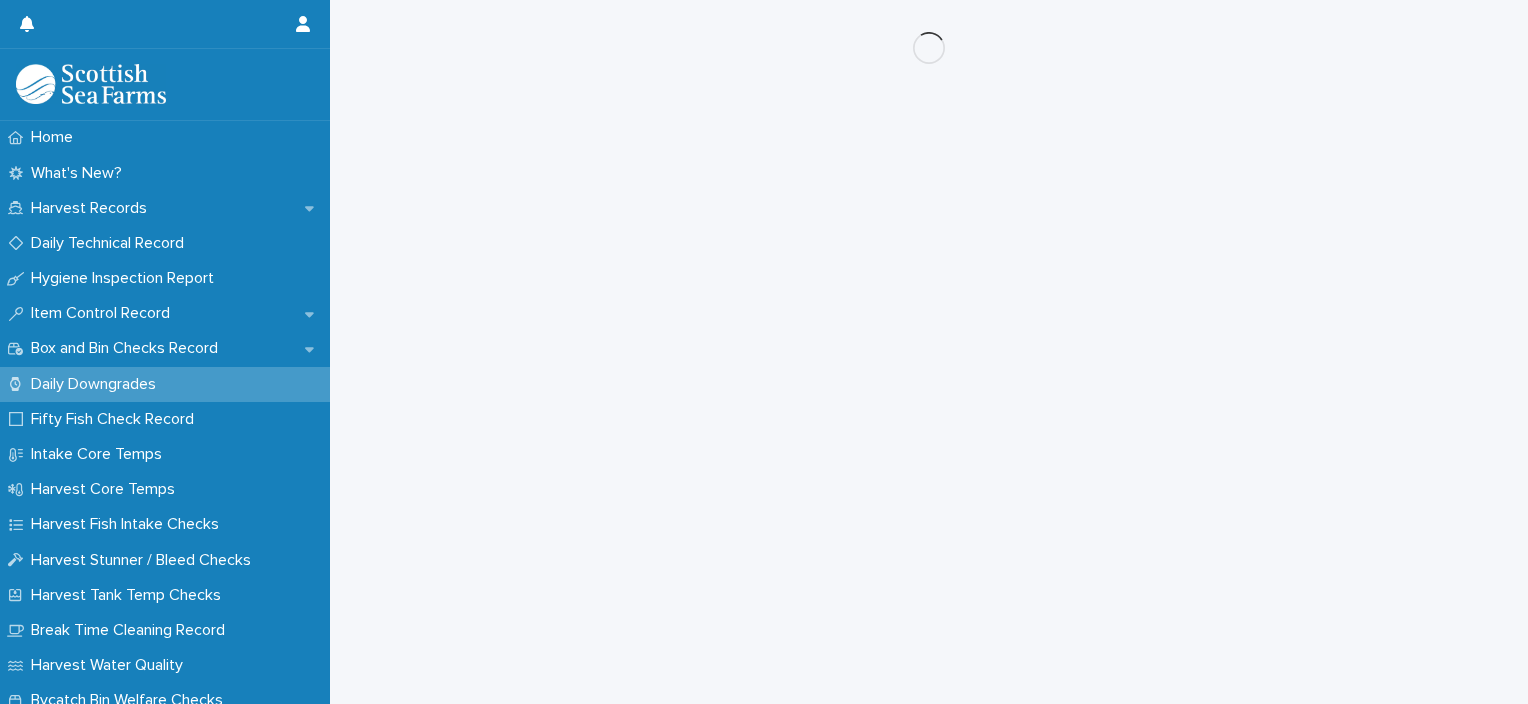 scroll, scrollTop: 0, scrollLeft: 0, axis: both 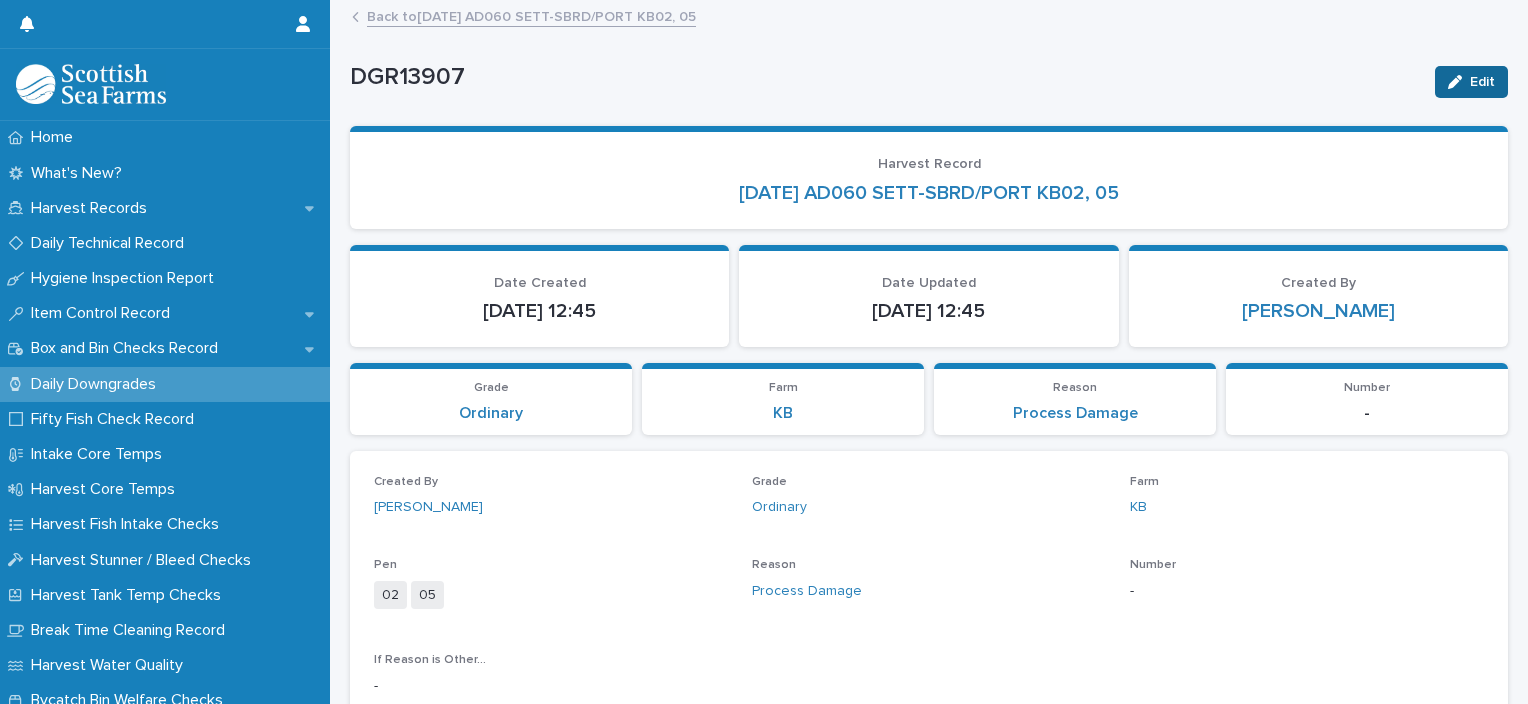 click at bounding box center [1459, 82] 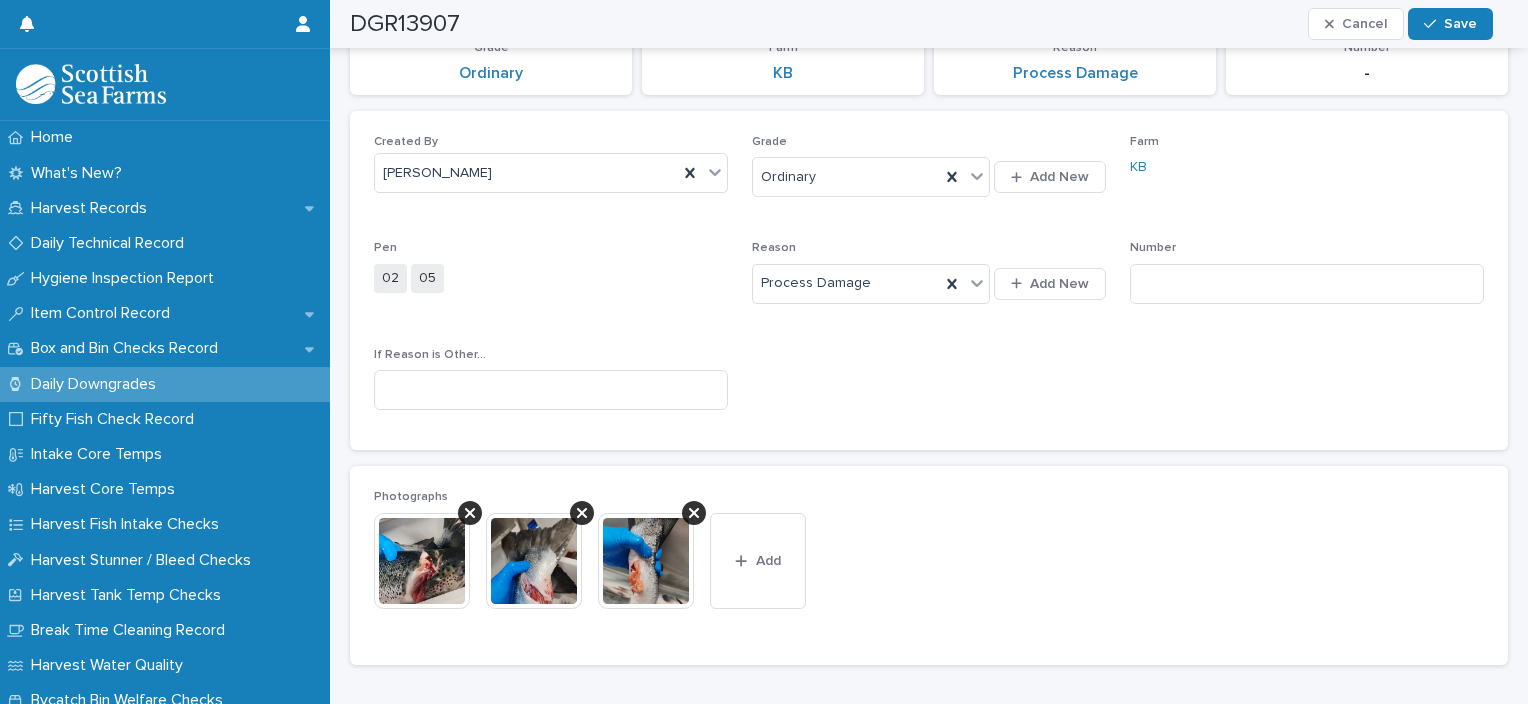scroll, scrollTop: 336, scrollLeft: 0, axis: vertical 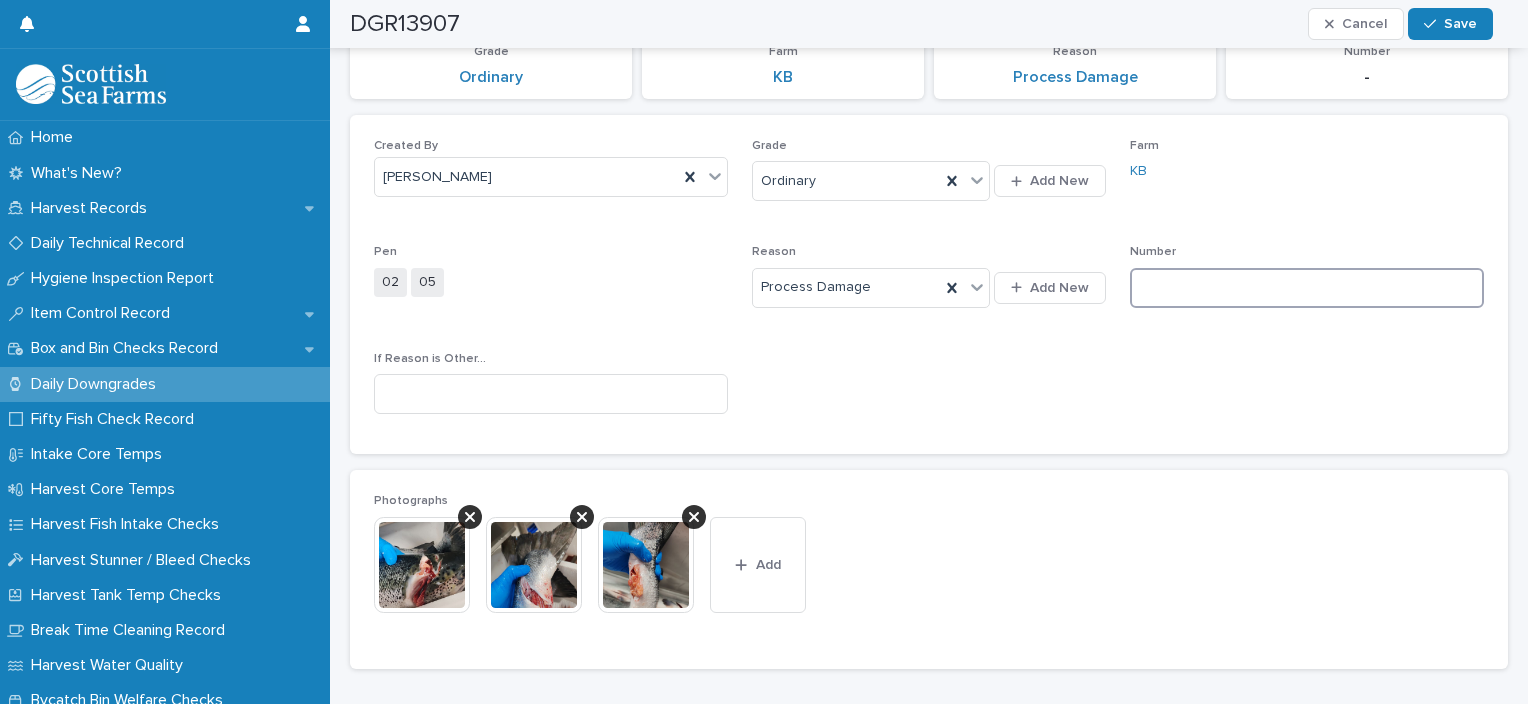 click at bounding box center (1307, 288) 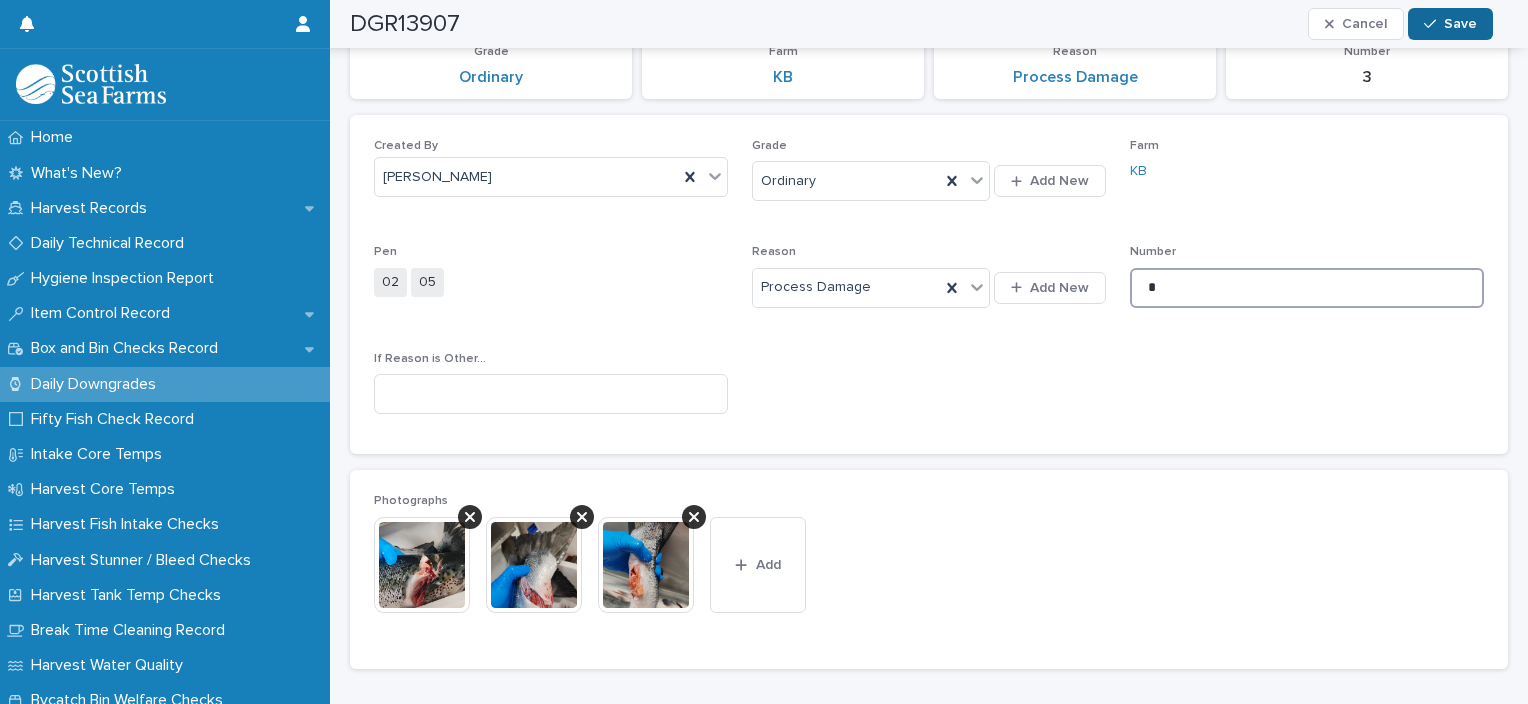 type on "*" 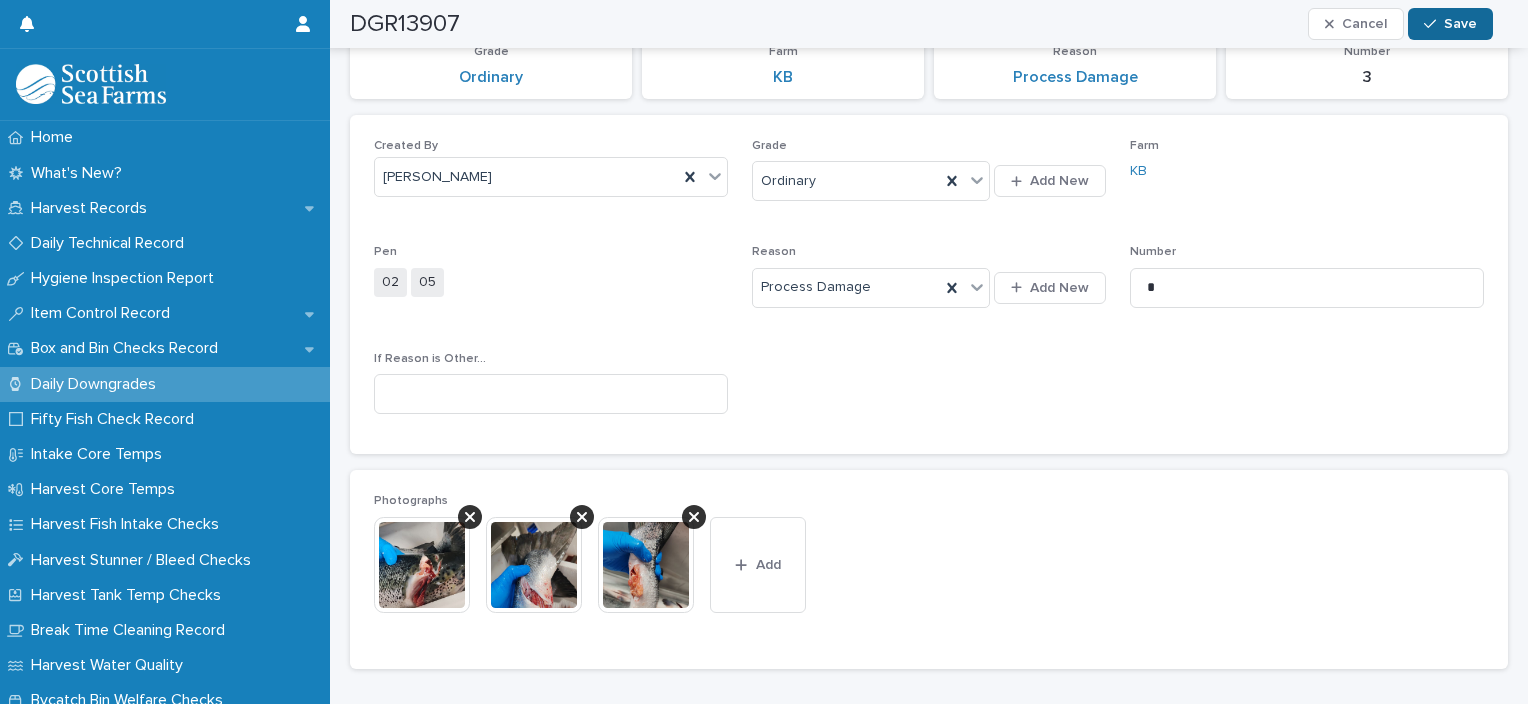 click on "Save" at bounding box center (1450, 24) 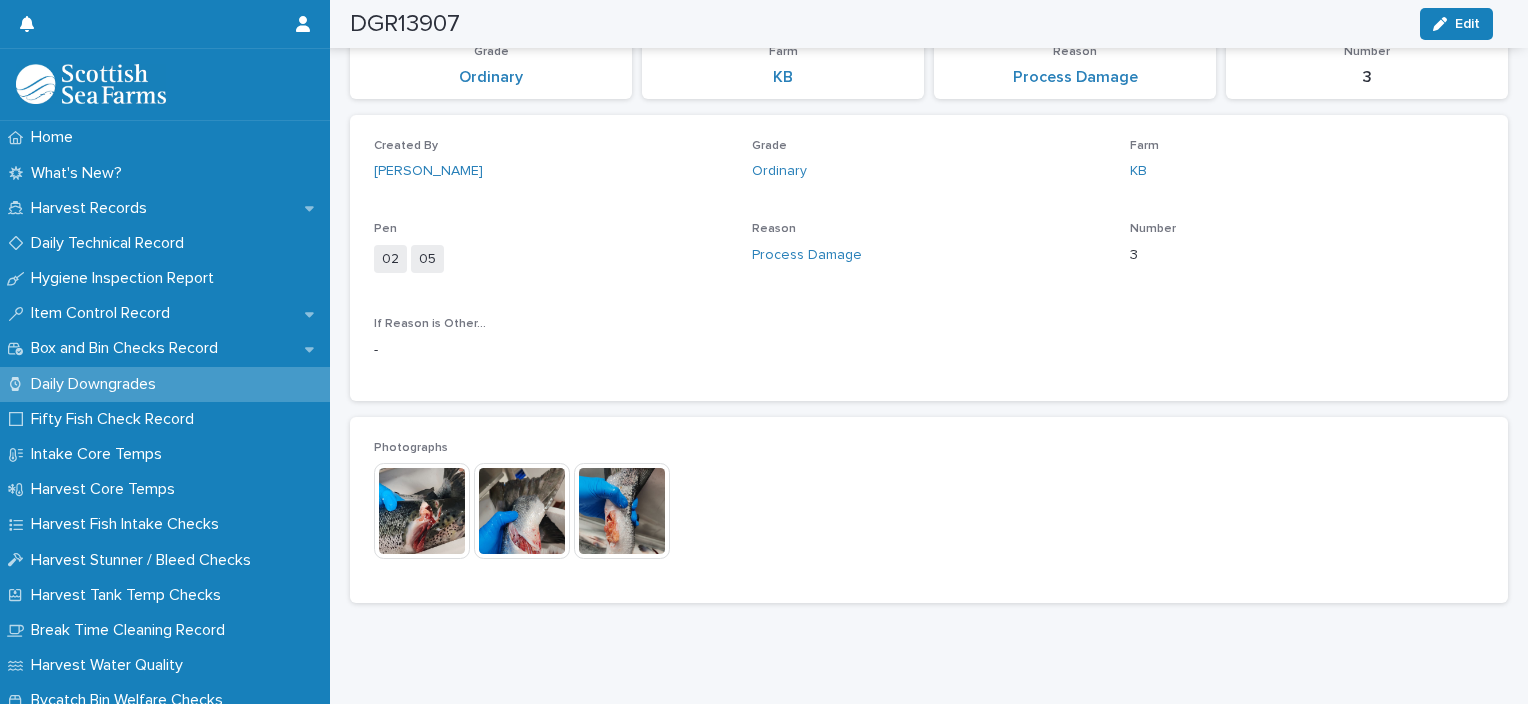 scroll, scrollTop: 303, scrollLeft: 0, axis: vertical 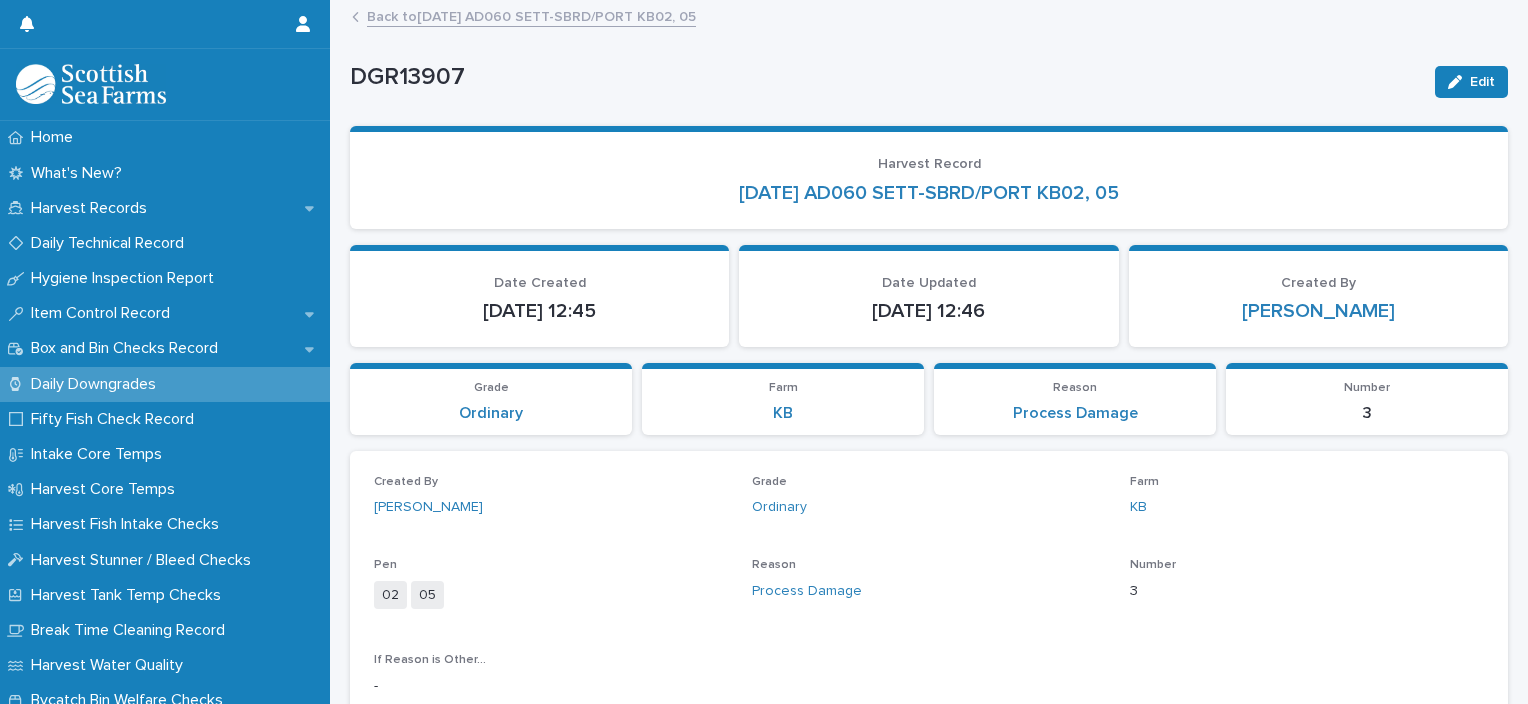click on "Back to  [DATE] AD060 SETT-SBRD/PORT KB02, 05" at bounding box center [531, 15] 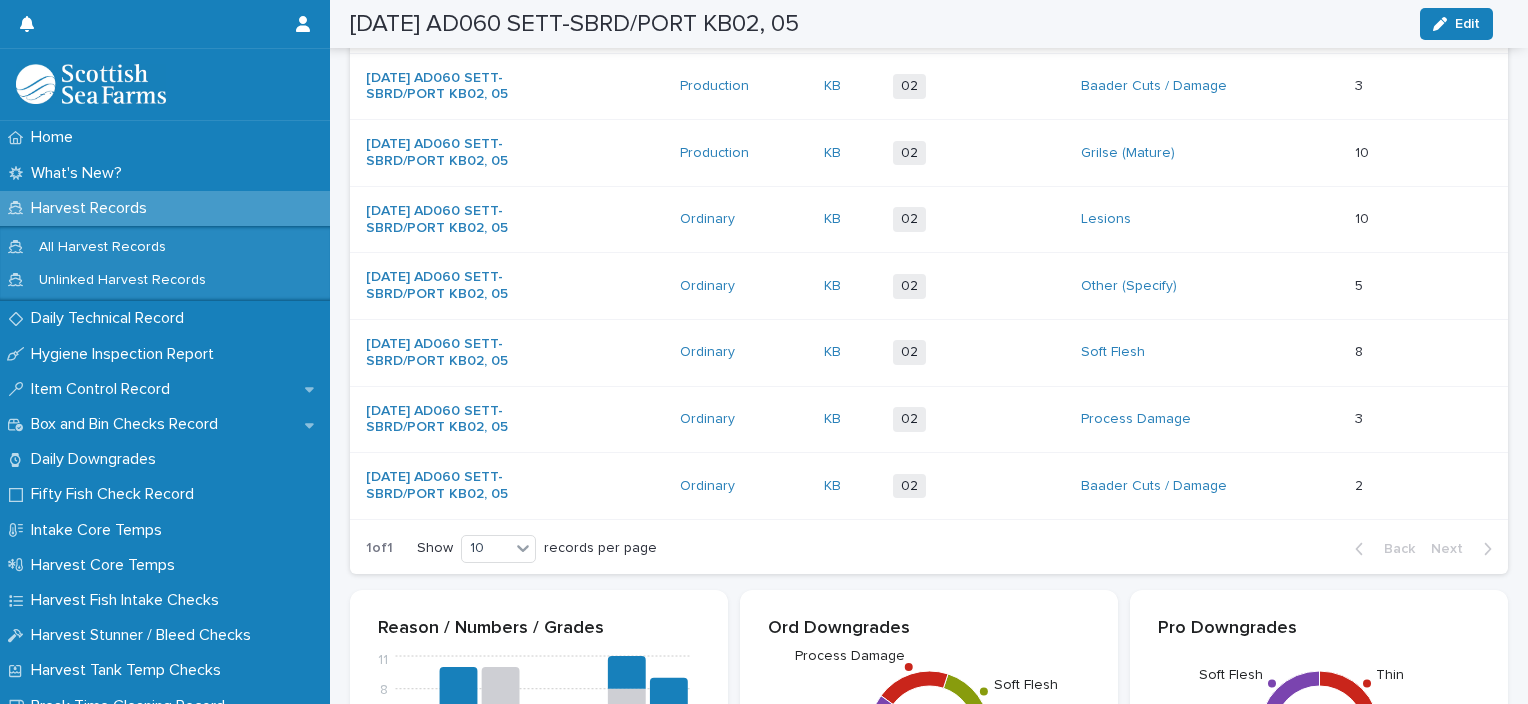 scroll, scrollTop: 609, scrollLeft: 0, axis: vertical 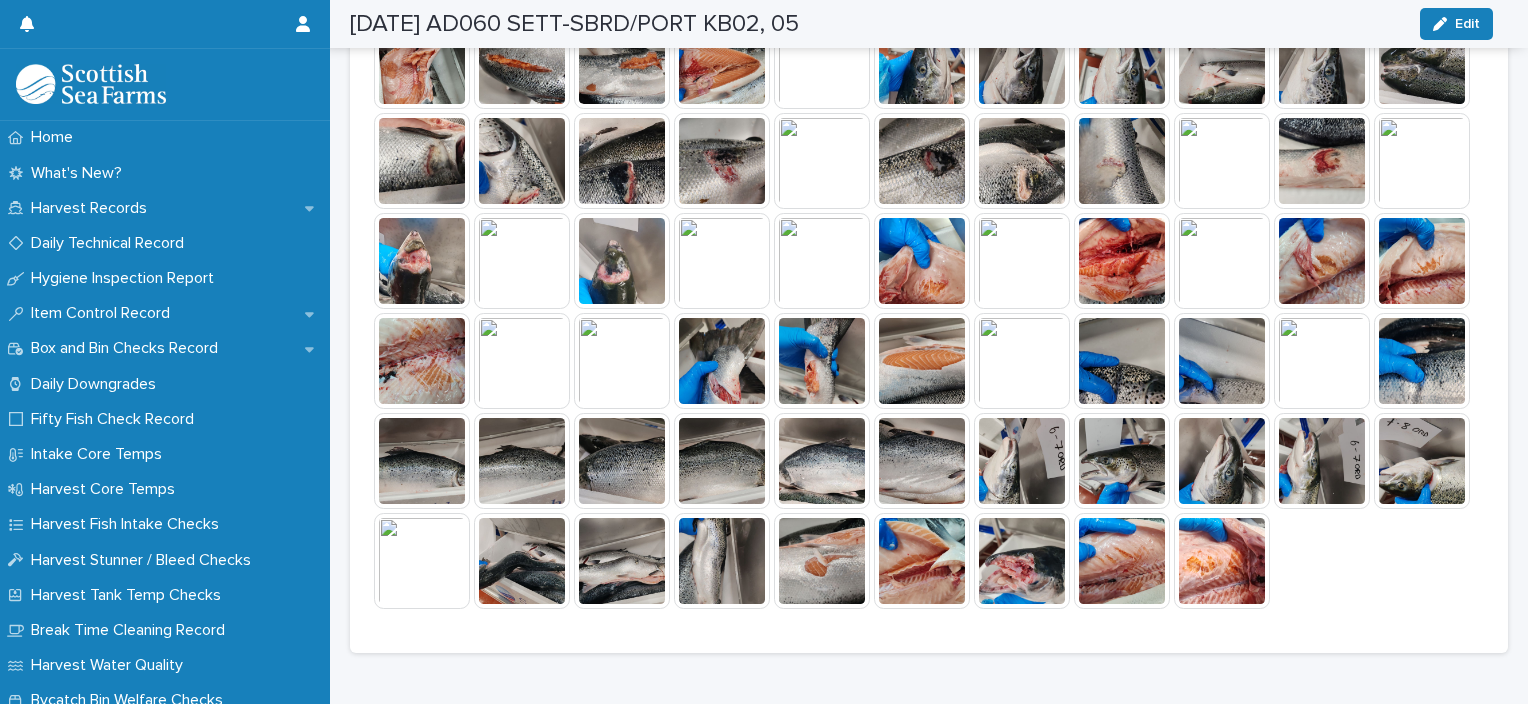 click at bounding box center (722, 561) 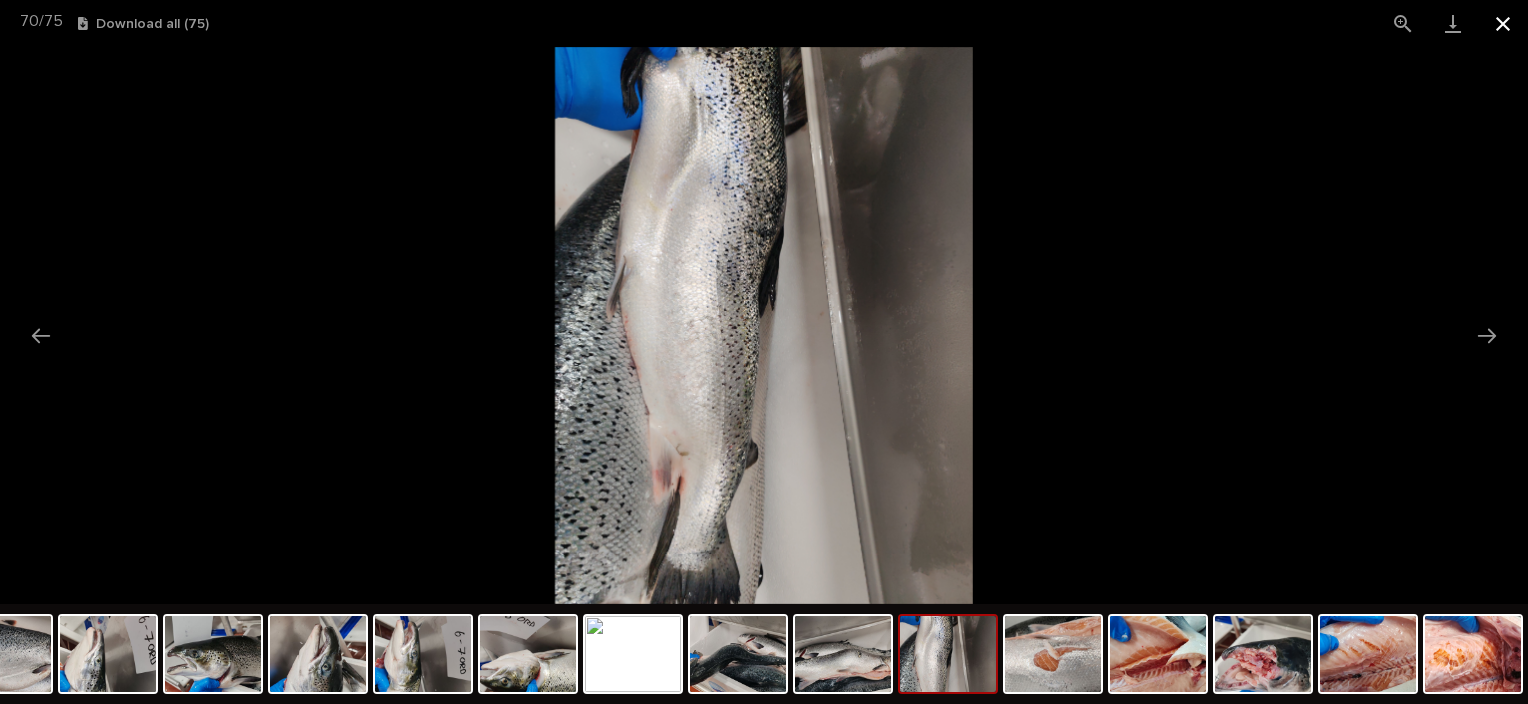 click at bounding box center [1503, 23] 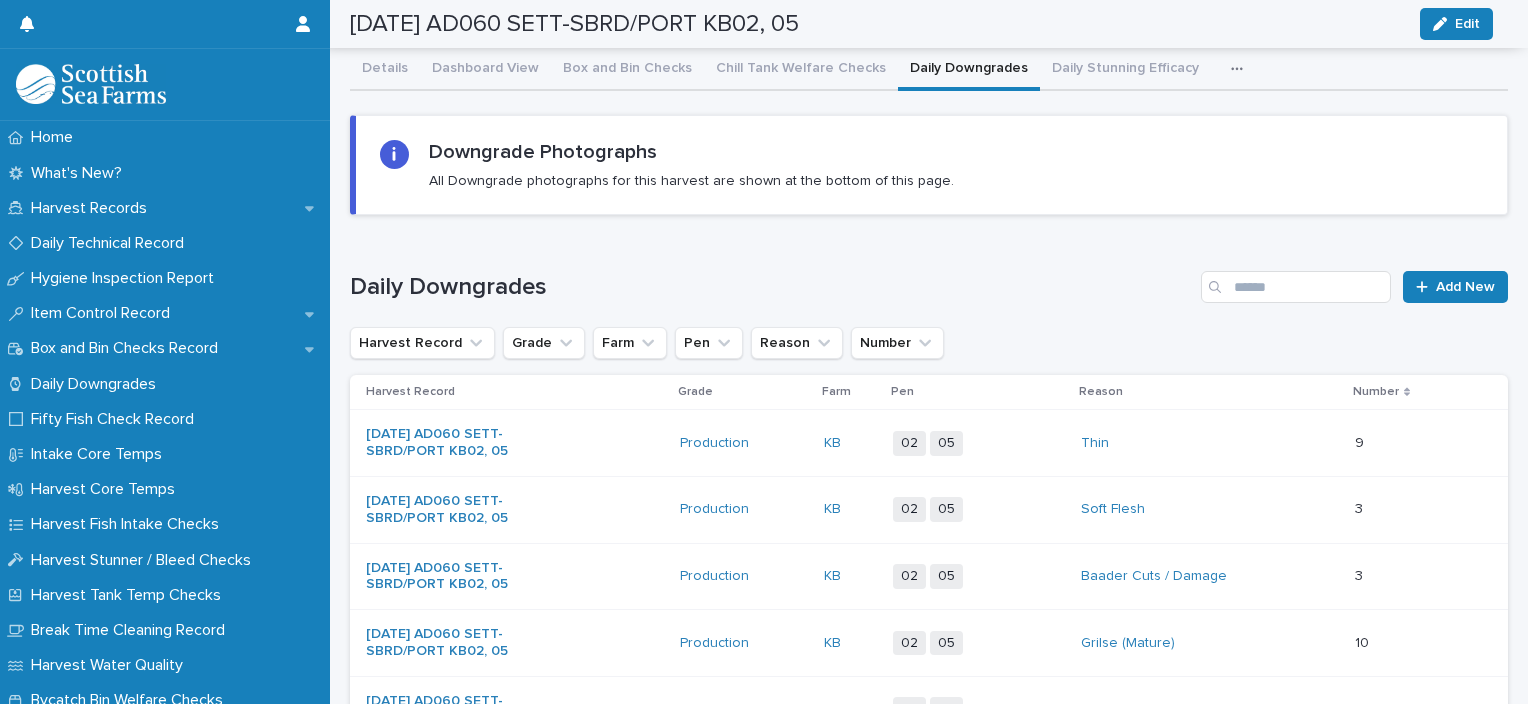 scroll, scrollTop: 58, scrollLeft: 0, axis: vertical 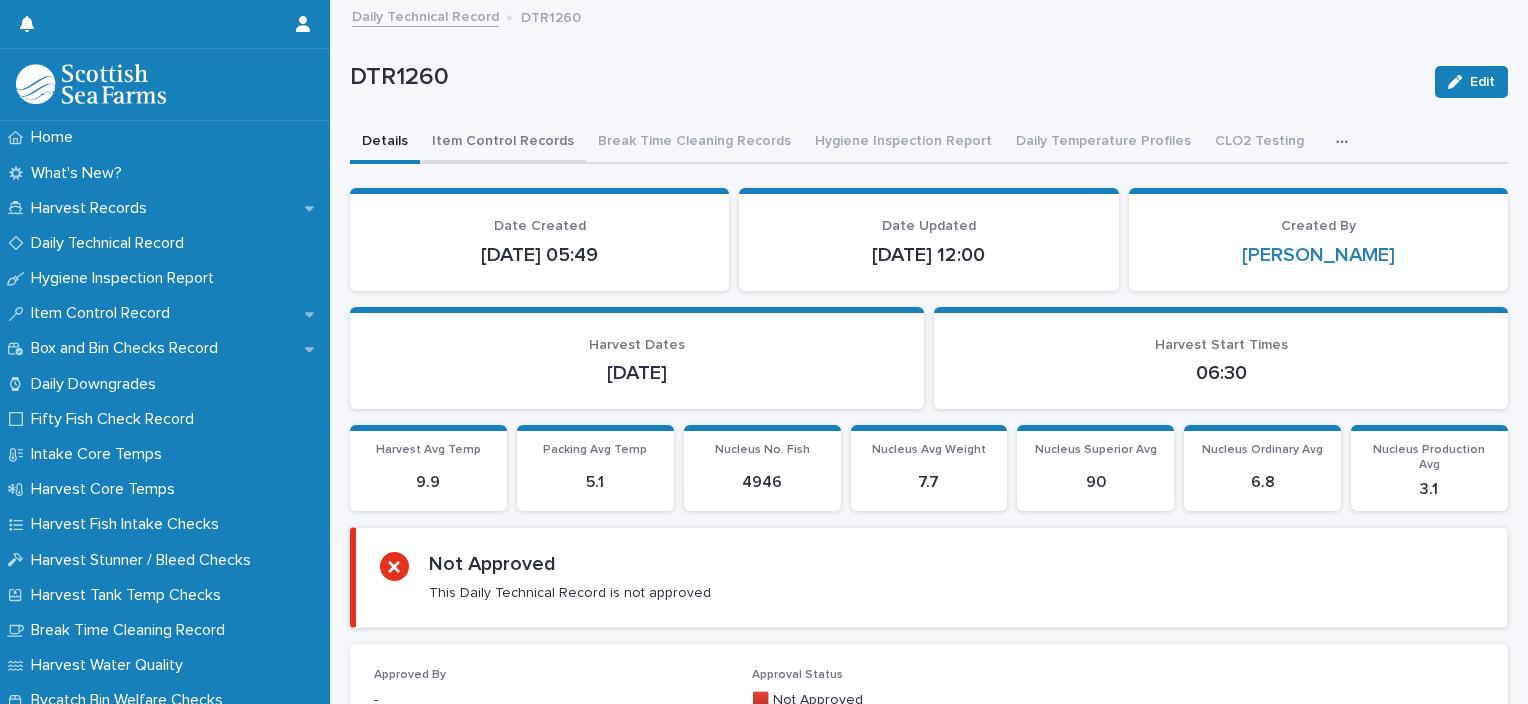 click on "Item Control Records" at bounding box center [503, 143] 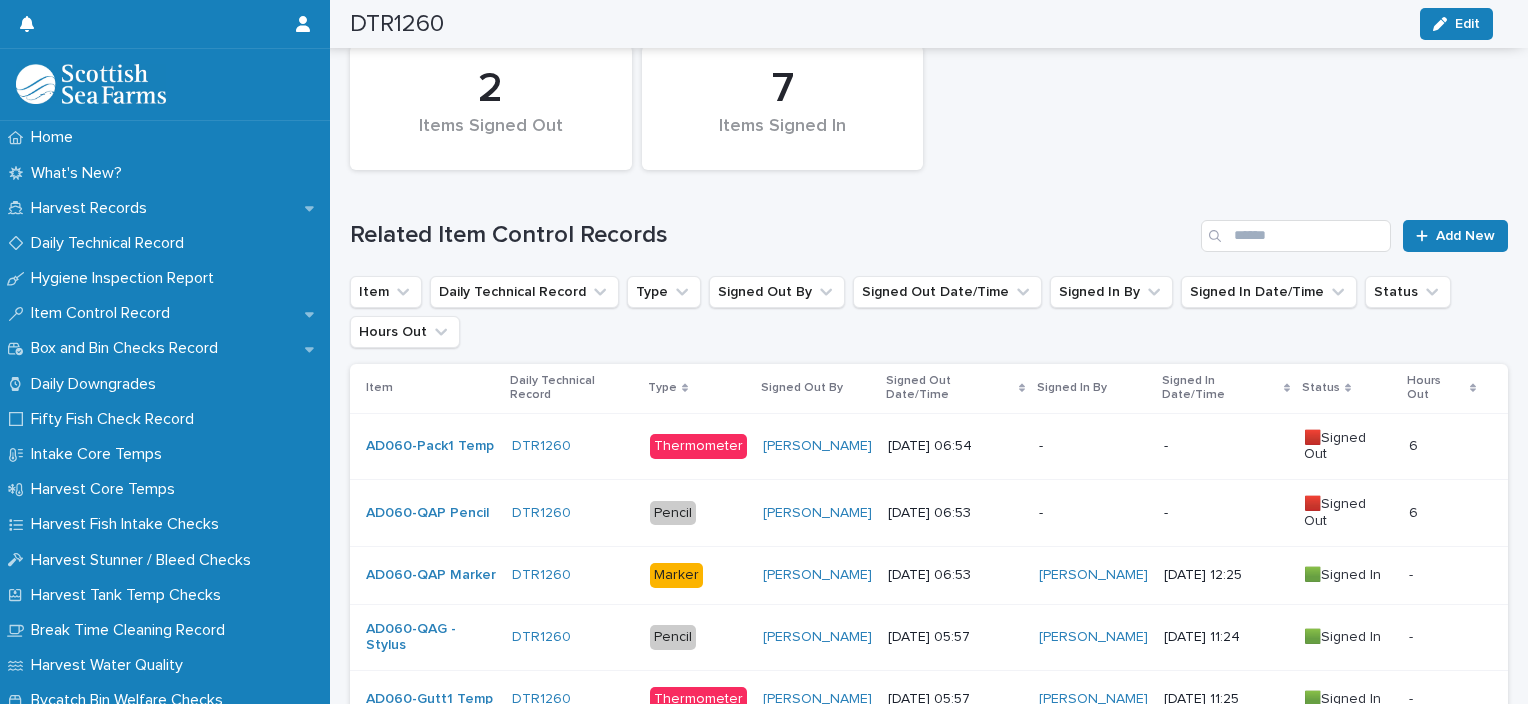 scroll, scrollTop: 191, scrollLeft: 0, axis: vertical 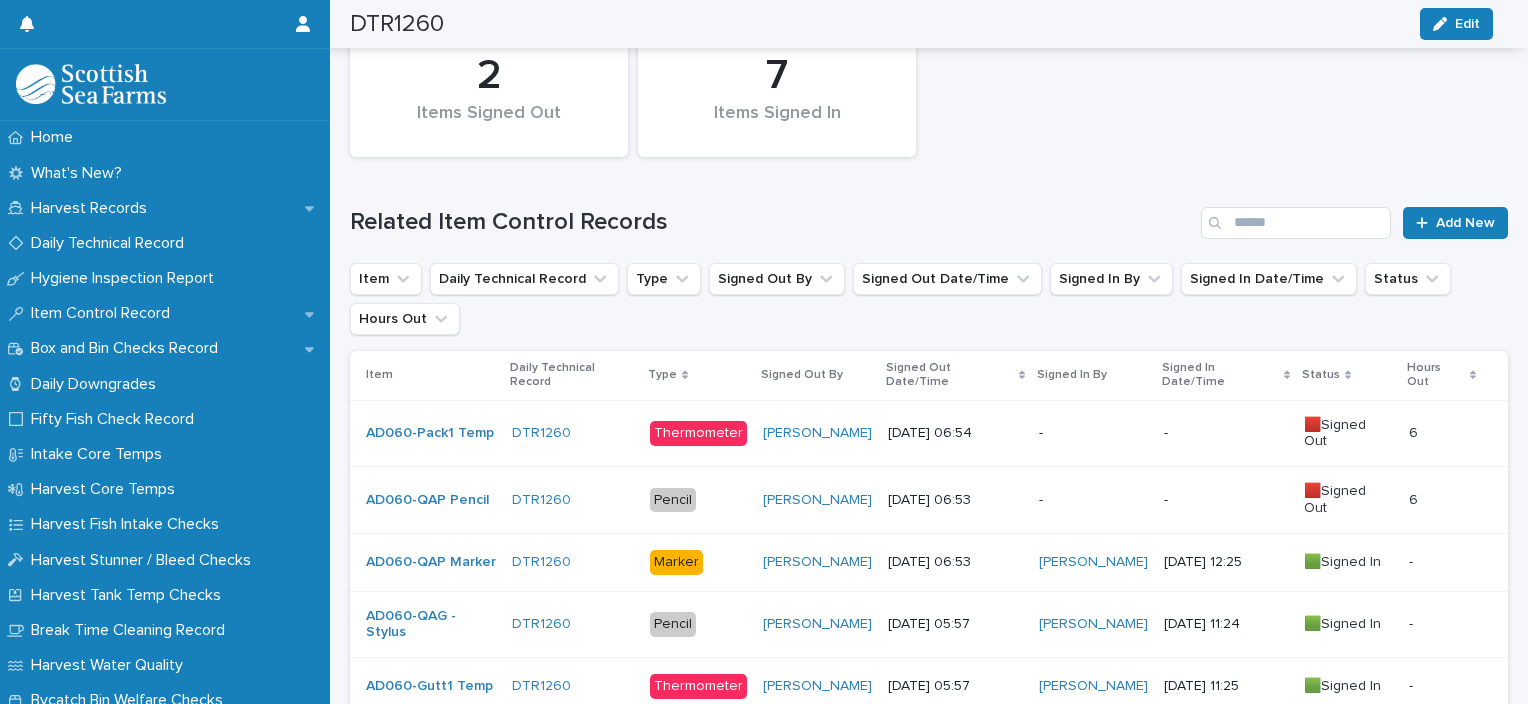 click on "-" at bounding box center [1093, 500] 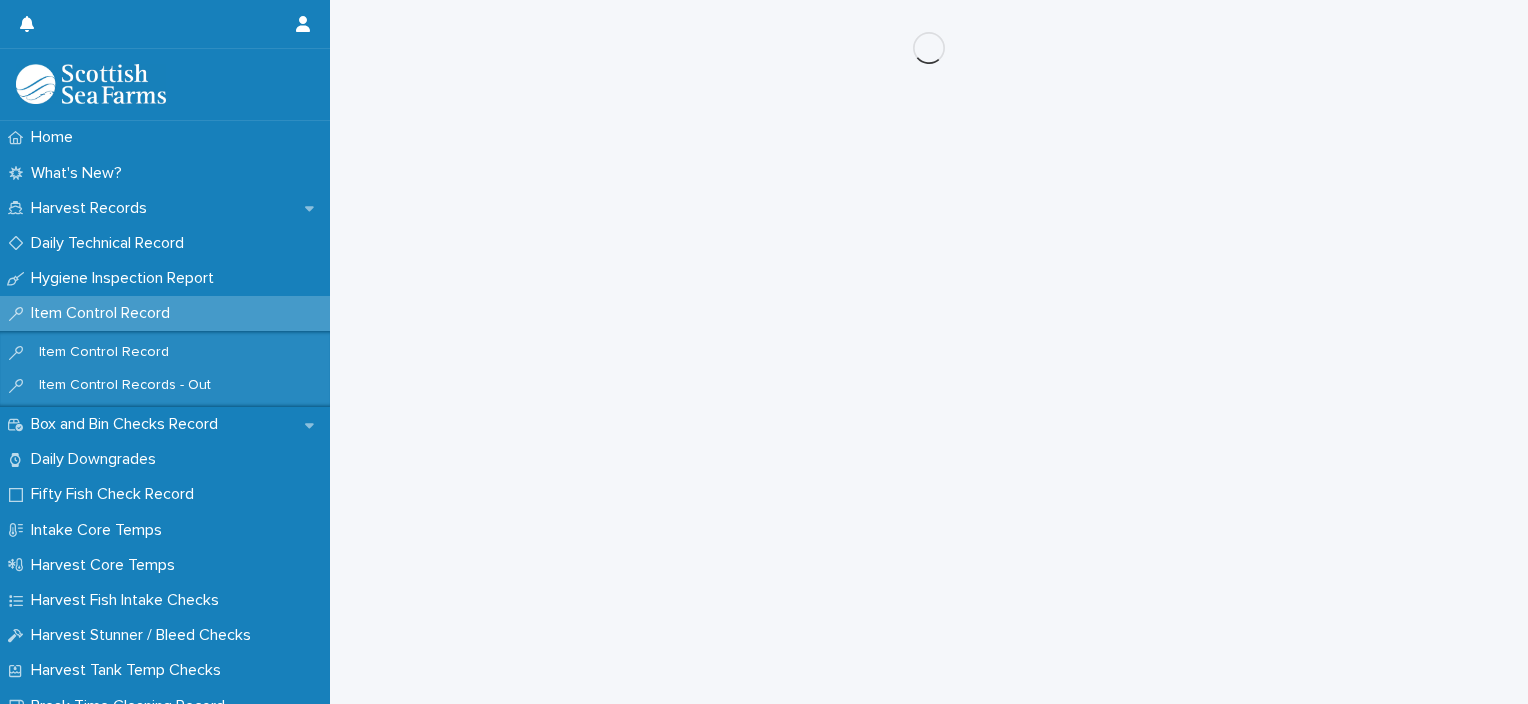 scroll, scrollTop: 0, scrollLeft: 0, axis: both 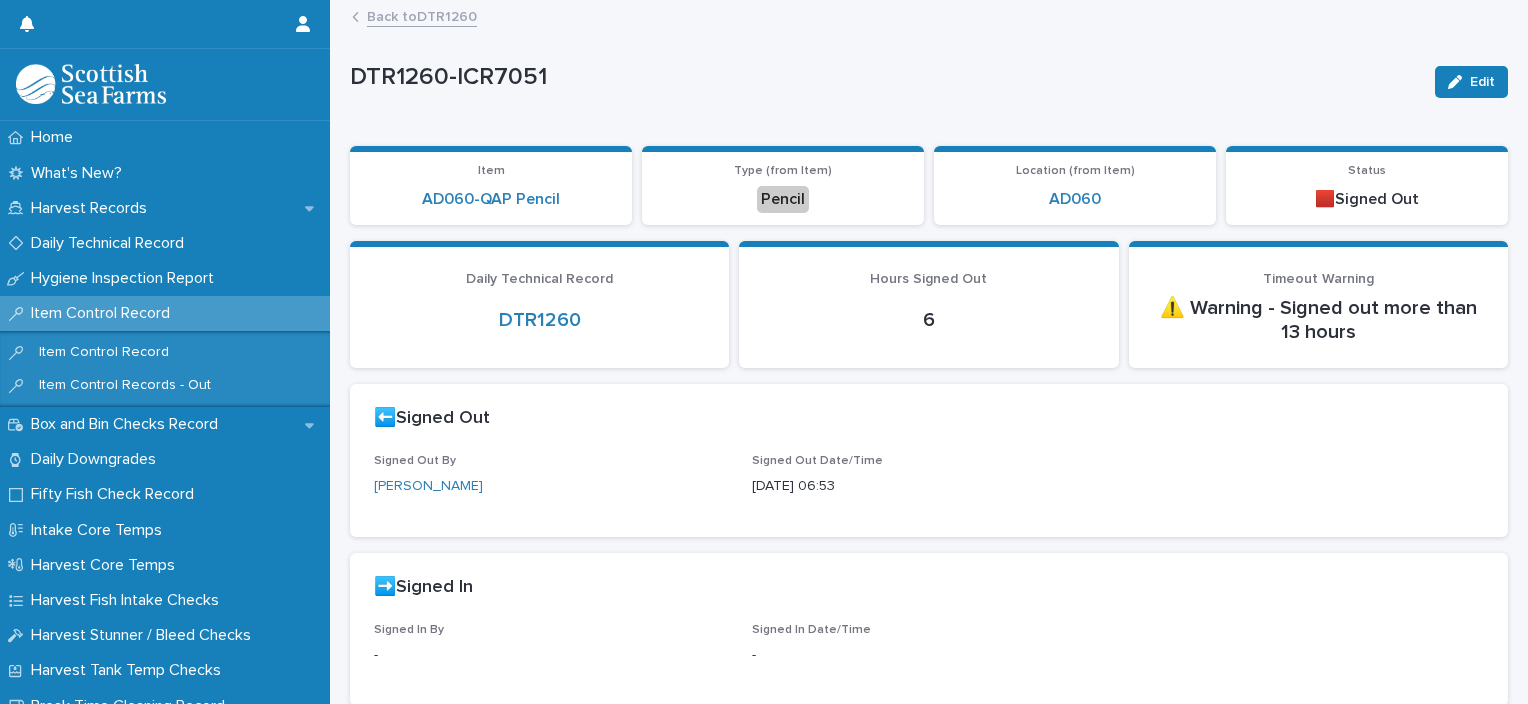 click 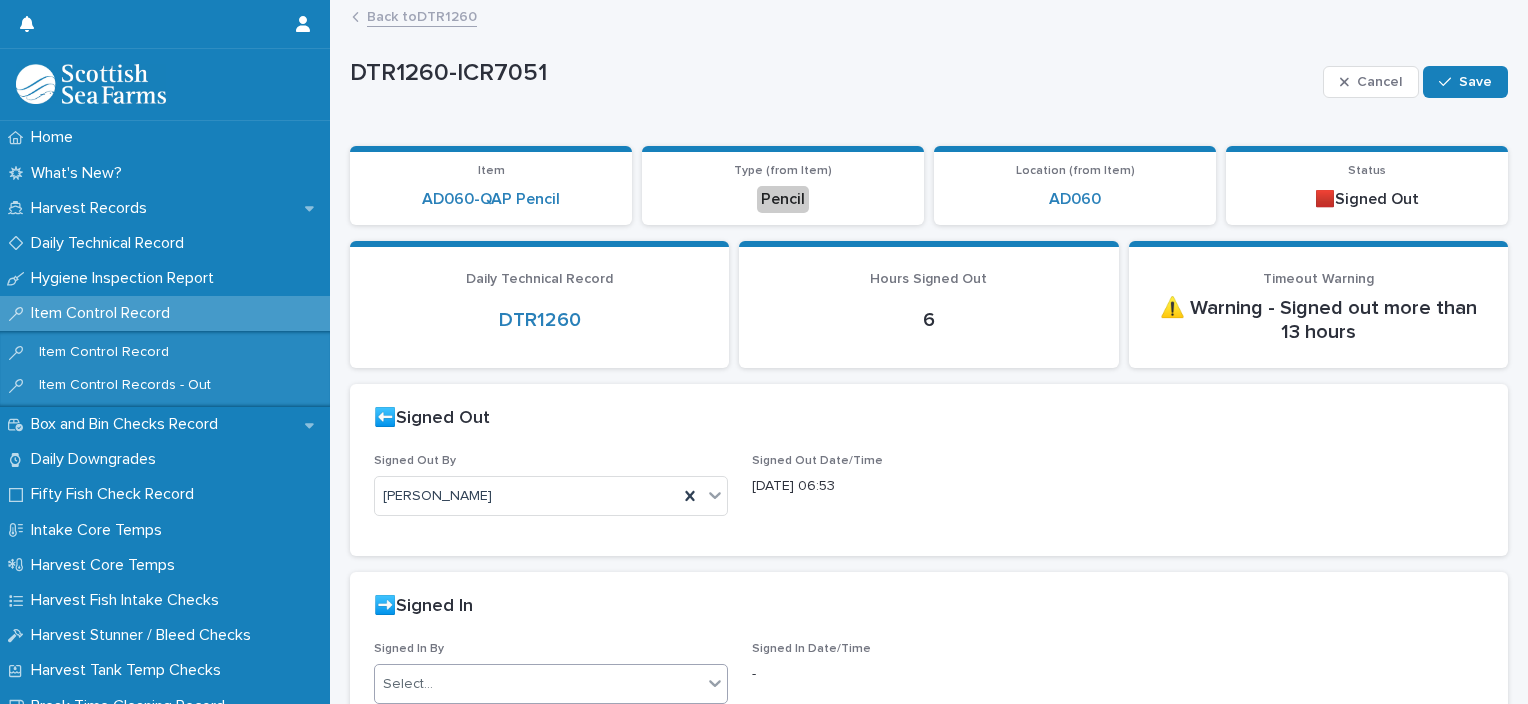 click on "Select..." at bounding box center (538, 684) 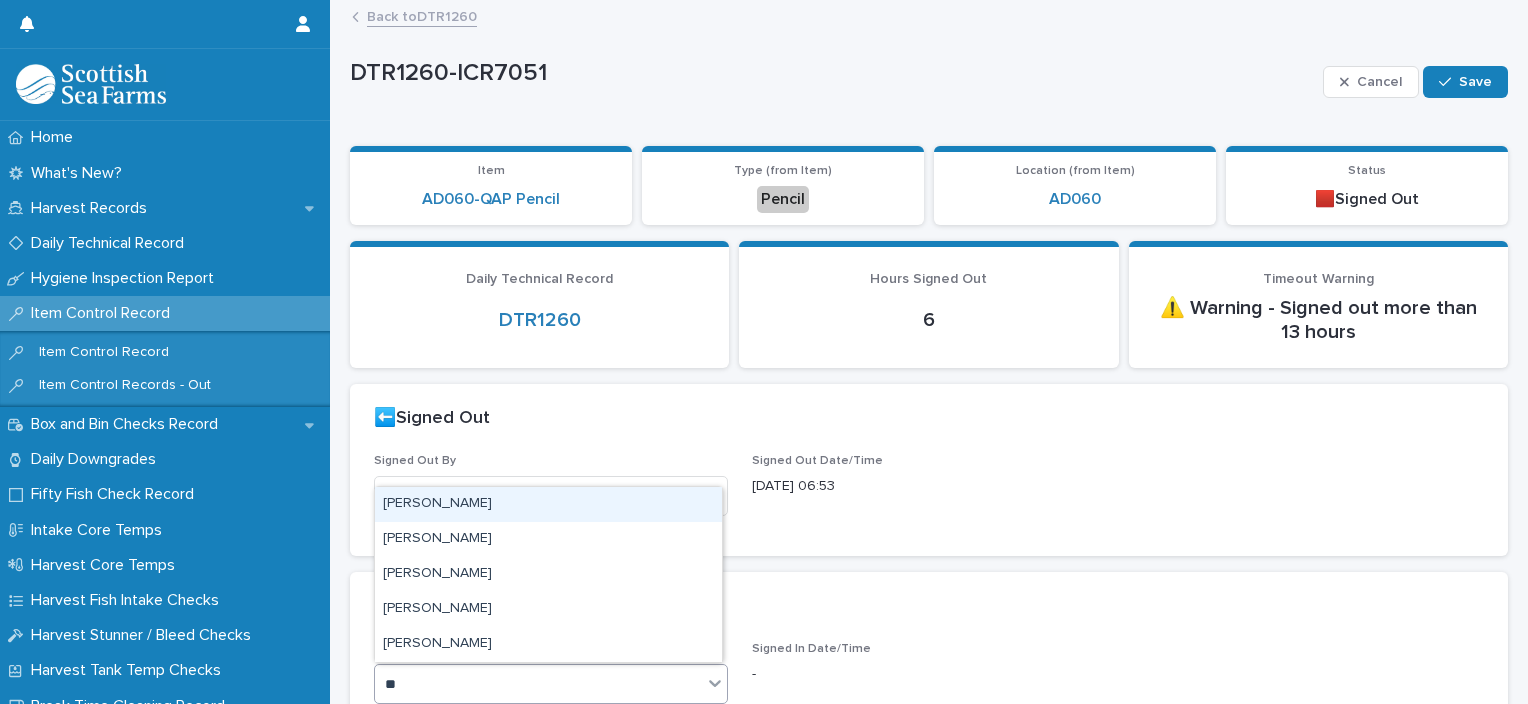 type on "***" 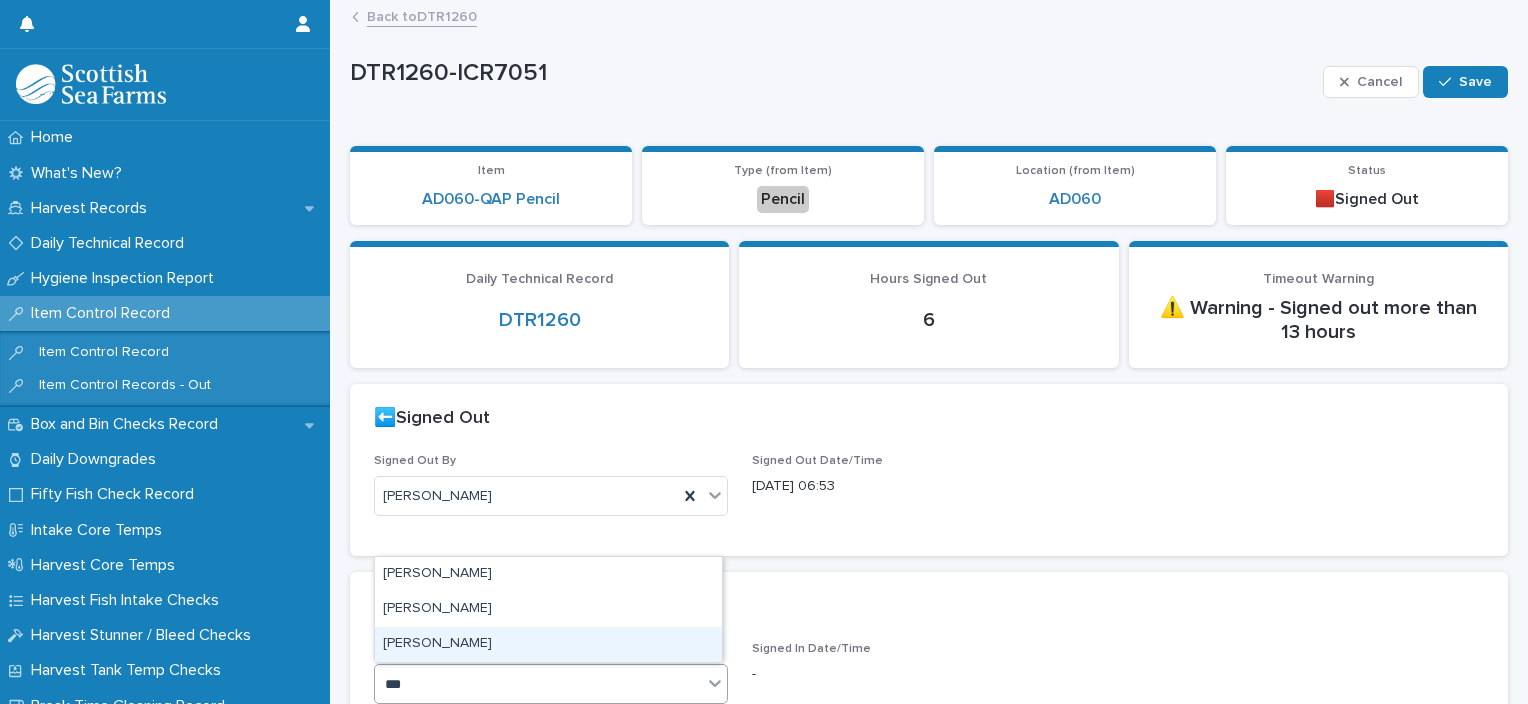 click on "[PERSON_NAME]" at bounding box center (548, 644) 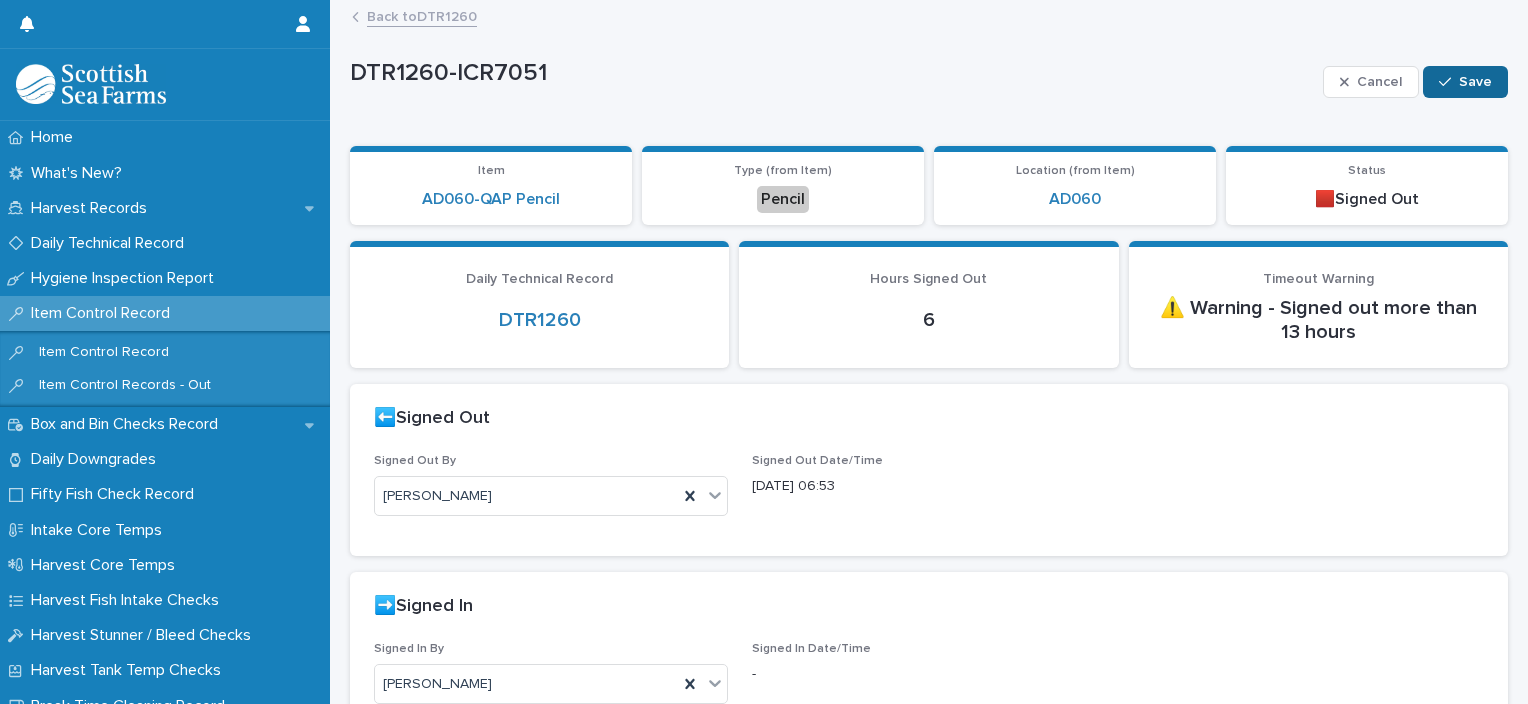 click on "Save" at bounding box center (1475, 82) 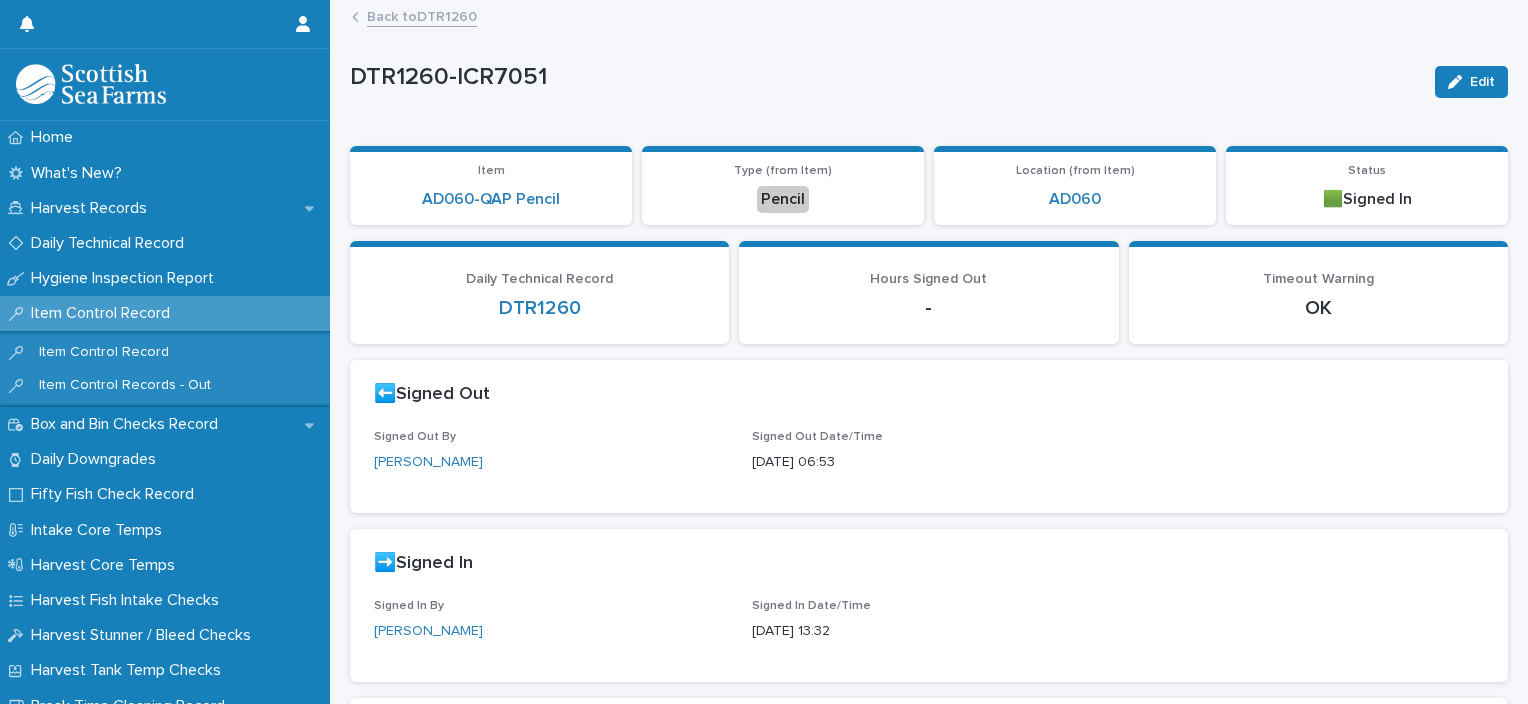 click on "Back to  DTR1260" at bounding box center (422, 15) 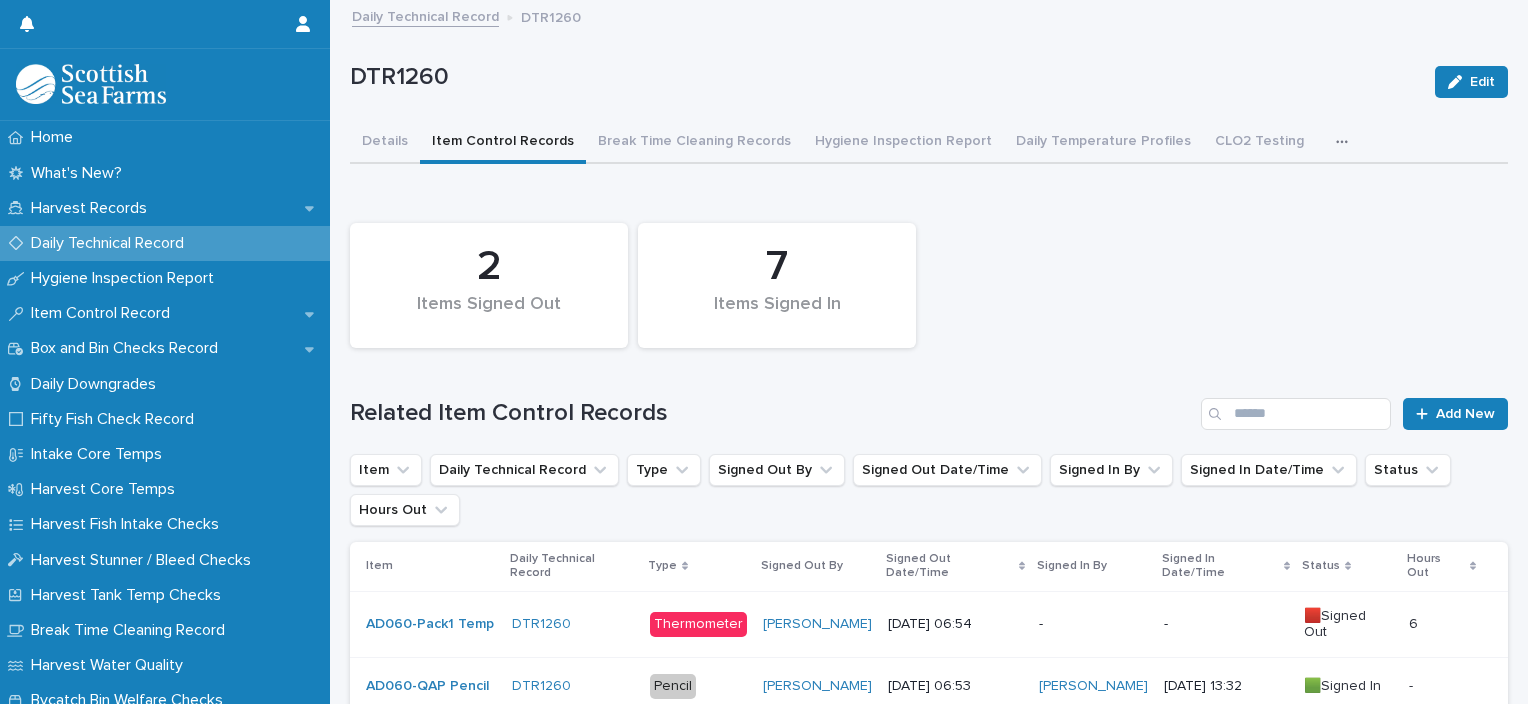 click on "-" at bounding box center [1093, 624] 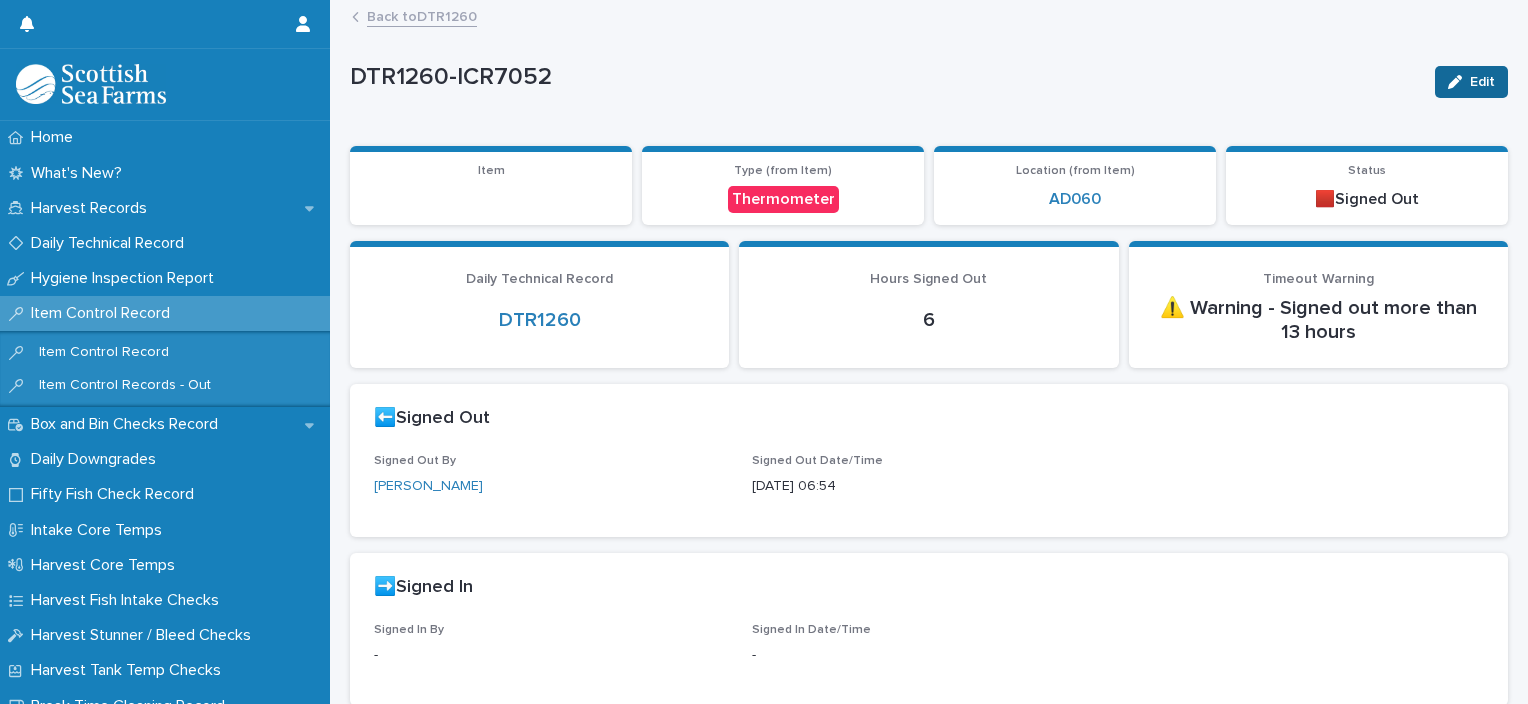 click 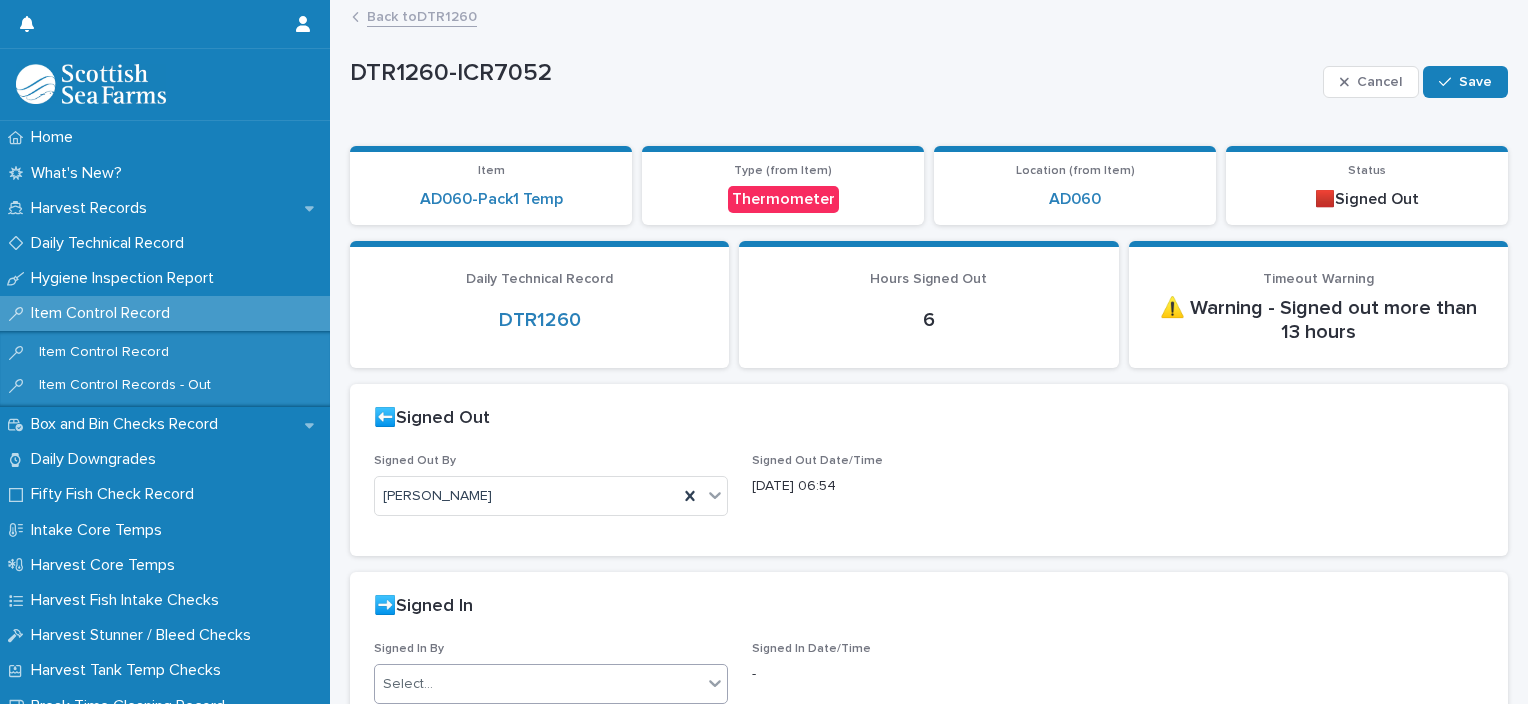 click on "Select..." at bounding box center [538, 684] 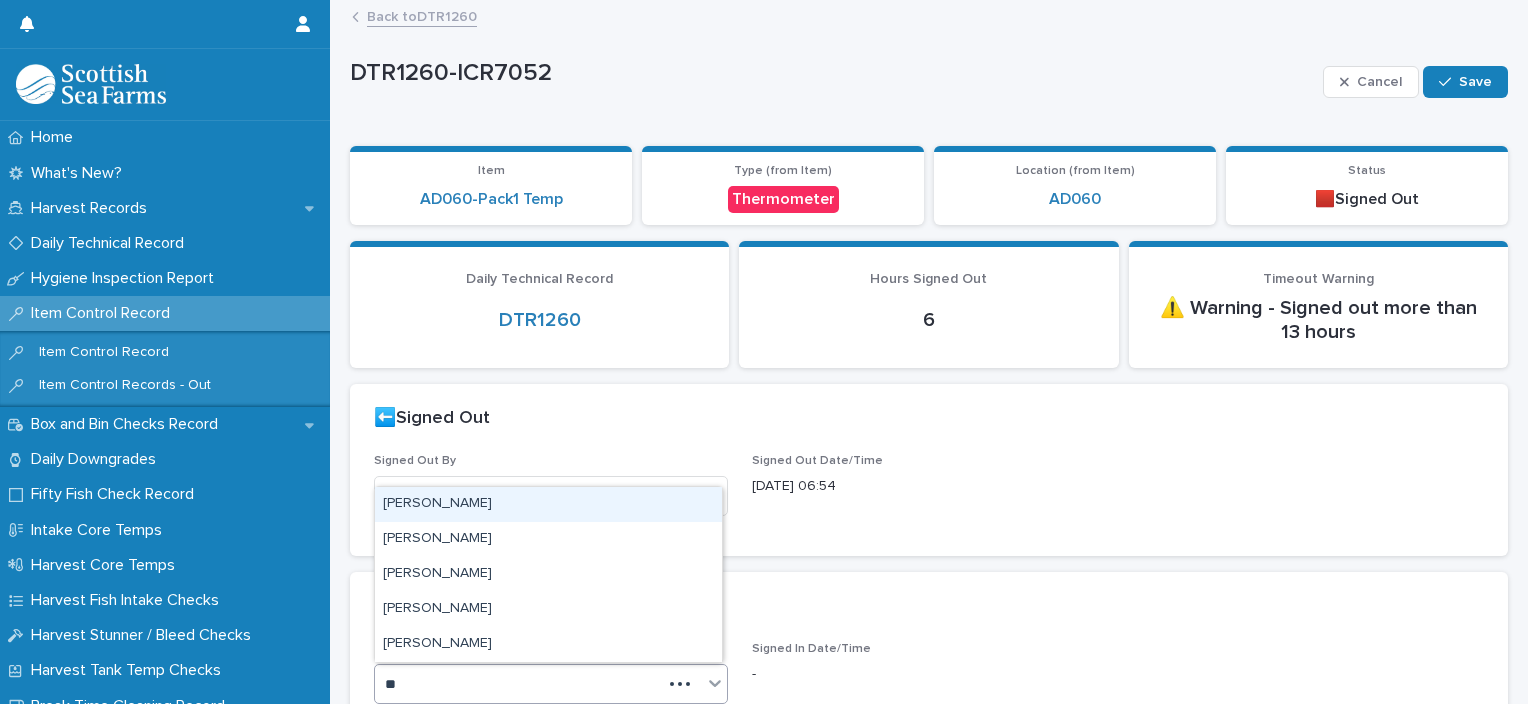 type on "***" 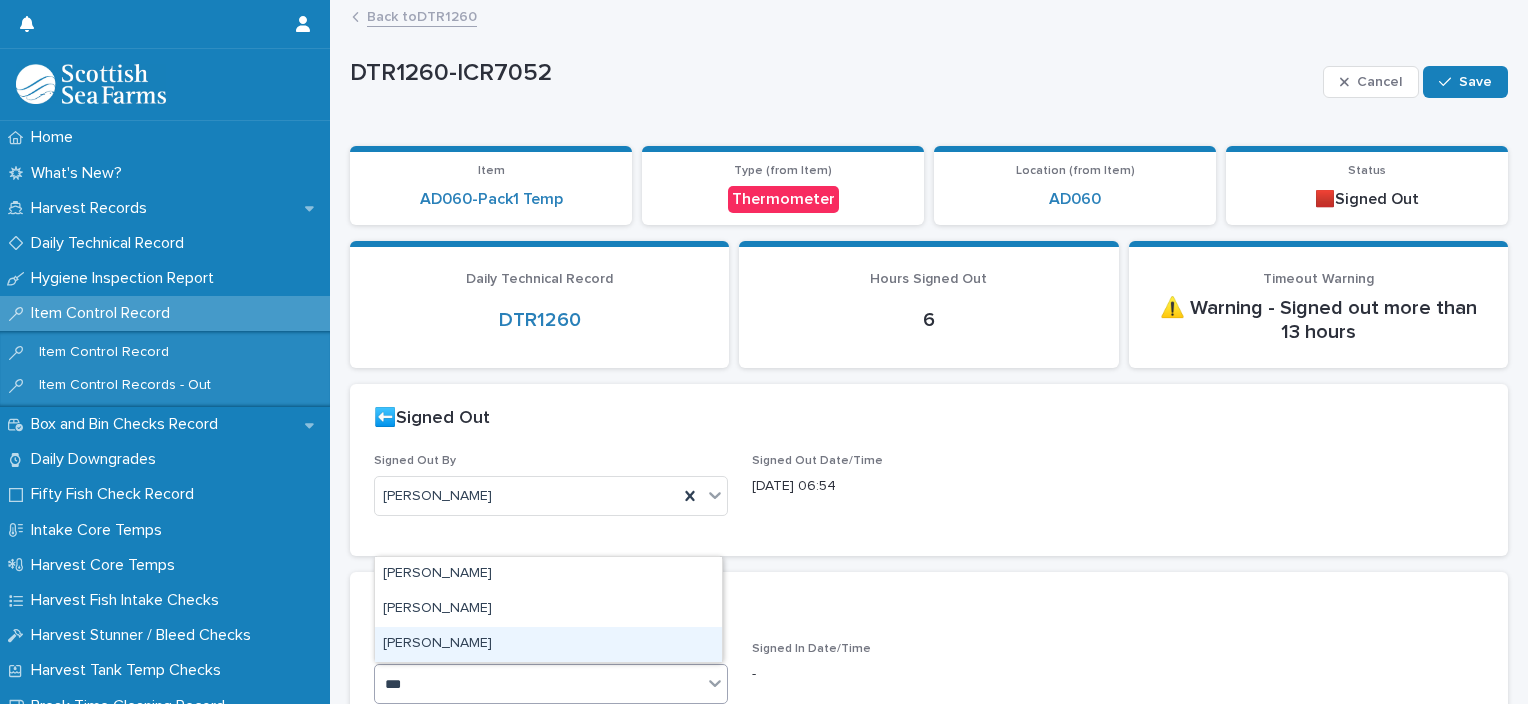 click on "[PERSON_NAME]" at bounding box center [548, 644] 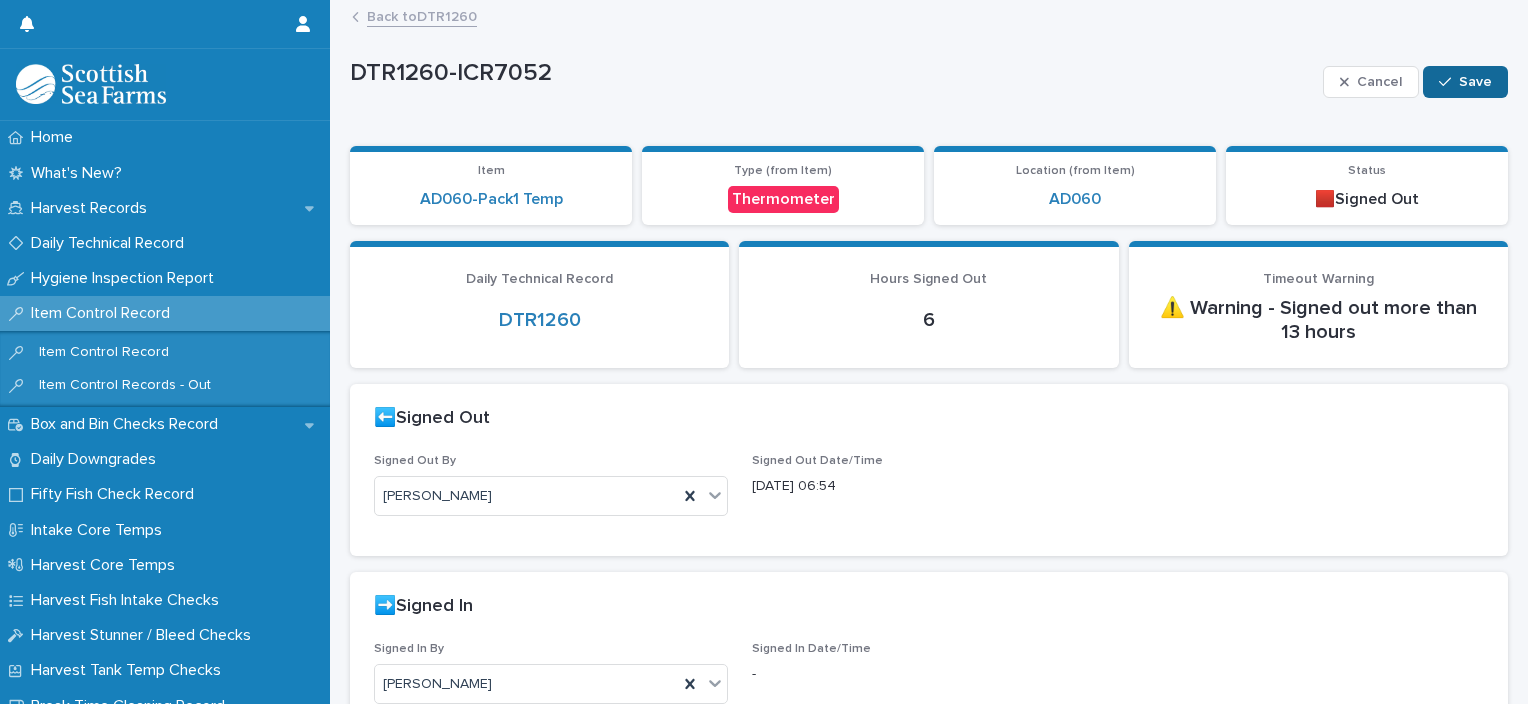 click 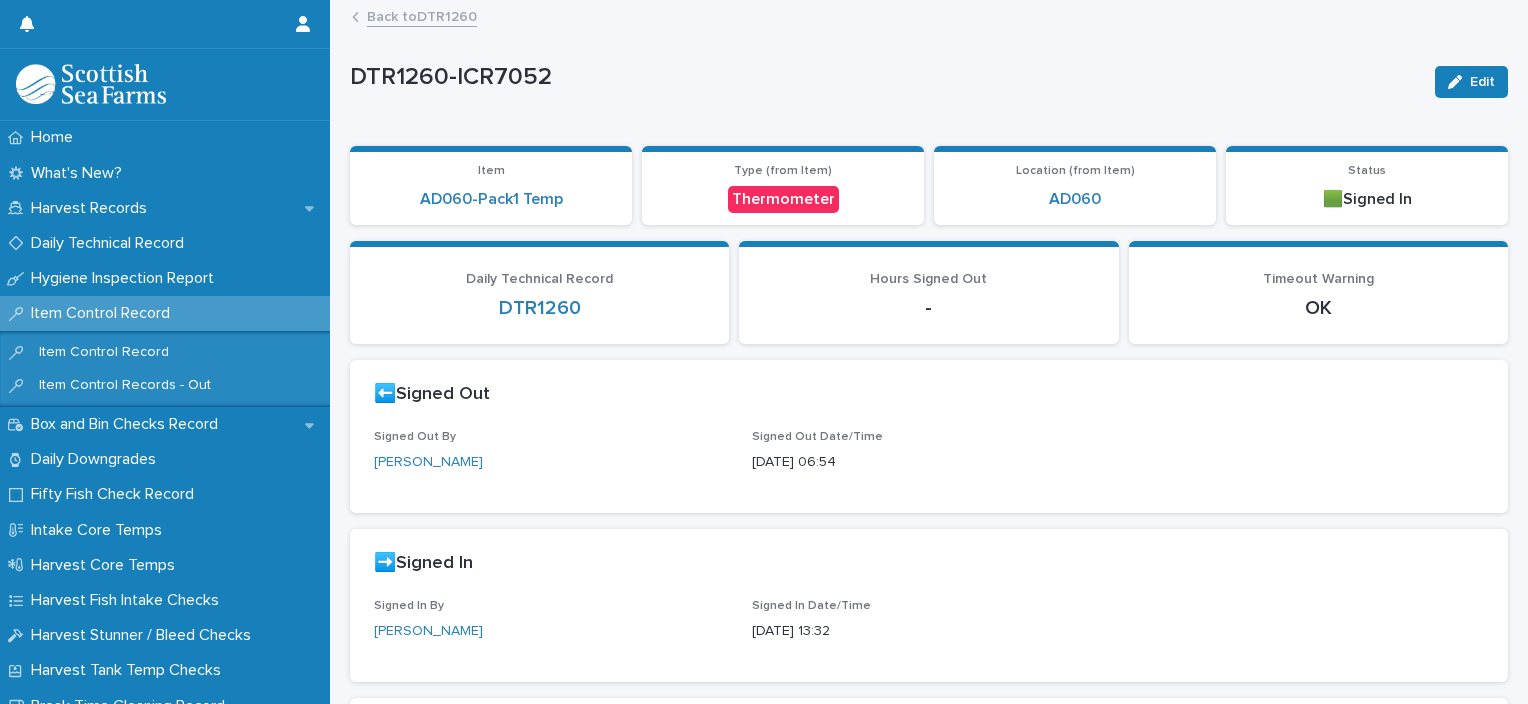click on "Back to  DTR1260" at bounding box center [422, 15] 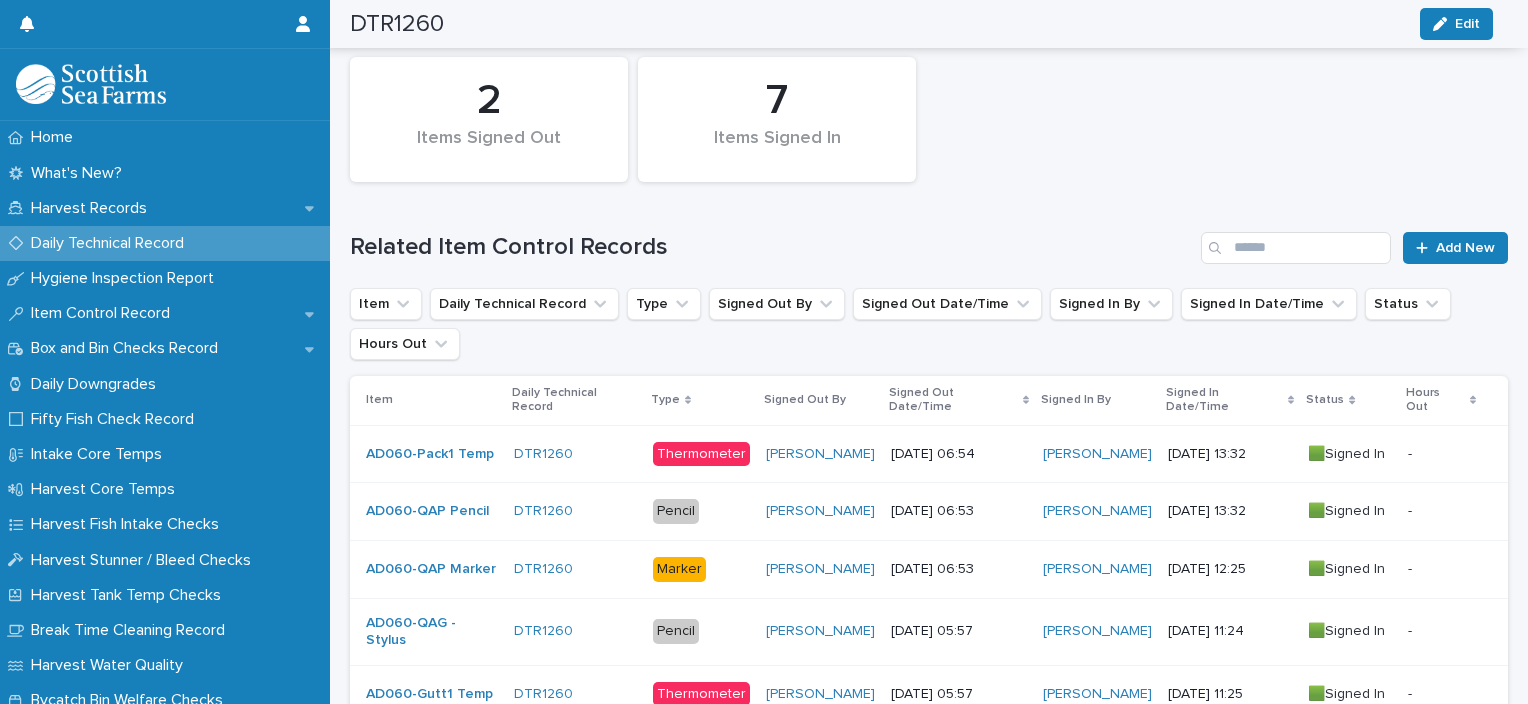 scroll, scrollTop: 0, scrollLeft: 0, axis: both 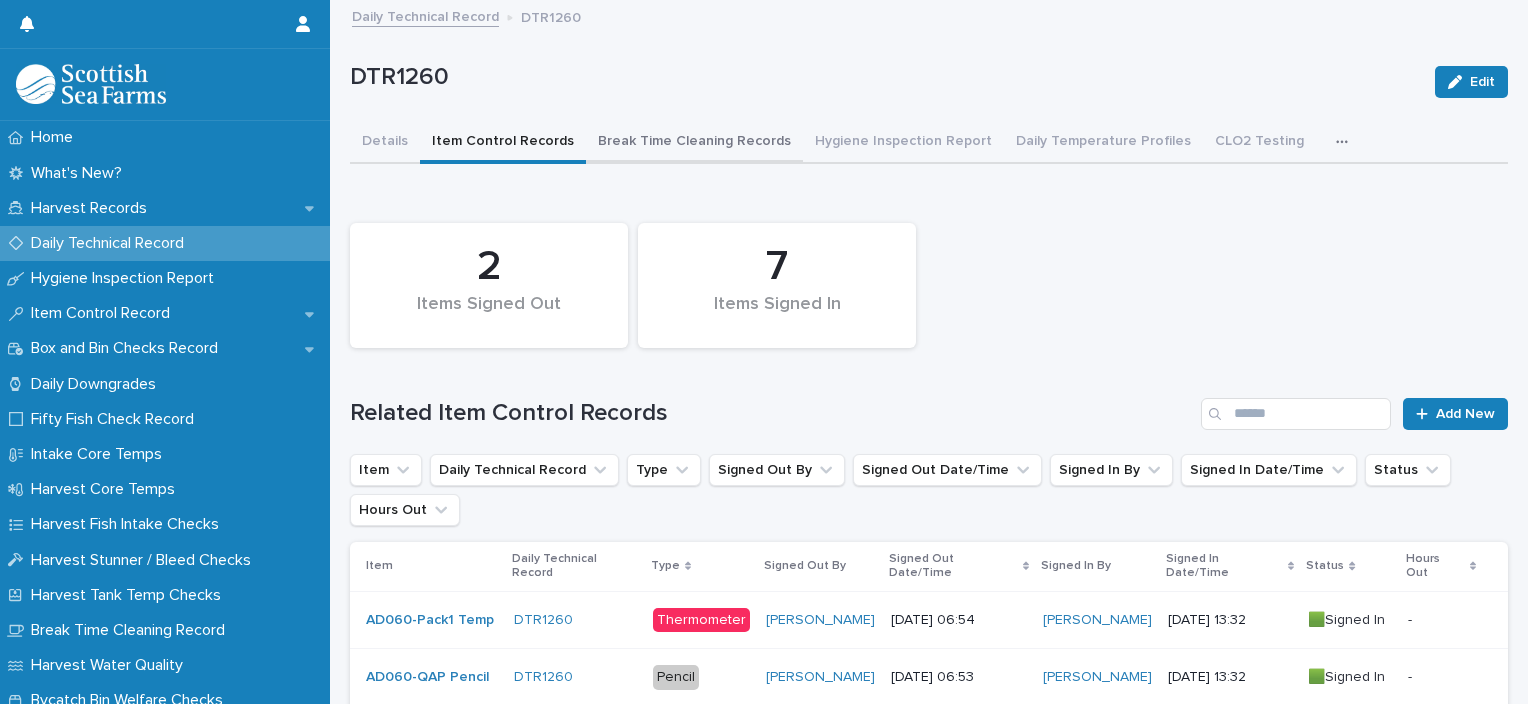click on "Break Time Cleaning Records" at bounding box center (694, 143) 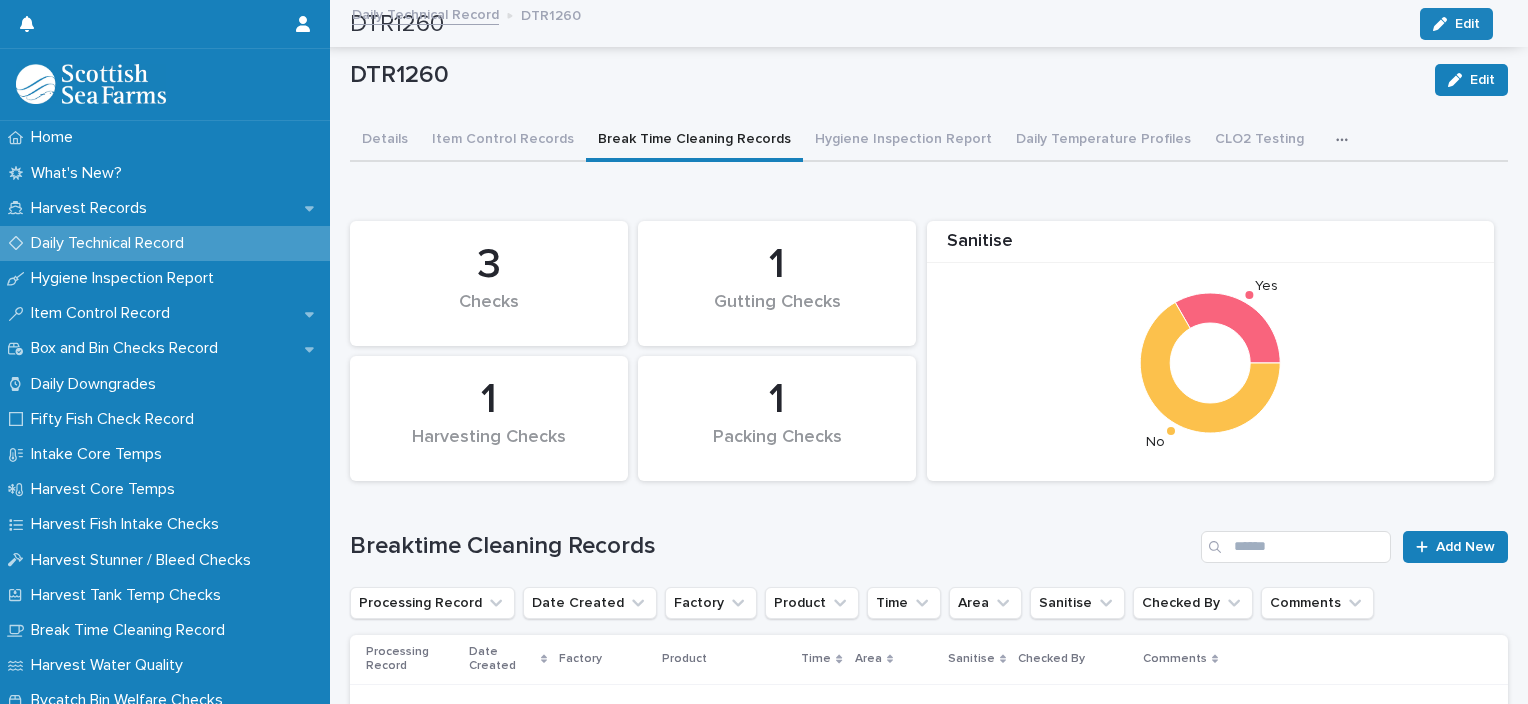 scroll, scrollTop: 0, scrollLeft: 0, axis: both 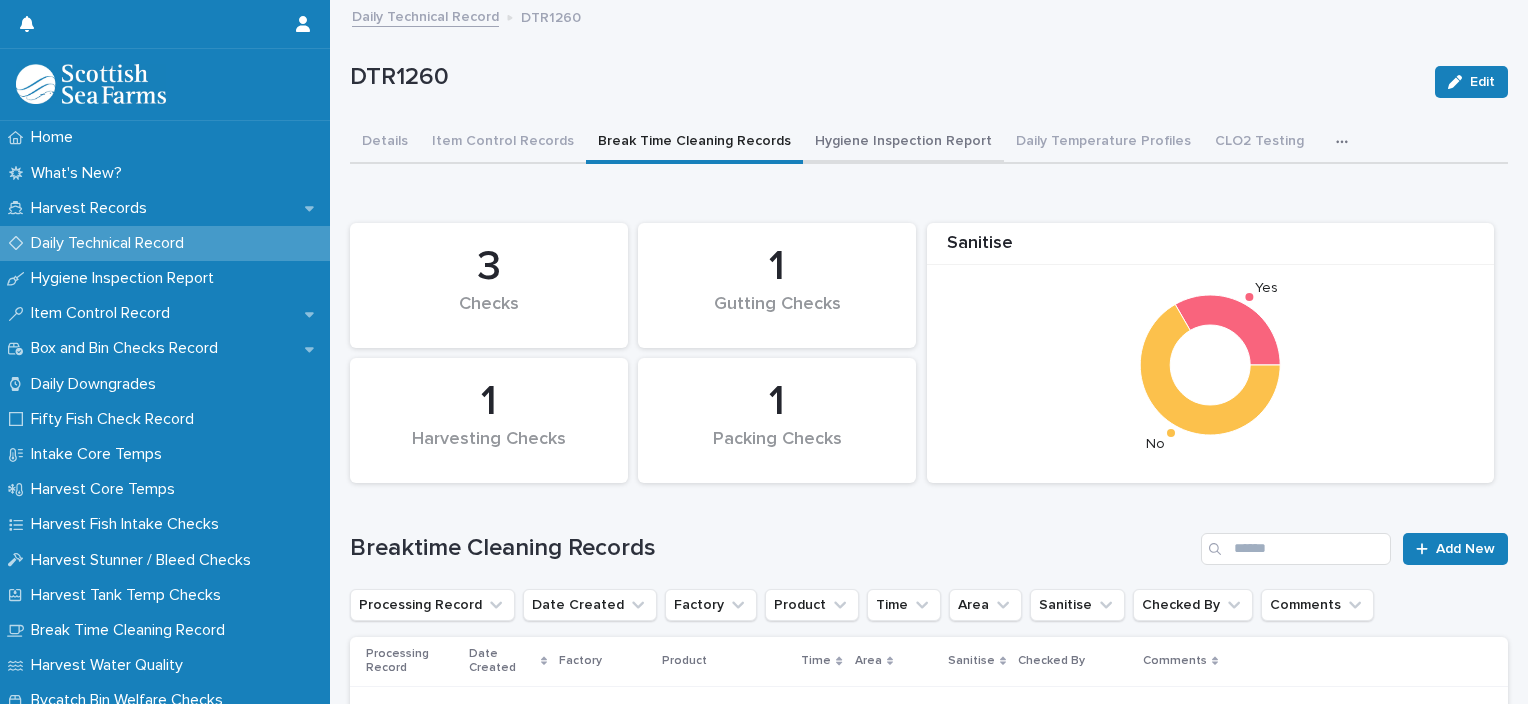 click on "Hygiene Inspection Report" at bounding box center (903, 143) 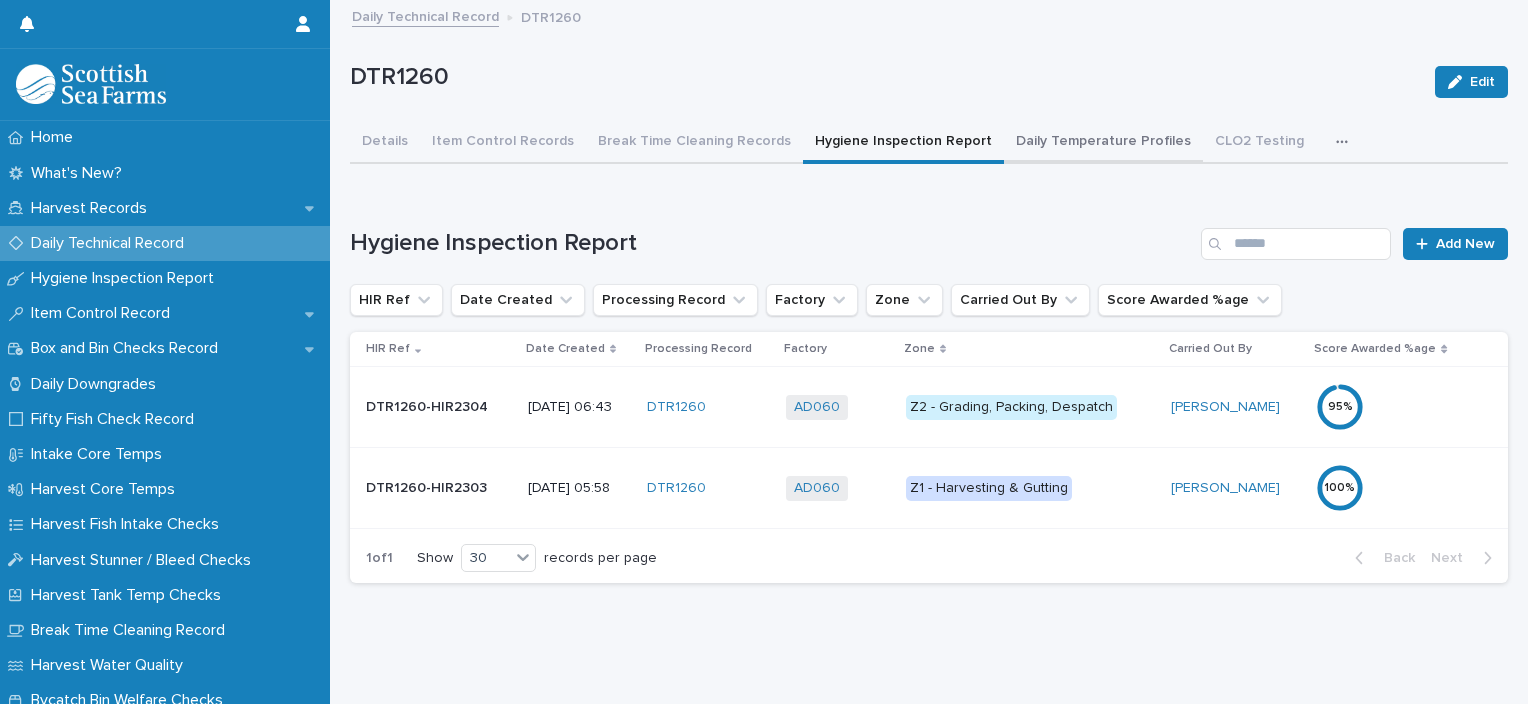 click on "Daily Temperature Profiles" at bounding box center [1103, 143] 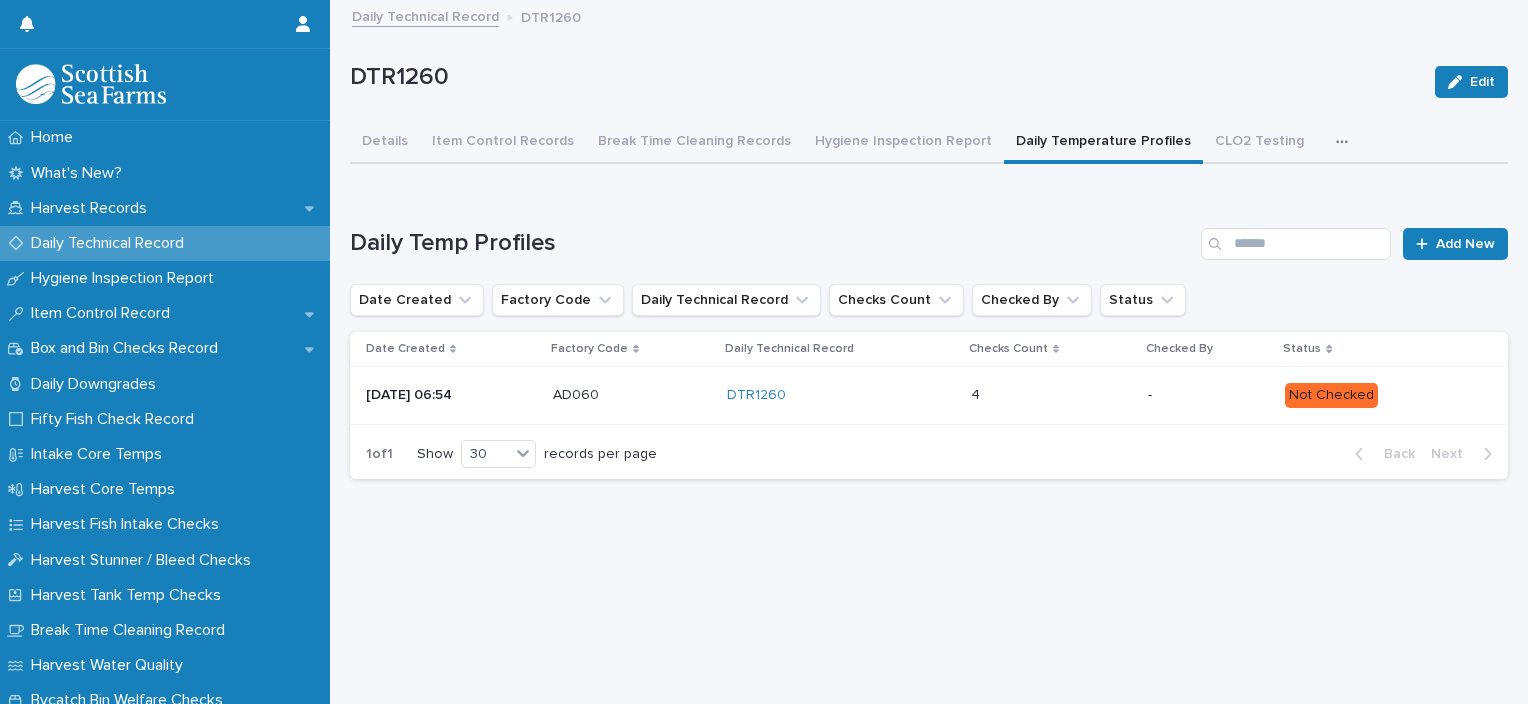 click at bounding box center [1051, 395] 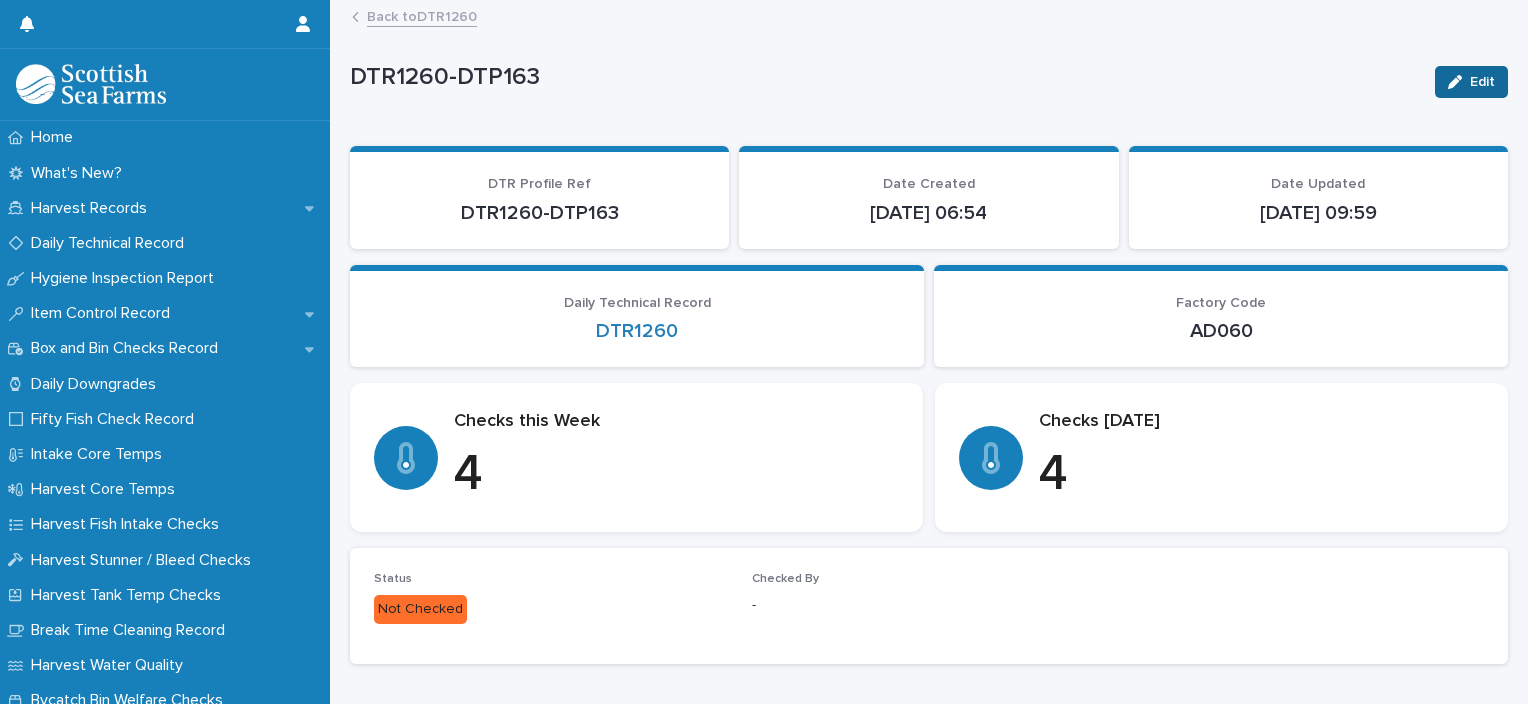 click at bounding box center (1459, 82) 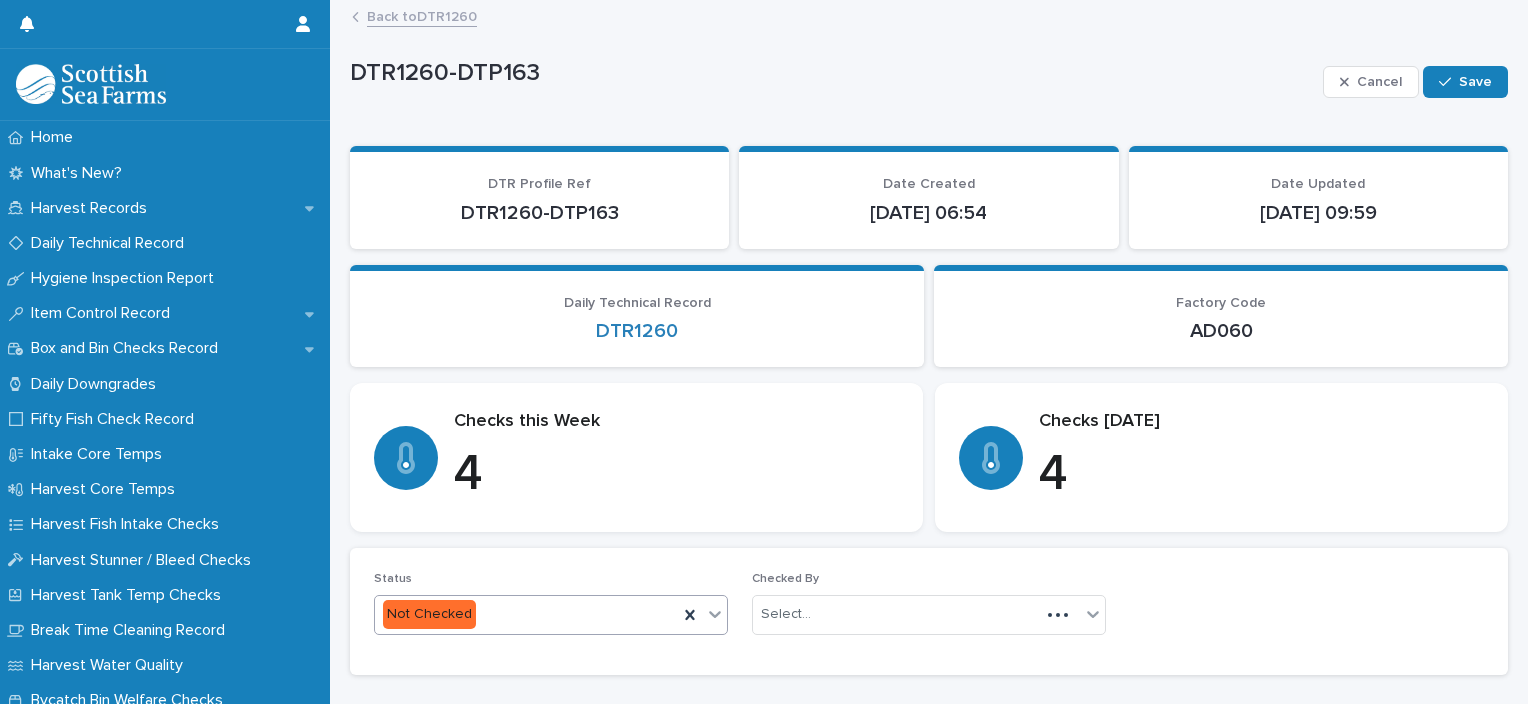 click on "Not Checked" at bounding box center (526, 614) 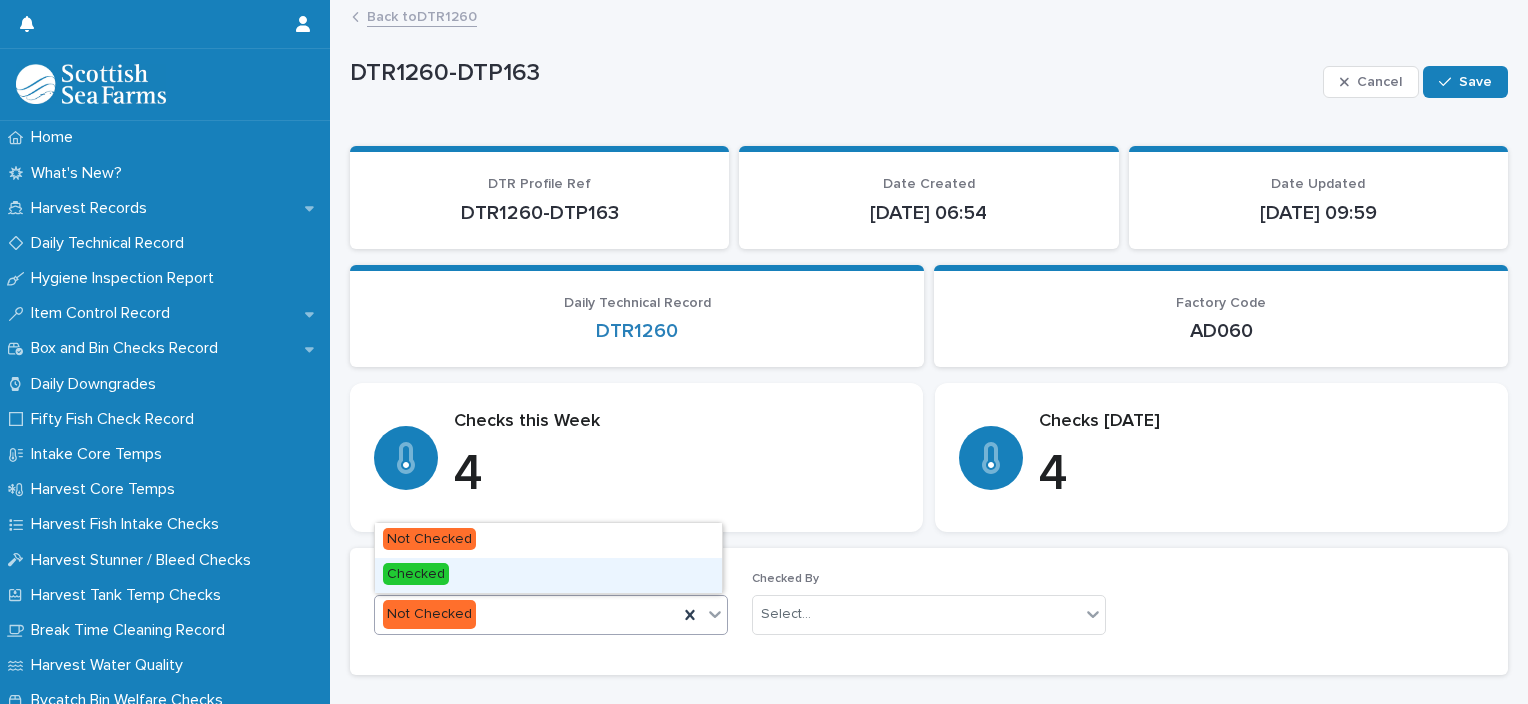 click on "Checked" at bounding box center (548, 575) 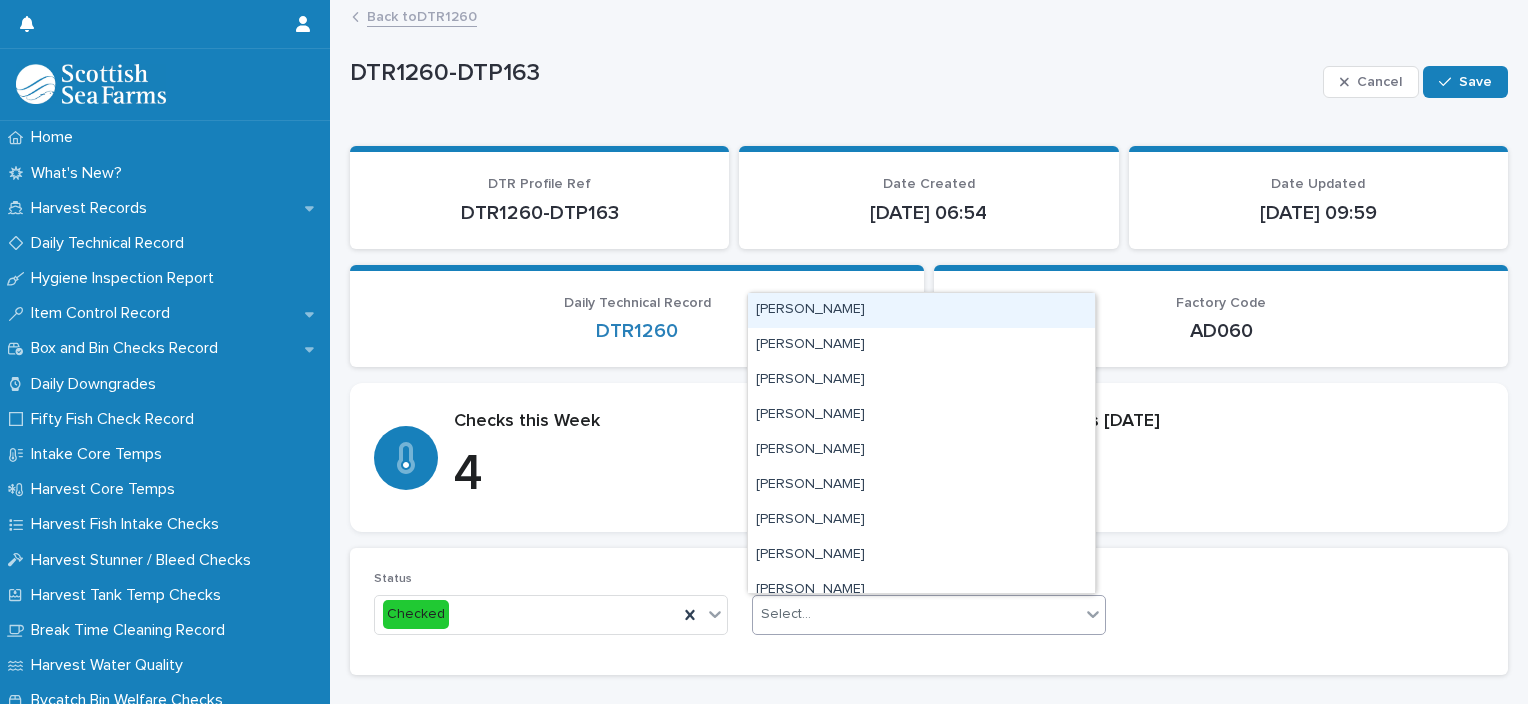 click on "Select..." at bounding box center [929, 615] 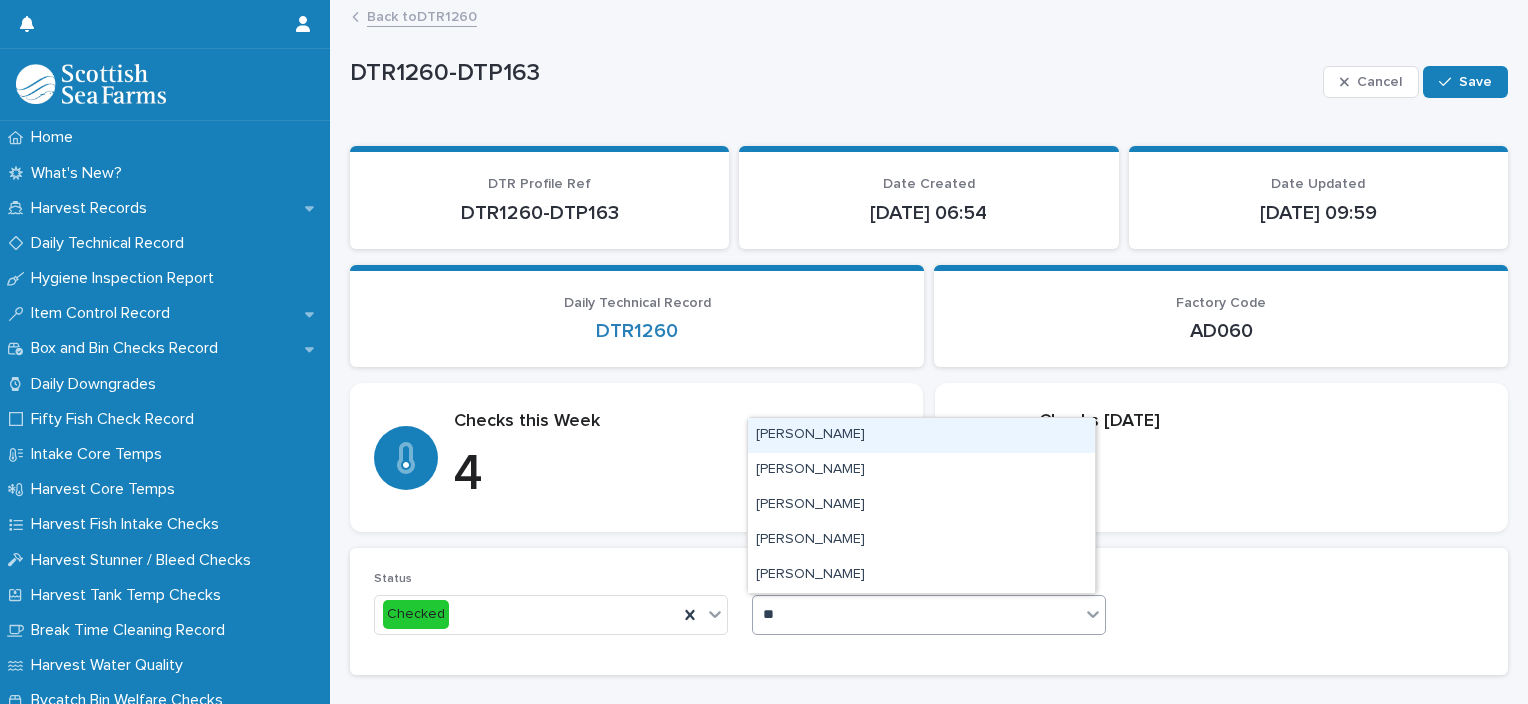 type on "***" 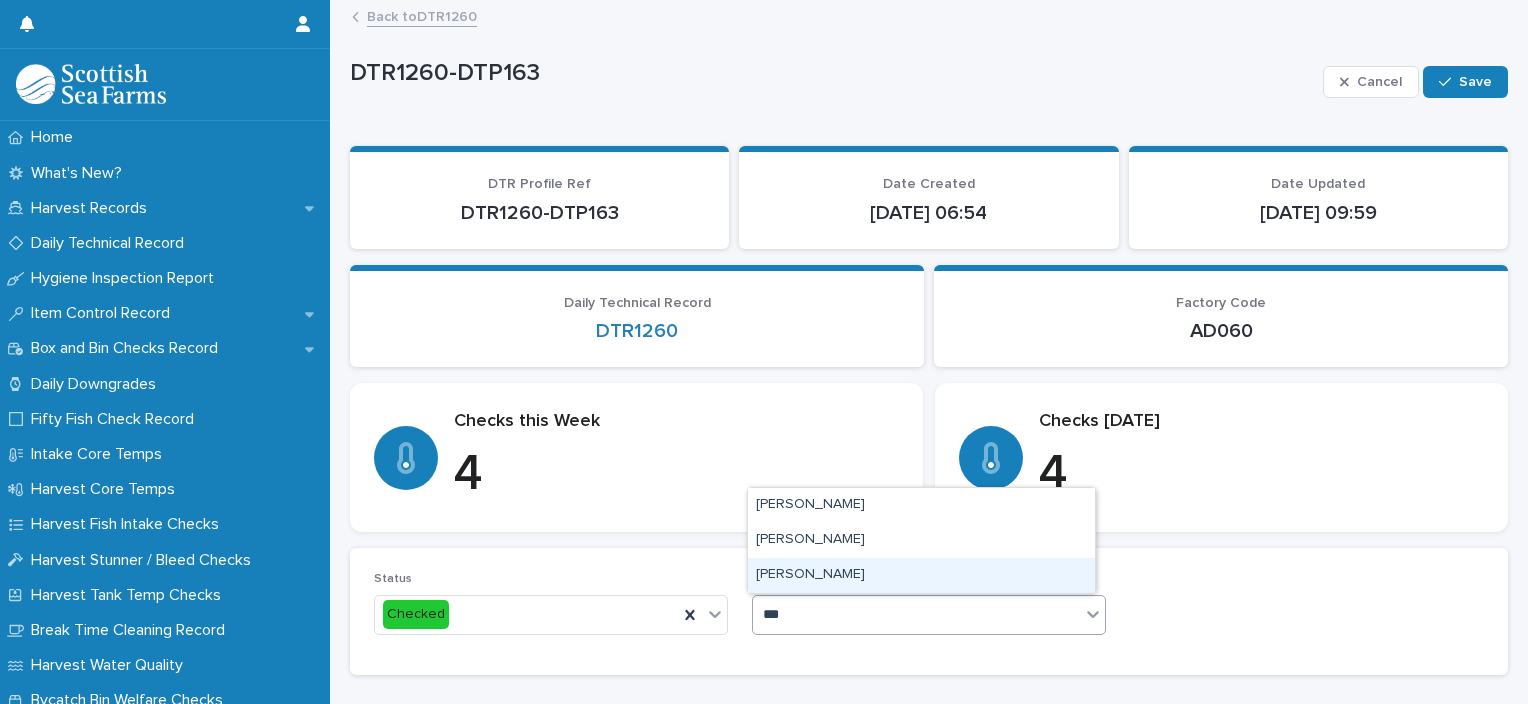 click on "[PERSON_NAME]" at bounding box center (921, 575) 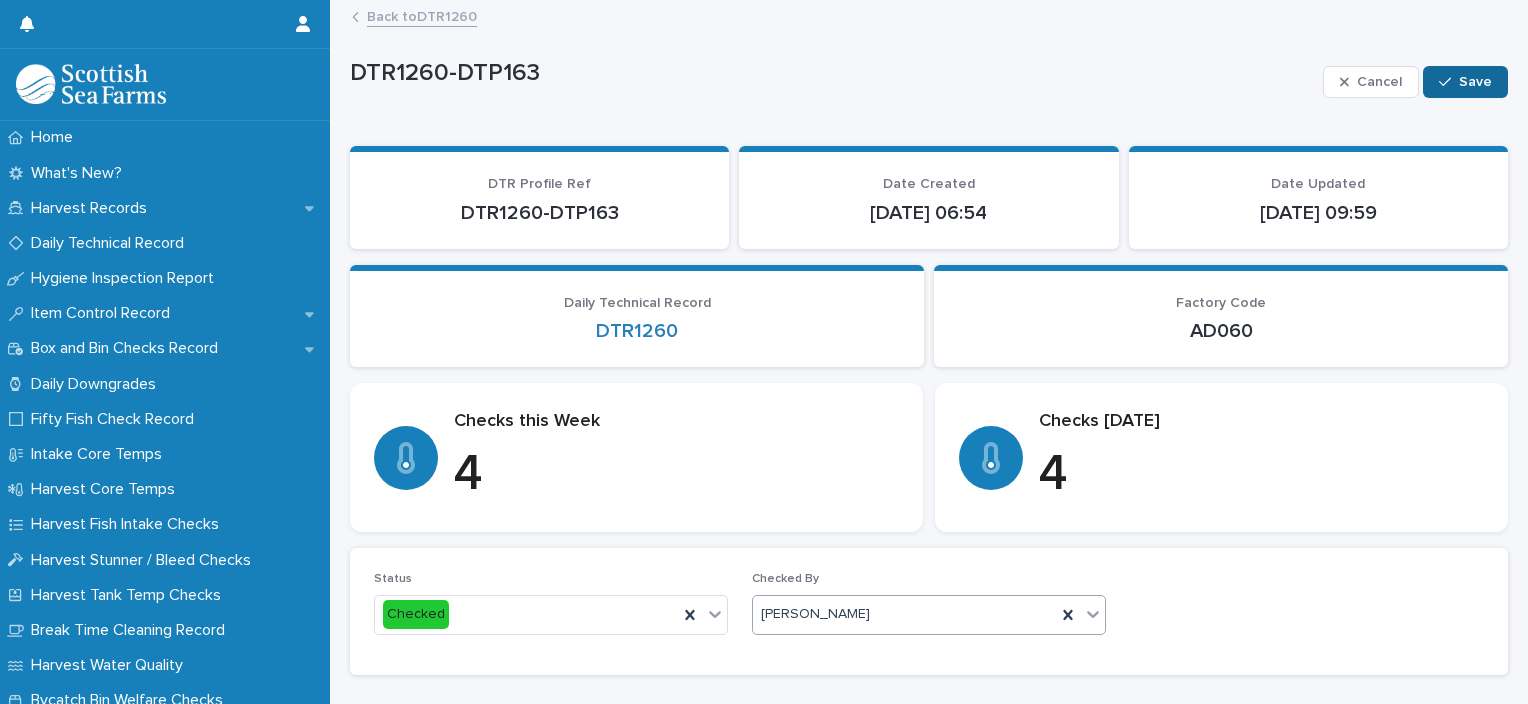 click on "Save" at bounding box center (1465, 82) 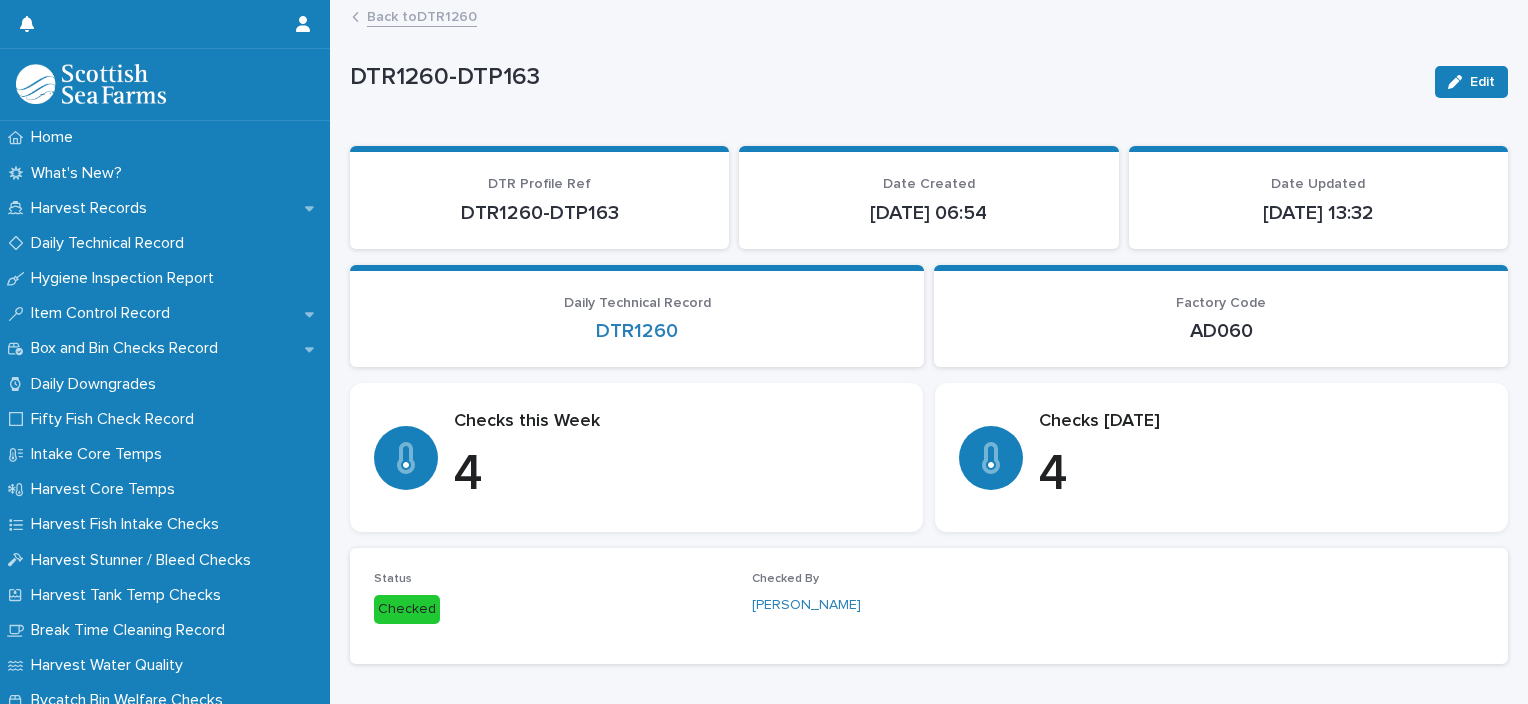 click on "Back to  DTR1260" at bounding box center (422, 15) 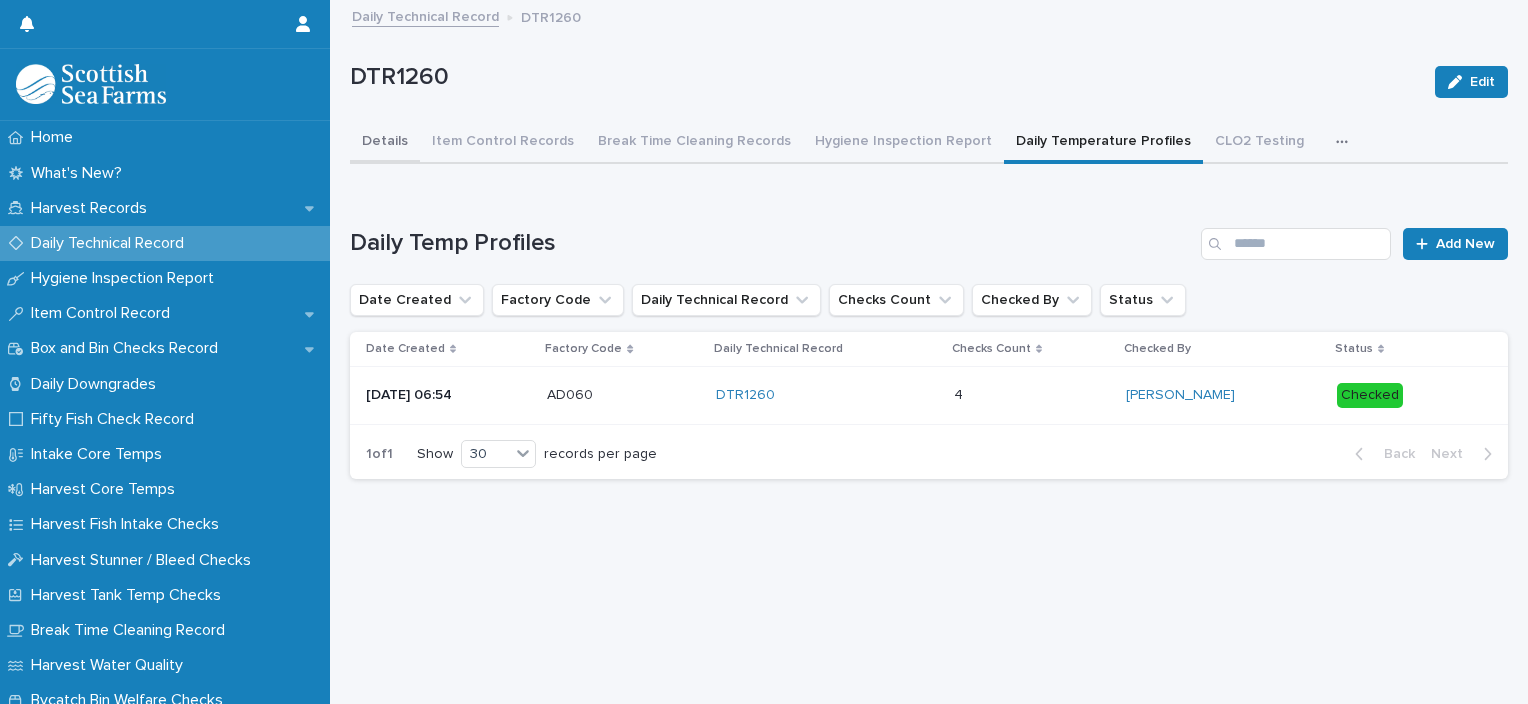 click on "Details" at bounding box center [385, 143] 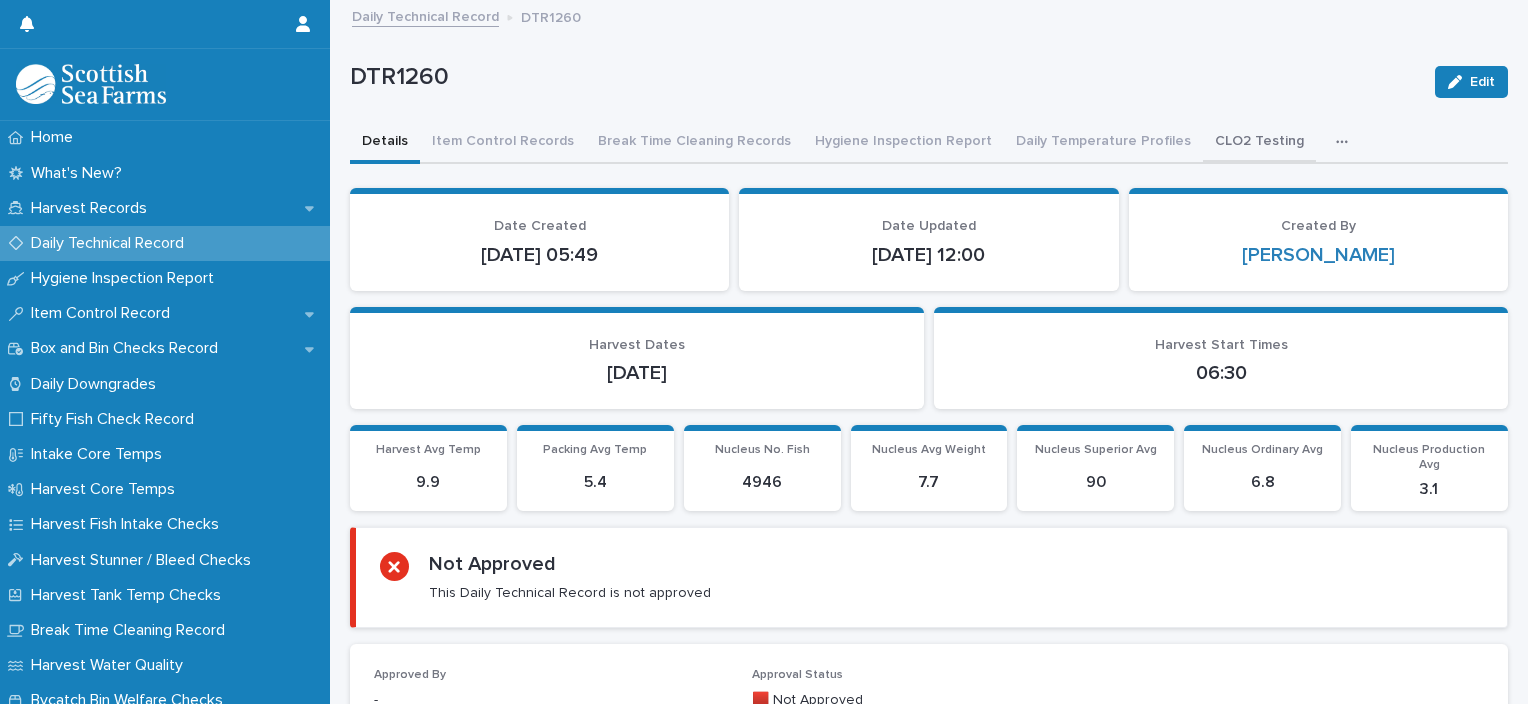 click on "CLO2 Testing" at bounding box center [1259, 143] 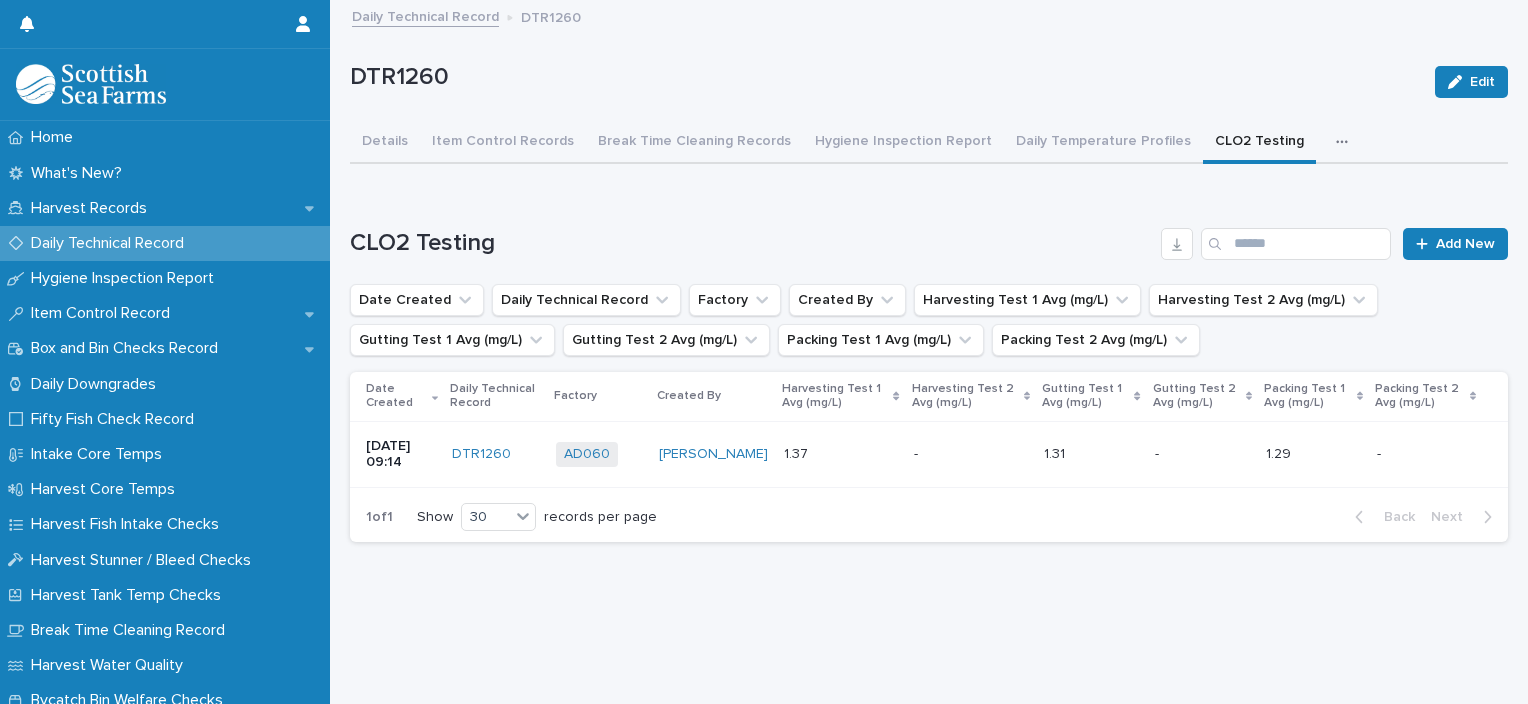 click on "Details" at bounding box center [385, 143] 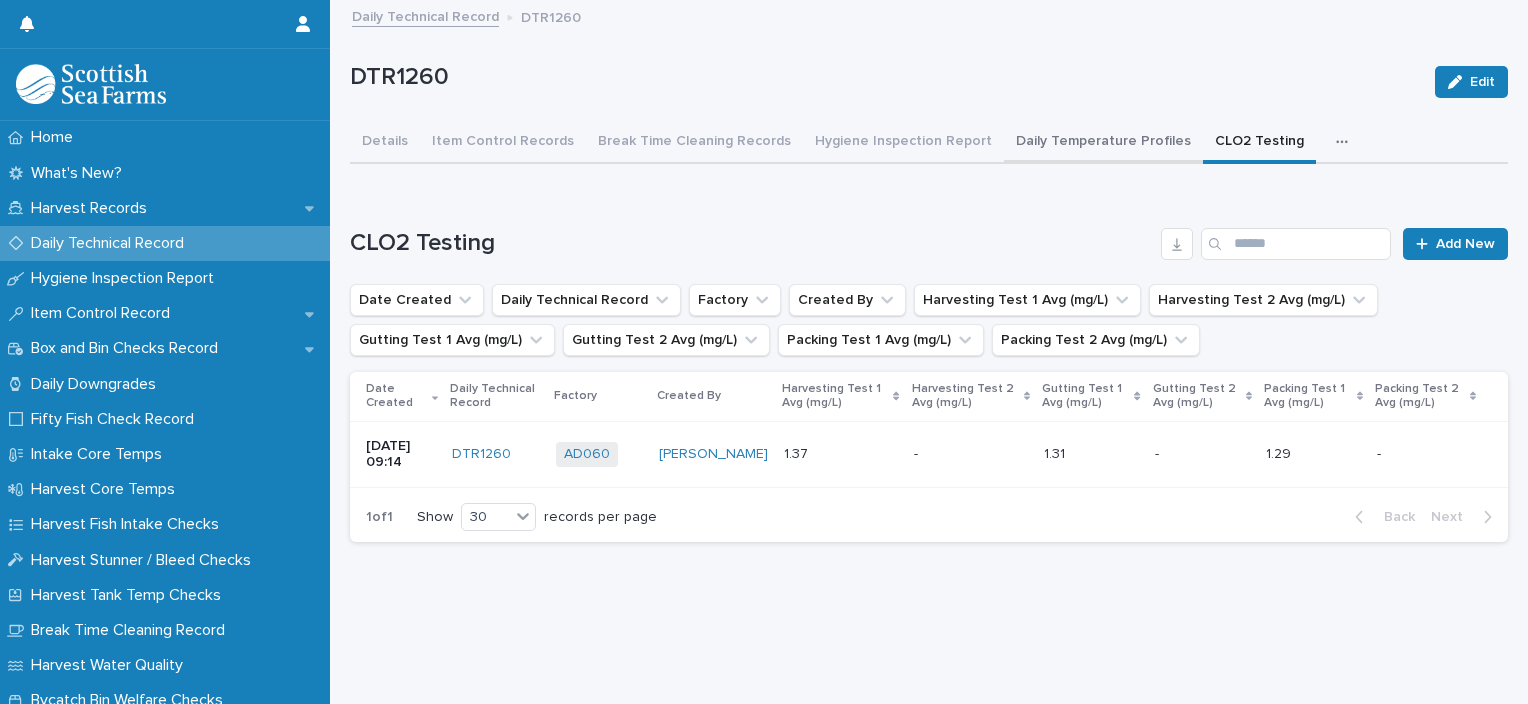 click on "Daily Temperature Profiles" at bounding box center [1103, 143] 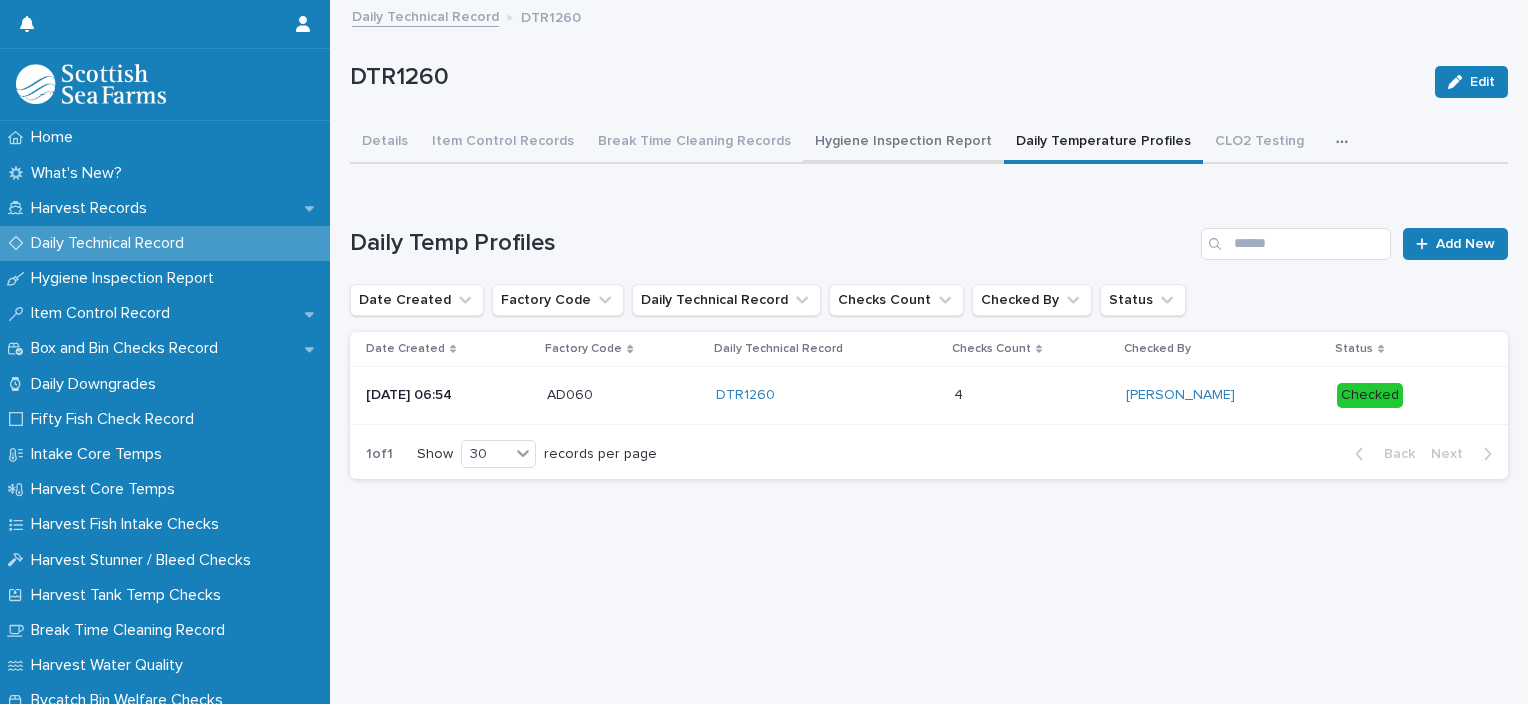 click on "Hygiene Inspection Report" at bounding box center [903, 143] 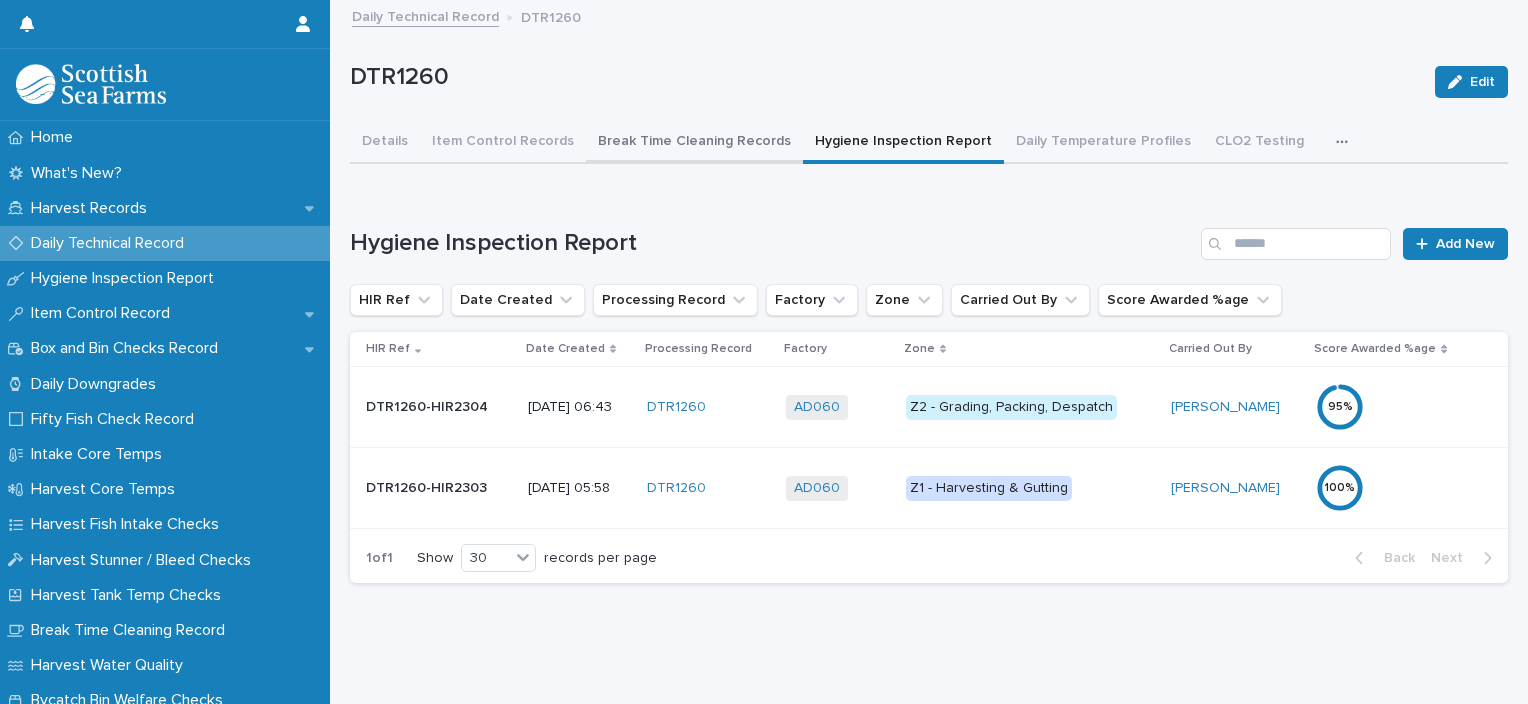 click on "Break Time Cleaning Records" at bounding box center [694, 143] 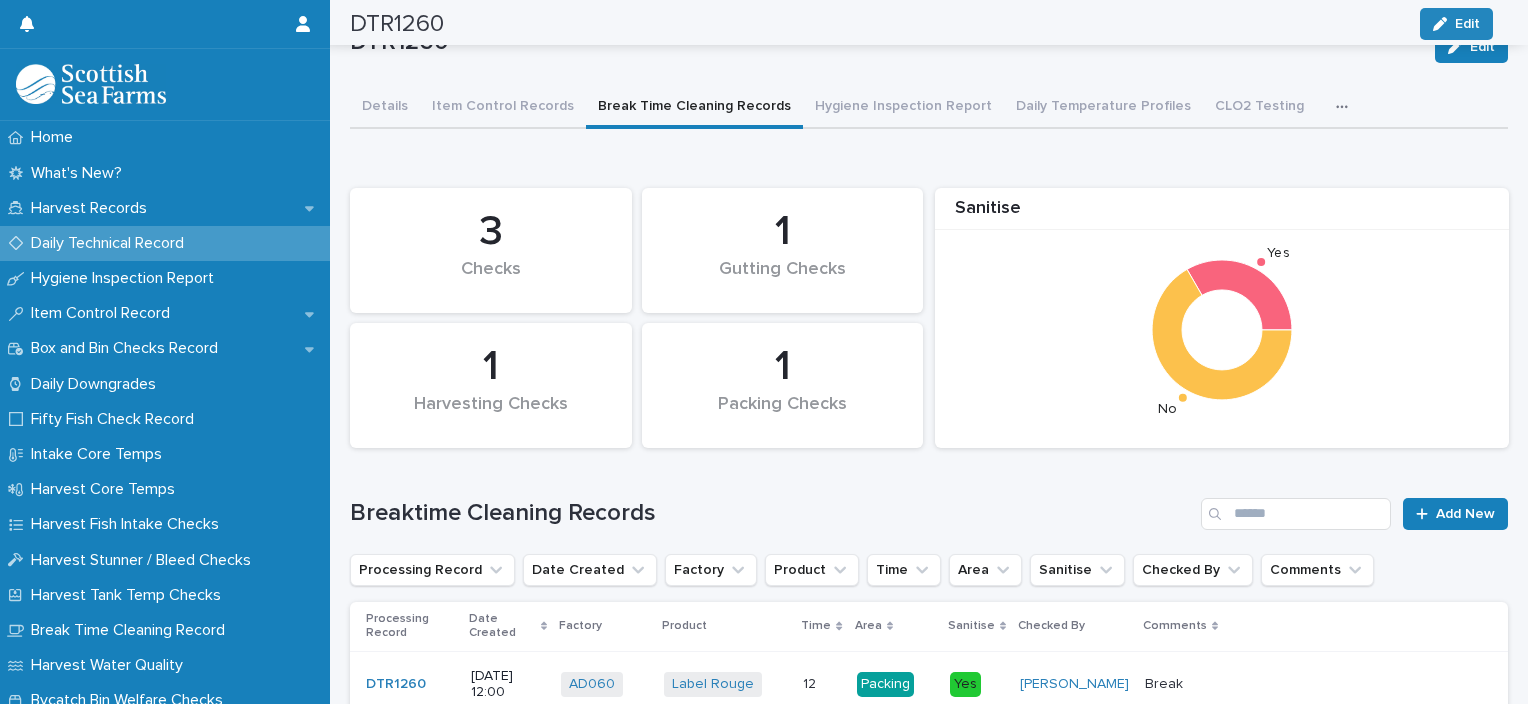 scroll, scrollTop: 0, scrollLeft: 0, axis: both 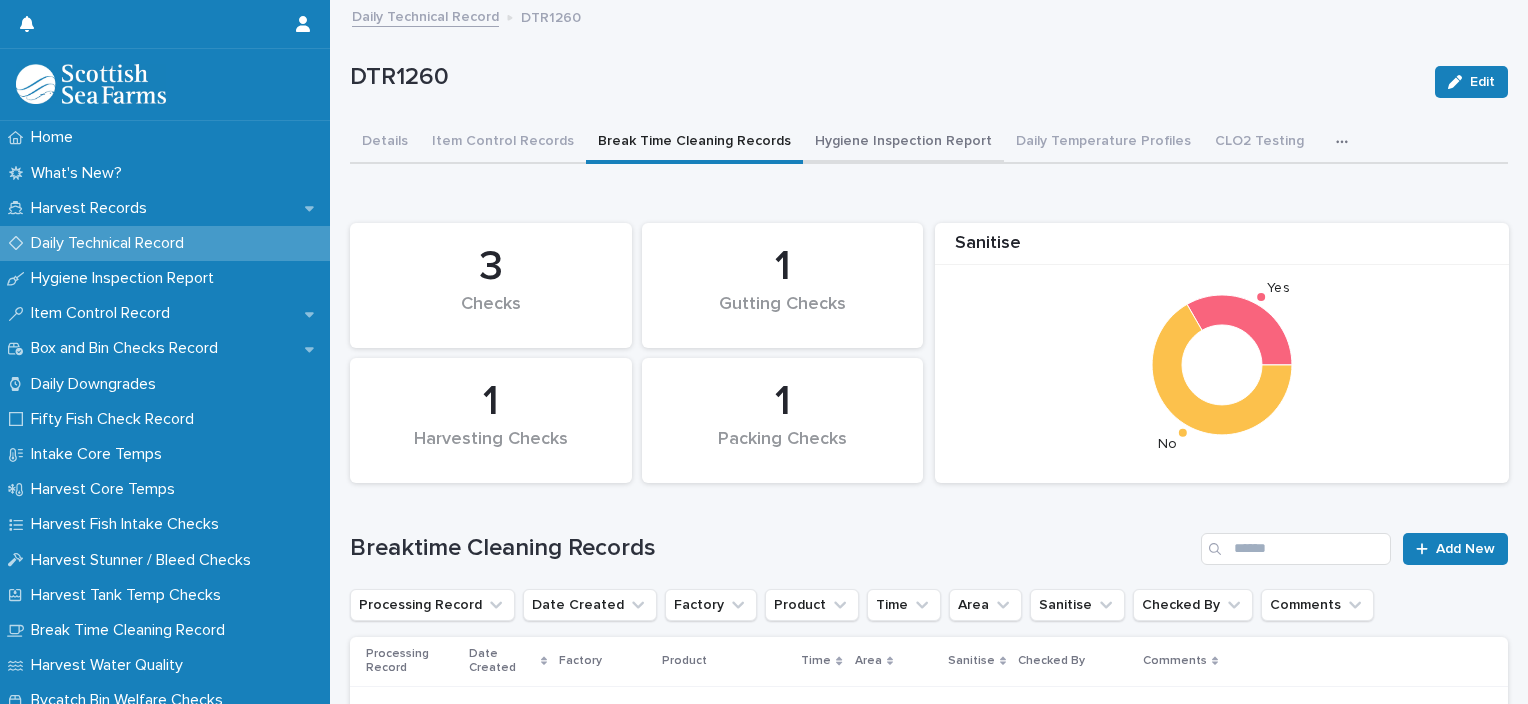 click on "Hygiene Inspection Report" at bounding box center (903, 143) 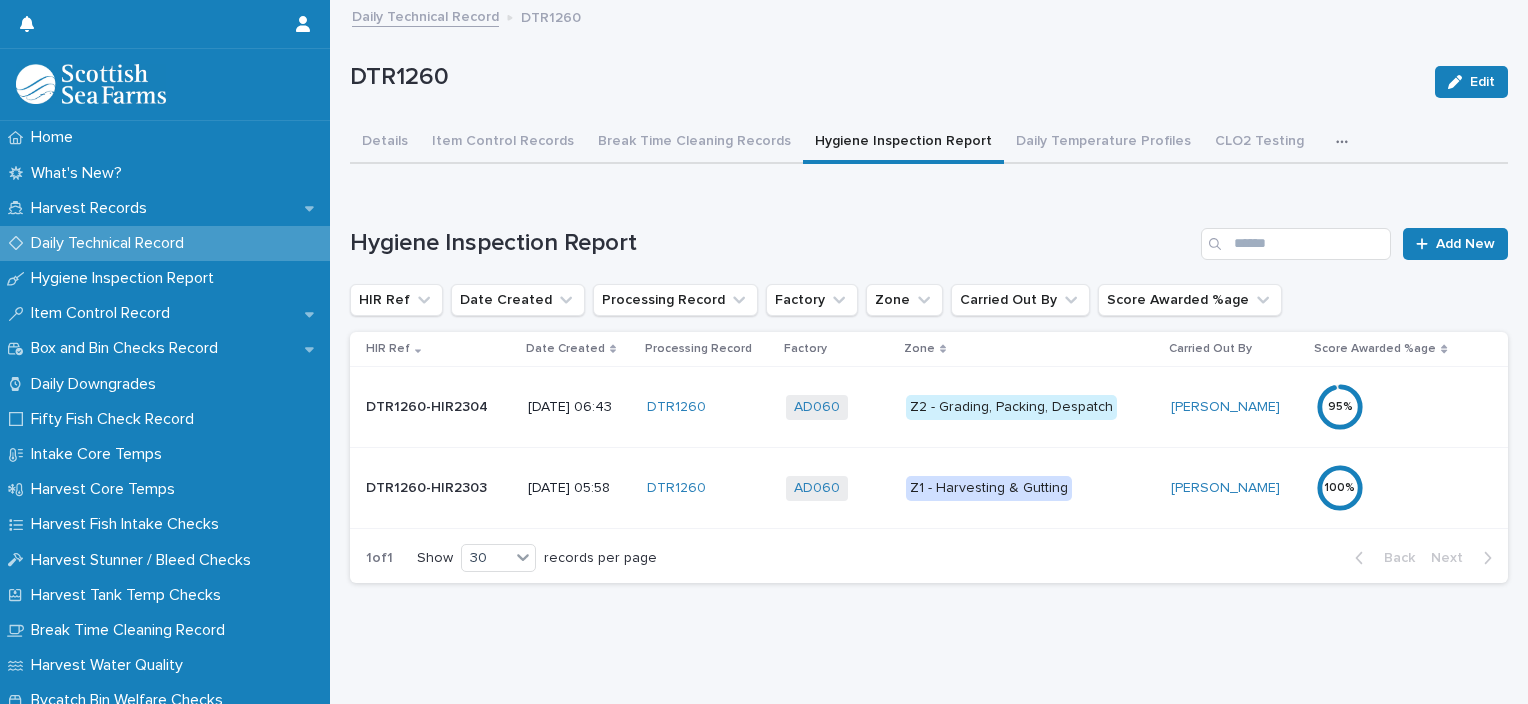 click on "DTR1260" at bounding box center (708, 407) 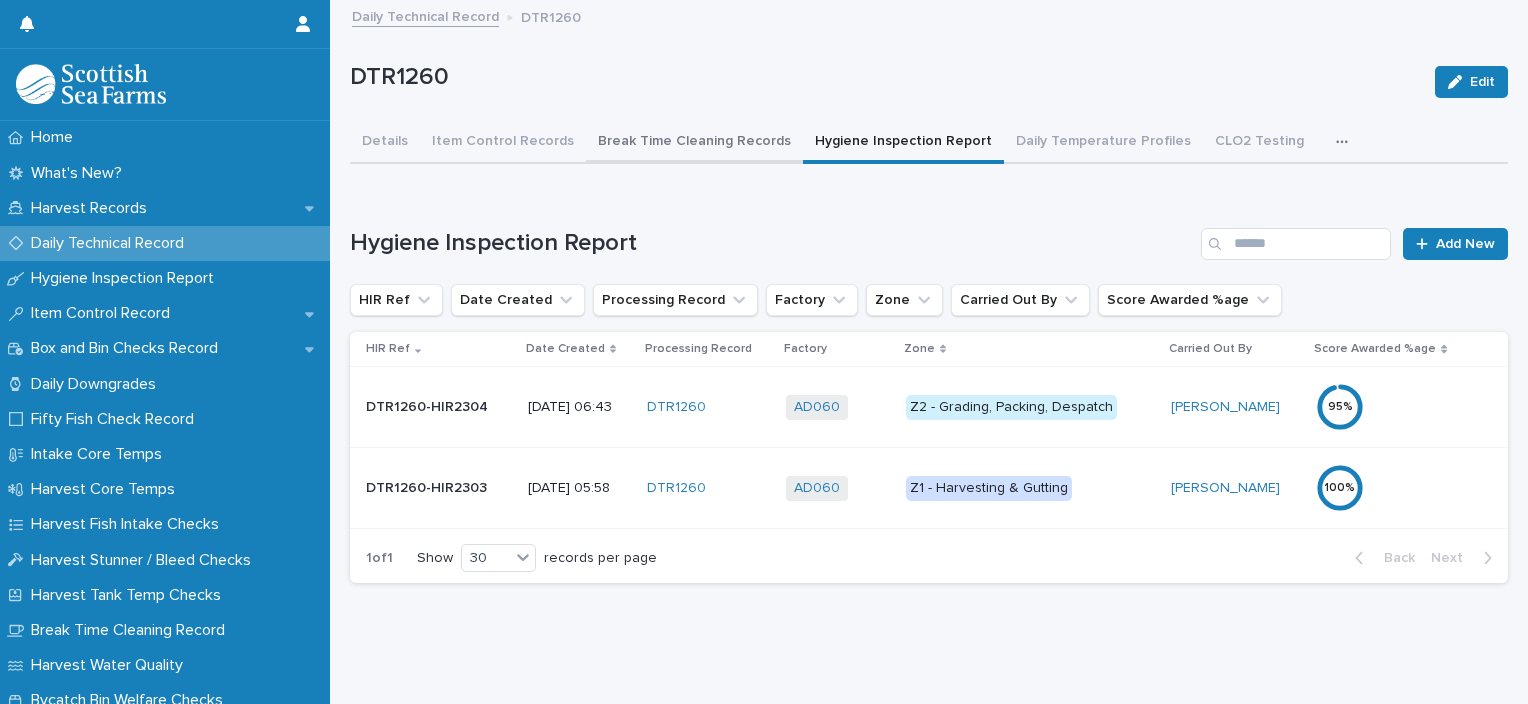 click on "Break Time Cleaning Records" at bounding box center [694, 143] 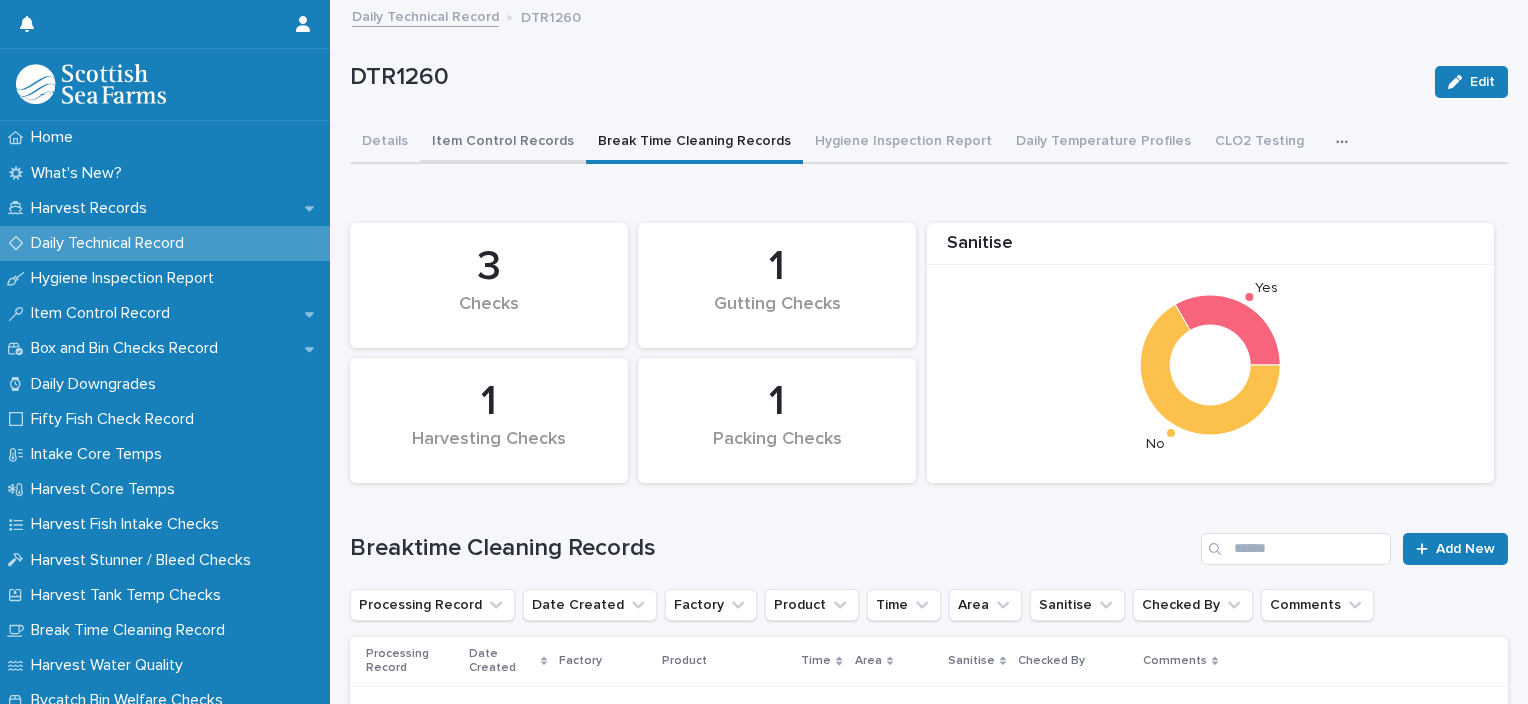 click on "Item Control Records" at bounding box center [503, 143] 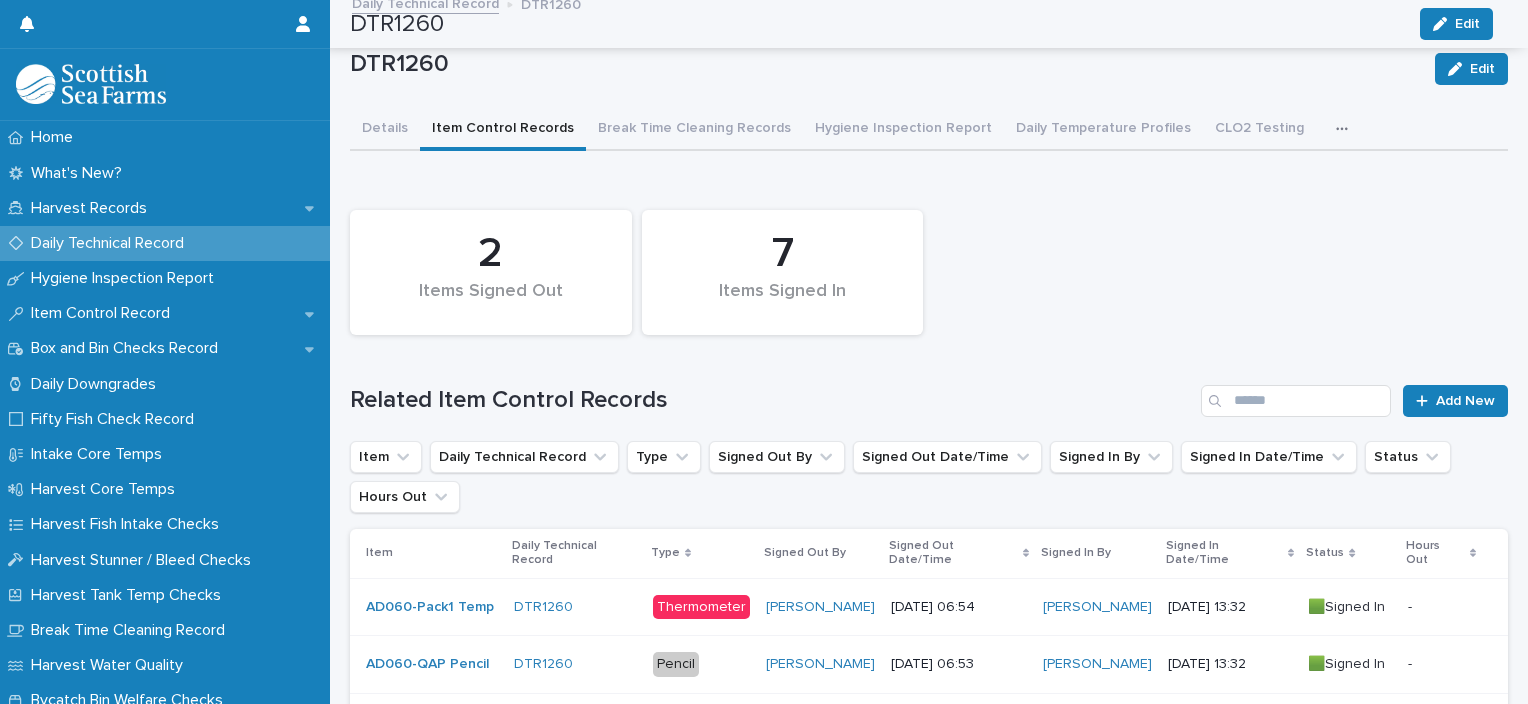 scroll, scrollTop: 0, scrollLeft: 0, axis: both 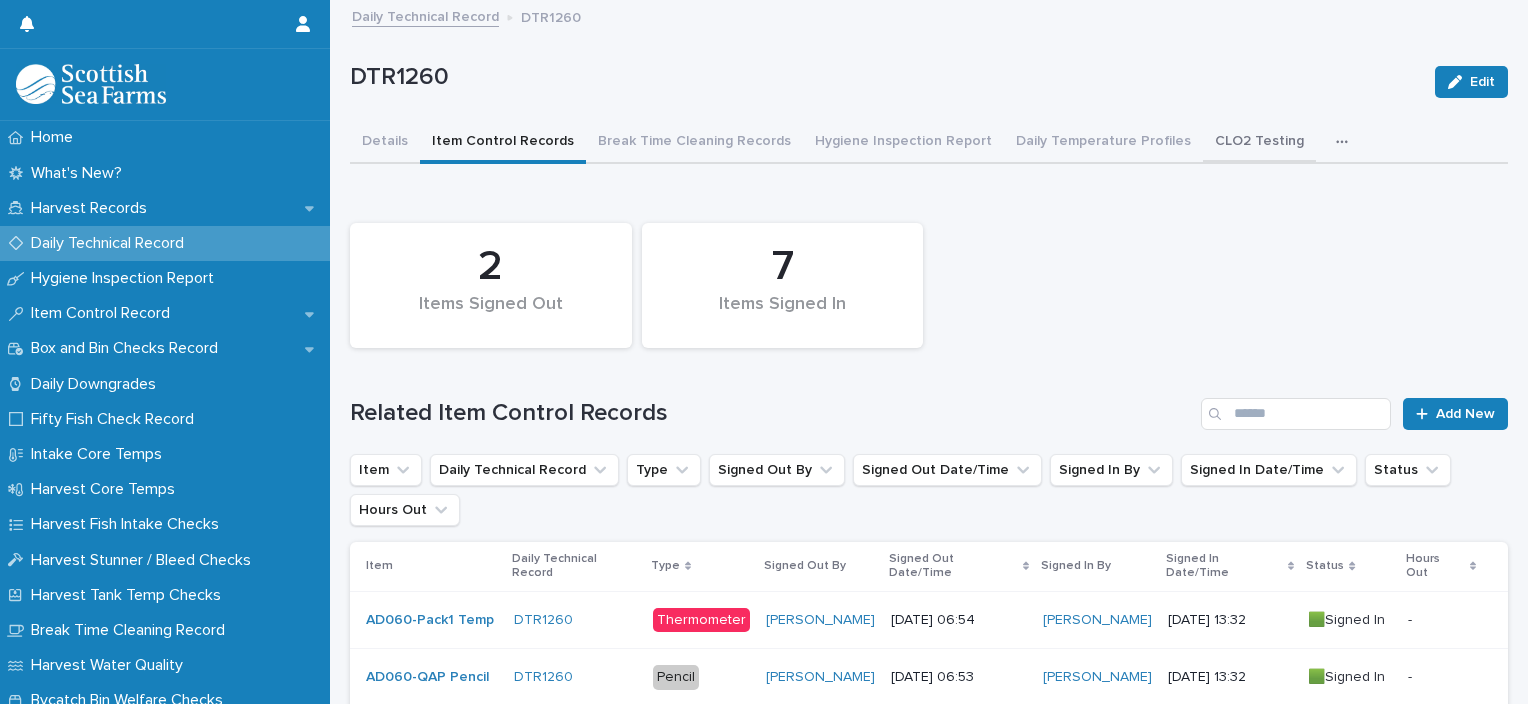 click on "CLO2 Testing" at bounding box center (1259, 143) 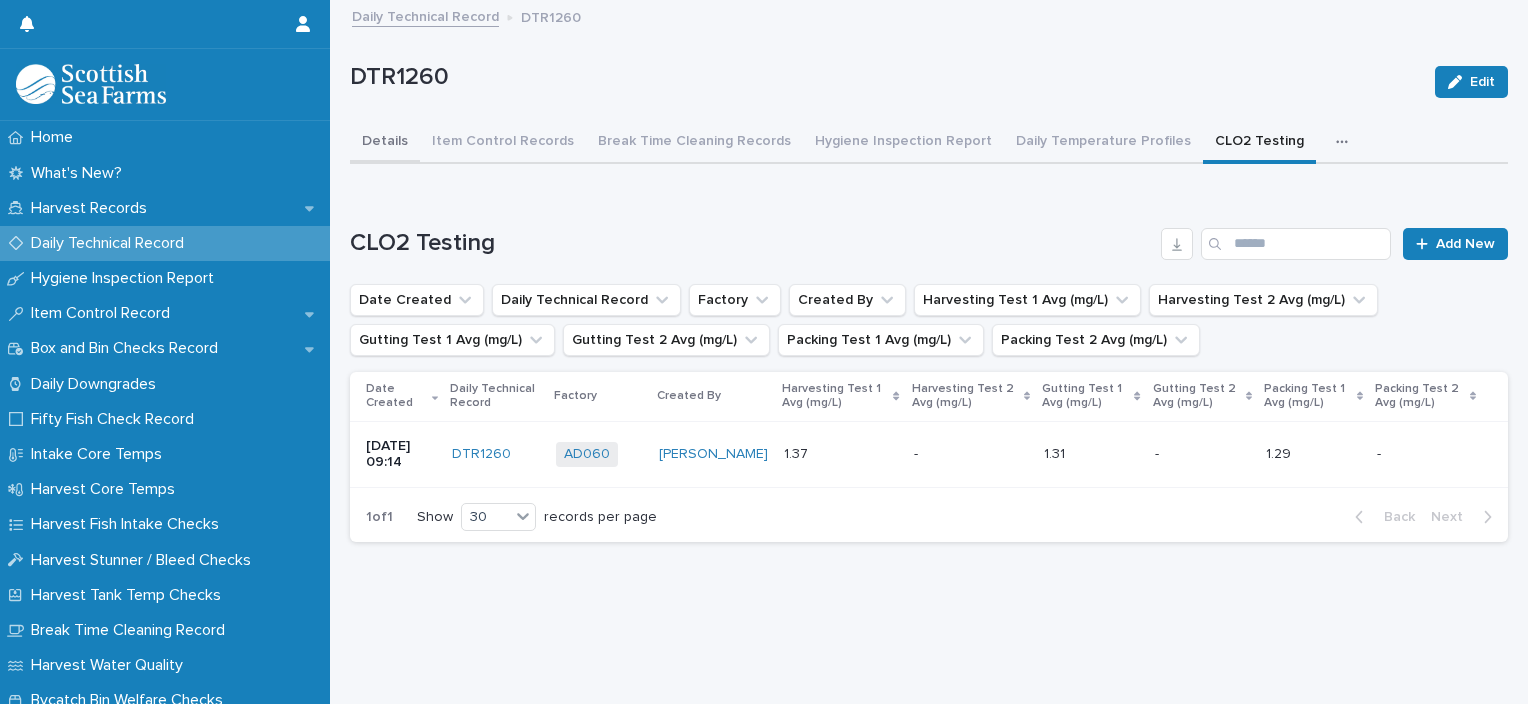 click on "Details" at bounding box center [385, 143] 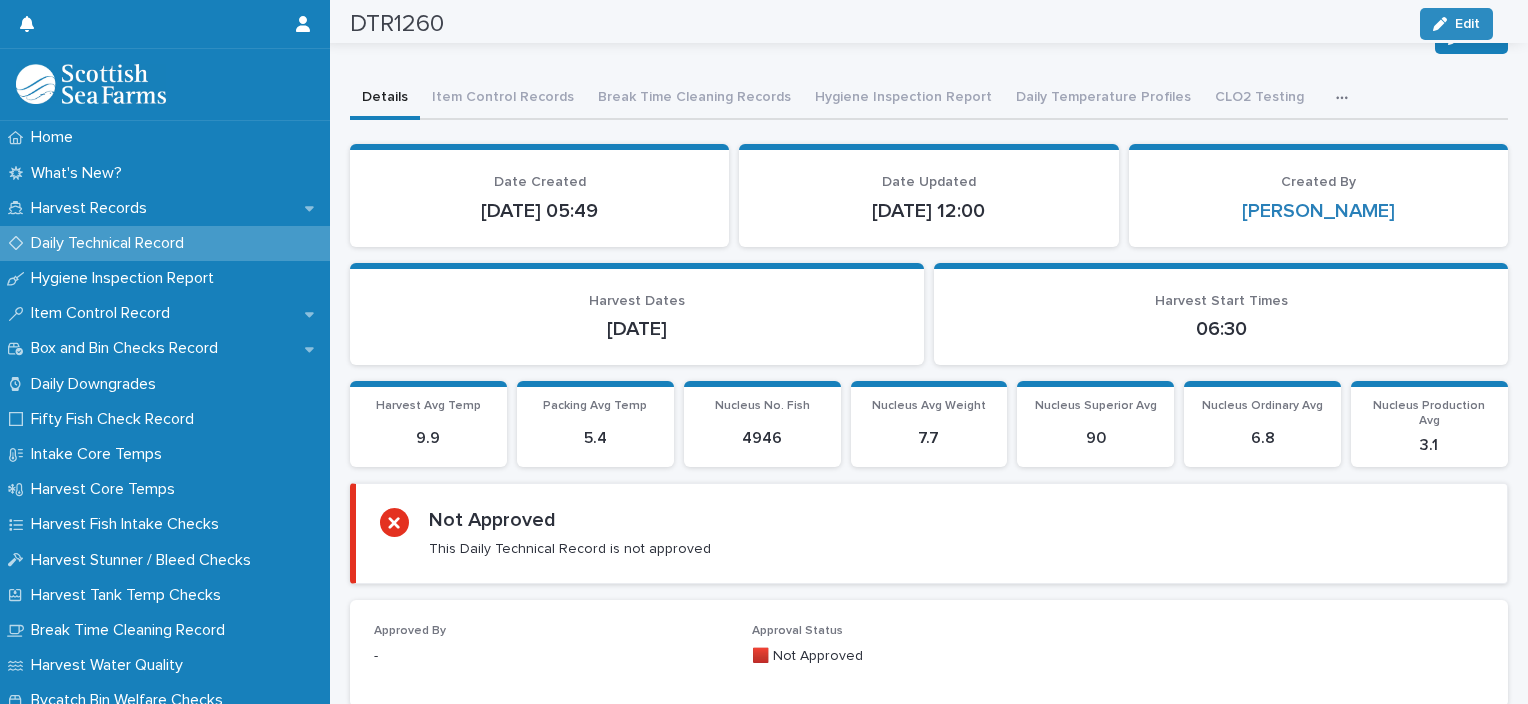 scroll, scrollTop: 0, scrollLeft: 0, axis: both 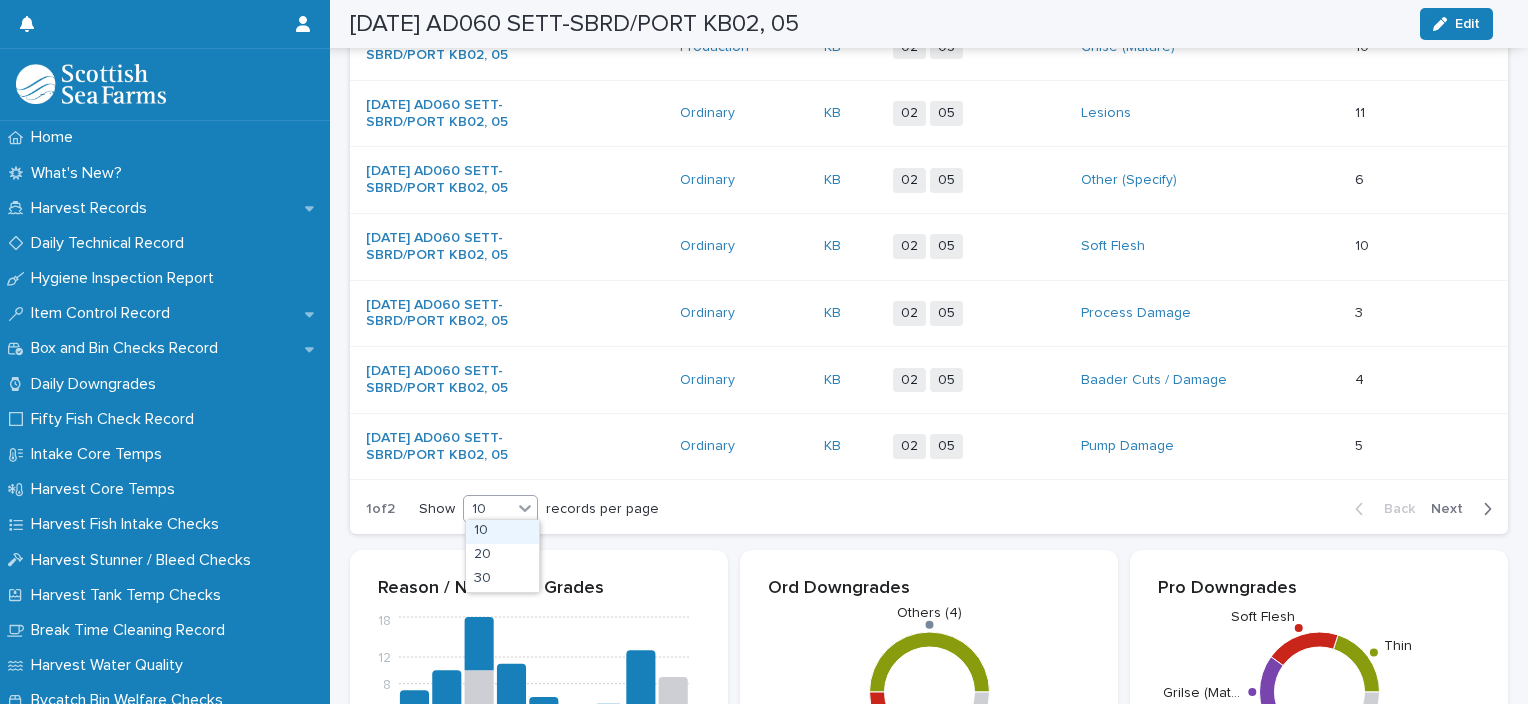 click 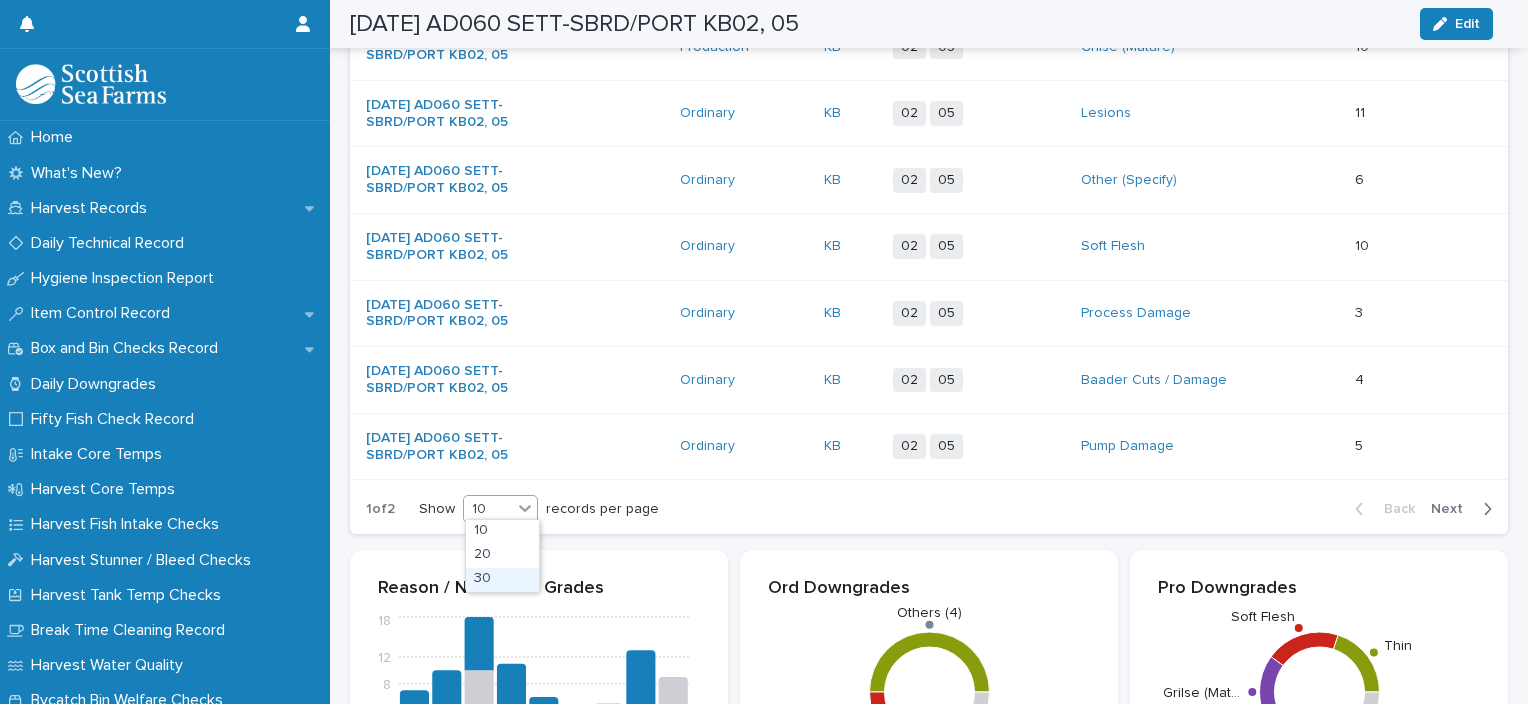 click on "30" at bounding box center [502, 580] 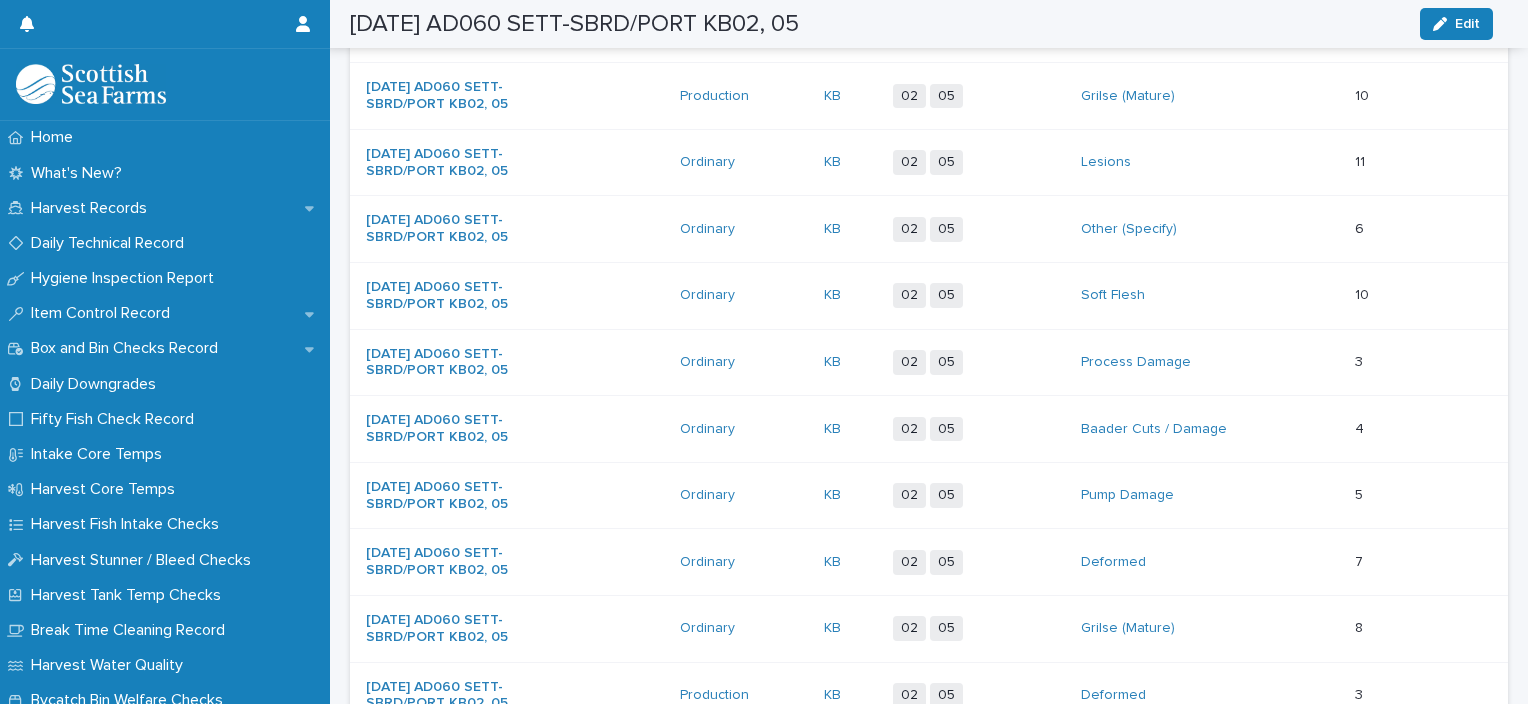 scroll, scrollTop: 624, scrollLeft: 0, axis: vertical 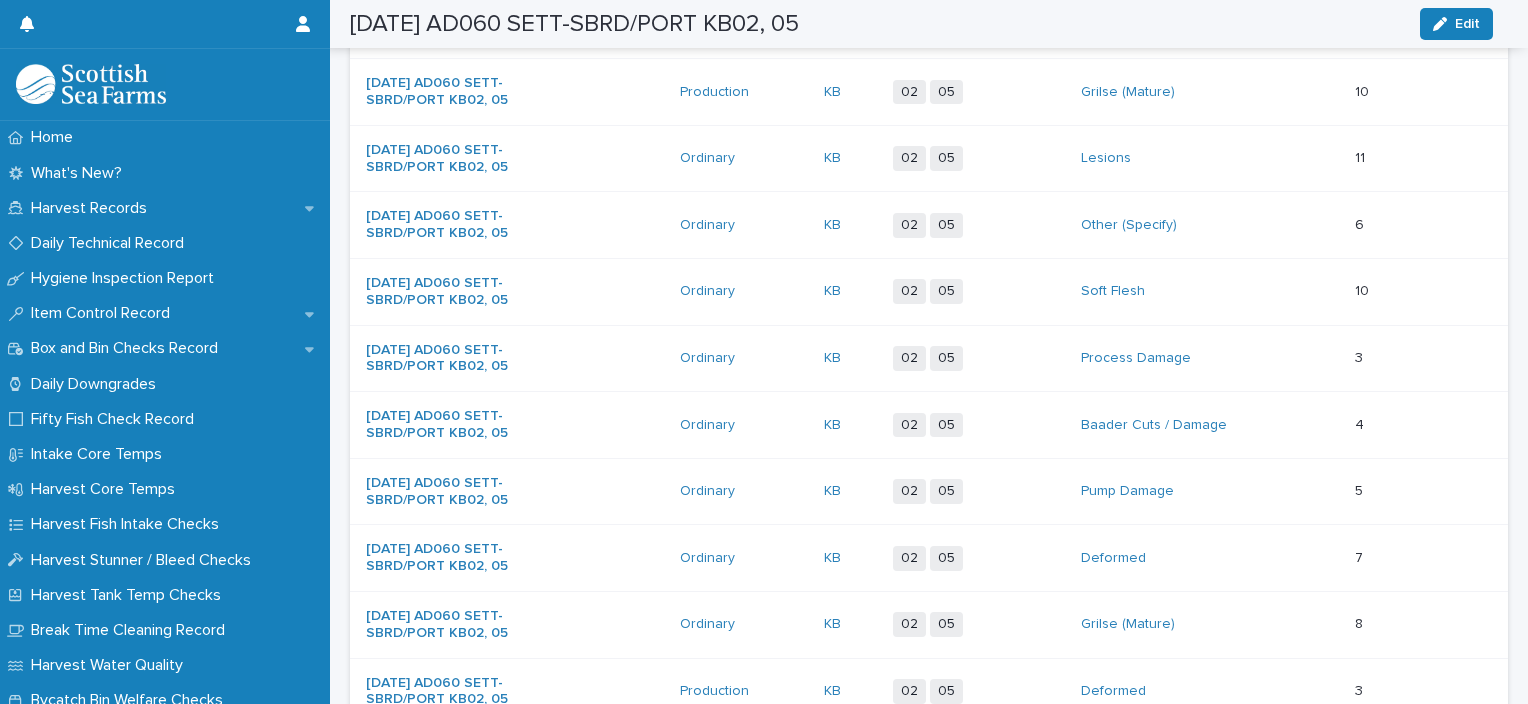 click on "Deformed" at bounding box center (1210, 558) 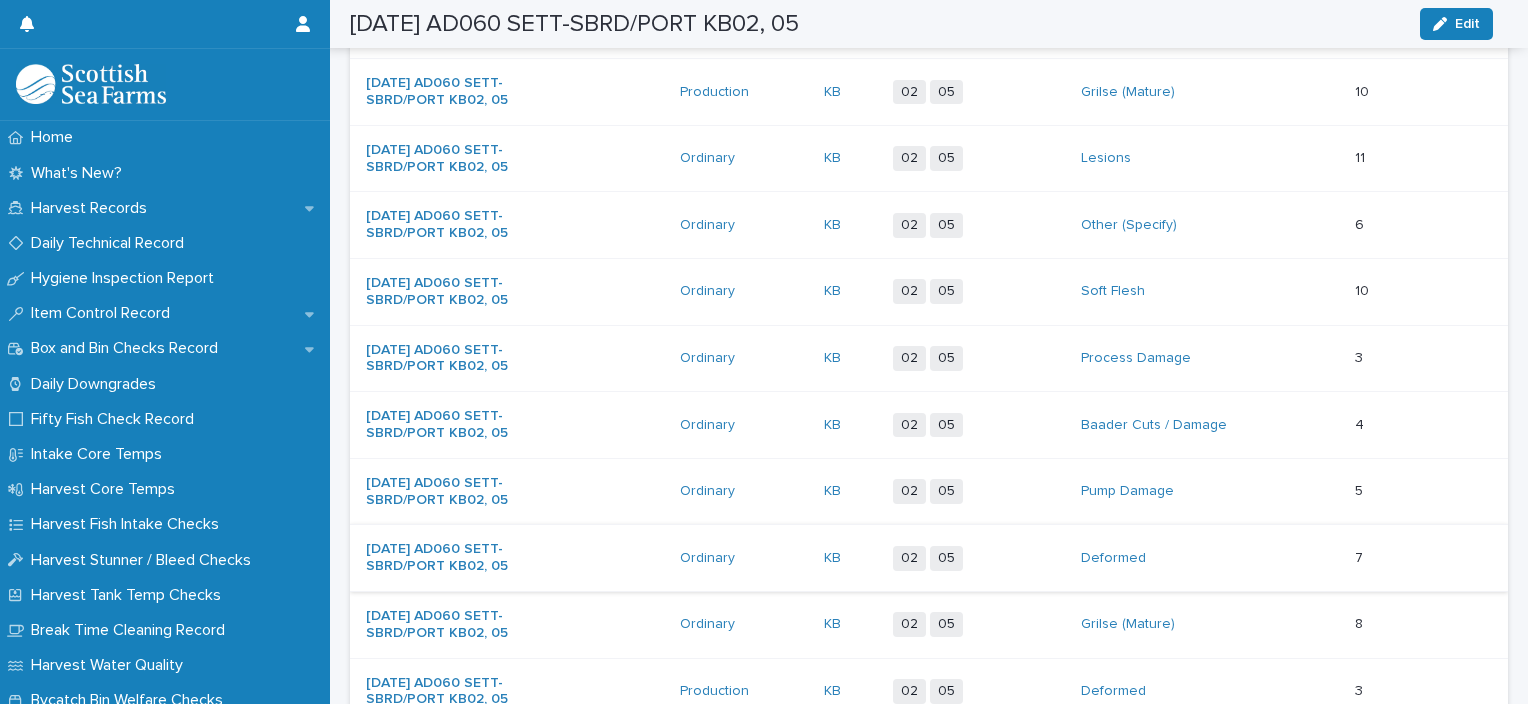 scroll, scrollTop: 0, scrollLeft: 0, axis: both 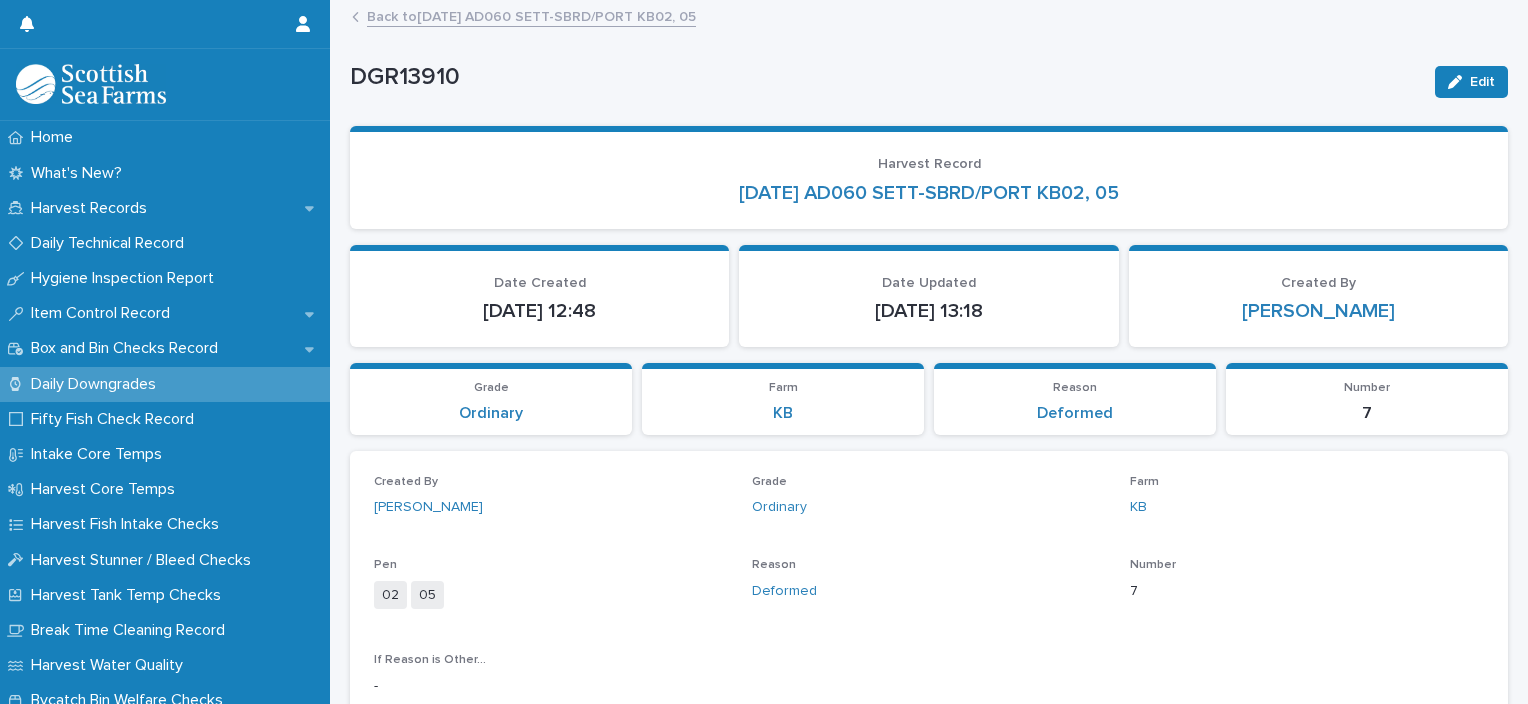 click on "Back to  [DATE] AD060 SETT-SBRD/PORT KB02, 05" at bounding box center [531, 15] 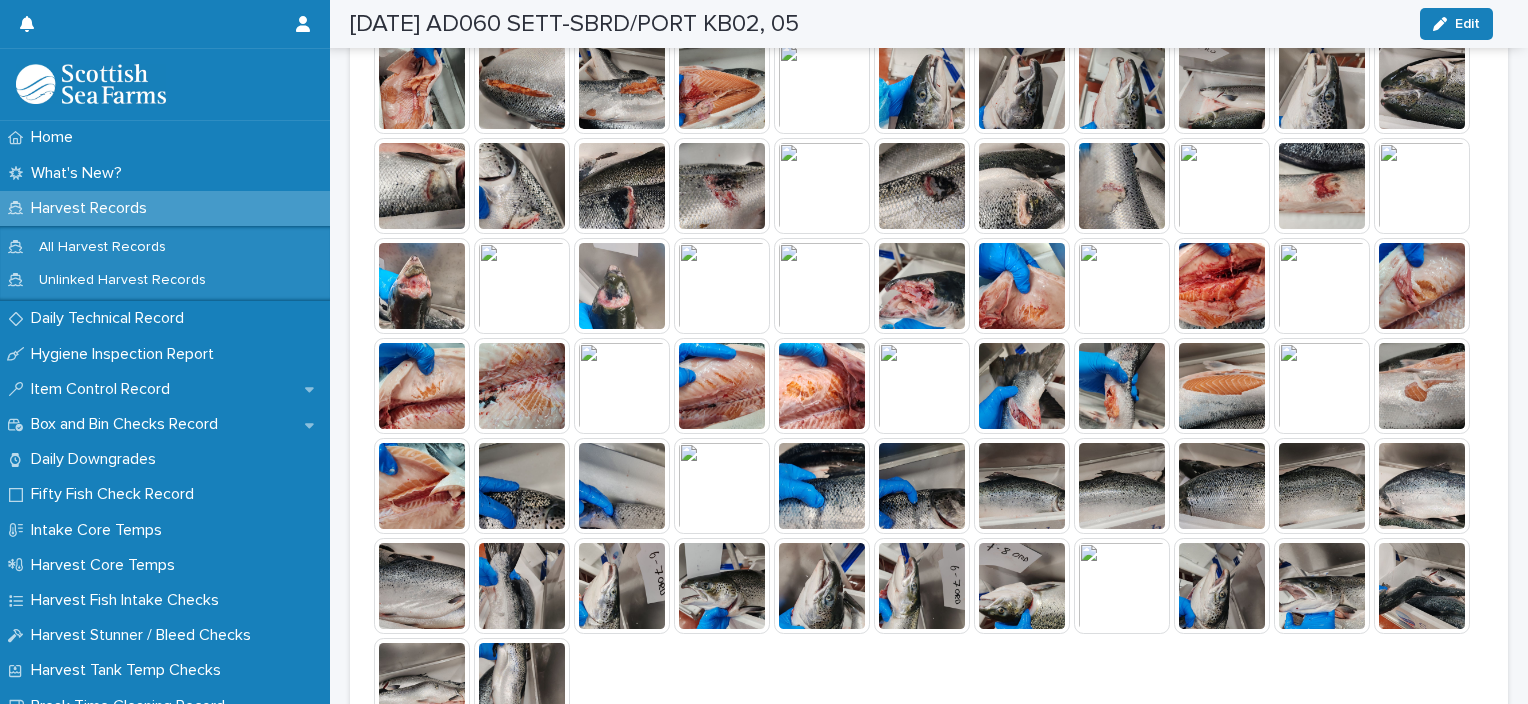 scroll, scrollTop: 803, scrollLeft: 0, axis: vertical 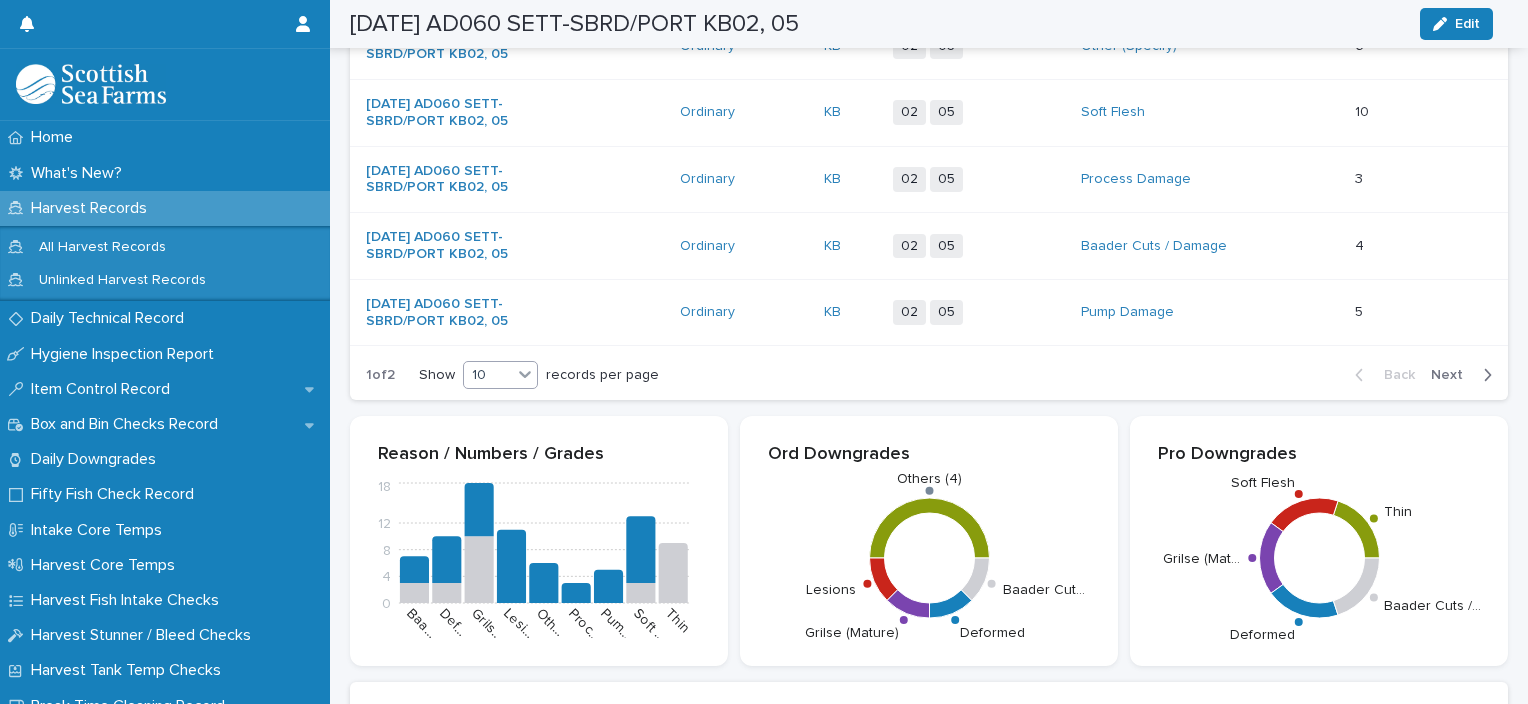 drag, startPoint x: 529, startPoint y: 371, endPoint x: 528, endPoint y: 384, distance: 13.038404 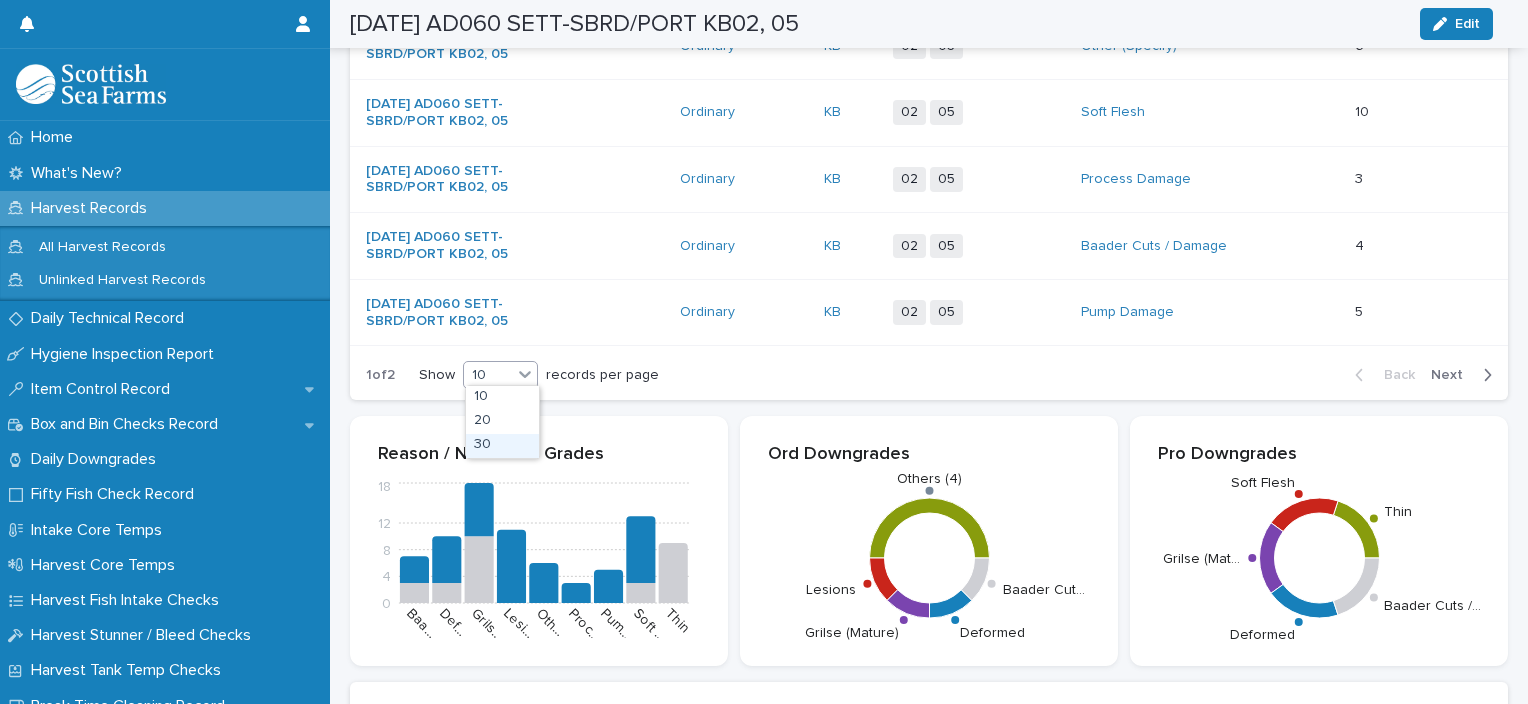 click on "30" at bounding box center [502, 446] 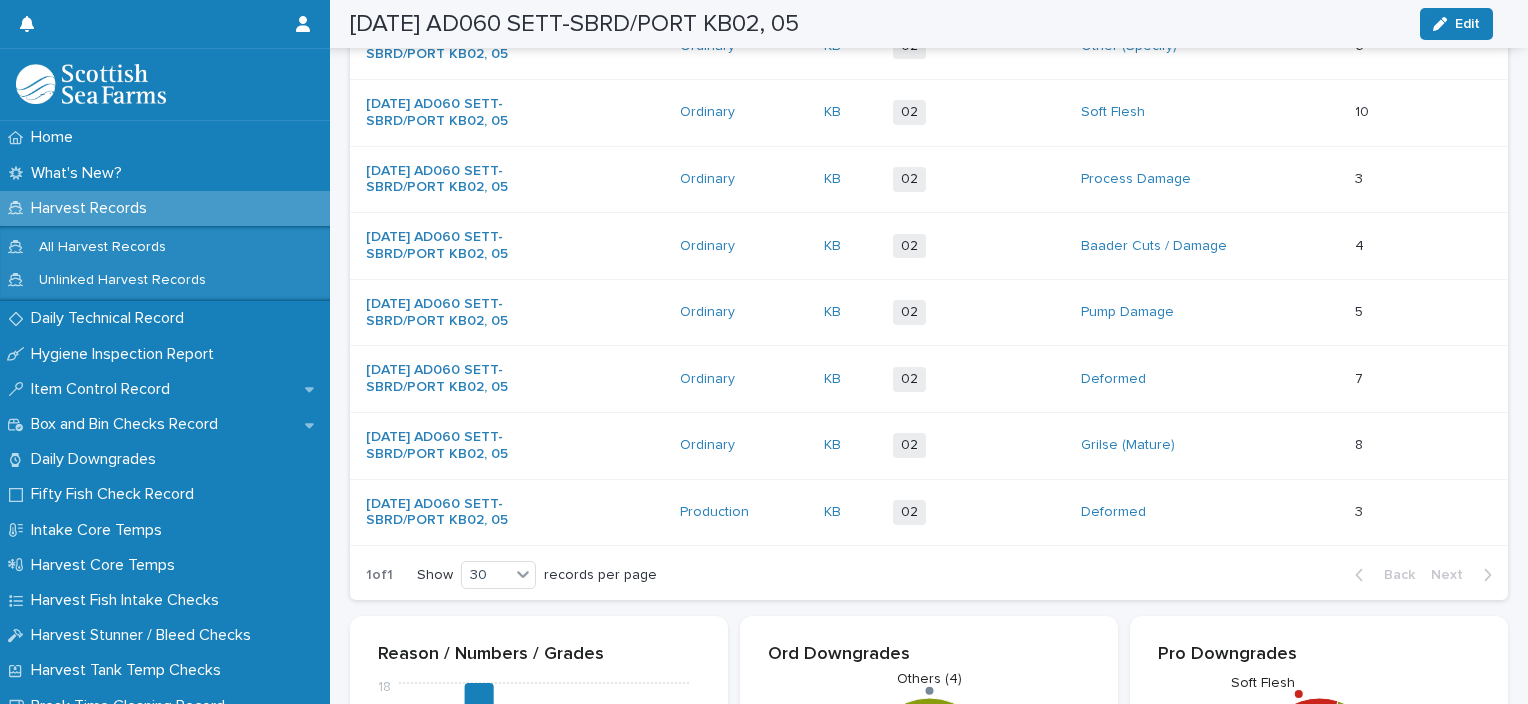 scroll, scrollTop: 902, scrollLeft: 0, axis: vertical 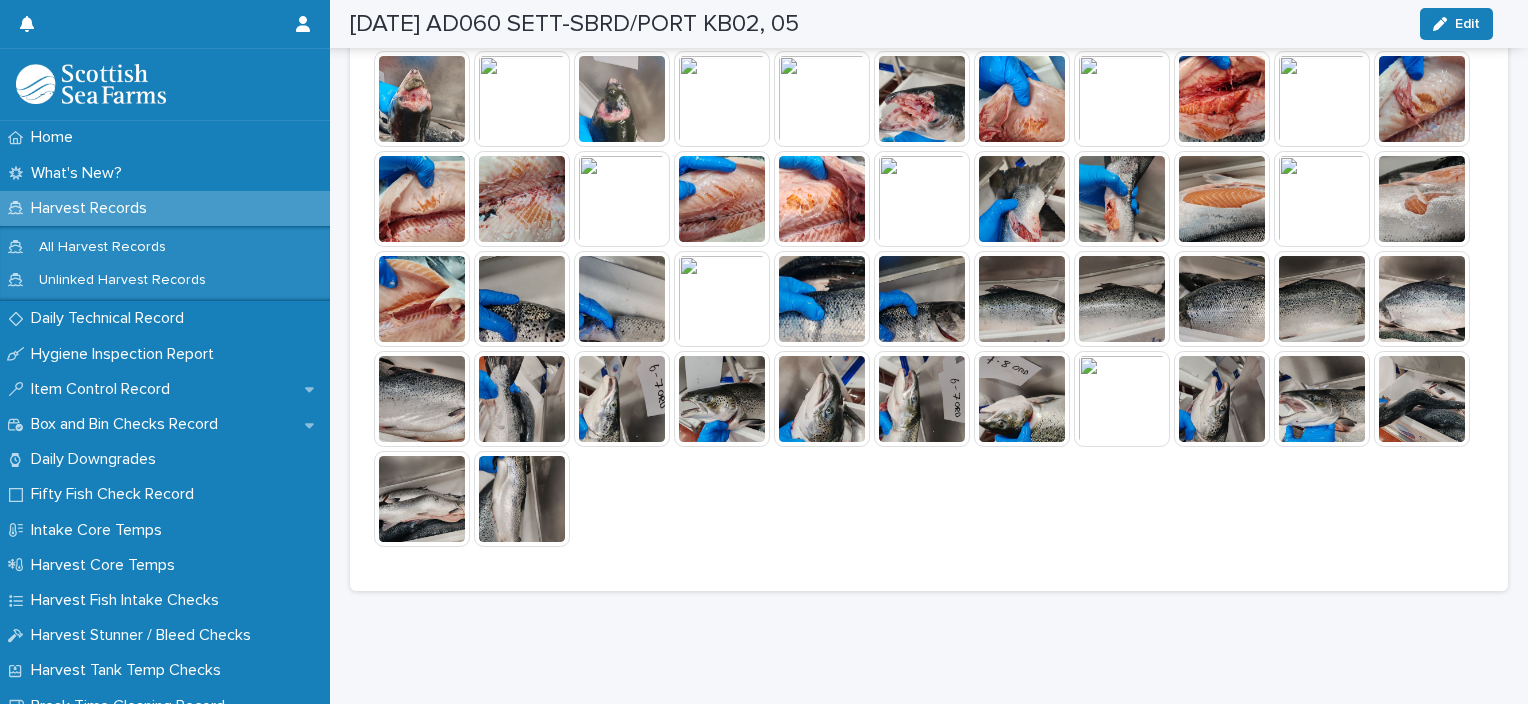 click at bounding box center (722, 399) 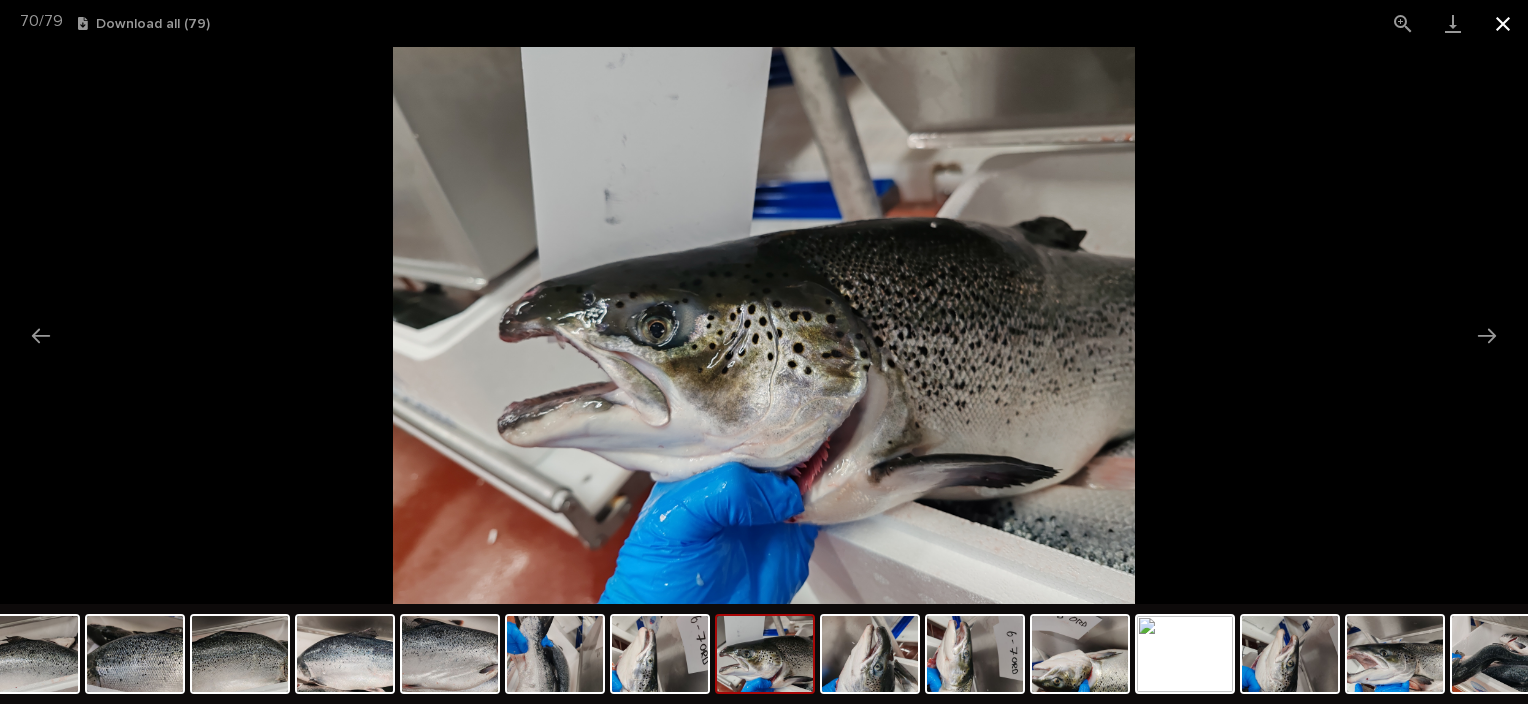 click at bounding box center (1503, 23) 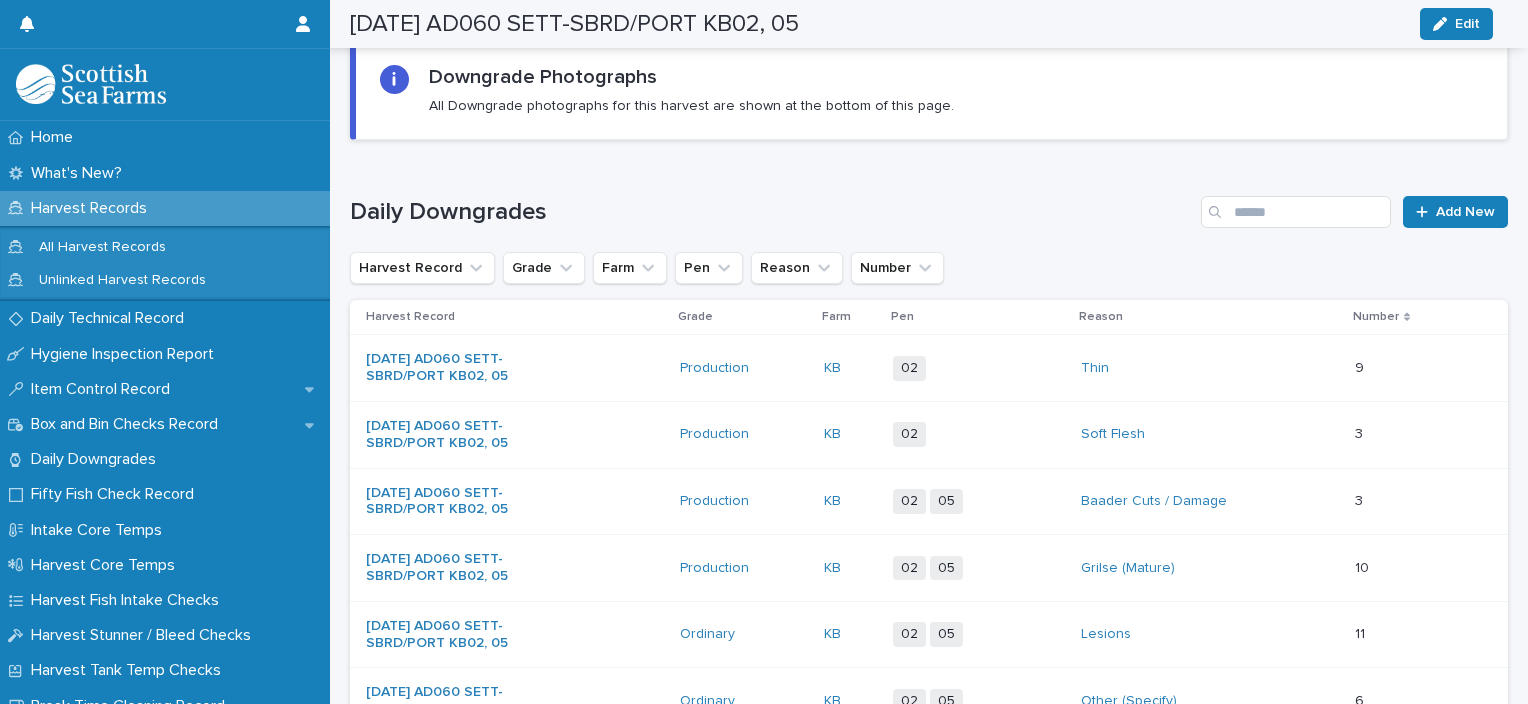 scroll, scrollTop: 0, scrollLeft: 0, axis: both 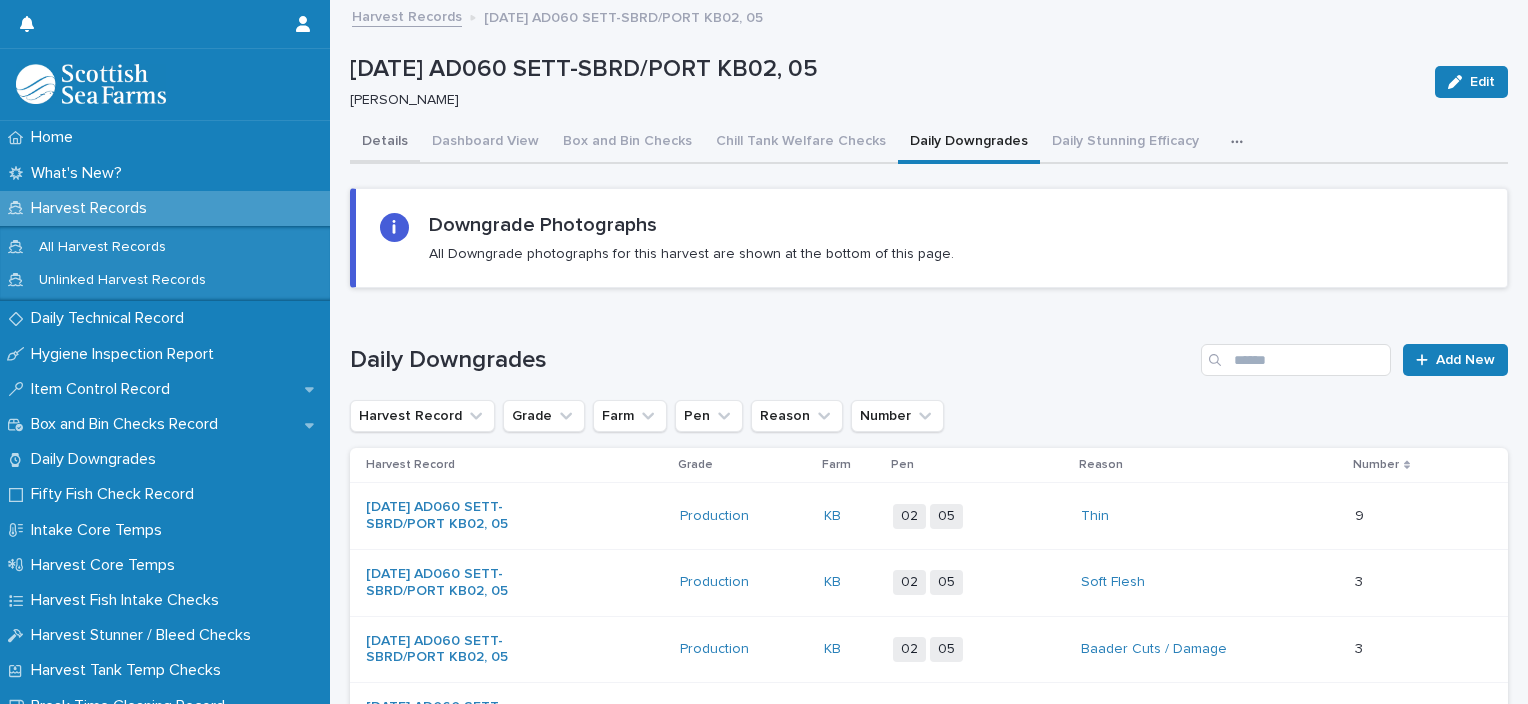 click on "Details" at bounding box center [385, 143] 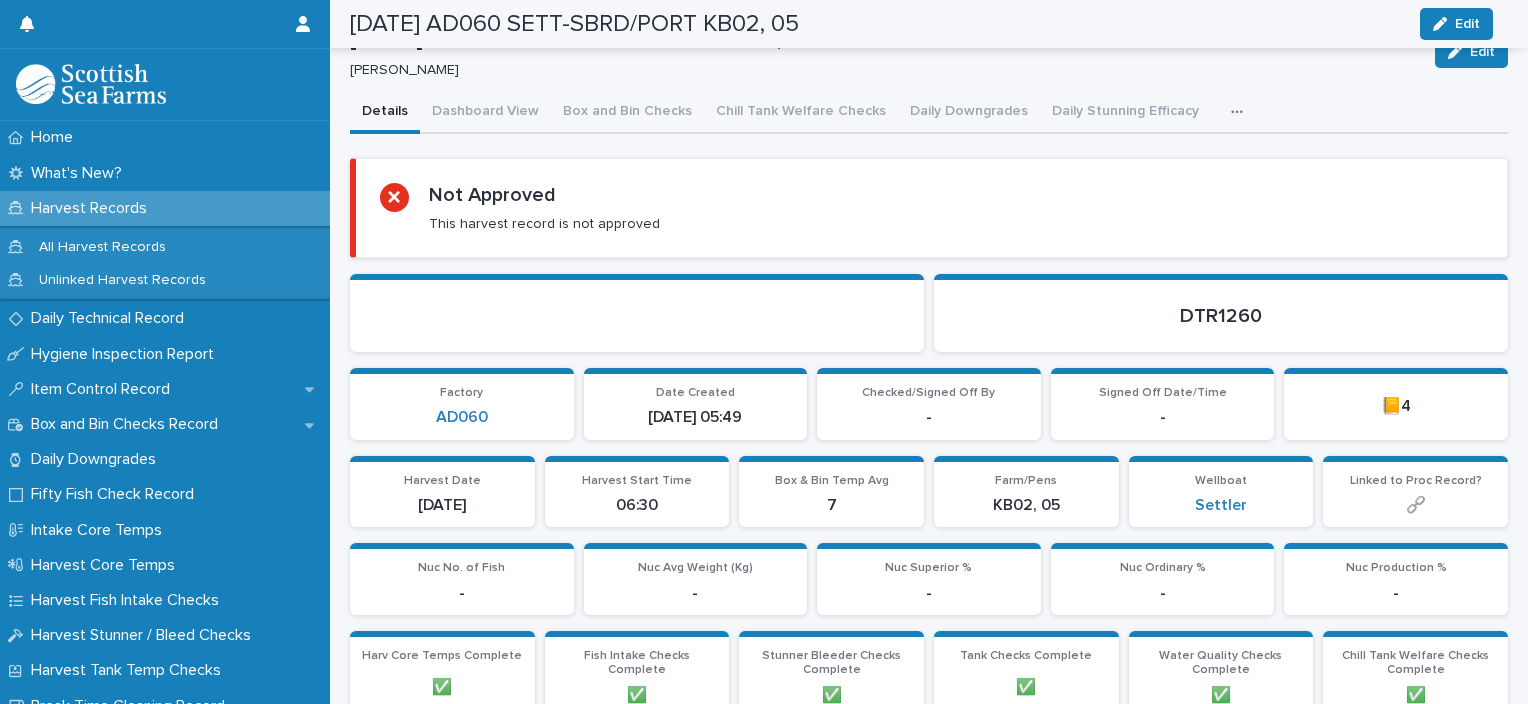 scroll, scrollTop: 0, scrollLeft: 0, axis: both 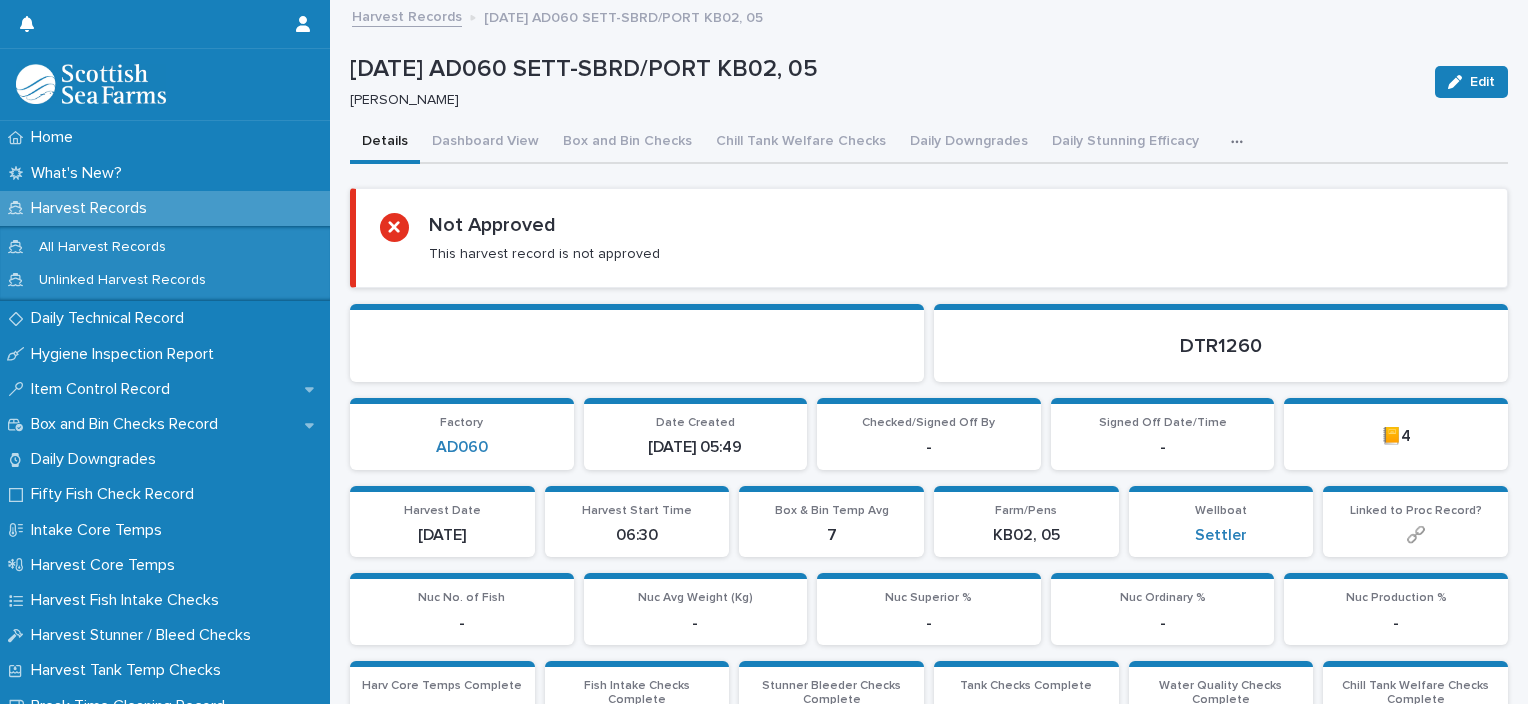 click at bounding box center (1241, 142) 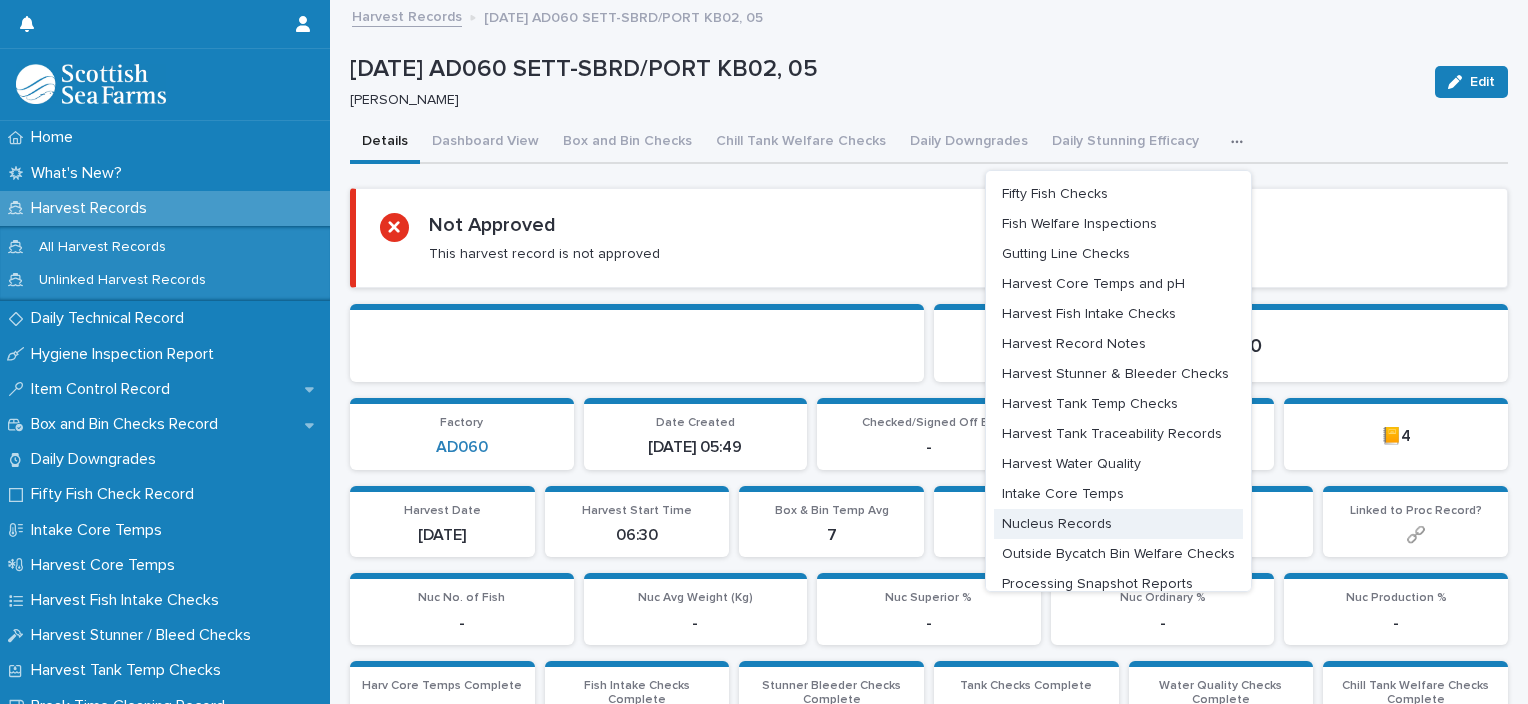 click on "Nucleus Records" at bounding box center [1118, 524] 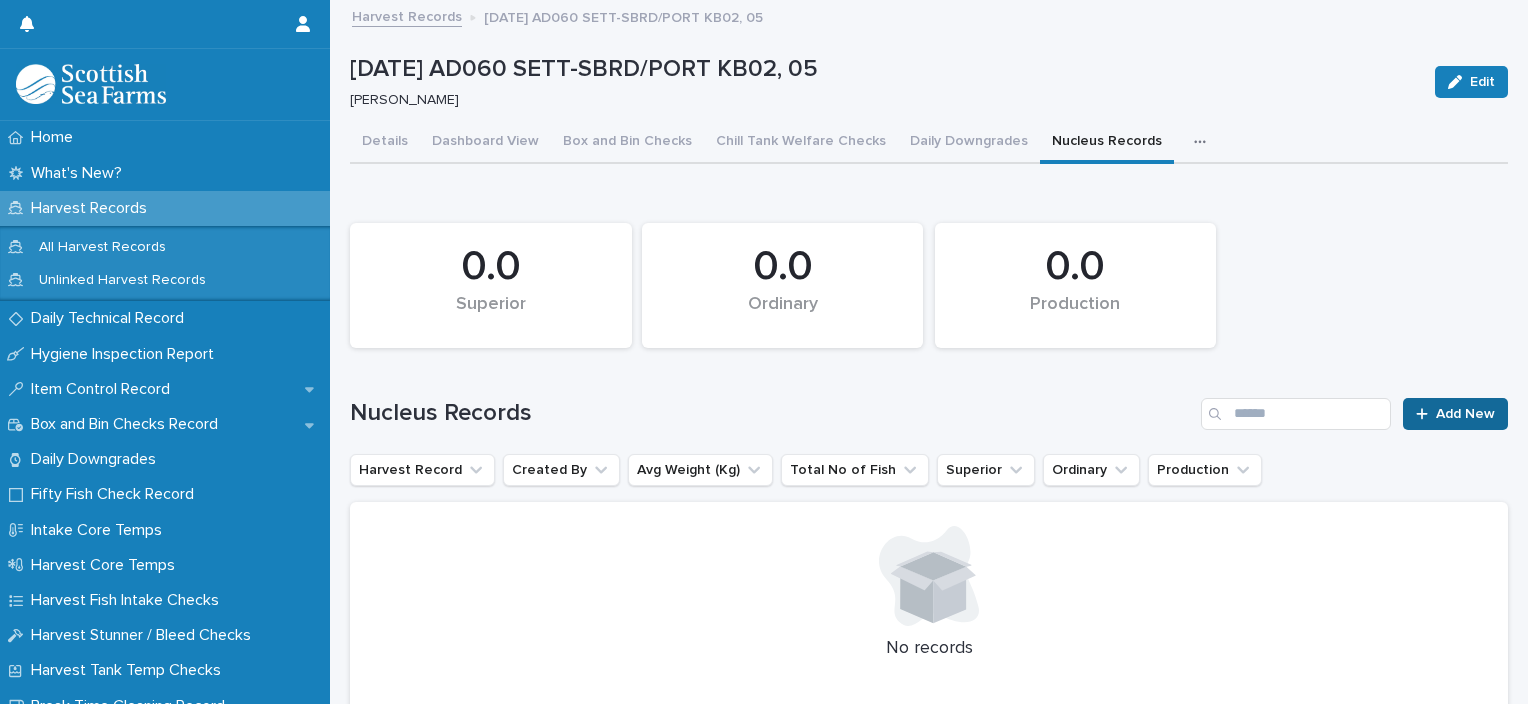 click at bounding box center [1426, 414] 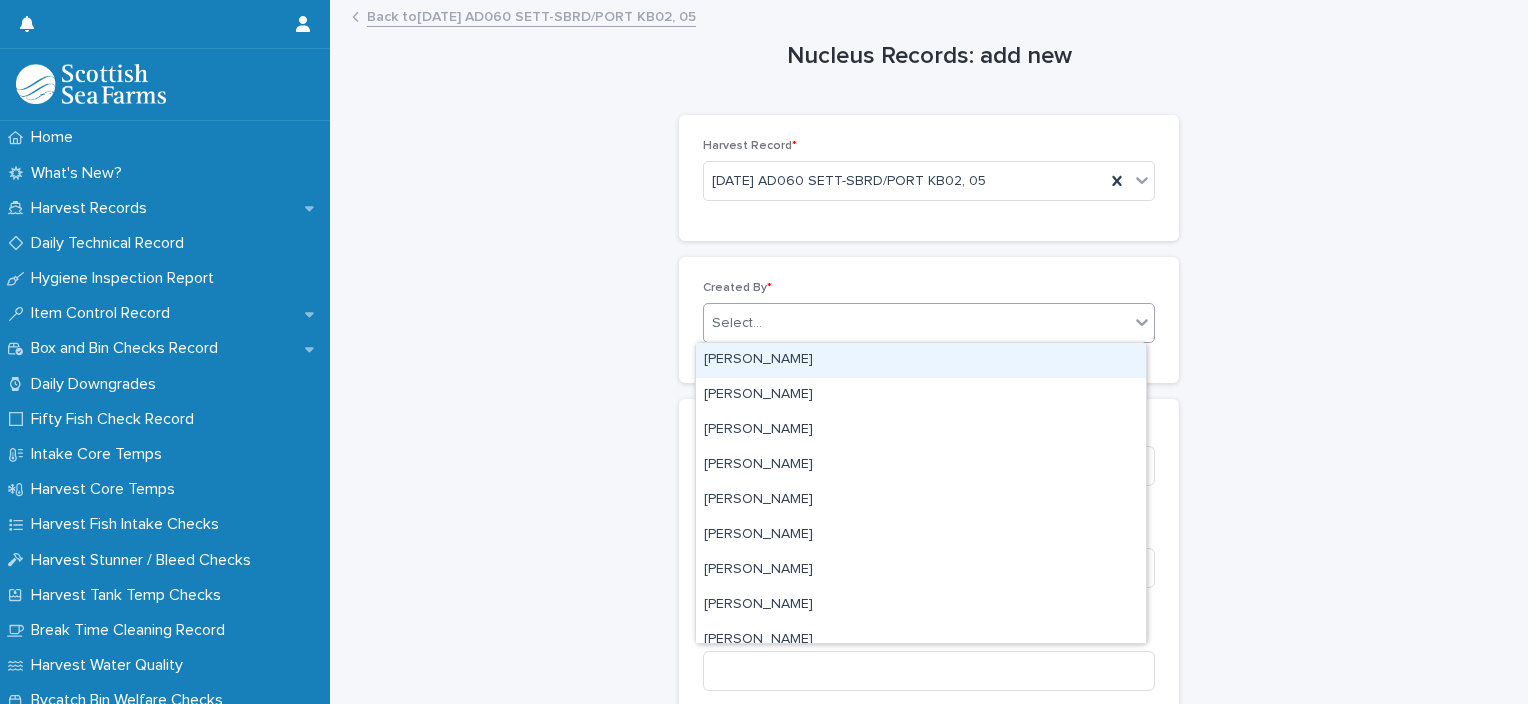 click on "Select..." at bounding box center [916, 323] 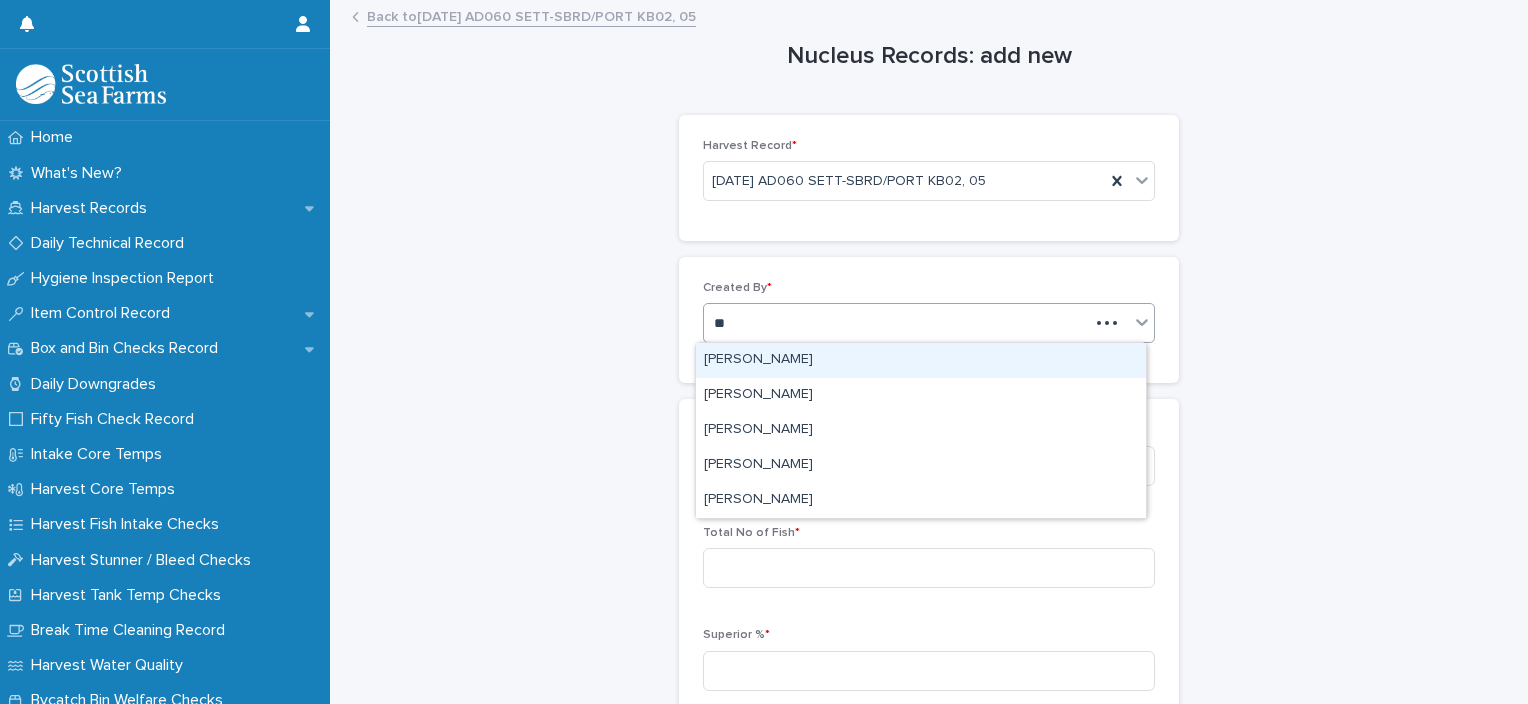 type on "***" 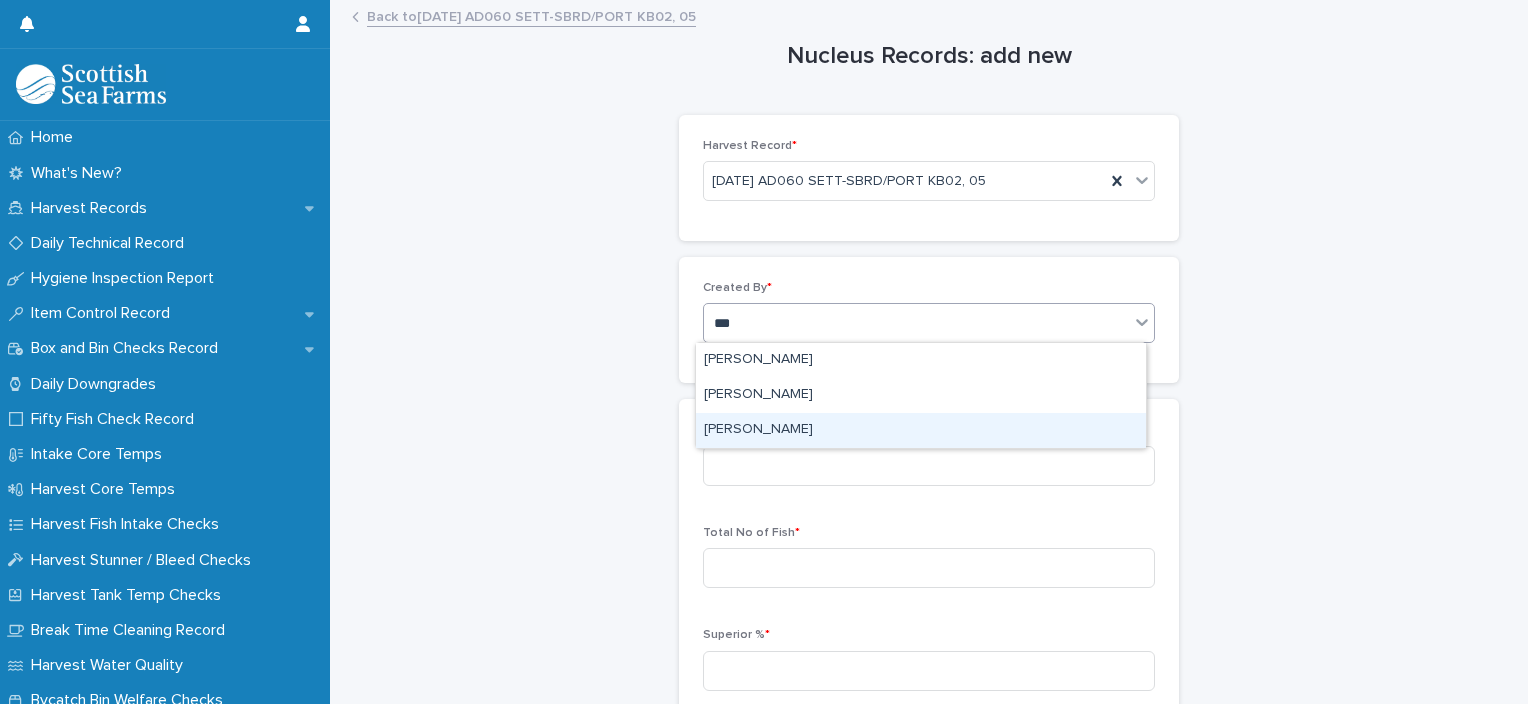 click on "[PERSON_NAME]" at bounding box center [921, 430] 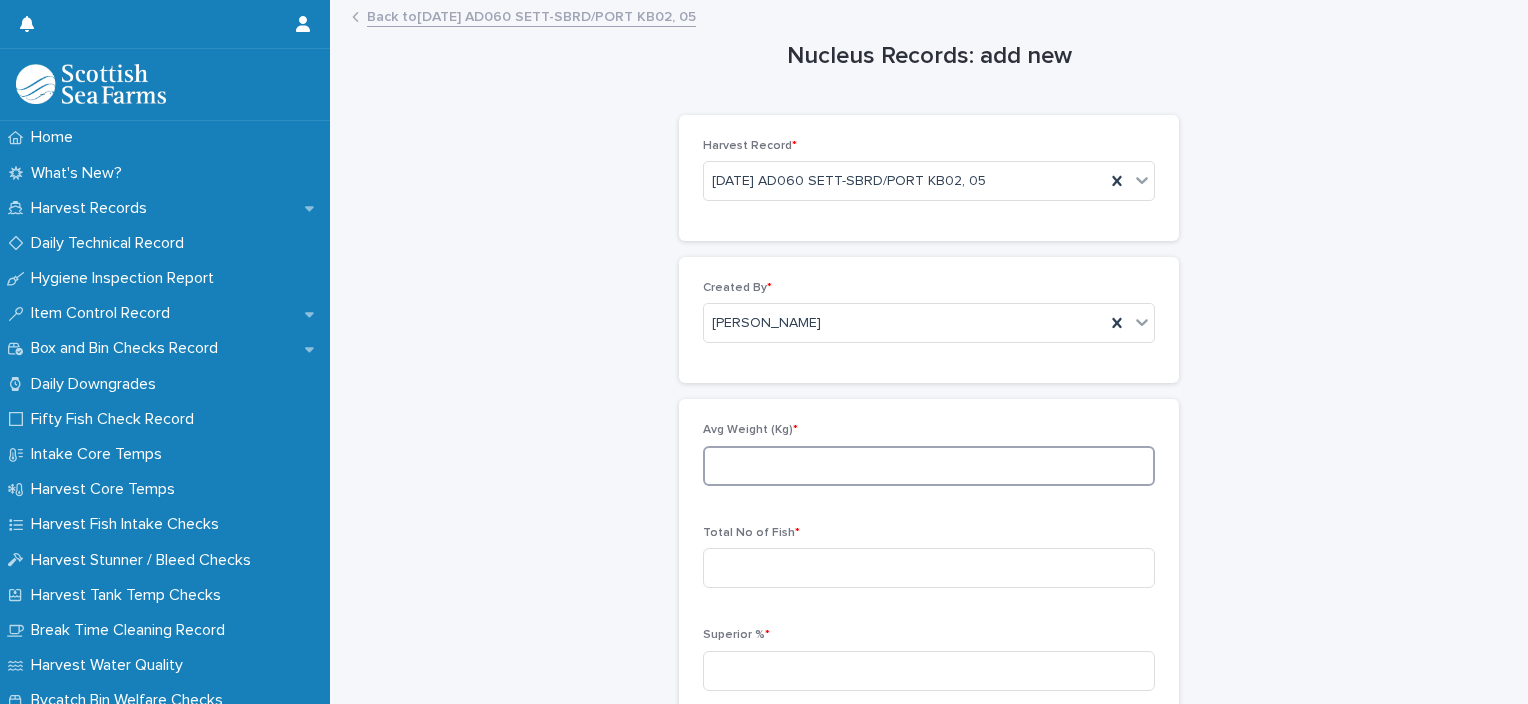 click at bounding box center [929, 466] 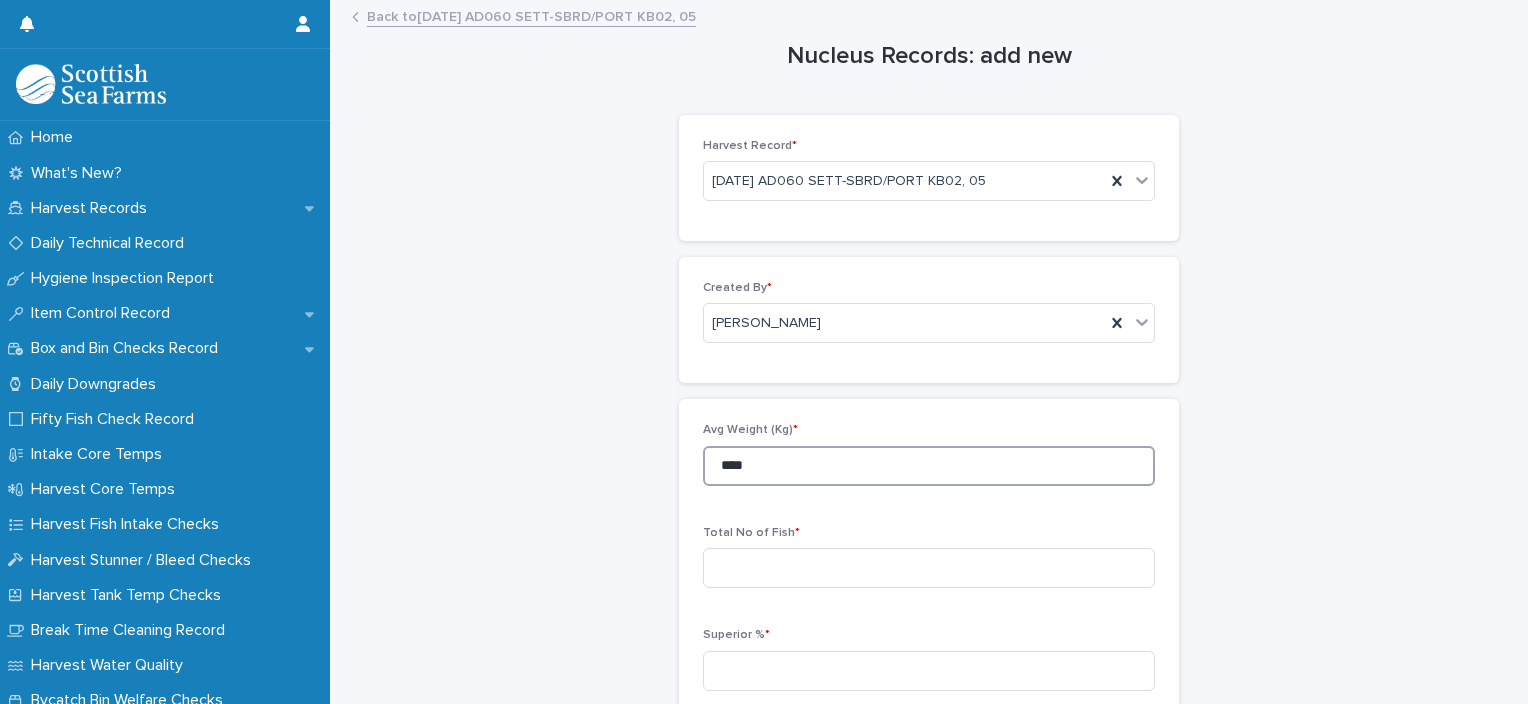 type on "****" 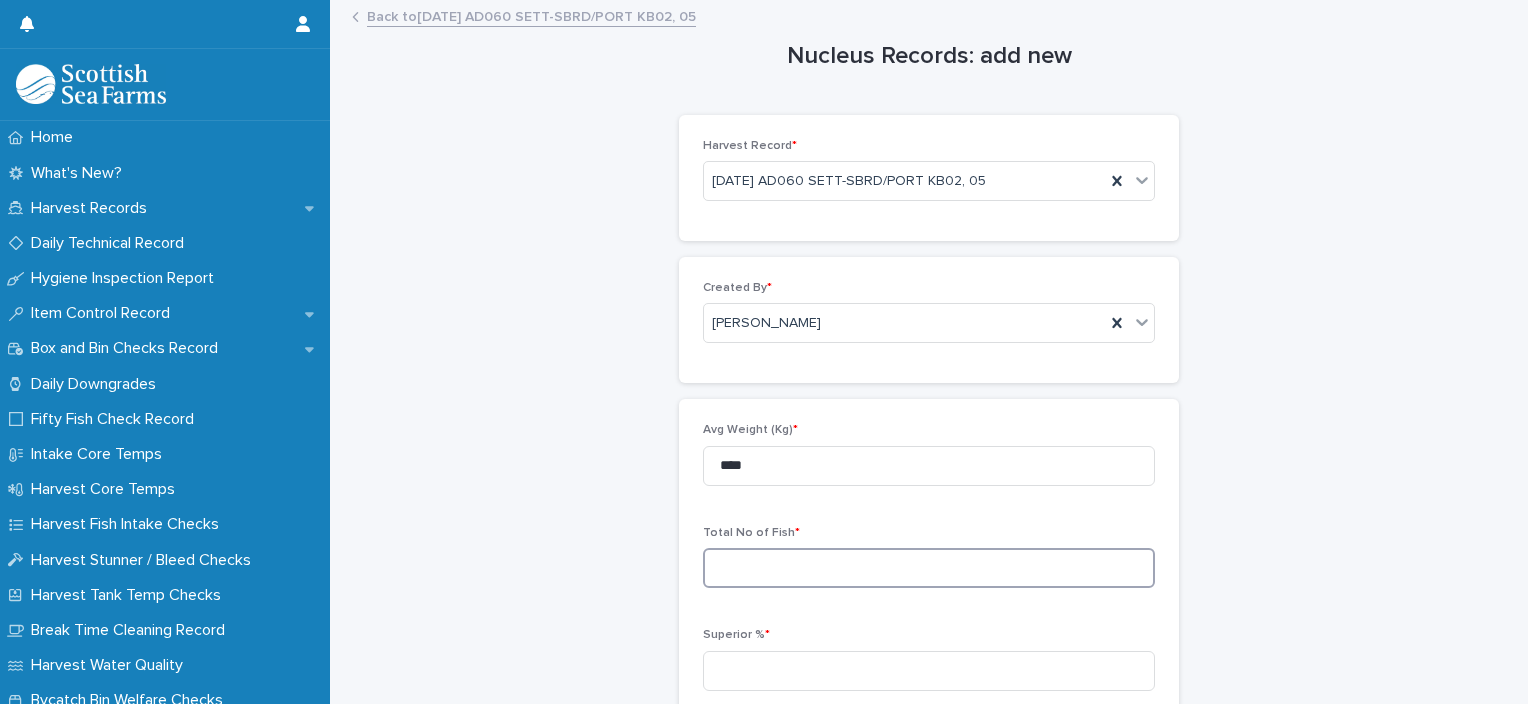 click at bounding box center [929, 568] 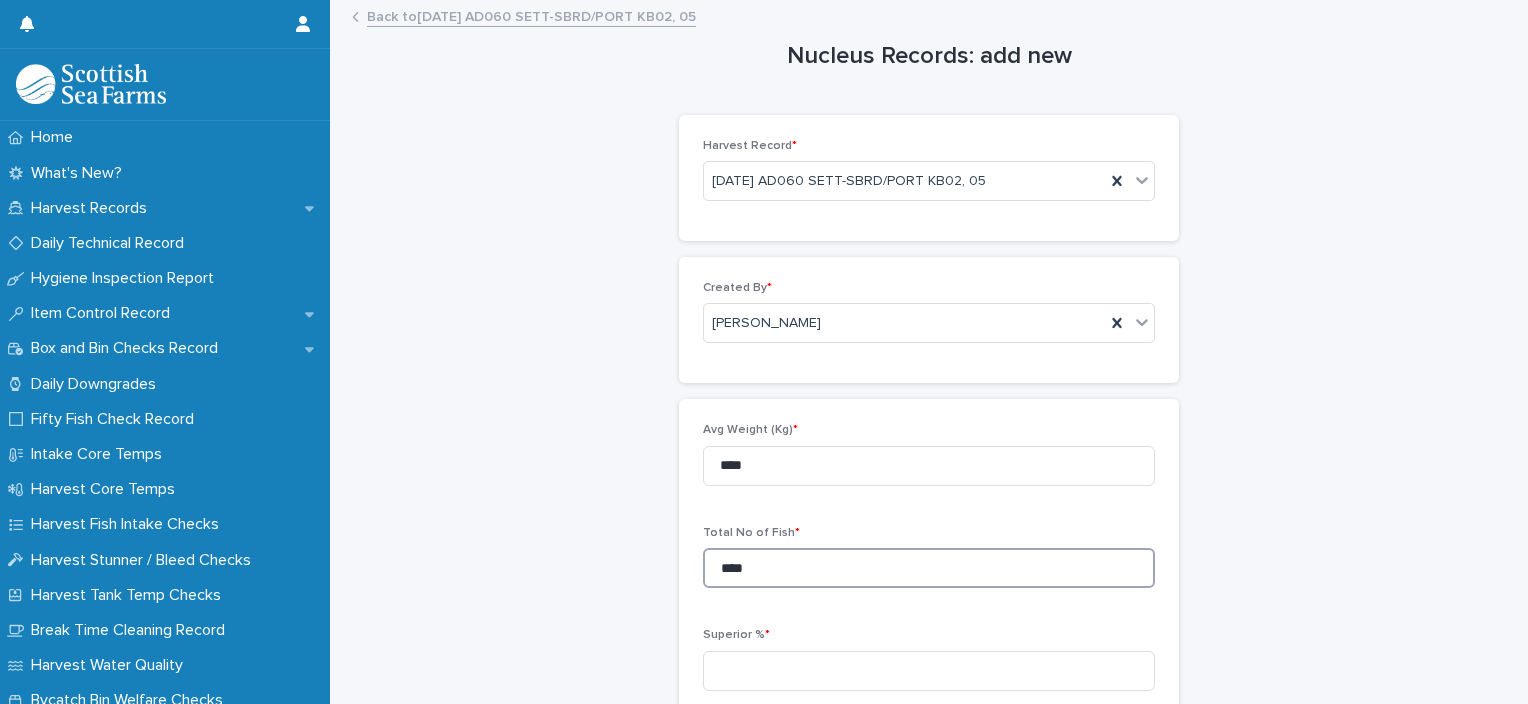 type on "****" 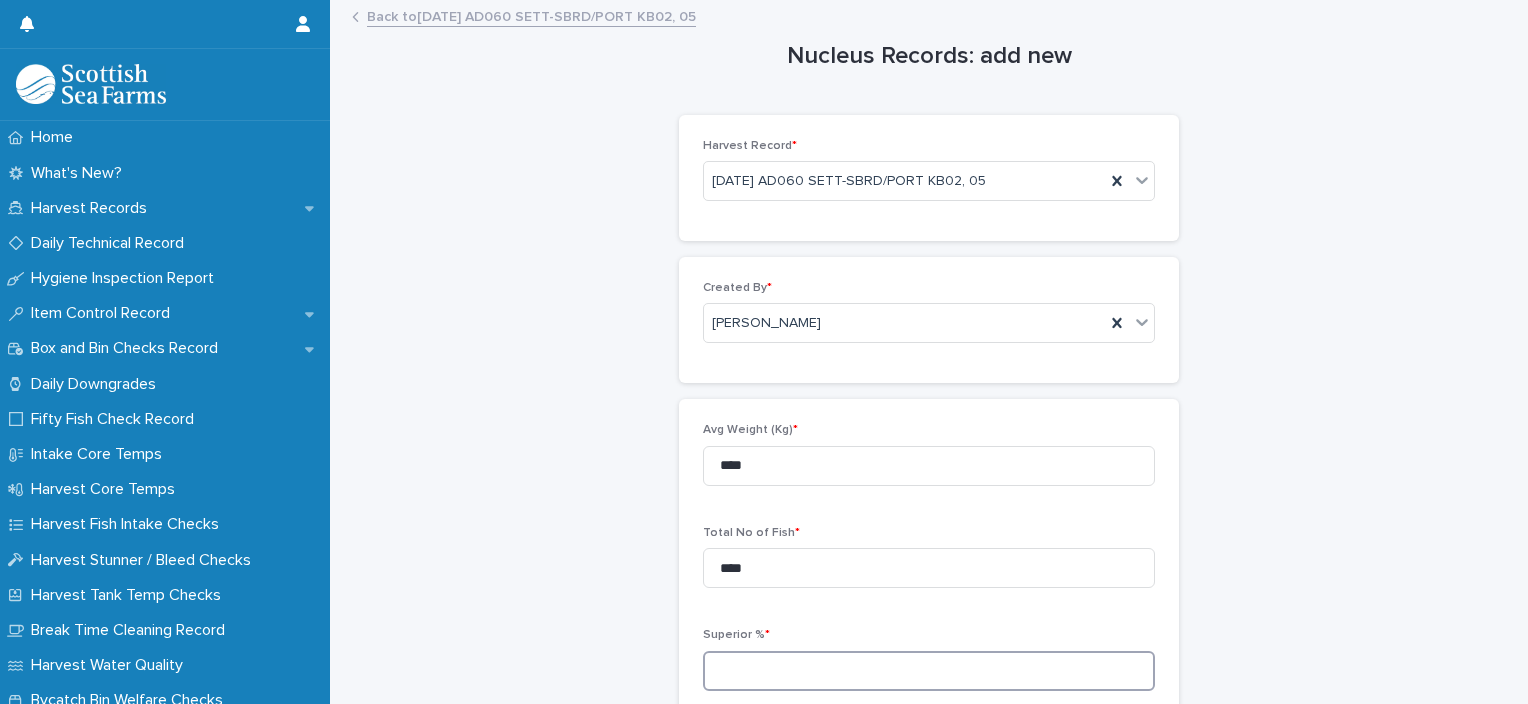 click at bounding box center [929, 671] 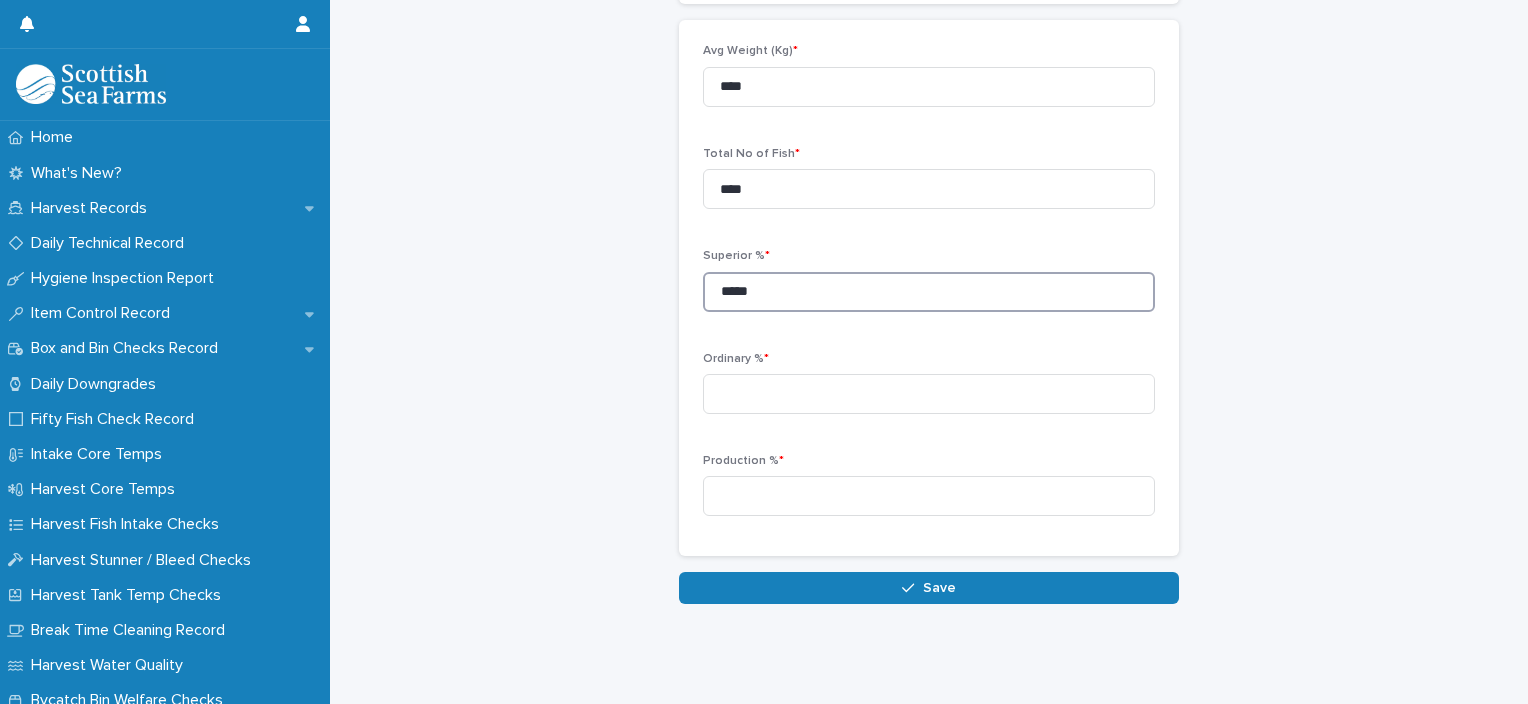 scroll, scrollTop: 391, scrollLeft: 0, axis: vertical 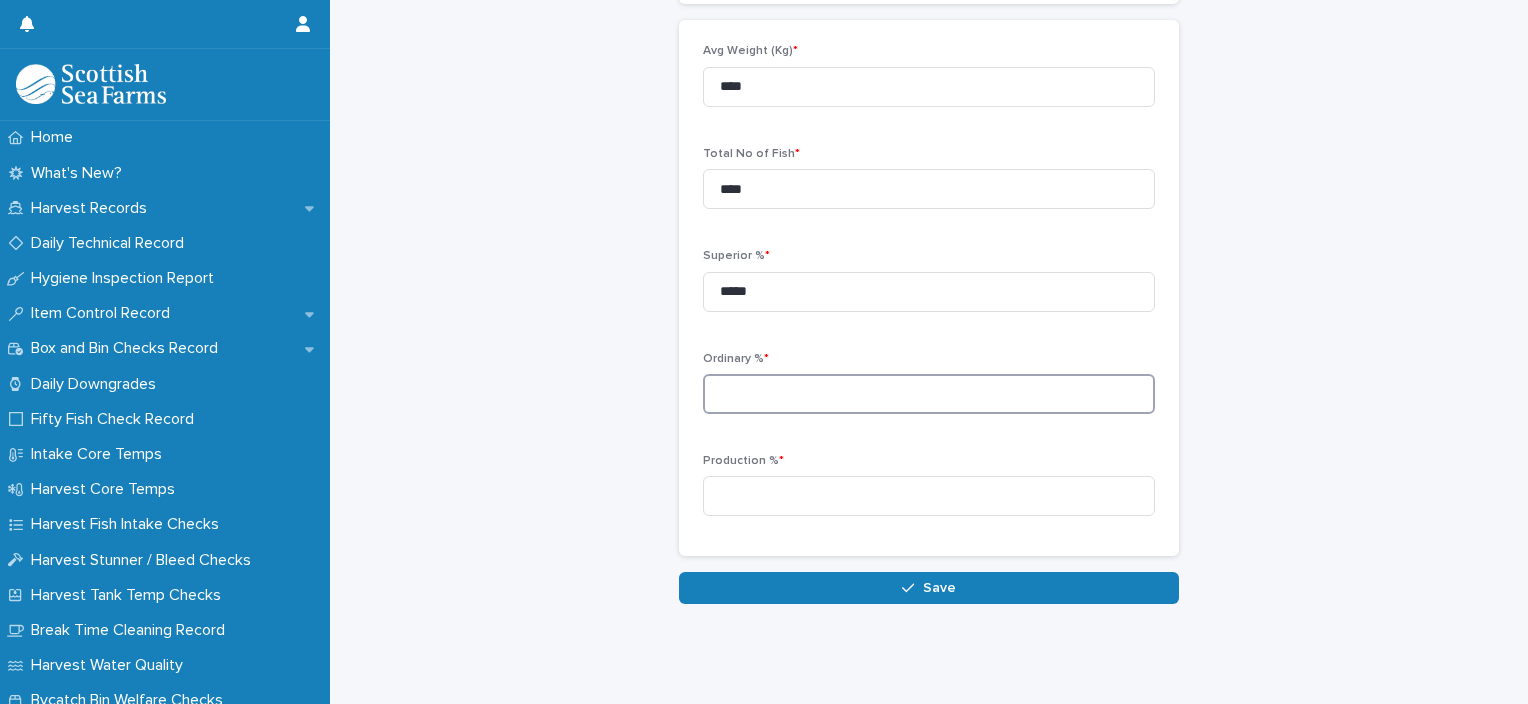 click at bounding box center [929, 394] 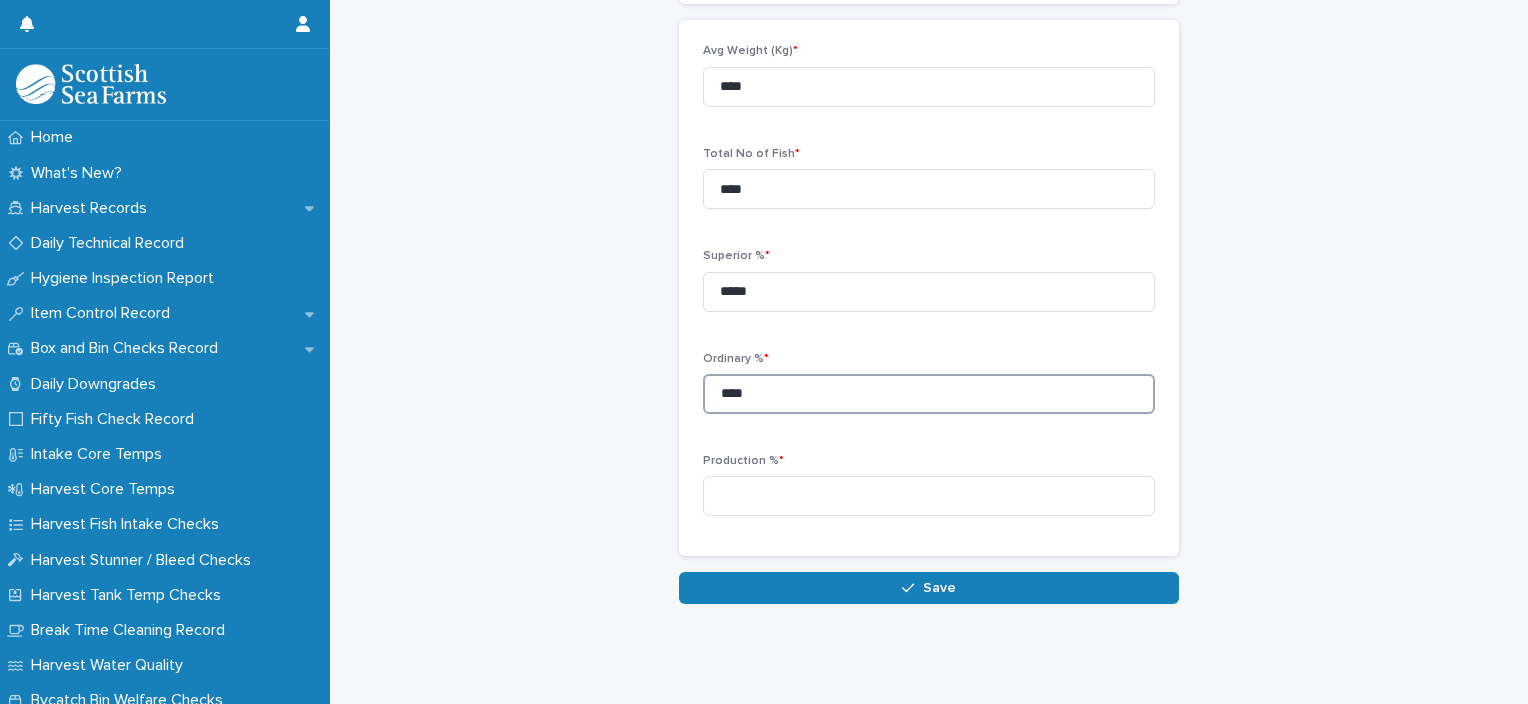 type on "****" 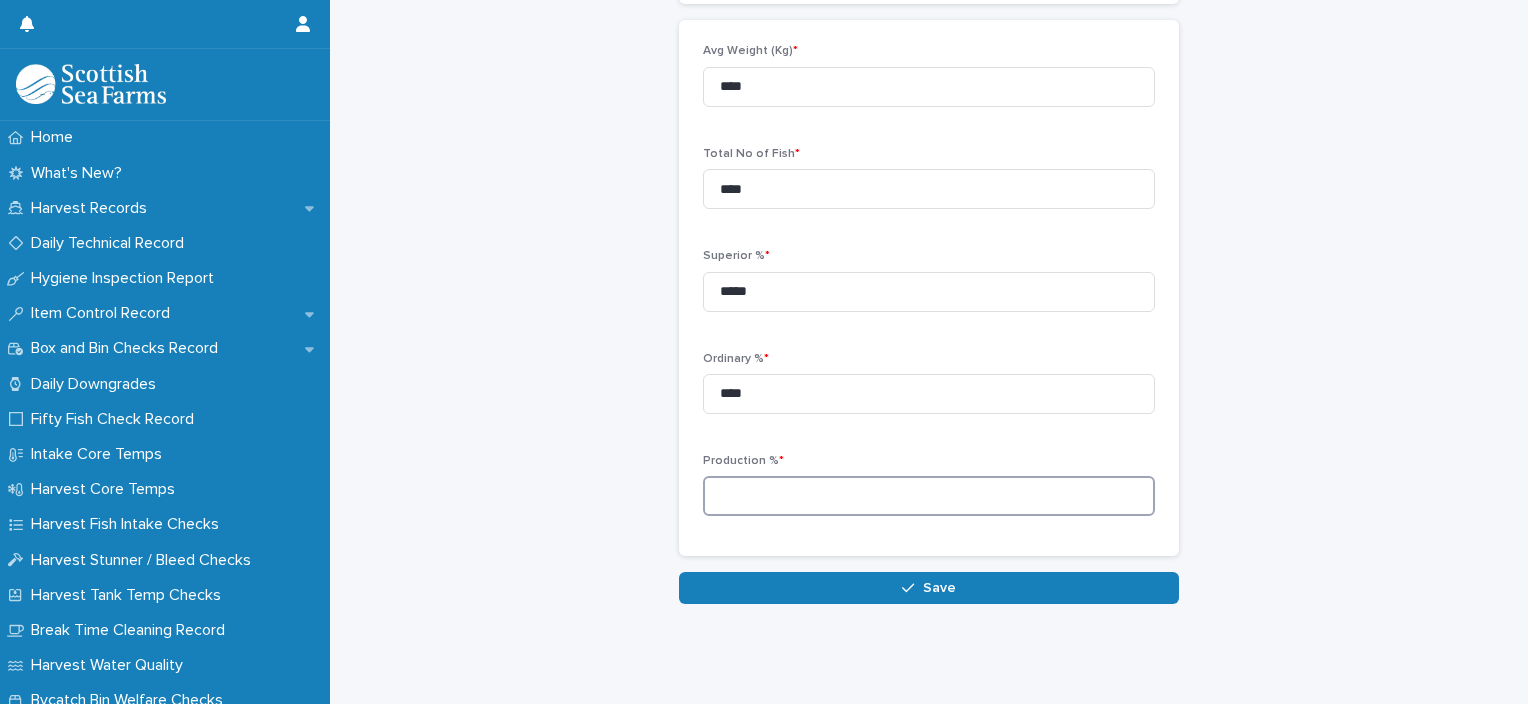 click at bounding box center [929, 496] 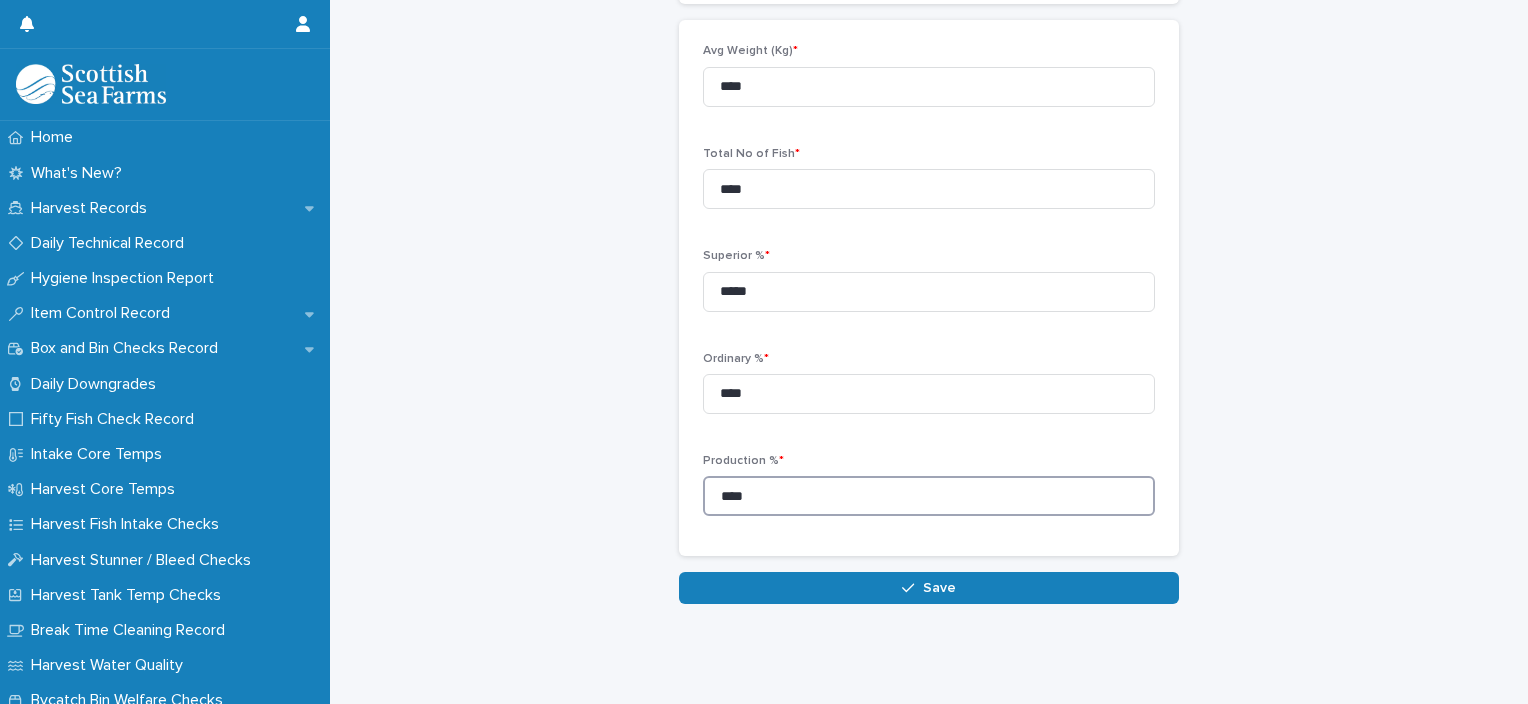 type on "****" 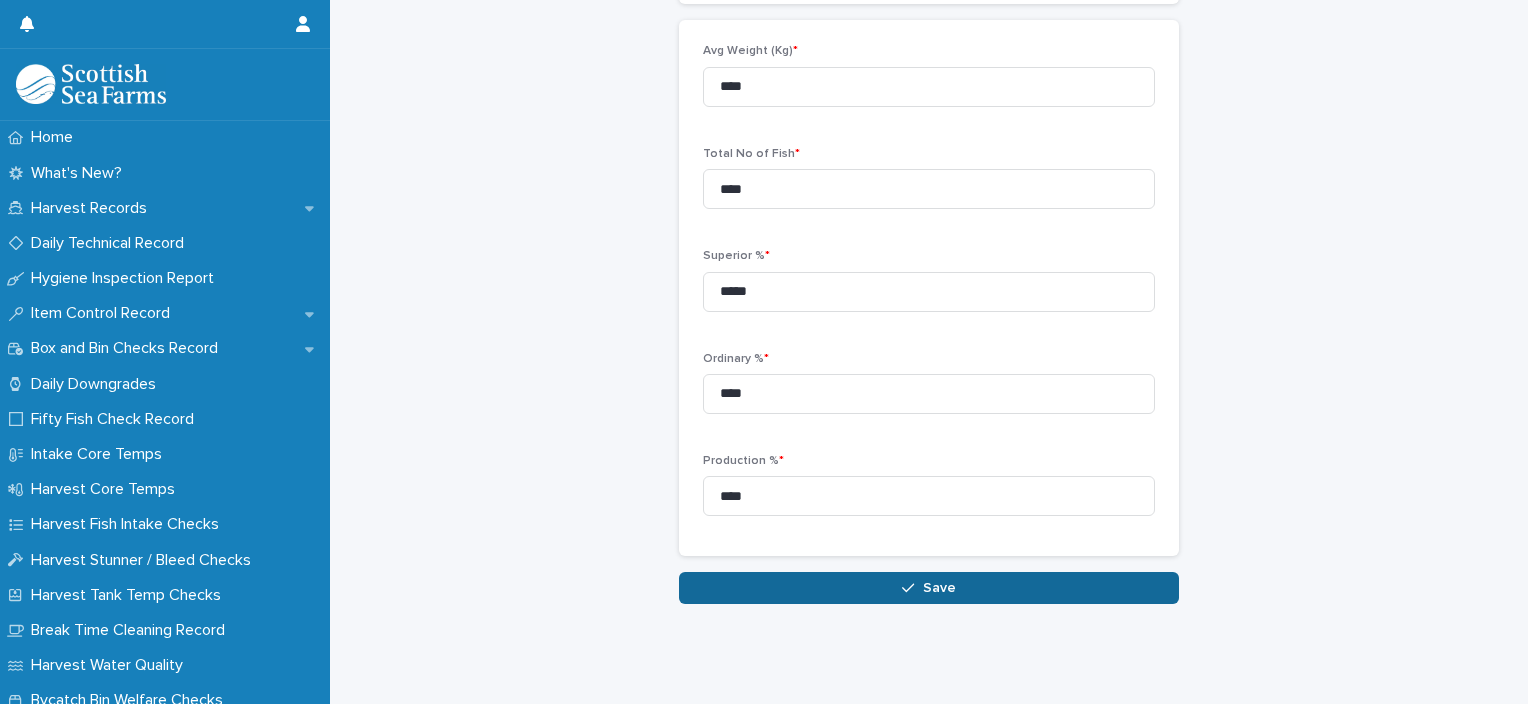 click on "Save" at bounding box center [939, 588] 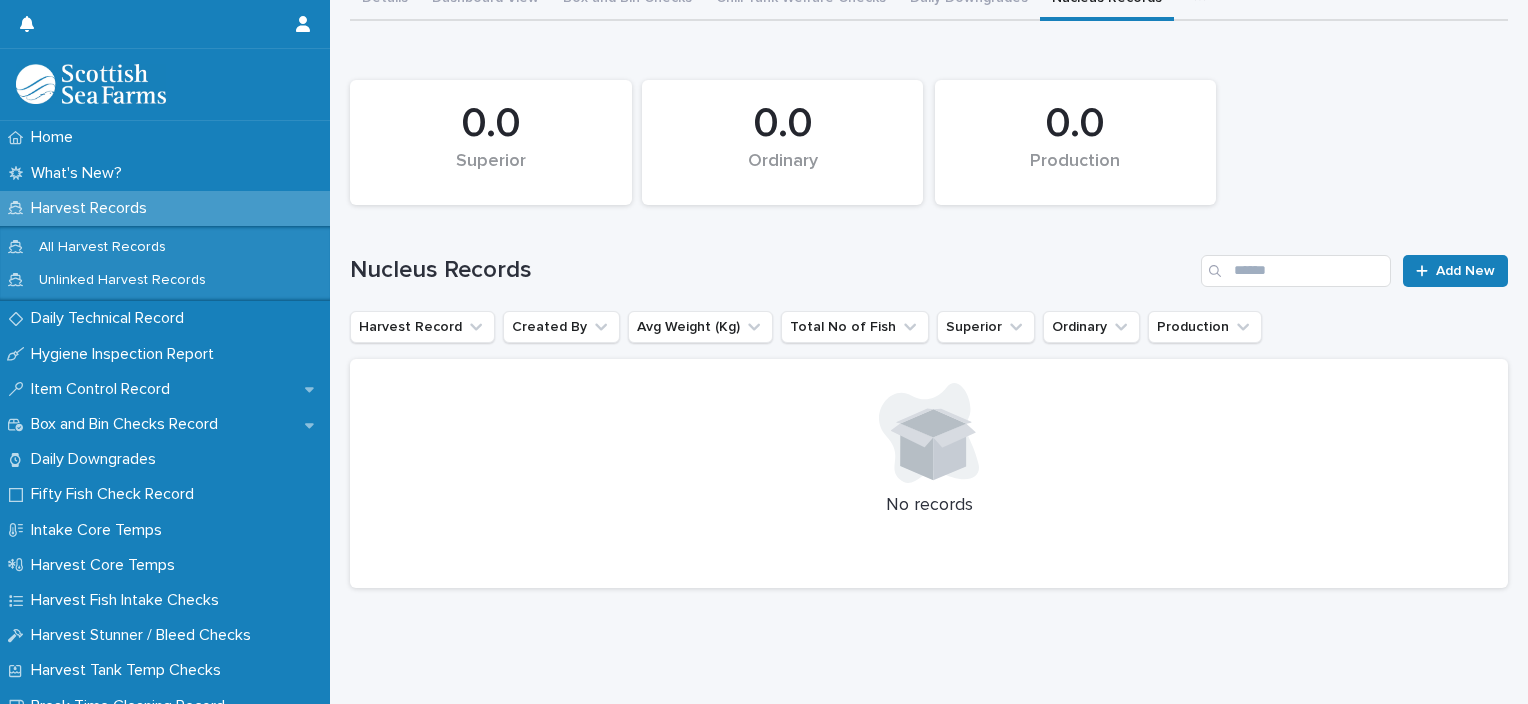 scroll, scrollTop: 0, scrollLeft: 0, axis: both 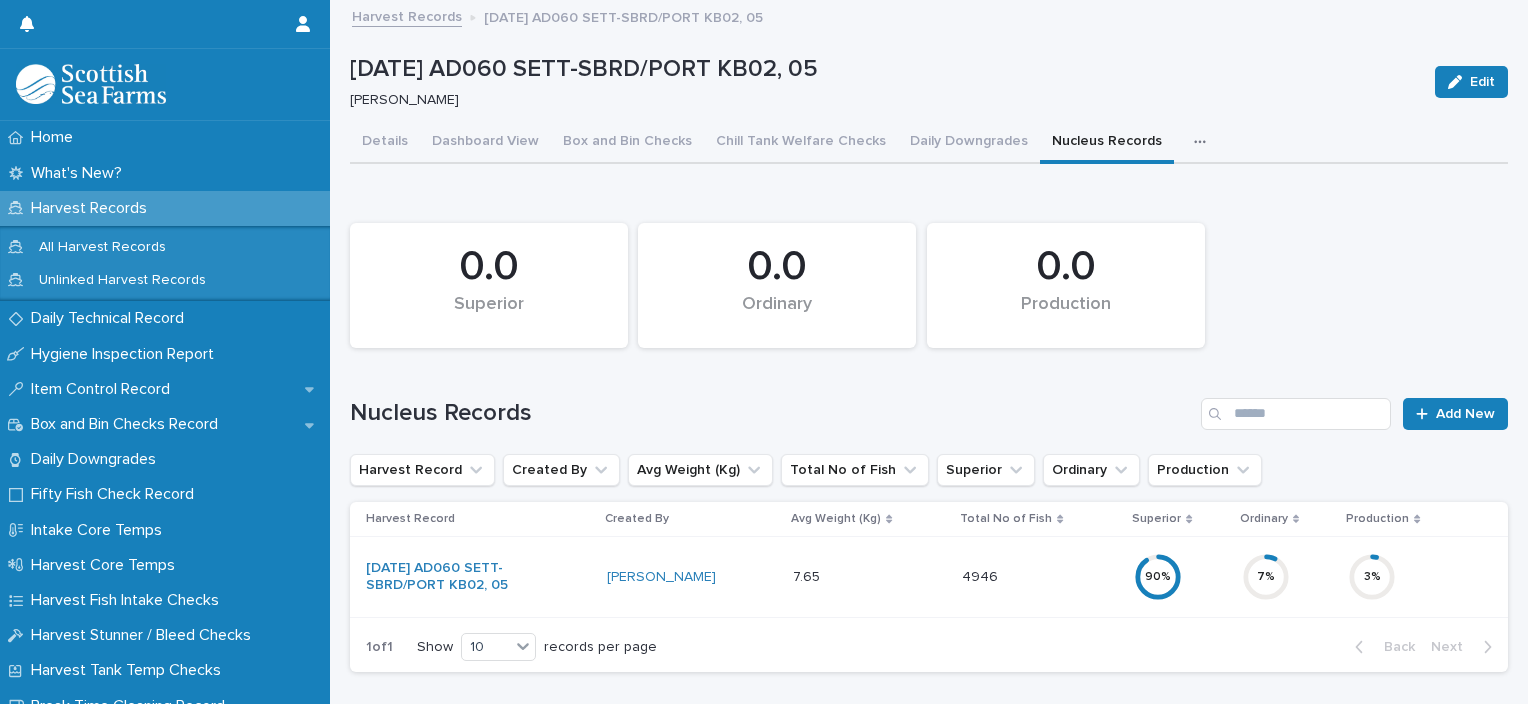 click 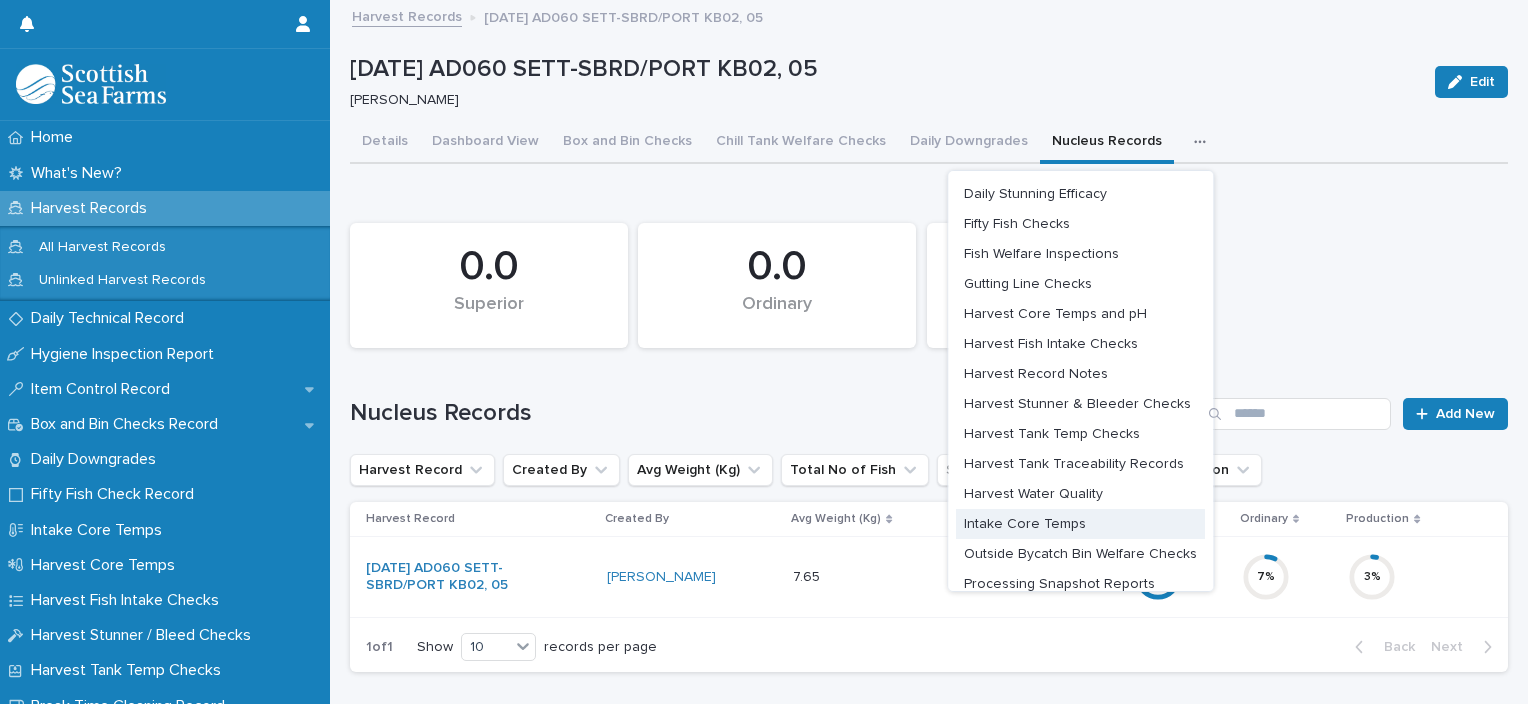 click on "Intake Core Temps" at bounding box center (1025, 524) 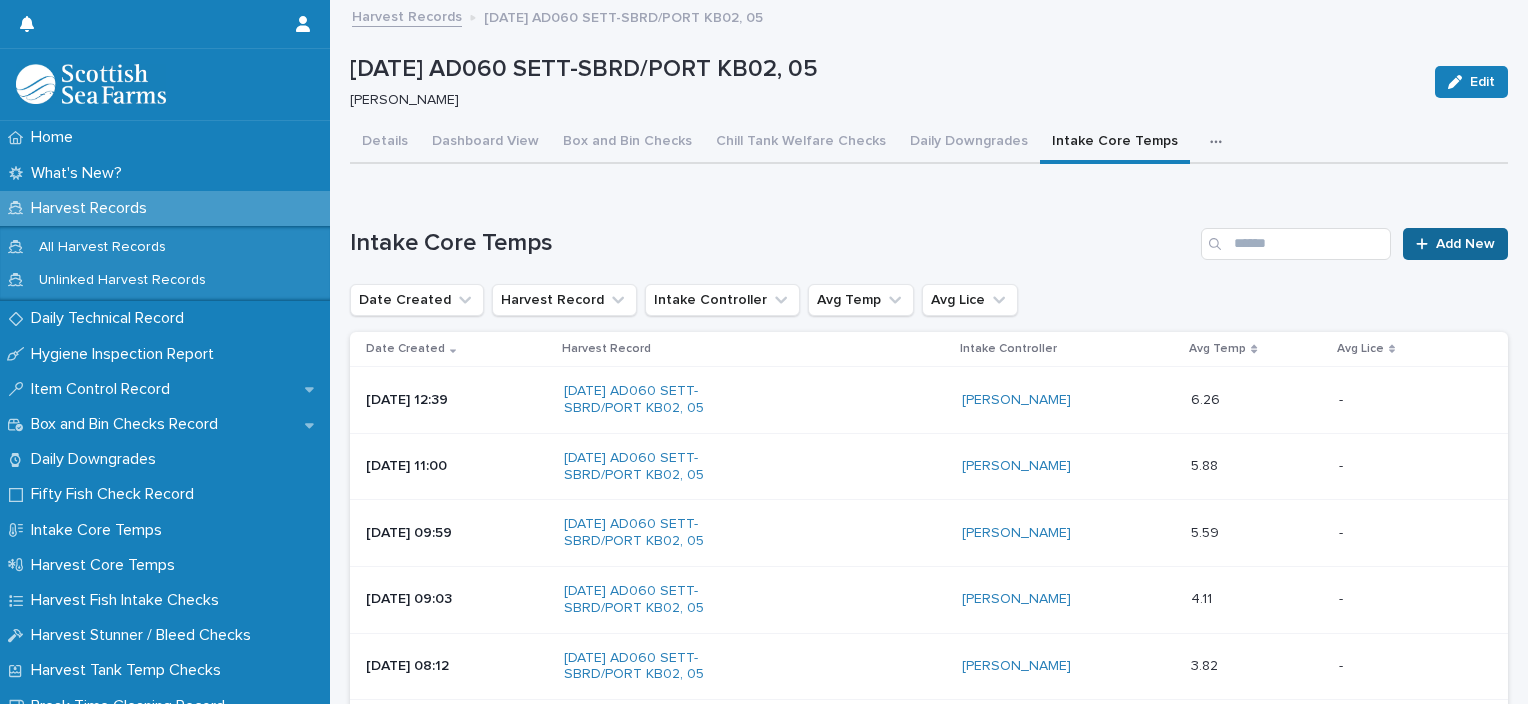 click on "Add New" at bounding box center [1465, 244] 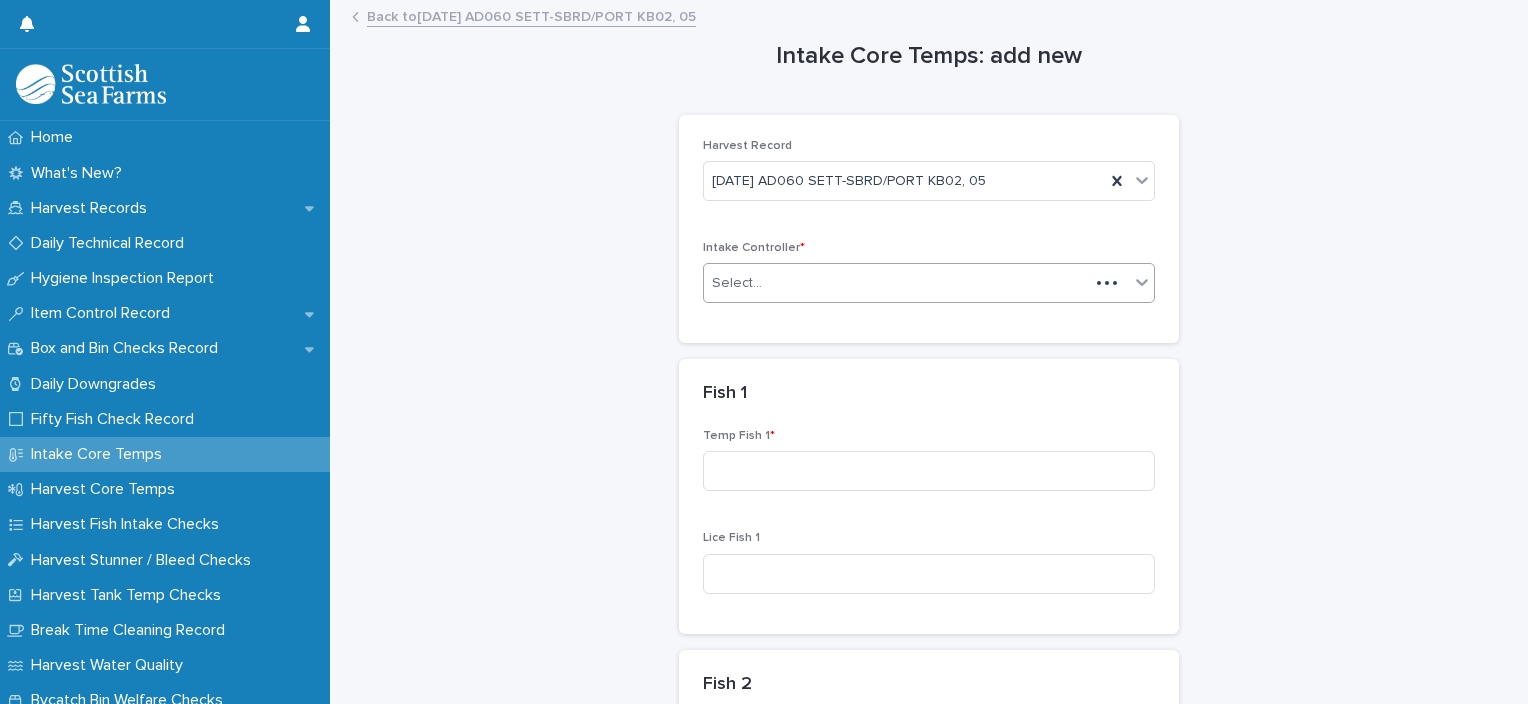 click on "Select..." at bounding box center (896, 283) 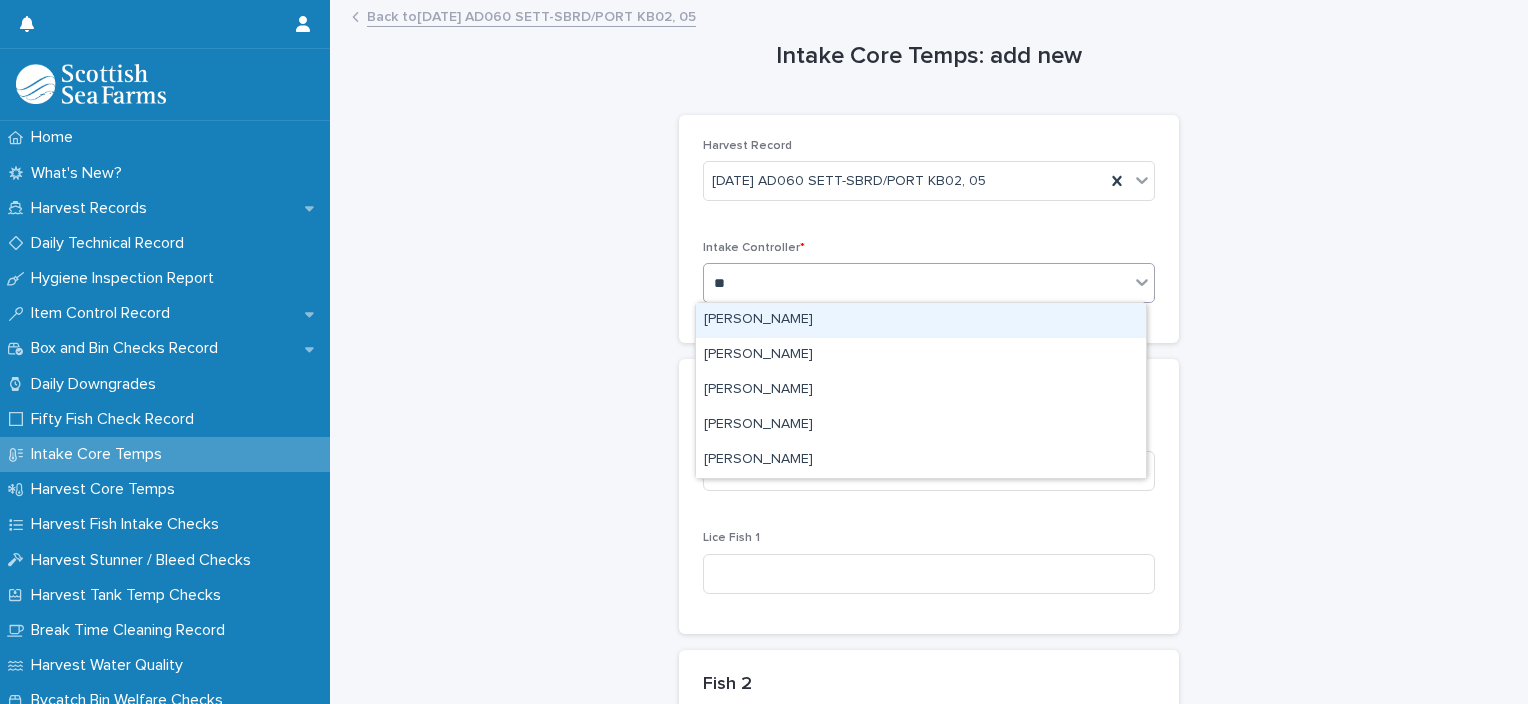 type on "***" 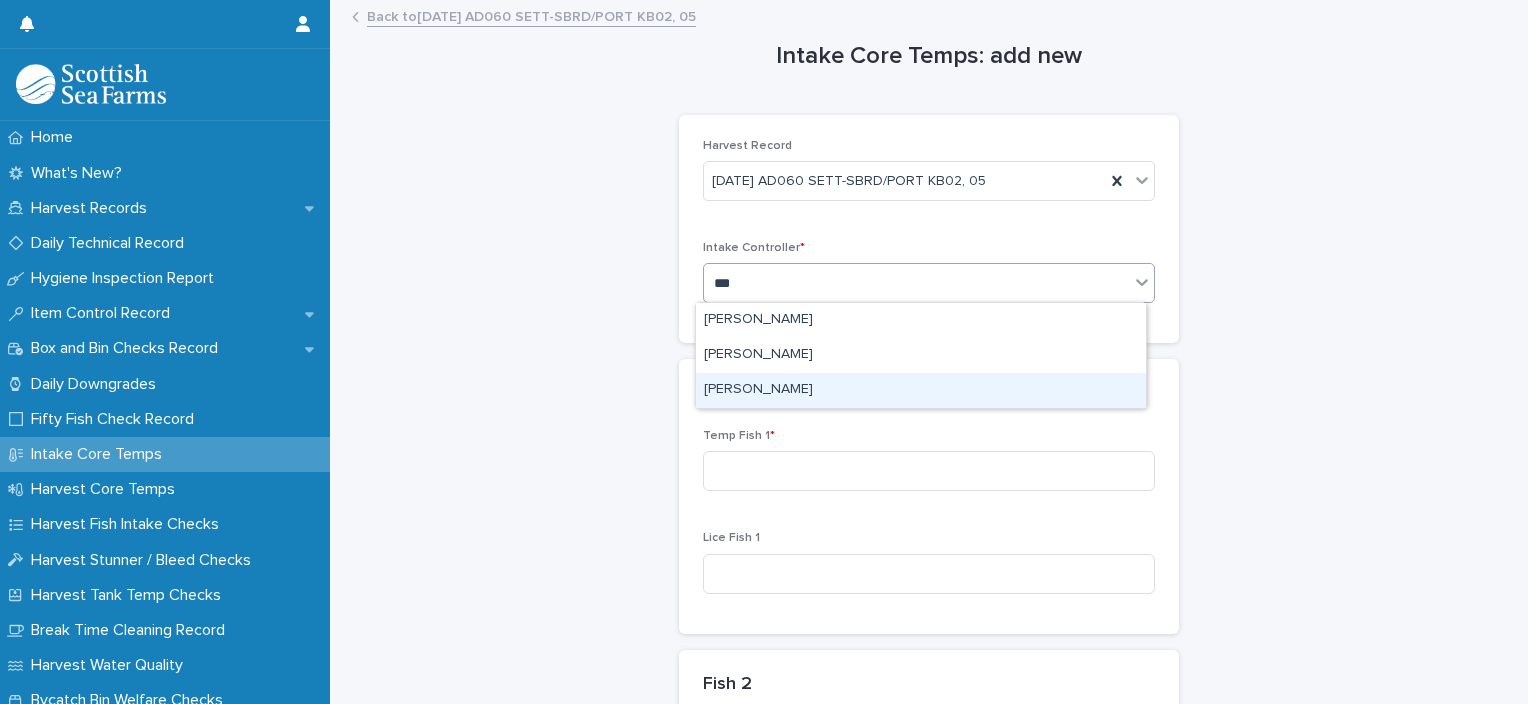 click on "[PERSON_NAME]" at bounding box center (921, 390) 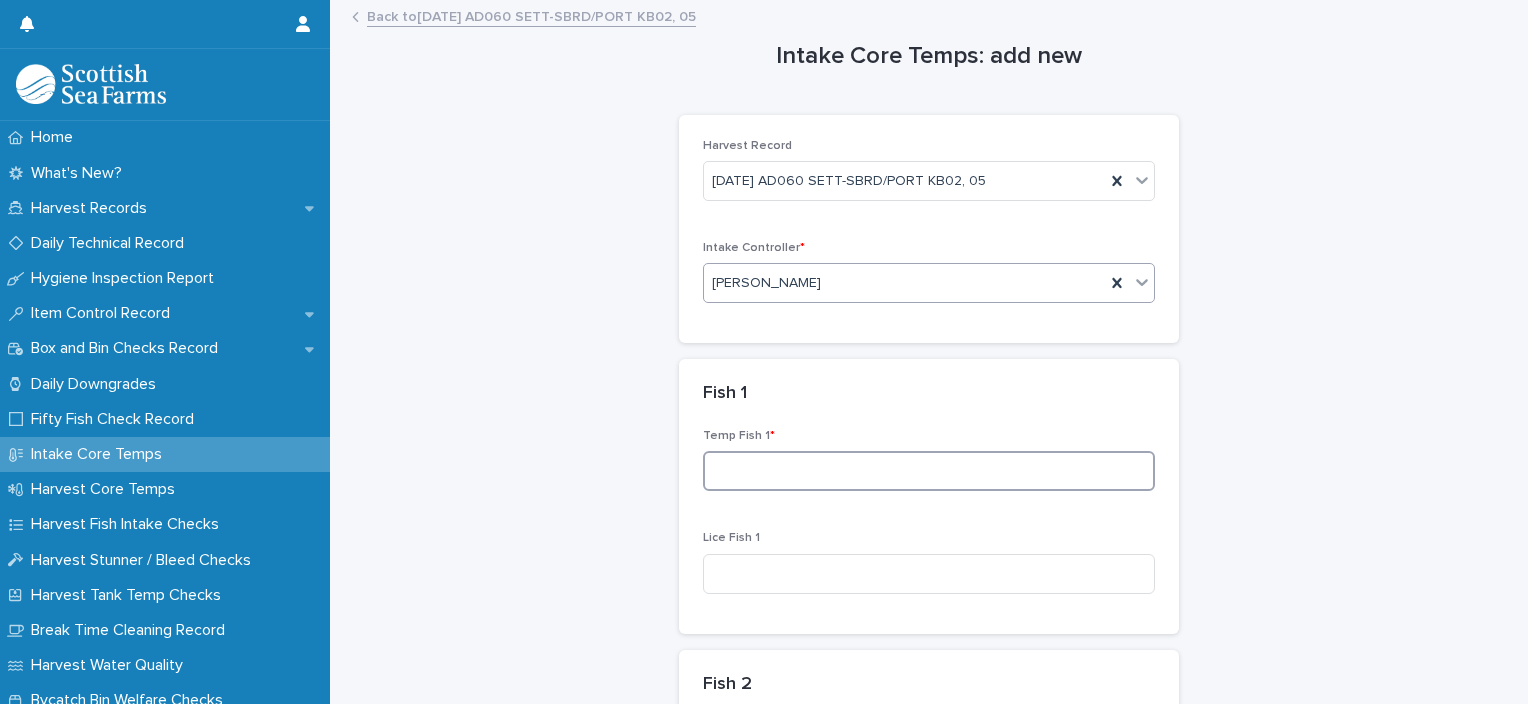 click at bounding box center [929, 471] 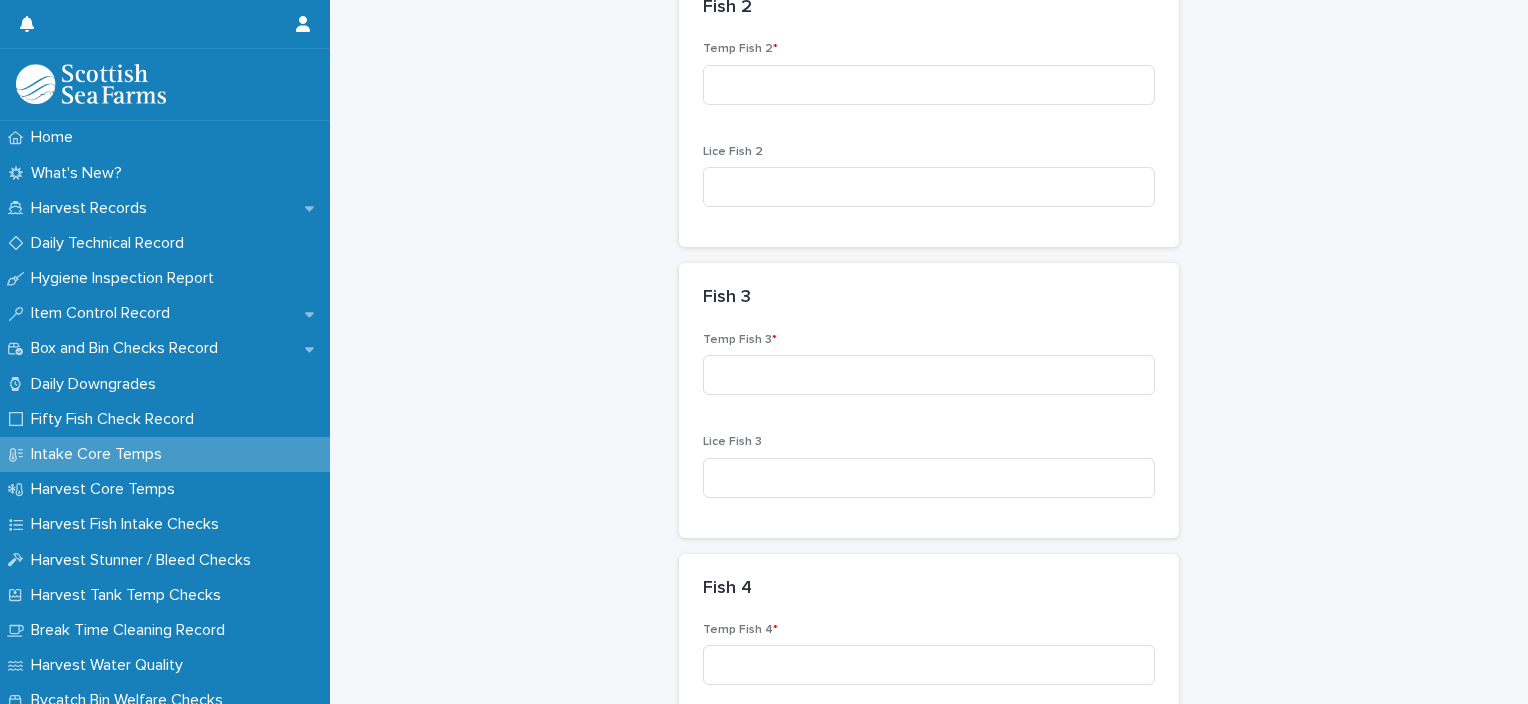 scroll, scrollTop: 690, scrollLeft: 0, axis: vertical 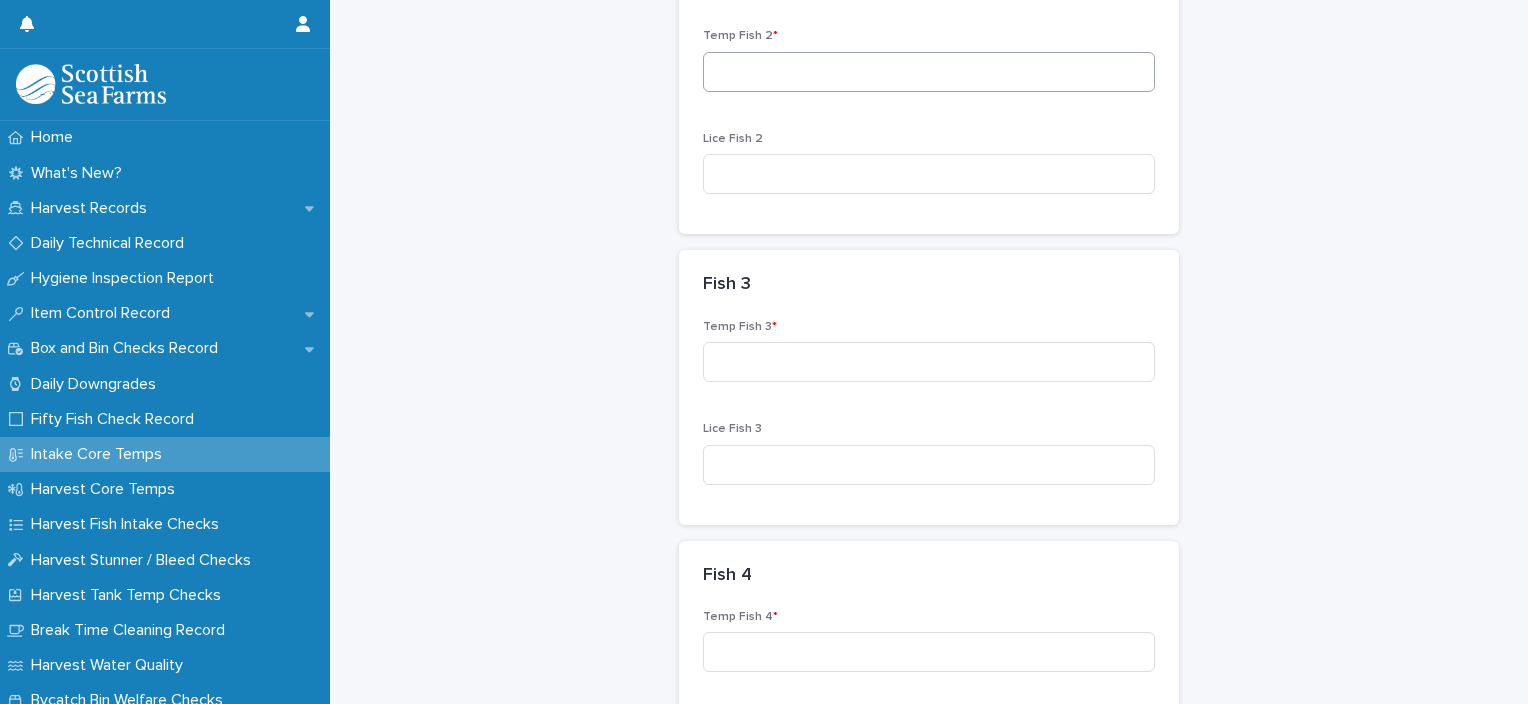 type on "***" 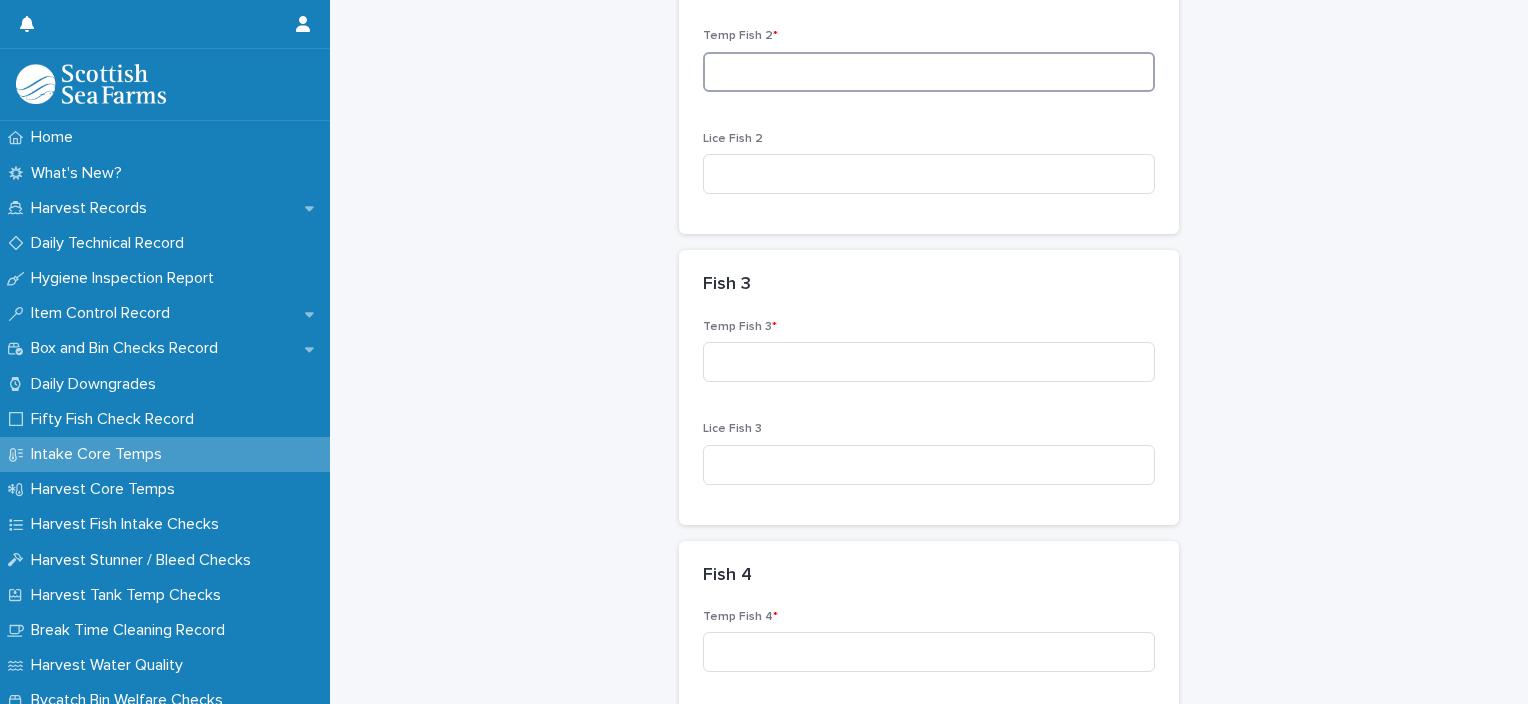 click at bounding box center (929, 72) 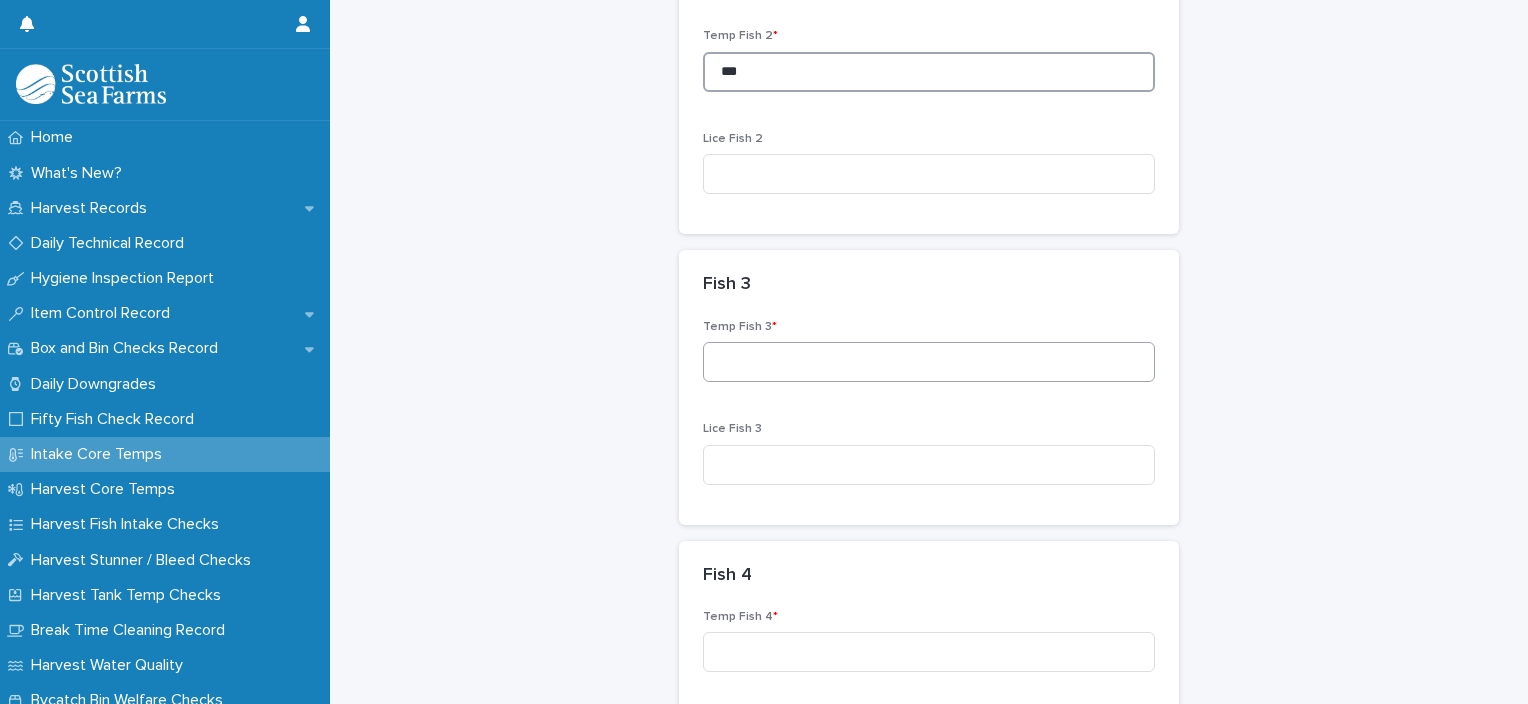 type on "***" 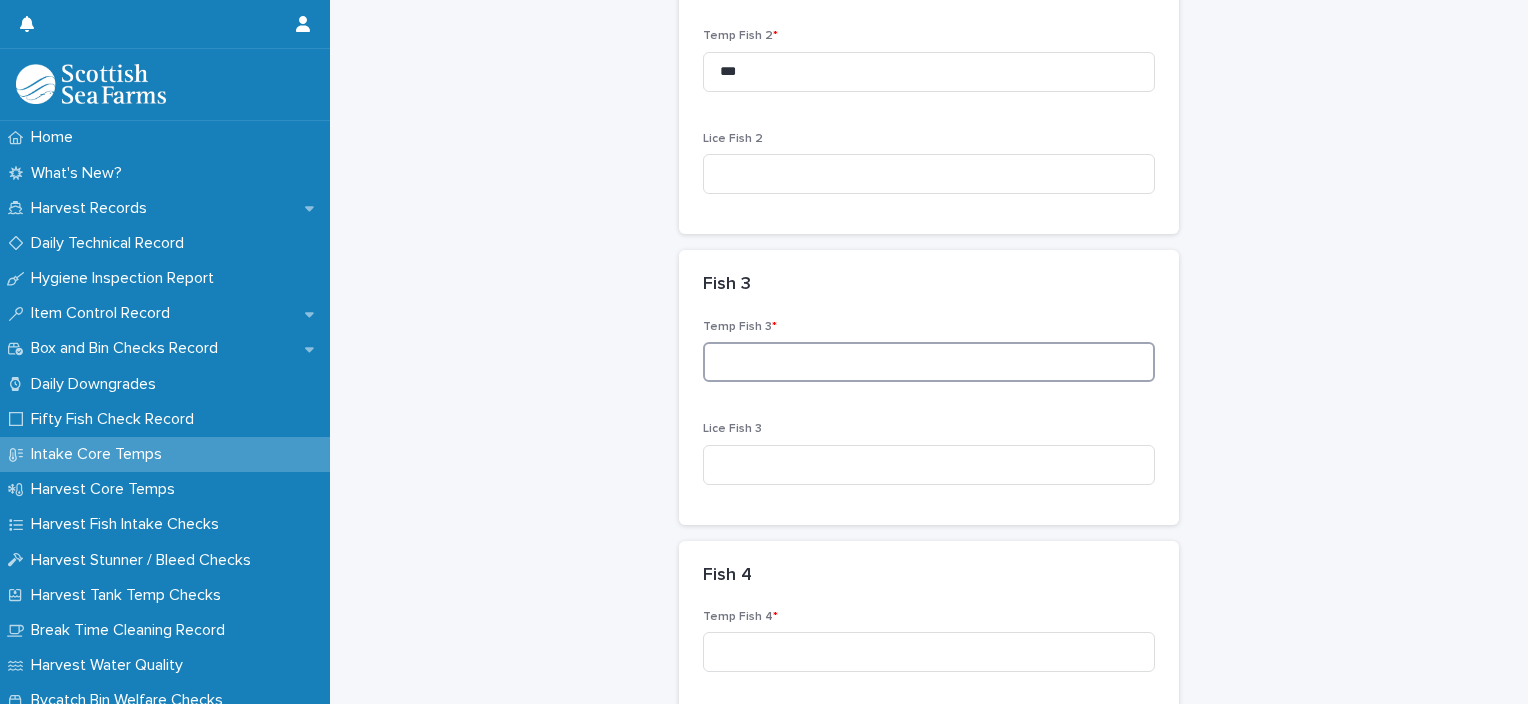 click at bounding box center [929, 362] 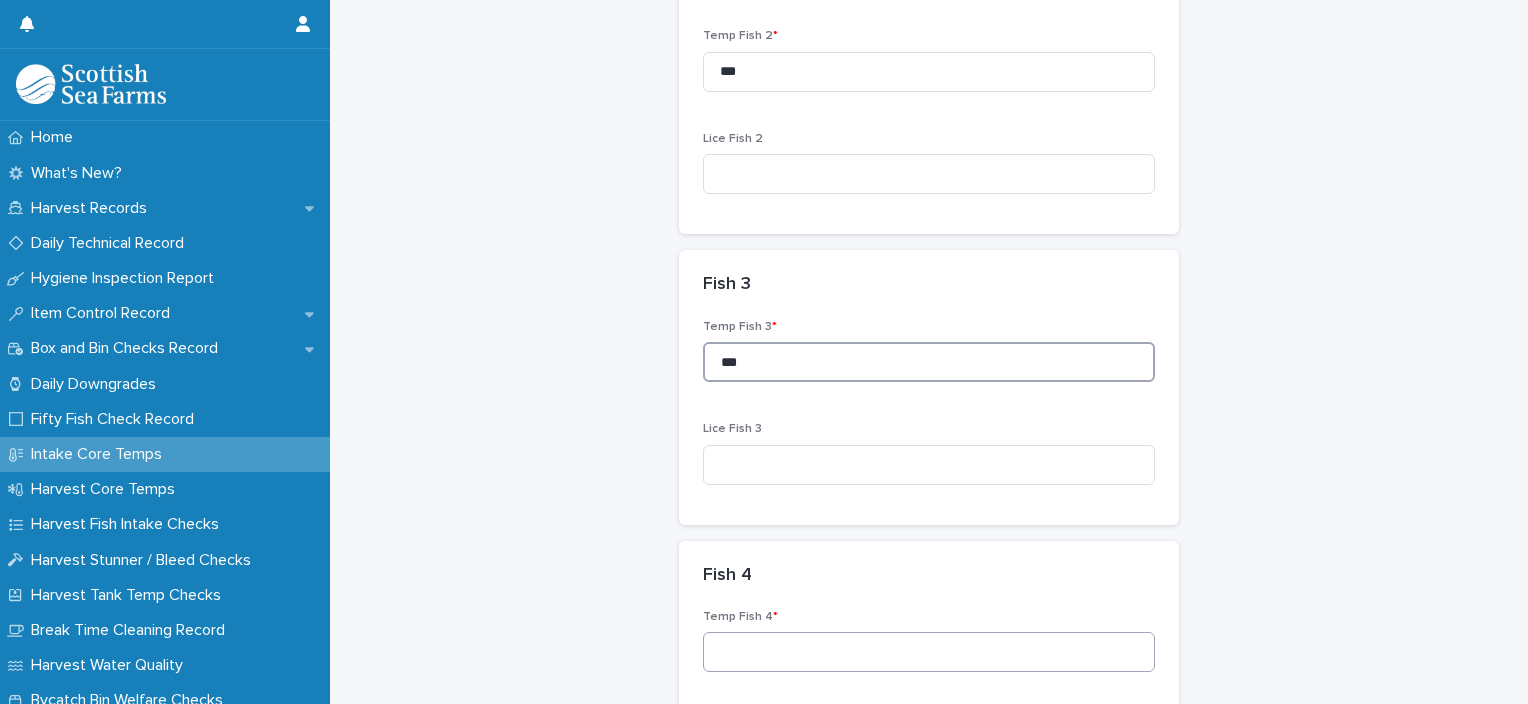 type on "***" 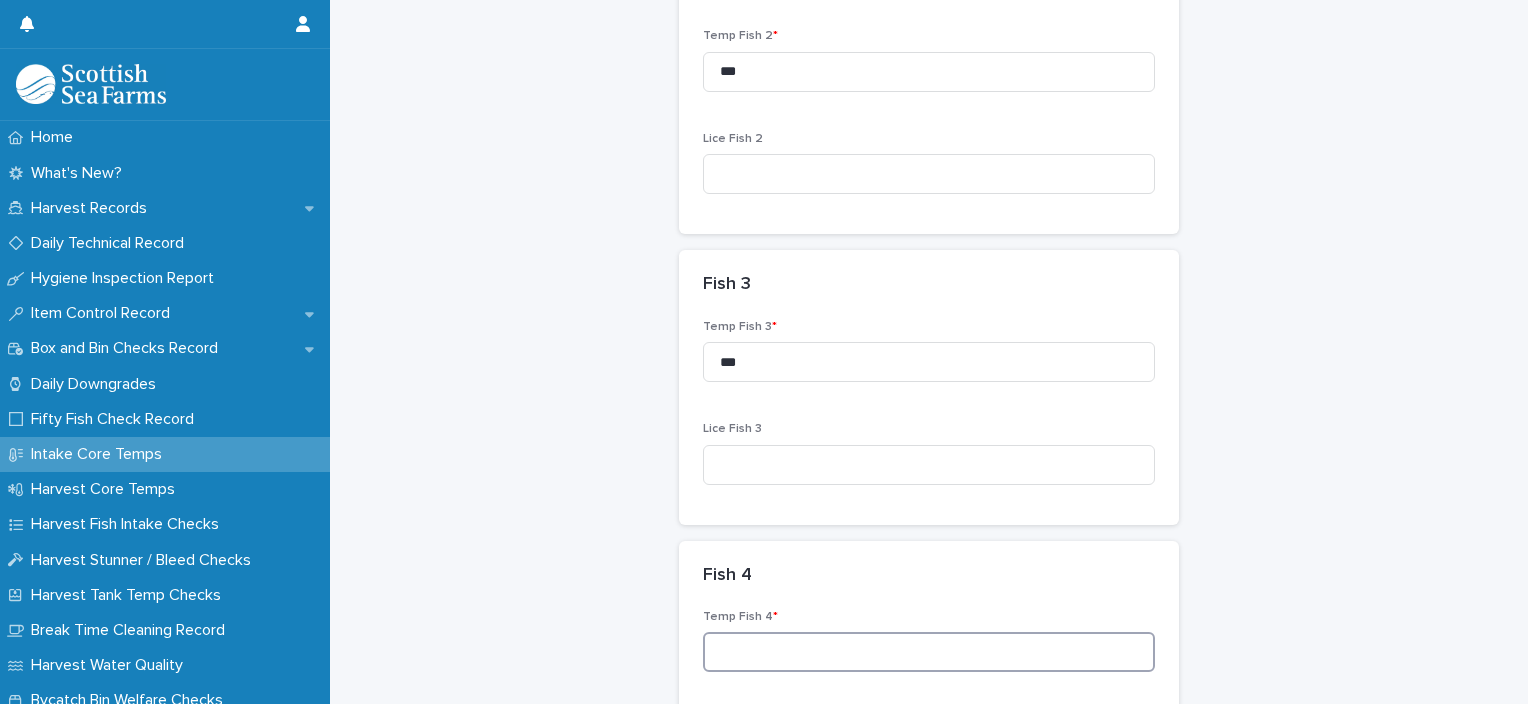 click at bounding box center [929, 652] 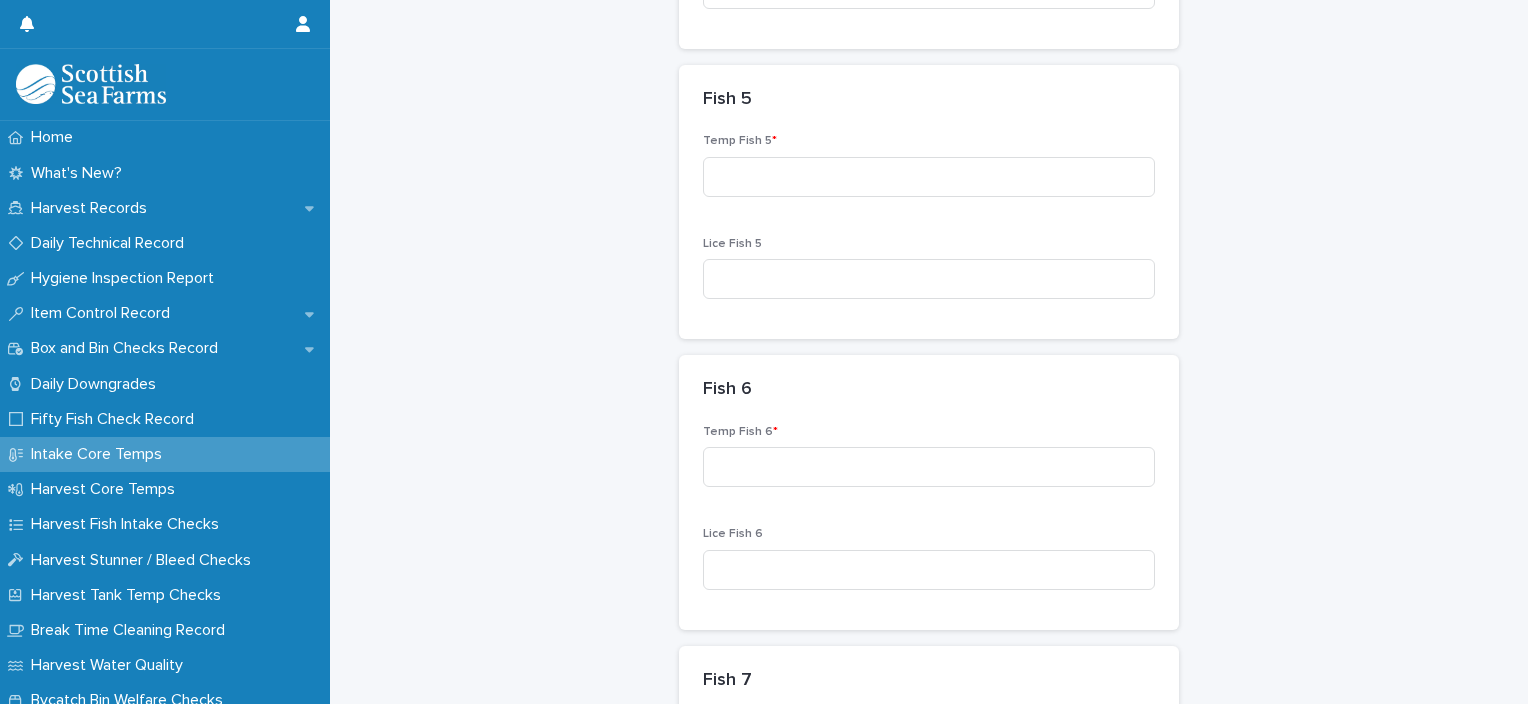 scroll, scrollTop: 1504, scrollLeft: 0, axis: vertical 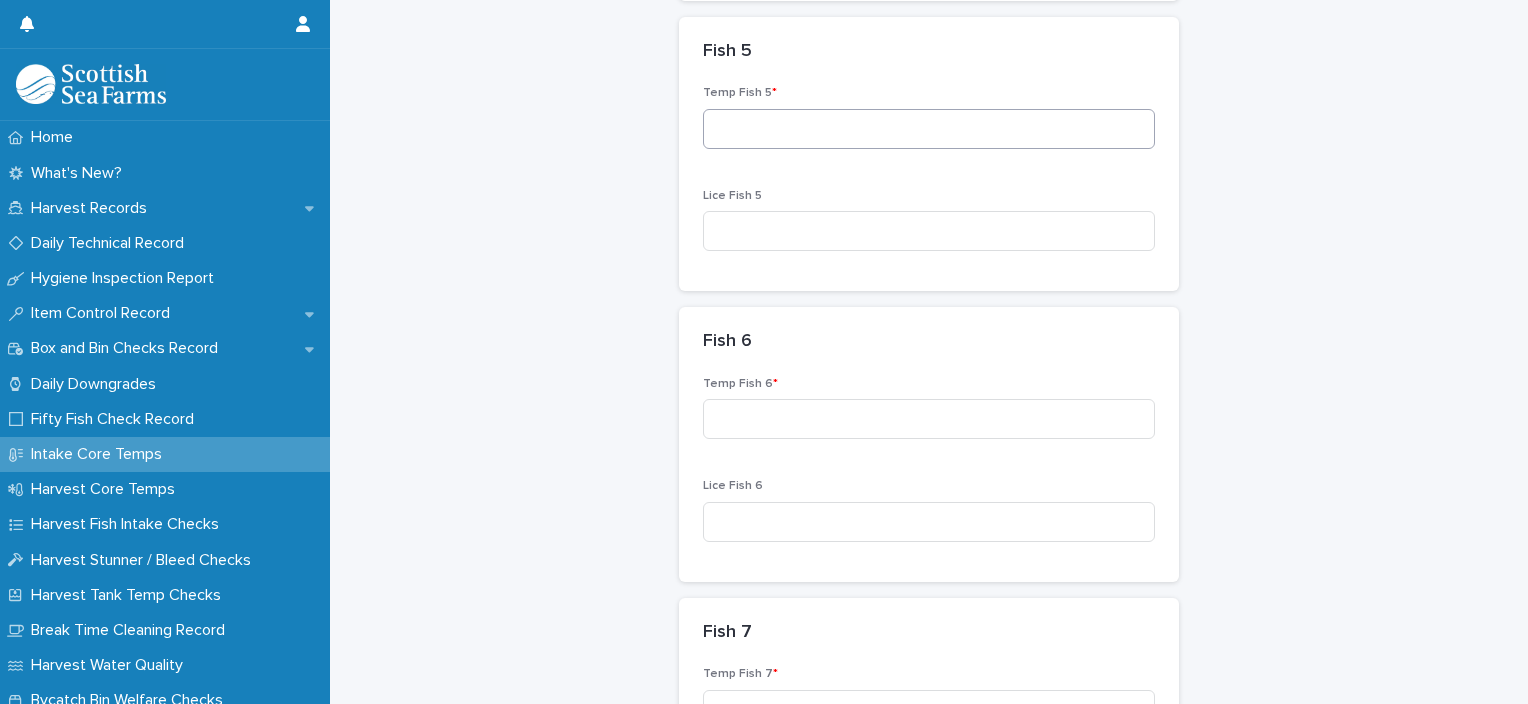 type on "***" 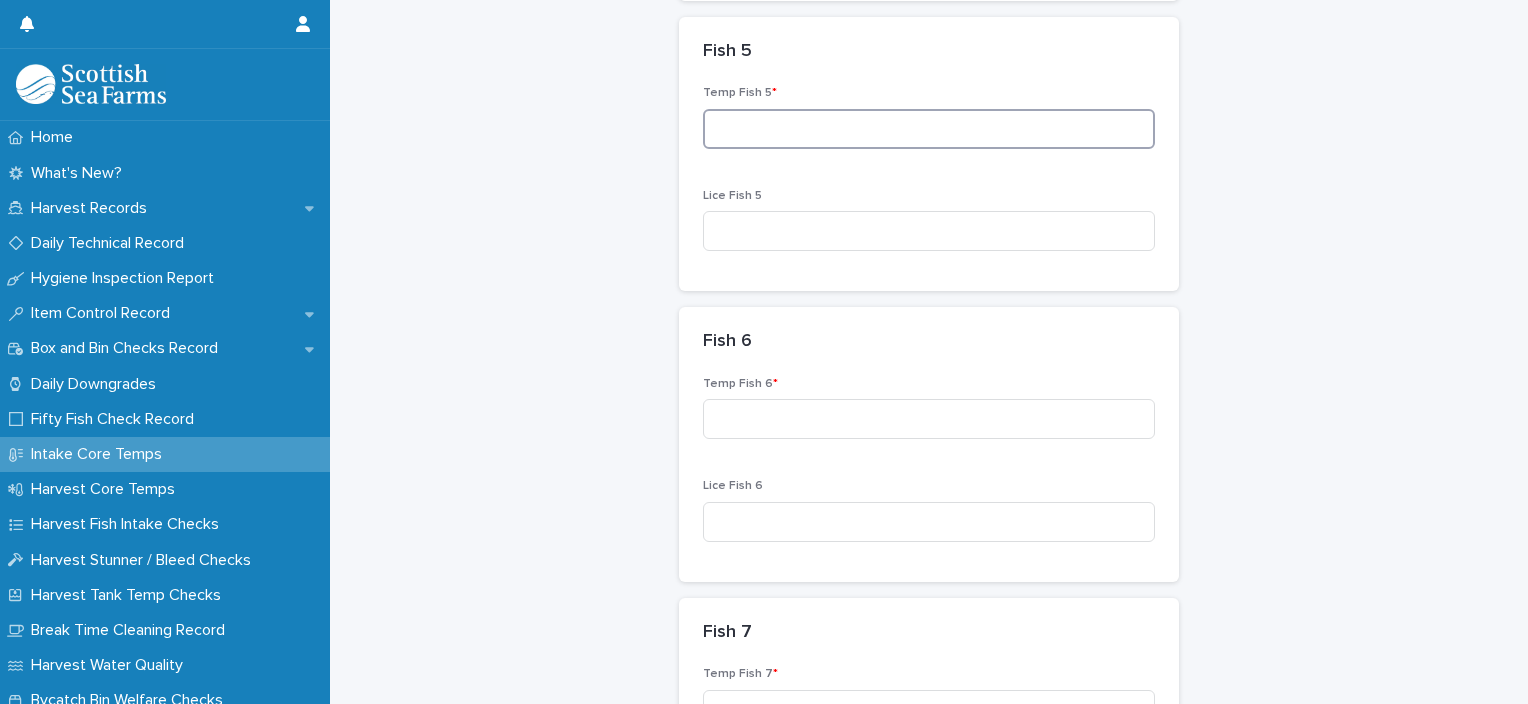 click at bounding box center [929, 129] 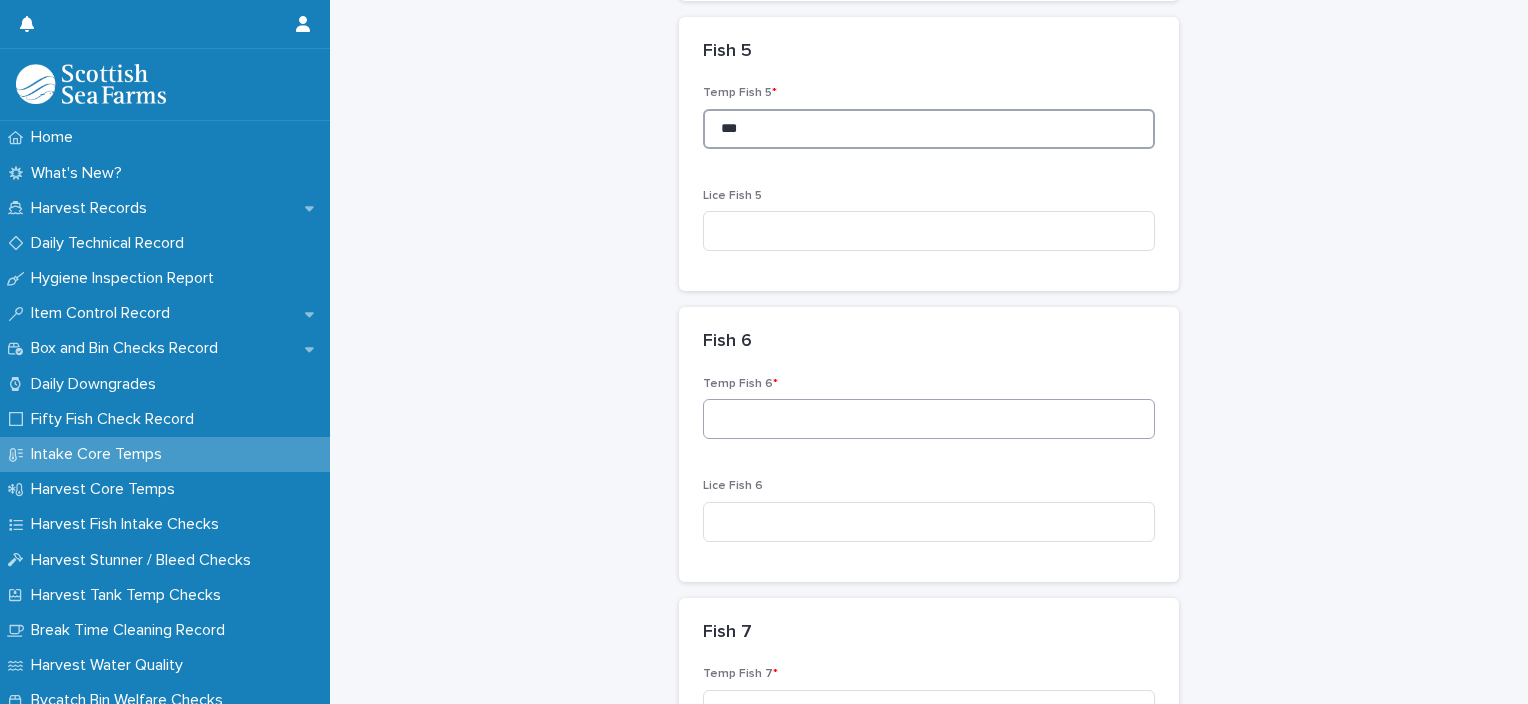 type on "***" 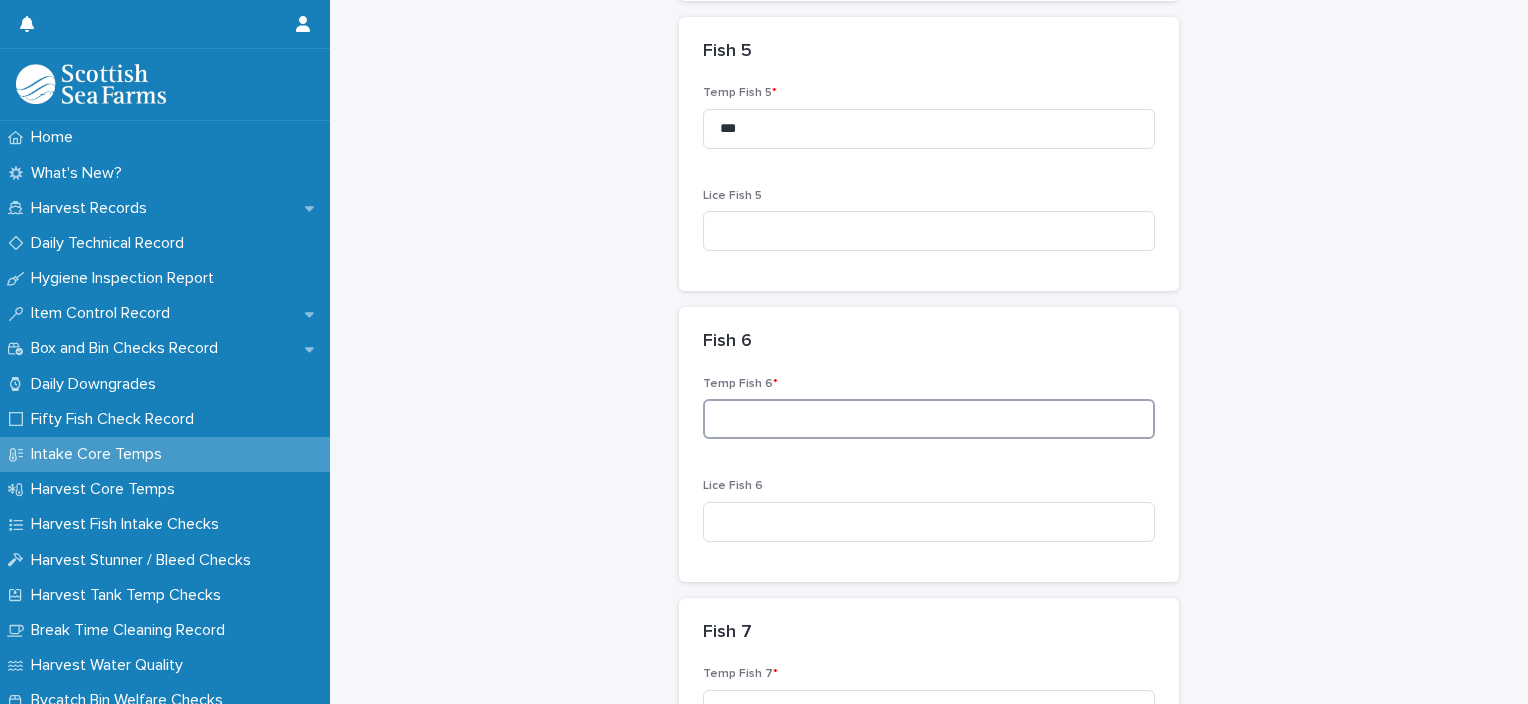 click at bounding box center (929, 419) 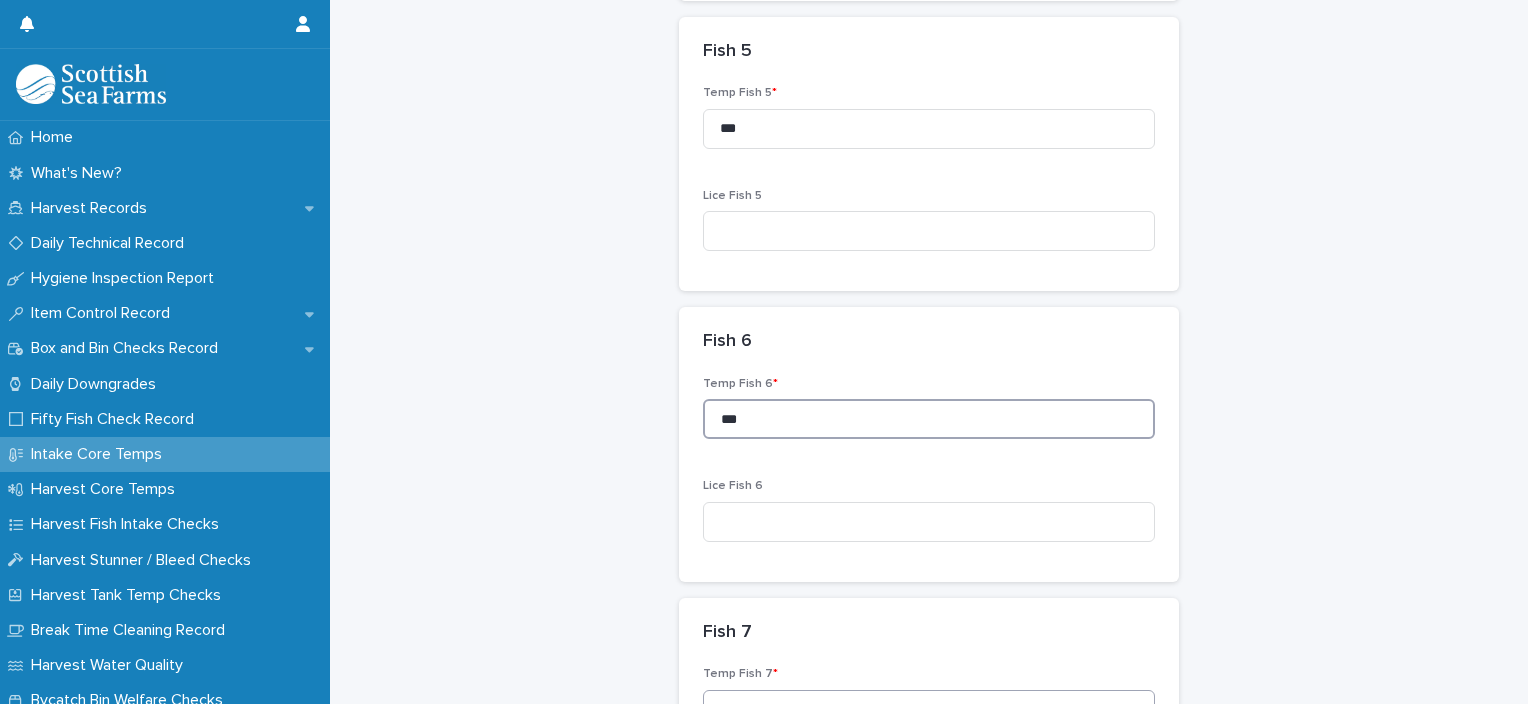 type on "***" 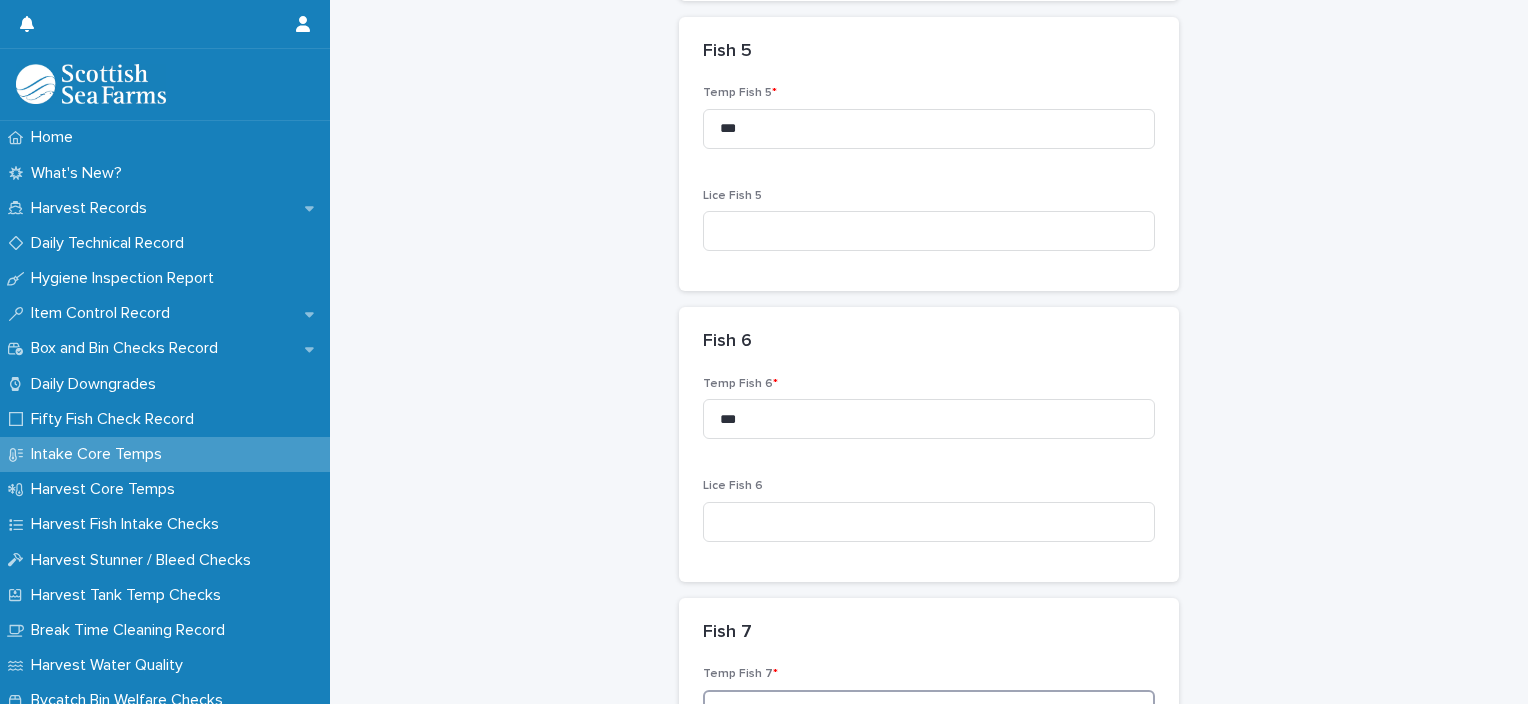 click at bounding box center (929, 710) 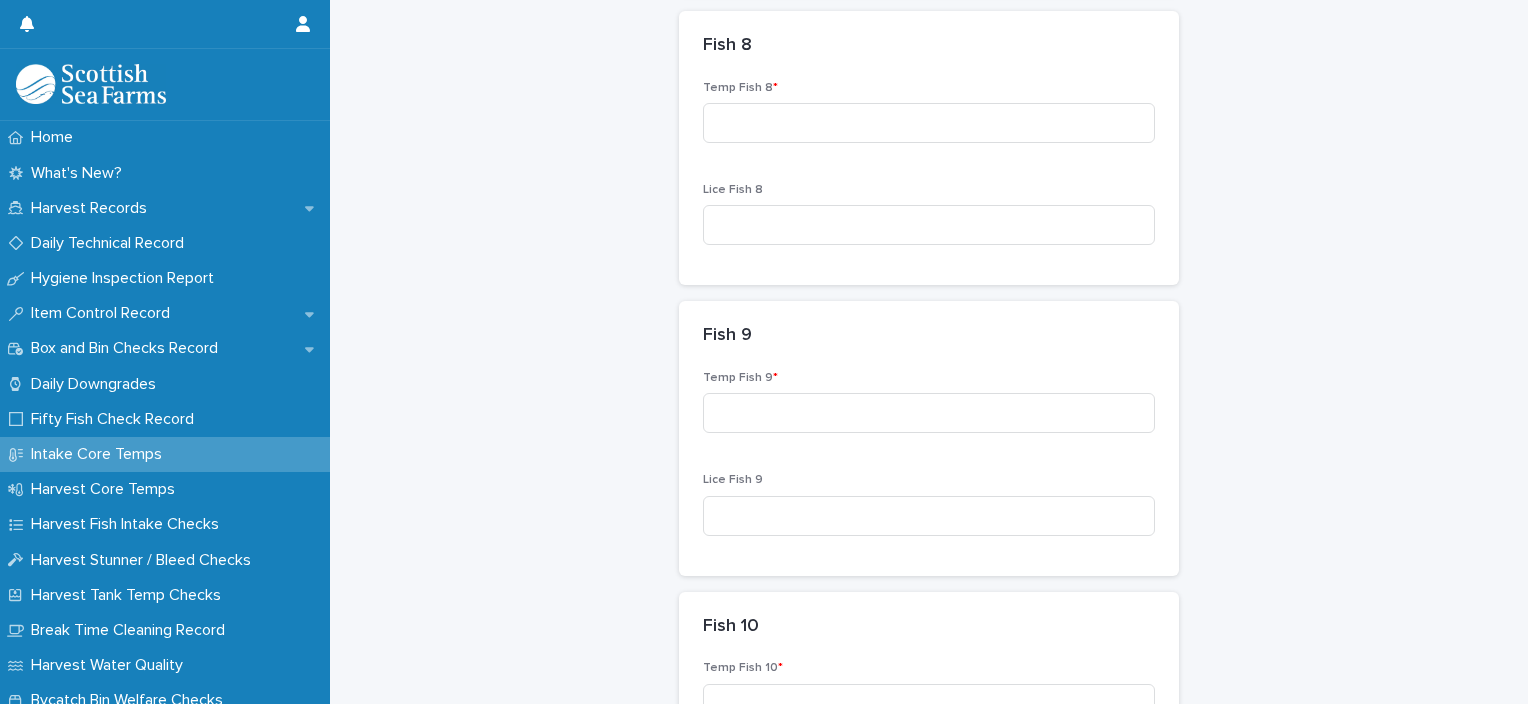 scroll, scrollTop: 2386, scrollLeft: 0, axis: vertical 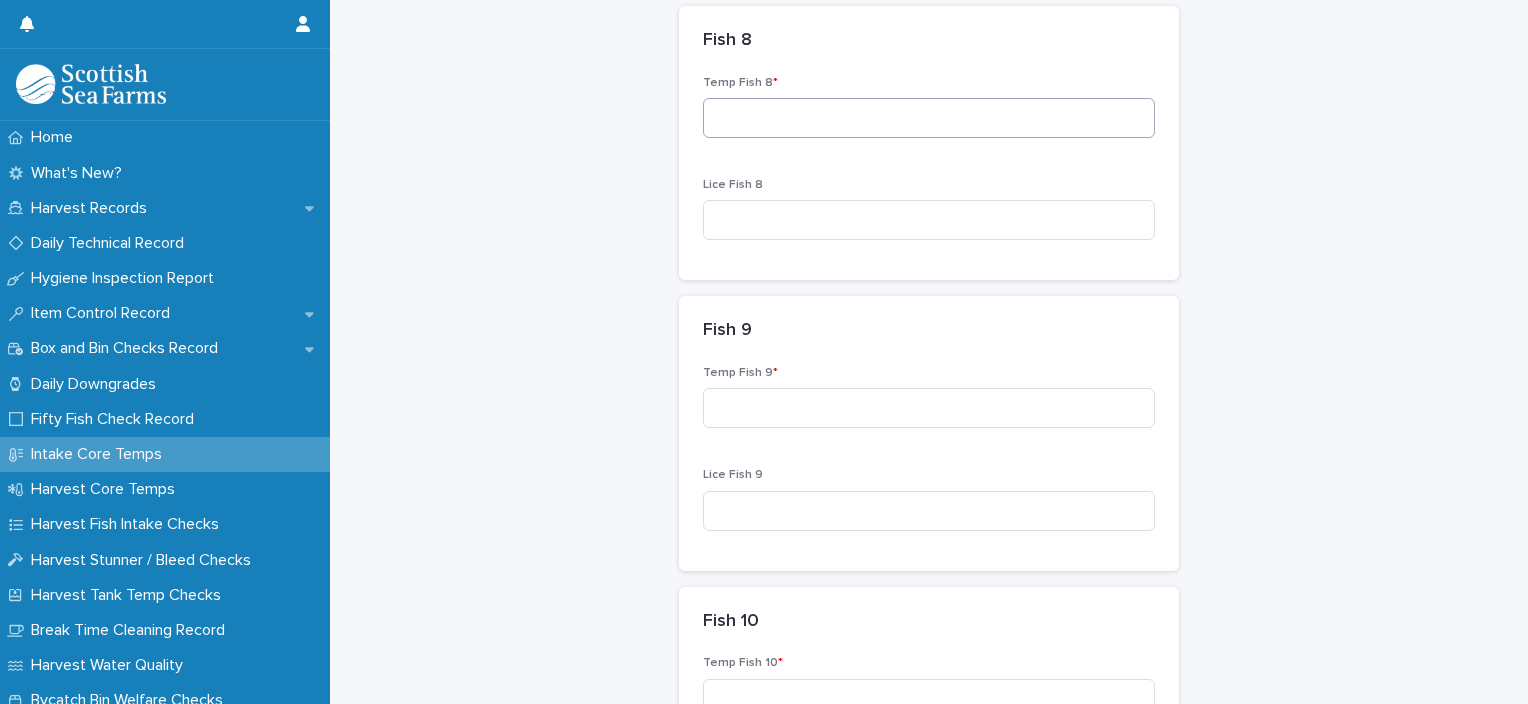type on "***" 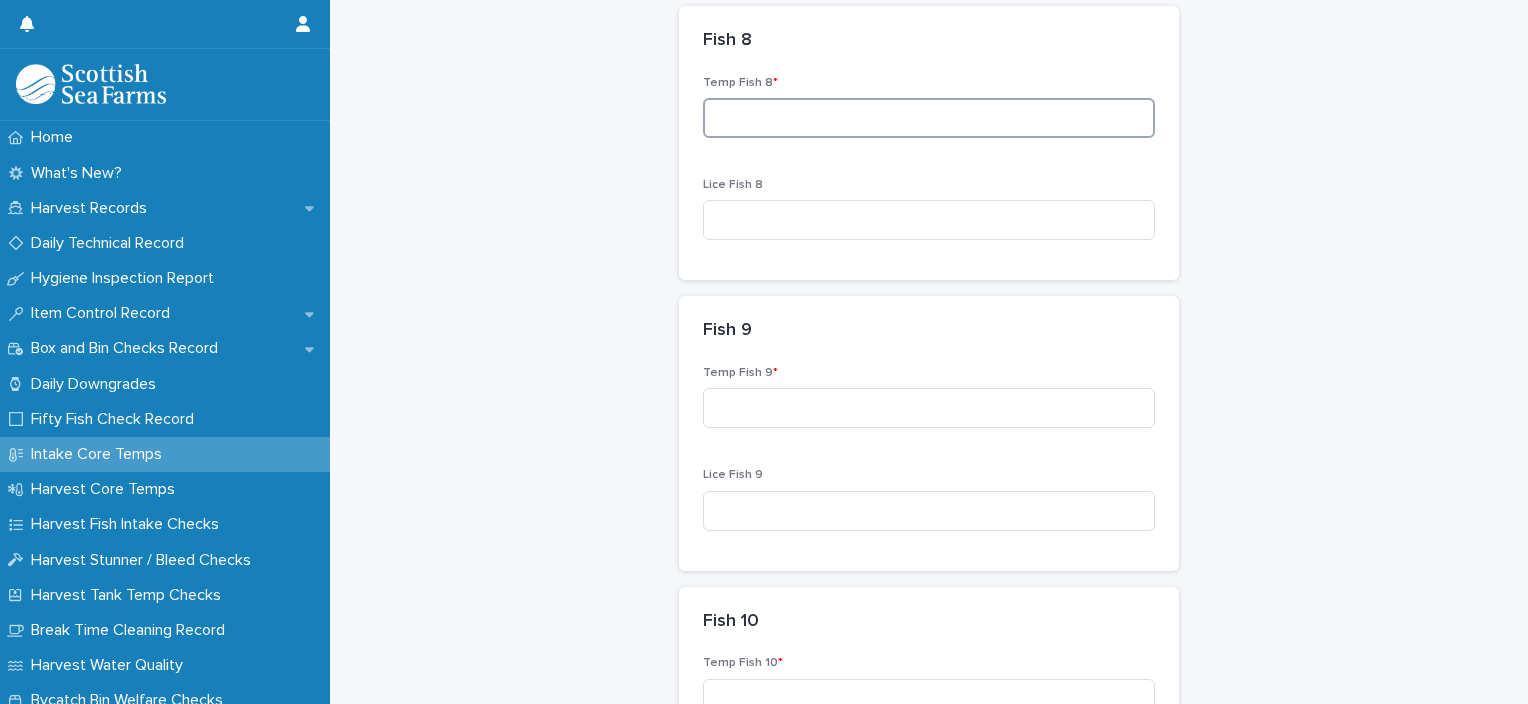 click at bounding box center [929, 118] 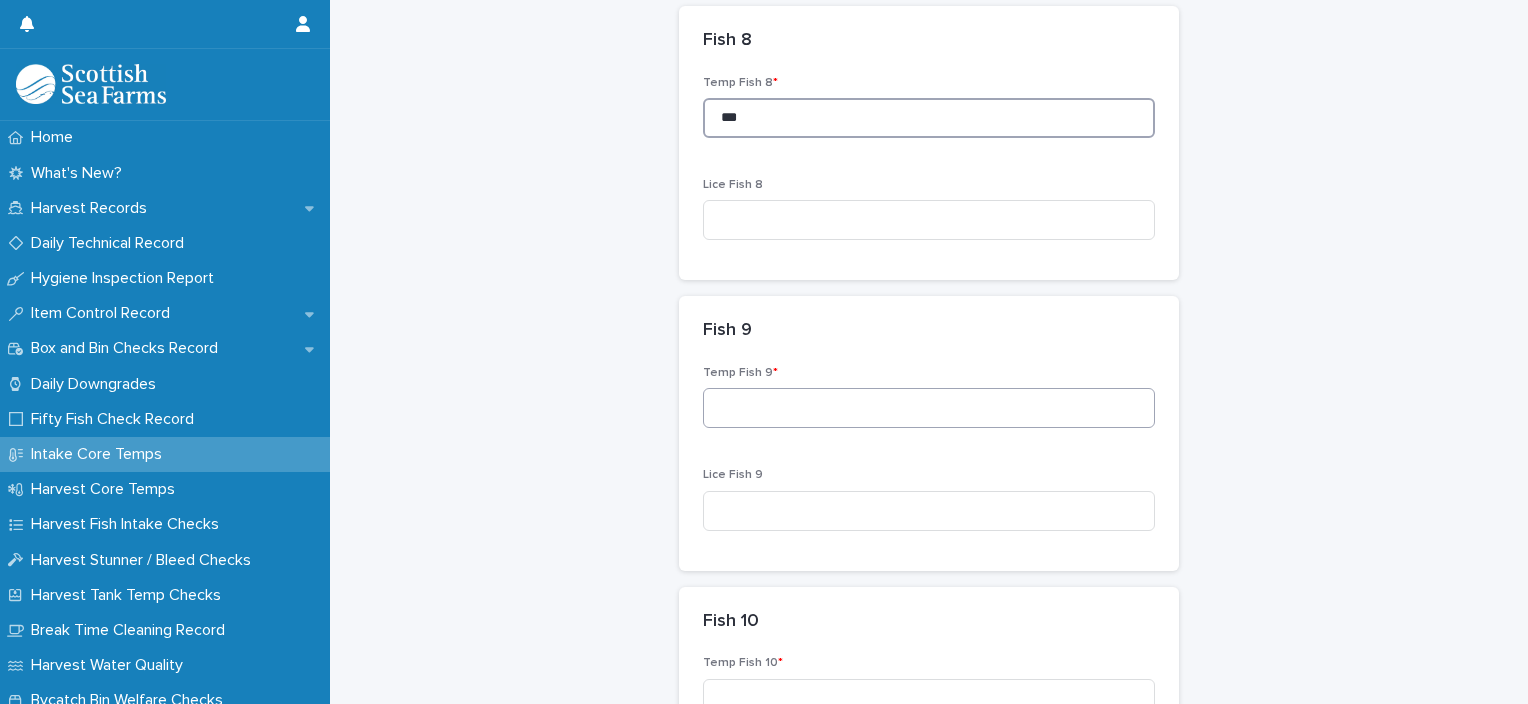type on "***" 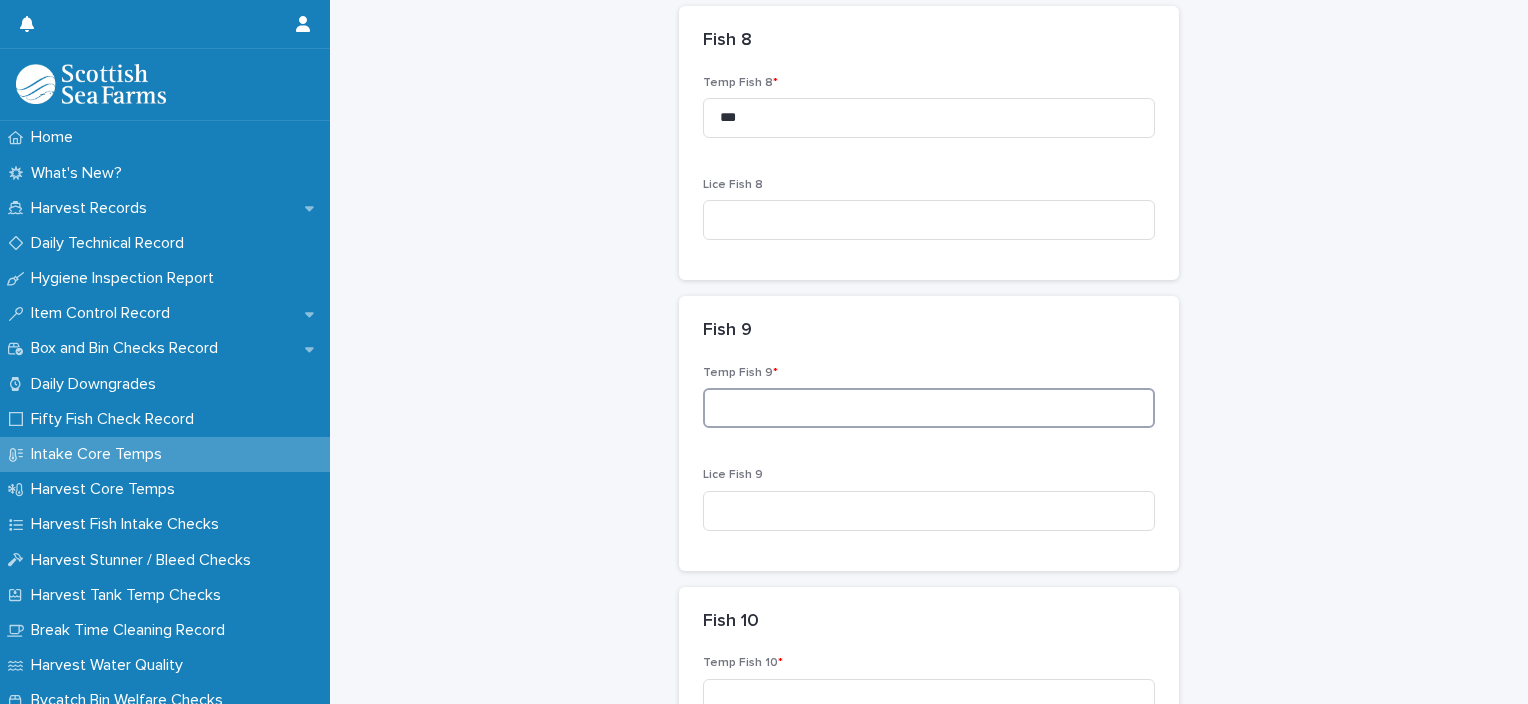 click at bounding box center (929, 408) 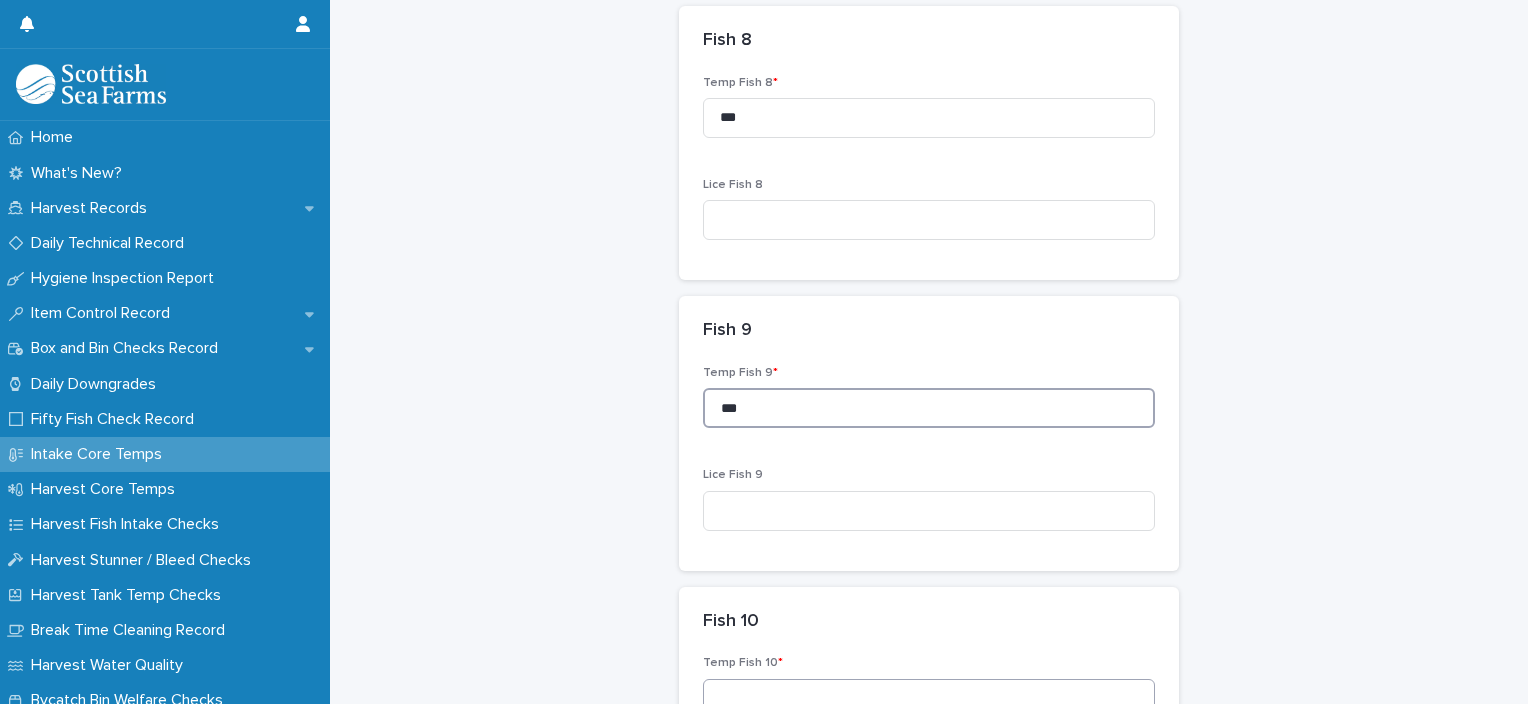 type on "***" 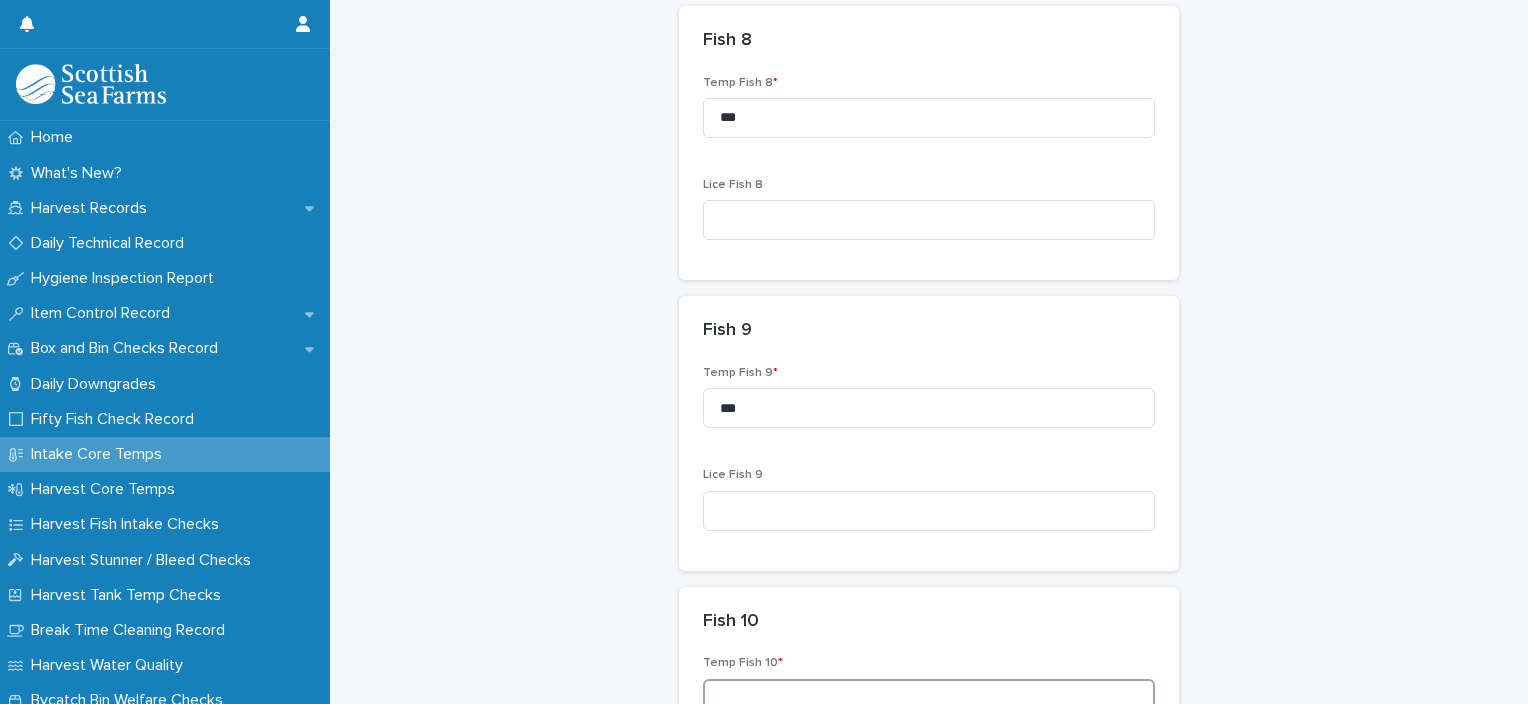 click at bounding box center (929, 699) 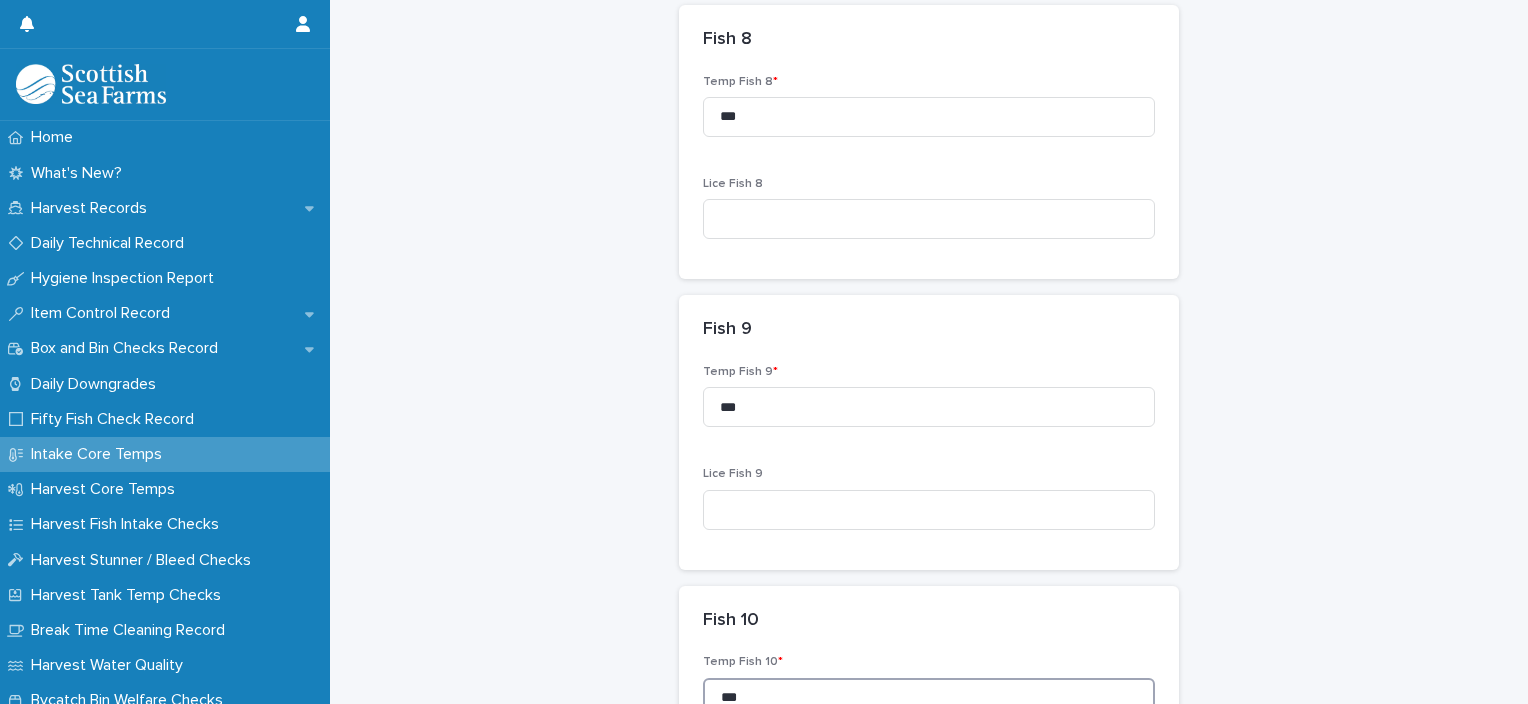 scroll, scrollTop: 2890, scrollLeft: 0, axis: vertical 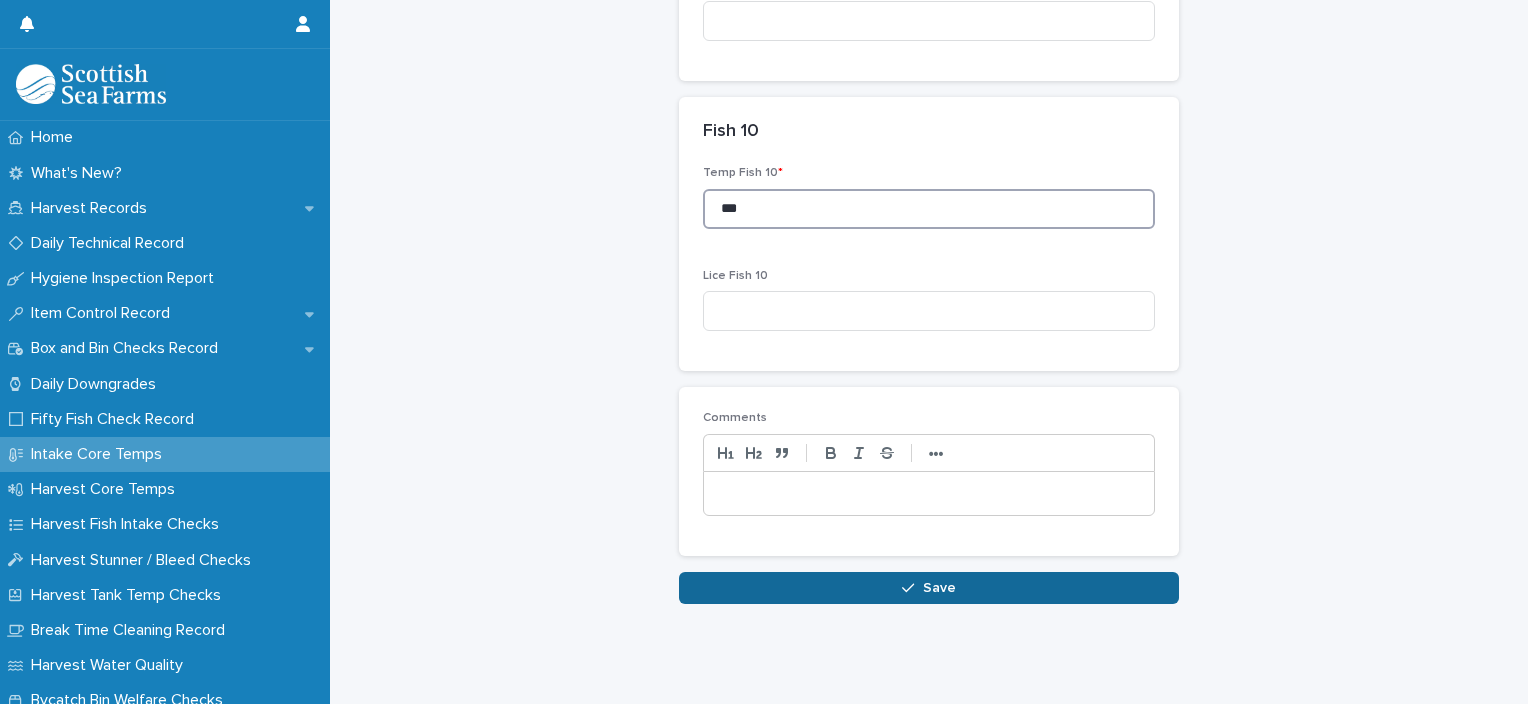 type on "***" 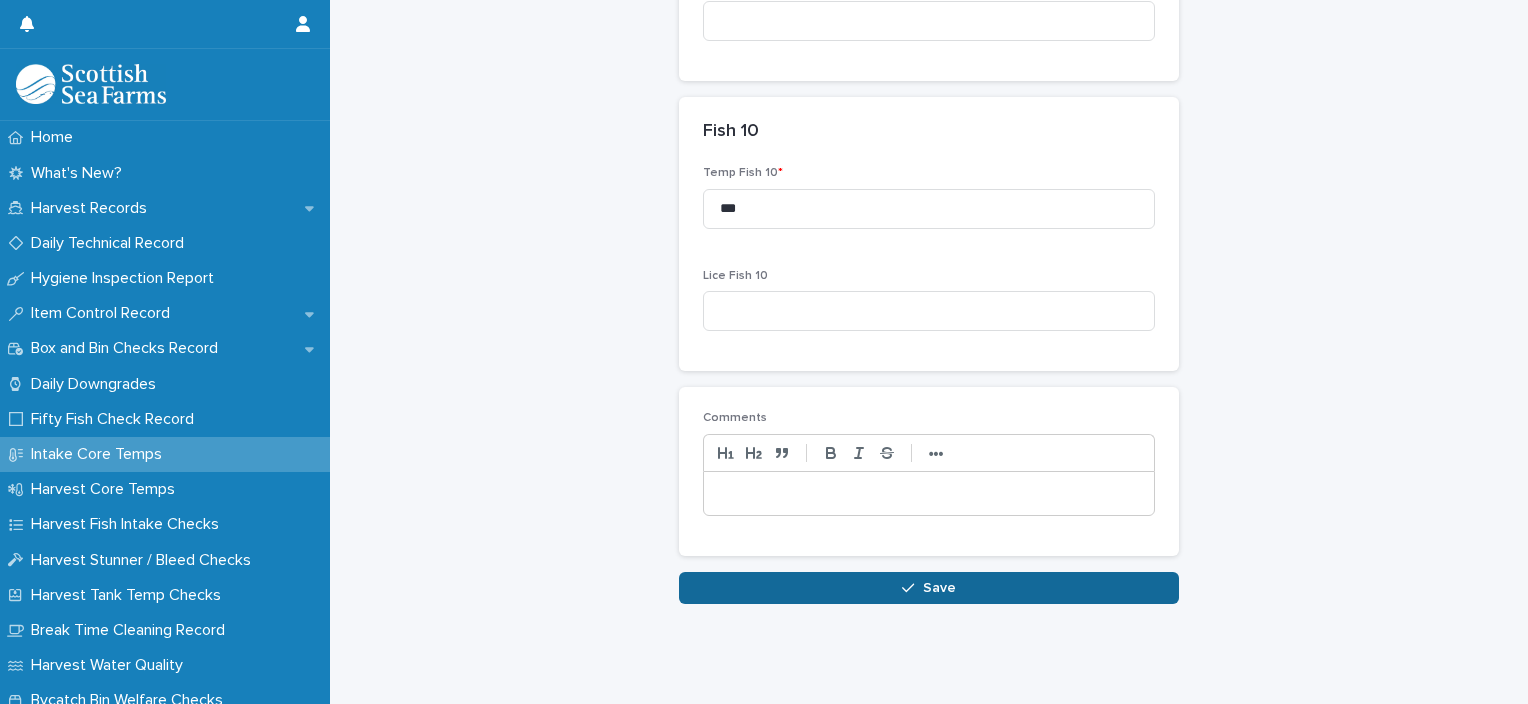 click on "Save" at bounding box center (929, 588) 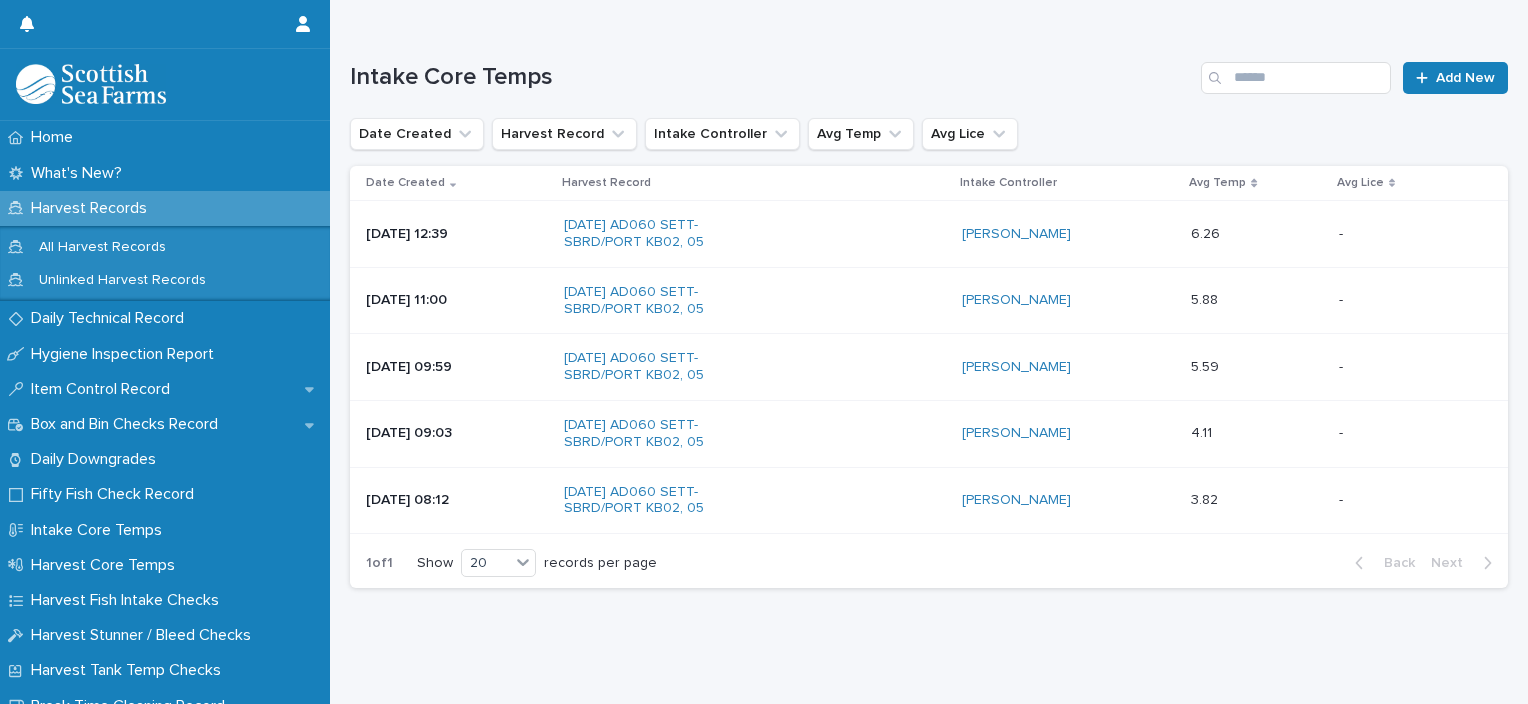 scroll, scrollTop: 0, scrollLeft: 0, axis: both 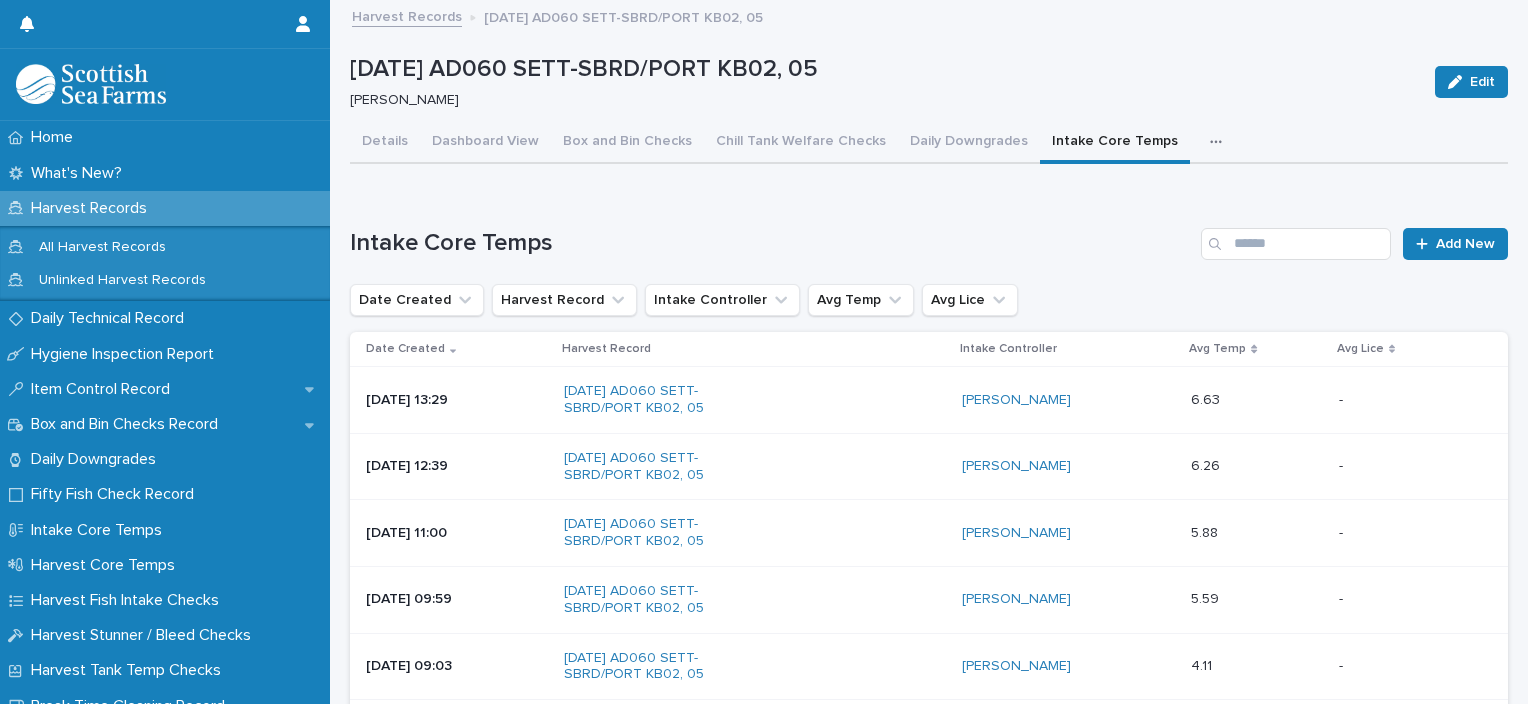 click on "[PERSON_NAME]" at bounding box center (1062, 400) 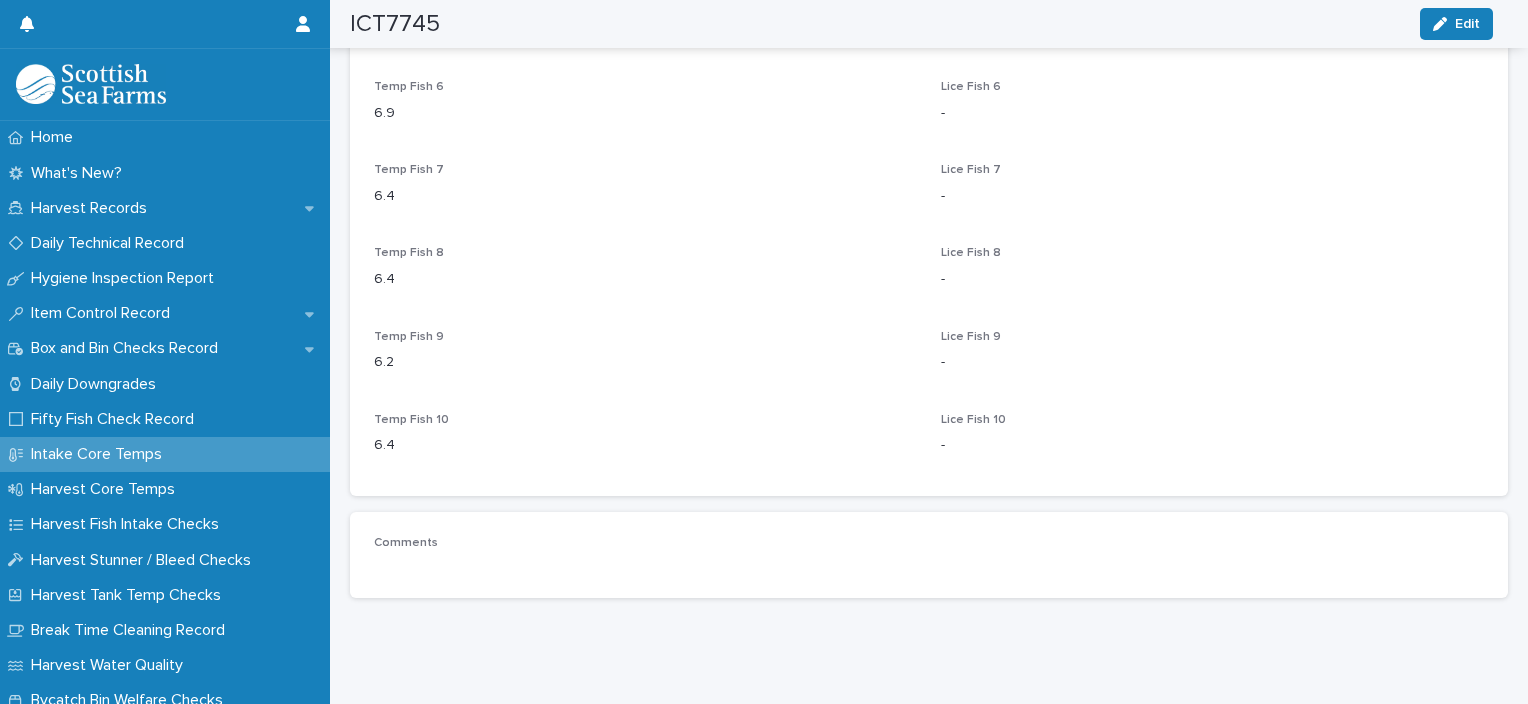 scroll, scrollTop: 0, scrollLeft: 0, axis: both 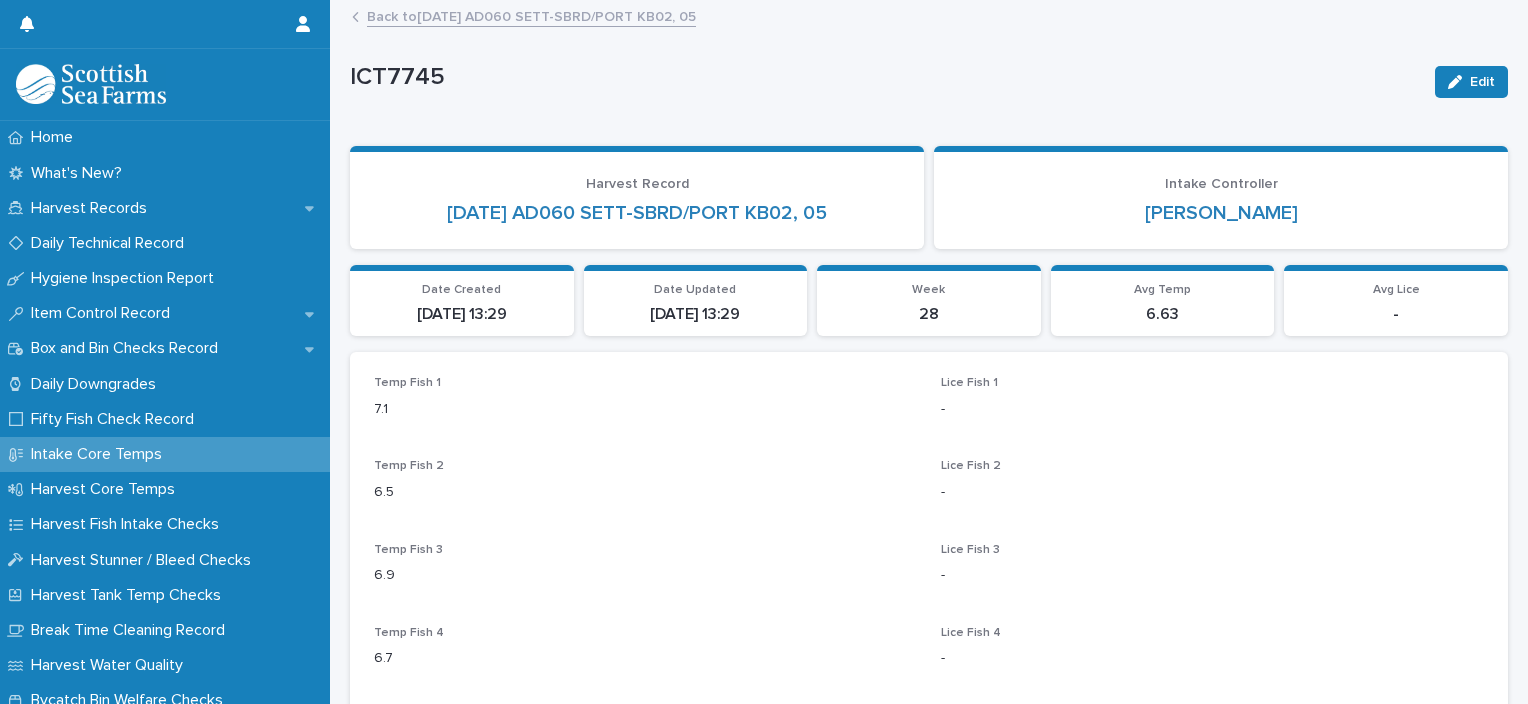 click on "Back to  11-07-2025 AD060 SETT-SBRD/PORT KB02, 05" at bounding box center [531, 15] 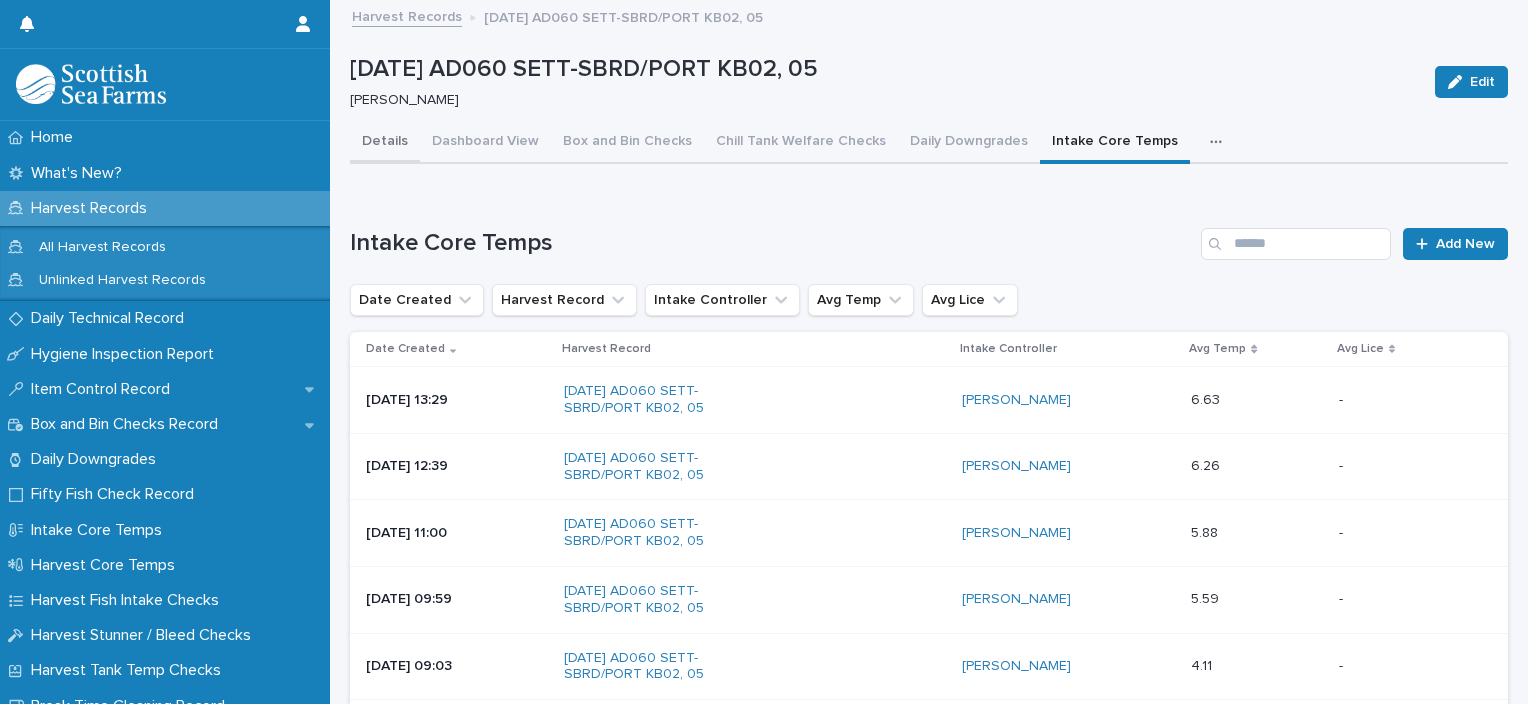 click on "Details" at bounding box center [385, 143] 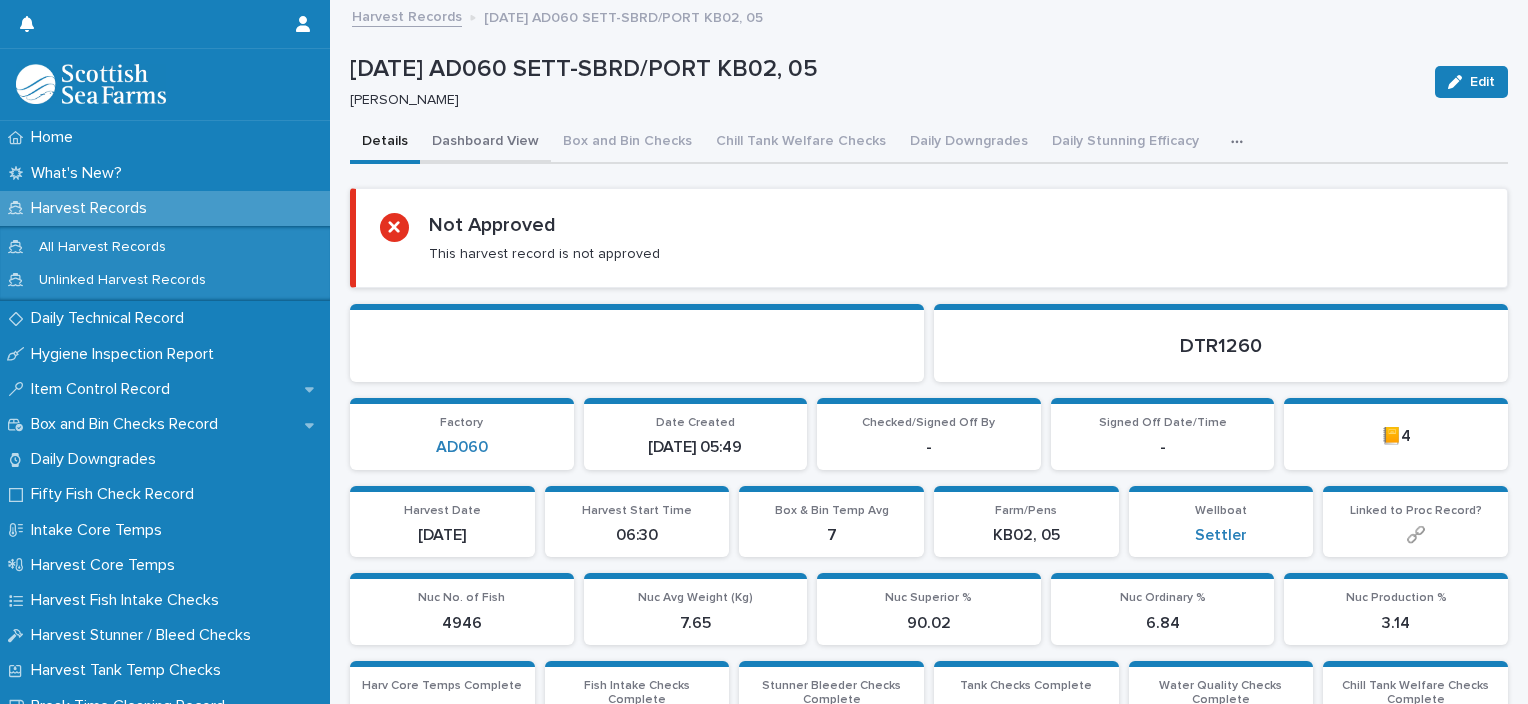 click on "Dashboard View" at bounding box center (485, 143) 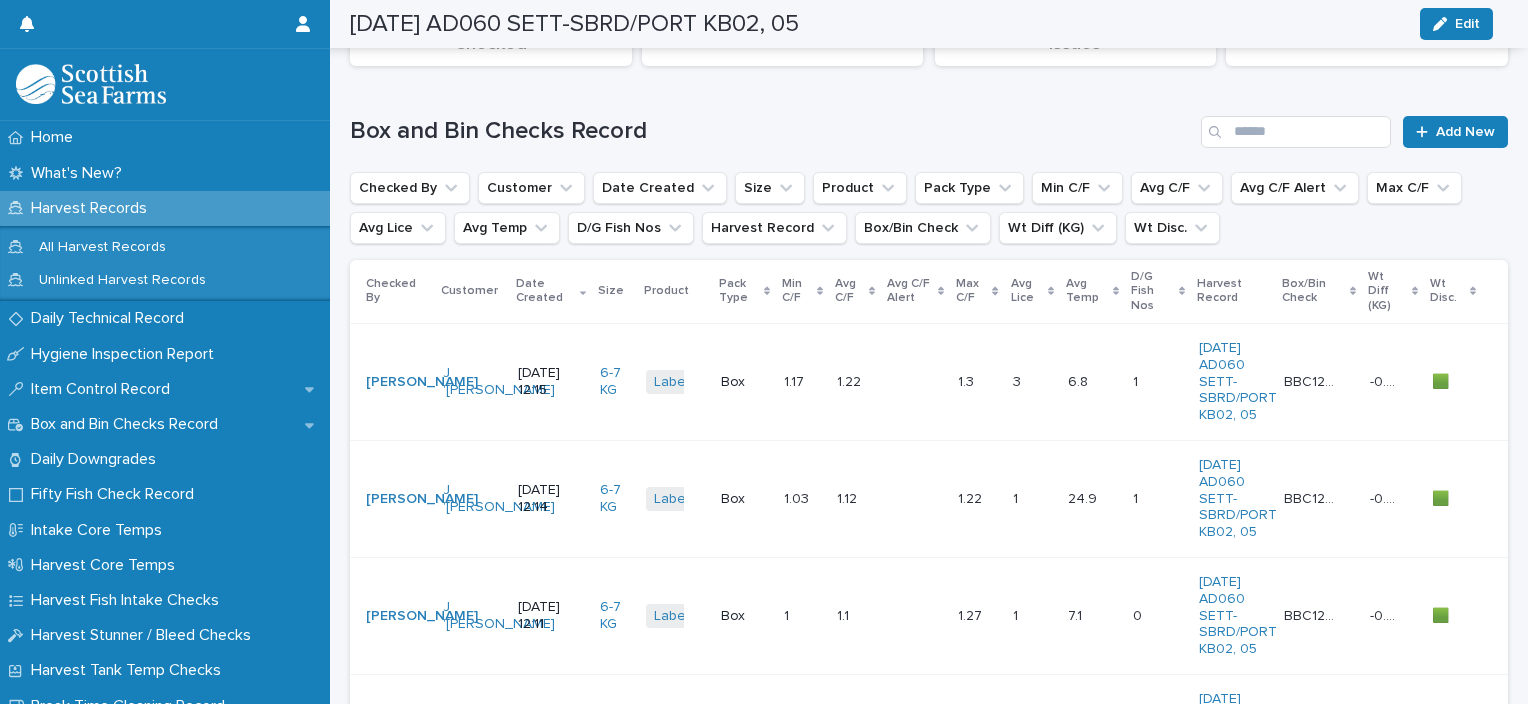scroll, scrollTop: 0, scrollLeft: 0, axis: both 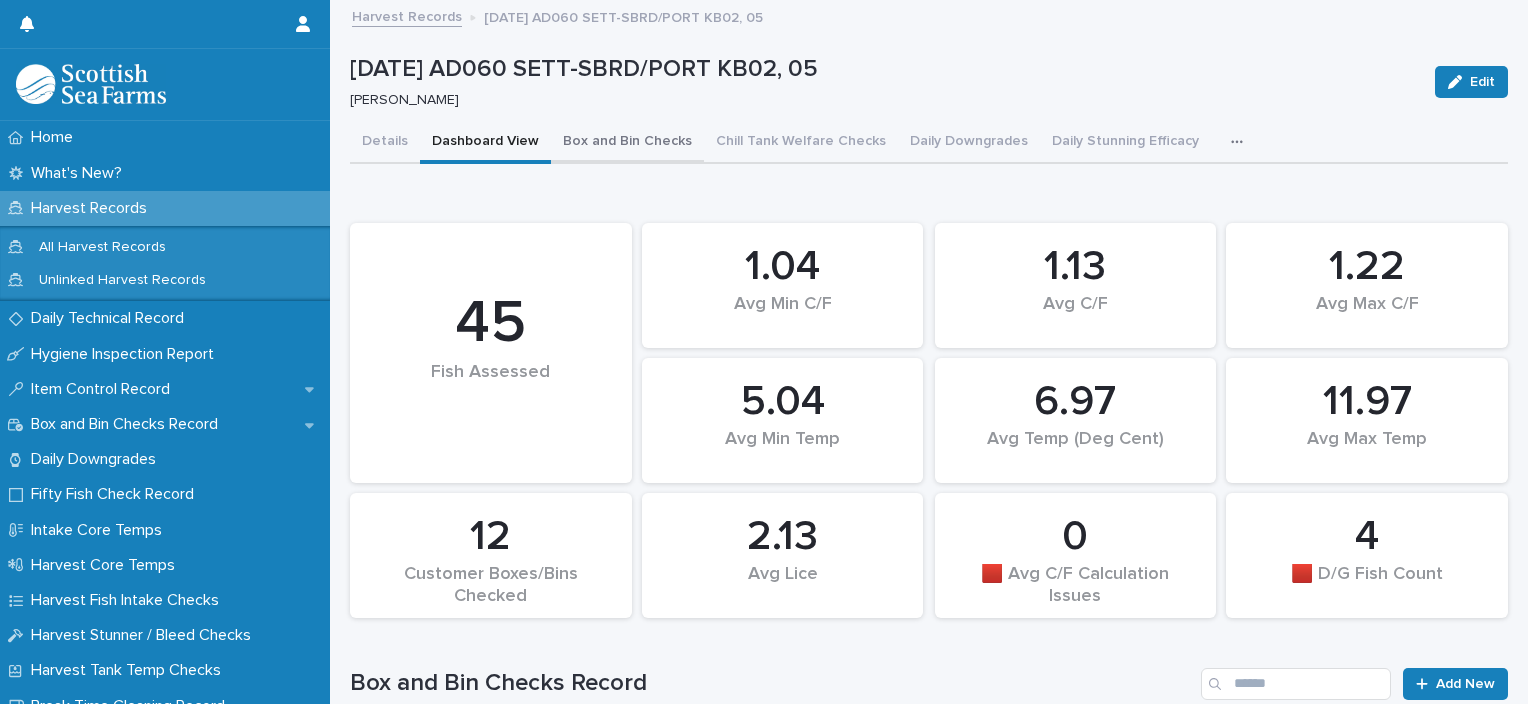 click on "Box and Bin Checks" at bounding box center [627, 143] 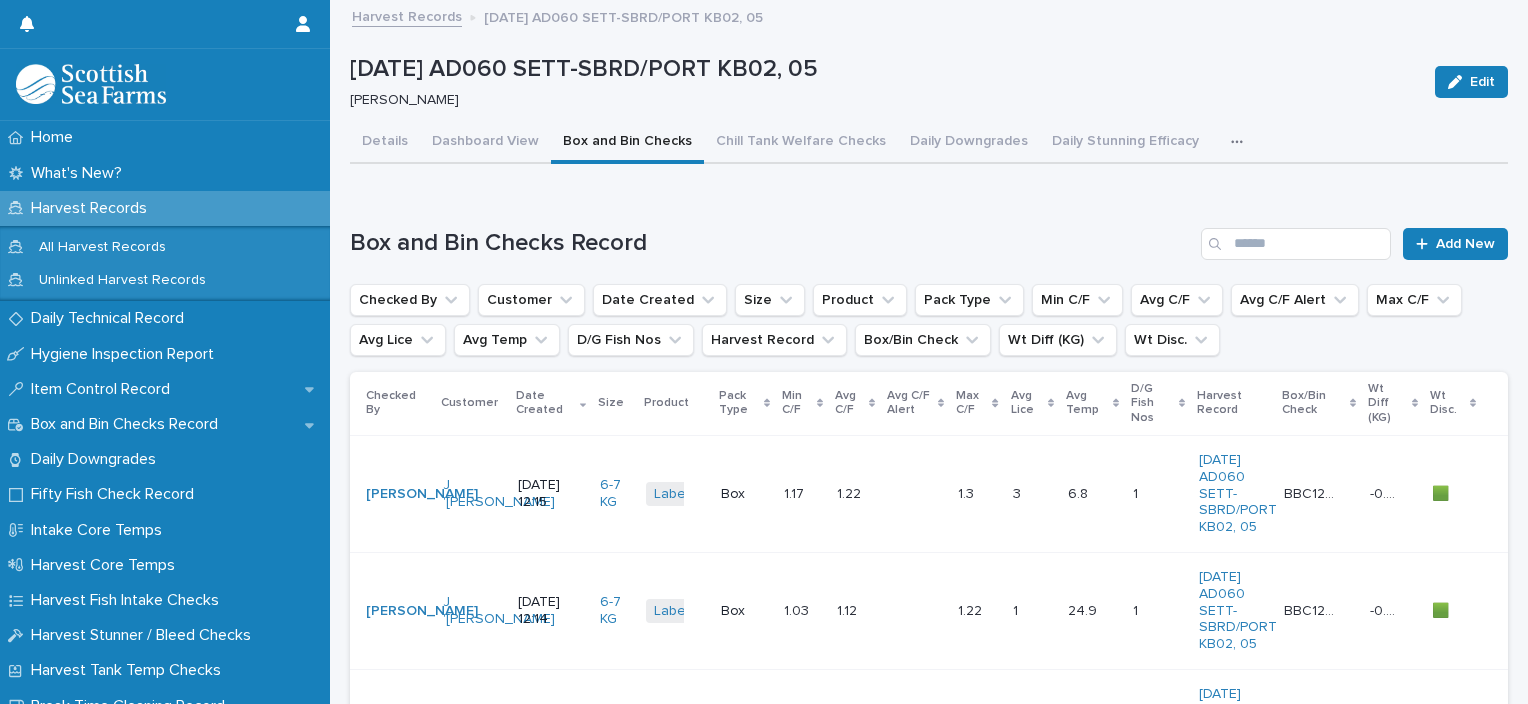 scroll, scrollTop: 393, scrollLeft: 0, axis: vertical 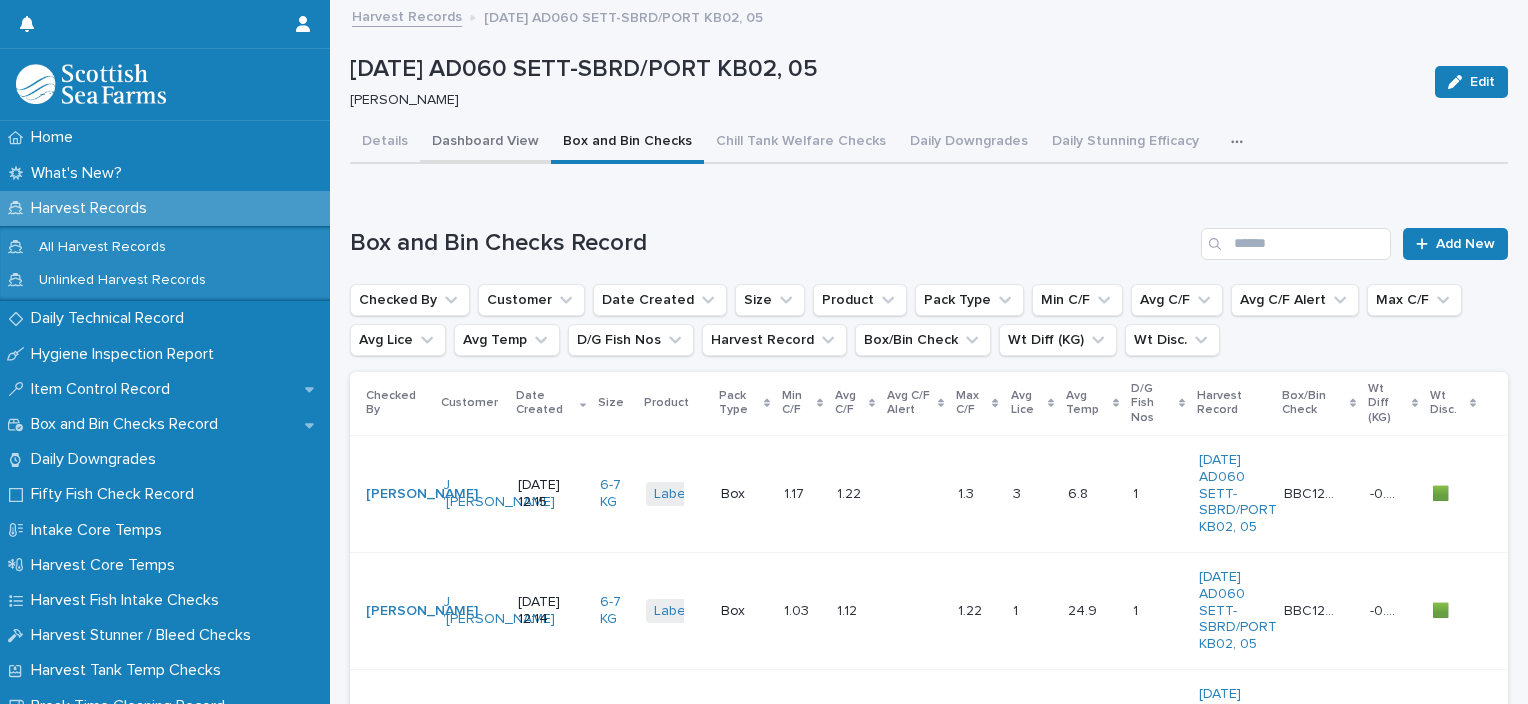 click on "Dashboard View" at bounding box center (485, 143) 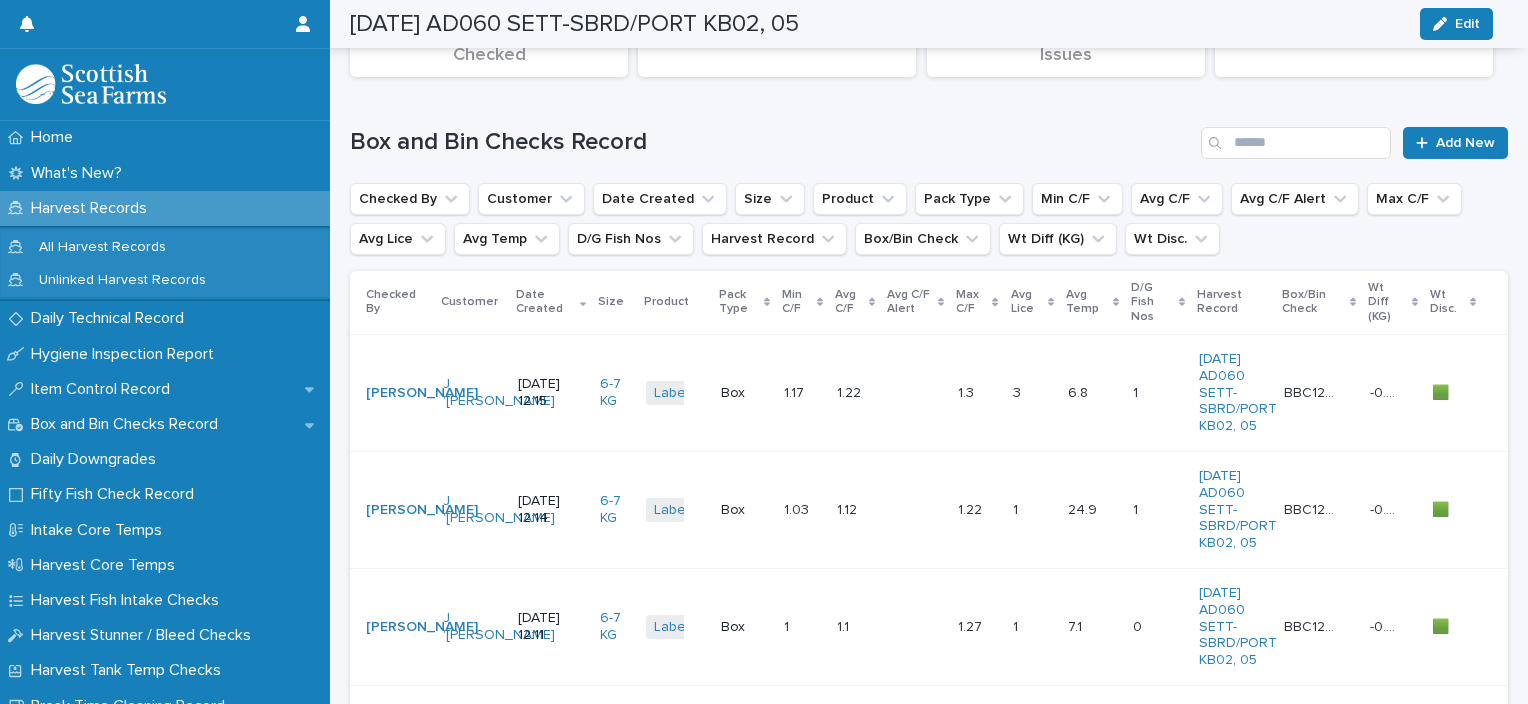 scroll, scrollTop: 0, scrollLeft: 0, axis: both 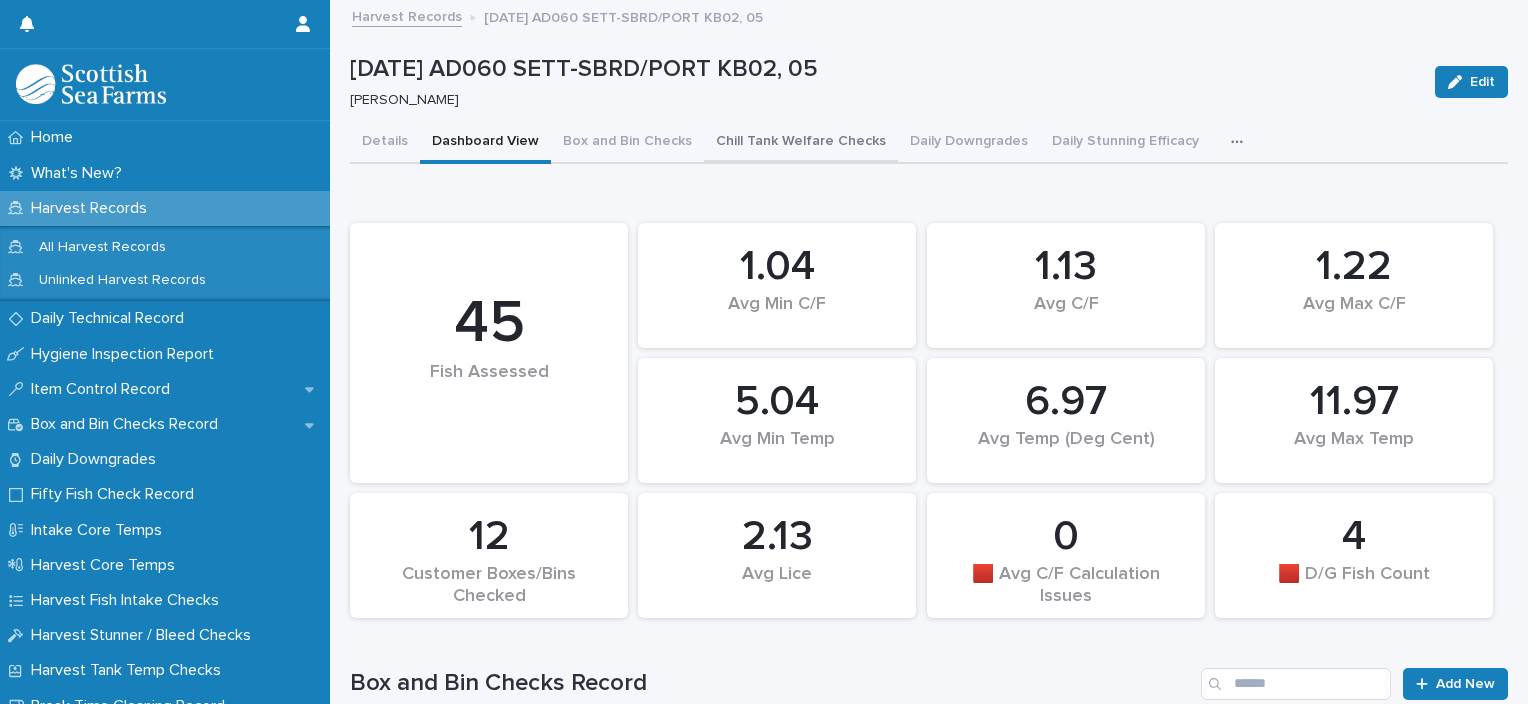 click on "Chill Tank Welfare Checks" at bounding box center (801, 143) 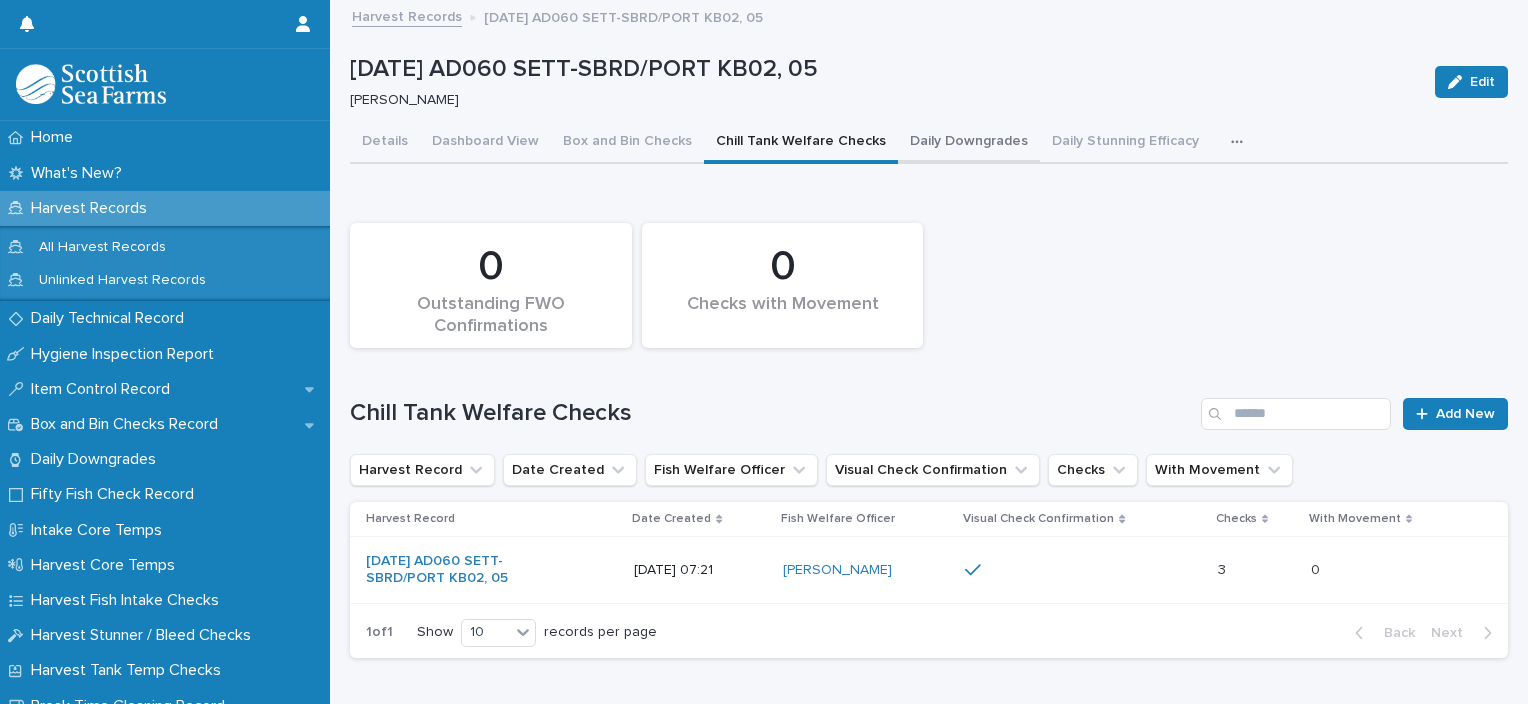 click on "Daily Downgrades" at bounding box center [969, 143] 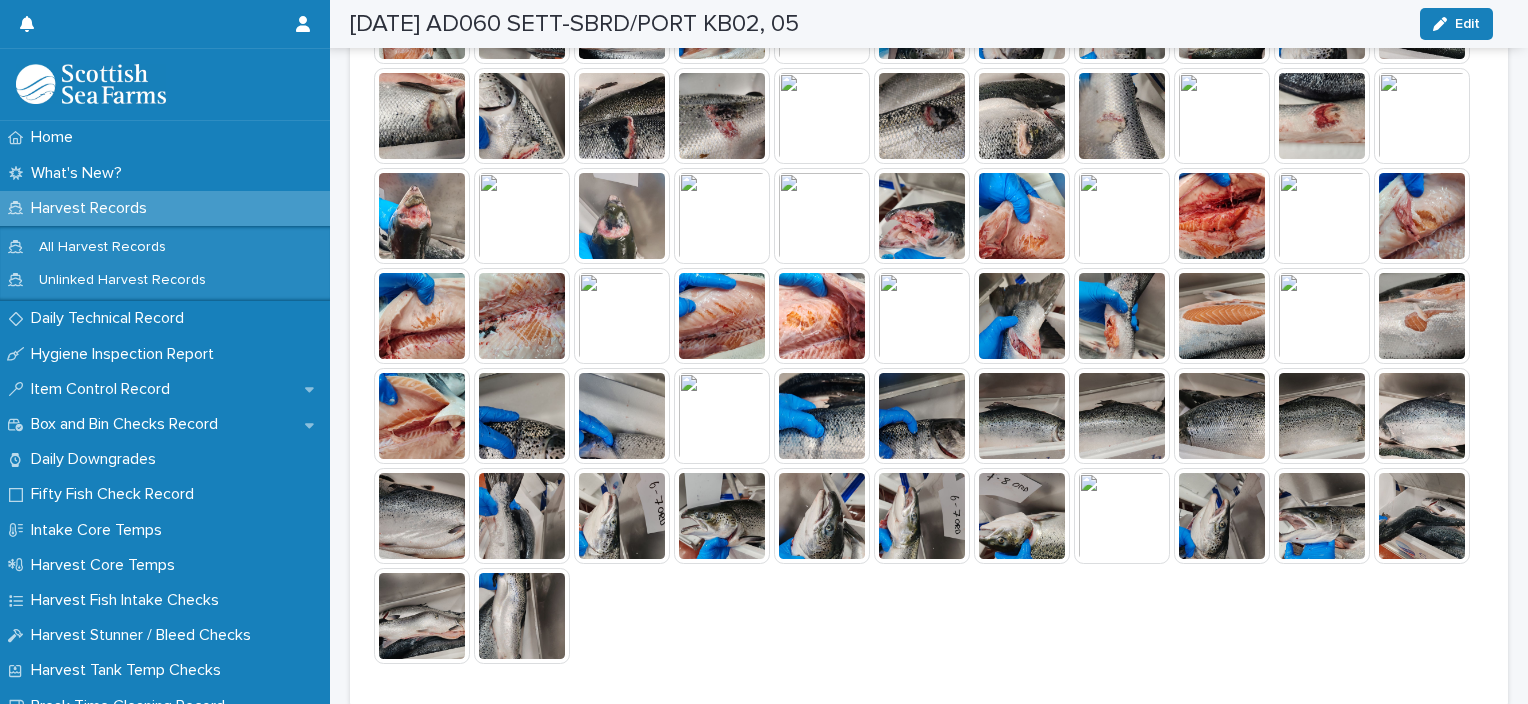 scroll, scrollTop: 1795, scrollLeft: 0, axis: vertical 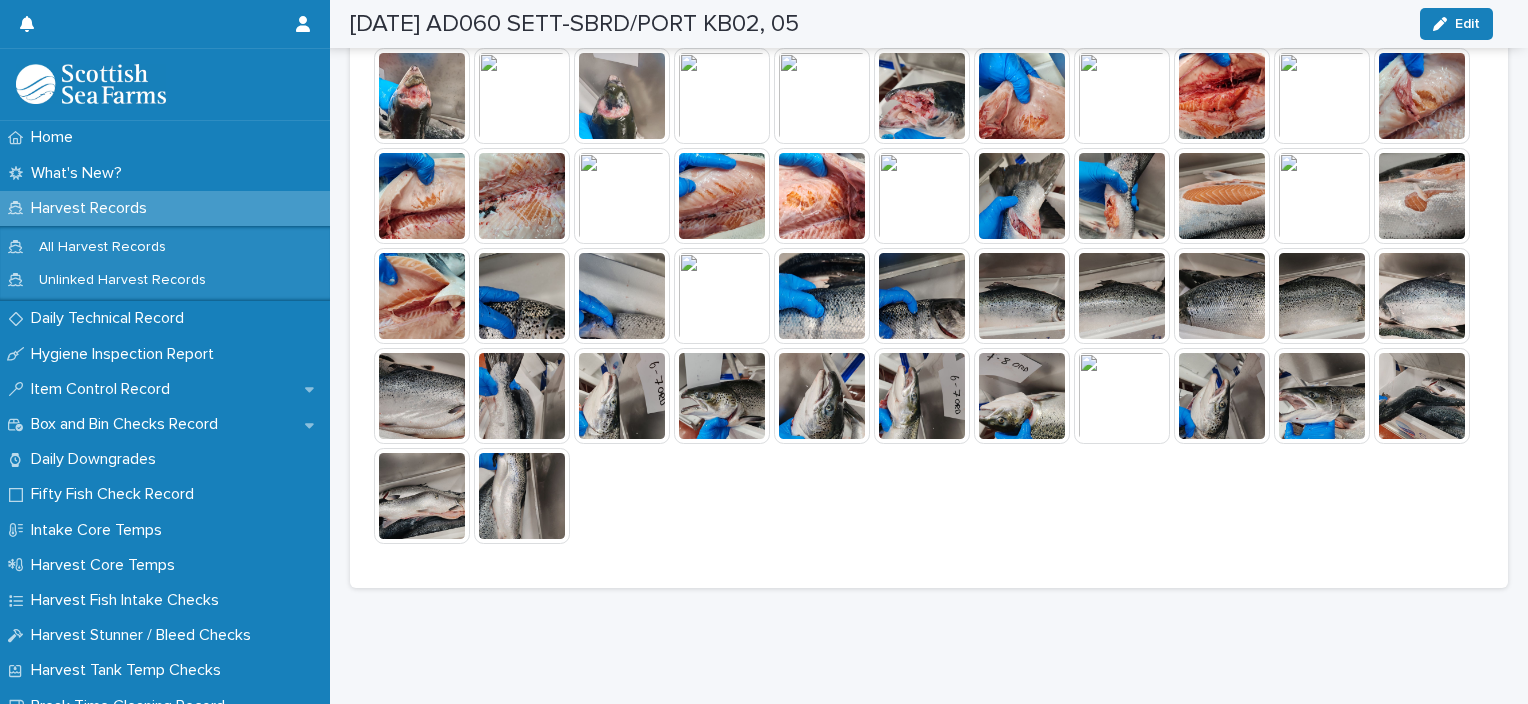 click at bounding box center [522, 496] 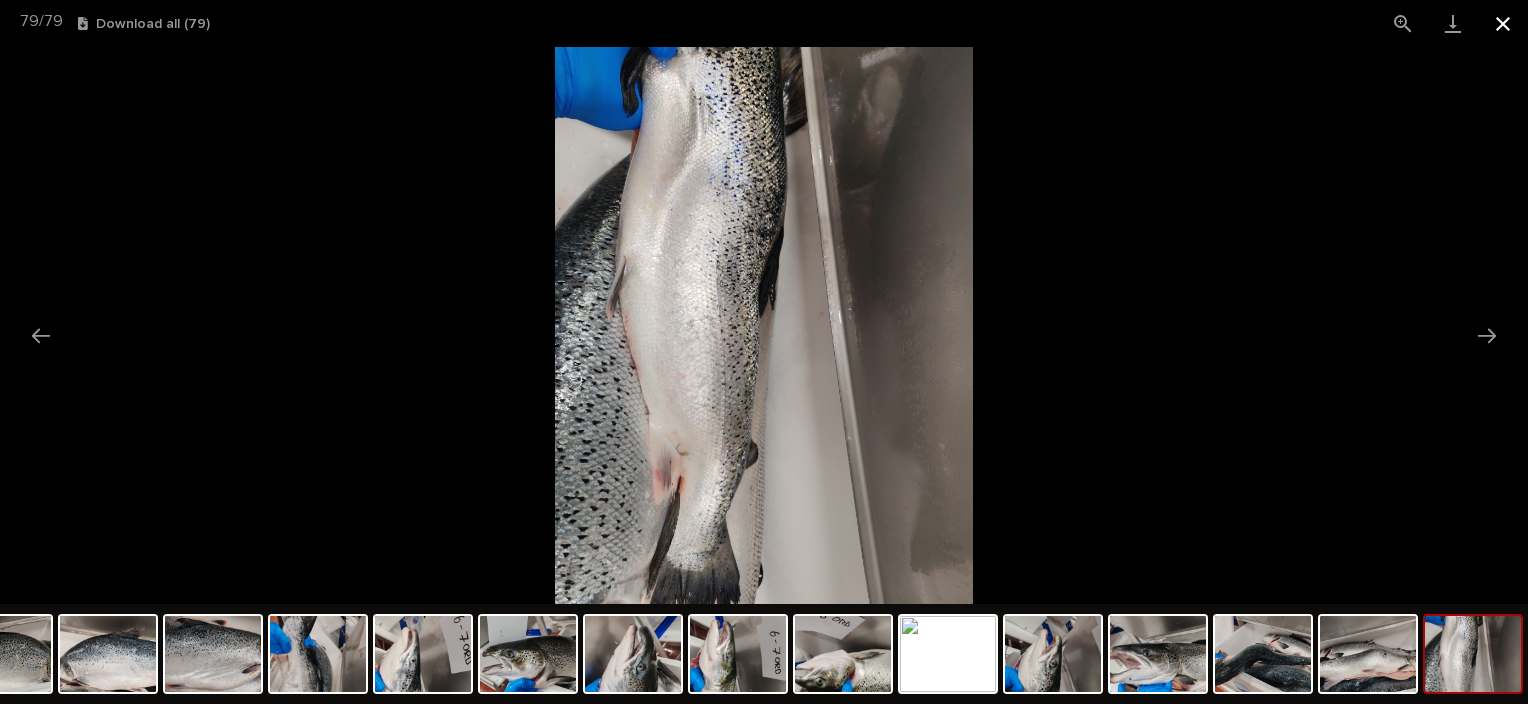 click at bounding box center [1503, 23] 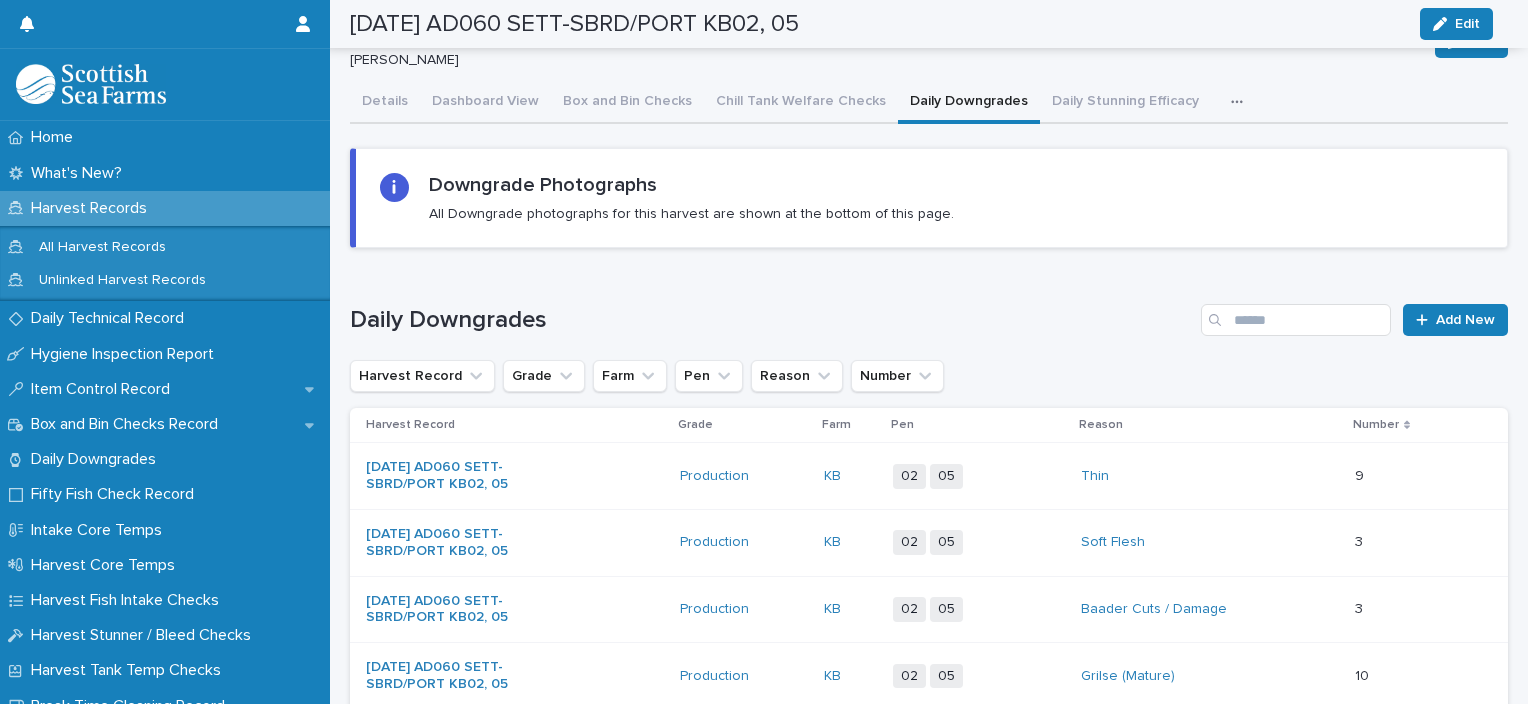 scroll, scrollTop: 20, scrollLeft: 0, axis: vertical 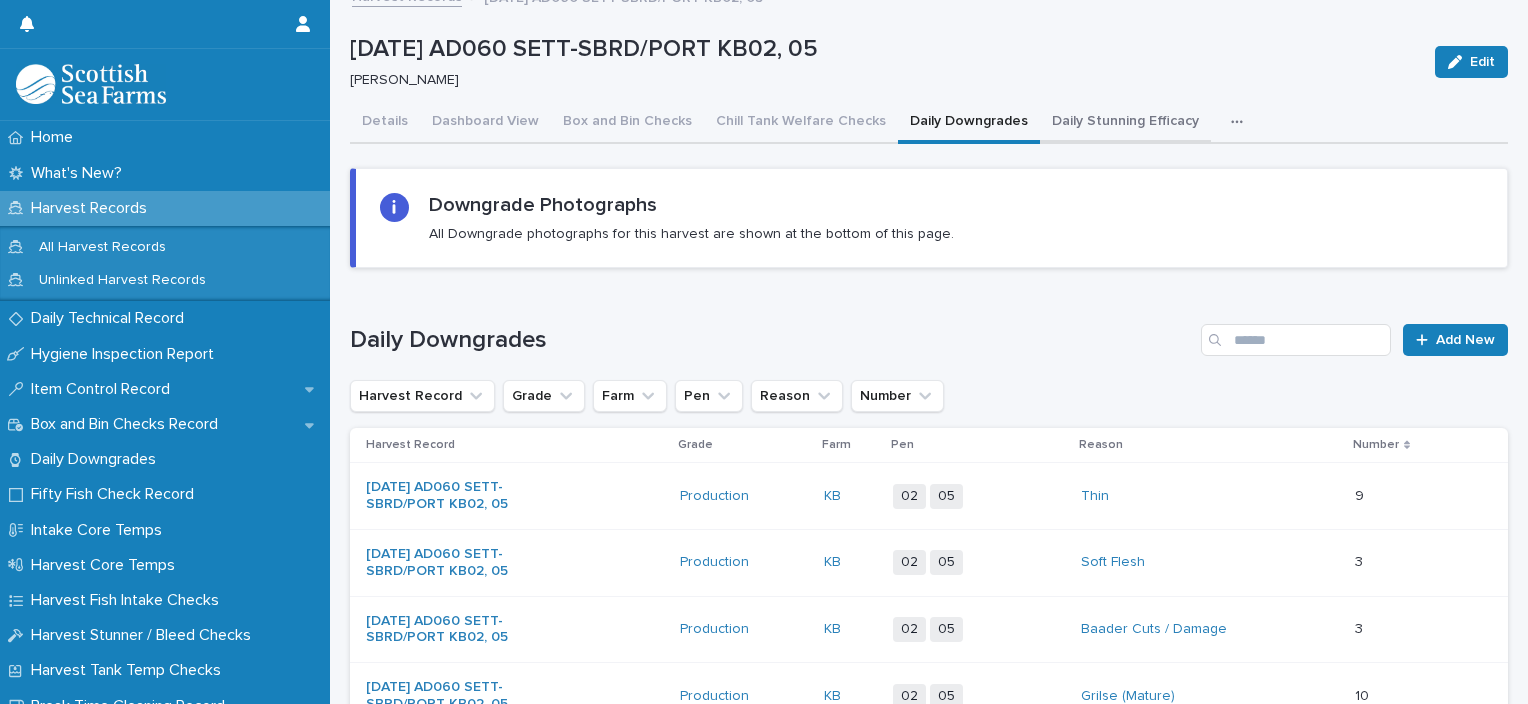 click on "Daily Stunning Efficacy" at bounding box center (1125, 123) 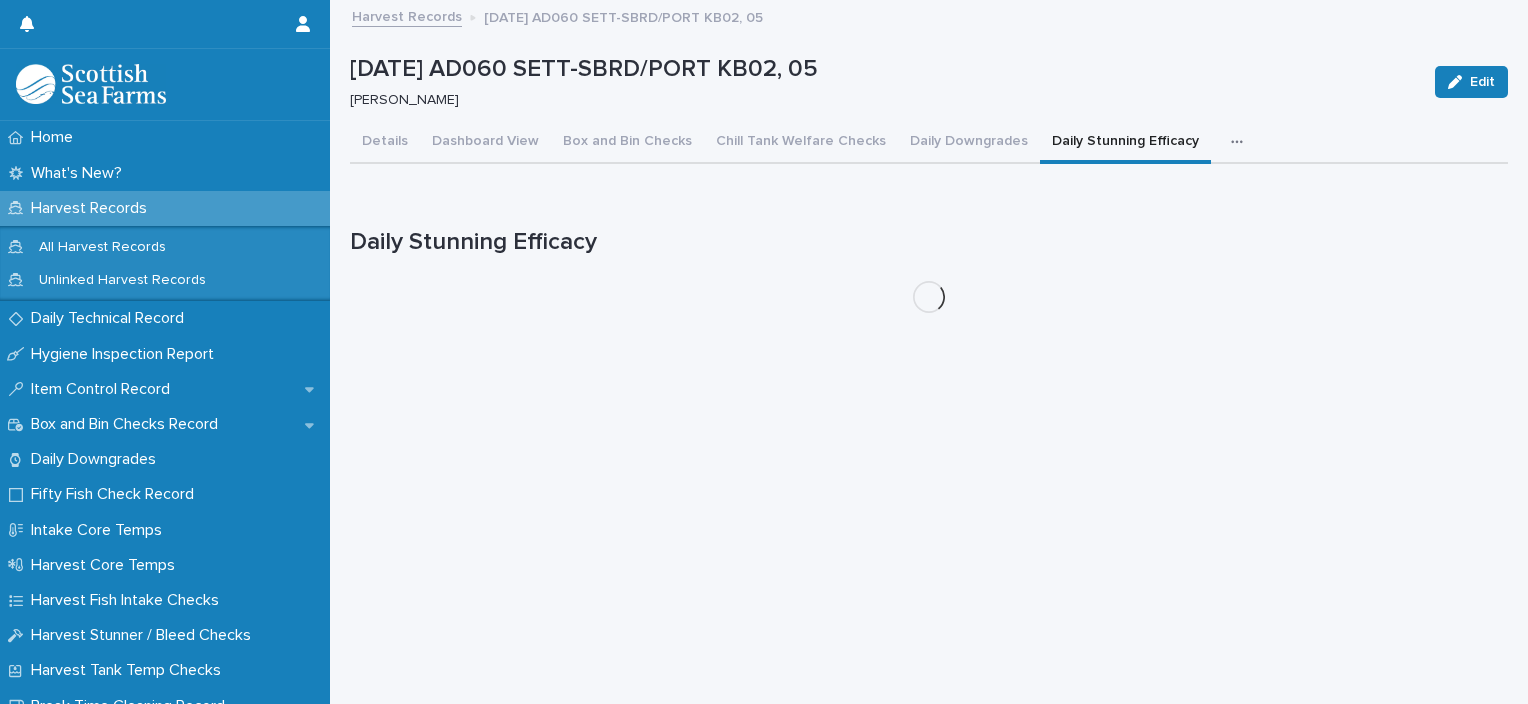 scroll, scrollTop: 15, scrollLeft: 0, axis: vertical 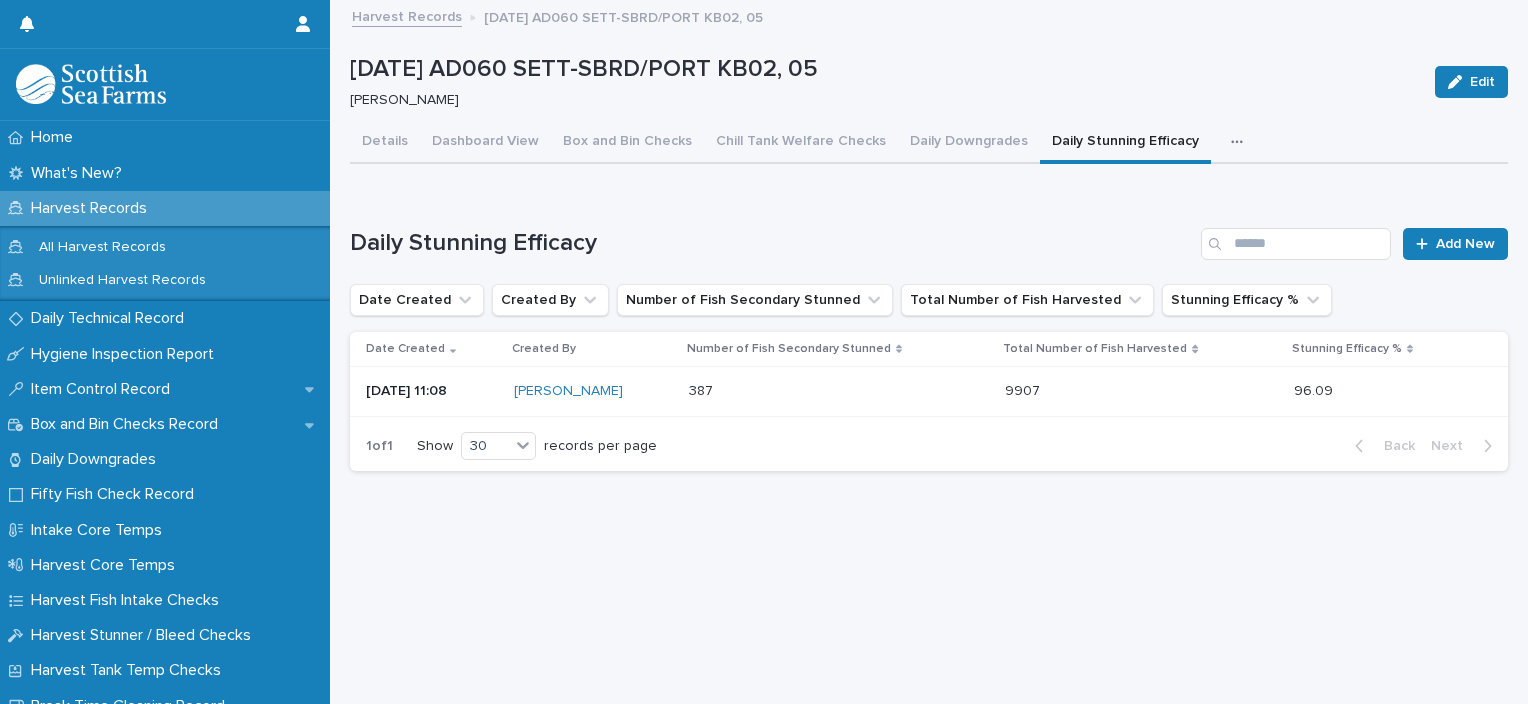 click on "Details Dashboard View Box and Bin Checks Chill Tank Welfare Checks Daily Downgrades Daily Stunning Efficacy Fifty Fish Checks Fish Welfare Inspections Gutting Line Checks Harvest Core Temps and pH Harvest Fish Intake Checks Harvest Record Notes Harvest Stunner & Bleeder Checks Harvest Tank Temp Checks Harvest Tank Traceability Records Harvest Water Quality Intake Core Temps Nucleus Records Outside Bycatch Bin Welfare Checks Processing Snapshot Reports Reject Fish Secondary Stunning Efficacy Trace Report" at bounding box center [929, 143] 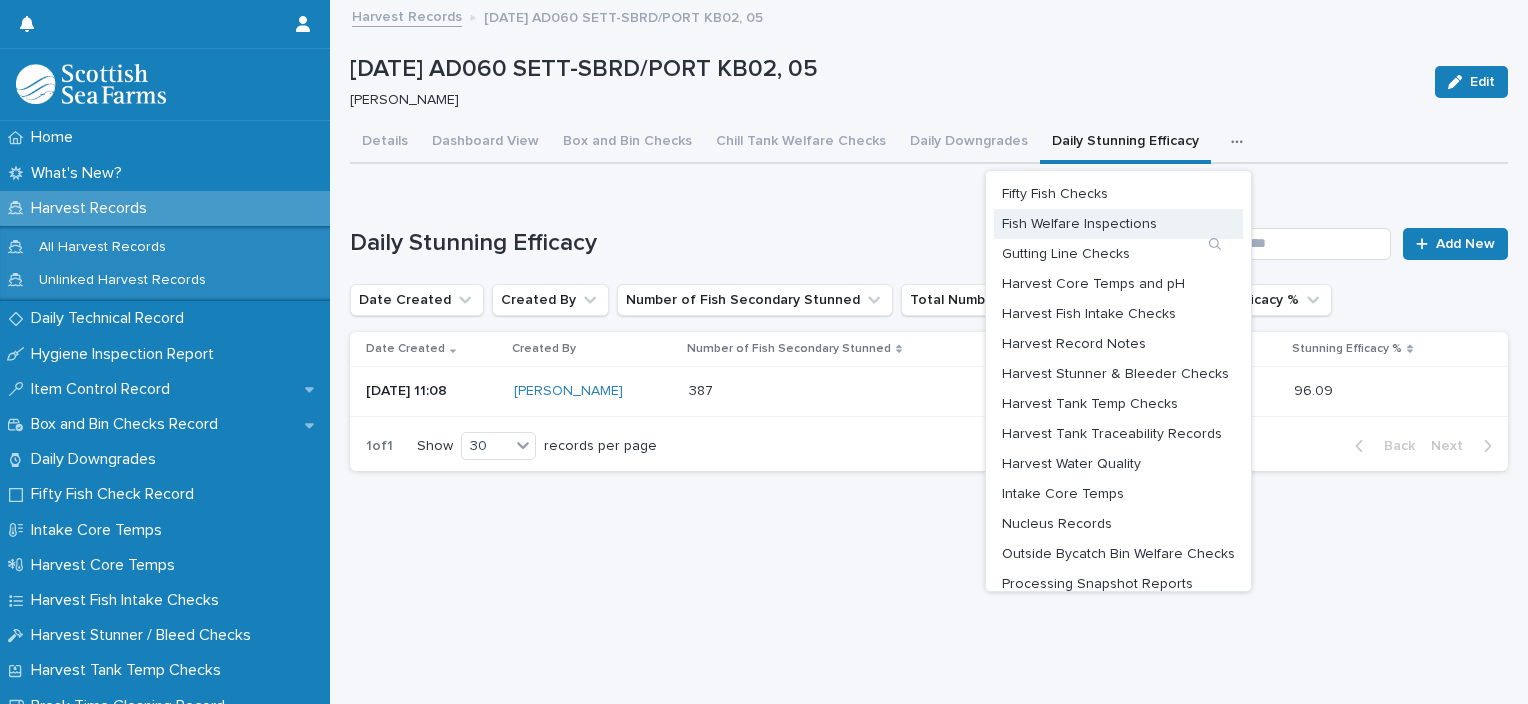 click on "Fish Welfare Inspections" at bounding box center [1079, 224] 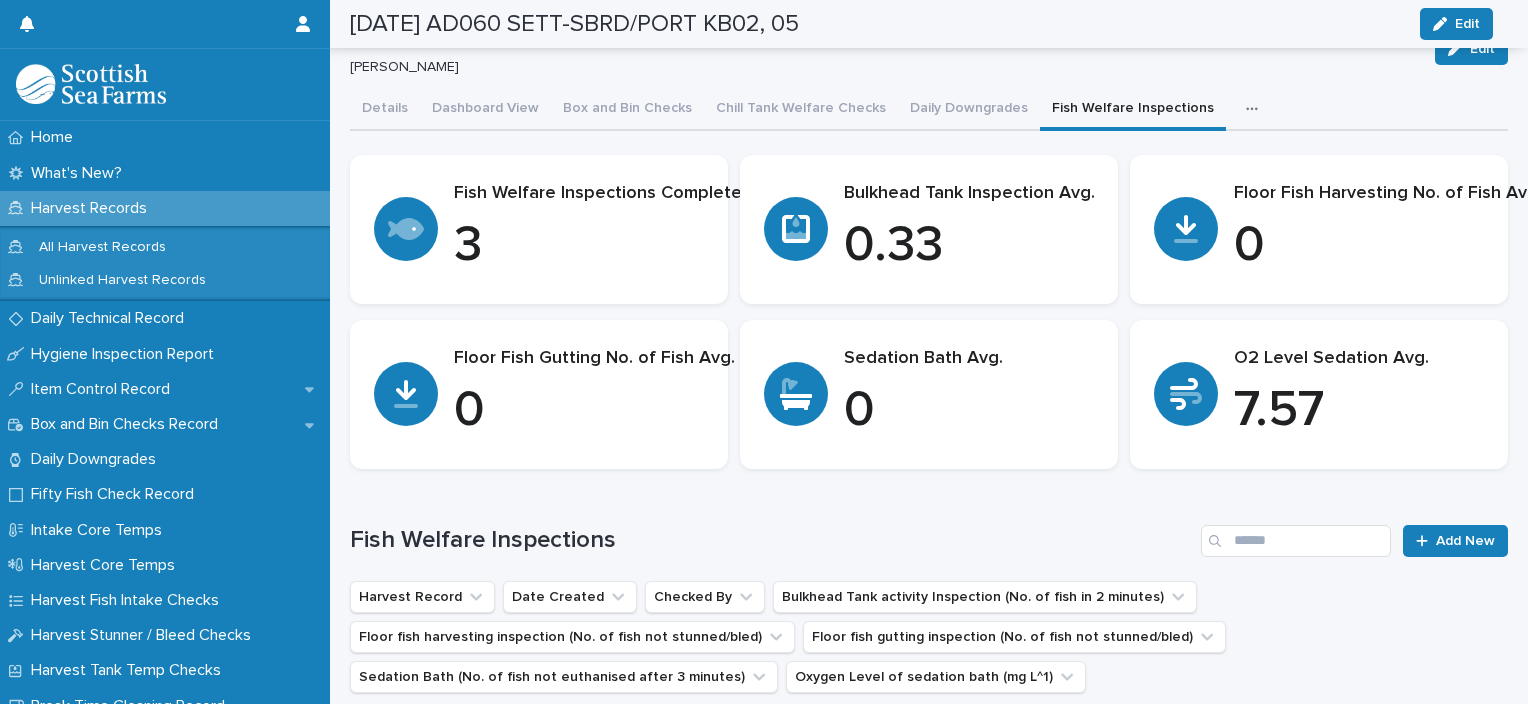 scroll, scrollTop: 0, scrollLeft: 0, axis: both 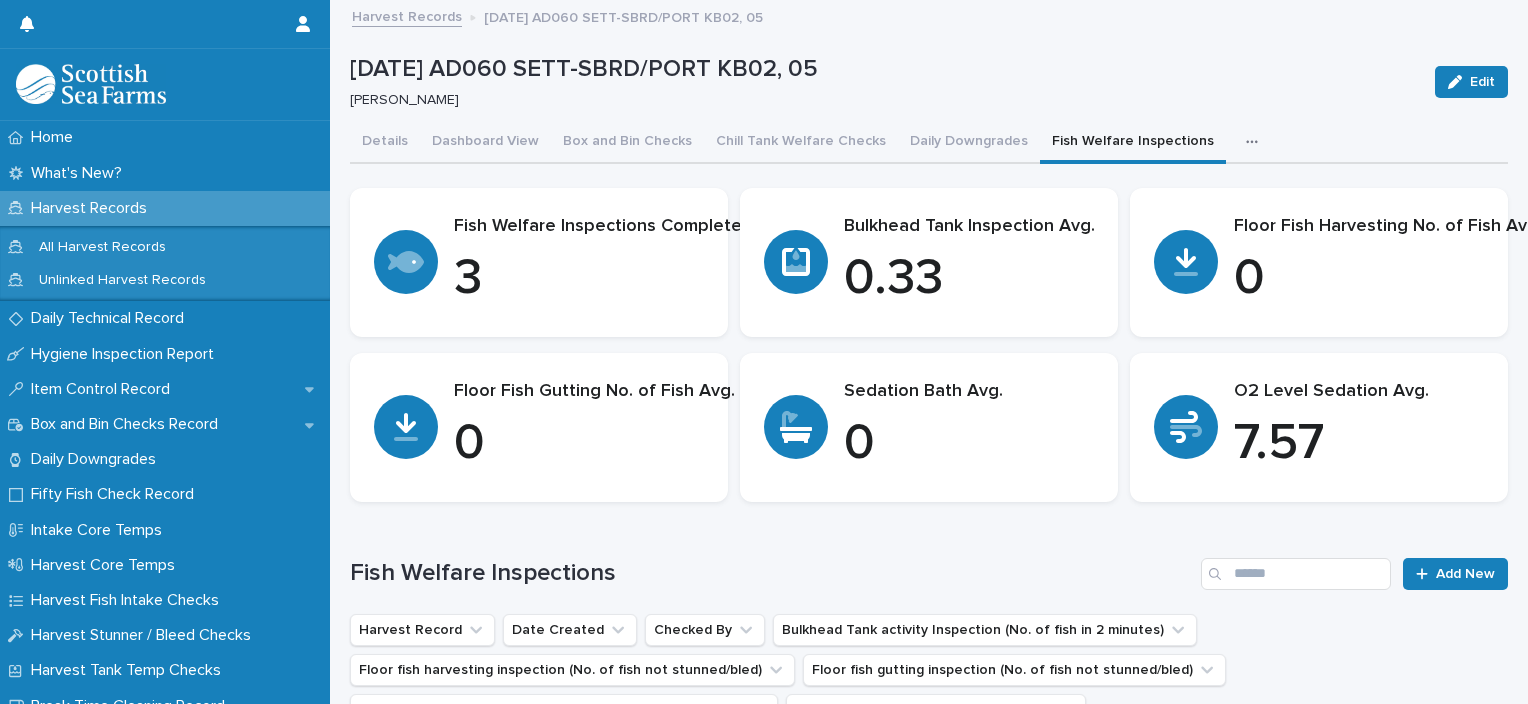 click at bounding box center (1256, 142) 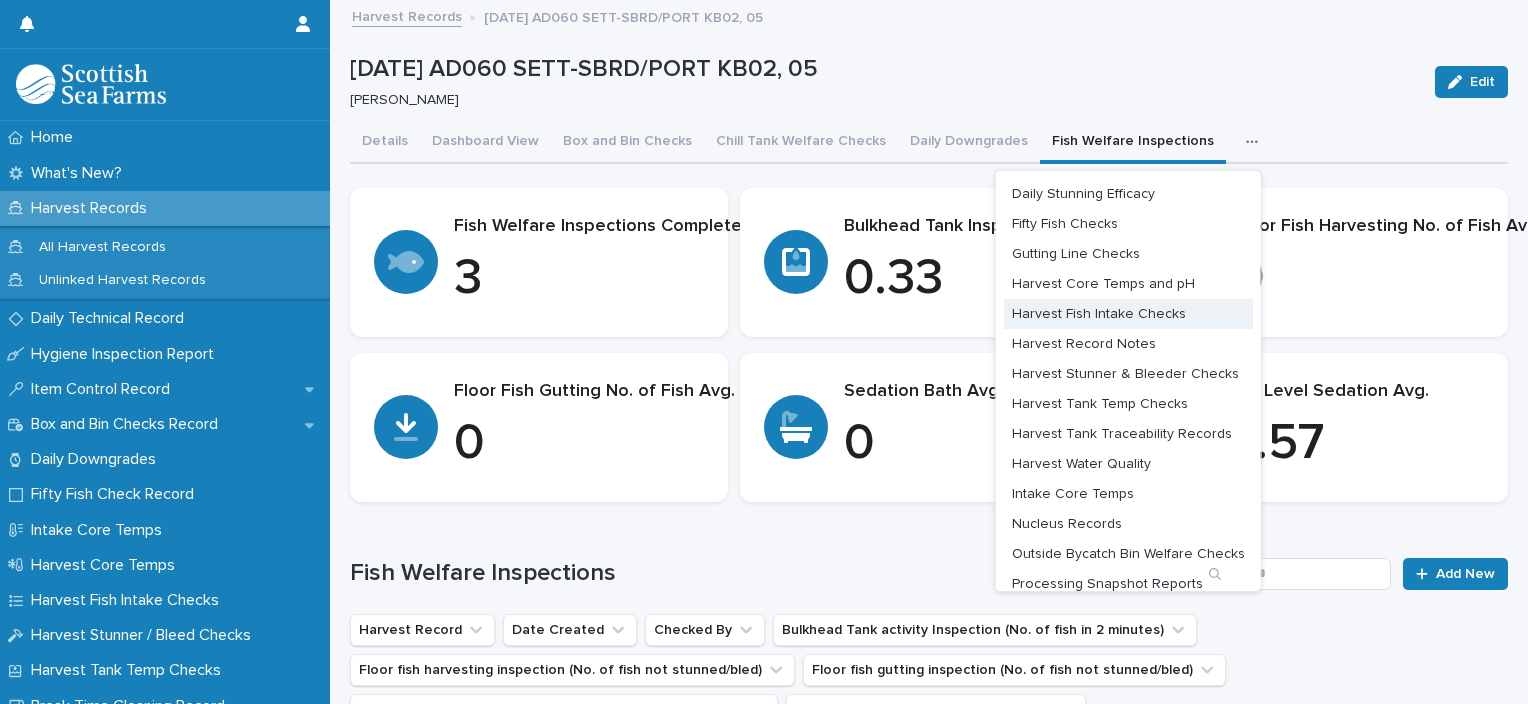 click on "Harvest Fish Intake Checks" at bounding box center (1099, 314) 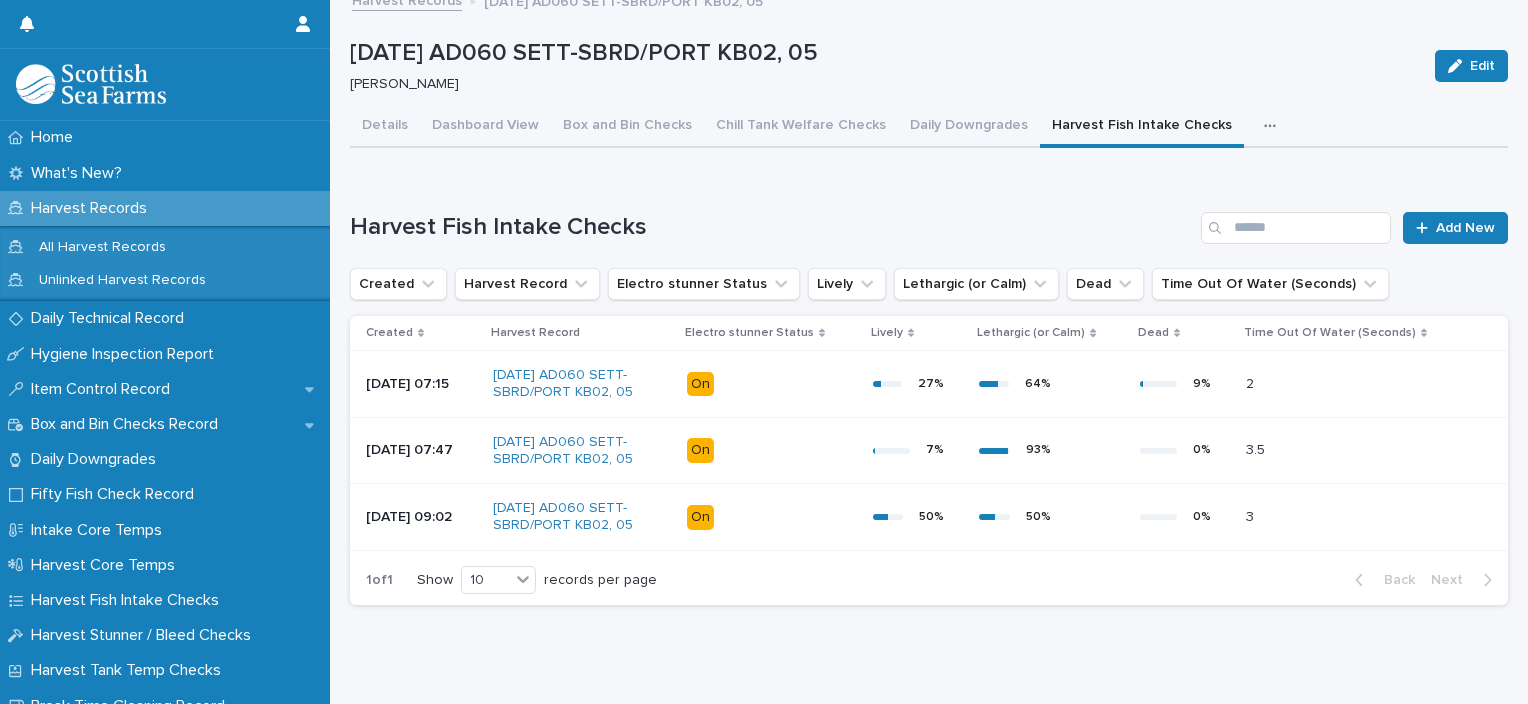 scroll, scrollTop: 0, scrollLeft: 0, axis: both 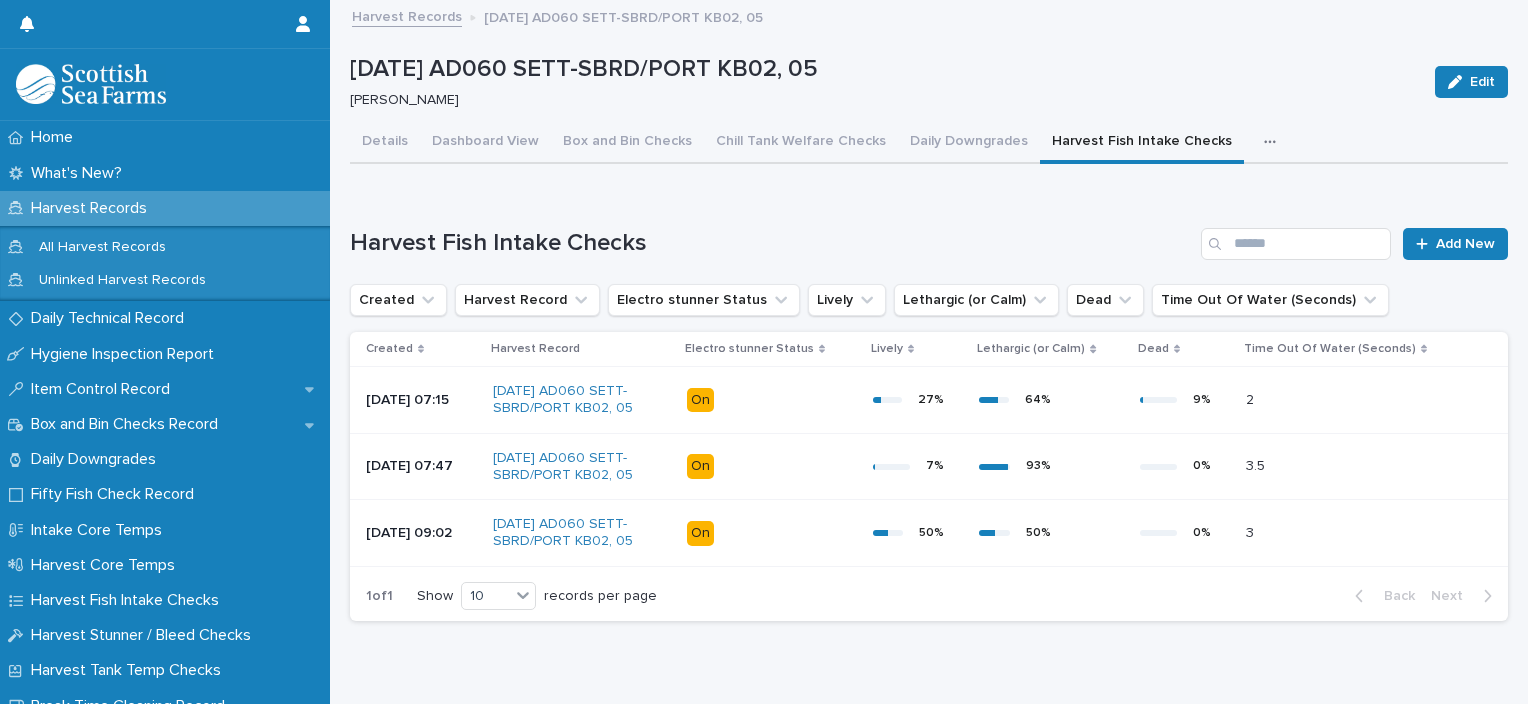 click at bounding box center (1274, 142) 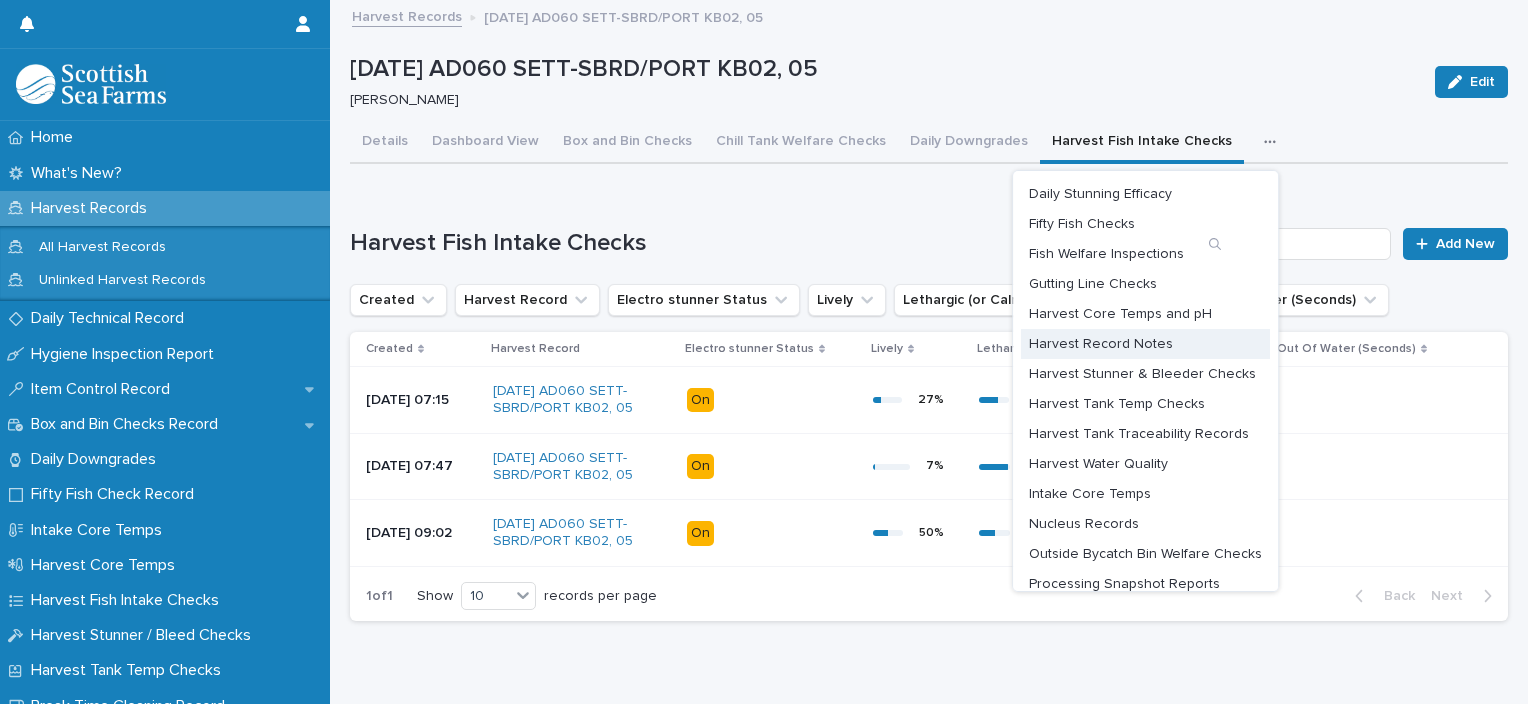 click on "Harvest Record Notes" at bounding box center (1101, 344) 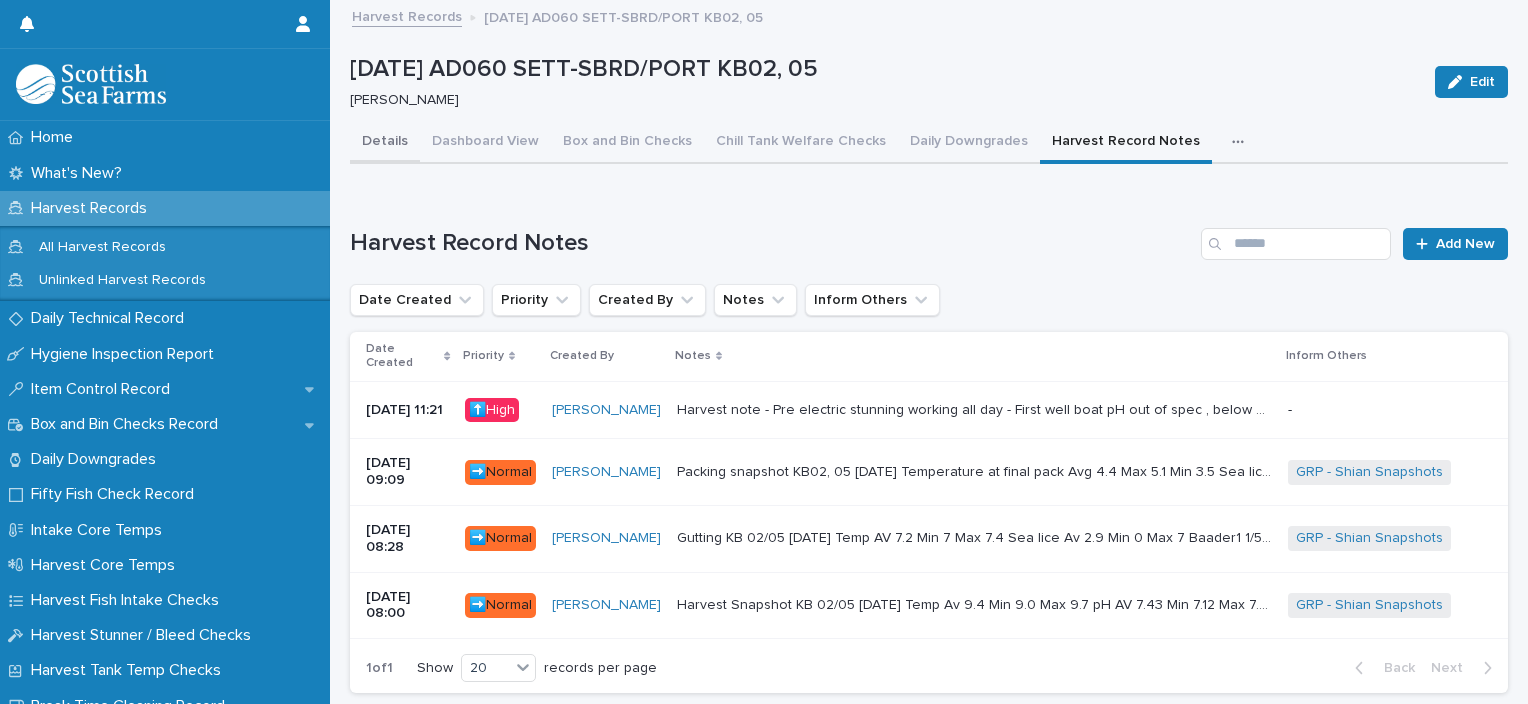 click on "Details" at bounding box center (385, 143) 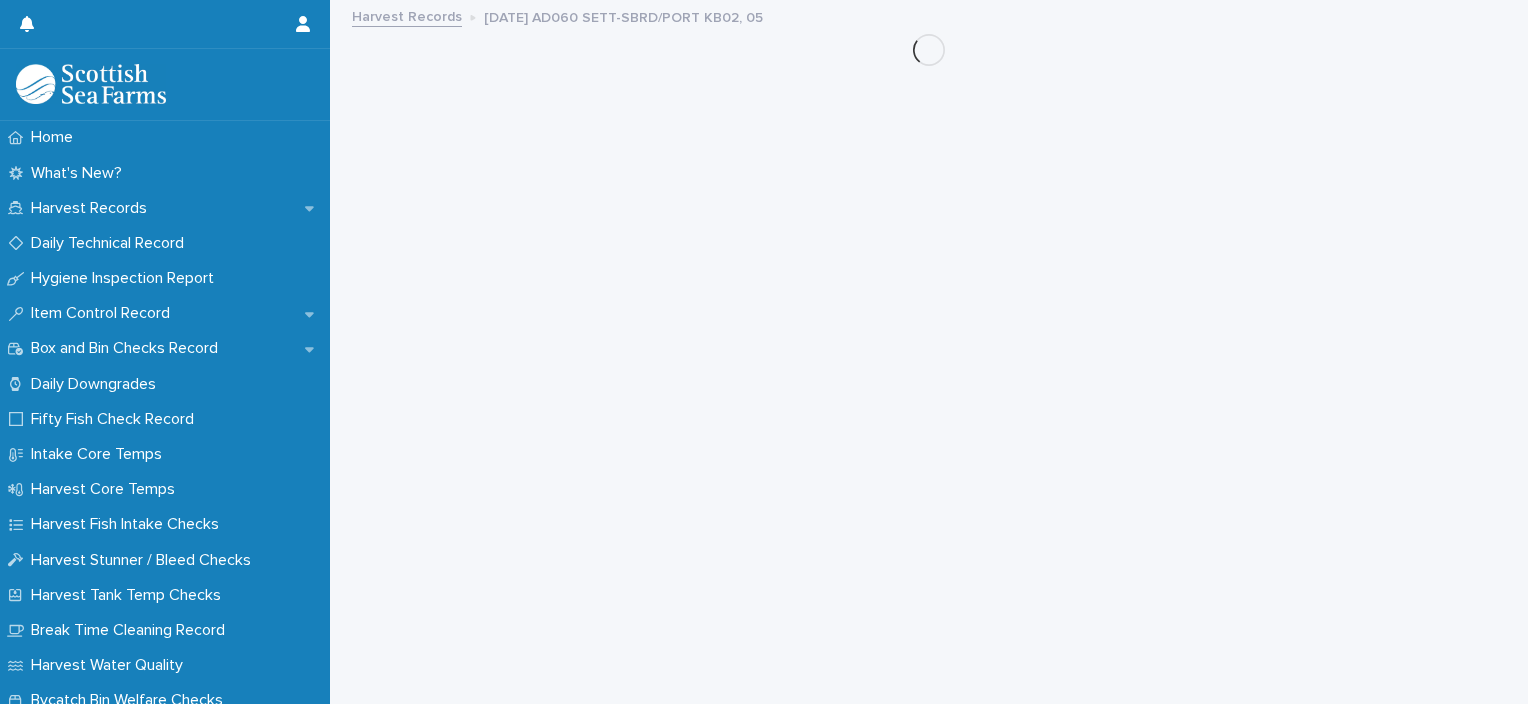 scroll, scrollTop: 0, scrollLeft: 0, axis: both 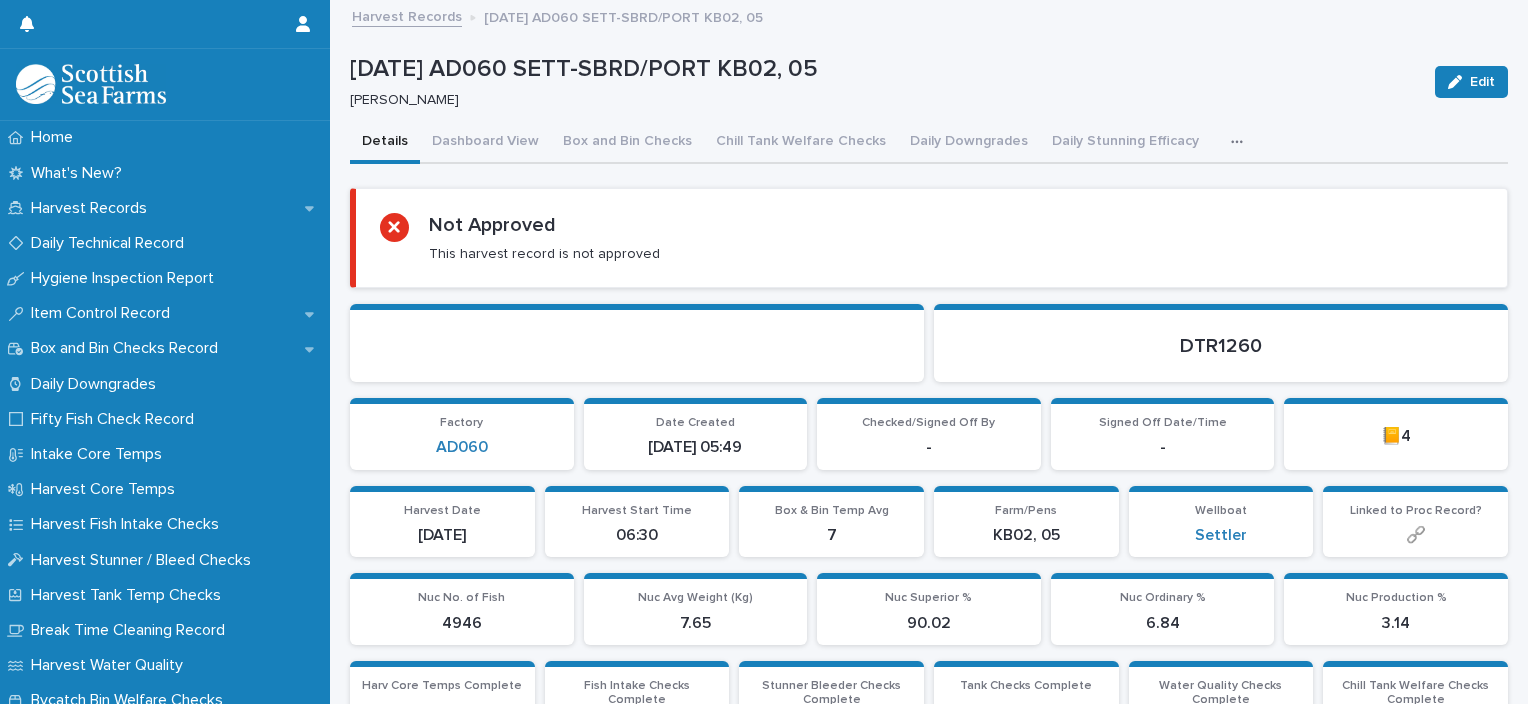click at bounding box center (1241, 142) 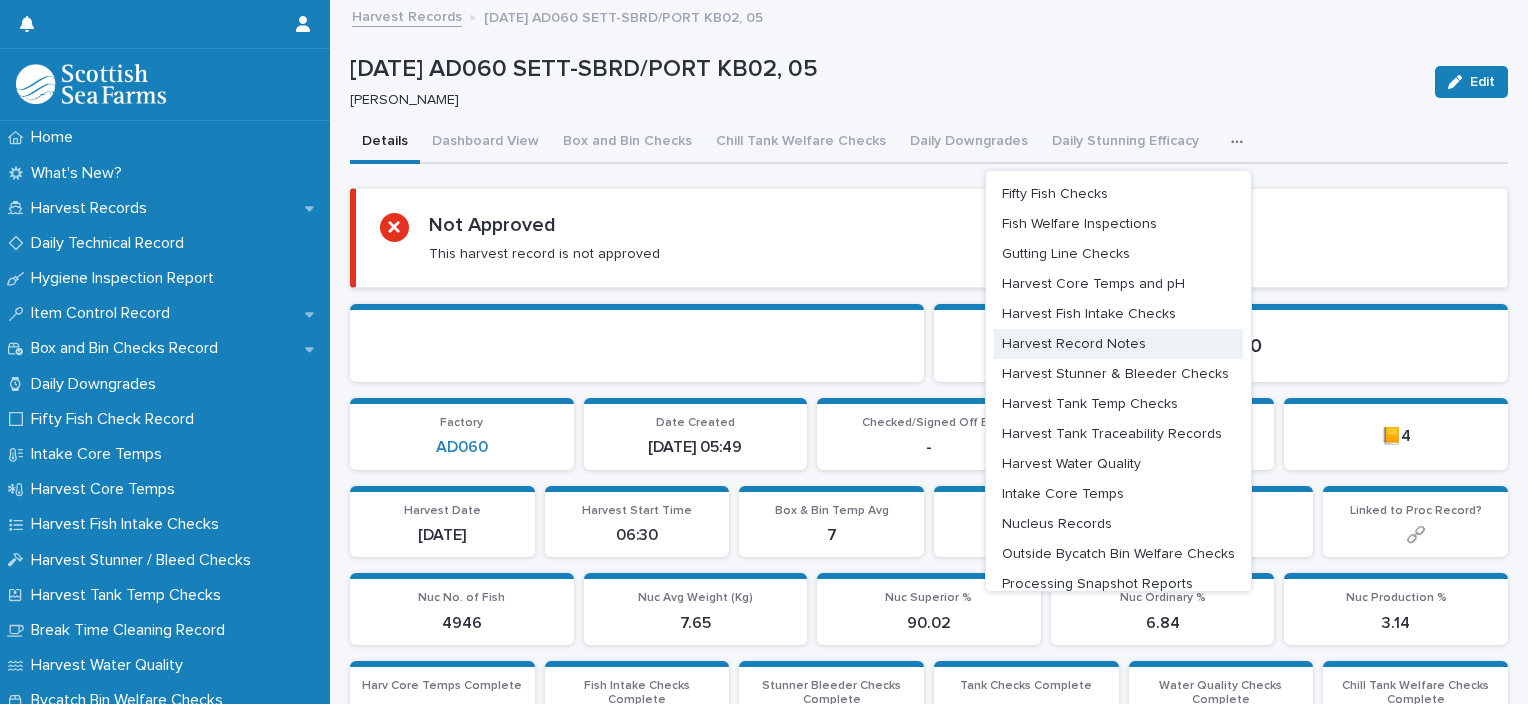 click on "Harvest Record Notes" at bounding box center (1074, 344) 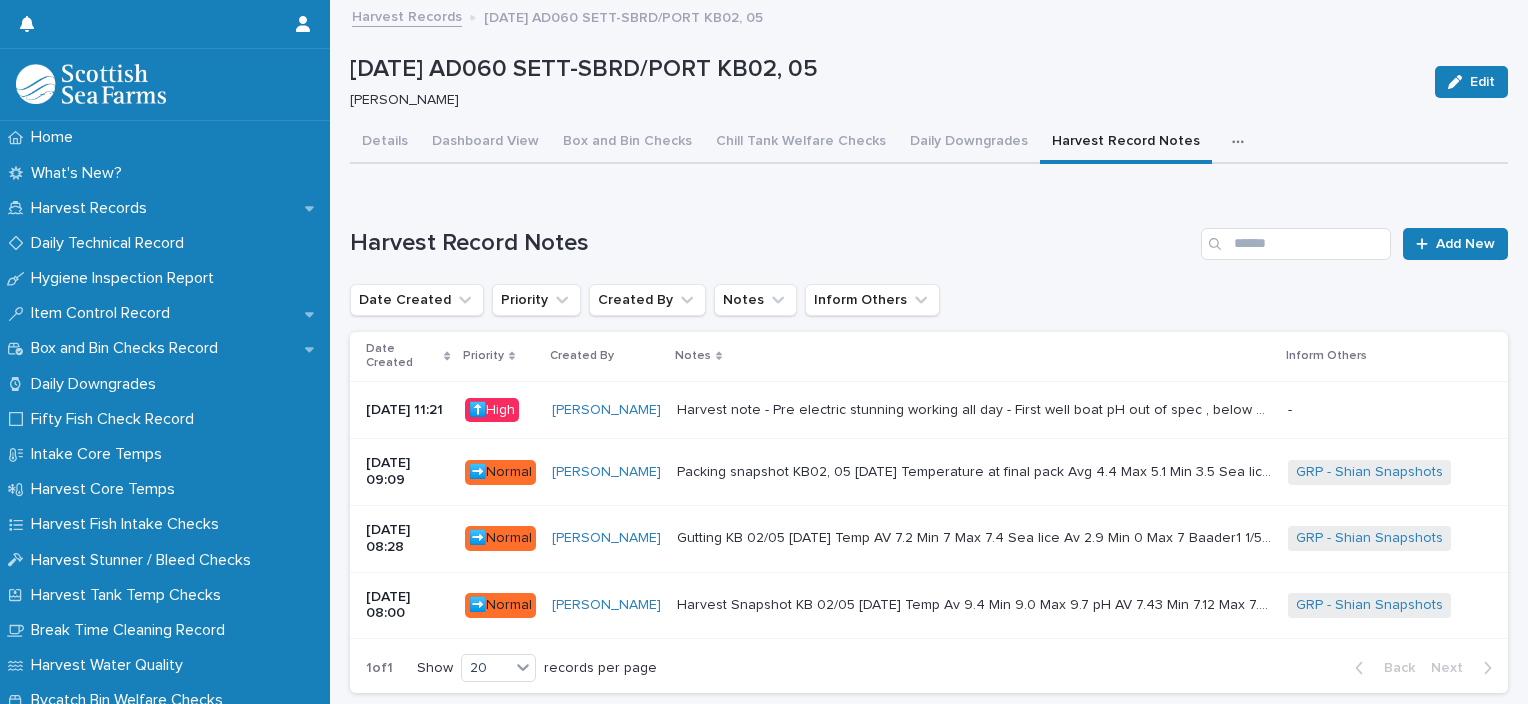click on "Packing snapshot KB02, 05
[DATE]
Temperature at final pack
Avg 4.4
Max 5.1
Min 3.5
Sea lice
Avg 2.5
Max 7
Min 0
2/23 soft but superior
1/23 [MEDICAL_DATA] cut but superior
Downgrades for mature fish, deforms, softness, lesions, snout damage, pump damage, baader/knife damage, some low CF. Packing snapshot KB02, 05
[DATE]
Temperature at final pack
Avg 4.4
Max 5.1
Min 3.5
Sea lice
Avg 2.5
Max 7
Min 0
2/23 soft but superior
1/23 [MEDICAL_DATA] cut but superior
Downgrades for mature fish, deforms, softness, lesions, snout damage, pump damage, baader/knife damage, some low CF." at bounding box center [974, 472] 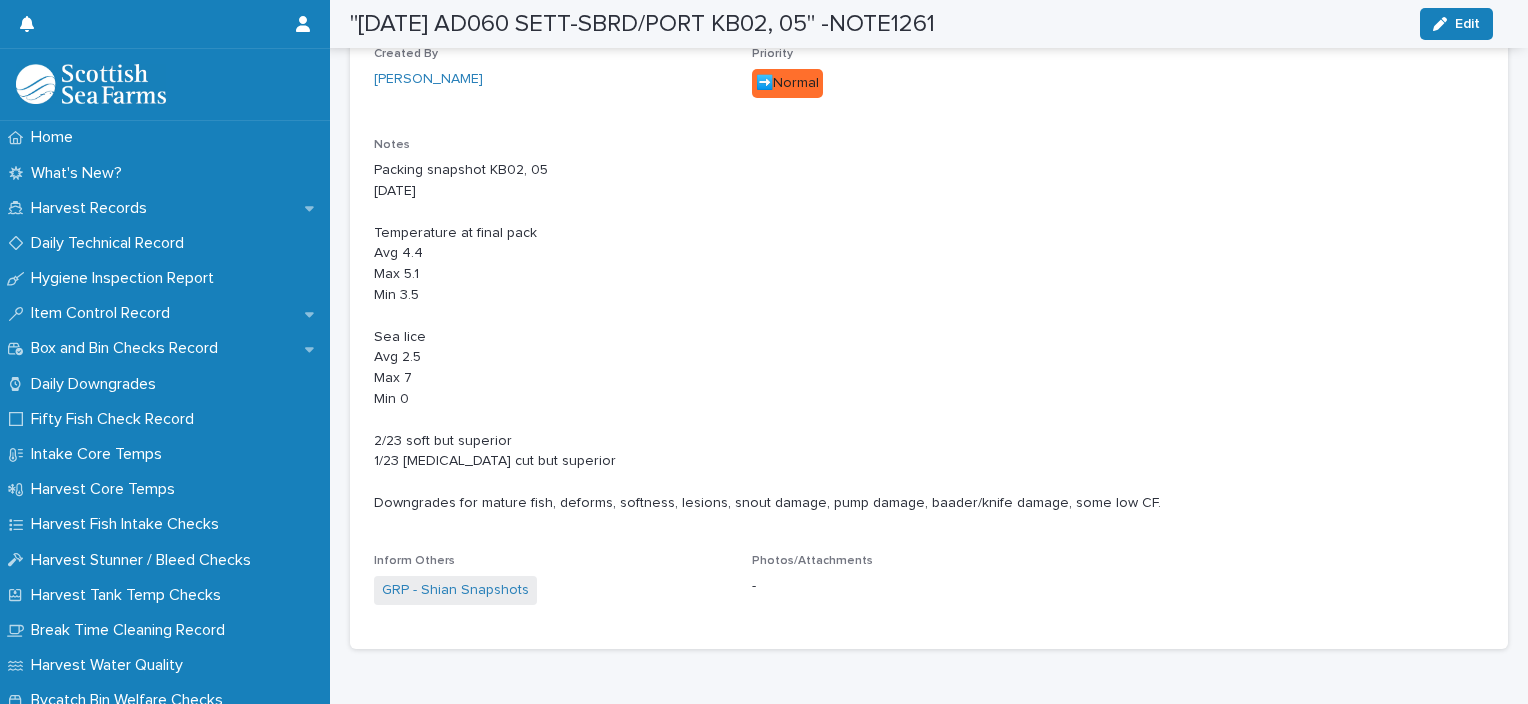 scroll, scrollTop: 232, scrollLeft: 0, axis: vertical 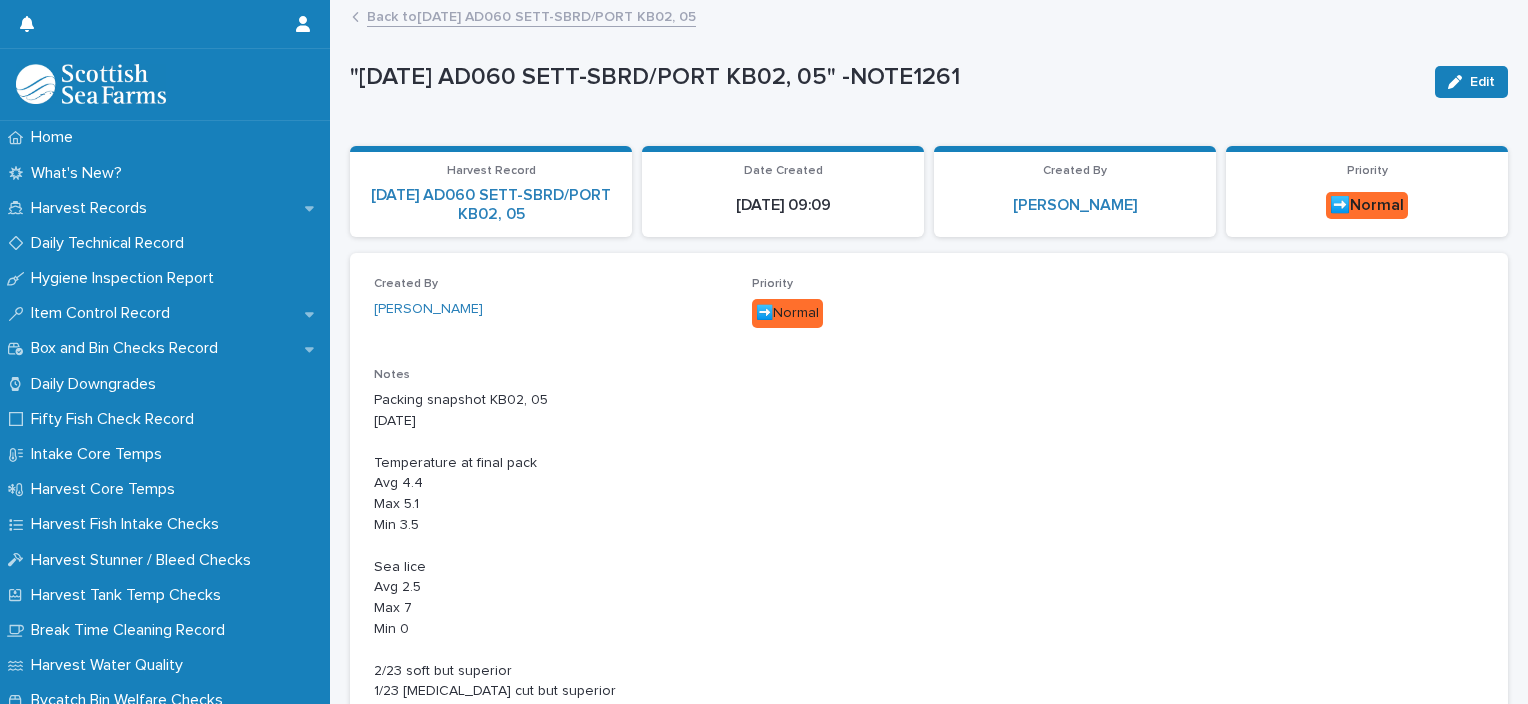 click on "Back to  [DATE] AD060 SETT-SBRD/PORT KB02, 05" at bounding box center (531, 15) 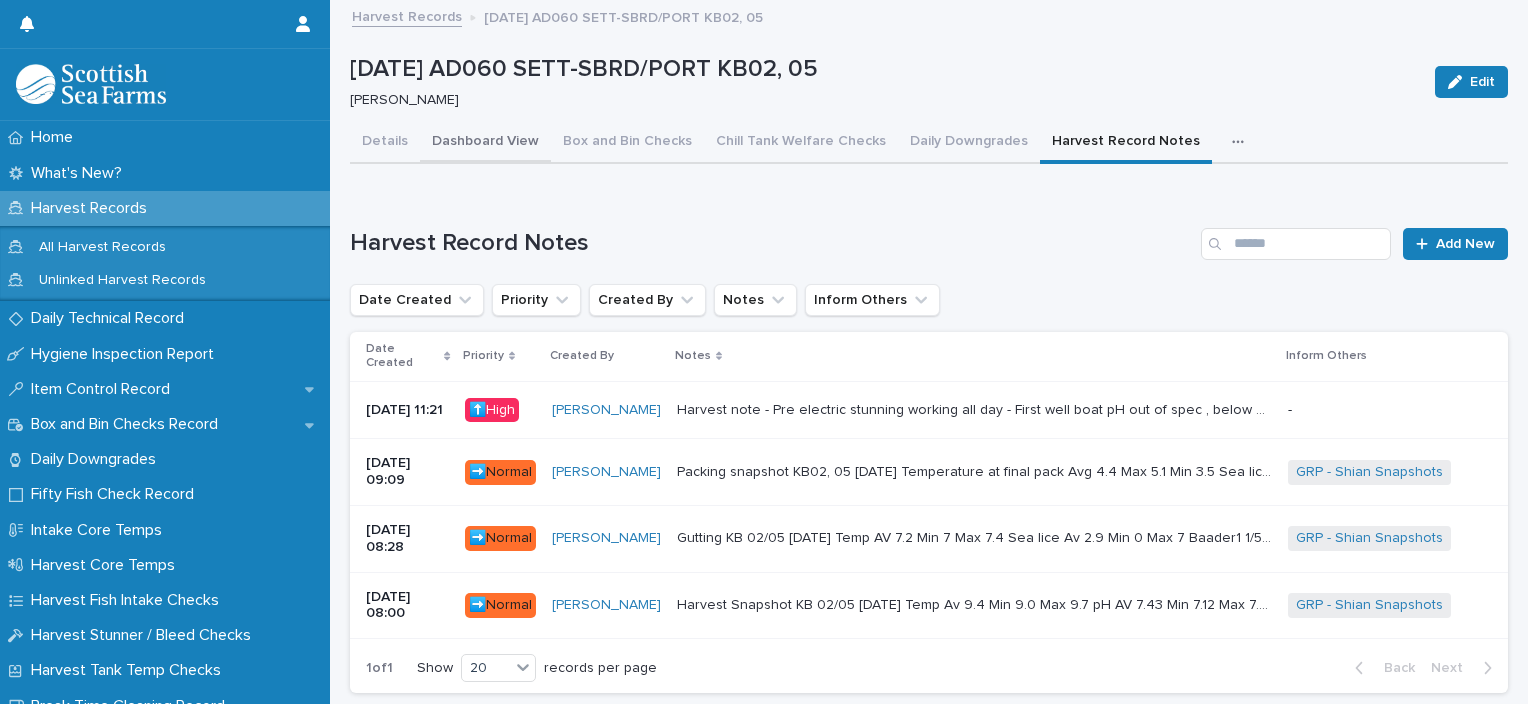 click on "Dashboard View" at bounding box center (485, 143) 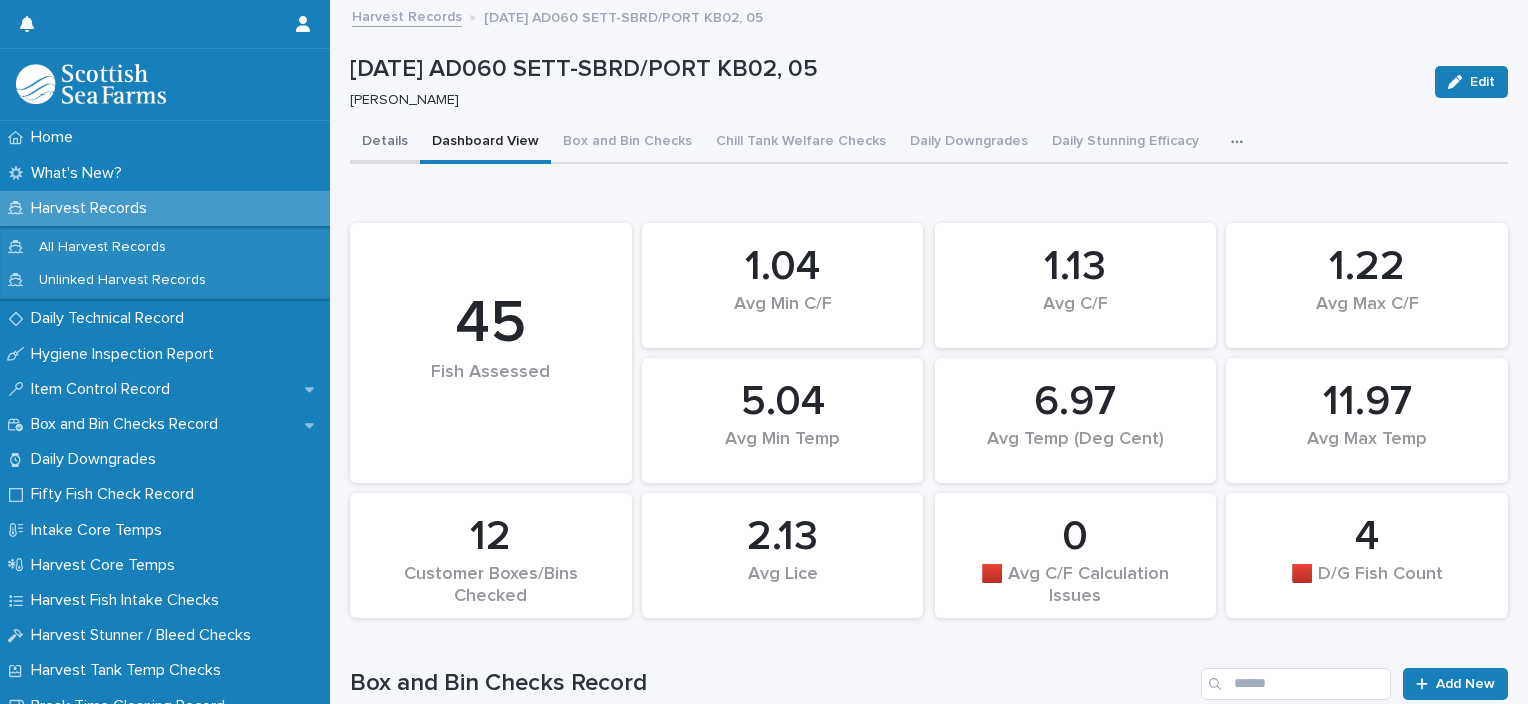 click on "Details" at bounding box center (385, 143) 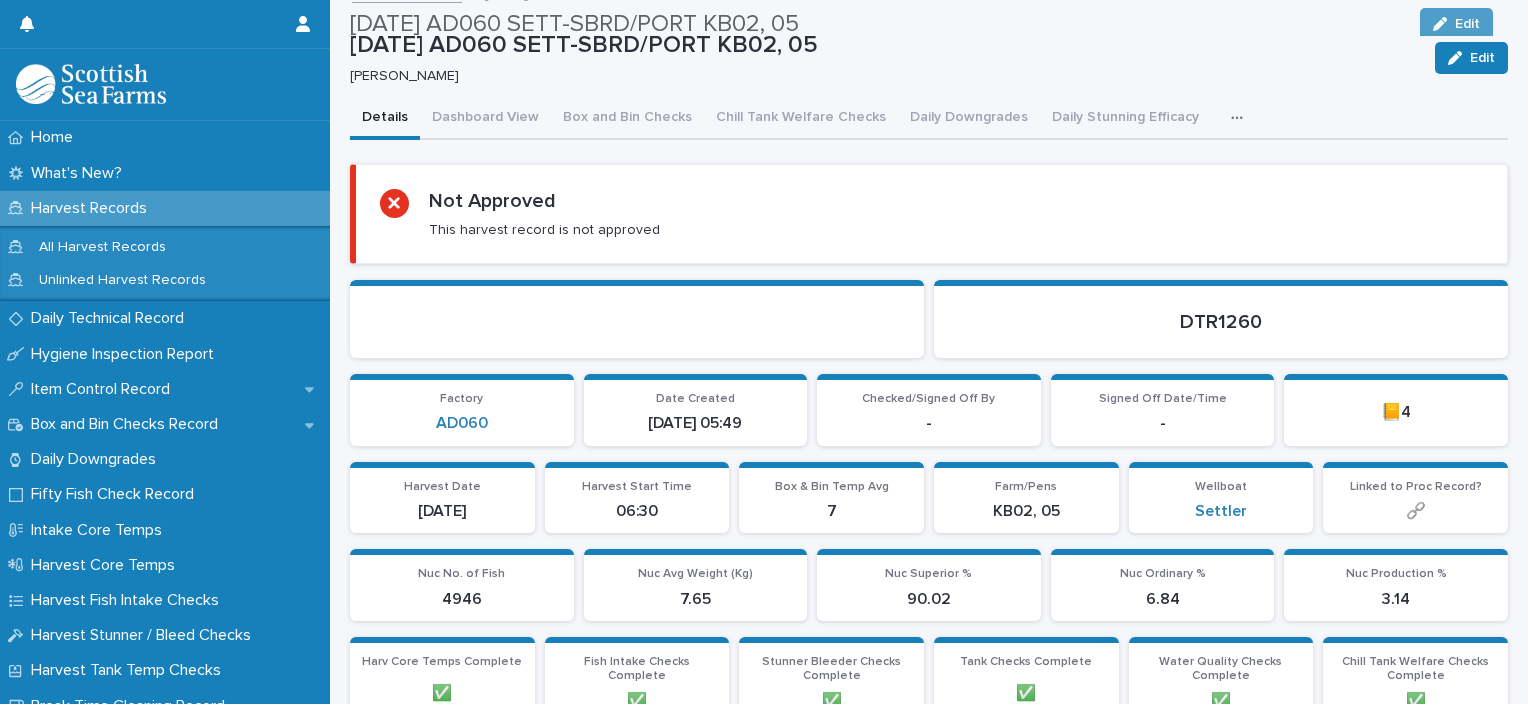 scroll, scrollTop: 0, scrollLeft: 0, axis: both 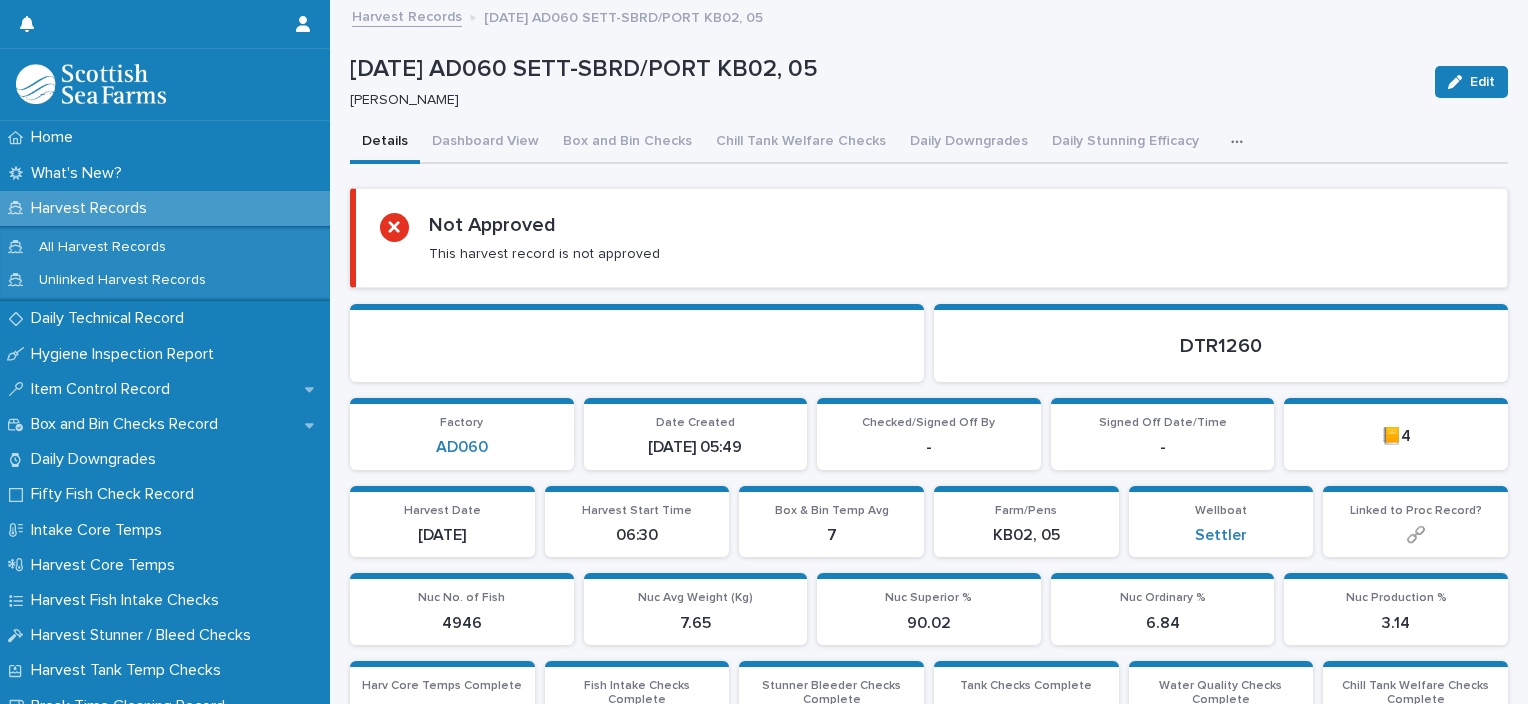 click at bounding box center [1241, 142] 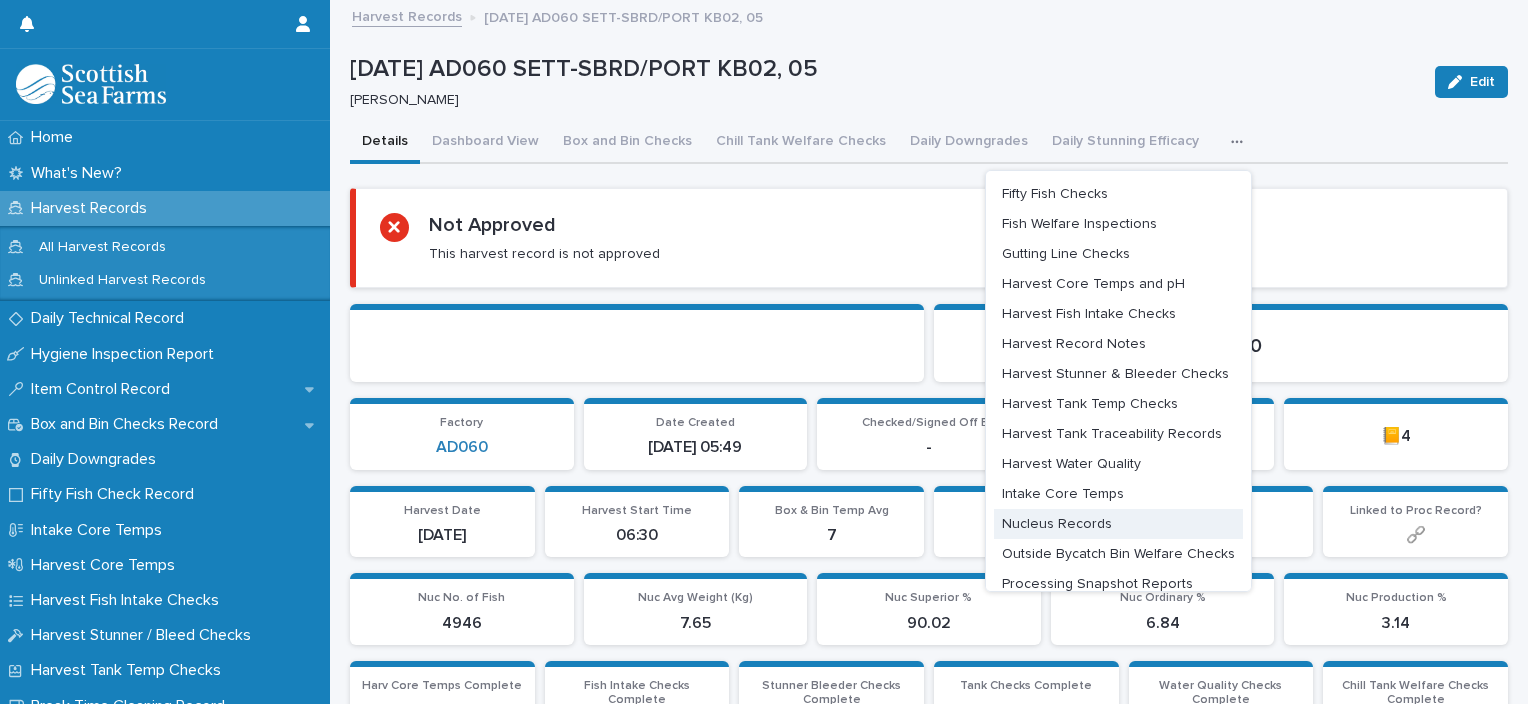 click on "Nucleus Records" at bounding box center [1057, 524] 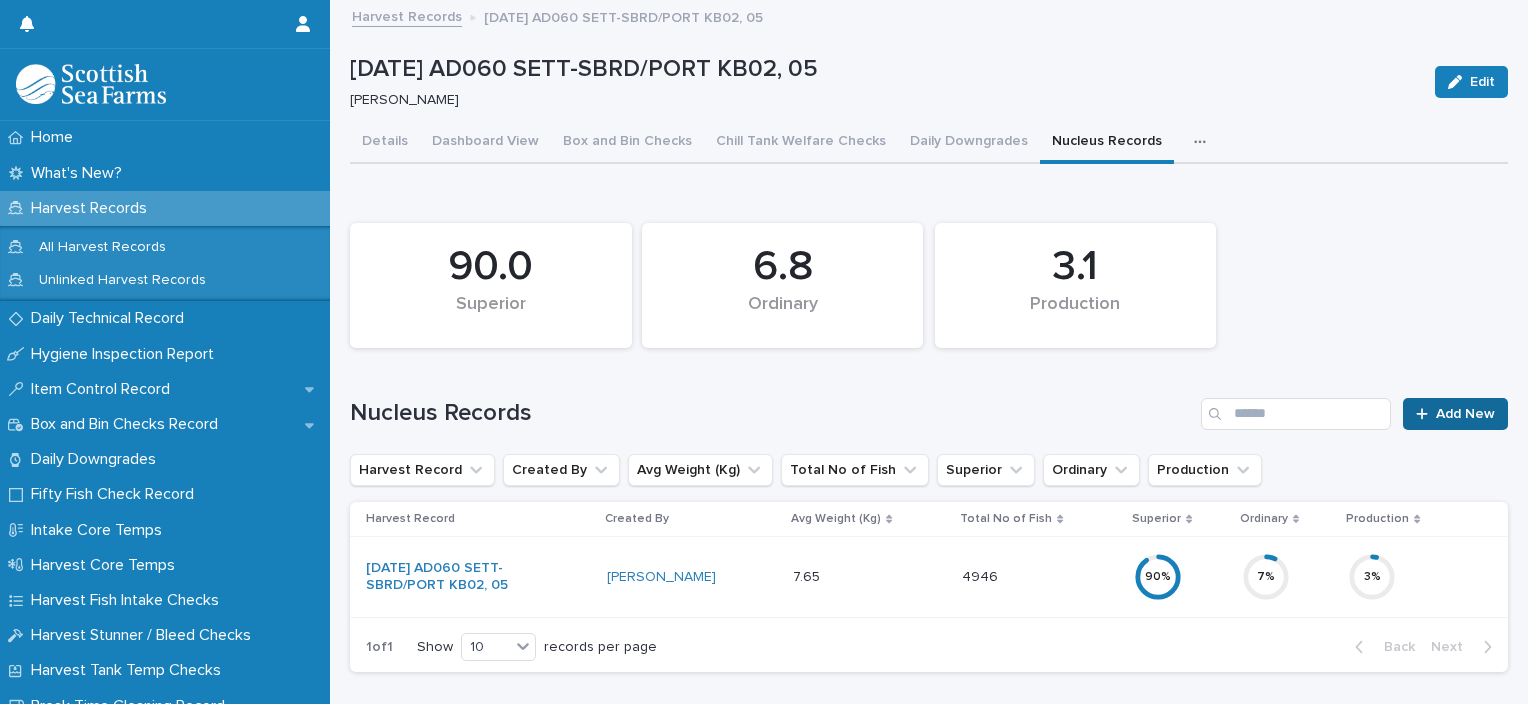 click on "Add New" at bounding box center [1465, 414] 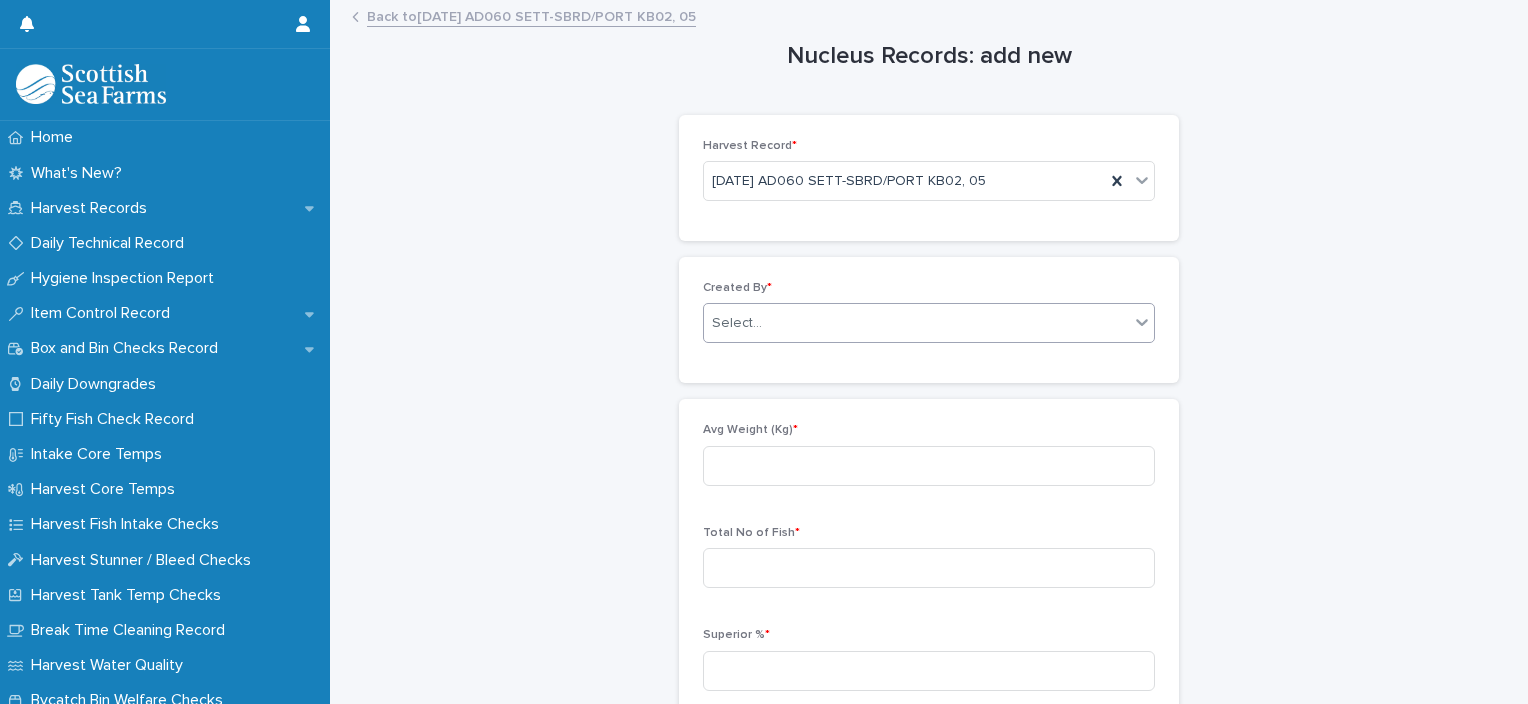 click on "Select..." at bounding box center [916, 323] 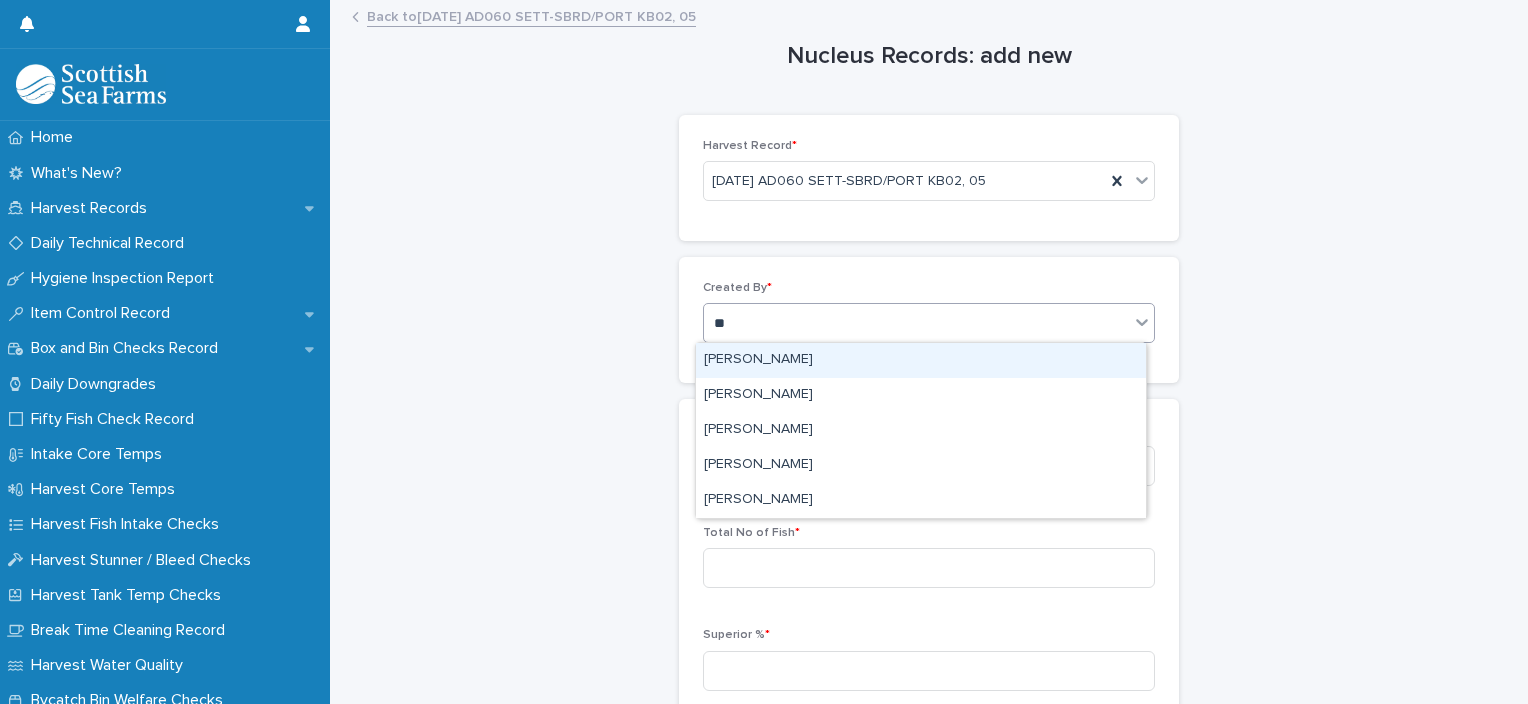 type on "***" 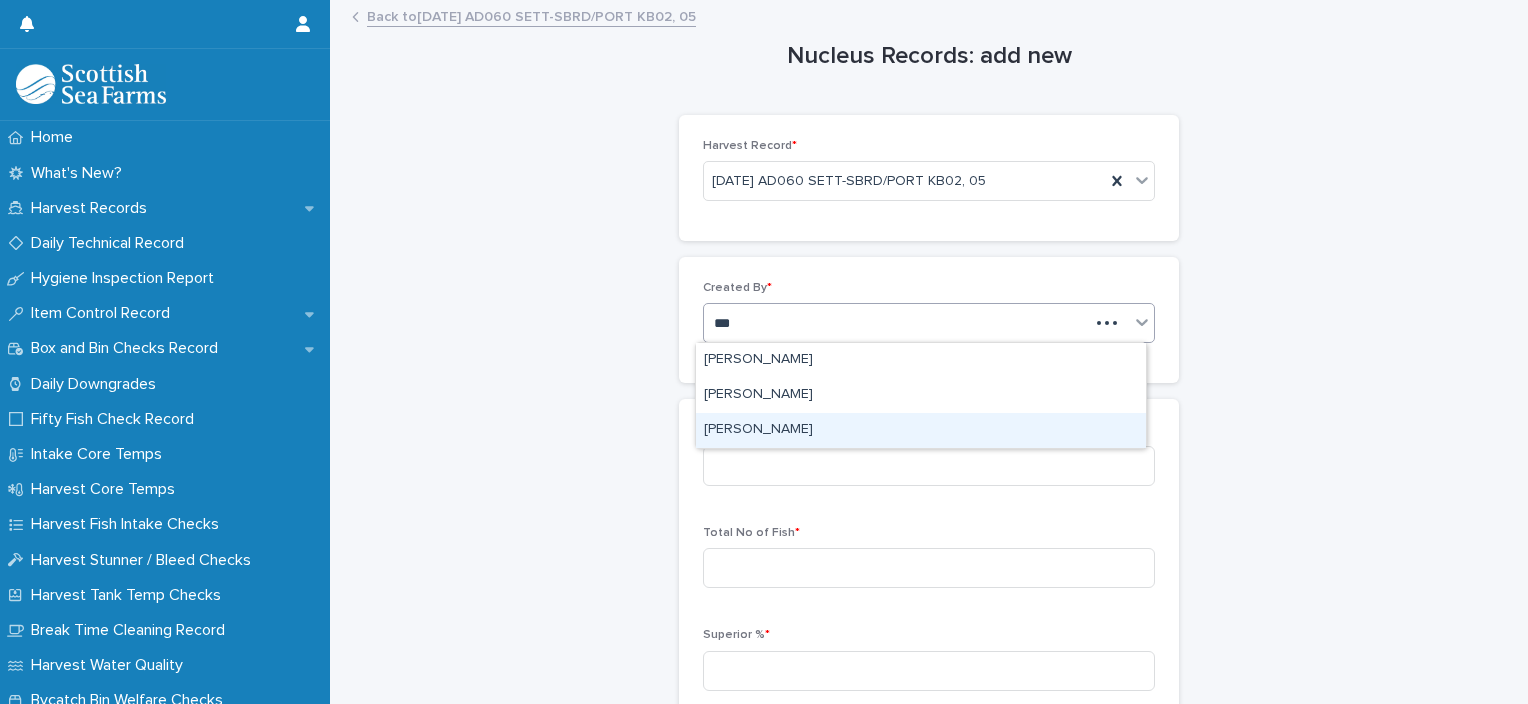 click on "[PERSON_NAME]" at bounding box center (921, 430) 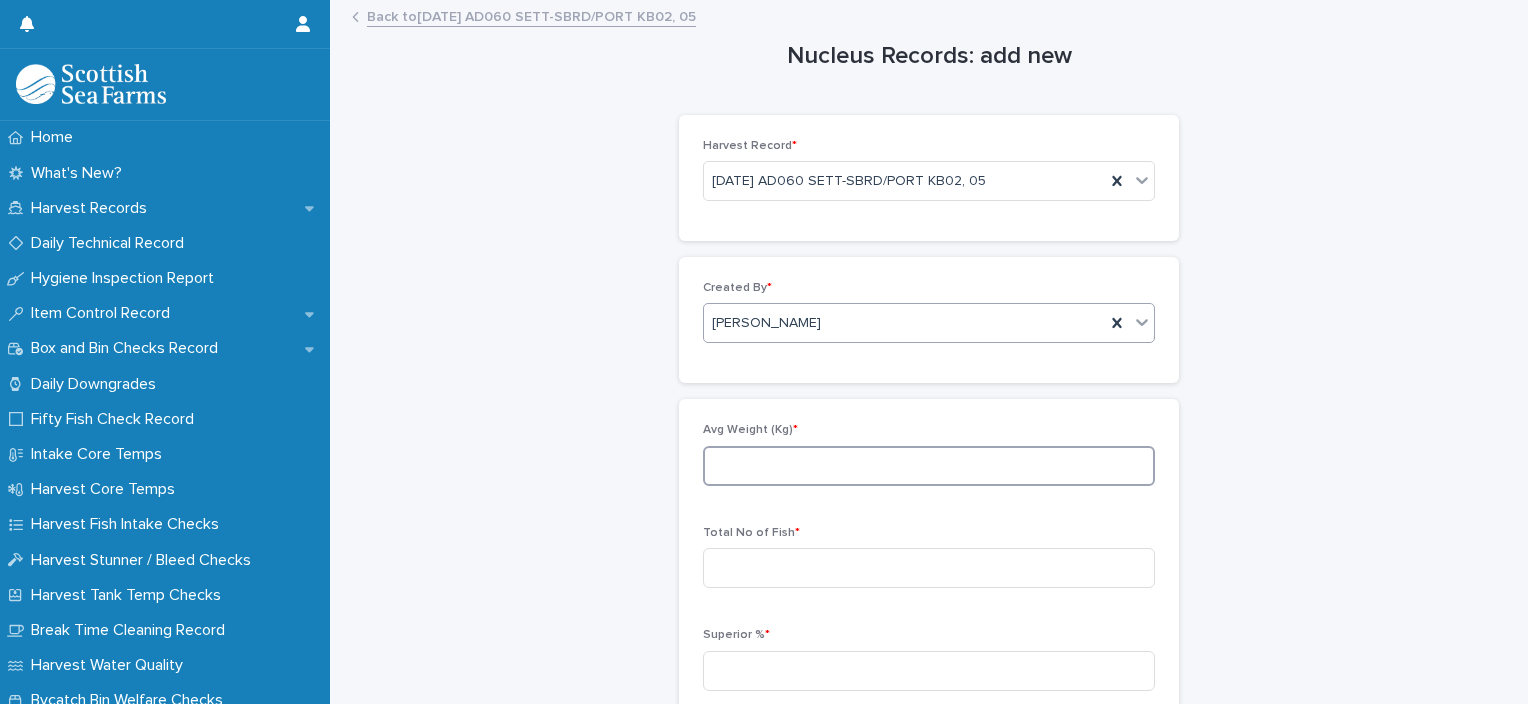 click at bounding box center (929, 466) 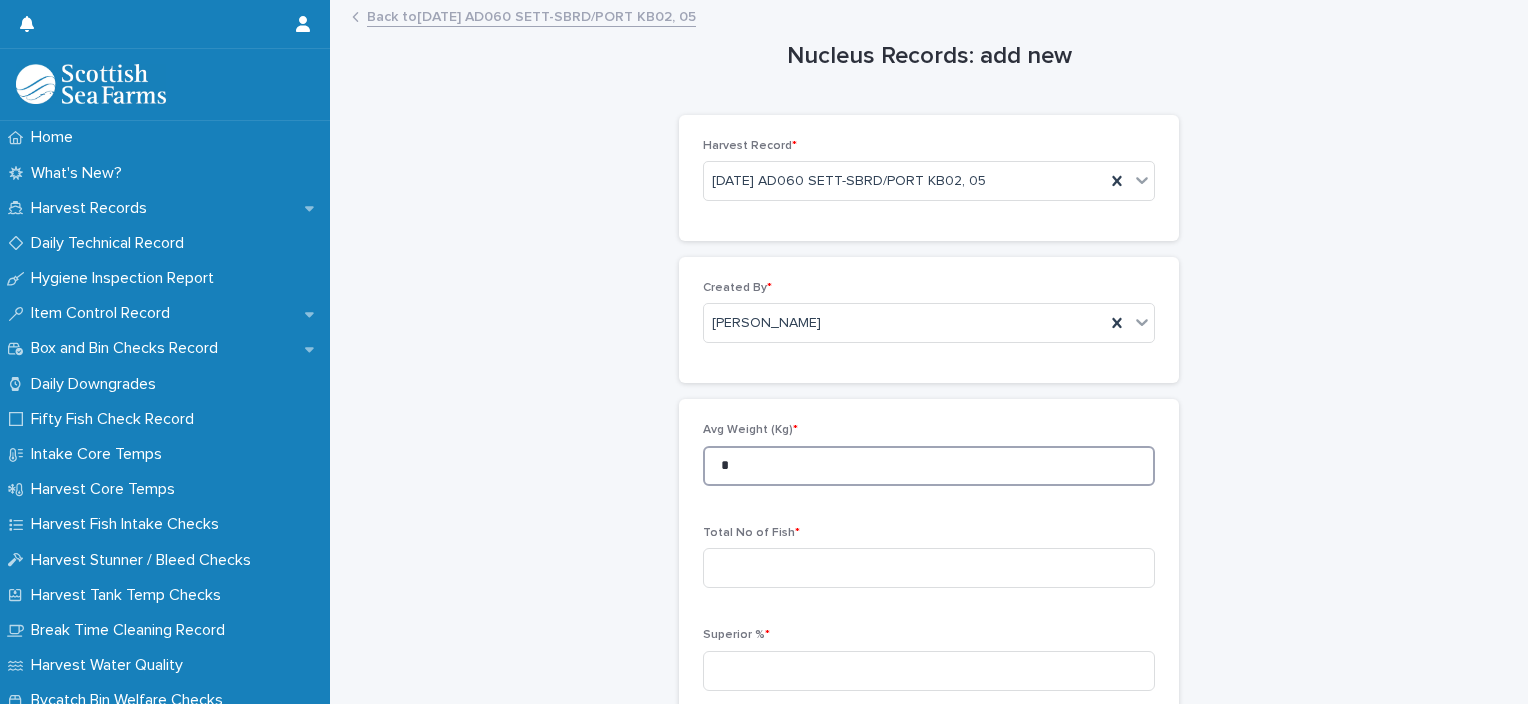 type on "*" 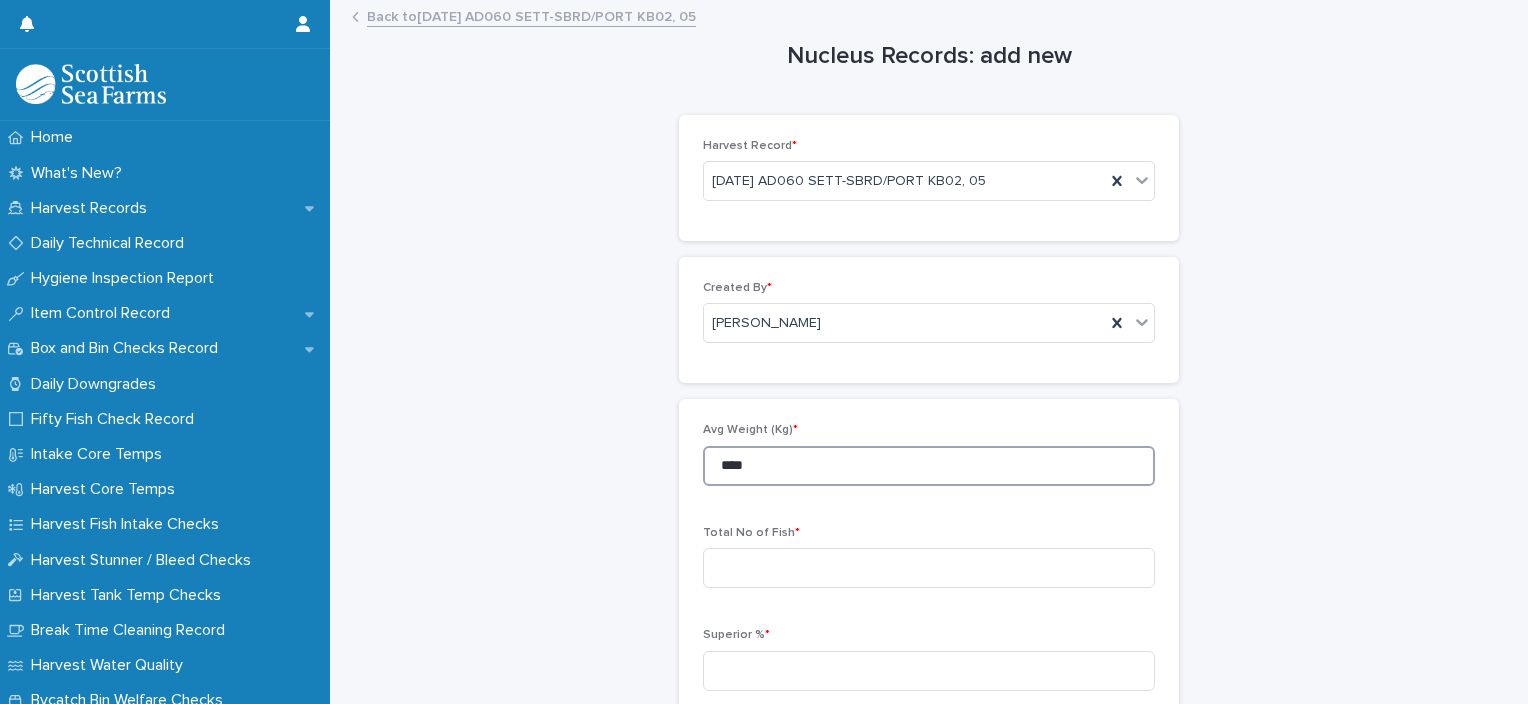 type on "****" 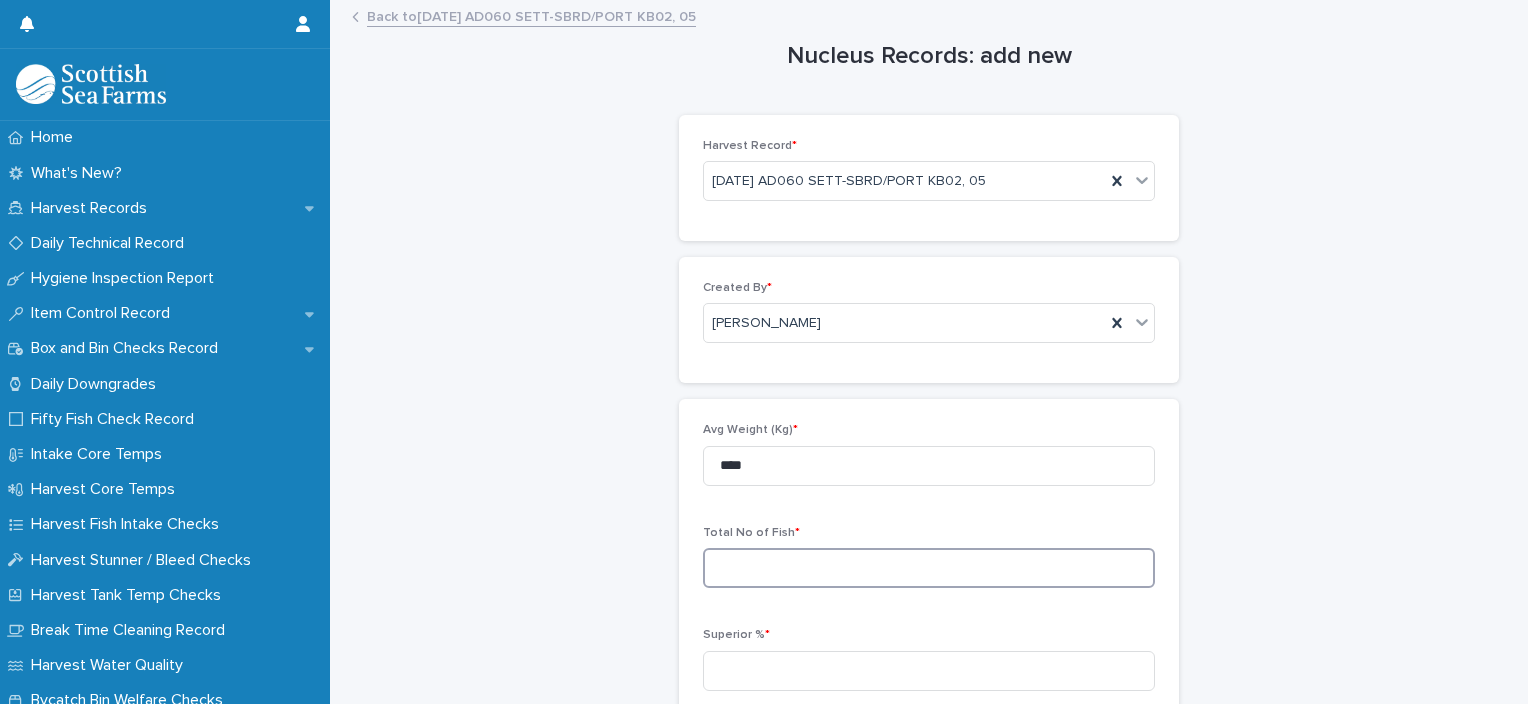 click at bounding box center (929, 568) 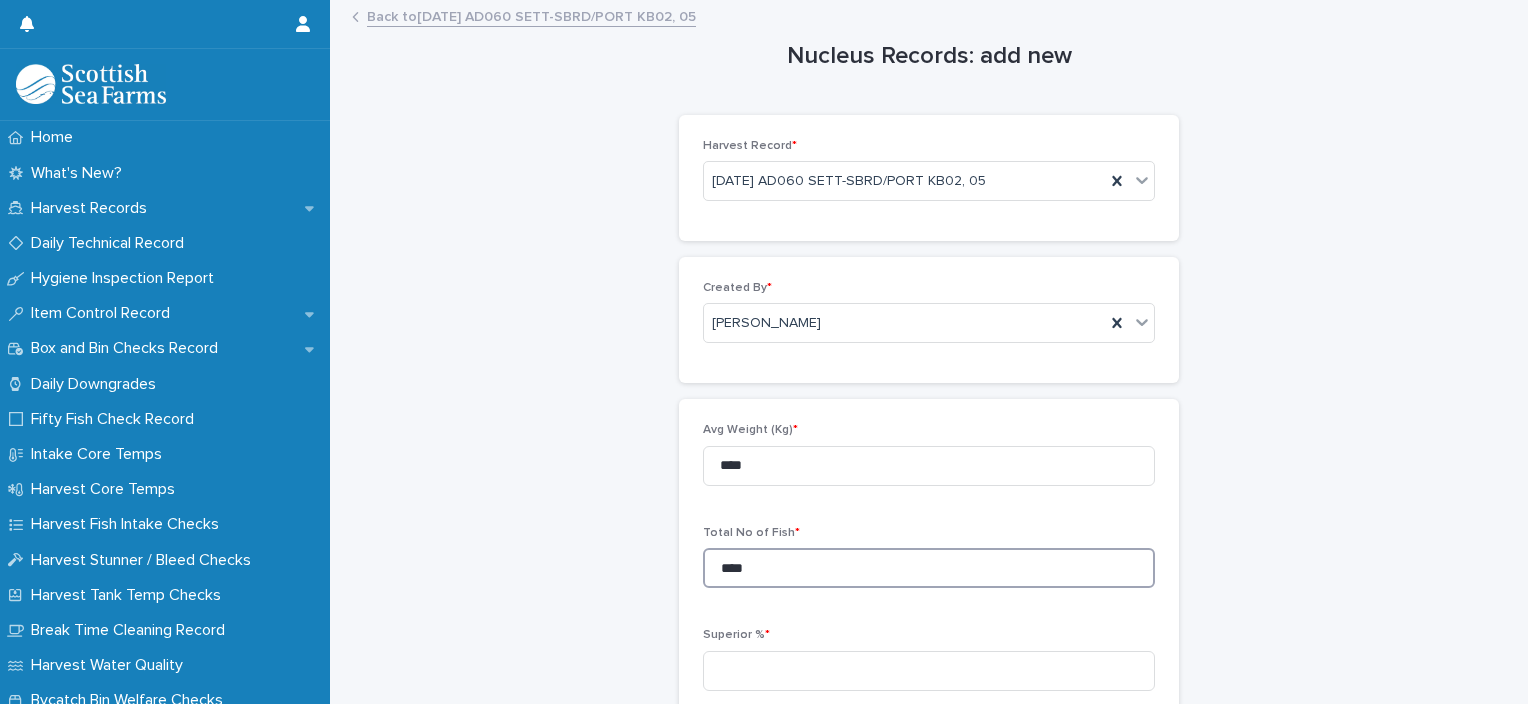 type on "****" 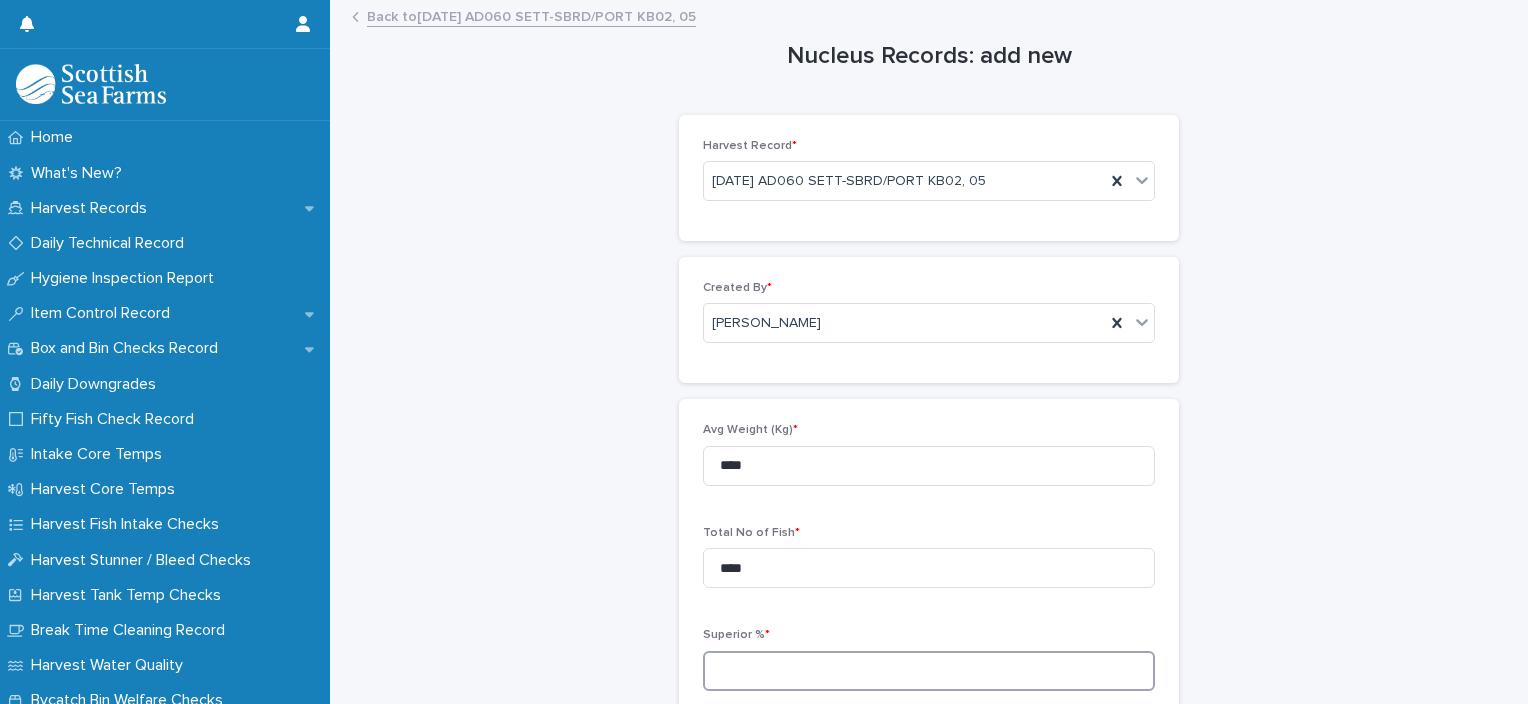 click at bounding box center [929, 671] 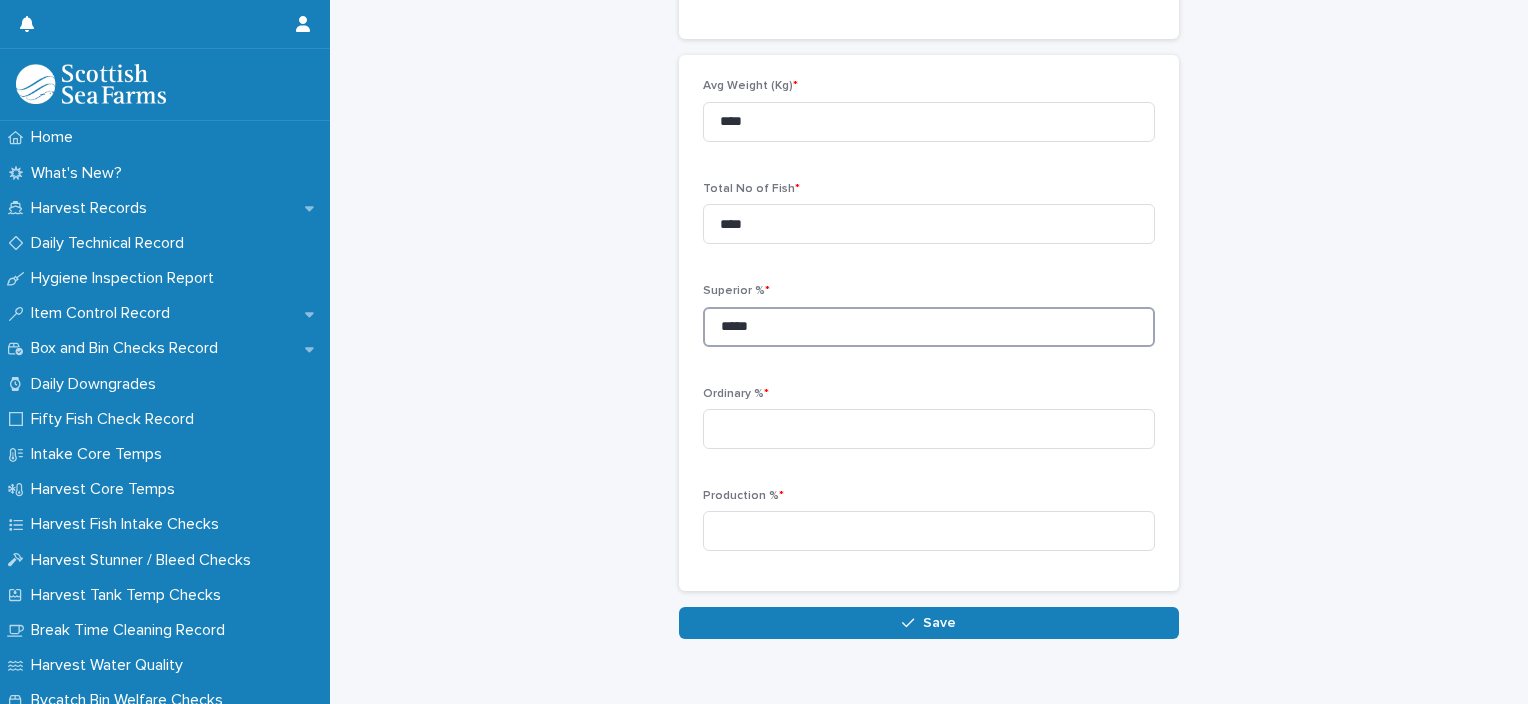 scroll, scrollTop: 357, scrollLeft: 0, axis: vertical 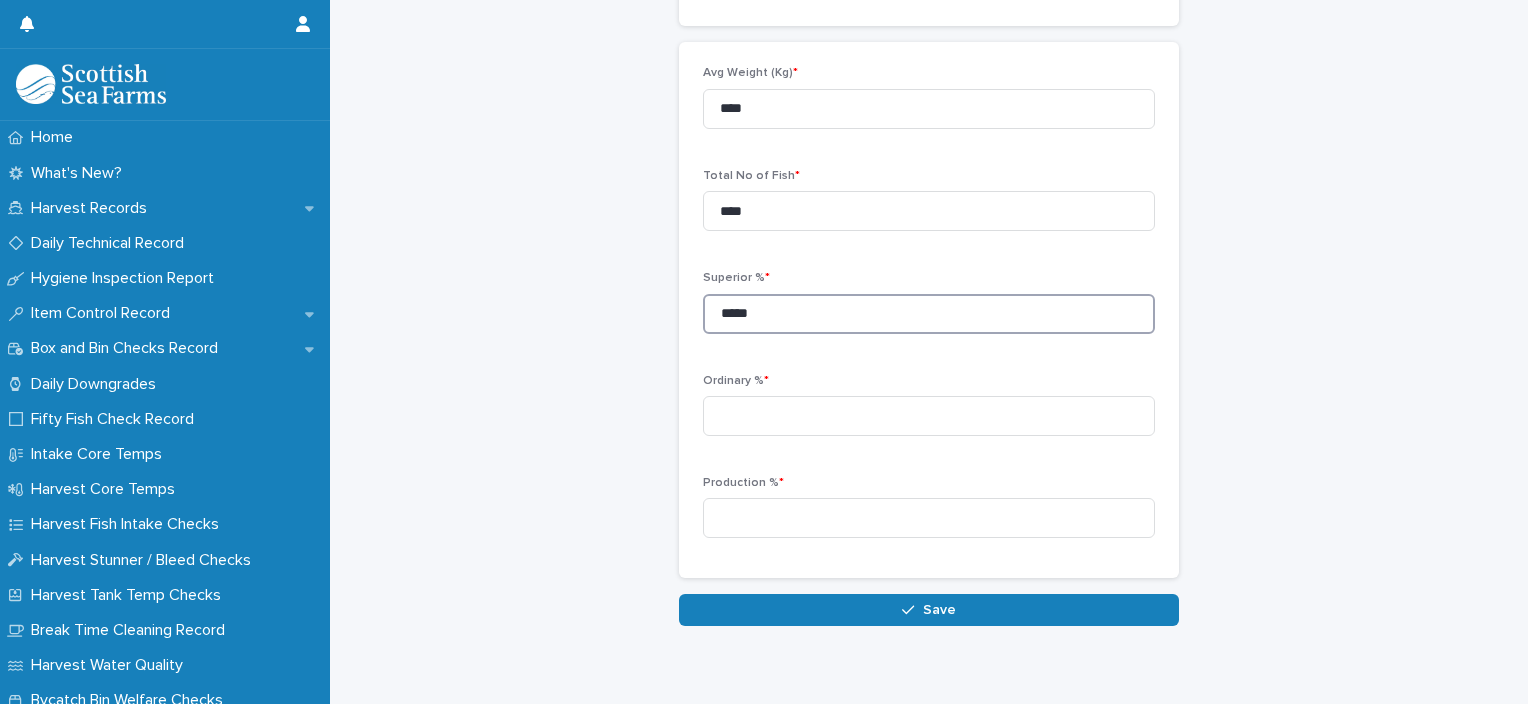 type on "*****" 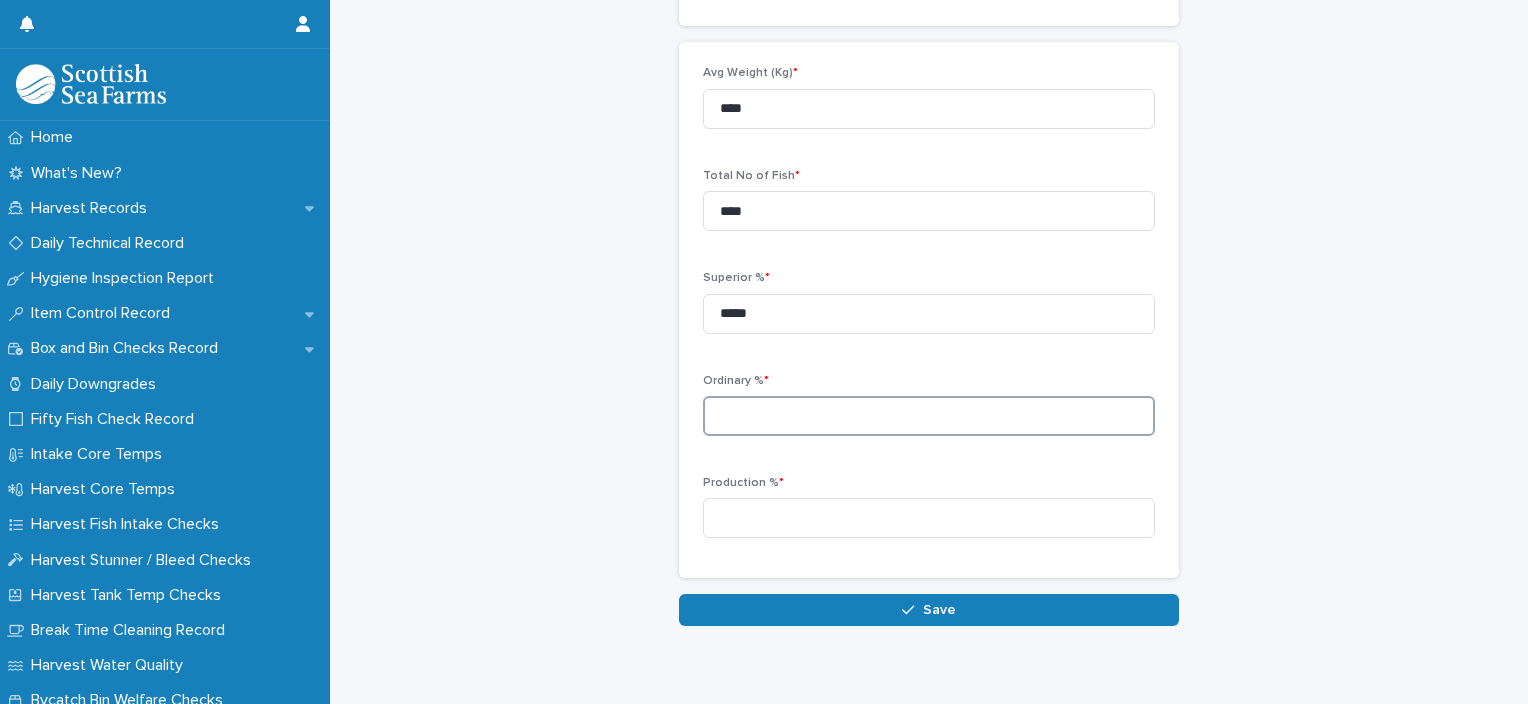 click at bounding box center [929, 416] 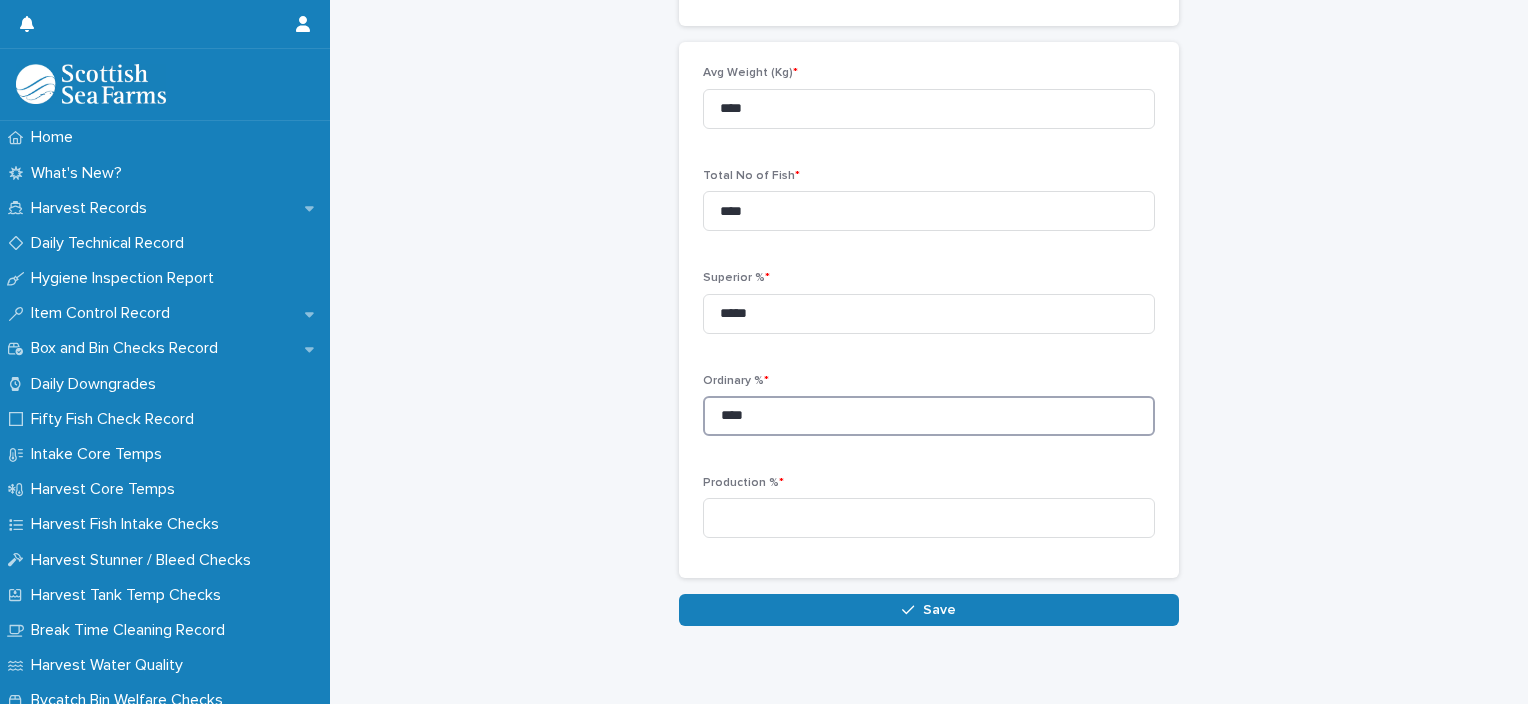 type on "****" 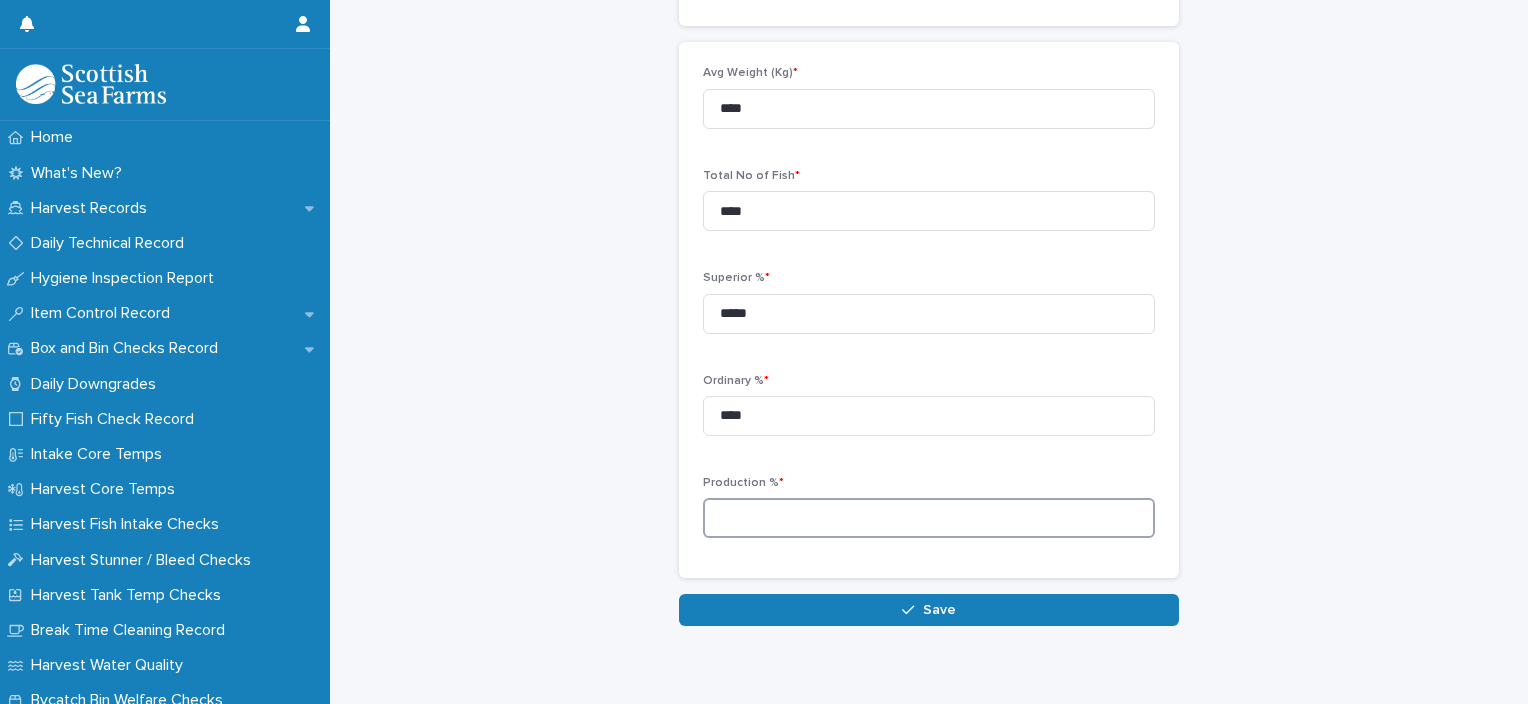 click at bounding box center (929, 518) 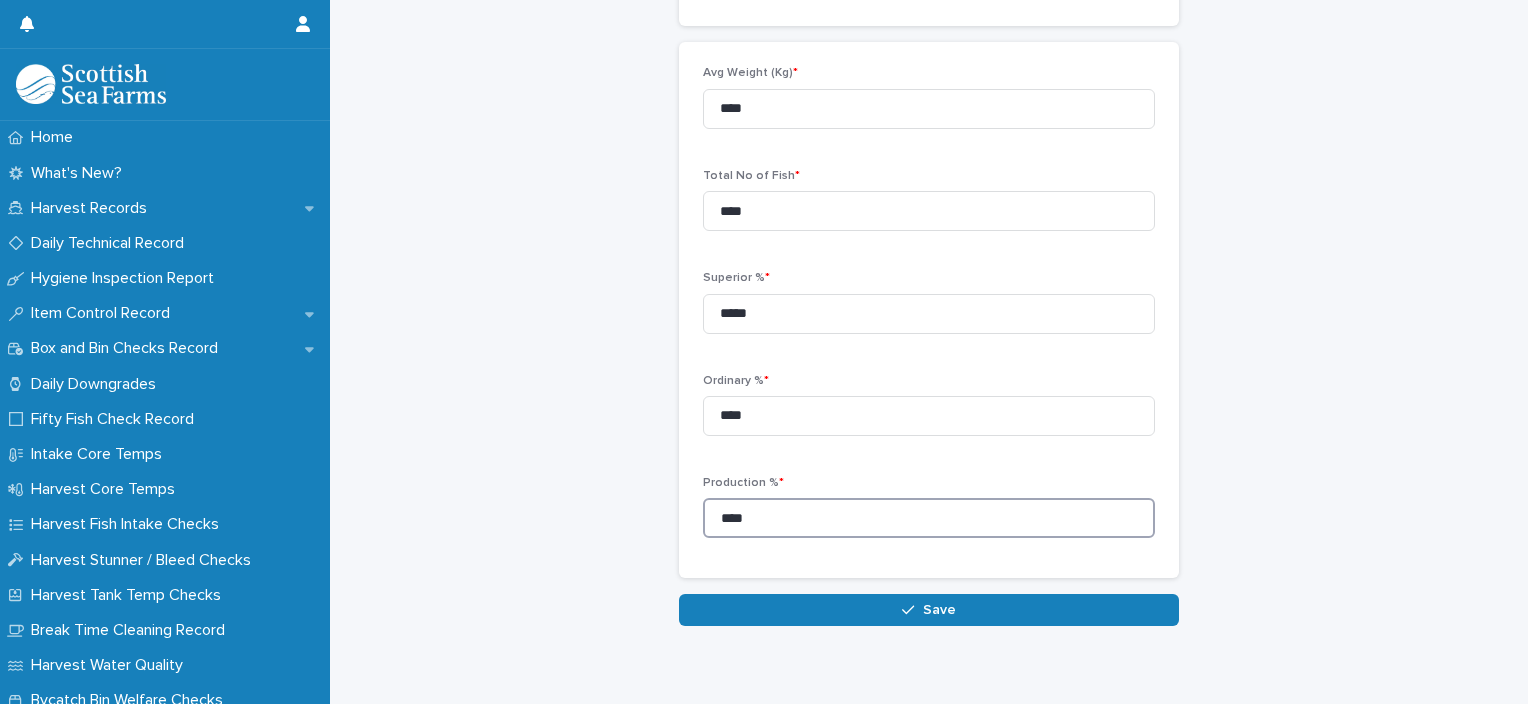 type on "****" 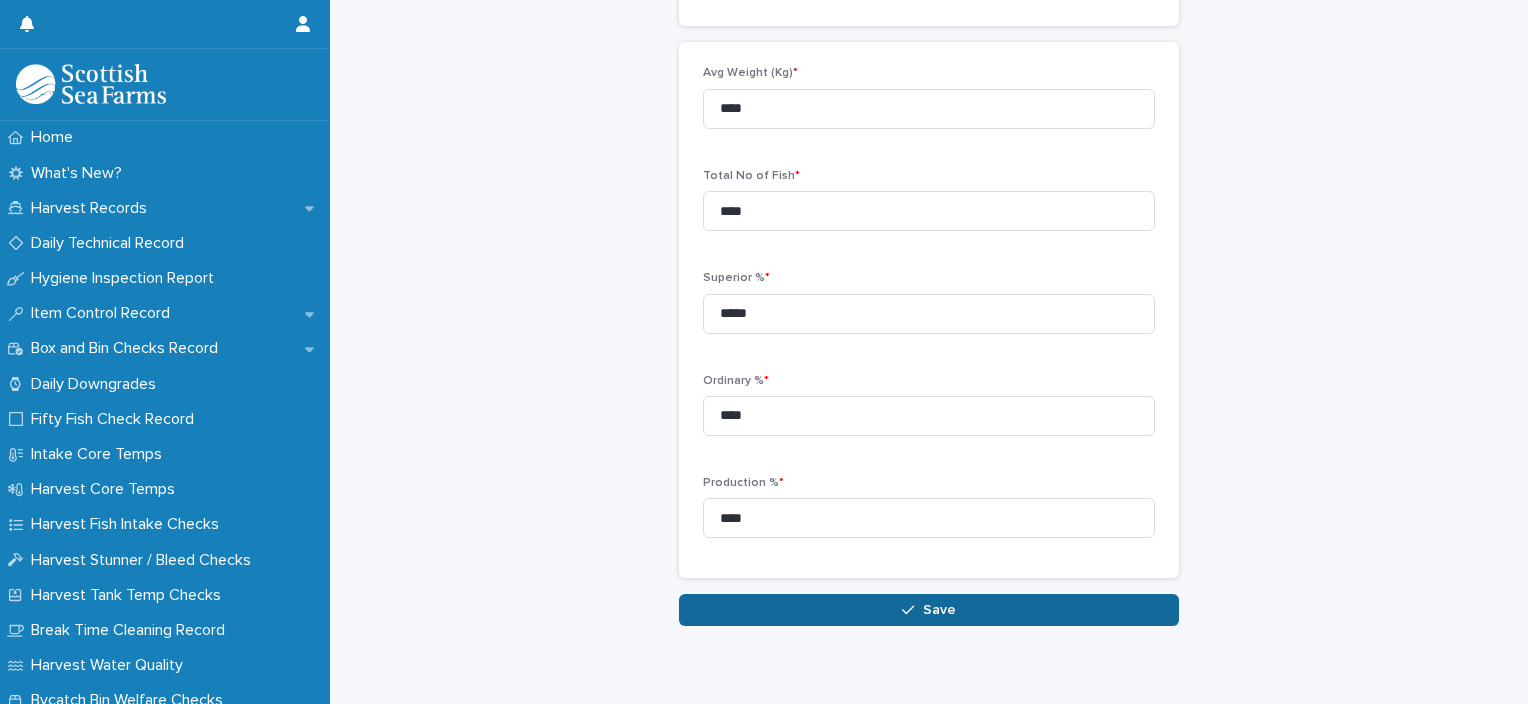 click on "Save" at bounding box center [929, 610] 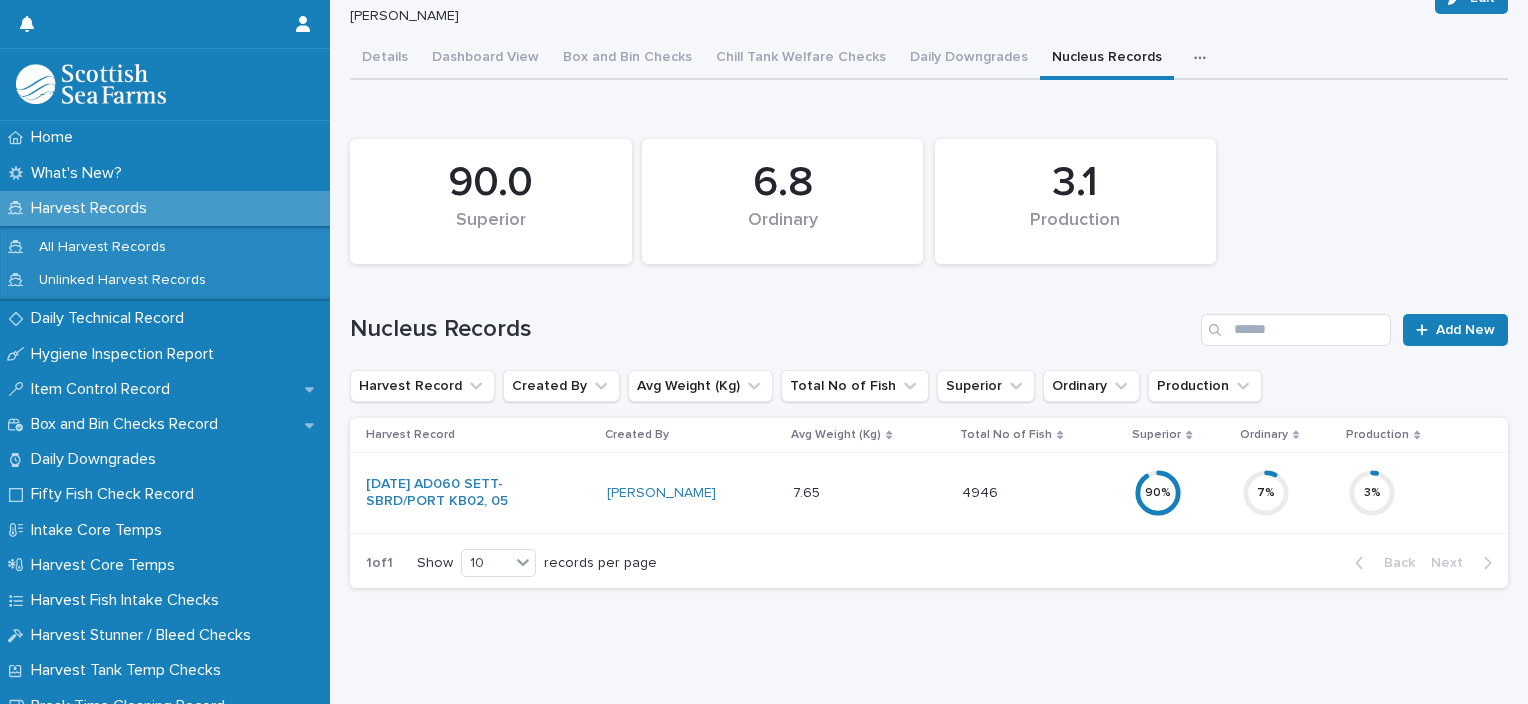 scroll, scrollTop: 0, scrollLeft: 0, axis: both 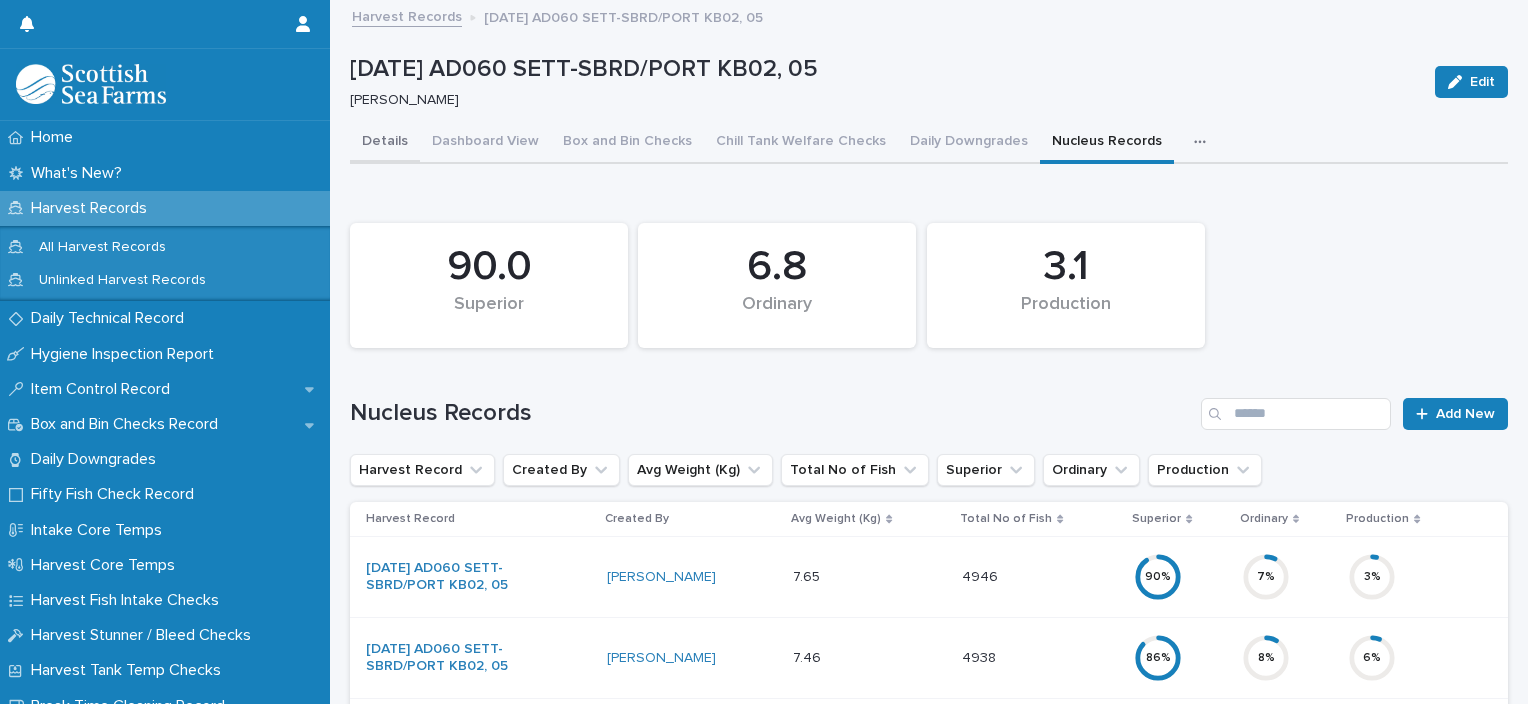 click on "Details" at bounding box center [385, 143] 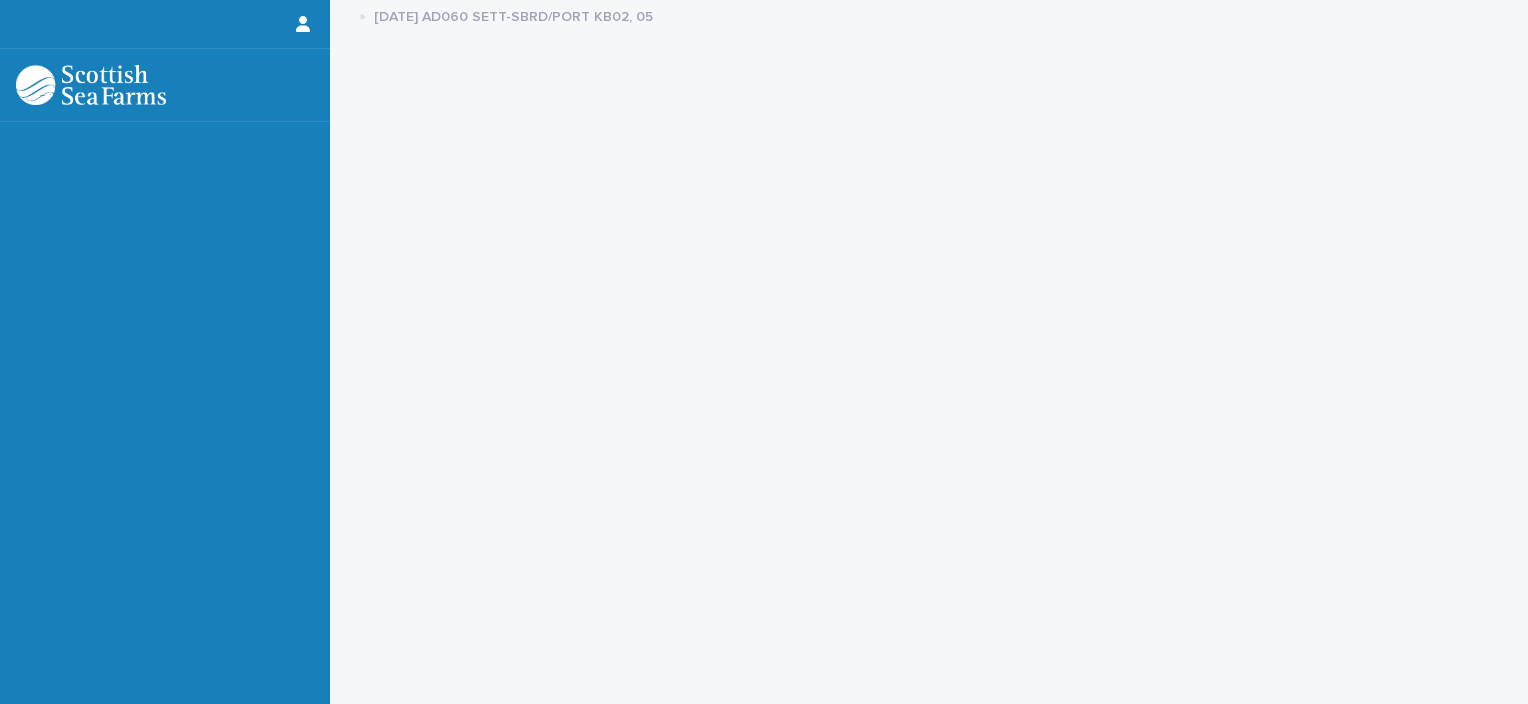 scroll, scrollTop: 0, scrollLeft: 0, axis: both 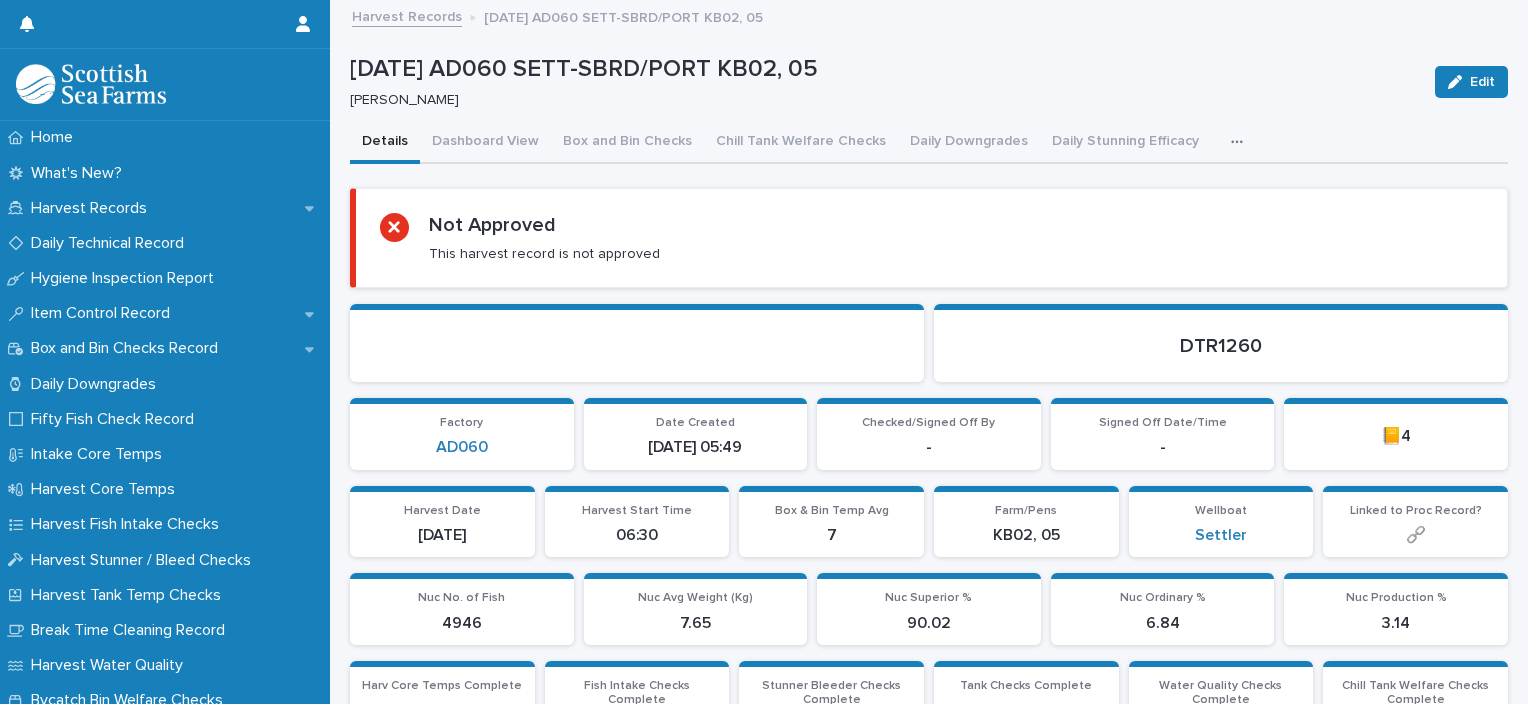 click at bounding box center [1241, 142] 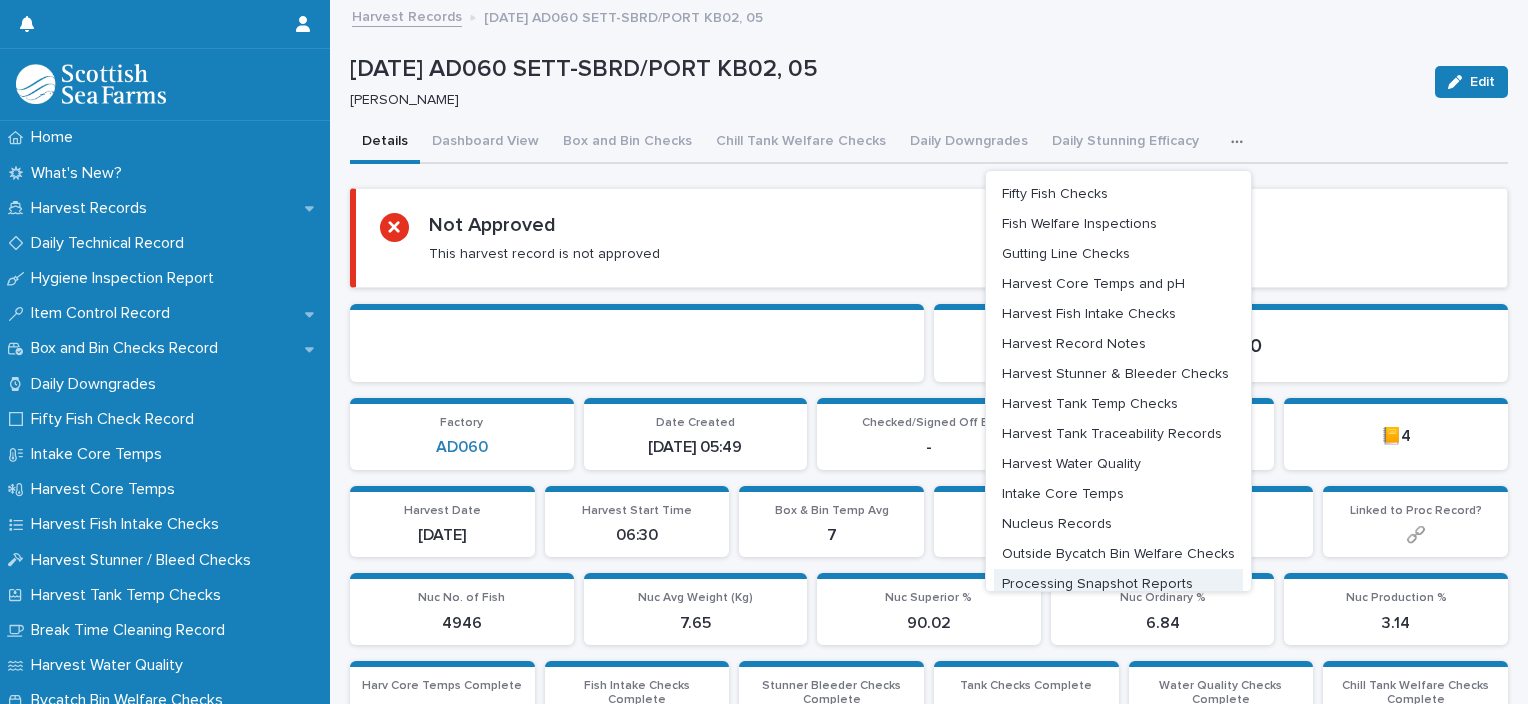 click on "Processing Snapshot Reports" at bounding box center [1097, 584] 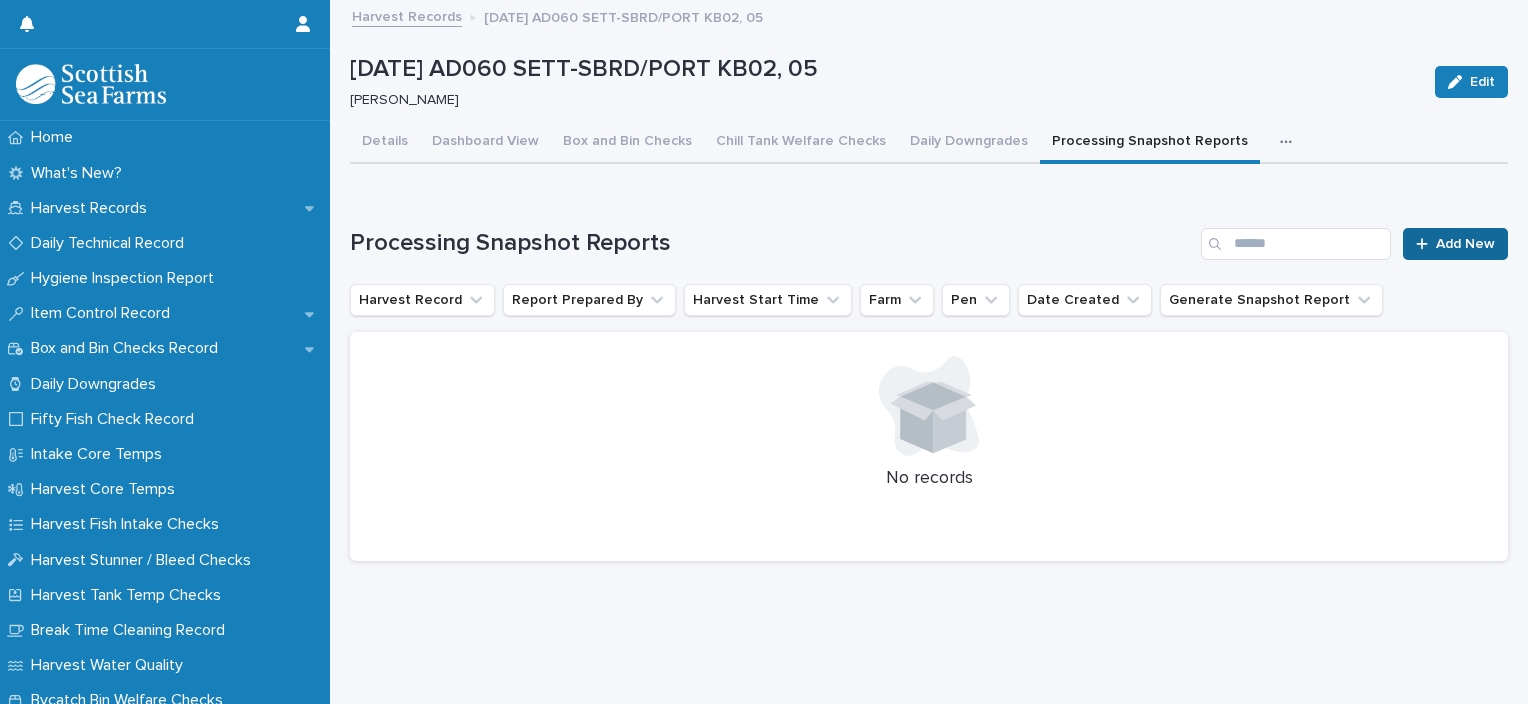 click on "Add New" at bounding box center (1465, 244) 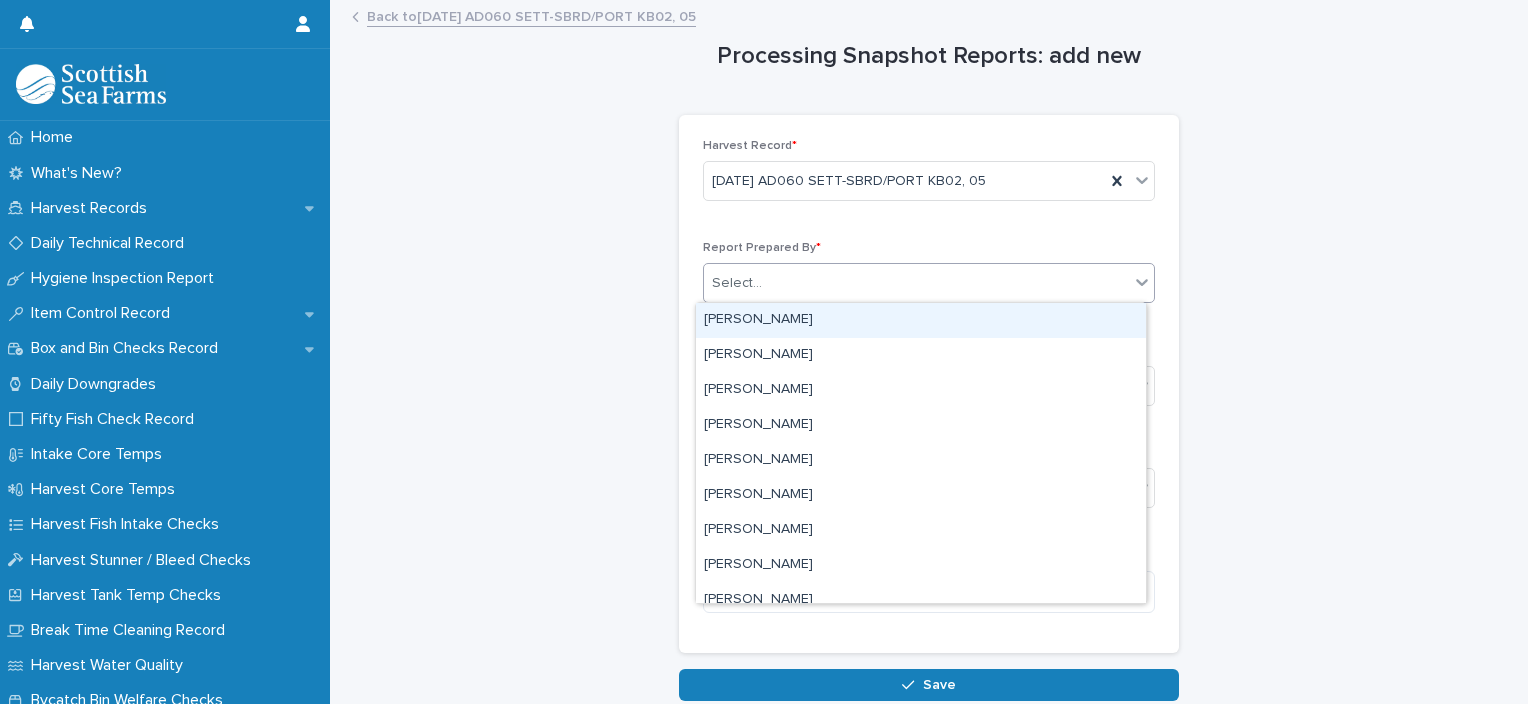 click on "Select..." at bounding box center (916, 283) 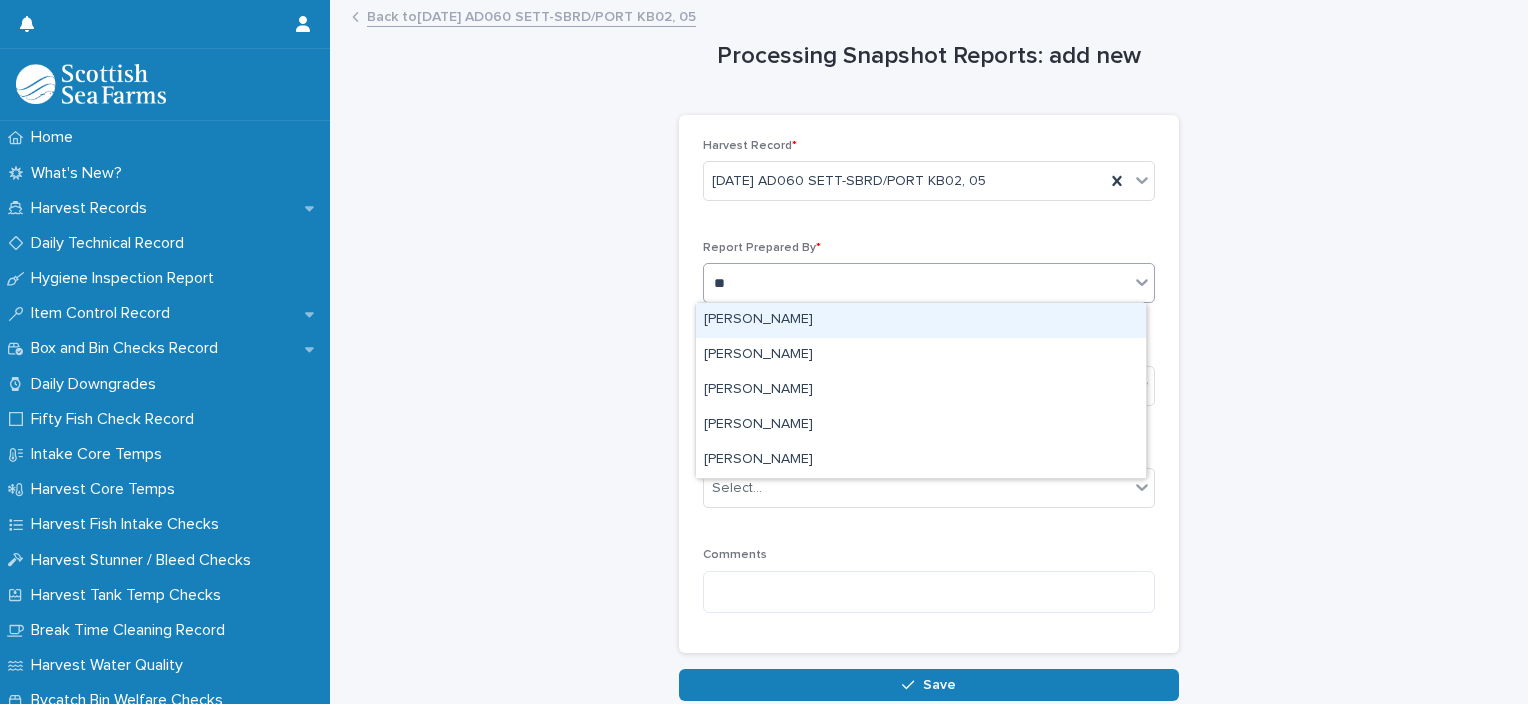 type on "***" 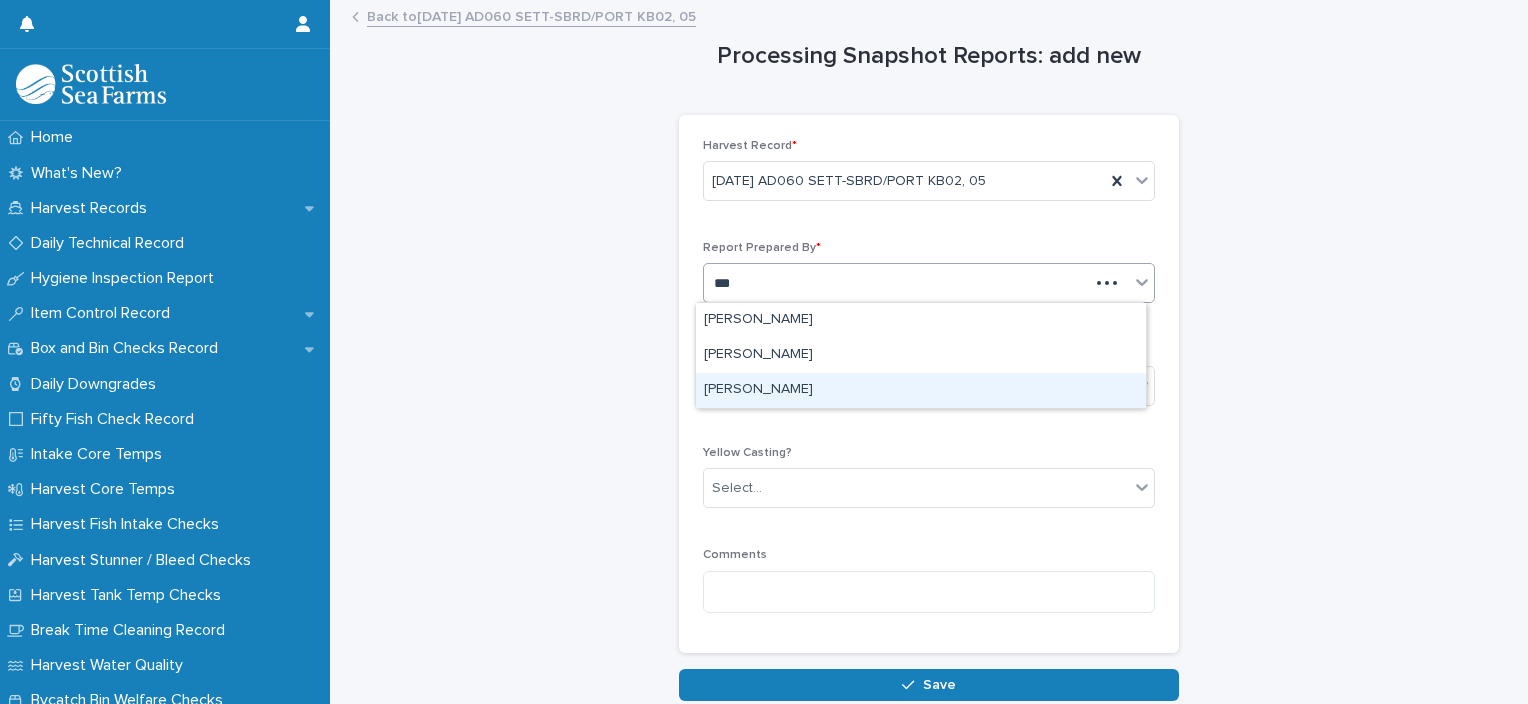 type 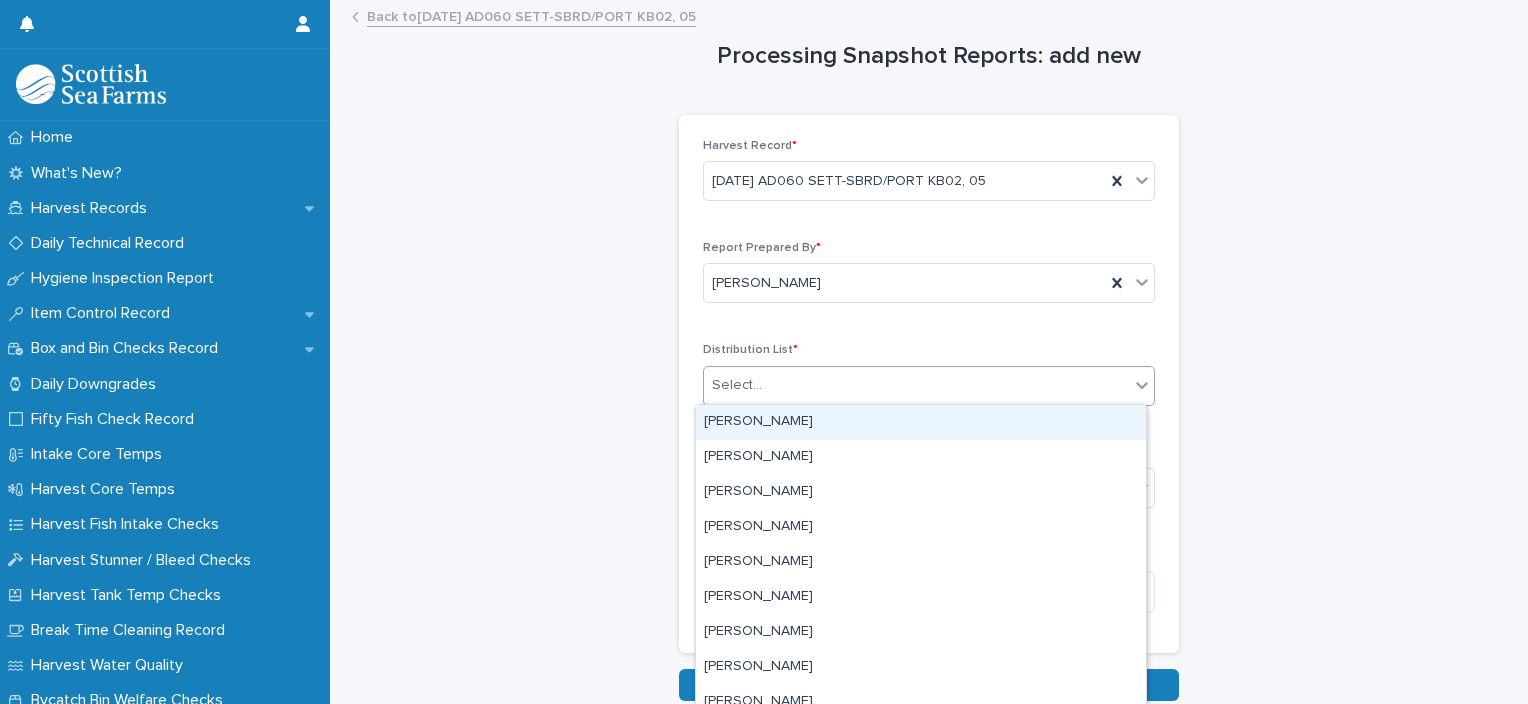 click on "Select..." at bounding box center (916, 385) 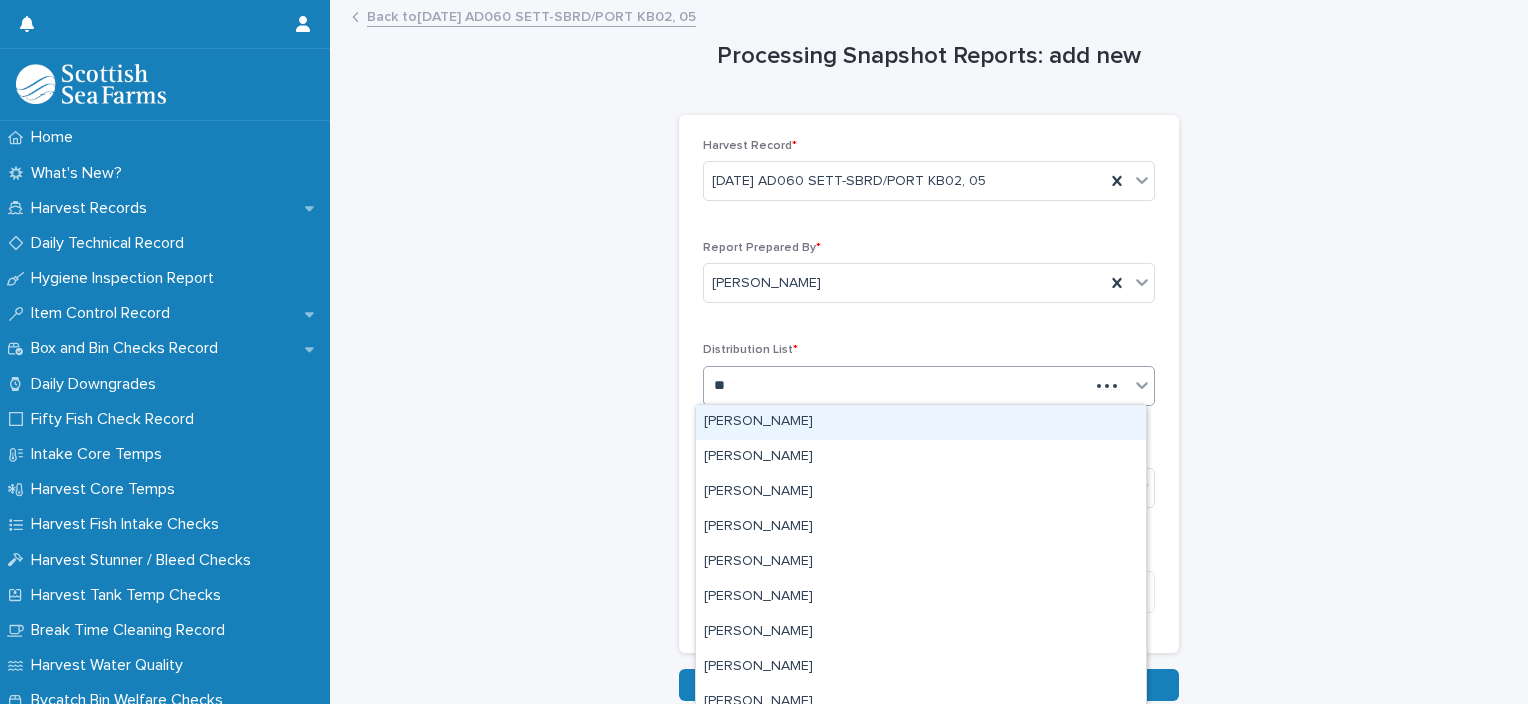 type on "***" 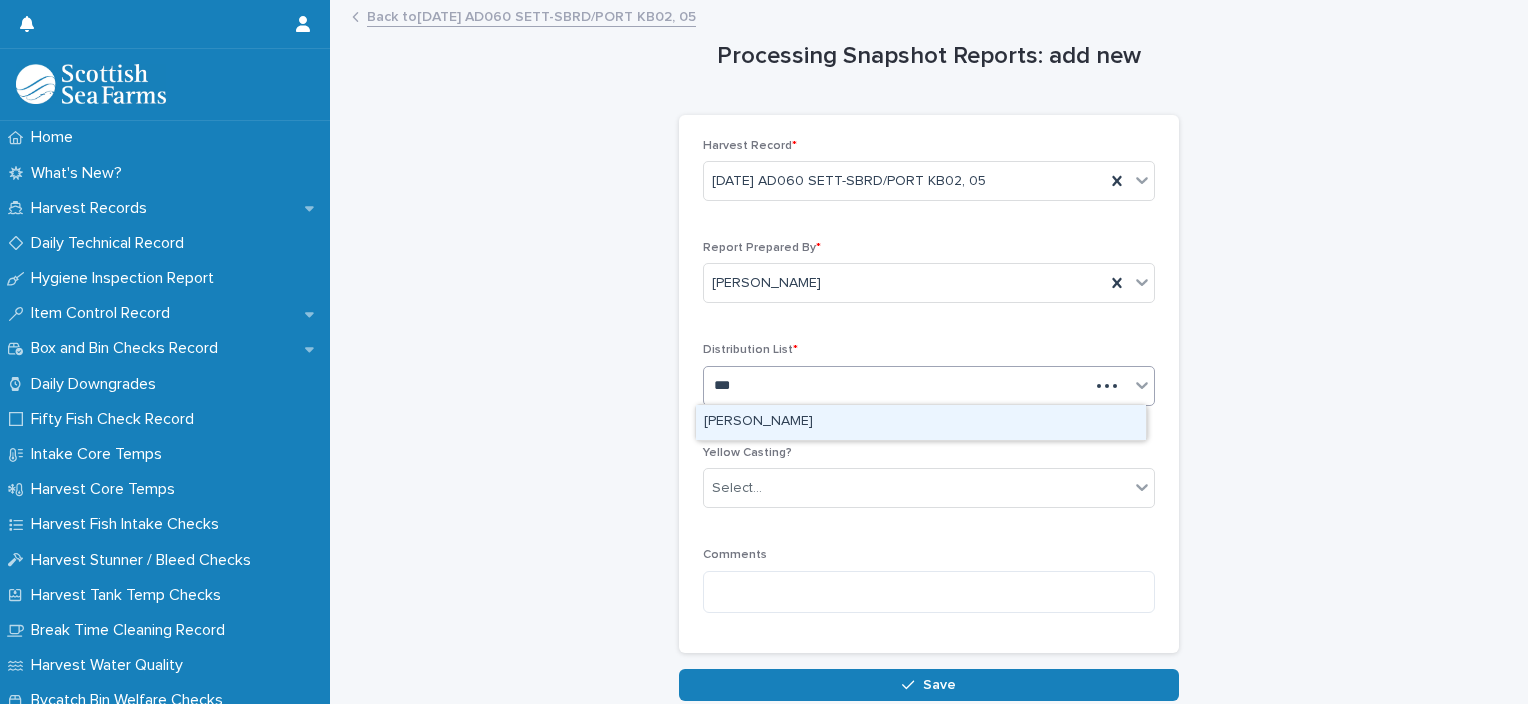 click on "[PERSON_NAME]" at bounding box center (921, 422) 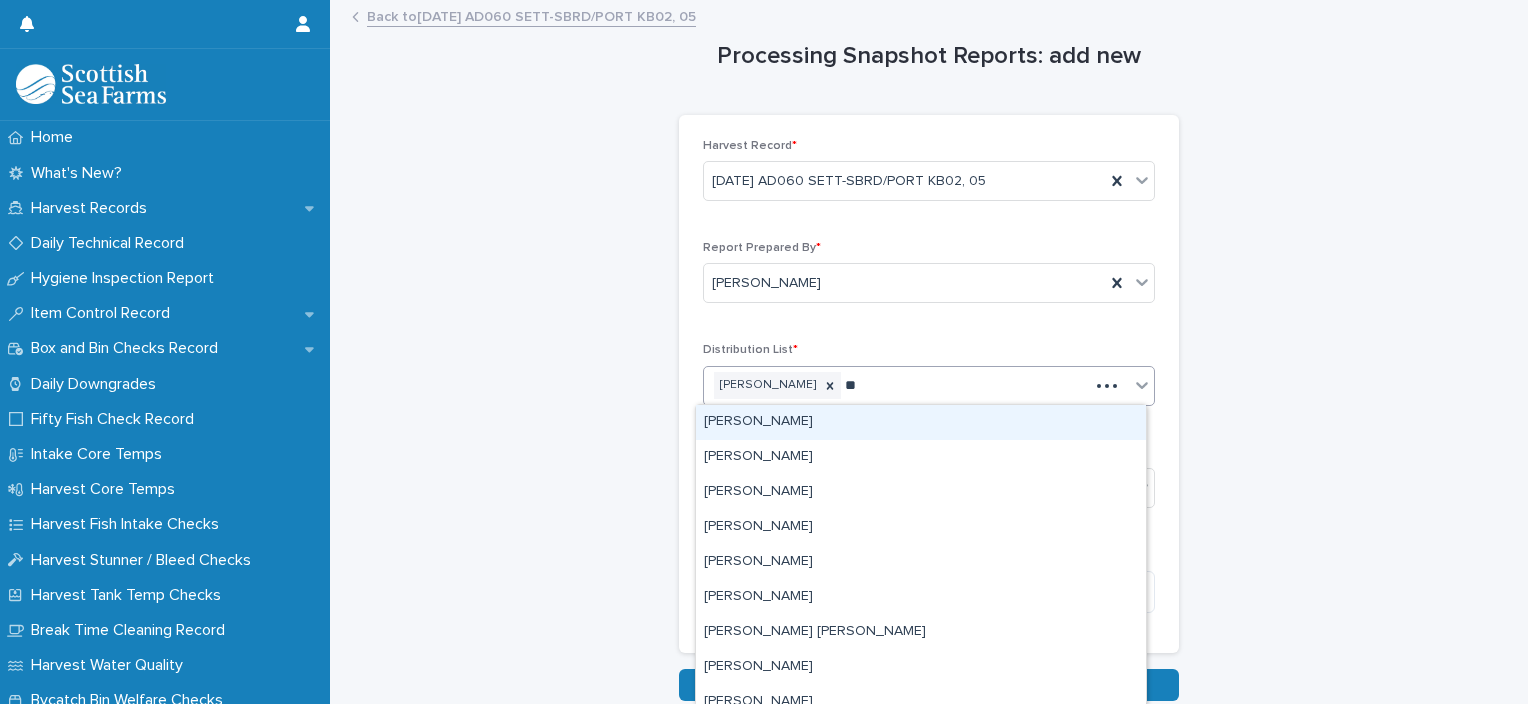 type on "***" 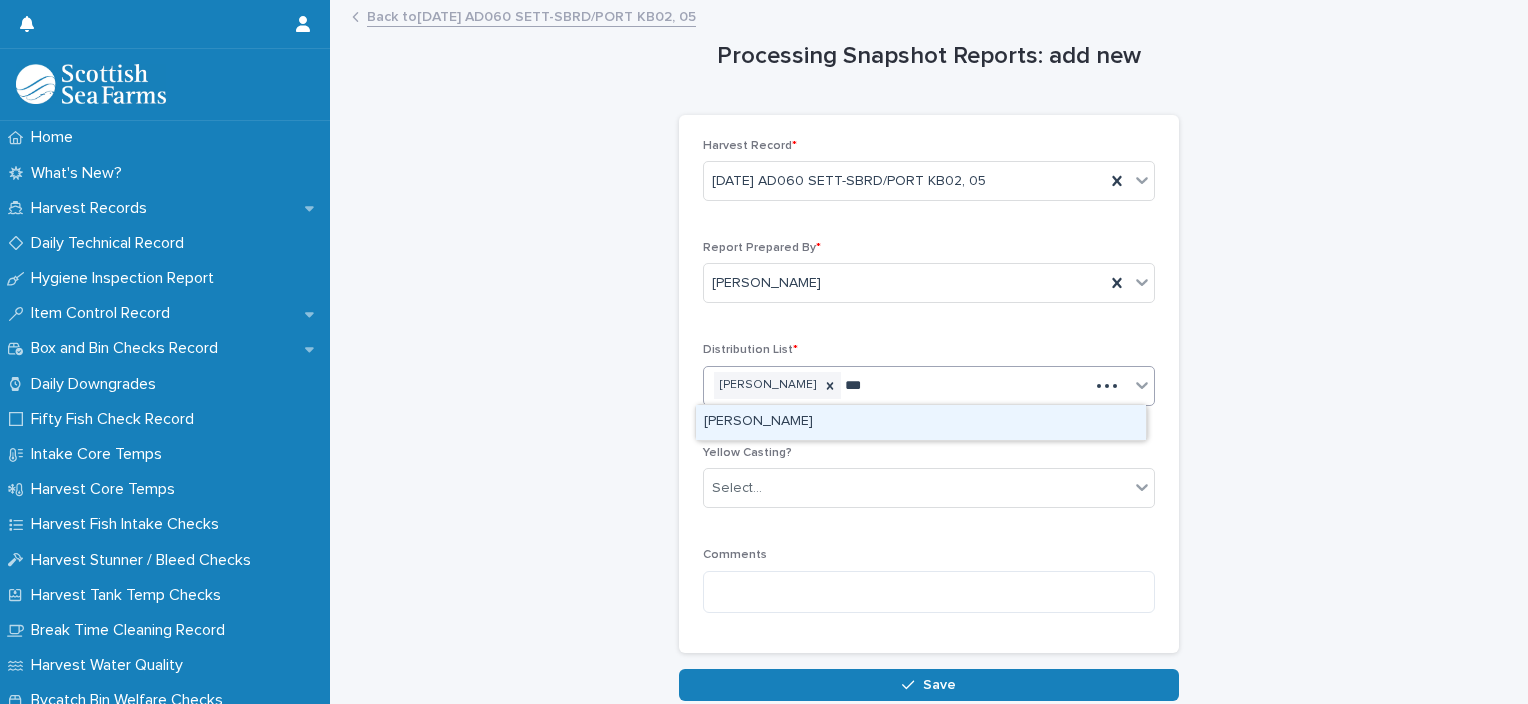click on "[PERSON_NAME]" at bounding box center [921, 422] 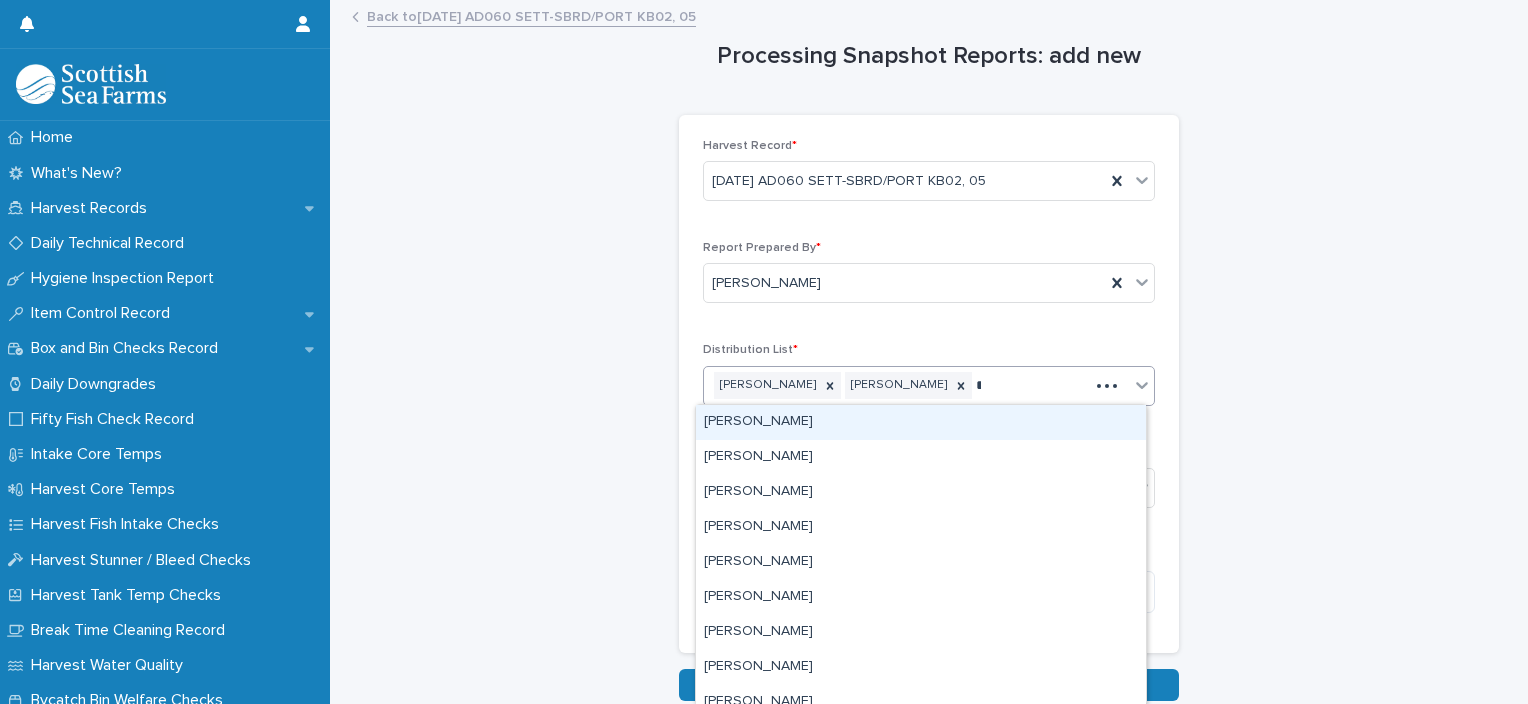 type on "***" 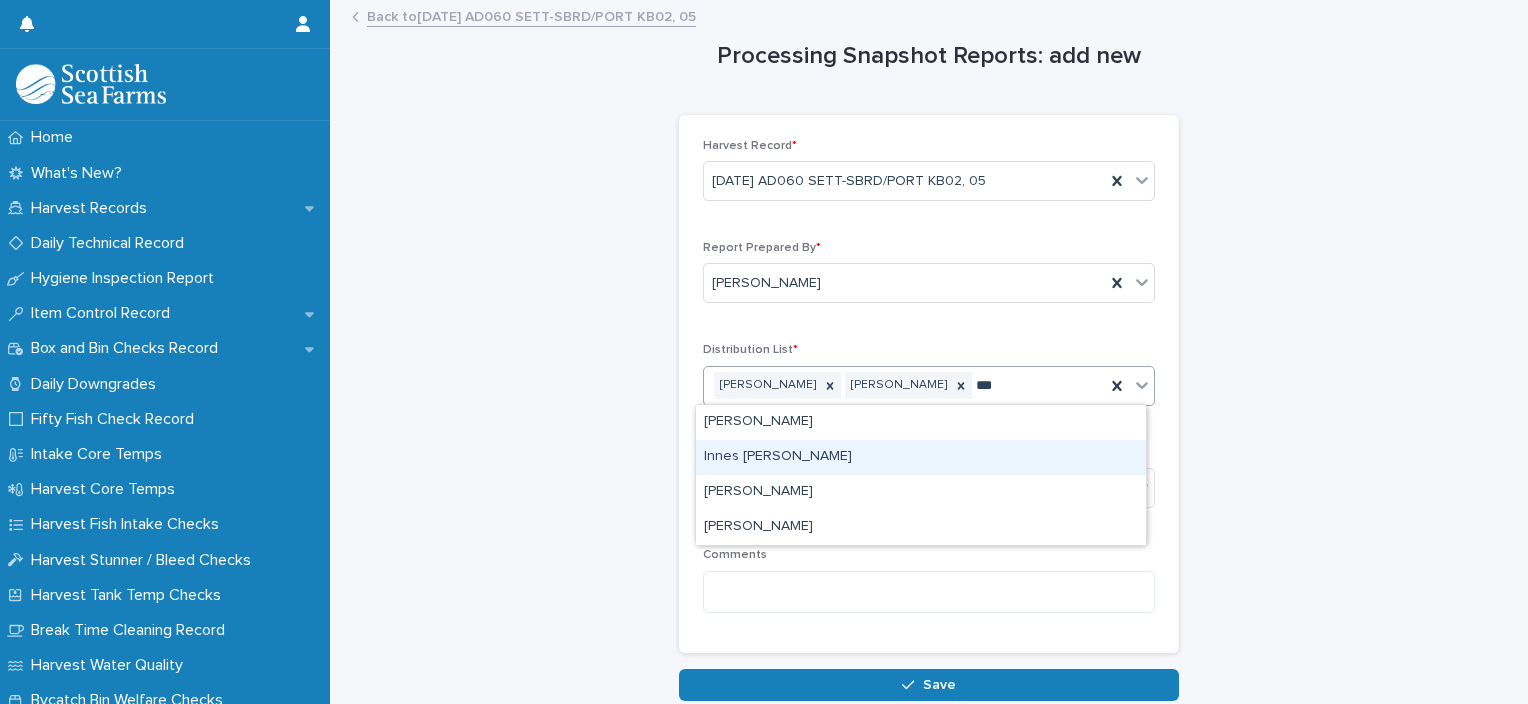 click on "Innes [PERSON_NAME]" at bounding box center [921, 457] 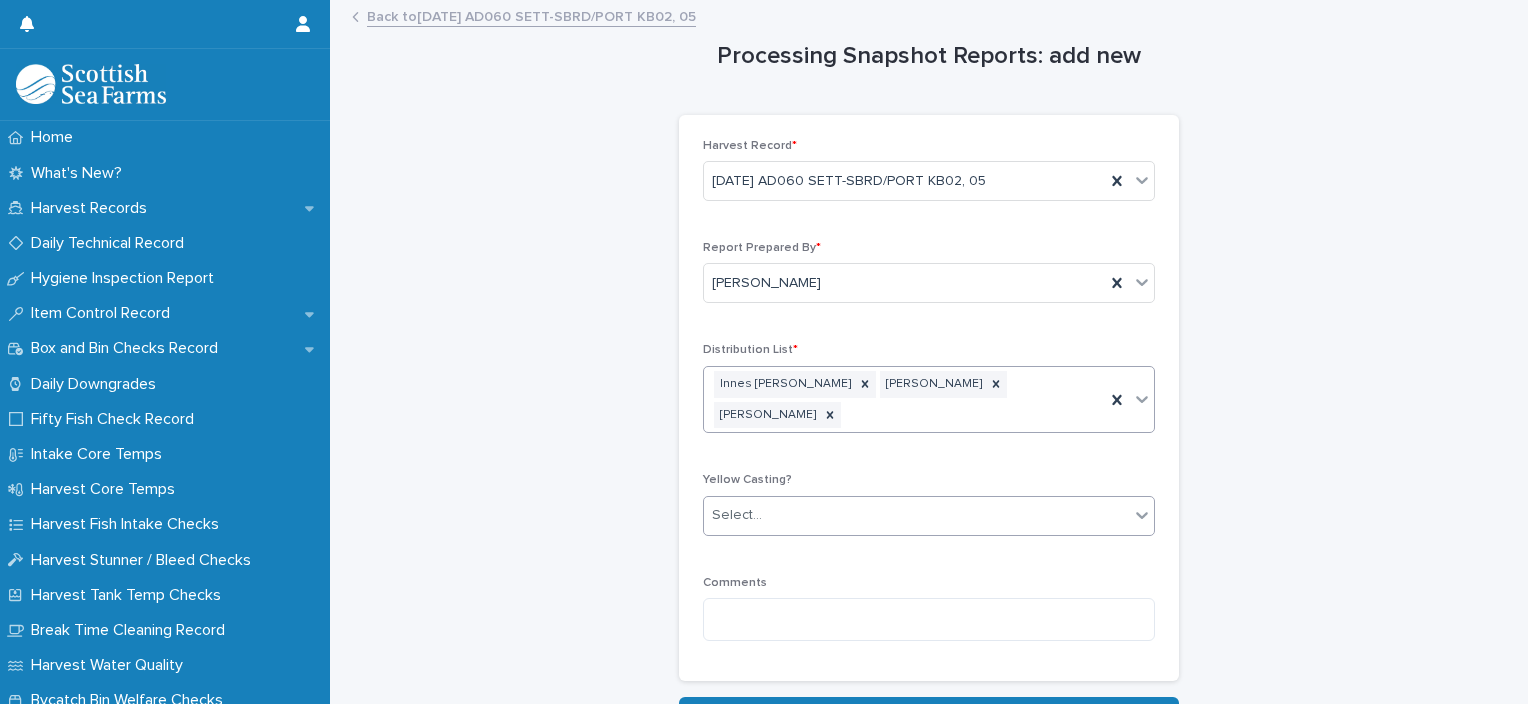 click at bounding box center (765, 515) 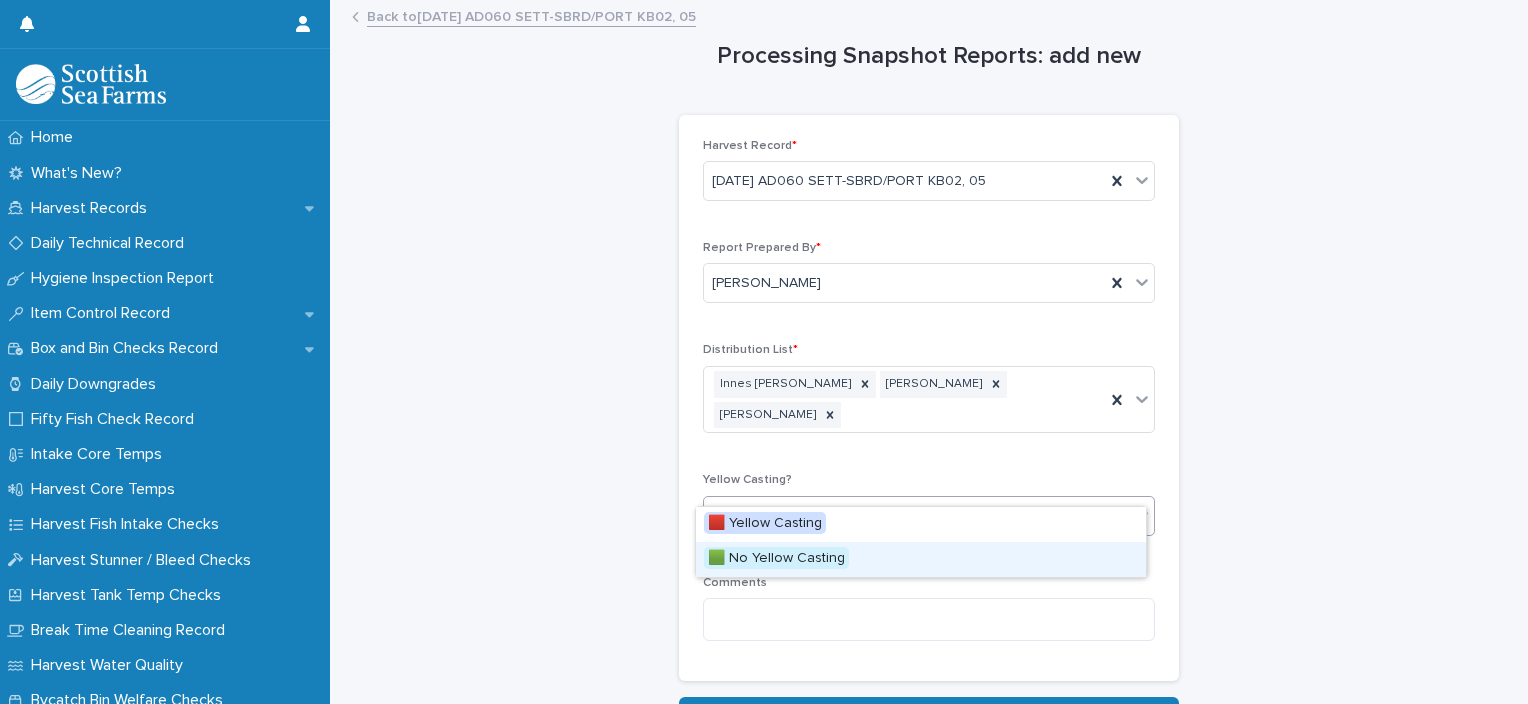 click on "🟩 No Yellow Casting" at bounding box center [776, 558] 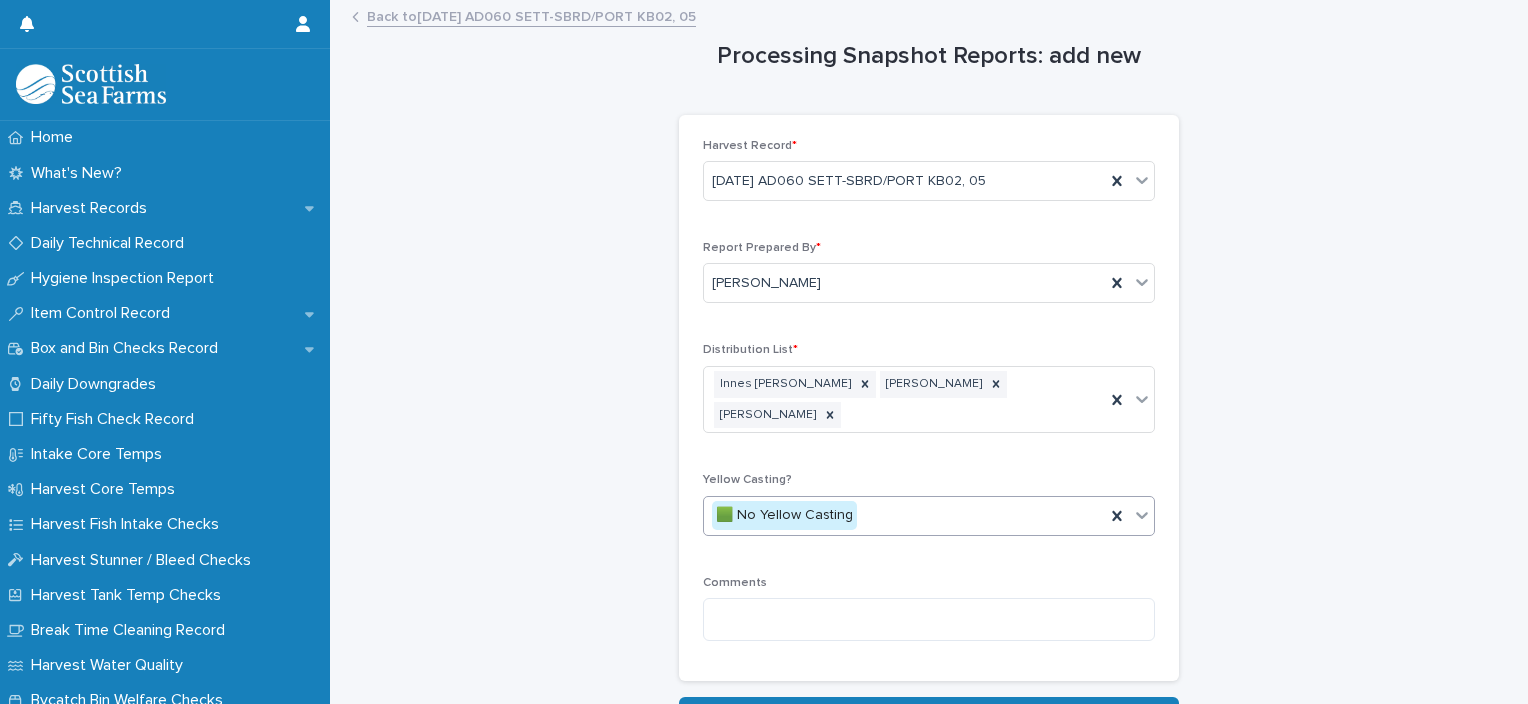 click on "Processing Snapshot Reports: add new Loading... Saving… Loading... Saving… Loading... Saving… Harvest Record * [DATE] AD060 SETT-SBRD/PORT KB02, 05 Report Prepared By * [PERSON_NAME] Distribution List * Innes [PERSON_NAME] [PERSON_NAME]  [PERSON_NAME] Yellow Casting?   option 🟩 No Yellow Casting, selected.     0 results available. Select is focused ,type to refine list, press Down to open the menu,  🟩 No Yellow Casting Comments Sorry, there was an error saving your record. Please try again. Please fill out the required fields above. Save" at bounding box center (929, 365) 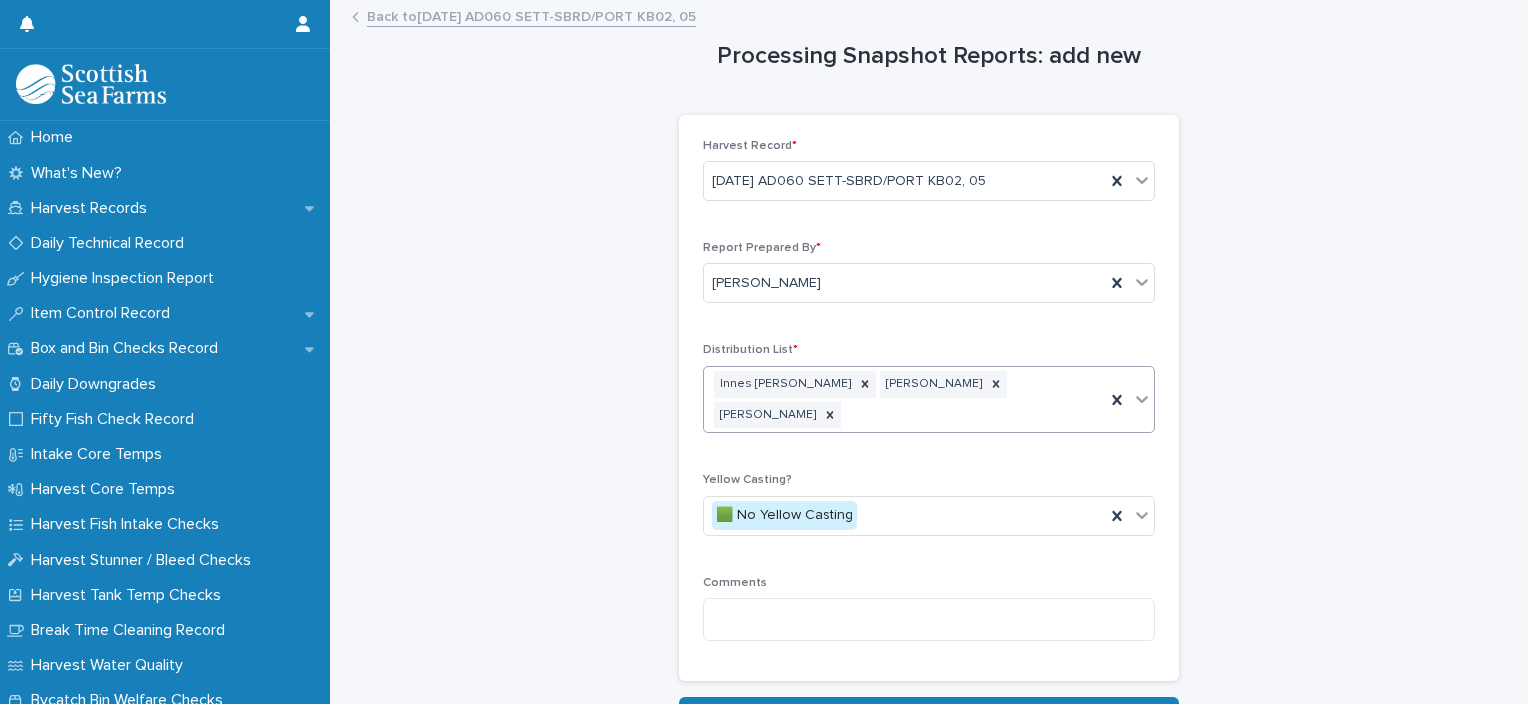 click on "Innes [PERSON_NAME] [PERSON_NAME]  [PERSON_NAME]" at bounding box center [904, 400] 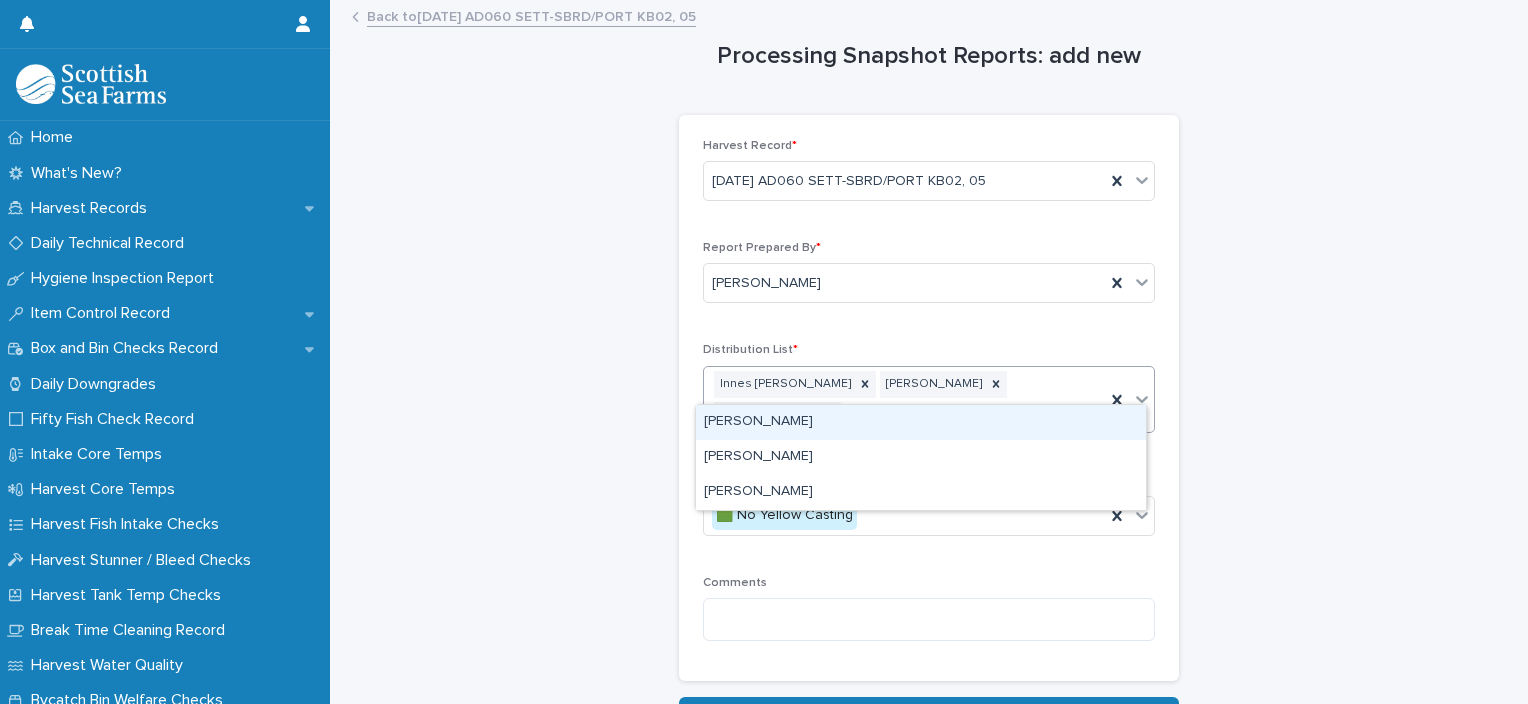 type on "*****" 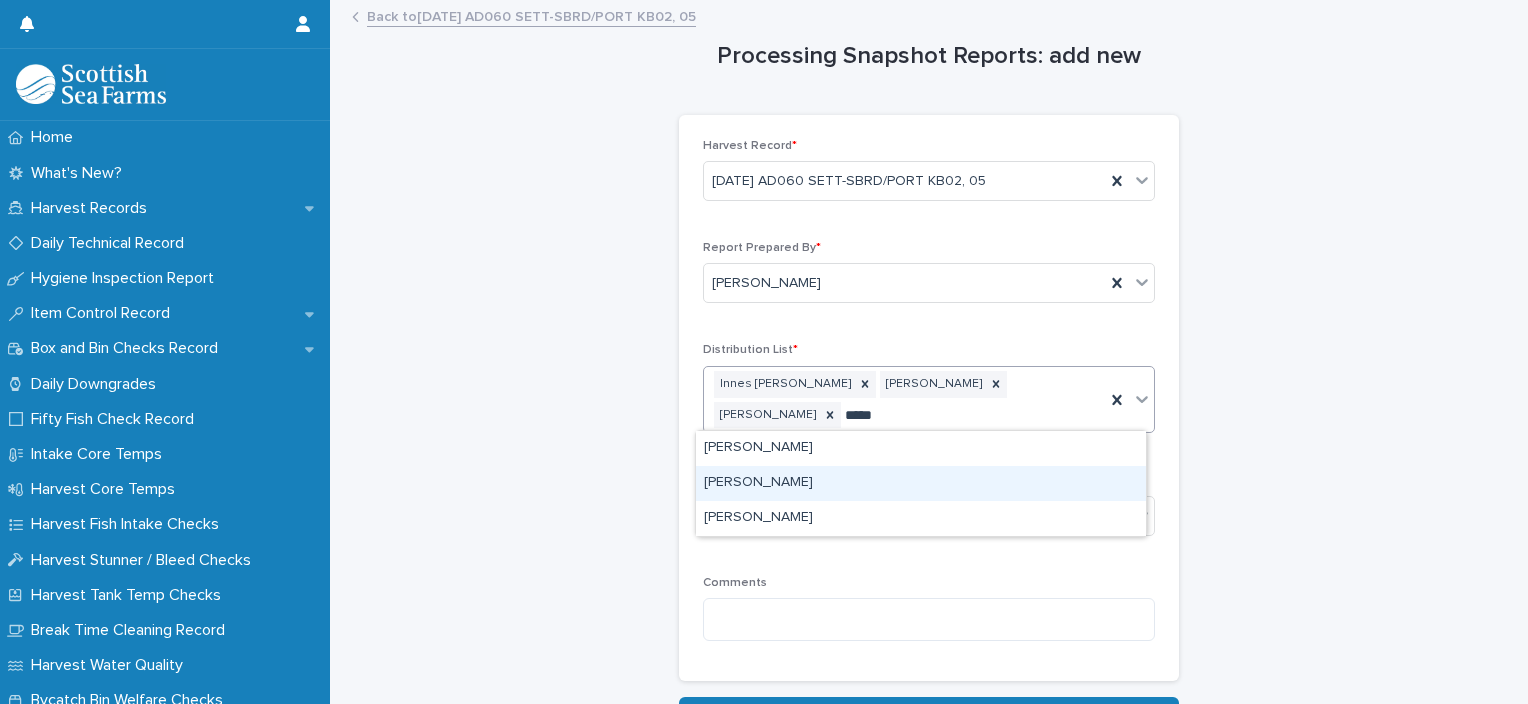 click on "[PERSON_NAME]" at bounding box center [921, 483] 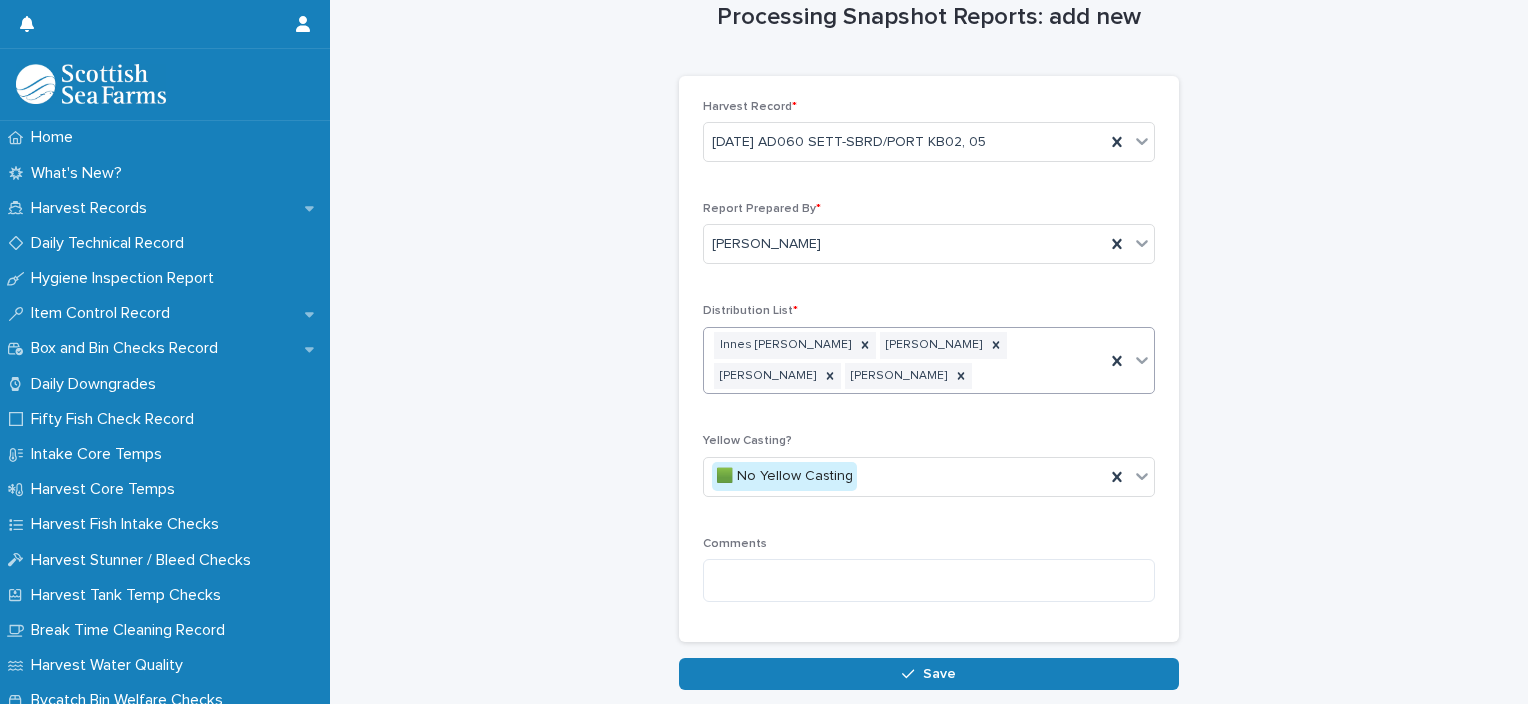 scroll, scrollTop: 124, scrollLeft: 0, axis: vertical 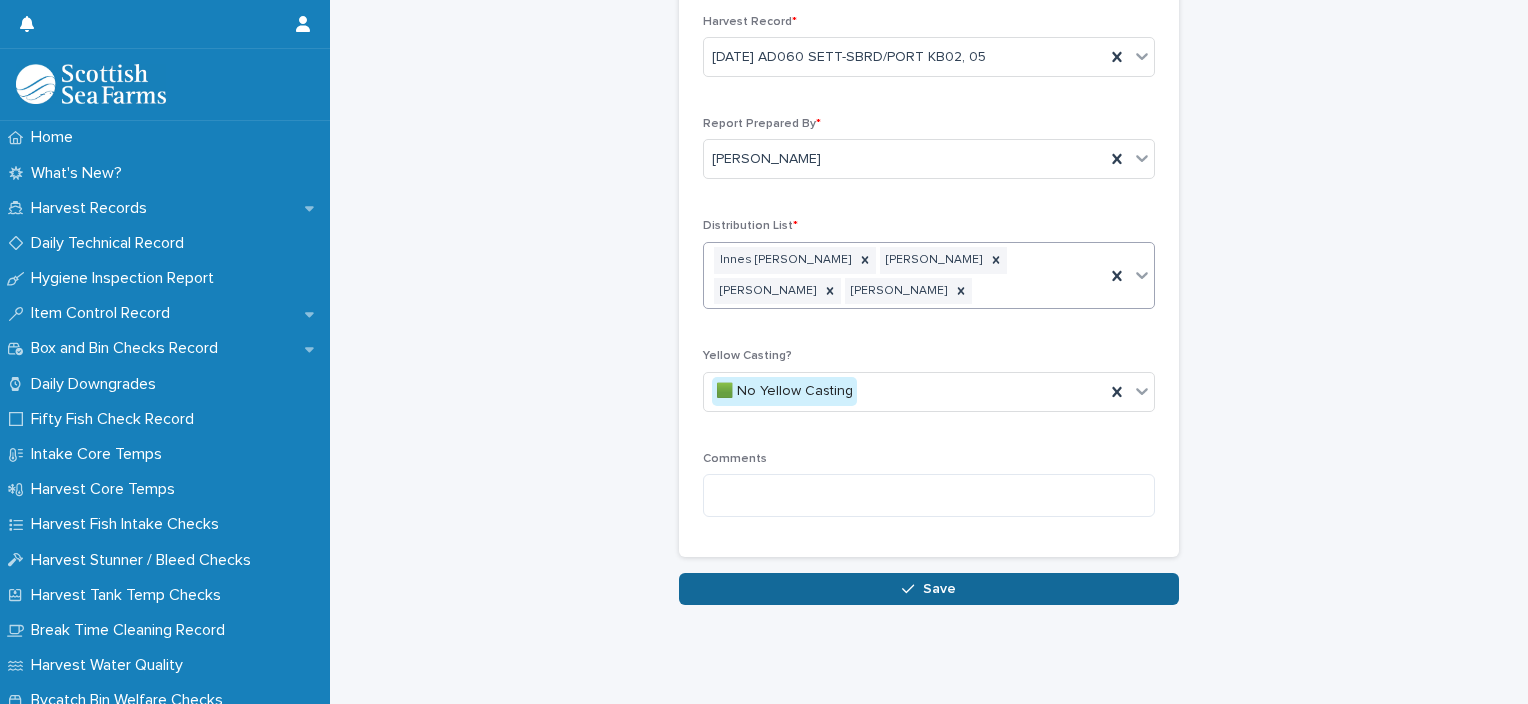 click on "Save" at bounding box center [929, 589] 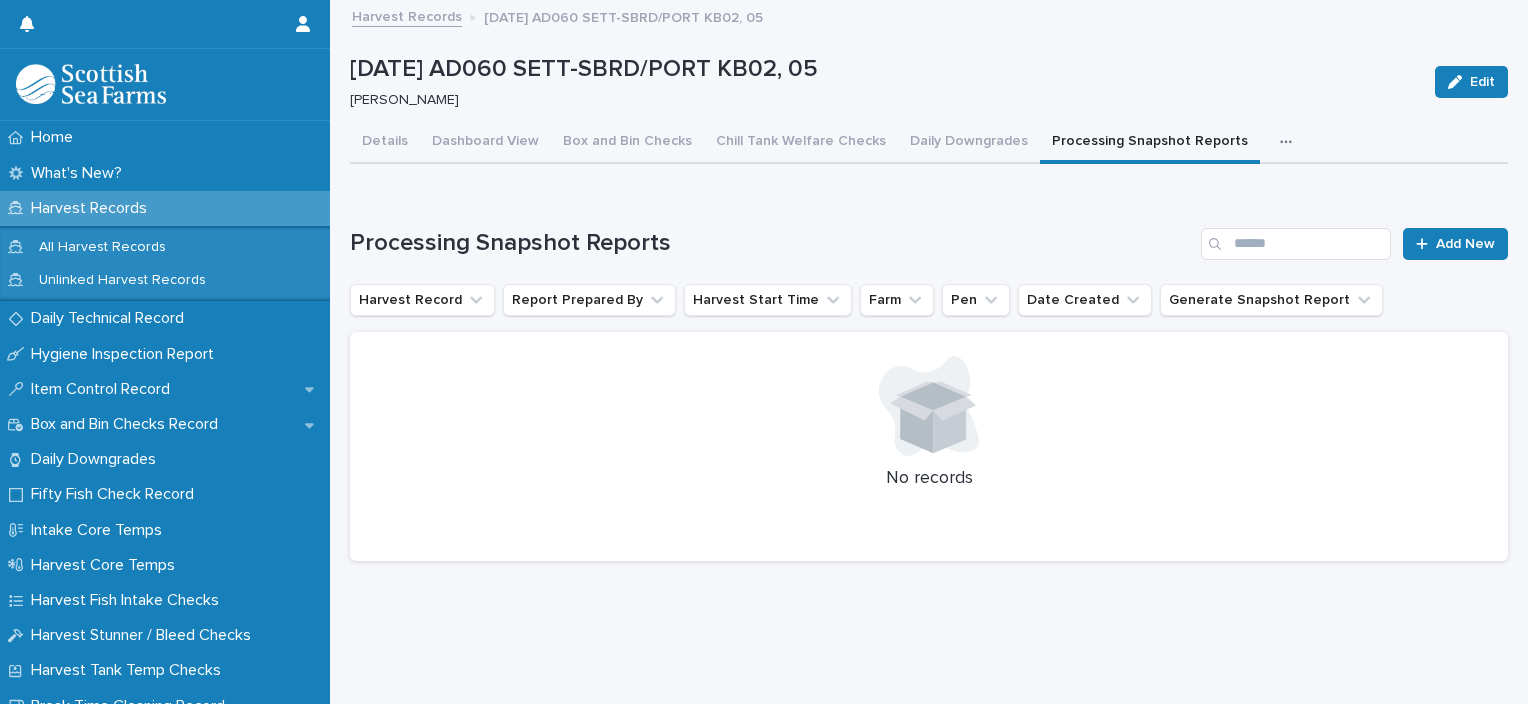 scroll, scrollTop: 0, scrollLeft: 0, axis: both 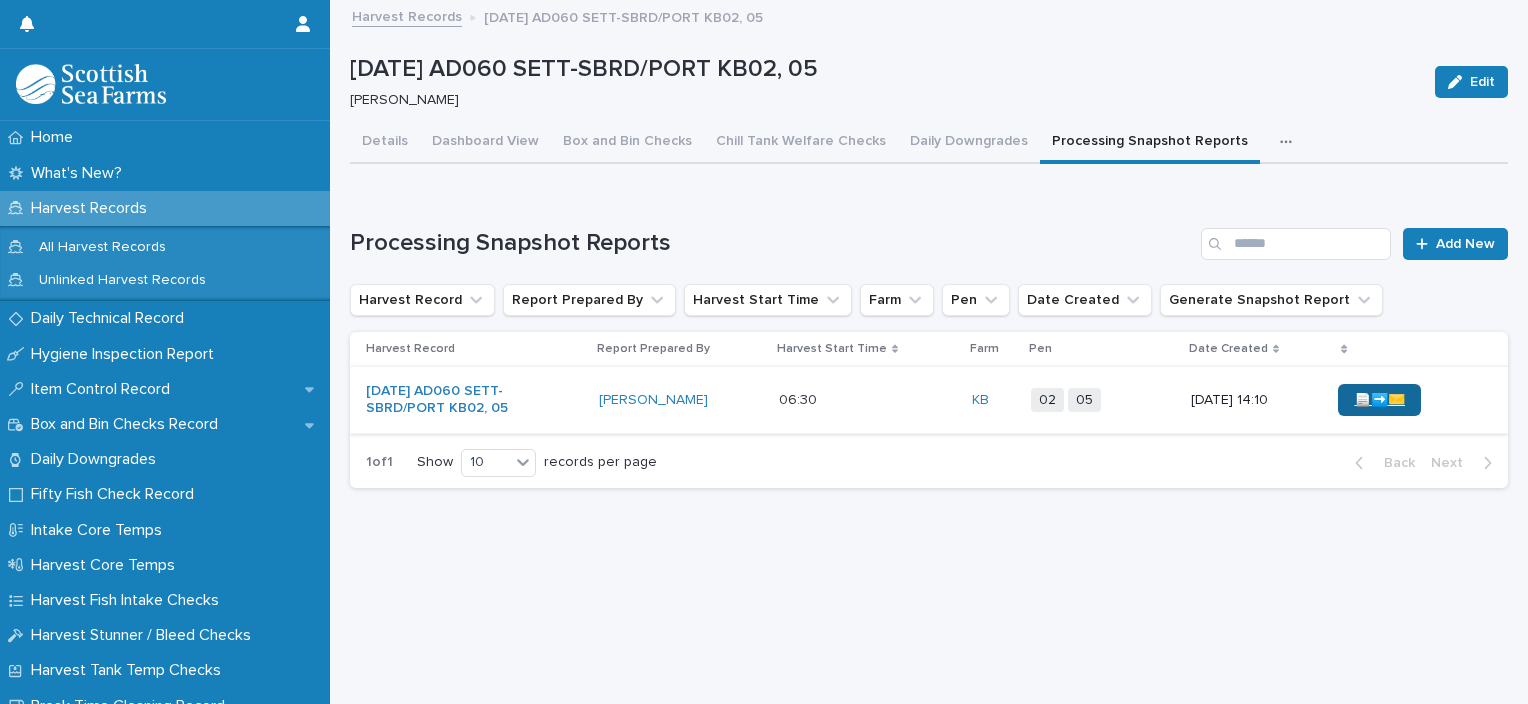 click on "📄➡️✉️" at bounding box center (1379, 400) 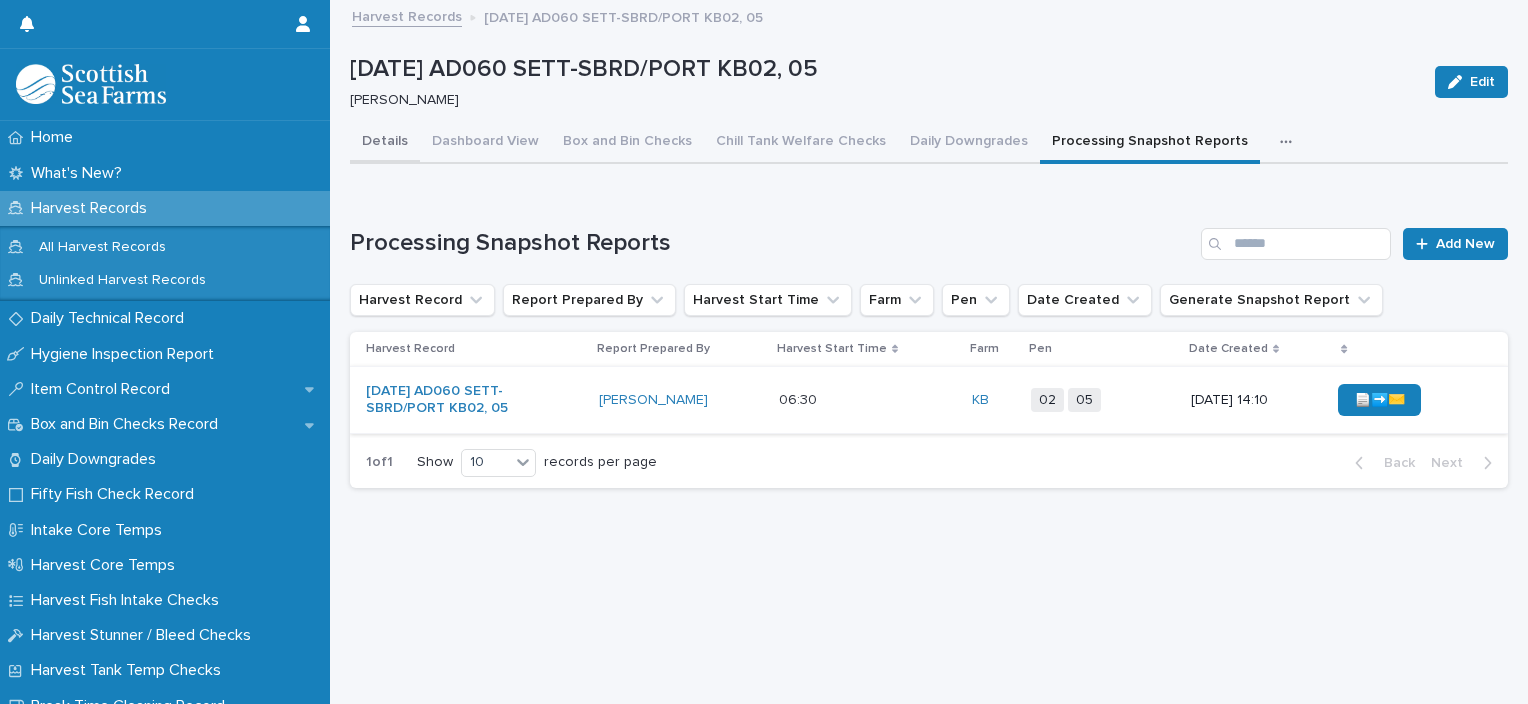 click on "Details" at bounding box center (385, 143) 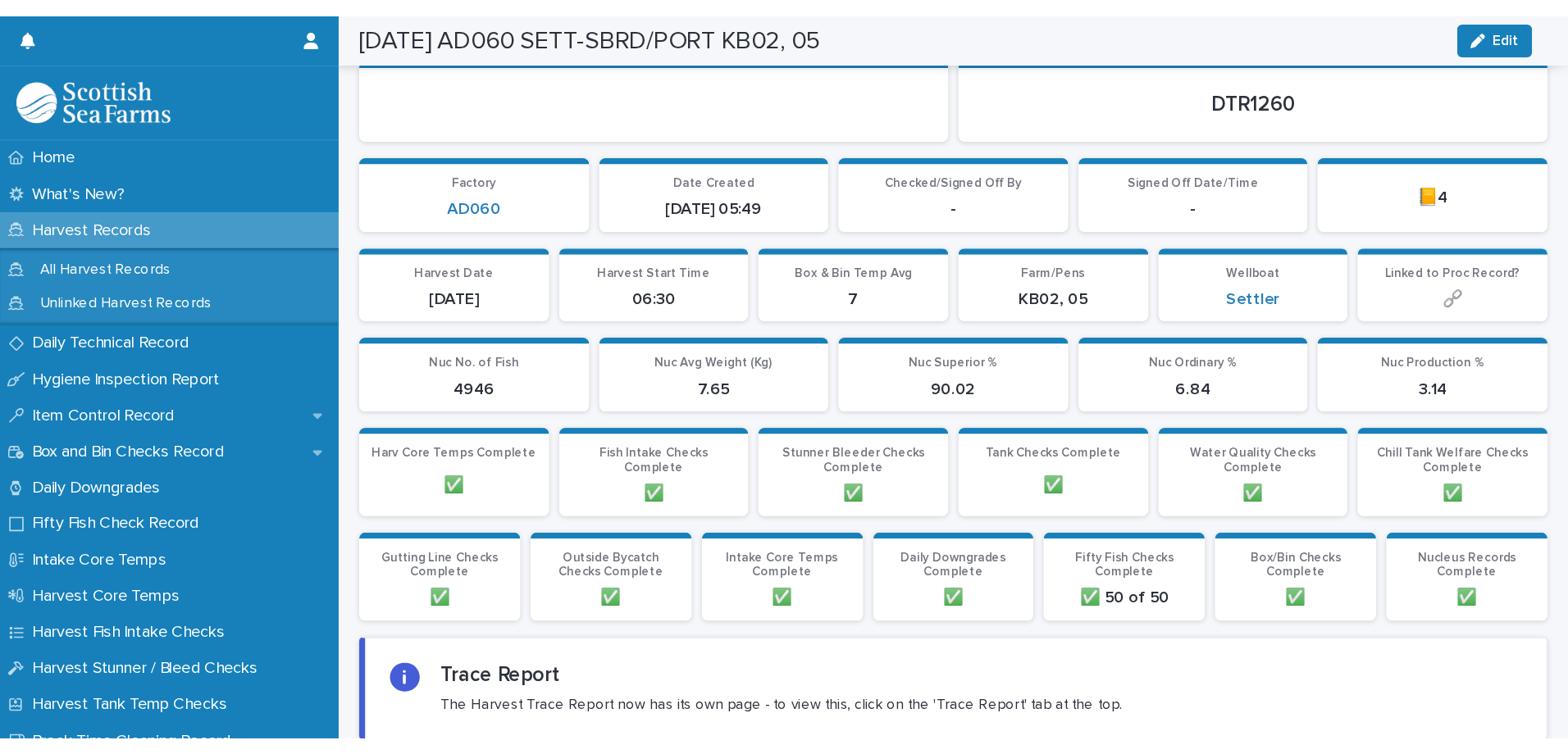 scroll, scrollTop: 0, scrollLeft: 0, axis: both 